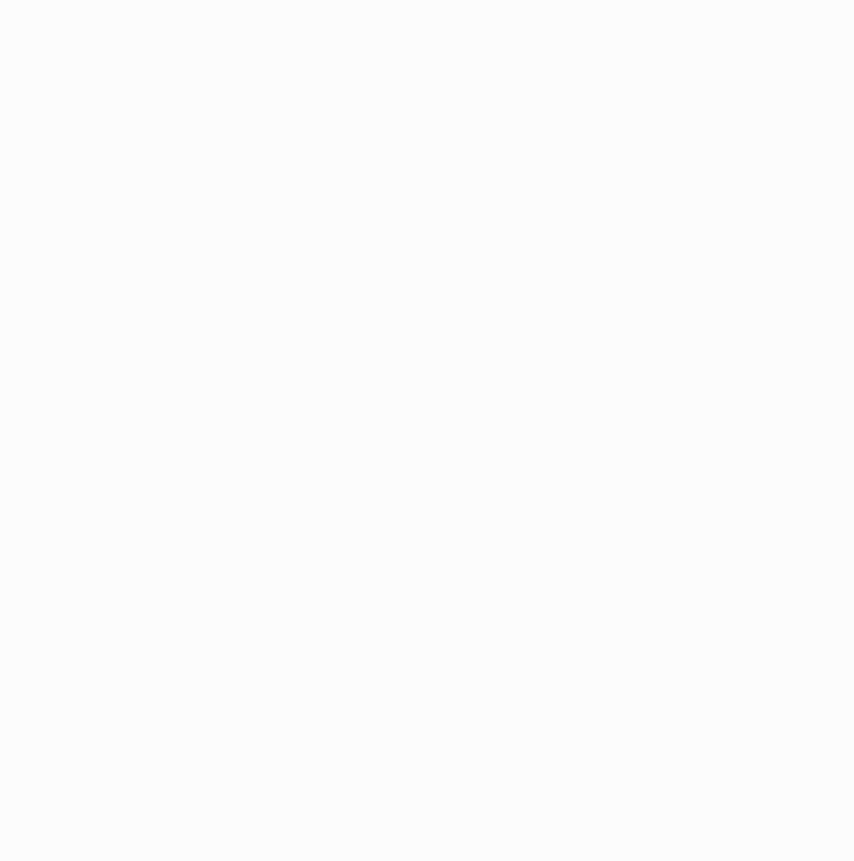 scroll, scrollTop: 0, scrollLeft: 0, axis: both 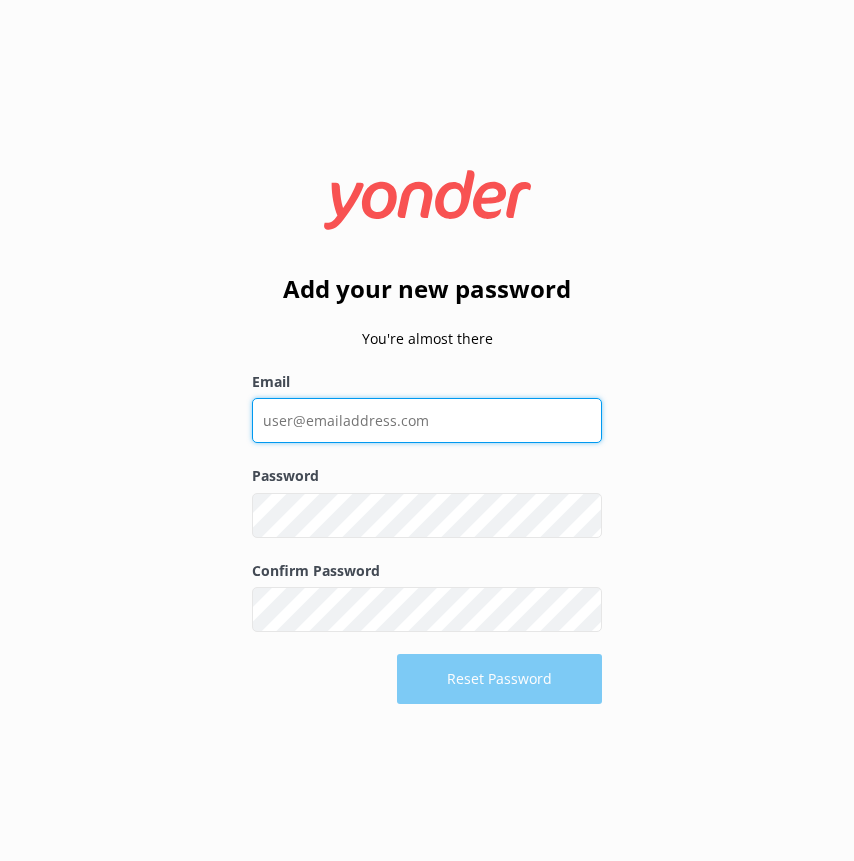 click on "Email" at bounding box center [427, 420] 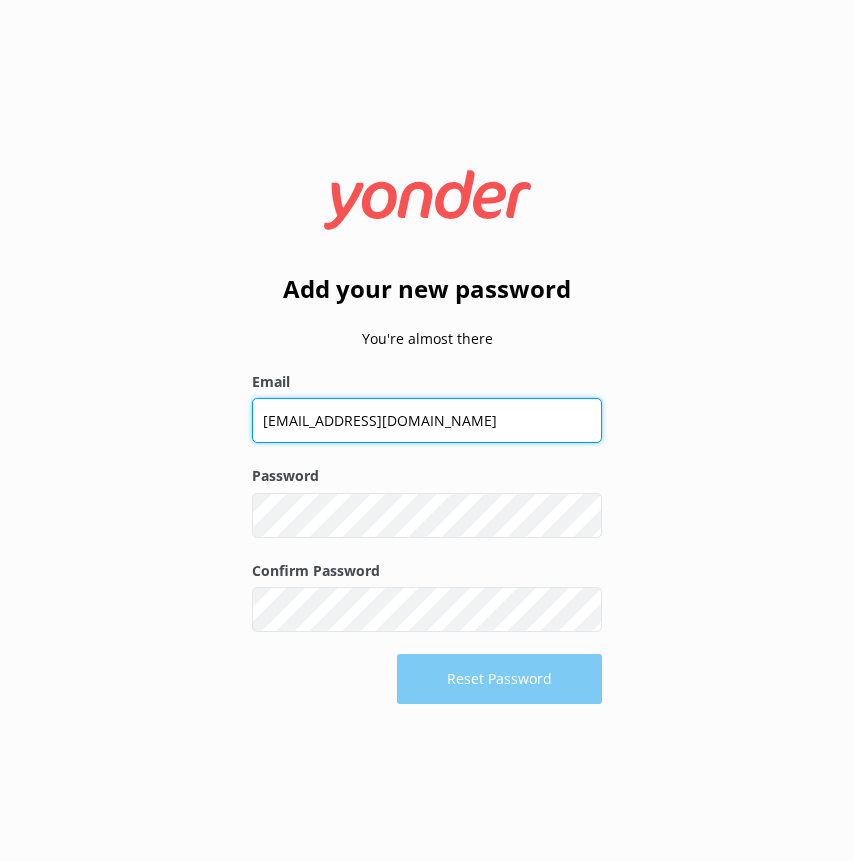 type on "[EMAIL_ADDRESS][DOMAIN_NAME]" 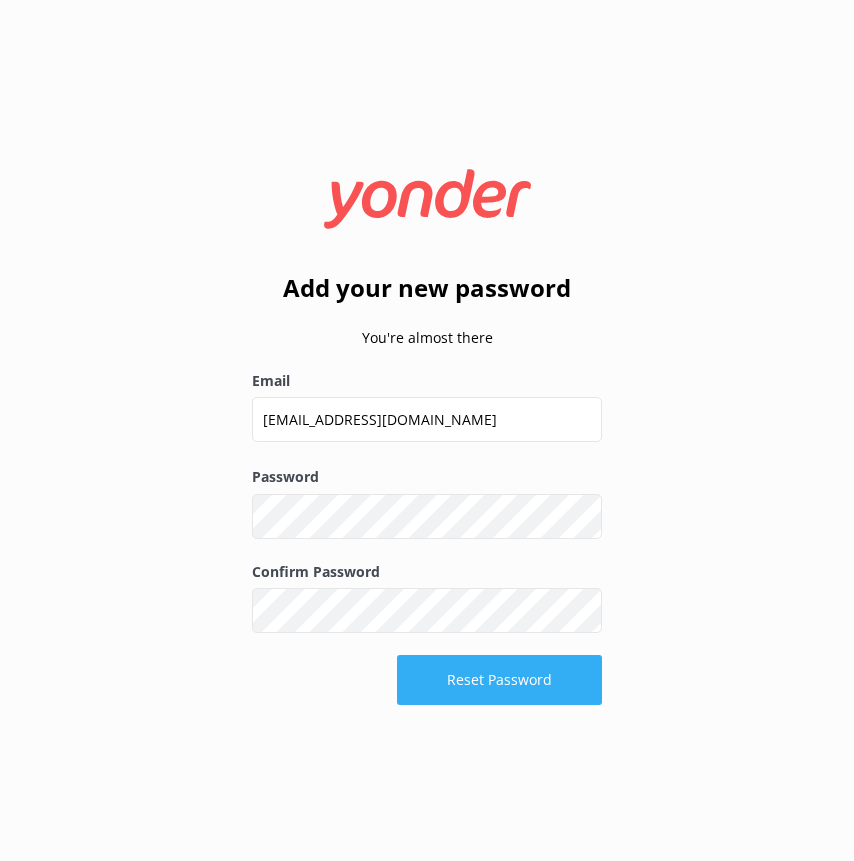 click on "Reset Password" at bounding box center (499, 680) 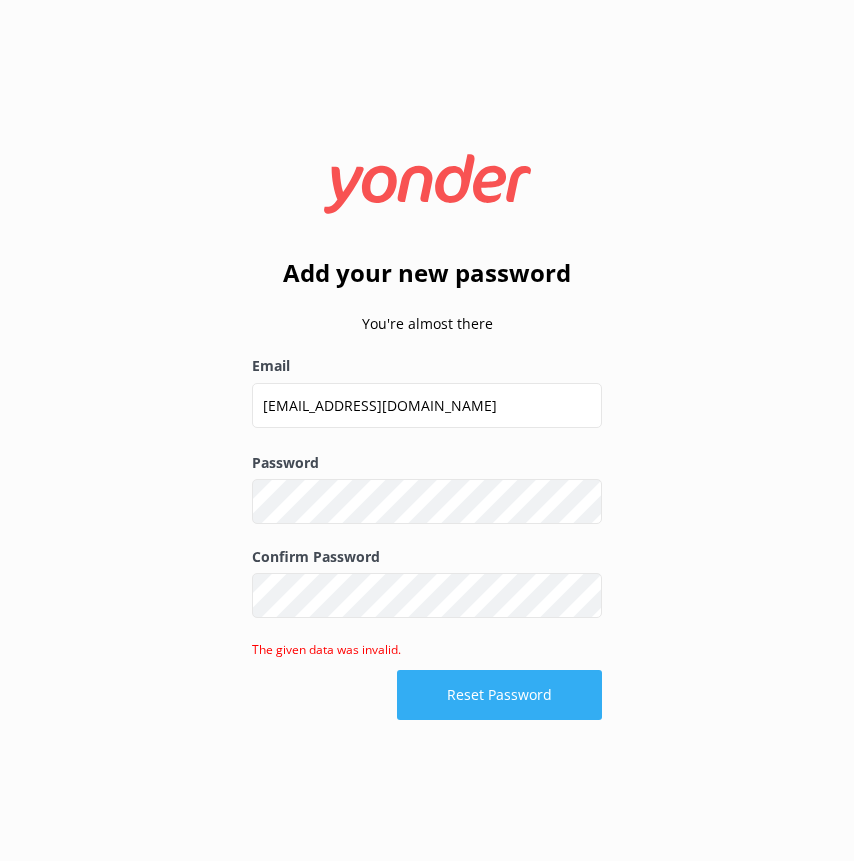 click on "Reset Password" at bounding box center (499, 695) 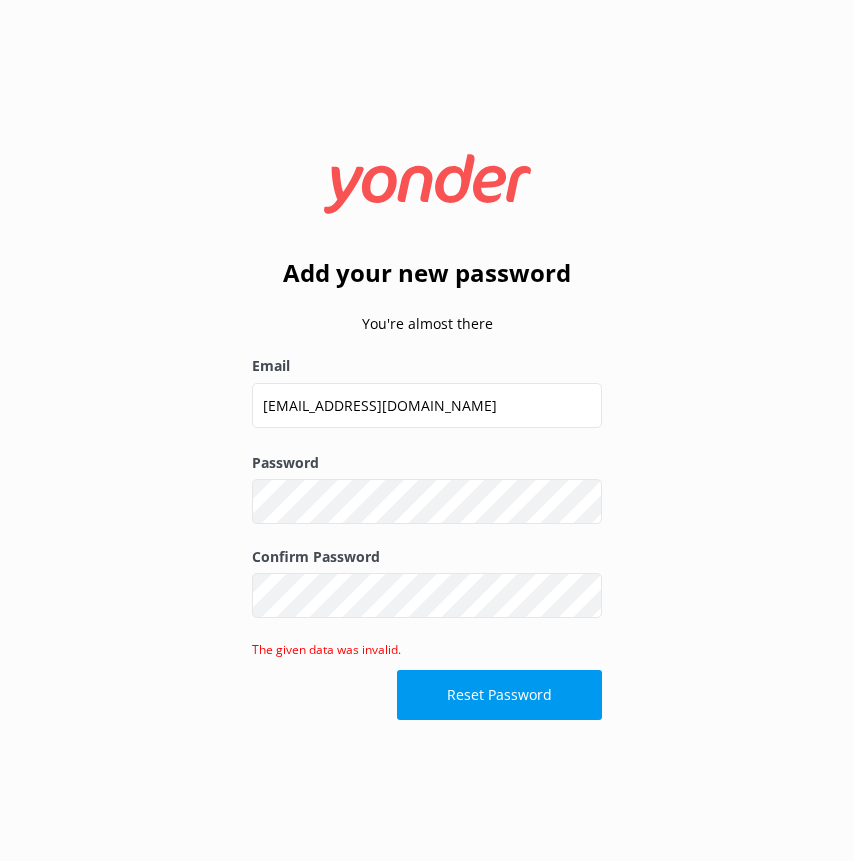 click 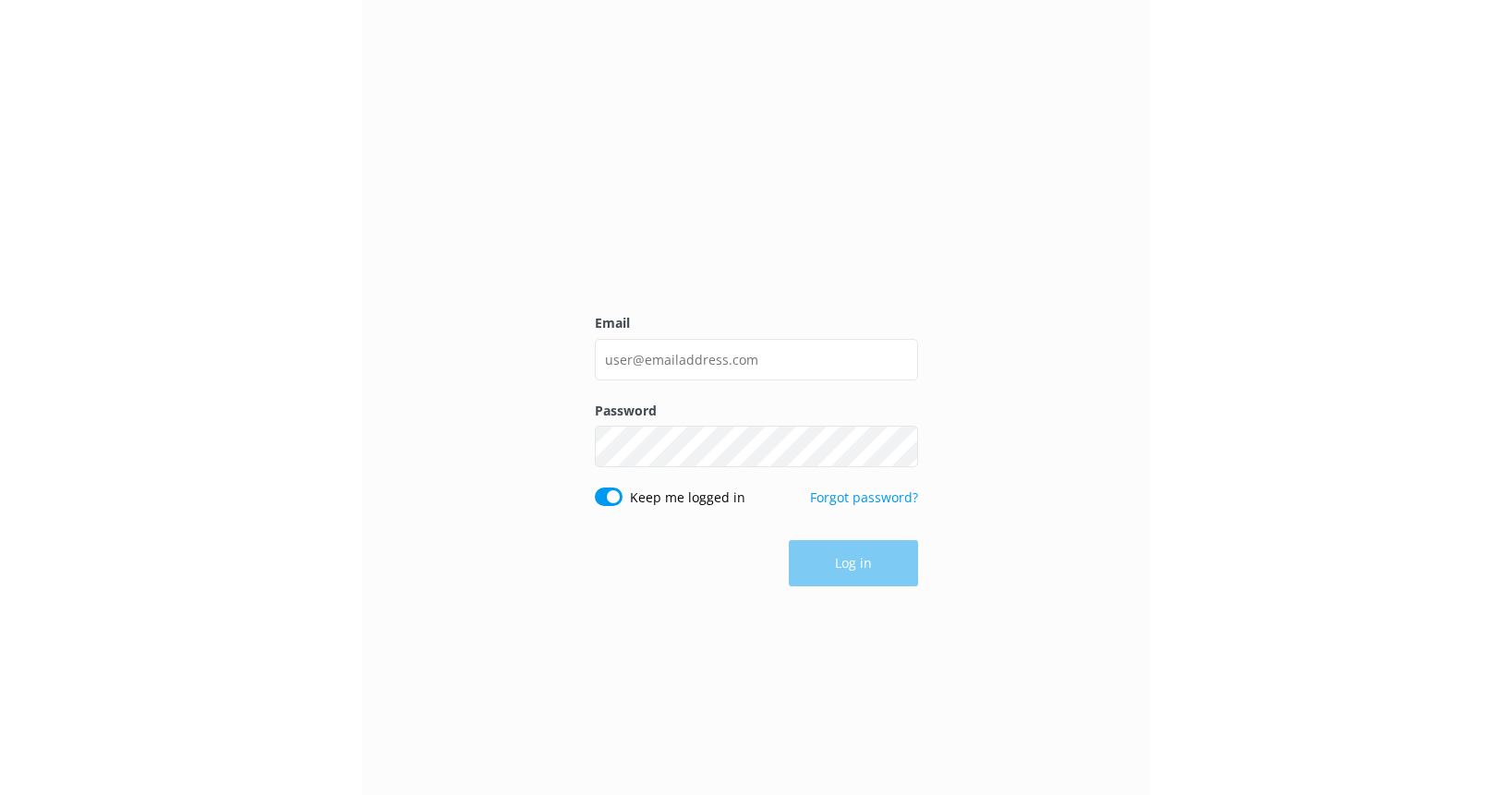 scroll, scrollTop: 0, scrollLeft: 0, axis: both 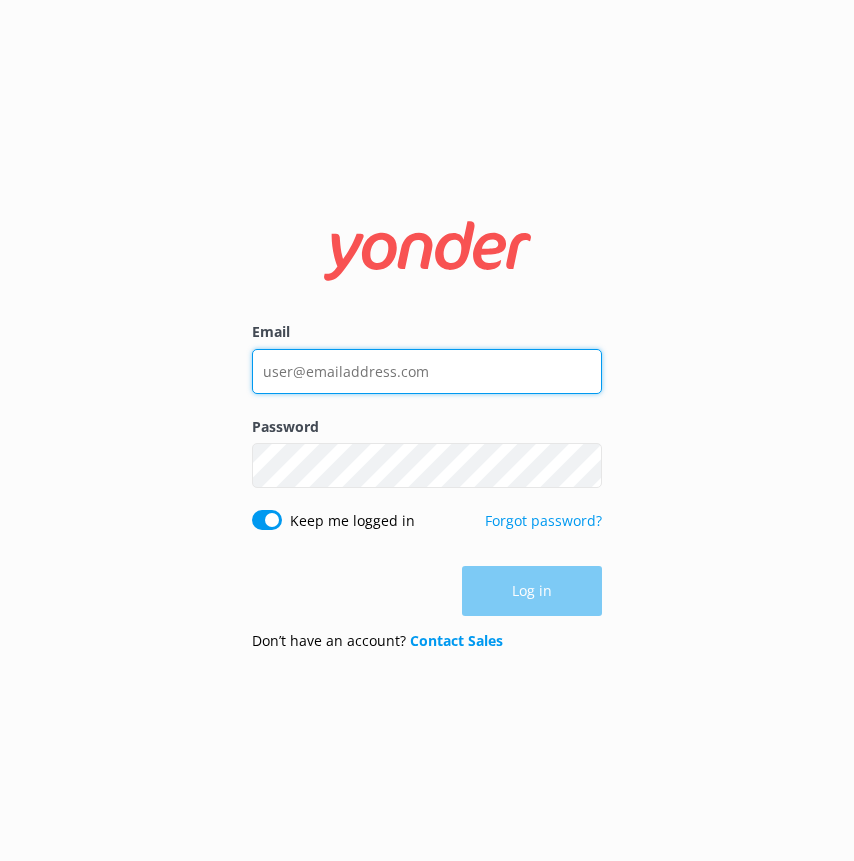 click on "Email" at bounding box center (427, 371) 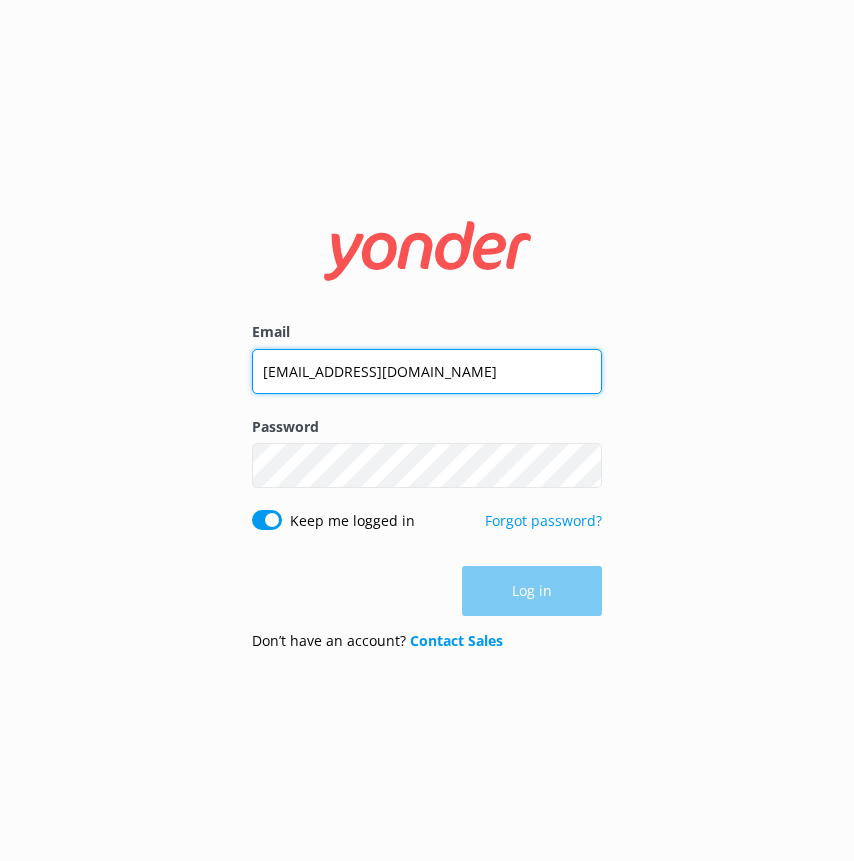 type on "[EMAIL_ADDRESS][DOMAIN_NAME]" 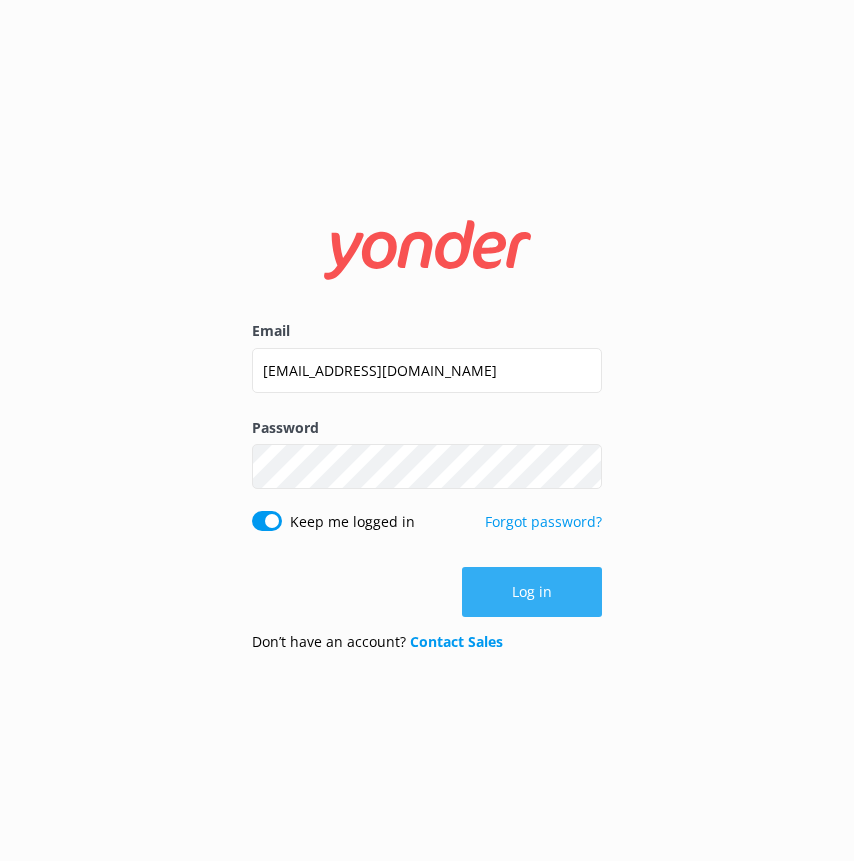 click on "Log in" at bounding box center (532, 592) 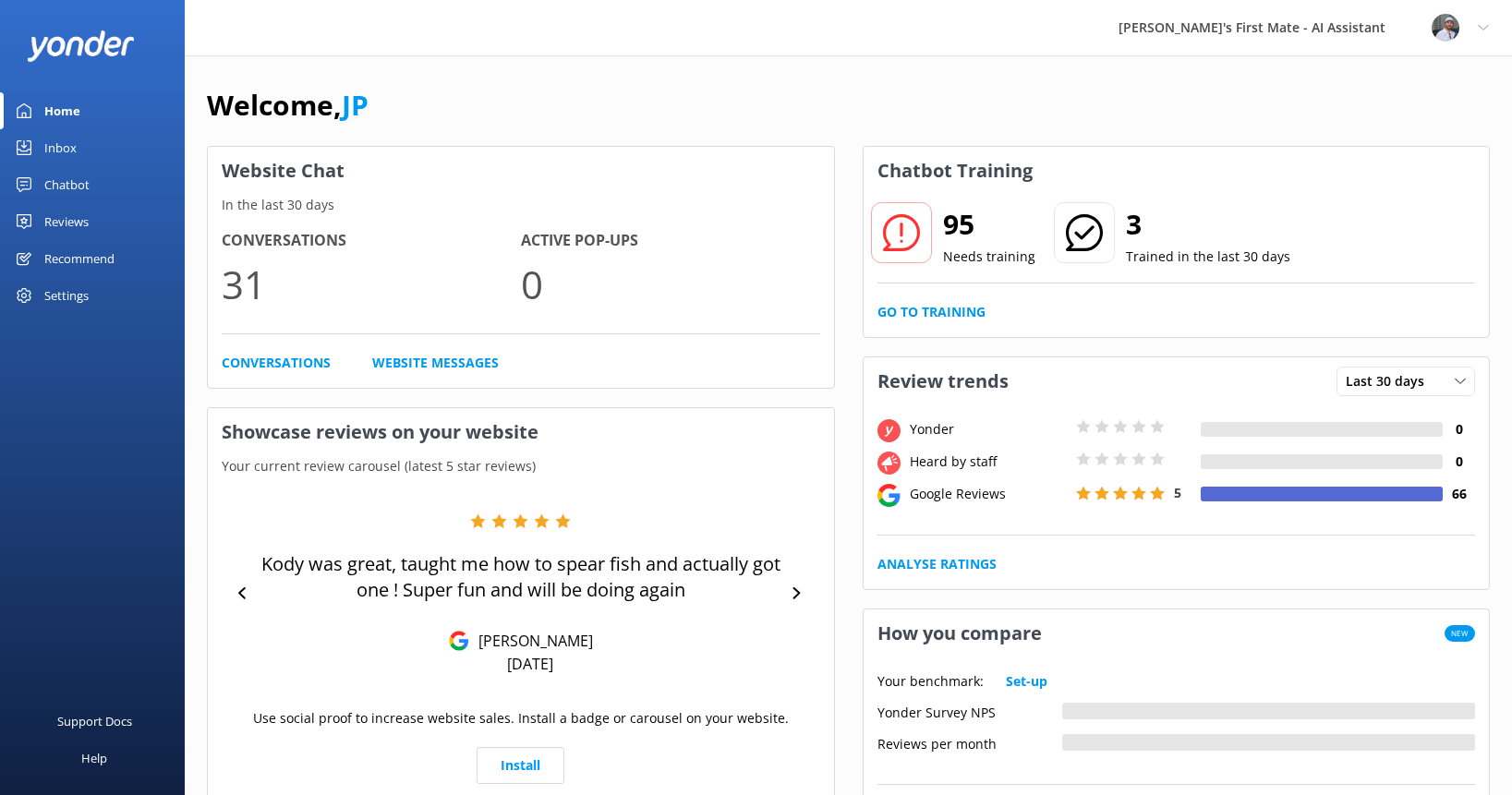 click on "Needs training" at bounding box center (989, 257) 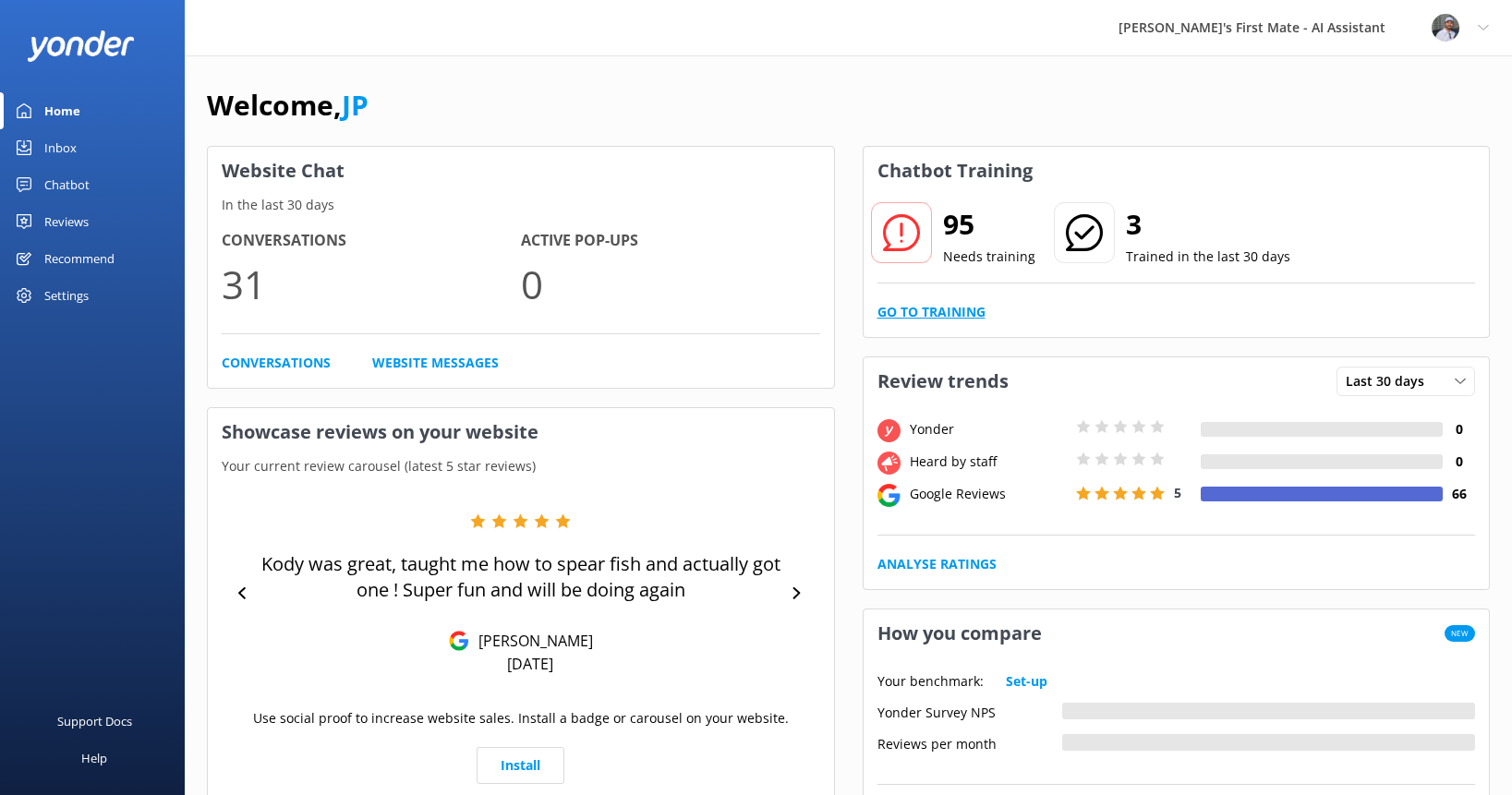 click on "Go to Training" at bounding box center [931, 312] 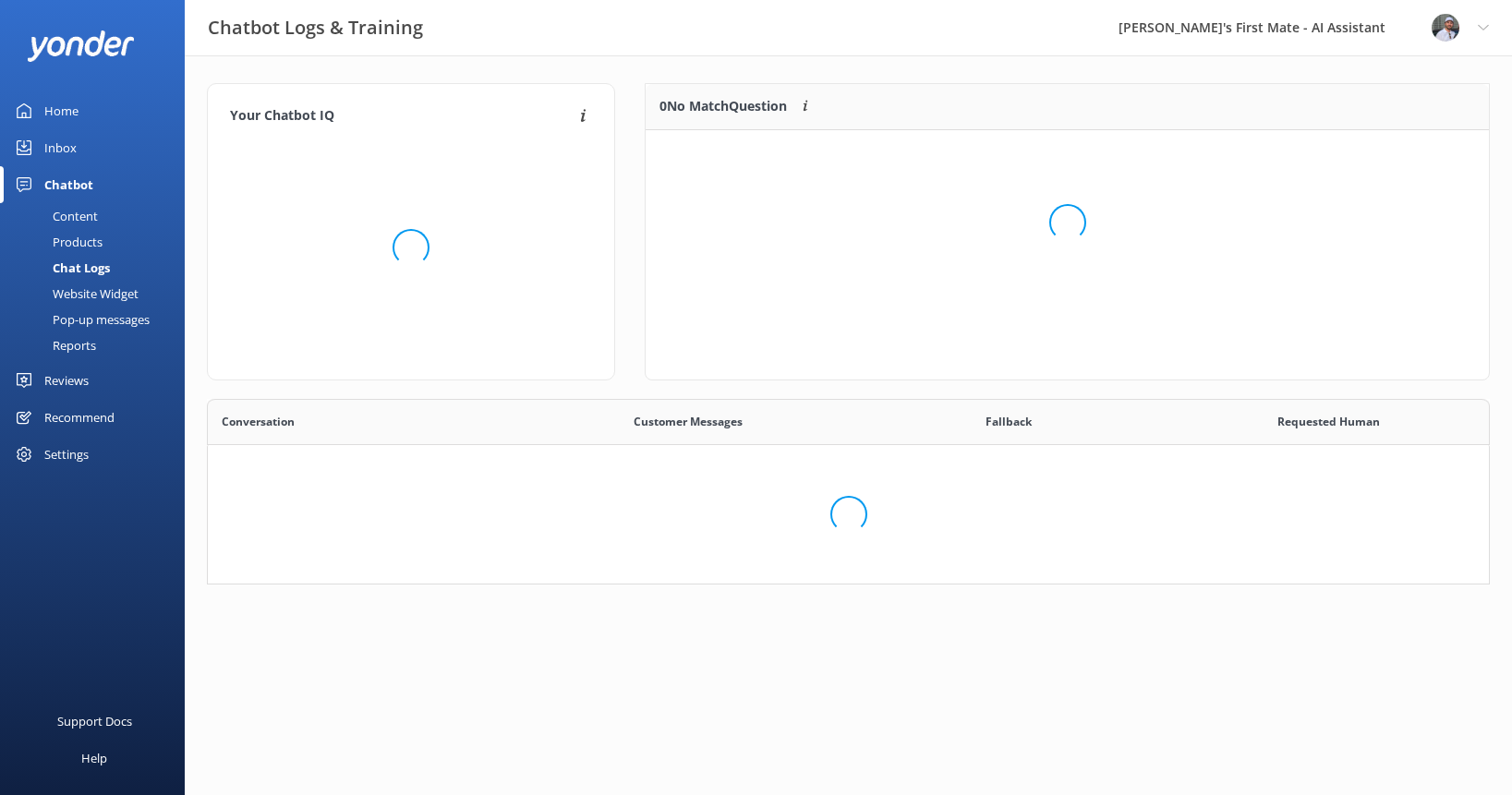 scroll, scrollTop: 1, scrollLeft: 0, axis: vertical 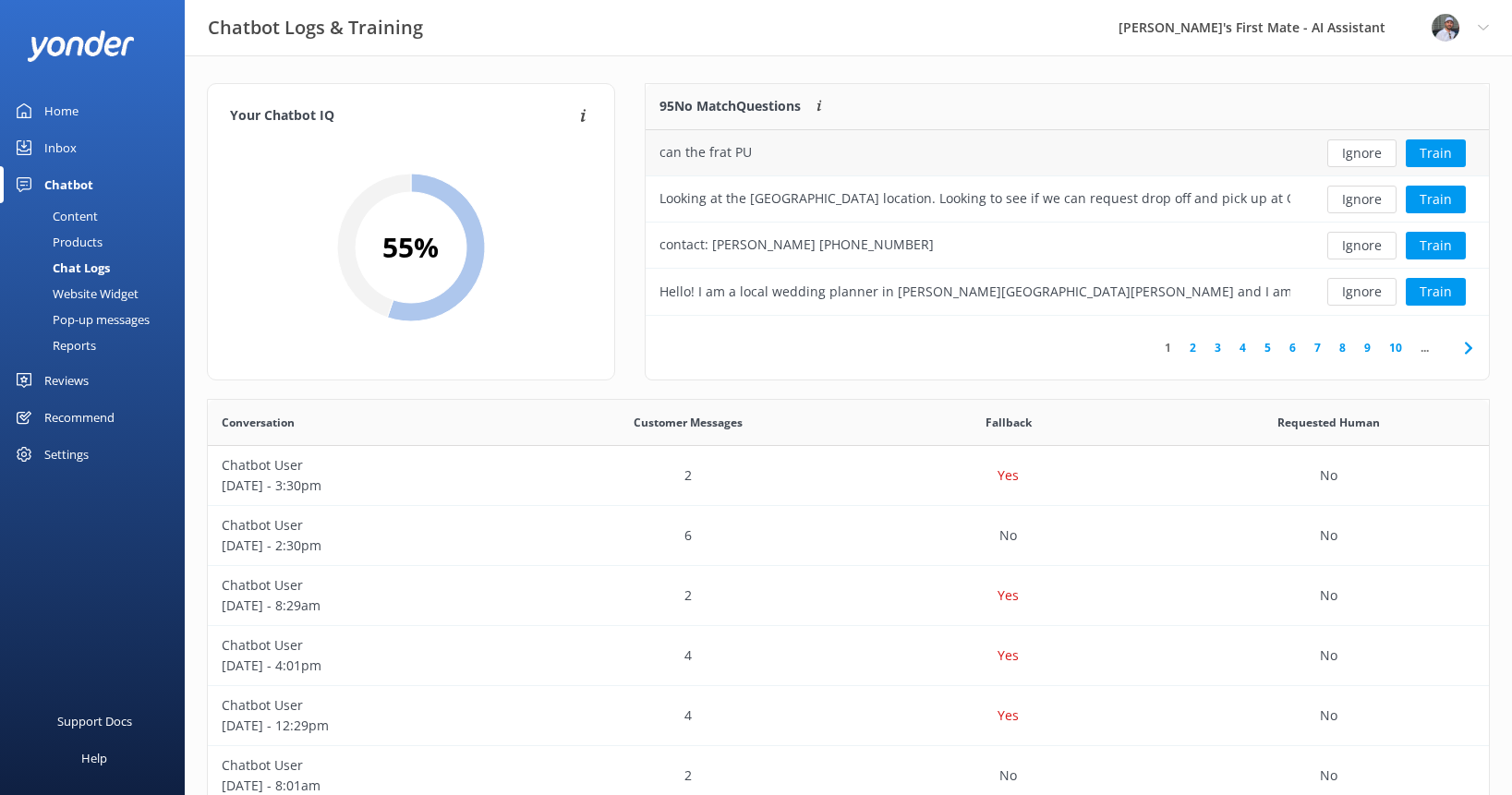 click on "can the frat PU" at bounding box center [974, 153] 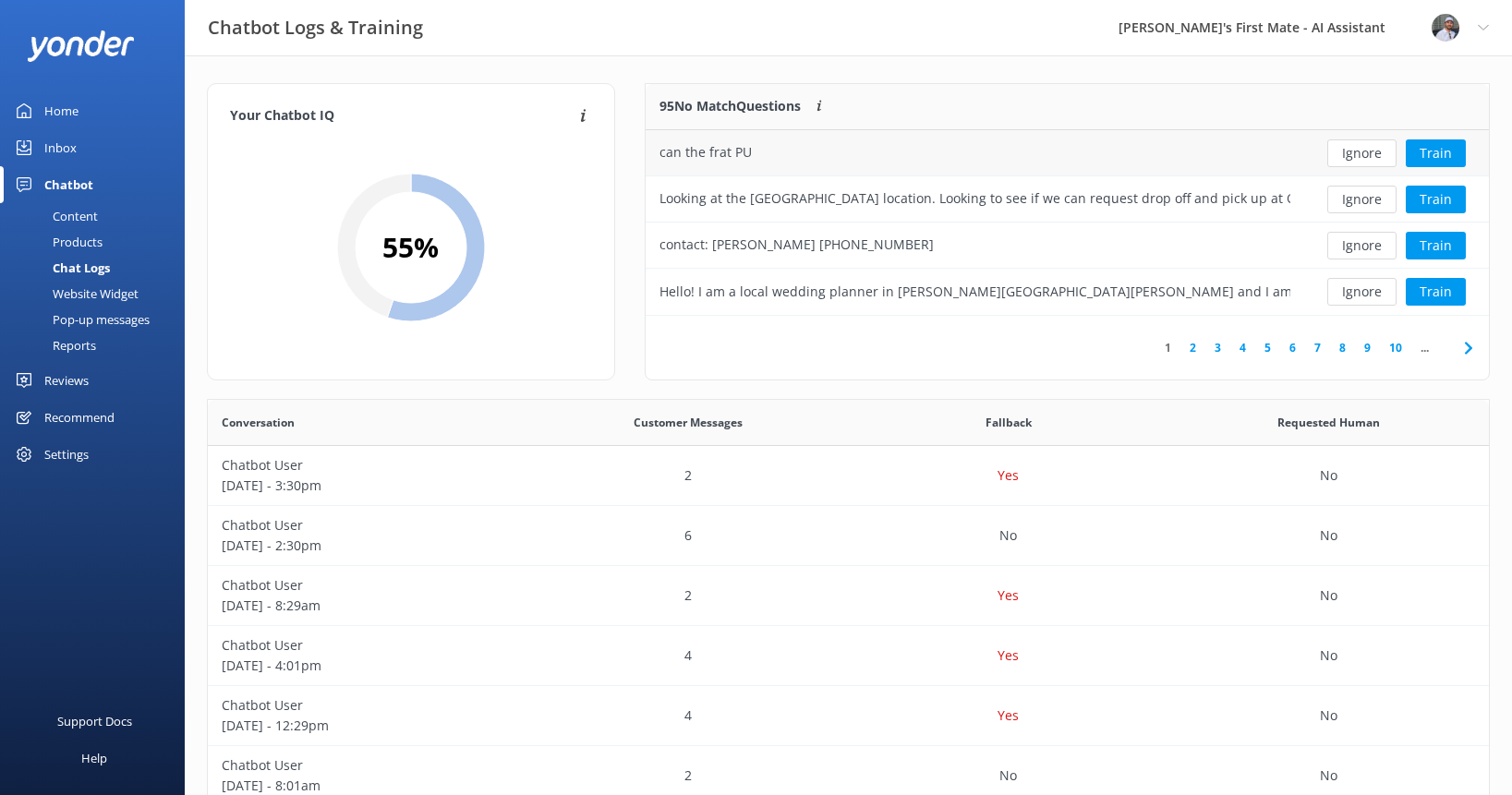 click on "can the frat PU" at bounding box center (974, 153) 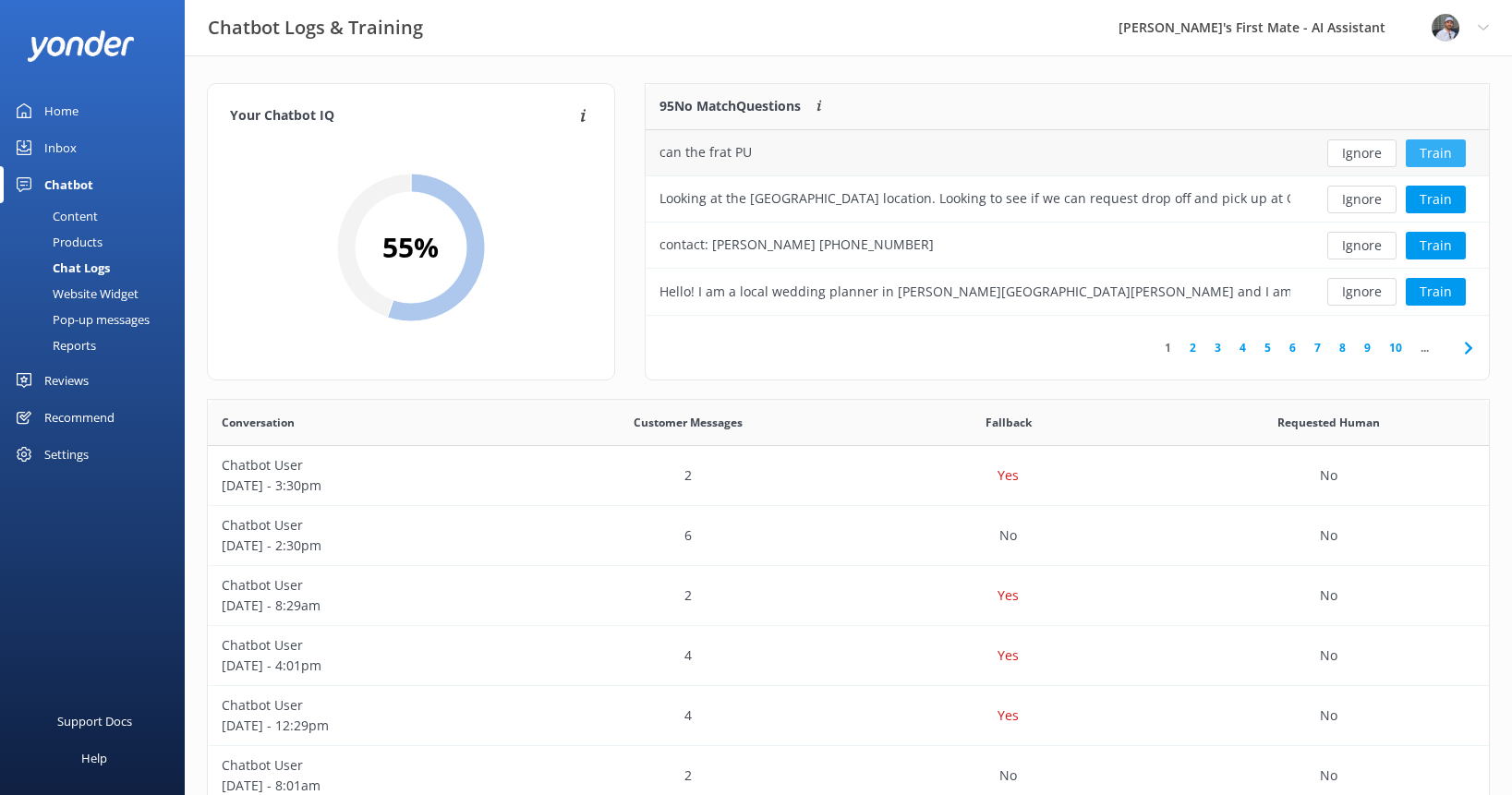 click on "Train" at bounding box center (1435, 153) 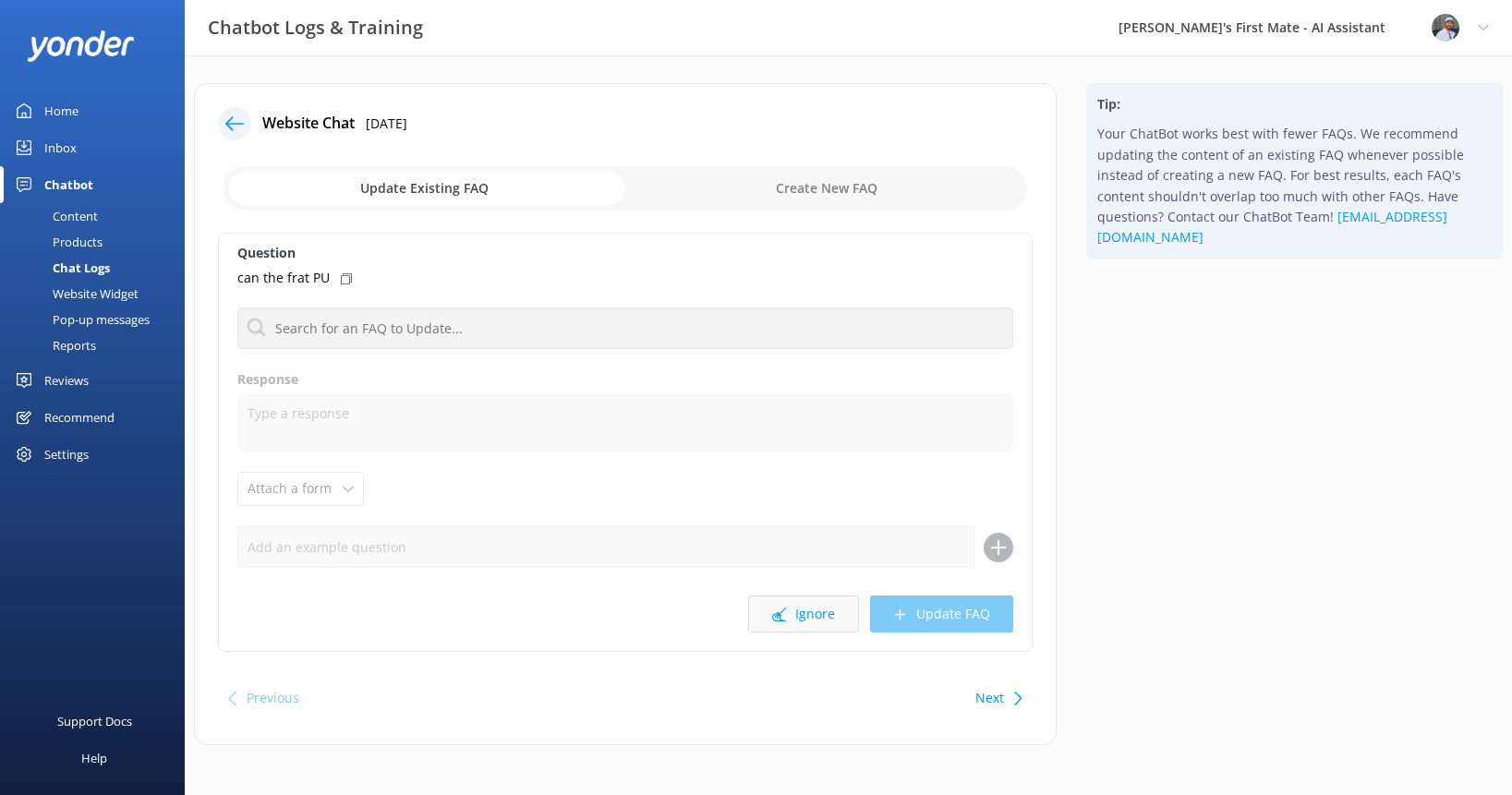click on "Ignore" at bounding box center [804, 614] 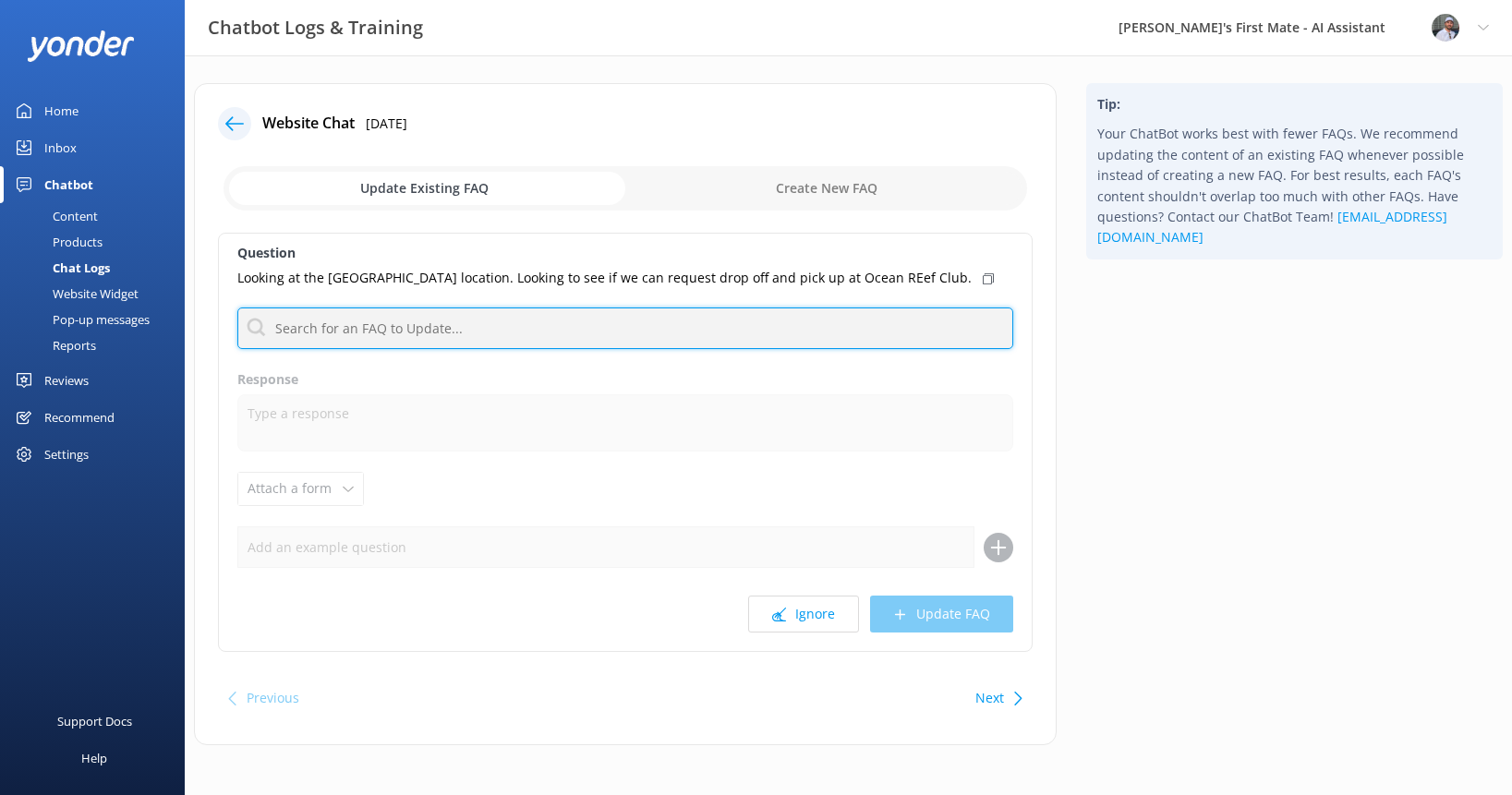 click at bounding box center (625, 328) 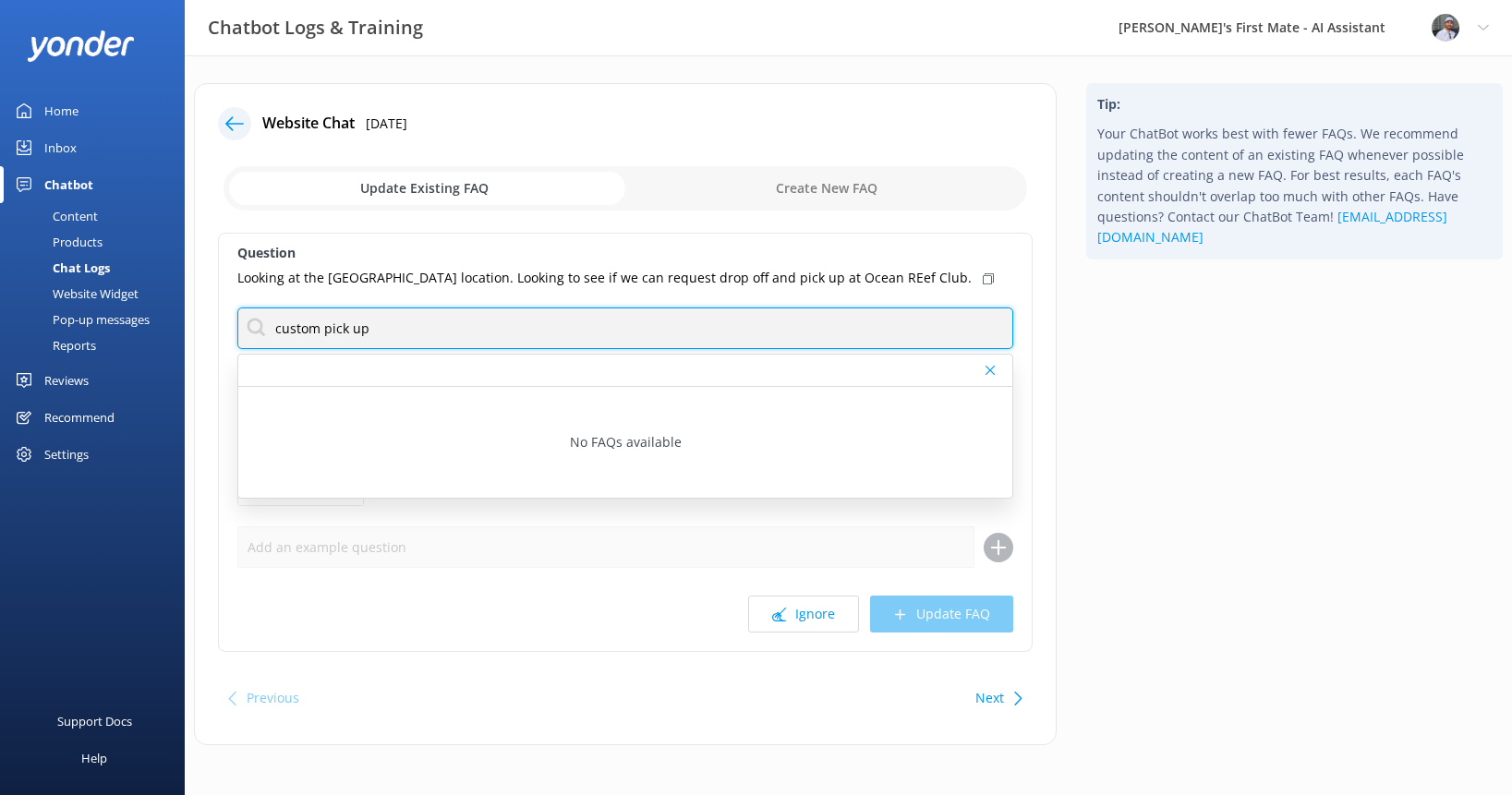 click on "custom pick up" at bounding box center [625, 328] 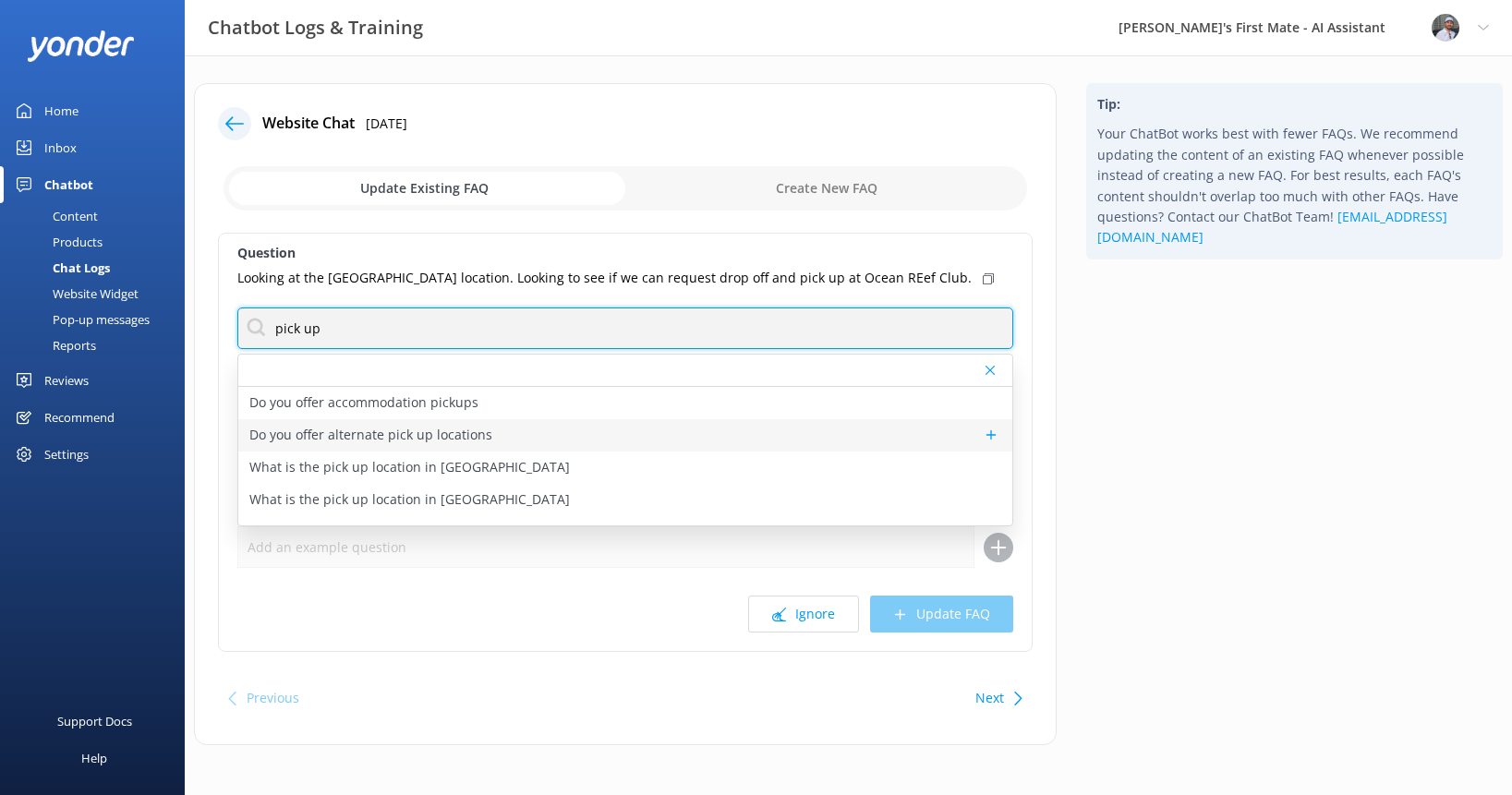 type on "pick up" 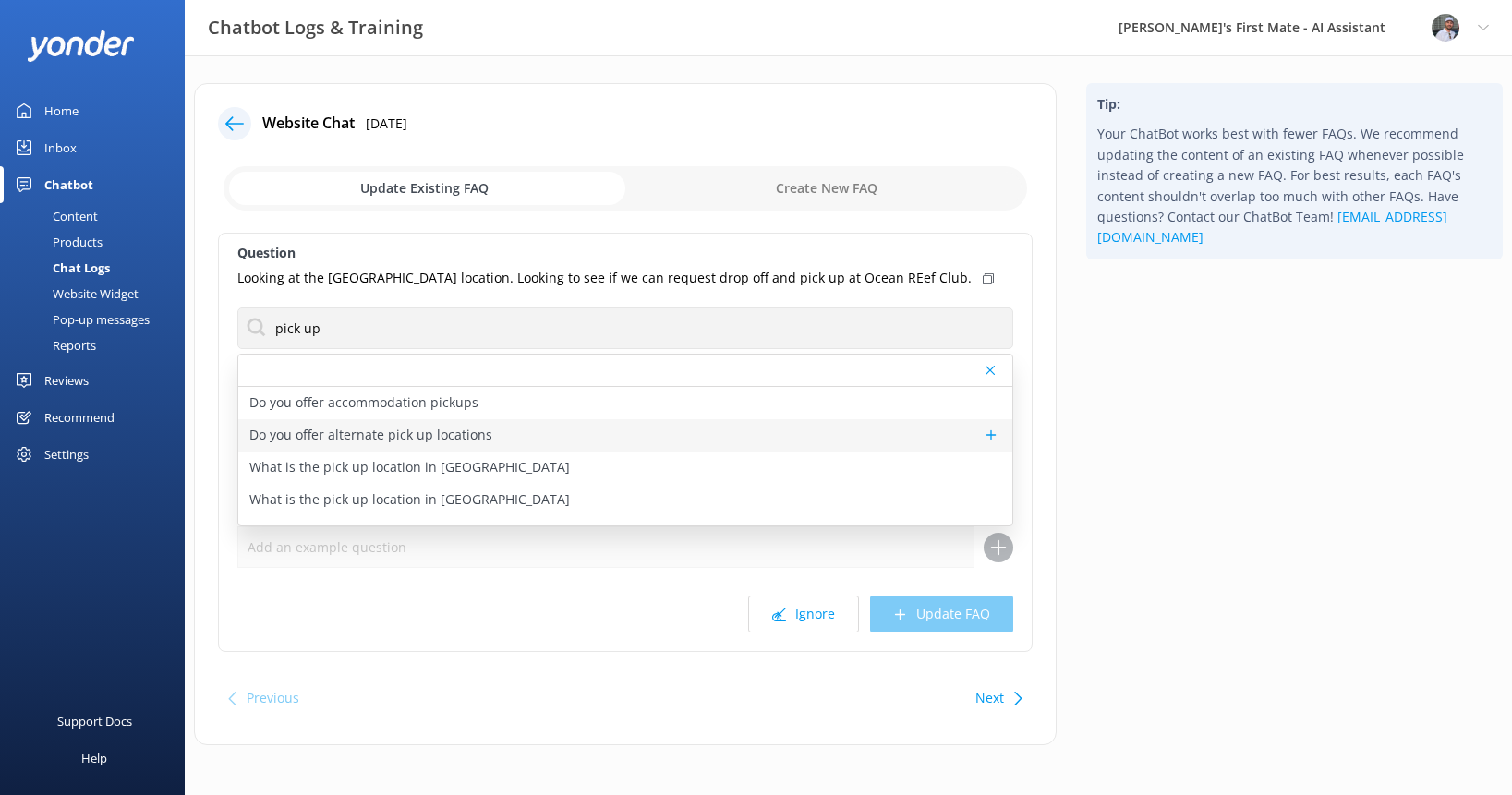 click on "Do you offer alternate pick up locations" at bounding box center (370, 435) 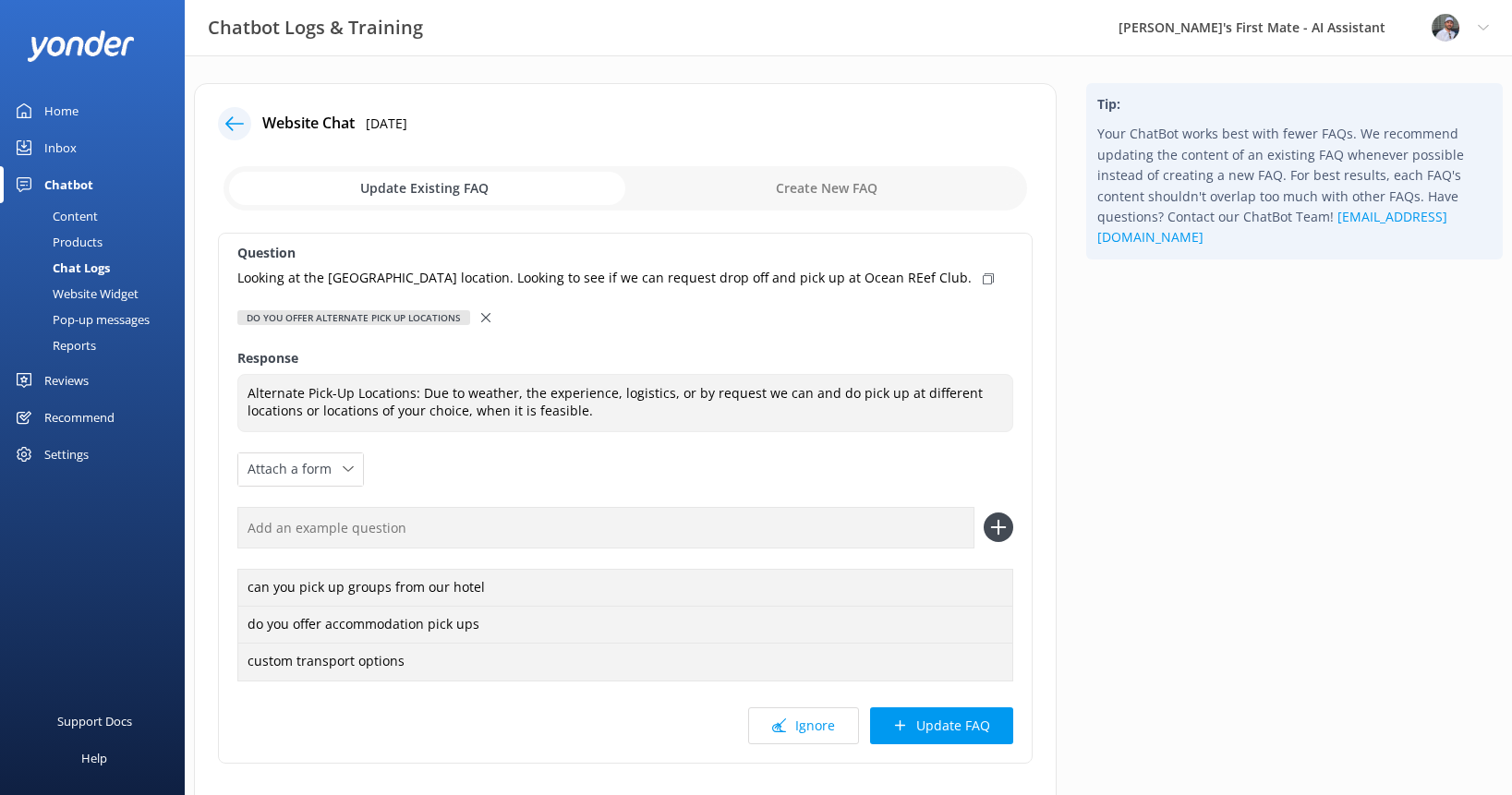 click 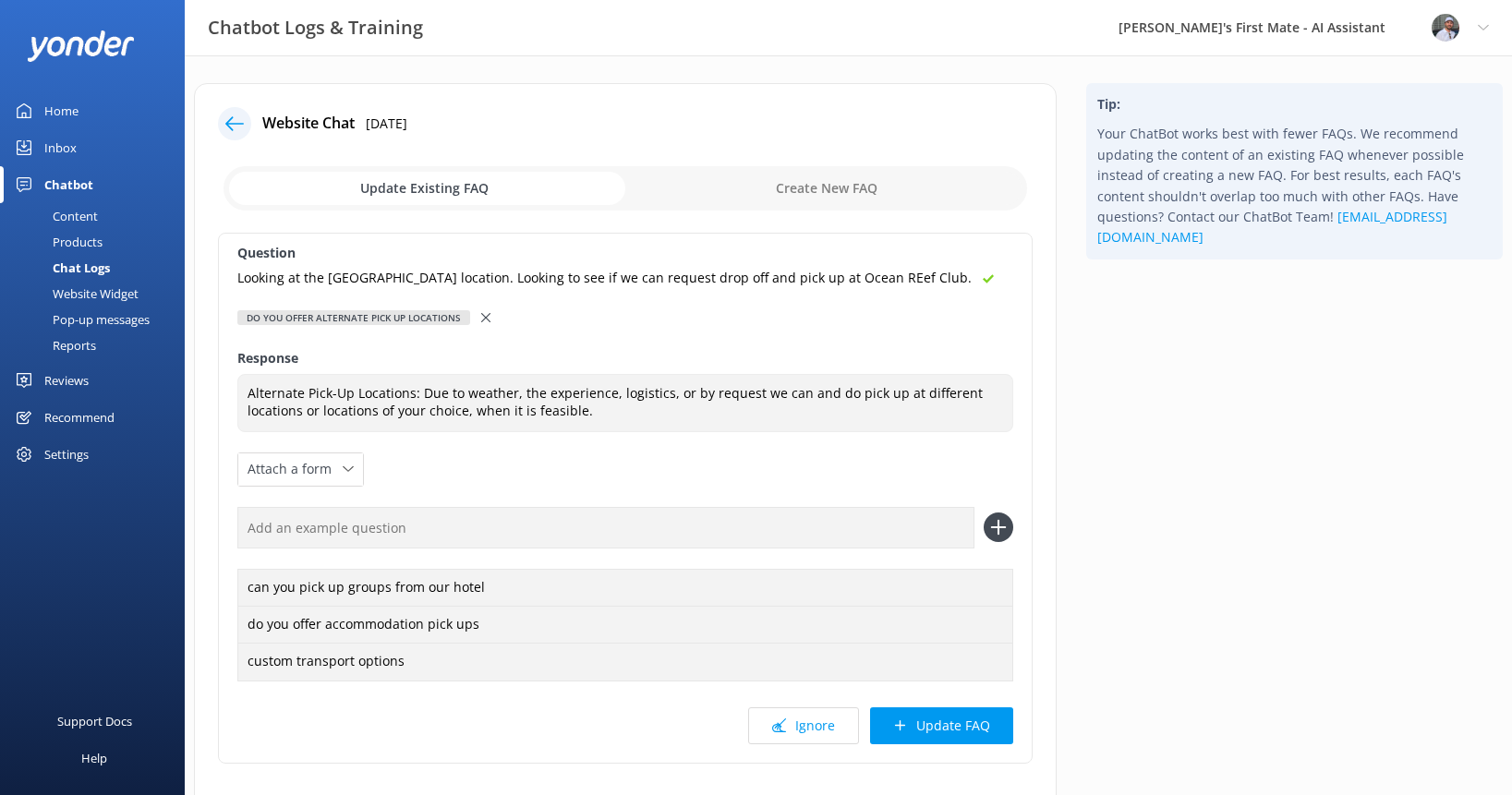 click at bounding box center [606, 527] 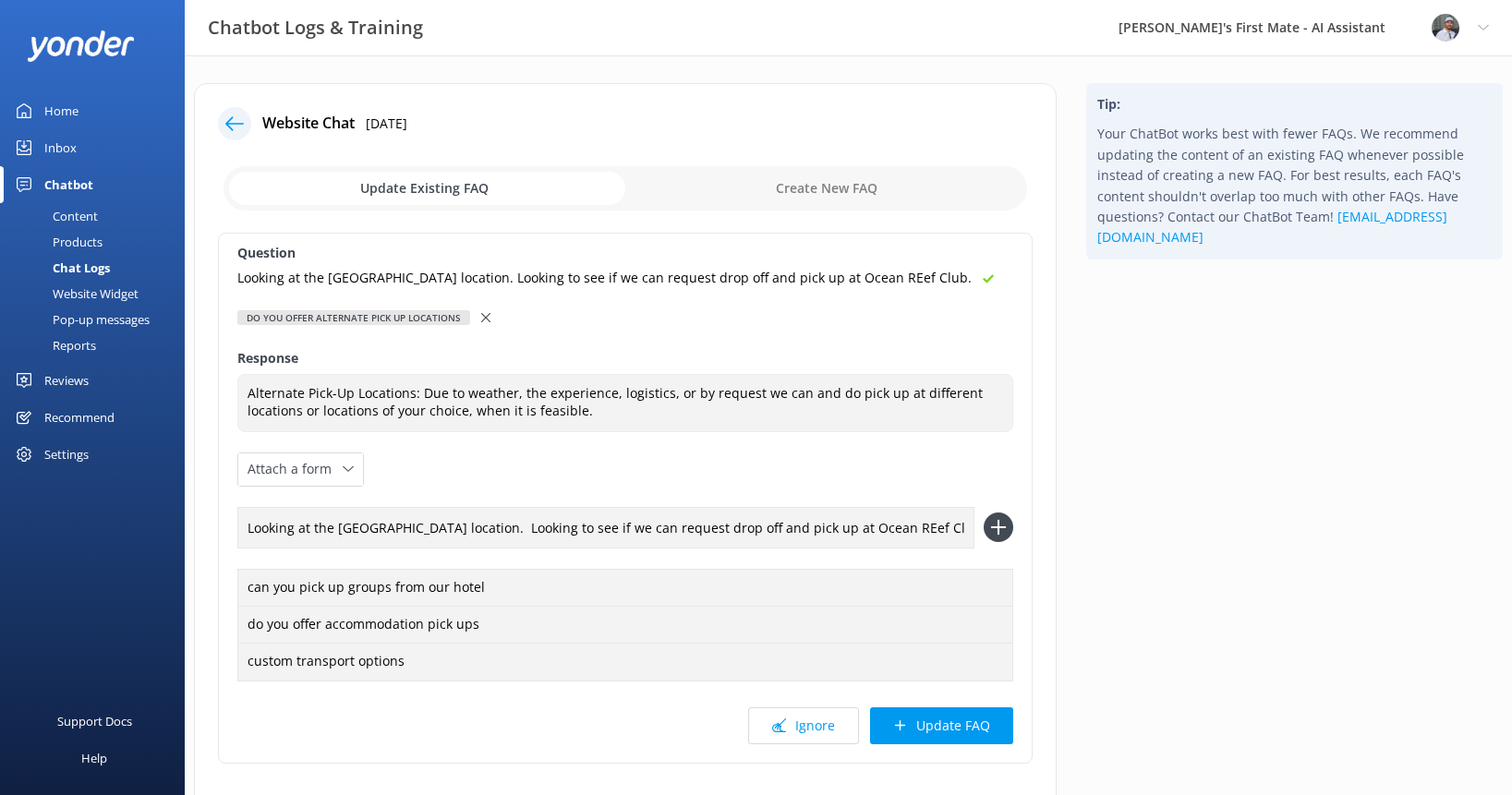 drag, startPoint x: 457, startPoint y: 528, endPoint x: 245, endPoint y: 525, distance: 212.02123 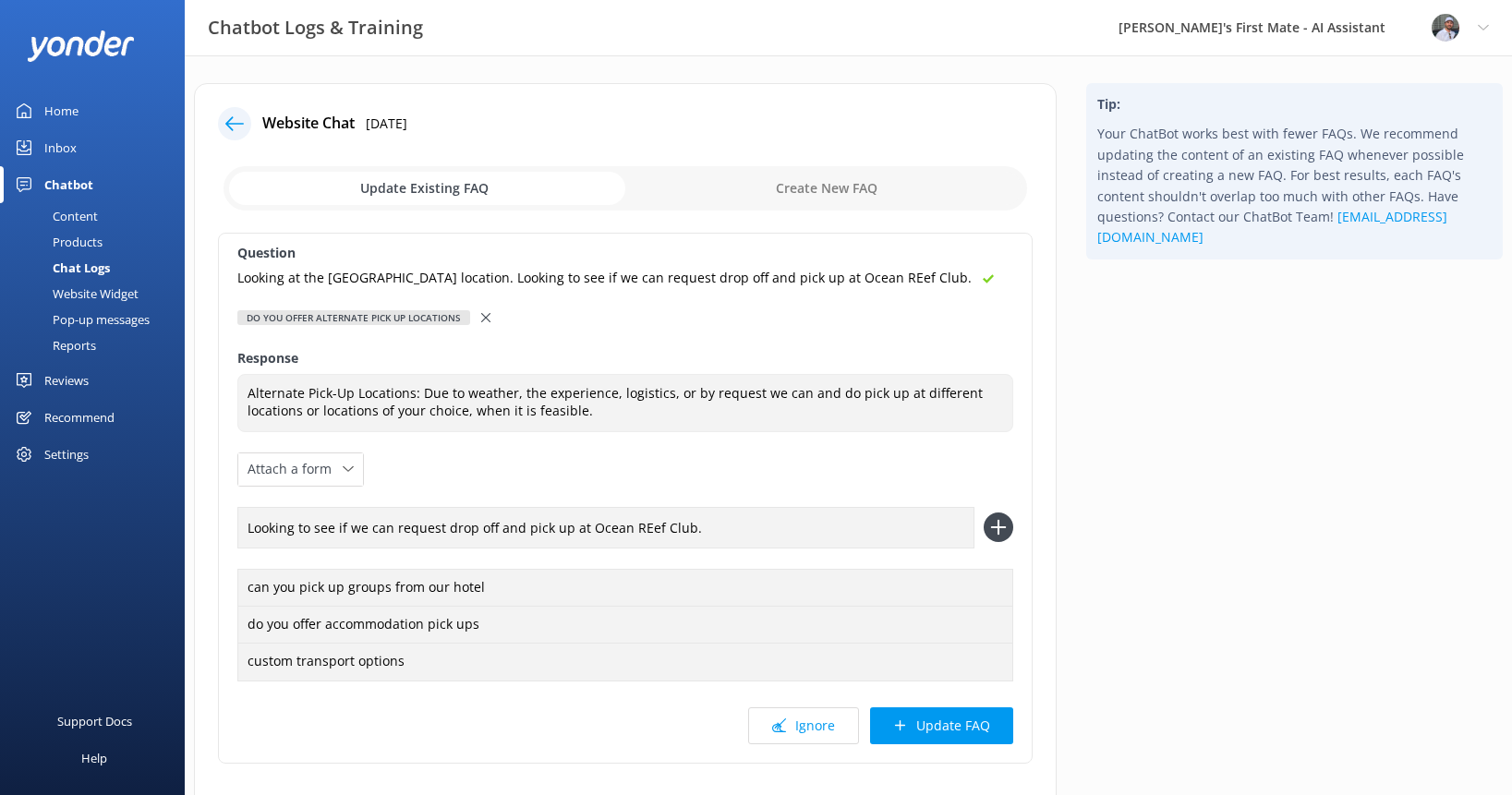 click on "Looking to see if we can request drop off and pick up at Ocean REef Club." at bounding box center (606, 527) 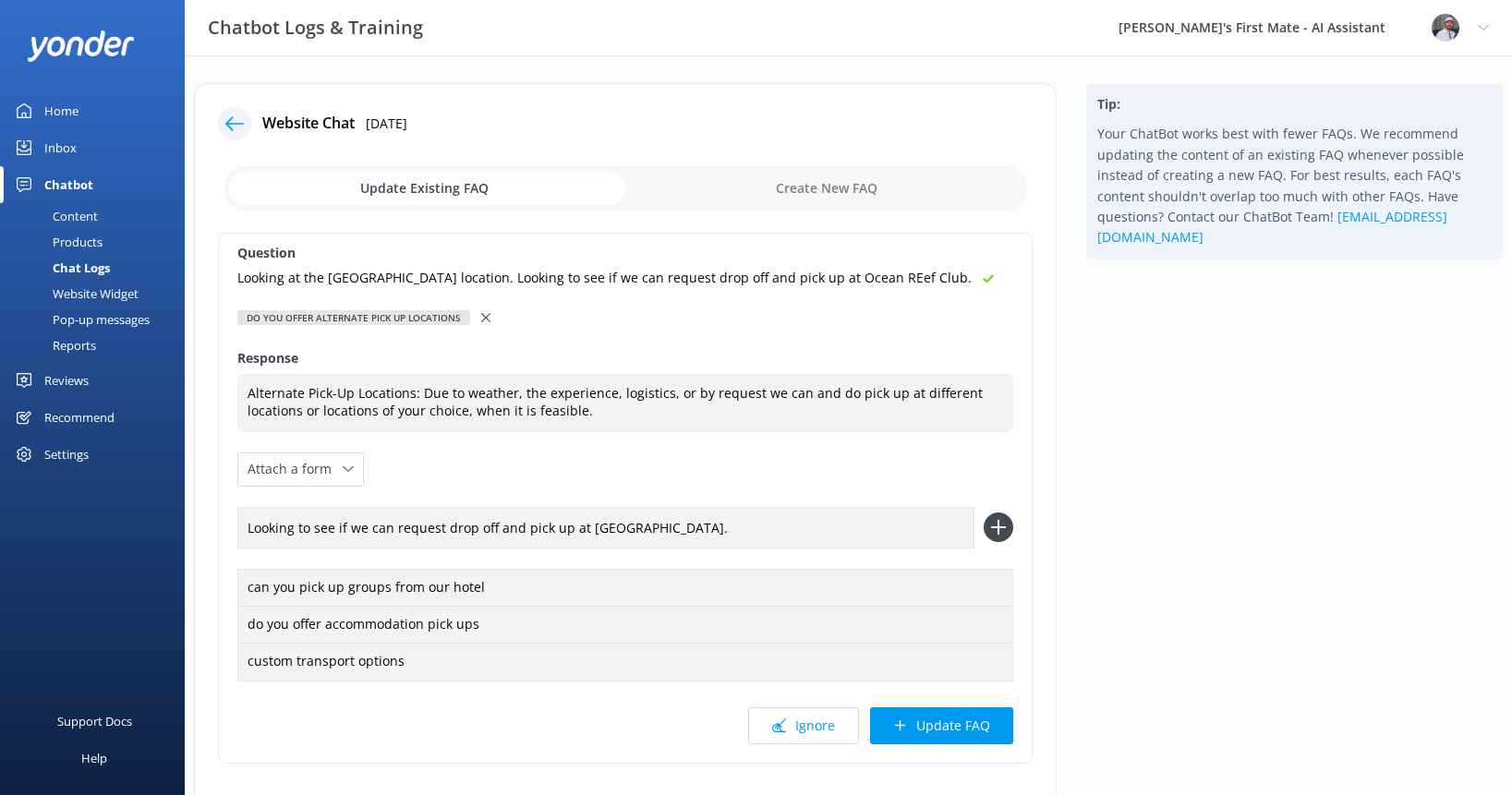 click on "Looking to see if we can request drop off and pick up at [GEOGRAPHIC_DATA]." at bounding box center (606, 527) 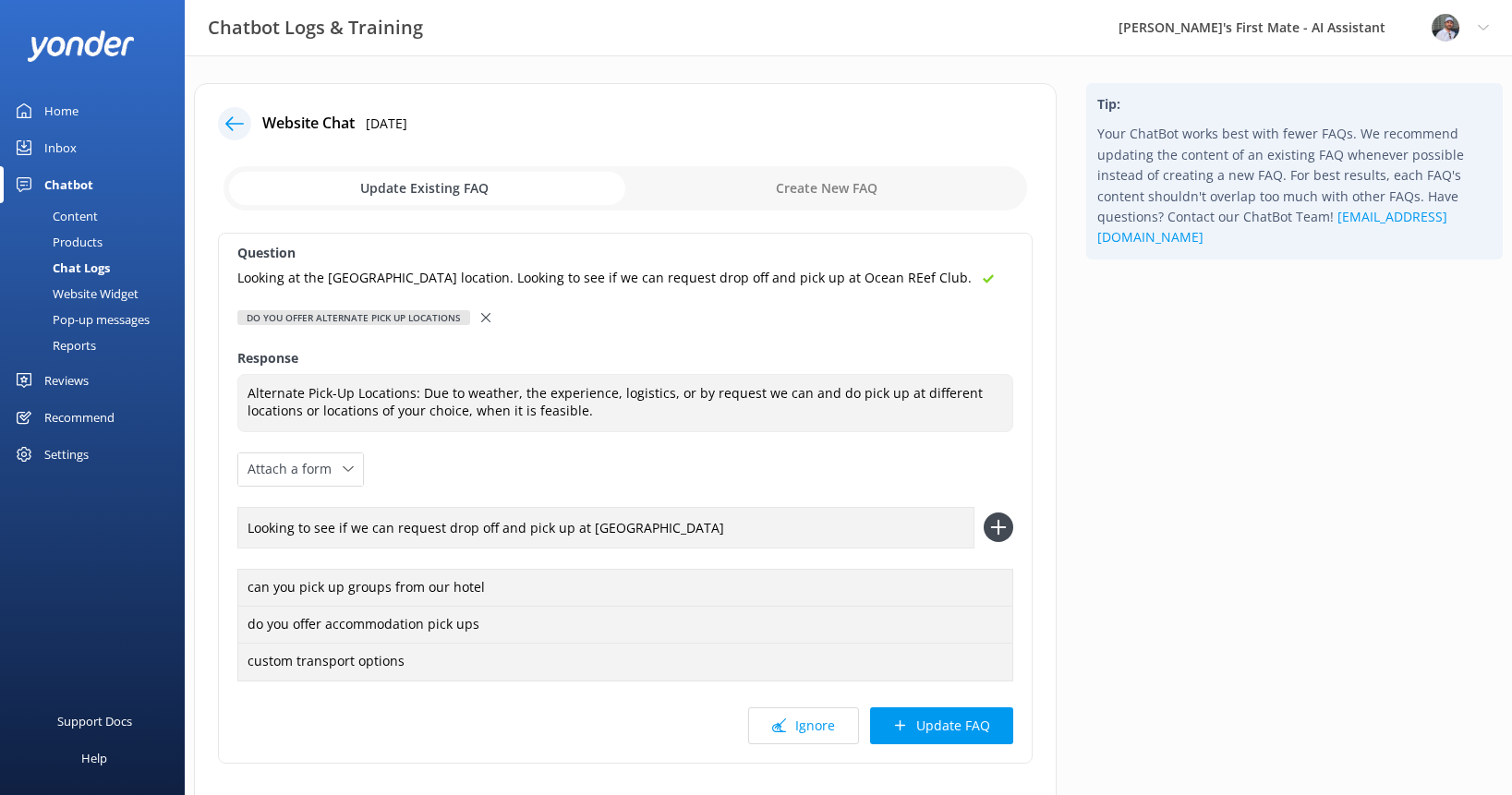 drag, startPoint x: 704, startPoint y: 530, endPoint x: 446, endPoint y: 531, distance: 258.0019 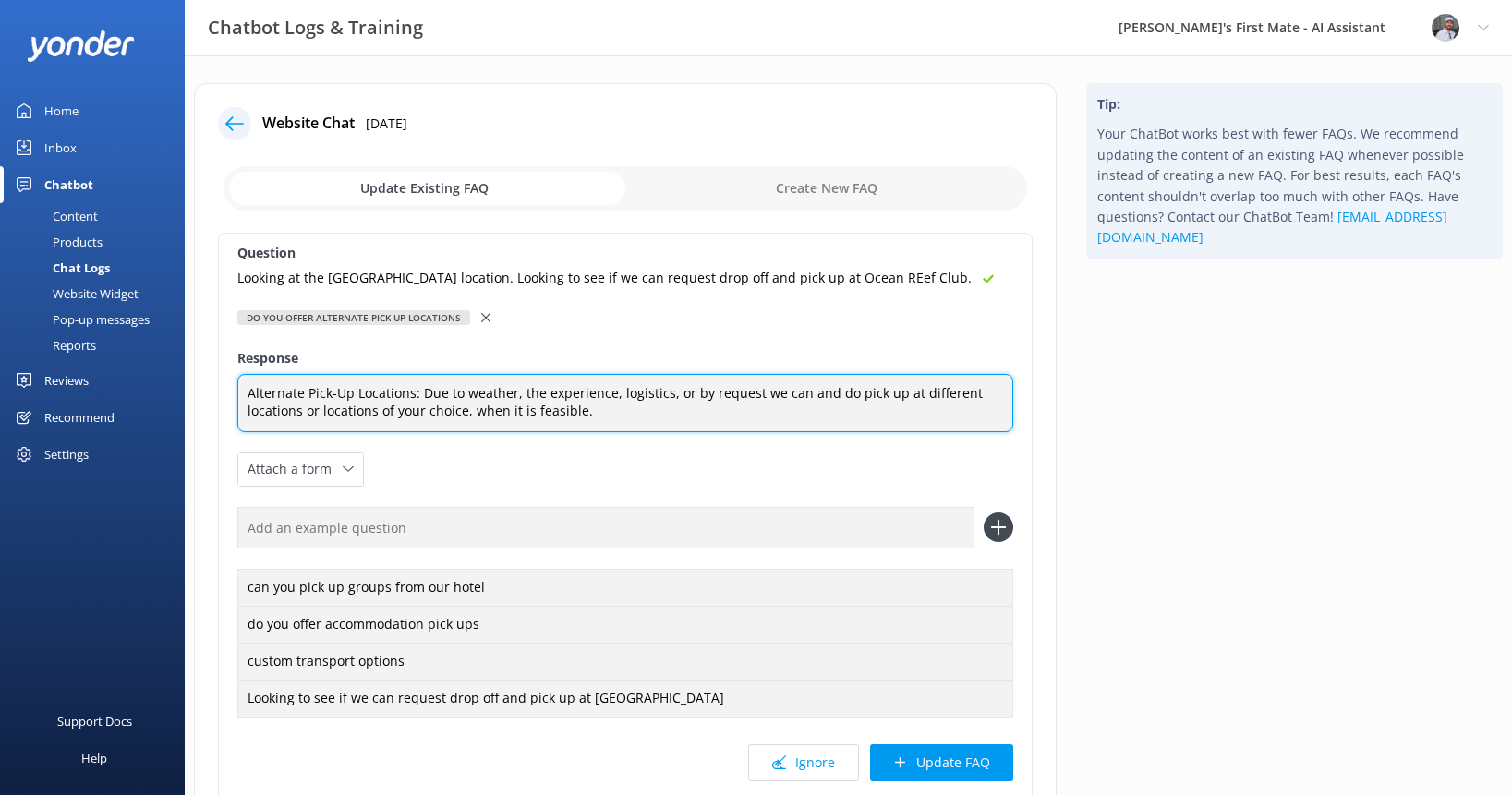 click on "Alternate Pick-Up Locations: Due to weather, the experience, logistics, or by request we can and do pick up at different locations or locations of your choice, when it is feasible." at bounding box center (625, 403) 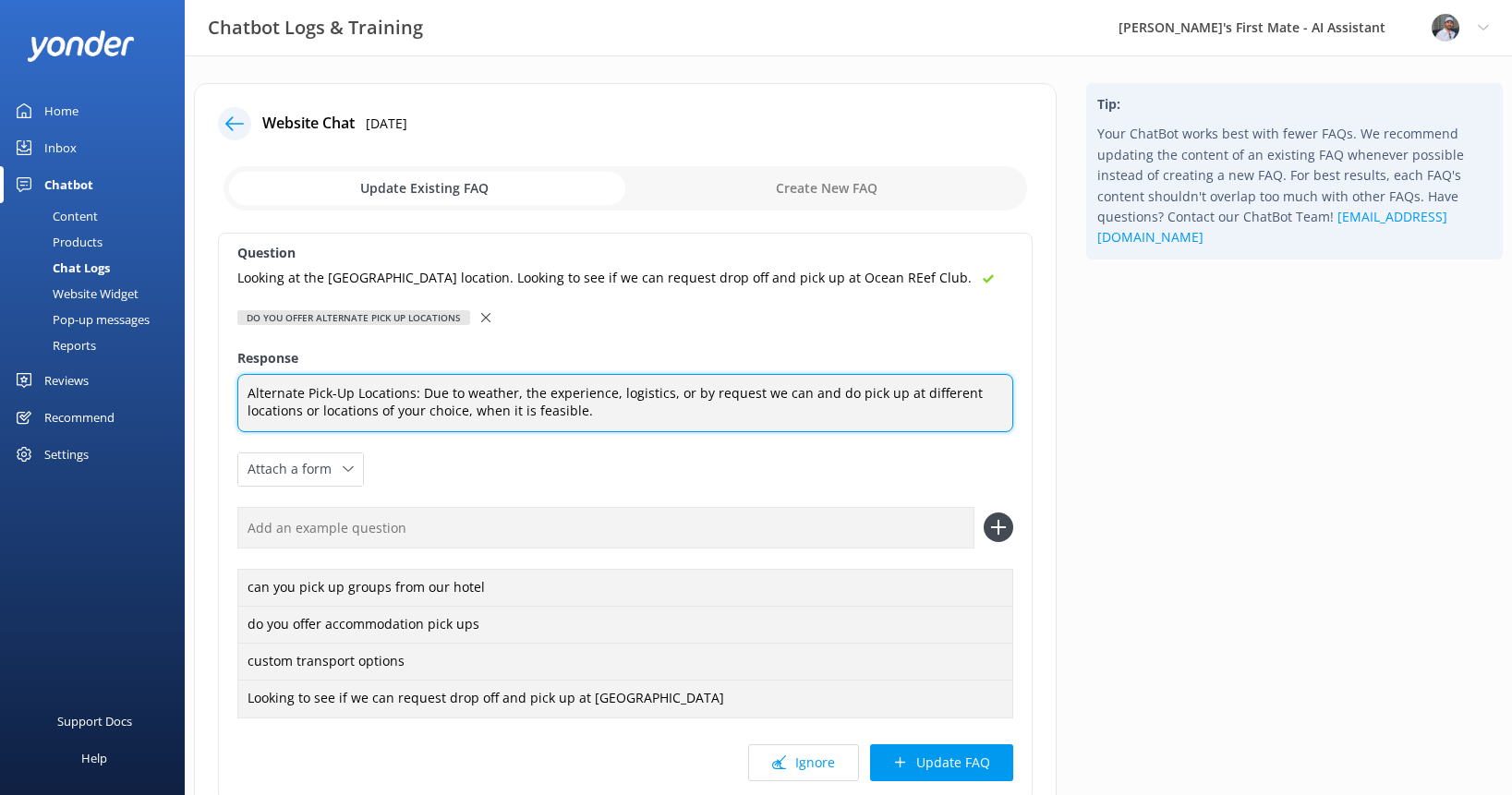click on "Alternate Pick-Up Locations: Due to weather, the experience, logistics, or by request we can and do pick up at different locations or locations of your choice, when it is feasible." at bounding box center (625, 403) 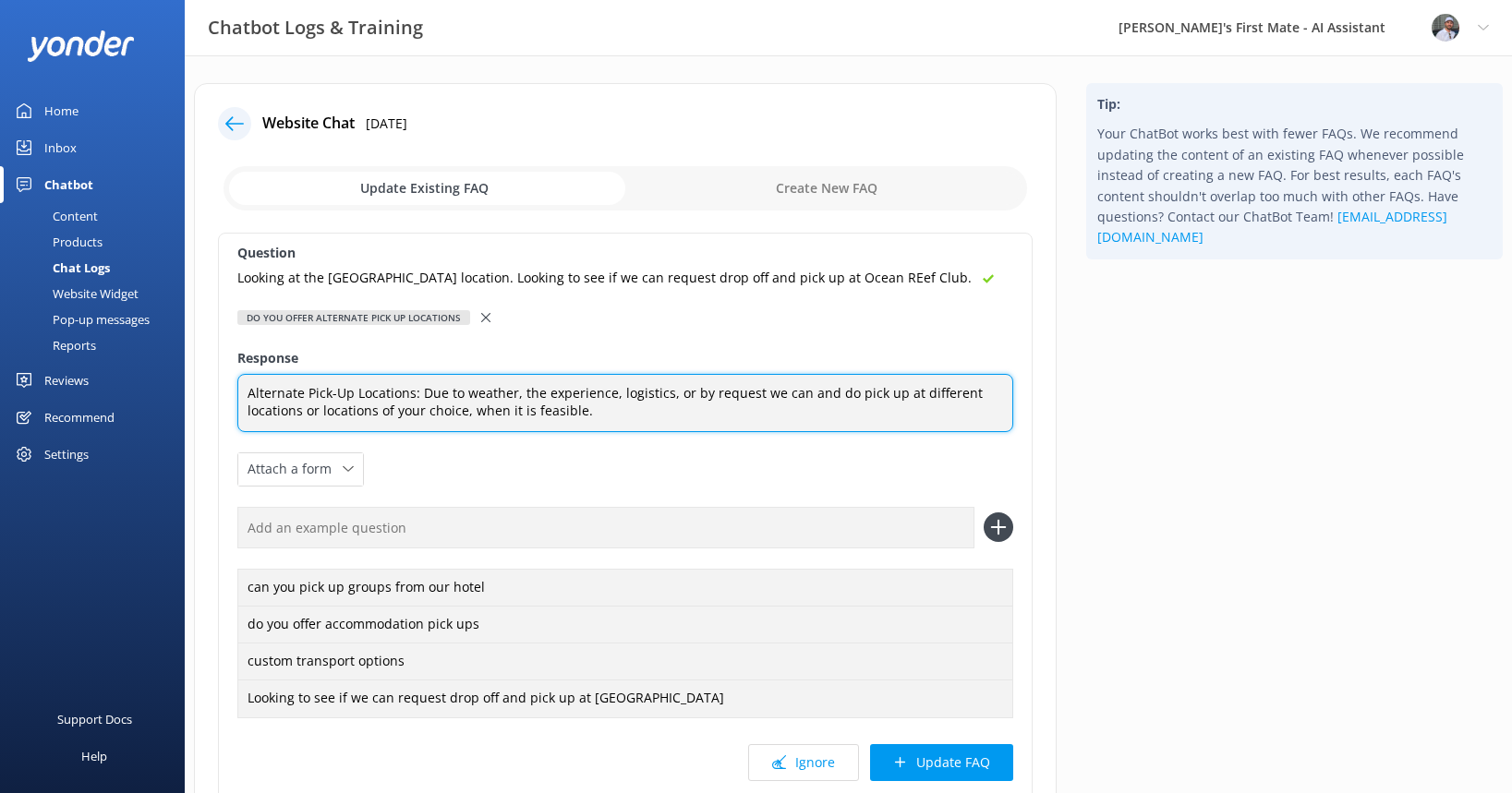 paste on ", we can and do pick up at different locations or locations of your choice when it is feasible. Please note that custom pickups typically incur a $175 fee. We also need to confirm with the property you’re requesting whether they allow boat pickups, and ensure the tide and docking conditions make it pos" 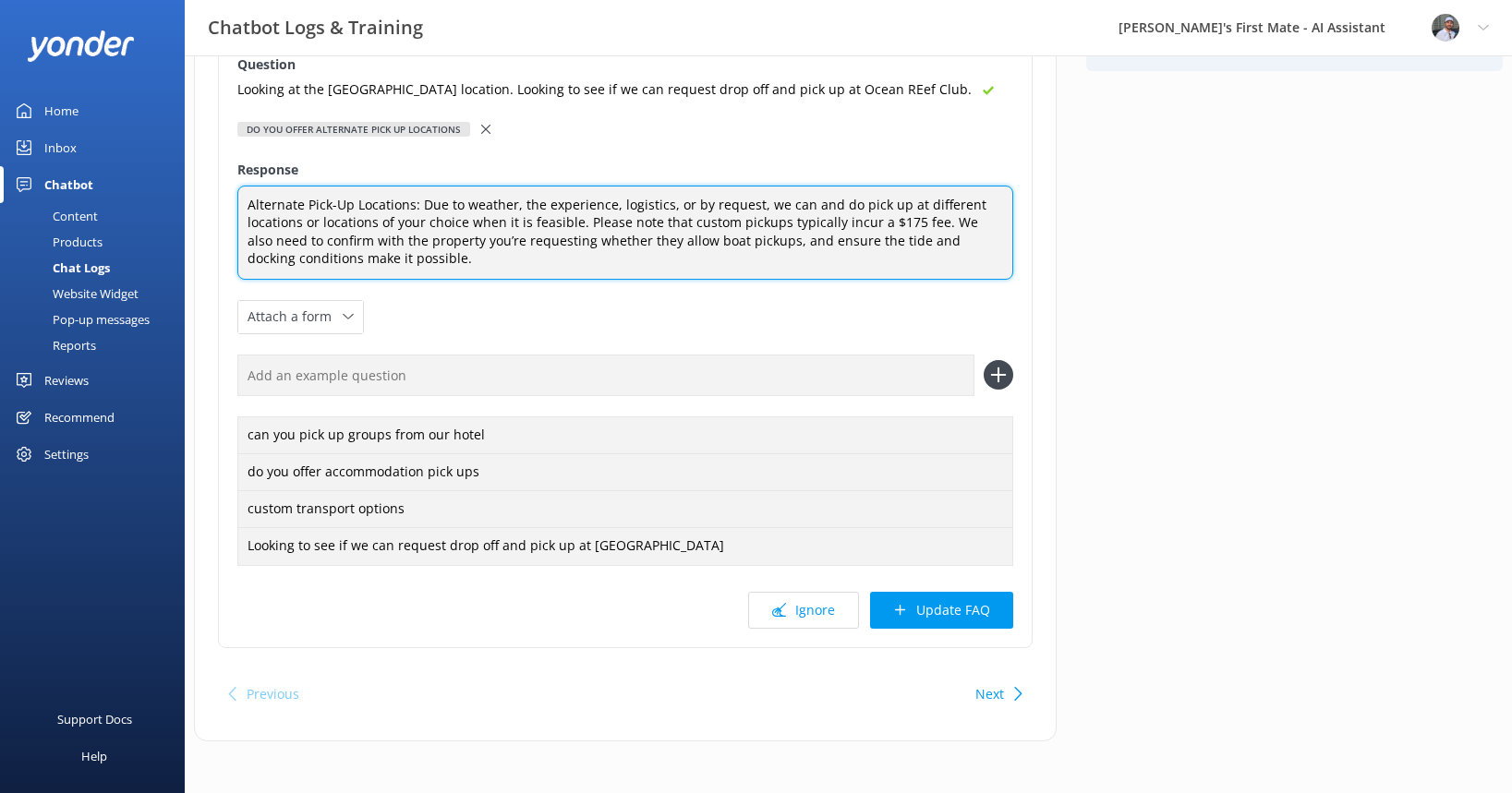scroll, scrollTop: 189, scrollLeft: 0, axis: vertical 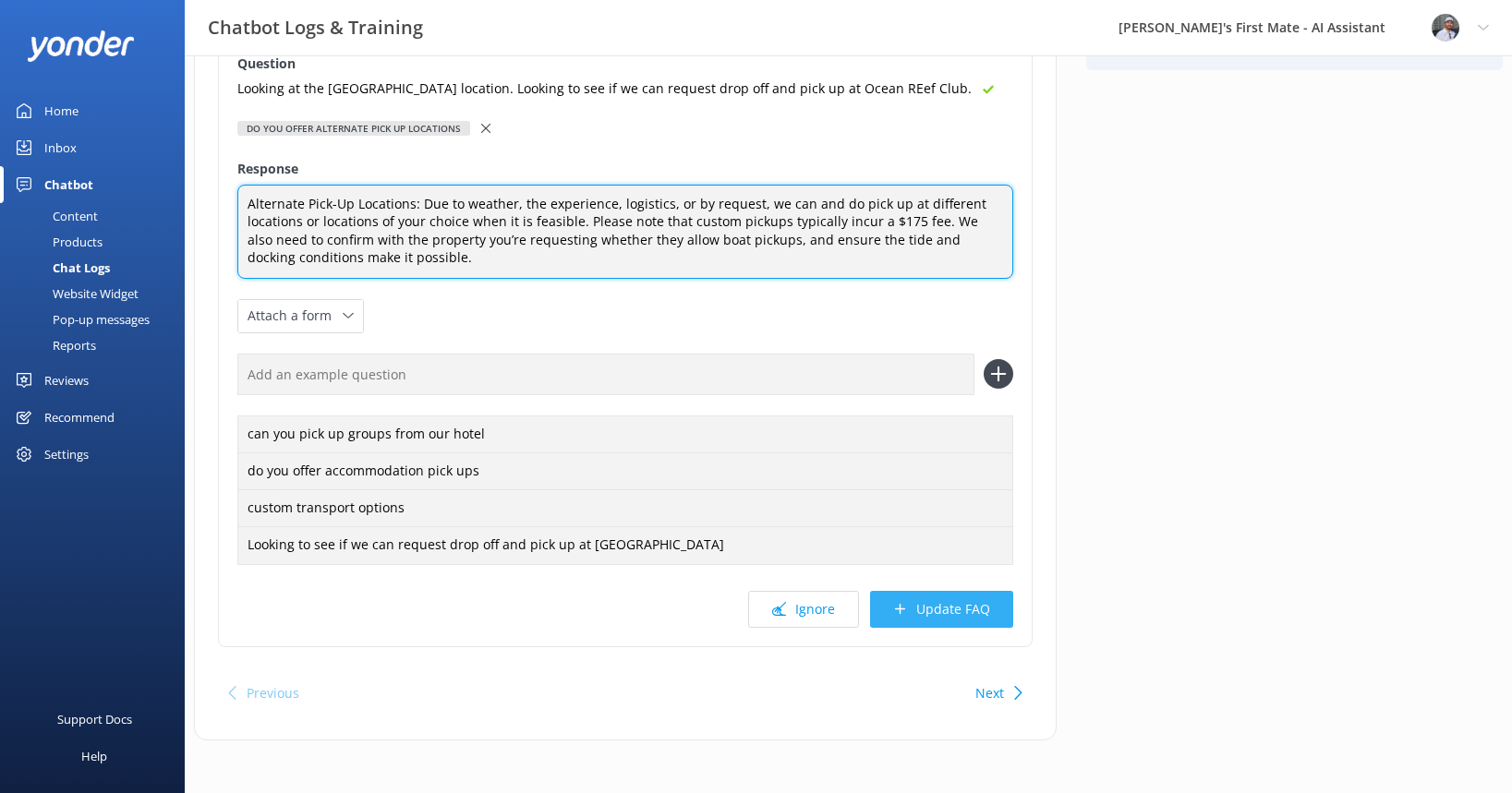 type on "Alternate Pick-Up Locations: Due to weather, the experience, logistics, or by request, we can and do pick up at different locations or locations of your choice when it is feasible. Please note that custom pickups typically incur a $175 fee. We also need to confirm with the property you’re requesting whether they allow boat pickups, and ensure the tide and docking conditions make it possible." 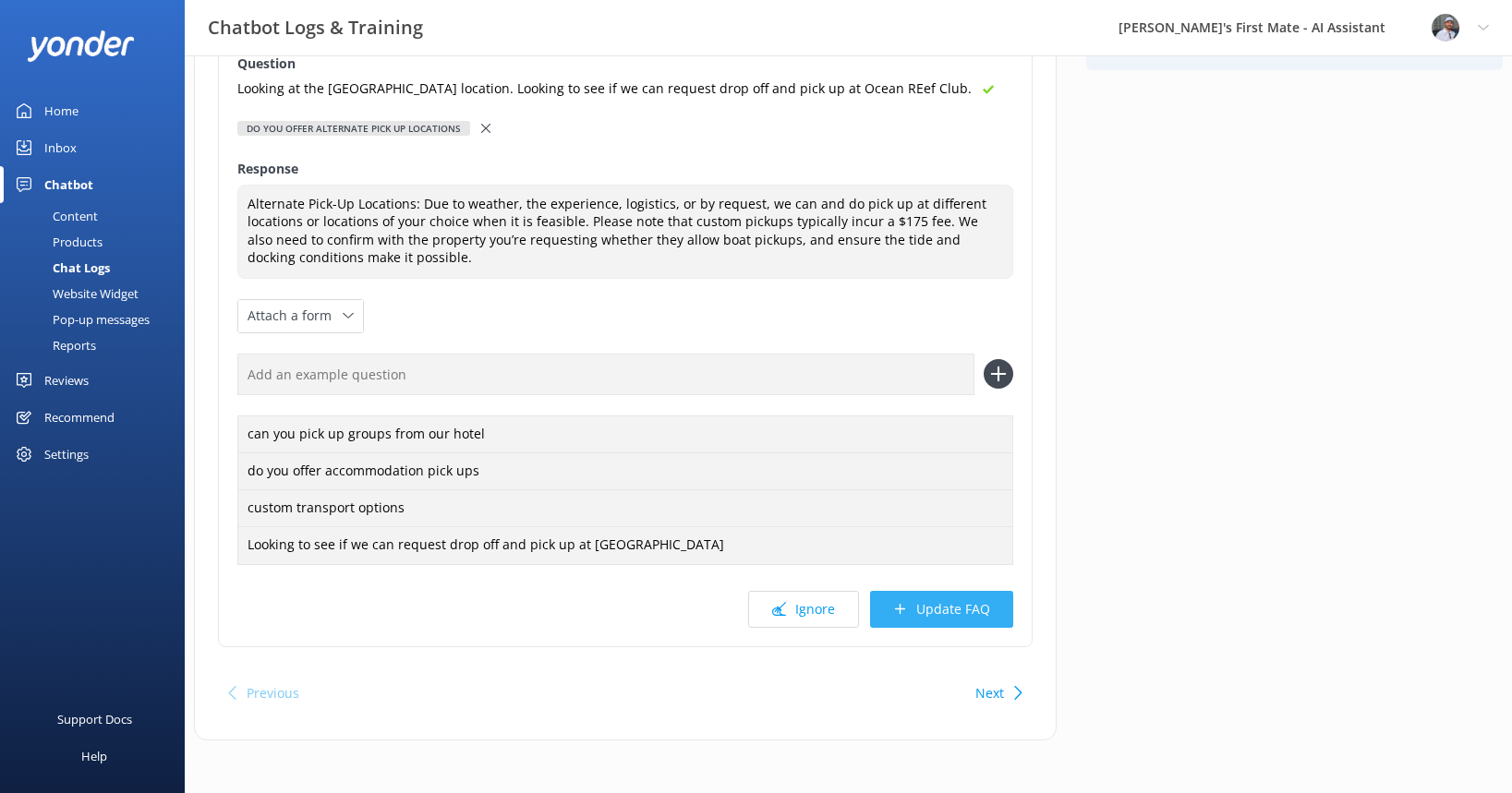 click 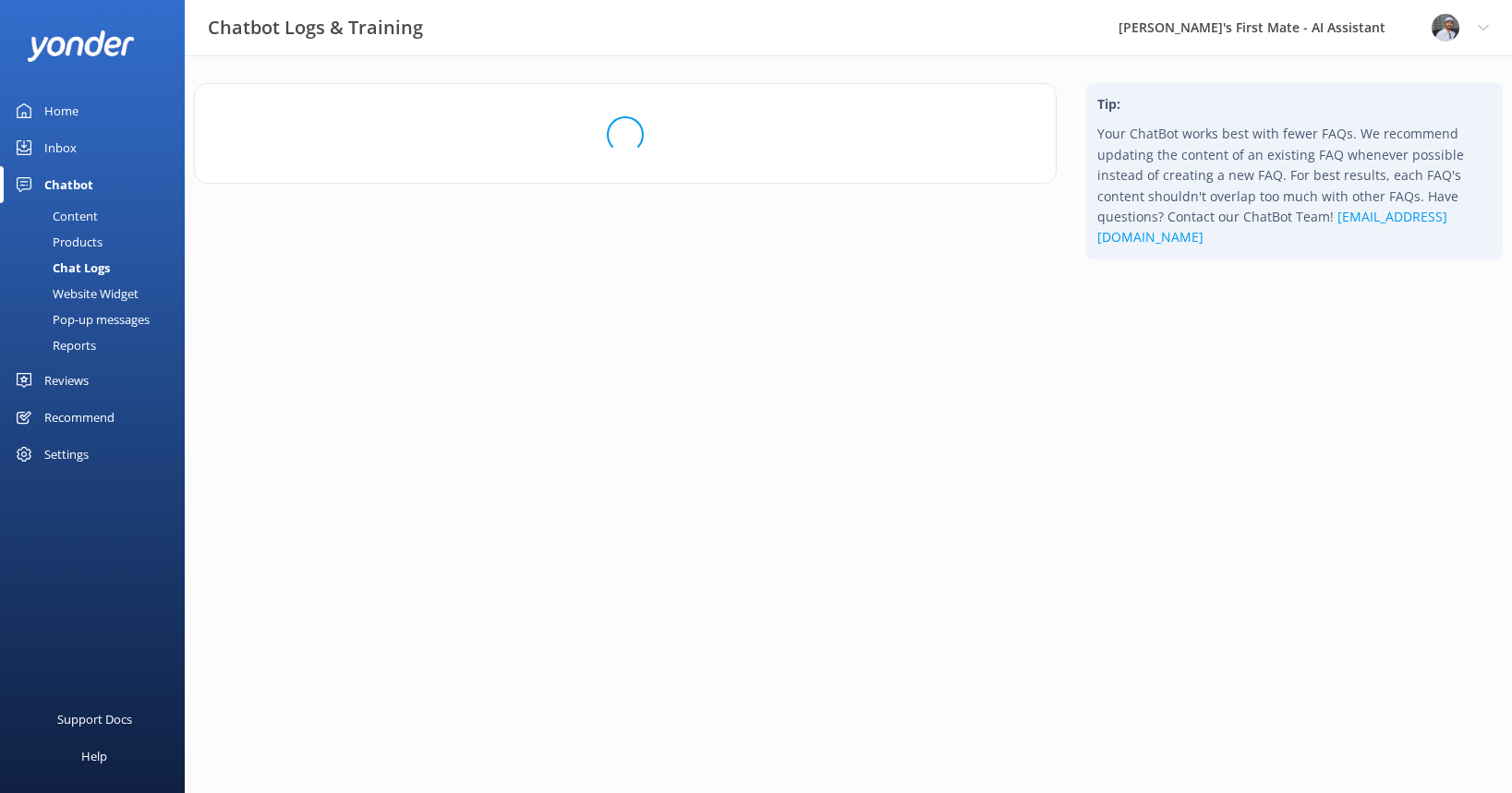 scroll, scrollTop: 0, scrollLeft: 0, axis: both 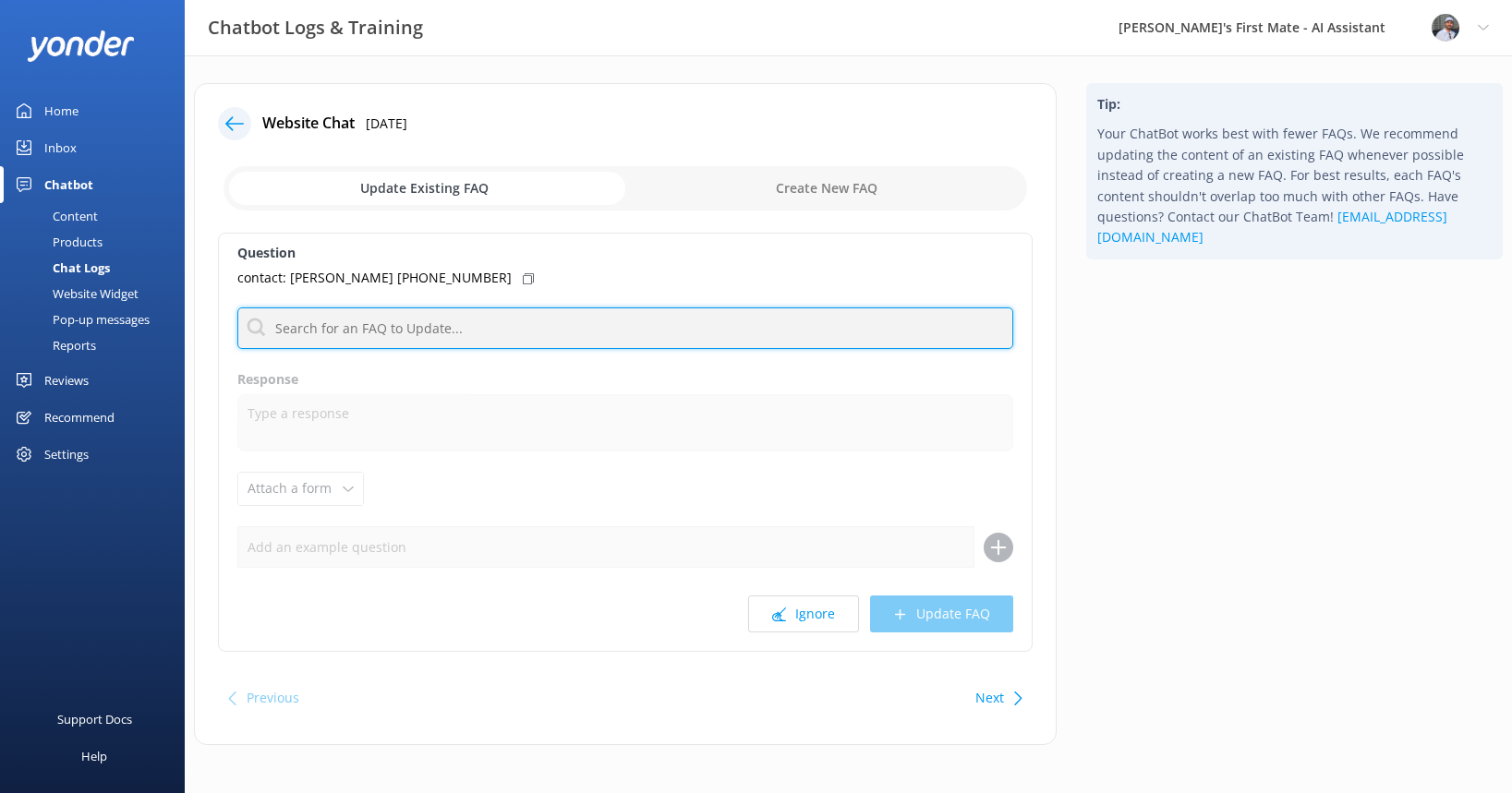click at bounding box center (625, 328) 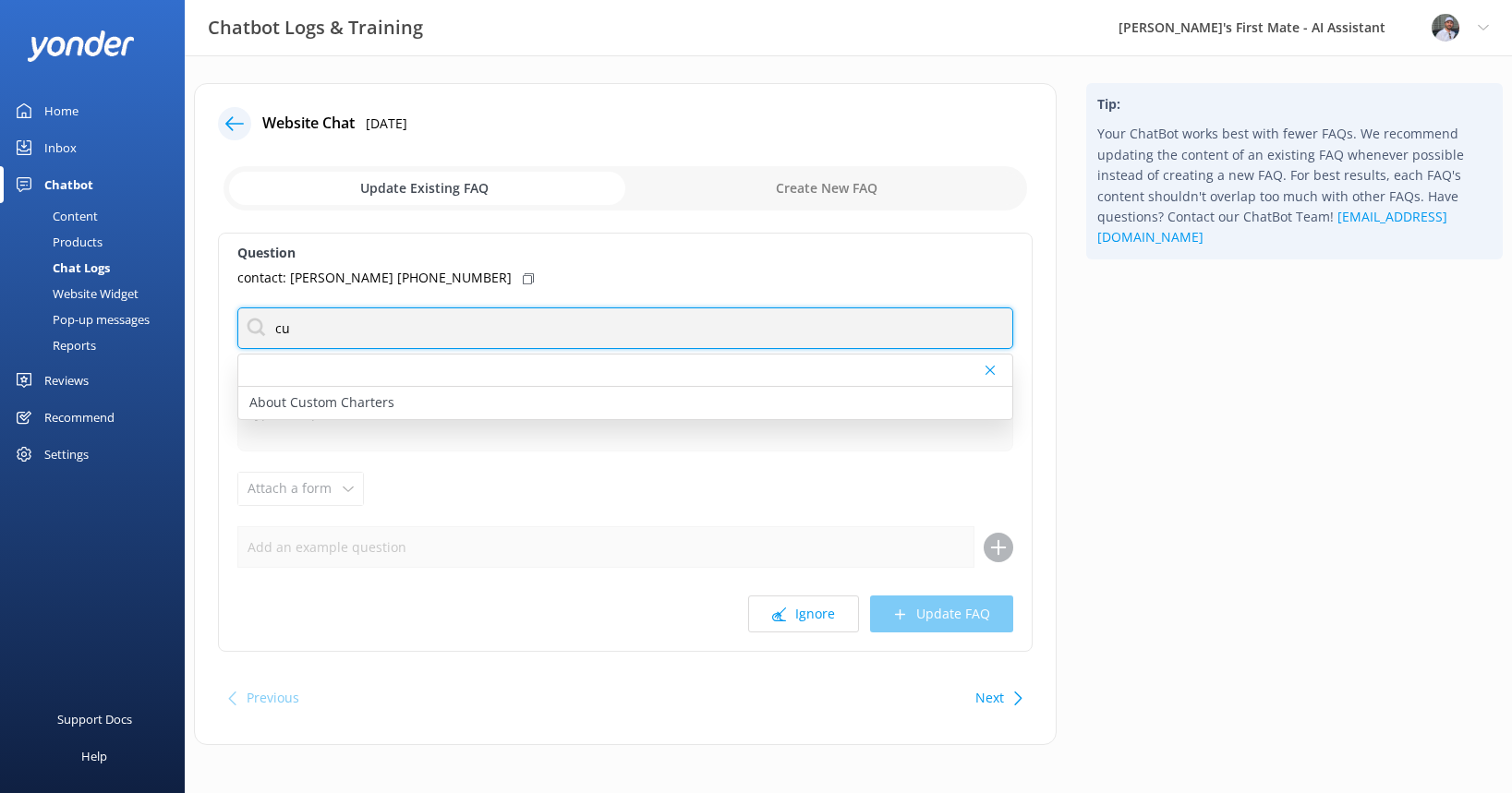 type on "c" 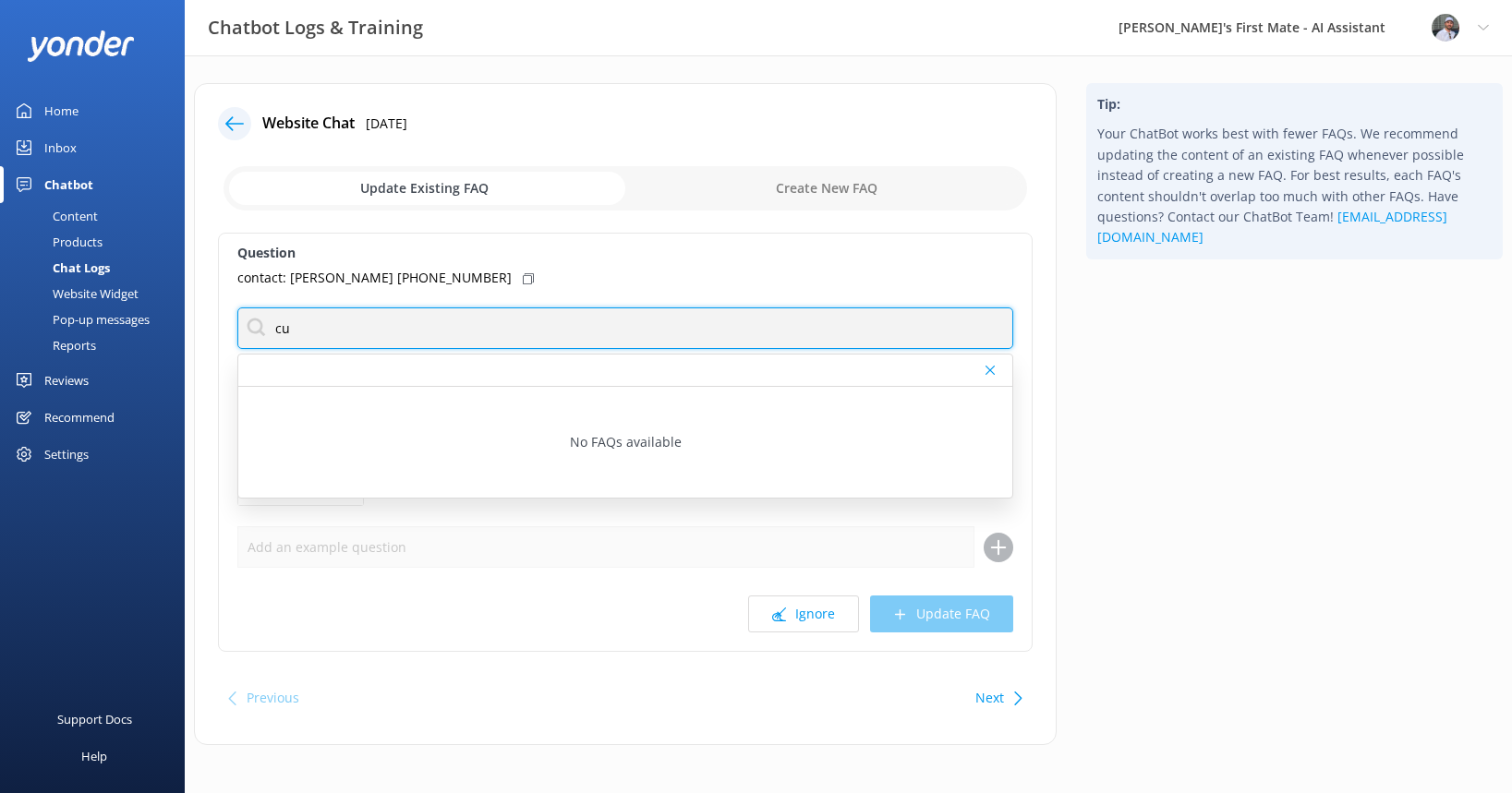 type on "c" 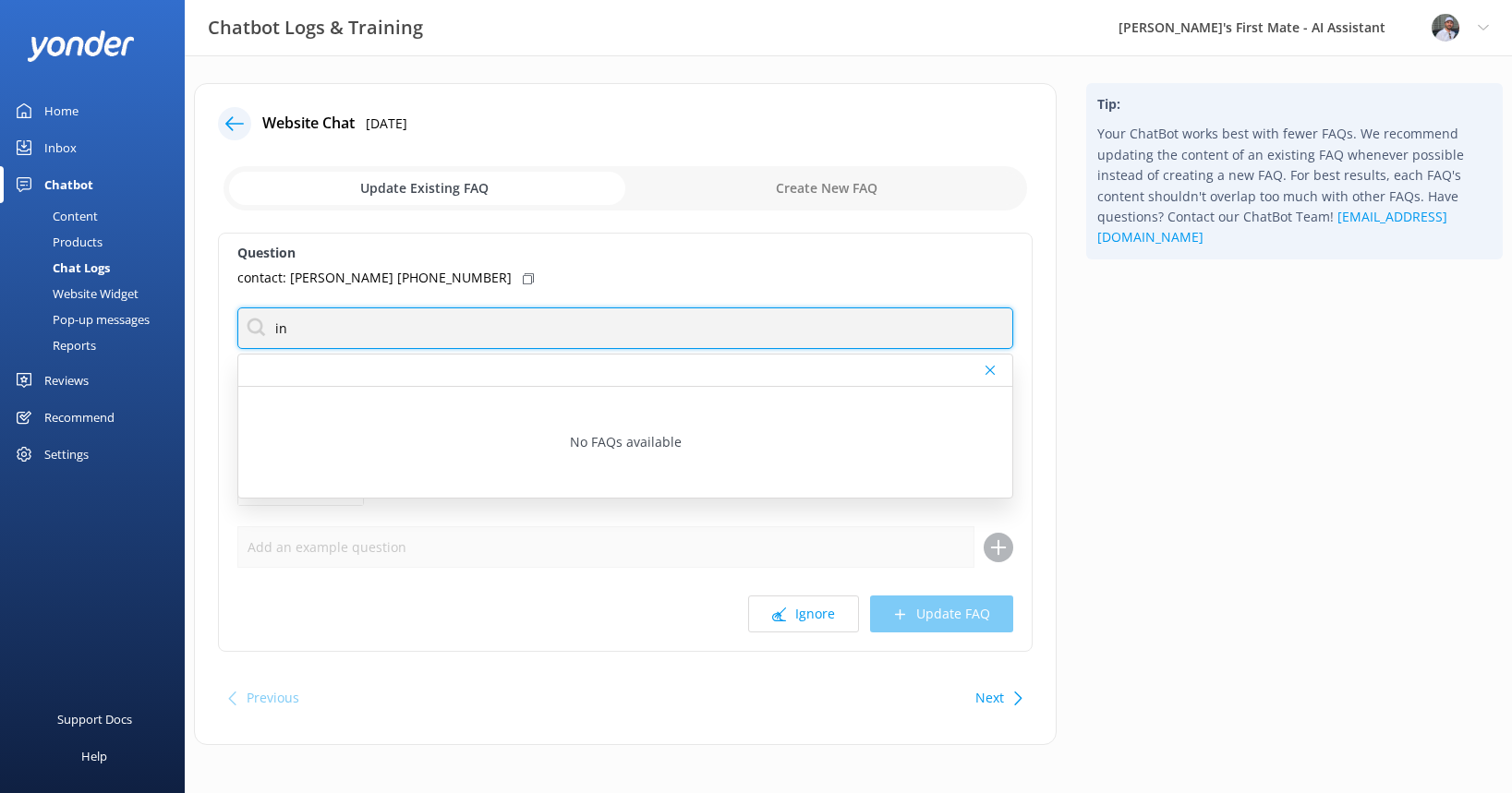 type on "i" 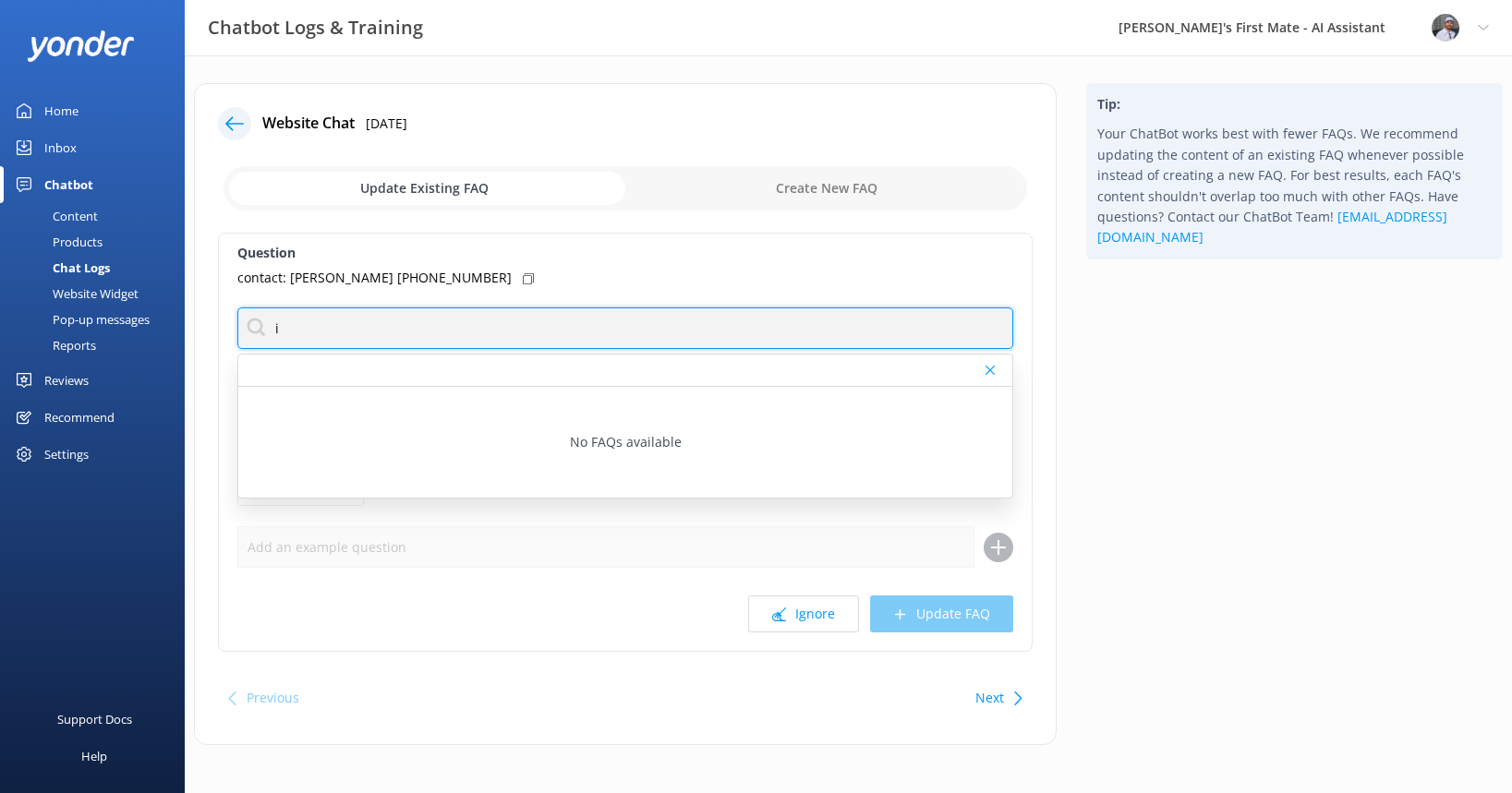 type 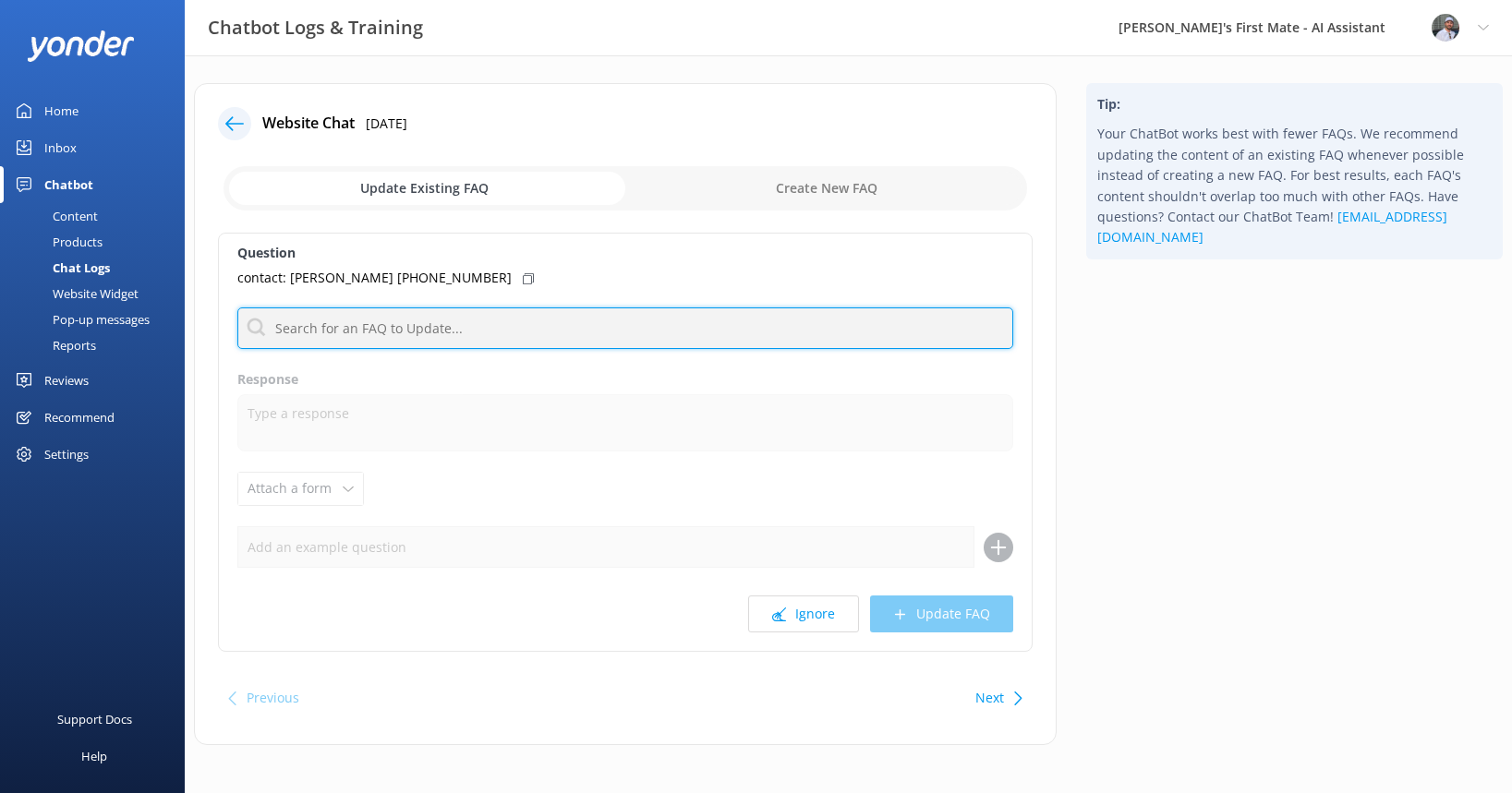 click at bounding box center [625, 328] 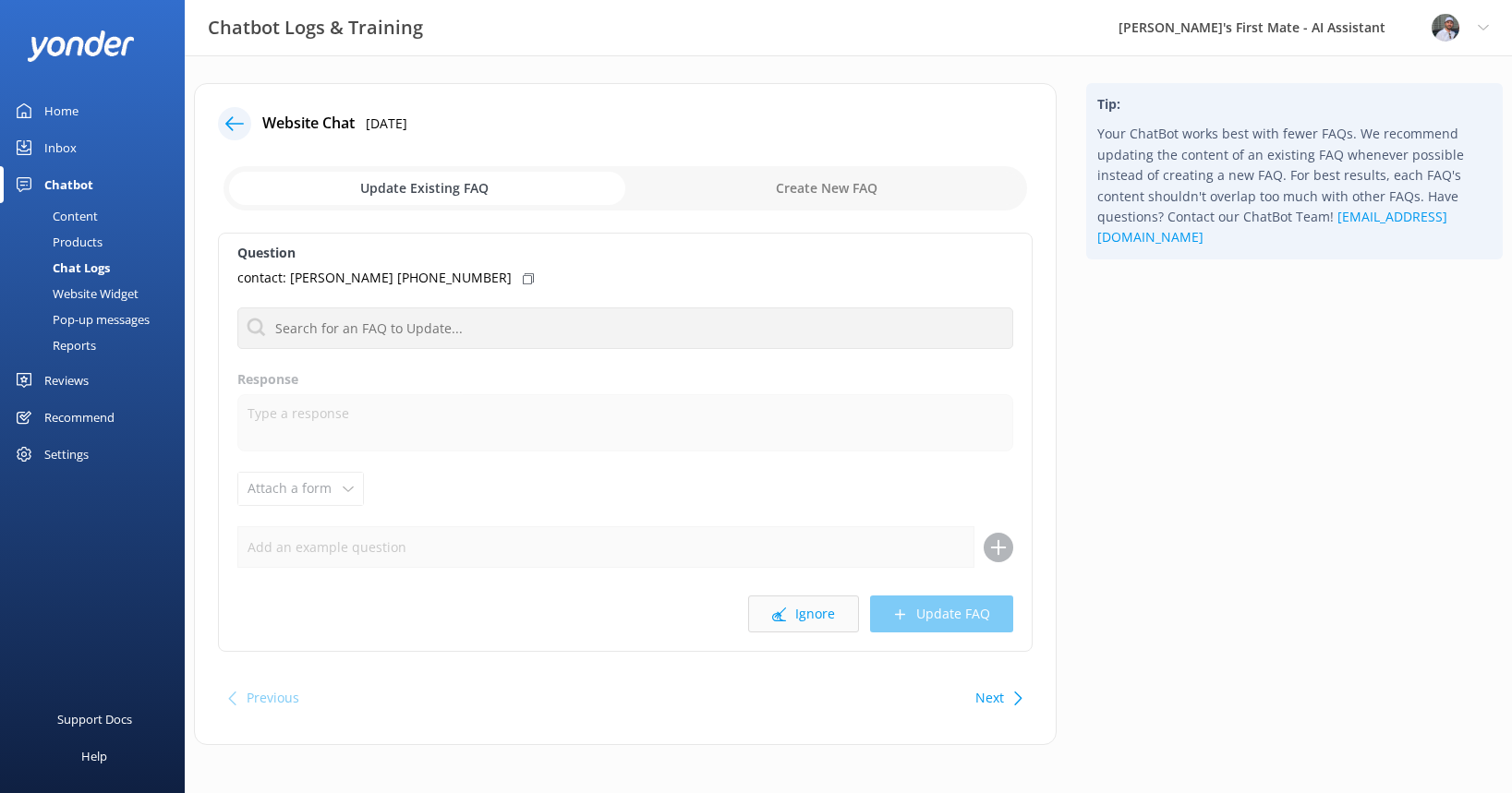 click on "Ignore" at bounding box center [804, 614] 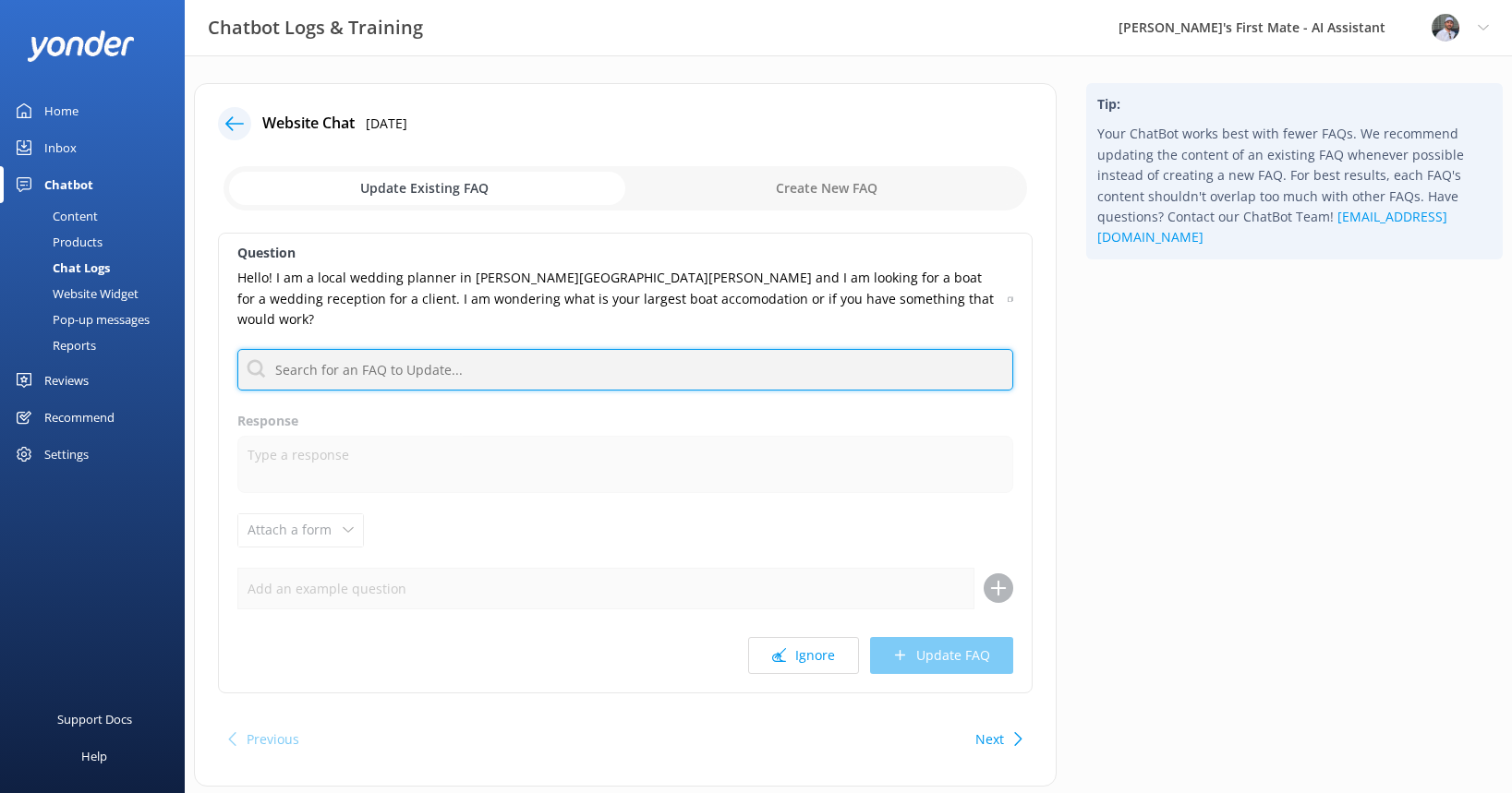 click at bounding box center [625, 369] 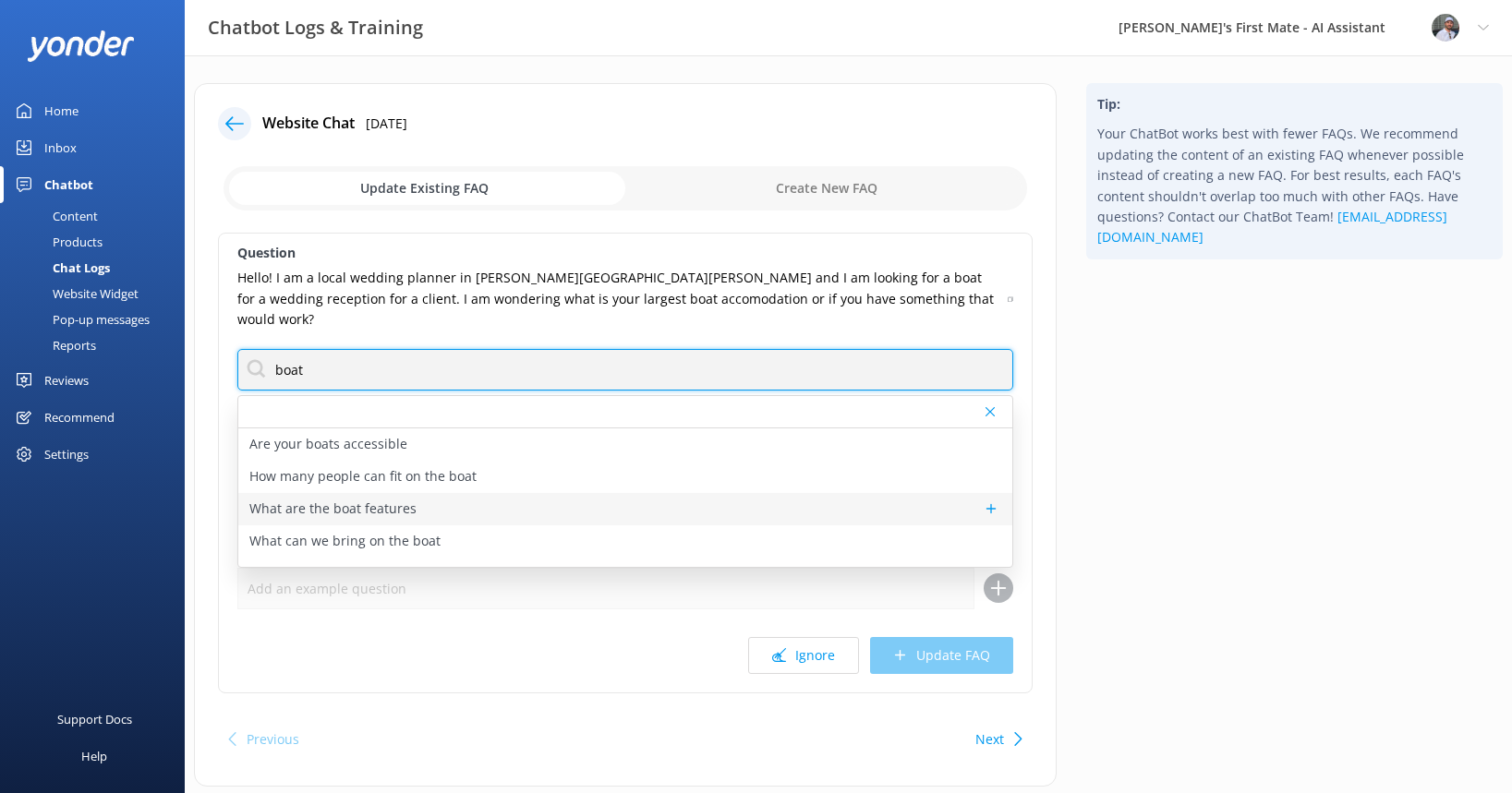 scroll, scrollTop: 23, scrollLeft: 0, axis: vertical 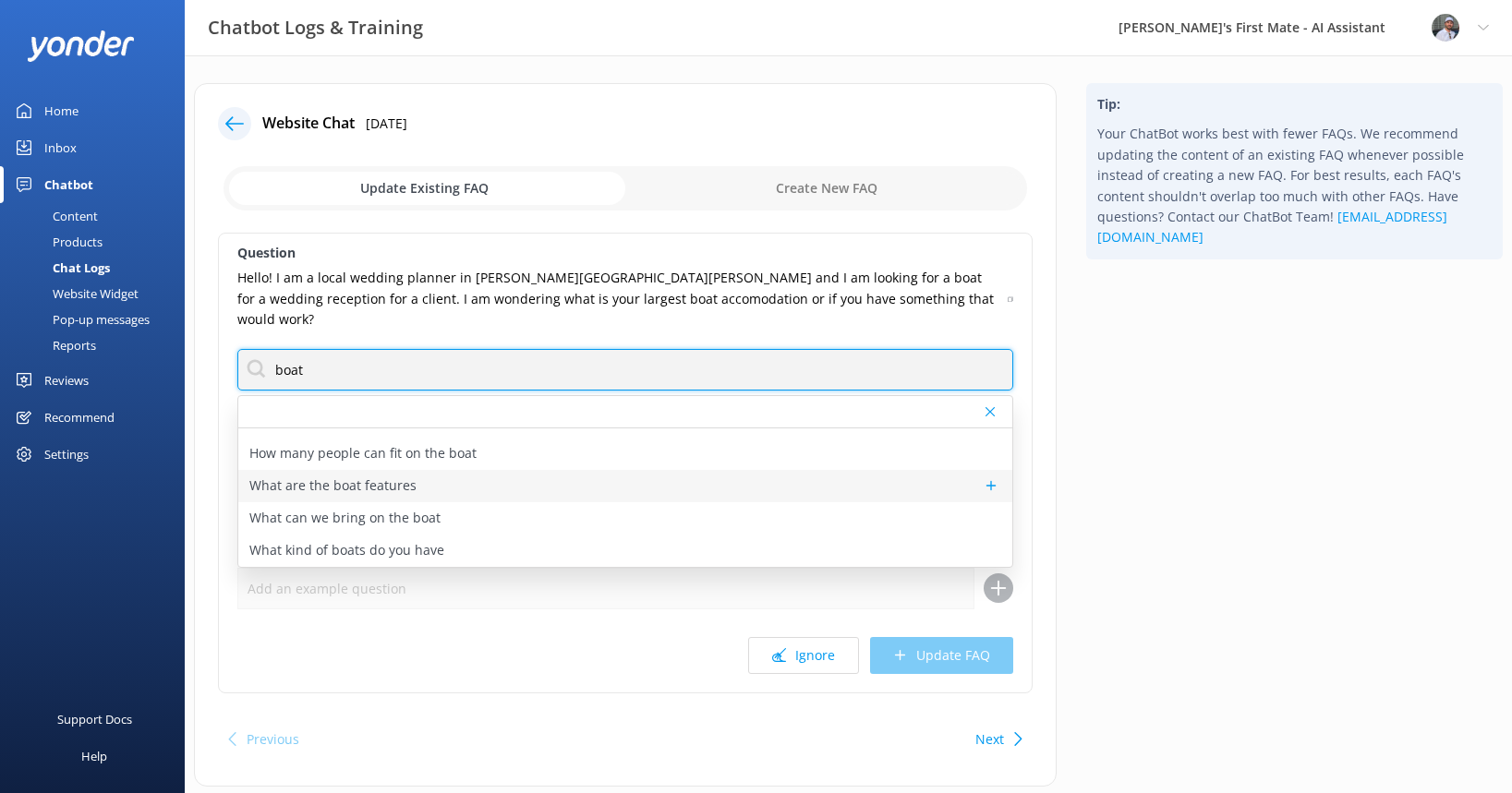 type on "boat" 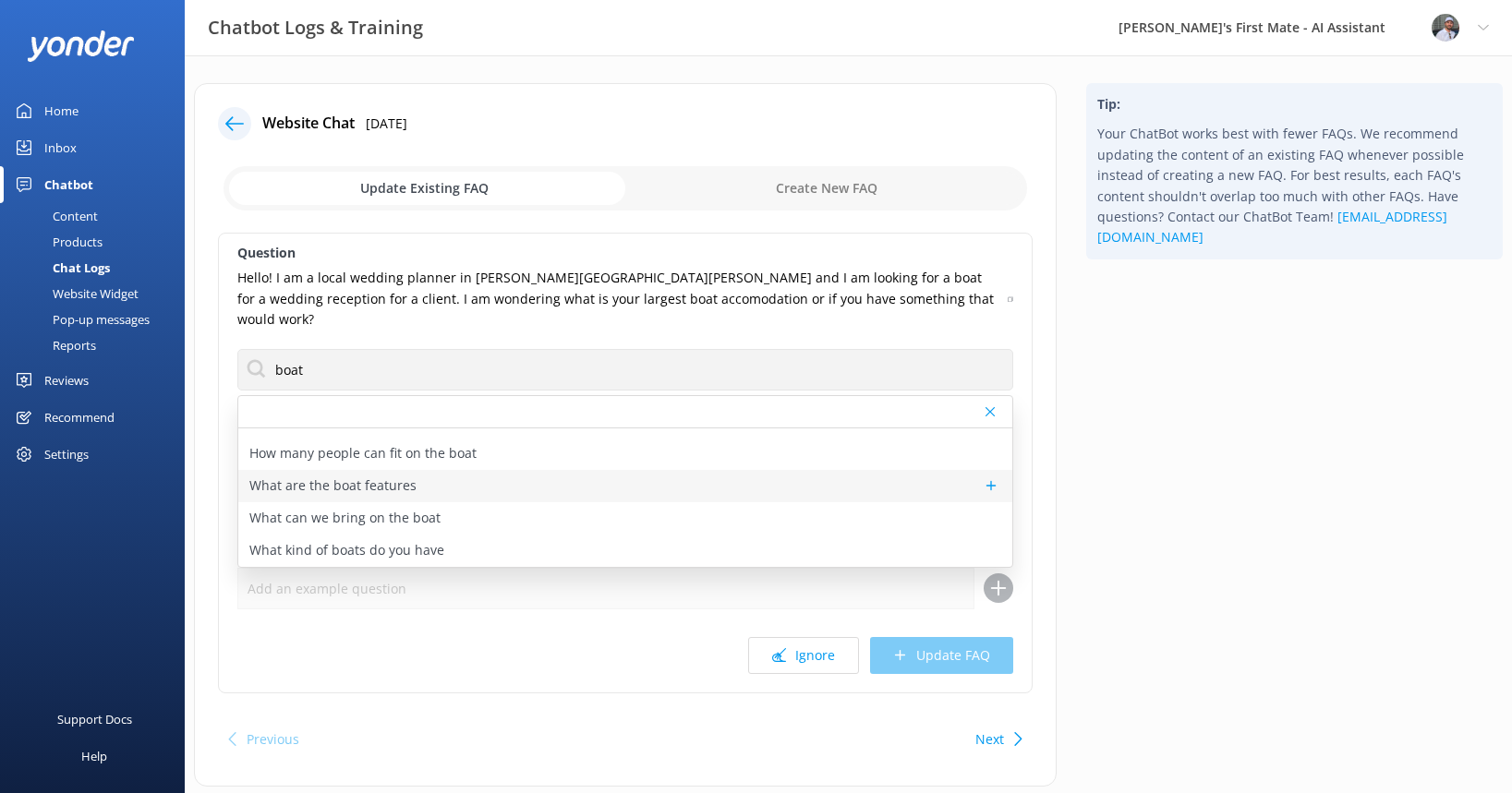 click on "What are the boat features" at bounding box center (333, 486) 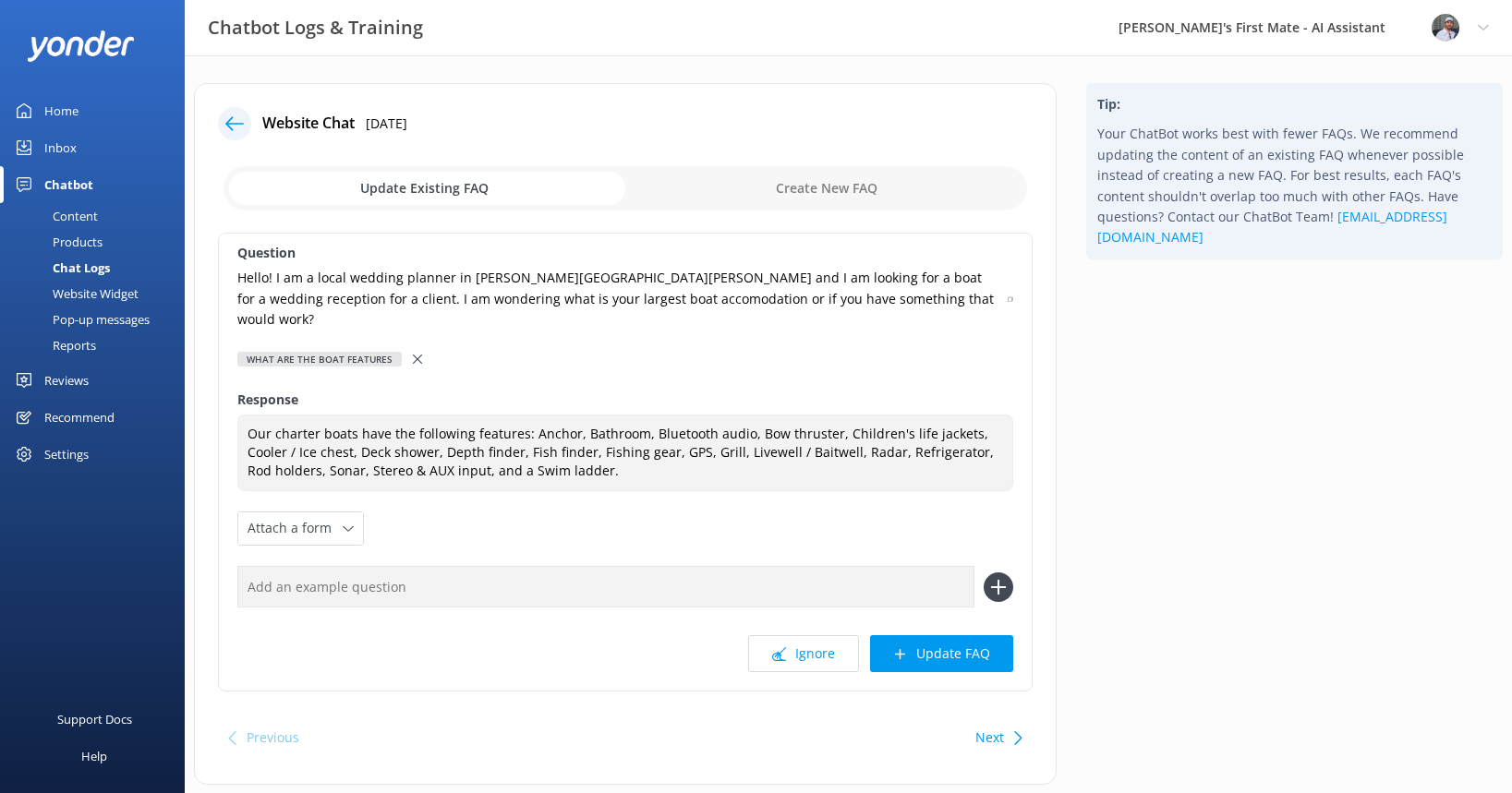scroll, scrollTop: 6, scrollLeft: 0, axis: vertical 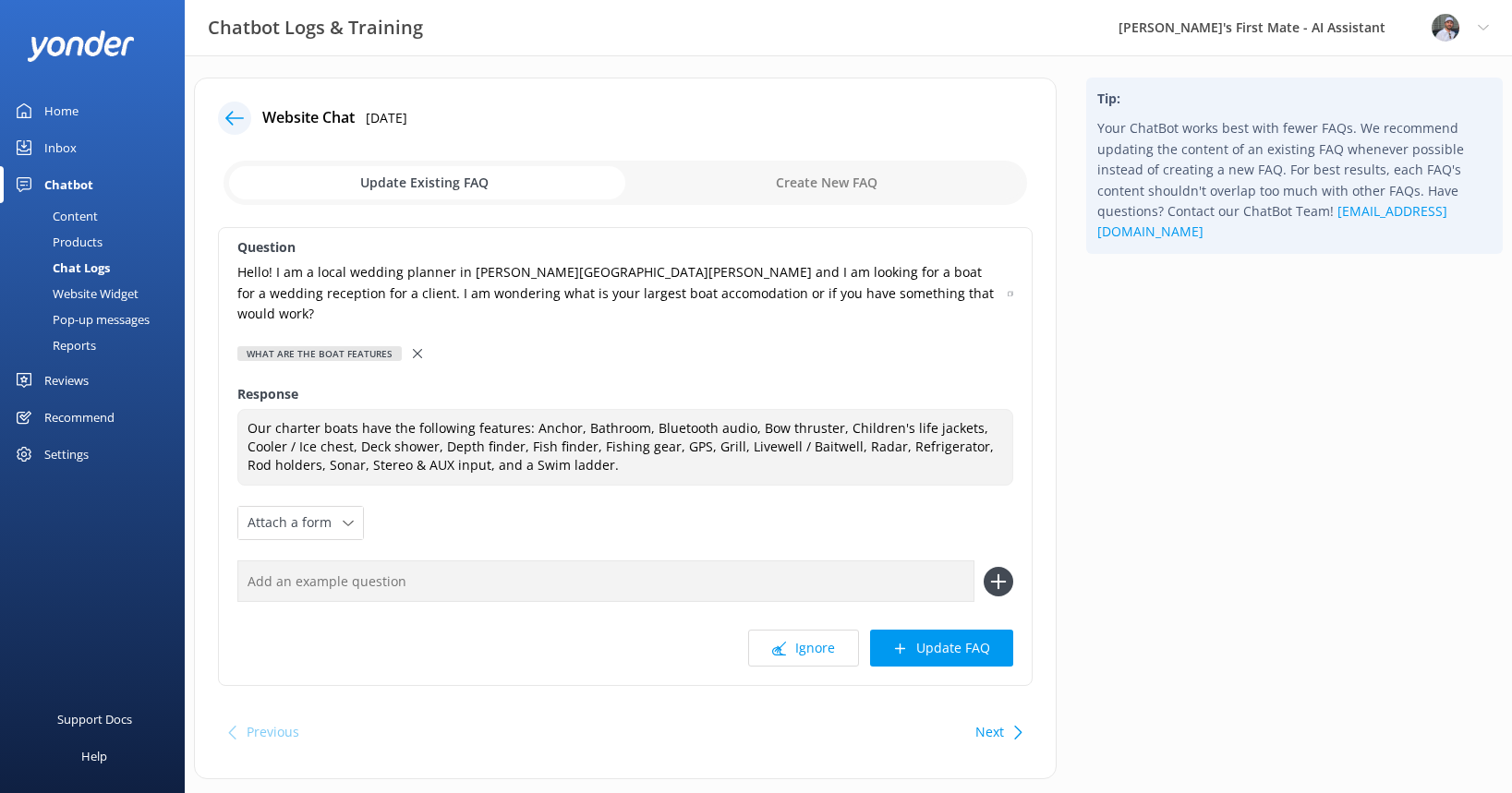 click 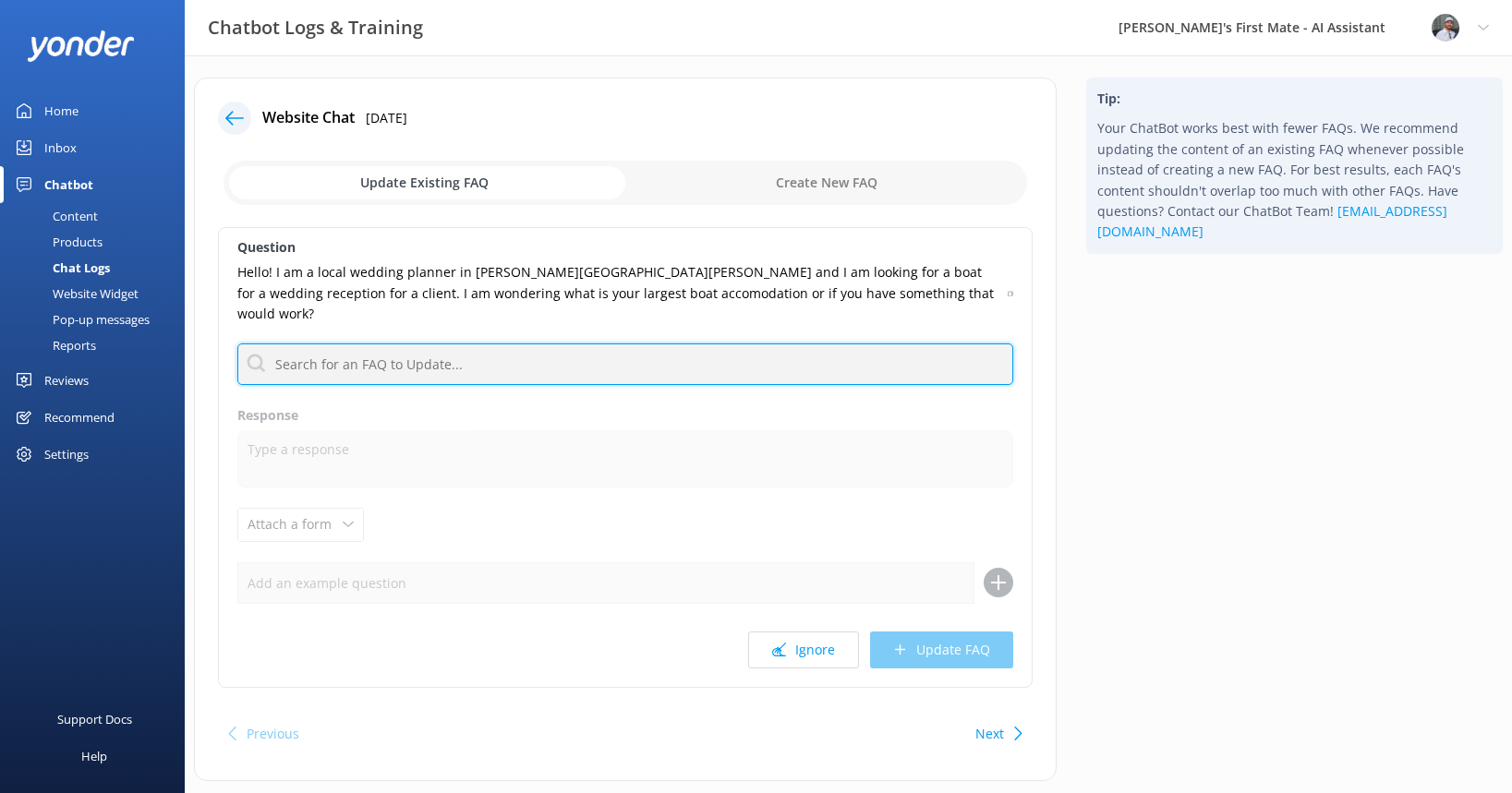 click at bounding box center [625, 364] 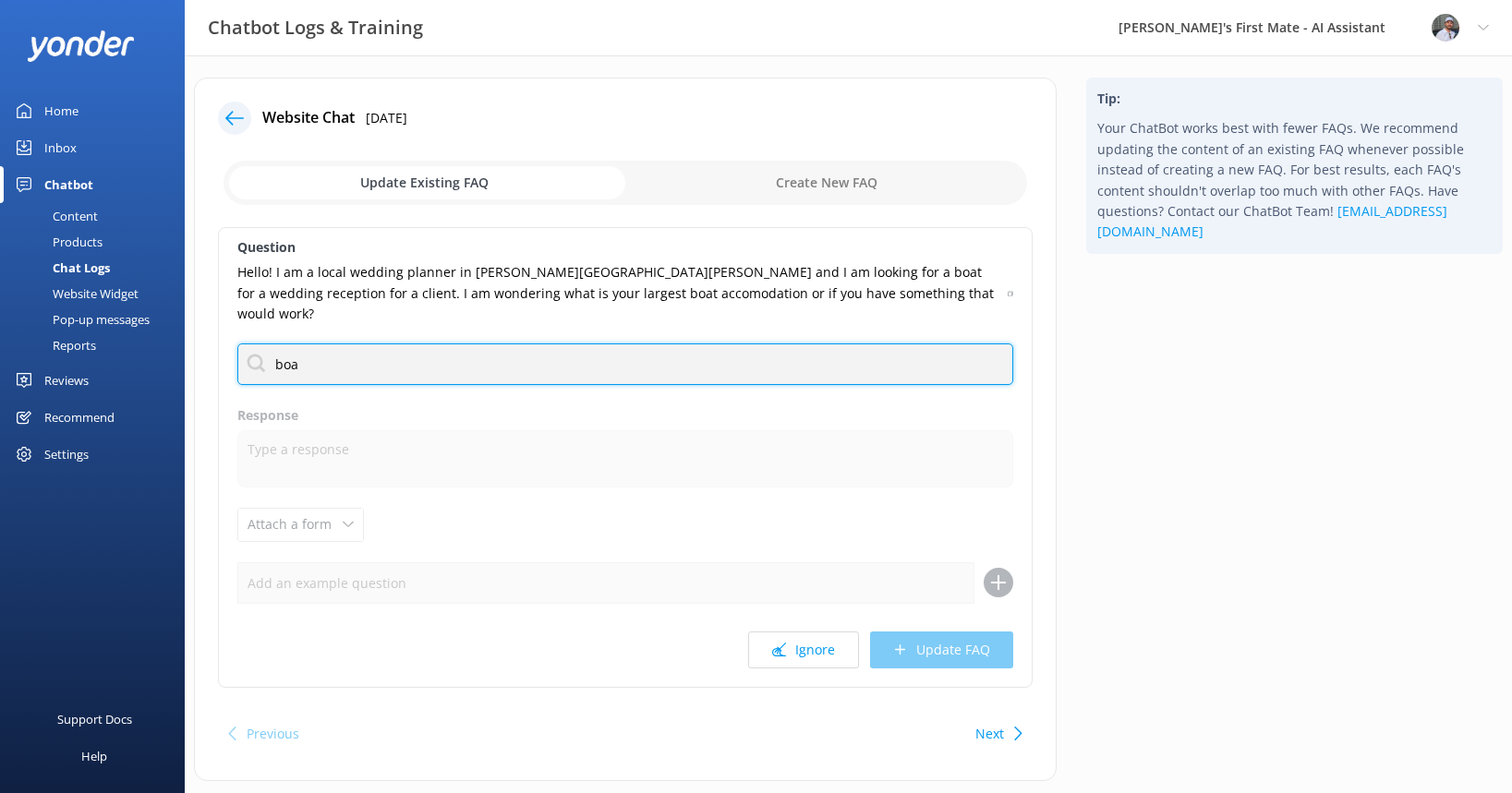 type on "boat" 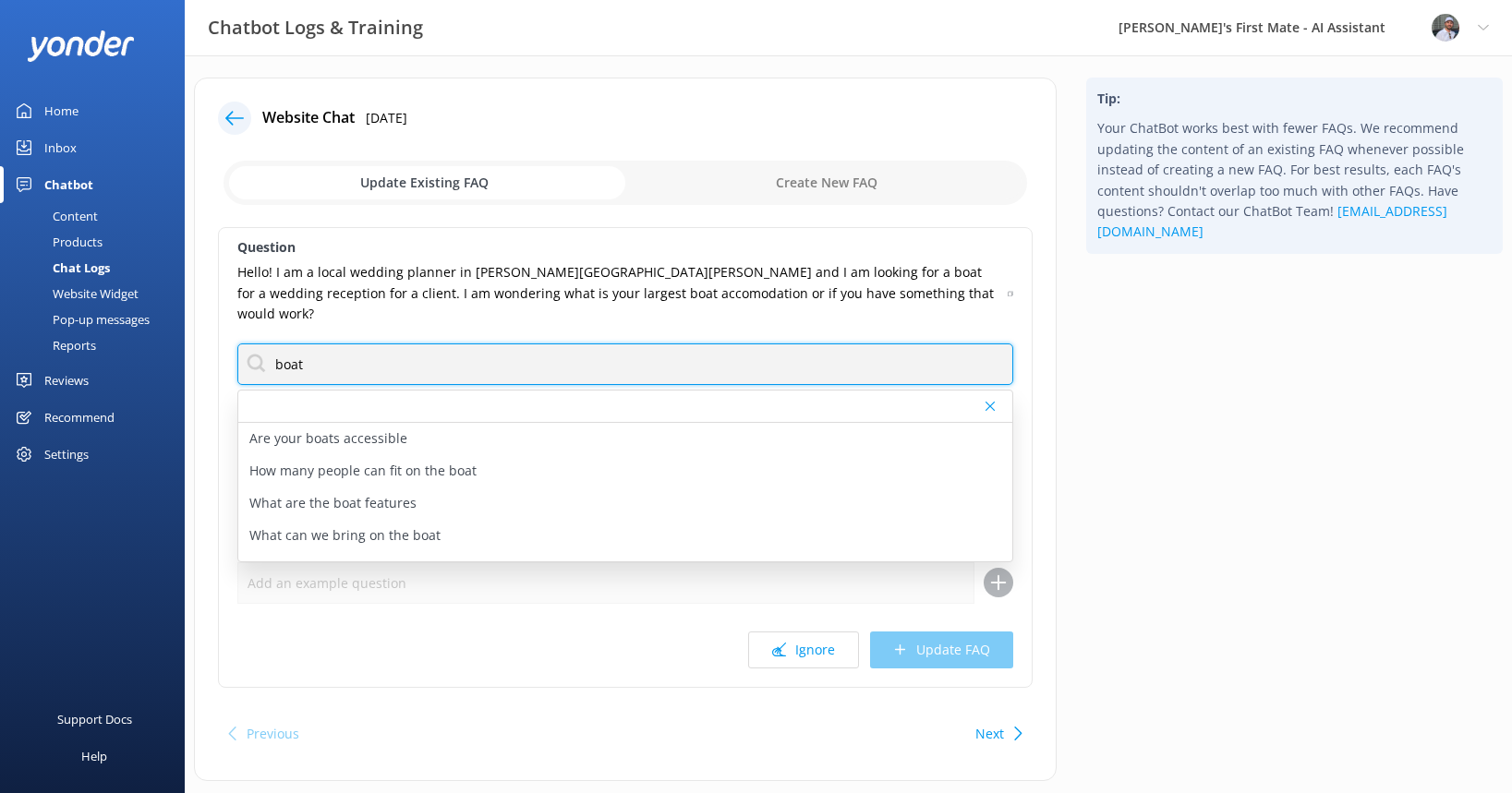 scroll, scrollTop: 23, scrollLeft: 0, axis: vertical 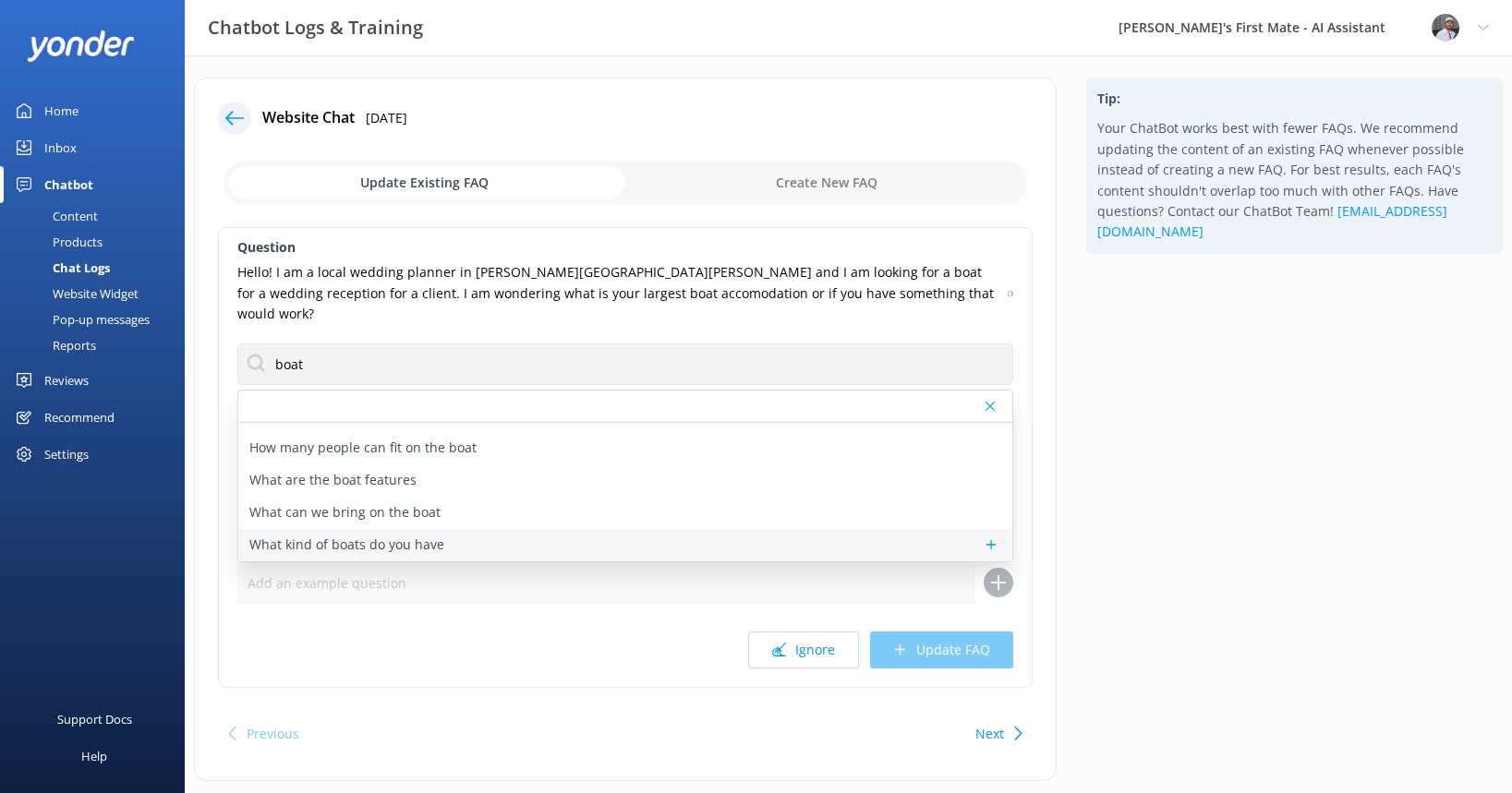 click on "What kind of boats do you have" at bounding box center (346, 545) 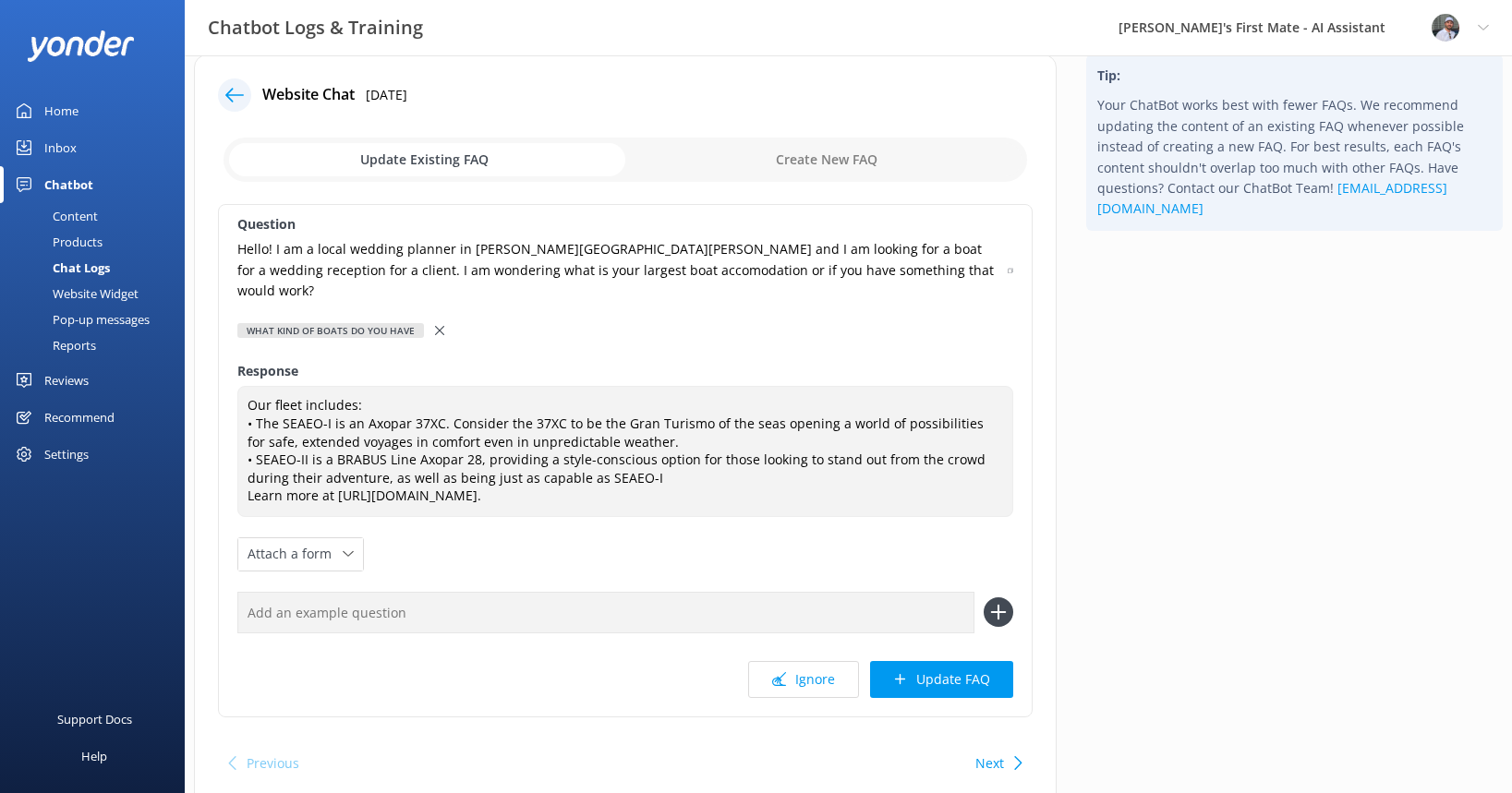 scroll, scrollTop: 27, scrollLeft: 0, axis: vertical 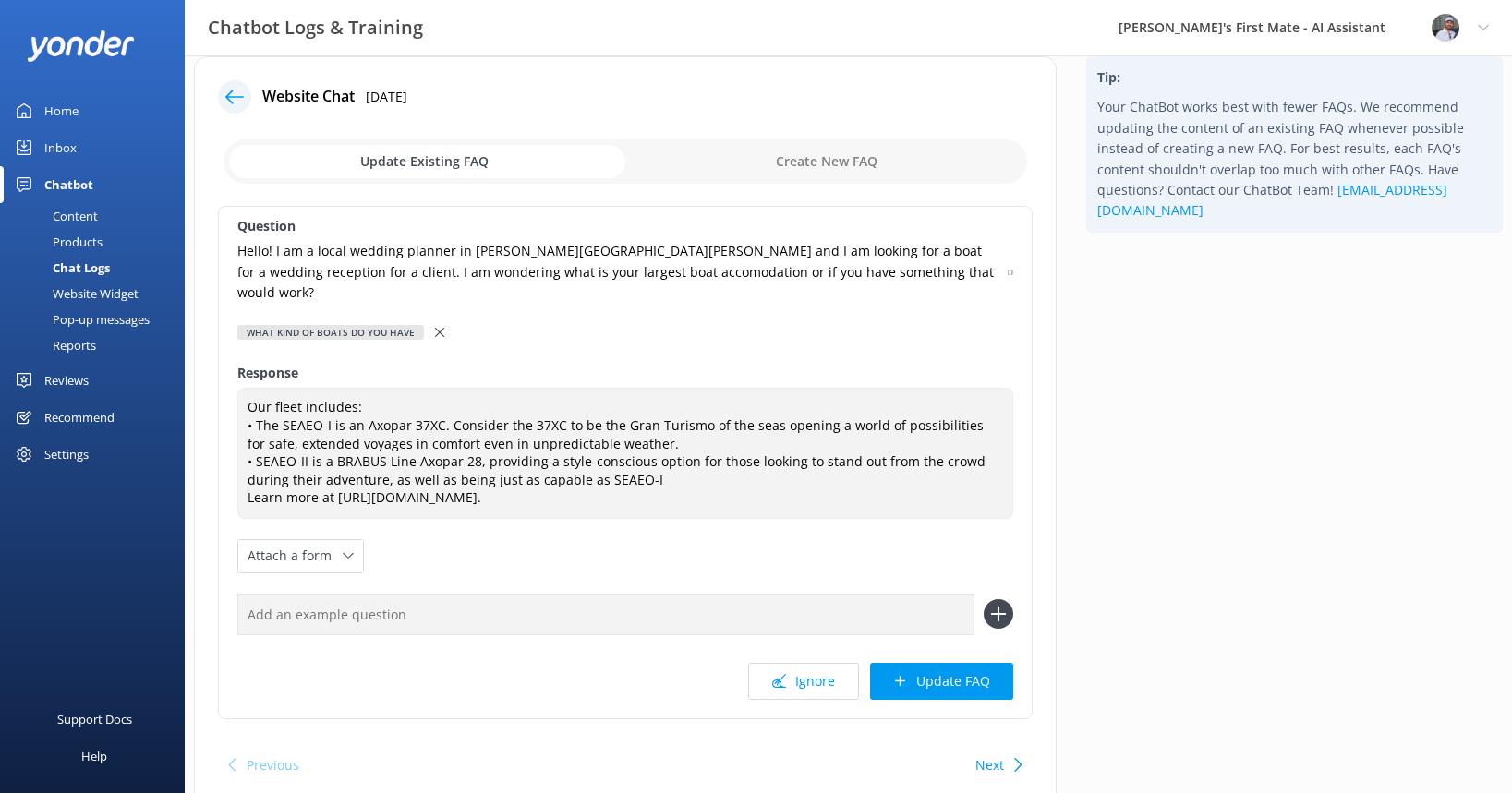 click 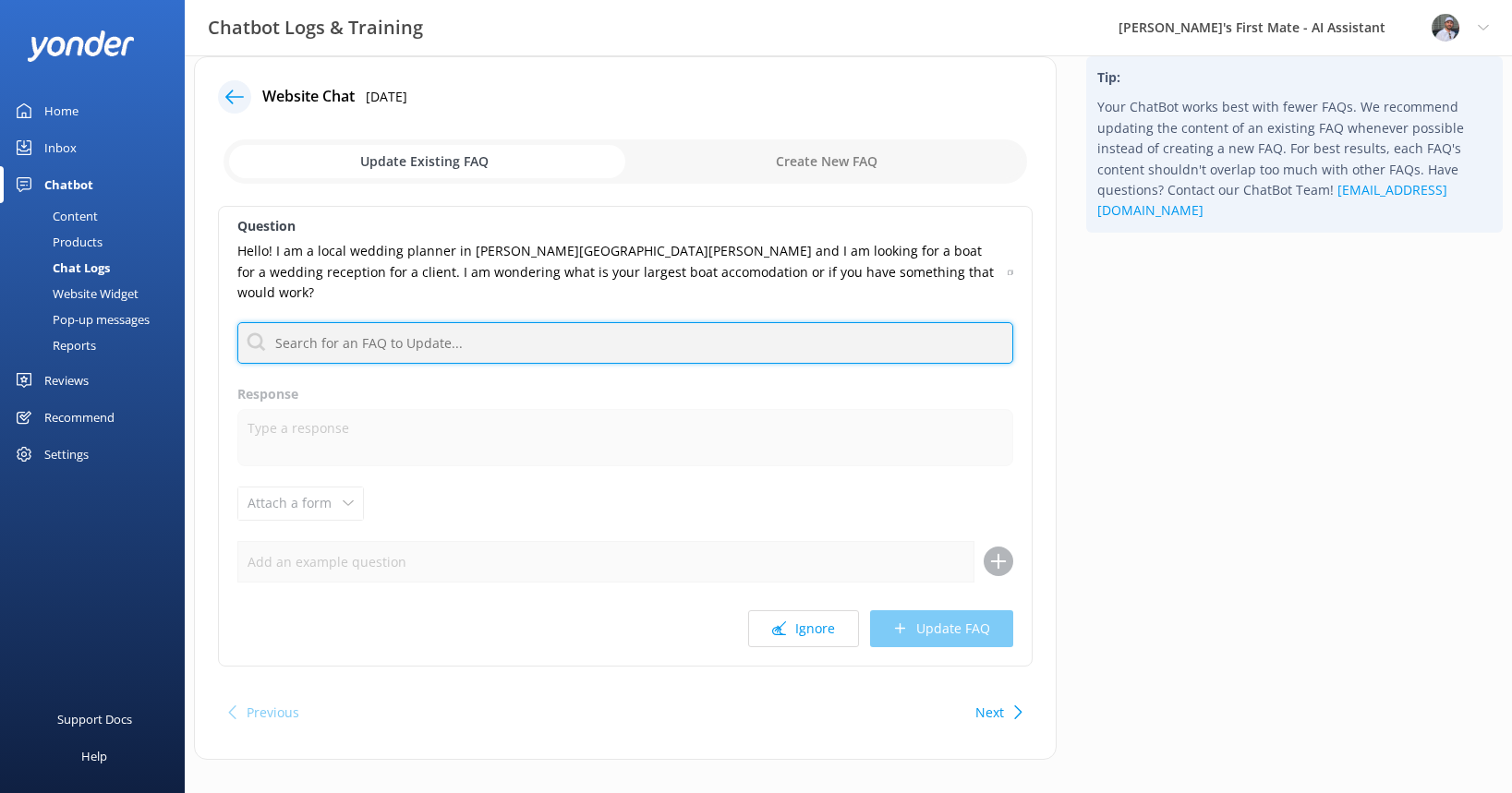 click at bounding box center [625, 342] 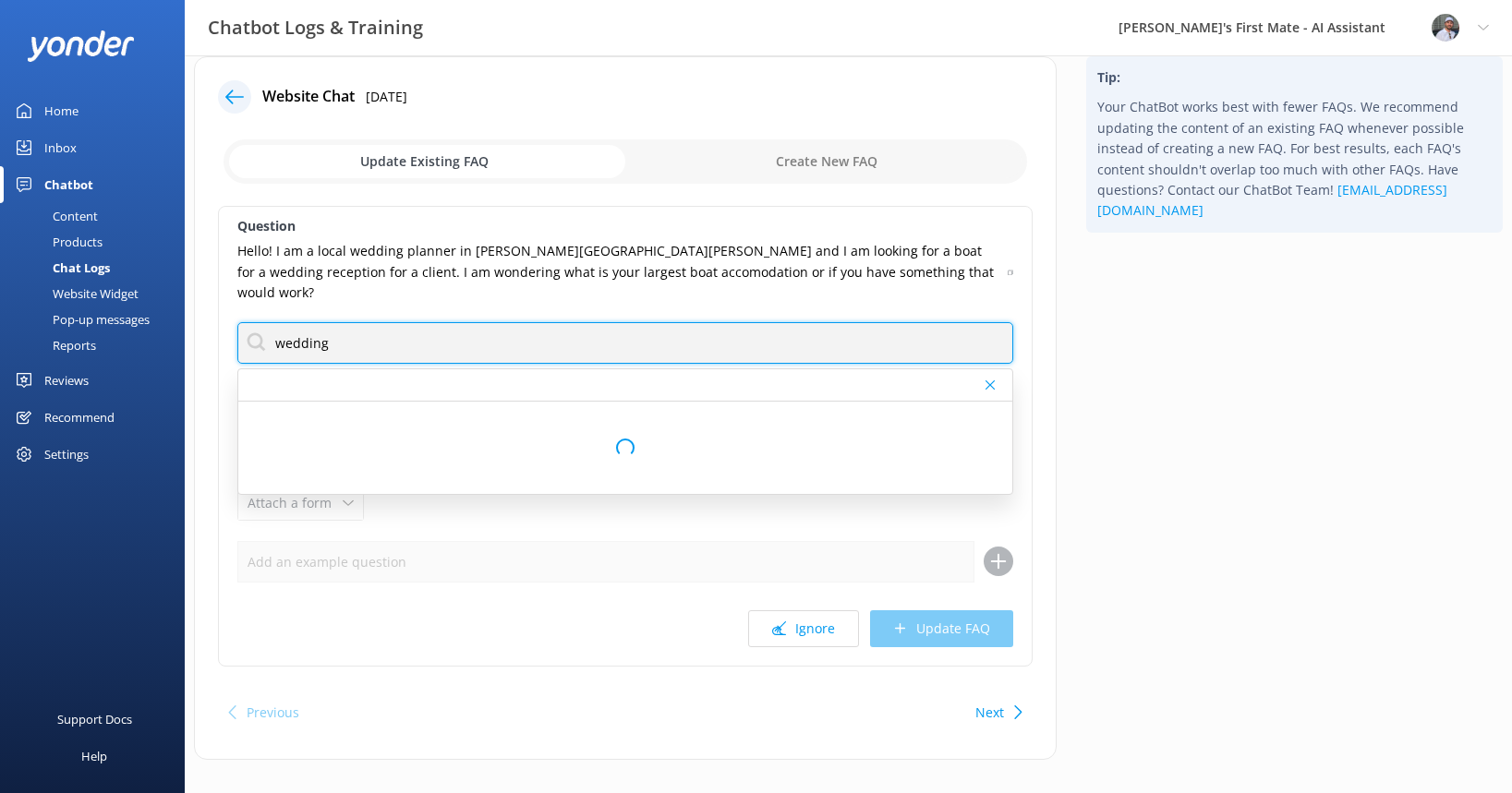 scroll, scrollTop: 0, scrollLeft: 0, axis: both 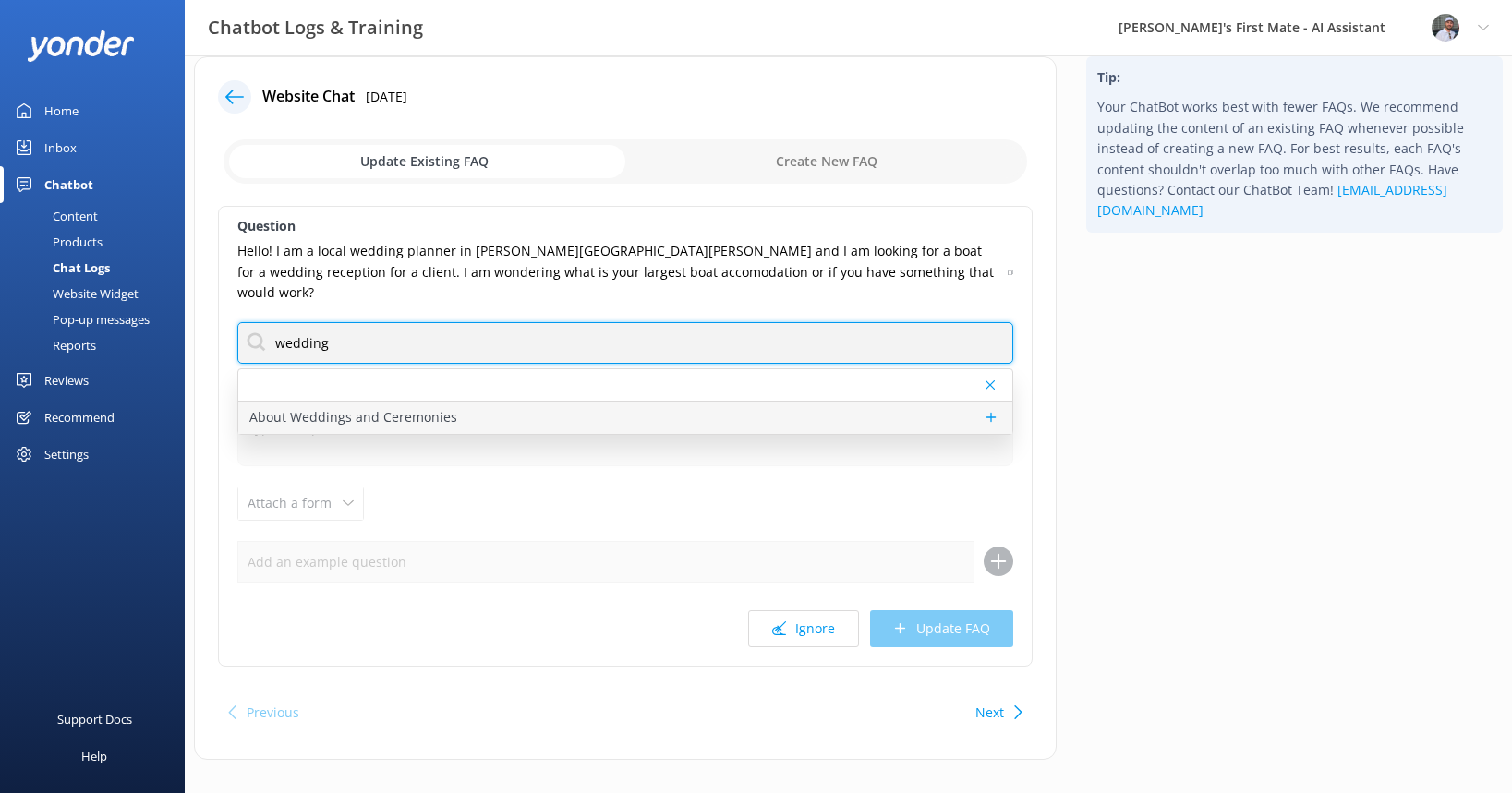 type on "wedding" 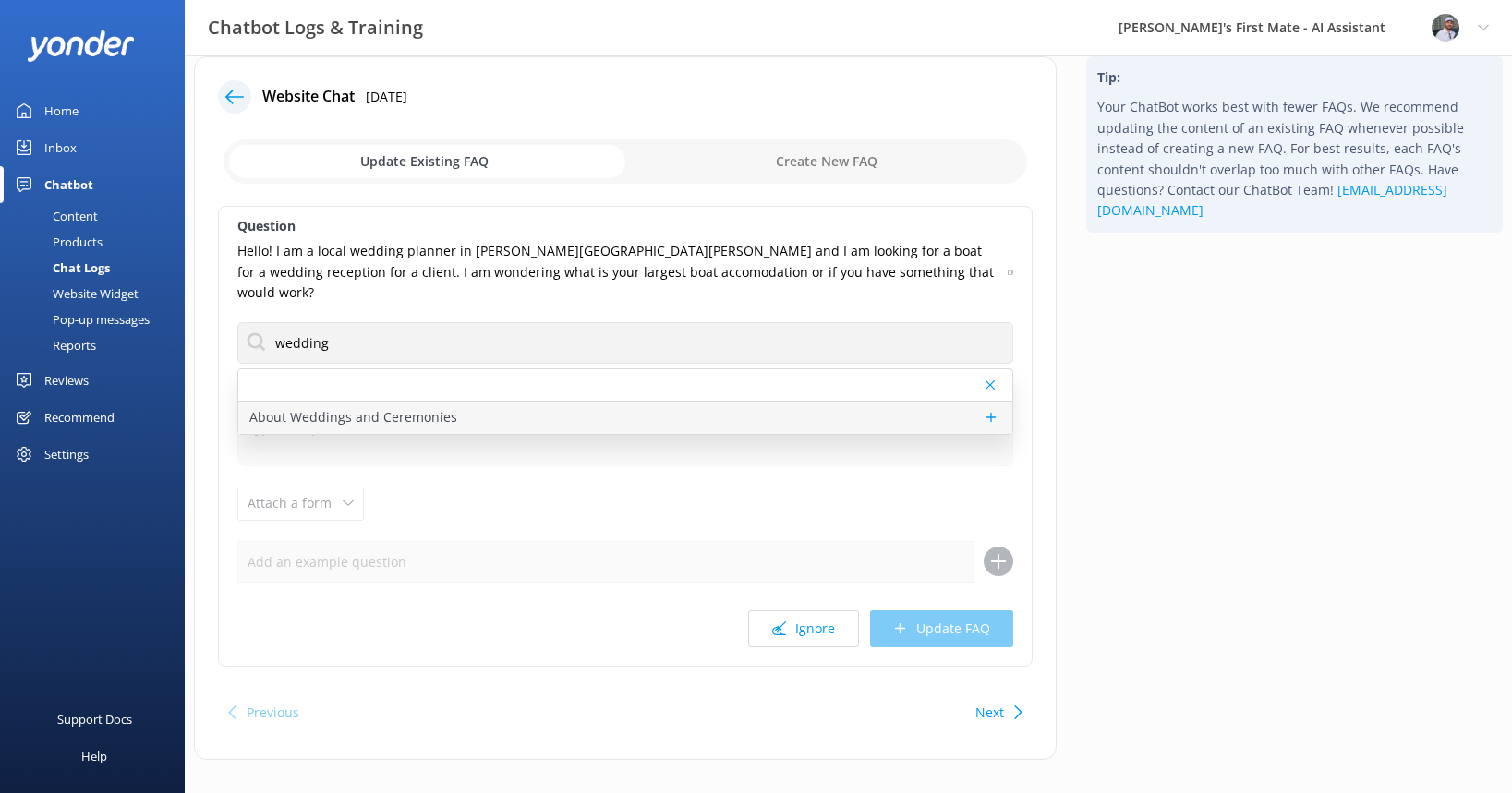 click on "About Weddings and Ceremonies" at bounding box center [353, 417] 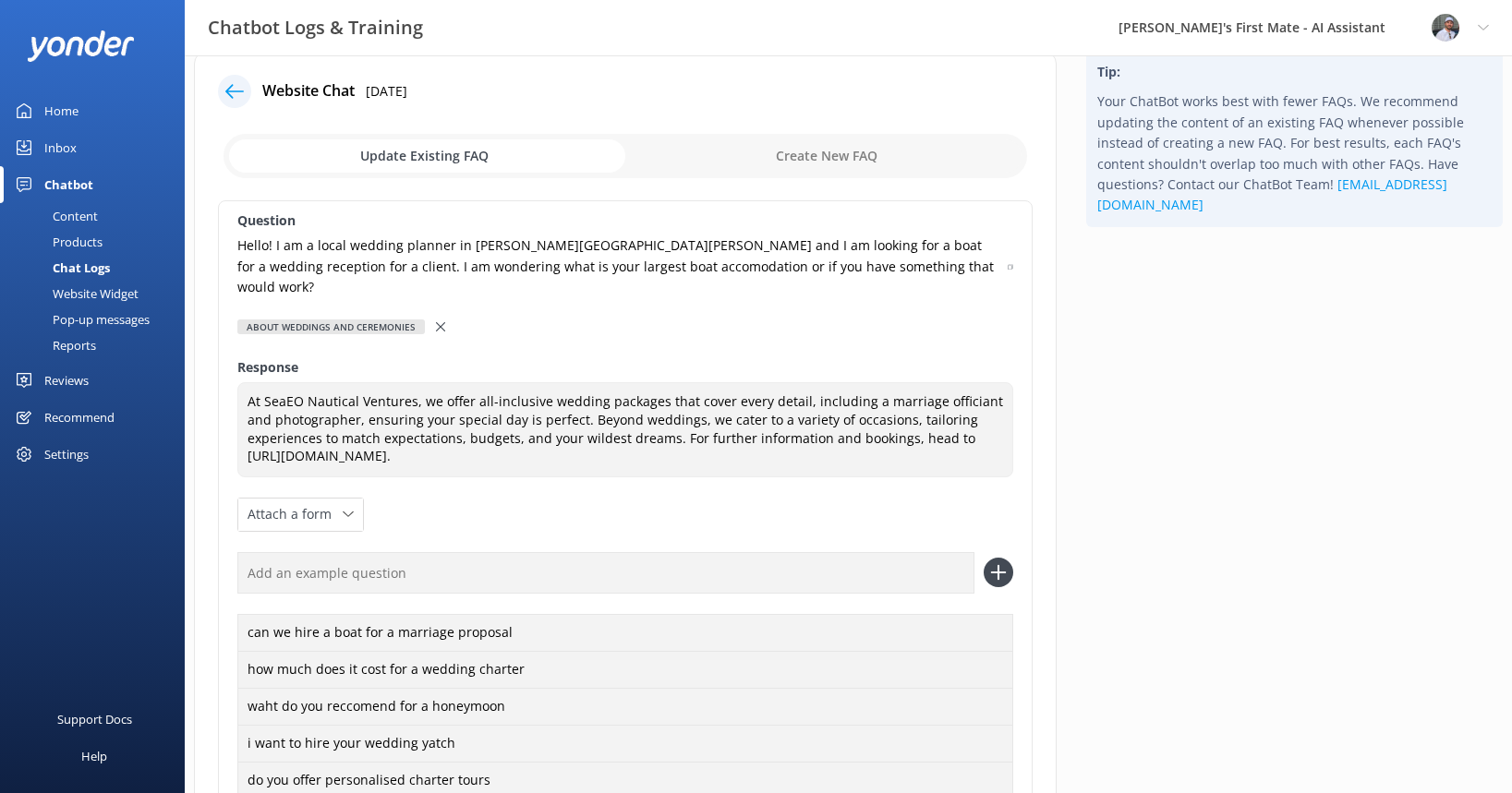 scroll, scrollTop: 24, scrollLeft: 0, axis: vertical 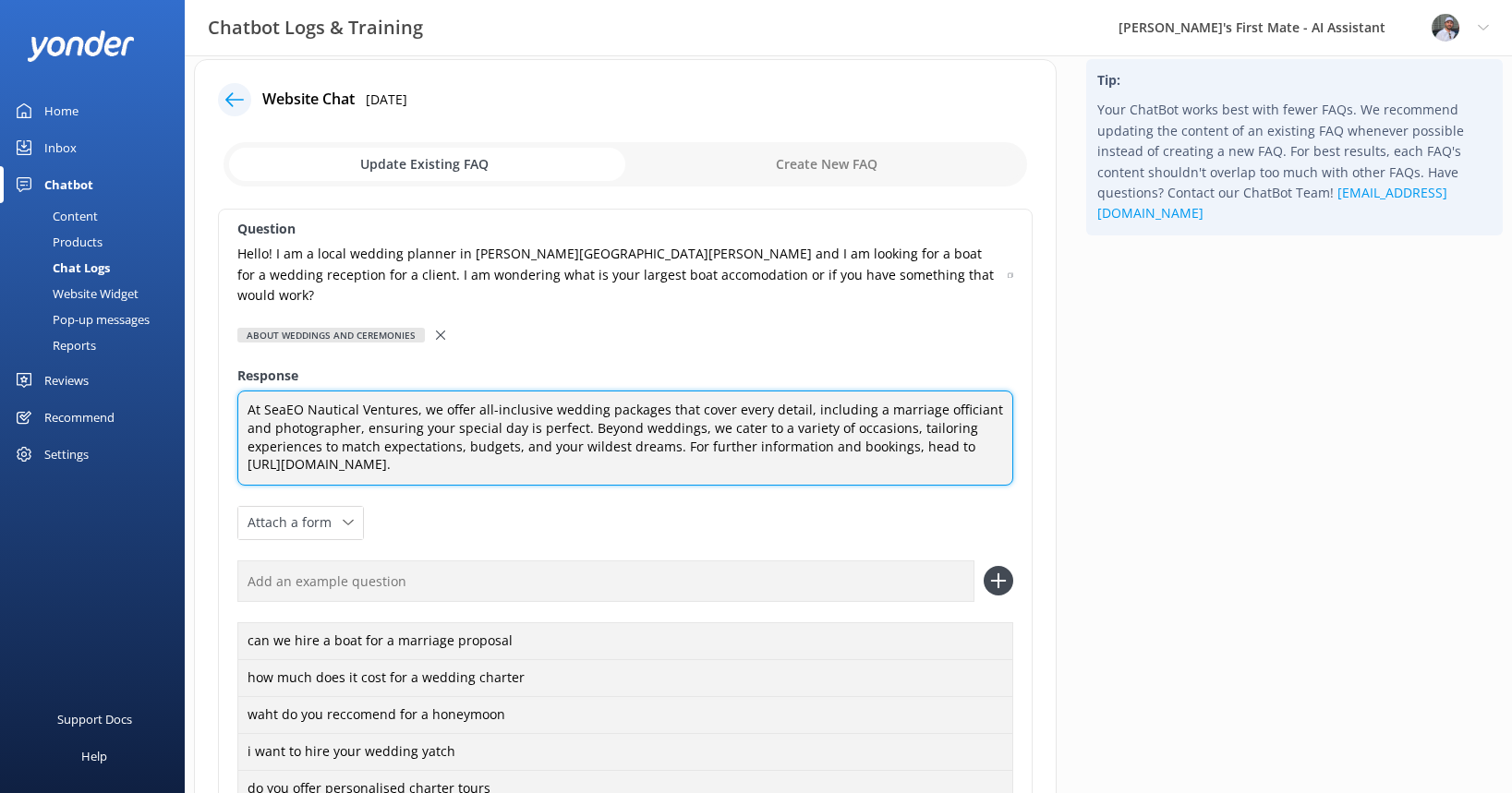 drag, startPoint x: 412, startPoint y: 451, endPoint x: 223, endPoint y: 369, distance: 206.02184 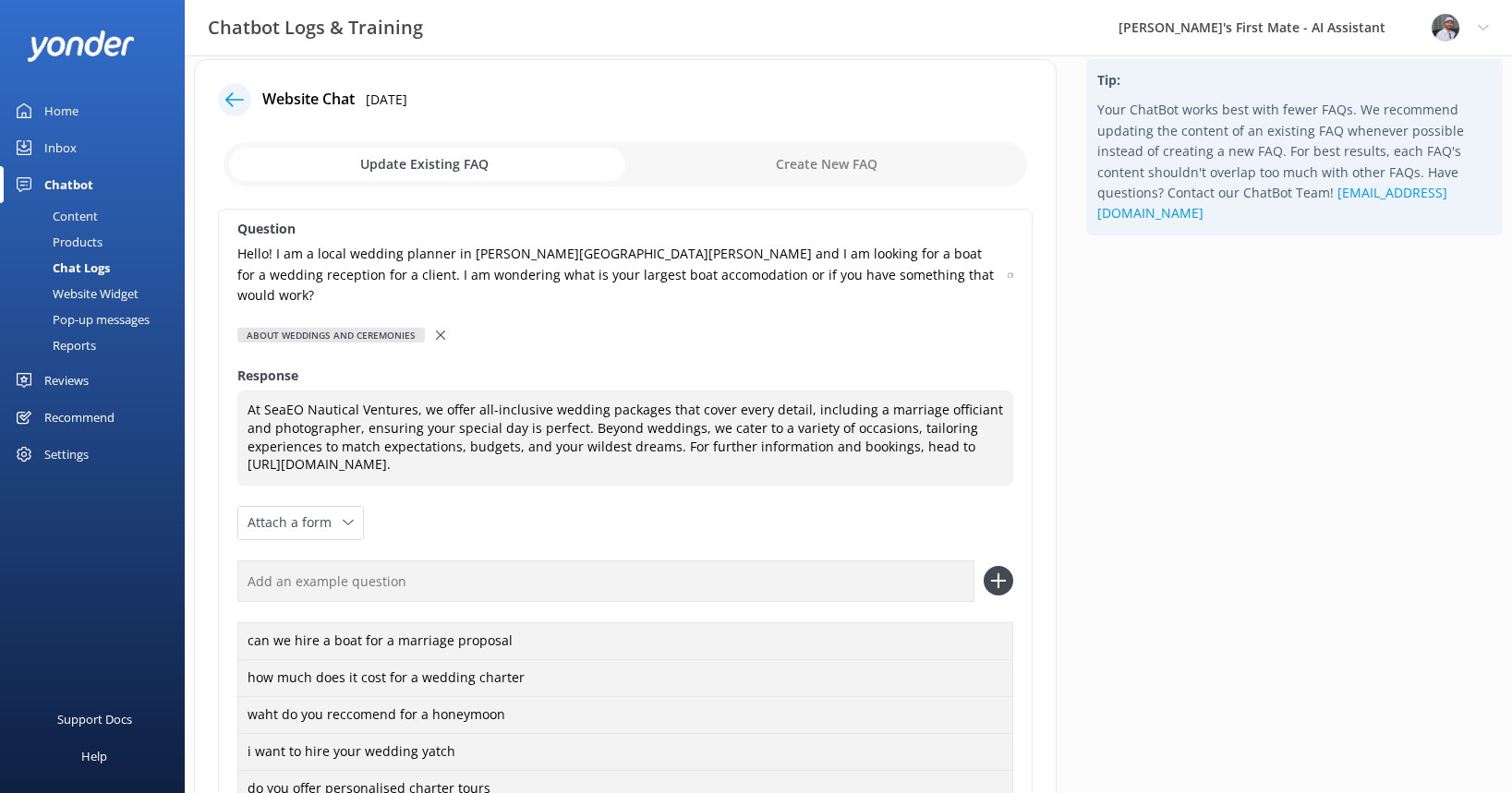 click on "About Weddings and Ceremonies" at bounding box center [625, 335] 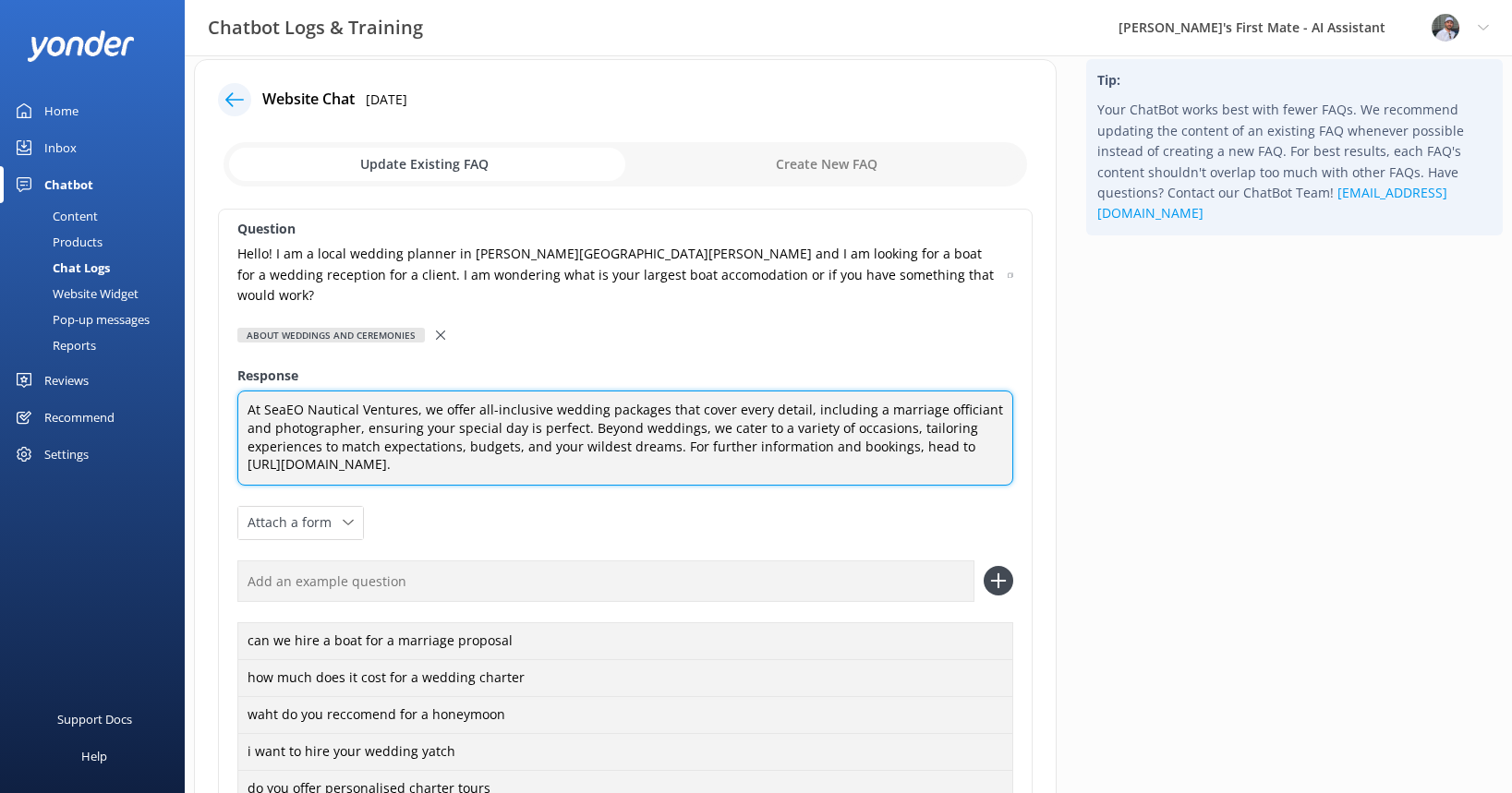 drag, startPoint x: 442, startPoint y: 448, endPoint x: 233, endPoint y: 382, distance: 219.17345 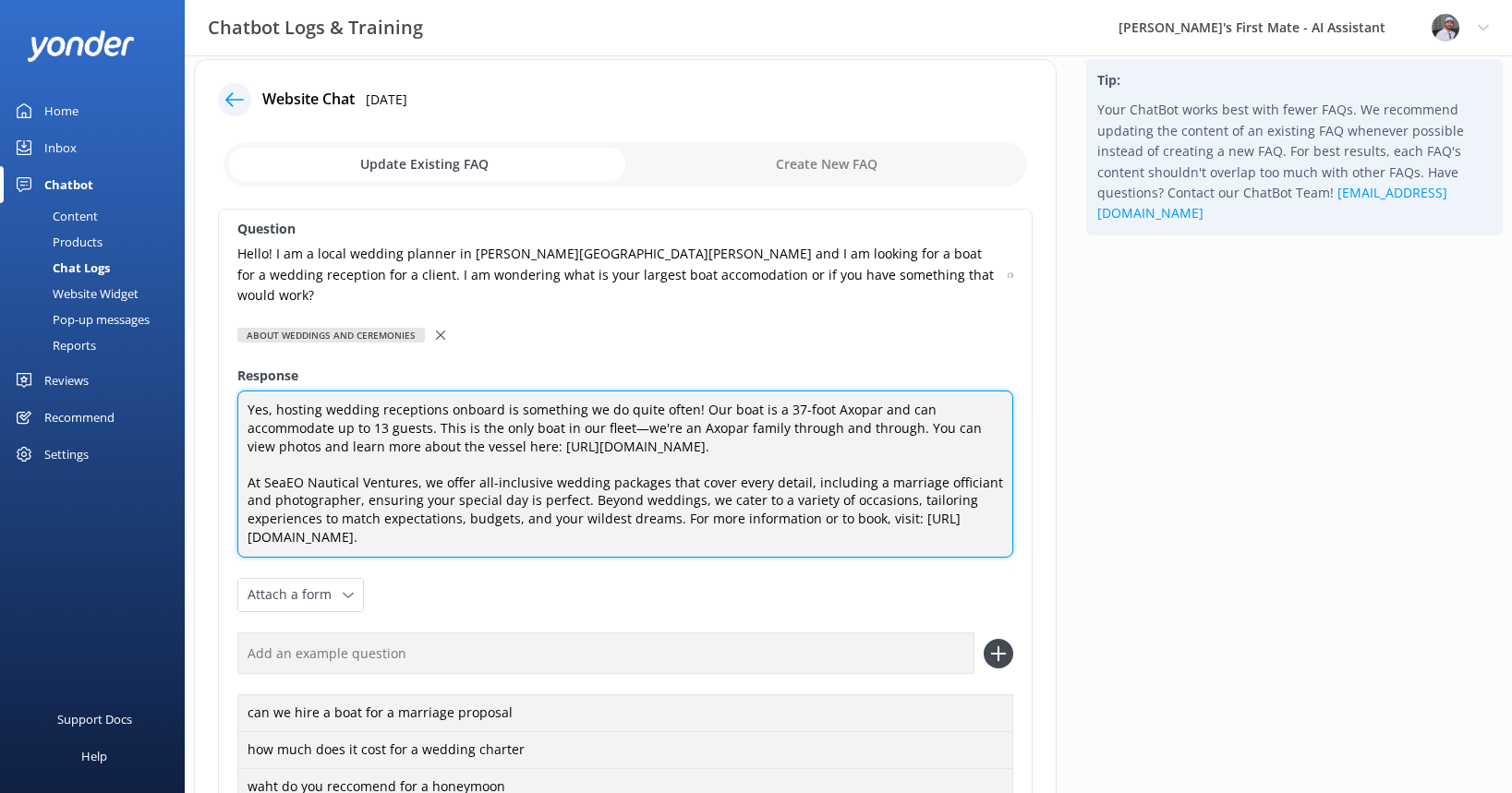 scroll, scrollTop: 0, scrollLeft: 0, axis: both 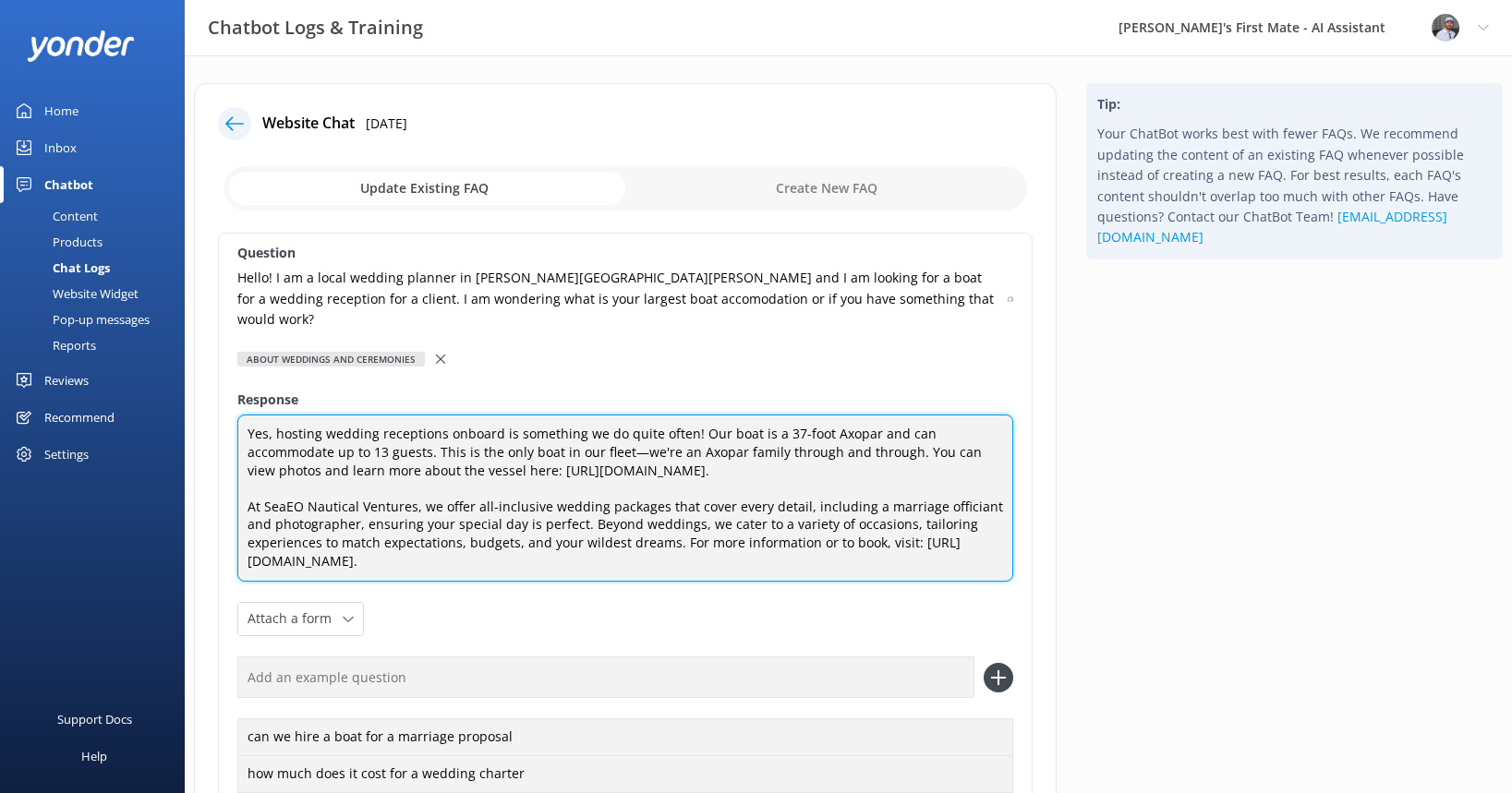 click on "Yes, hosting wedding receptions onboard is something we do quite often! Our boat is a 37-foot Axopar and can accommodate up to 13 guests. This is the only boat in our fleet—we're an Axopar family through and through. You can view photos and learn more about the vessel here: [URL][DOMAIN_NAME].
At SeaEO Nautical Ventures, we offer all-inclusive wedding packages that cover every detail, including a marriage officiant and photographer, ensuring your special day is perfect. Beyond weddings, we cater to a variety of occasions, tailoring experiences to match expectations, budgets, and your wildest dreams. For more information or to book, visit: [URL][DOMAIN_NAME]." at bounding box center (625, 498) 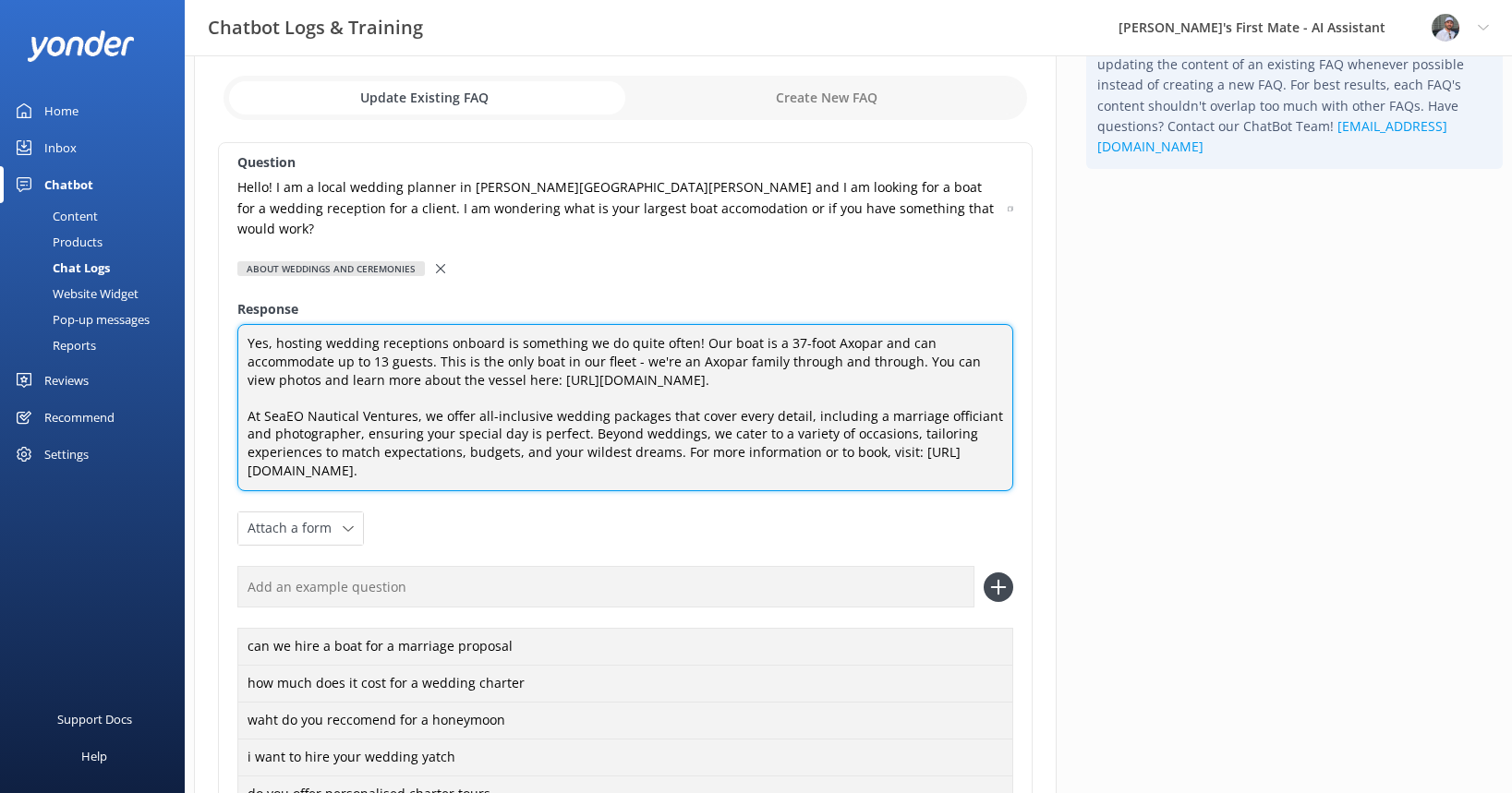 scroll, scrollTop: 100, scrollLeft: 0, axis: vertical 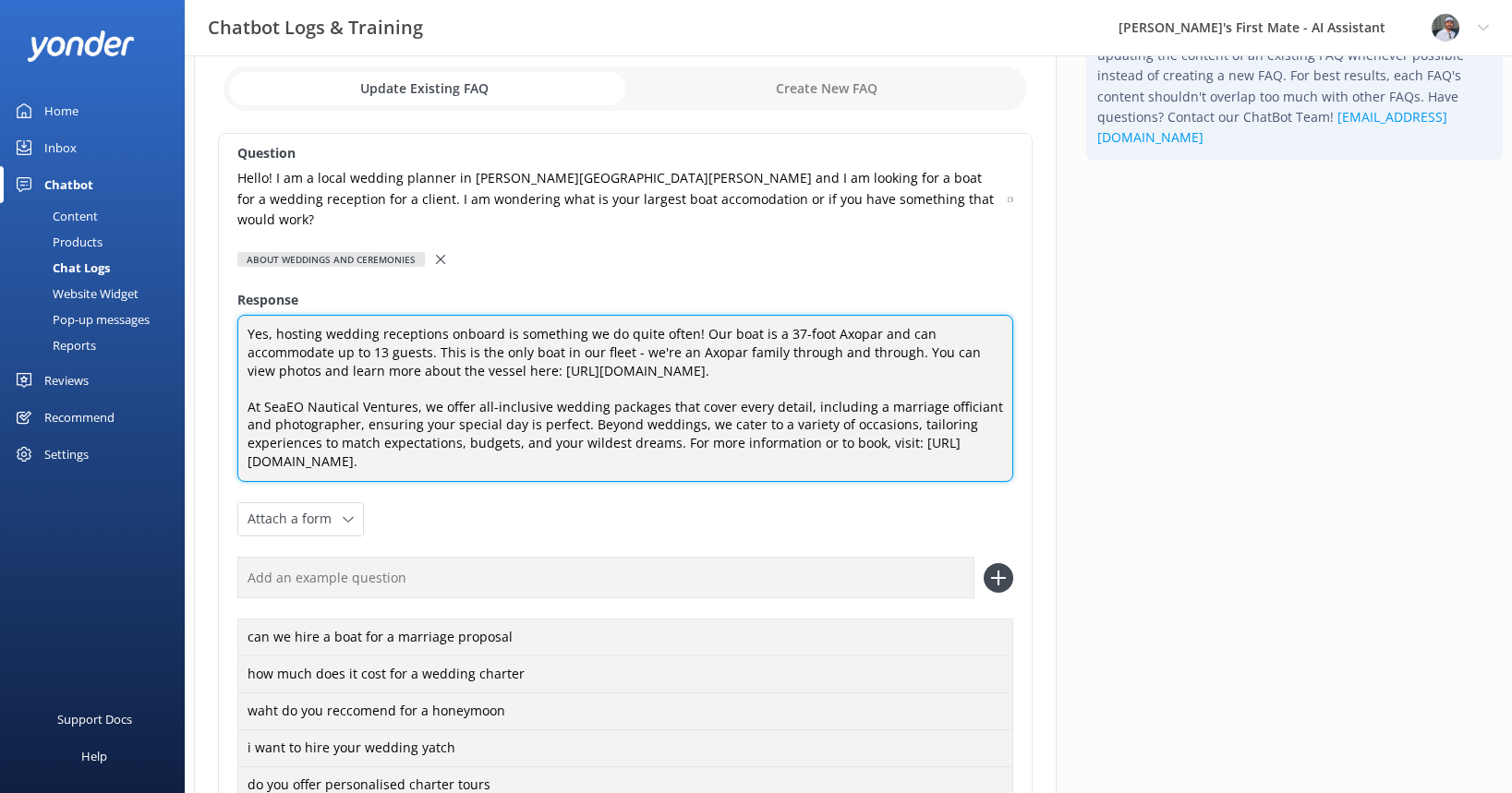 type on "Yes, hosting wedding receptions onboard is something we do quite often! Our boat is a 37-foot Axopar and can accommodate up to 13 guests. This is the only boat in our fleet - we're an Axopar family through and through. You can view photos and learn more about the vessel here: [URL][DOMAIN_NAME].
At SeaEO Nautical Ventures, we offer all-inclusive wedding packages that cover every detail, including a marriage officiant and photographer, ensuring your special day is perfect. Beyond weddings, we cater to a variety of occasions, tailoring experiences to match expectations, budgets, and your wildest dreams. For more information or to book, visit: [URL][DOMAIN_NAME]." 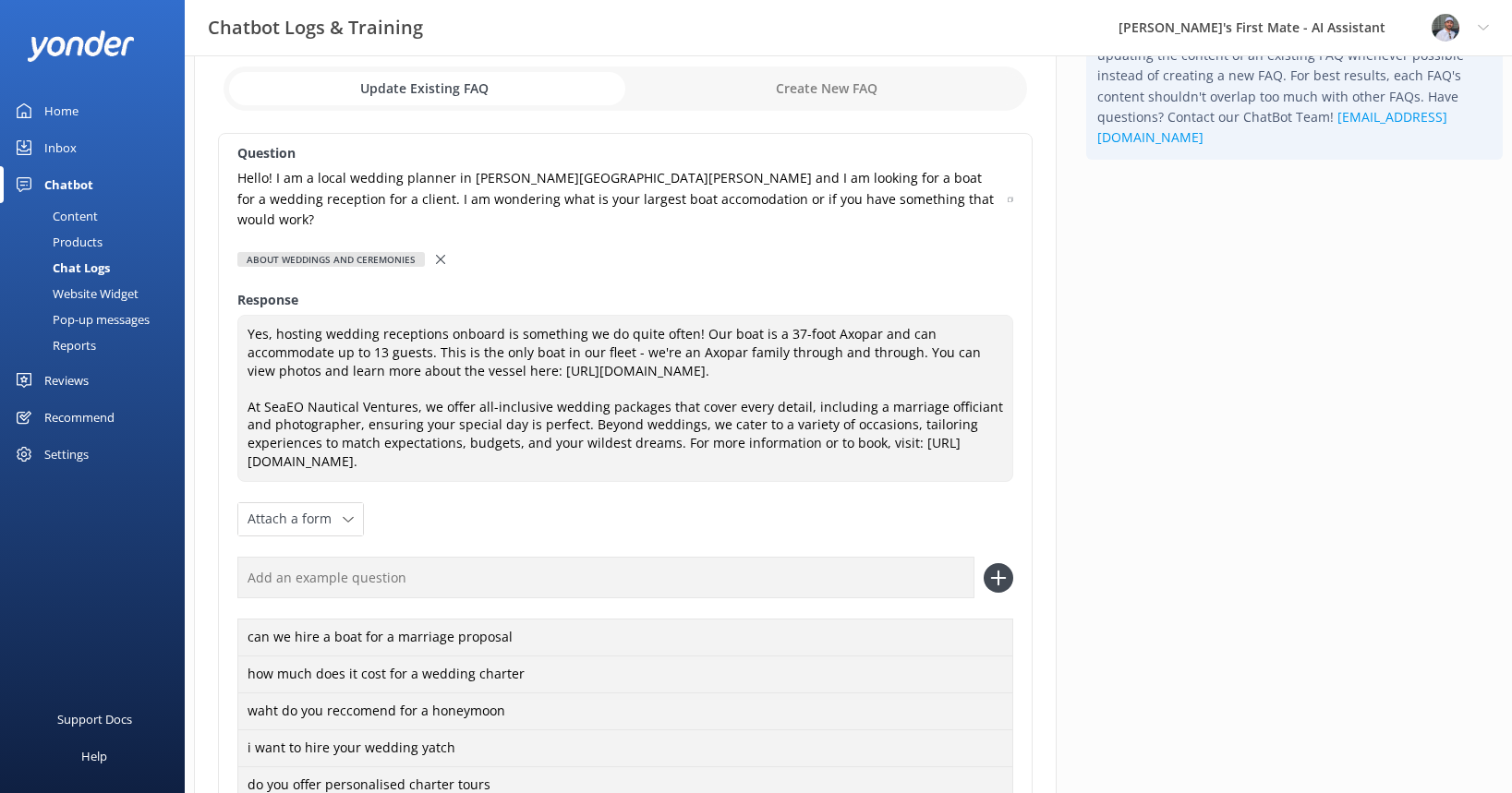 click on "Hello! I am a local wedding planner in [PERSON_NAME][GEOGRAPHIC_DATA][PERSON_NAME] and I am looking for a boat for a wedding reception for a client. I am wondering what is your largest boat accomodation or if you have something that would work?" at bounding box center (617, 198) 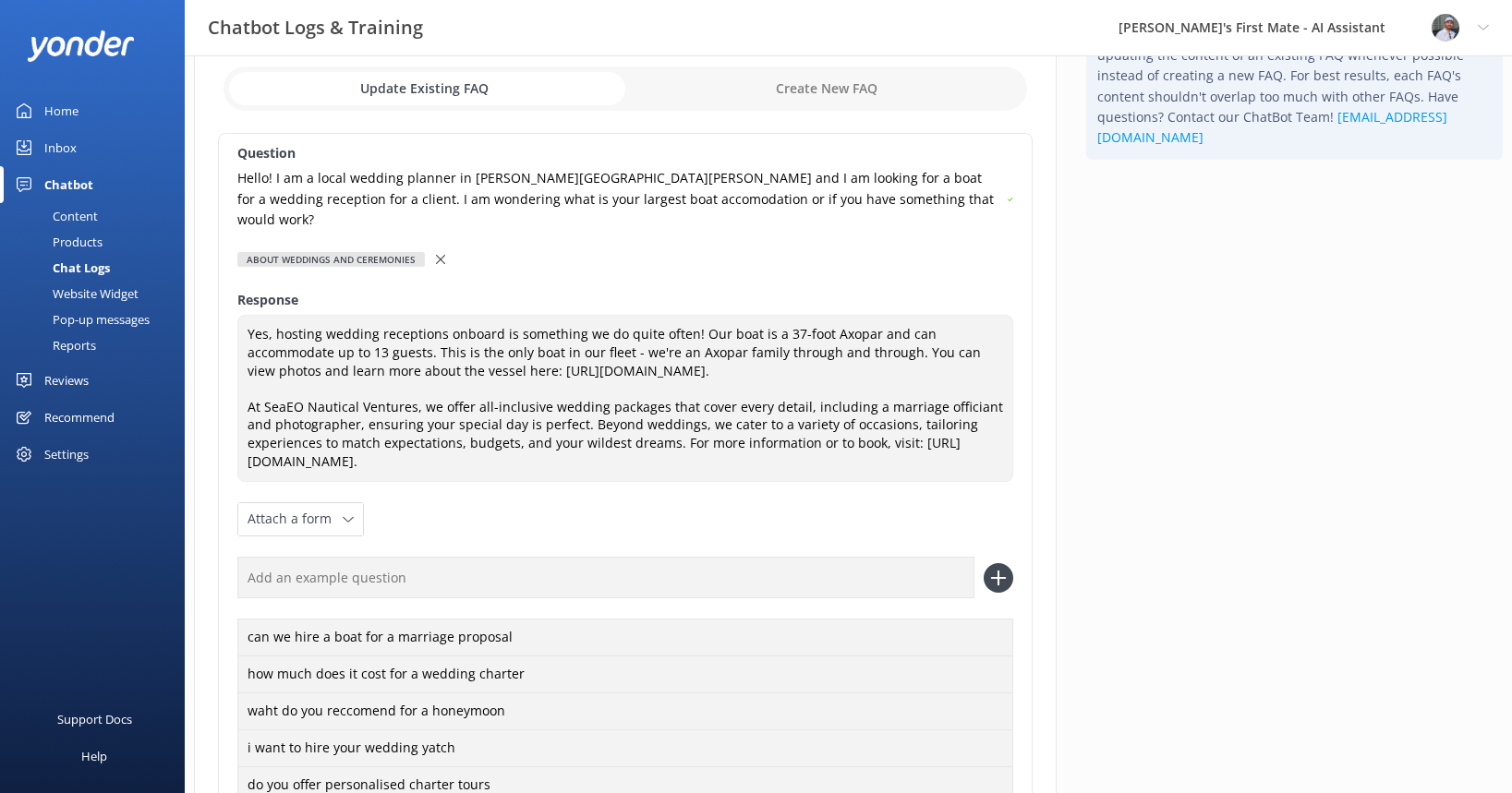 click on "Hello! I am a local wedding planner in [PERSON_NAME][GEOGRAPHIC_DATA][PERSON_NAME] and I am looking for a boat for a wedding reception for a client. I am wondering what is your largest boat accomodation or if you have something that would work?" at bounding box center (617, 198) 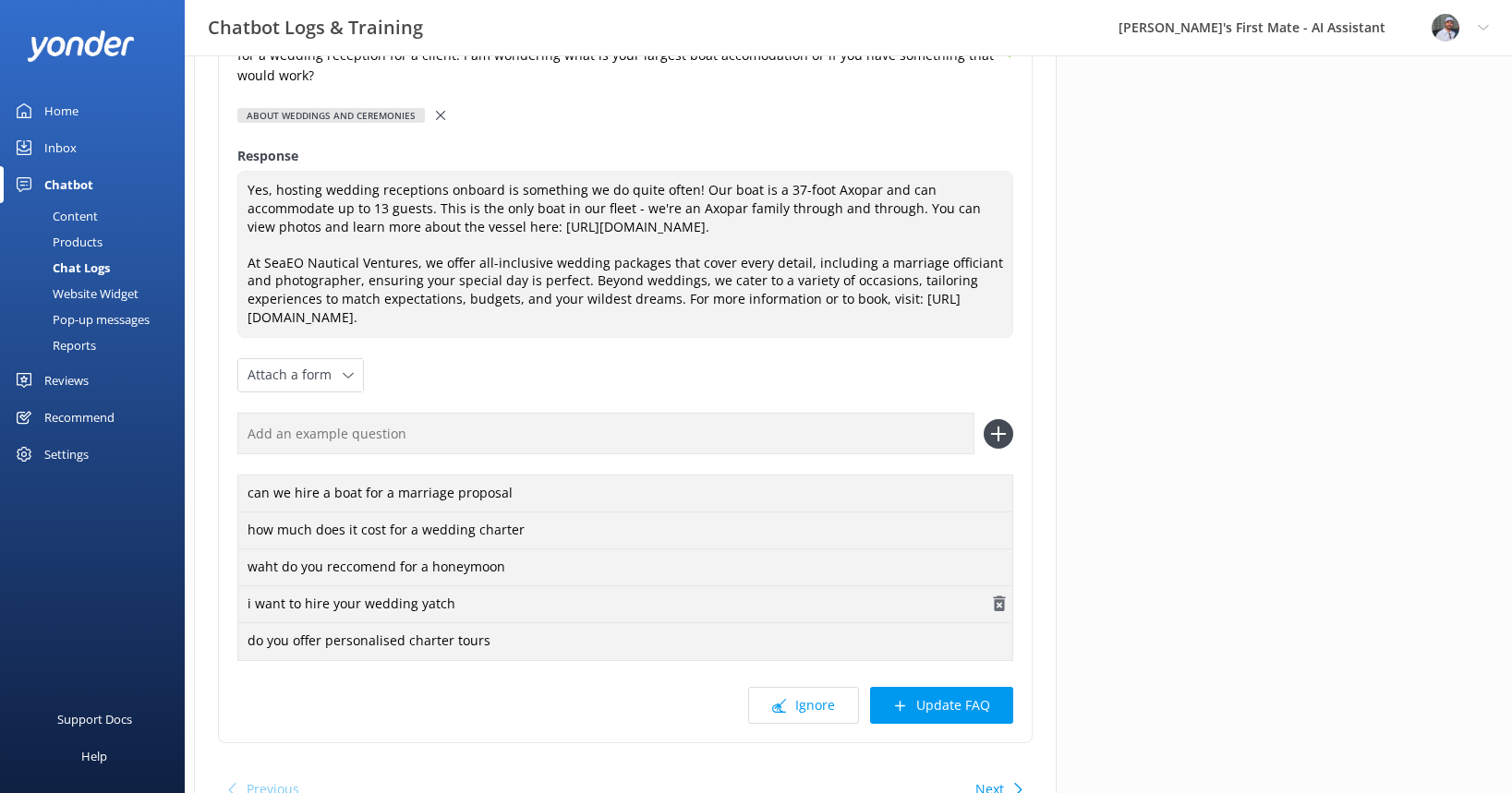 scroll, scrollTop: 233, scrollLeft: 0, axis: vertical 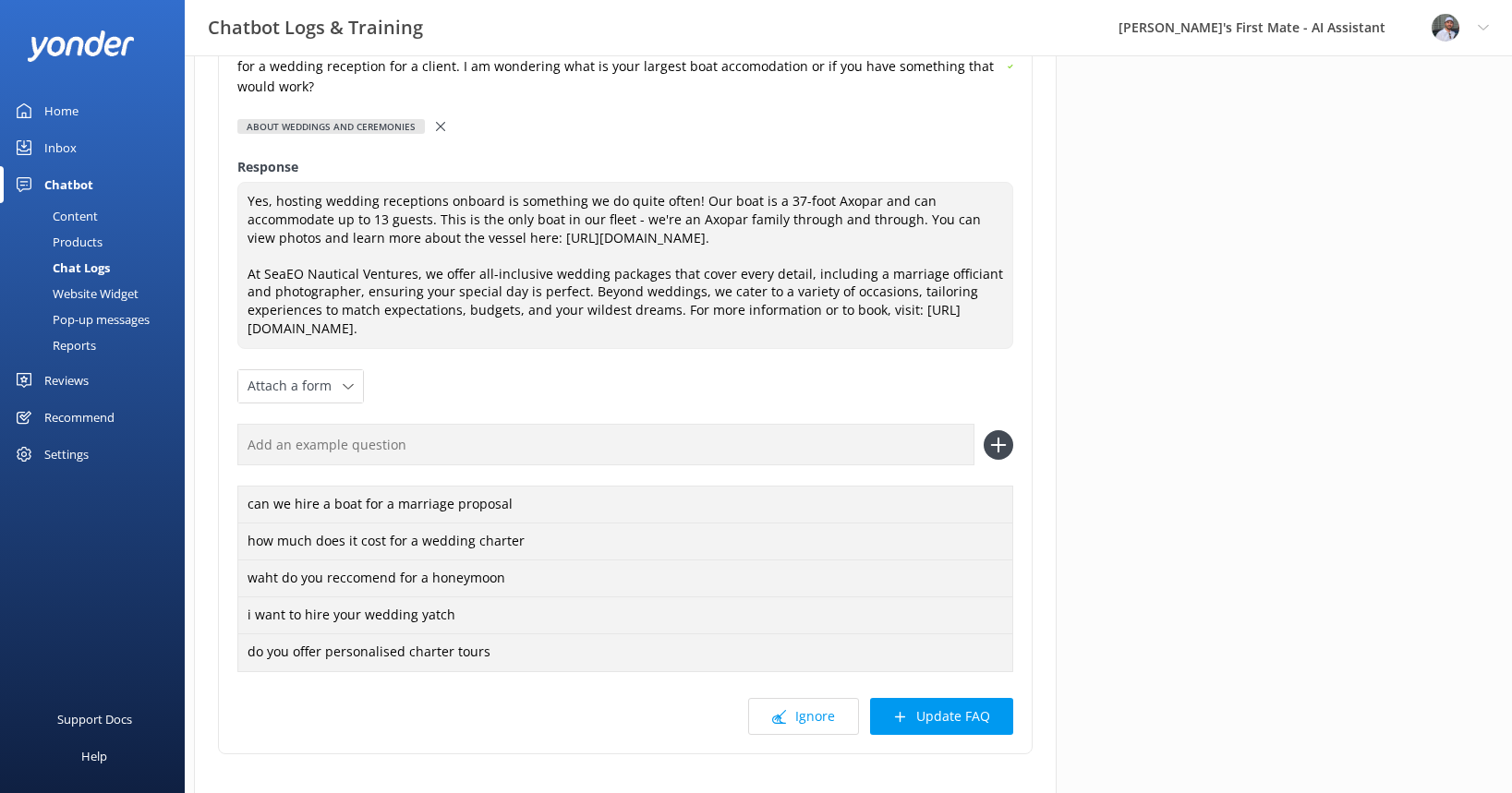 click at bounding box center (606, 444) 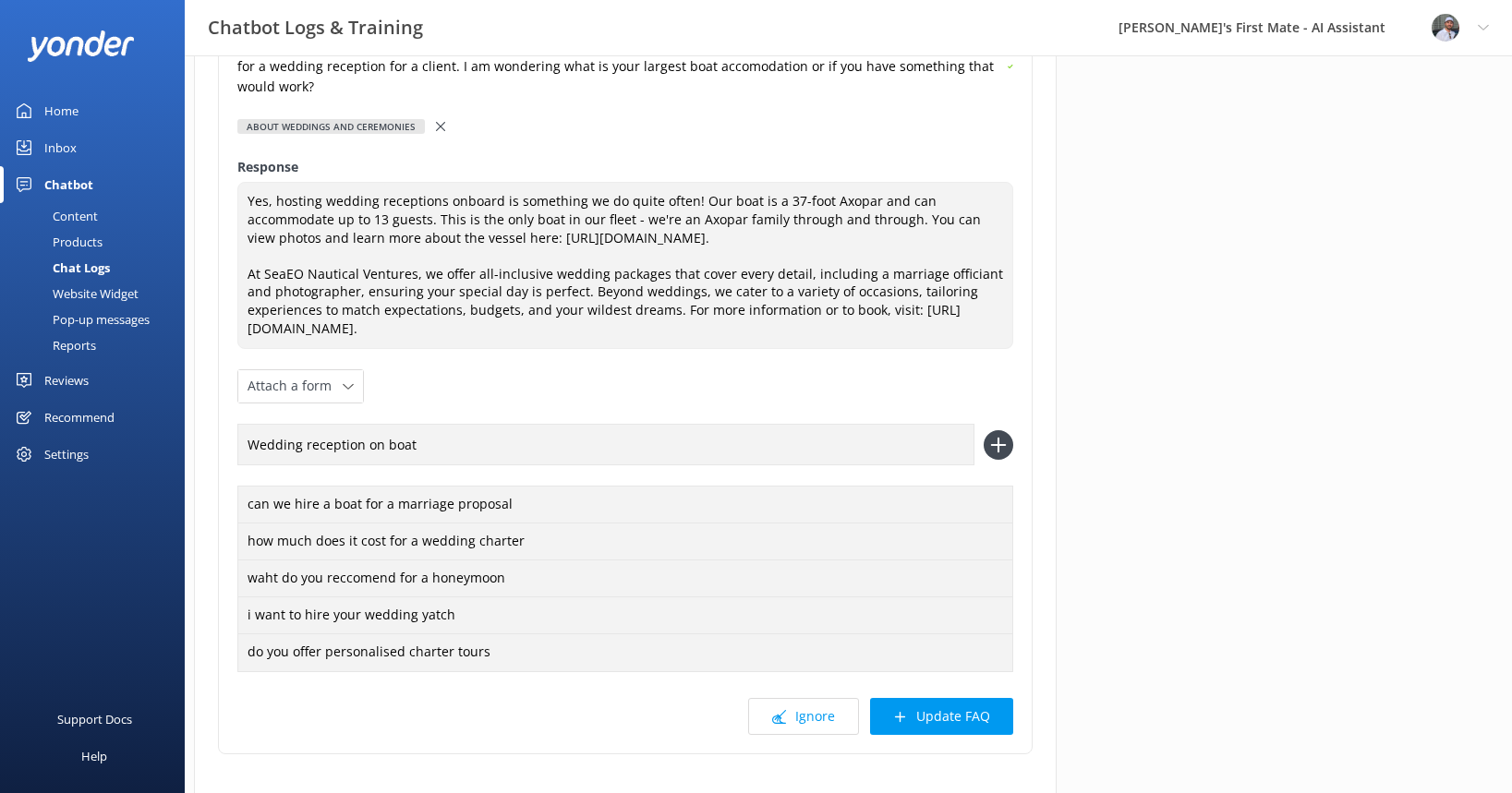 type on "Wedding reception on boat" 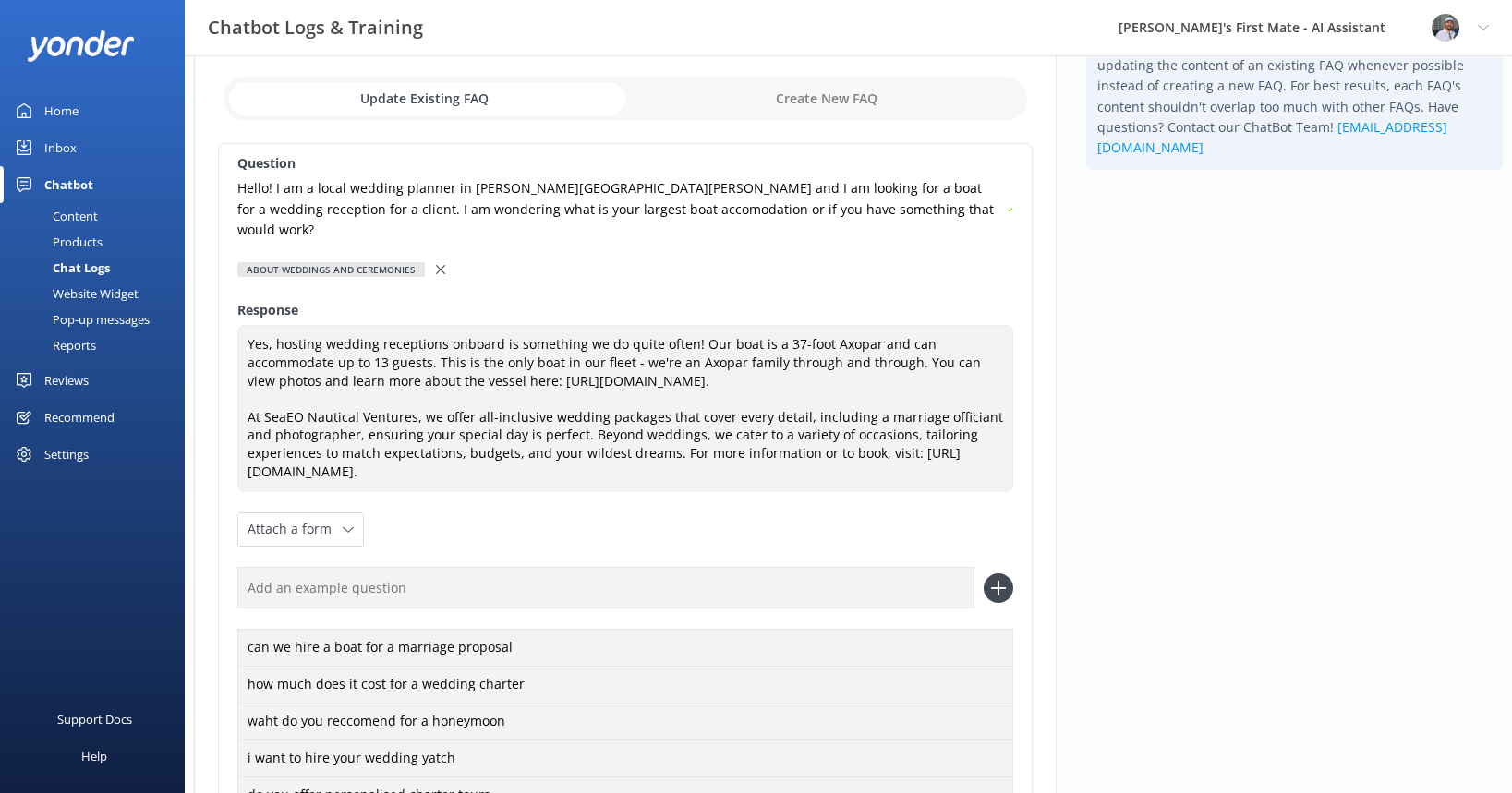 scroll, scrollTop: 358, scrollLeft: 0, axis: vertical 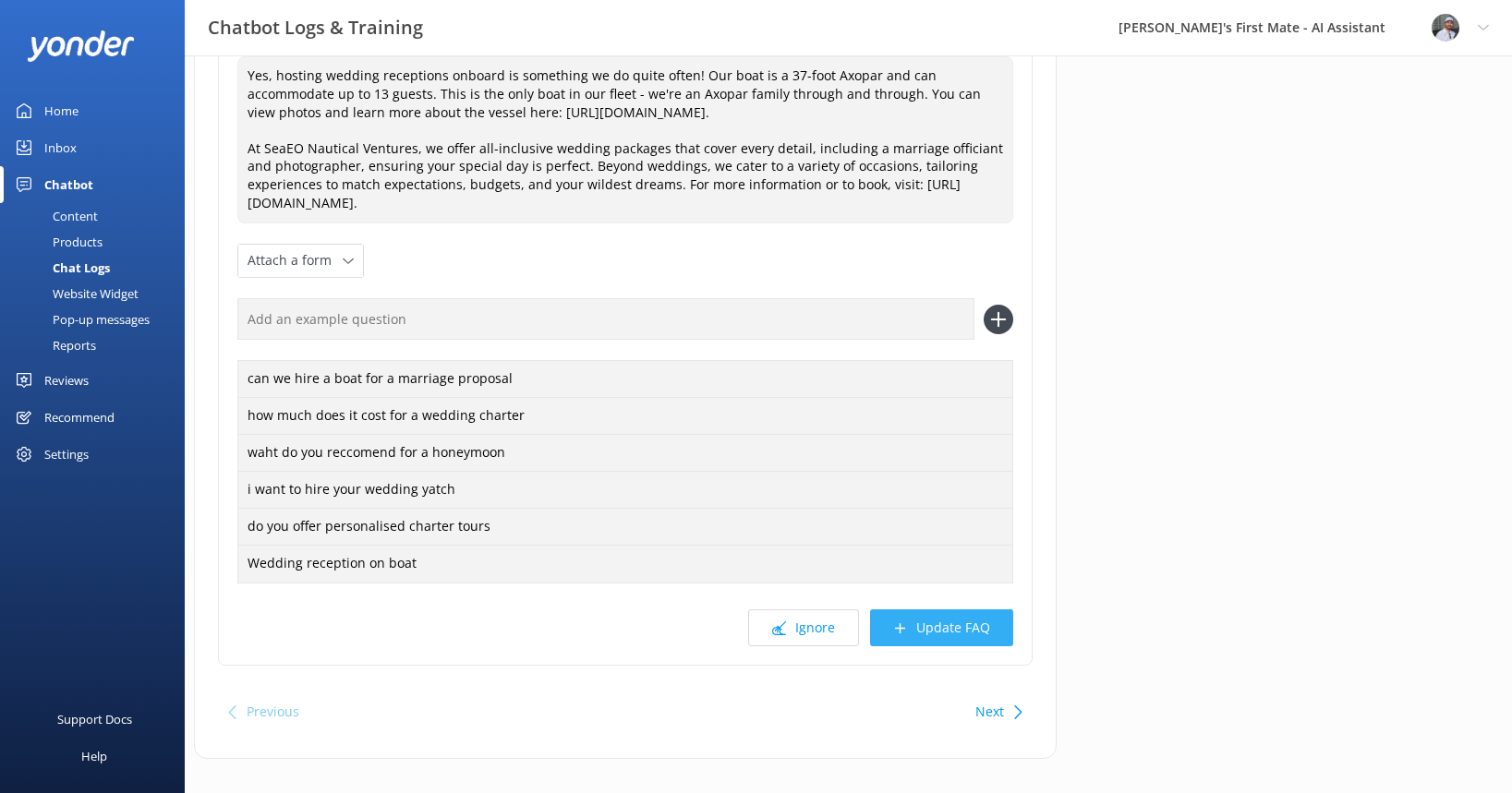 click on "Update FAQ" at bounding box center (941, 628) 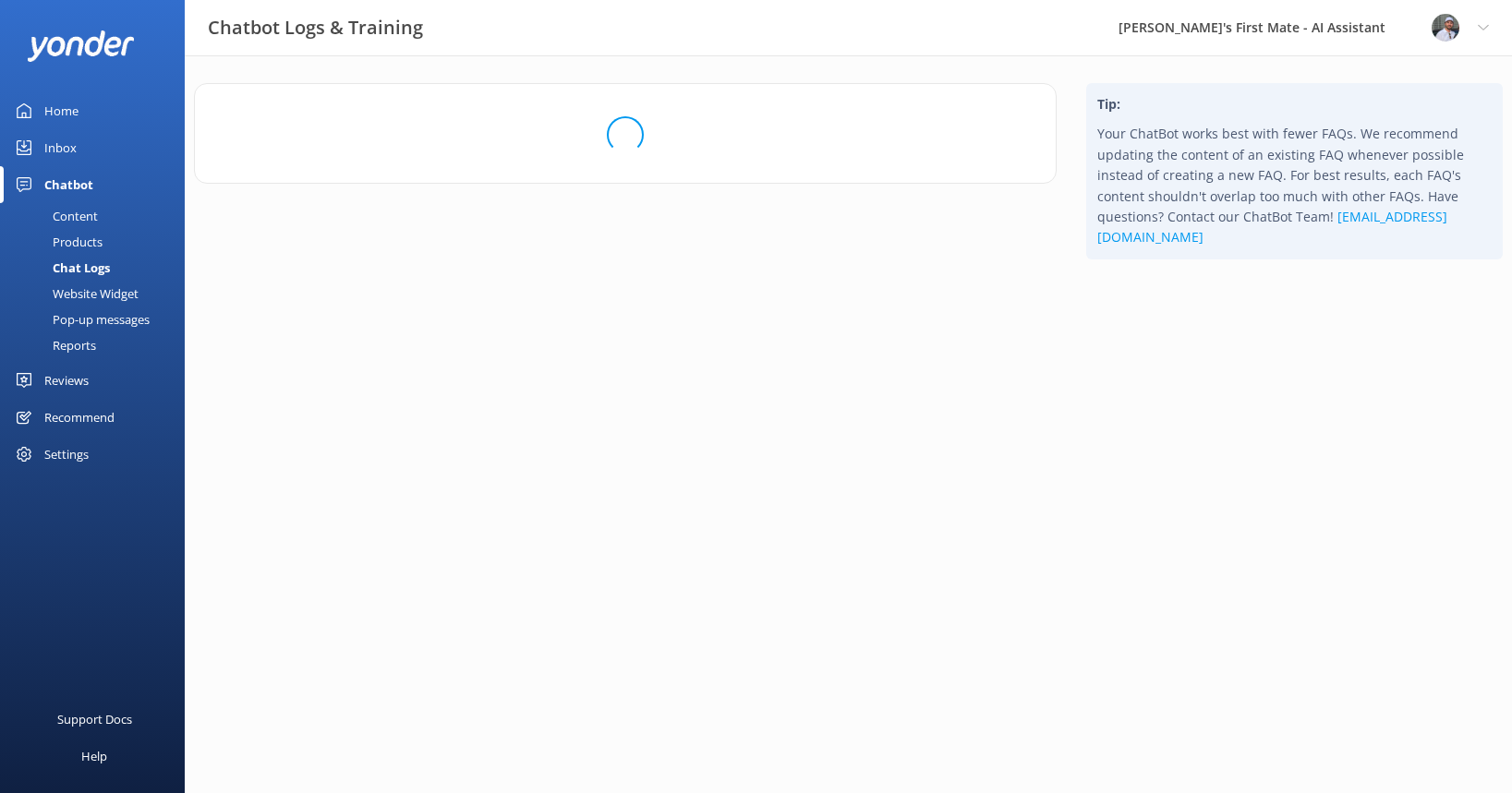 scroll, scrollTop: 0, scrollLeft: 0, axis: both 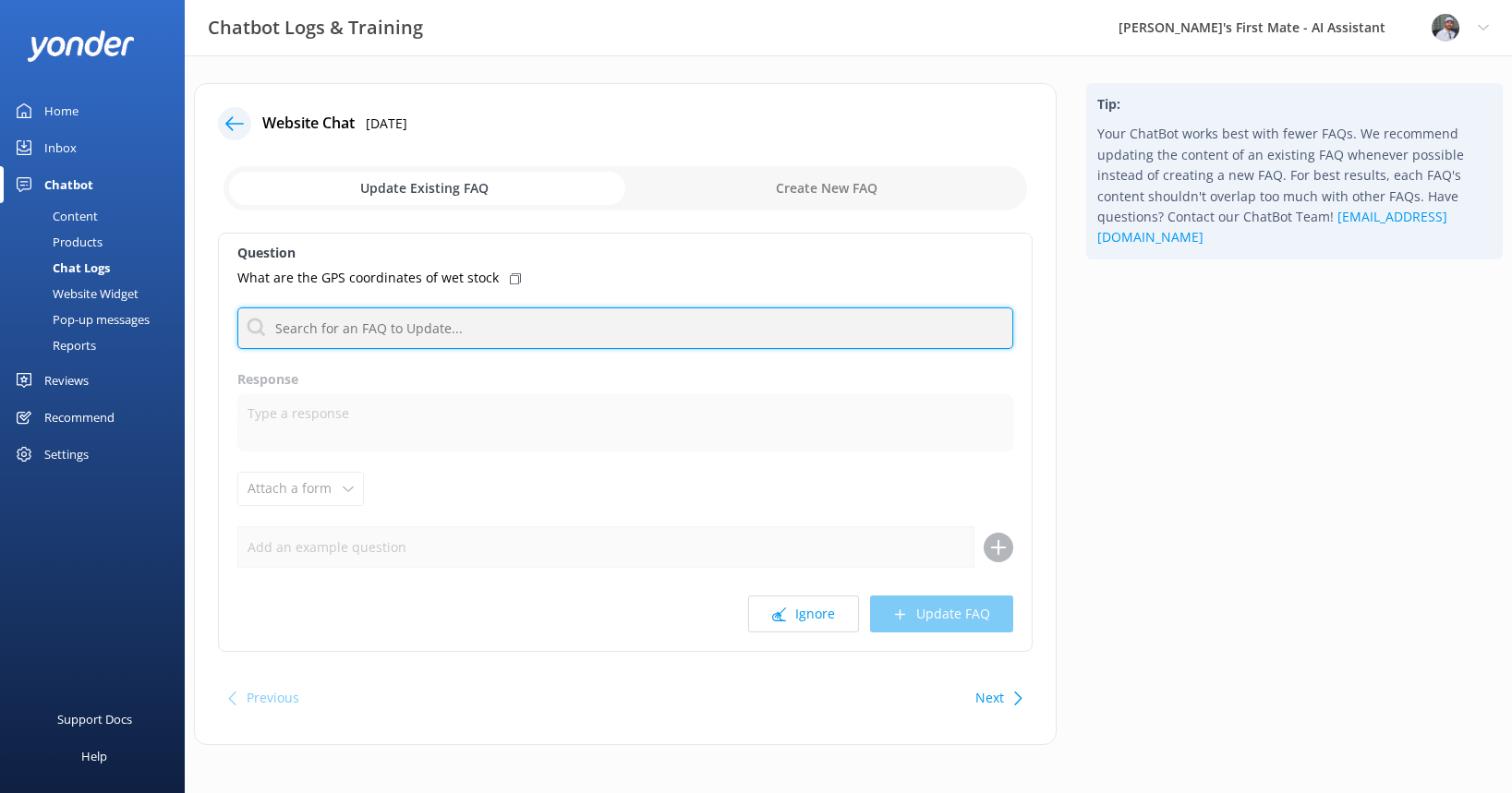 click at bounding box center [625, 328] 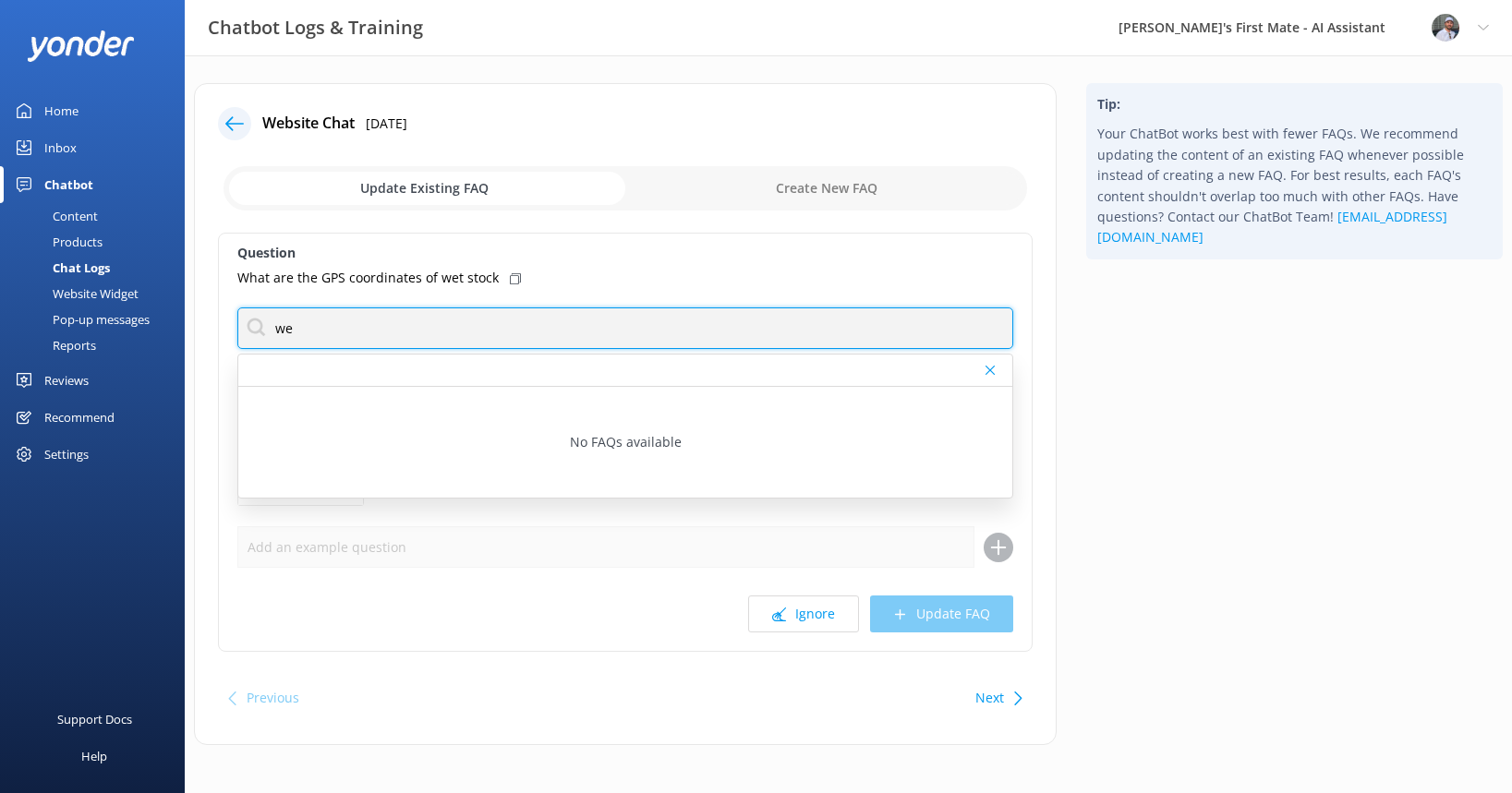 type on "w" 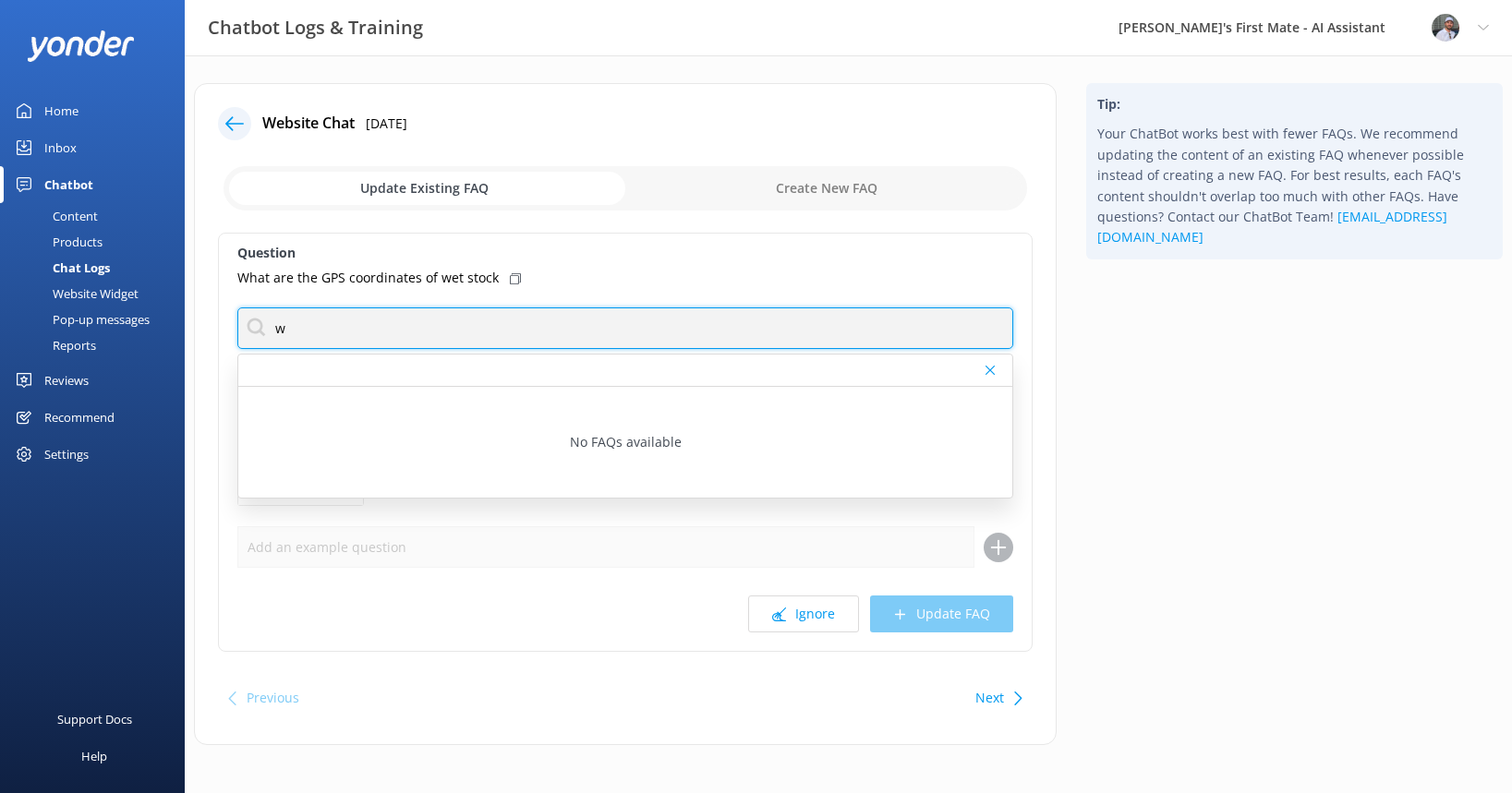 type 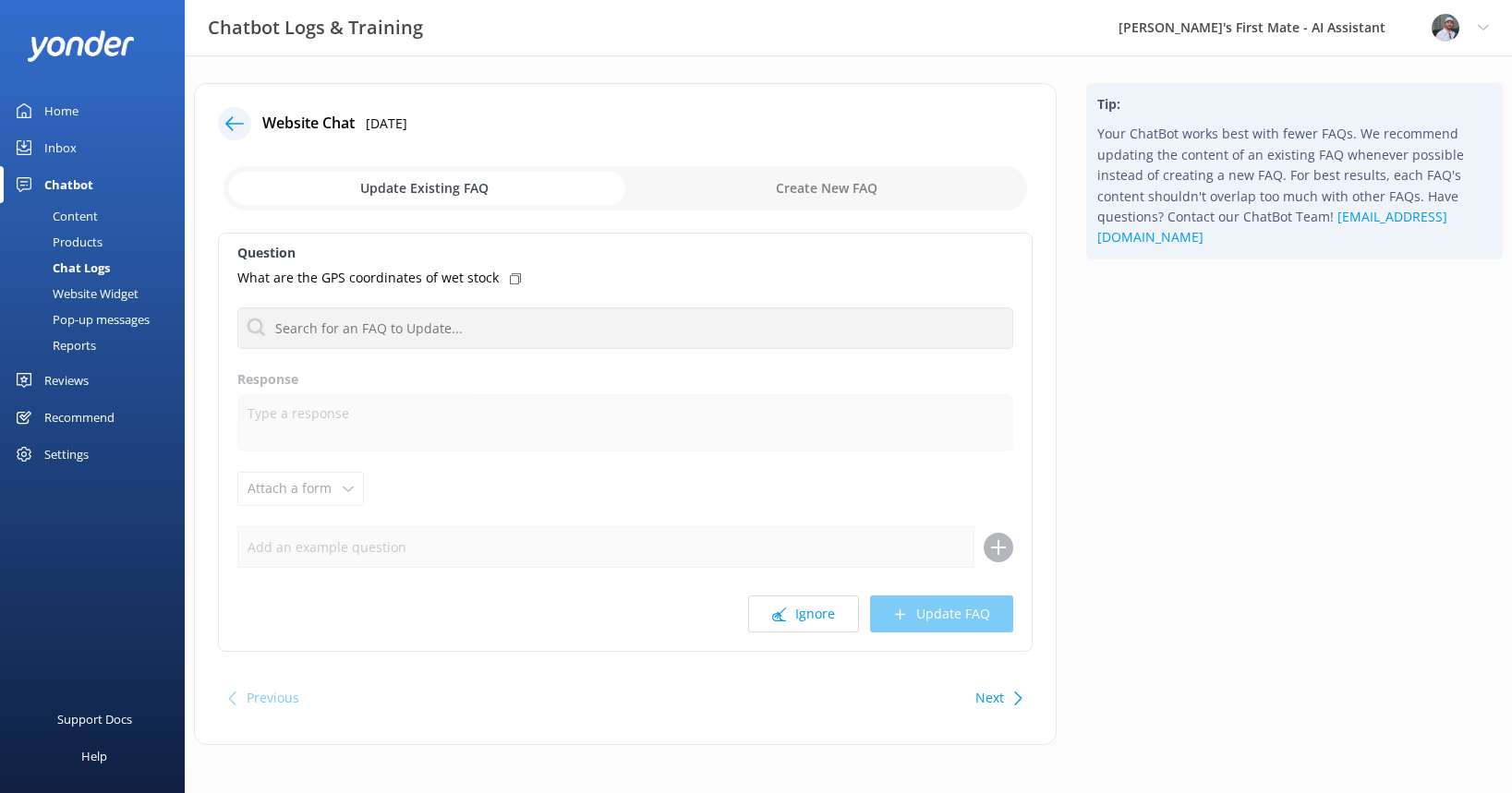 click at bounding box center [625, 188] 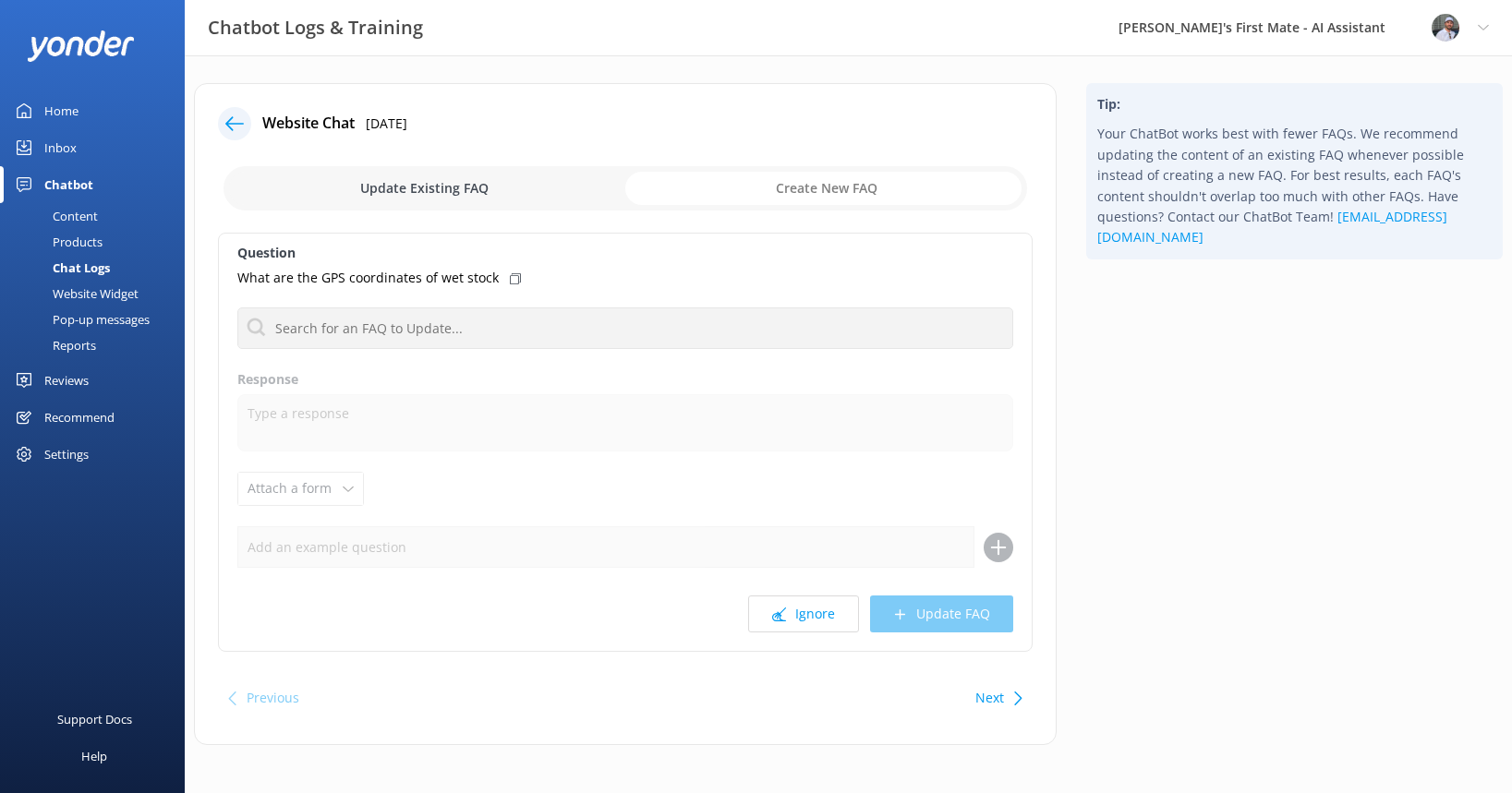checkbox on "true" 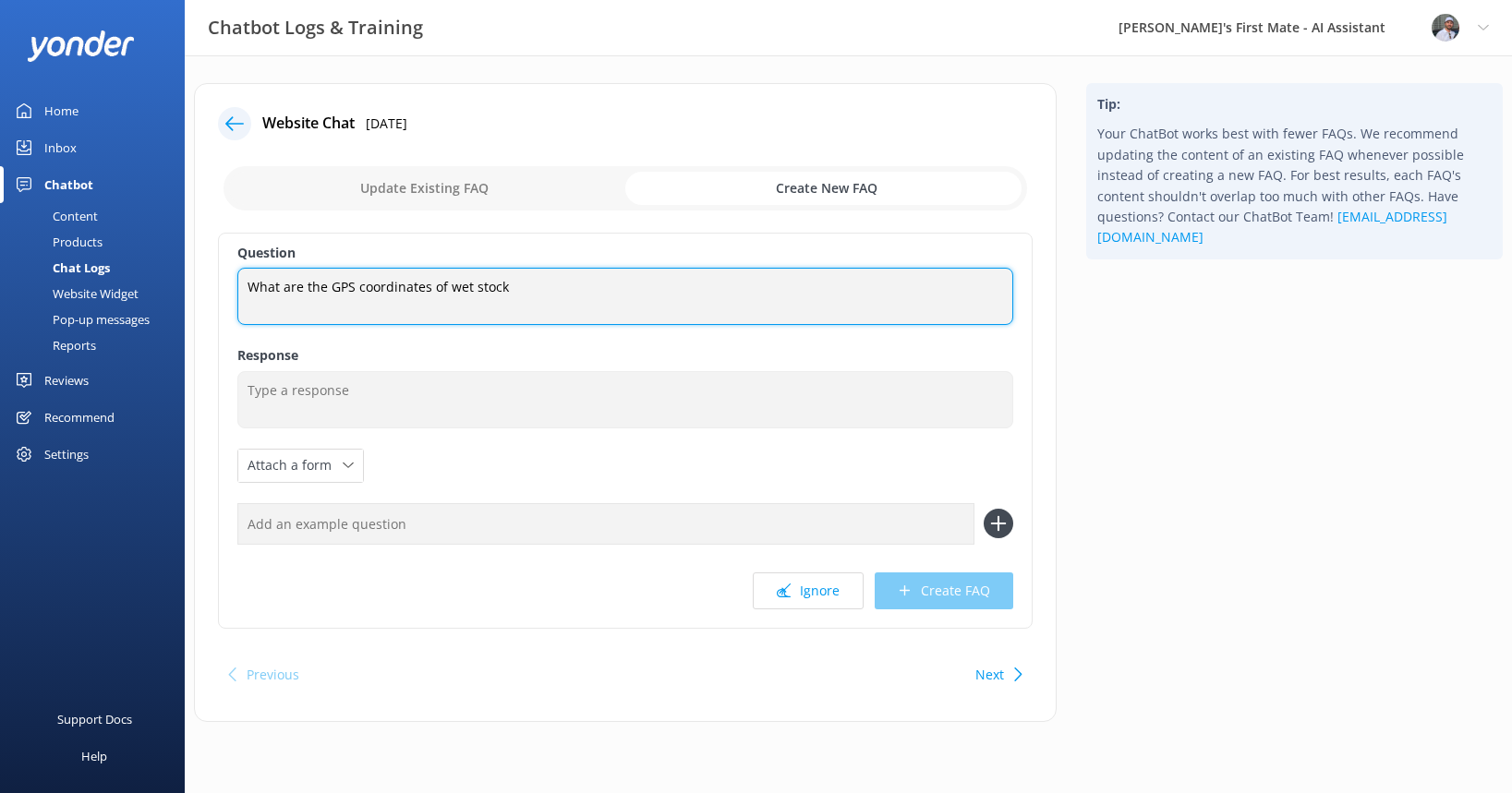 click on "What are the GPS coordinates of wet stock" at bounding box center [625, 296] 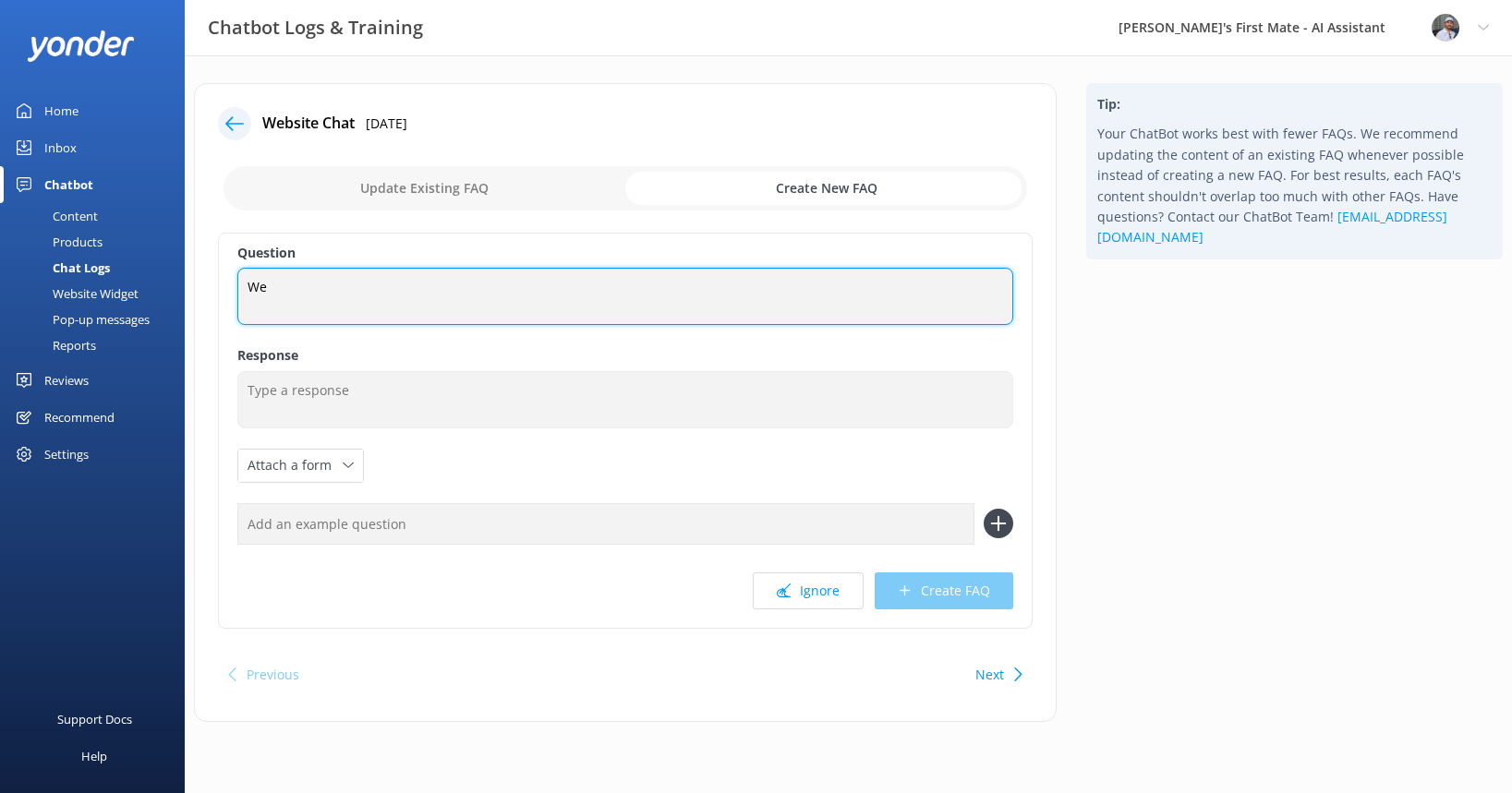 type on "W" 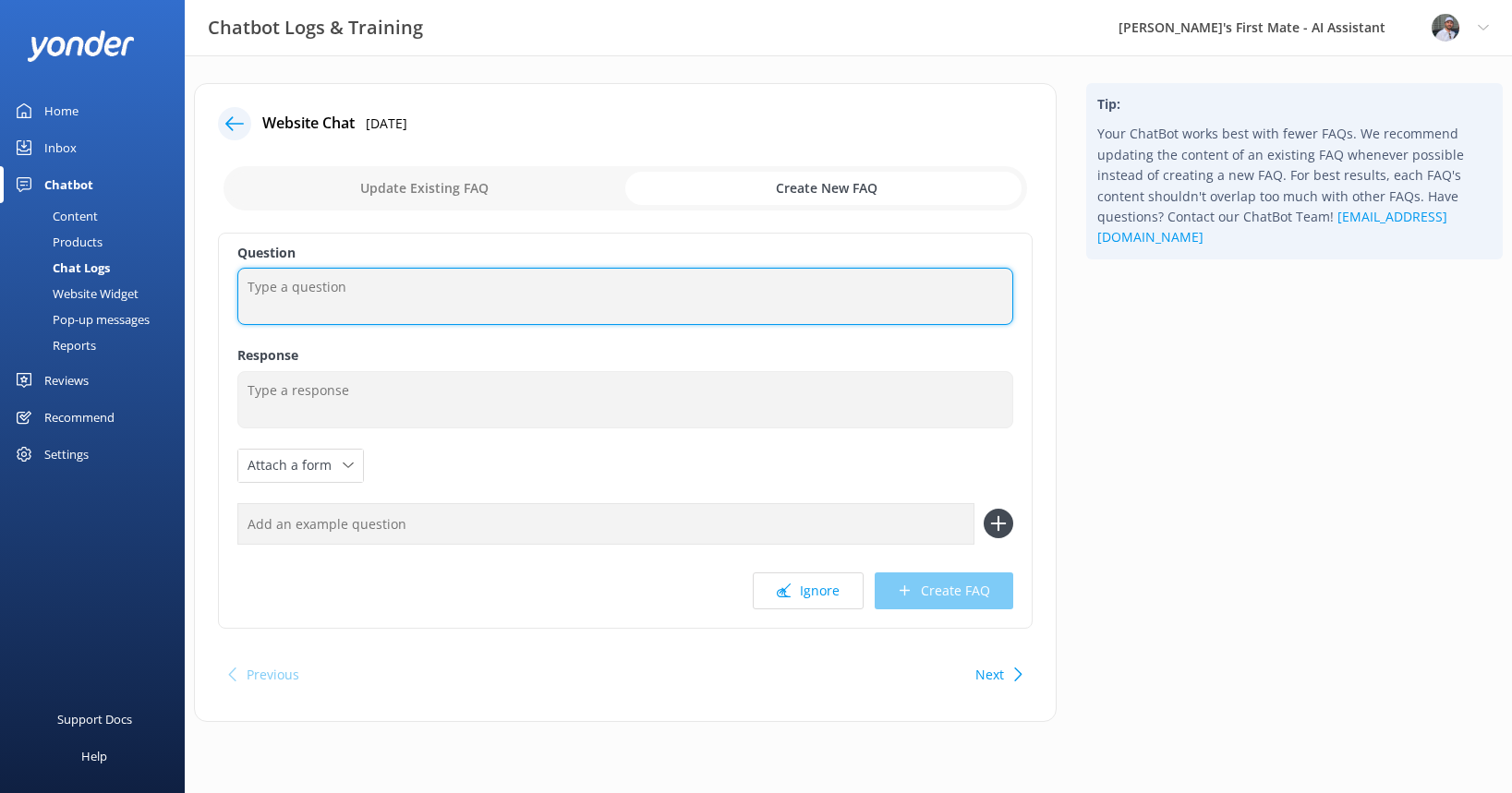 type 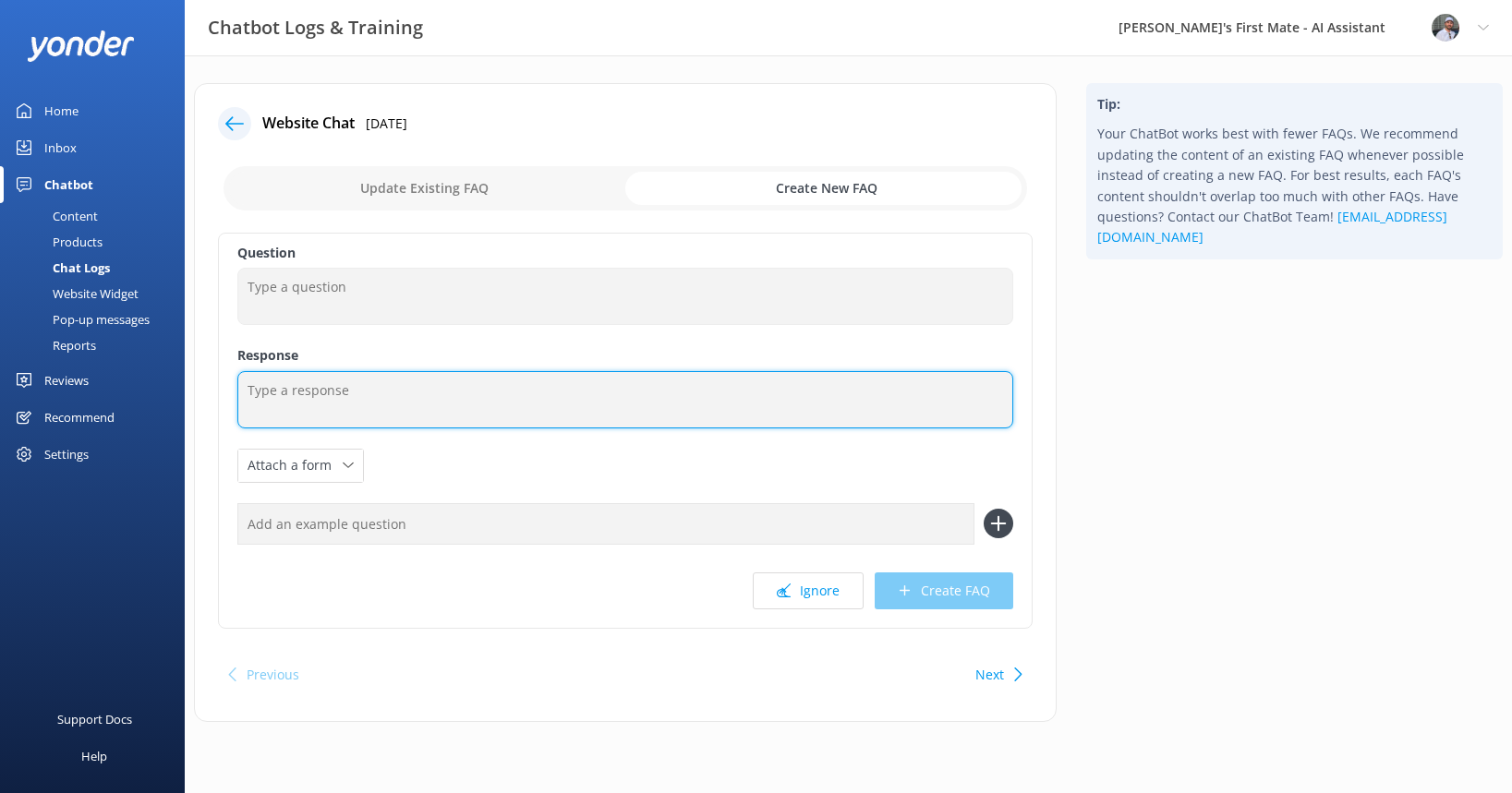 click at bounding box center [625, 400] 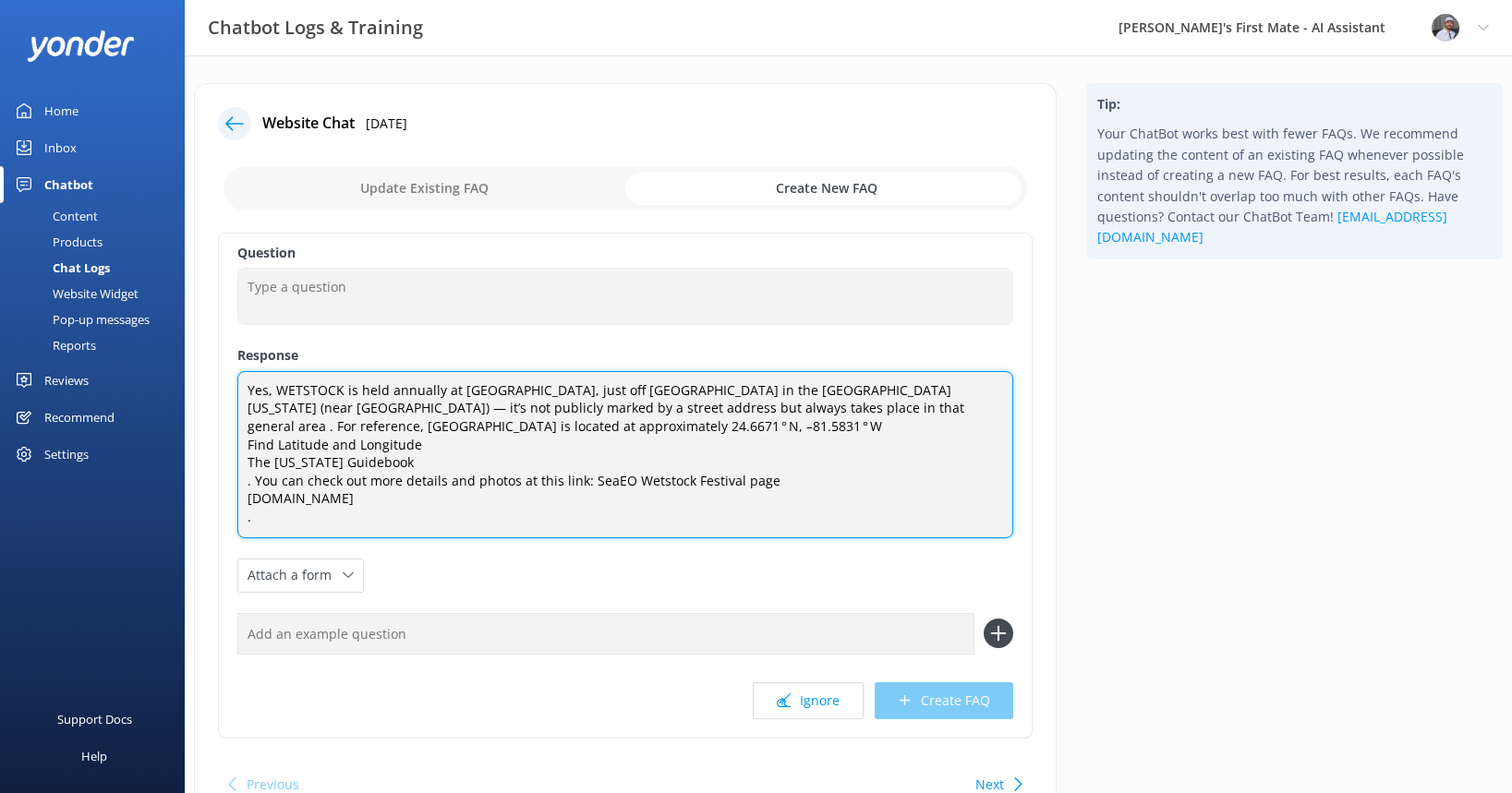 click on "Yes, WETSTOCK is held annually at [GEOGRAPHIC_DATA], just off [GEOGRAPHIC_DATA] in the [GEOGRAPHIC_DATA][US_STATE] (near [GEOGRAPHIC_DATA]) — it’s not publicly marked by a street address but always takes place in that general area . For reference, [GEOGRAPHIC_DATA] is located at approximately 24.6671 ° N, –81.5831 ° W
Find Latitude and Longitude
The [US_STATE] Guidebook
. You can check out more details and photos at this link: SeaEO Wetstock Festival page
[DOMAIN_NAME]
." at bounding box center (625, 454) 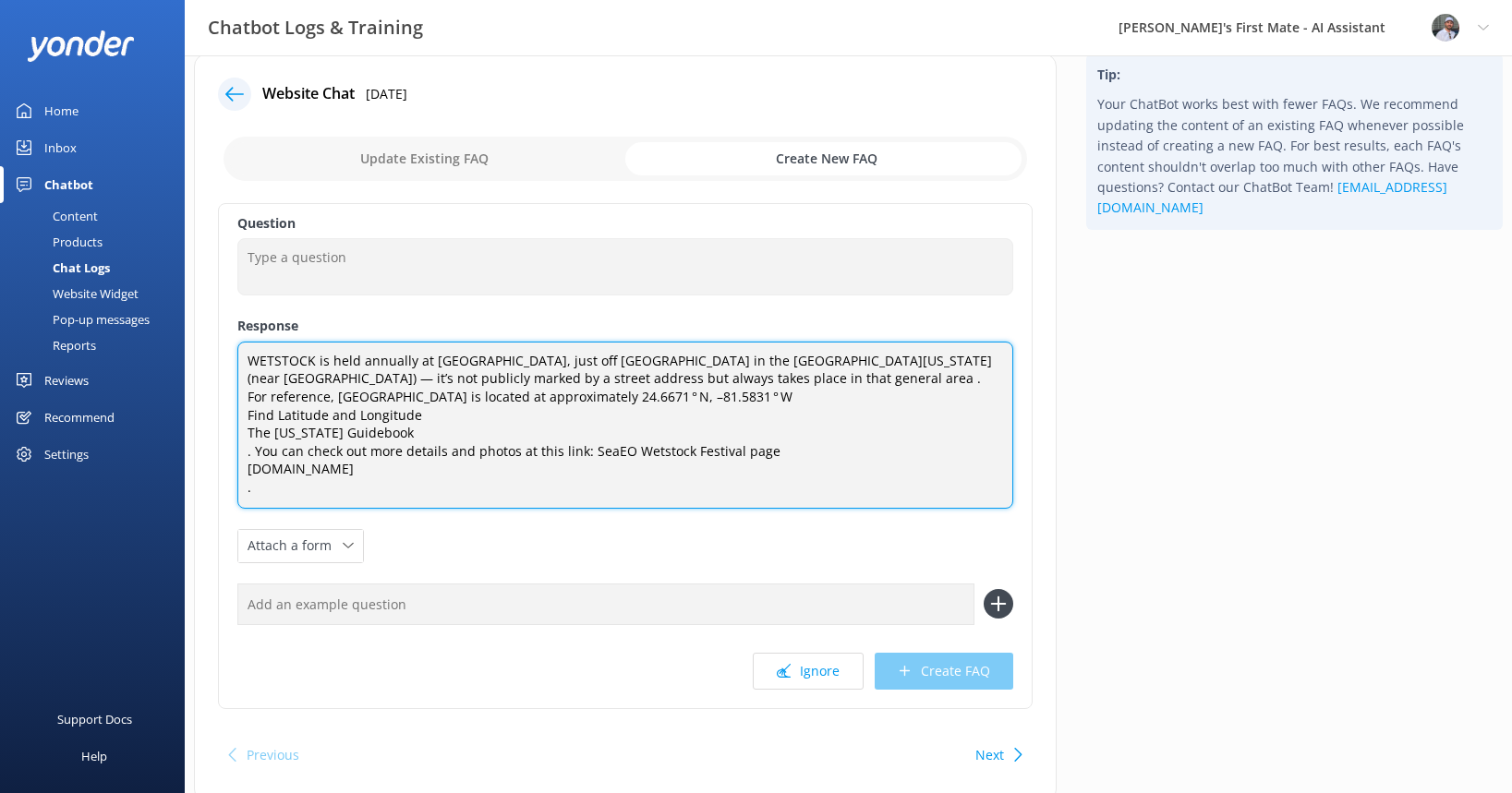 scroll, scrollTop: 32, scrollLeft: 0, axis: vertical 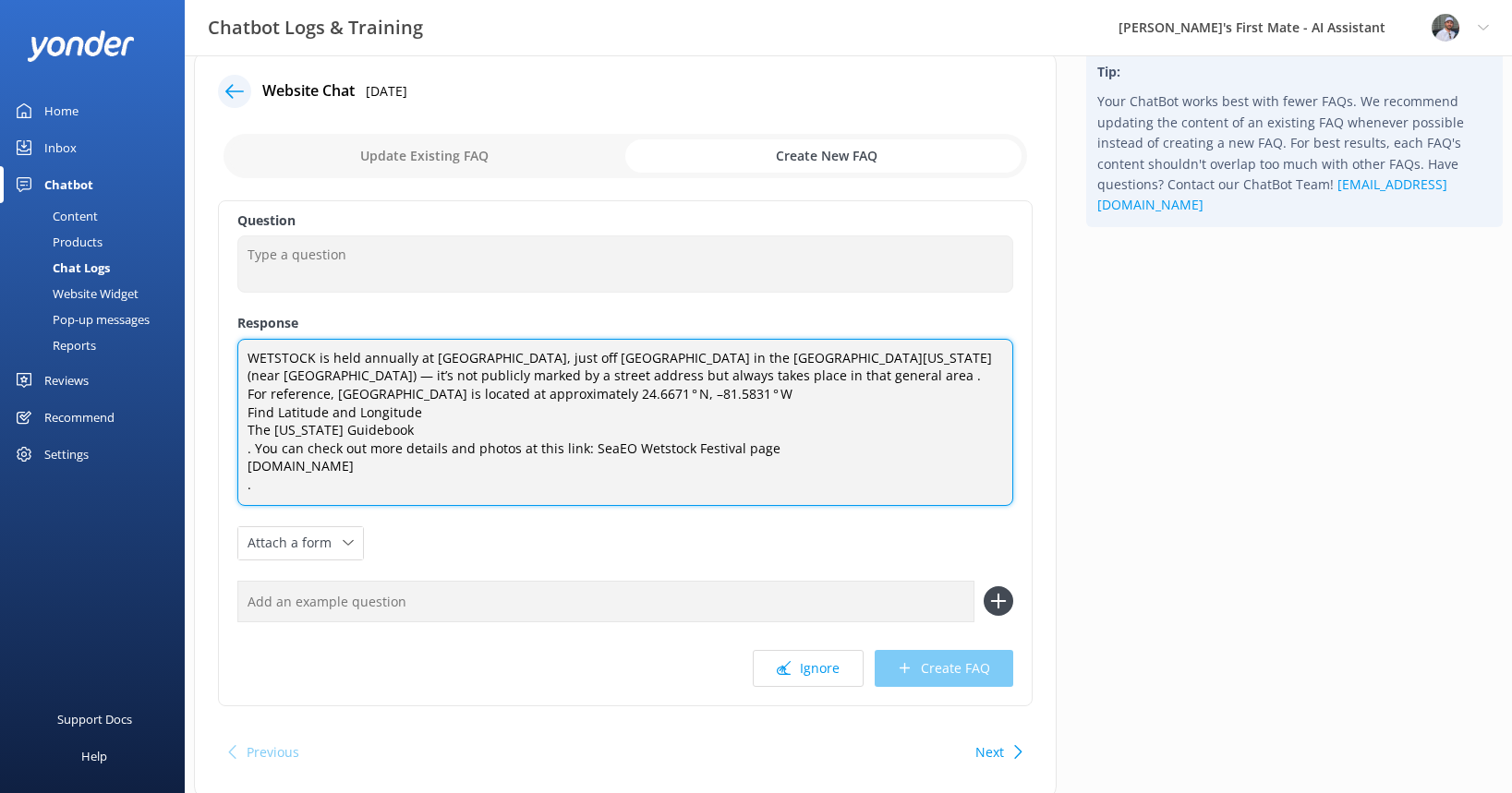 click on "WETSTOCK is held annually at [GEOGRAPHIC_DATA], just off [GEOGRAPHIC_DATA] in the [GEOGRAPHIC_DATA][US_STATE] (near [GEOGRAPHIC_DATA]) — it’s not publicly marked by a street address but always takes place in that general area . For reference, [GEOGRAPHIC_DATA] is located at approximately 24.6671 ° N, –81.5831 ° W
Find Latitude and Longitude
The [US_STATE] Guidebook
. You can check out more details and photos at this link: SeaEO Wetstock Festival page
[DOMAIN_NAME]
." at bounding box center [625, 422] 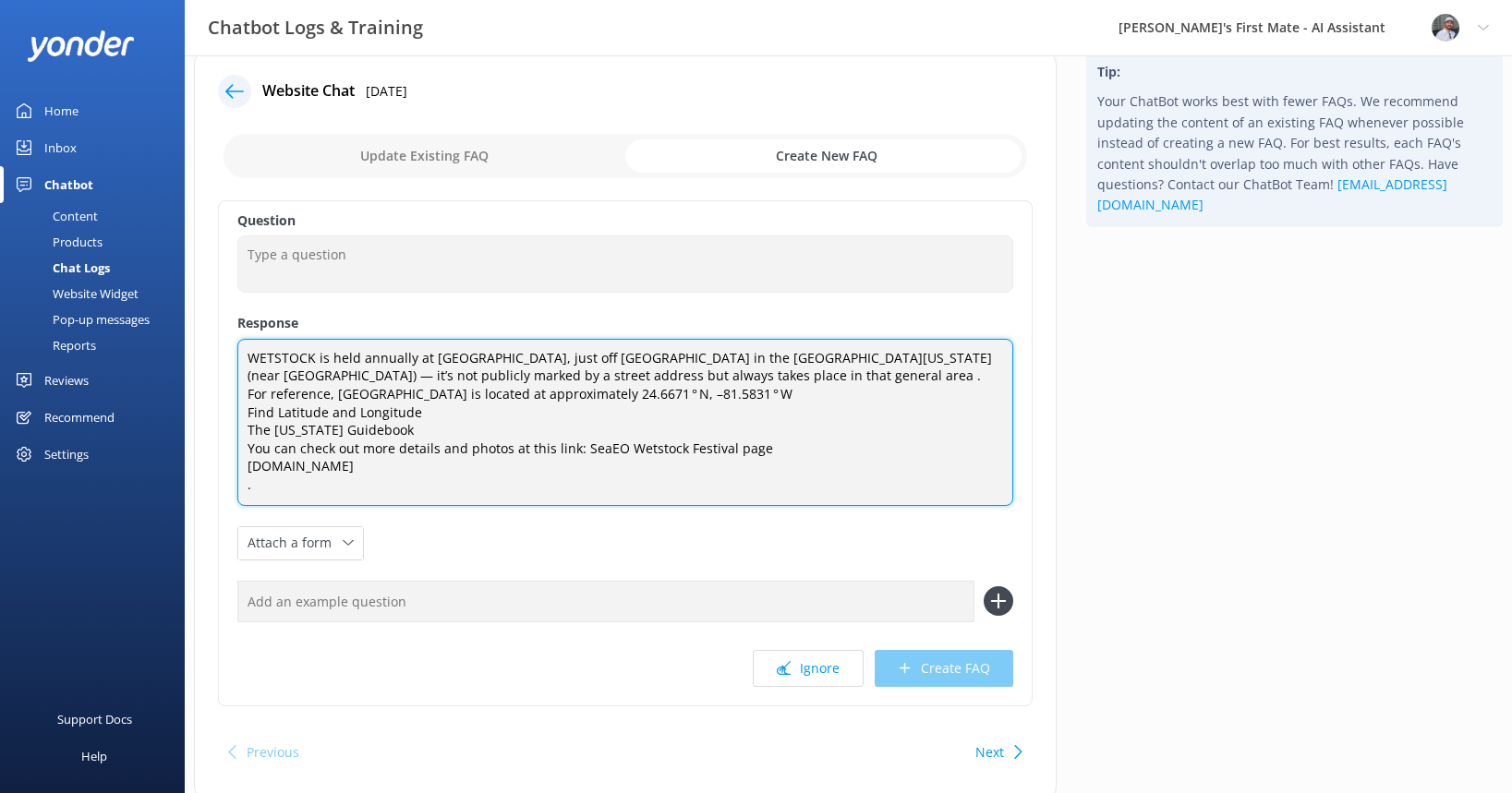drag, startPoint x: 255, startPoint y: 488, endPoint x: 580, endPoint y: 450, distance: 327.214 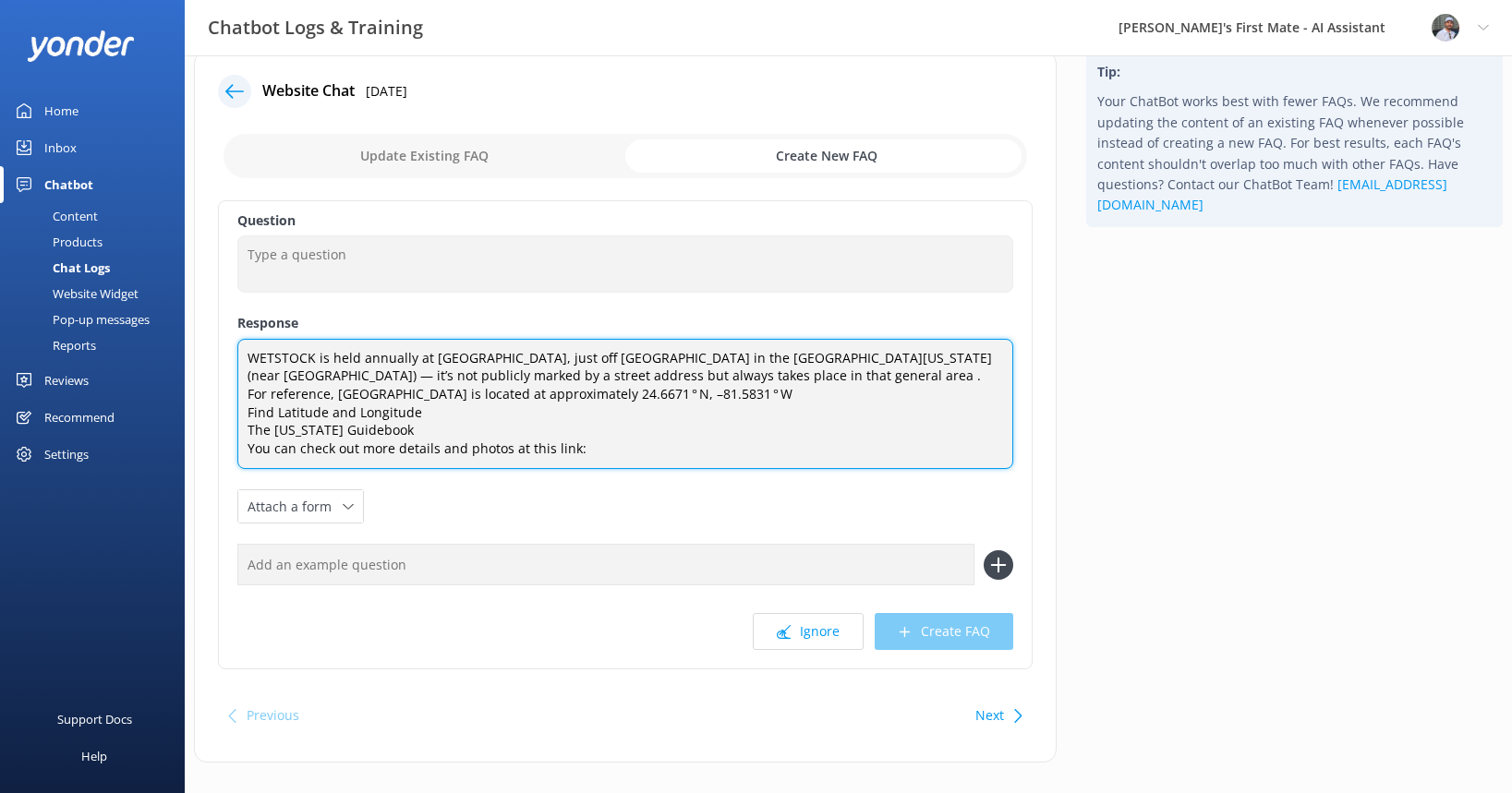 drag, startPoint x: 391, startPoint y: 430, endPoint x: 225, endPoint y: 420, distance: 166.30093 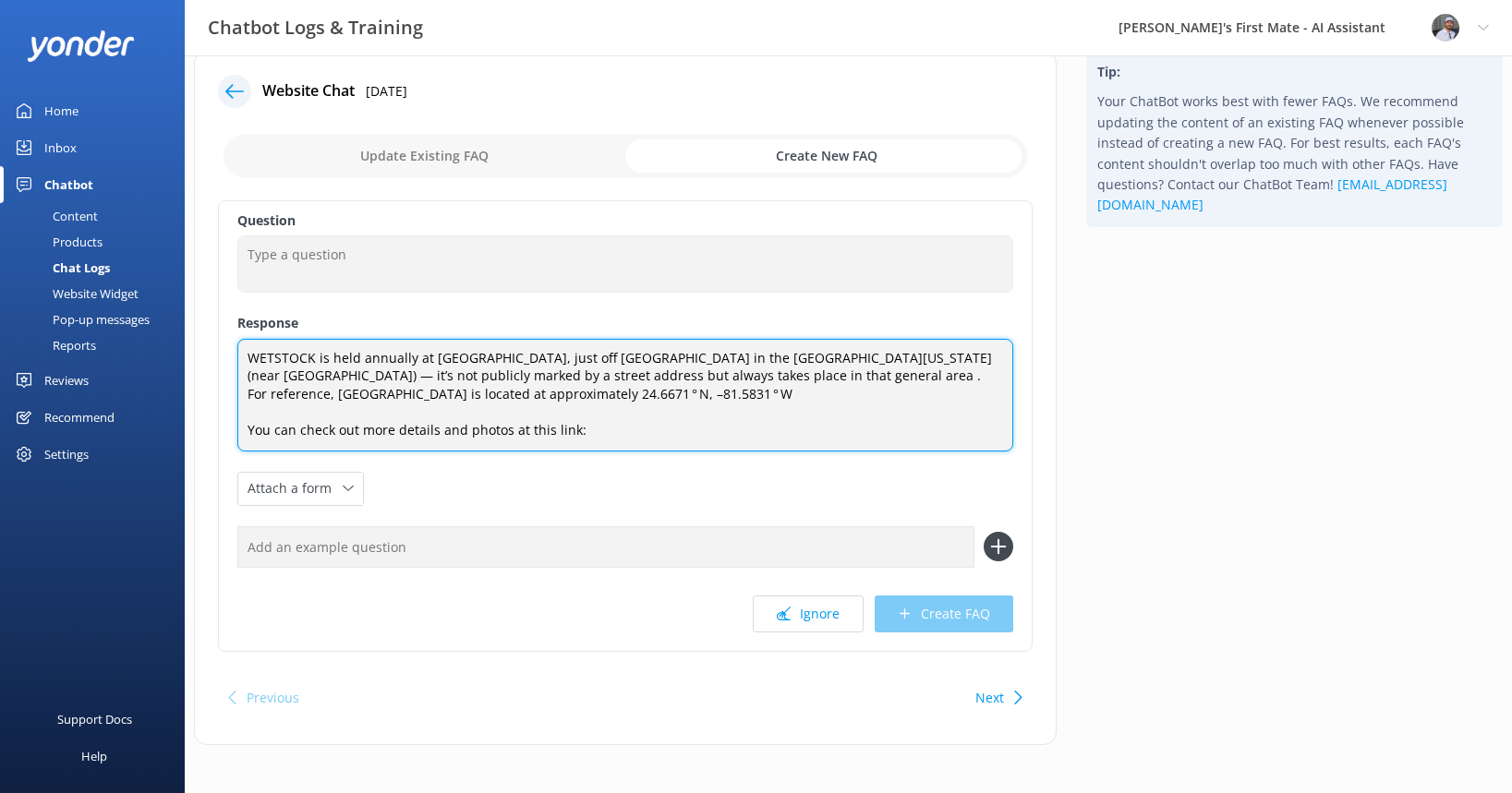 click on "WETSTOCK is held annually at [GEOGRAPHIC_DATA], just off [GEOGRAPHIC_DATA] in the [GEOGRAPHIC_DATA][US_STATE] (near [GEOGRAPHIC_DATA]) — it’s not publicly marked by a street address but always takes place in that general area . For reference, [GEOGRAPHIC_DATA] is located at approximately 24.6671 ° N, –81.5831 ° W
You can check out more details and photos at this link:" at bounding box center [625, 395] 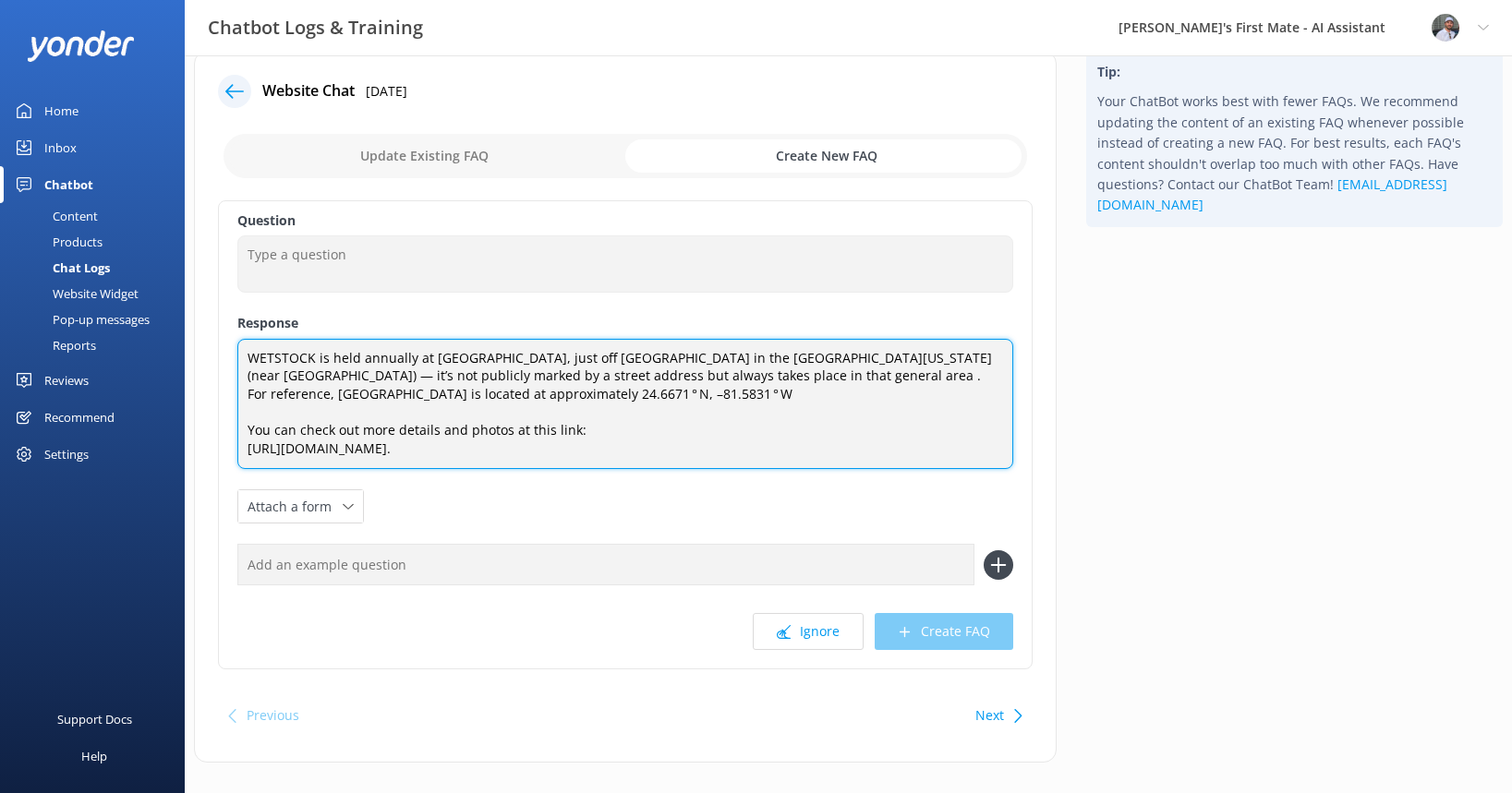 scroll, scrollTop: 6, scrollLeft: 0, axis: vertical 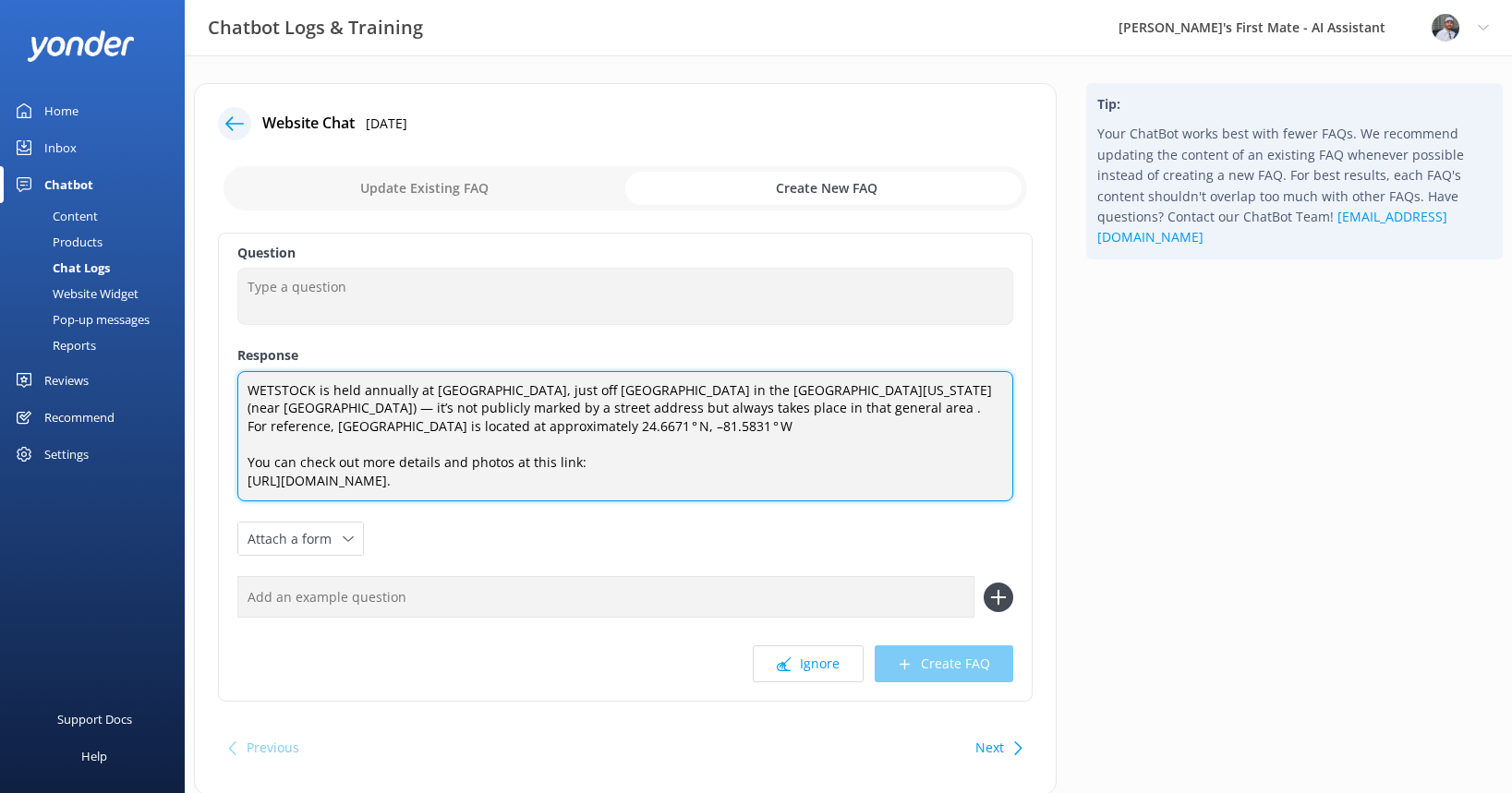 type on "WETSTOCK is held annually at [GEOGRAPHIC_DATA], just off [GEOGRAPHIC_DATA] in the [GEOGRAPHIC_DATA][US_STATE] (near [GEOGRAPHIC_DATA]) — it’s not publicly marked by a street address but always takes place in that general area . For reference, [GEOGRAPHIC_DATA] is located at approximately 24.6671 ° N, –81.5831 ° W
You can check out more details and photos at this link:
[URL][DOMAIN_NAME]." 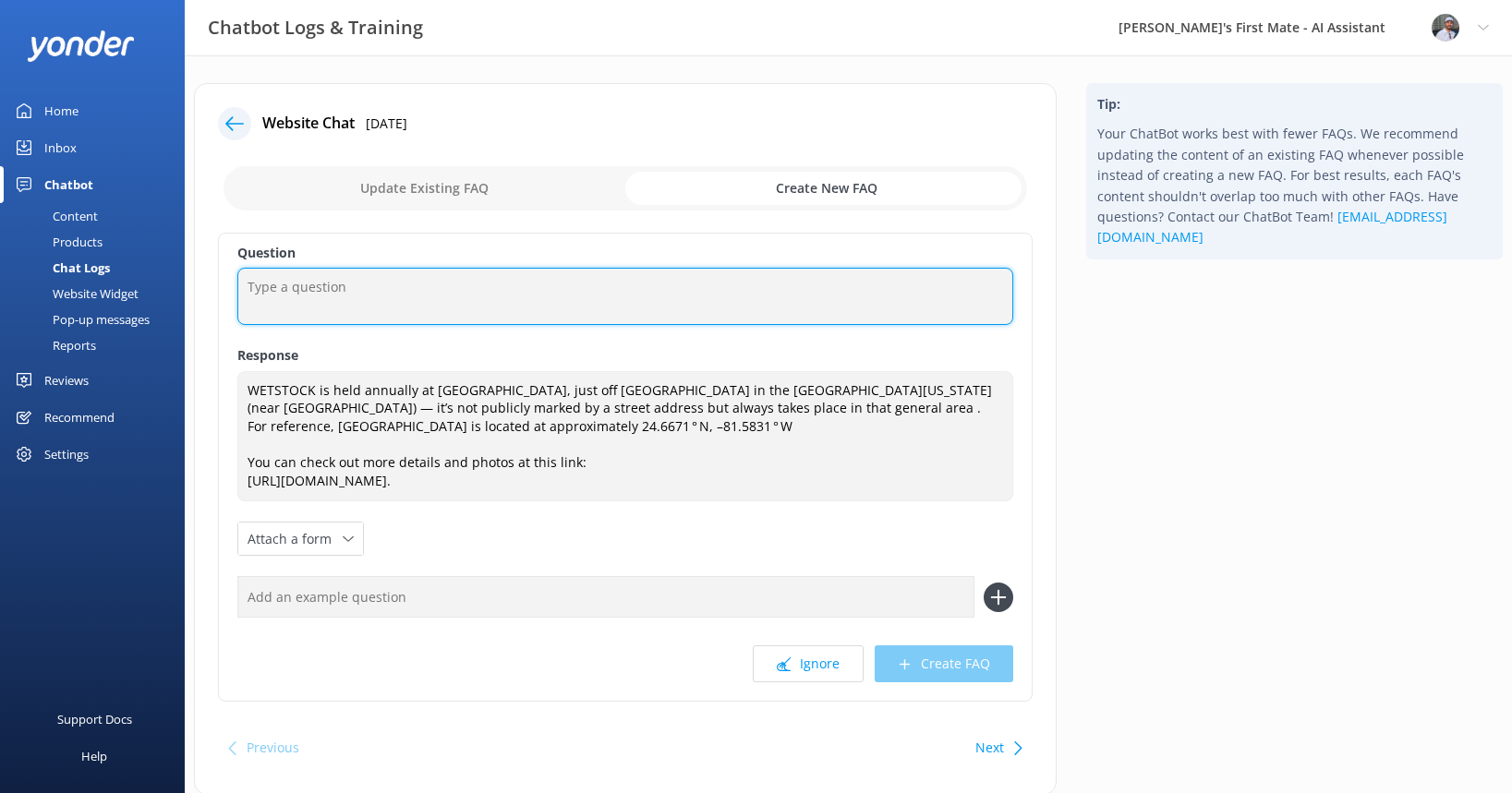 click at bounding box center (625, 296) 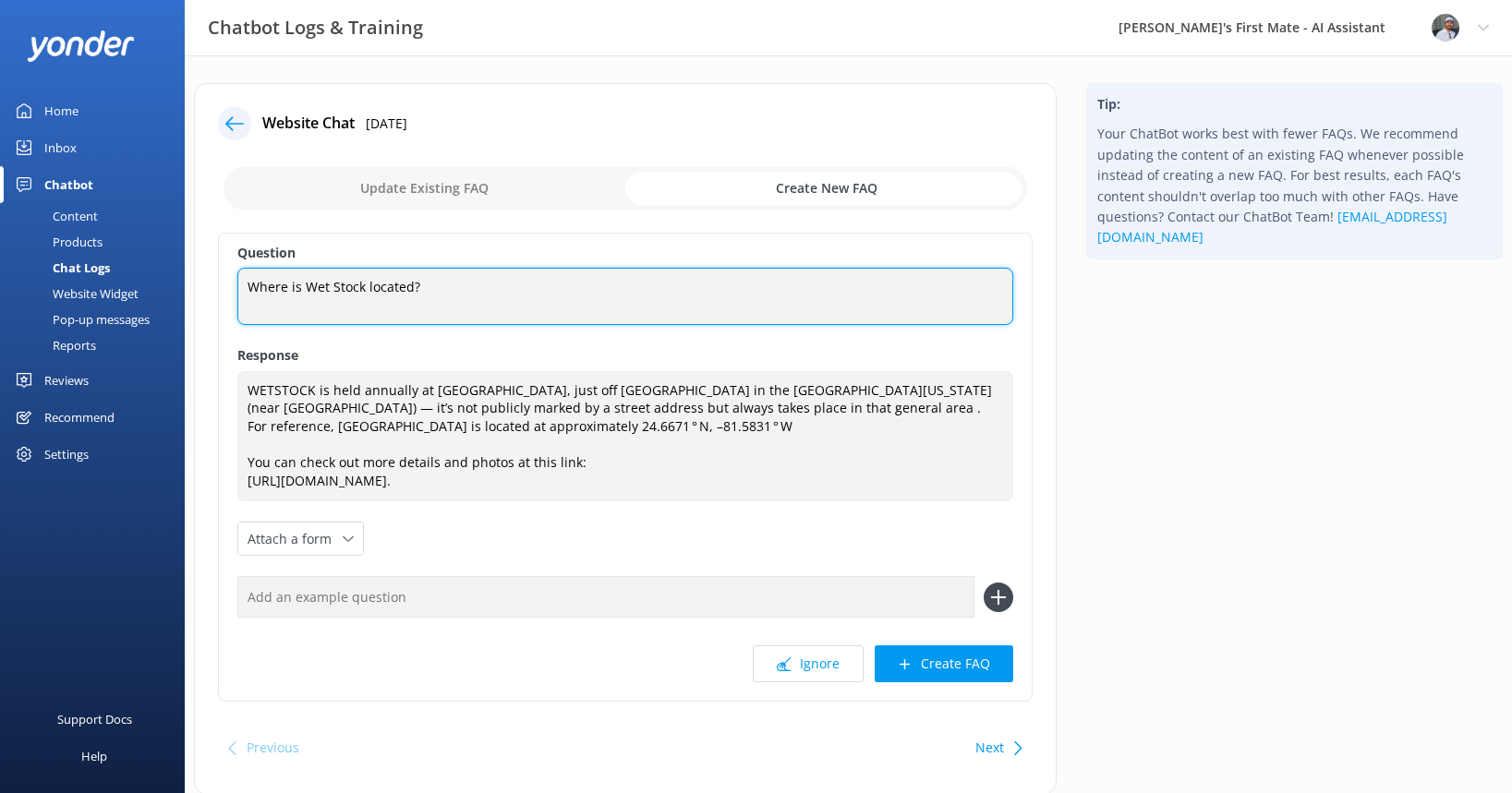 click on "Where is Wet Stock located?" at bounding box center [625, 296] 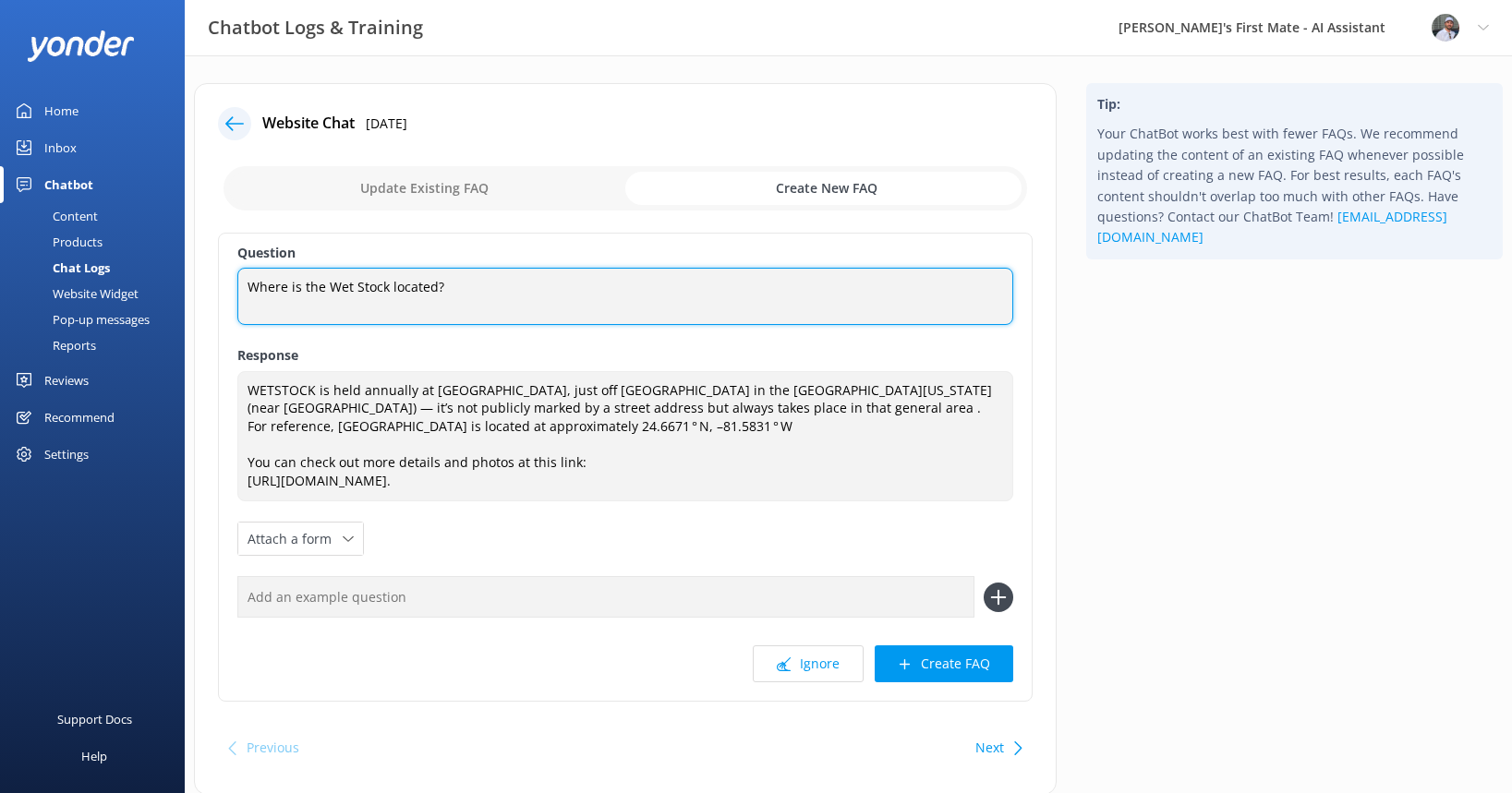 click on "Where is the Wet Stock located?" at bounding box center (625, 296) 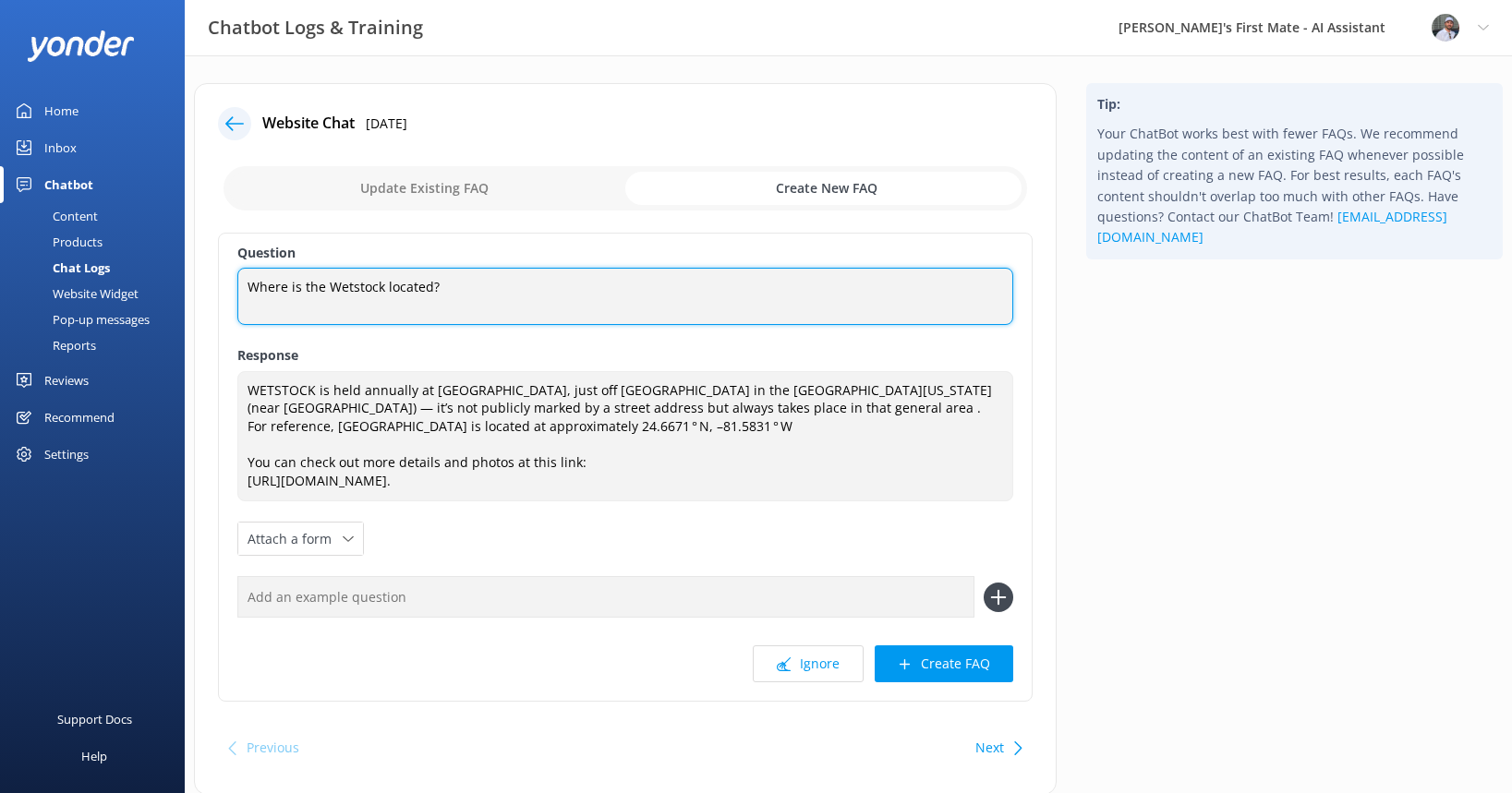click on "Where is the Wetstock located?" at bounding box center [625, 296] 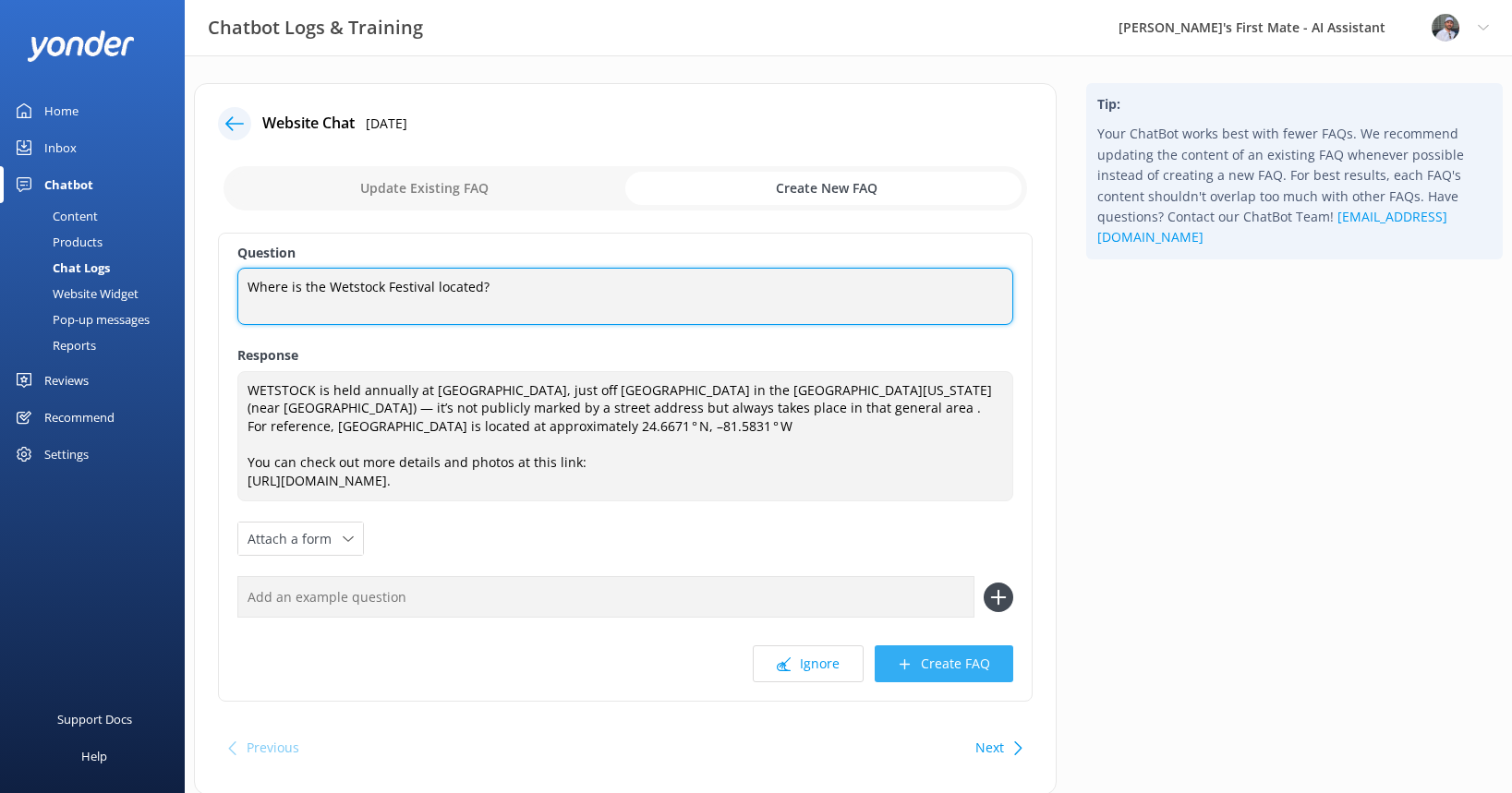 type on "Where is the Wetstock Festival located?" 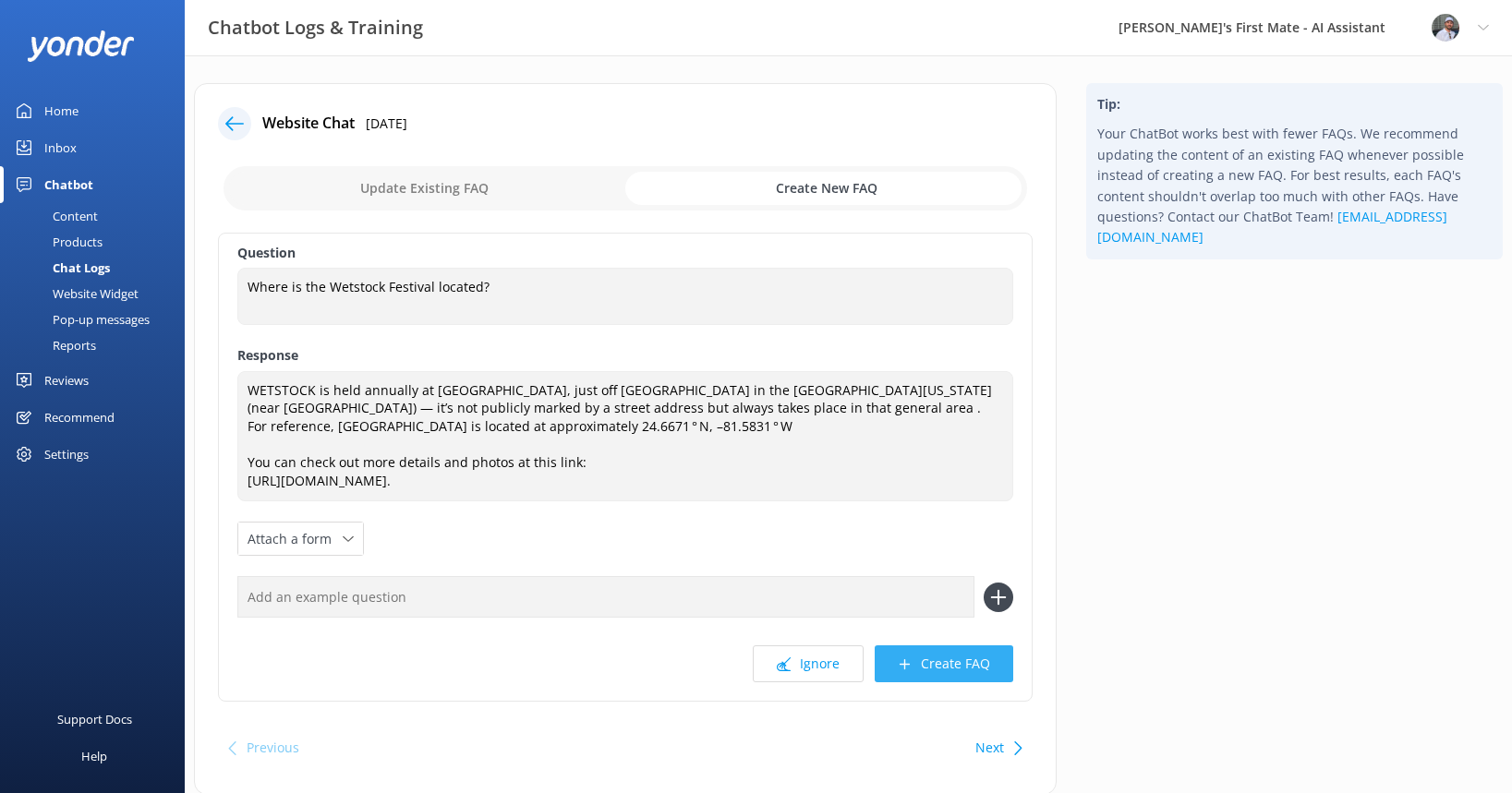 click on "Create FAQ" at bounding box center (944, 664) 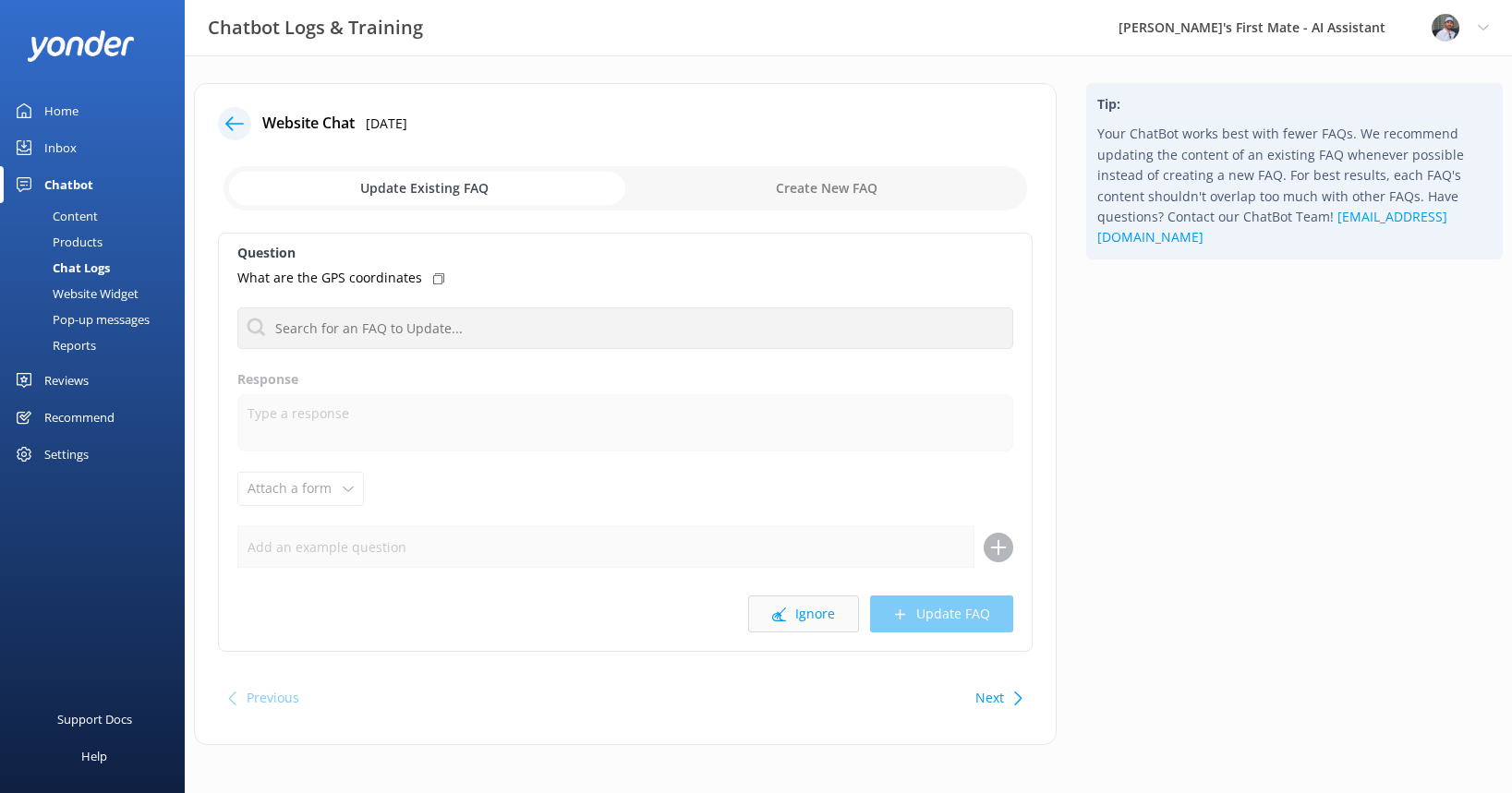 click on "Ignore" at bounding box center [804, 614] 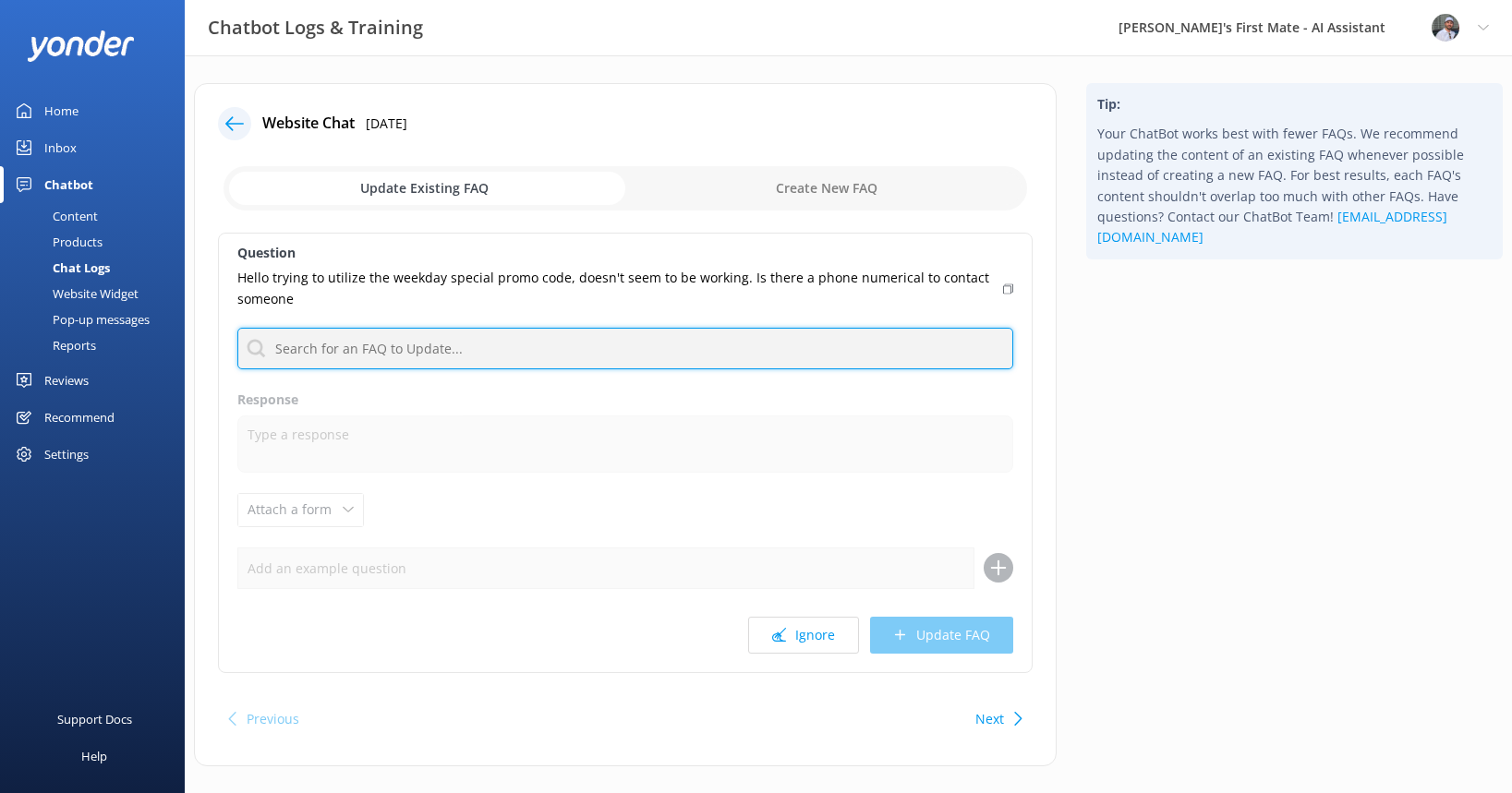 click at bounding box center (625, 348) 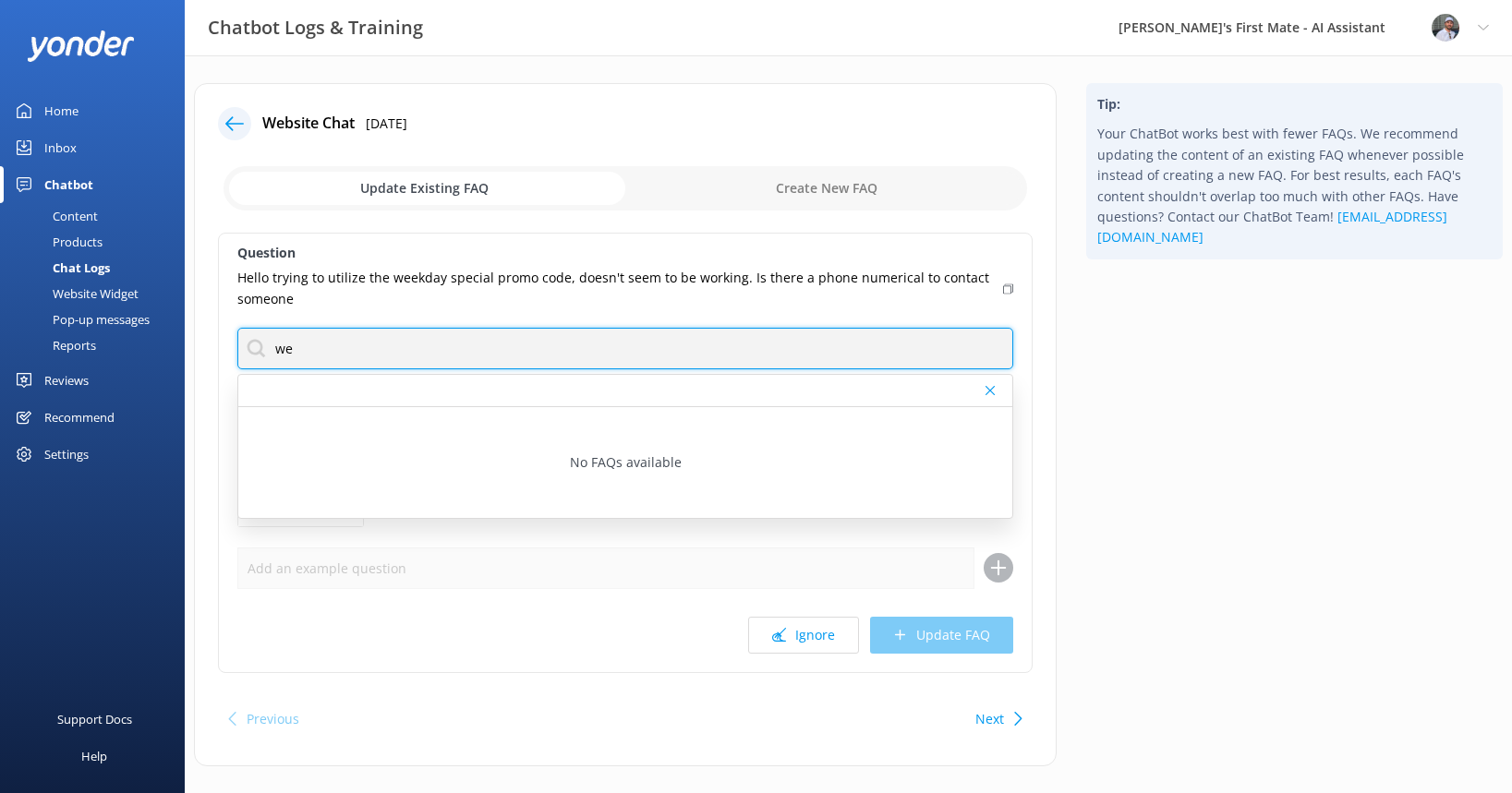 type on "w" 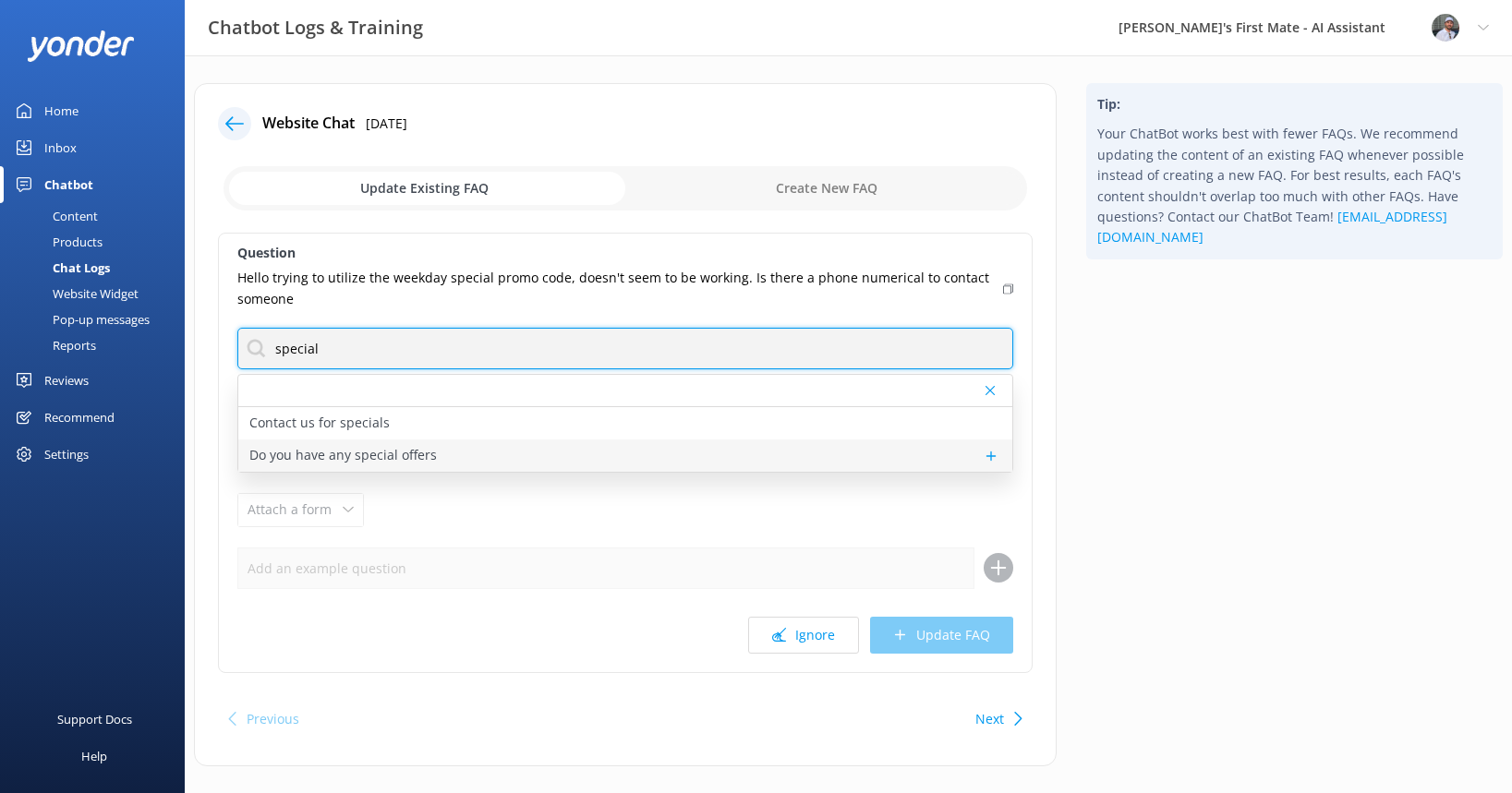 type on "special" 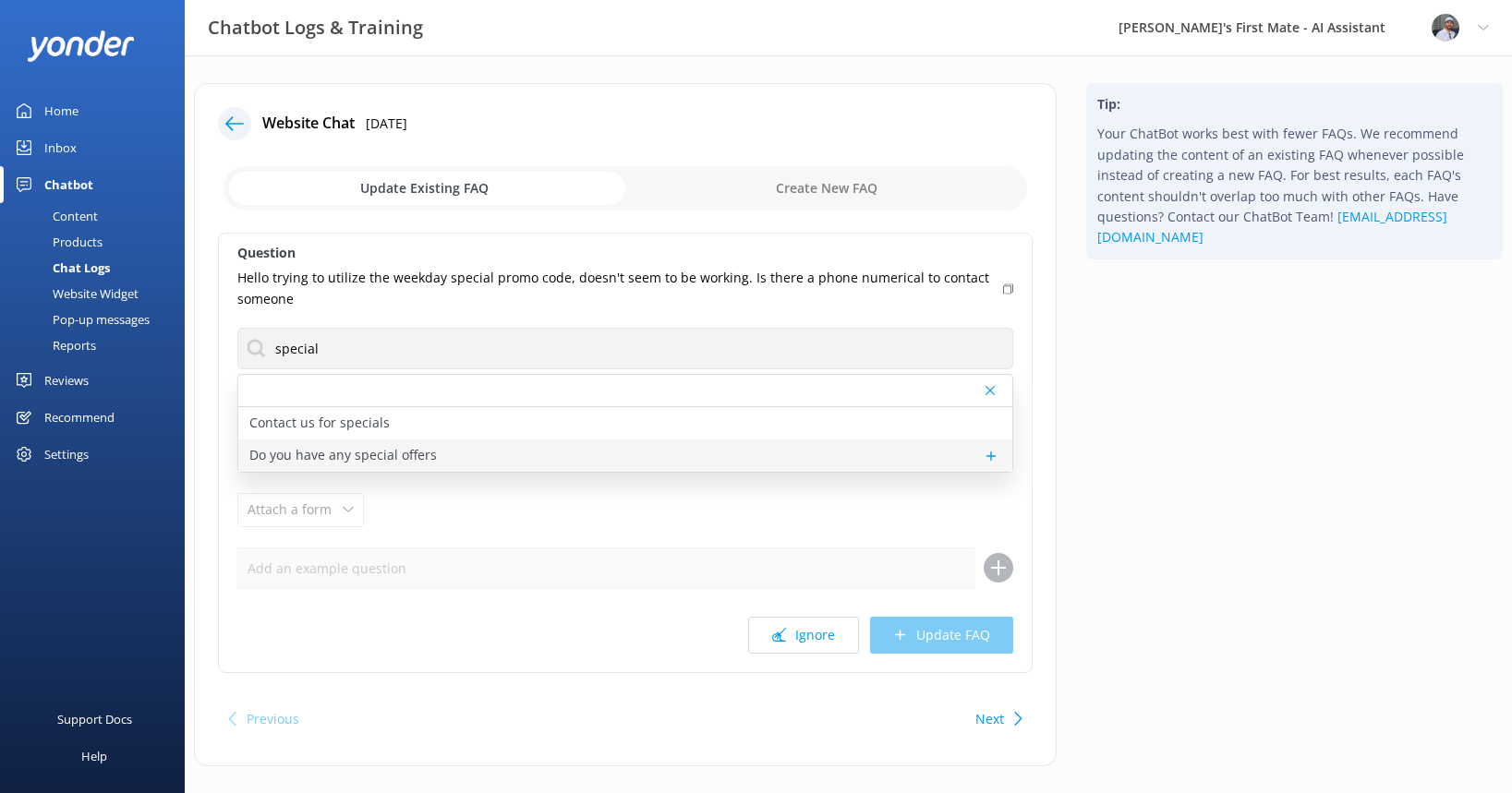 click on "Do you have any special offers" at bounding box center (625, 455) 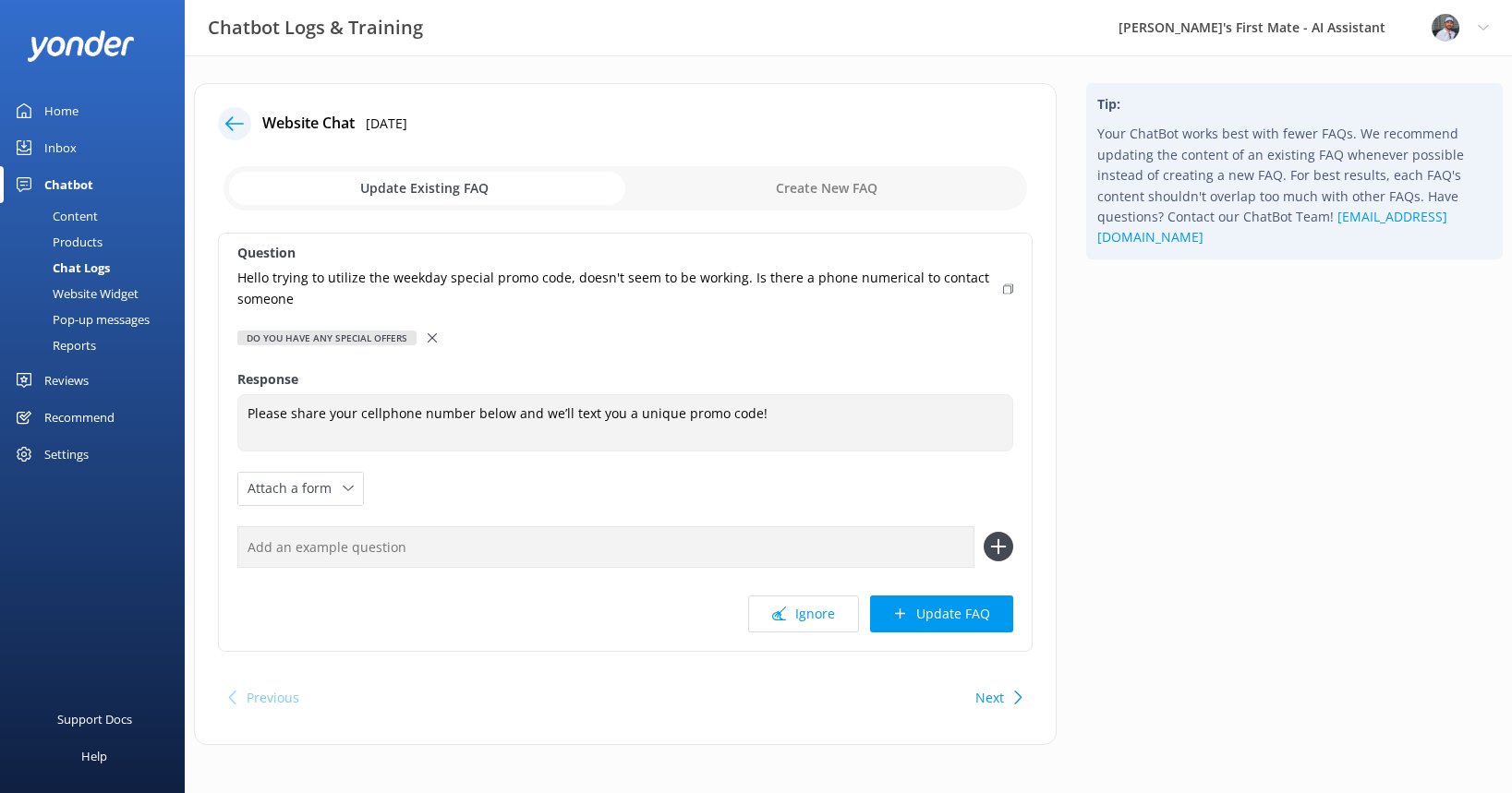 click at bounding box center (434, 338) 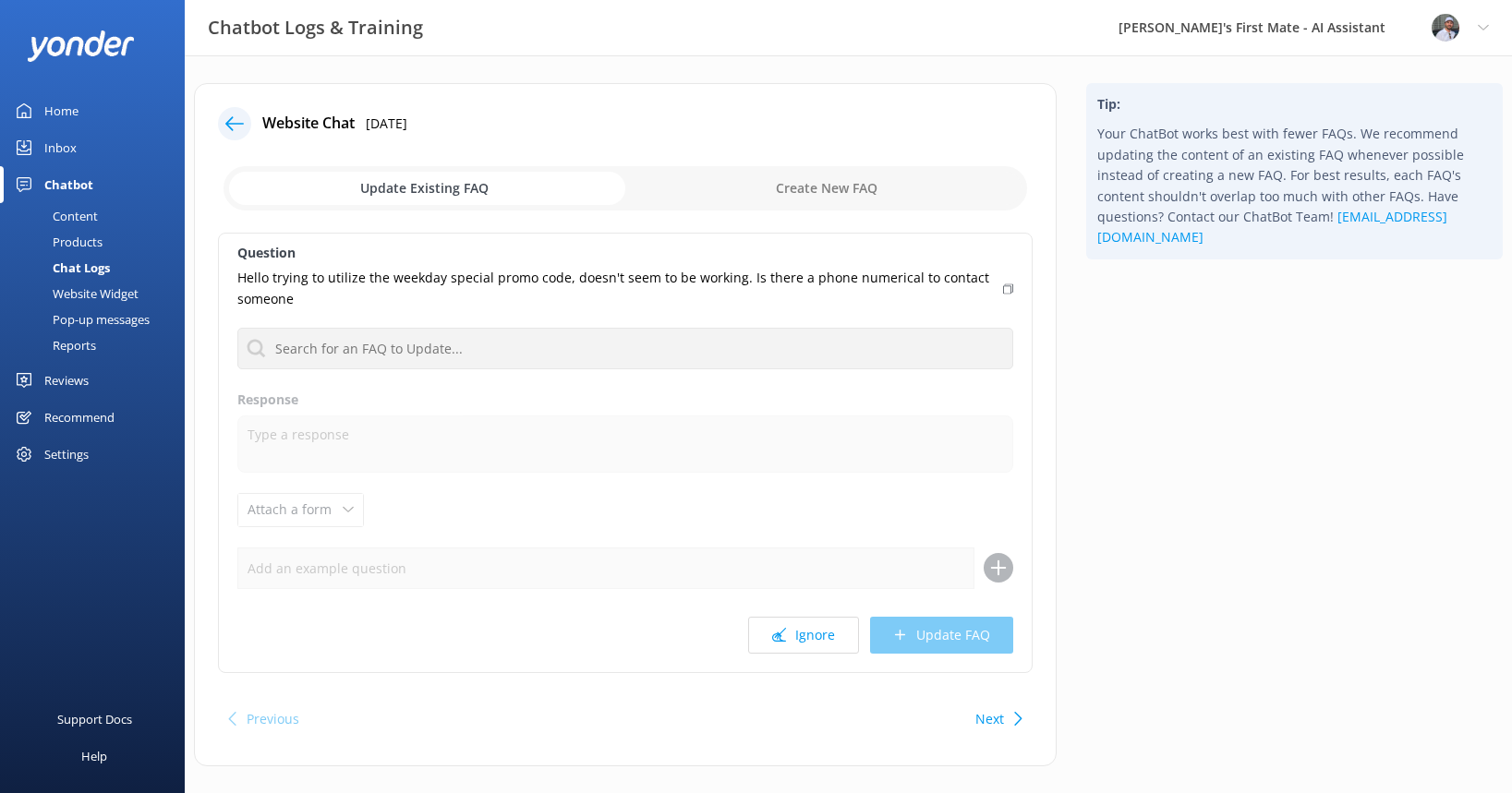click 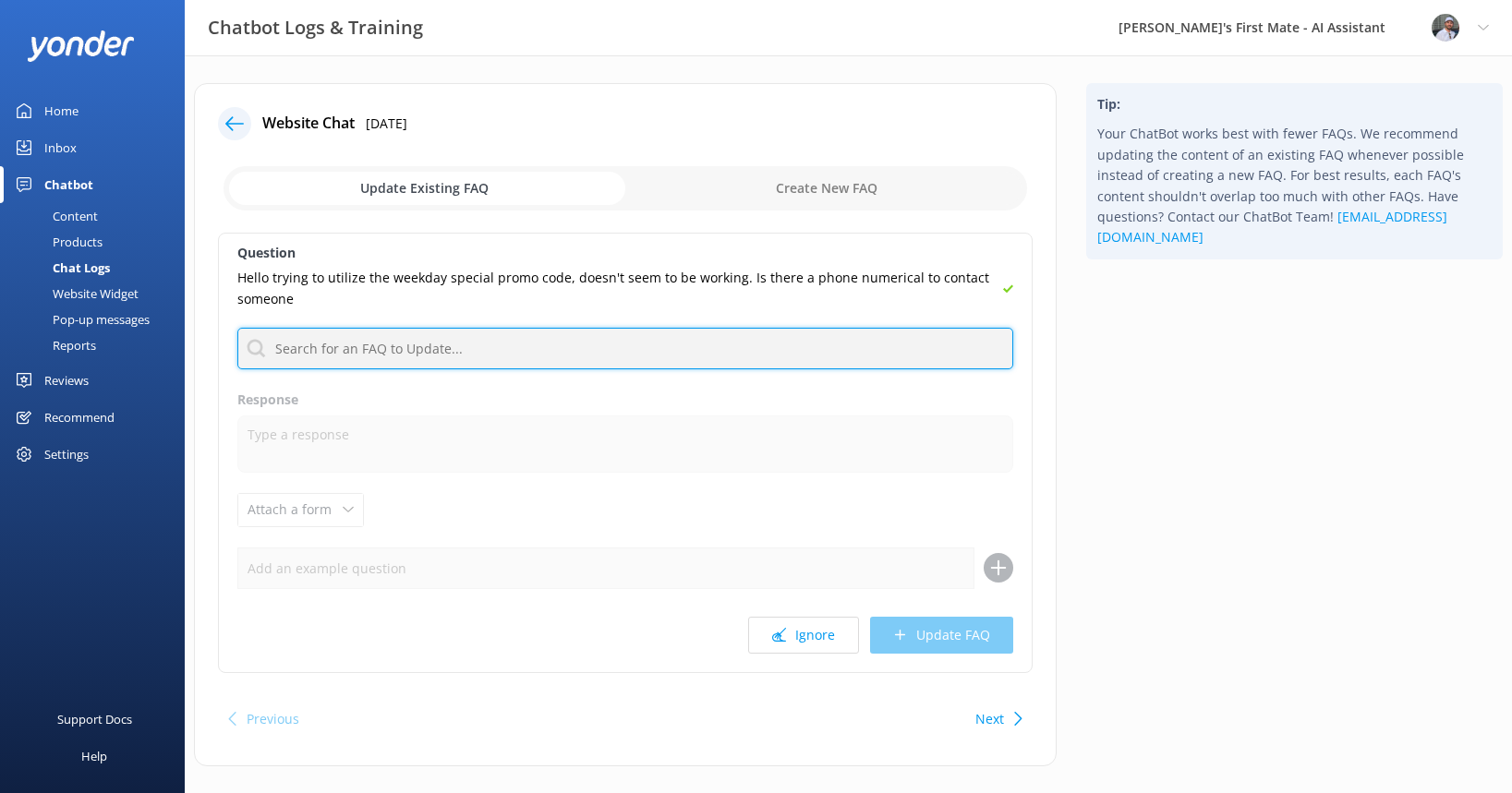 click at bounding box center [625, 348] 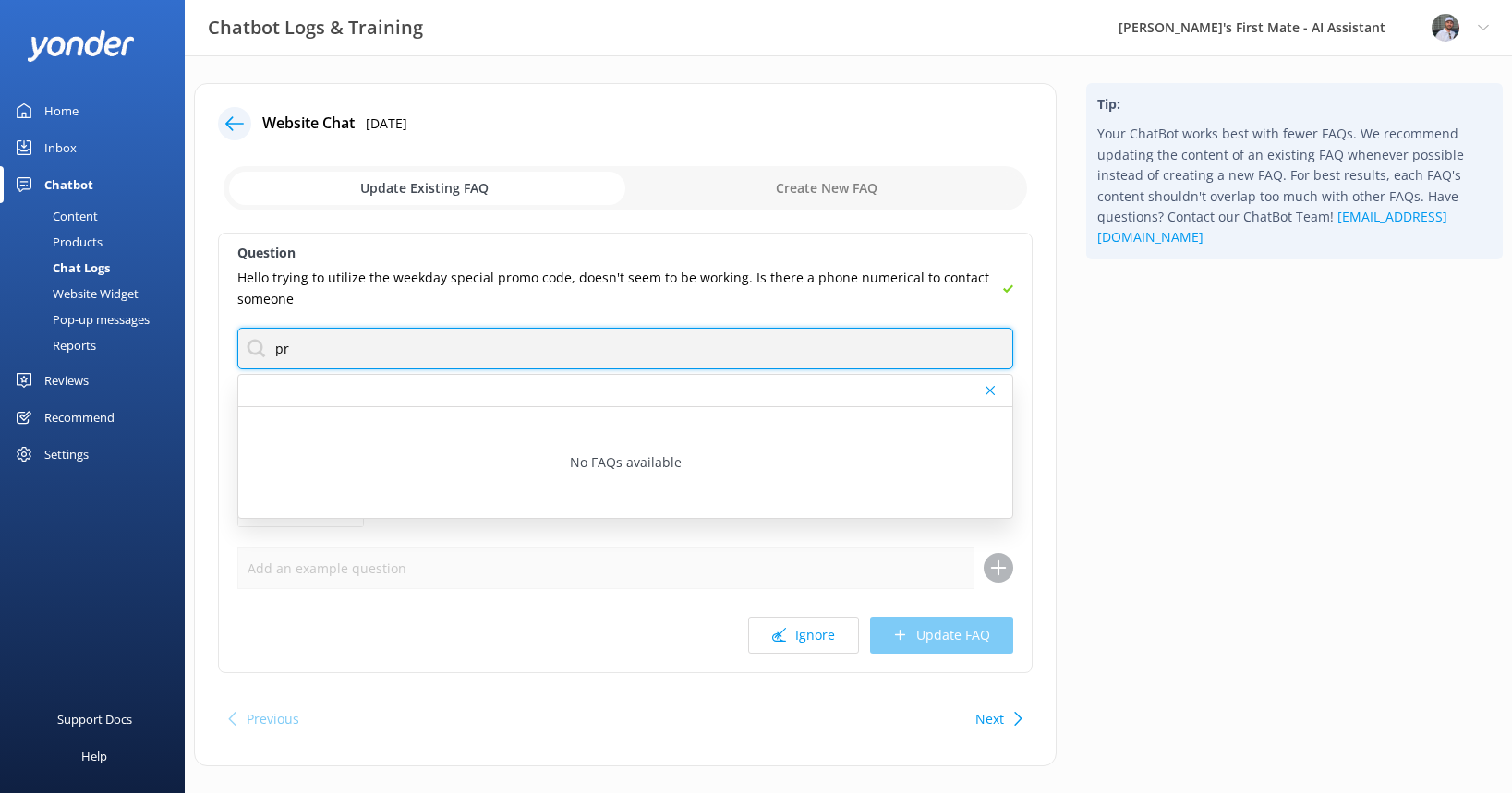 type on "p" 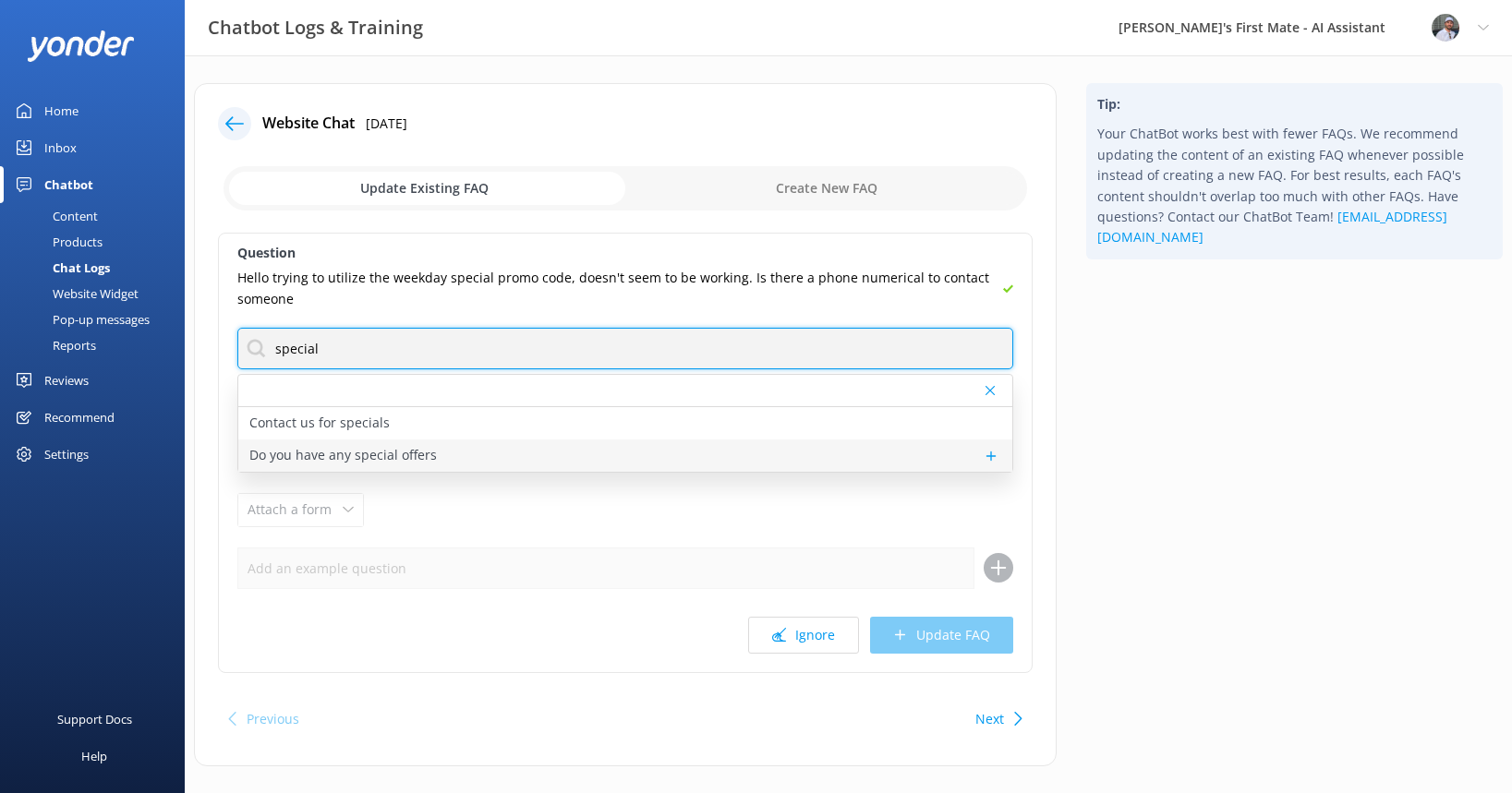 type on "special" 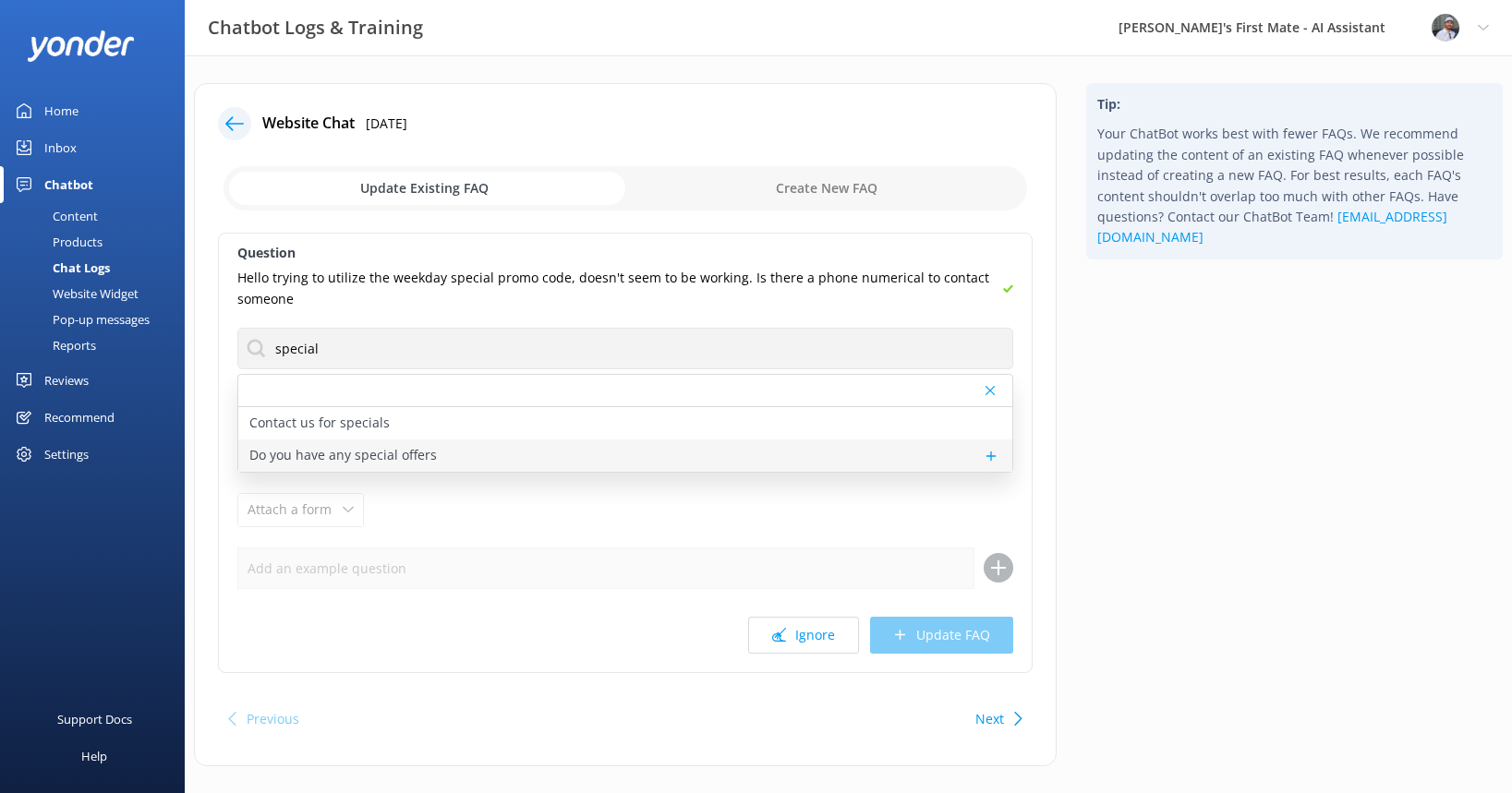 click on "Do you have any special offers" at bounding box center (625, 455) 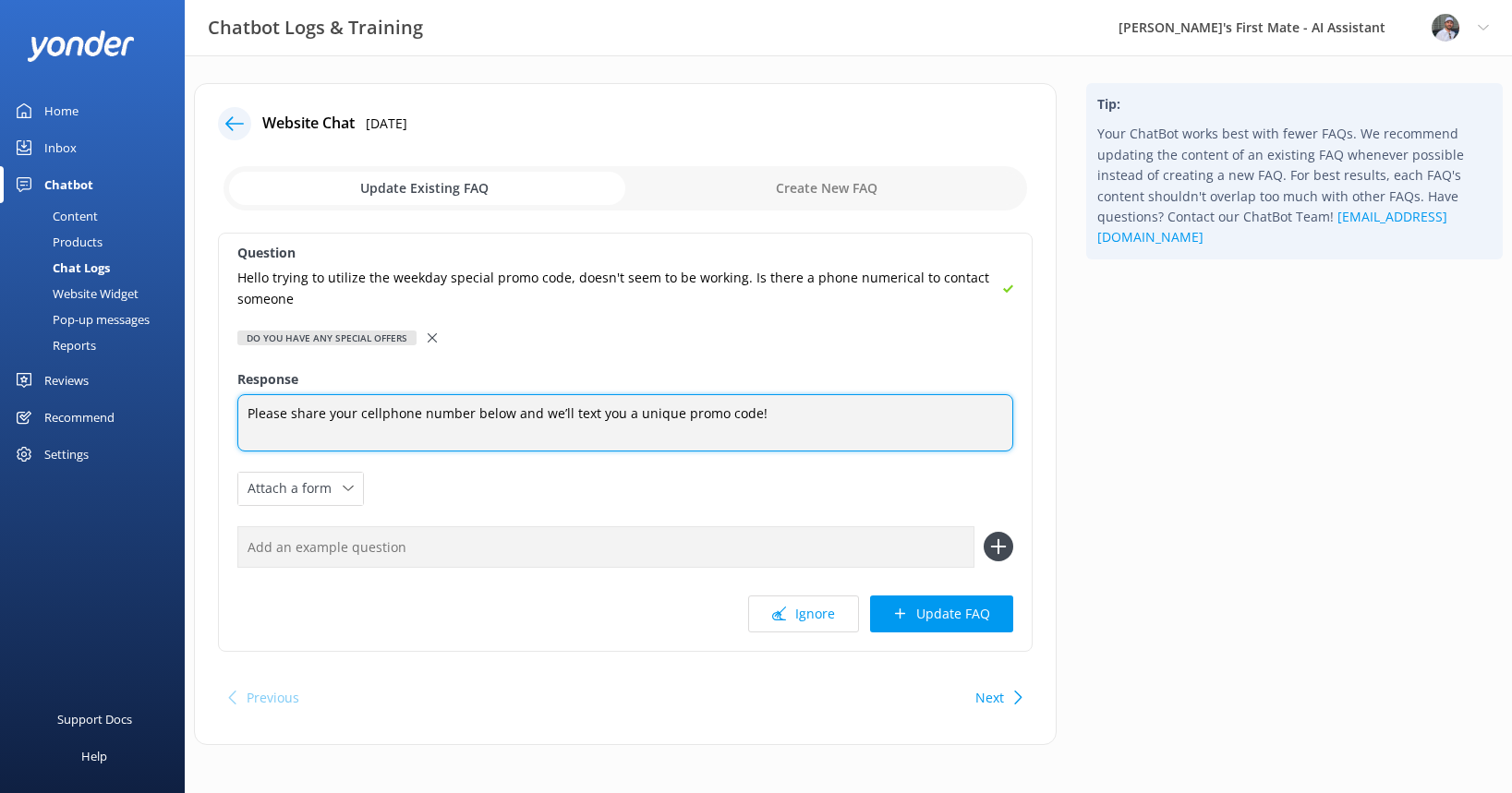 click on "Please share your cellphone number below and we’ll text you a unique promo code!" at bounding box center [625, 423] 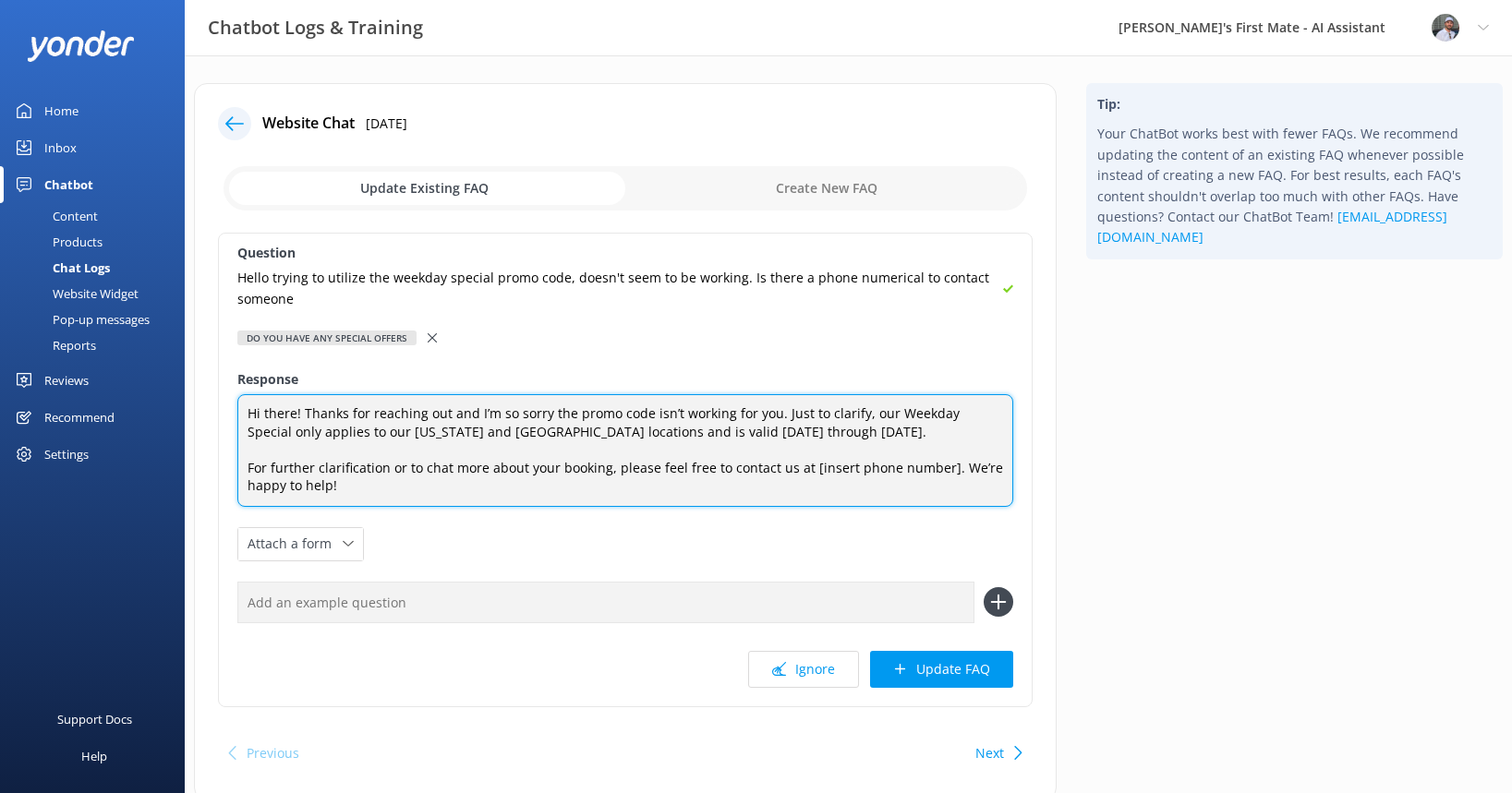 drag, startPoint x: 940, startPoint y: 469, endPoint x: 804, endPoint y: 463, distance: 136.13229 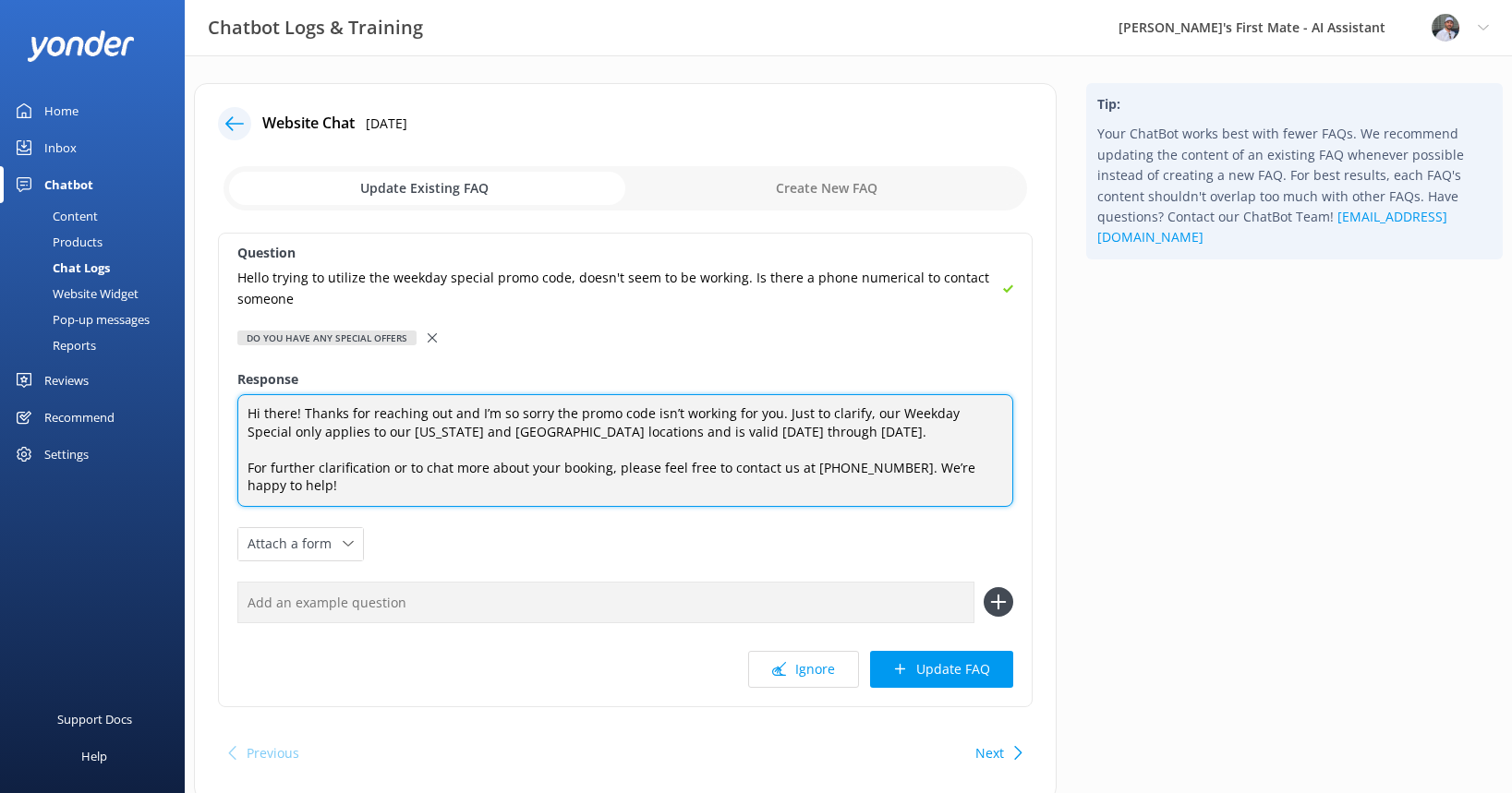 type on "Hi there! Thanks for reaching out and I’m so sorry the promo code isn’t working for you. Just to clarify, our Weekday Special only applies to our [US_STATE] and [GEOGRAPHIC_DATA] locations and is valid [DATE] through [DATE].
For further clarification or to chat more about your booking, please feel free to contact us at [PHONE_NUMBER]. We’re happy to help!" 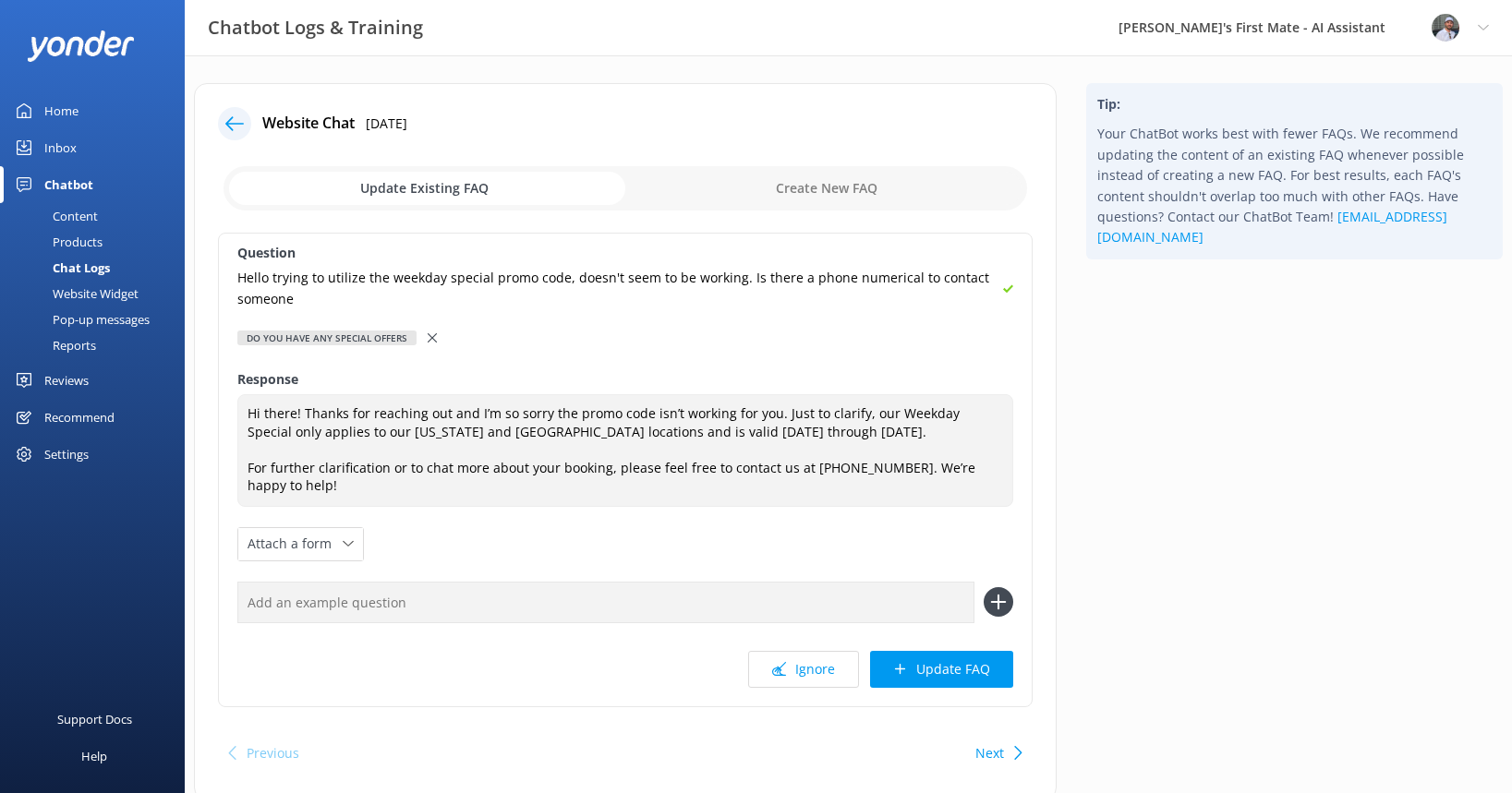 click at bounding box center (606, 602) 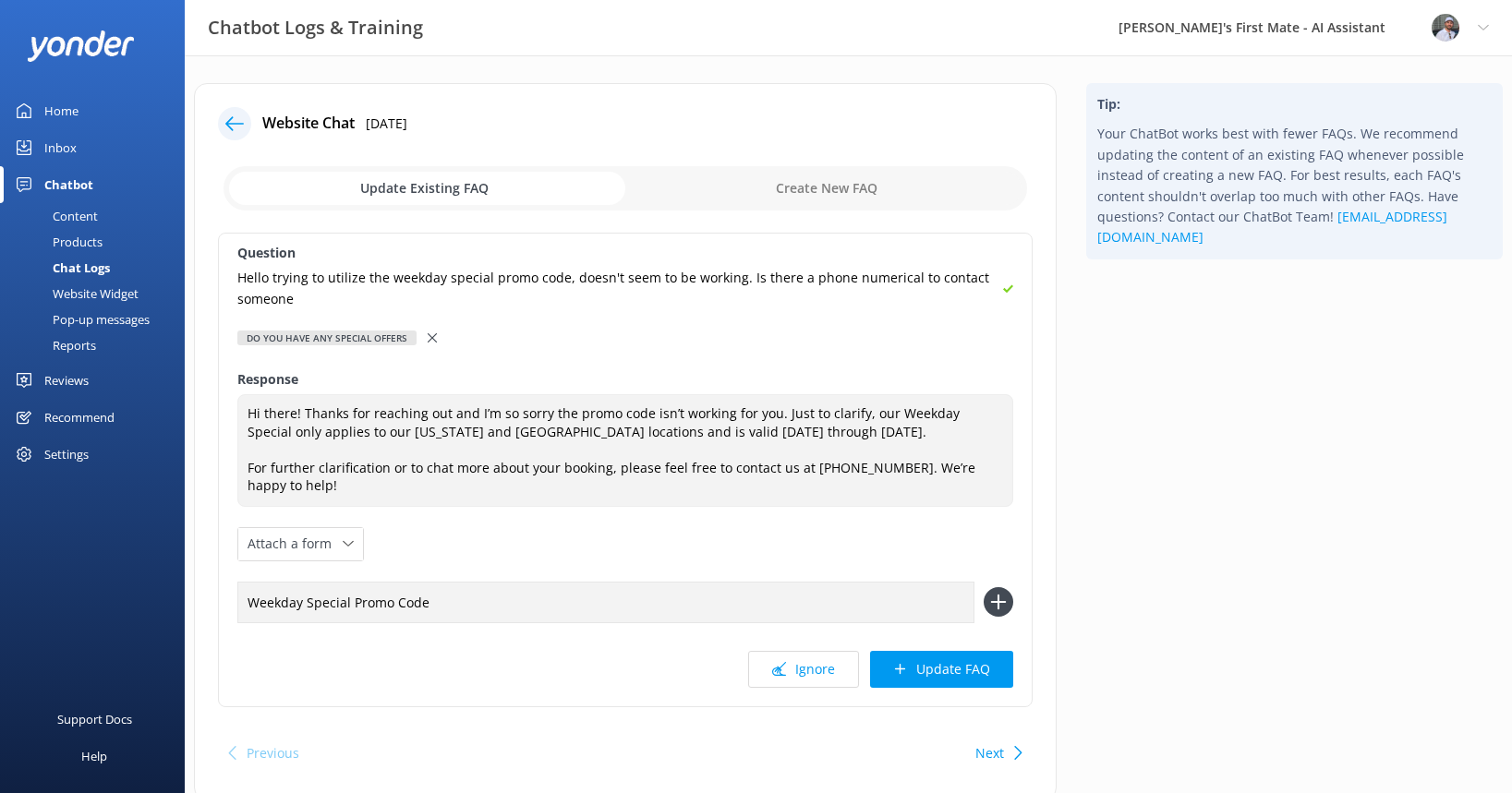 type on "Weekday Special Promo Code" 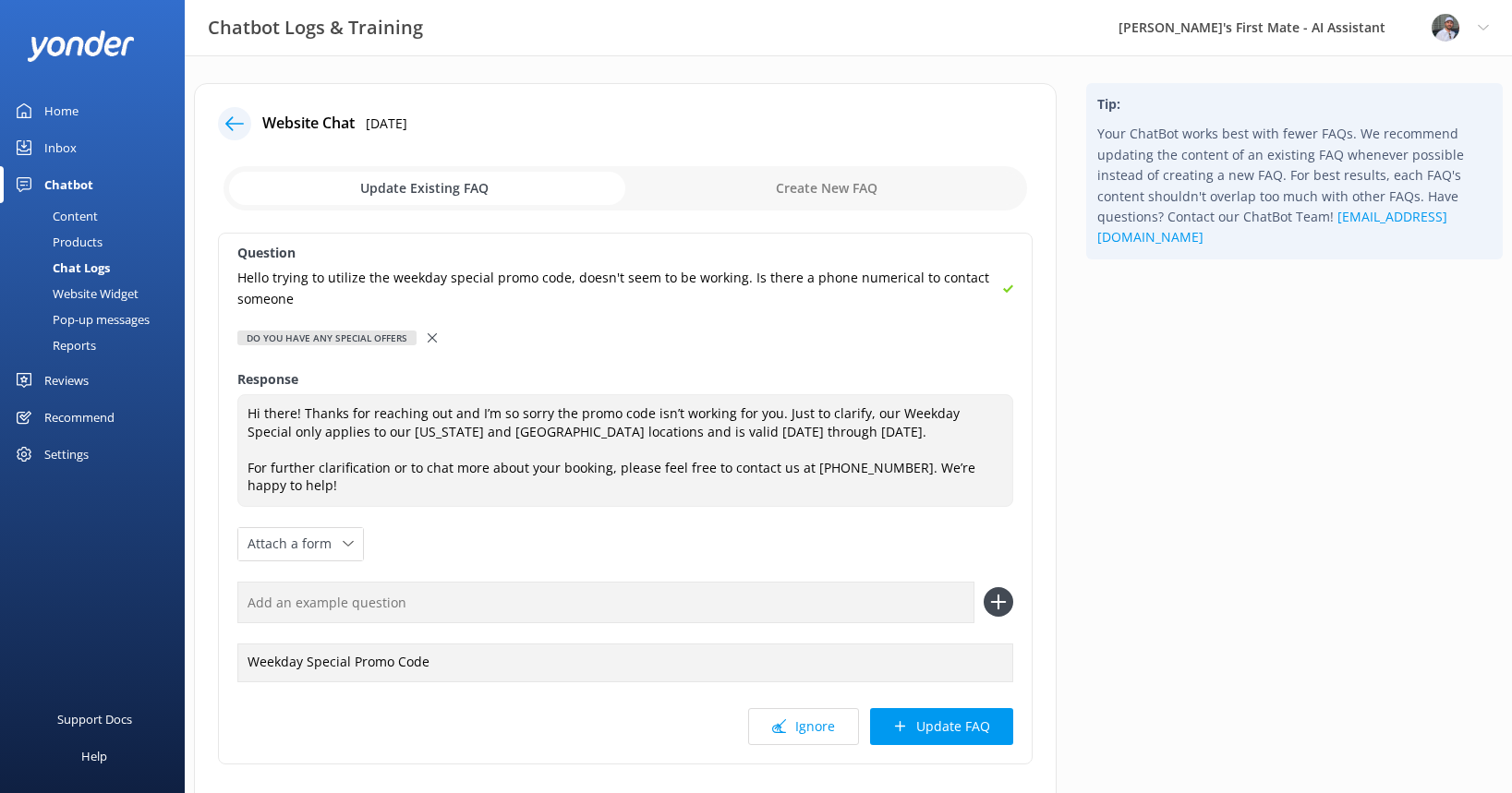 click on "Question Hello trying to utilize the weekday special promo code, doesn't seem to be working. Is there a phone numerical to contact someone  Do you have any special offers Contact us for specials Do you have any special offers Response Hi there! Thanks for reaching out and I’m so sorry the promo code isn’t working for you. Just to clarify, our Weekday Special only applies to our [US_STATE] and [GEOGRAPHIC_DATA] locations and is valid [DATE] through [DATE].
For further clarification or to chat more about your booking, please feel free to contact us at [PHONE_NUMBER]. We’re happy to help! Hi there! Thanks for reaching out and I’m so sorry the promo code isn’t working for you. Just to clarify, our Weekday Special only applies to our [US_STATE] and [GEOGRAPHIC_DATA] locations and is valid [DATE] through [DATE].
For further clarification or to chat more about your booking, please feel free to contact us at [PHONE_NUMBER]. We’re happy to help! Attach a form Leave contact details Check availability Weekday Special Promo Code" at bounding box center (625, 499) 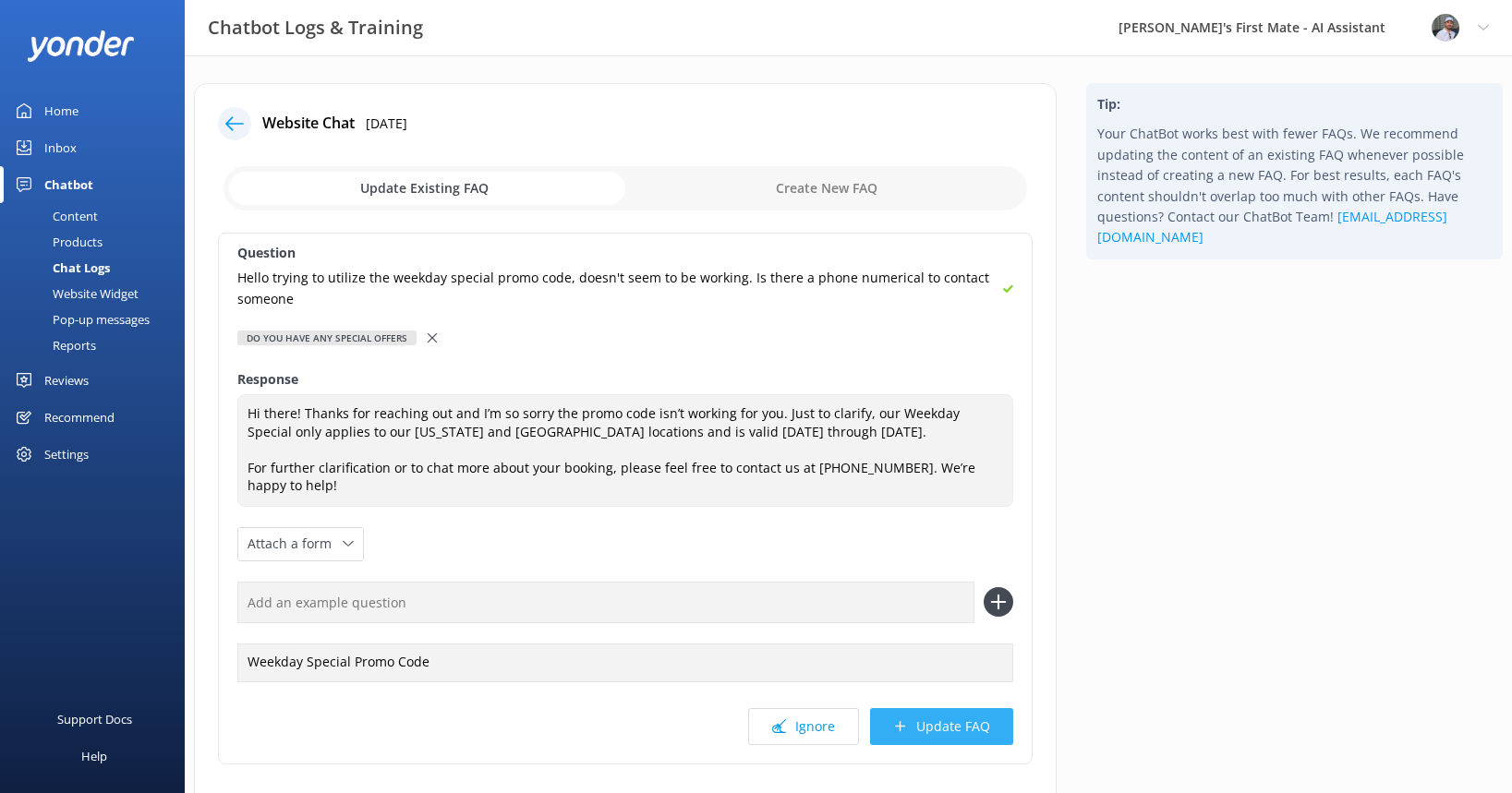 click on "Update FAQ" at bounding box center [941, 727] 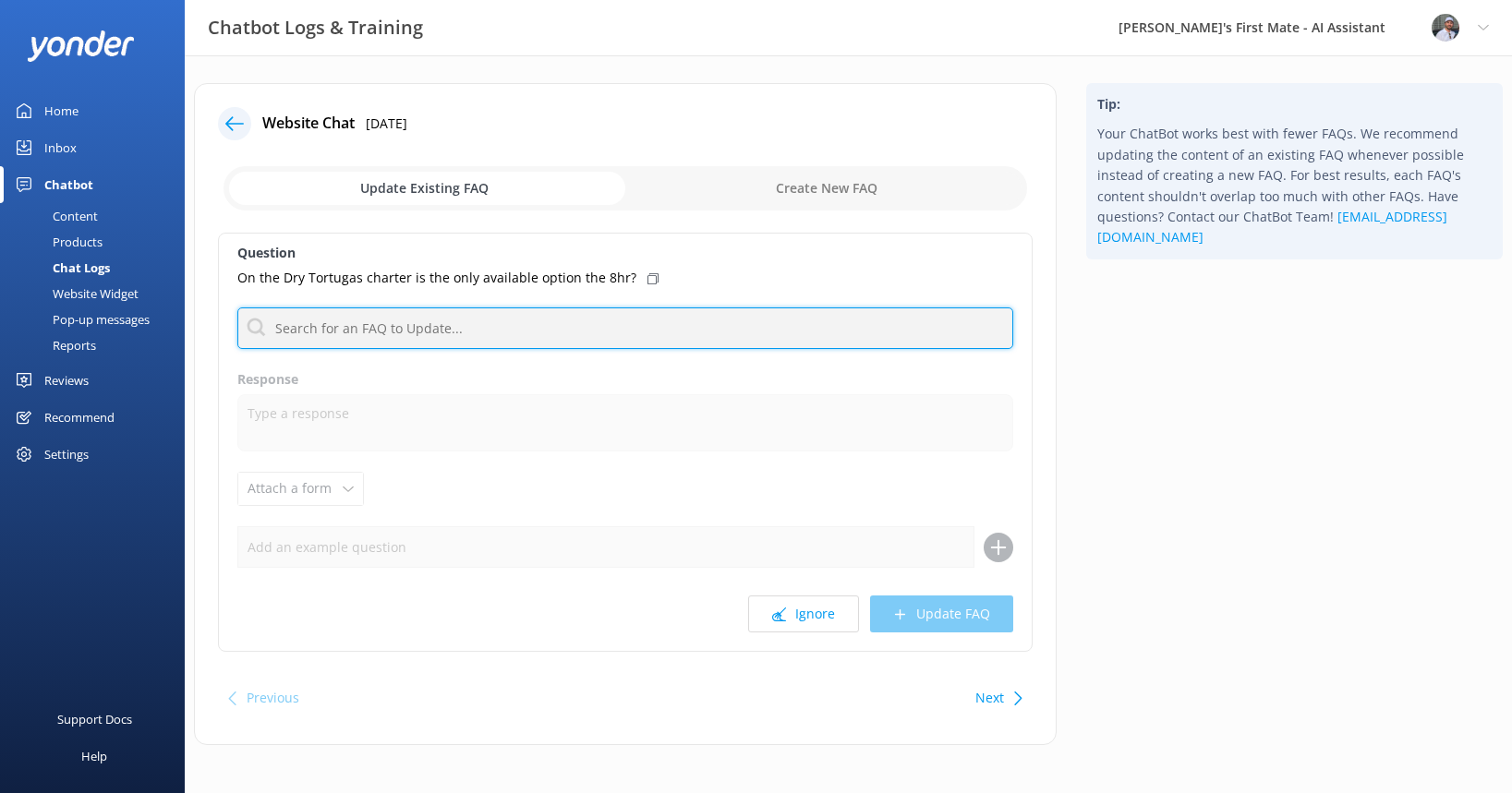click at bounding box center (625, 328) 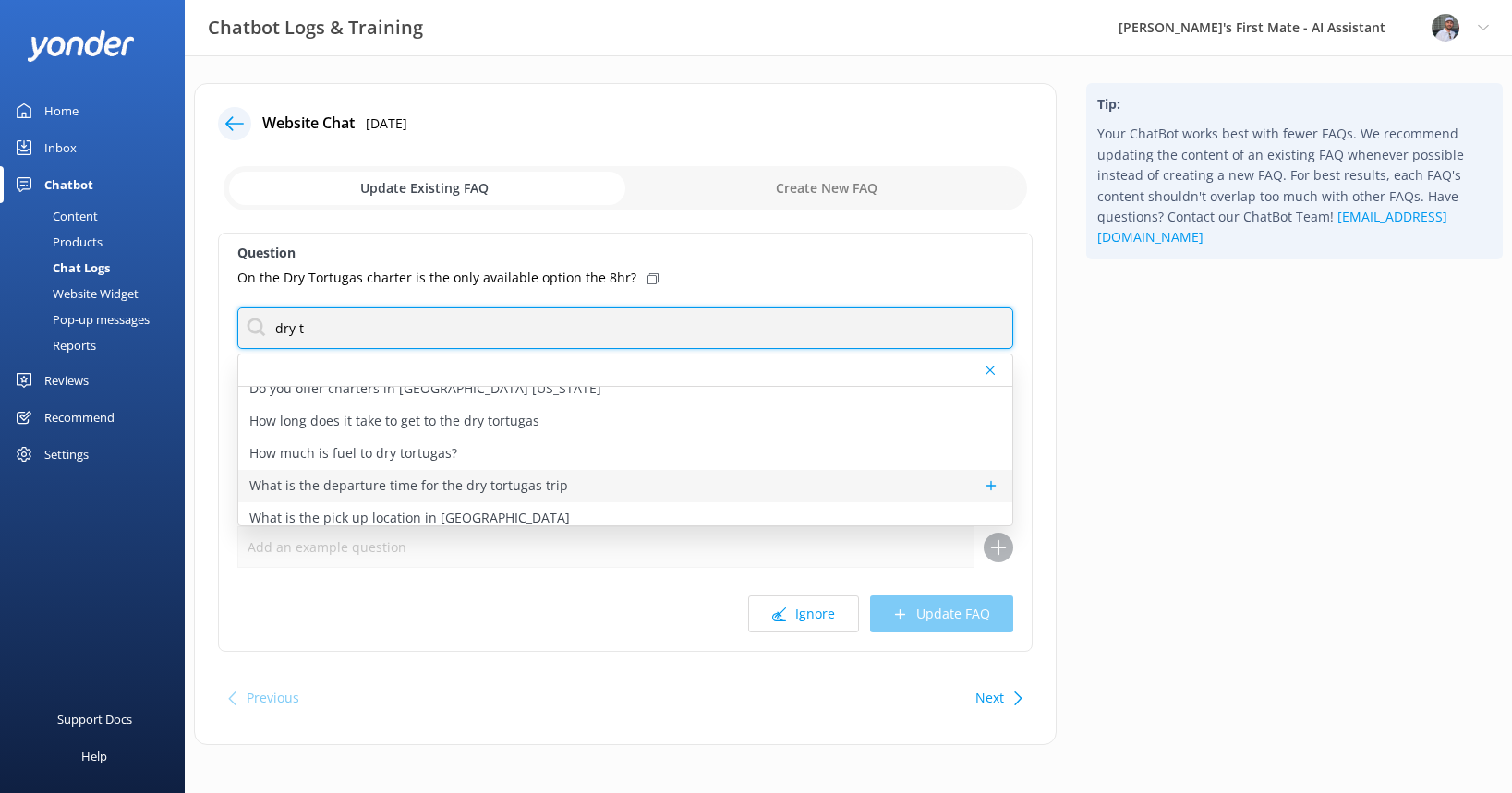 scroll, scrollTop: 23, scrollLeft: 0, axis: vertical 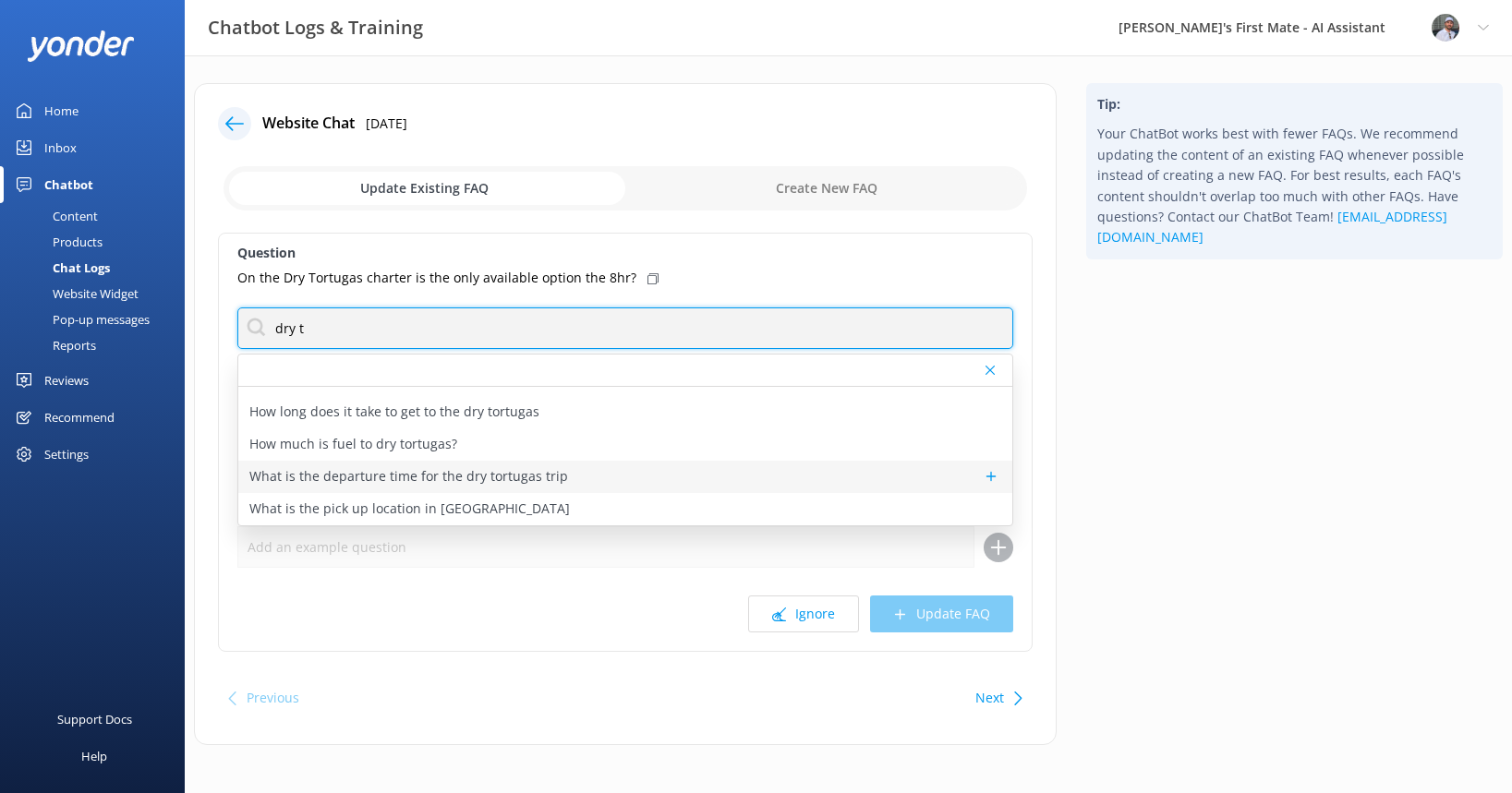 type on "dry t" 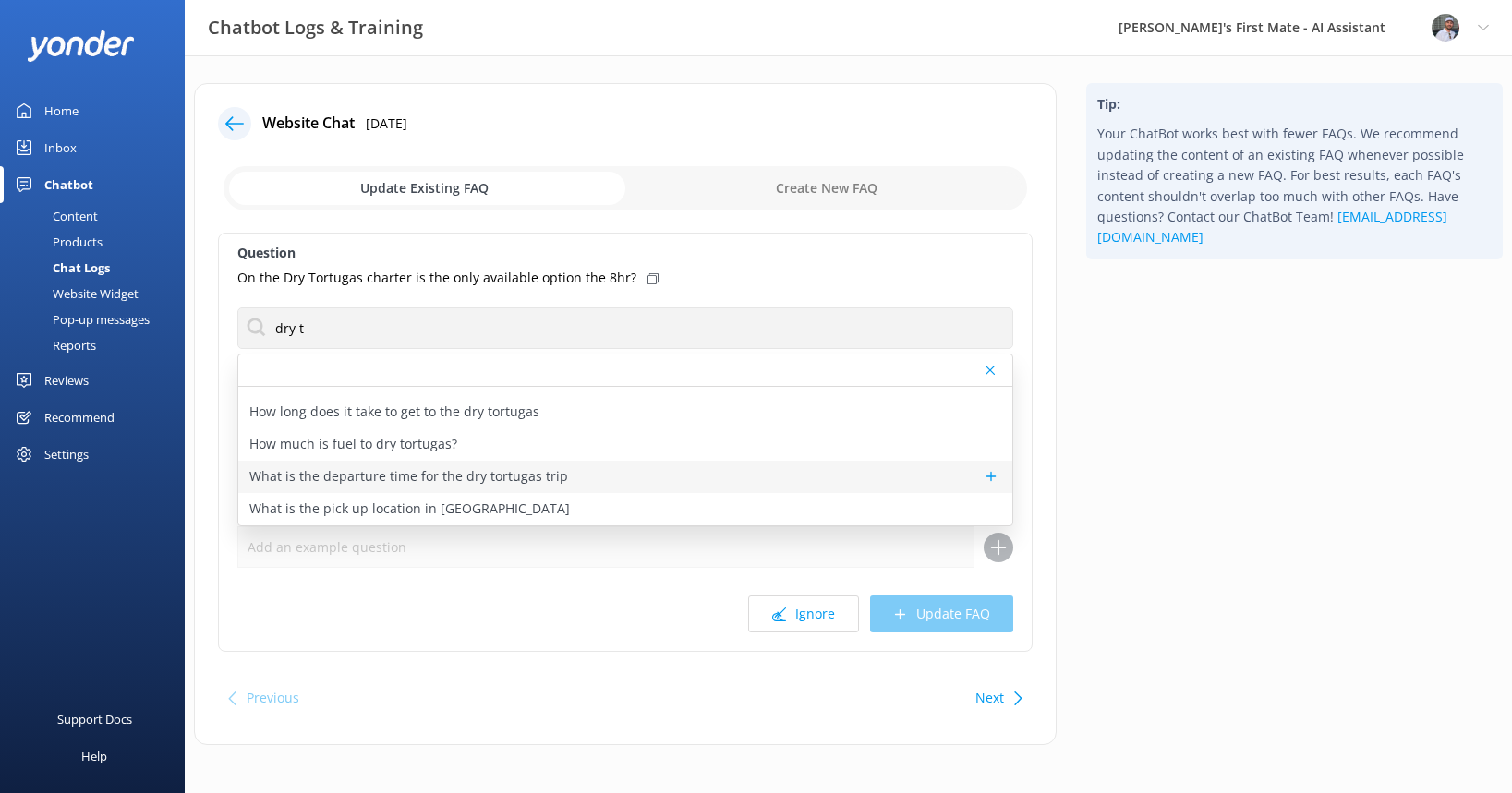 click on "What is the departure time for the dry tortugas trip" at bounding box center (408, 476) 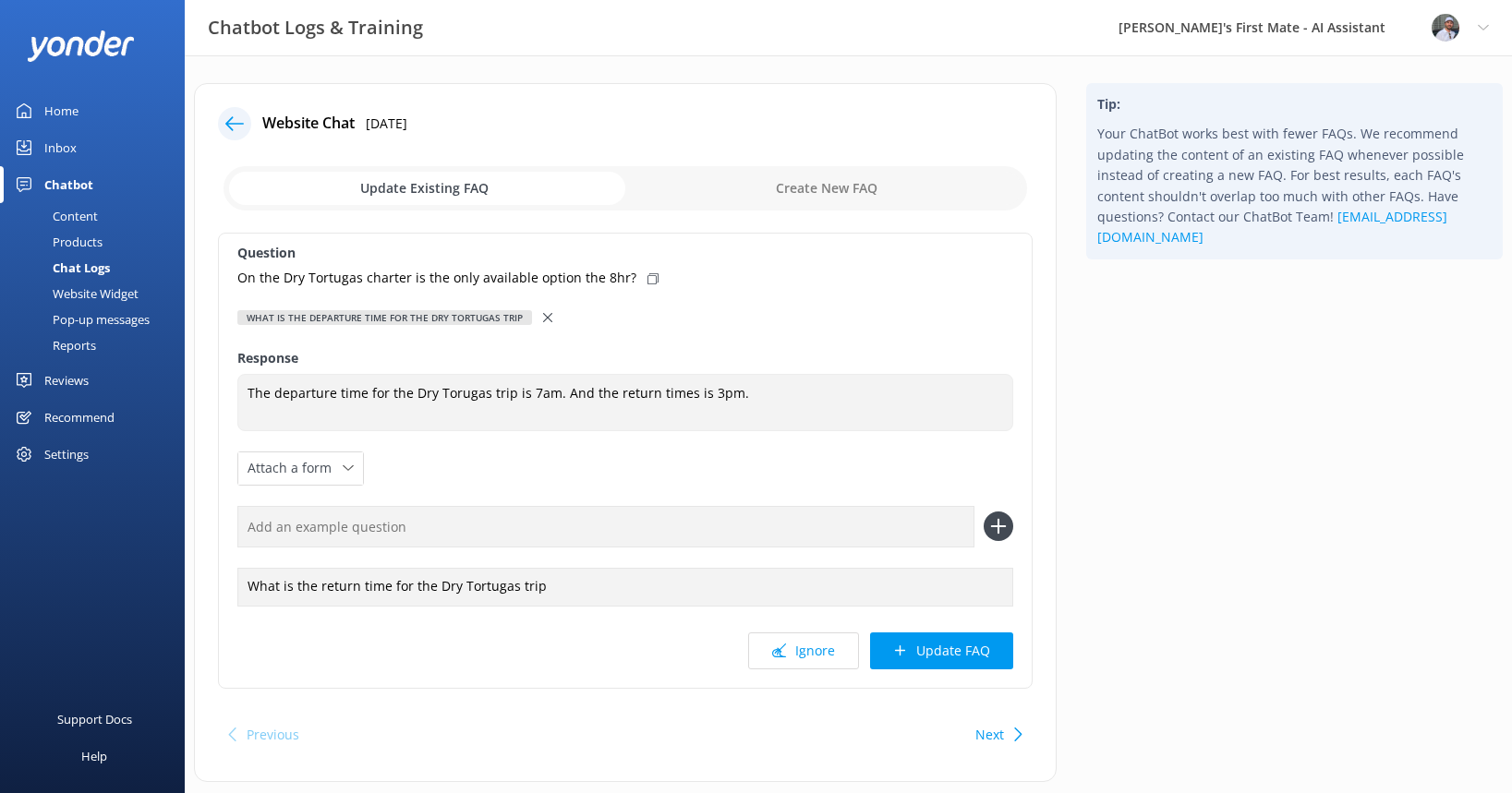 click 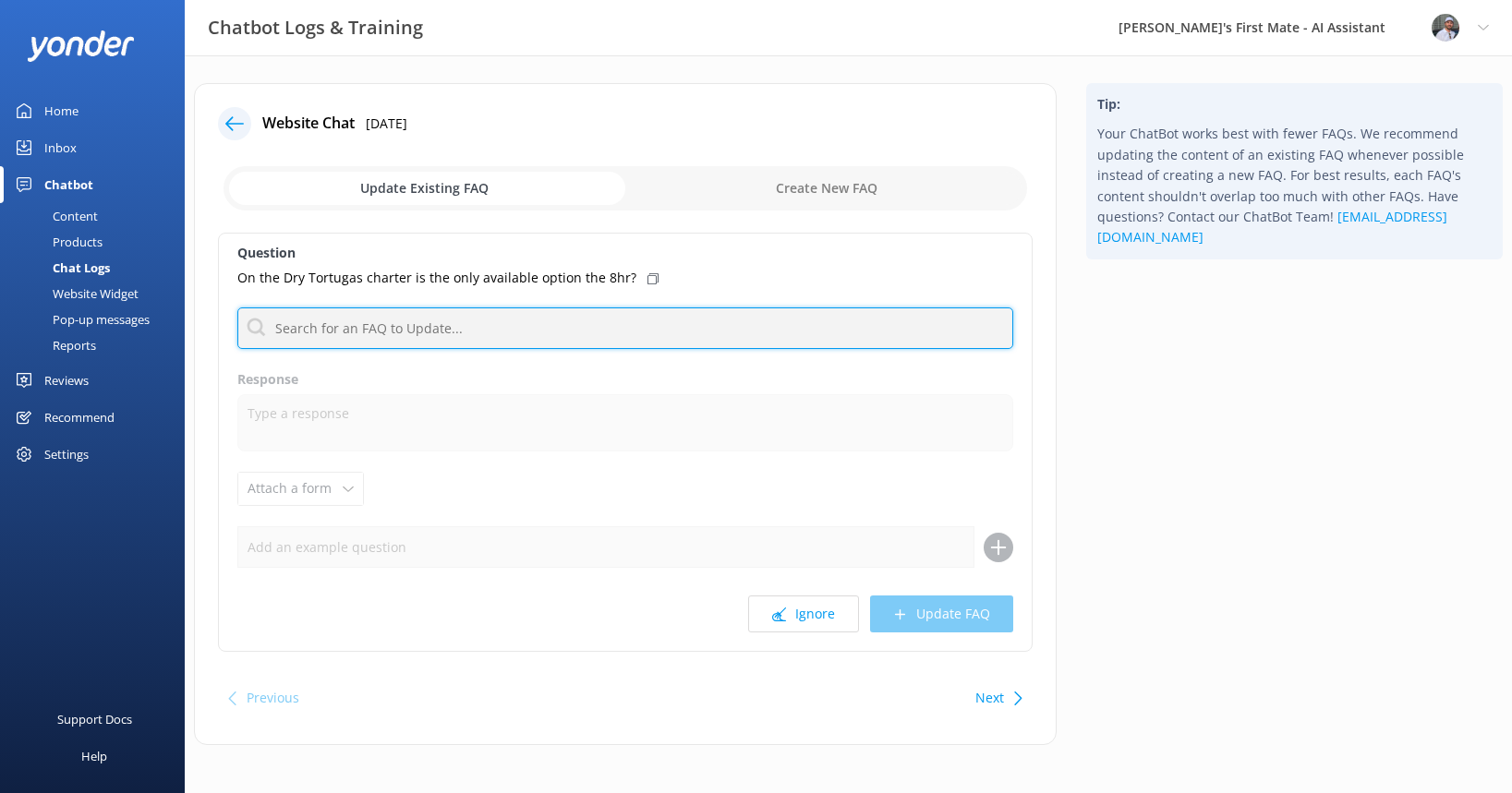click at bounding box center [625, 328] 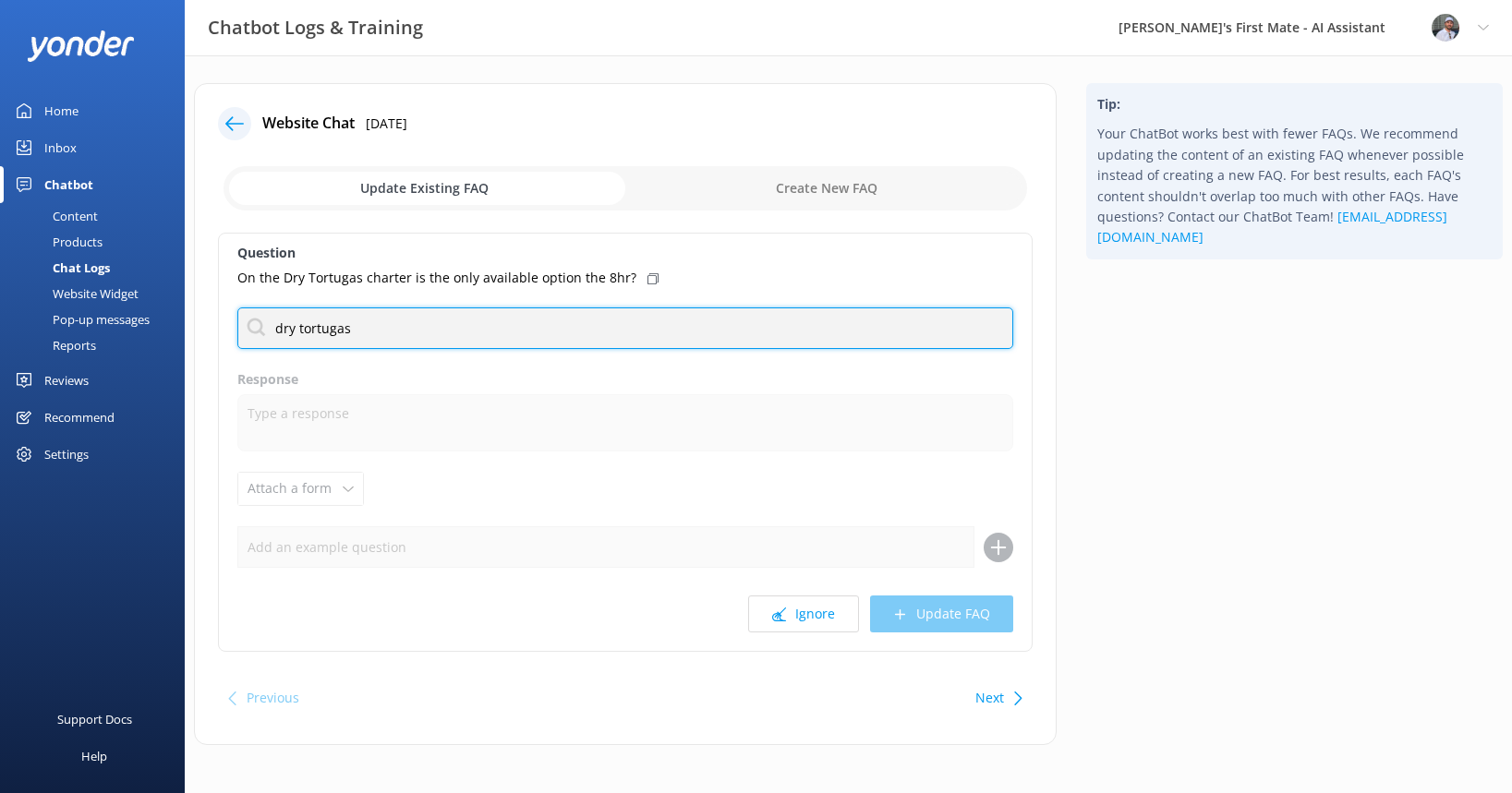scroll, scrollTop: 0, scrollLeft: 0, axis: both 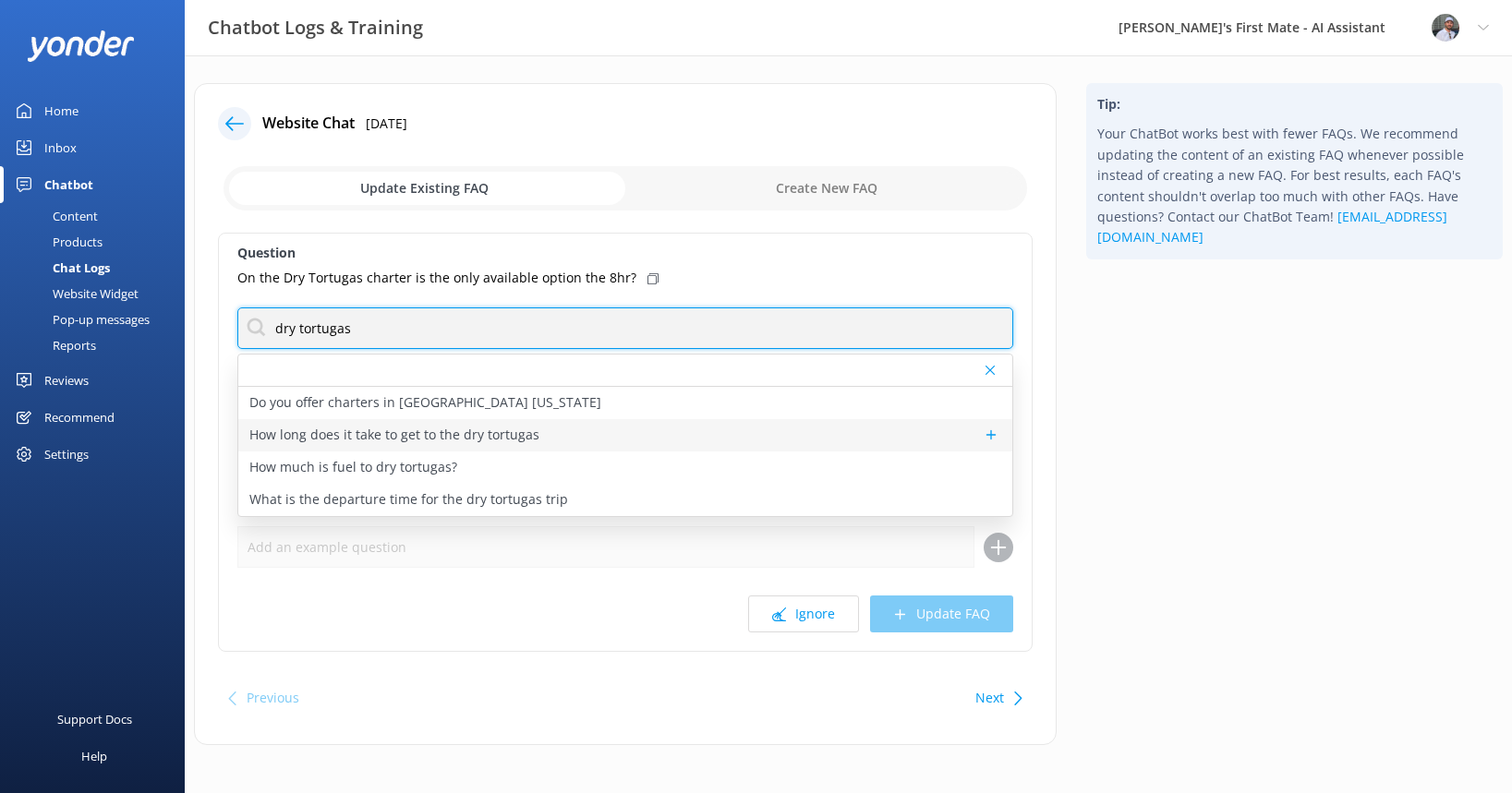 type on "dry tortugas" 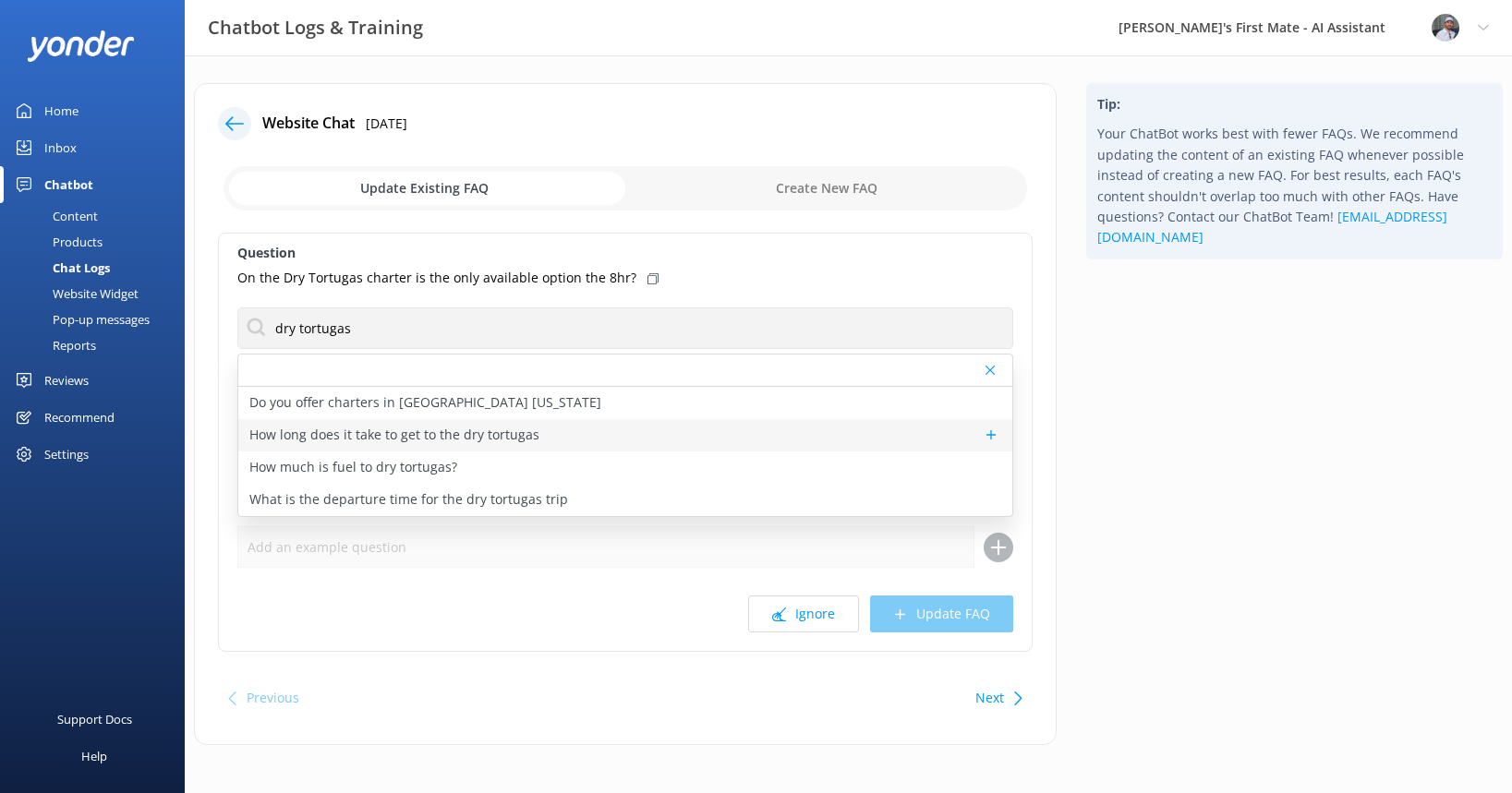 click on "How long does it take to get to the dry tortugas" at bounding box center (394, 435) 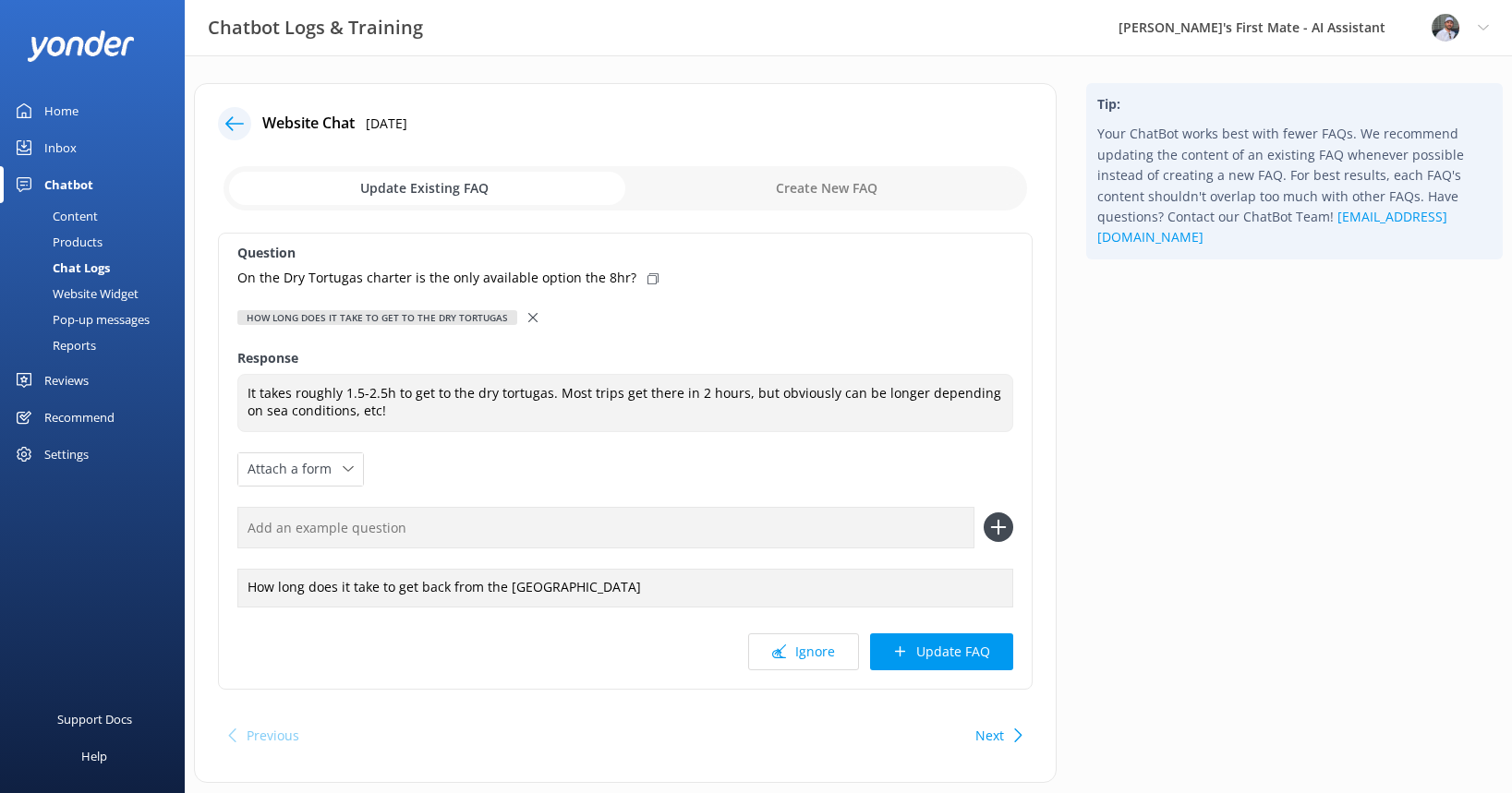 click 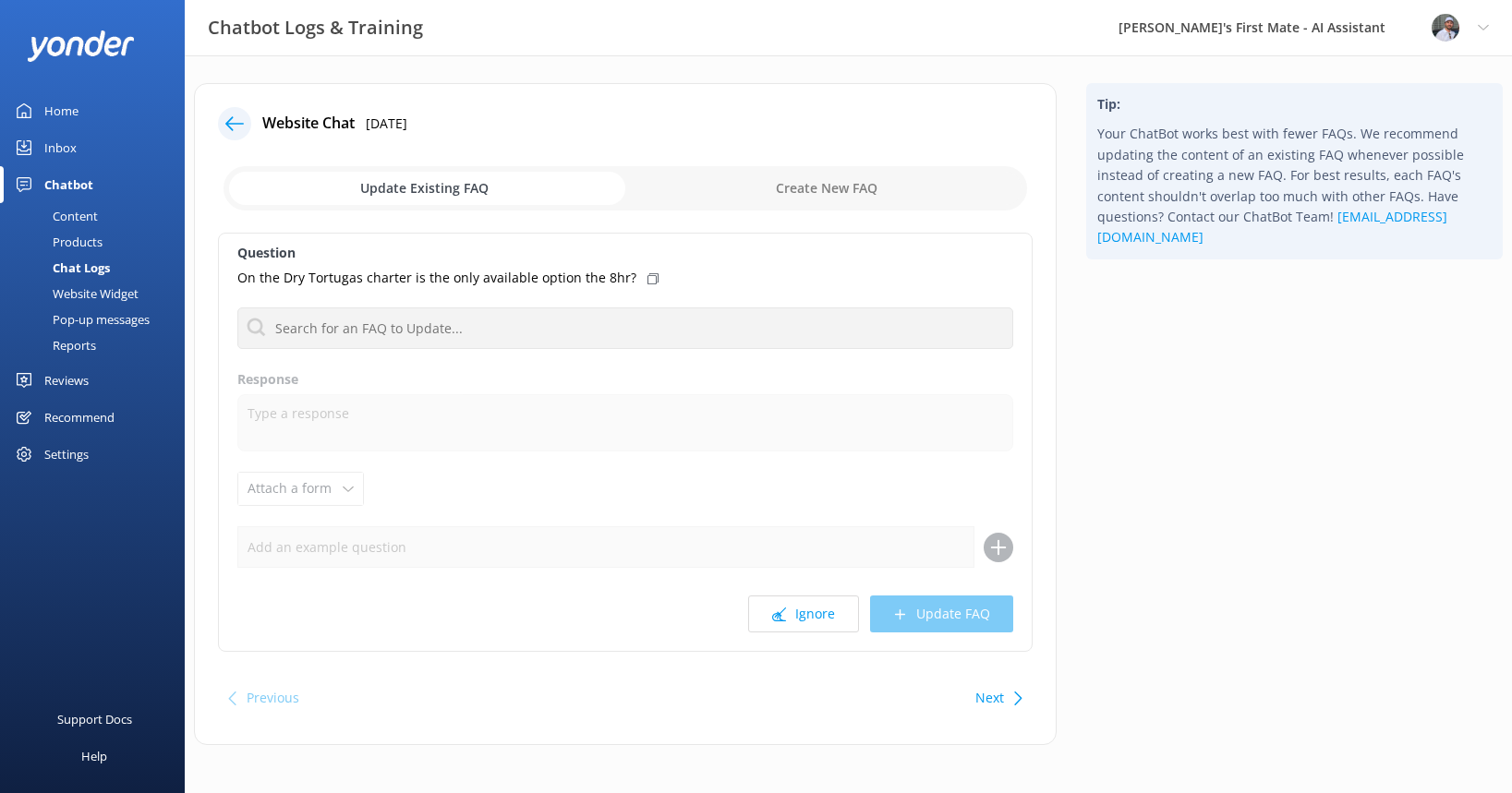 click 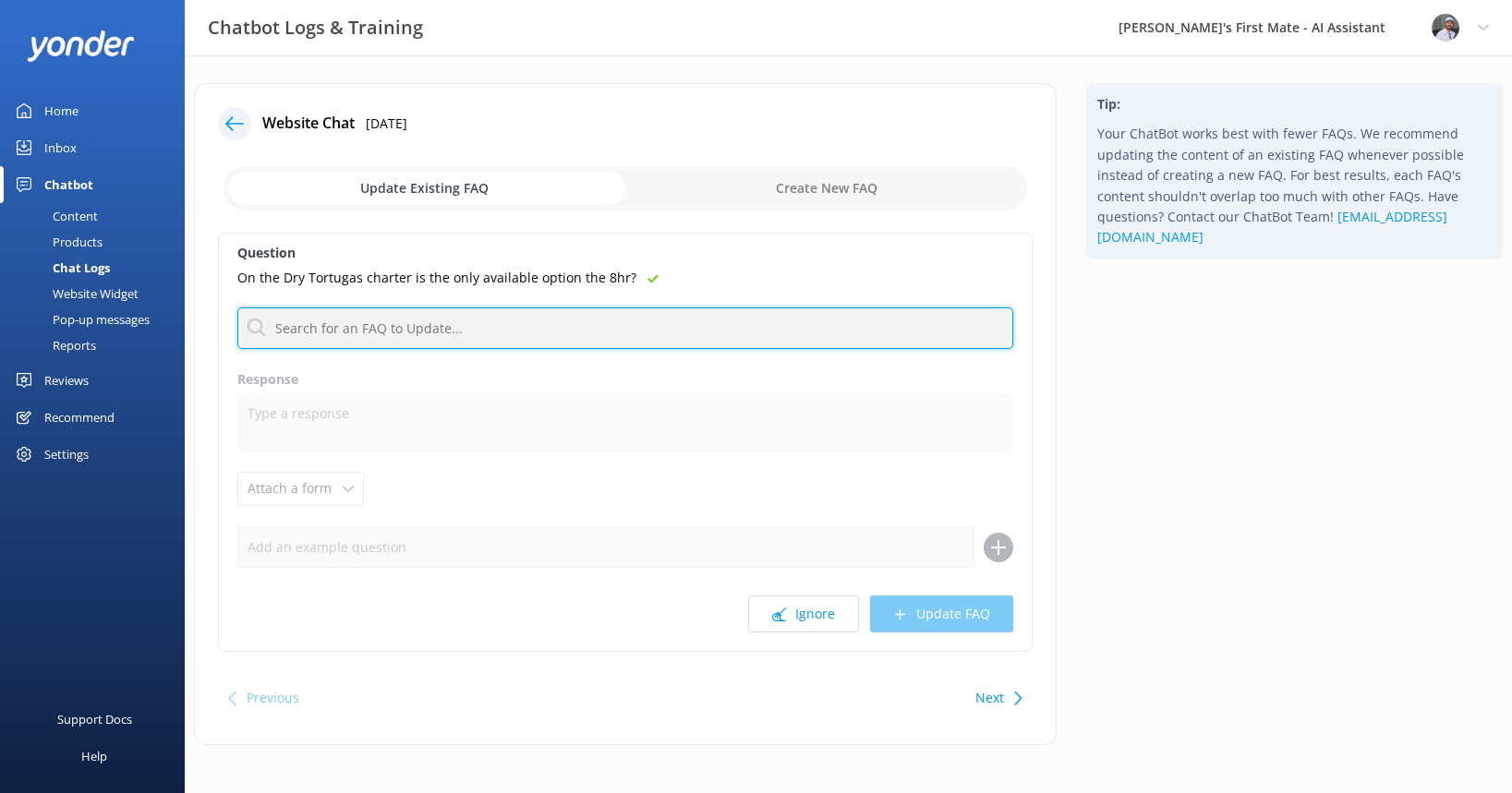 click at bounding box center [625, 328] 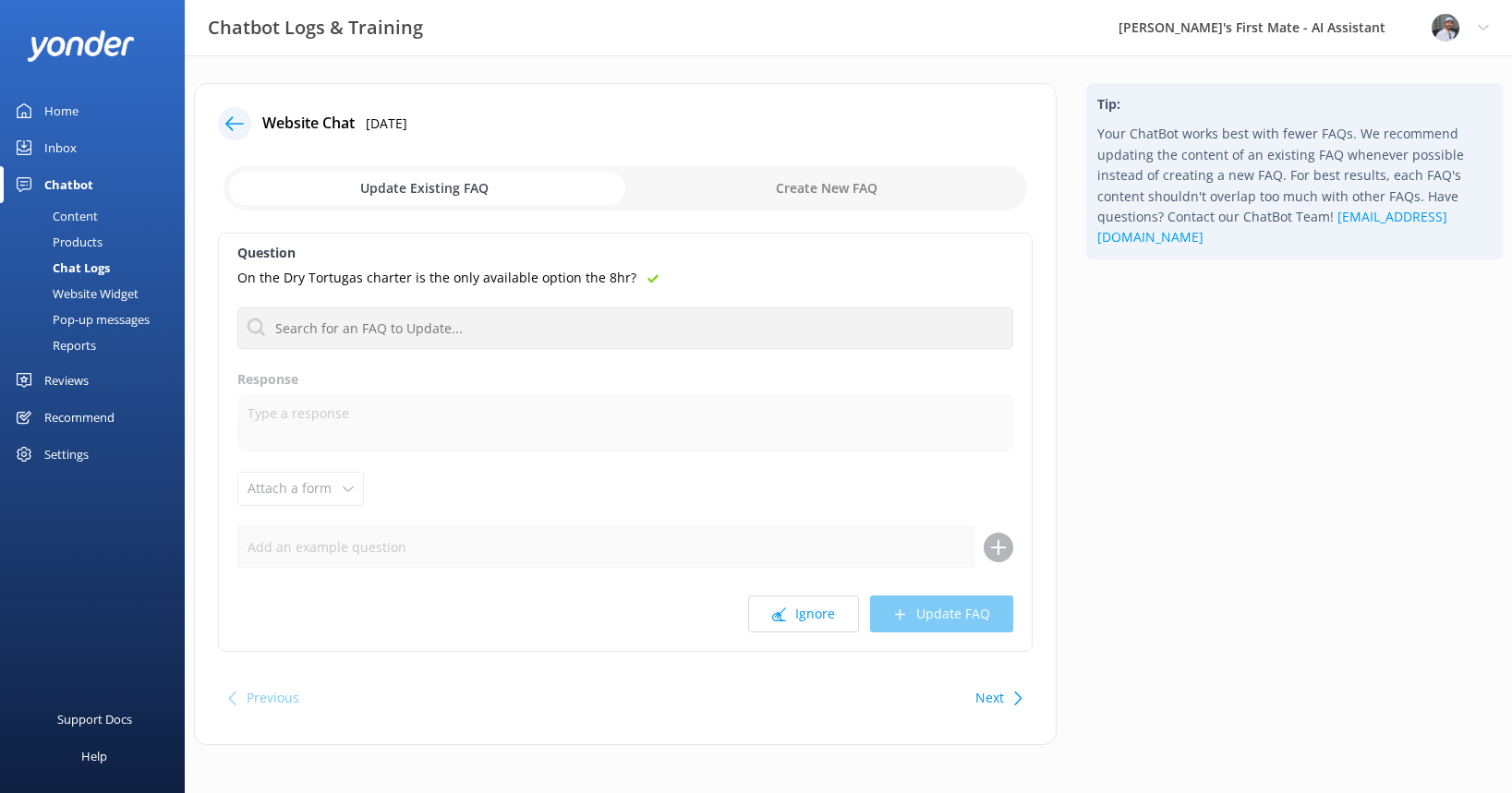click at bounding box center (625, 188) 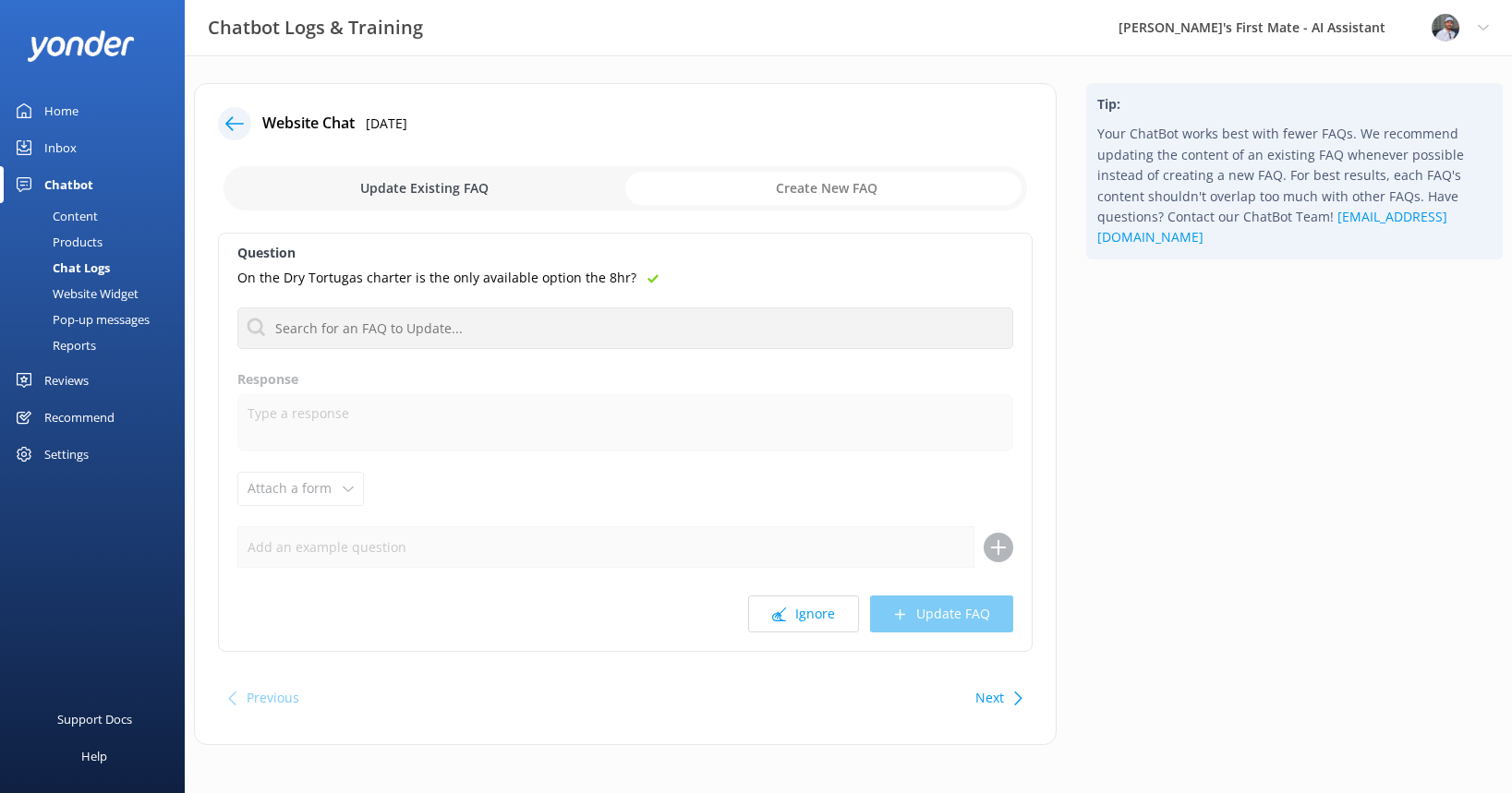 checkbox on "true" 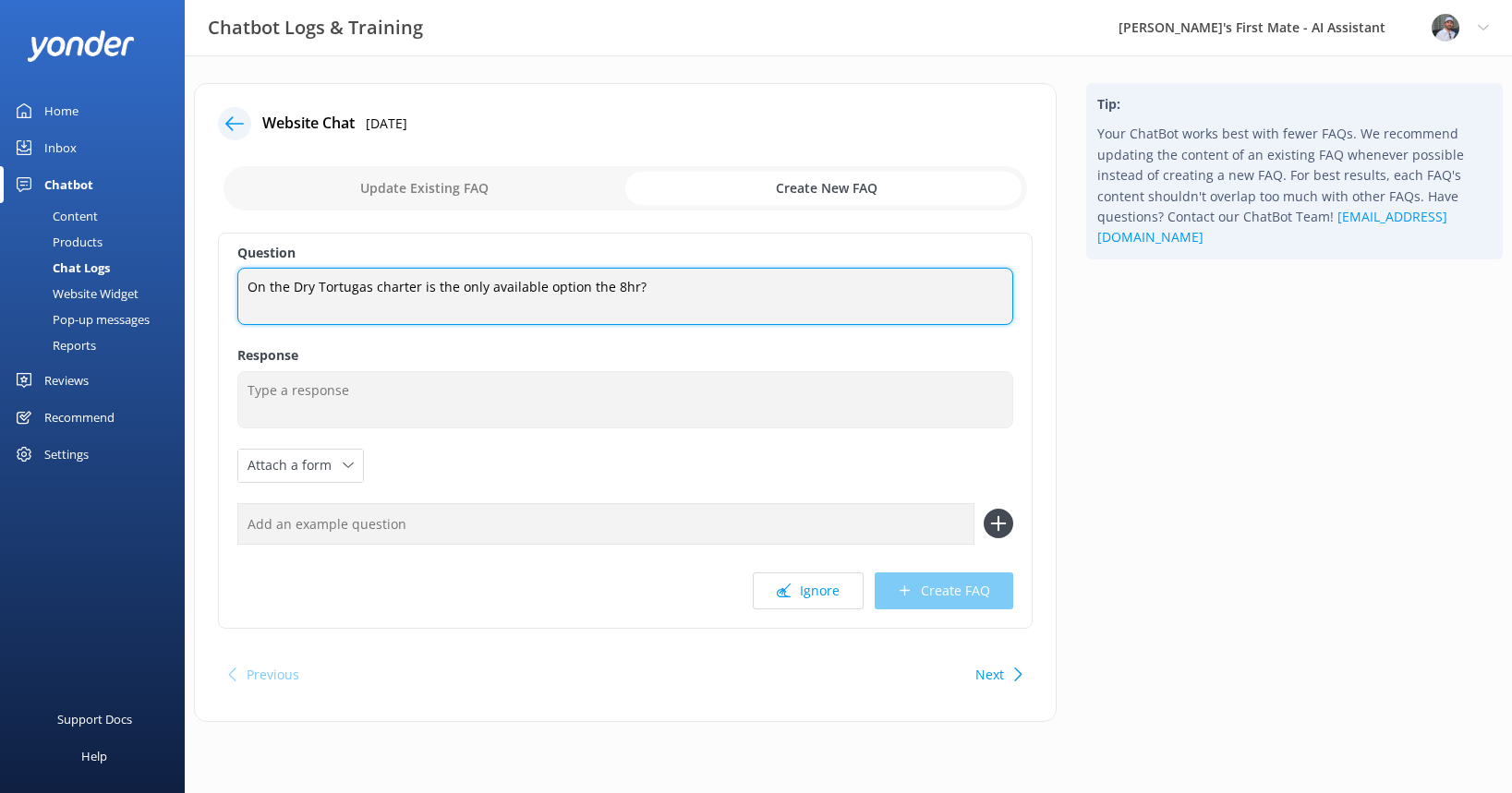 click on "On the Dry Tortugas charter is the only available option the 8hr?" at bounding box center (625, 296) 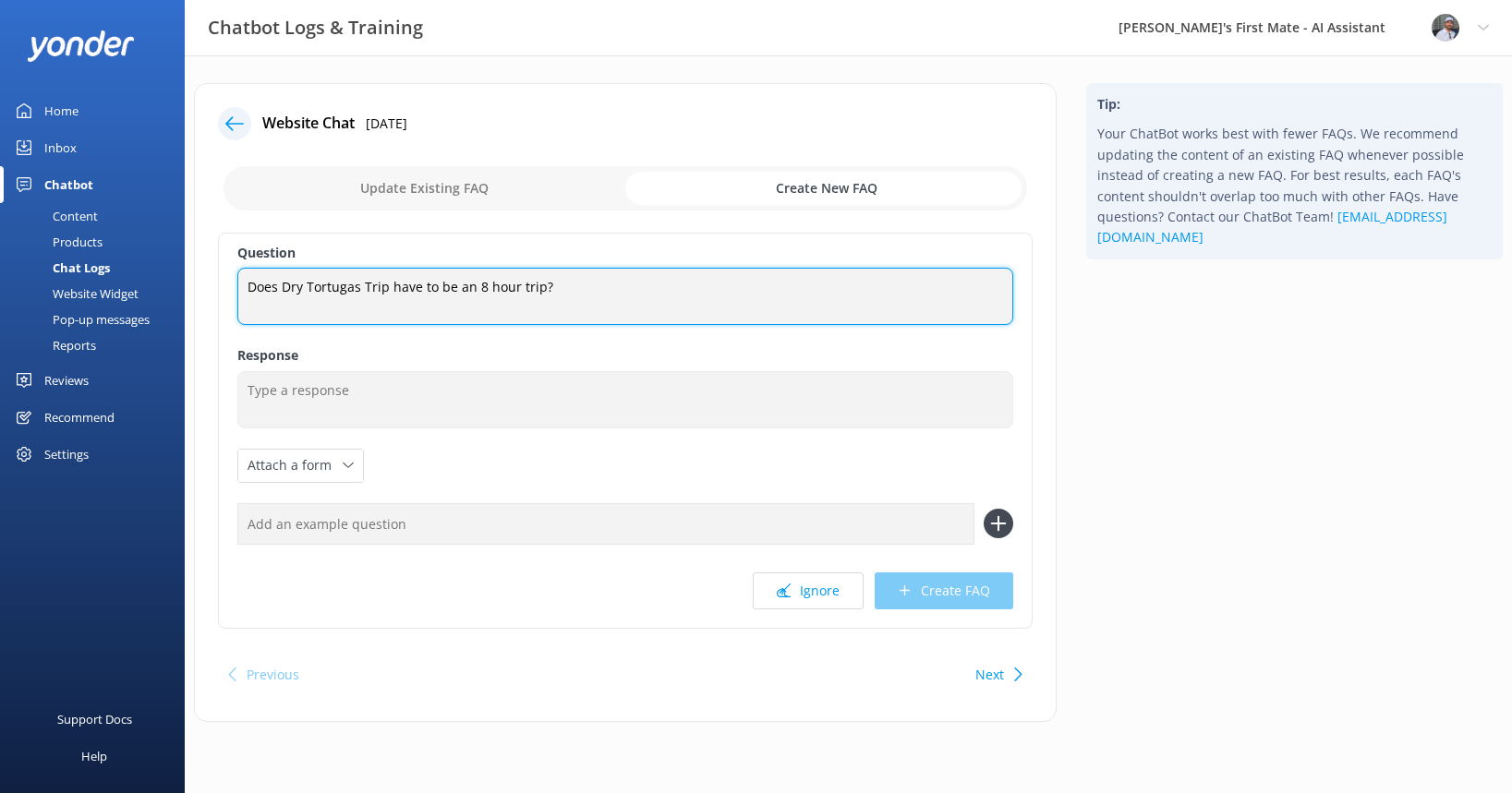 type on "Does Dry Tortugas Trip have to be an 8 hour trip?" 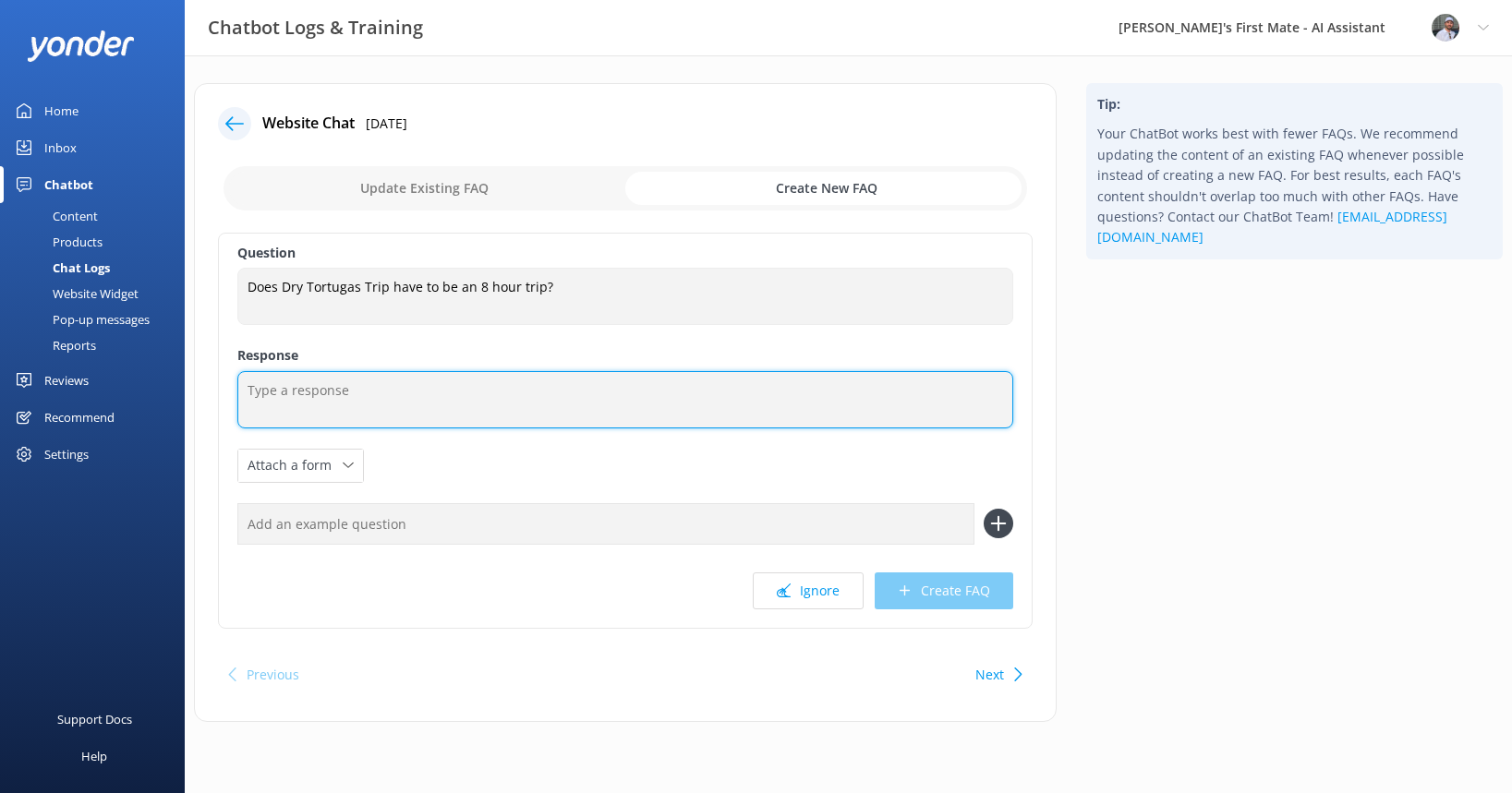click at bounding box center (625, 400) 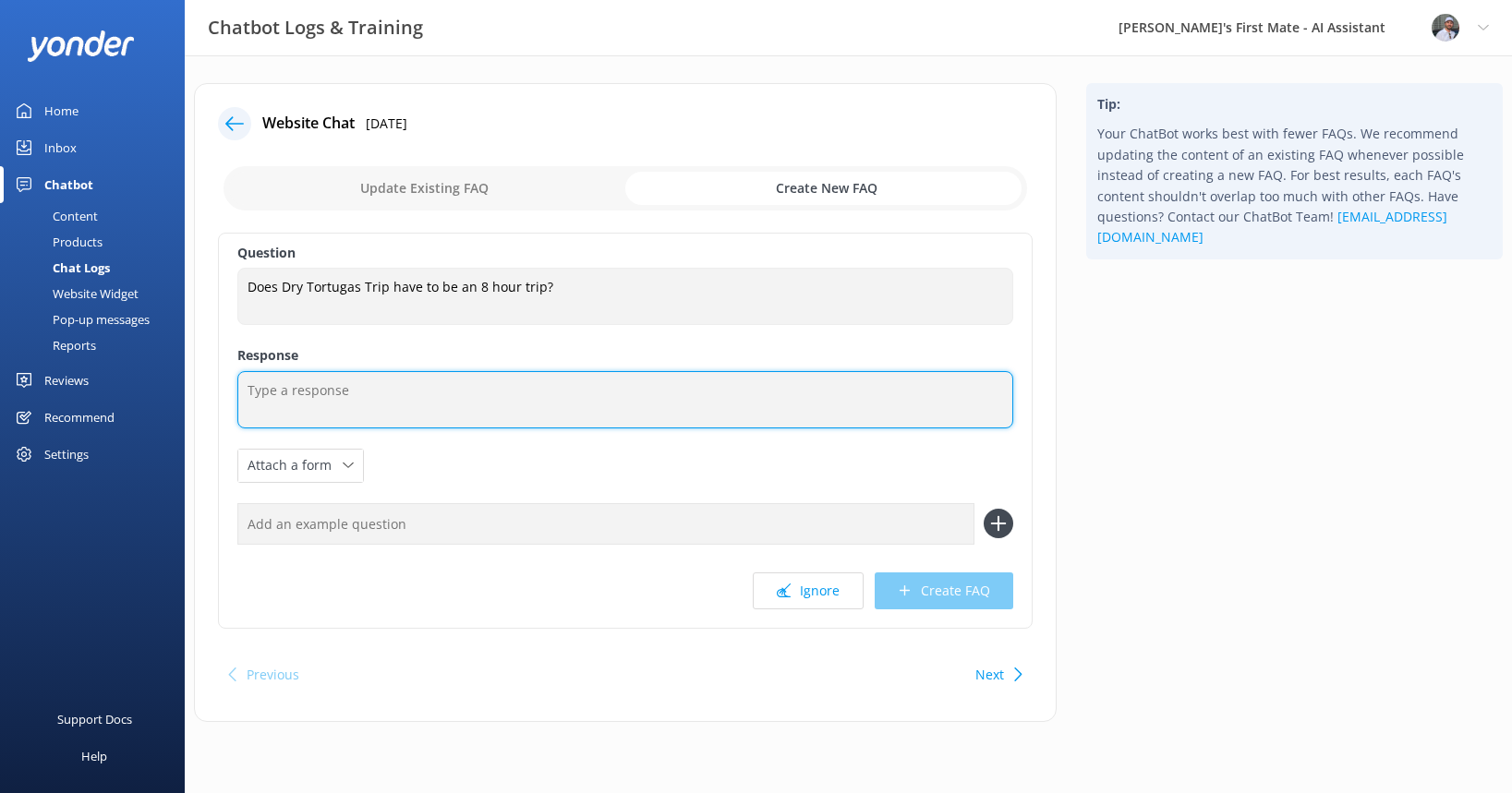paste on "Great question! Yes, the Dry Tortugas charter is only available as an 8-hour trip. This excursion can only be run from our [GEOGRAPHIC_DATA] location due to the distance. The journey to [GEOGRAPHIC_DATA] is approximately two hours each way, so about four hours round-trip, leaving around four hours to enjoy the islands.
Fun fact — [GEOGRAPHIC_DATA] is nearly the same distance from [GEOGRAPHIC_DATA] as [GEOGRAPHIC_DATA], sitting about 70 miles west of [GEOGRAPHIC_DATA], while [GEOGRAPHIC_DATA] is roughly 90 miles south. Let us know if you'd like help planning your trip out there!" 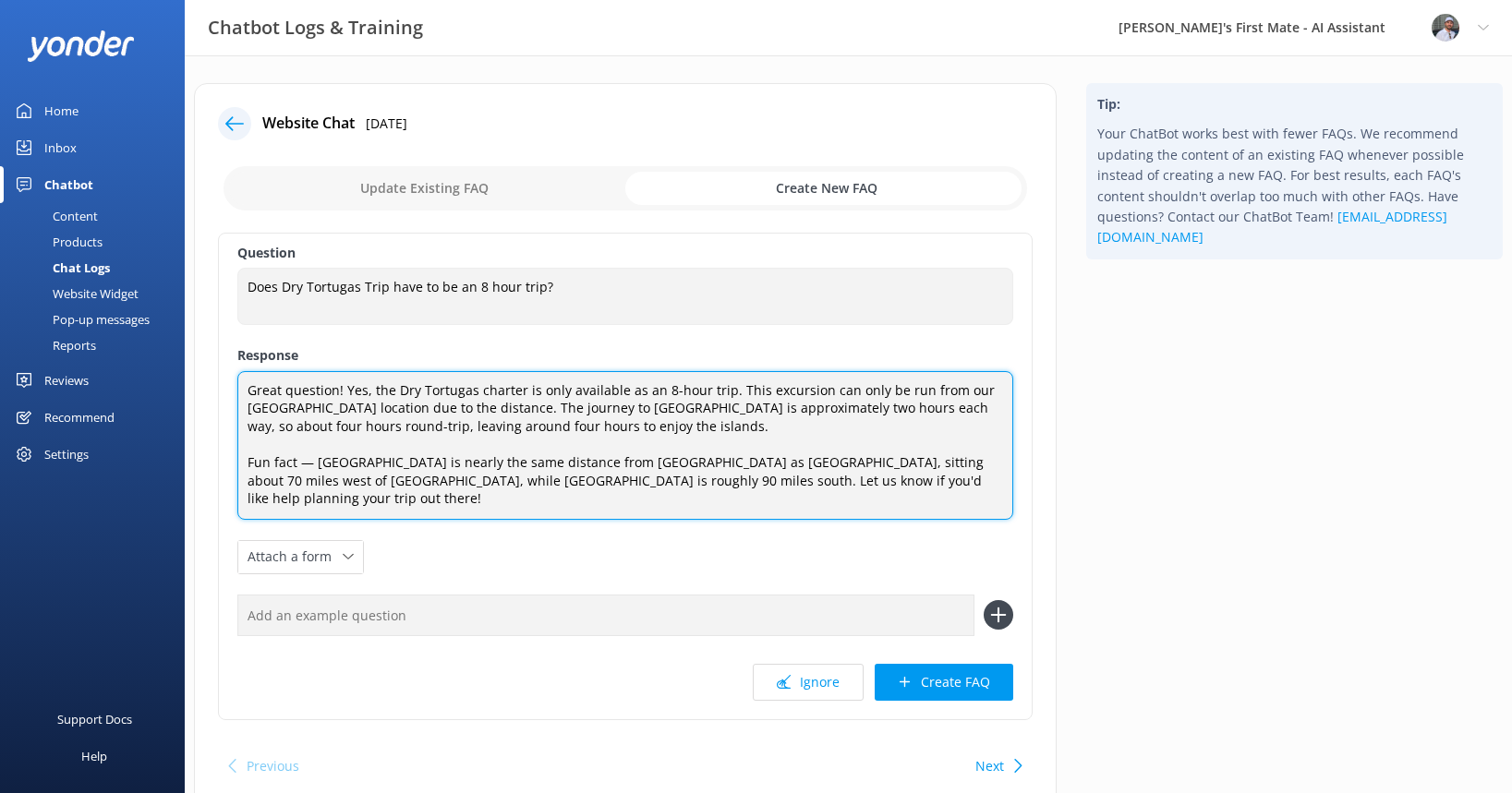 click on "Great question! Yes, the Dry Tortugas charter is only available as an 8-hour trip. This excursion can only be run from our [GEOGRAPHIC_DATA] location due to the distance. The journey to [GEOGRAPHIC_DATA] is approximately two hours each way, so about four hours round-trip, leaving around four hours to enjoy the islands.
Fun fact — [GEOGRAPHIC_DATA] is nearly the same distance from [GEOGRAPHIC_DATA] as [GEOGRAPHIC_DATA], sitting about 70 miles west of [GEOGRAPHIC_DATA], while [GEOGRAPHIC_DATA] is roughly 90 miles south. Let us know if you'd like help planning your trip out there!" at bounding box center [625, 445] 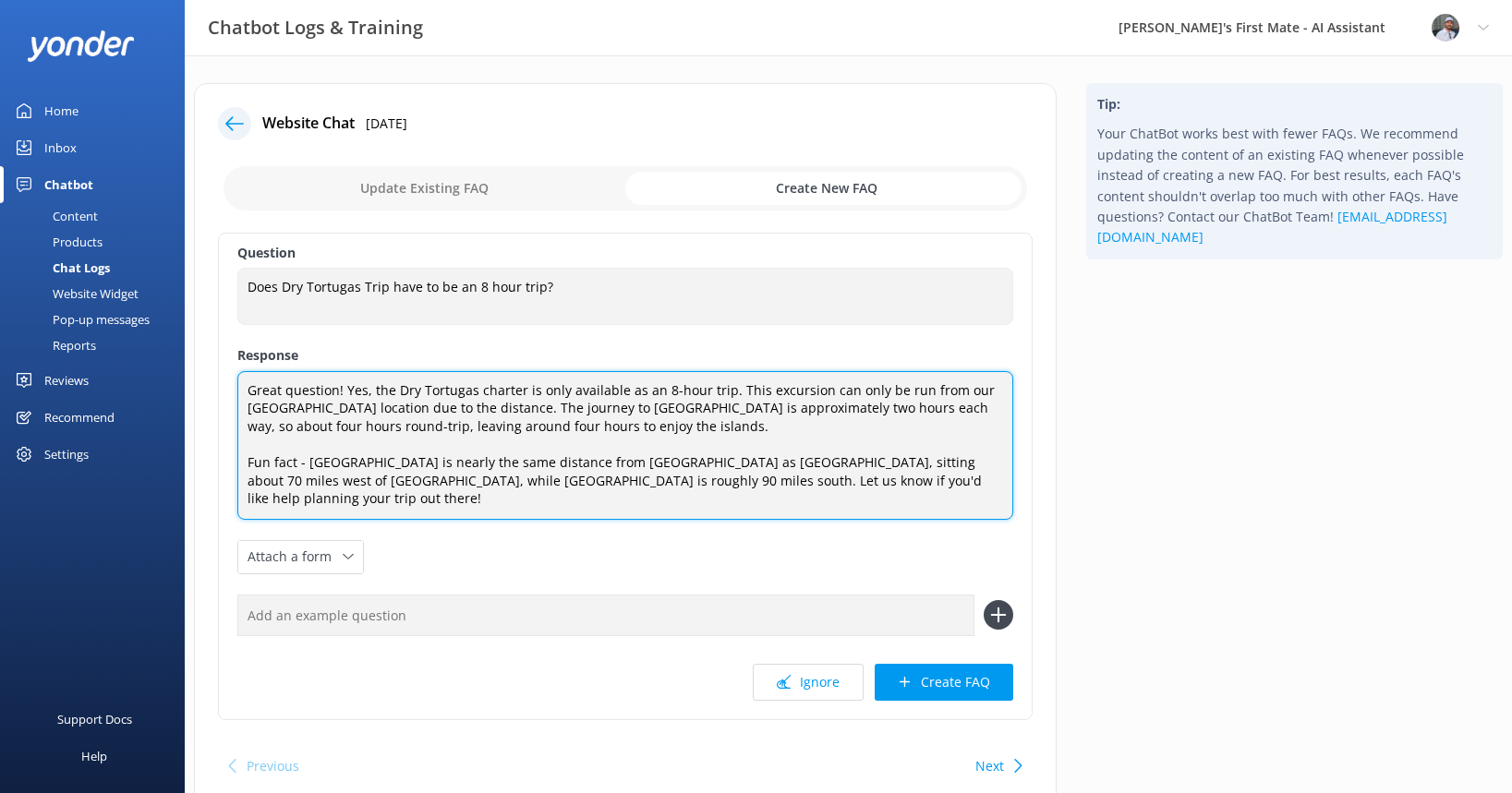 type on "Great question! Yes, the Dry Tortugas charter is only available as an 8-hour trip. This excursion can only be run from our [GEOGRAPHIC_DATA] location due to the distance. The journey to [GEOGRAPHIC_DATA] is approximately two hours each way, so about four hours round-trip, leaving around four hours to enjoy the islands.
Fun fact - [GEOGRAPHIC_DATA] is nearly the same distance from [GEOGRAPHIC_DATA] as [GEOGRAPHIC_DATA], sitting about 70 miles west of [GEOGRAPHIC_DATA], while [GEOGRAPHIC_DATA] is roughly 90 miles south. Let us know if you'd like help planning your trip out there!" 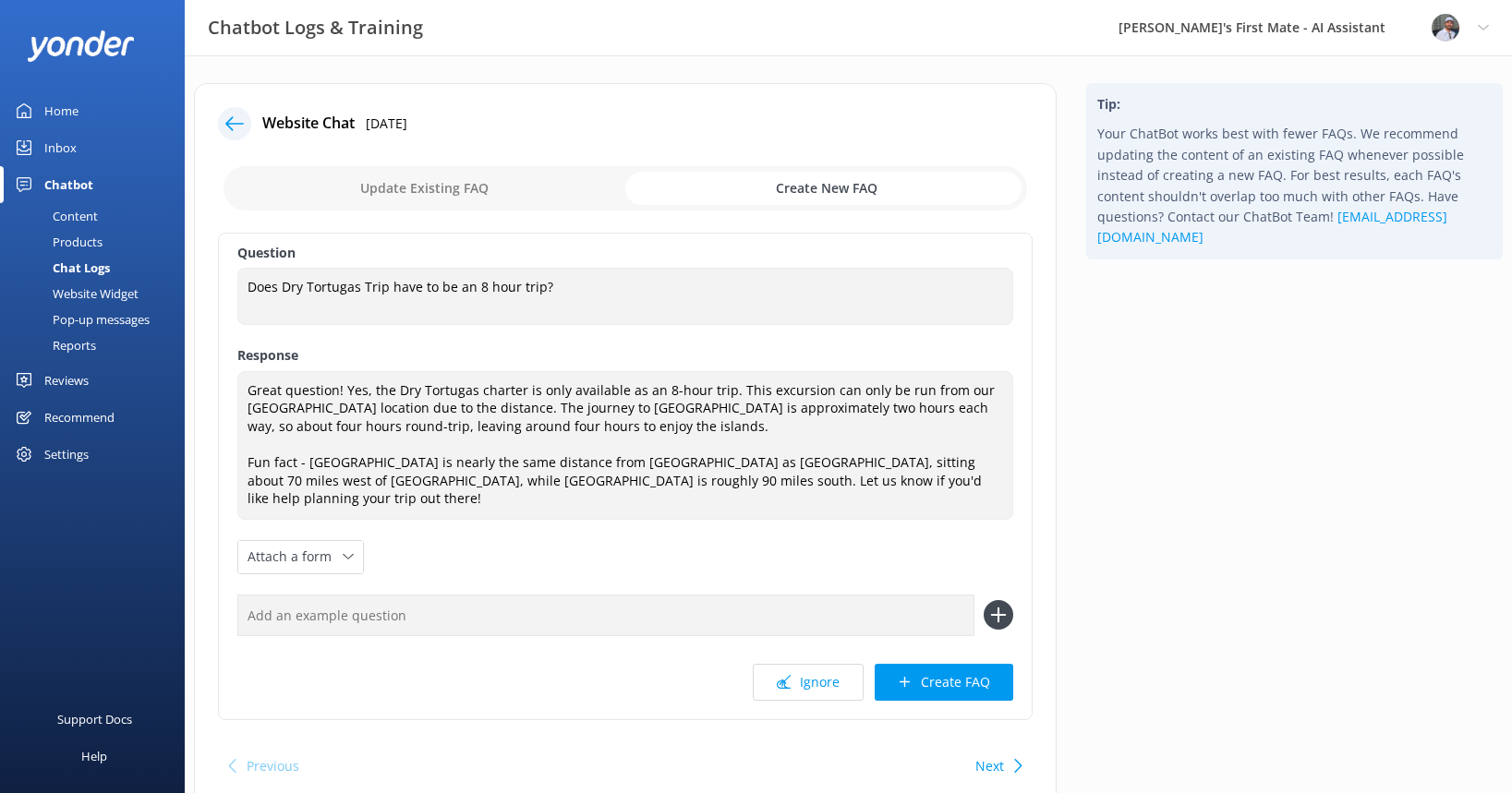 click at bounding box center (606, 615) 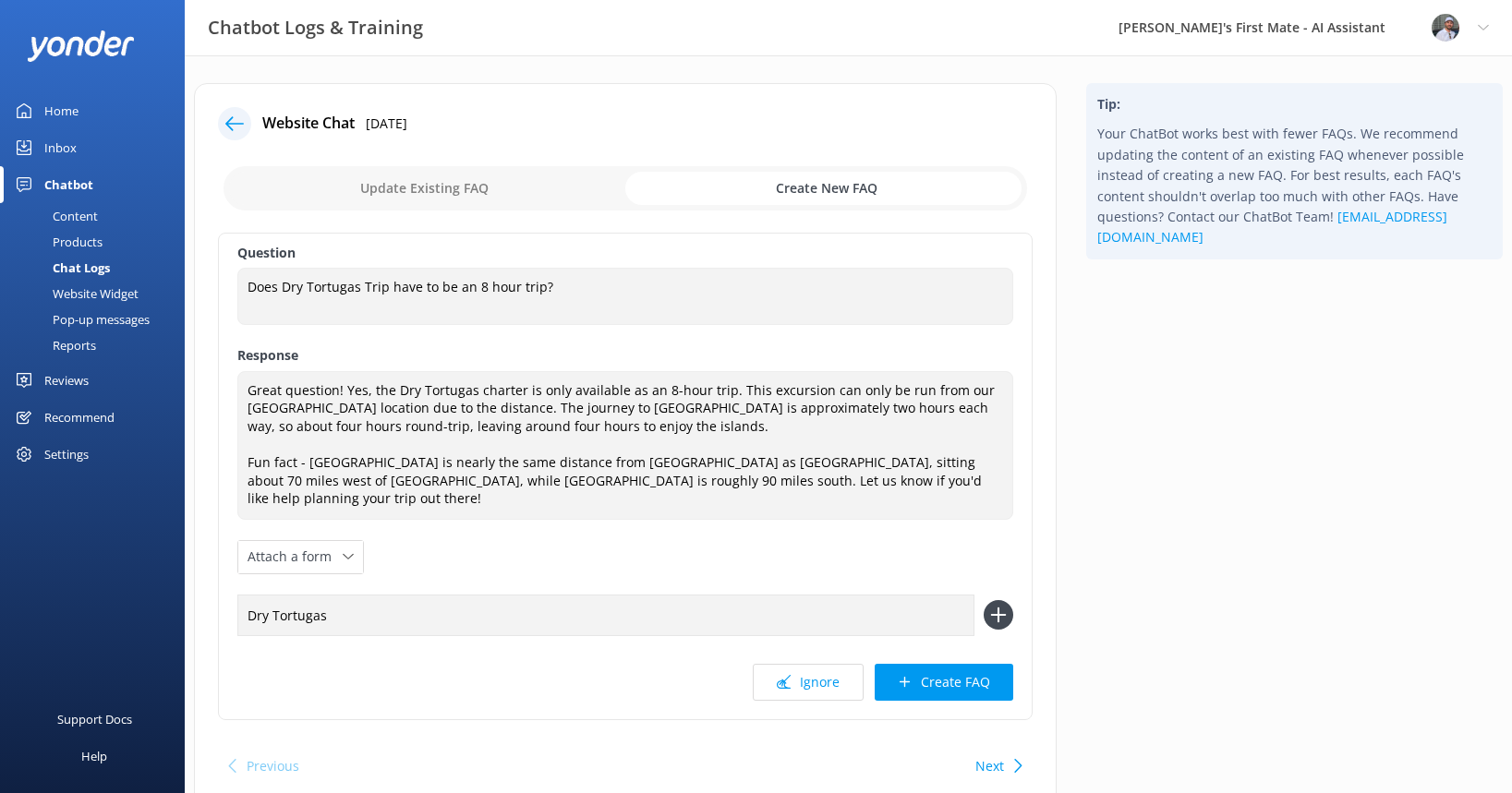 type on "Dry Tortugas" 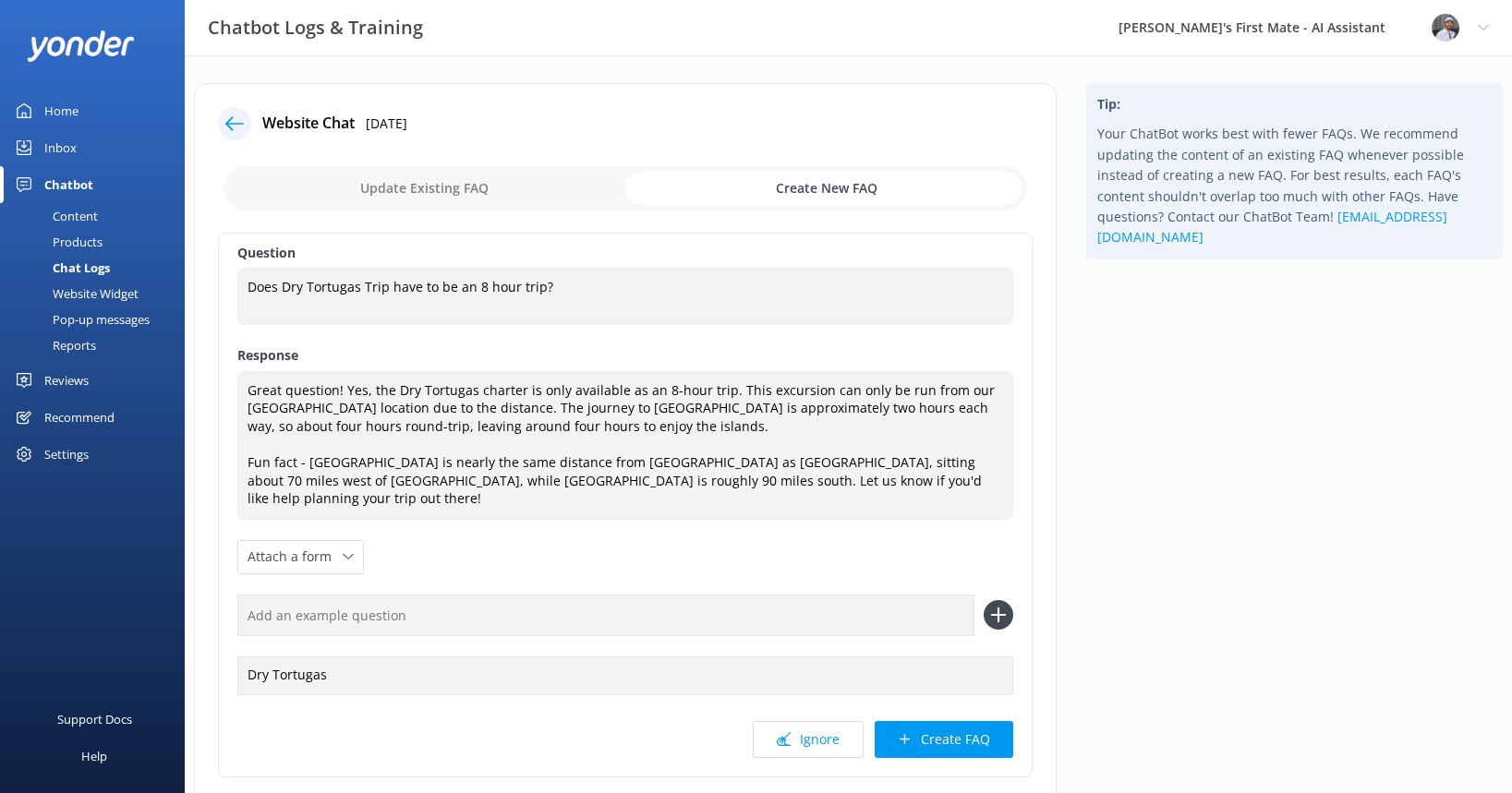click at bounding box center [606, 615] 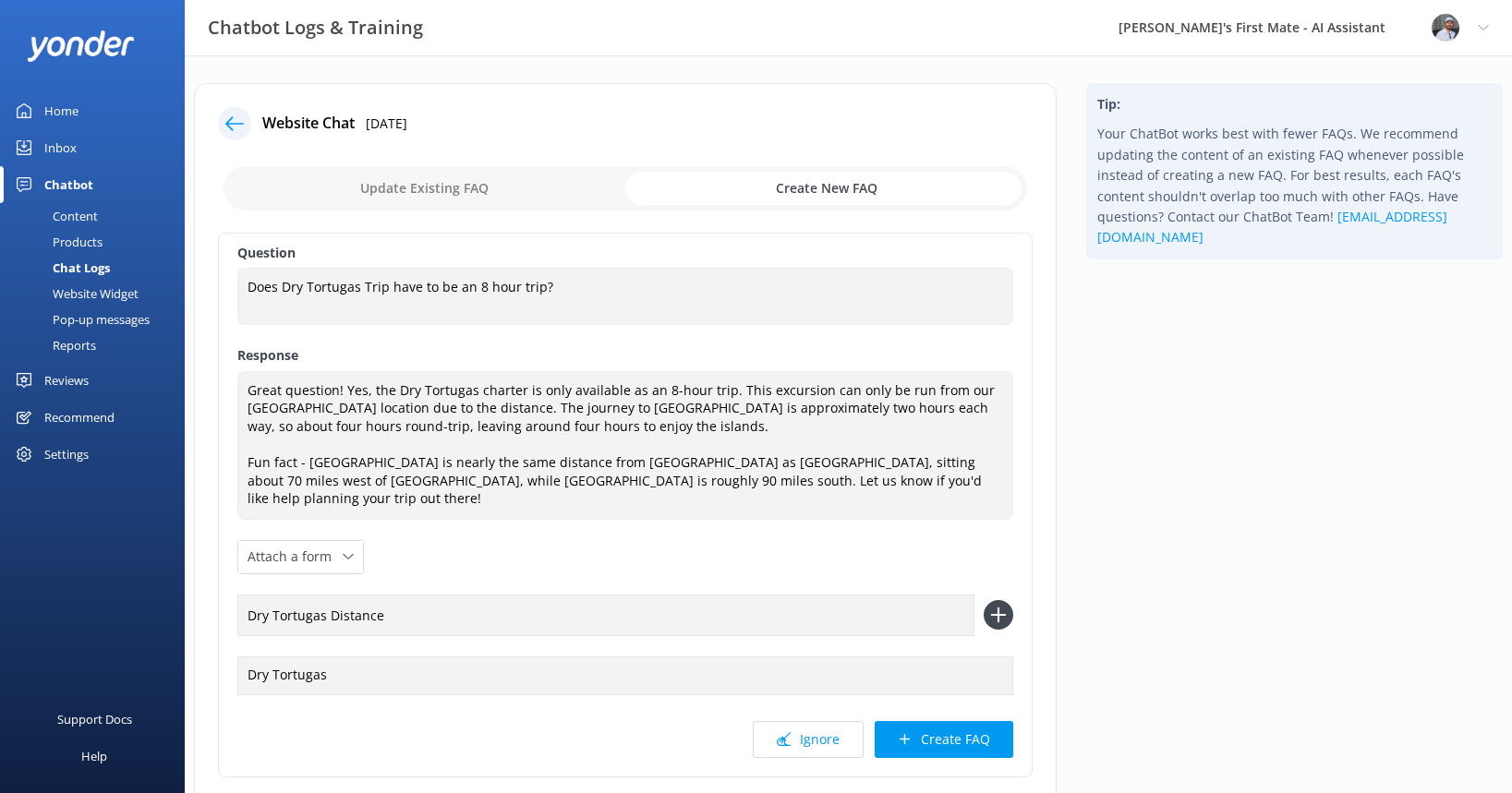 type on "Dry Tortugas Distance" 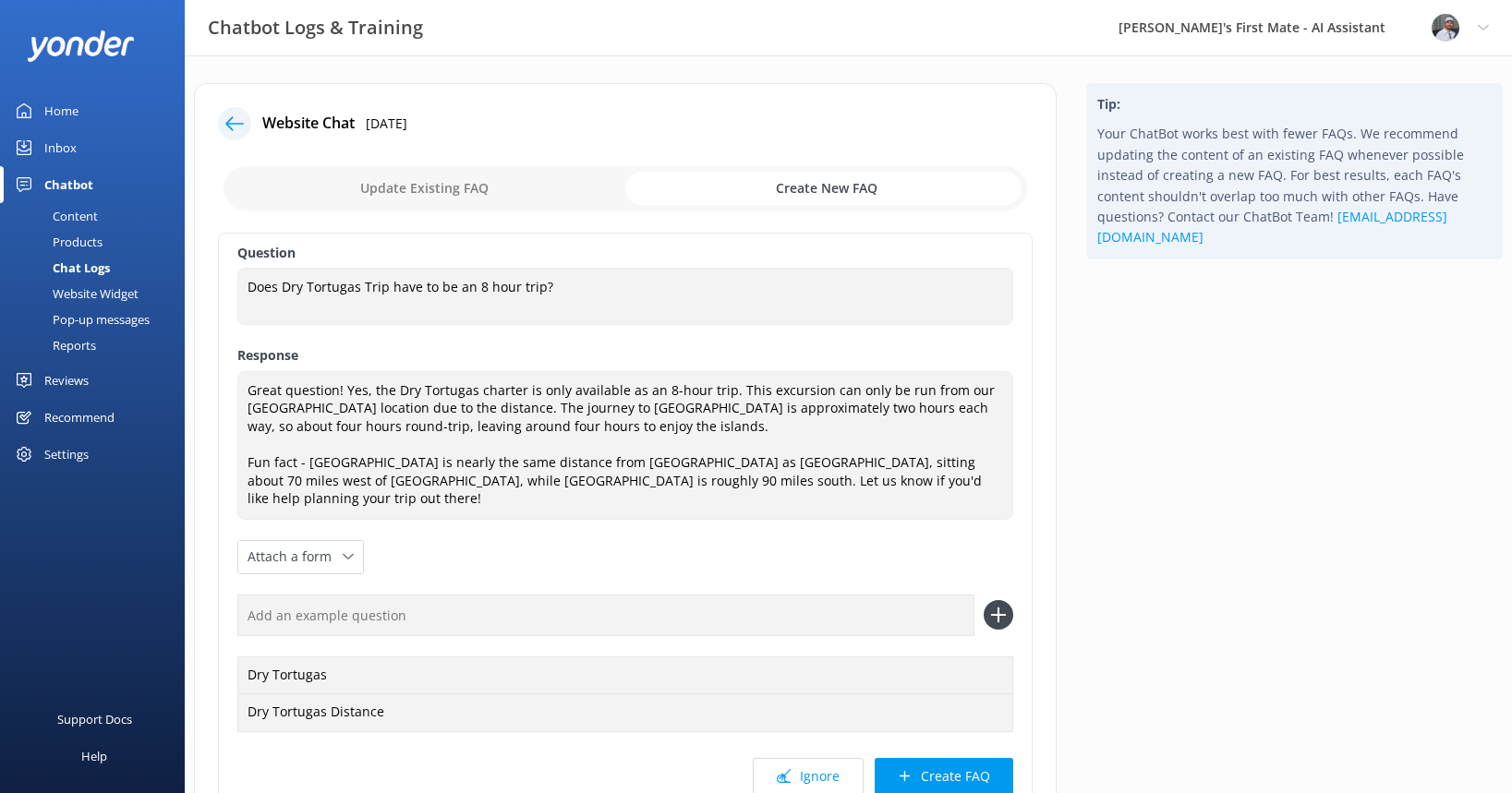 click at bounding box center [606, 615] 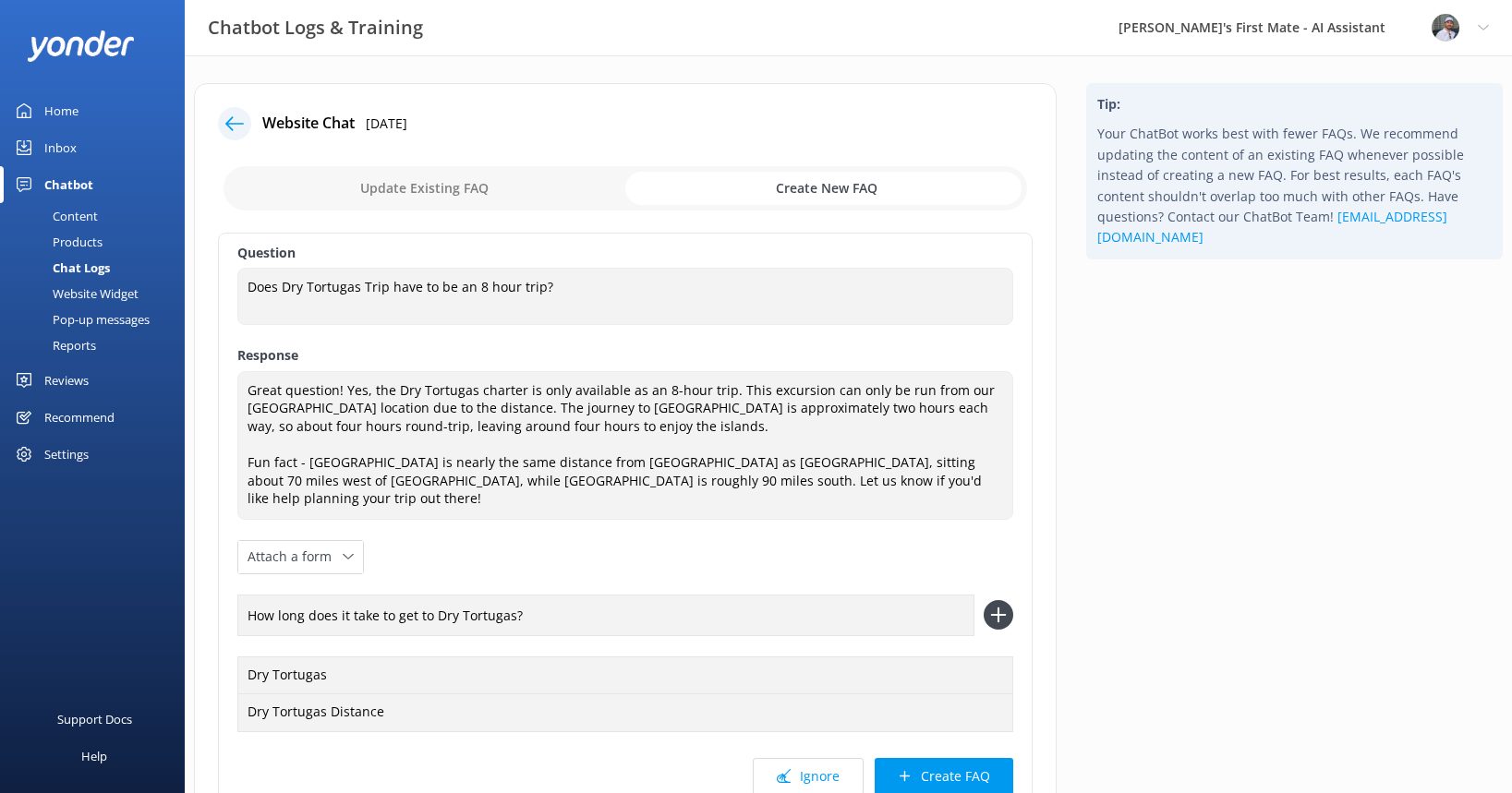 type on "How long does it take to get to Dry Tortugas?" 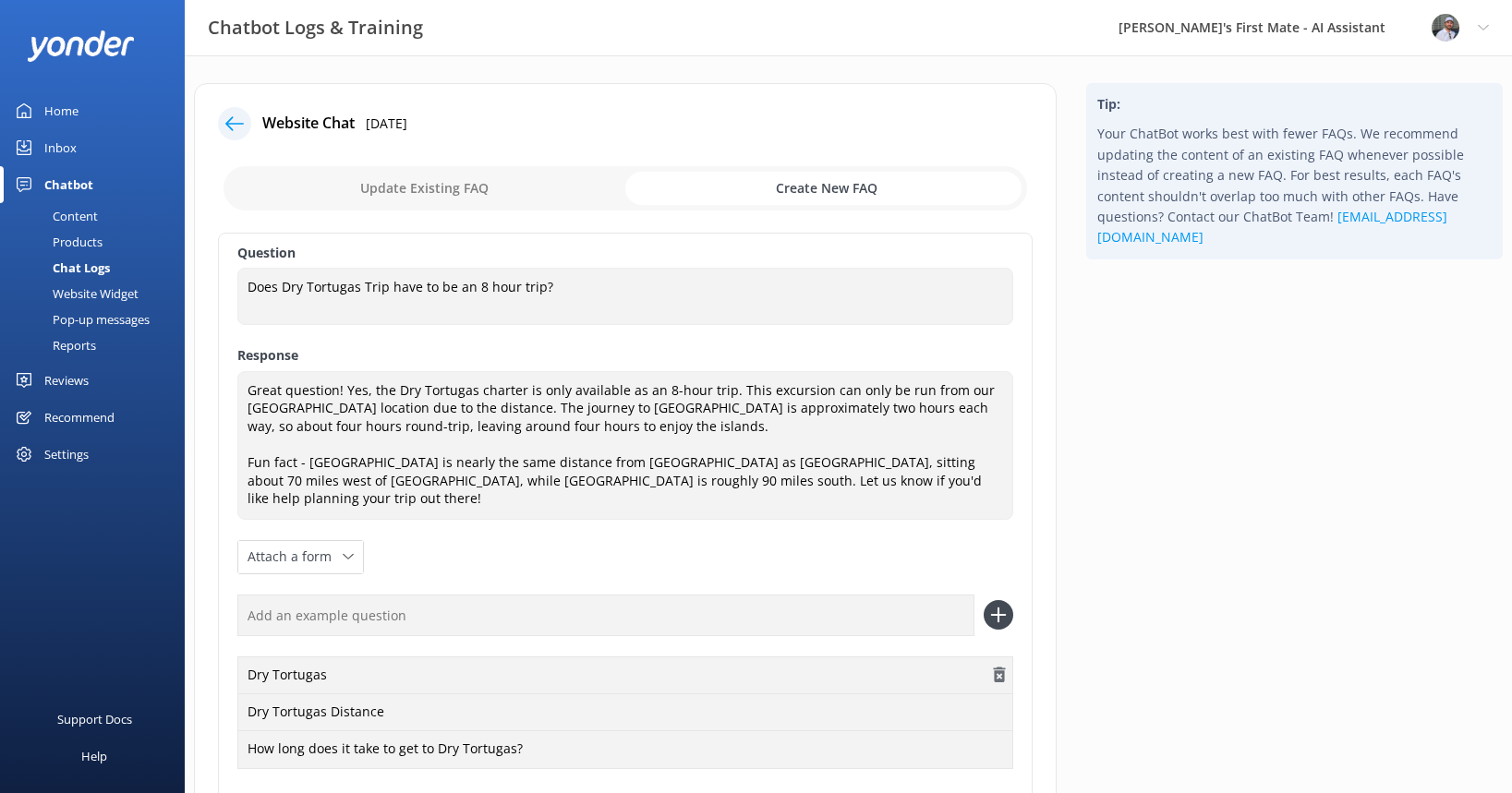scroll, scrollTop: 65, scrollLeft: 0, axis: vertical 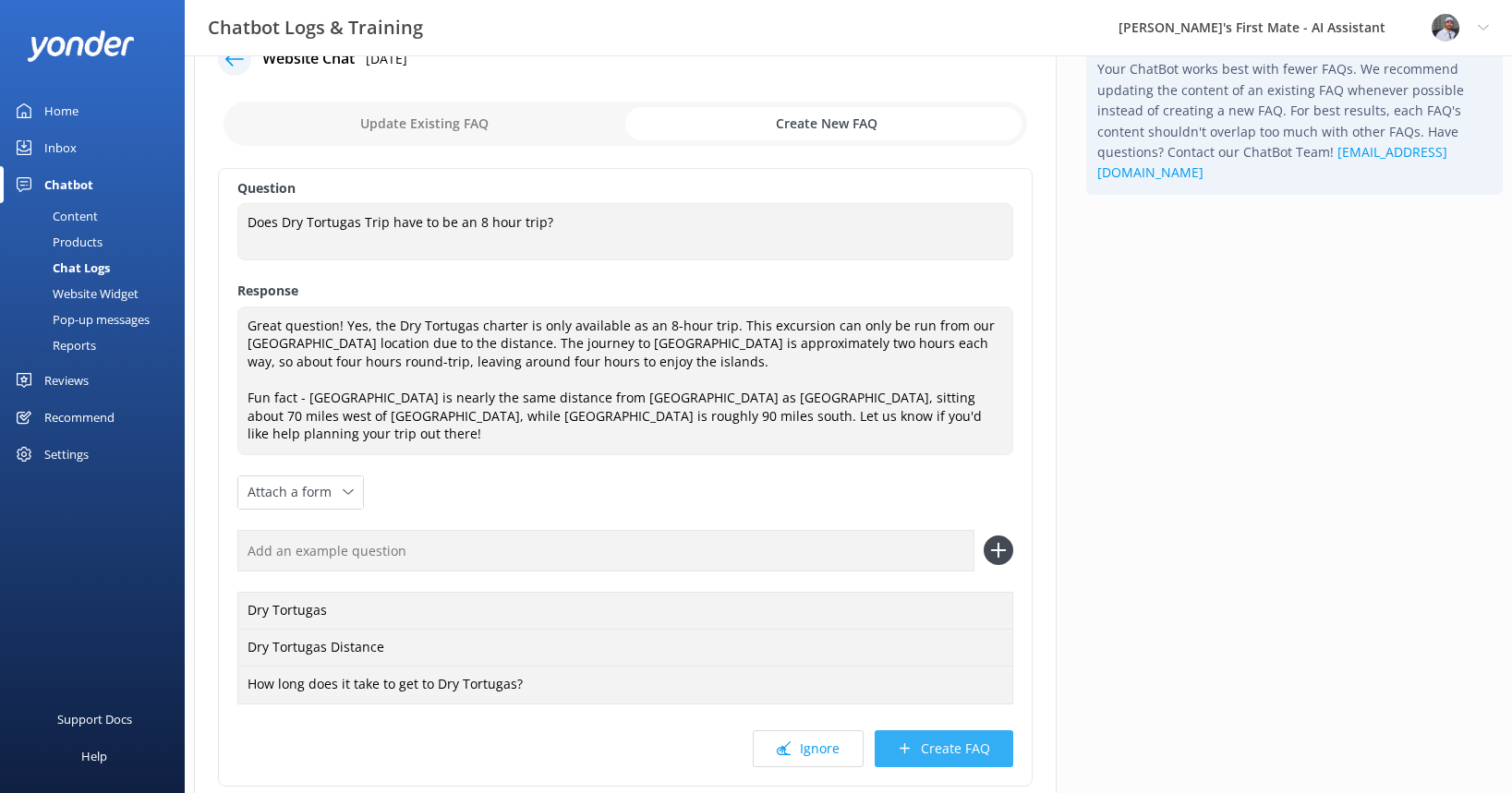click on "Create FAQ" at bounding box center (944, 749) 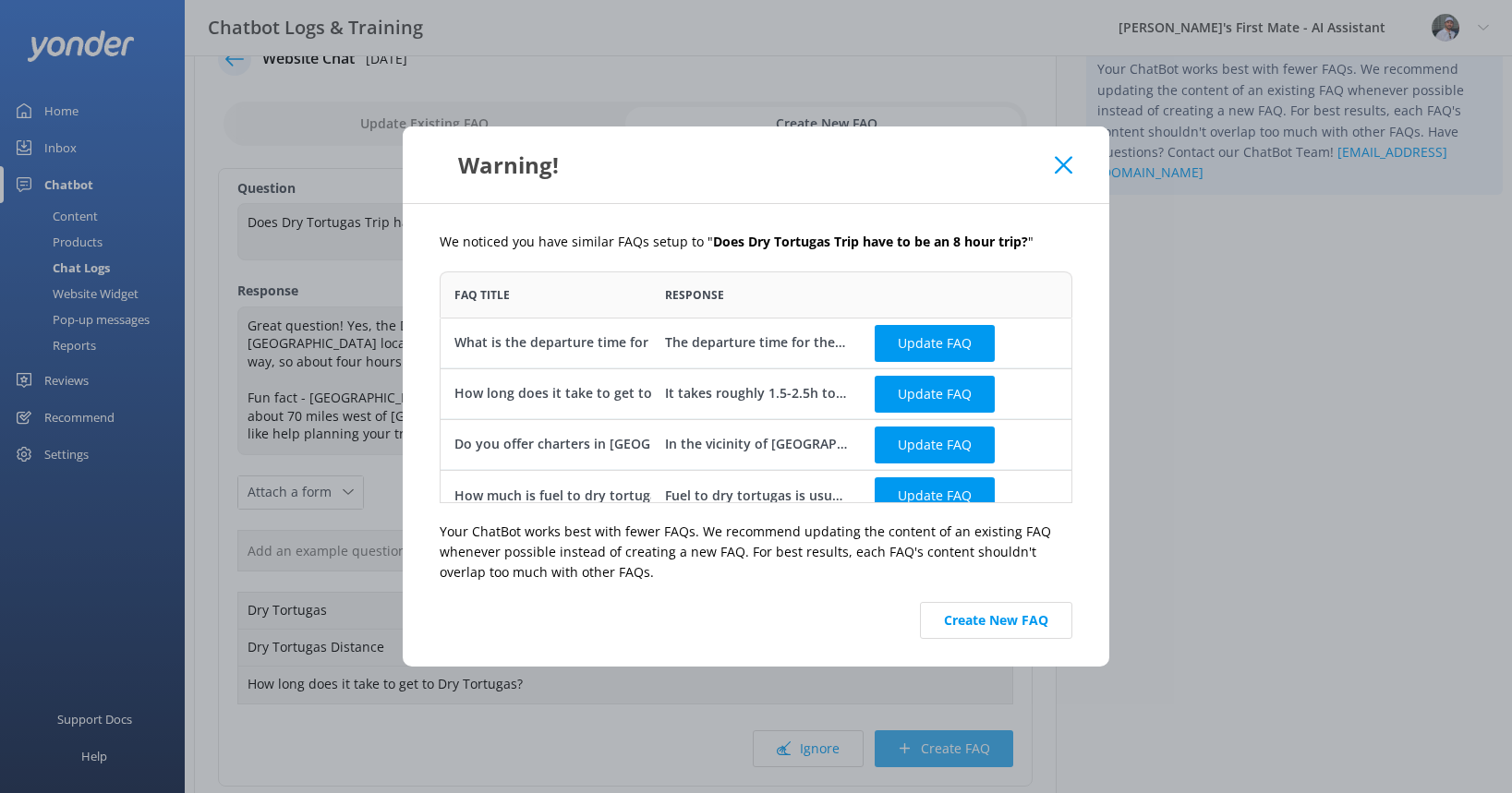 scroll, scrollTop: 1, scrollLeft: 1, axis: both 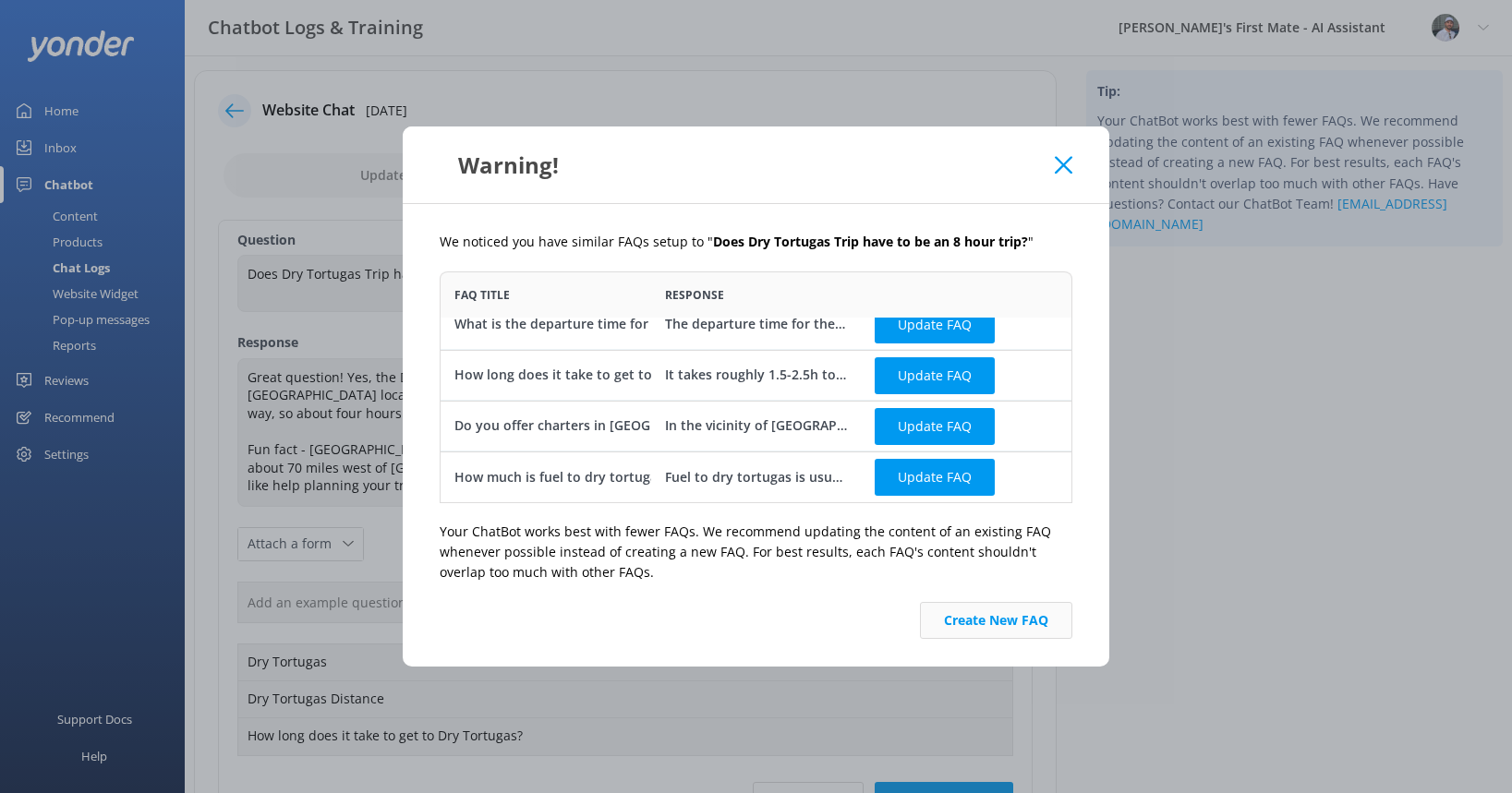 click on "Create New FAQ" at bounding box center [996, 620] 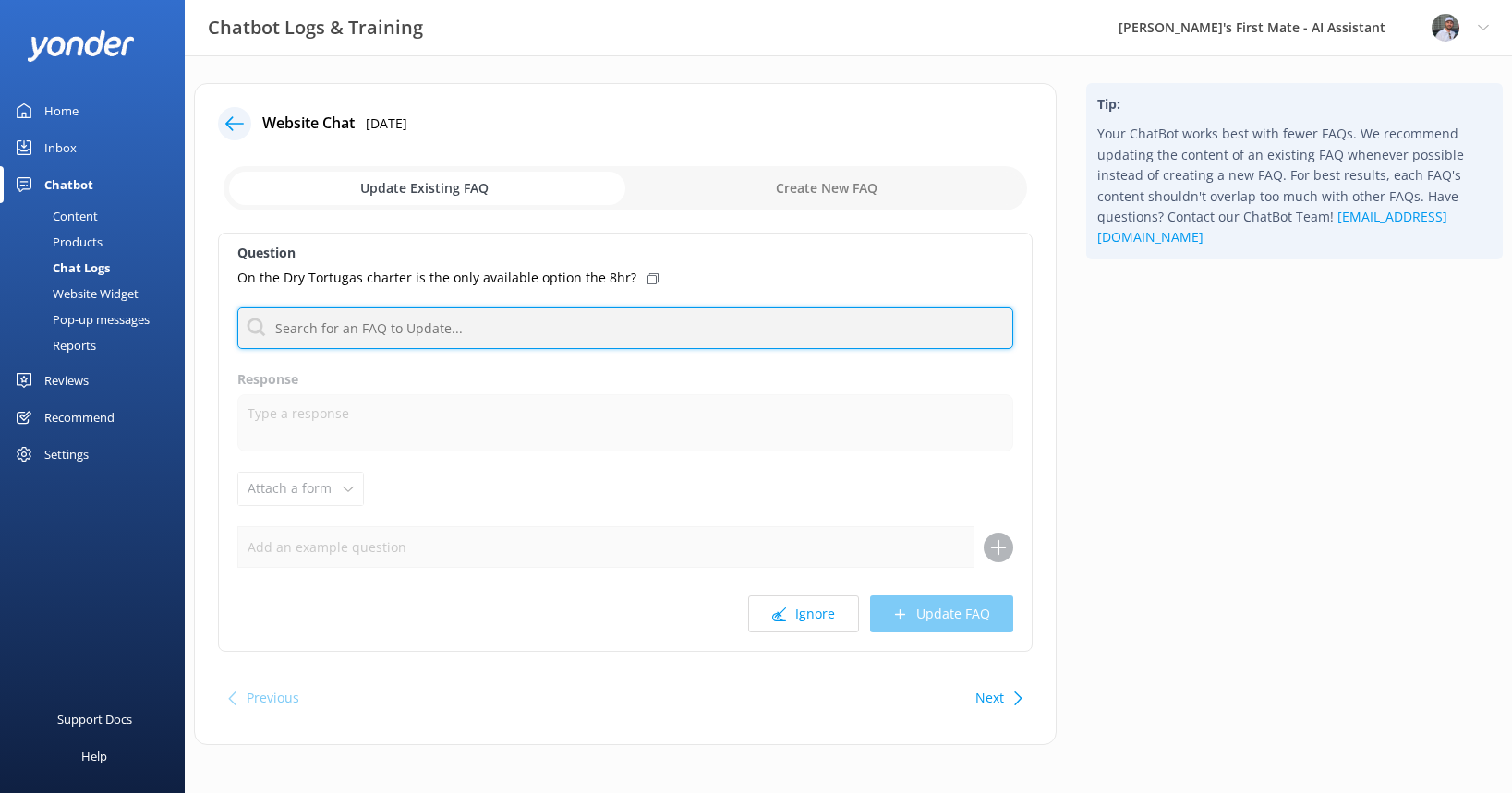 click at bounding box center (625, 328) 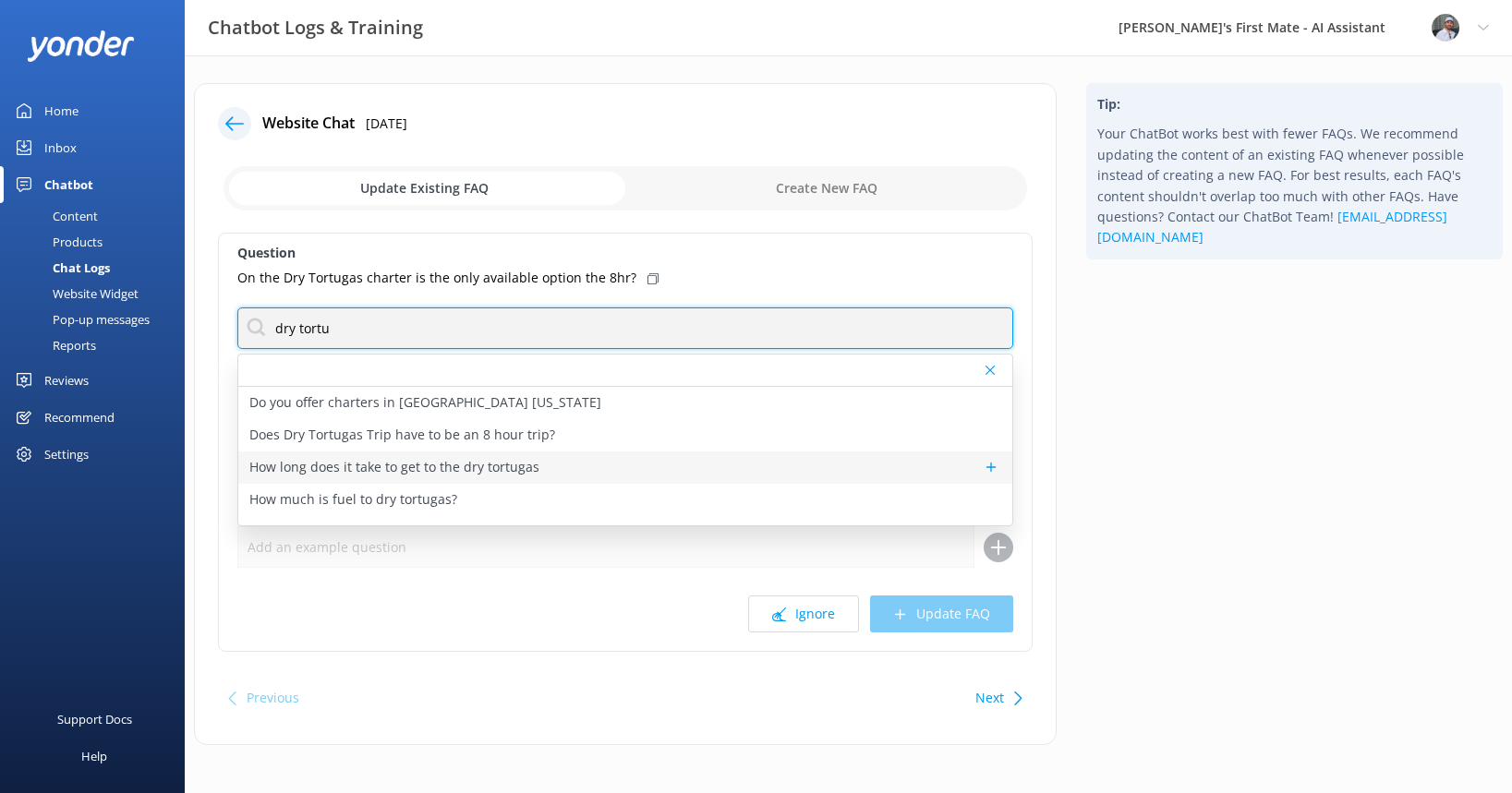scroll, scrollTop: 17, scrollLeft: 0, axis: vertical 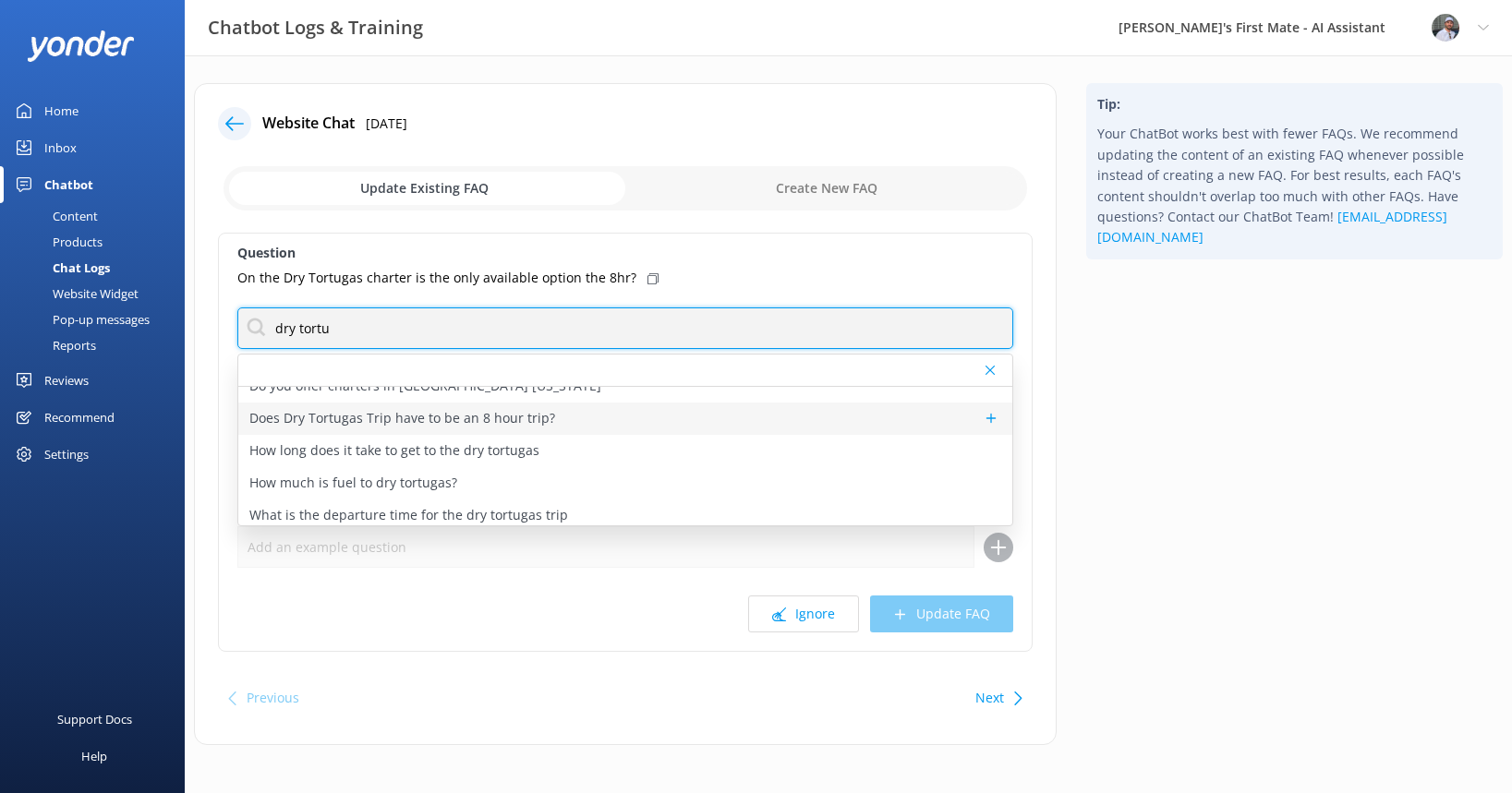 type on "dry tortu" 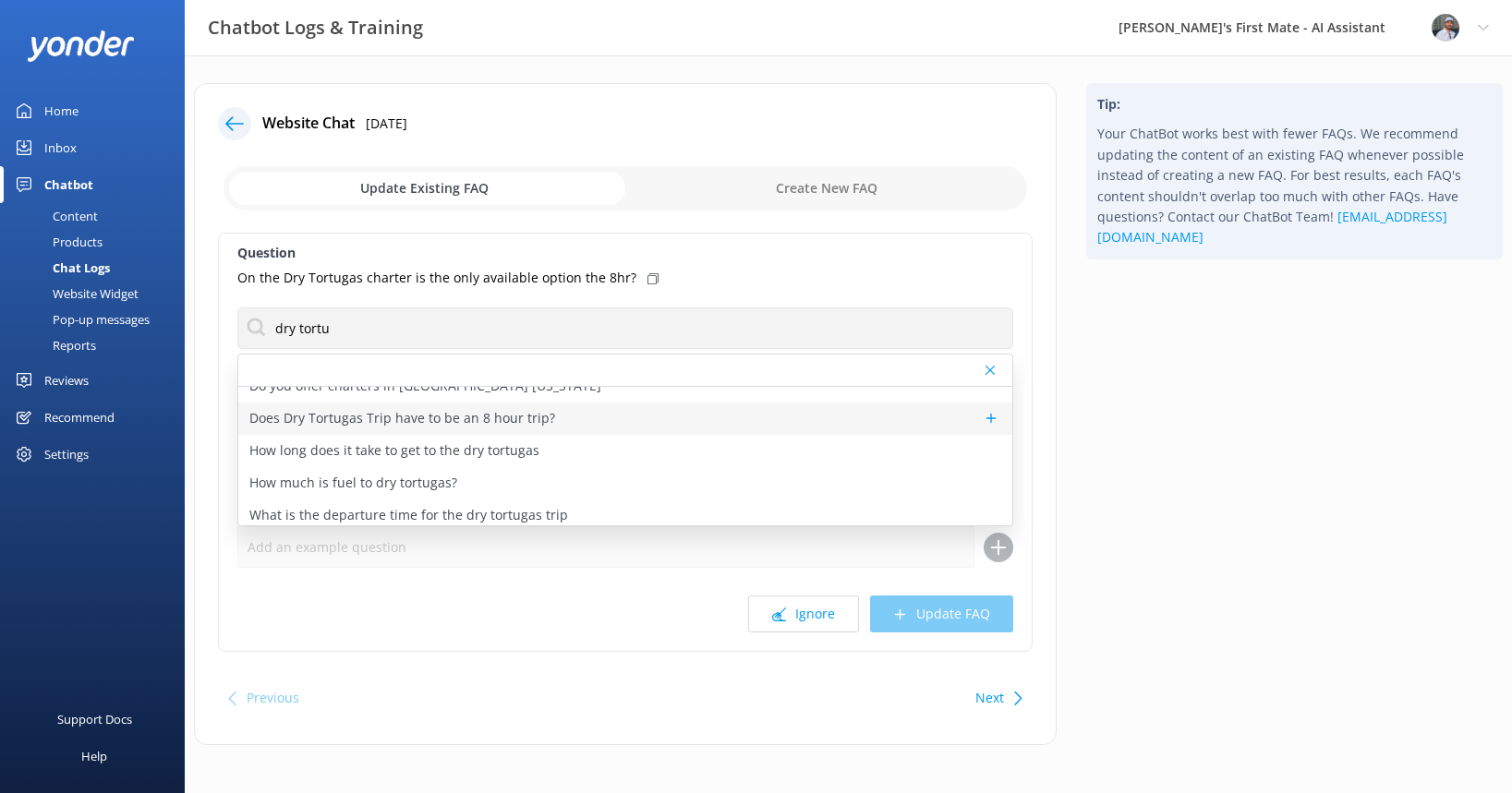 click on "Does Dry Tortugas Trip have to be an 8 hour trip?" at bounding box center (625, 418) 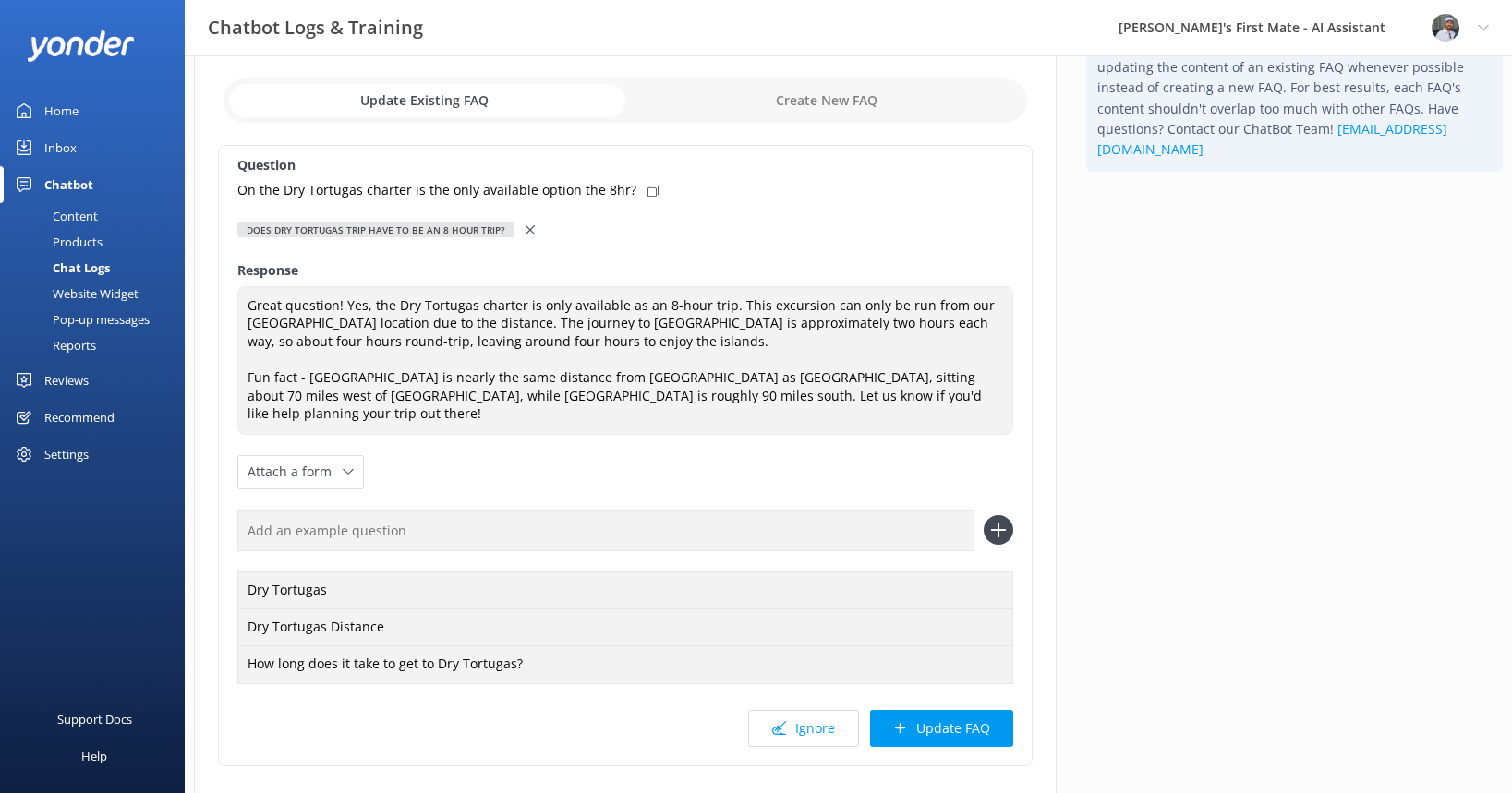scroll, scrollTop: 120, scrollLeft: 0, axis: vertical 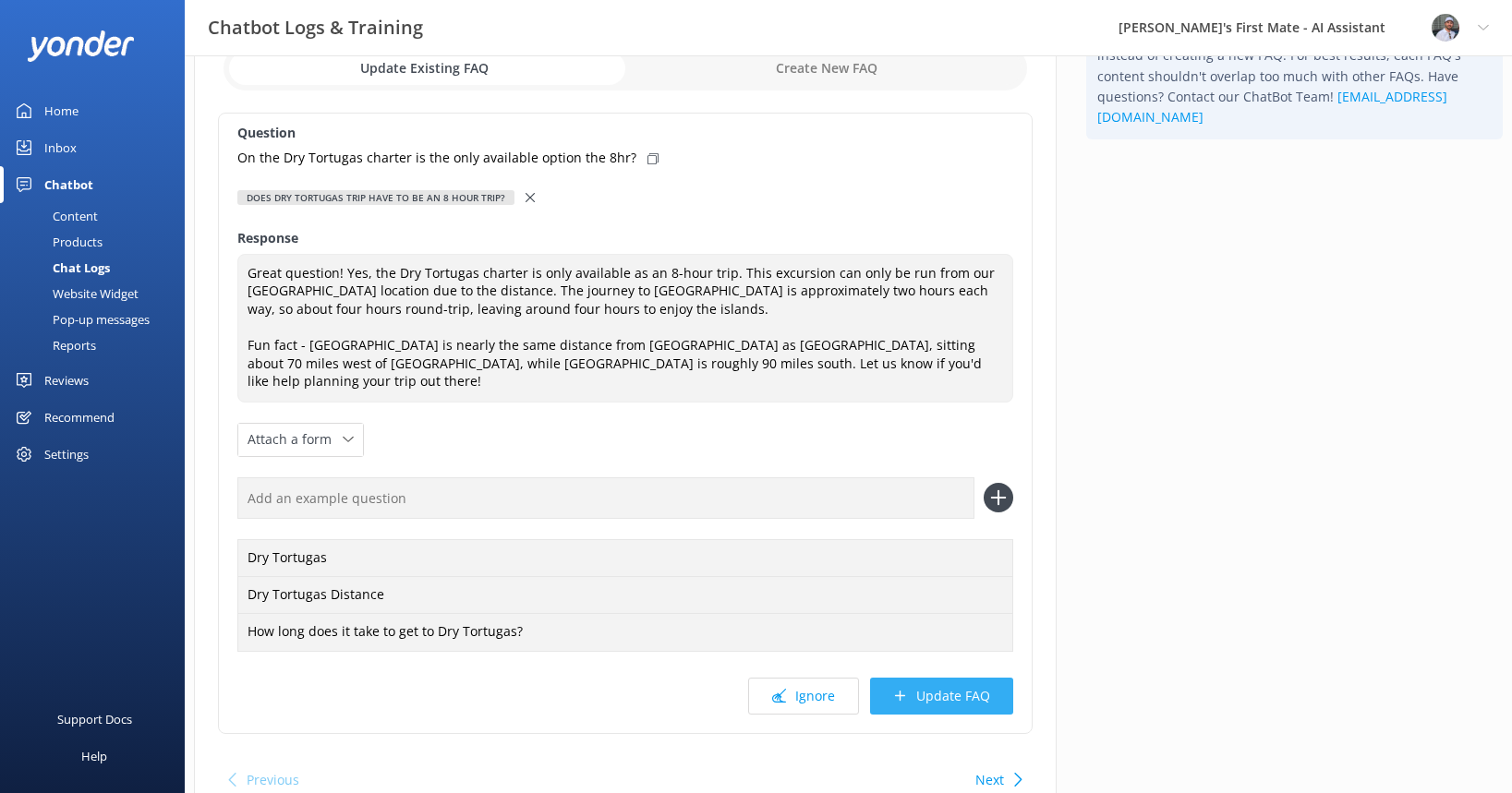 click on "Update FAQ" at bounding box center [941, 696] 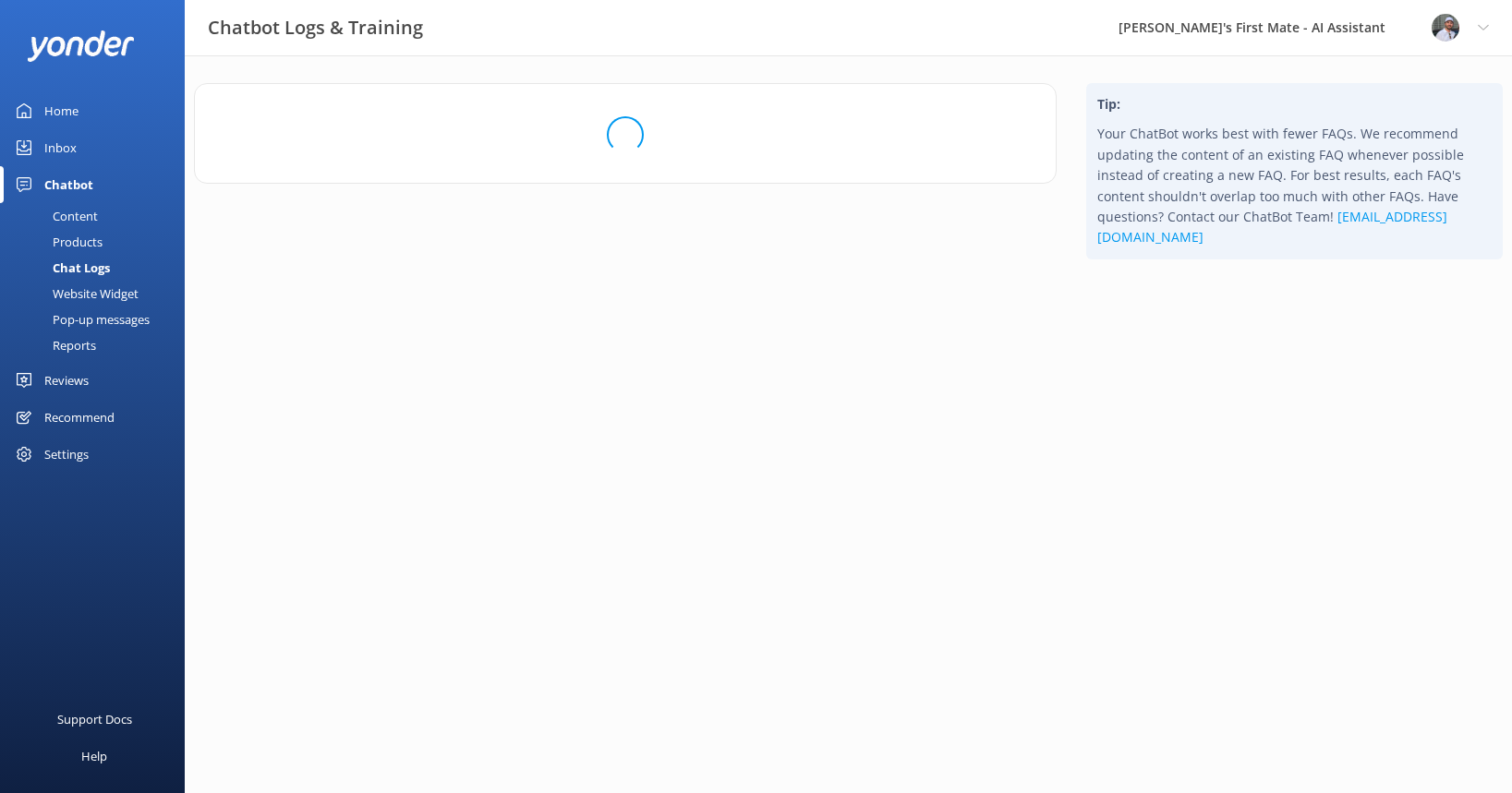 scroll, scrollTop: 0, scrollLeft: 0, axis: both 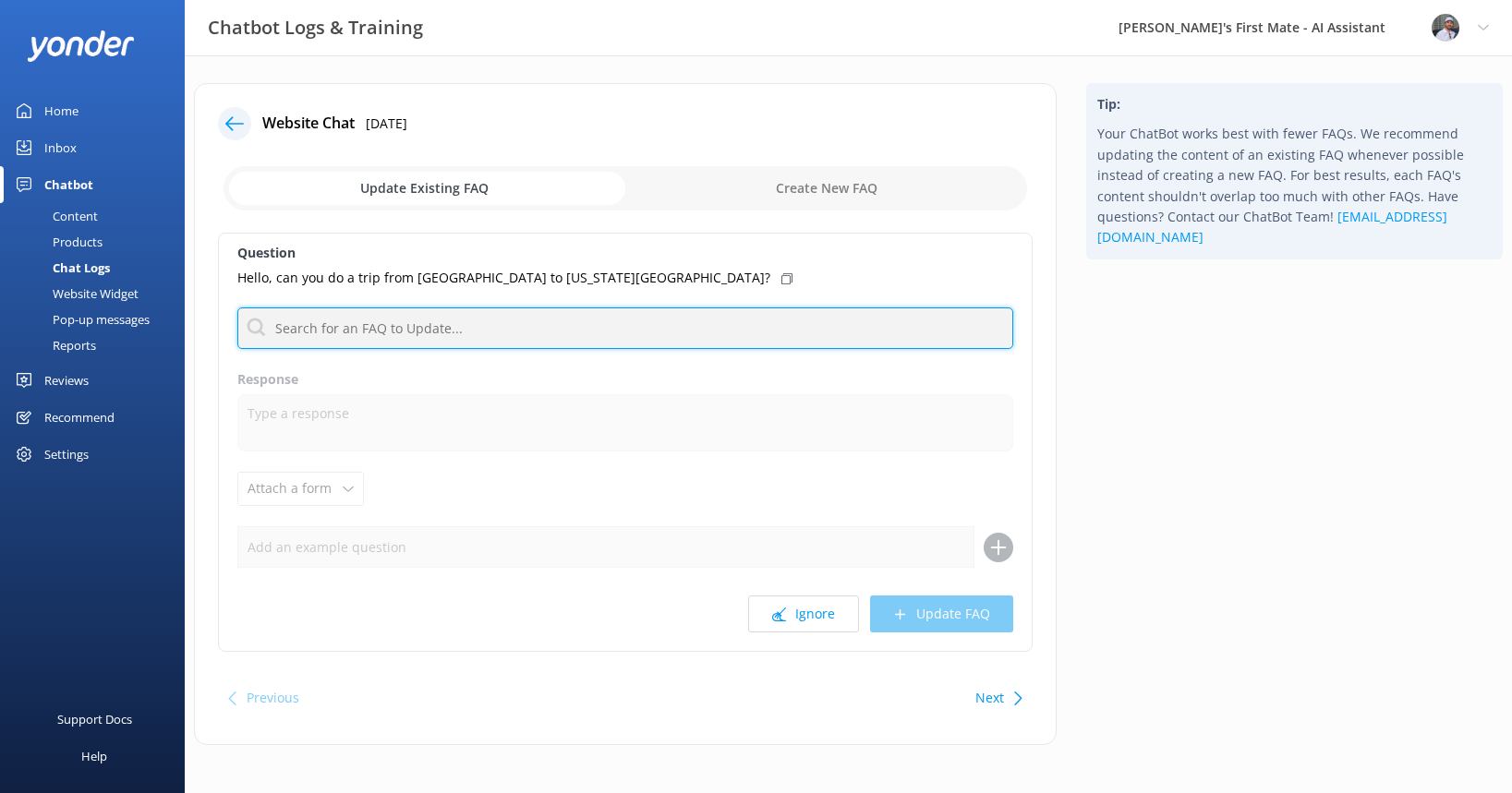 click at bounding box center (625, 328) 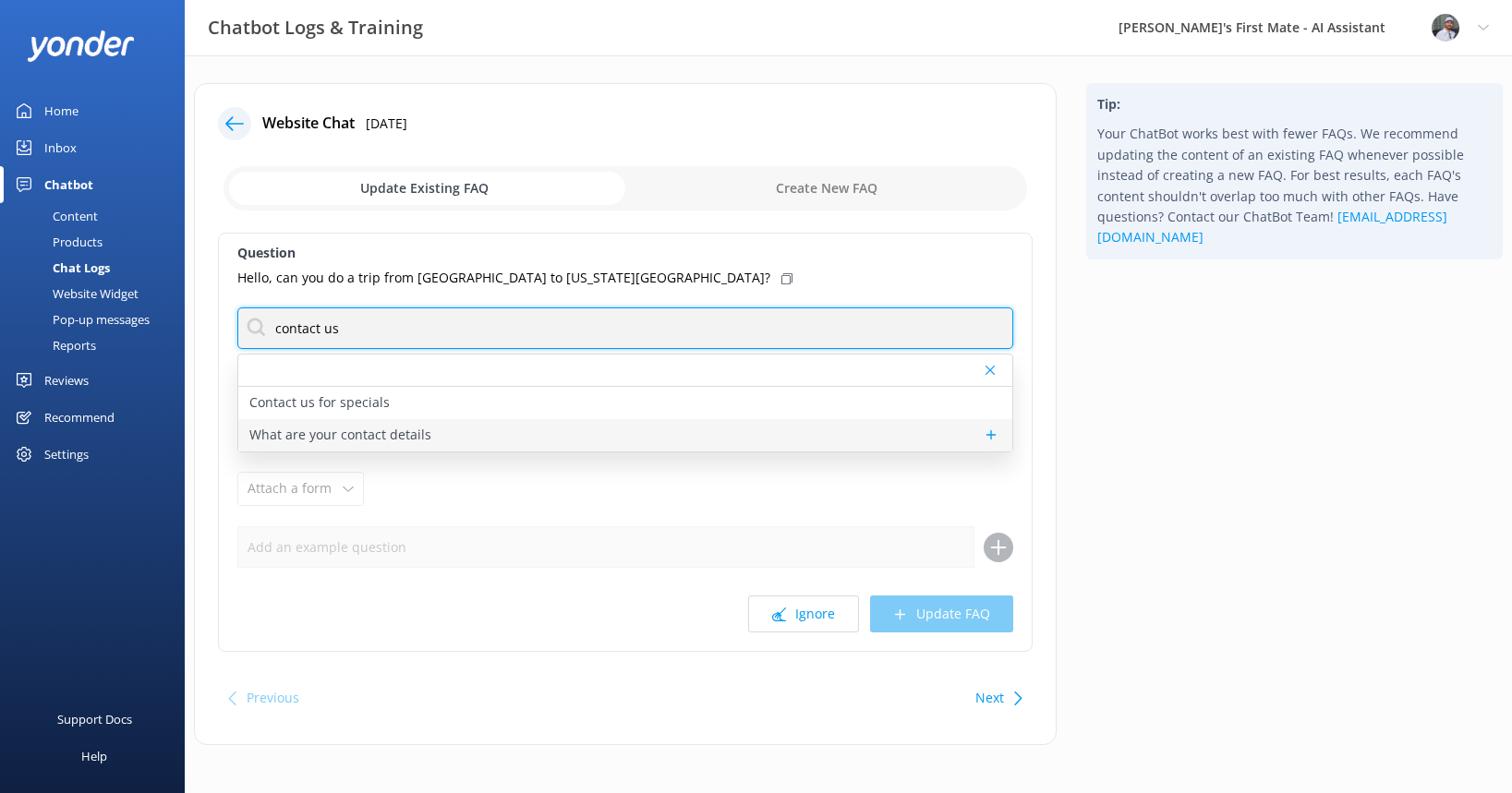 type on "contact us" 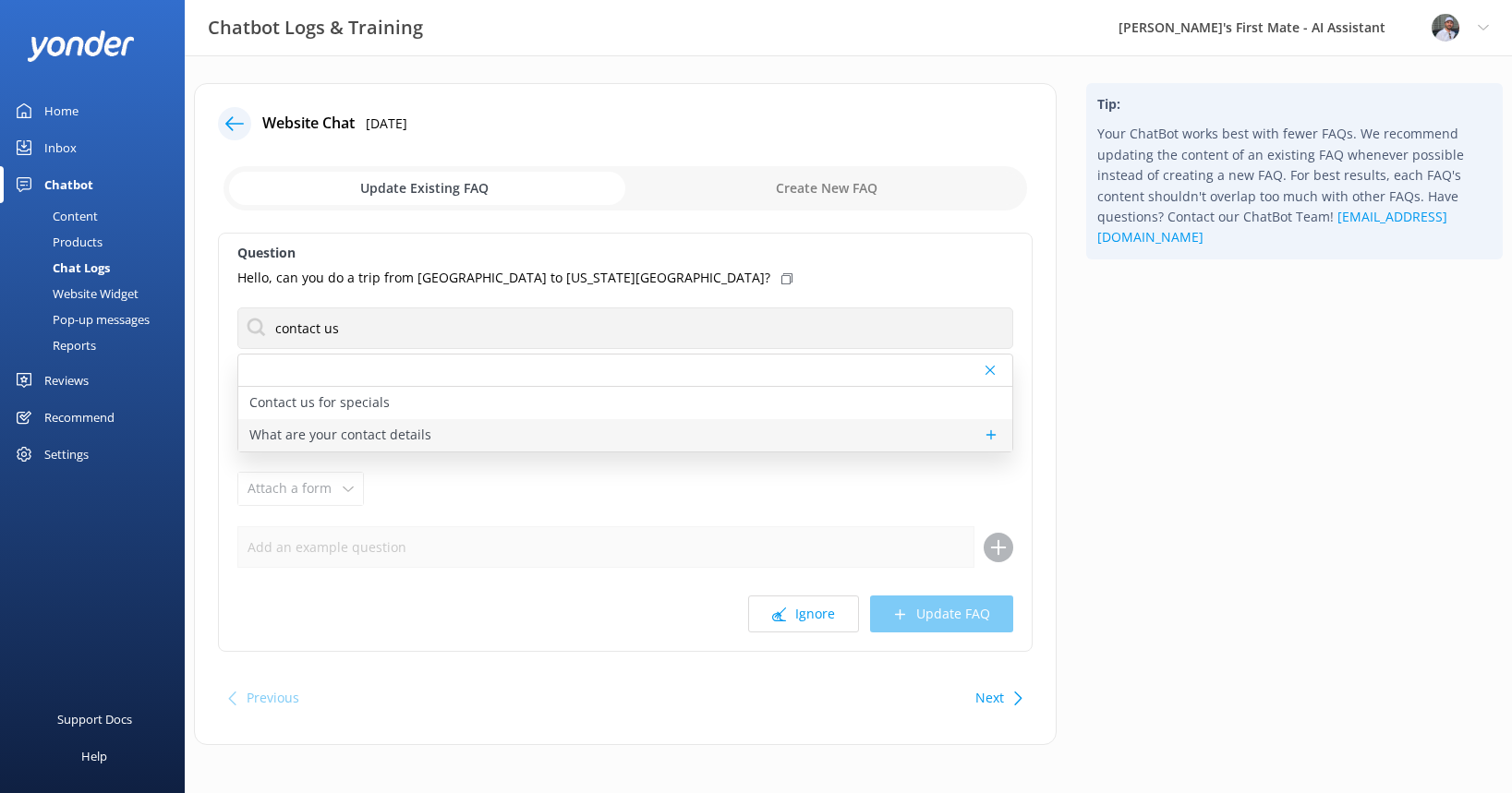 click on "What are your contact details" at bounding box center [625, 435] 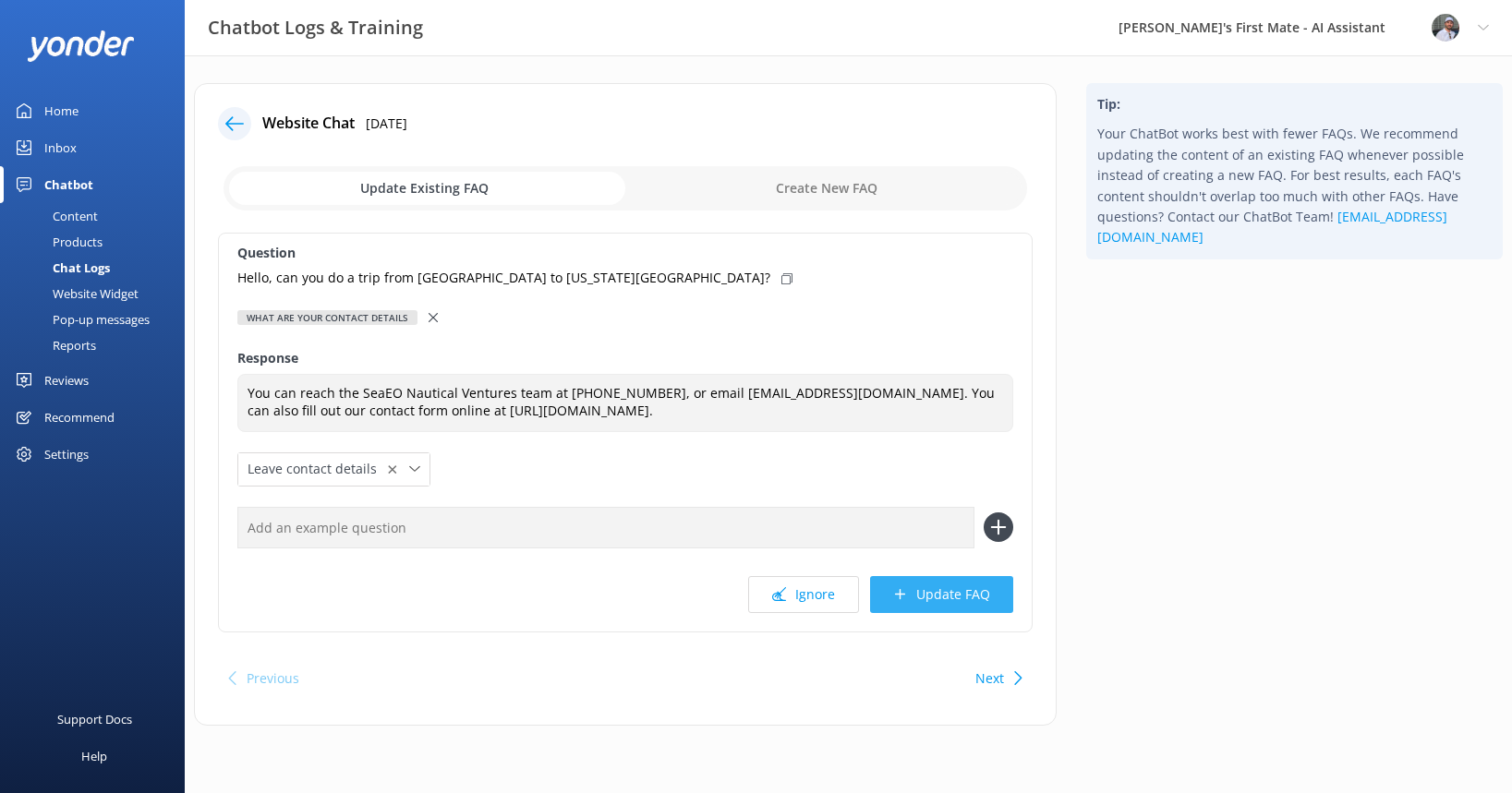 click on "Update FAQ" at bounding box center [941, 595] 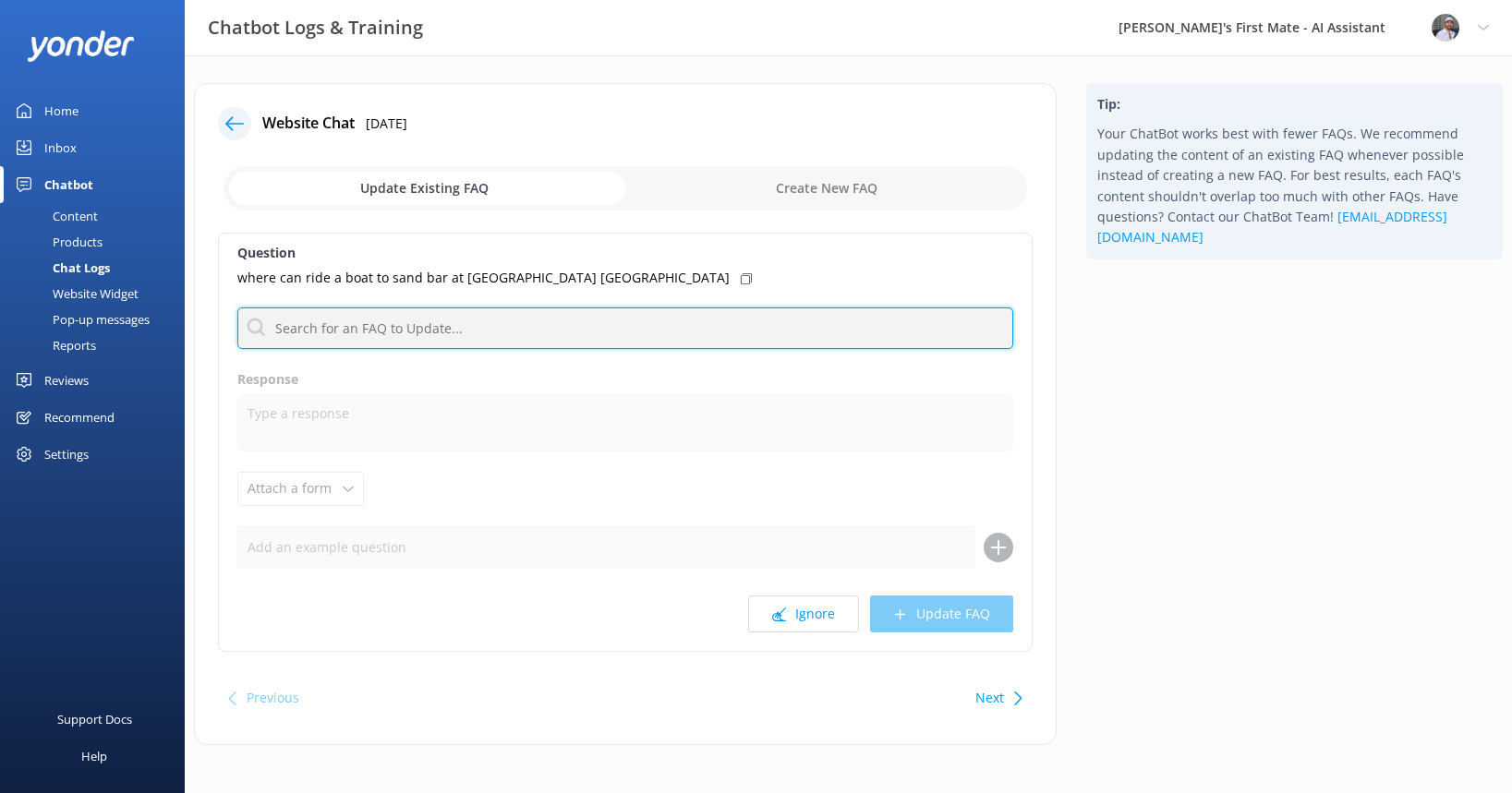click at bounding box center (625, 328) 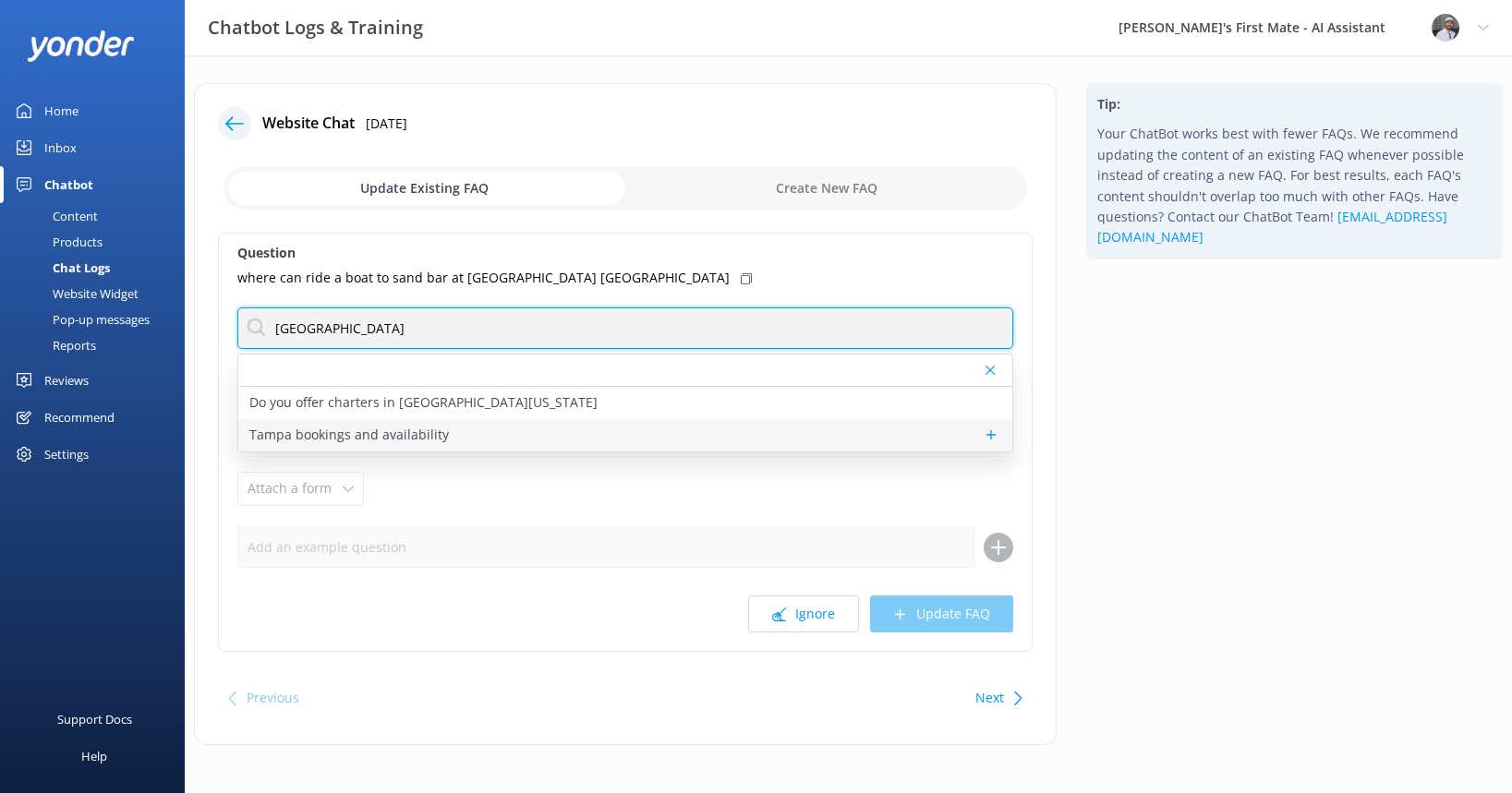 type on "[GEOGRAPHIC_DATA]" 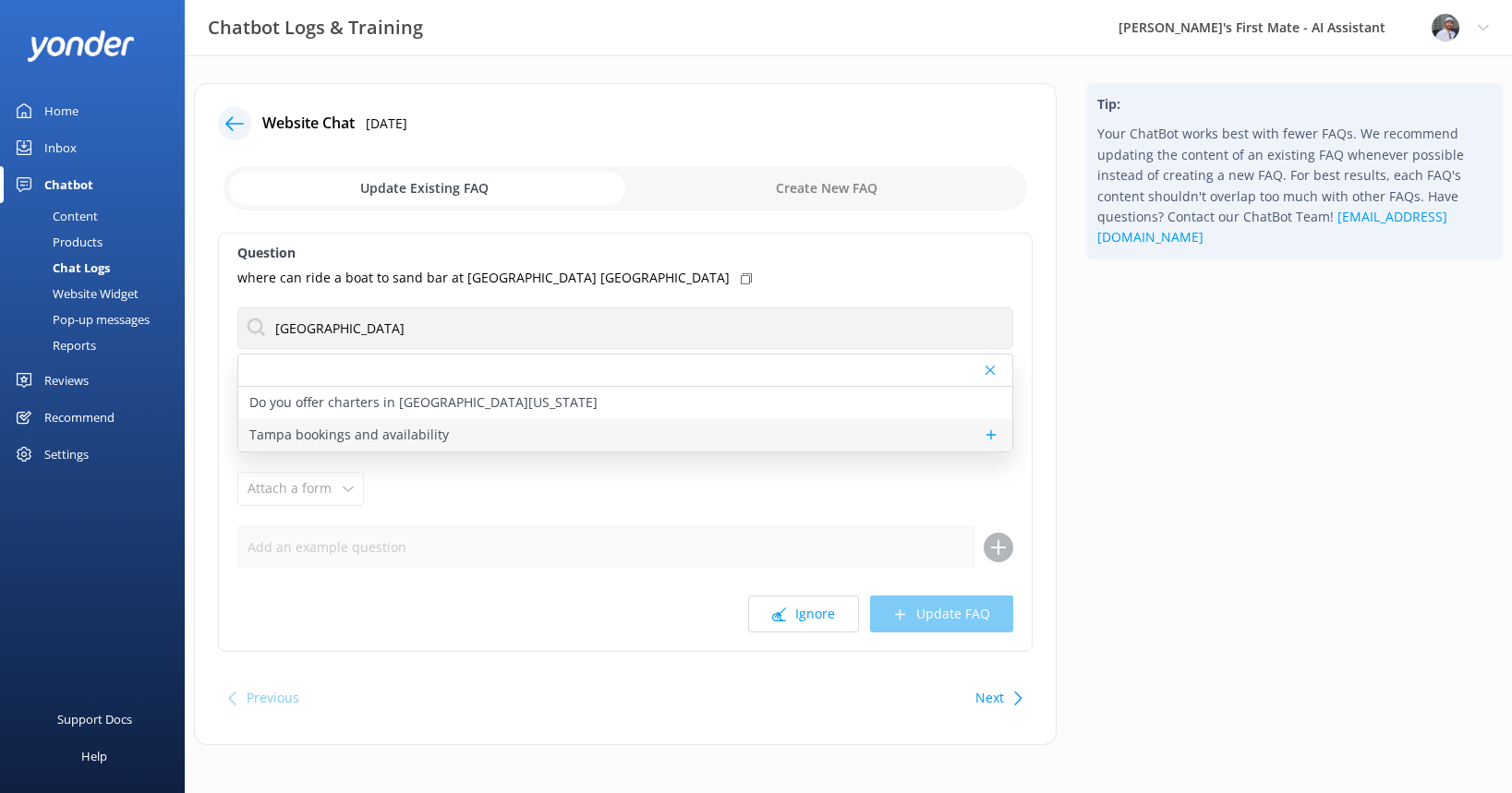 click on "Tampa bookings and availability" at bounding box center (625, 435) 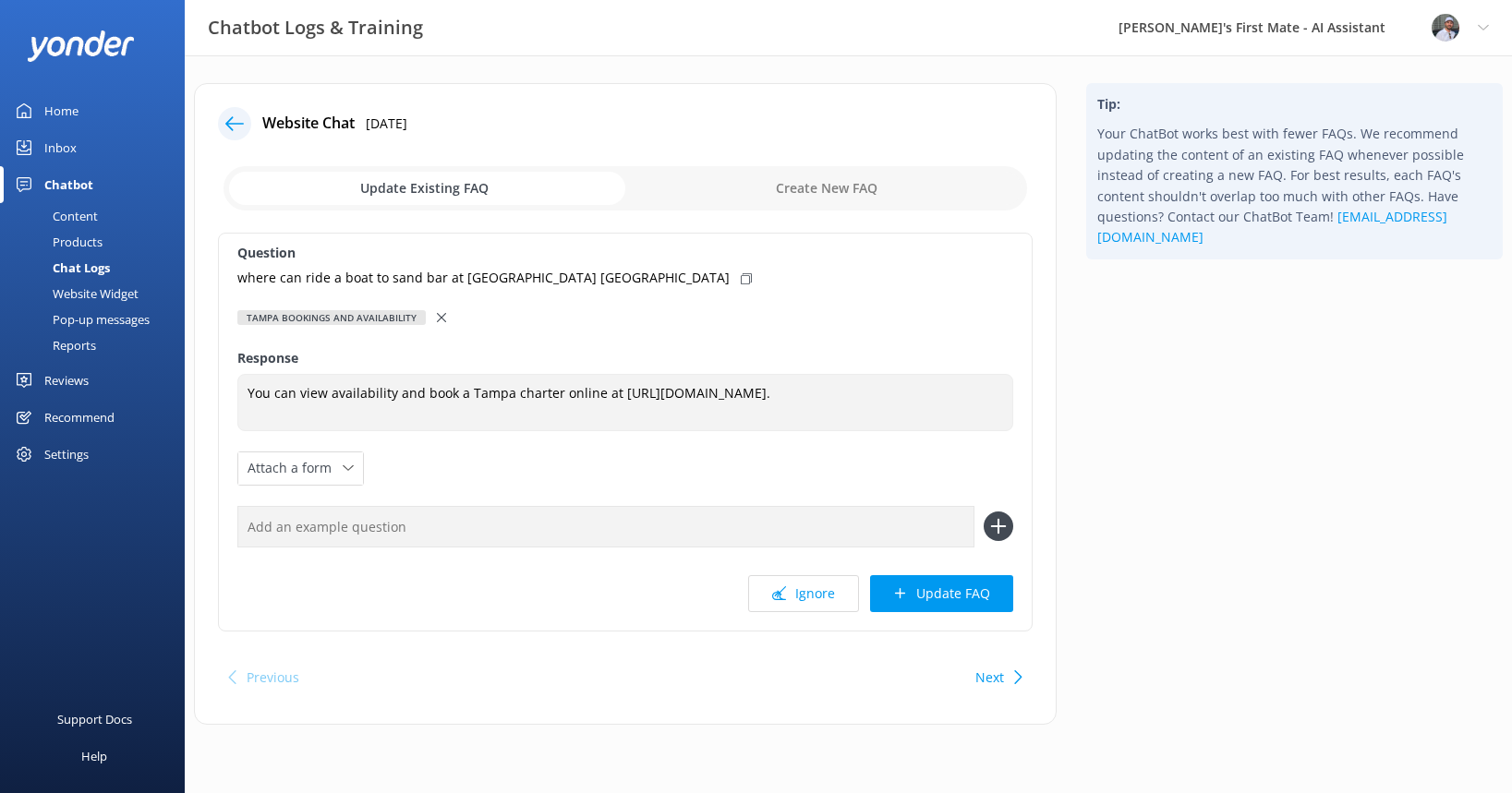 click at bounding box center [443, 318] 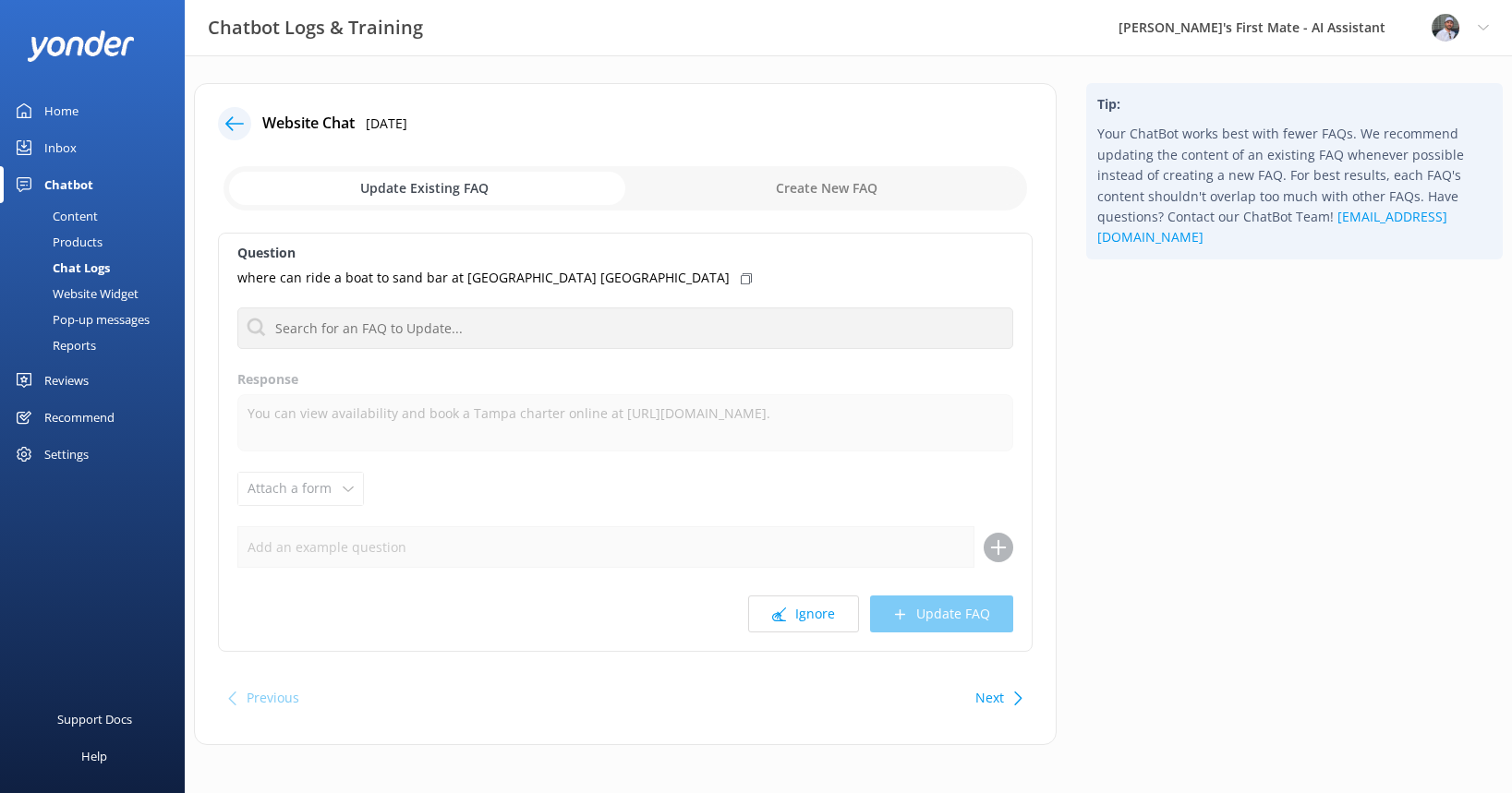 type 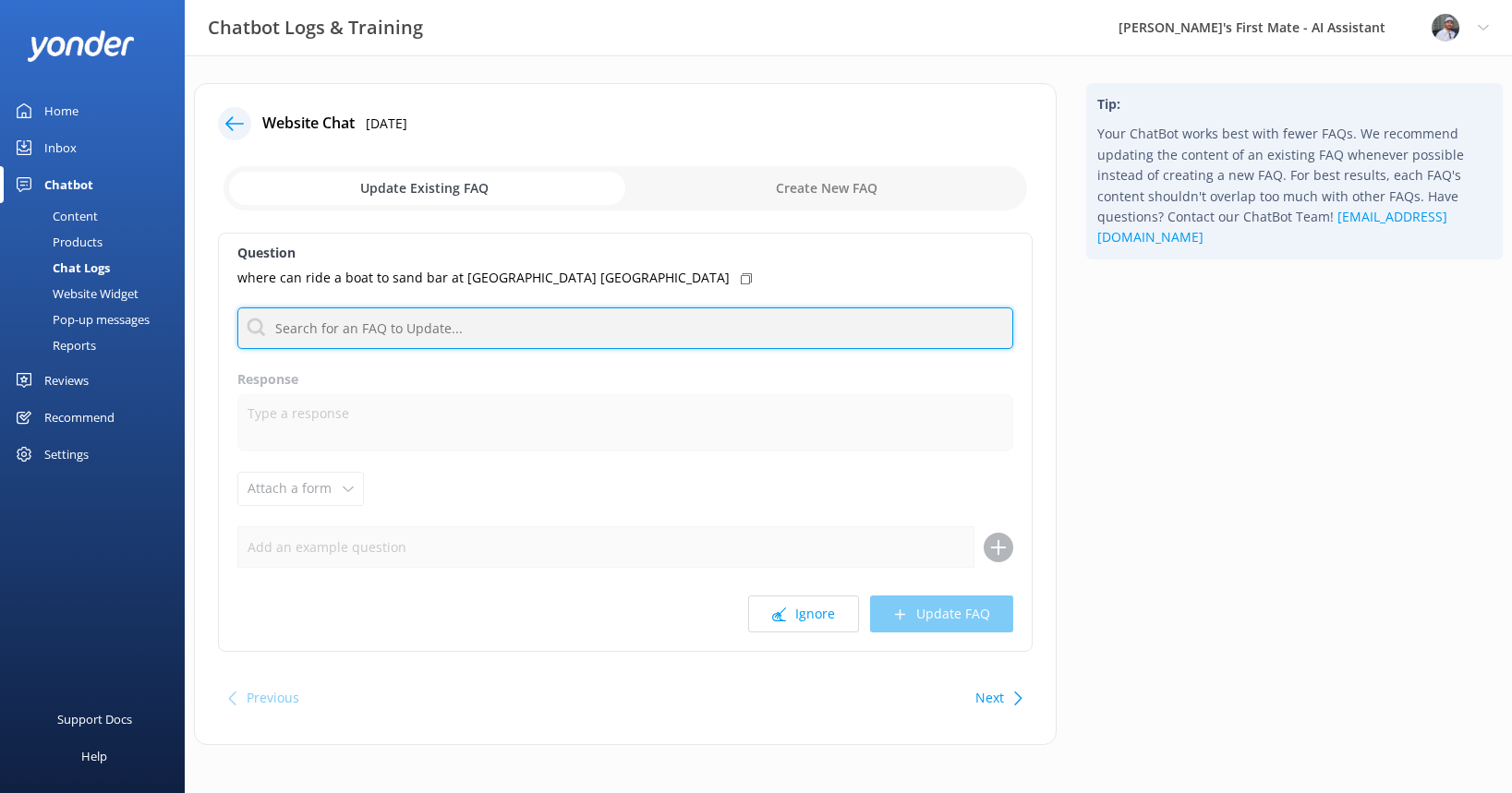 click at bounding box center [625, 328] 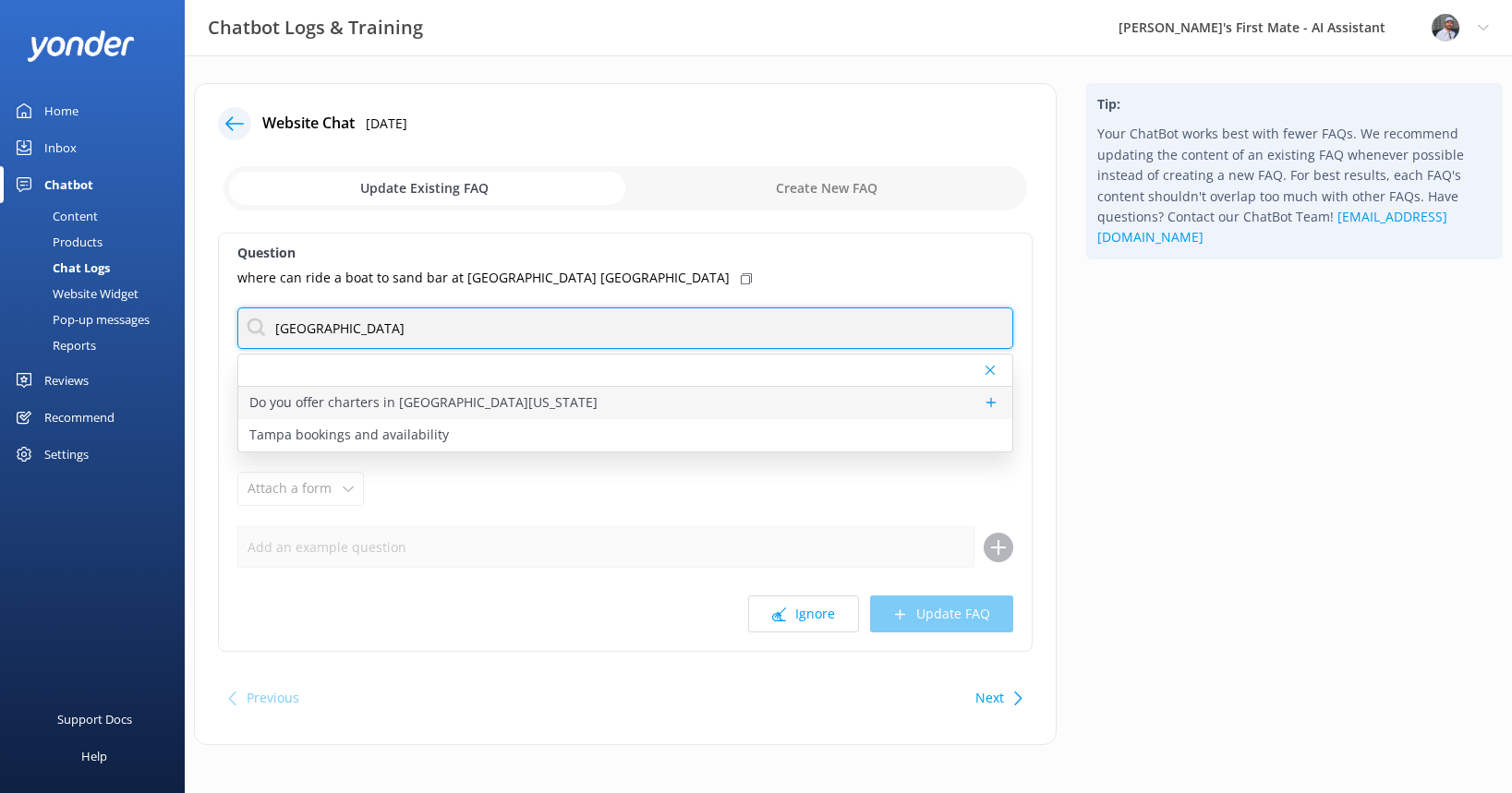 type on "[GEOGRAPHIC_DATA]" 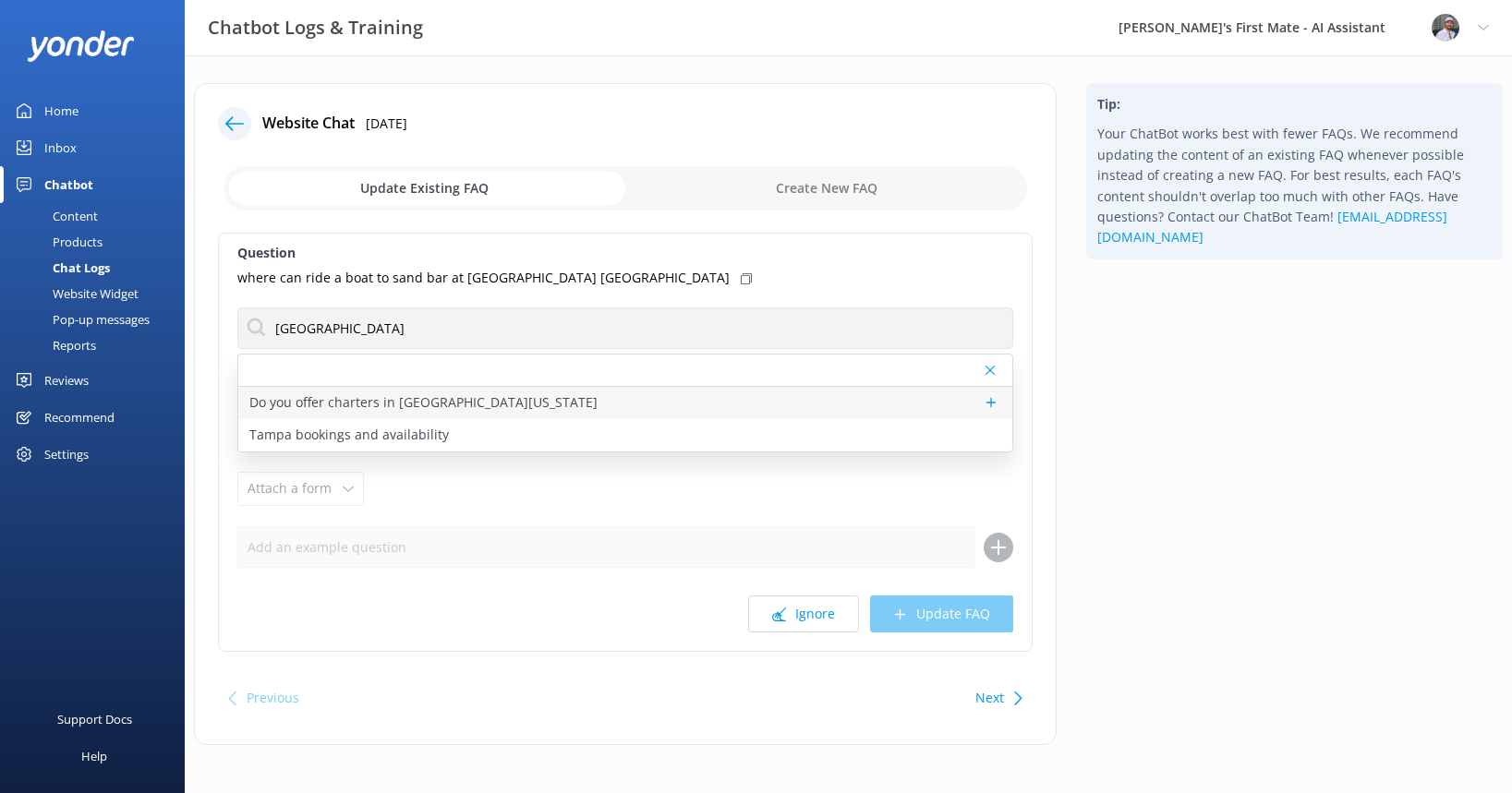 click on "Do you offer charters in [GEOGRAPHIC_DATA][US_STATE]" at bounding box center [423, 403] 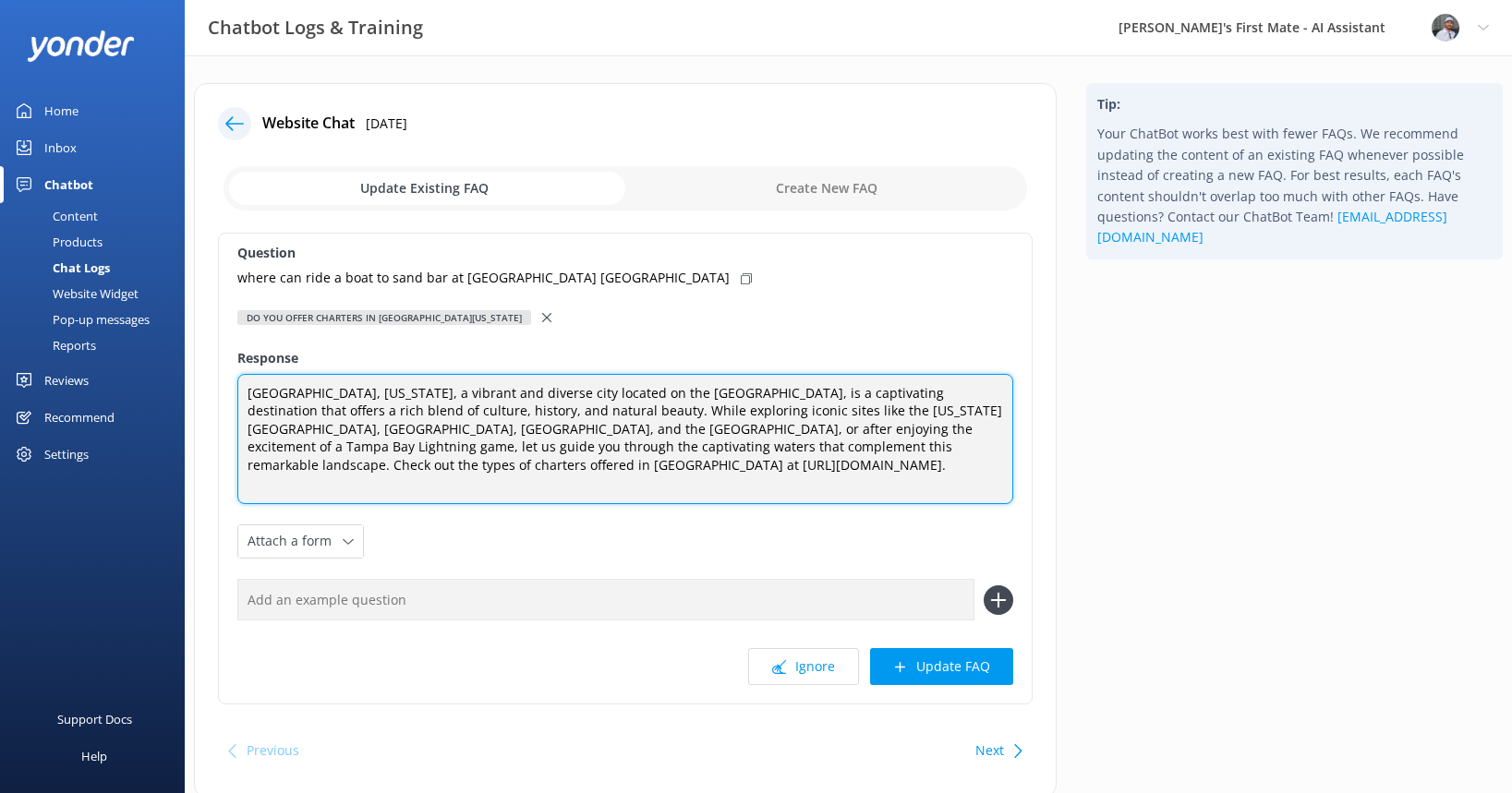 click on "[GEOGRAPHIC_DATA], [US_STATE], a vibrant and diverse city located on the [GEOGRAPHIC_DATA], is a captivating destination that offers a rich blend of culture, history, and natural beauty. While exploring iconic sites like the [US_STATE][GEOGRAPHIC_DATA], [GEOGRAPHIC_DATA], [GEOGRAPHIC_DATA], and the [GEOGRAPHIC_DATA], or after enjoying the excitement of a Tampa Bay Lightning game, let us guide you through the captivating waters that complement this remarkable landscape. Check out the types of charters offered in [GEOGRAPHIC_DATA] at [URL][DOMAIN_NAME]." at bounding box center (625, 439) 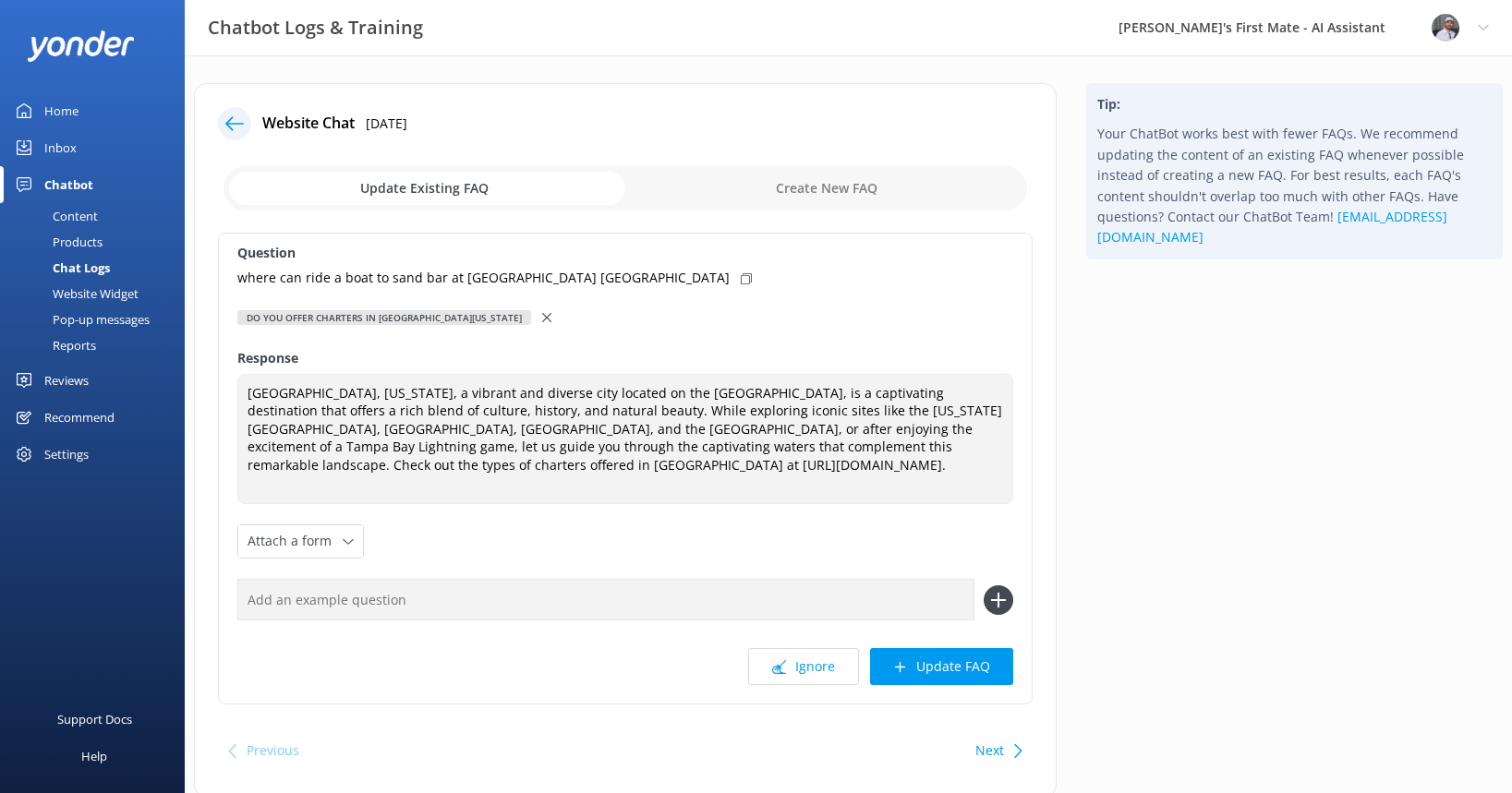 click 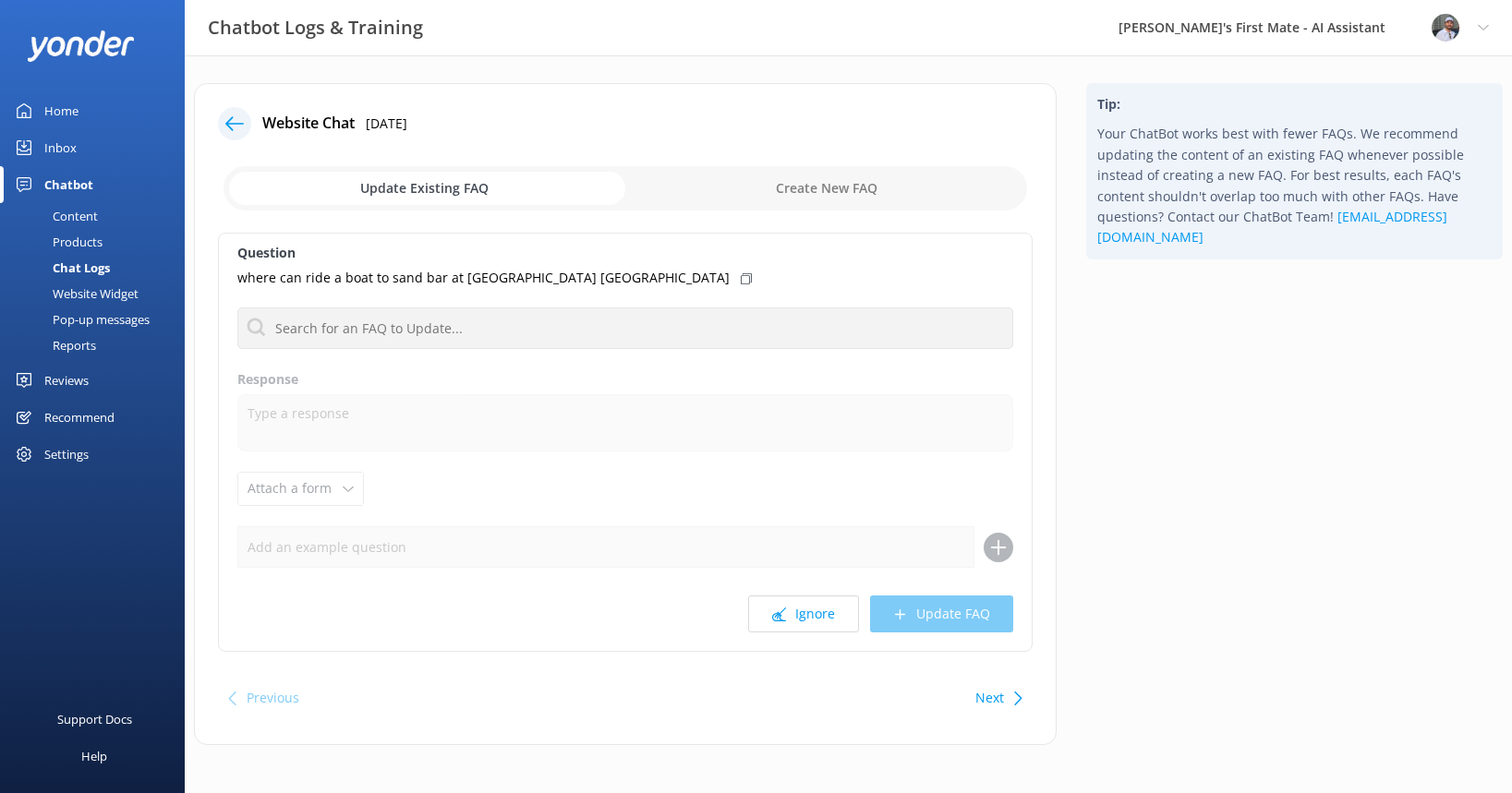 click 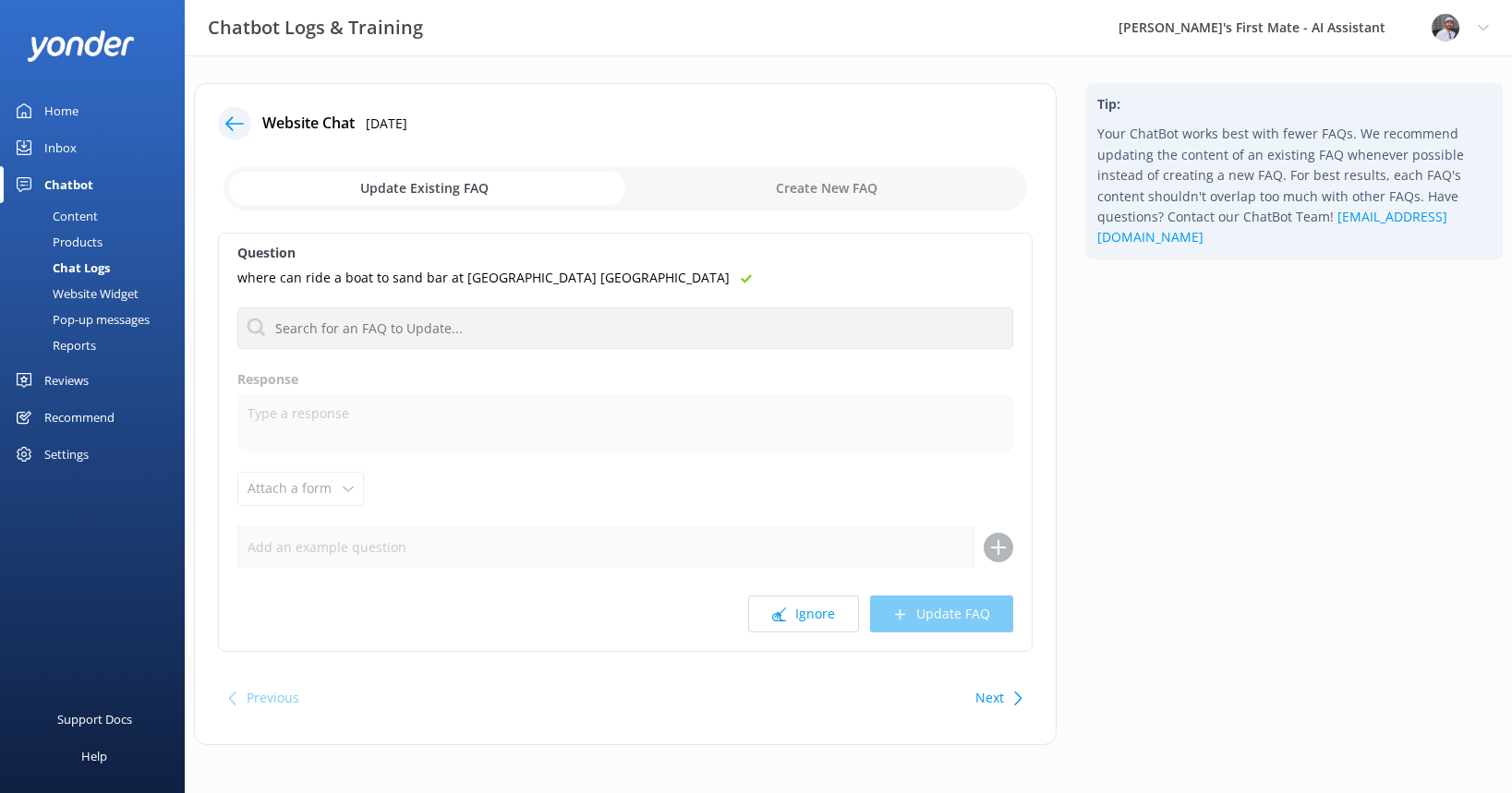 click at bounding box center (625, 188) 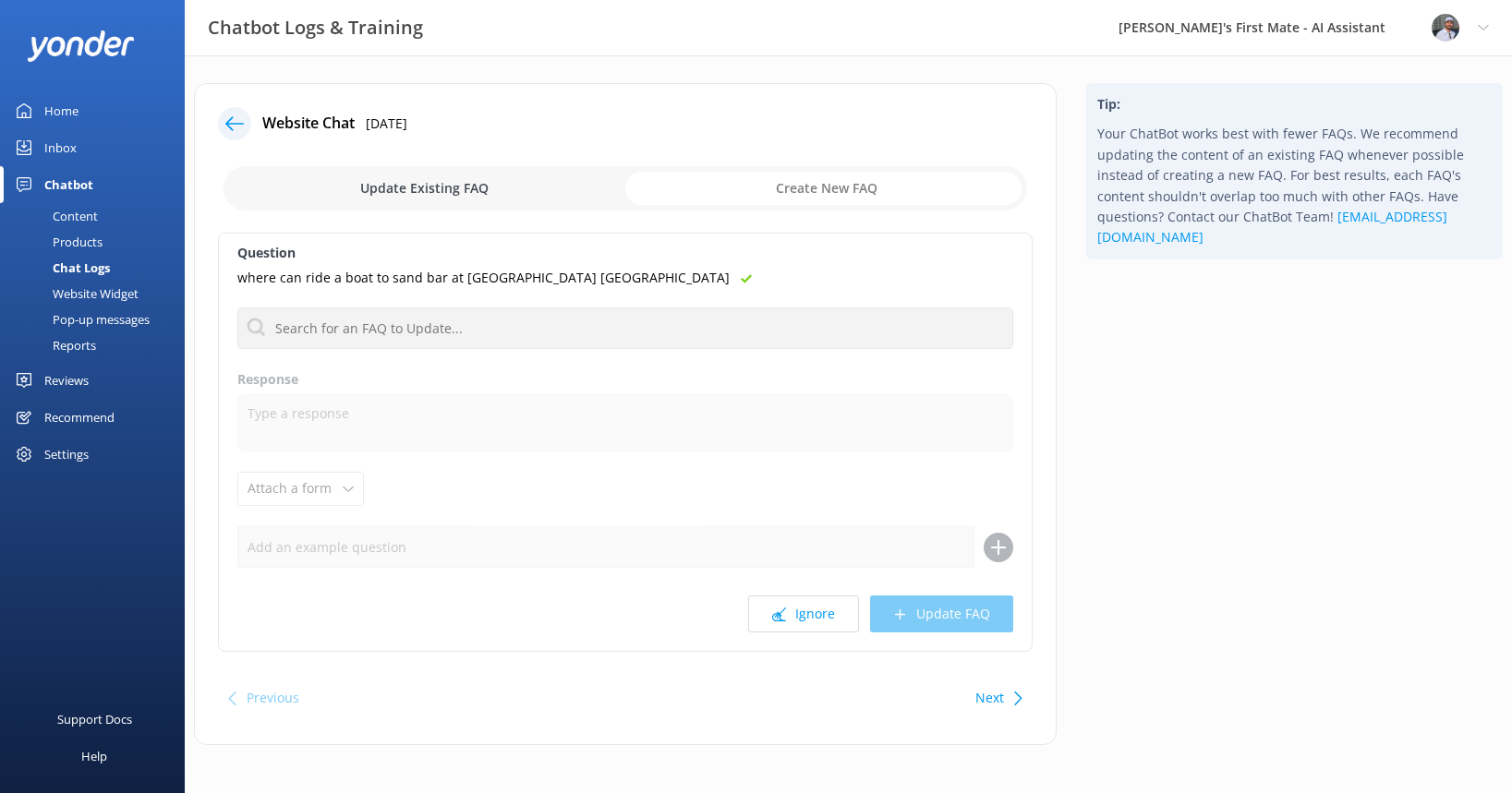 checkbox on "true" 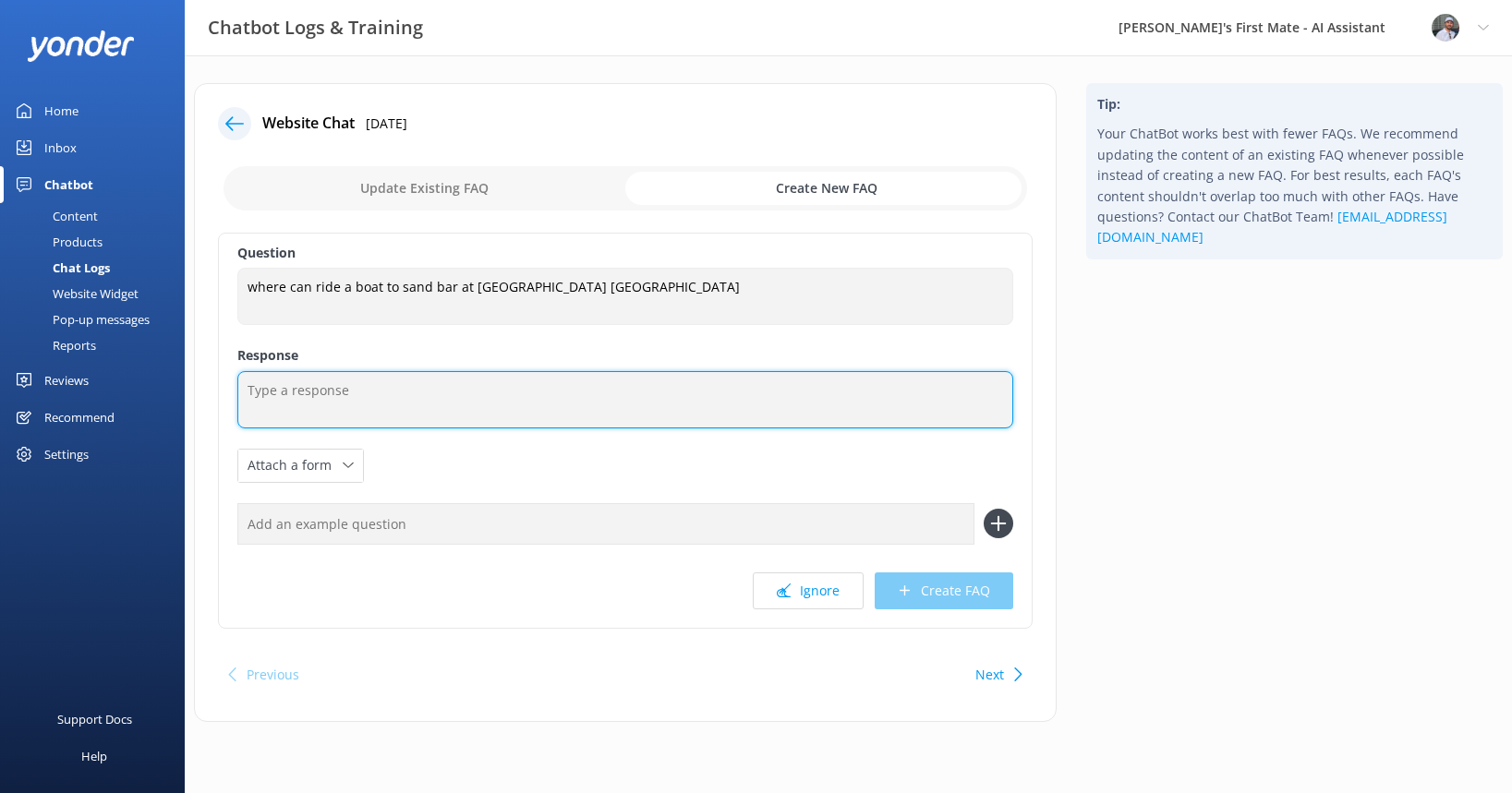 click at bounding box center (625, 400) 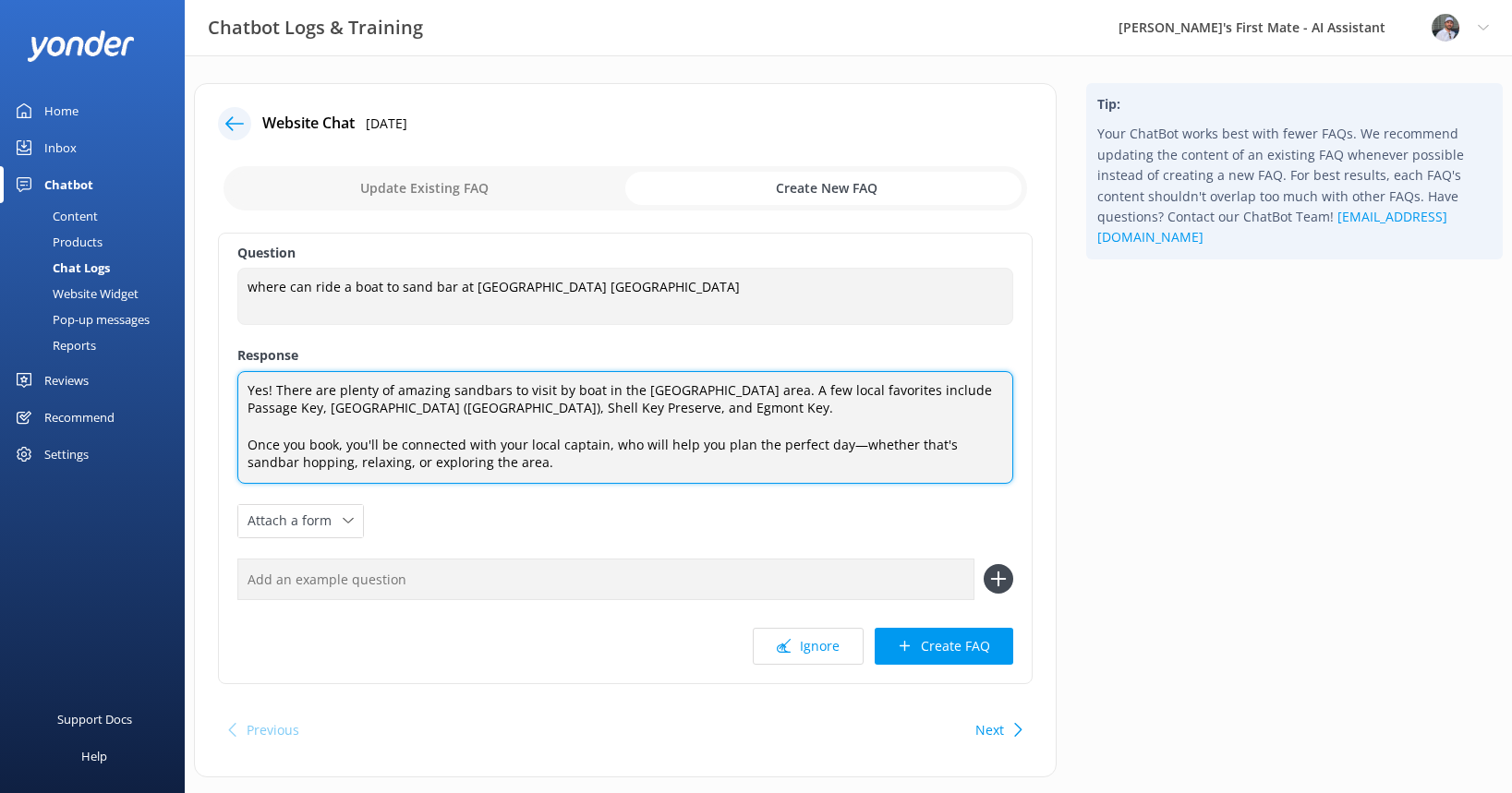 type on "Yes! There are plenty of amazing sandbars to visit by boat in the [GEOGRAPHIC_DATA] area. A few local favorites include Passage Key, [GEOGRAPHIC_DATA] ([GEOGRAPHIC_DATA]), Shell Key Preserve, and Egmont Key.
Once you book, you'll be connected with your local captain, who will help you plan the perfect day—whether that's sandbar hopping, relaxing, or exploring the area." 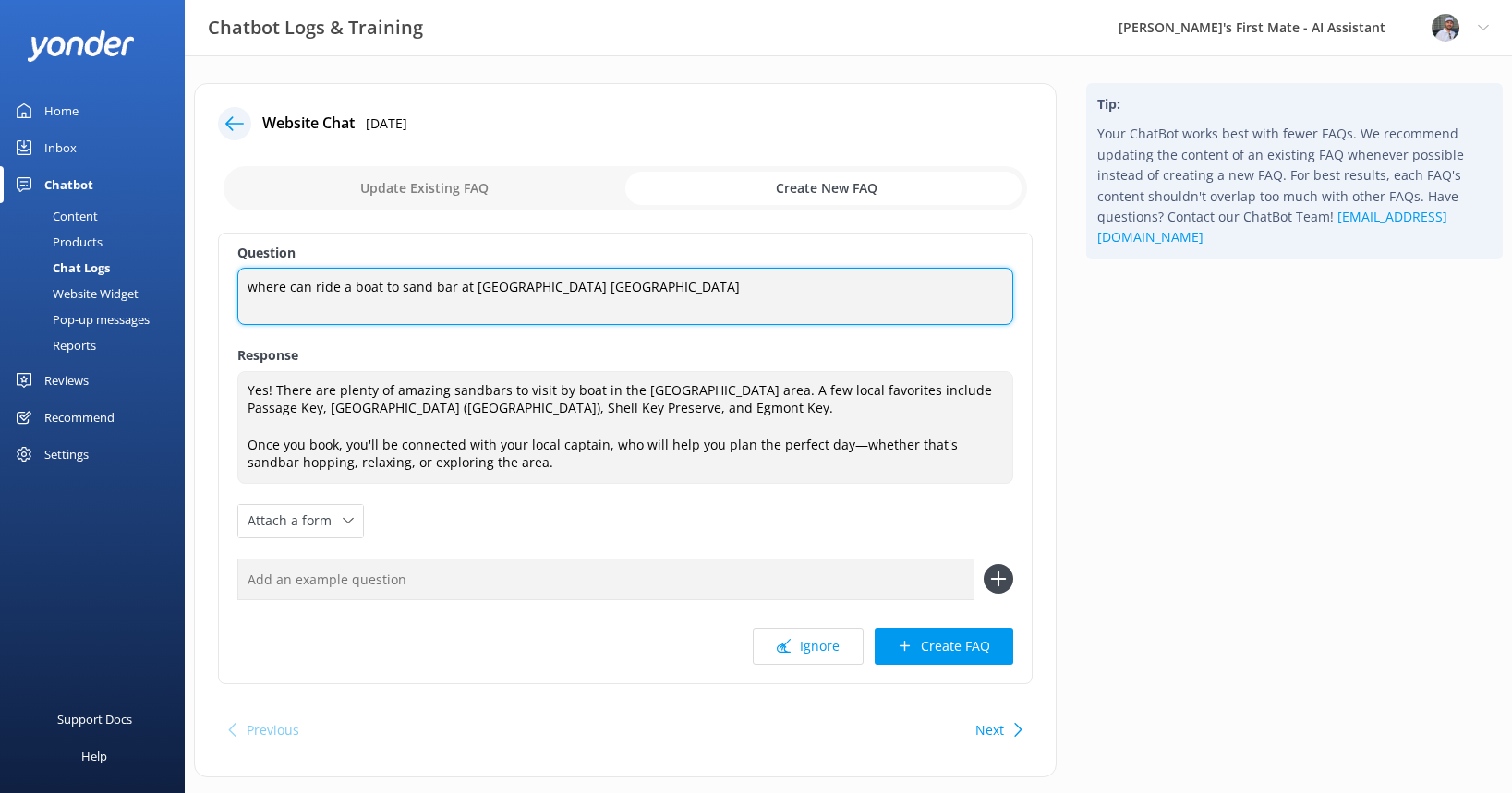 click on "where can ride a boat to sand bar at [GEOGRAPHIC_DATA] [GEOGRAPHIC_DATA]" at bounding box center (625, 296) 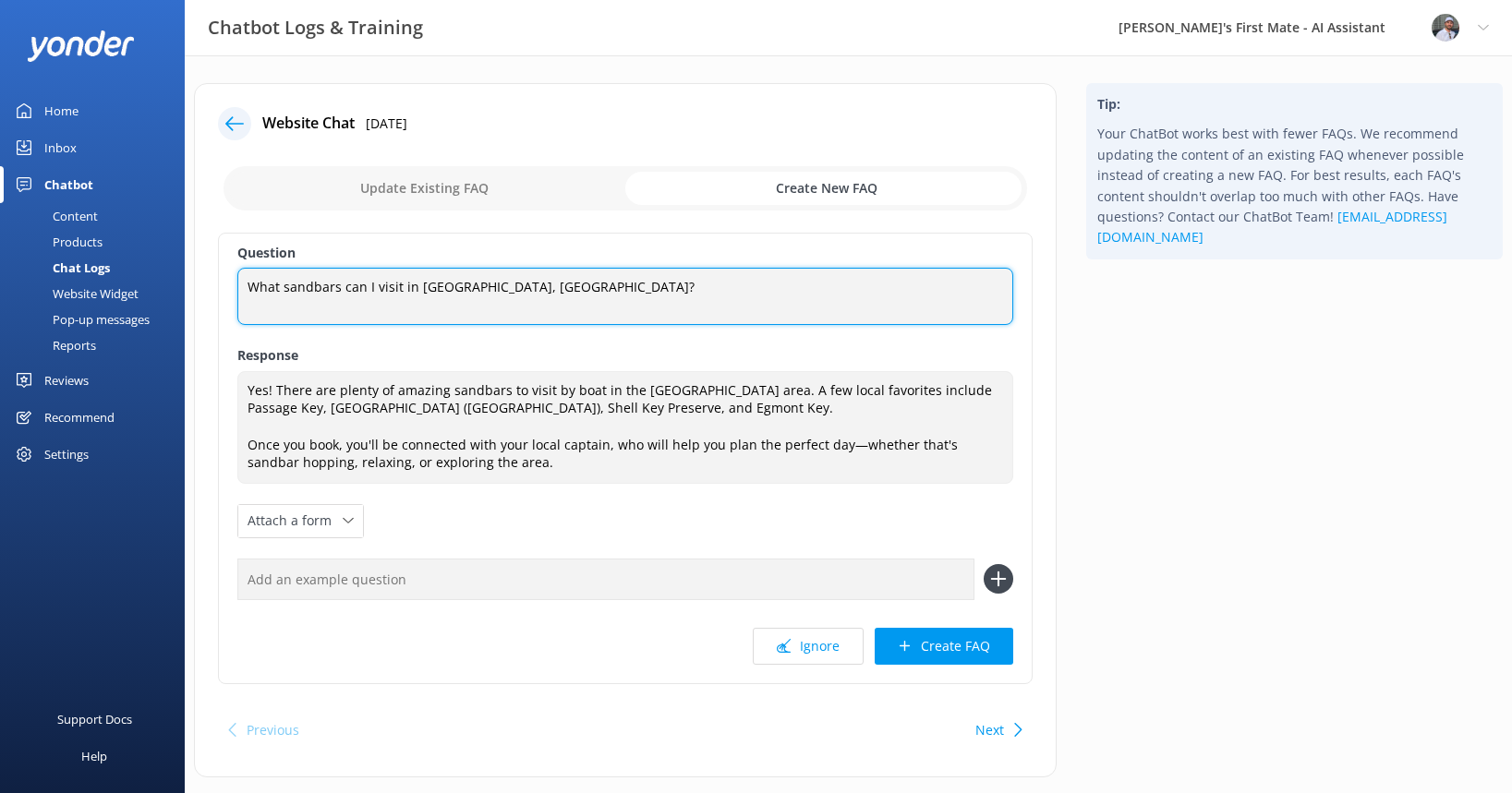 type on "What sandbars can I visit in [GEOGRAPHIC_DATA], [GEOGRAPHIC_DATA]?" 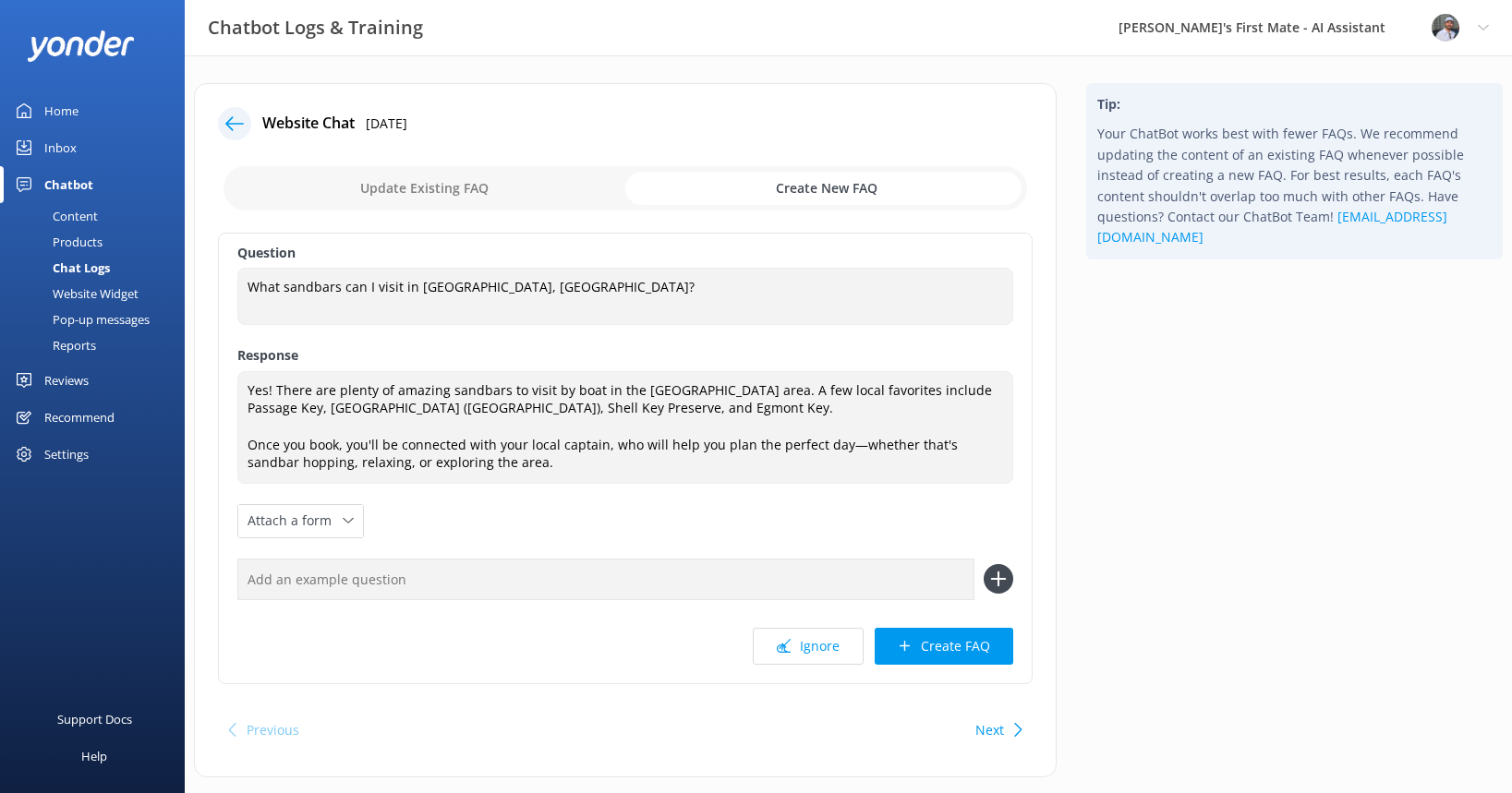 click at bounding box center [606, 579] 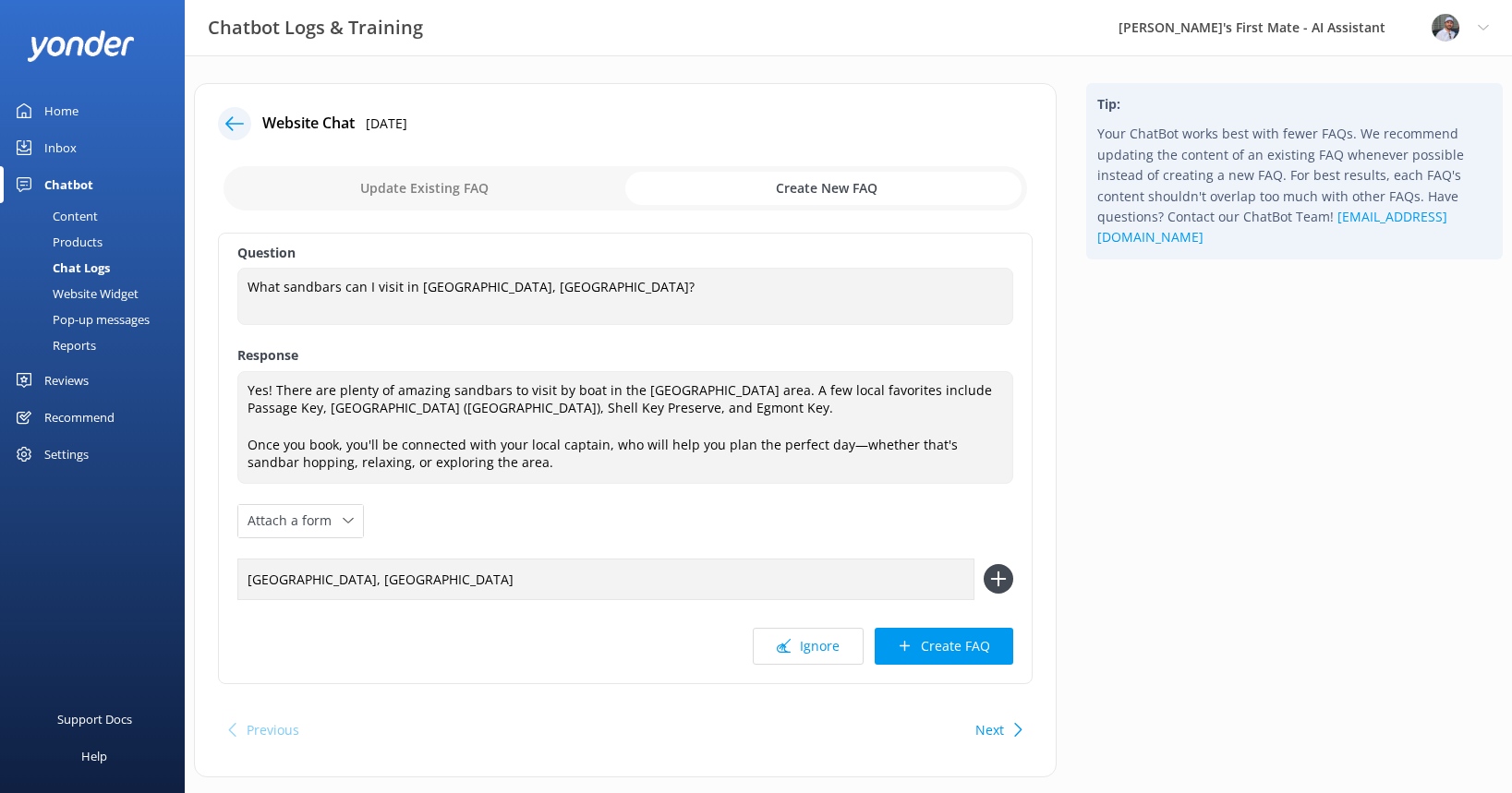 type on "[GEOGRAPHIC_DATA], [GEOGRAPHIC_DATA]" 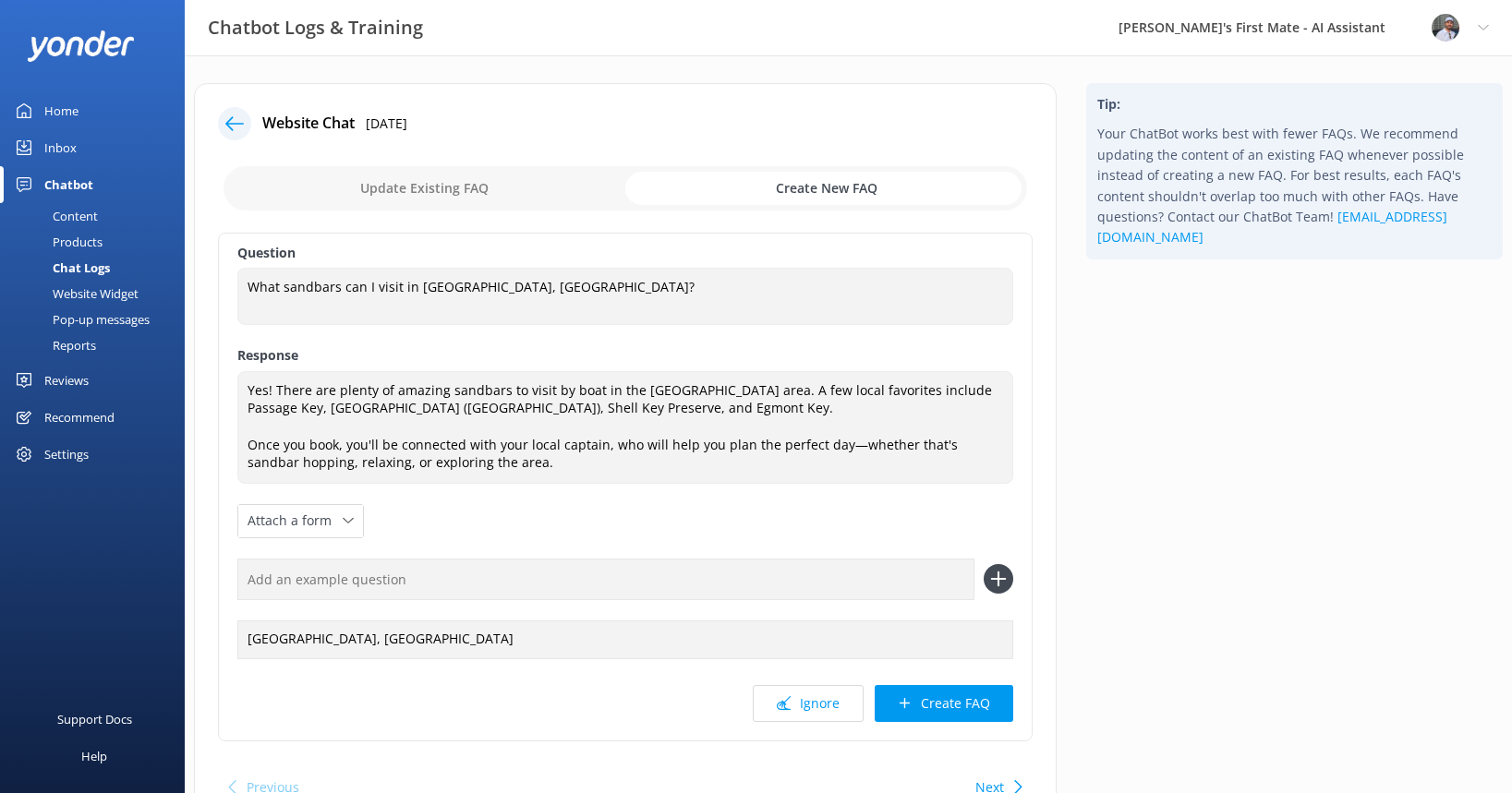 click at bounding box center [606, 579] 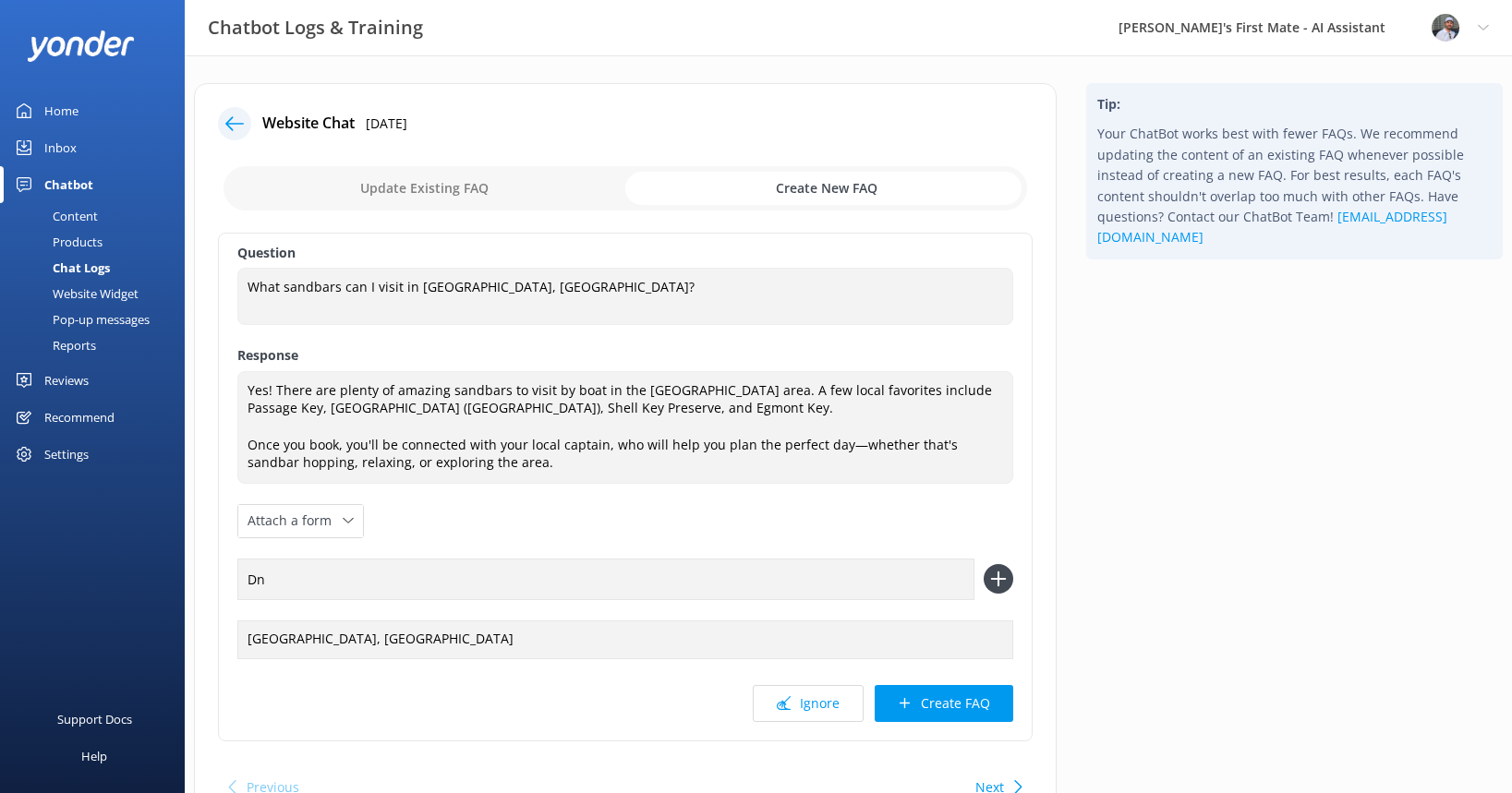 type on "D" 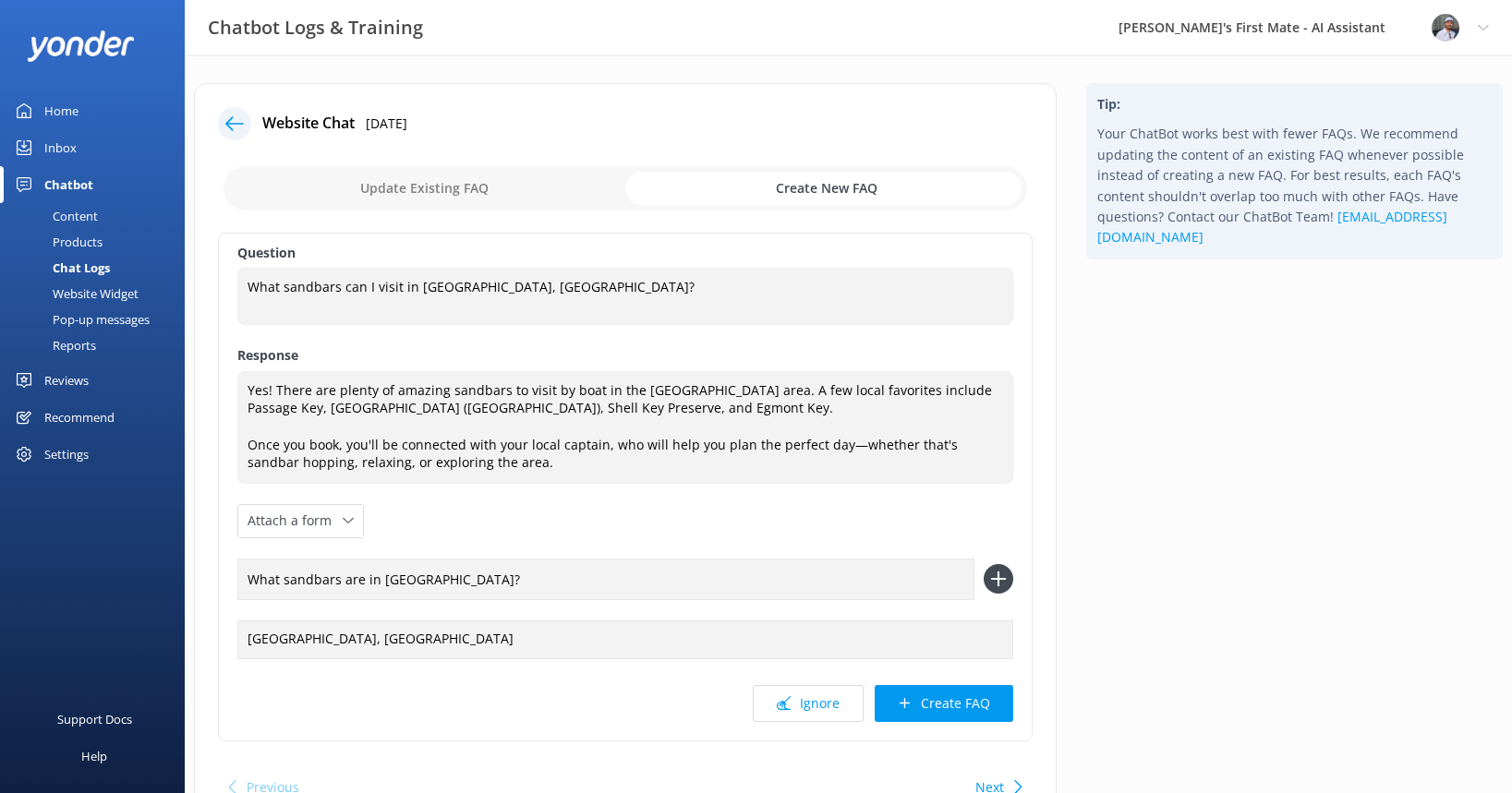 type on "What sandbars are in [GEOGRAPHIC_DATA]?" 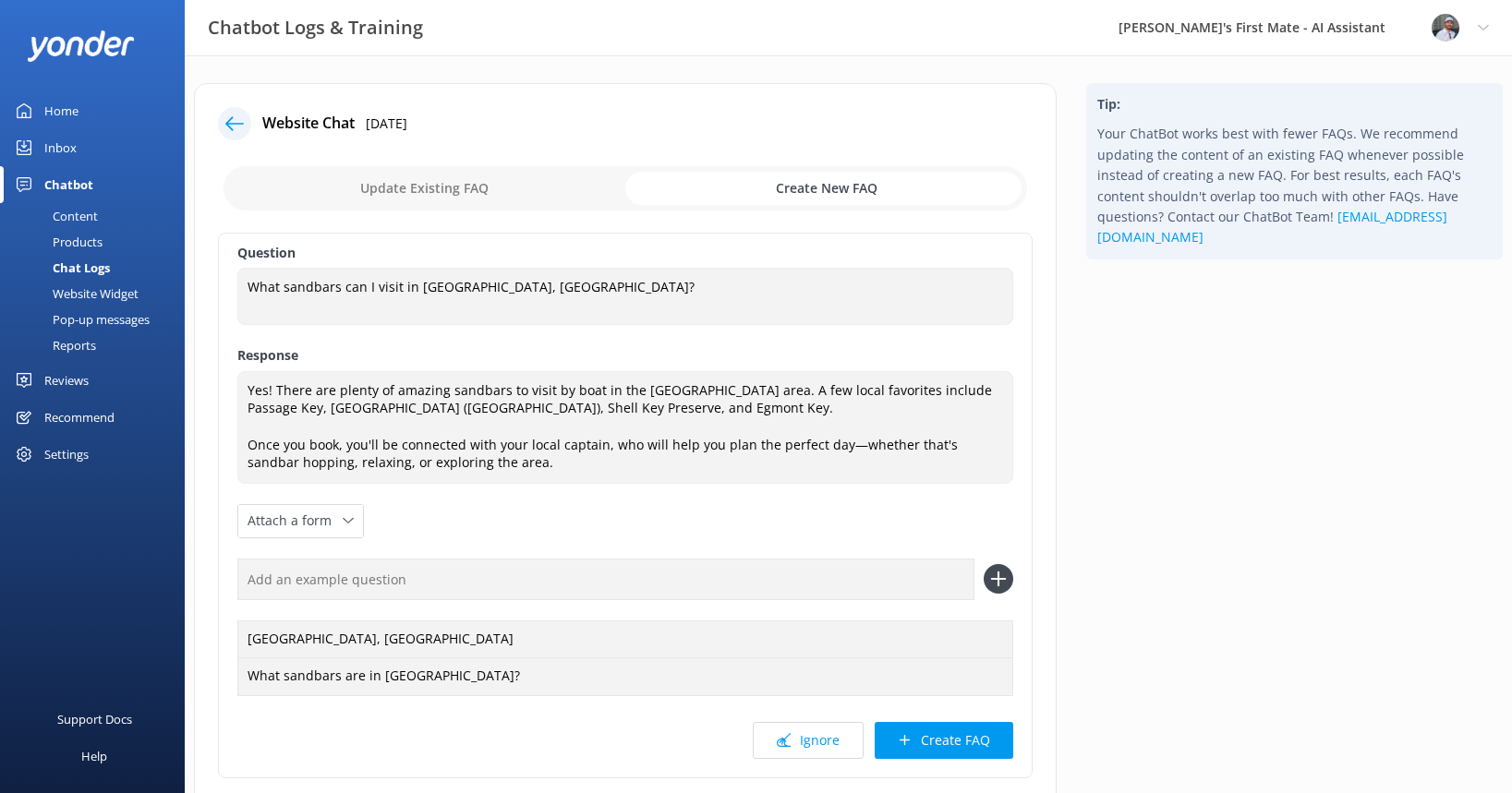 click at bounding box center [606, 579] 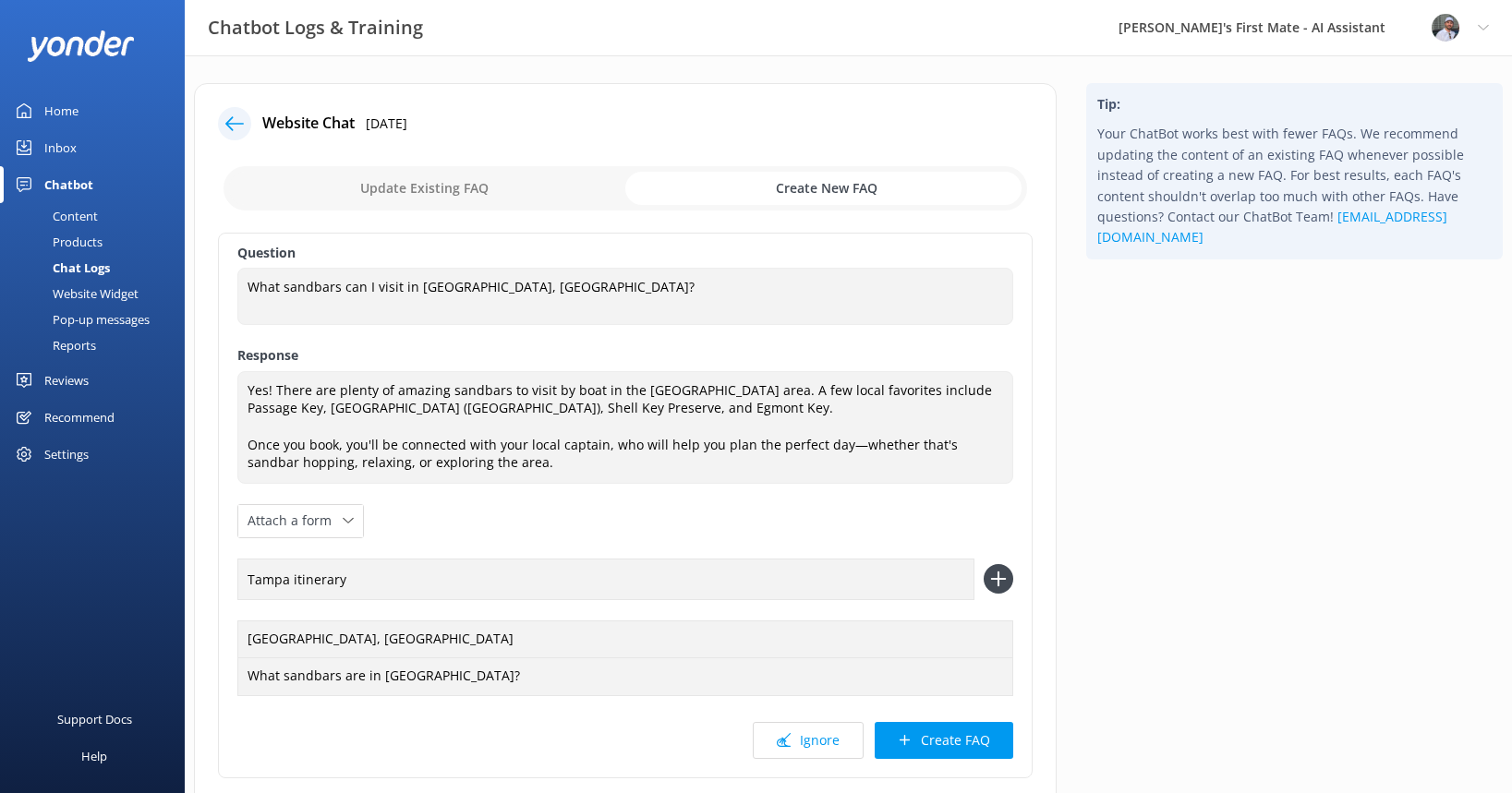 type on "Tampa itinerary" 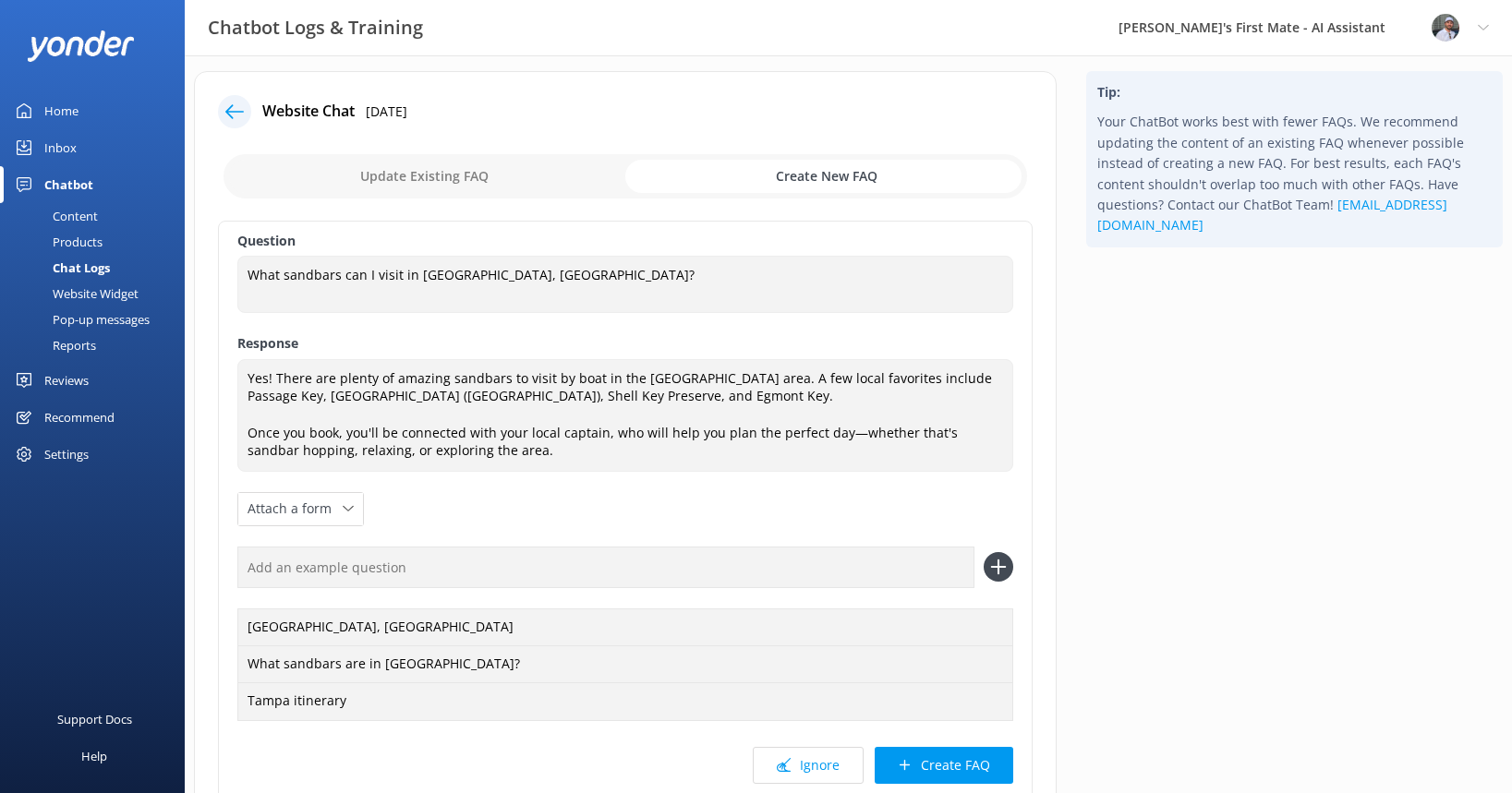 scroll, scrollTop: 0, scrollLeft: 0, axis: both 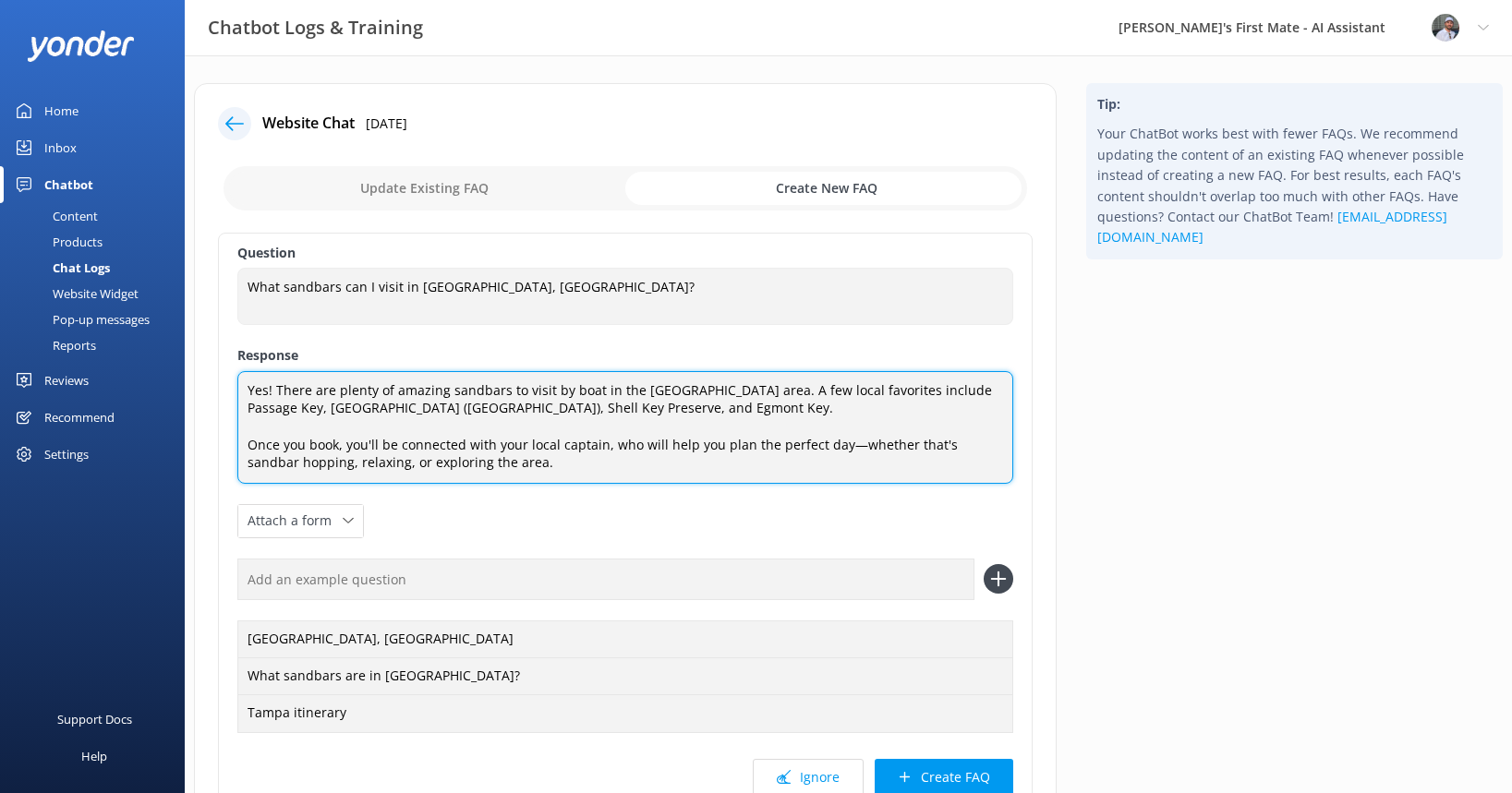 click on "Yes! There are plenty of amazing sandbars to visit by boat in the [GEOGRAPHIC_DATA] area. A few local favorites include Passage Key, [GEOGRAPHIC_DATA] ([GEOGRAPHIC_DATA]), Shell Key Preserve, and Egmont Key.
Once you book, you'll be connected with your local captain, who will help you plan the perfect day—whether that's sandbar hopping, relaxing, or exploring the area." at bounding box center (625, 427) 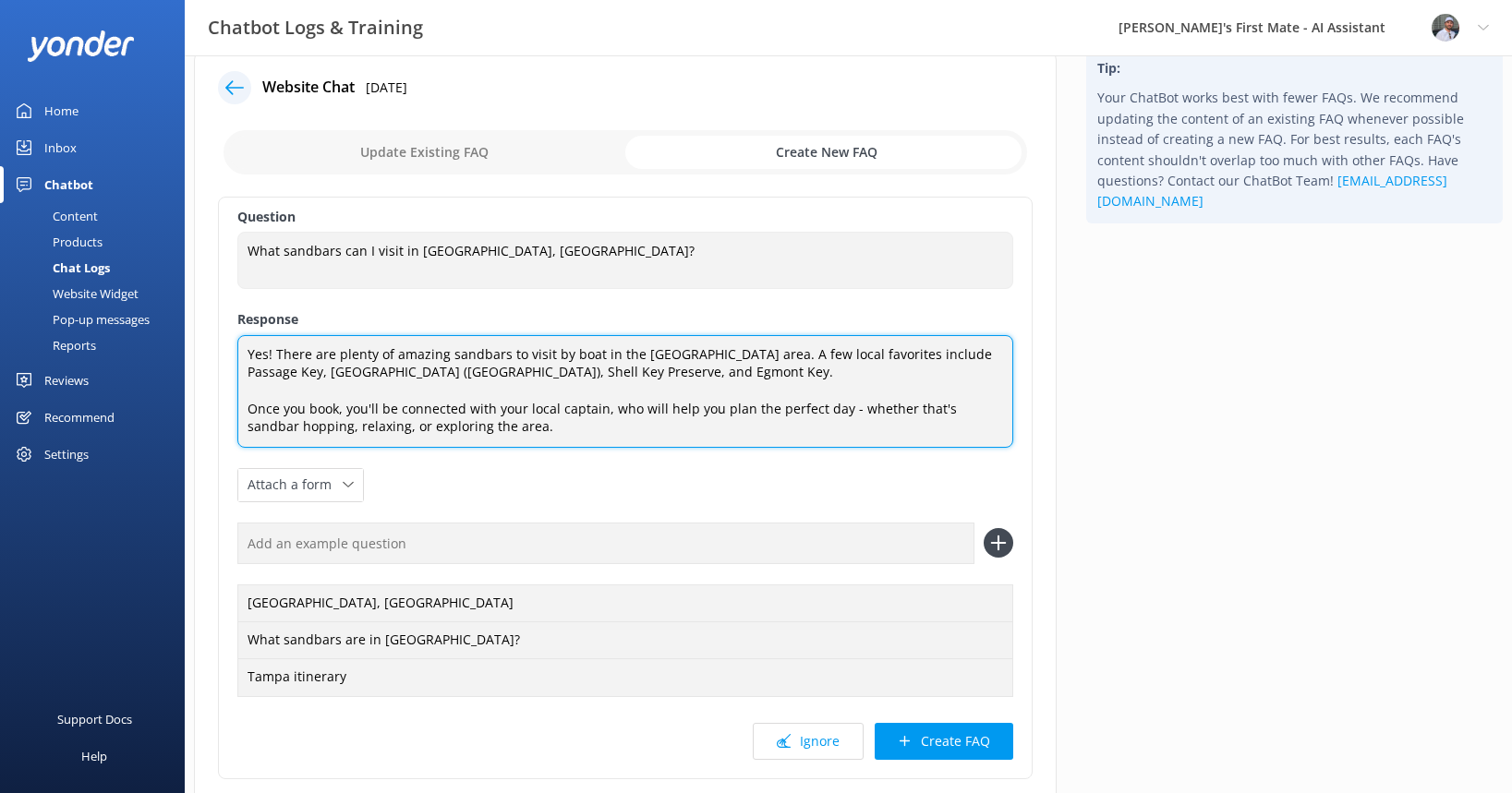scroll, scrollTop: 54, scrollLeft: 0, axis: vertical 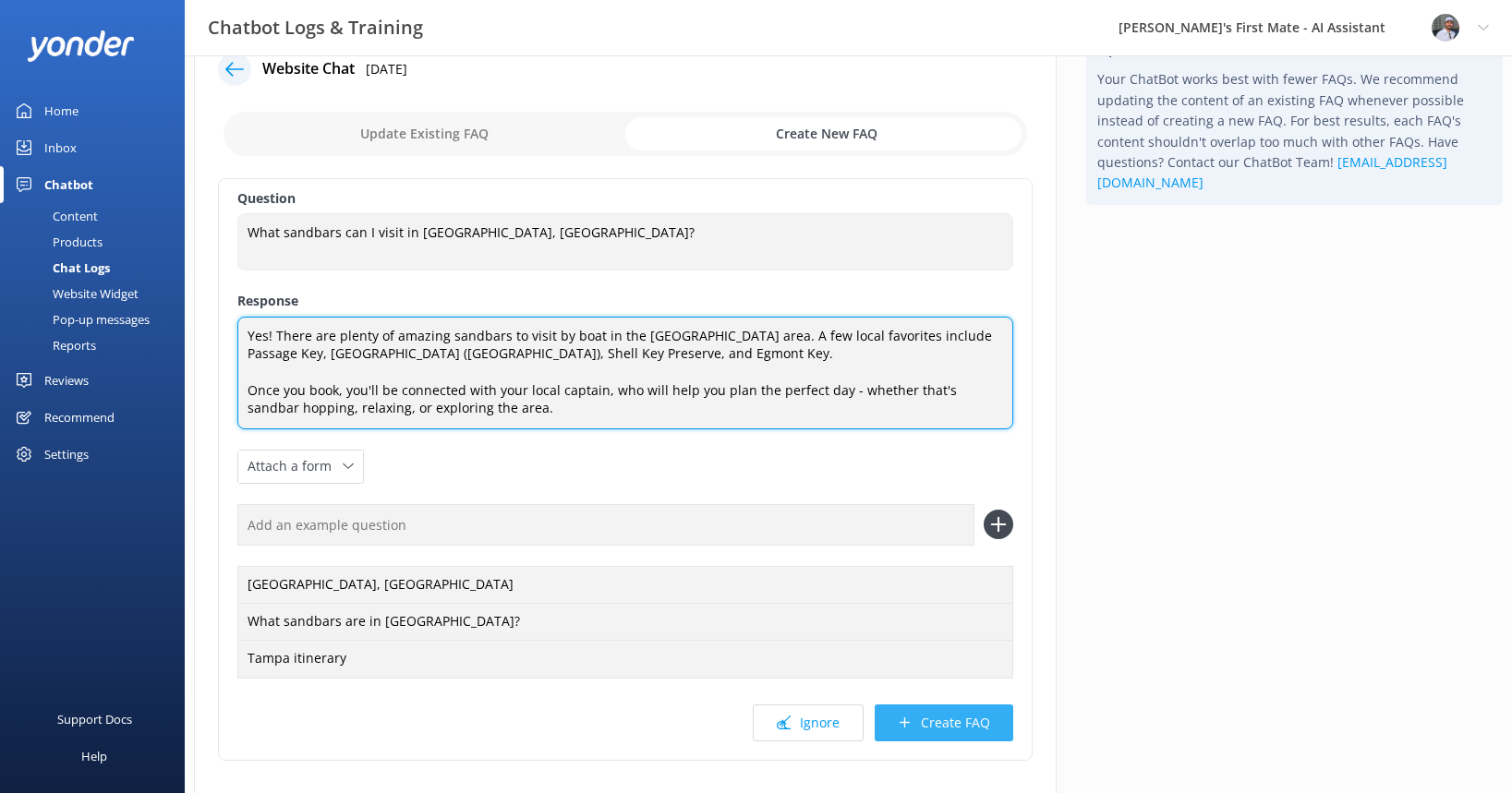 type on "Yes! There are plenty of amazing sandbars to visit by boat in the [GEOGRAPHIC_DATA] area. A few local favorites include Passage Key, [GEOGRAPHIC_DATA] ([GEOGRAPHIC_DATA]), Shell Key Preserve, and Egmont Key.
Once you book, you'll be connected with your local captain, who will help you plan the perfect day - whether that's sandbar hopping, relaxing, or exploring the area." 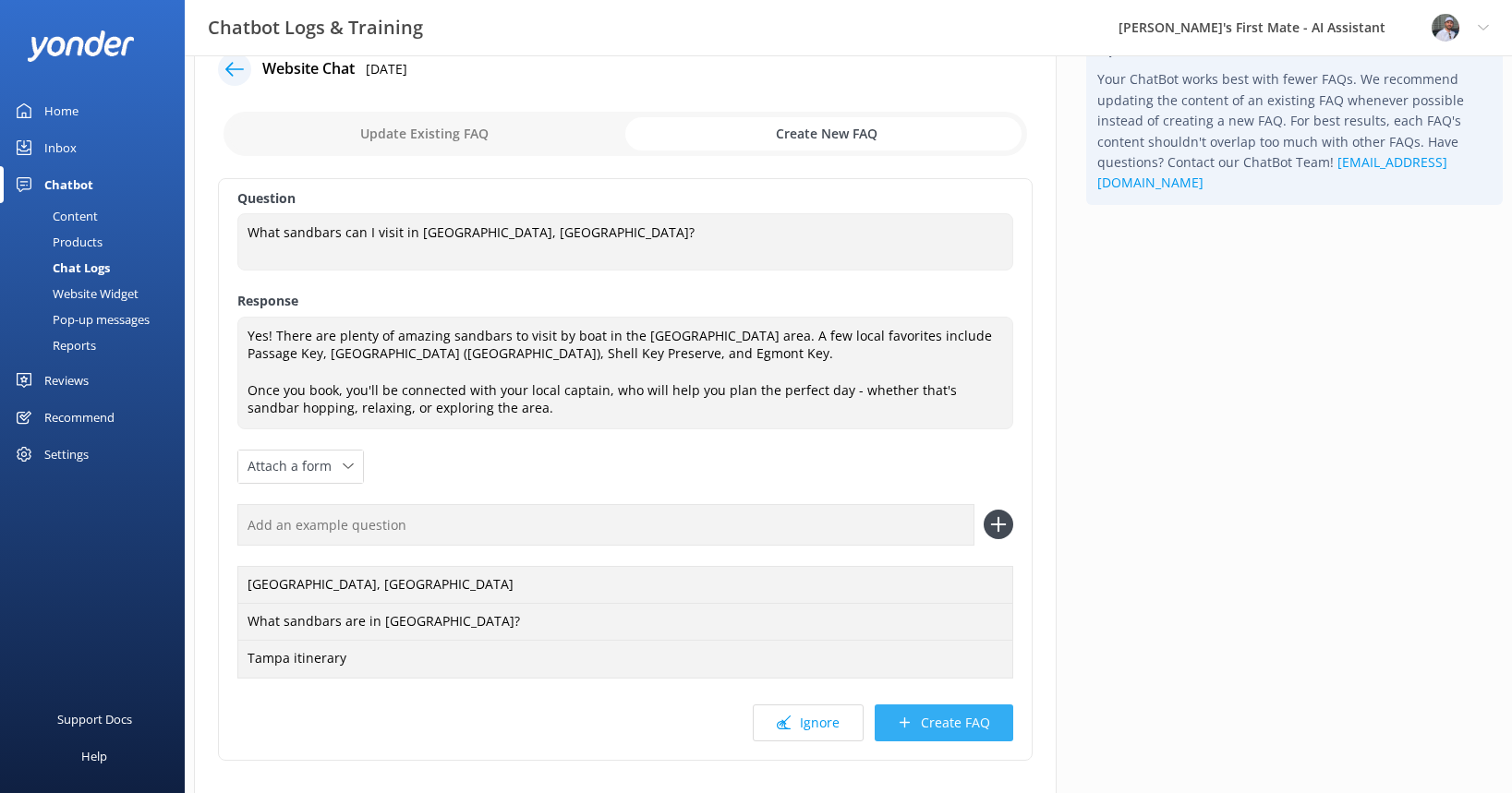 click on "Create FAQ" at bounding box center (944, 723) 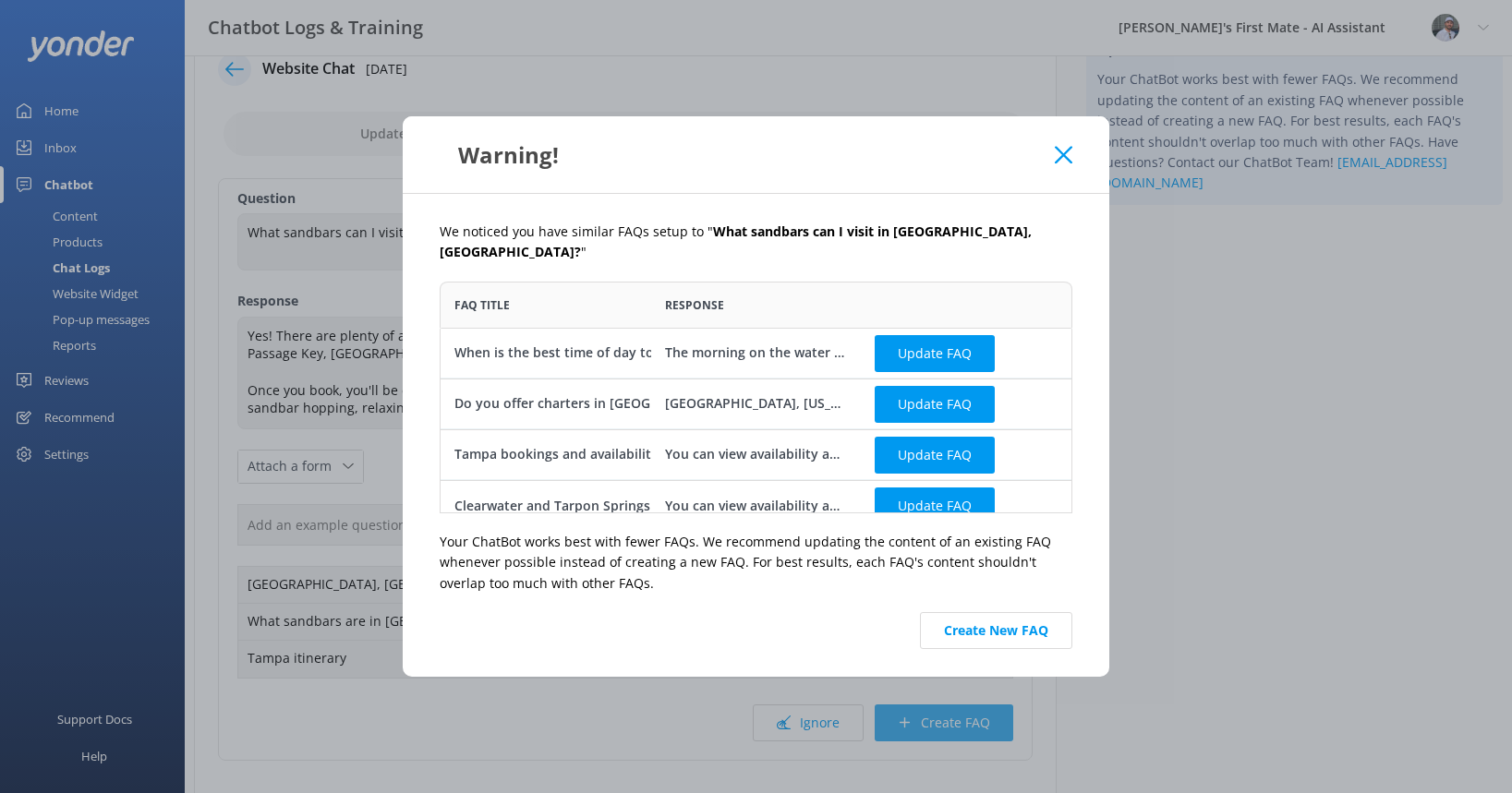 scroll, scrollTop: 1, scrollLeft: 1, axis: both 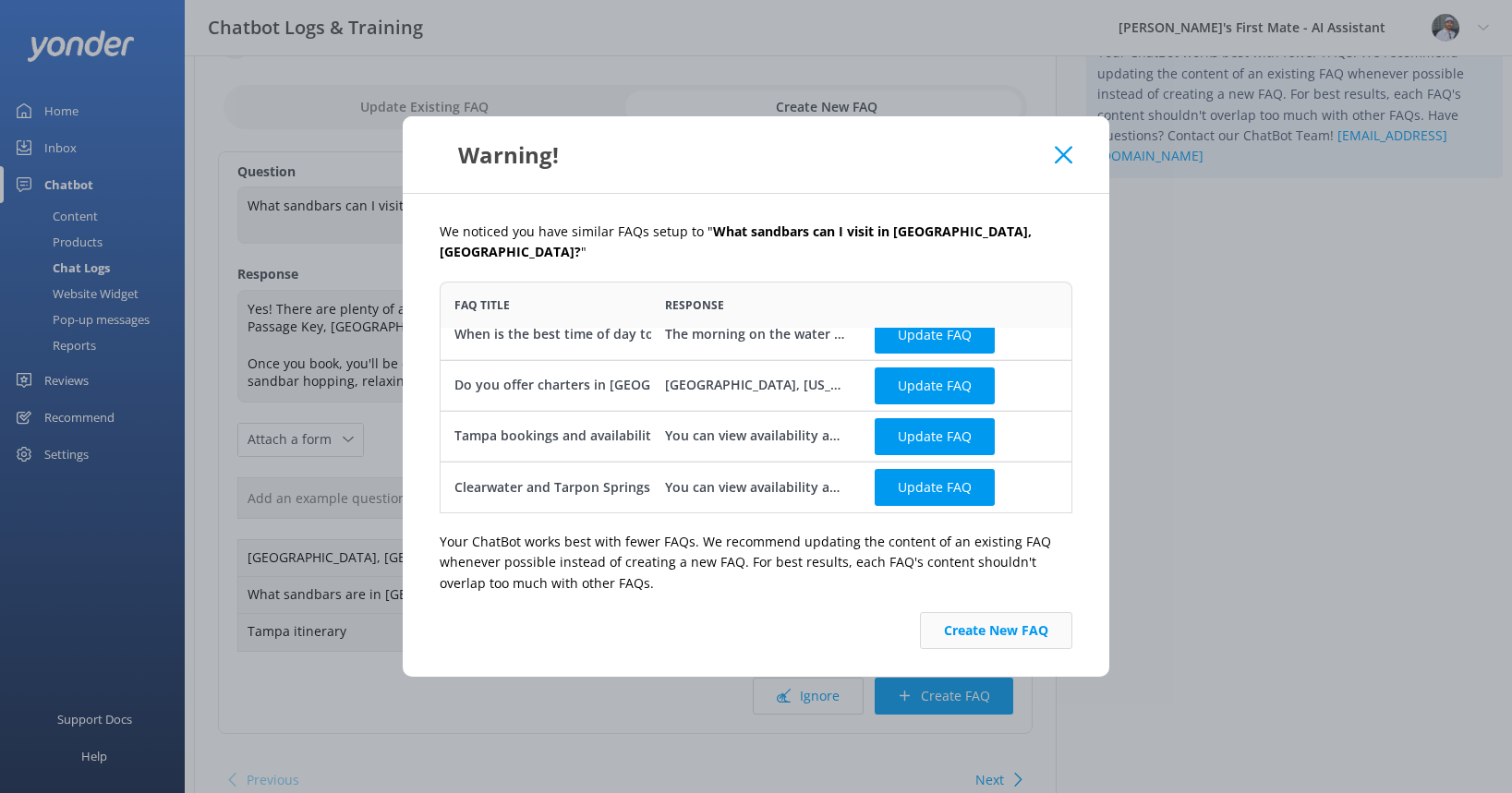 click on "Create New FAQ" at bounding box center (996, 631) 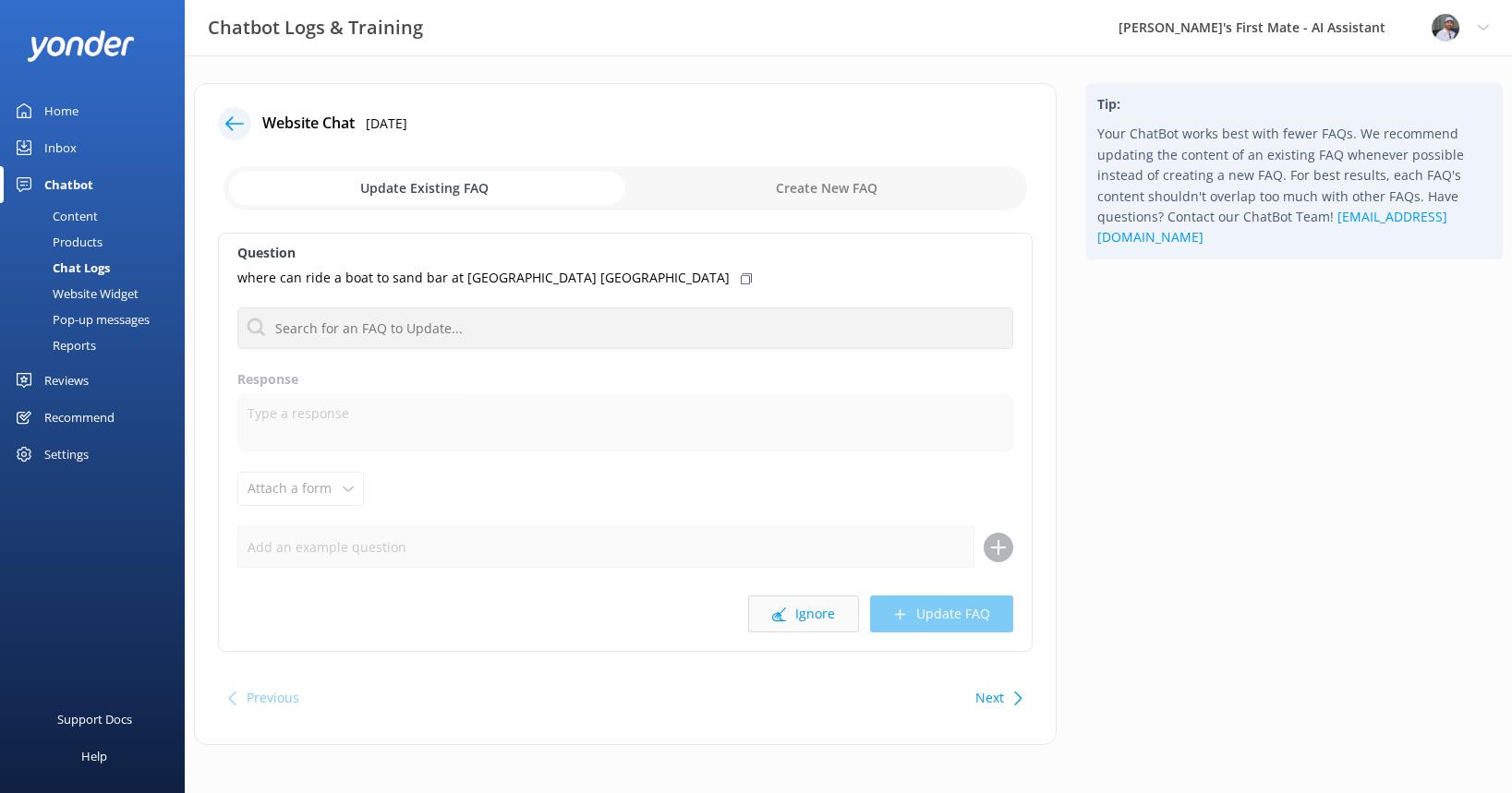click on "Ignore" at bounding box center (804, 614) 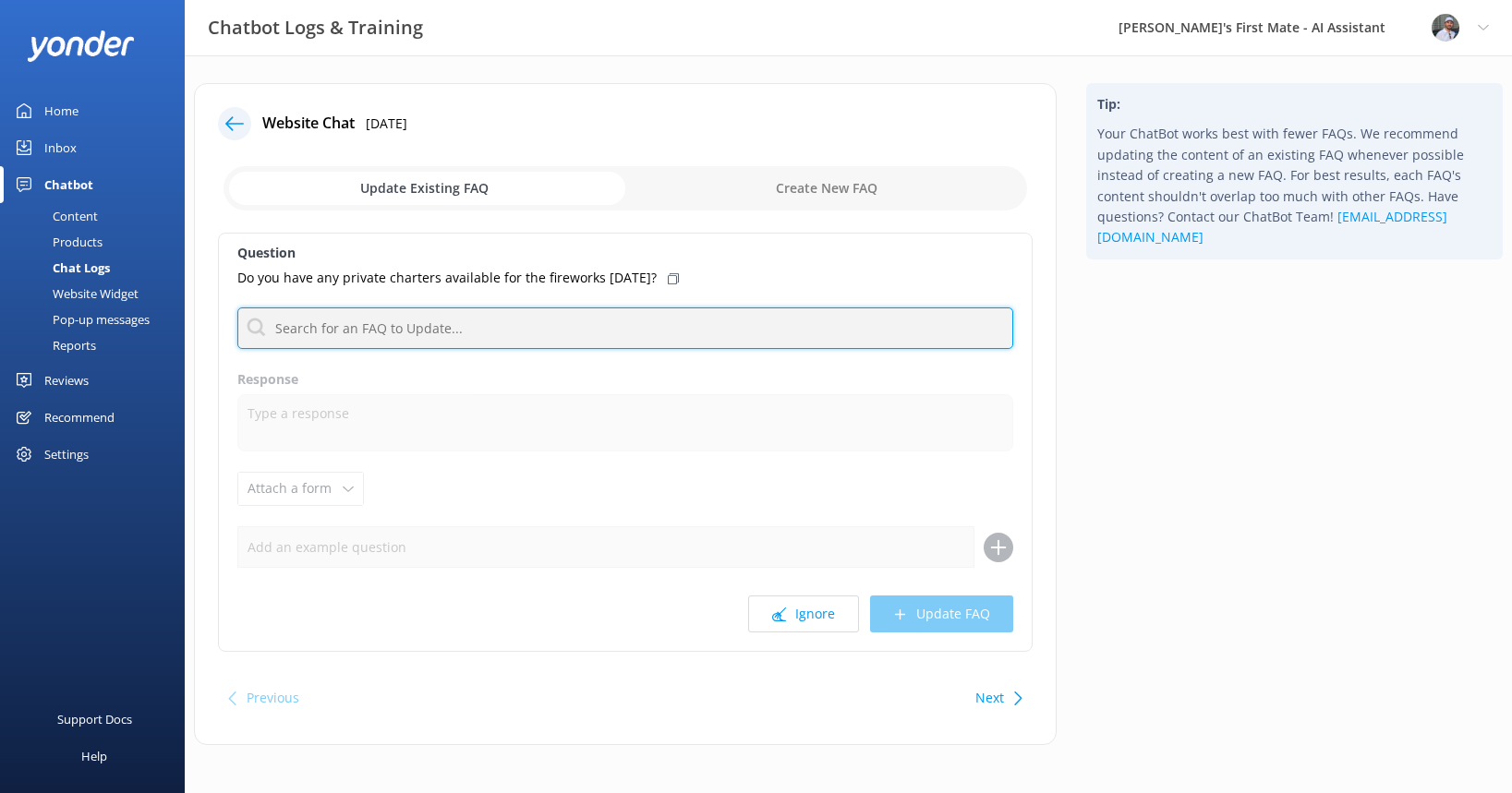 click at bounding box center (625, 328) 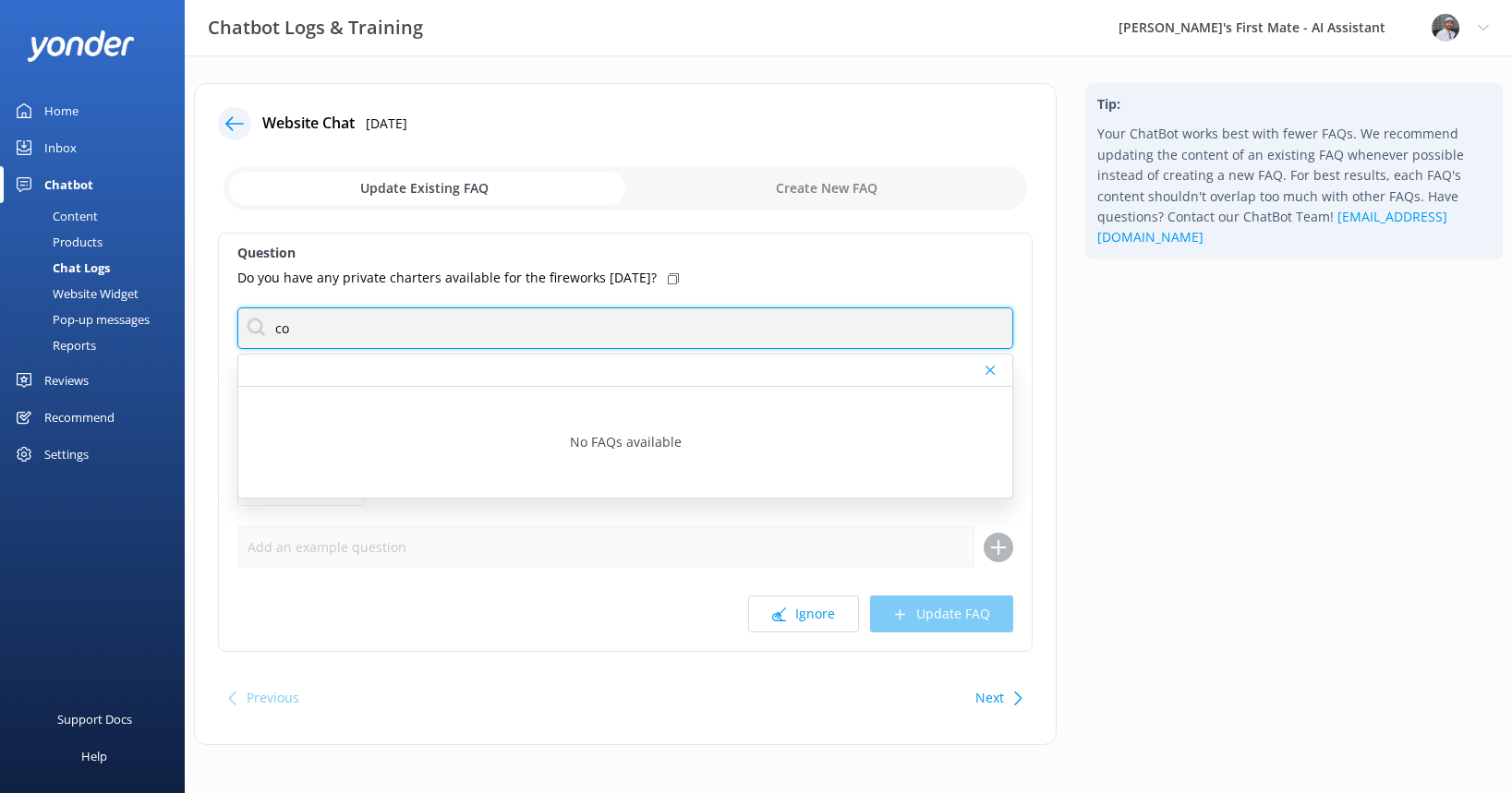 type on "c" 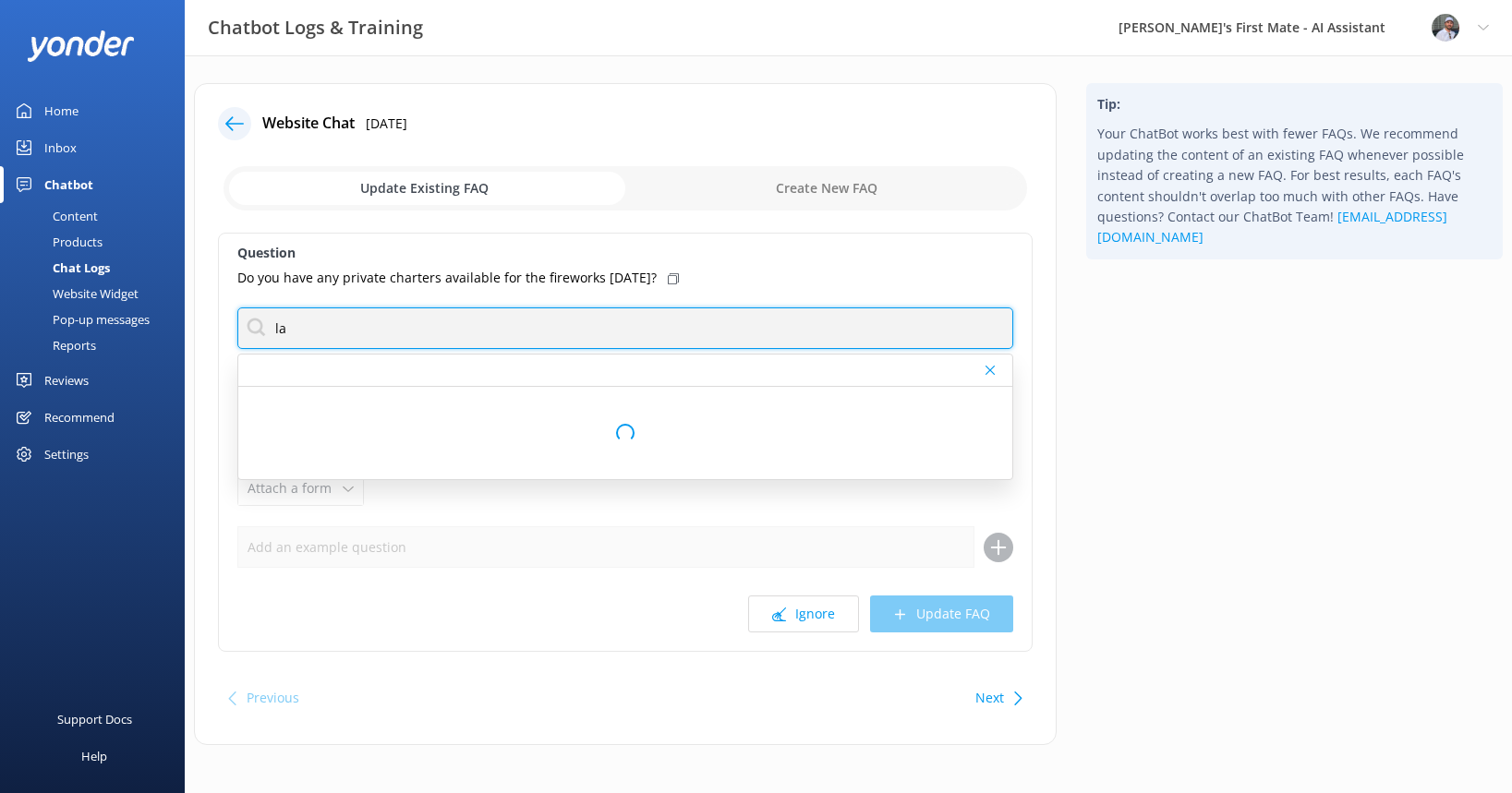 type on "l" 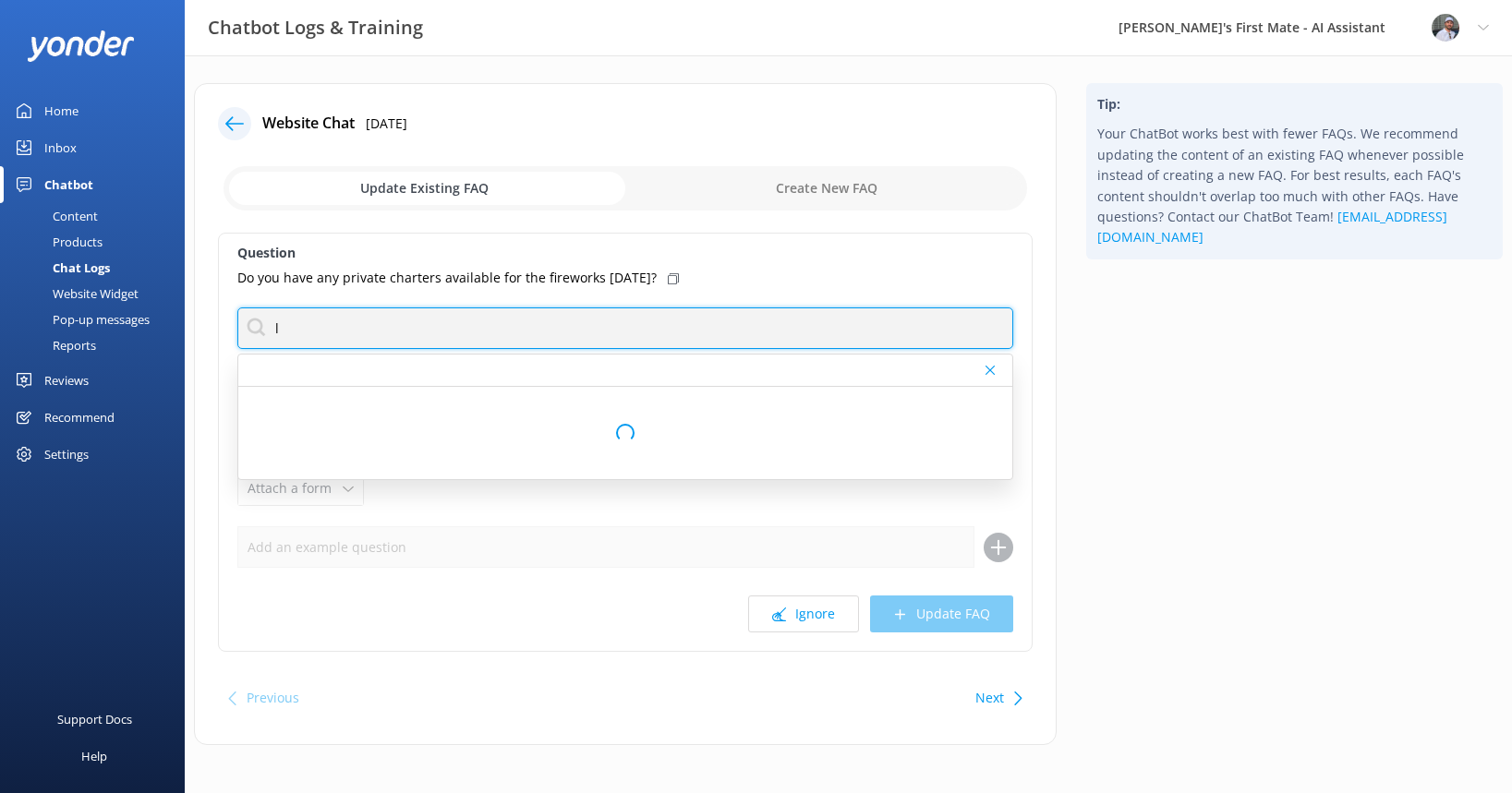 type 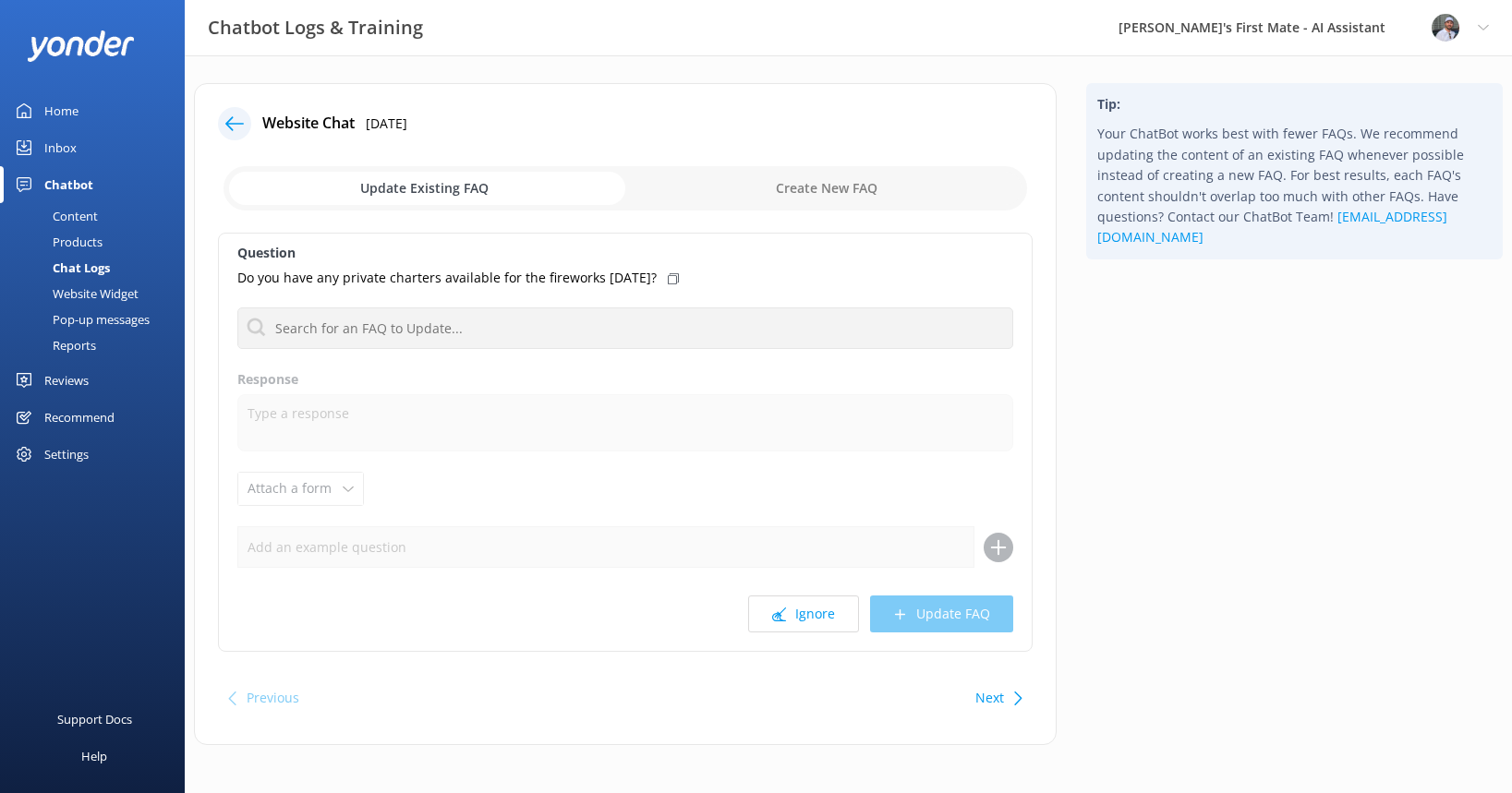click at bounding box center [625, 188] 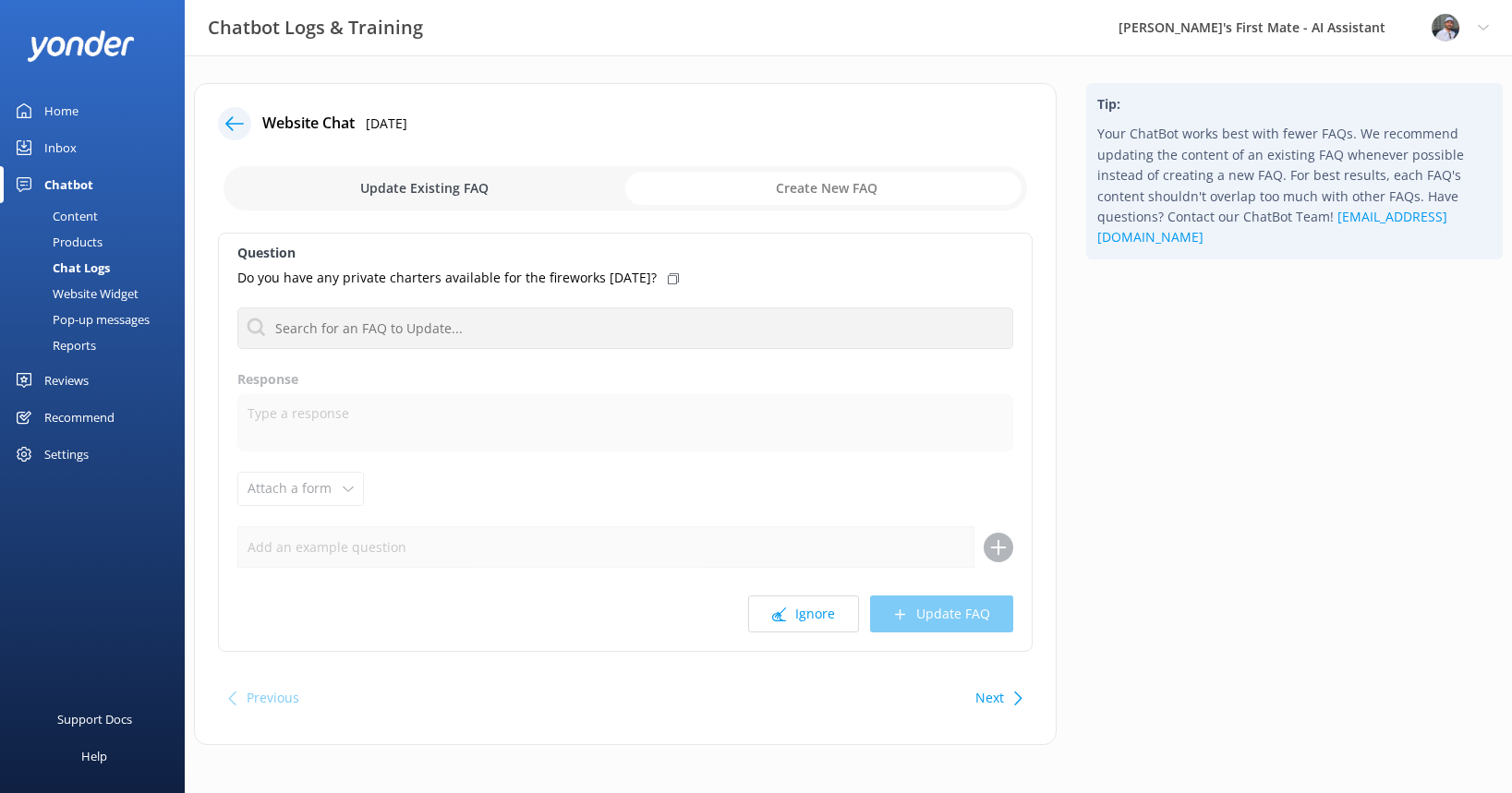 checkbox on "true" 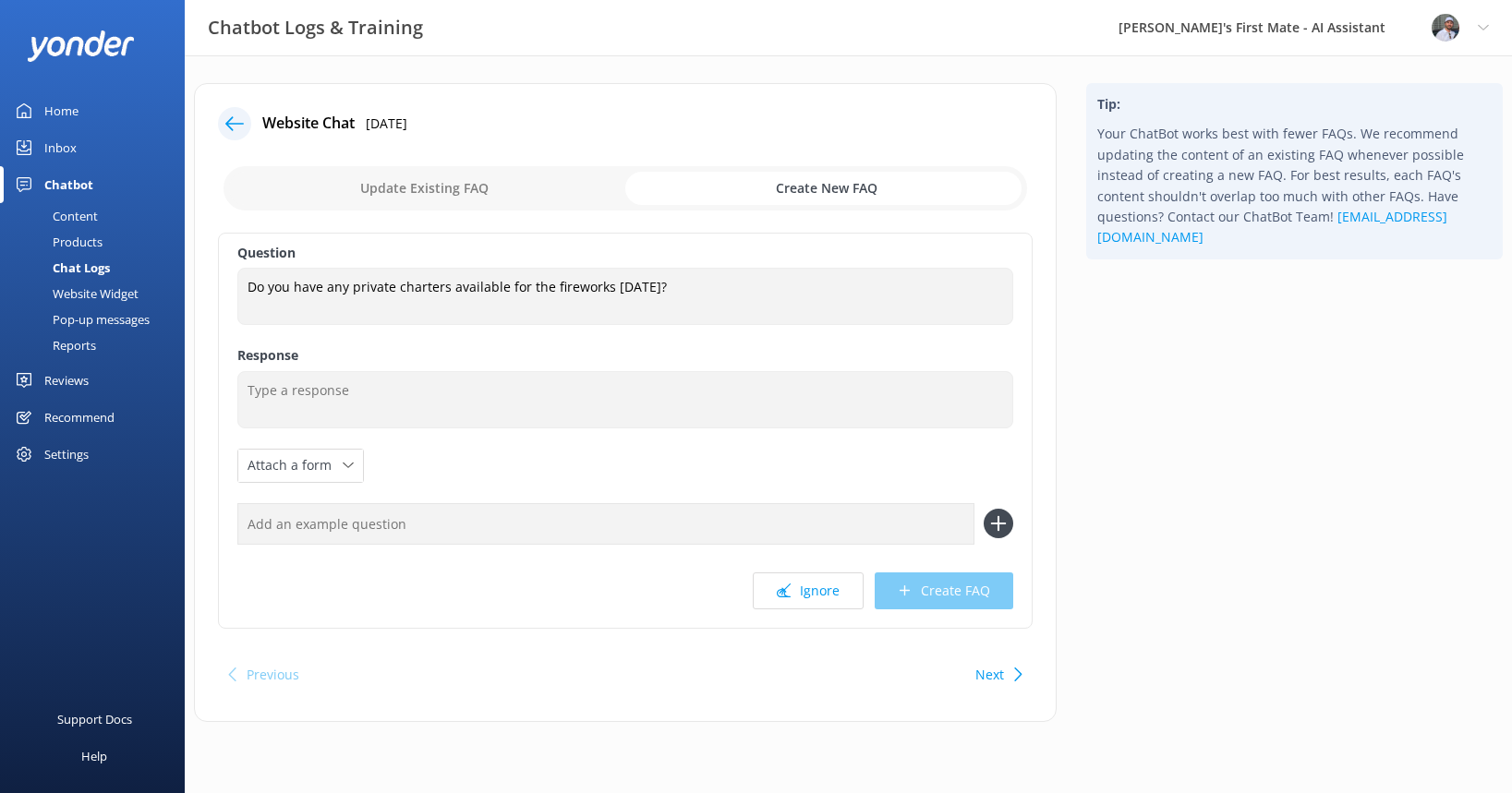 click at bounding box center (606, 523) 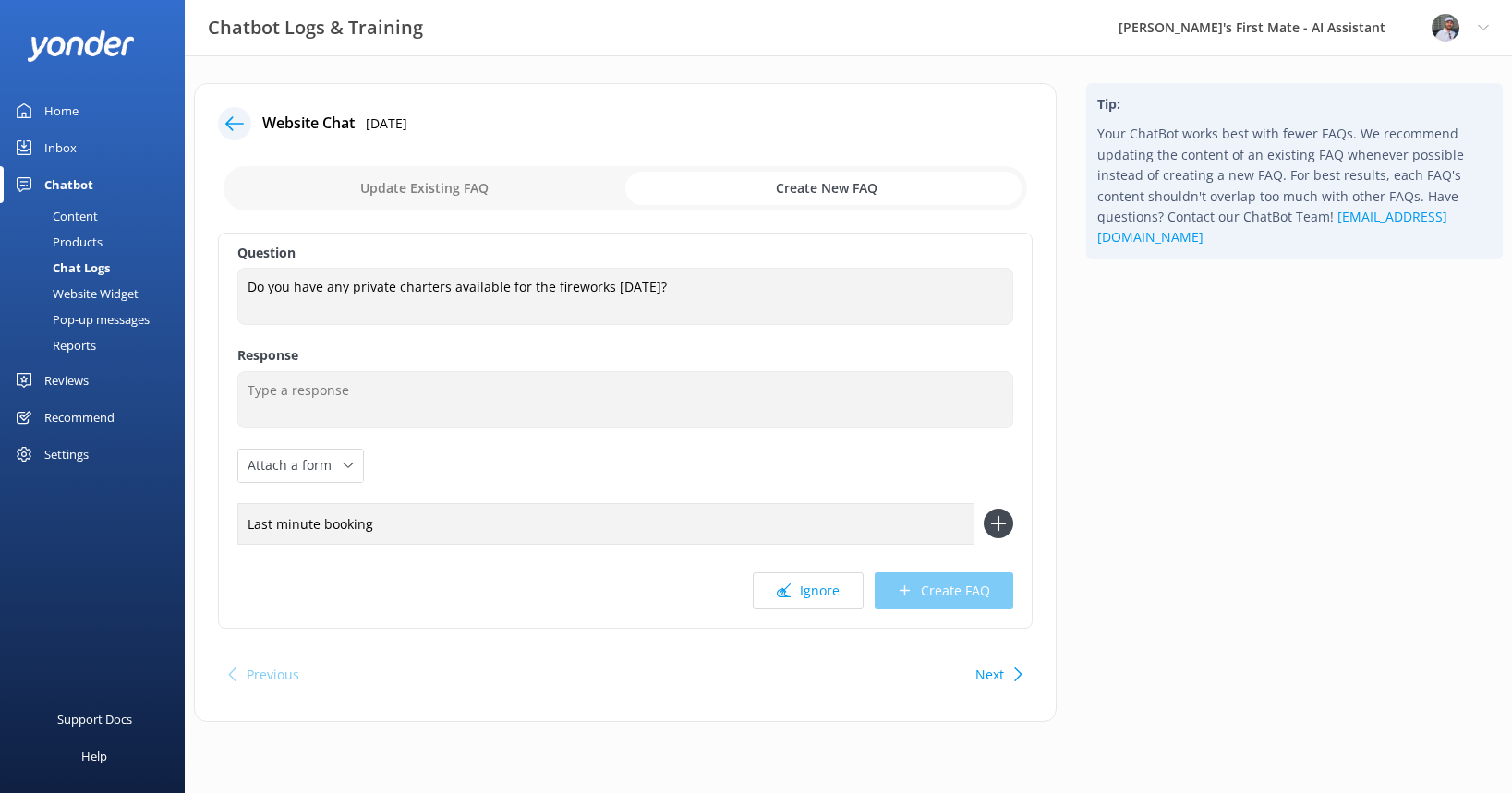 type on "Last minute booking" 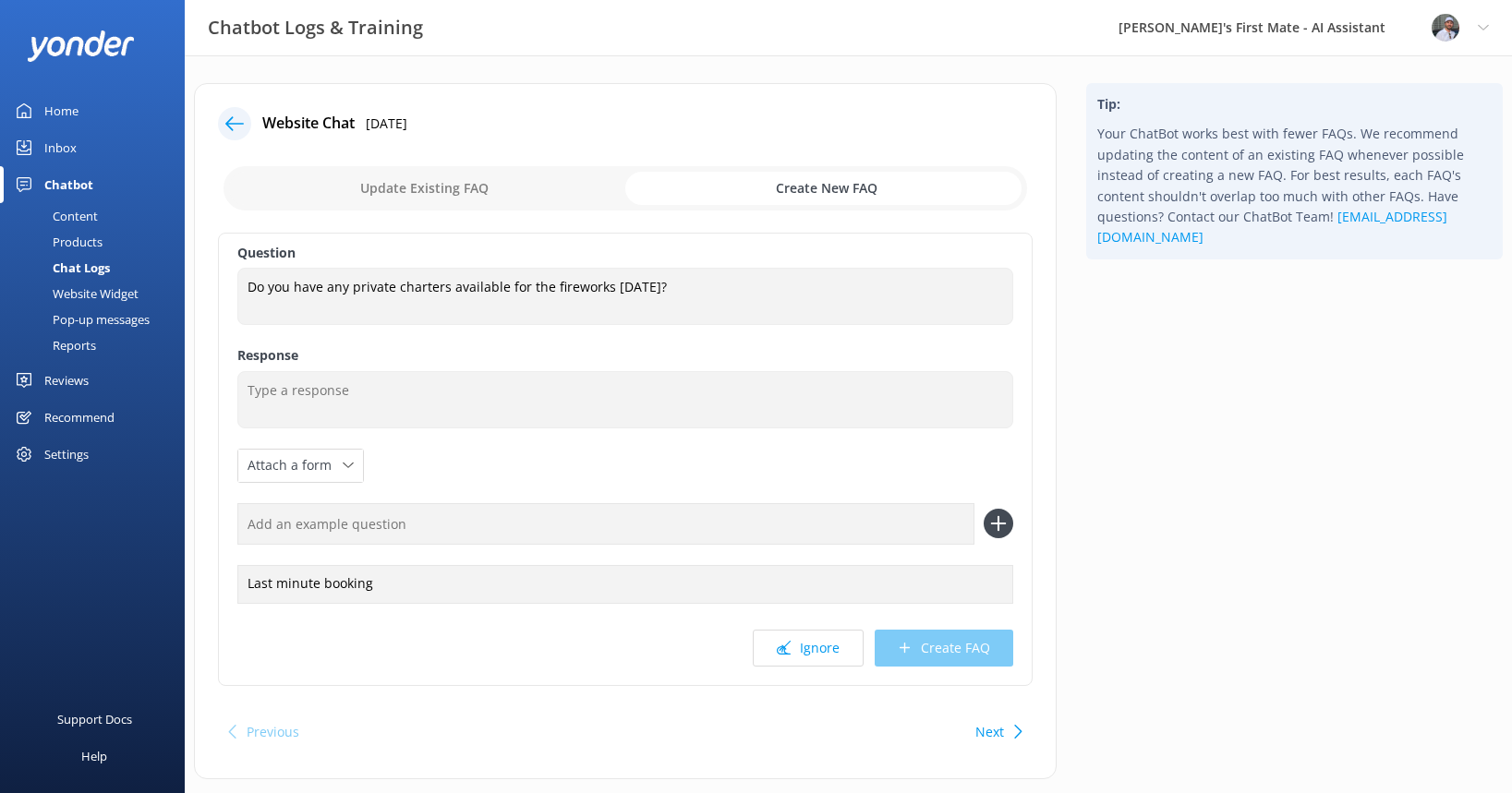 click at bounding box center [606, 523] 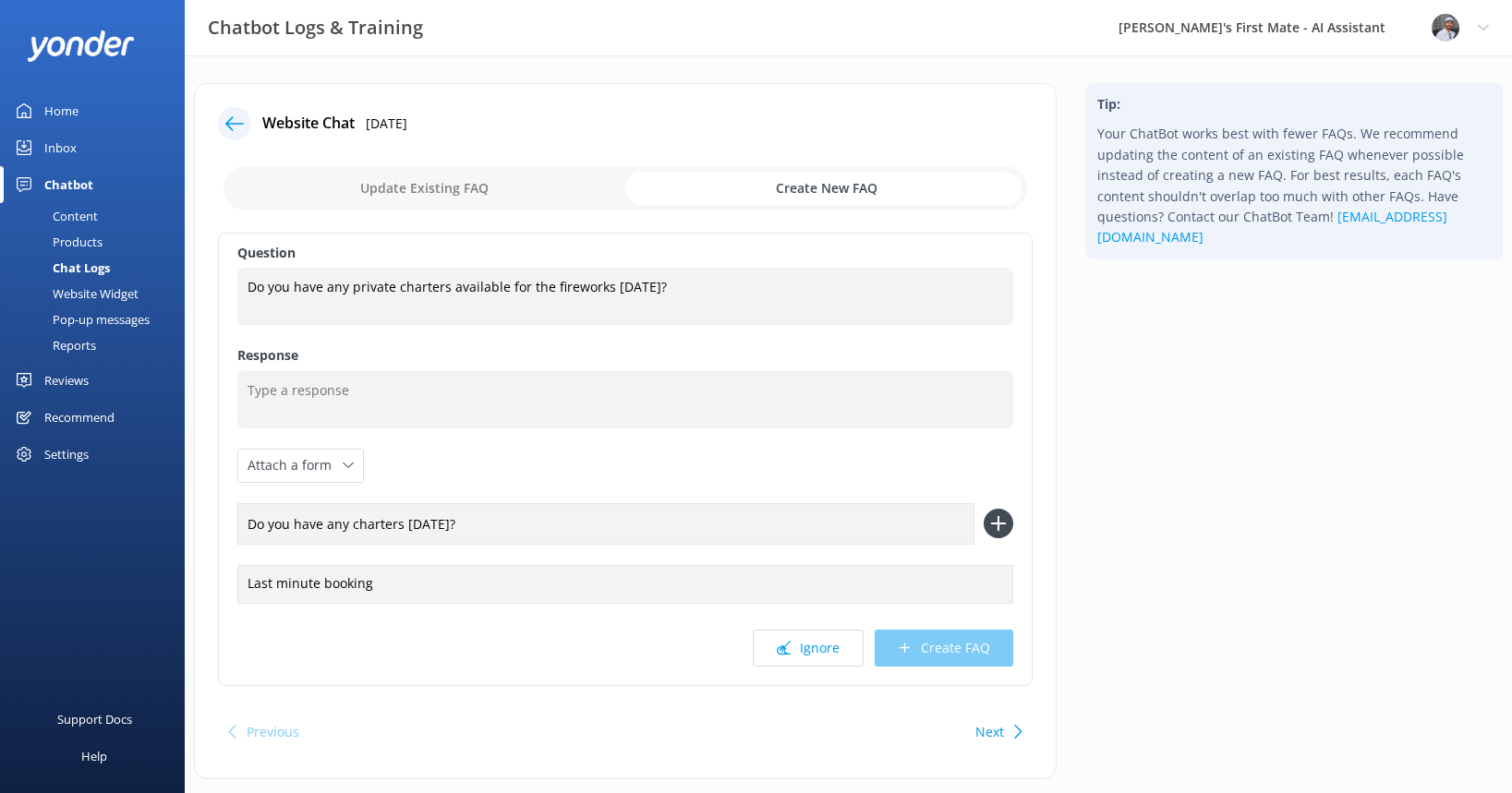 type on "Do you have any charters [DATE]?" 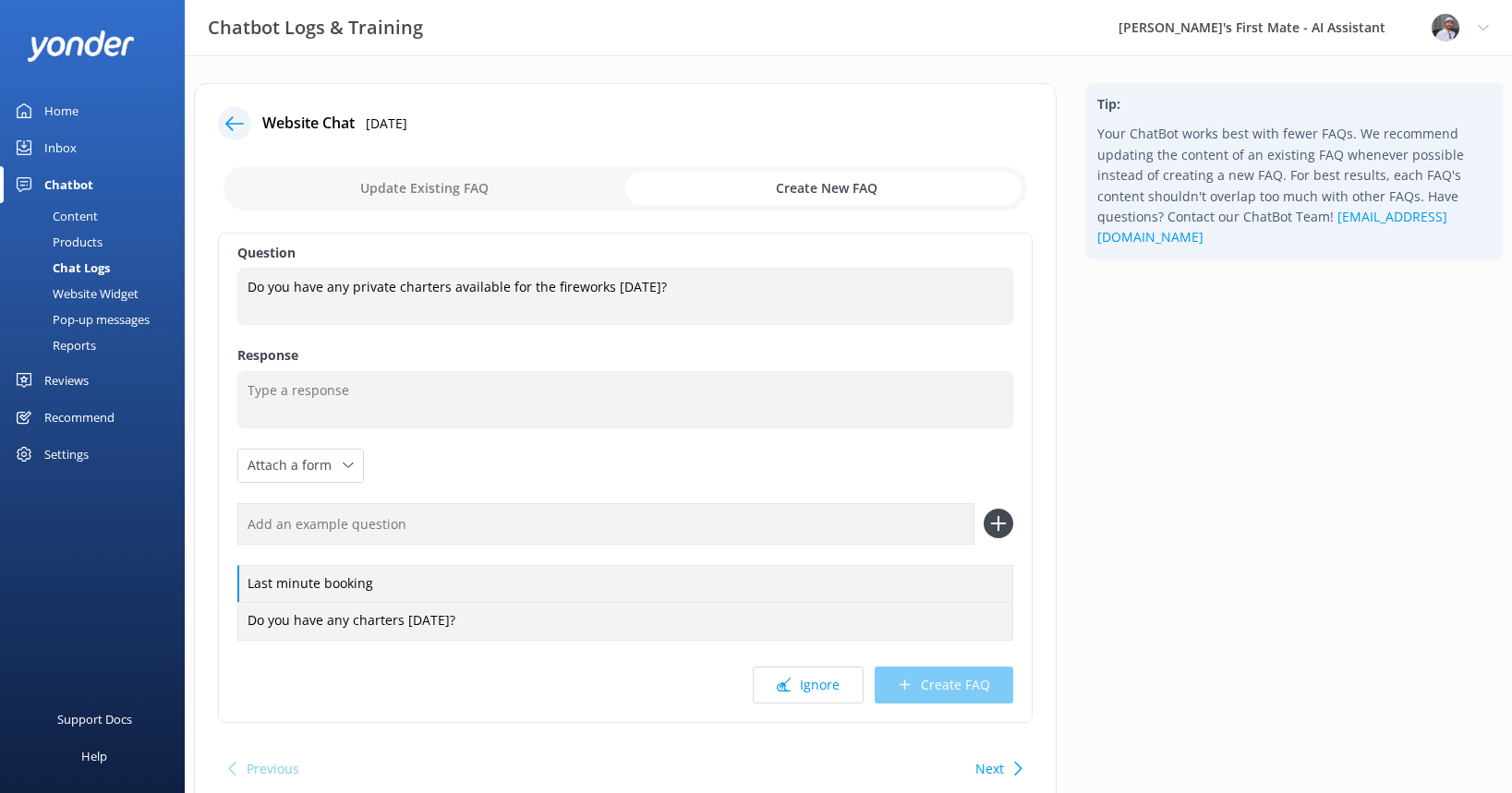 click on "Last minute booking Do you have any charters [DATE]?" at bounding box center (625, 571) 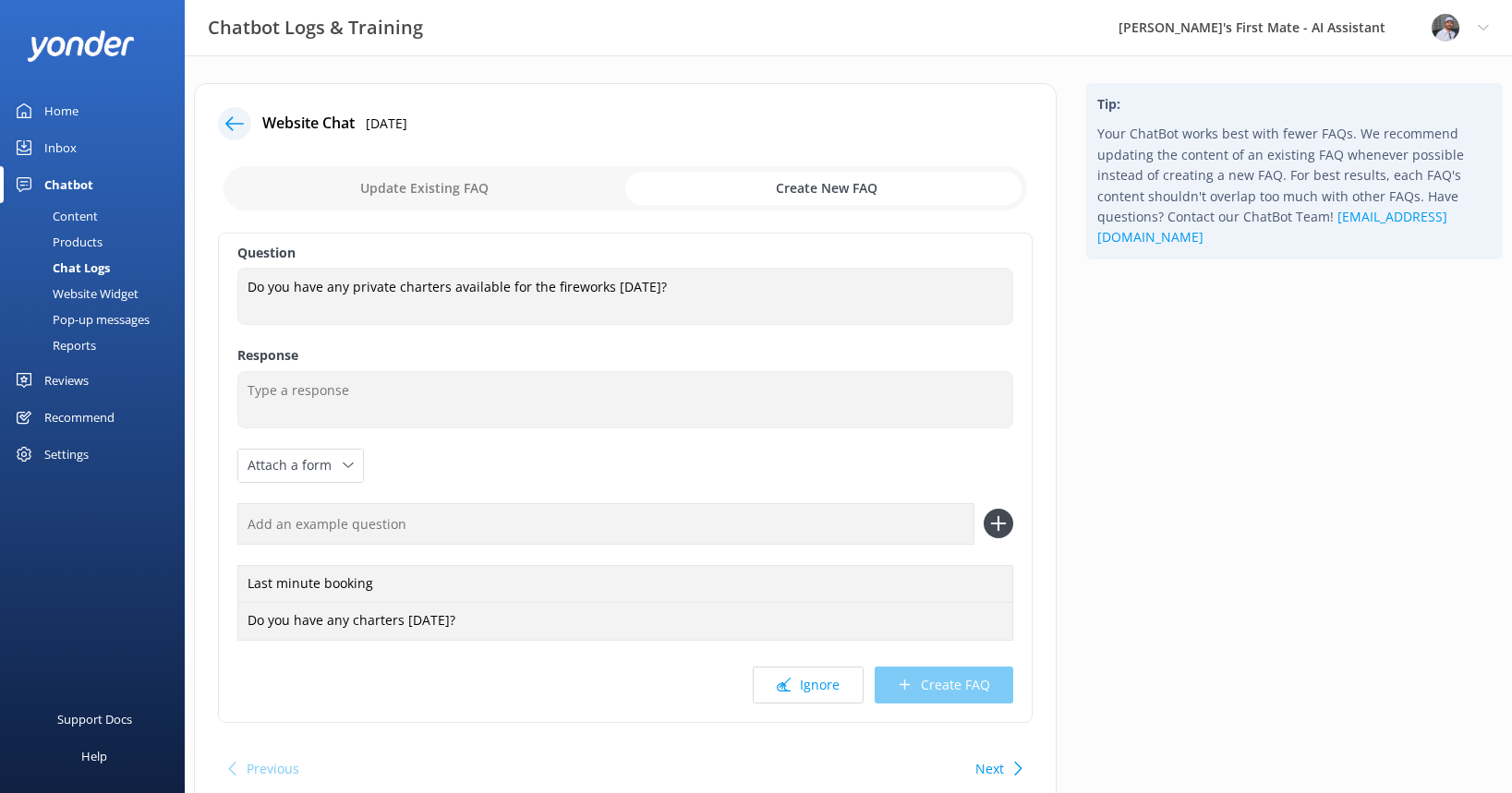 click at bounding box center [606, 523] 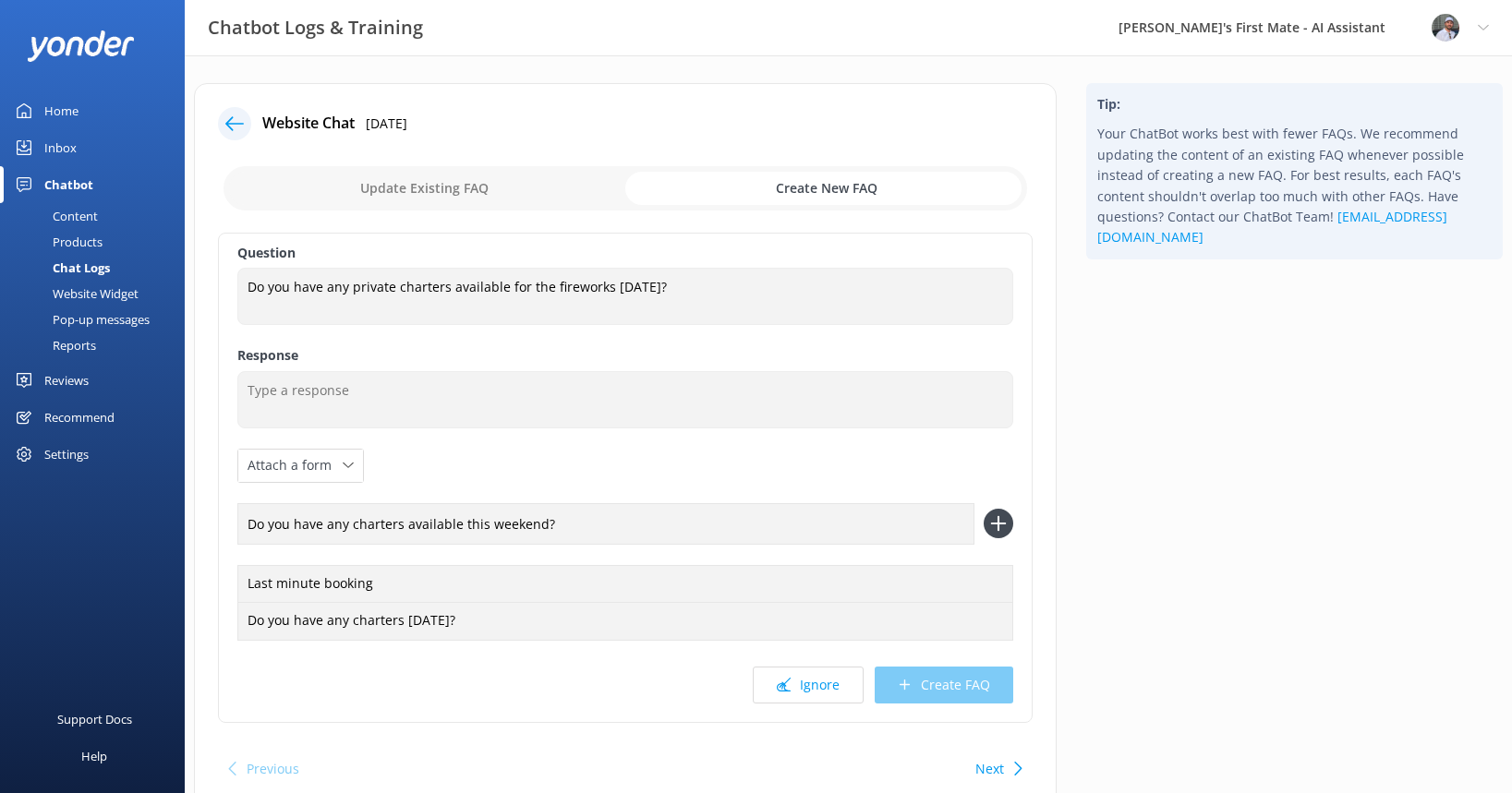 type on "Do you have any charters available this weekend?" 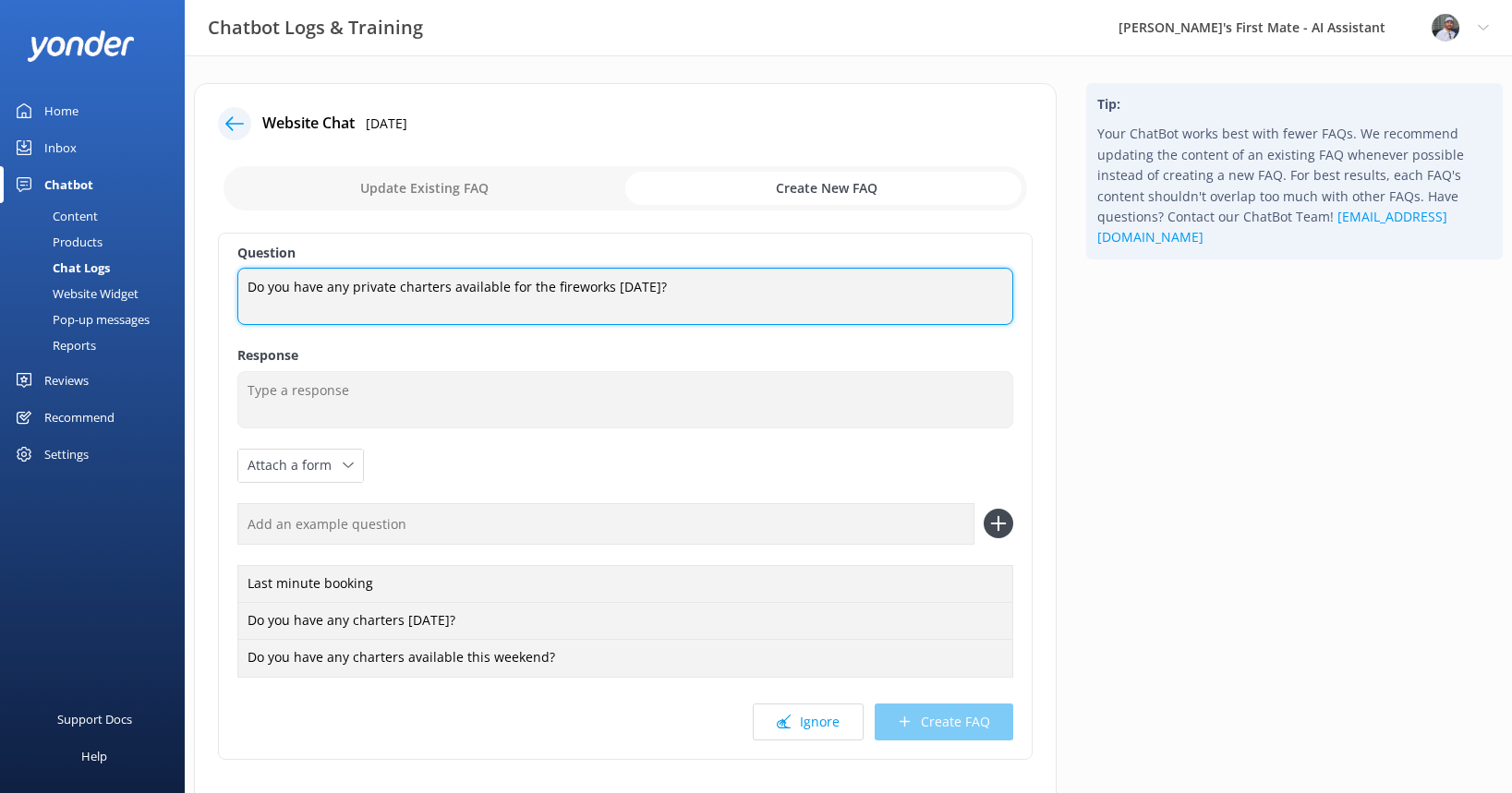 click on "Do you have any private charters available for the fireworks [DATE]?" at bounding box center (625, 296) 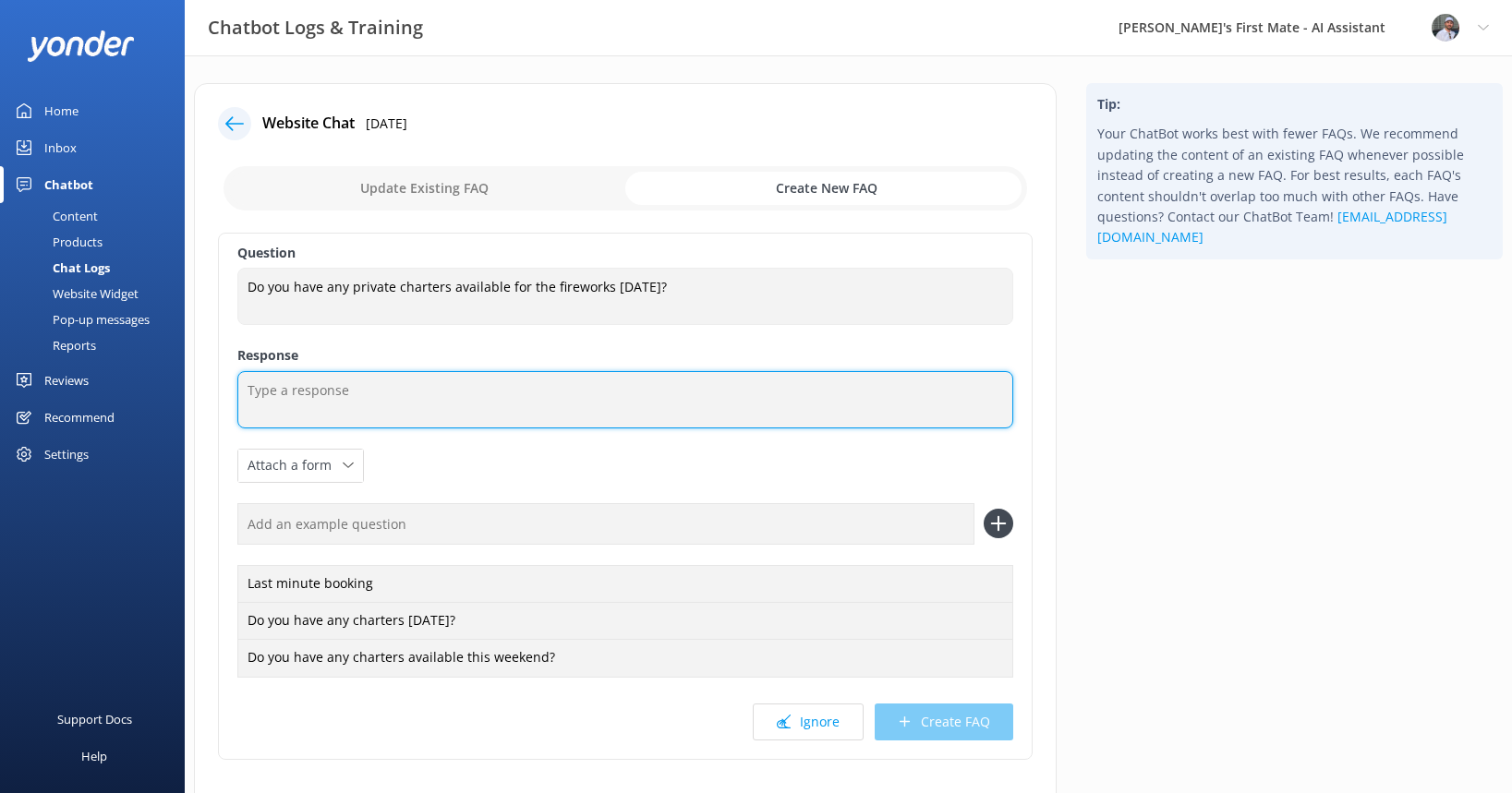 click at bounding box center (625, 400) 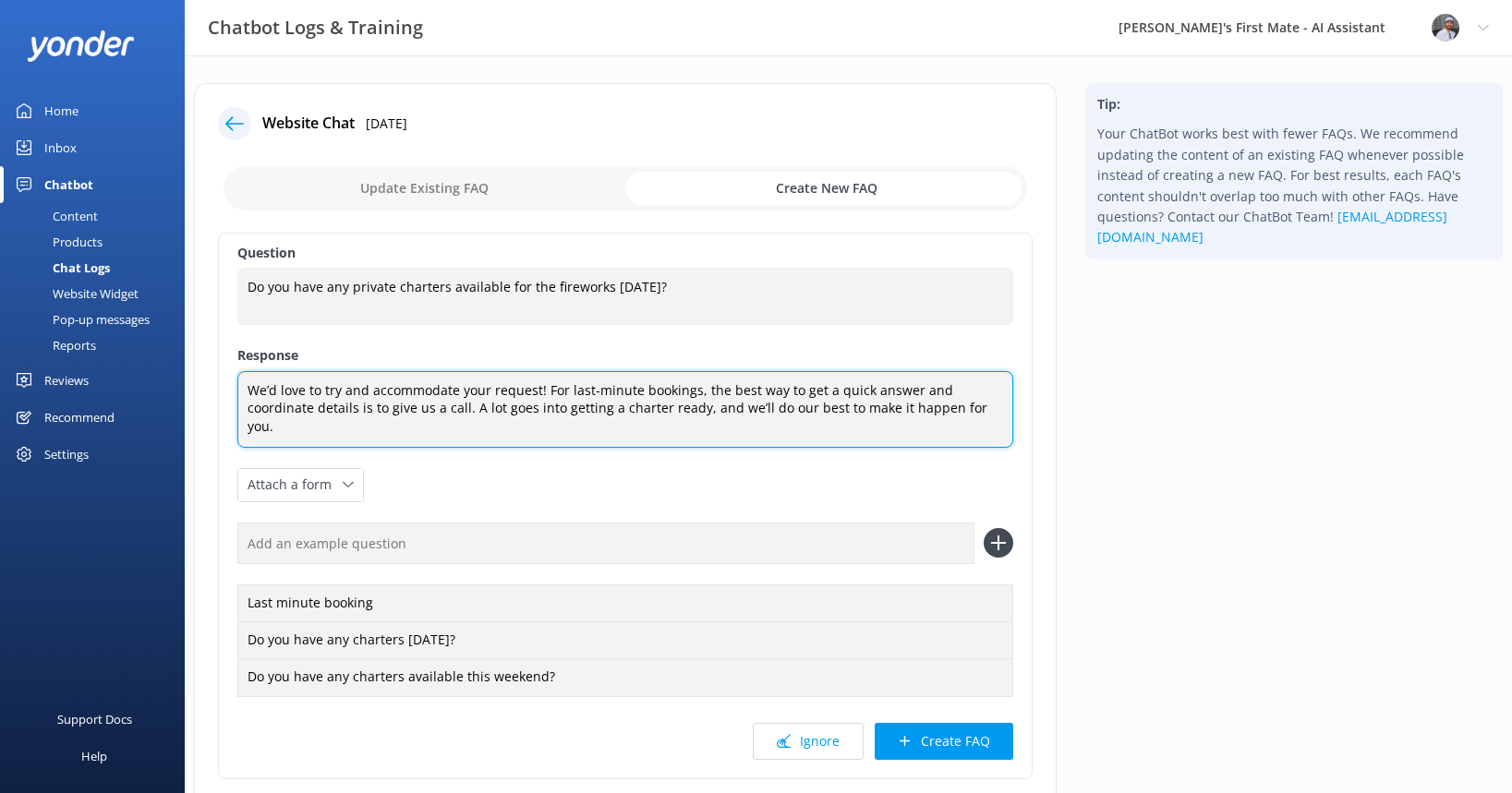 paste on "[PHONE_NUMBER]" 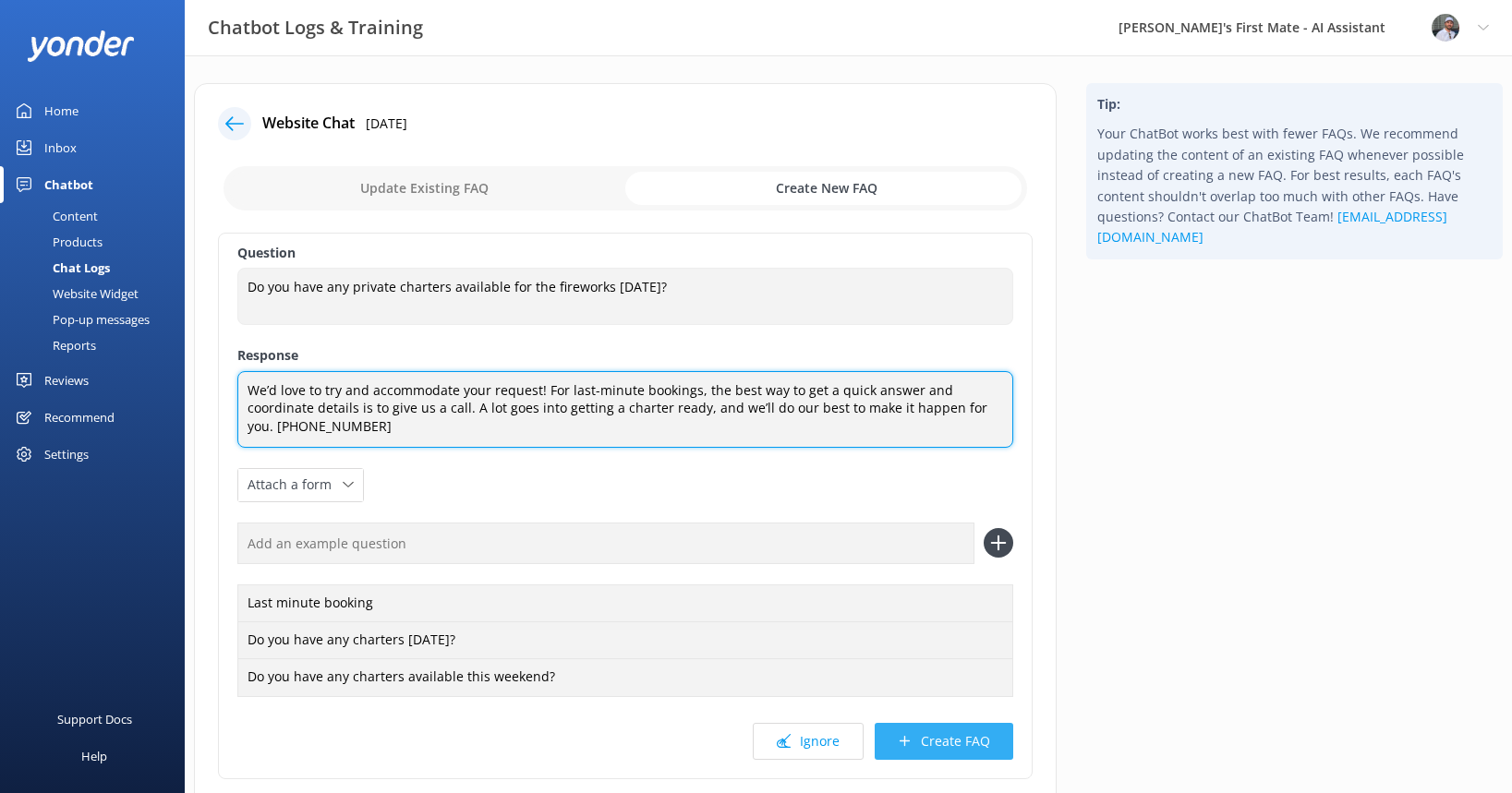 type on "We’d love to try and accommodate your request! For last-minute bookings, the best way to get a quick answer and coordinate details is to give us a call. A lot goes into getting a charter ready, and we’ll do our best to make it happen for you. [PHONE_NUMBER]" 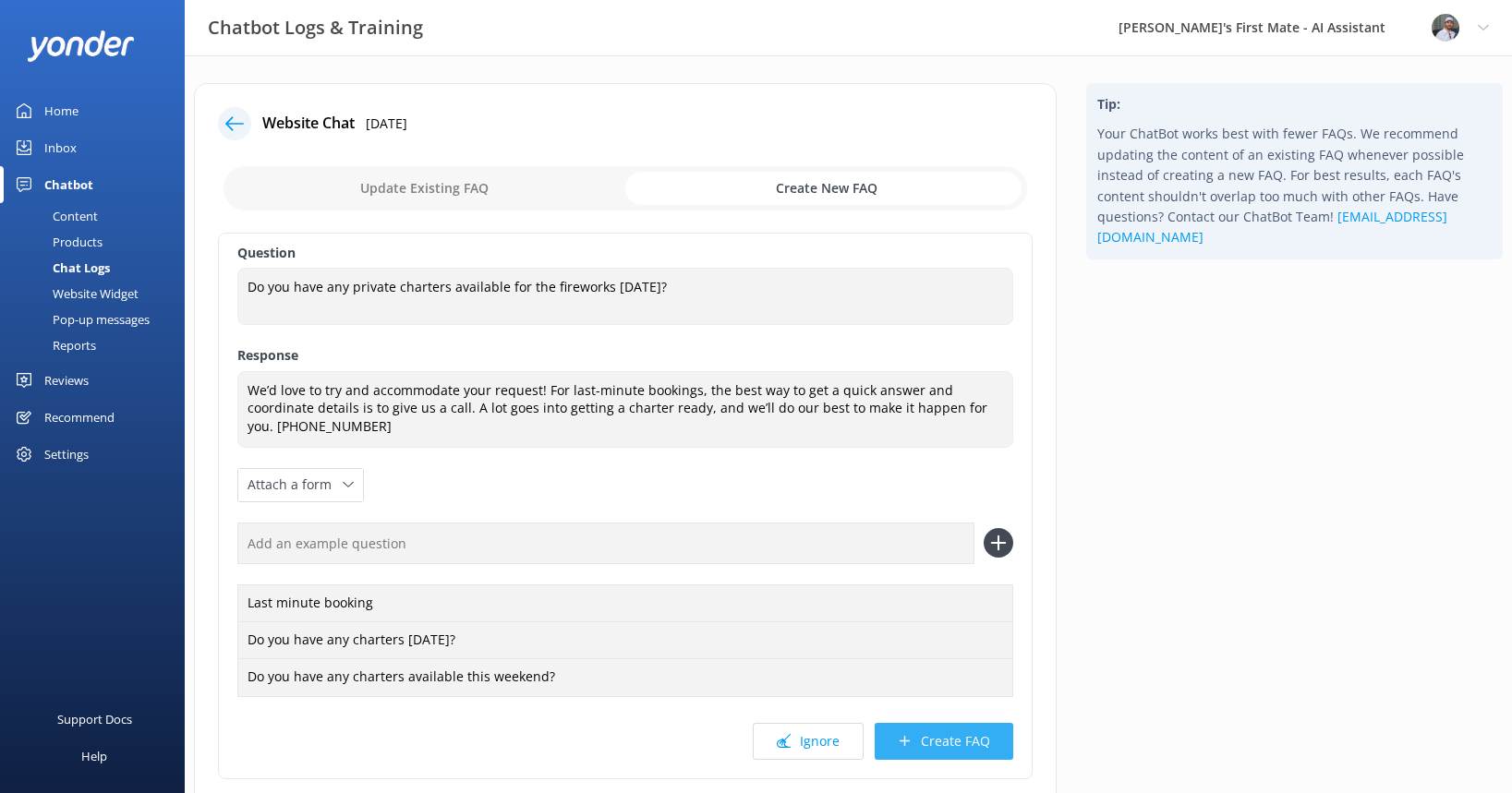 click on "Create FAQ" at bounding box center [944, 741] 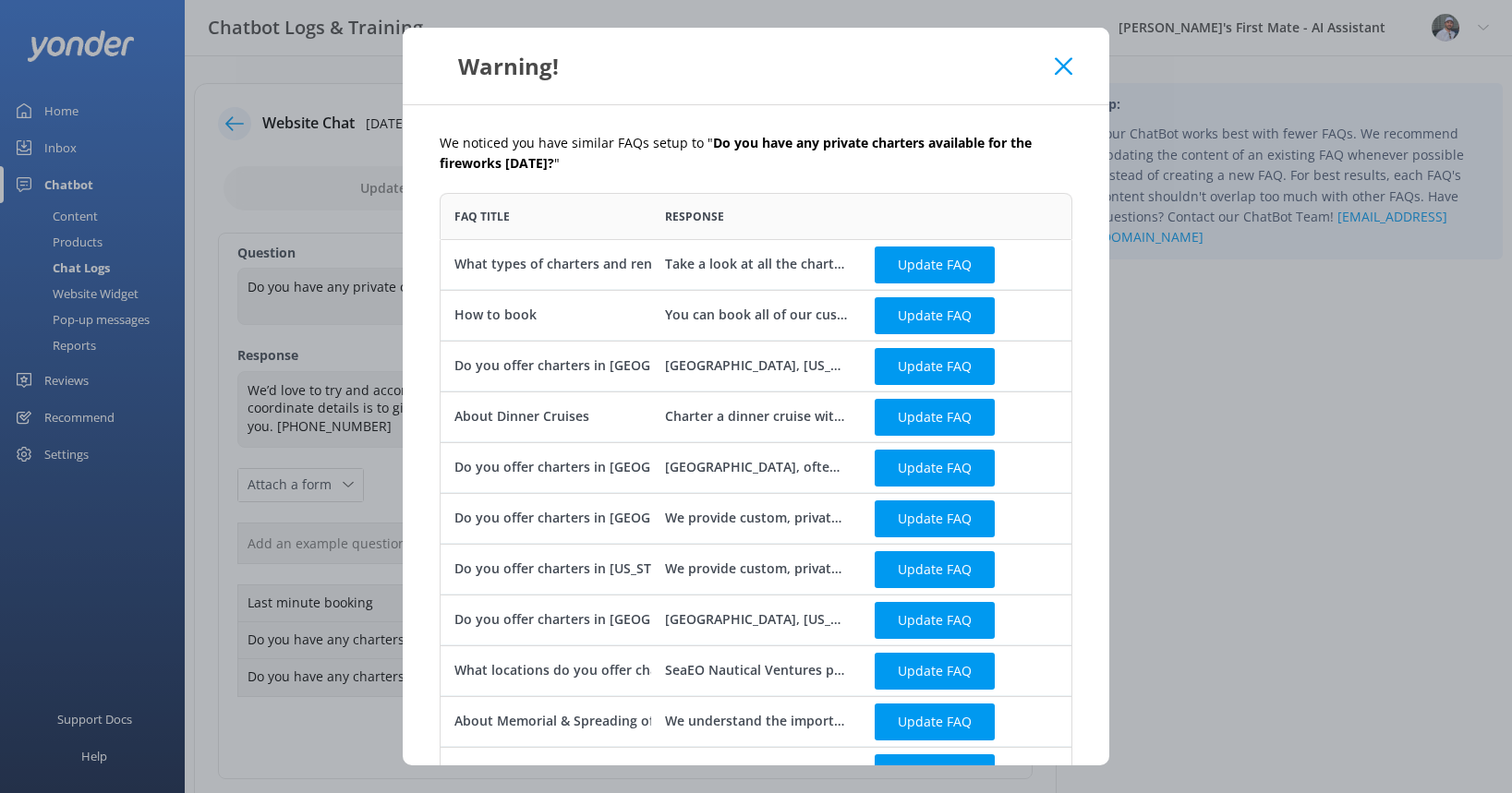 scroll, scrollTop: 1, scrollLeft: 1, axis: both 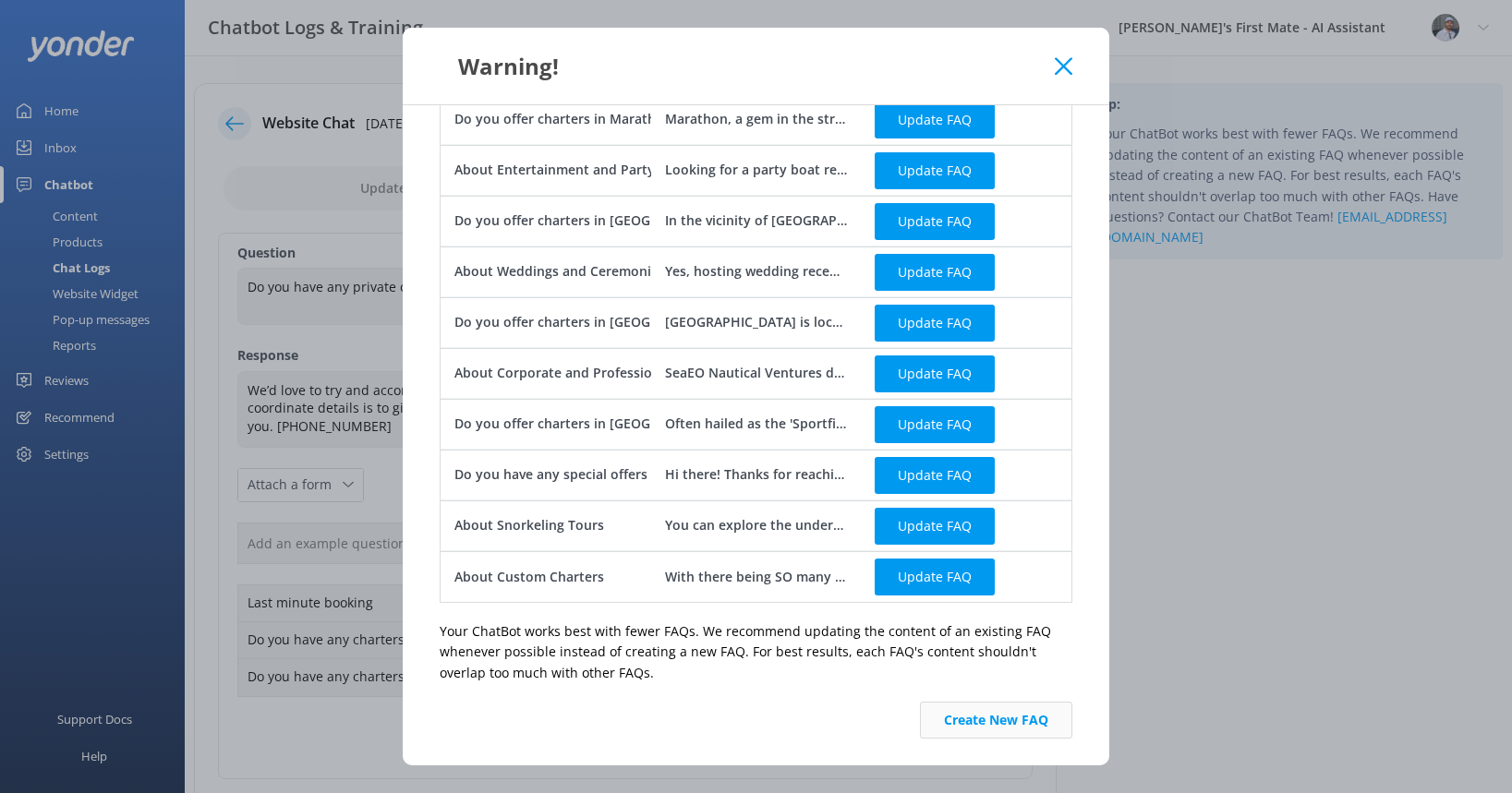 click on "Create New FAQ" at bounding box center [996, 720] 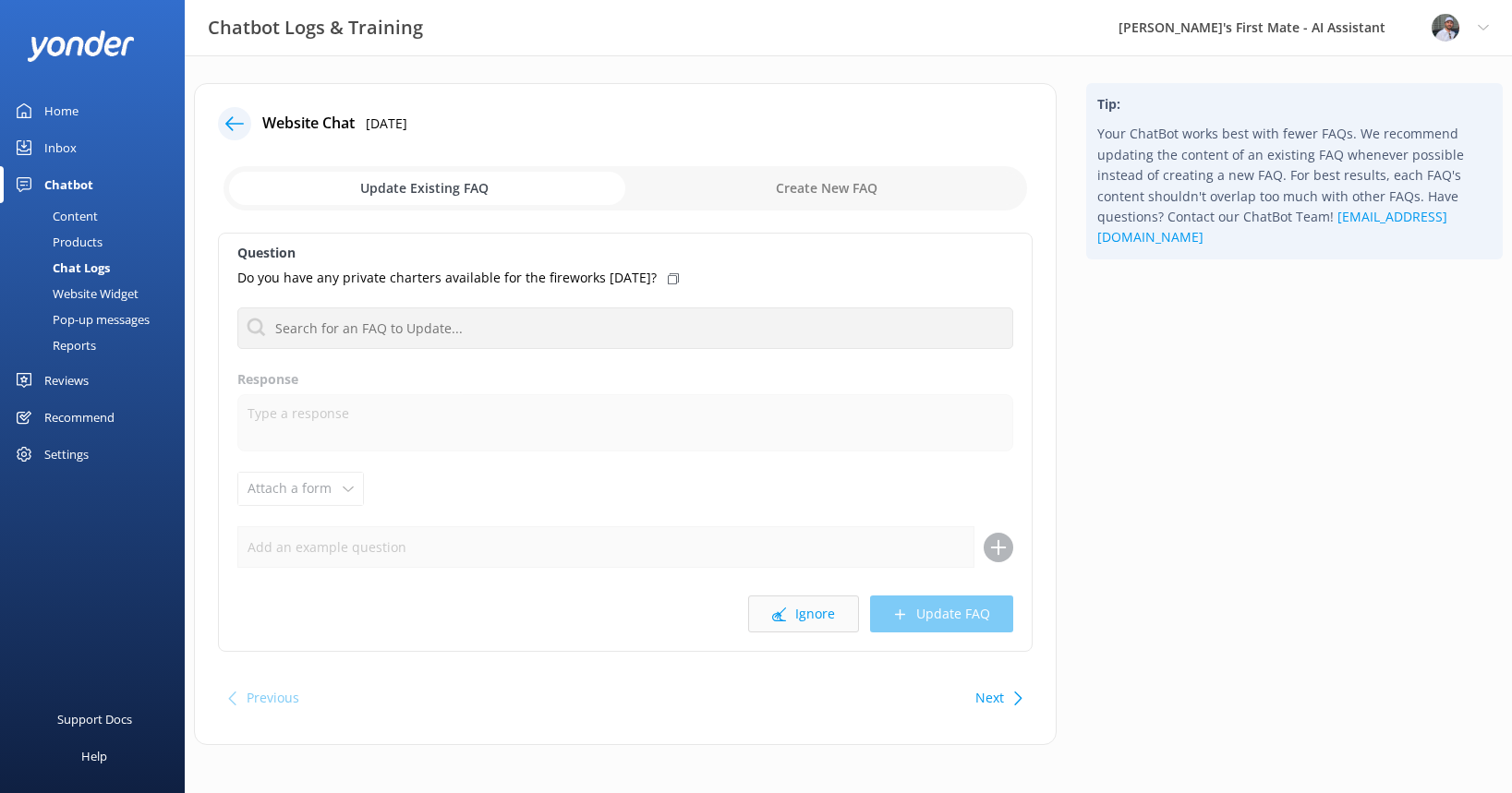 click on "Ignore" at bounding box center (804, 614) 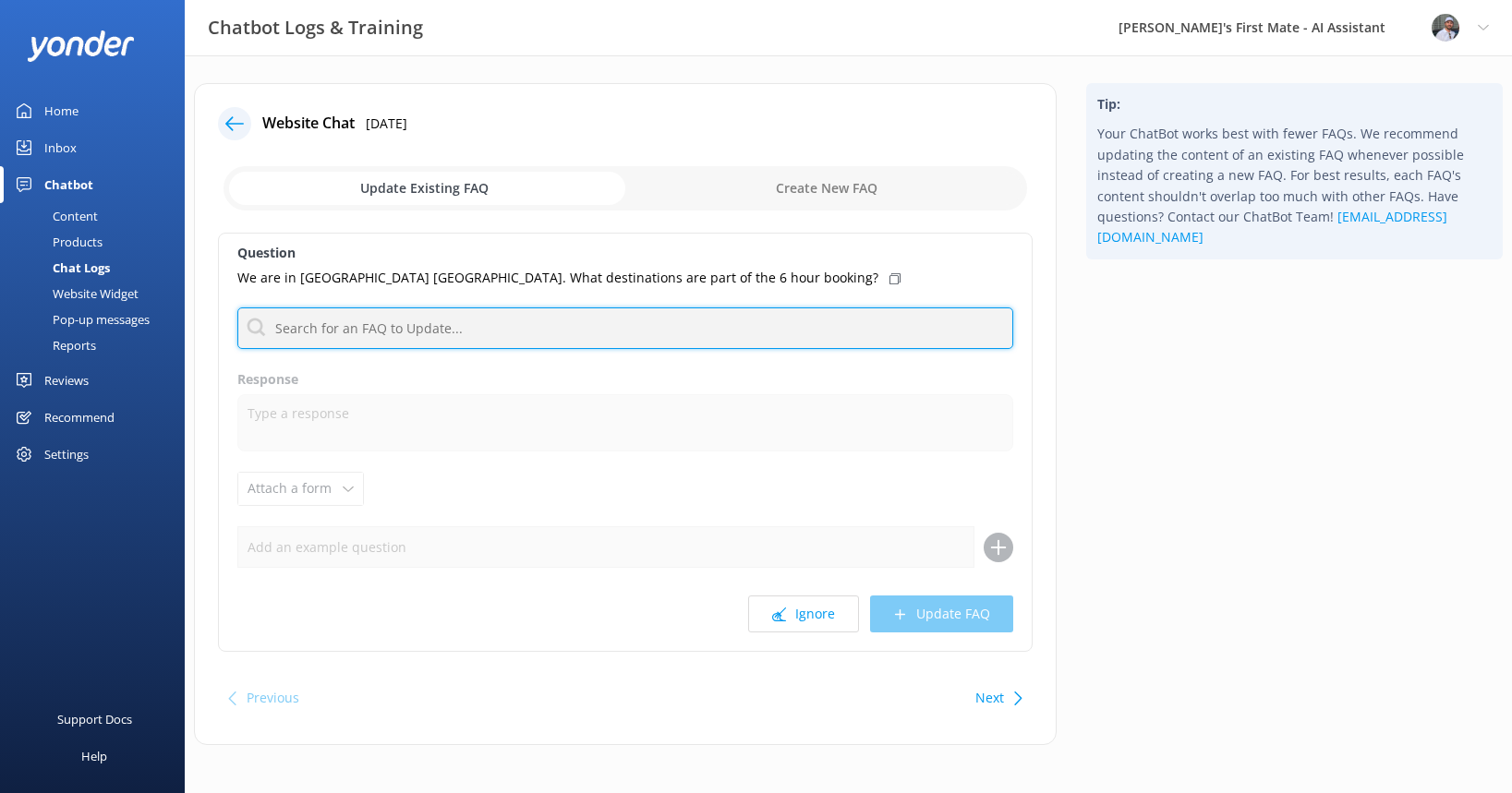 click at bounding box center [625, 328] 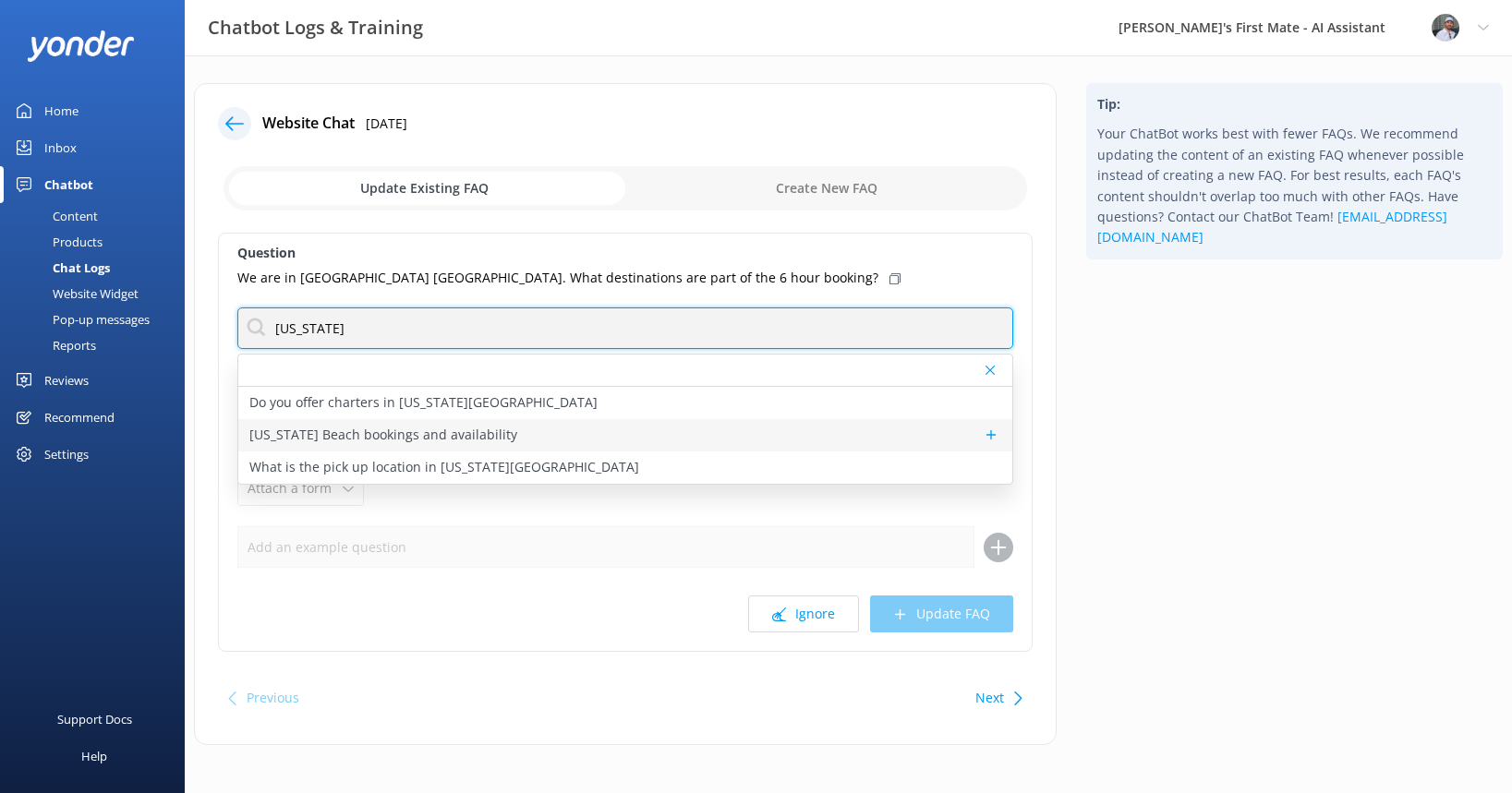 scroll, scrollTop: 7, scrollLeft: 0, axis: vertical 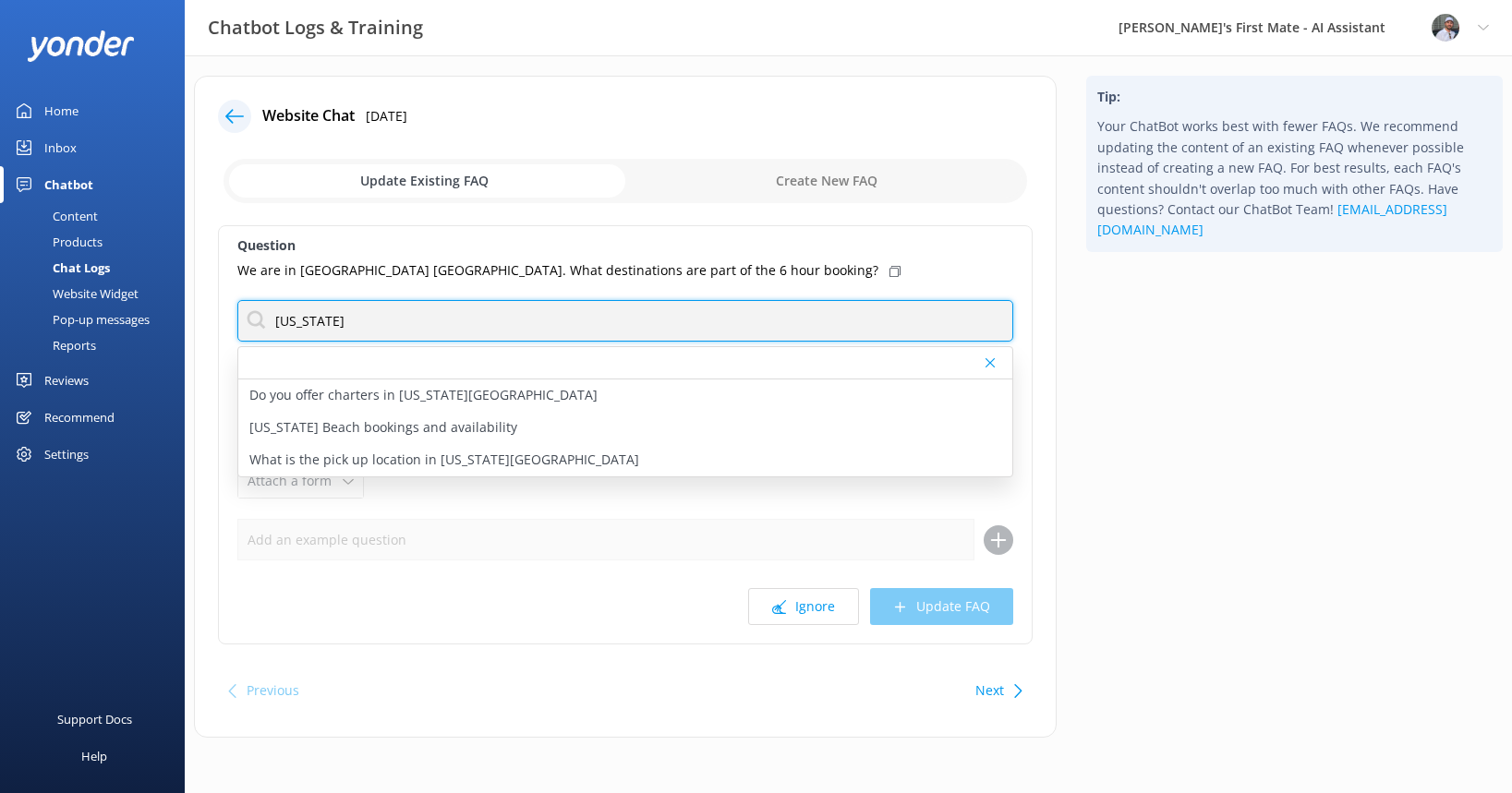 click on "[US_STATE]" at bounding box center (625, 320) 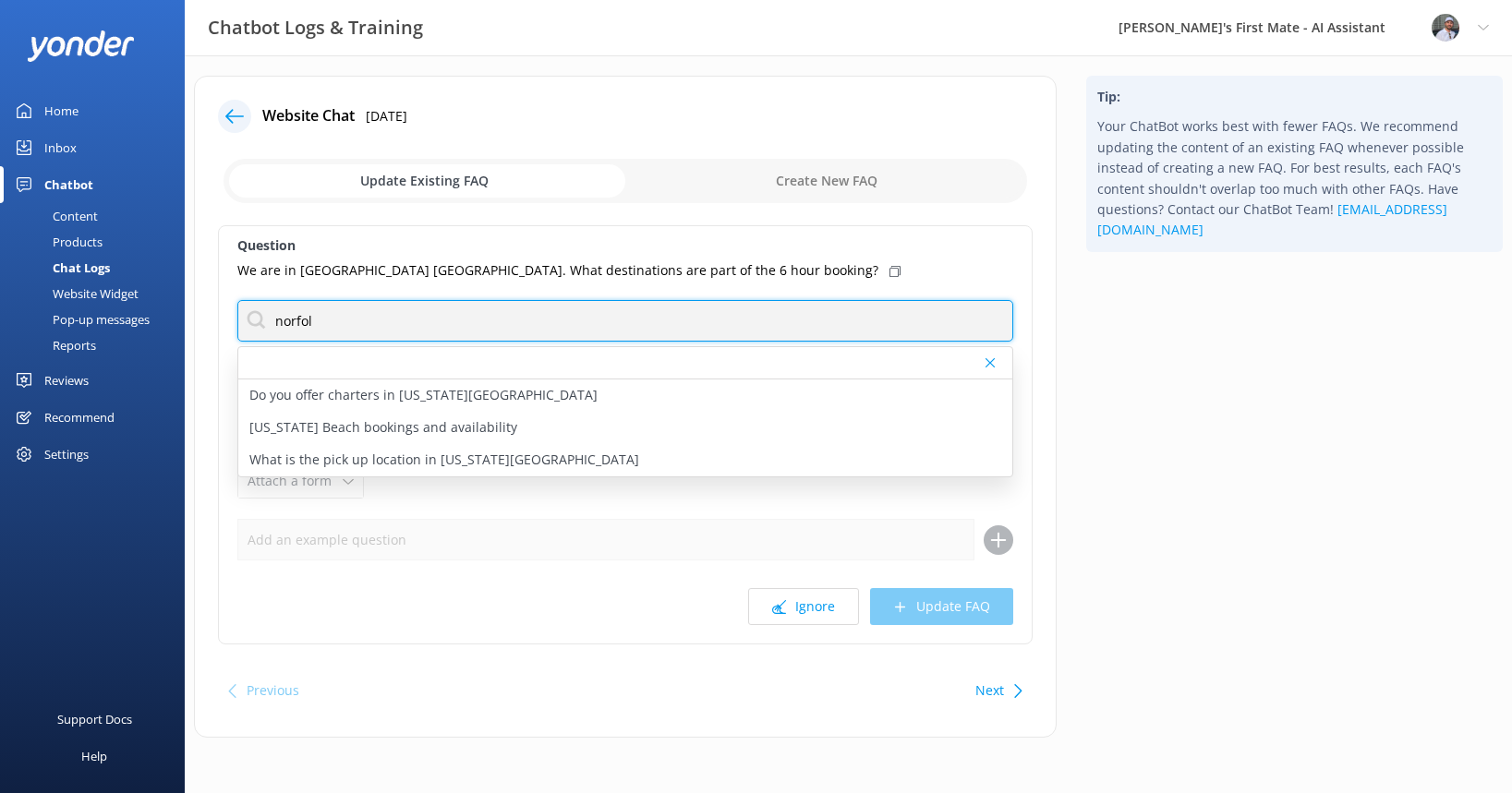 type on "[GEOGRAPHIC_DATA]" 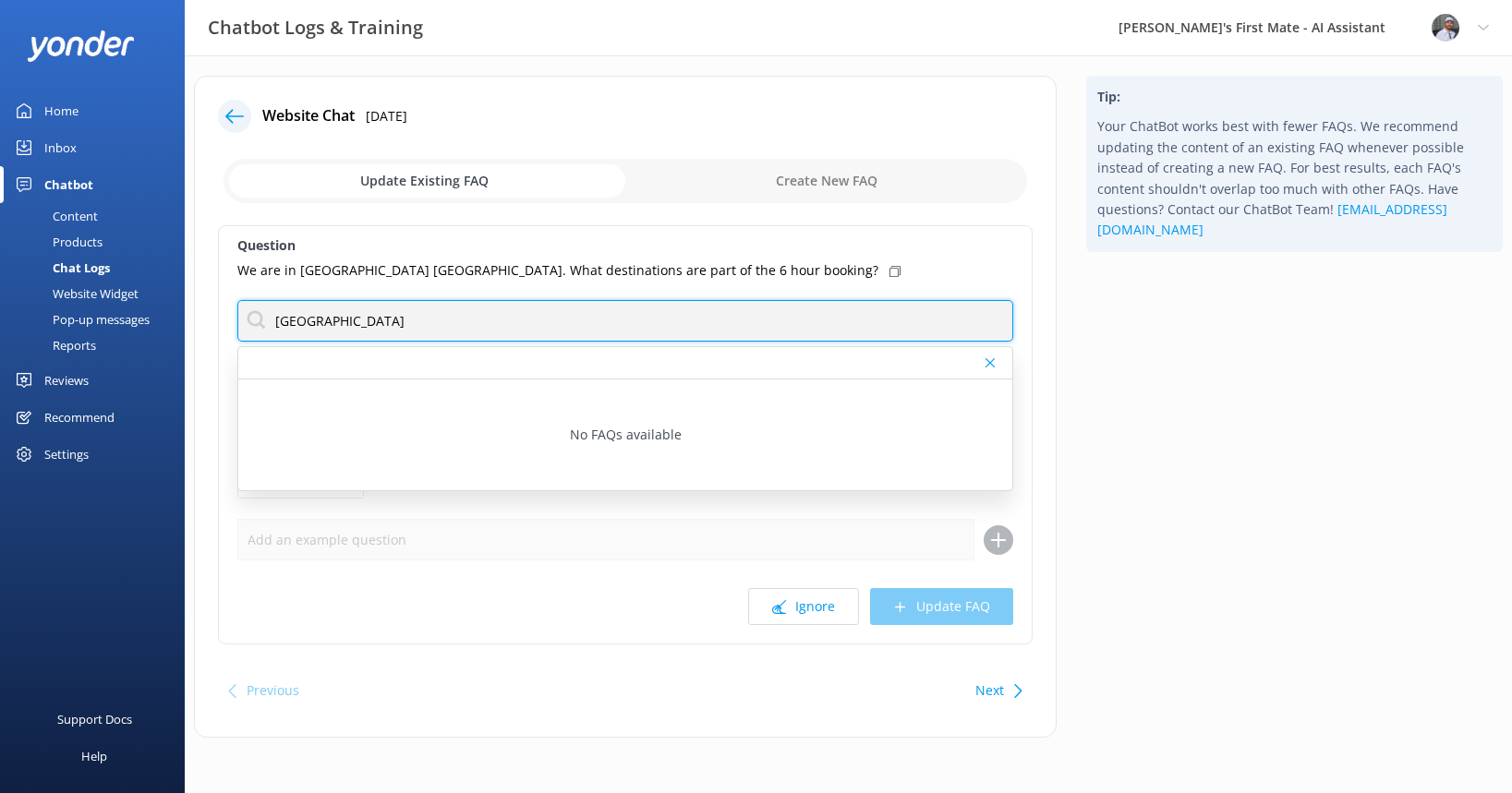click on "[GEOGRAPHIC_DATA]" at bounding box center [625, 320] 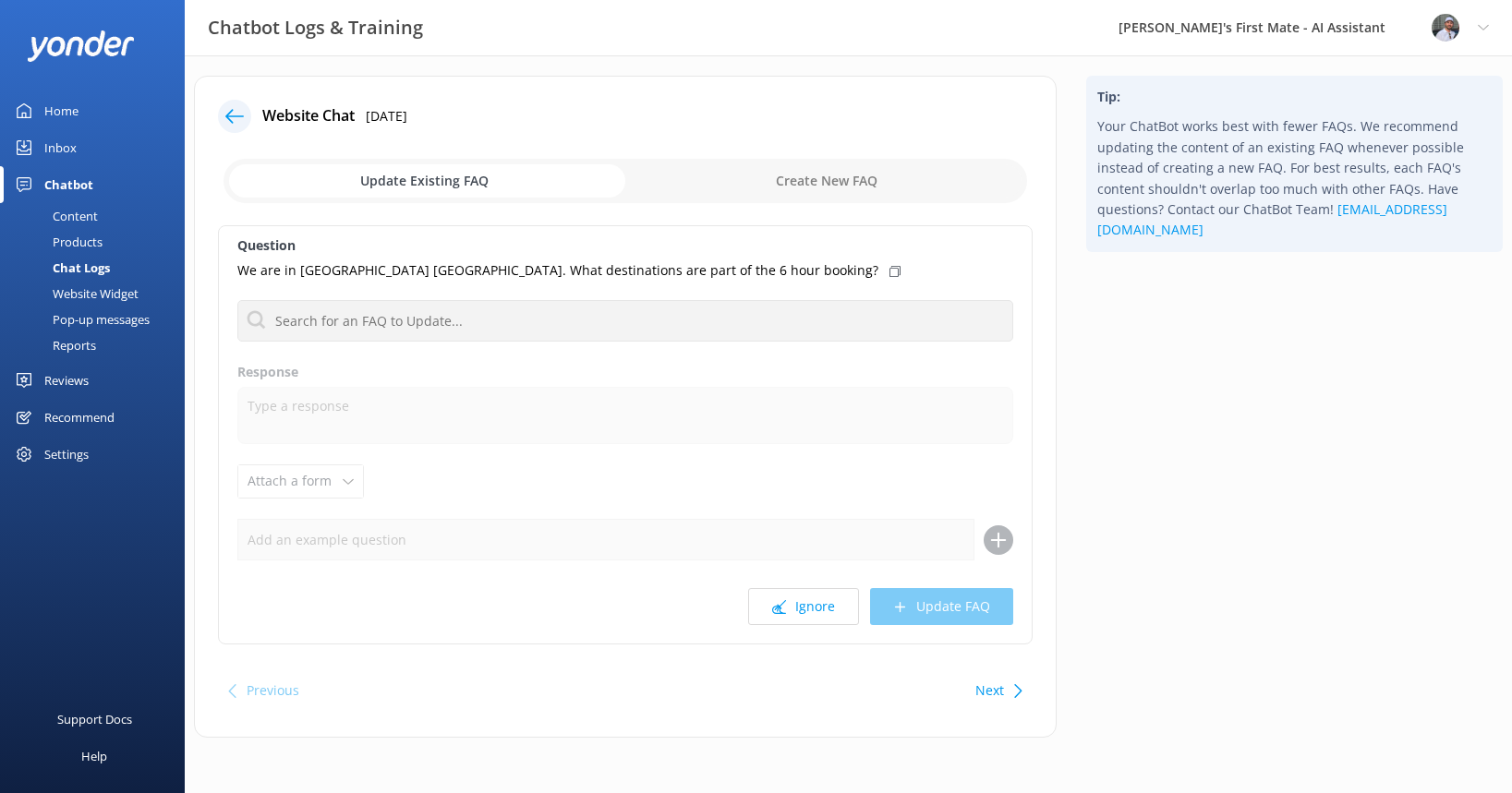 click 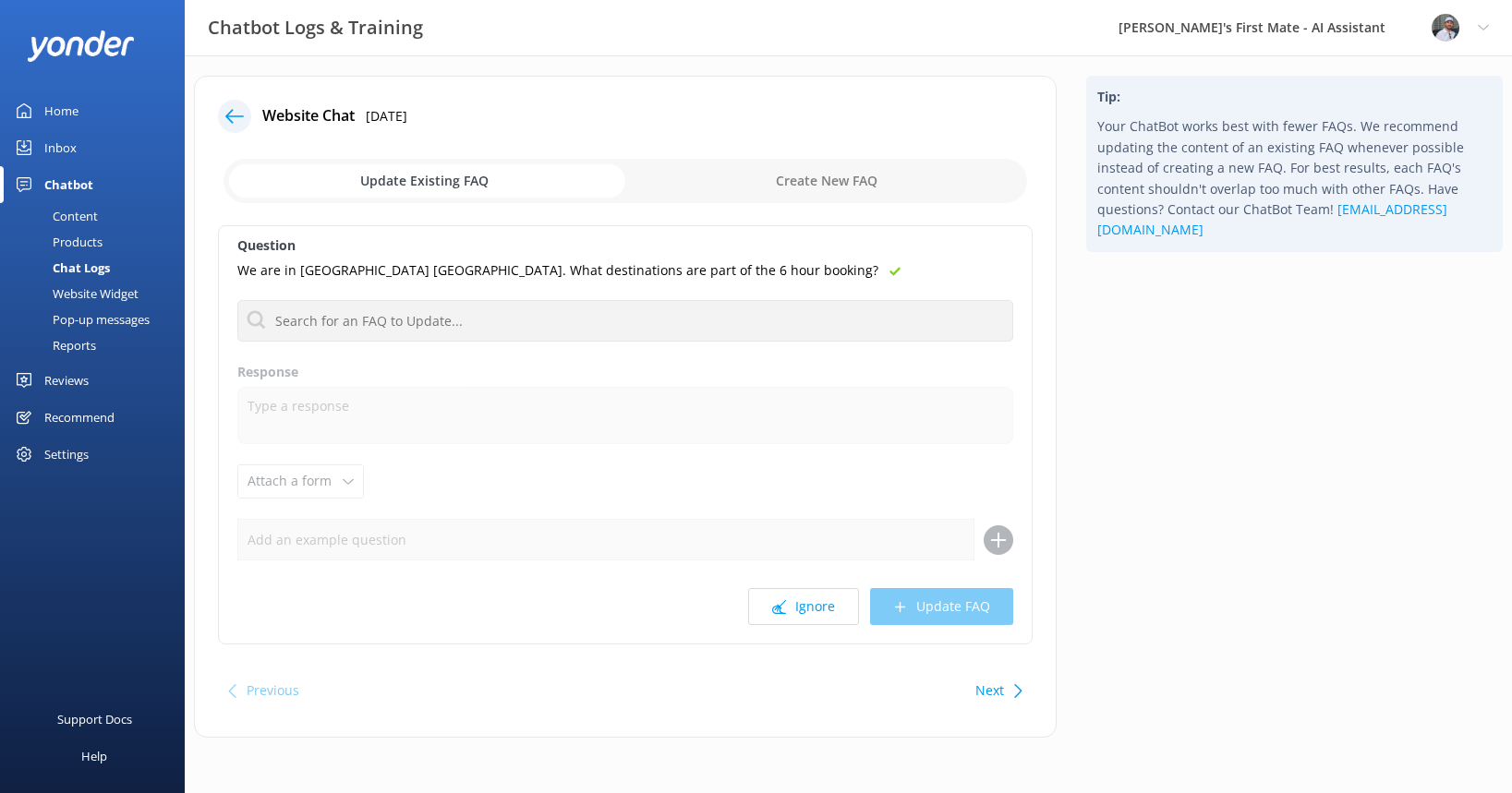 click at bounding box center (625, 181) 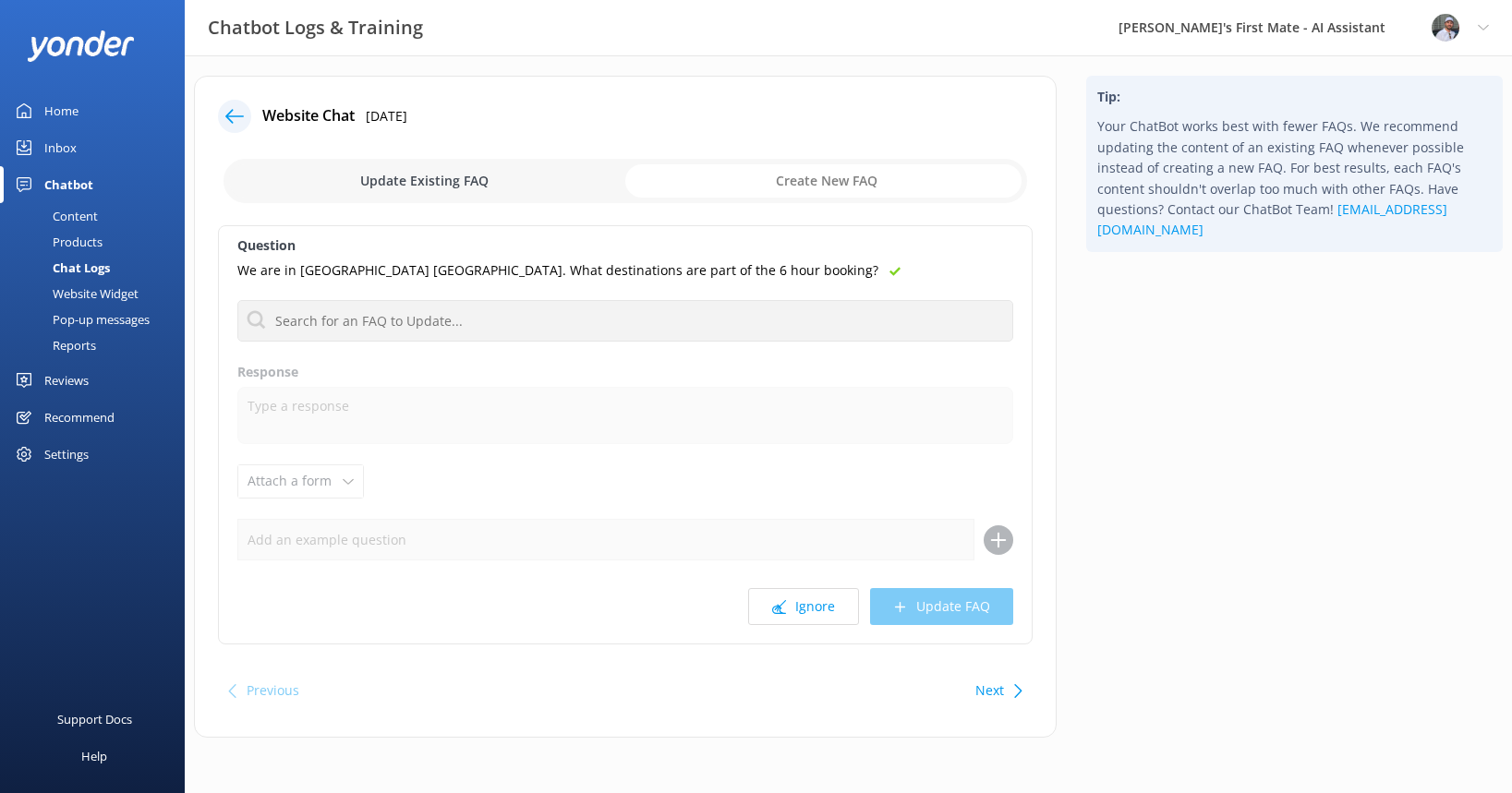 checkbox on "true" 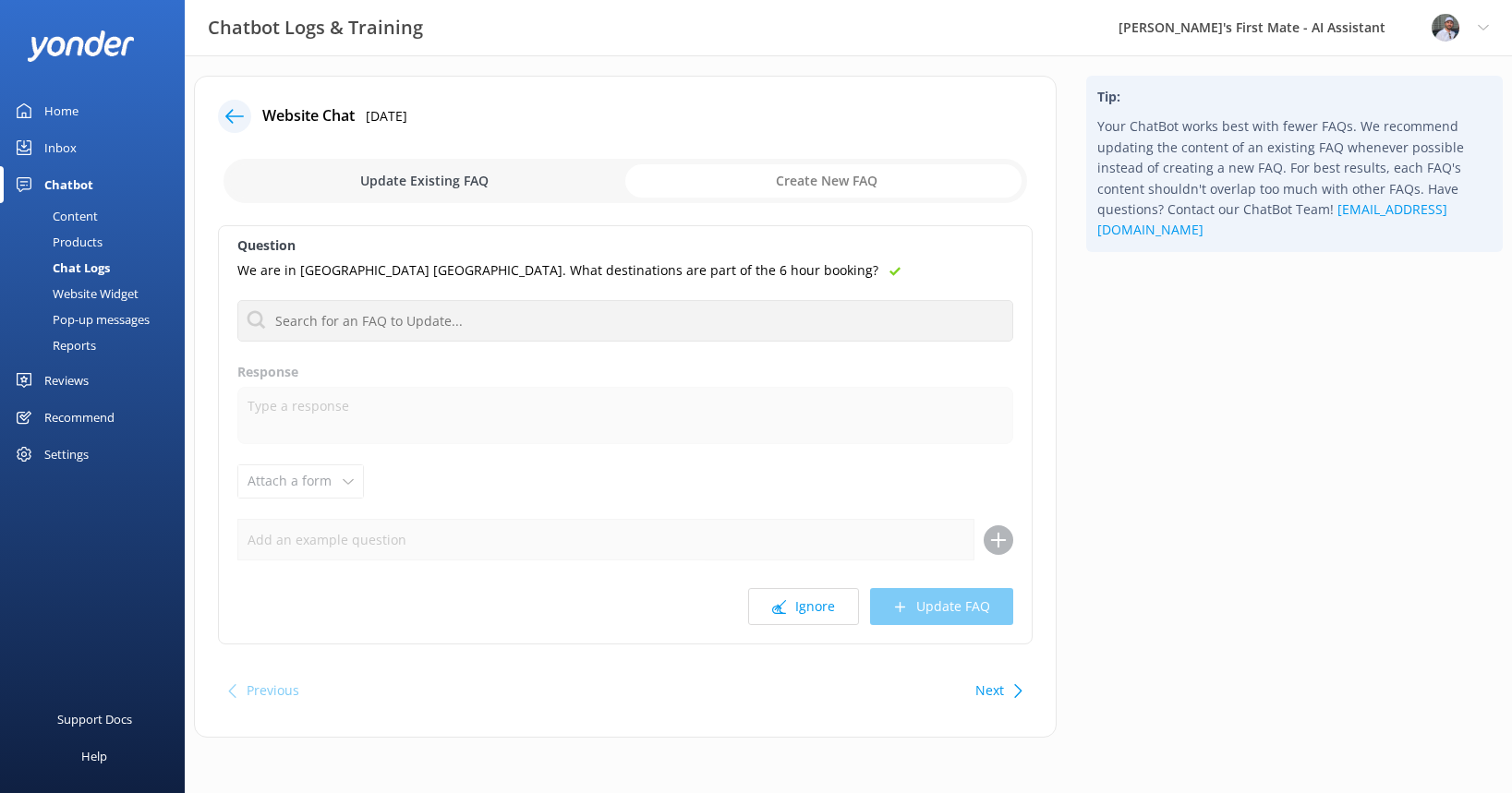 scroll, scrollTop: 0, scrollLeft: 0, axis: both 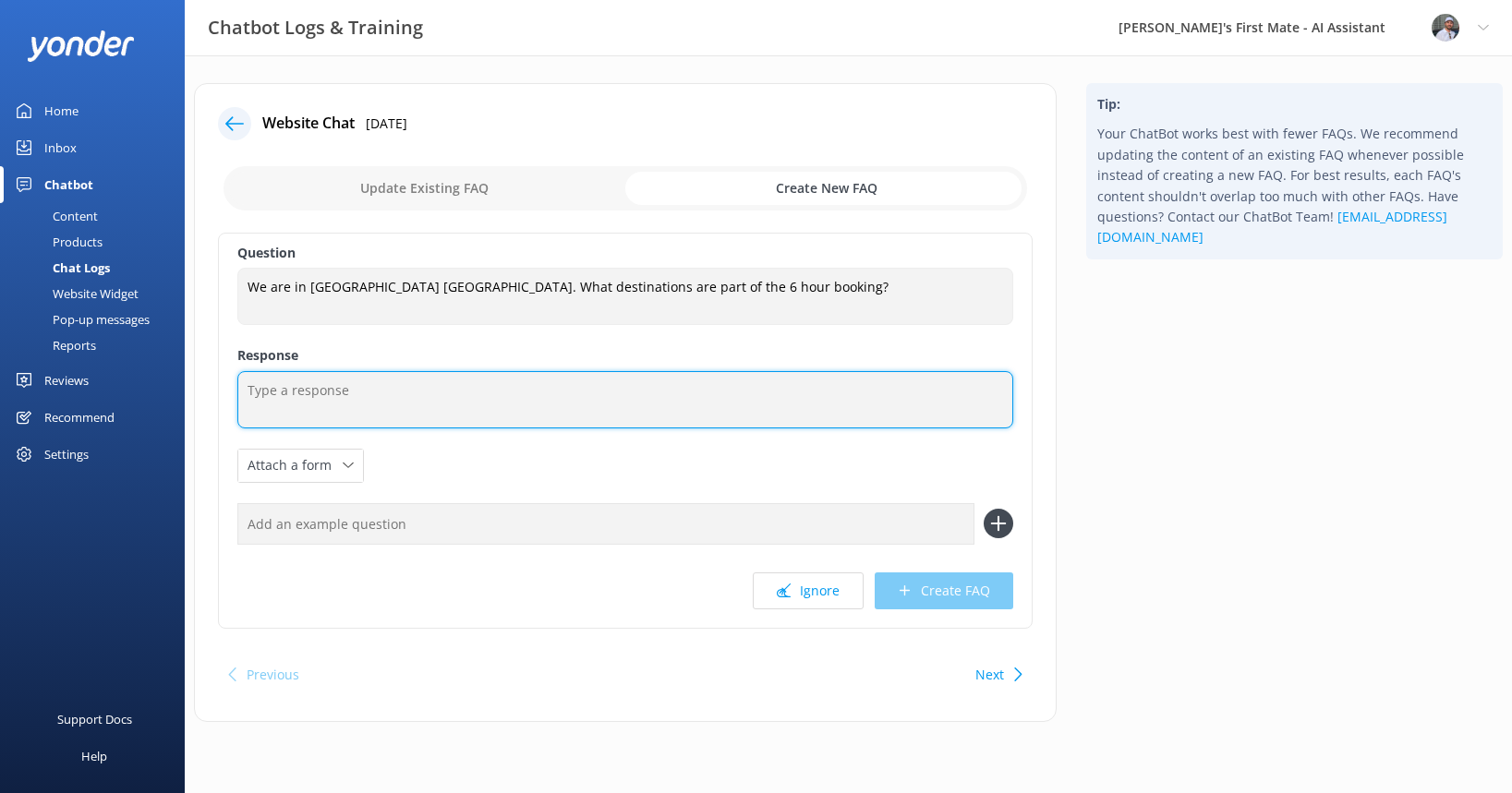 click at bounding box center [625, 400] 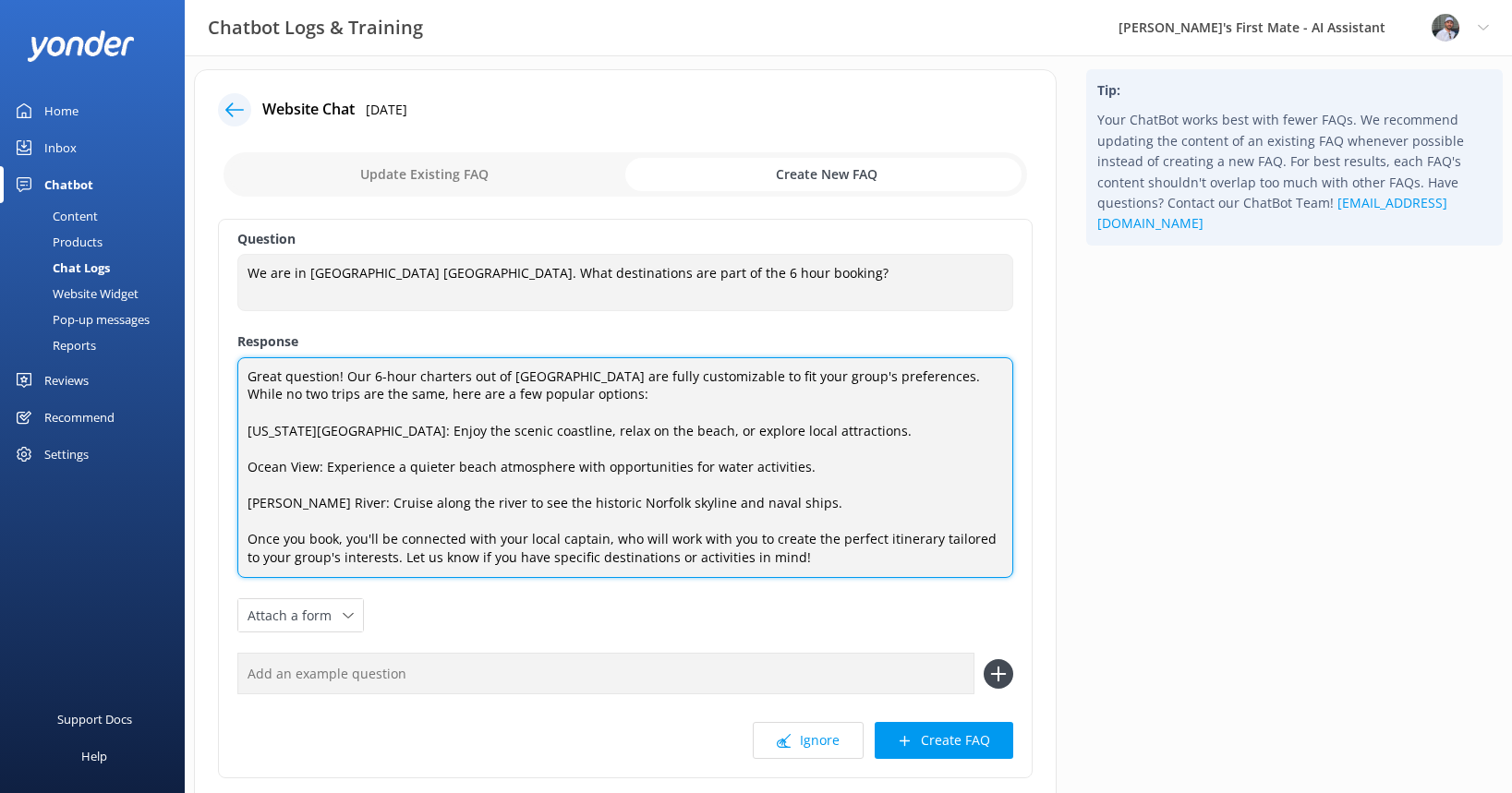 scroll, scrollTop: 16, scrollLeft: 0, axis: vertical 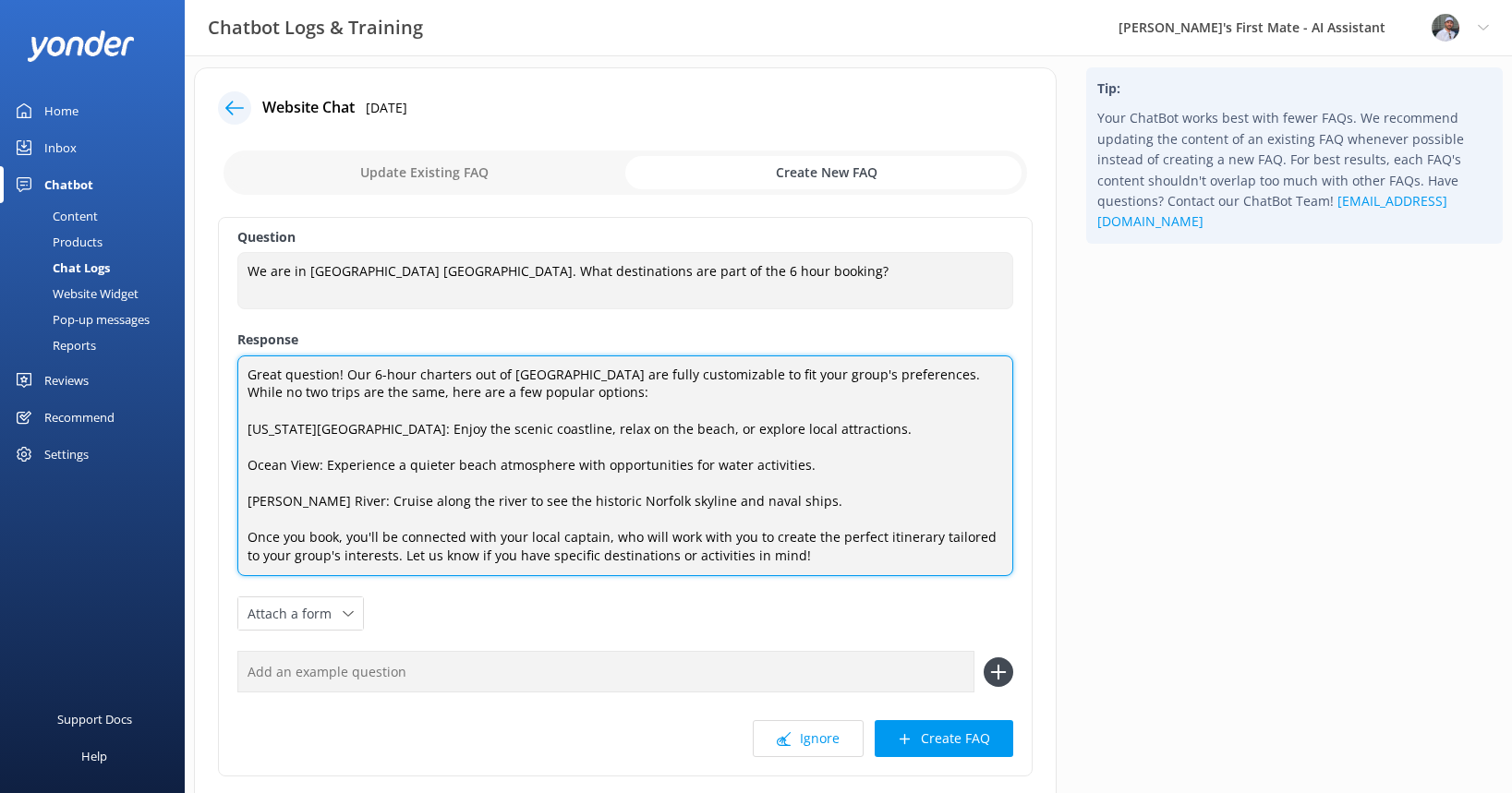 type on "Great question! Our 6-hour charters out of [GEOGRAPHIC_DATA] are fully customizable to fit your group's preferences. While no two trips are the same, here are a few popular options:
[US_STATE][GEOGRAPHIC_DATA]: Enjoy the scenic coastline, relax on the beach, or explore local attractions.
Ocean View: Experience a quieter beach atmosphere with opportunities for water activities.
[PERSON_NAME] River: Cruise along the river to see the historic Norfolk skyline and naval ships.
Once you book, you'll be connected with your local captain, who will work with you to create the perfect itinerary tailored to your group's interests. Let us know if you have specific destinations or activities in mind!" 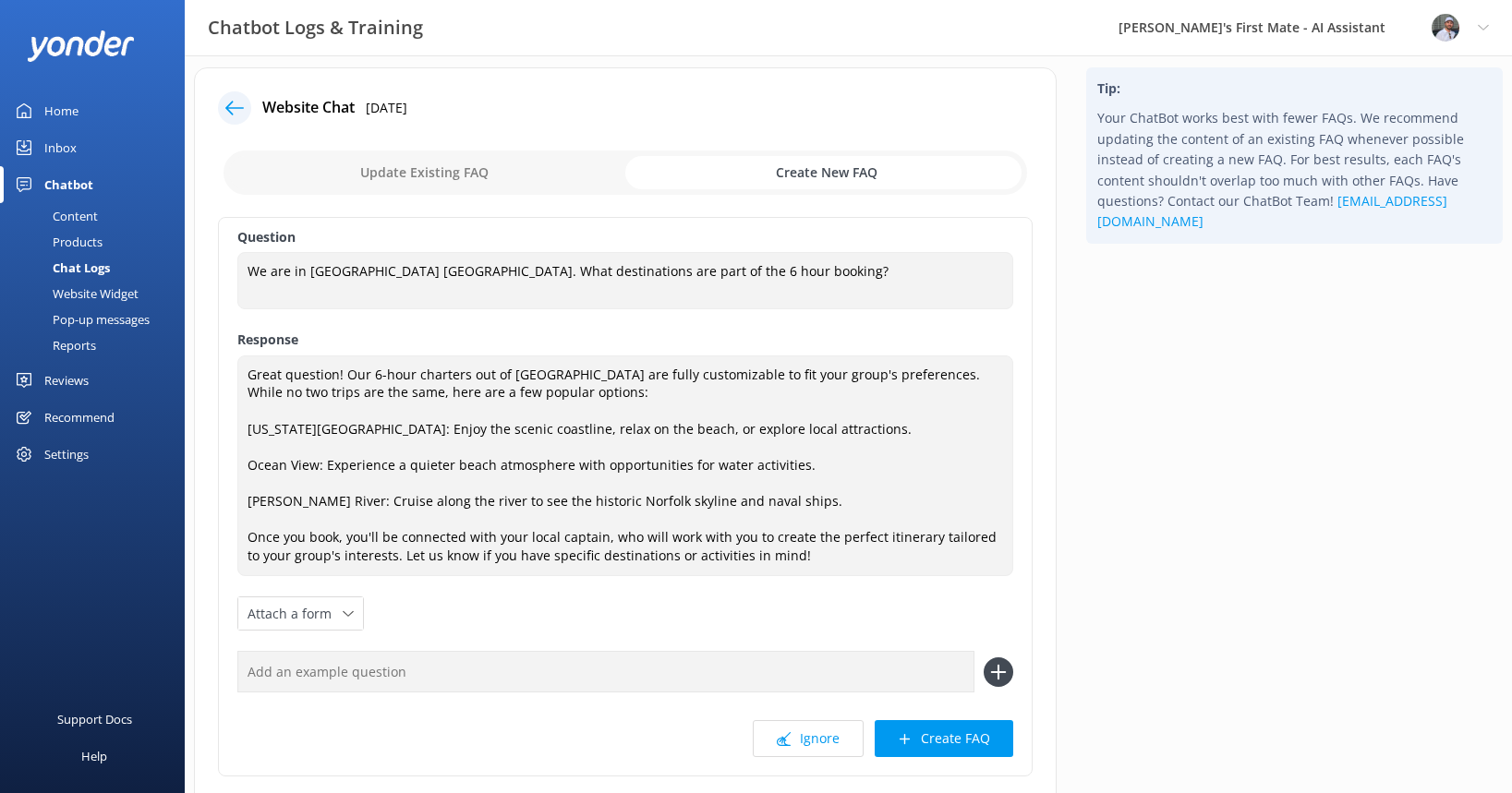 click at bounding box center [606, 671] 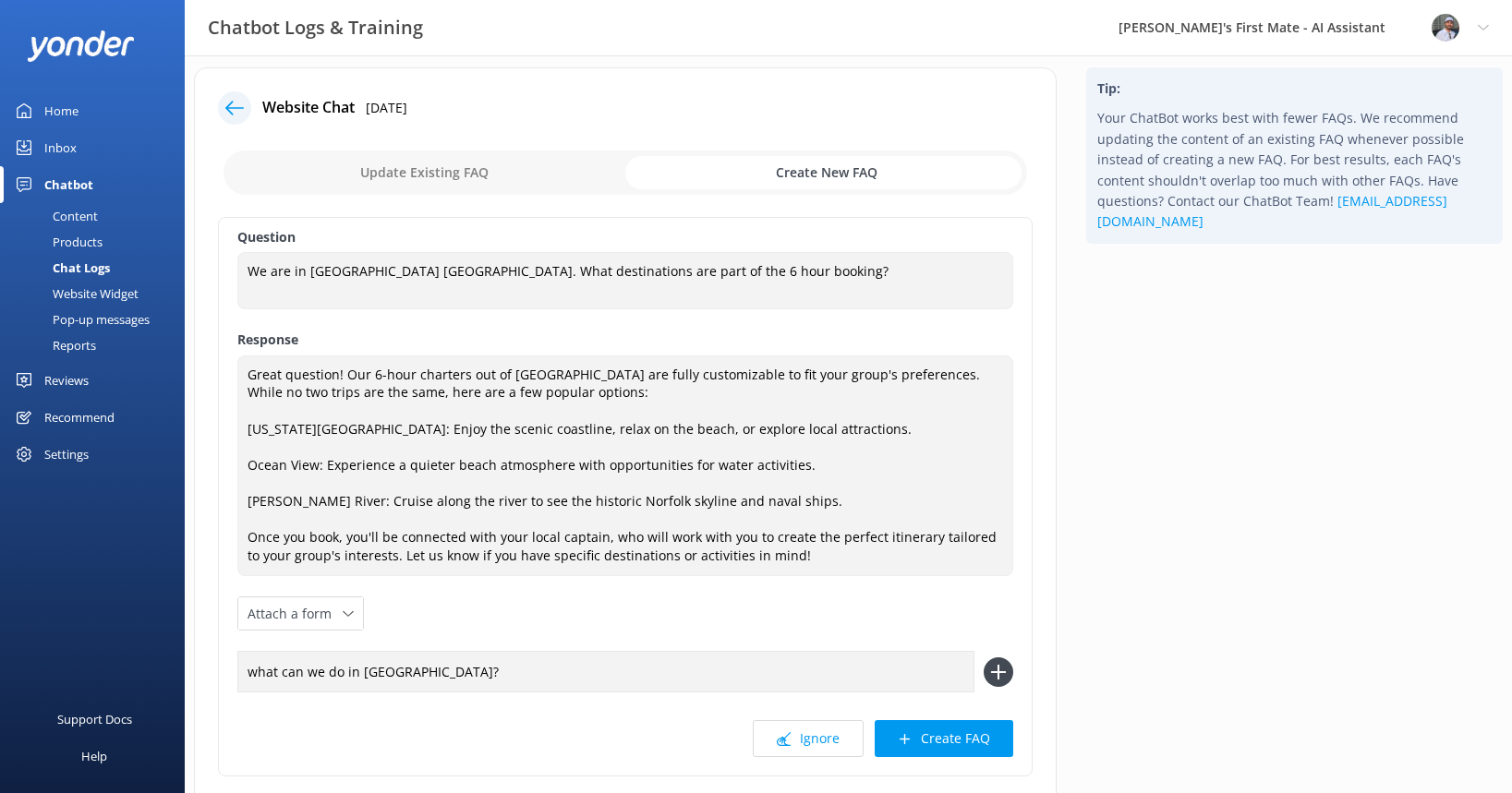 type on "what can we do in [GEOGRAPHIC_DATA]?" 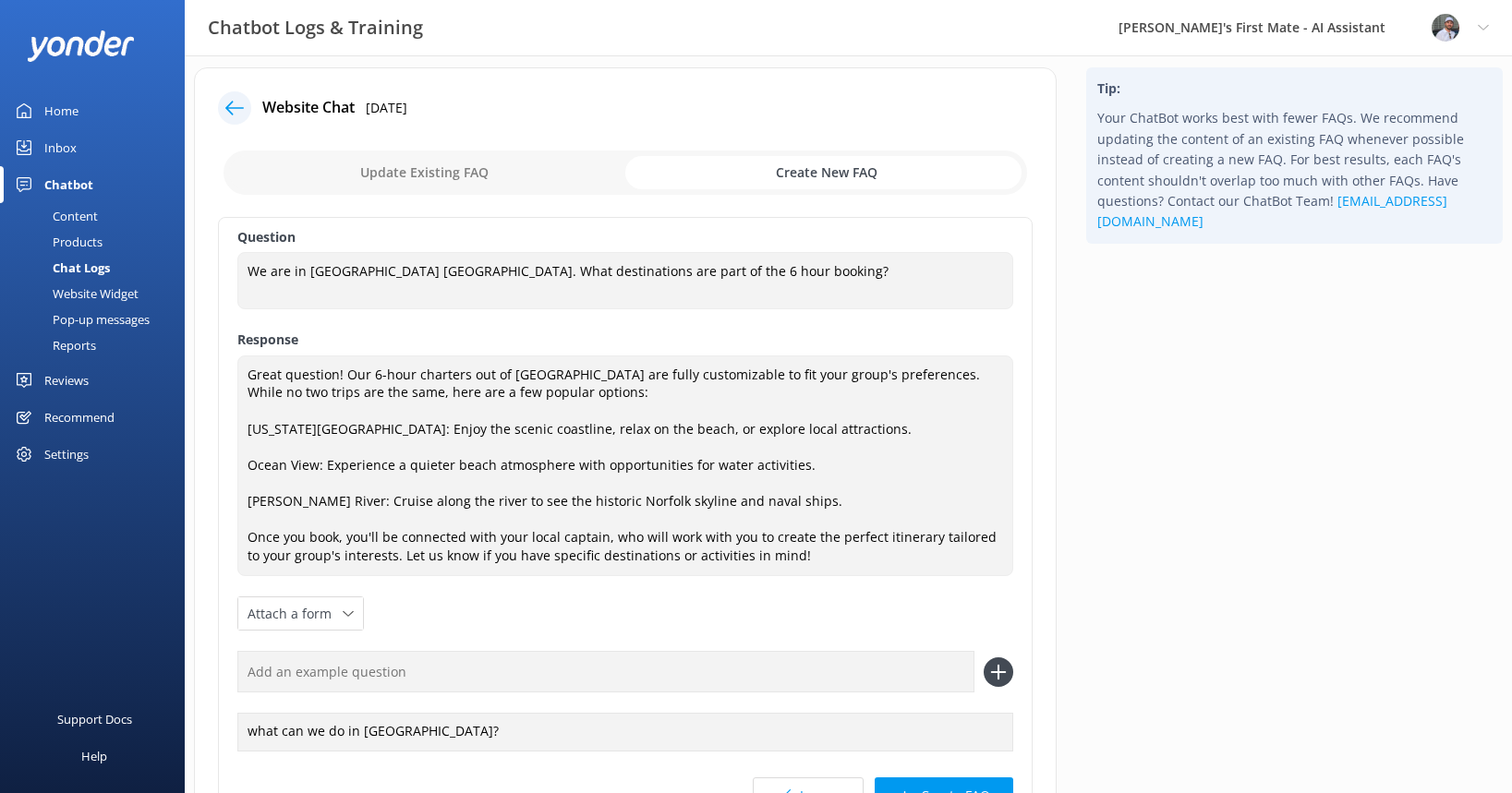 click at bounding box center [606, 671] 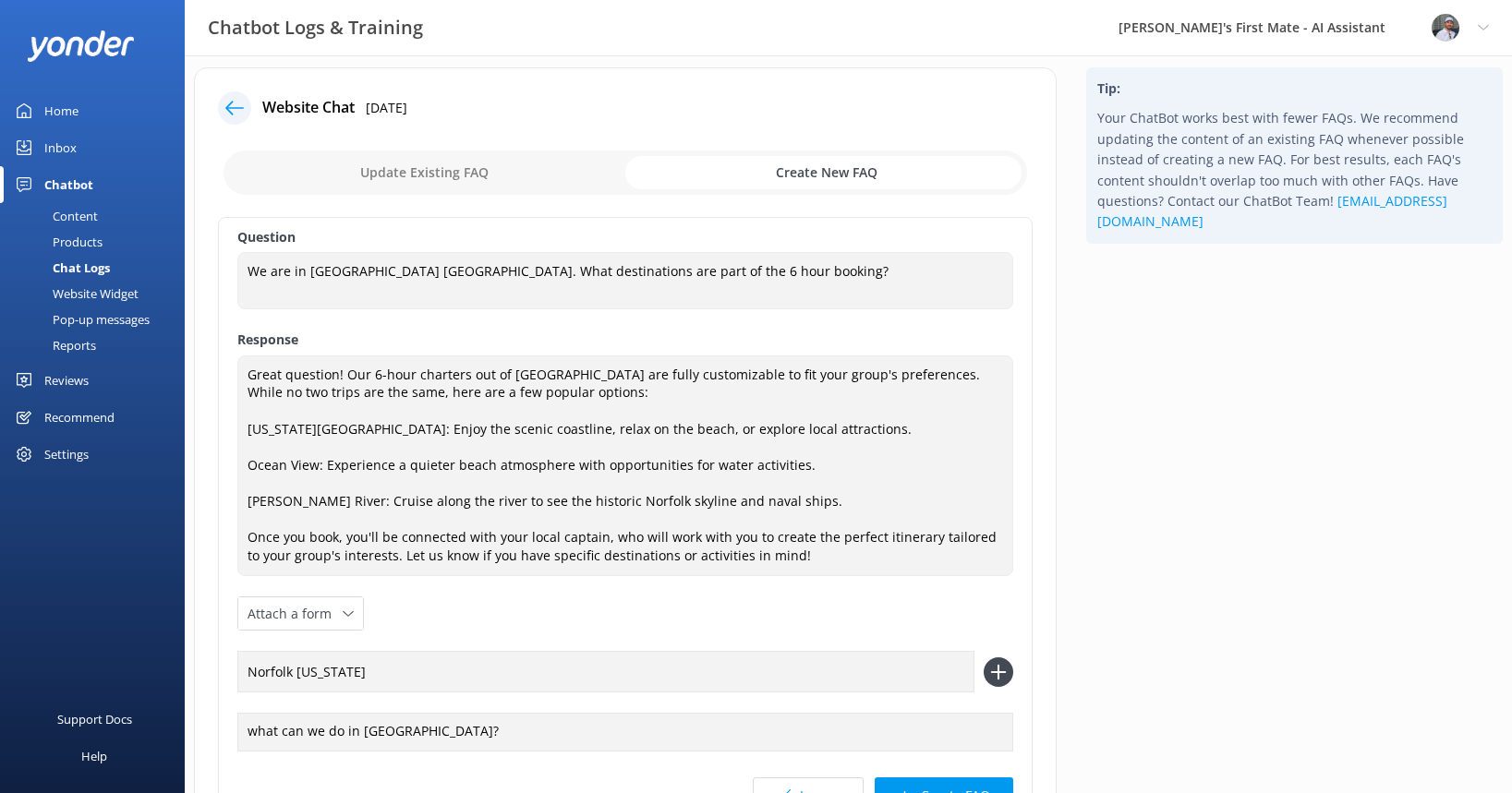 type on "Norfolk [US_STATE]" 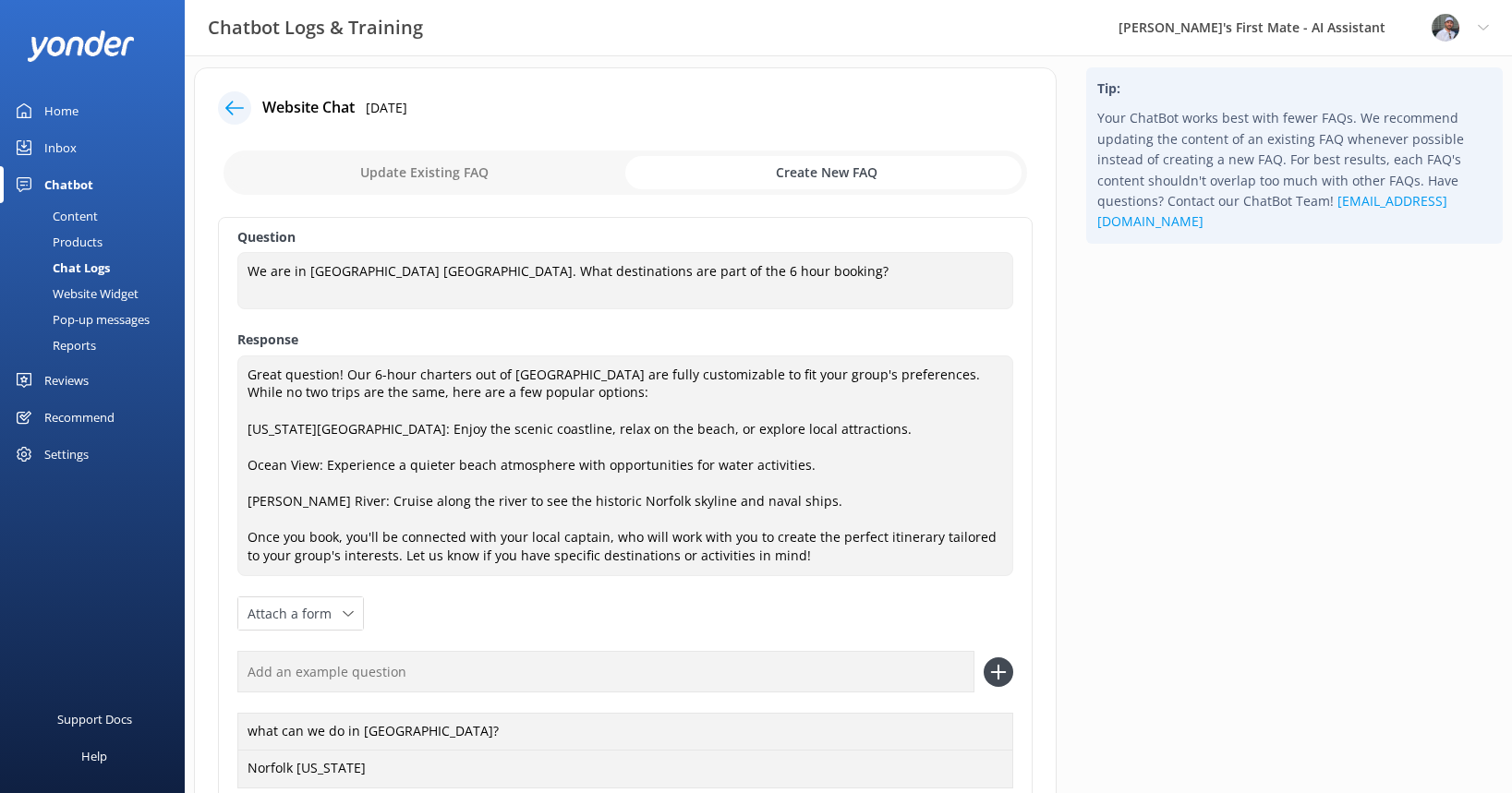 click at bounding box center [606, 671] 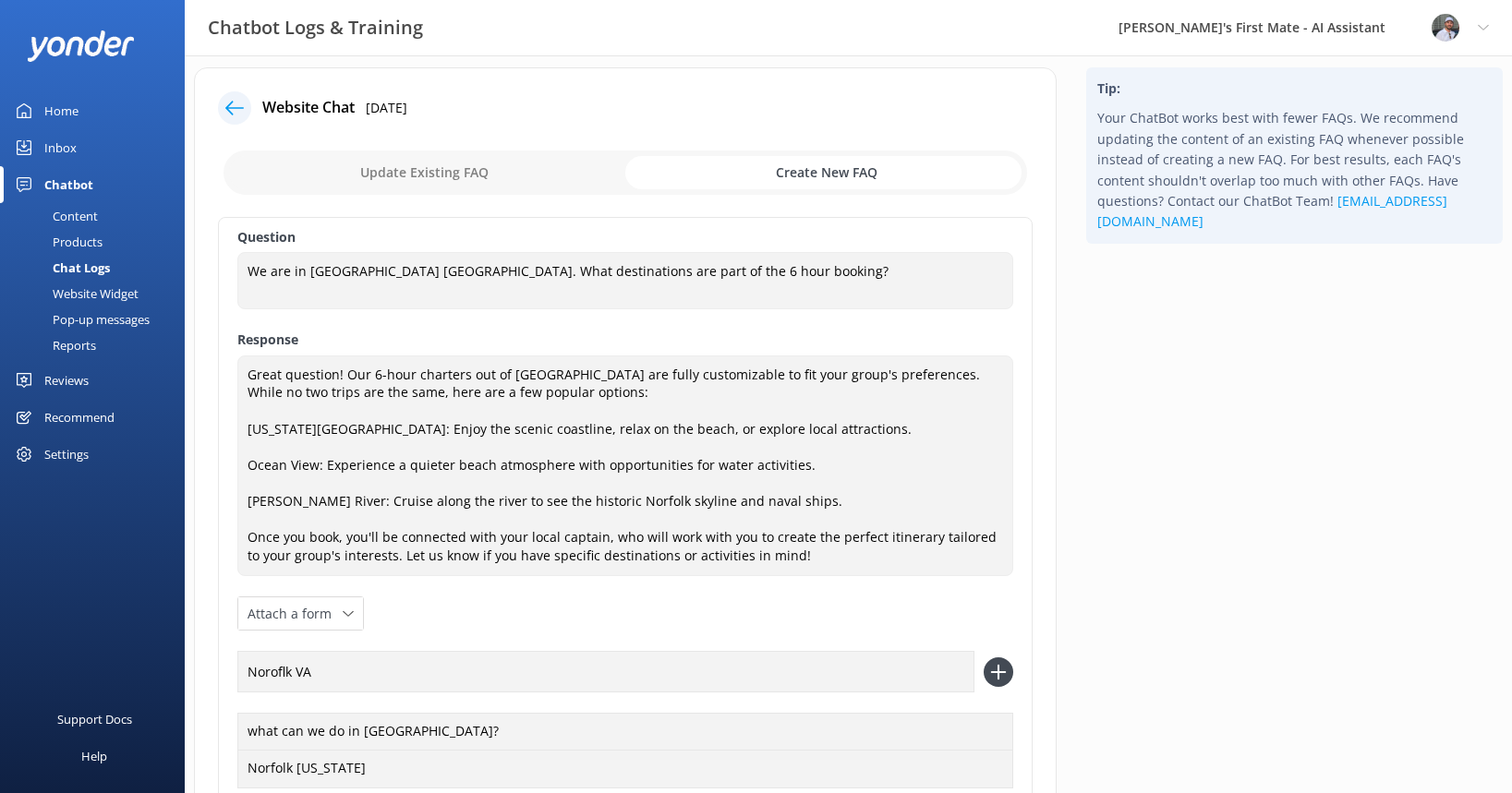click on "Noroflk VA" at bounding box center (606, 671) 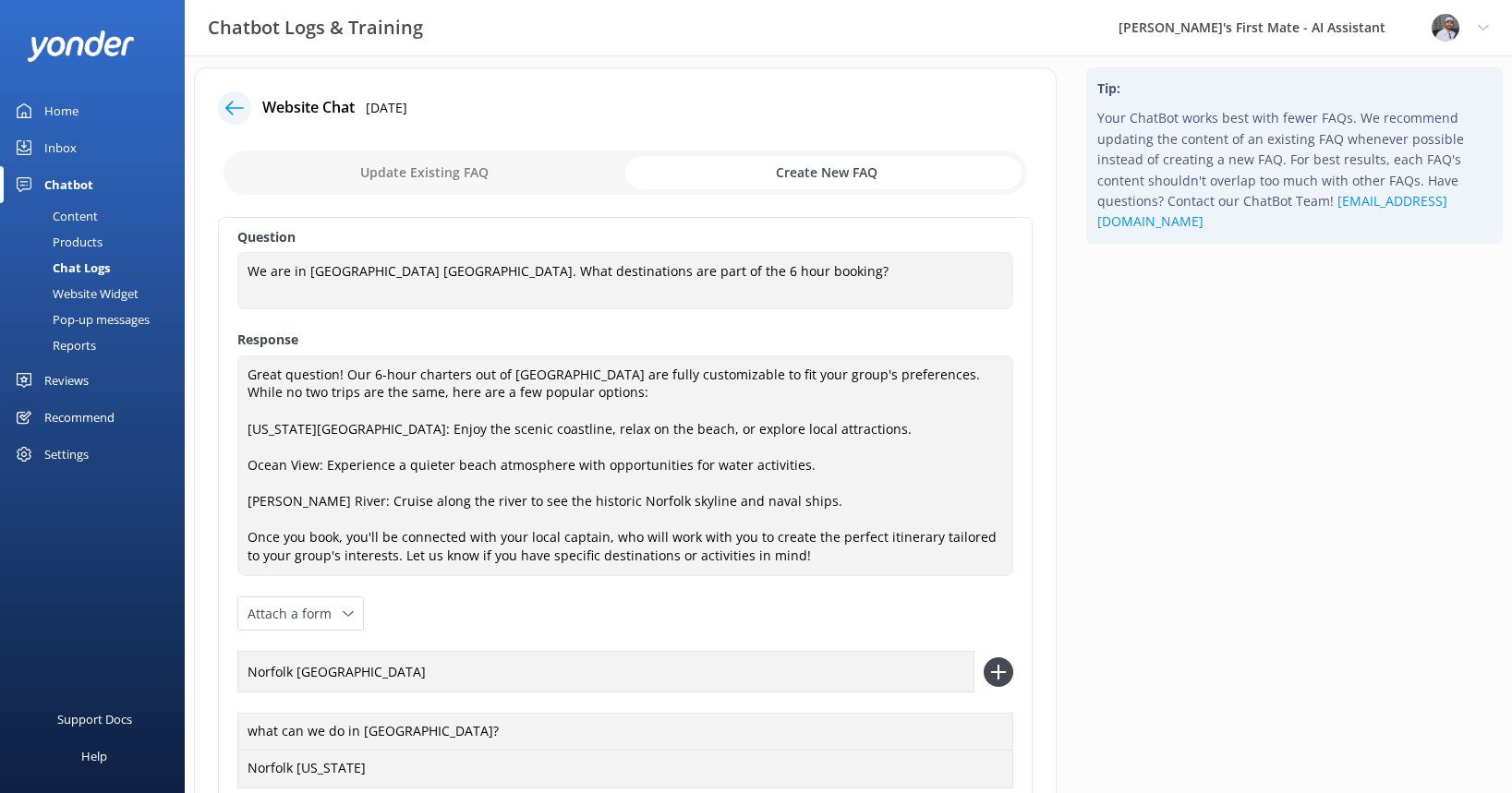 type on "Norfolk [GEOGRAPHIC_DATA]" 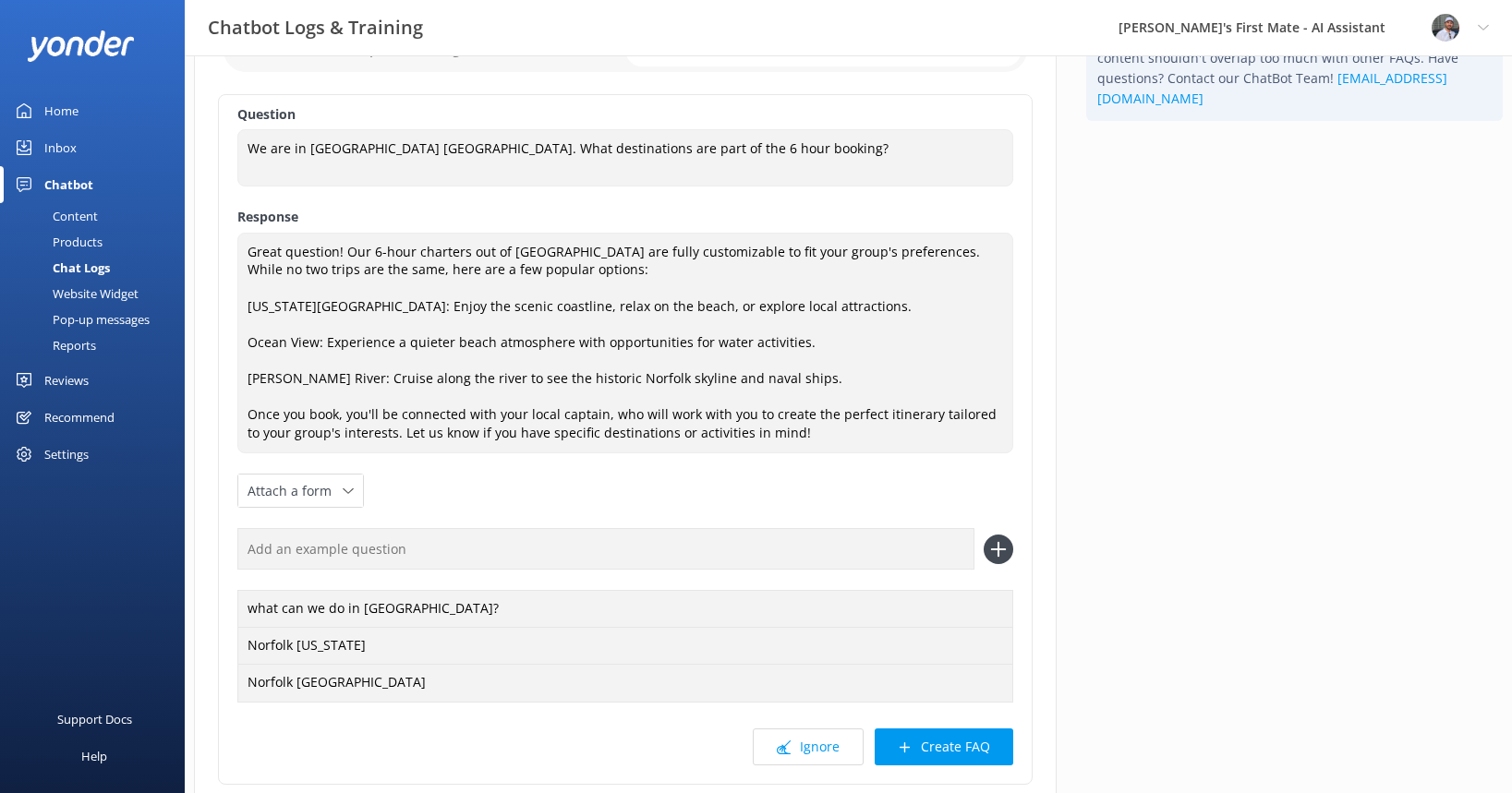 scroll, scrollTop: 279, scrollLeft: 0, axis: vertical 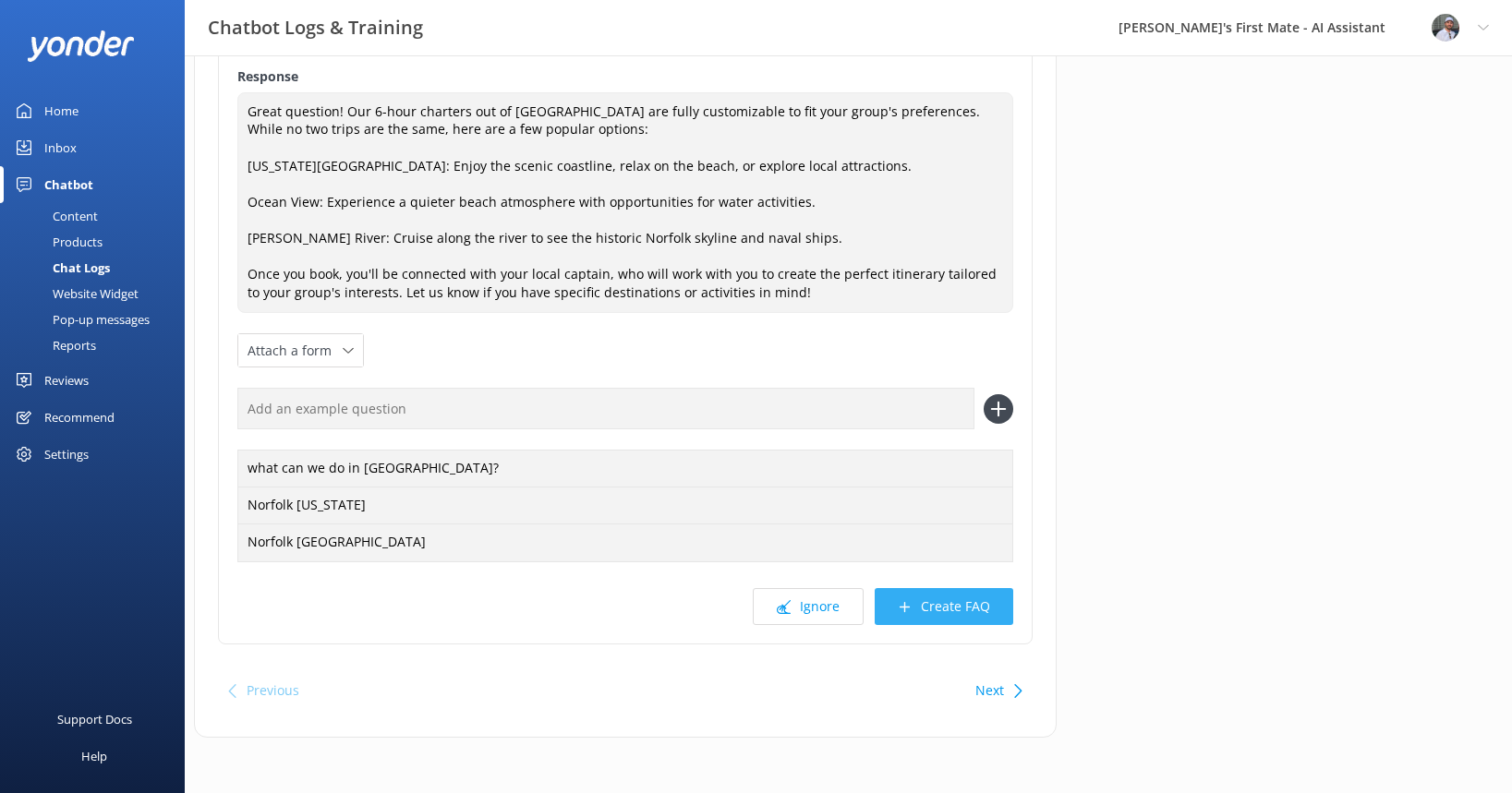 click on "Create FAQ" at bounding box center (944, 607) 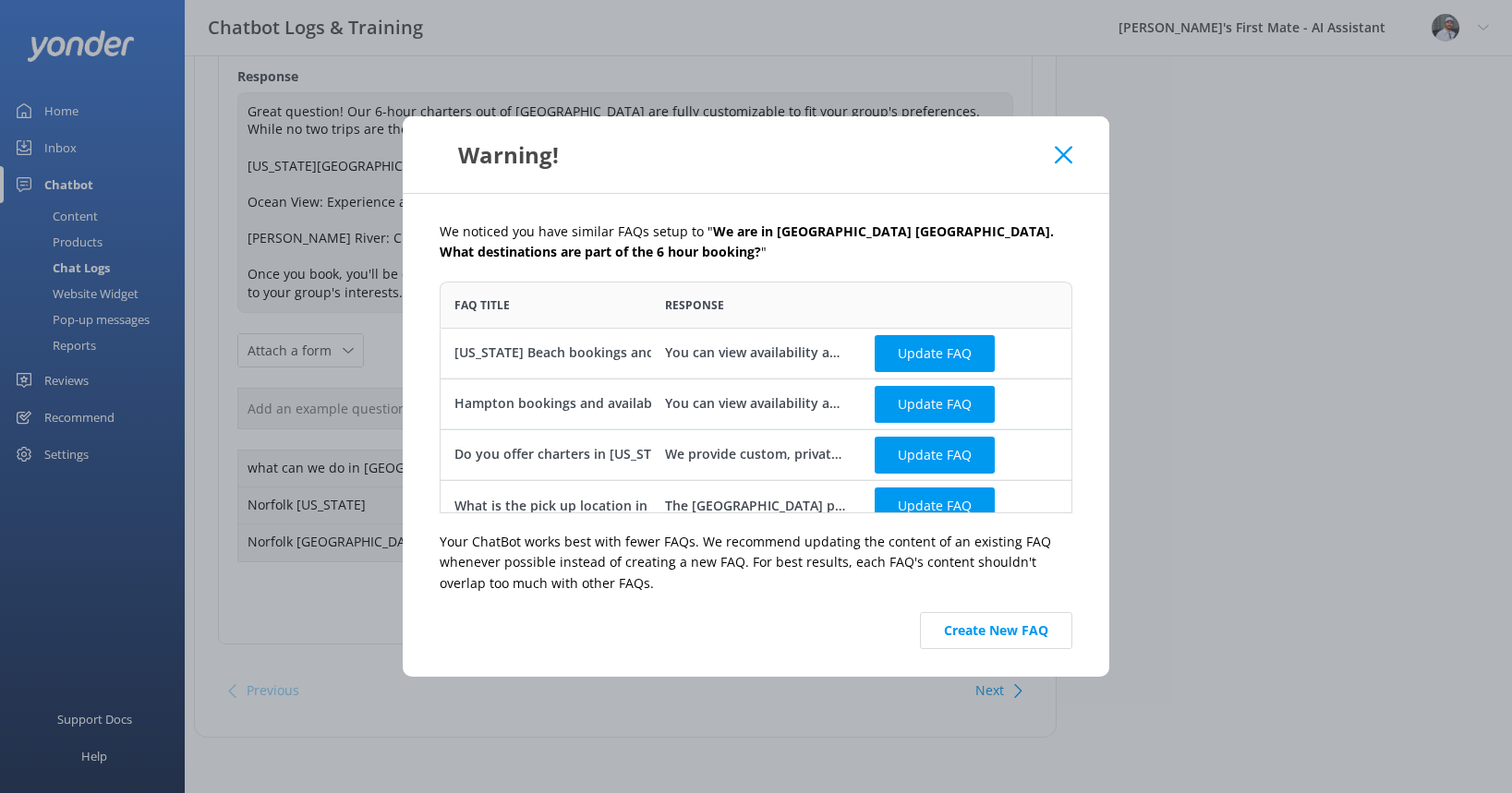 scroll, scrollTop: 1, scrollLeft: 1, axis: both 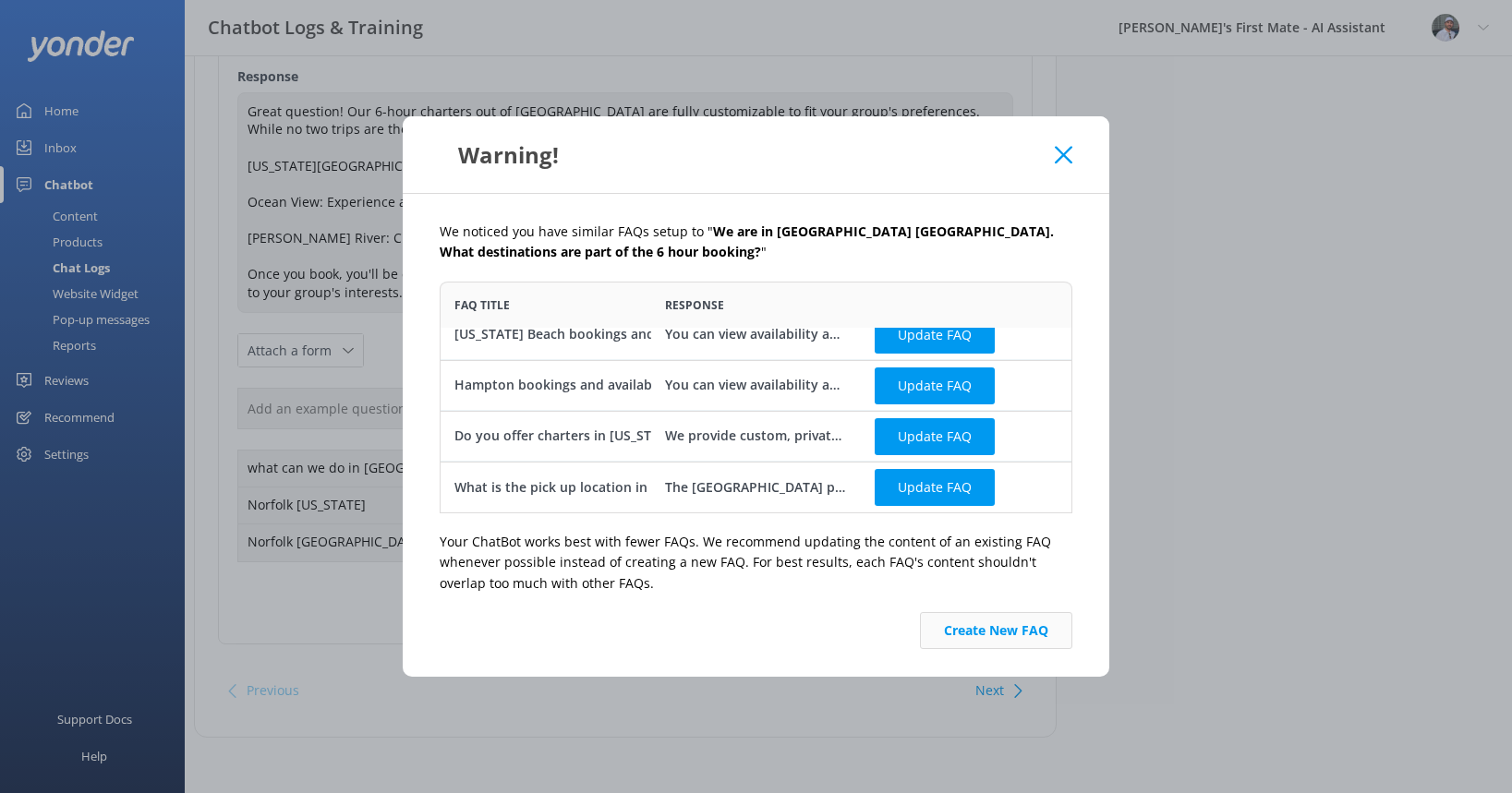 click on "Create New FAQ" at bounding box center (996, 631) 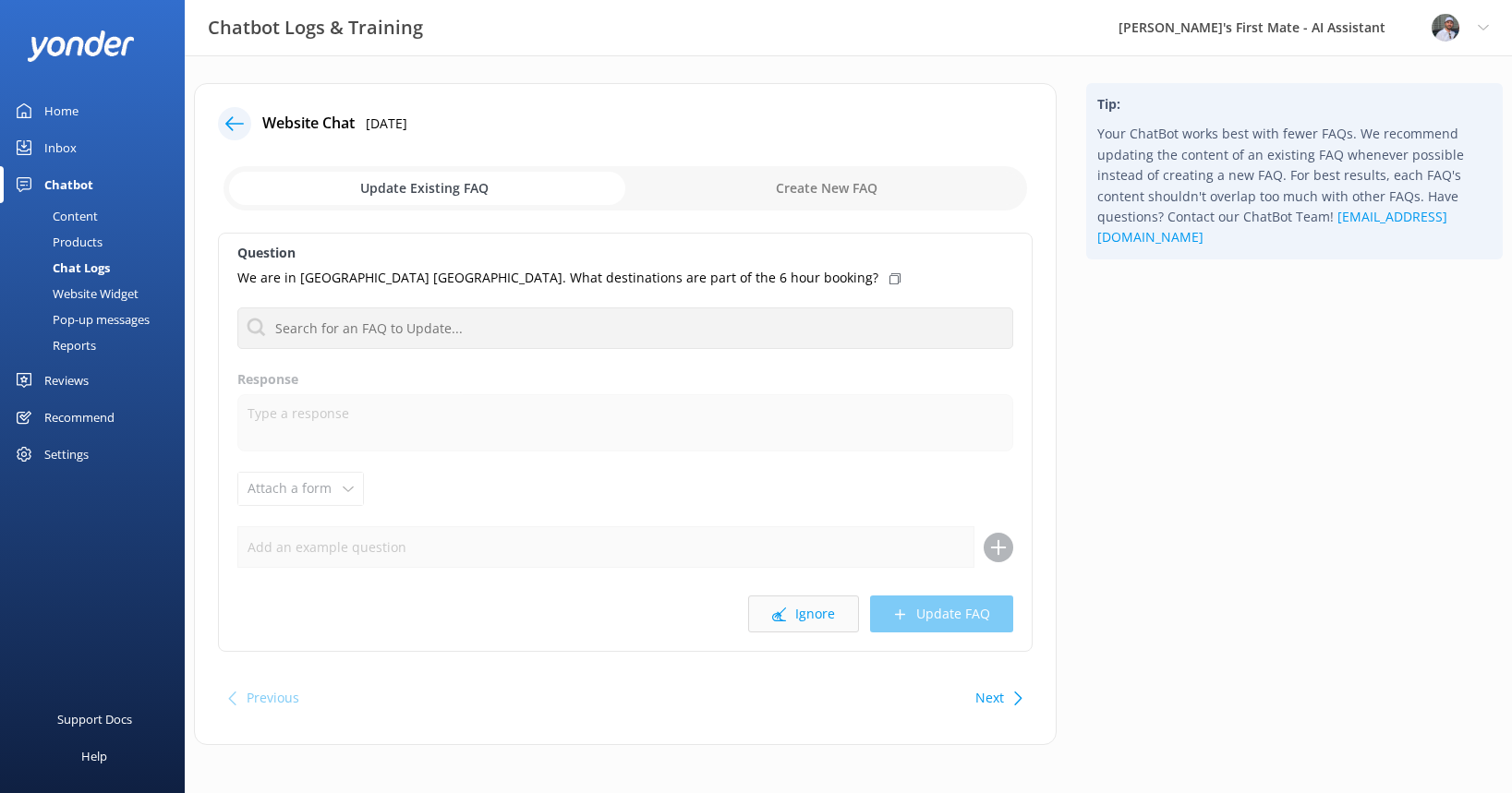 click on "Ignore" at bounding box center (804, 614) 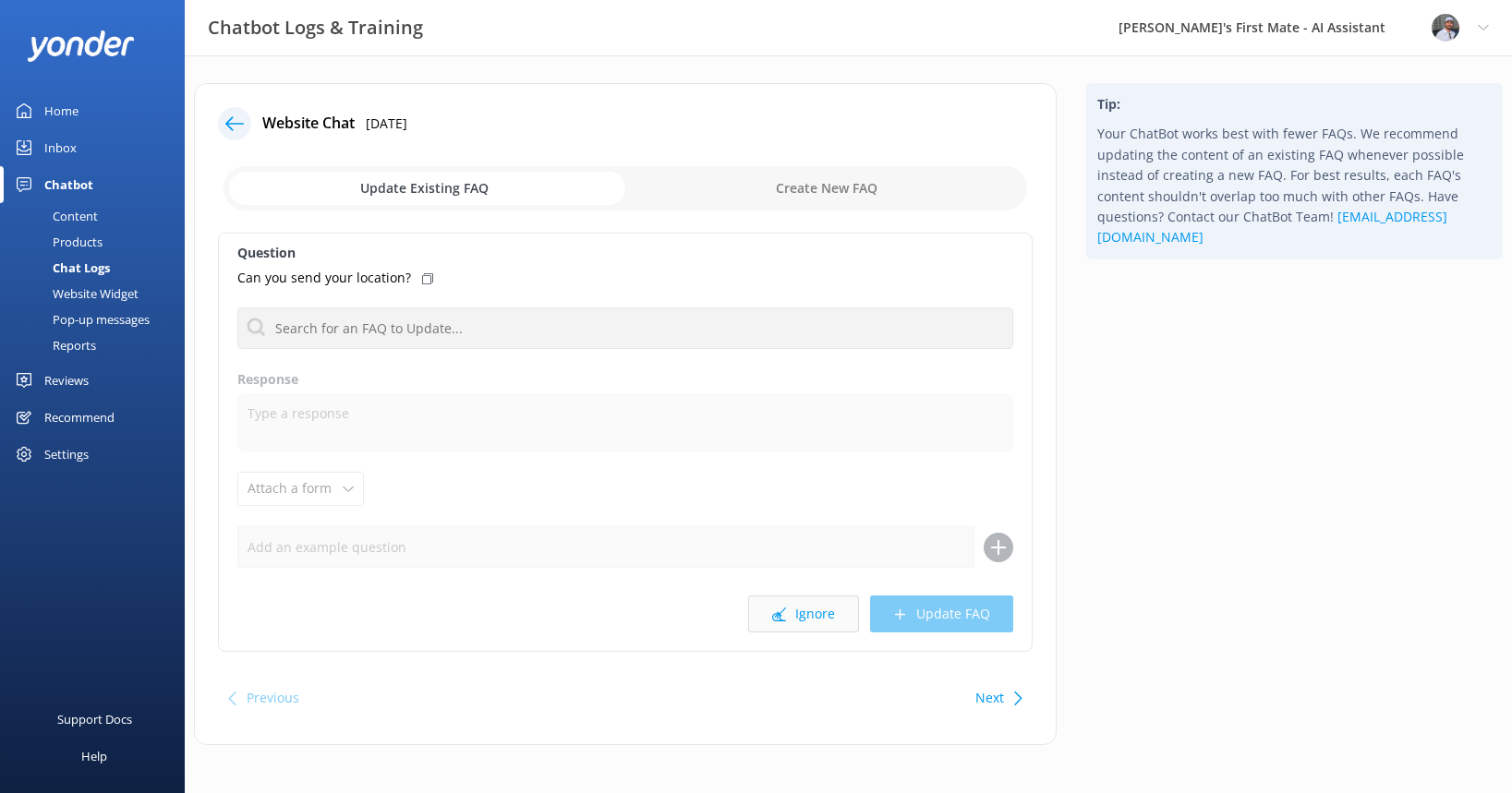 click on "Ignore" at bounding box center [804, 614] 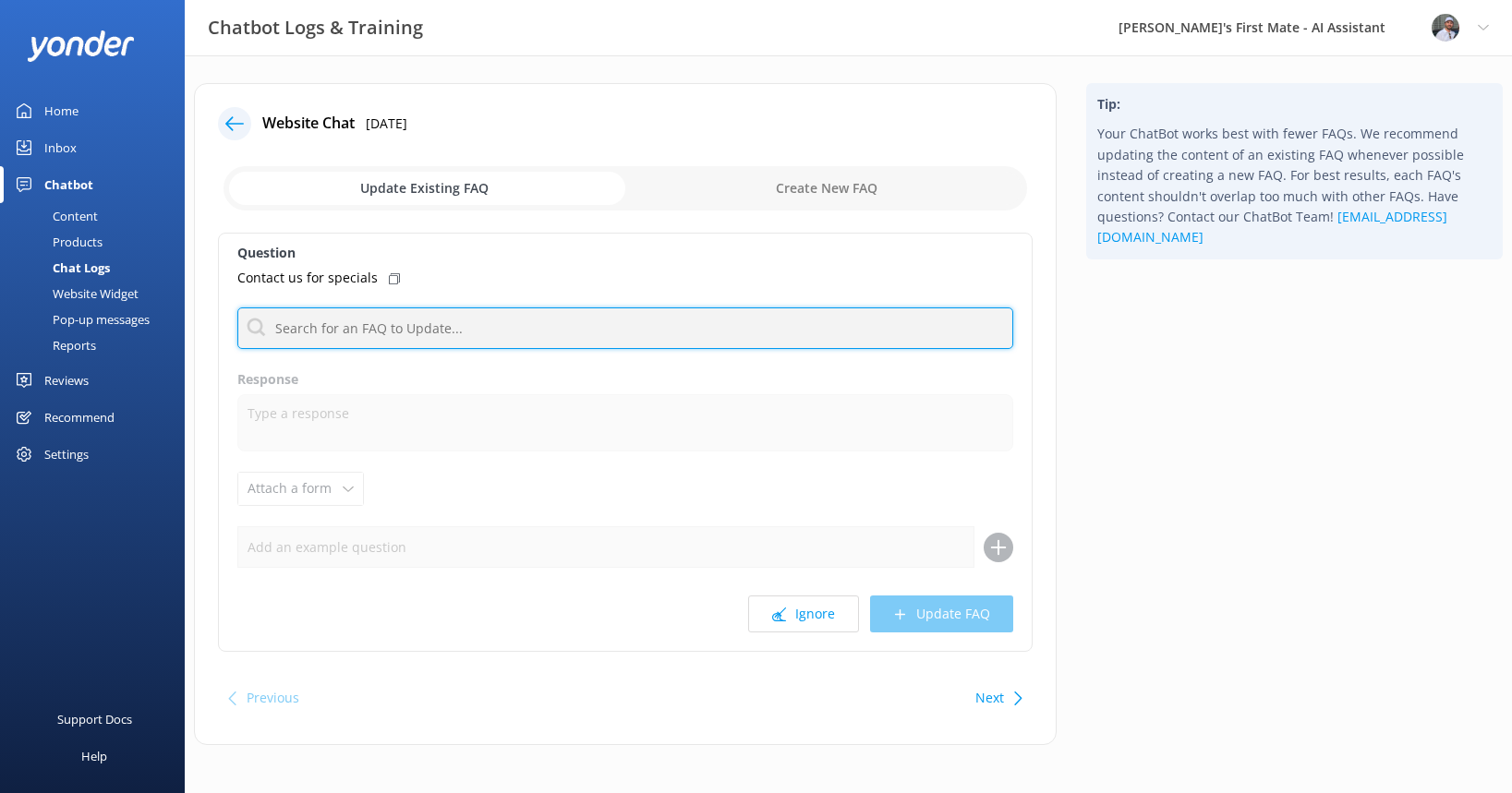 click at bounding box center (625, 328) 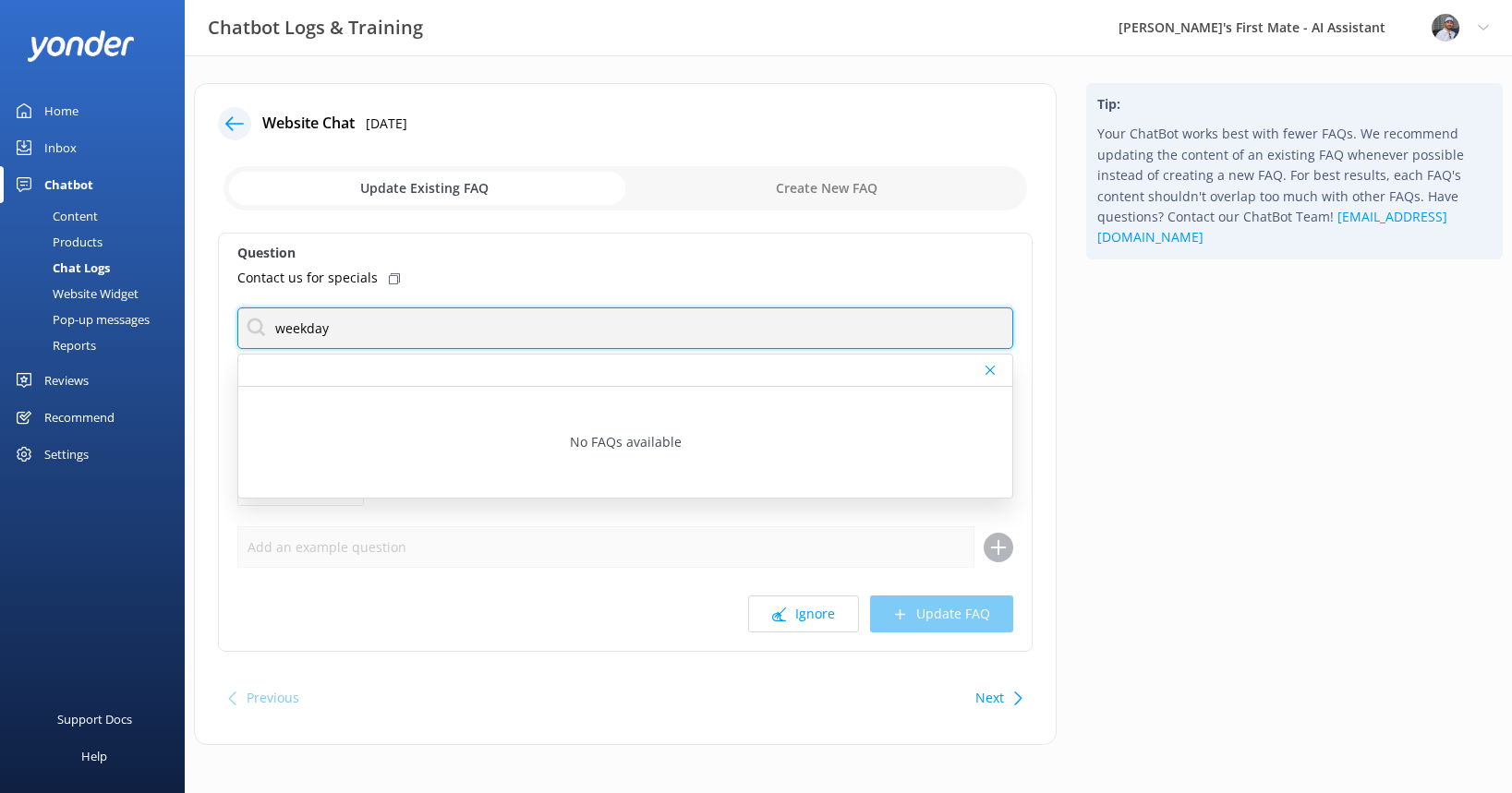 click on "weekday" at bounding box center [625, 328] 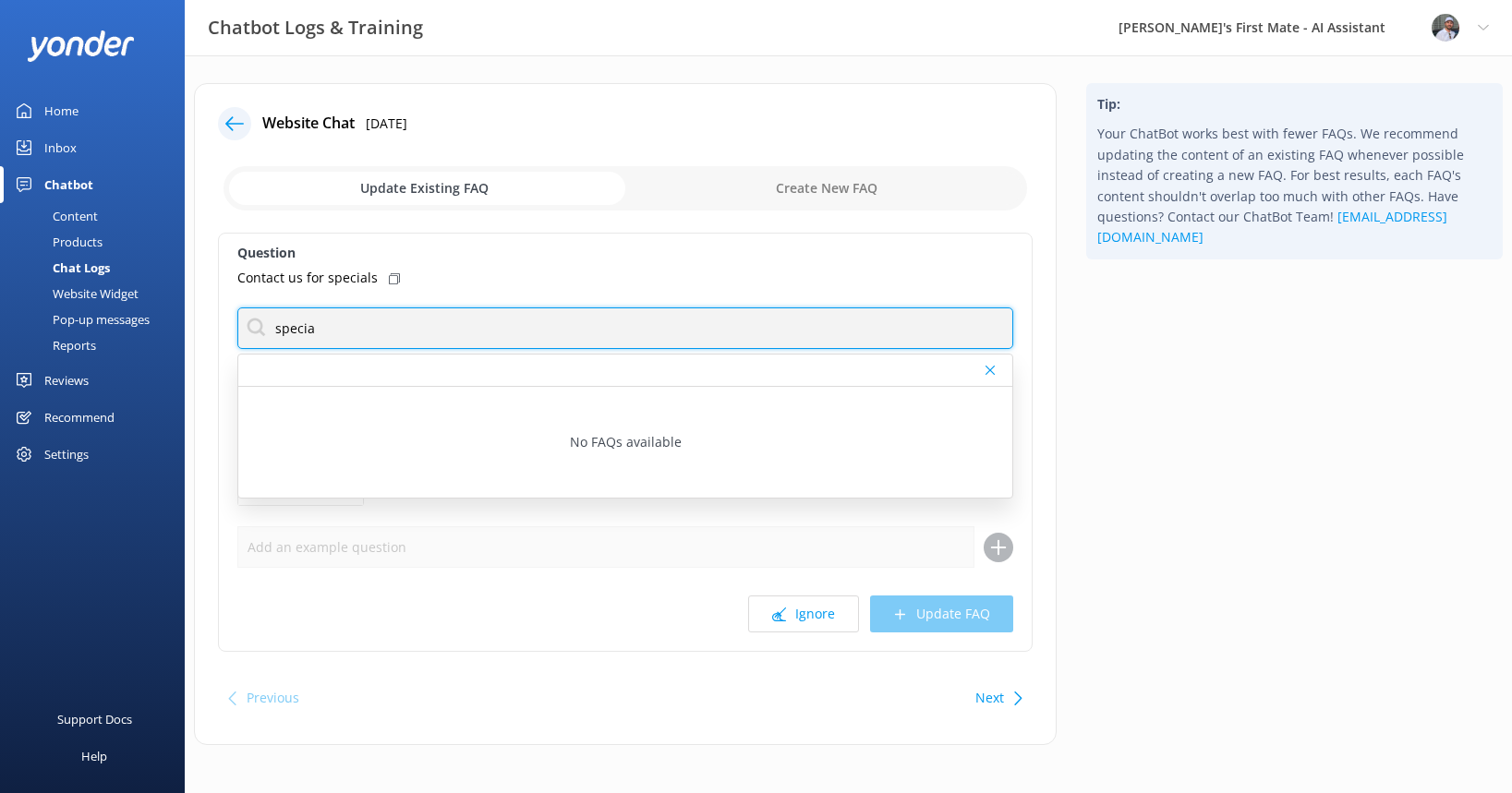 type on "special" 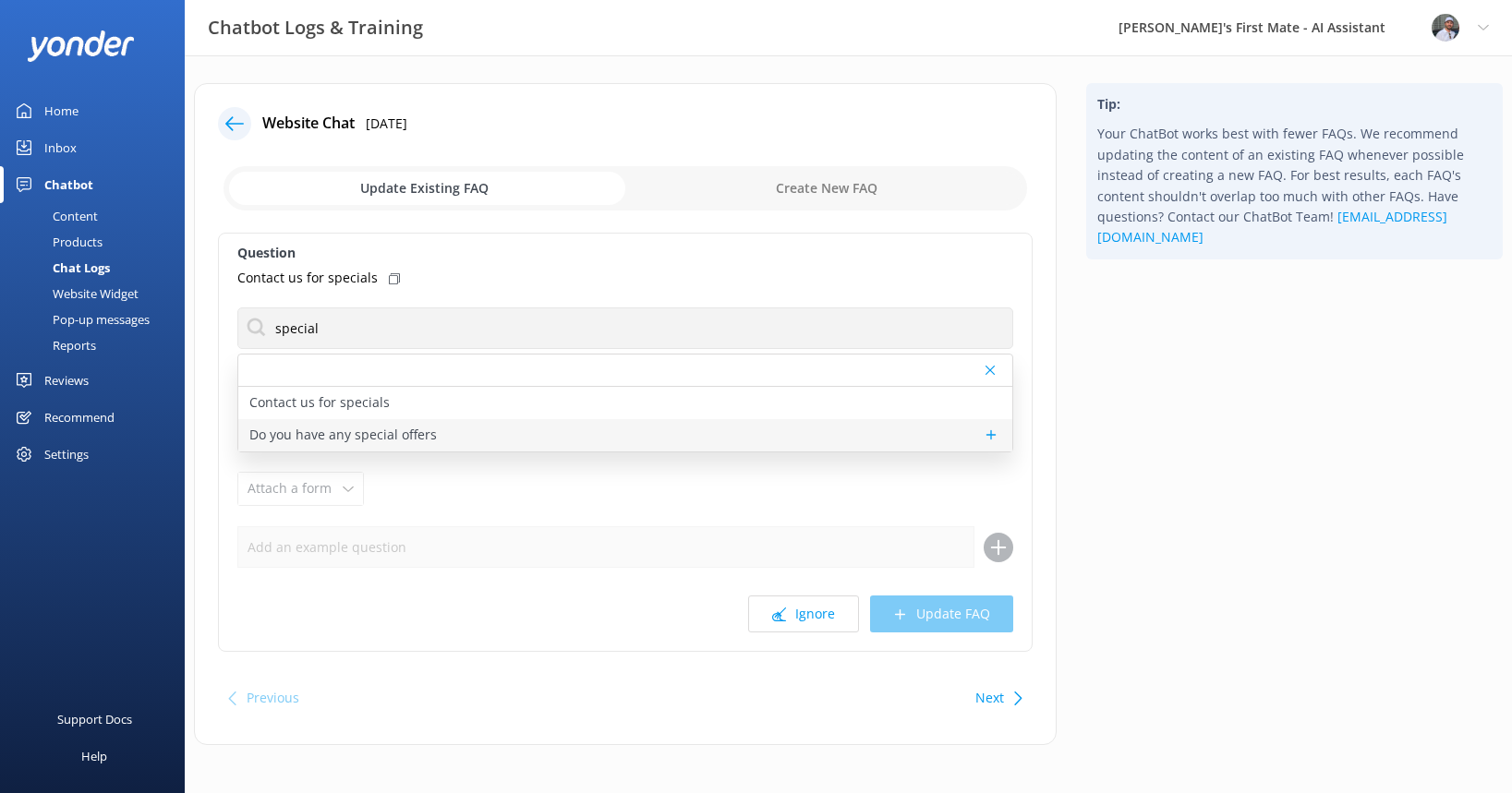 click on "Do you have any special offers" at bounding box center [625, 435] 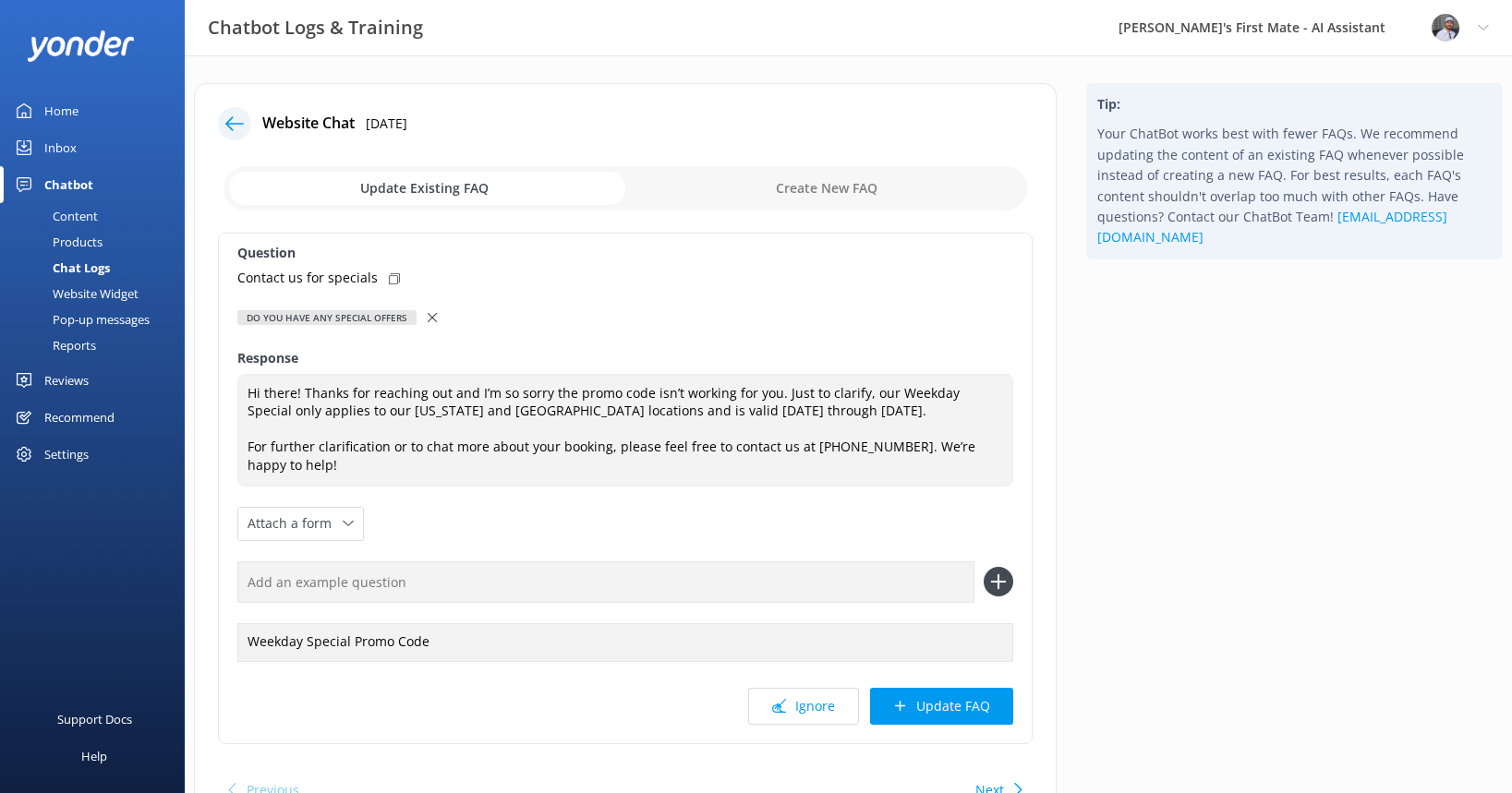 click 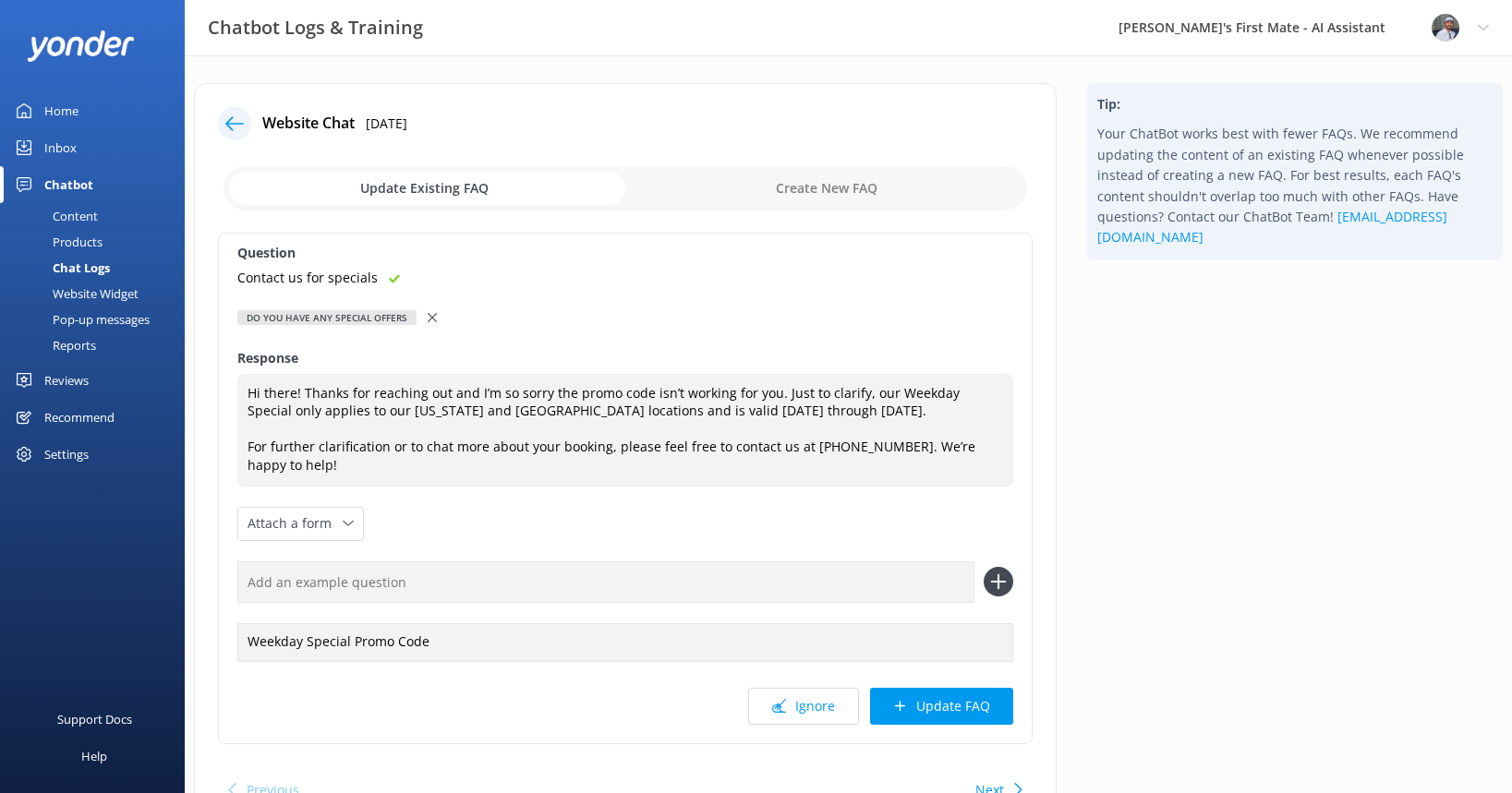 click at bounding box center [606, 582] 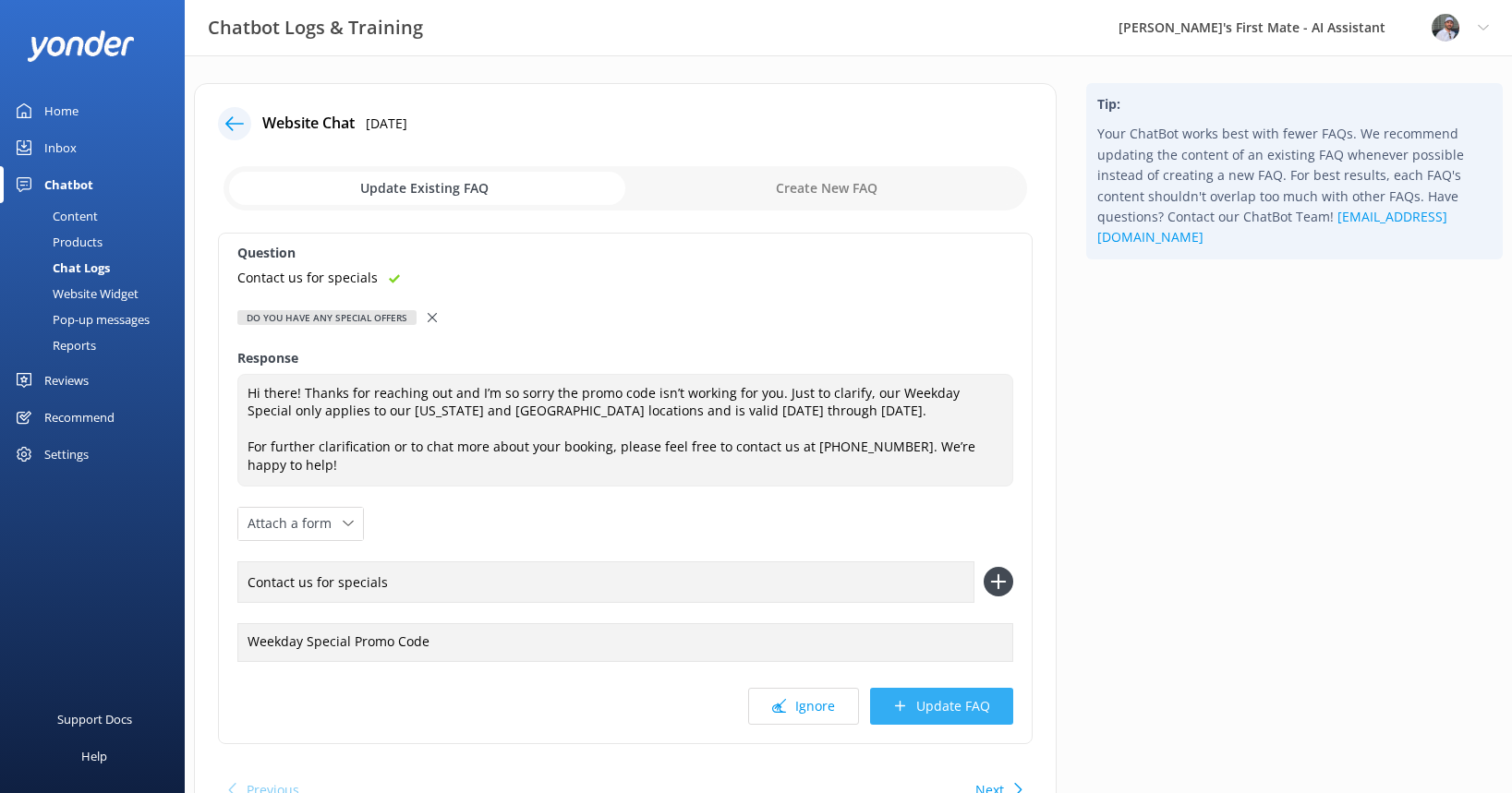 type on "Contact us for specials" 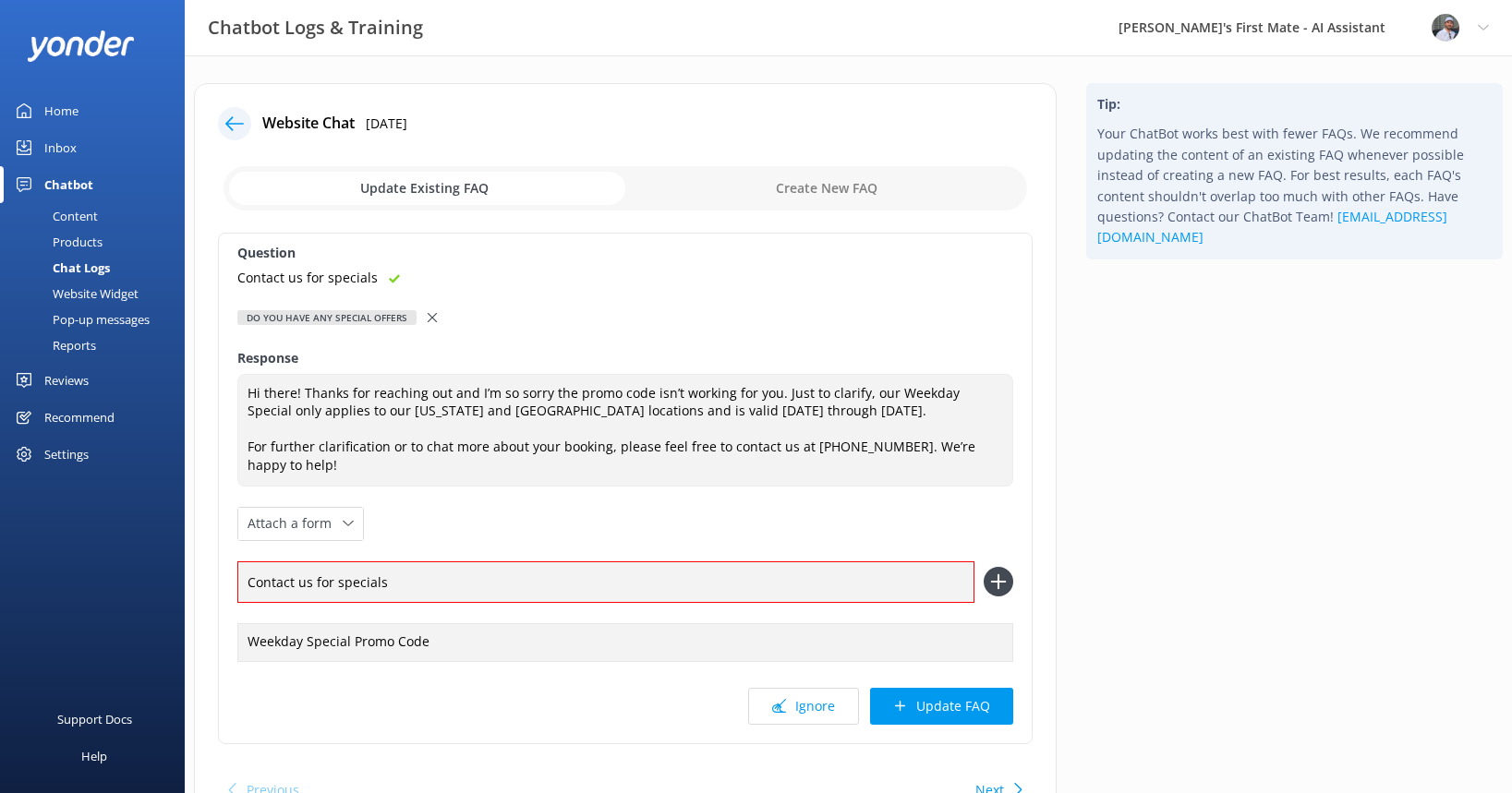 click 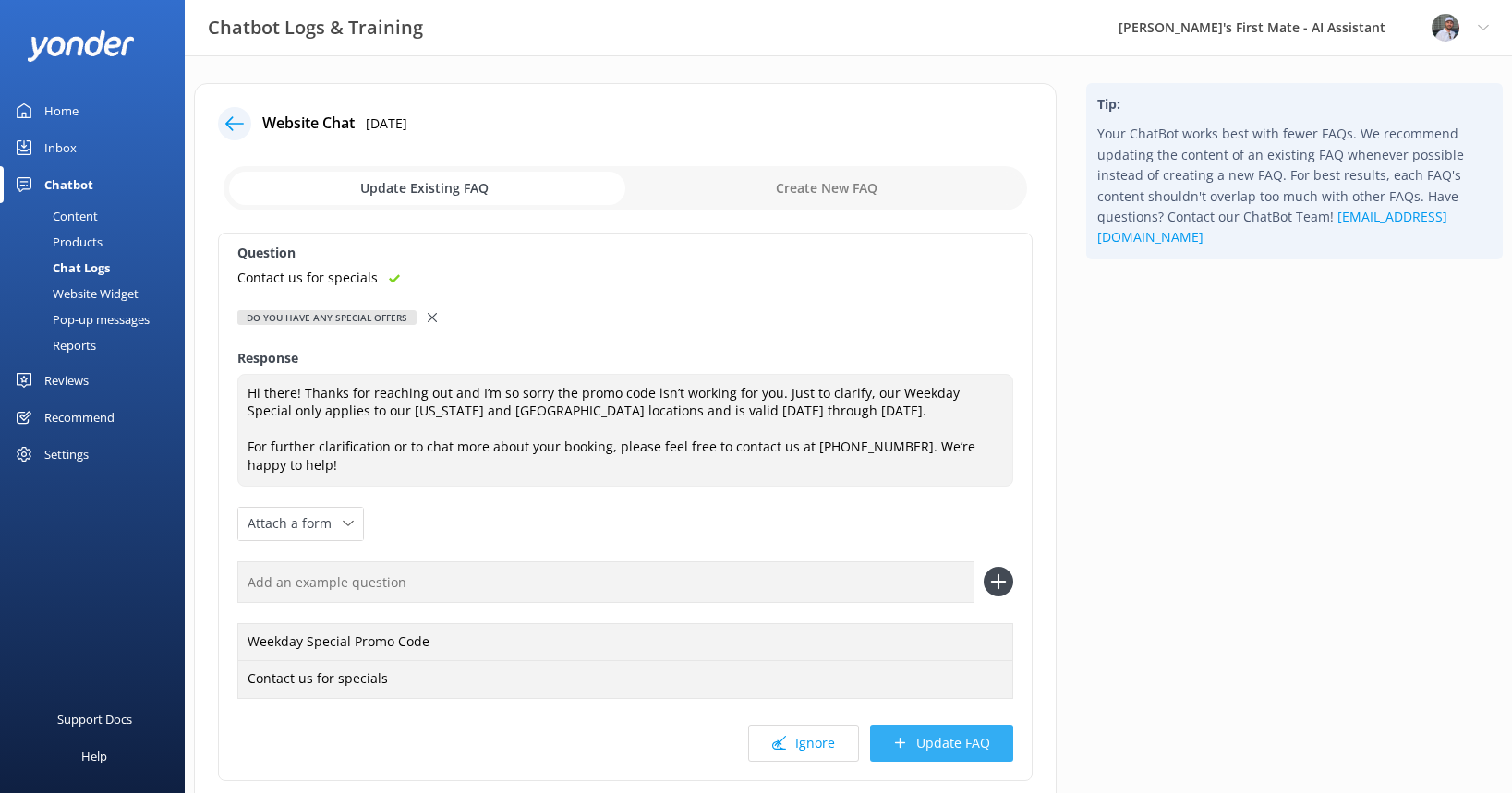 click on "Update FAQ" at bounding box center [941, 743] 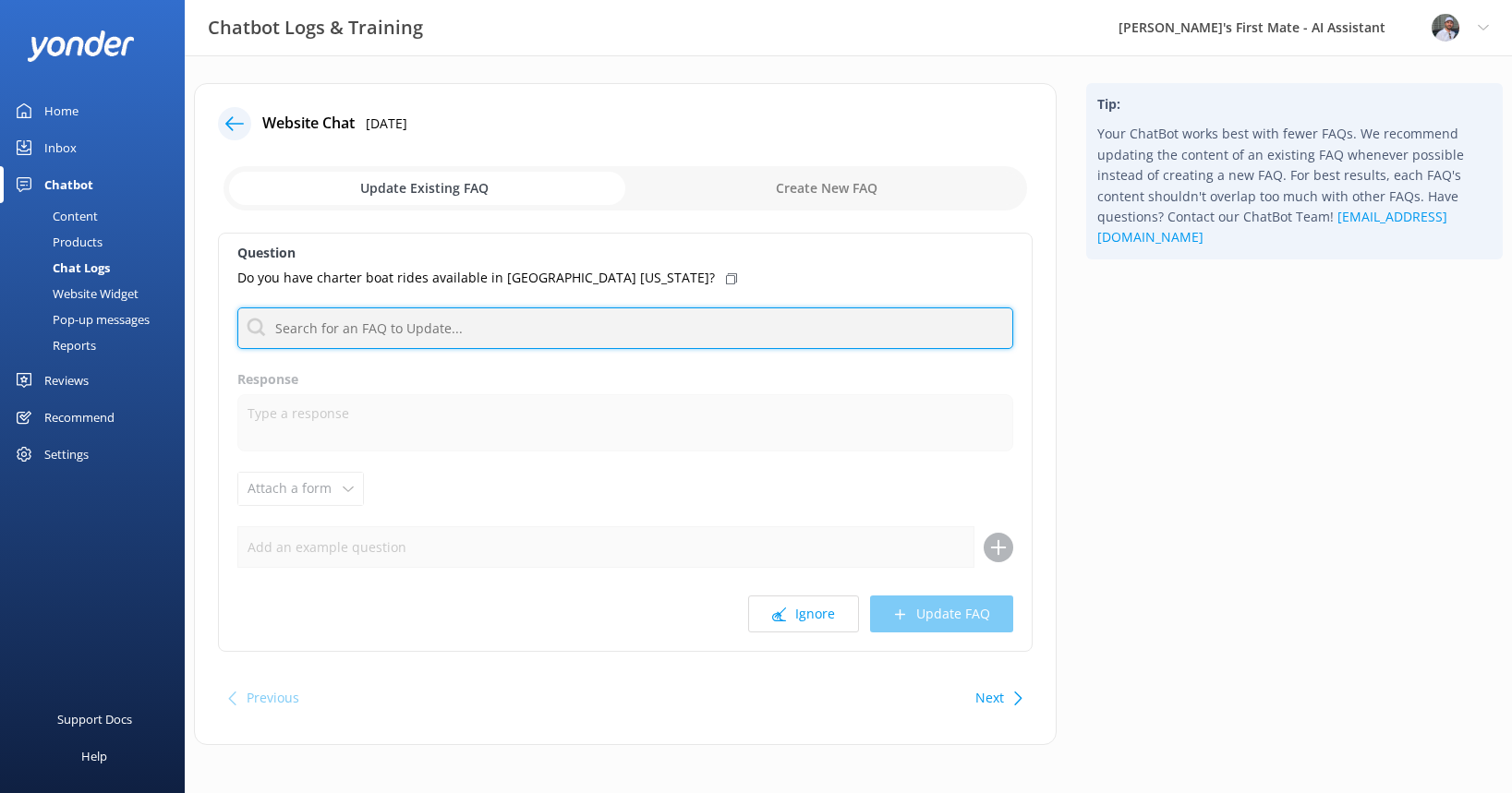 click at bounding box center [625, 328] 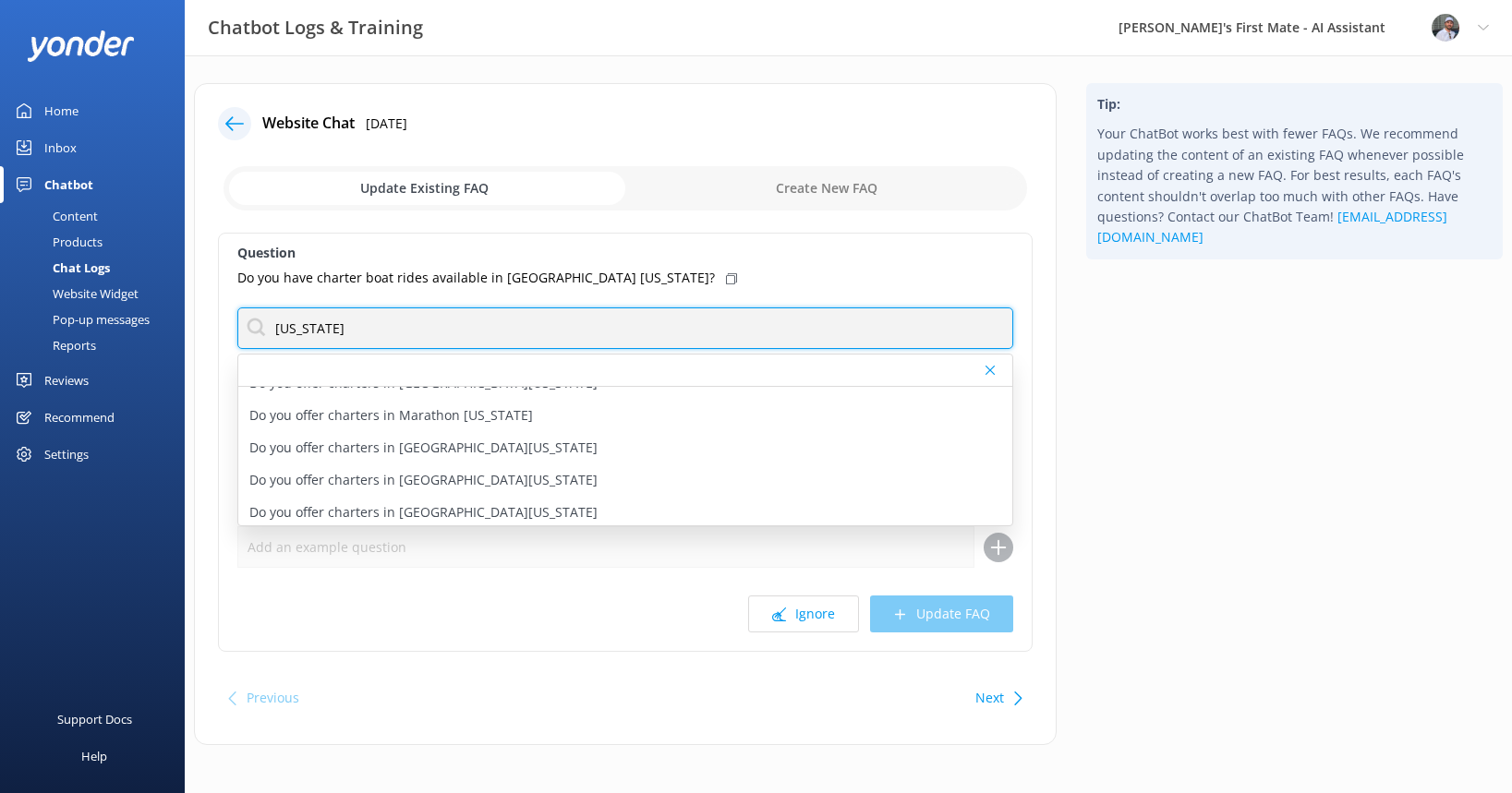 scroll, scrollTop: 185, scrollLeft: 0, axis: vertical 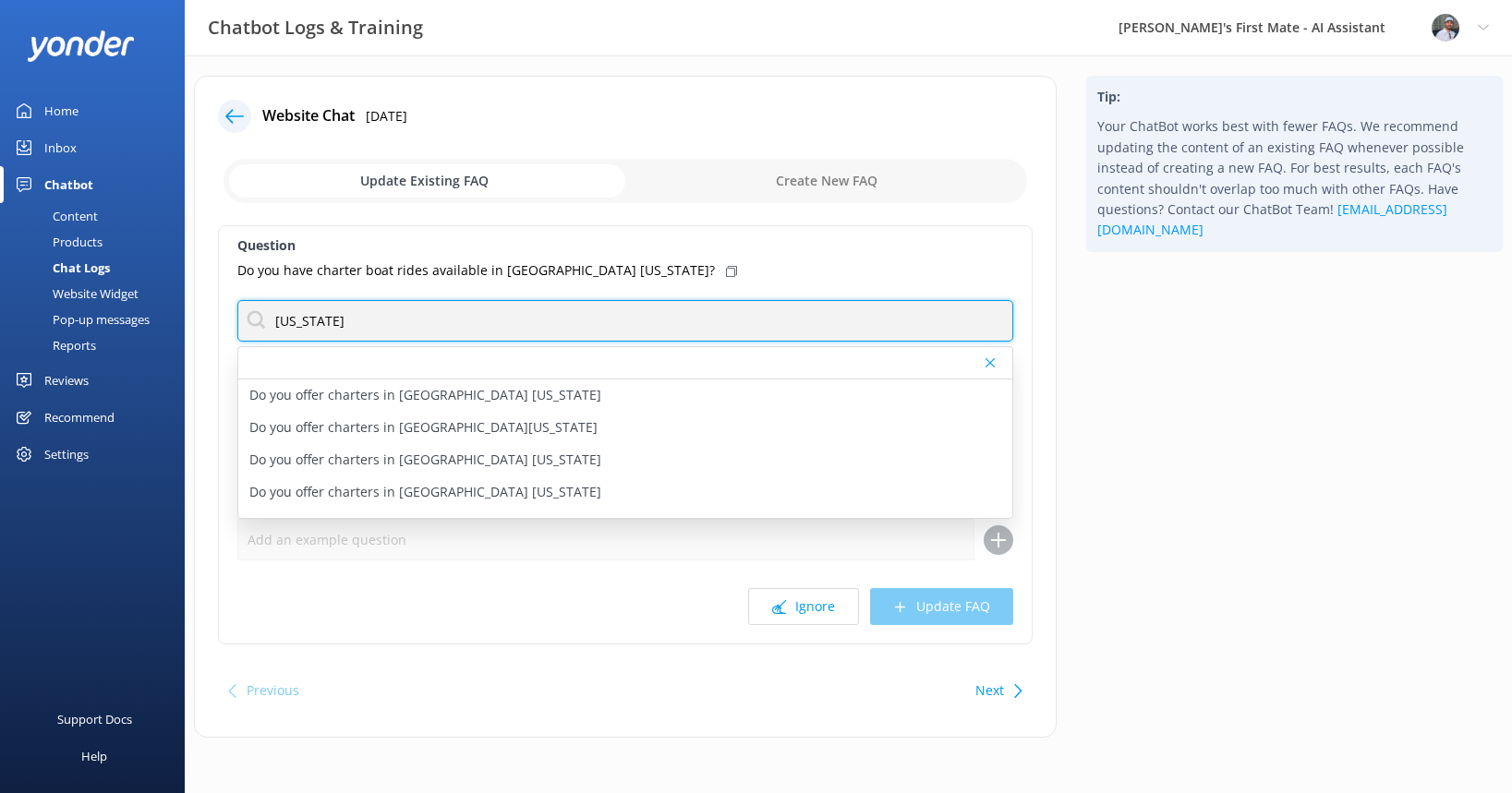 type on "[US_STATE]" 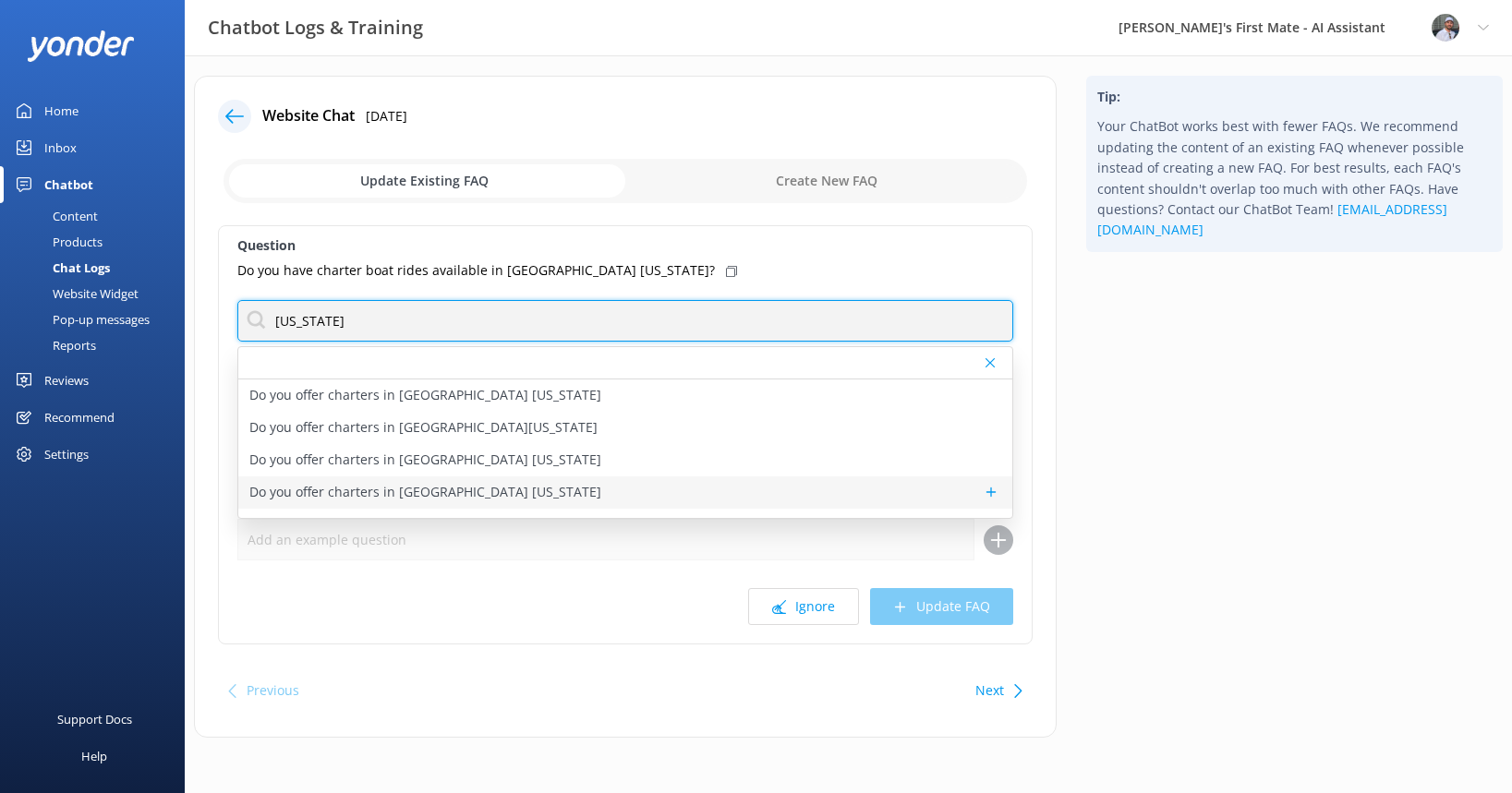 scroll, scrollTop: 0, scrollLeft: 0, axis: both 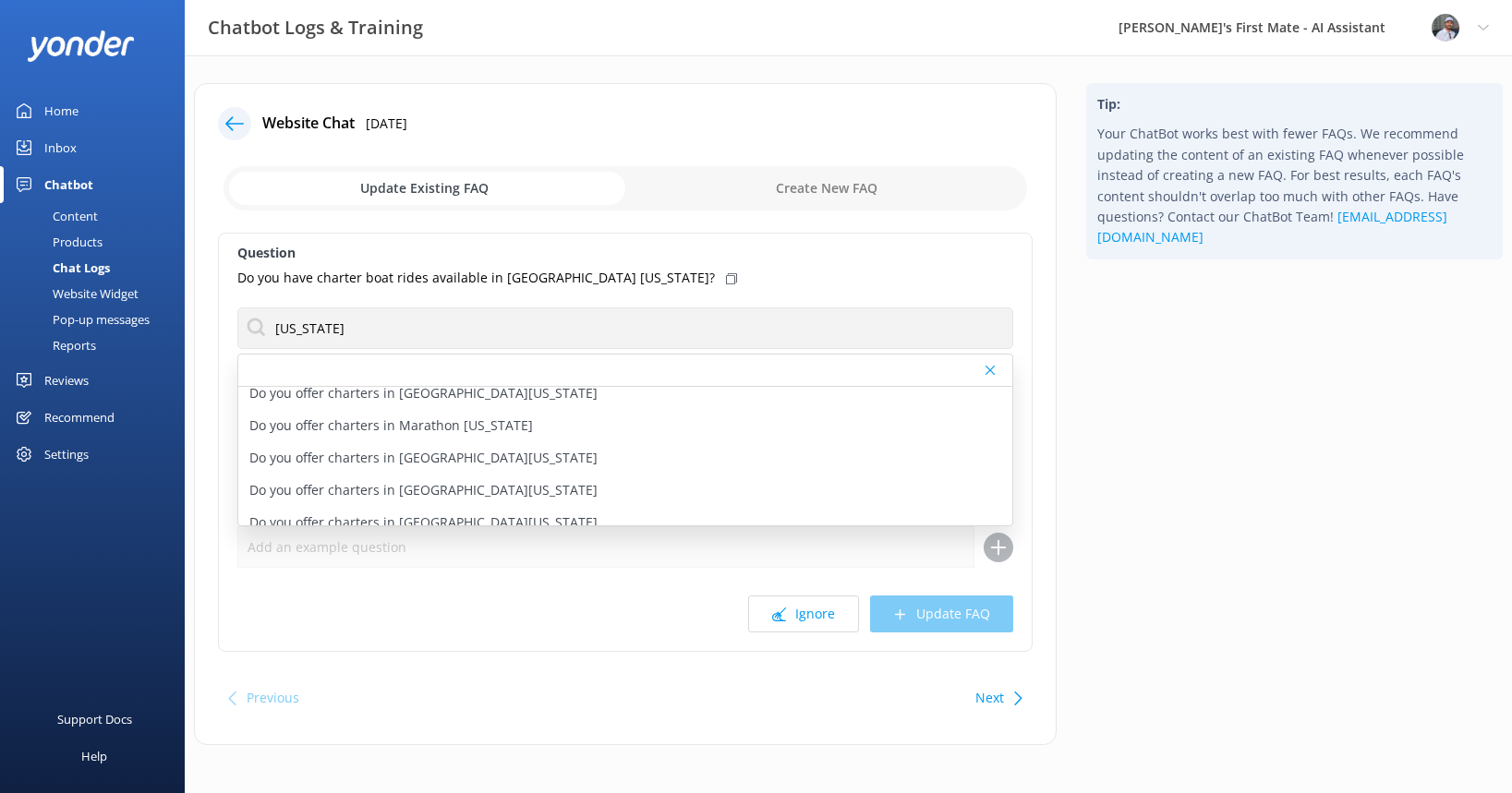 click on "Do you offer charters in [GEOGRAPHIC_DATA][US_STATE]" at bounding box center [423, 490] 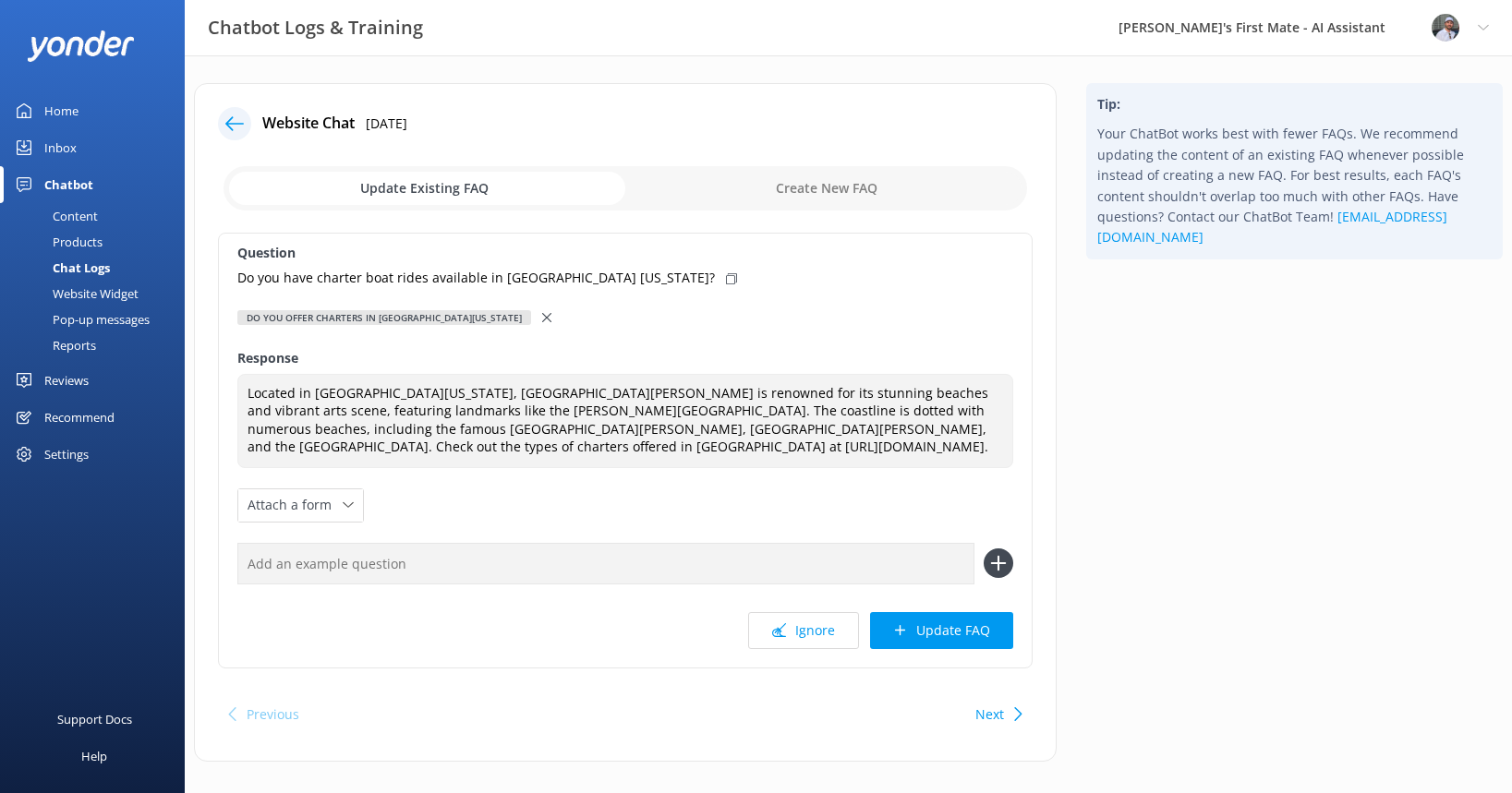 click 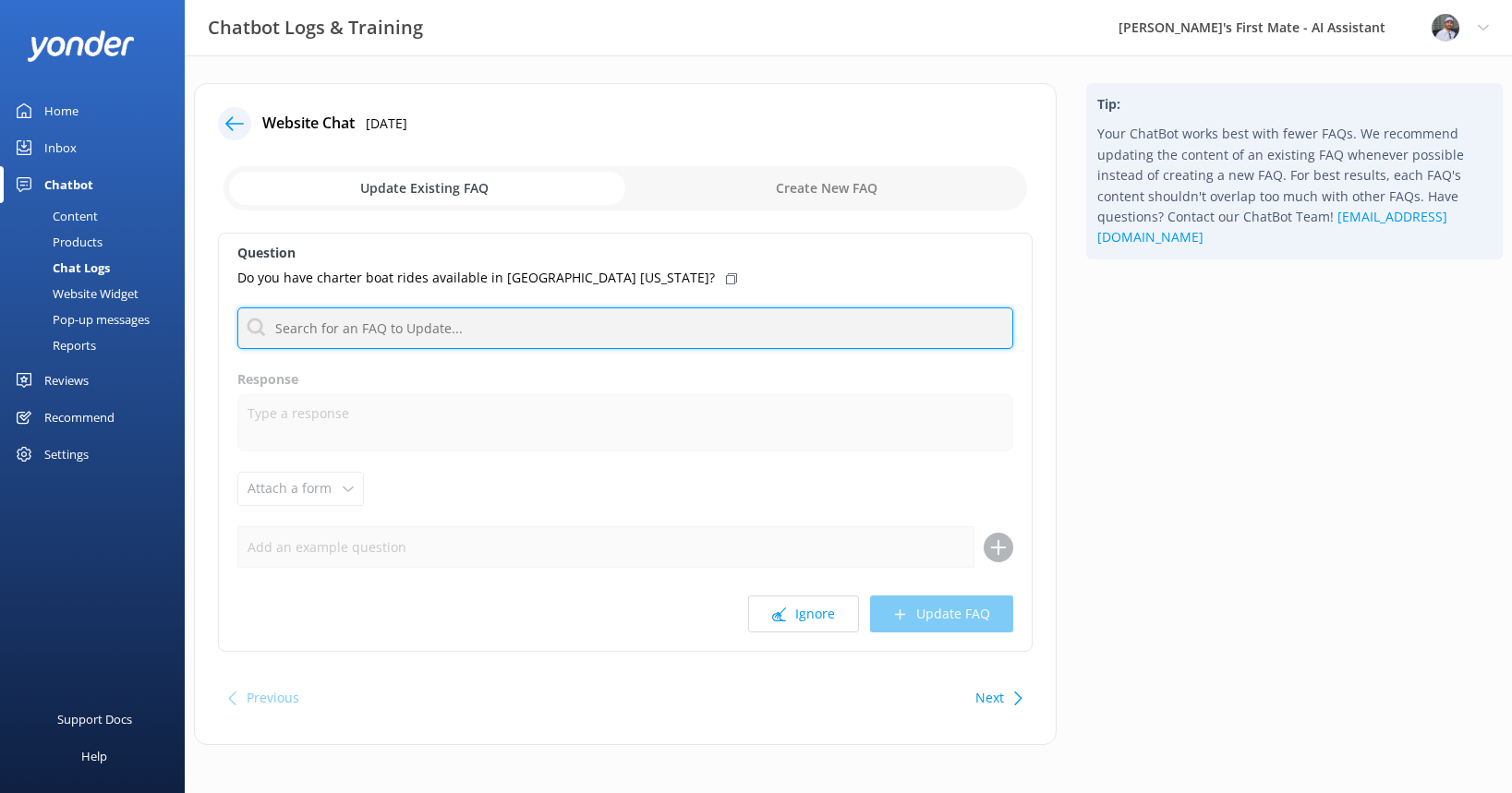 click at bounding box center (625, 328) 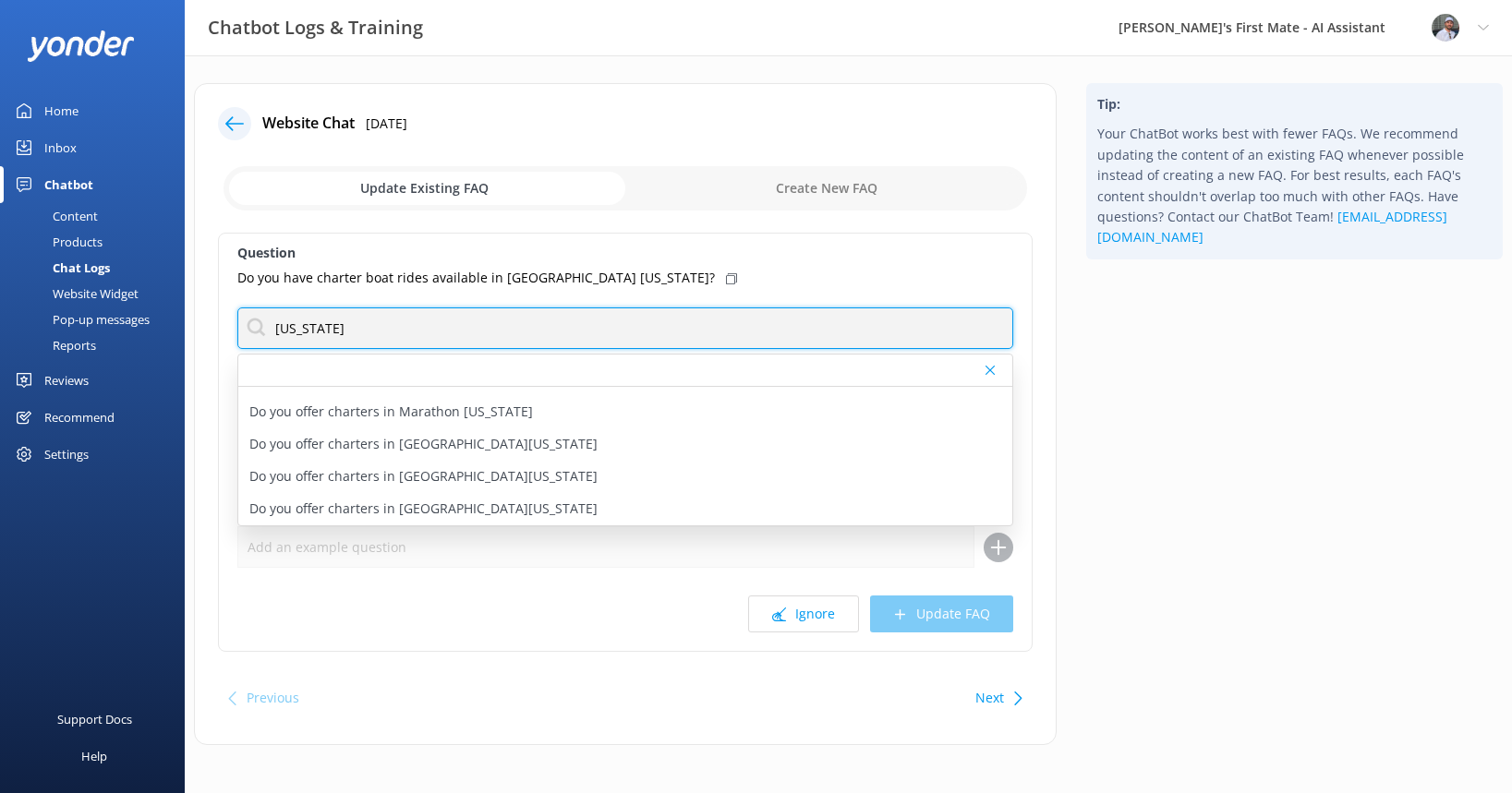 scroll, scrollTop: 0, scrollLeft: 0, axis: both 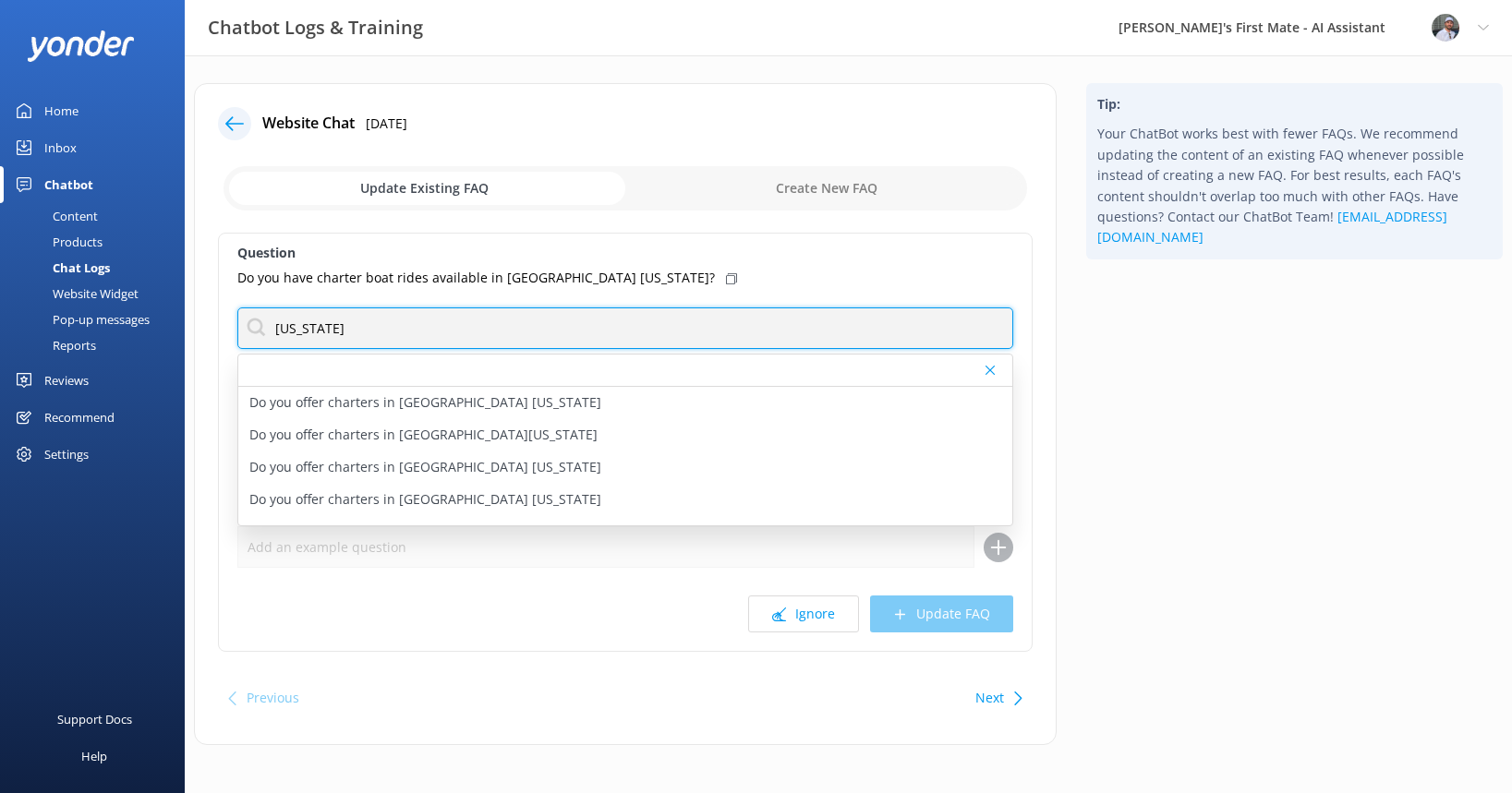 type on "[US_STATE]" 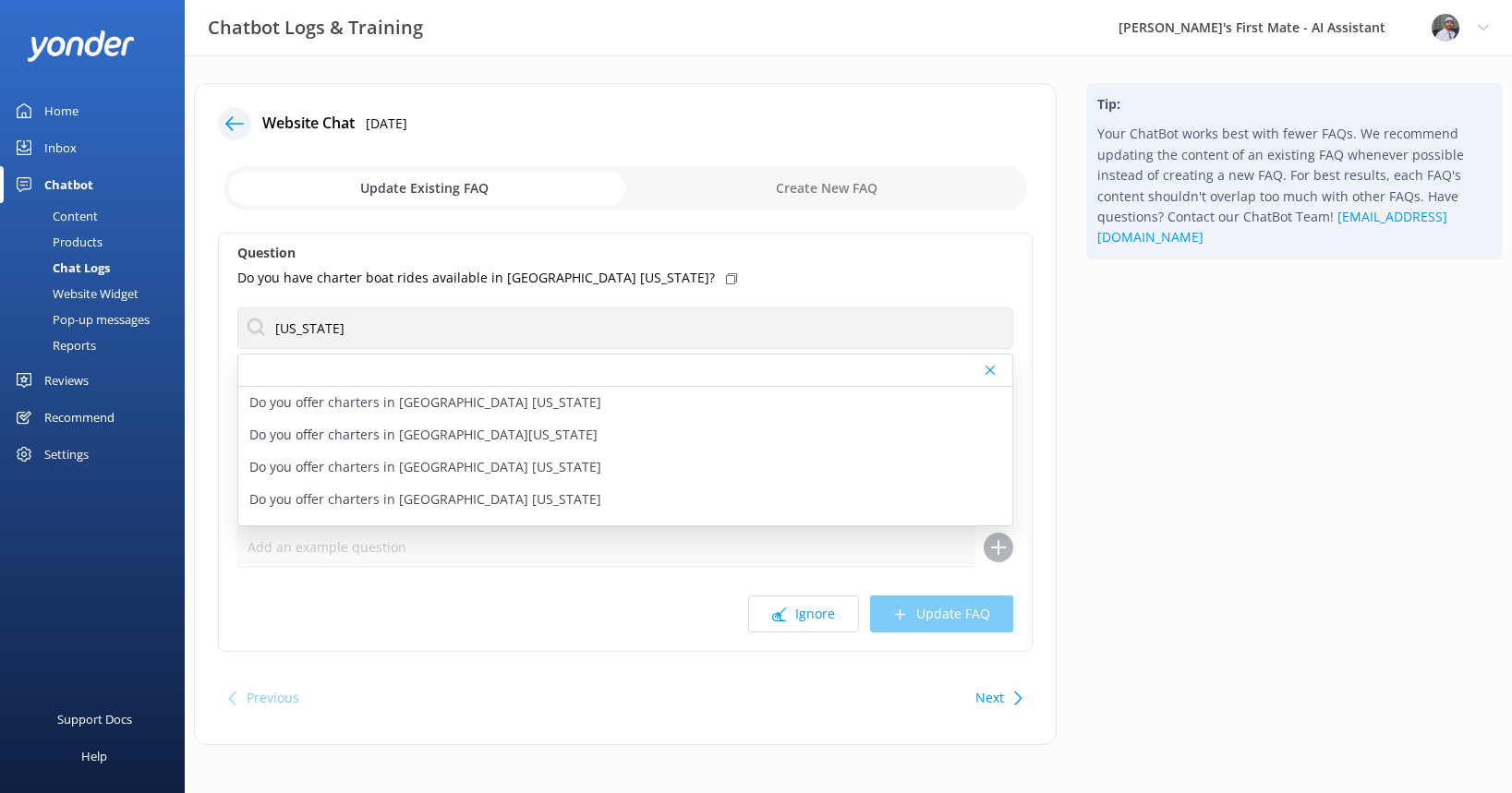 click on "Question" at bounding box center [625, 253] 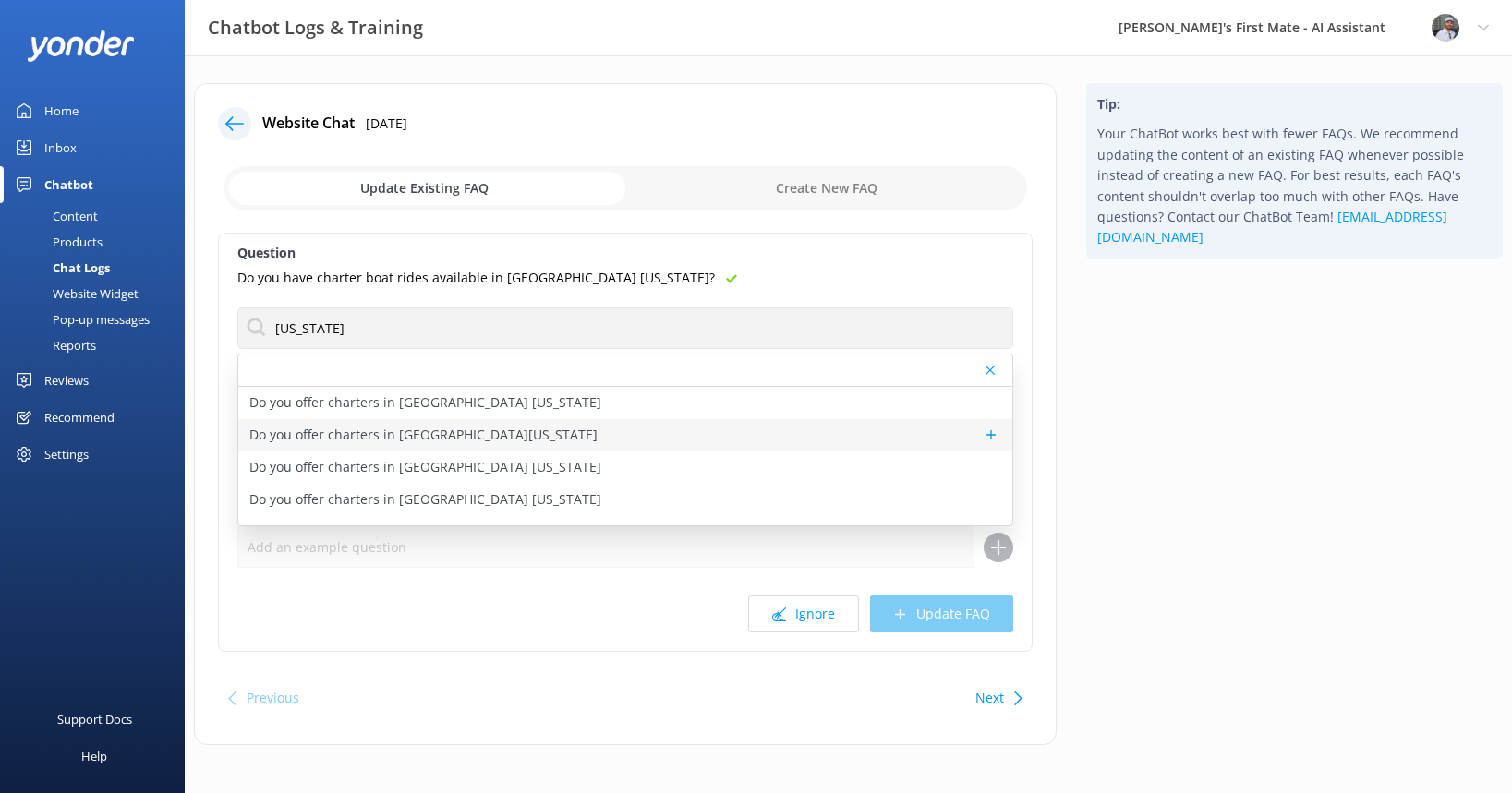 click on "Do you offer charters in [GEOGRAPHIC_DATA][US_STATE]" at bounding box center (423, 435) 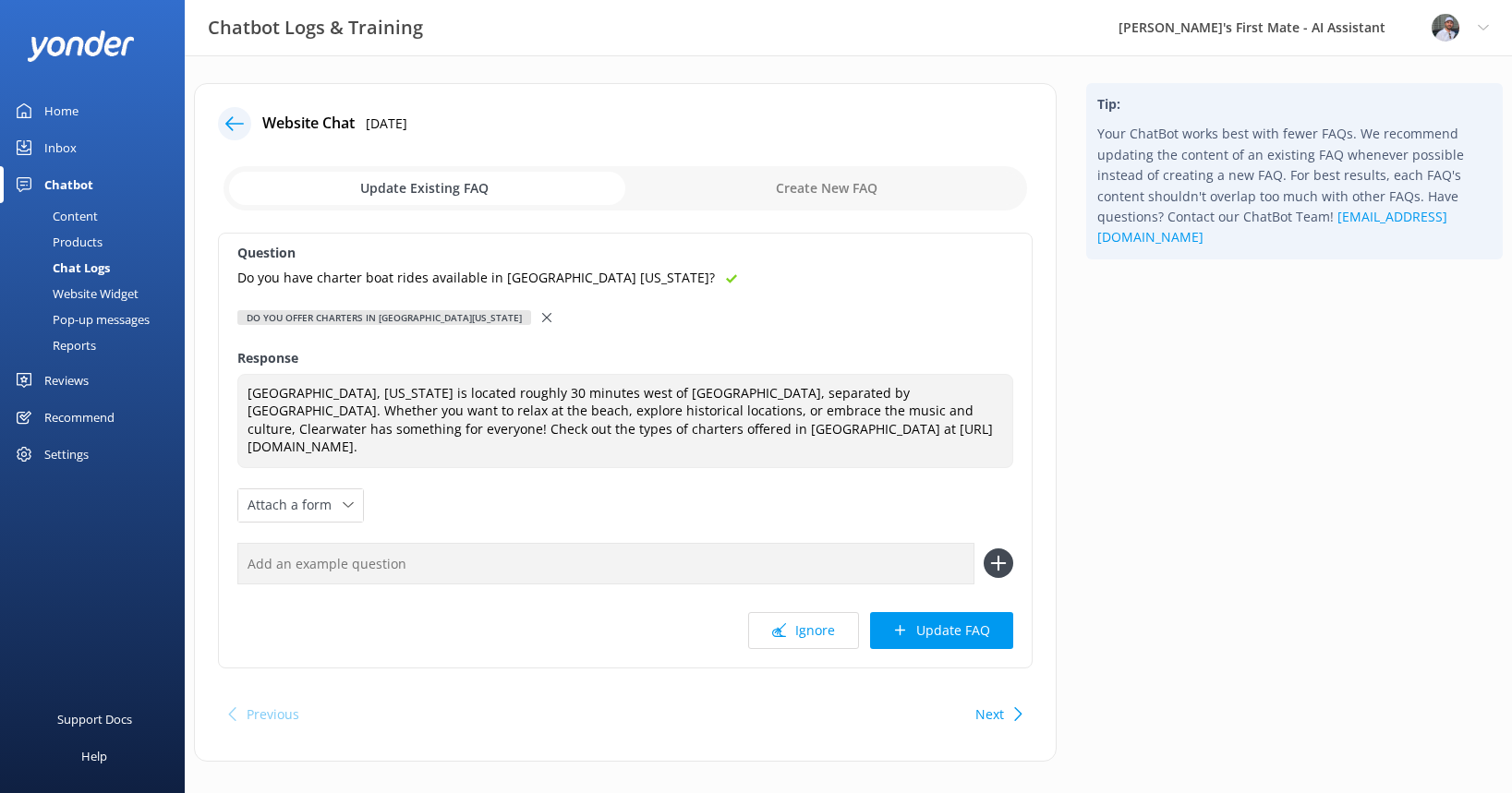 click 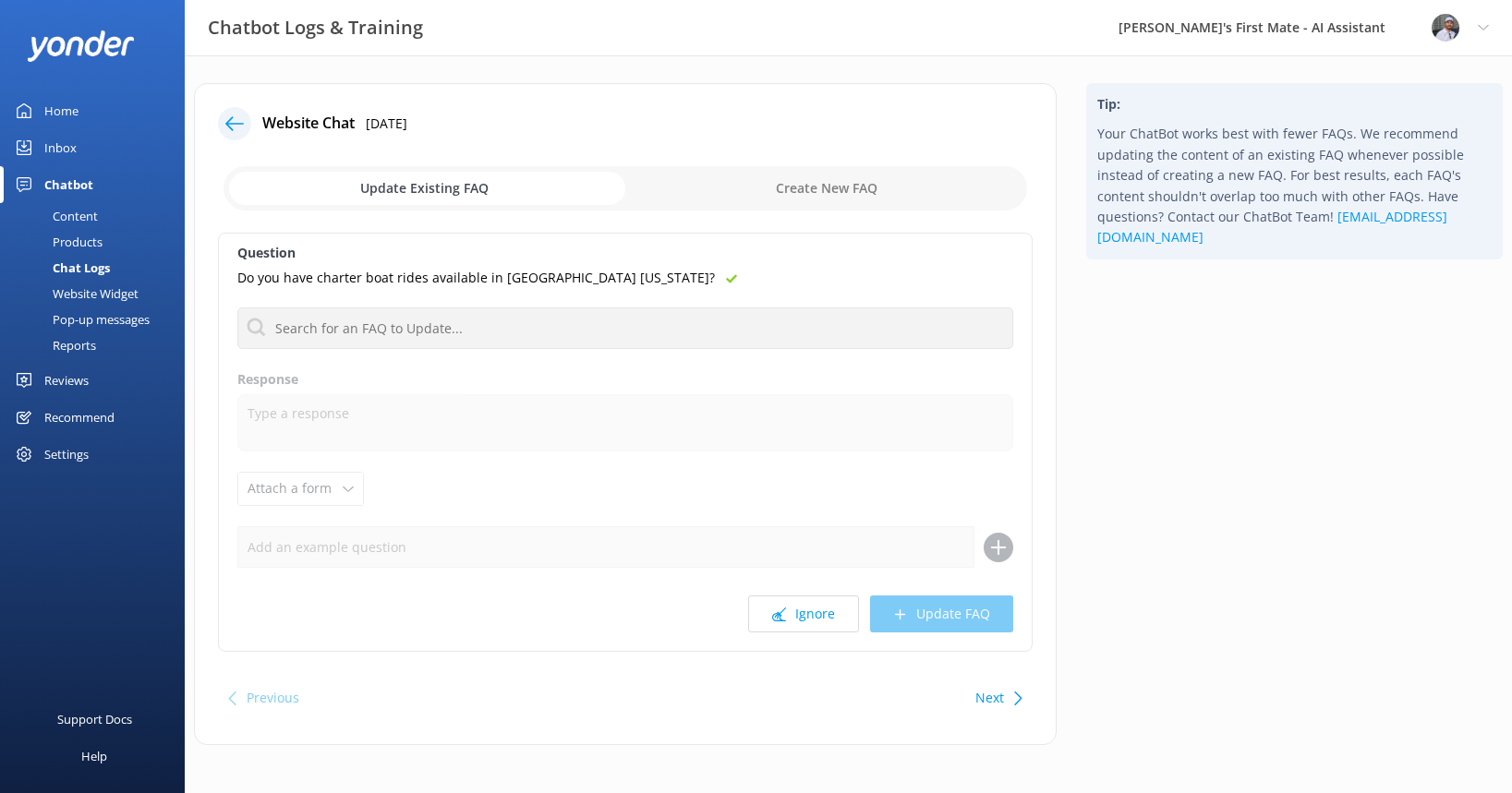 click on "Do you have charter boat rides available in [GEOGRAPHIC_DATA] [US_STATE]?" at bounding box center [625, 278] 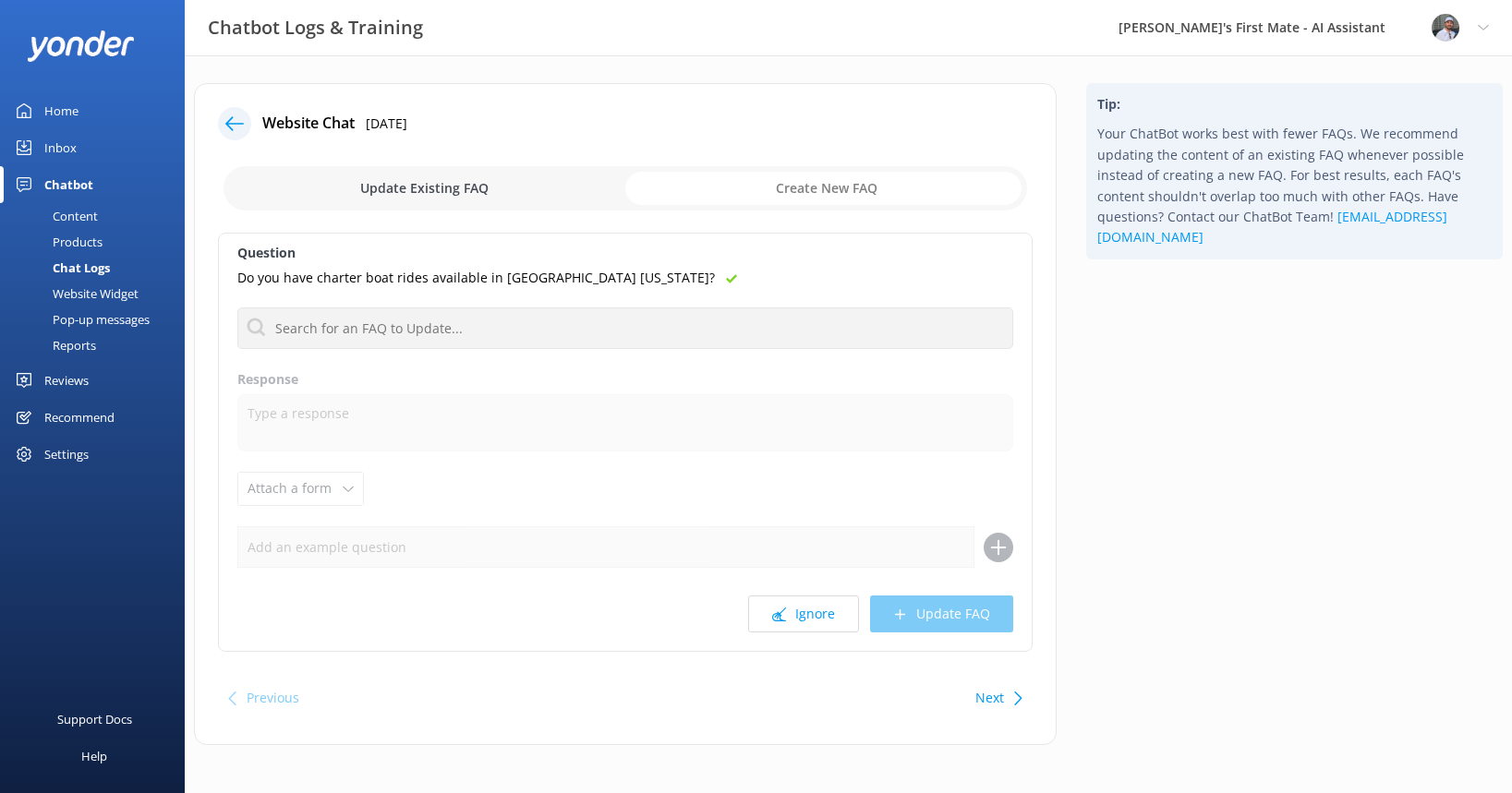checkbox on "true" 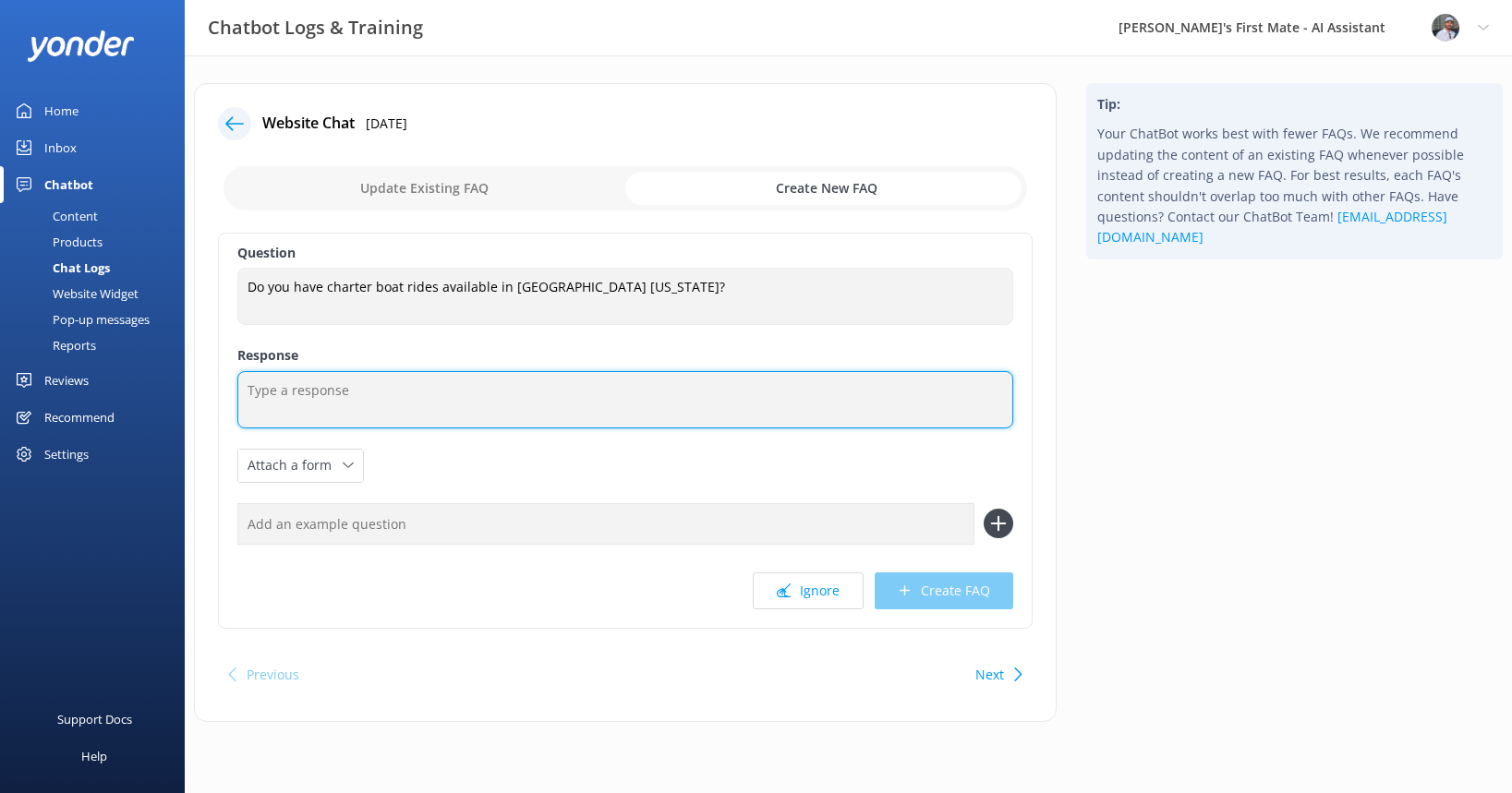 click at bounding box center [625, 400] 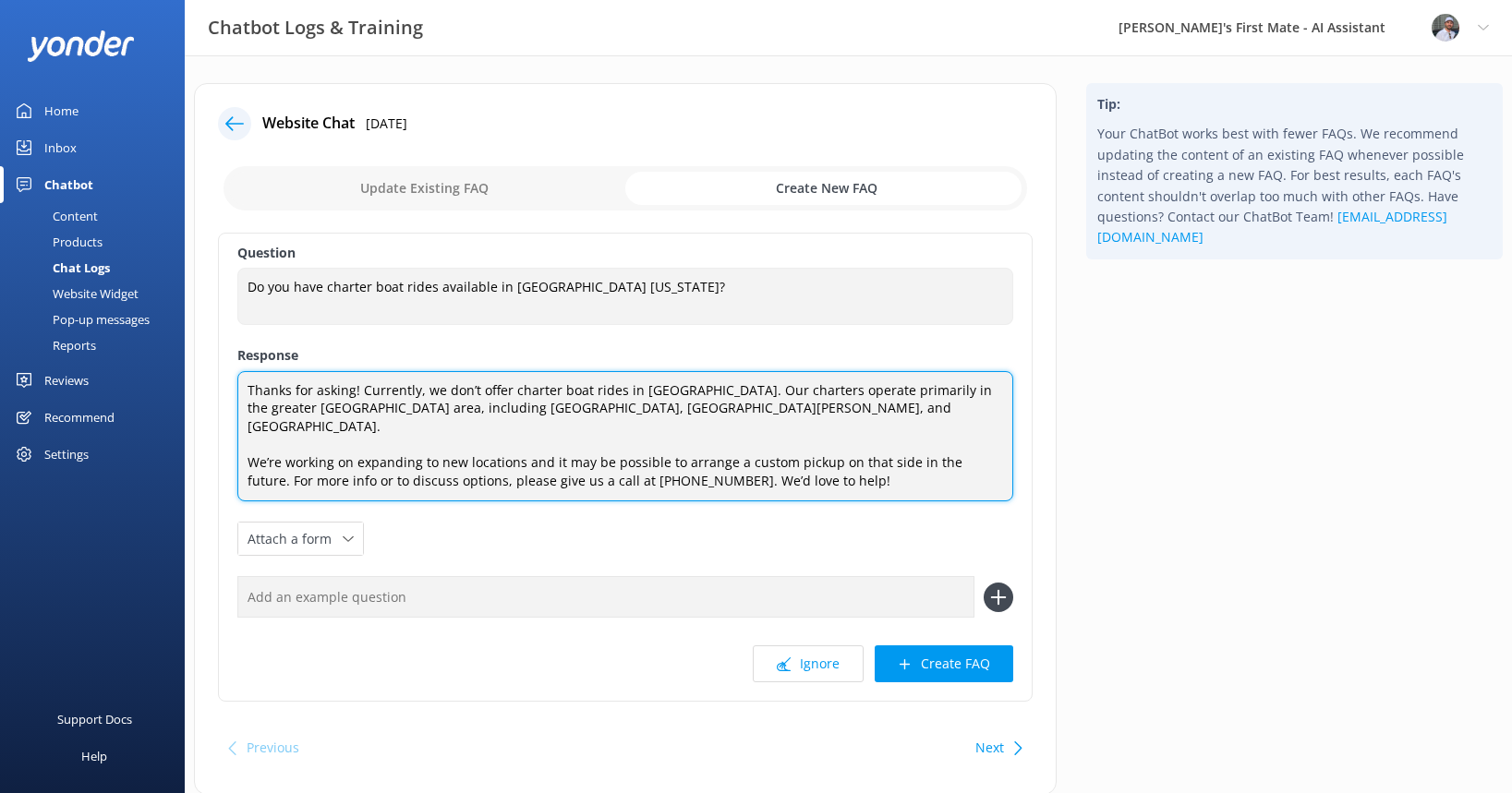 drag, startPoint x: 766, startPoint y: 391, endPoint x: 243, endPoint y: 395, distance: 523.0153 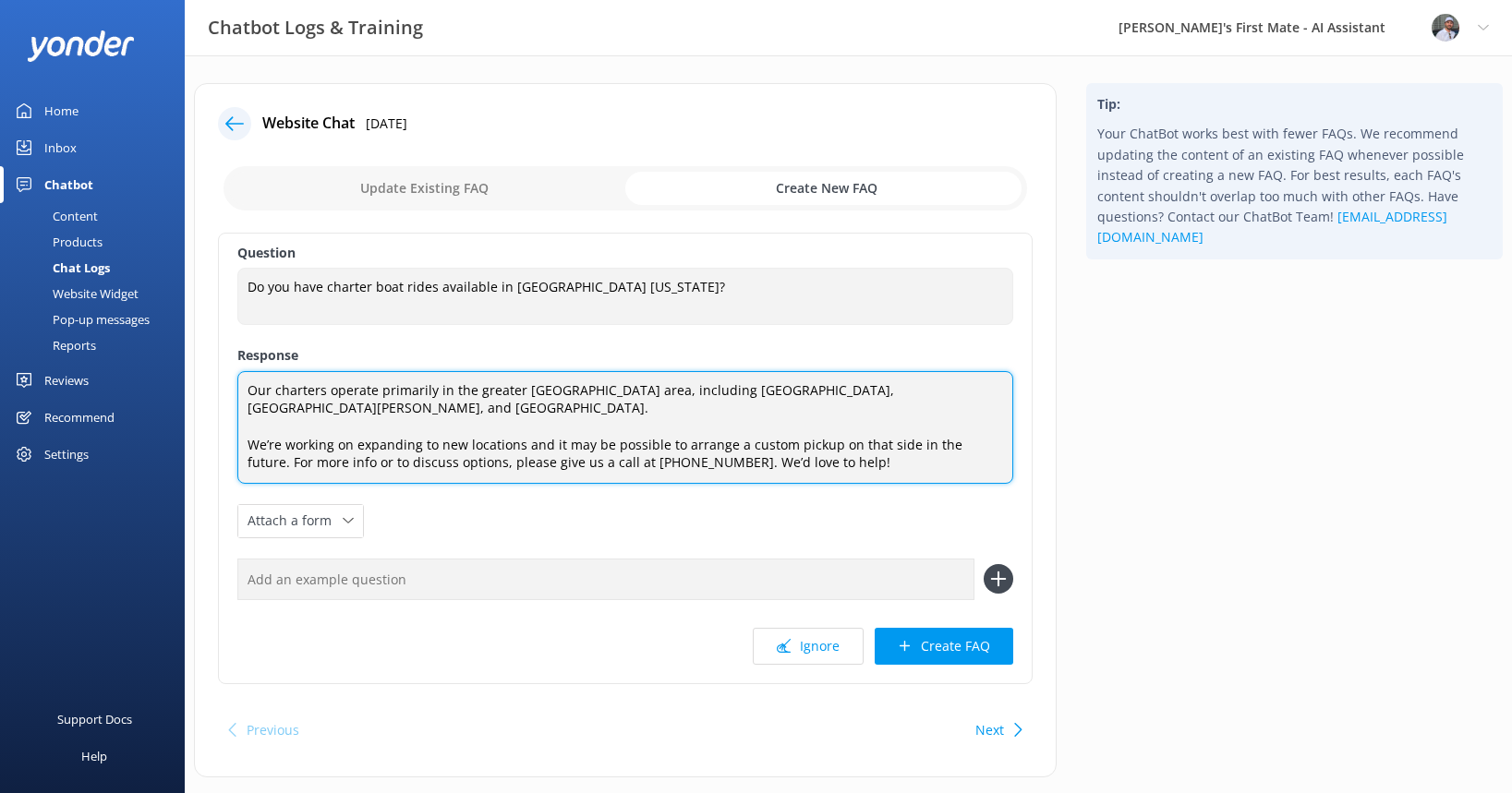 type on "Our charters operate primarily in the greater [GEOGRAPHIC_DATA] area, including [GEOGRAPHIC_DATA], [GEOGRAPHIC_DATA][PERSON_NAME], and [GEOGRAPHIC_DATA].
We’re working on expanding to new locations and it may be possible to arrange a custom pickup on that side in the future. For more info or to discuss options, please give us a call at [PHONE_NUMBER]. We’d love to help!" 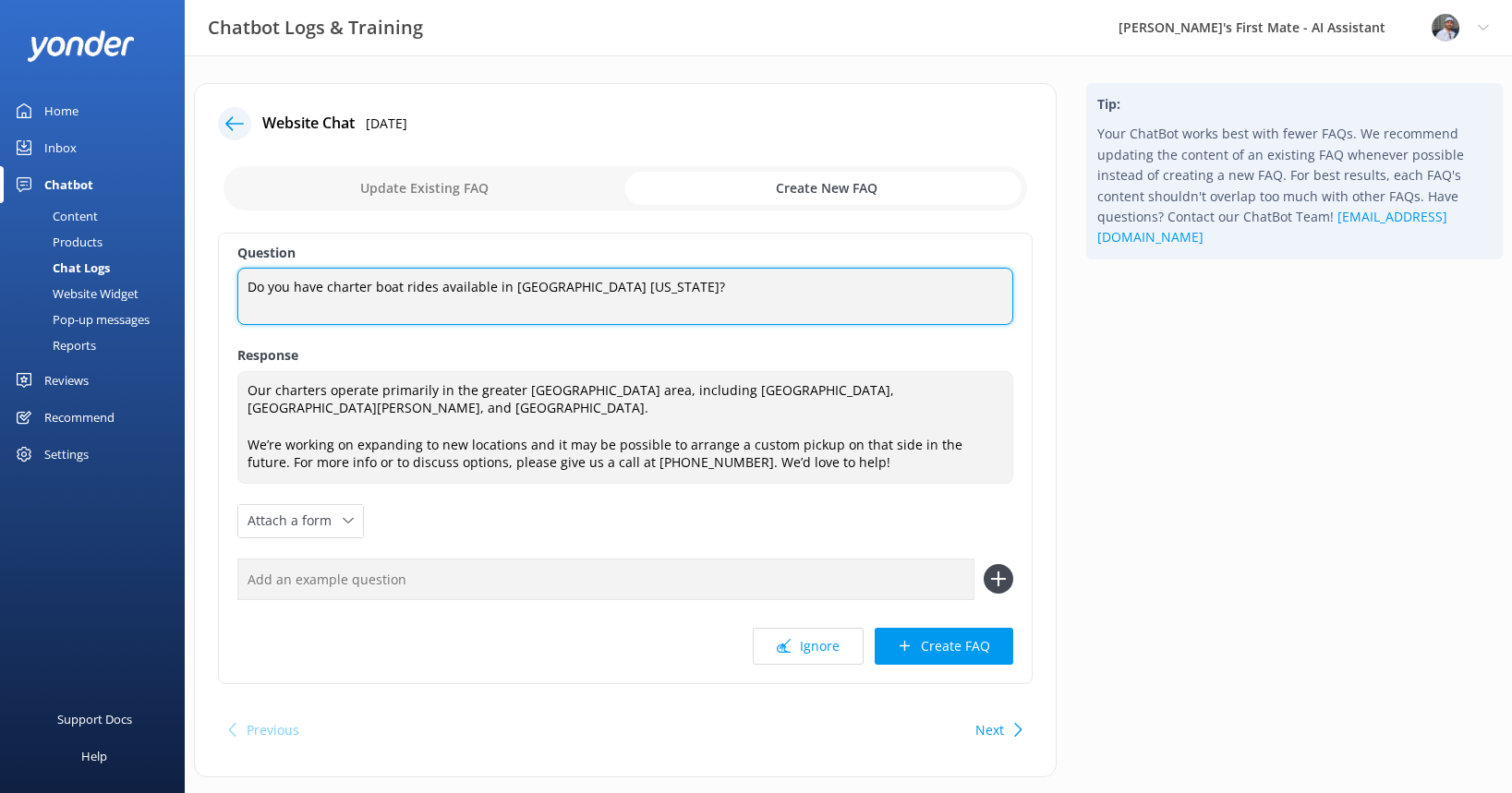 click on "Do you have charter boat rides available in [GEOGRAPHIC_DATA] [US_STATE]?" at bounding box center (625, 296) 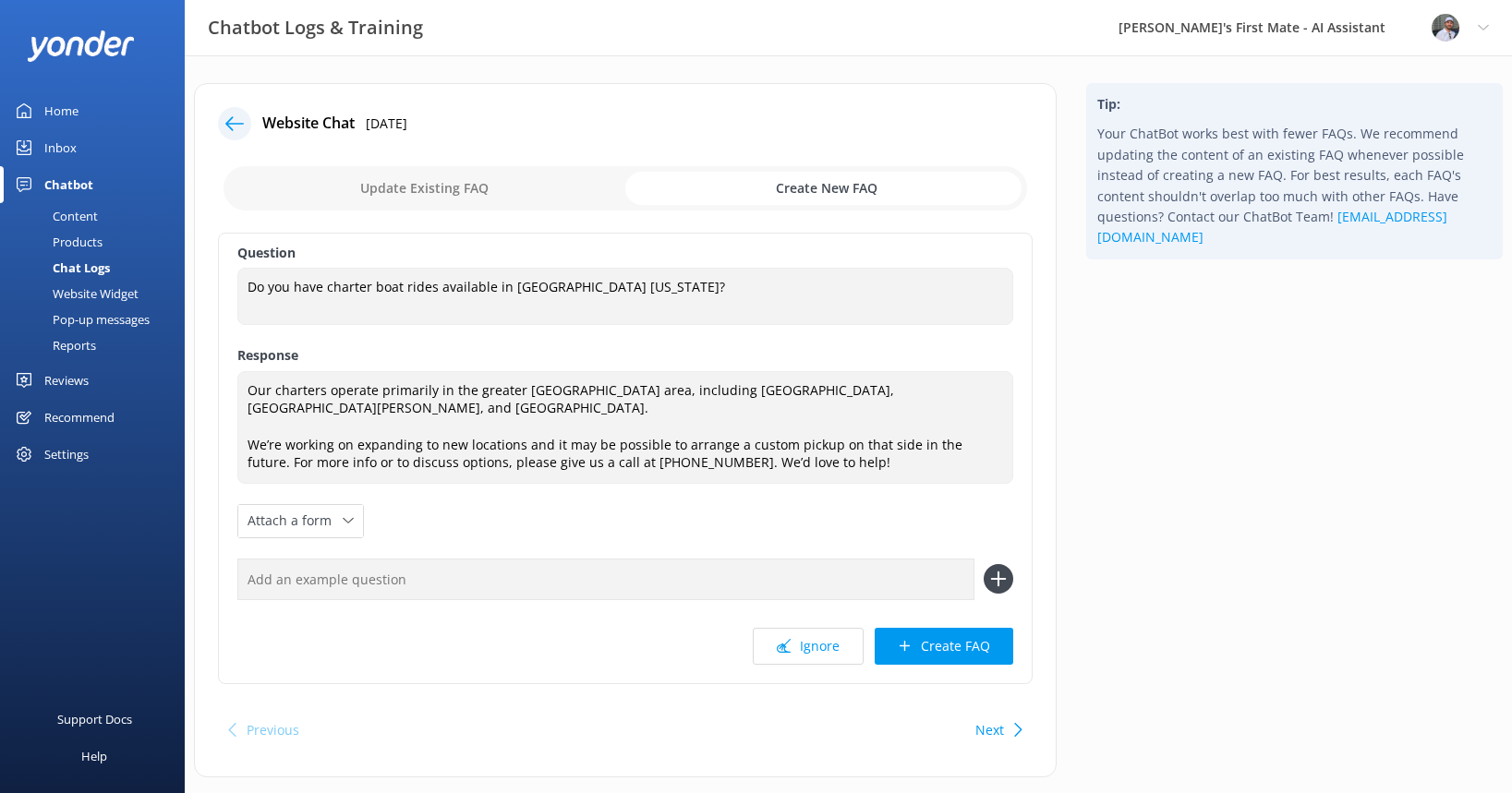 click at bounding box center (606, 579) 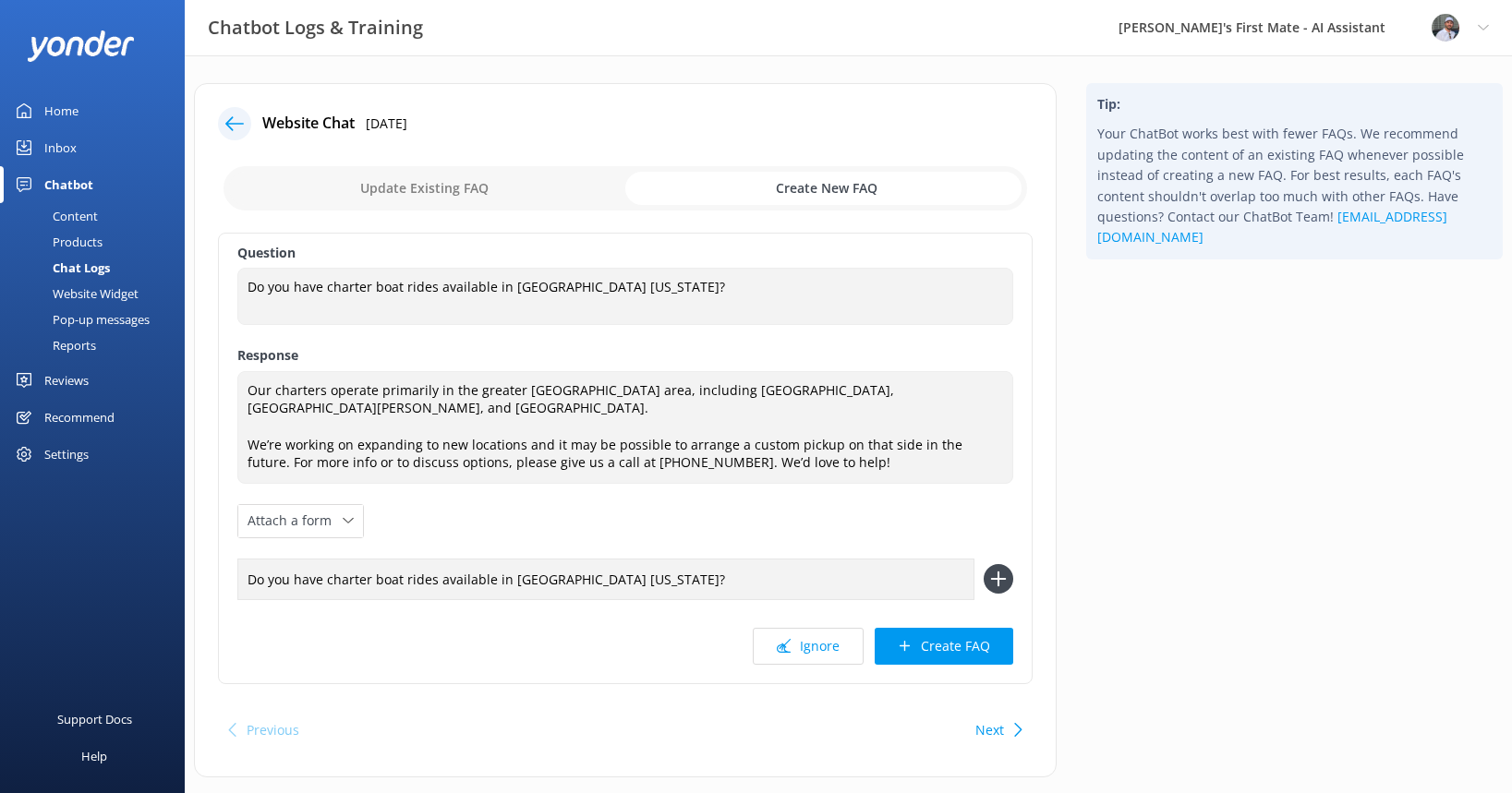 type on "Do you have charter boat rides available in [GEOGRAPHIC_DATA] [US_STATE]?" 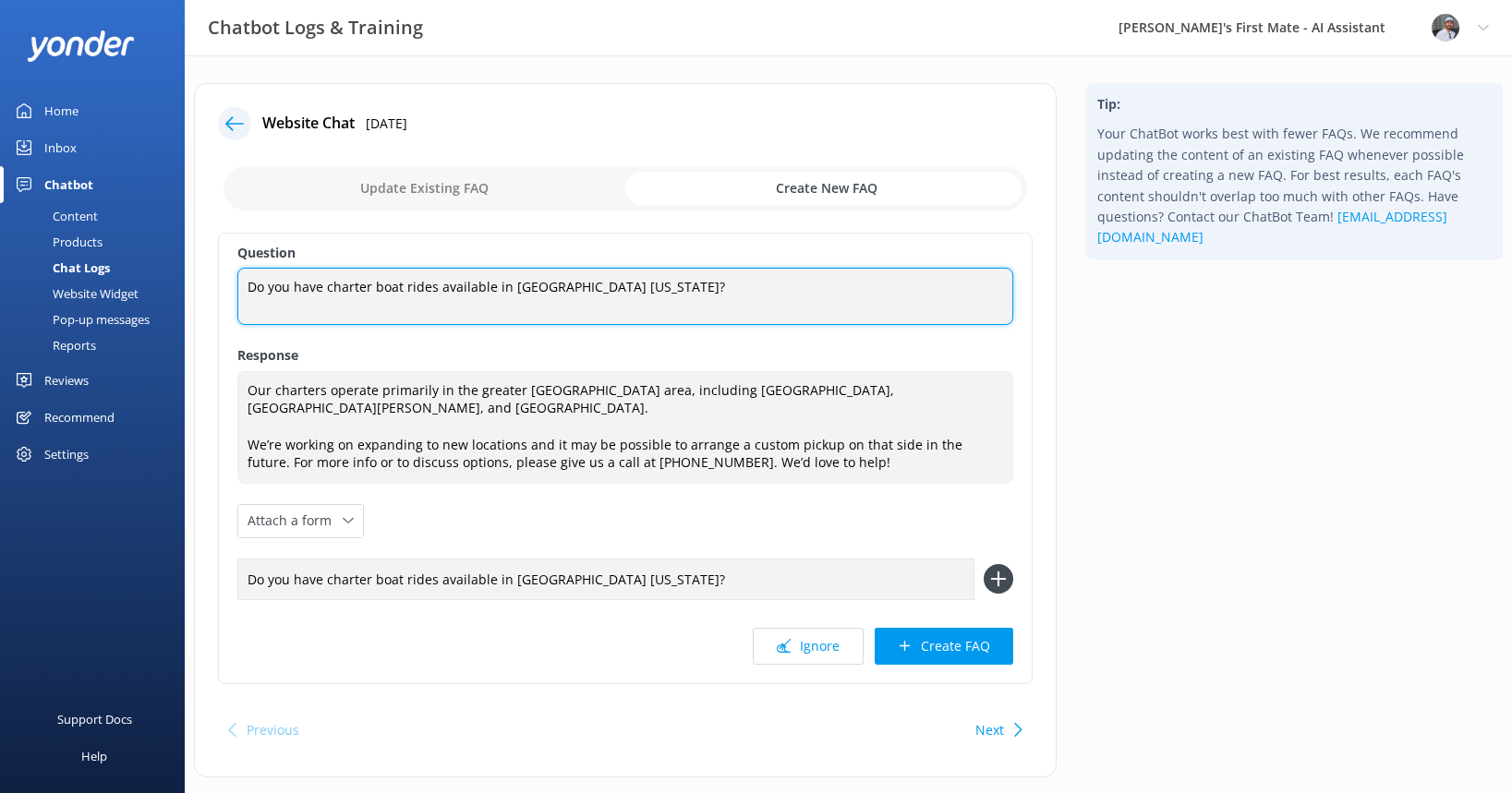 click on "Do you have charter boat rides available in [GEOGRAPHIC_DATA] [US_STATE]?" at bounding box center [625, 296] 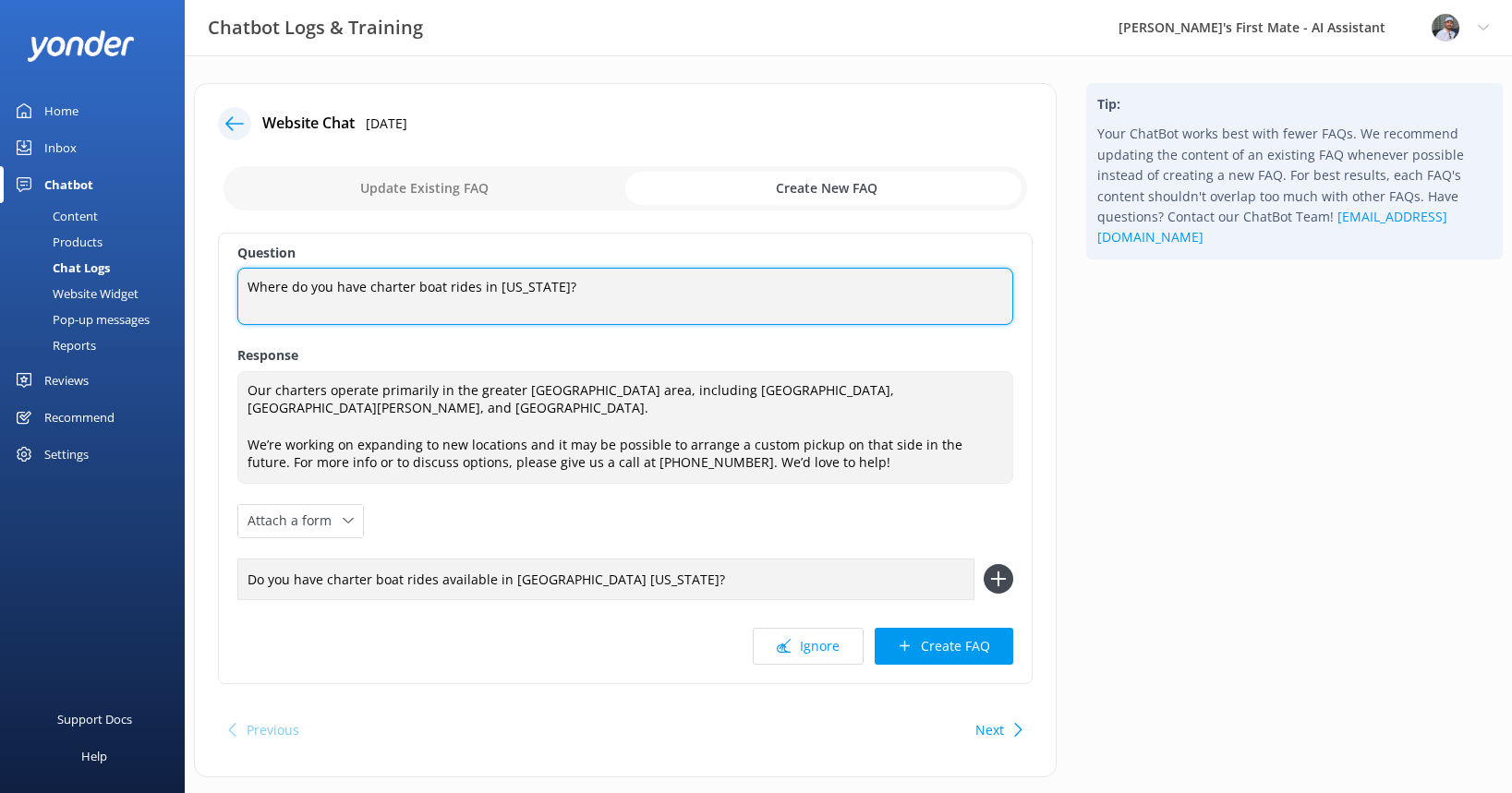 type on "Where do you have charter boat rides in [US_STATE]?" 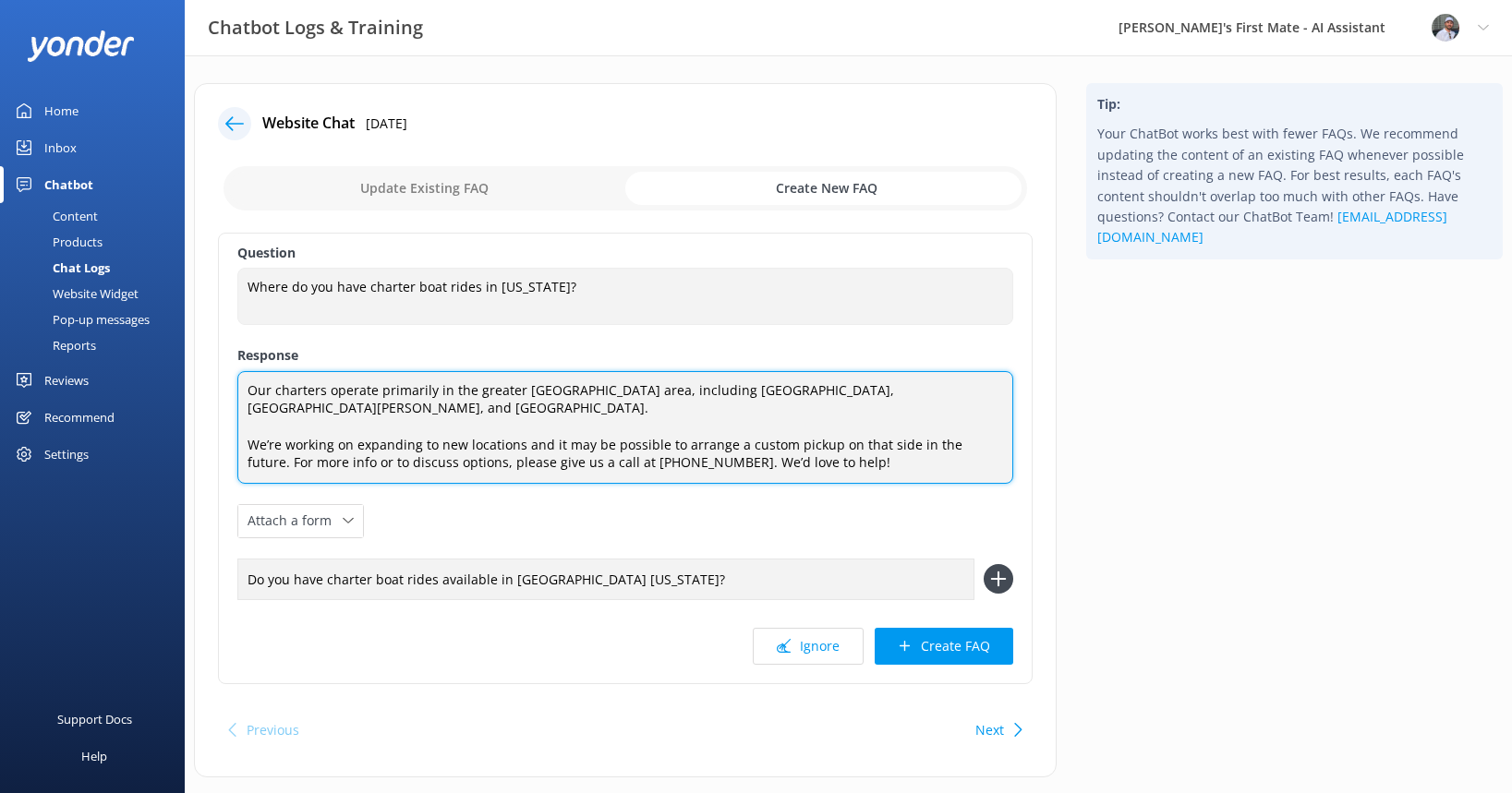 drag, startPoint x: 986, startPoint y: 426, endPoint x: 830, endPoint y: 428, distance: 156.01282 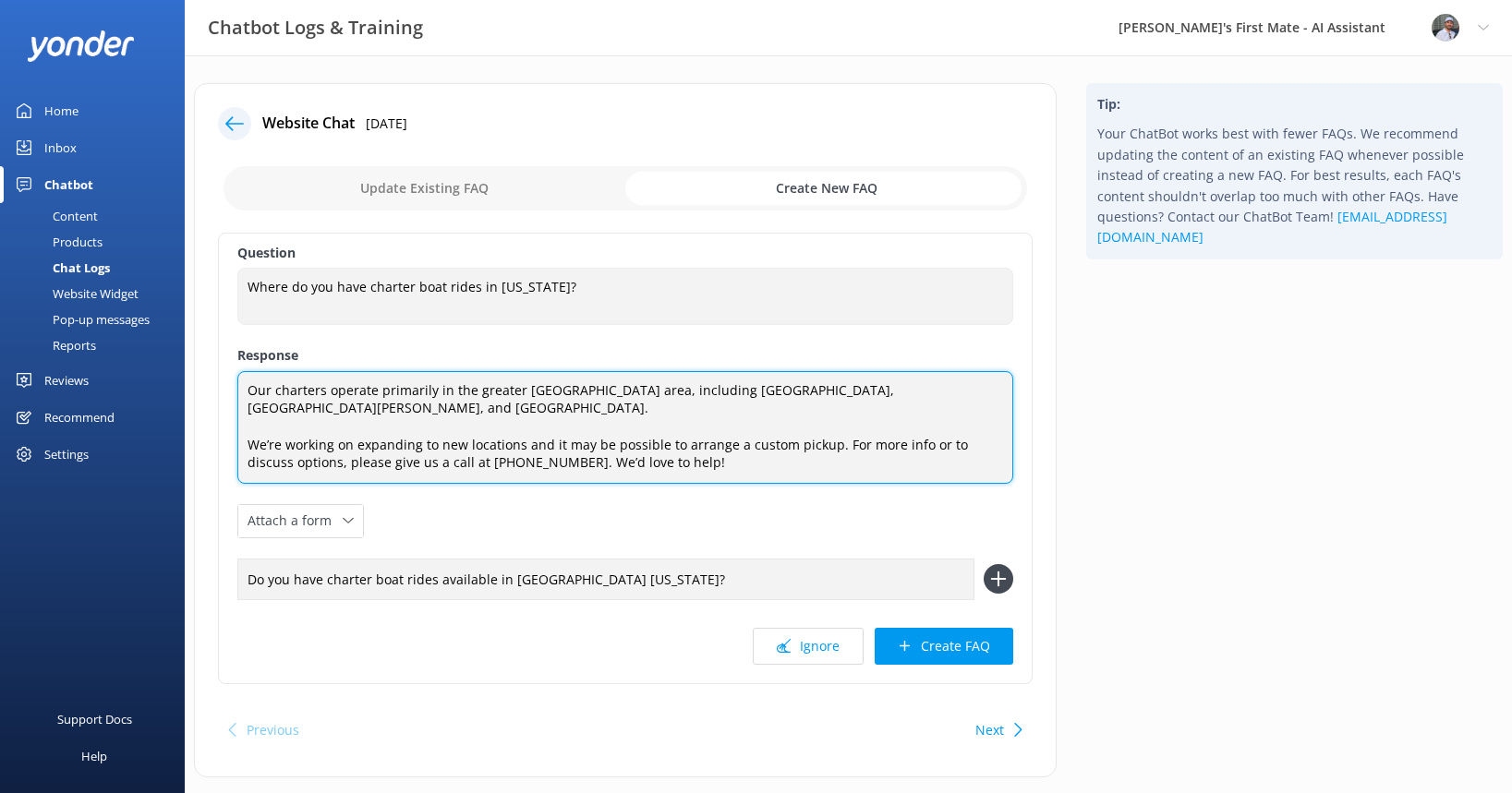 type on "Our charters operate primarily in the greater [GEOGRAPHIC_DATA] area, including [GEOGRAPHIC_DATA], [GEOGRAPHIC_DATA][PERSON_NAME], and [GEOGRAPHIC_DATA].
We’re working on expanding to new locations and it may be possible to arrange a custom pickup. For more info or to discuss options, please give us a call at [PHONE_NUMBER]. We’d love to help!" 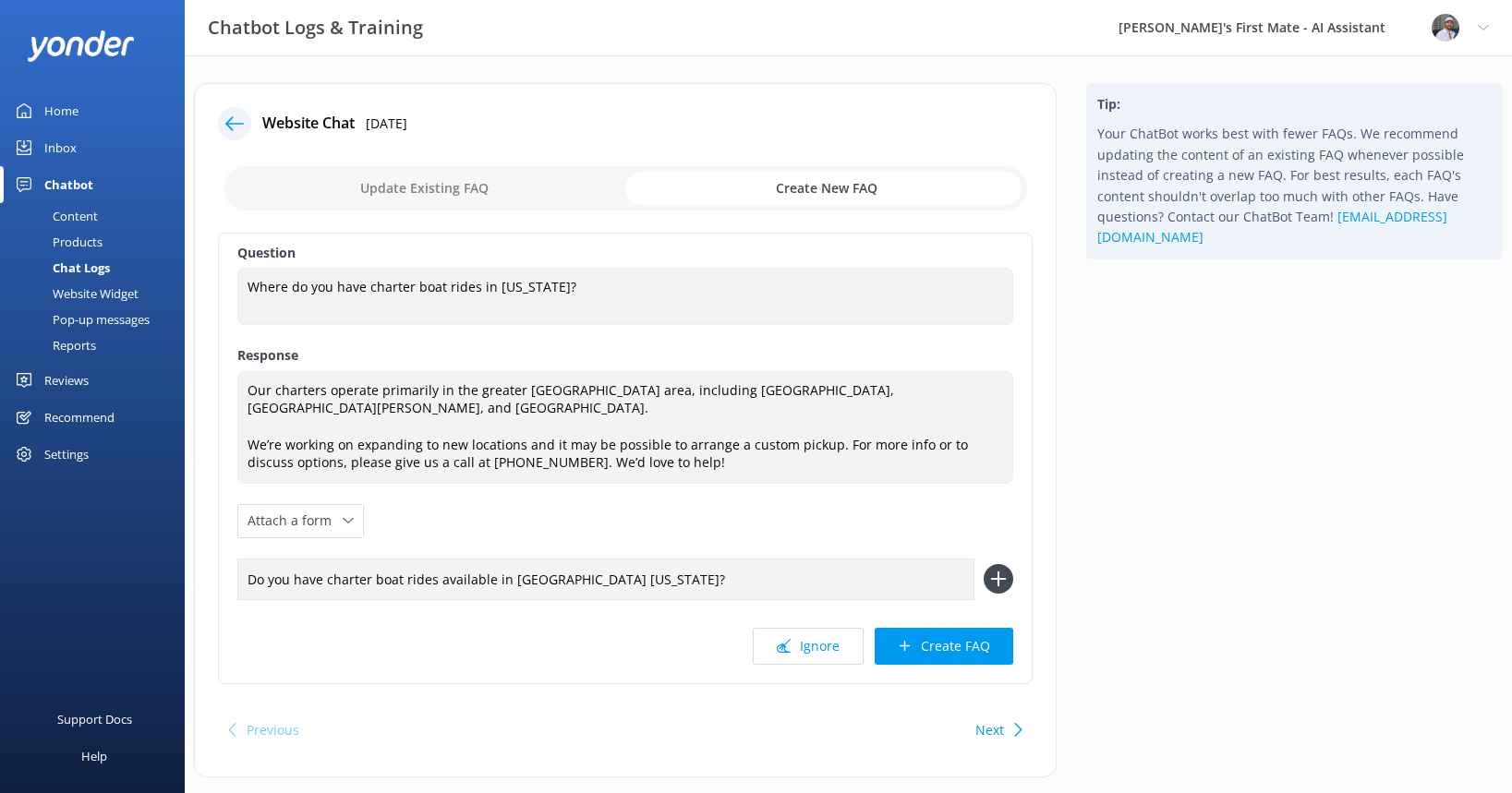click 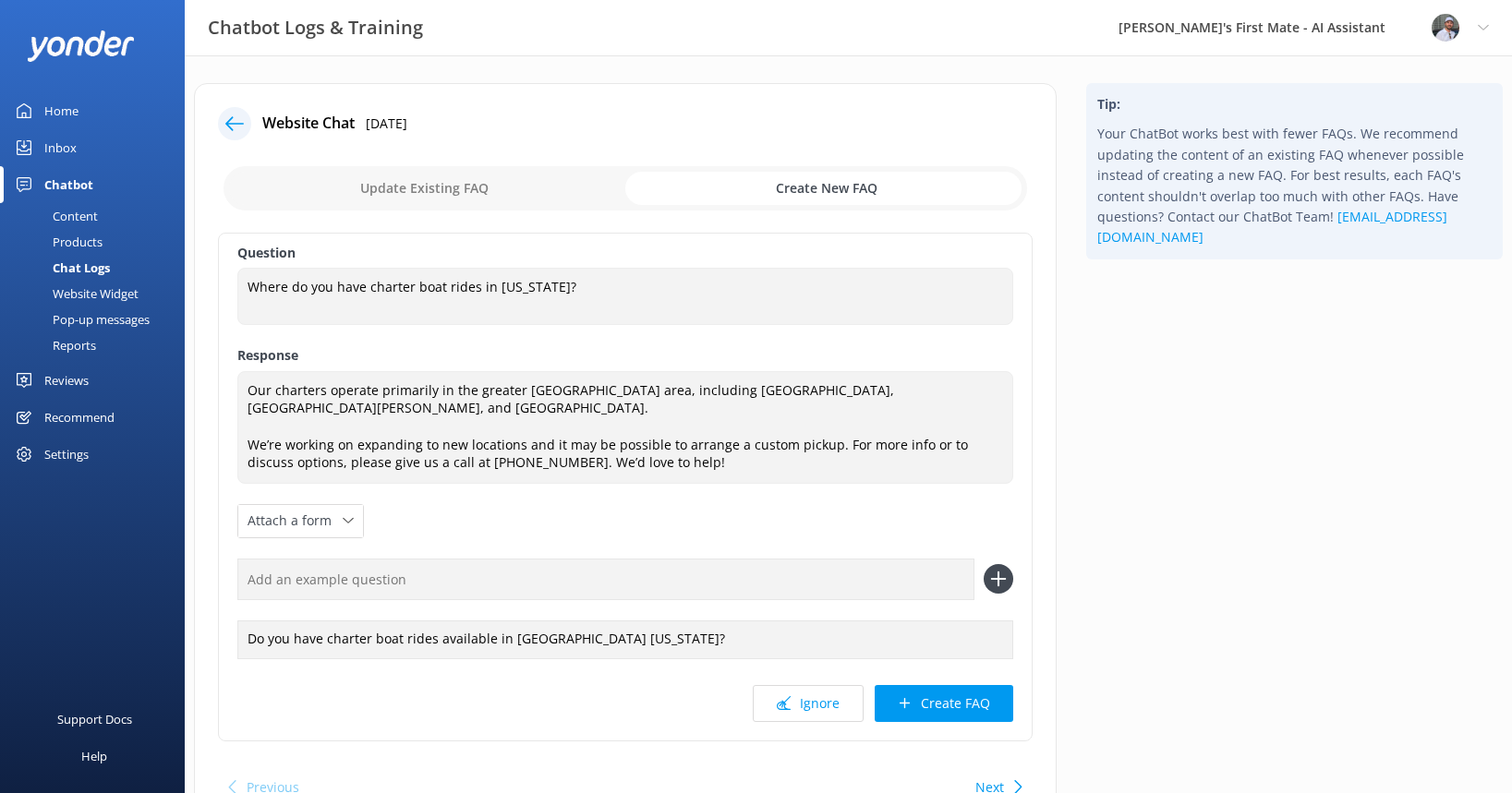 click at bounding box center (606, 579) 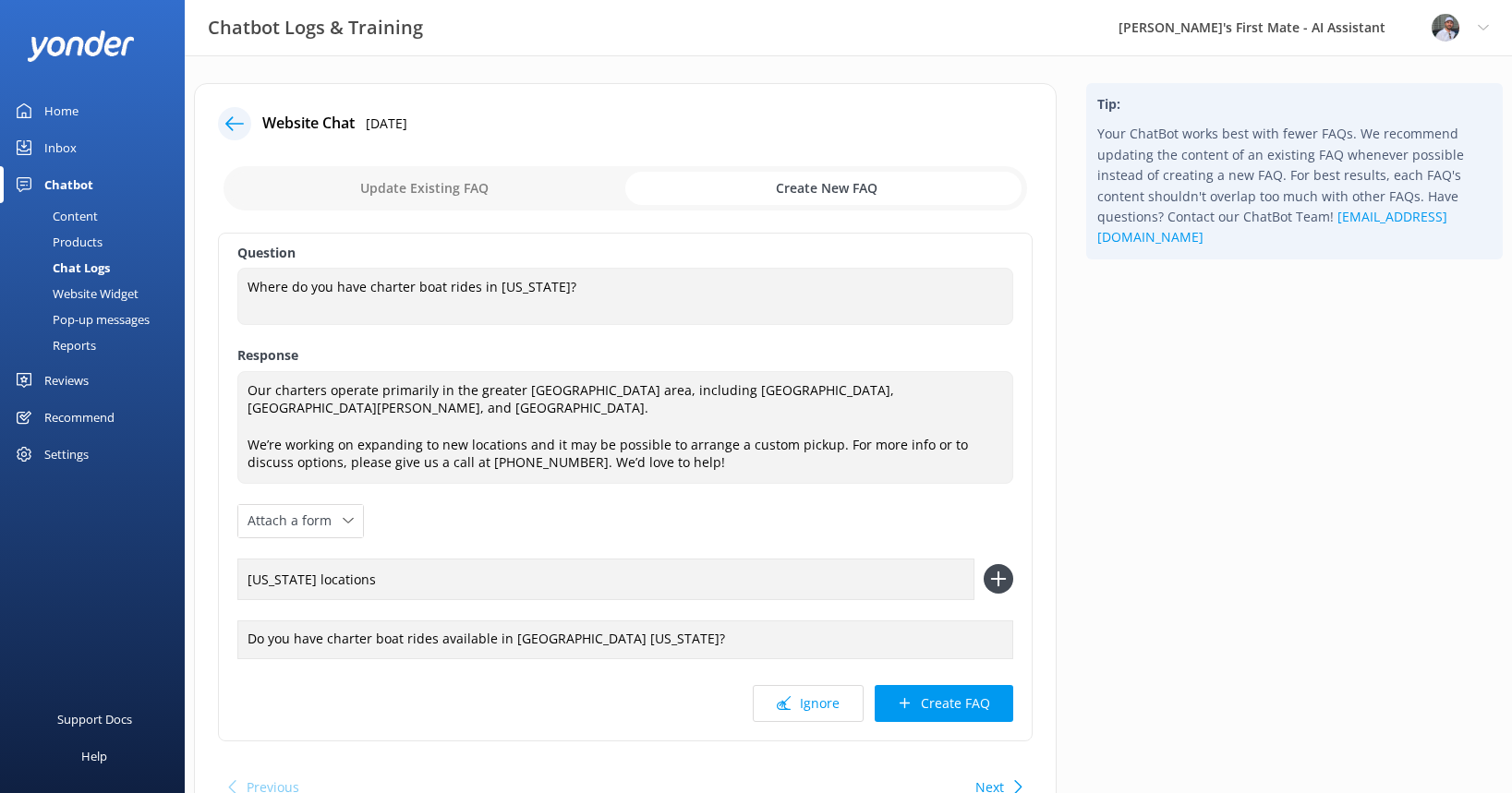 type on "[US_STATE] locations" 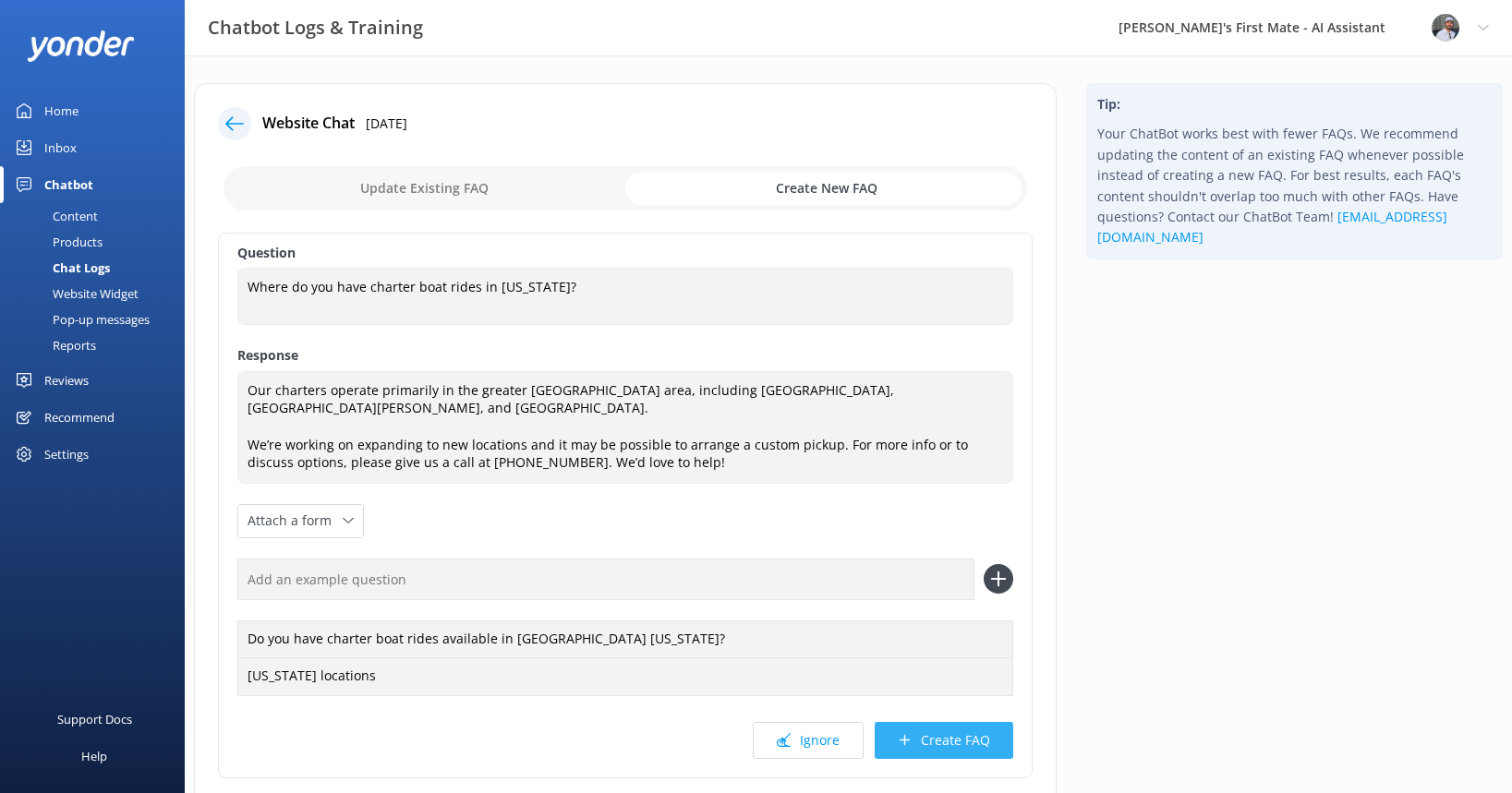 click on "Create FAQ" at bounding box center [944, 740] 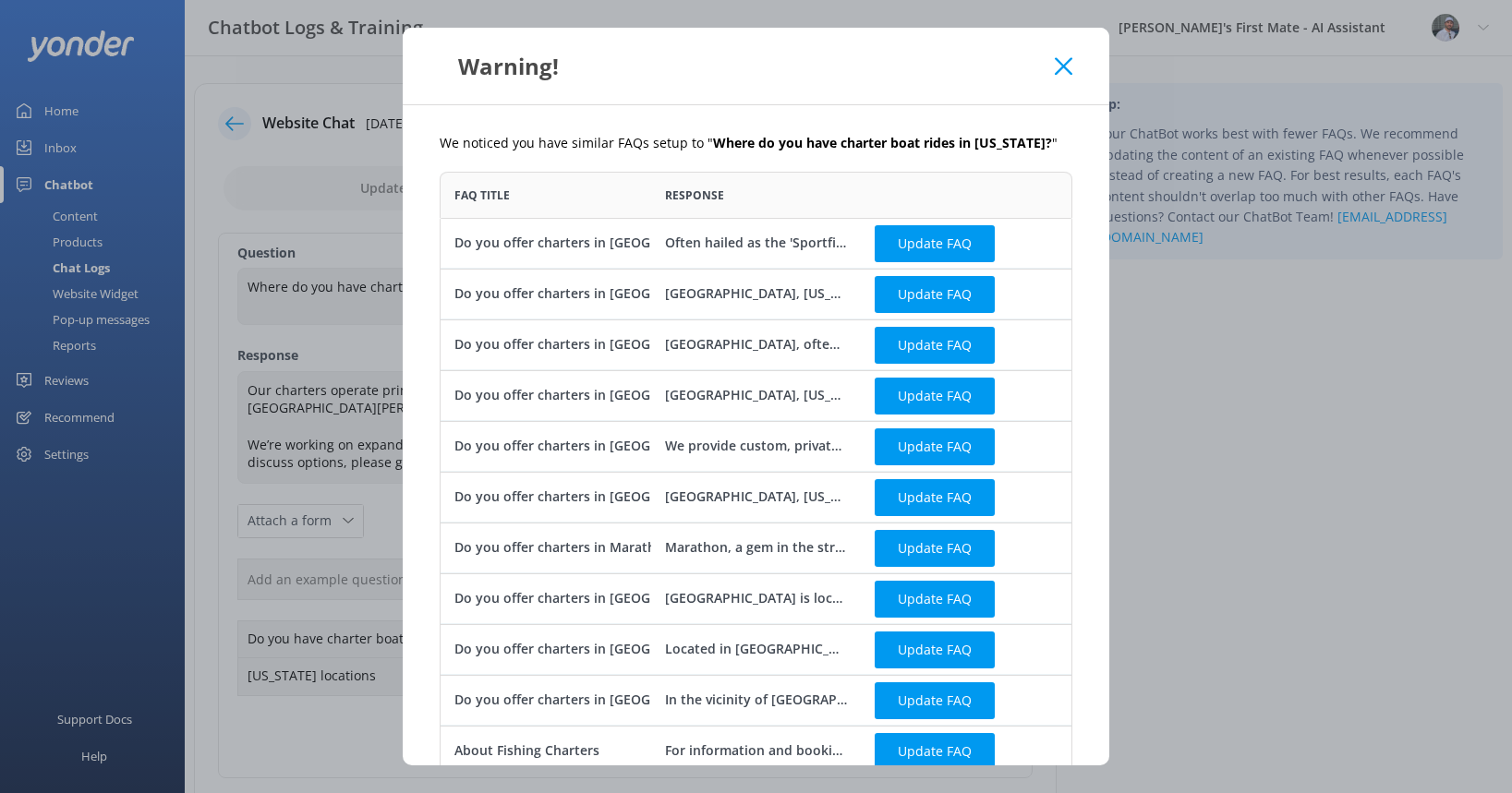 scroll, scrollTop: 1, scrollLeft: 1, axis: both 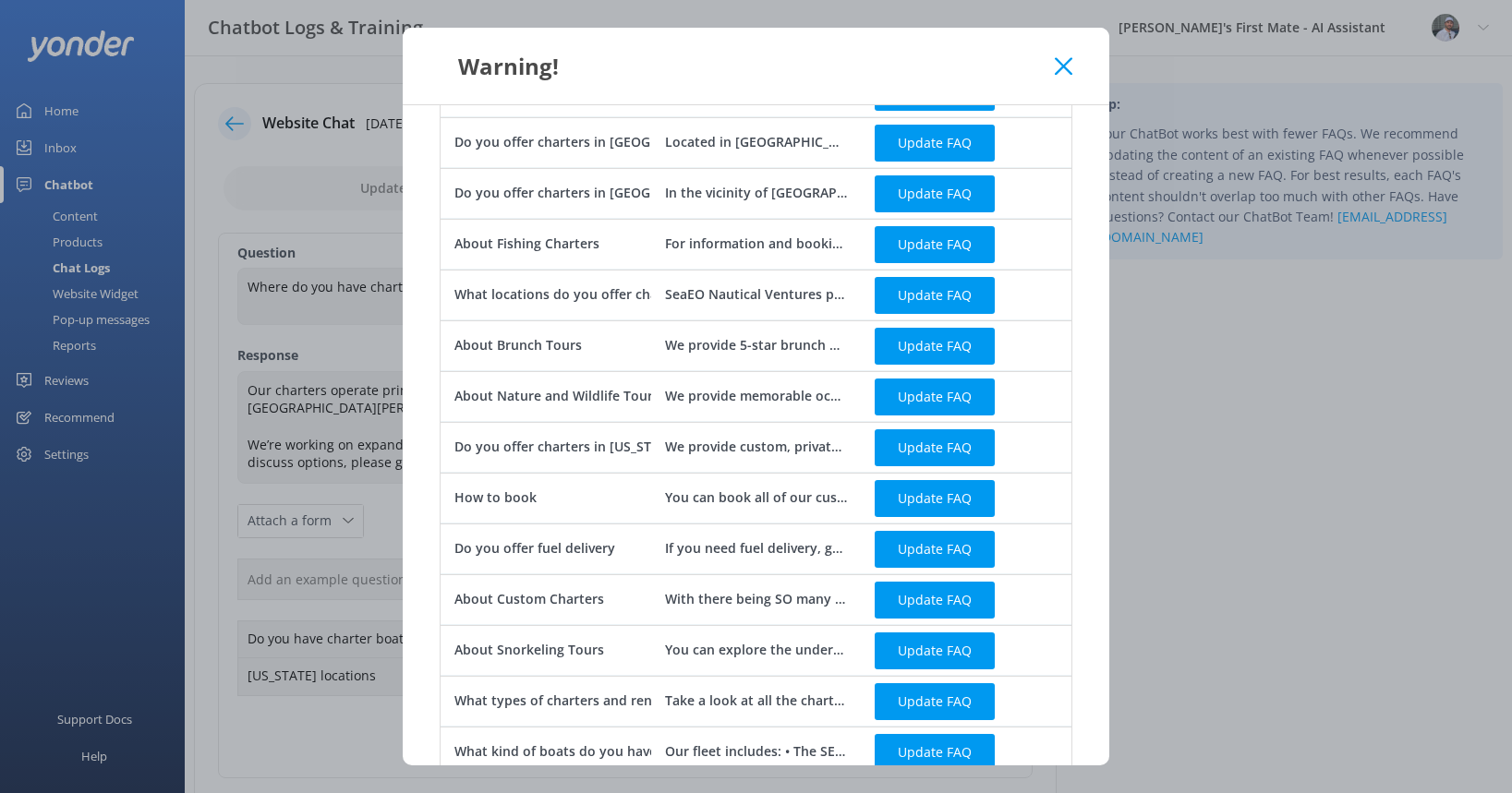 click on "SeaEO Nautical Ventures provides custom charter & rental services to the [US_STATE][GEOGRAPHIC_DATA] ([GEOGRAPHIC_DATA], Marathon, [GEOGRAPHIC_DATA]), [GEOGRAPHIC_DATA], [GEOGRAPHIC_DATA], [GEOGRAPHIC_DATA], [GEOGRAPHIC_DATA], [GEOGRAPHIC_DATA], [GEOGRAPHIC_DATA] and [US_STATE][GEOGRAPHIC_DATA], [GEOGRAPHIC_DATA], with new locations coming soon. Head to [URL][DOMAIN_NAME]." at bounding box center [756, 295] 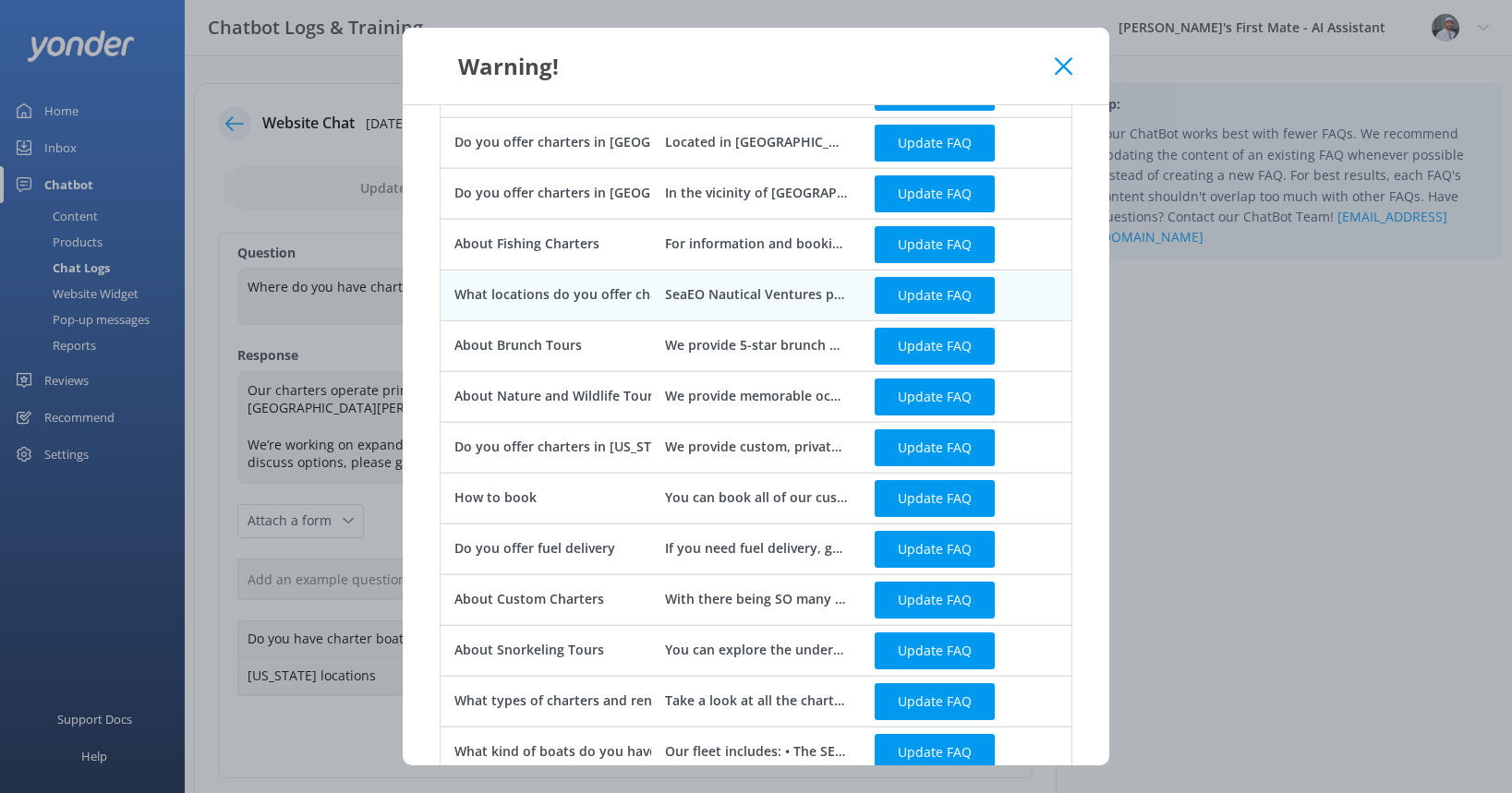 click on "What locations do you offer charters in" at bounding box center (579, 295) 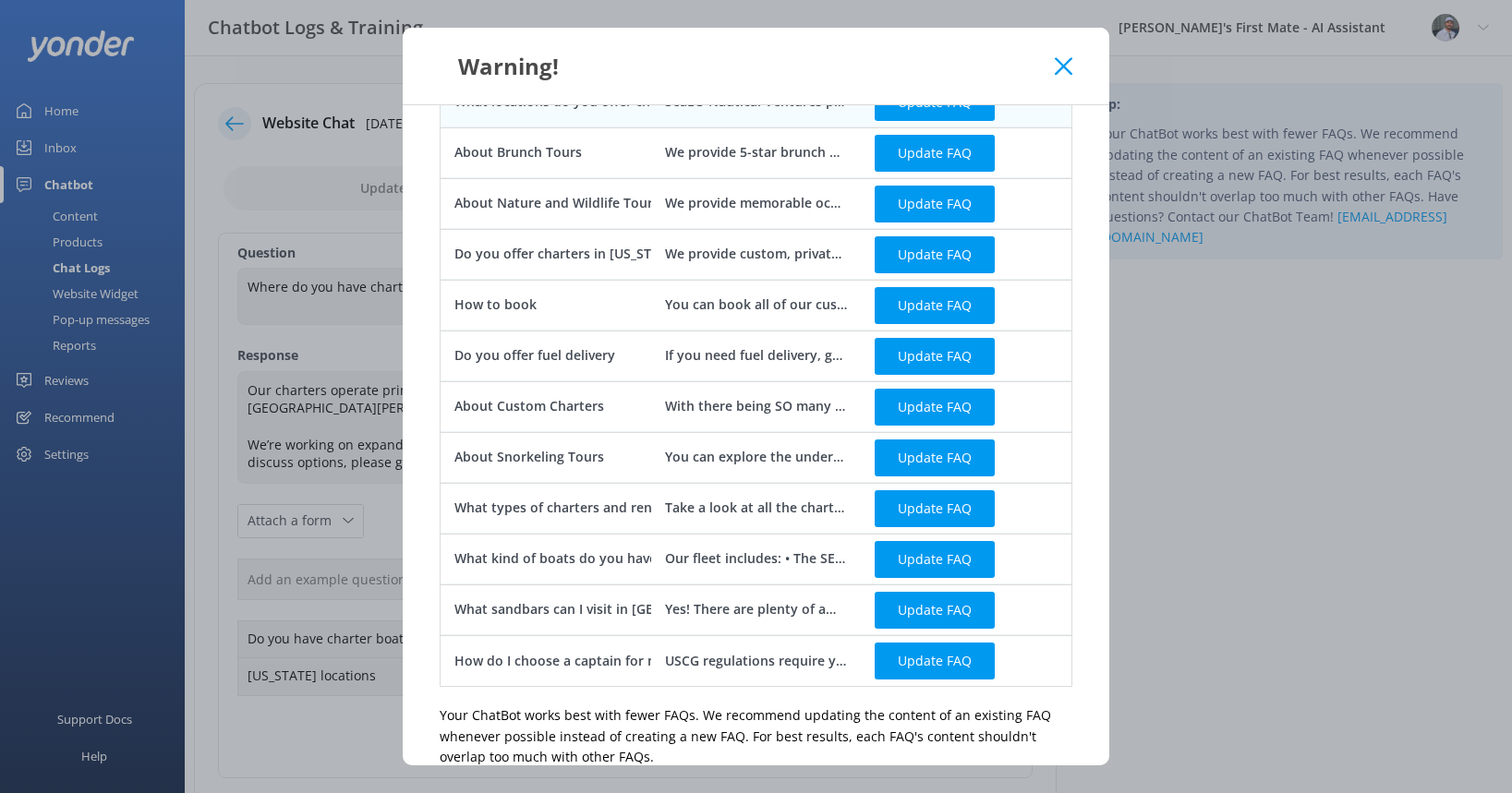 scroll, scrollTop: 679, scrollLeft: 0, axis: vertical 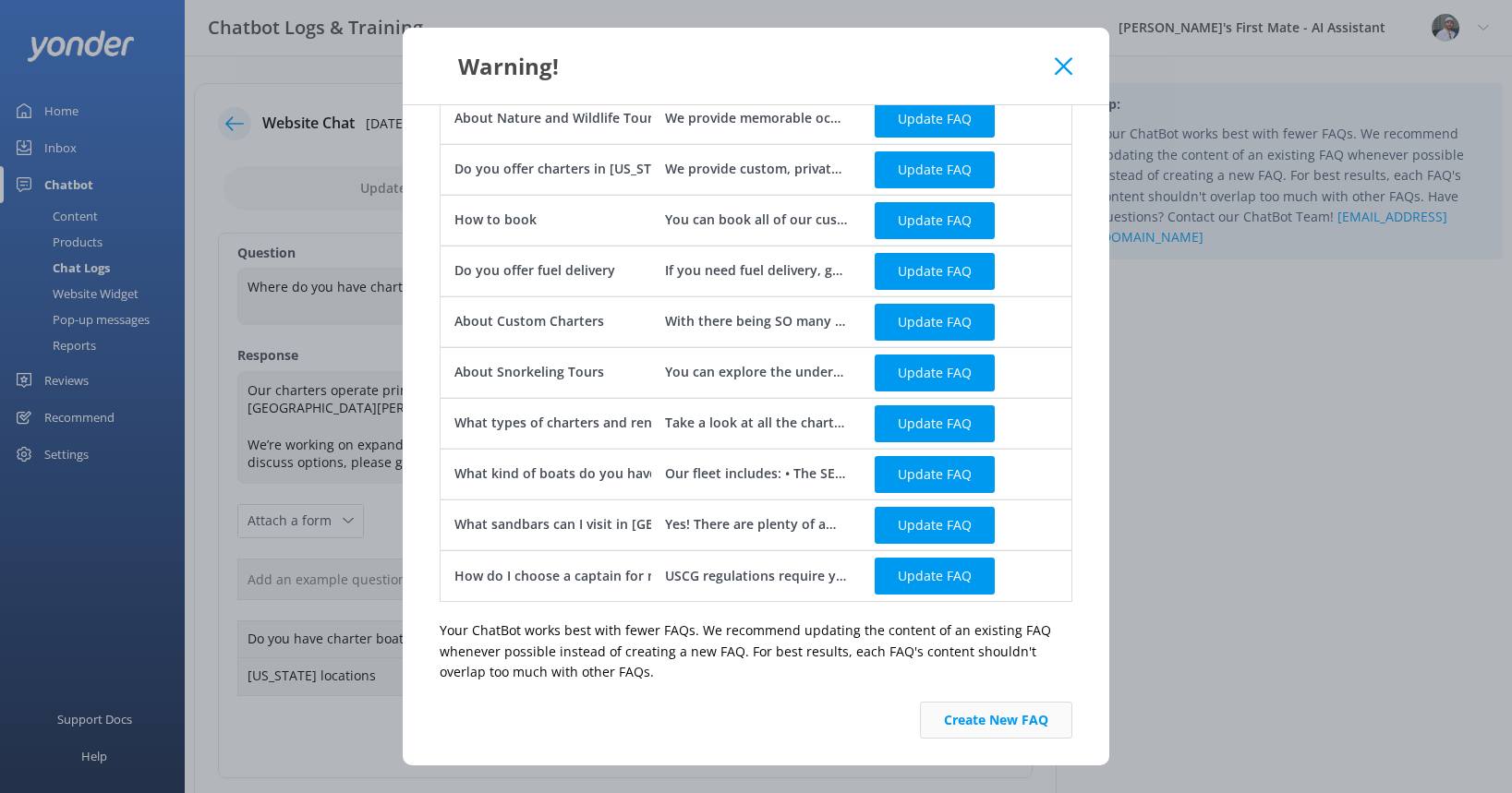 click on "Create New FAQ" at bounding box center (996, 720) 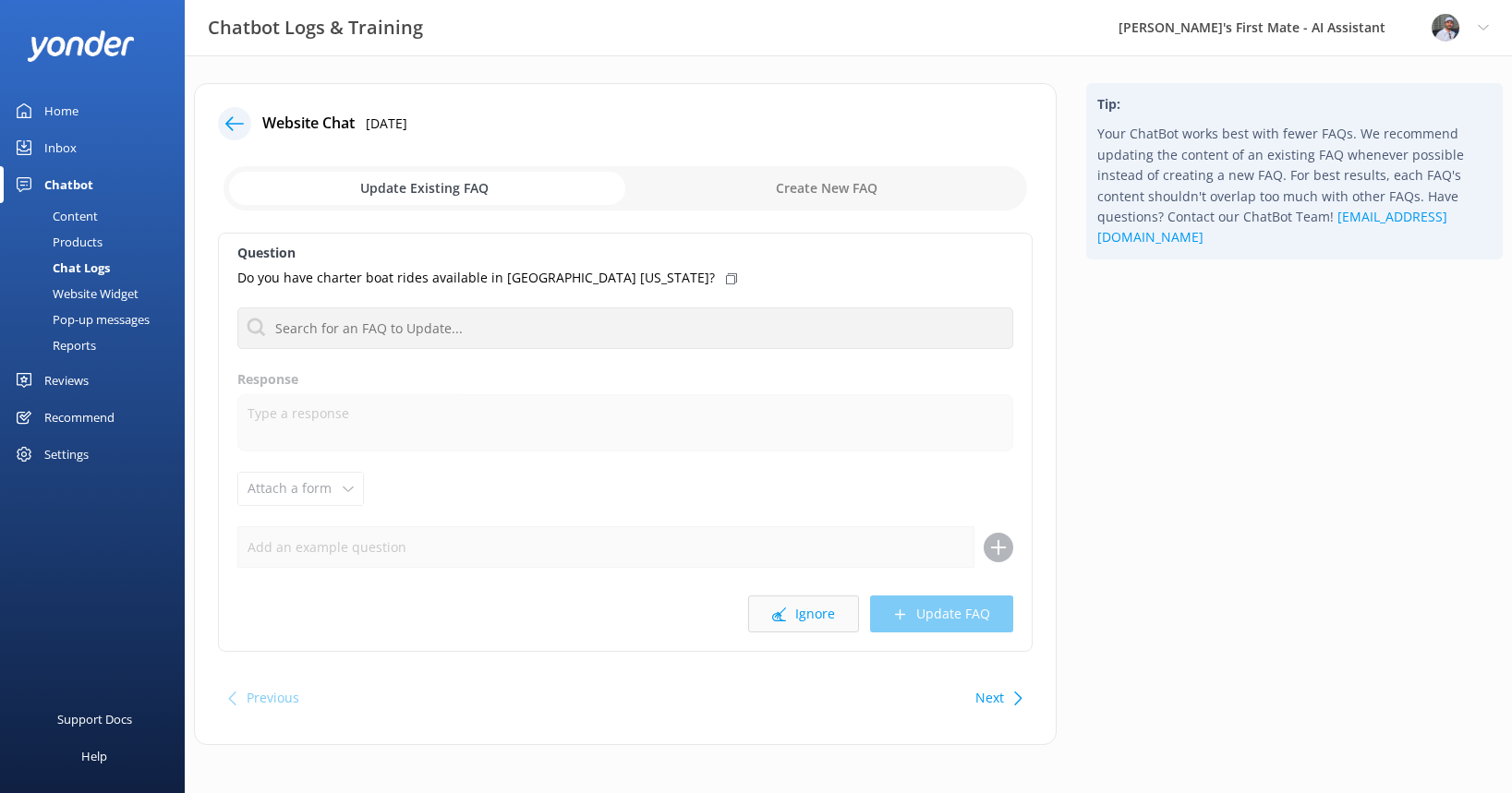 click on "Ignore" at bounding box center (804, 614) 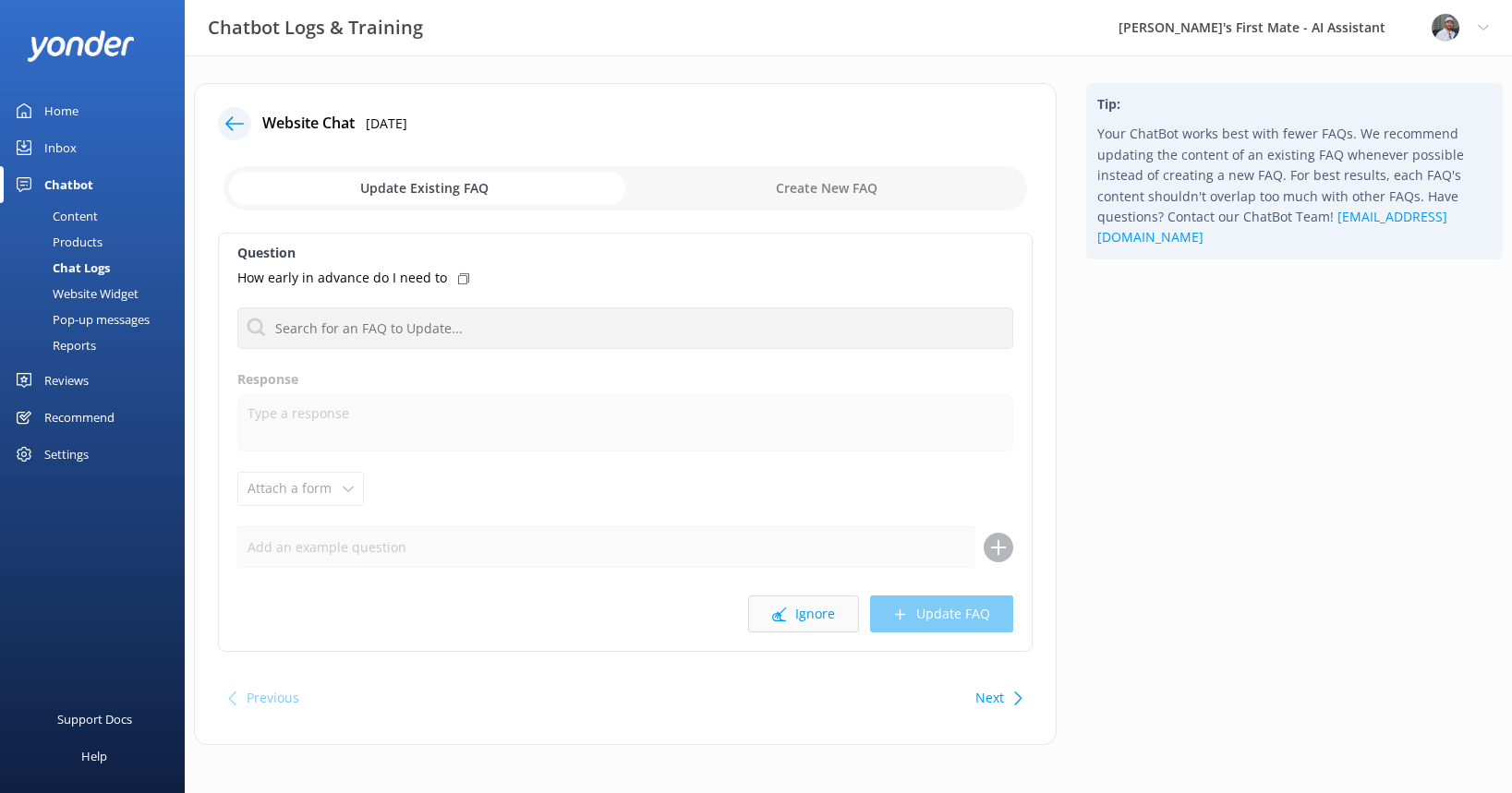 click on "Ignore" at bounding box center [804, 614] 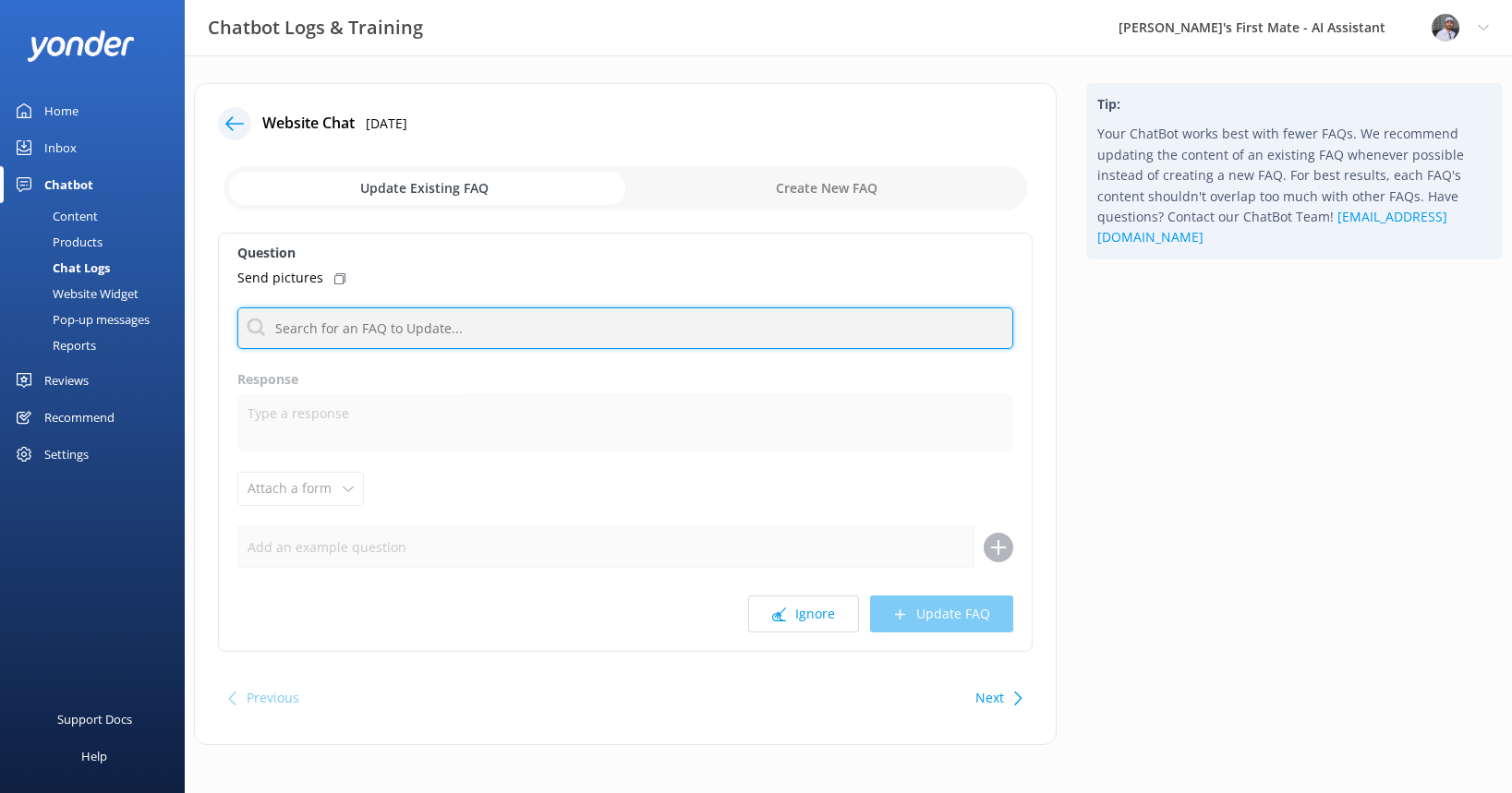 click at bounding box center [625, 328] 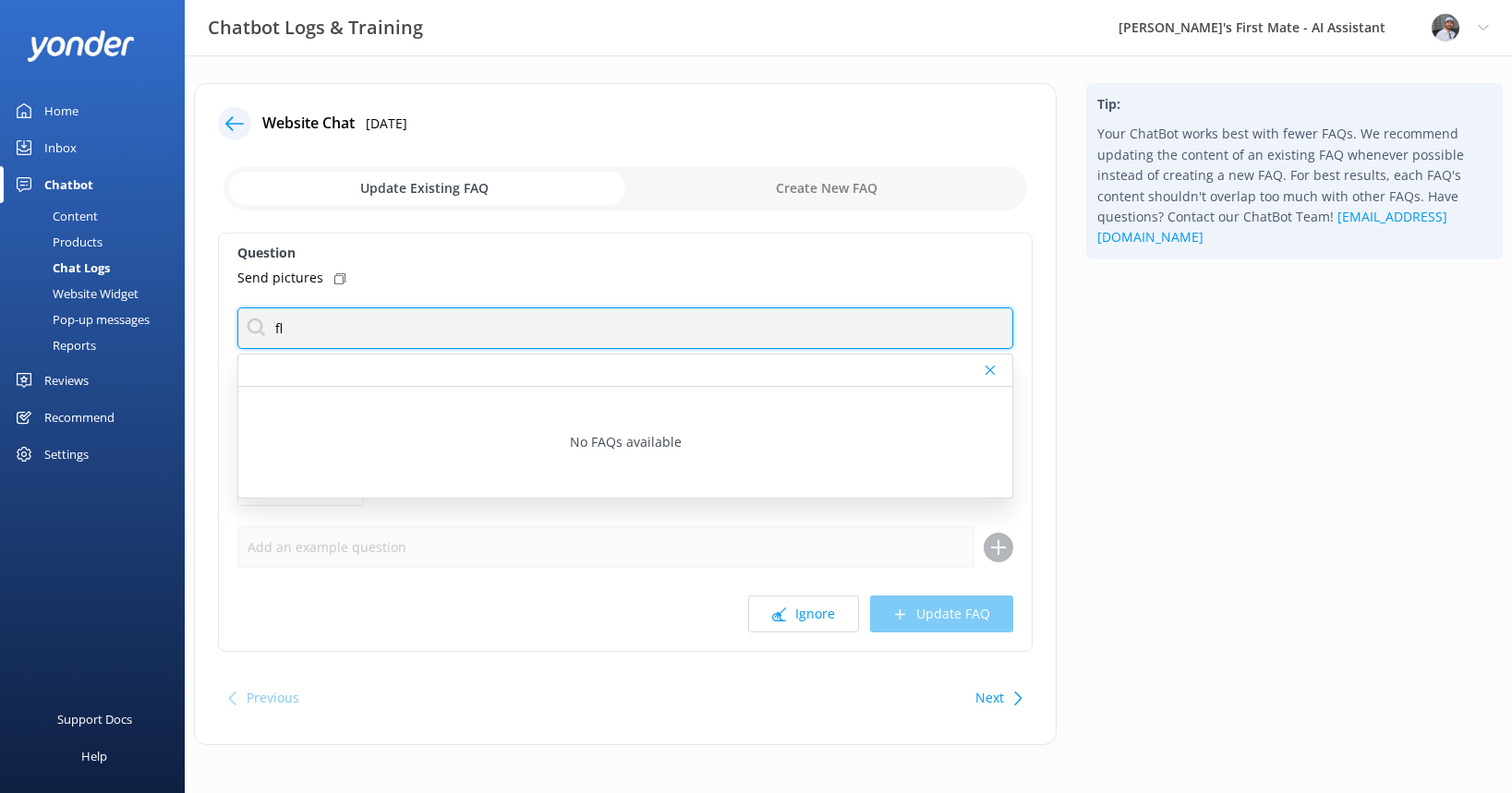 type on "f" 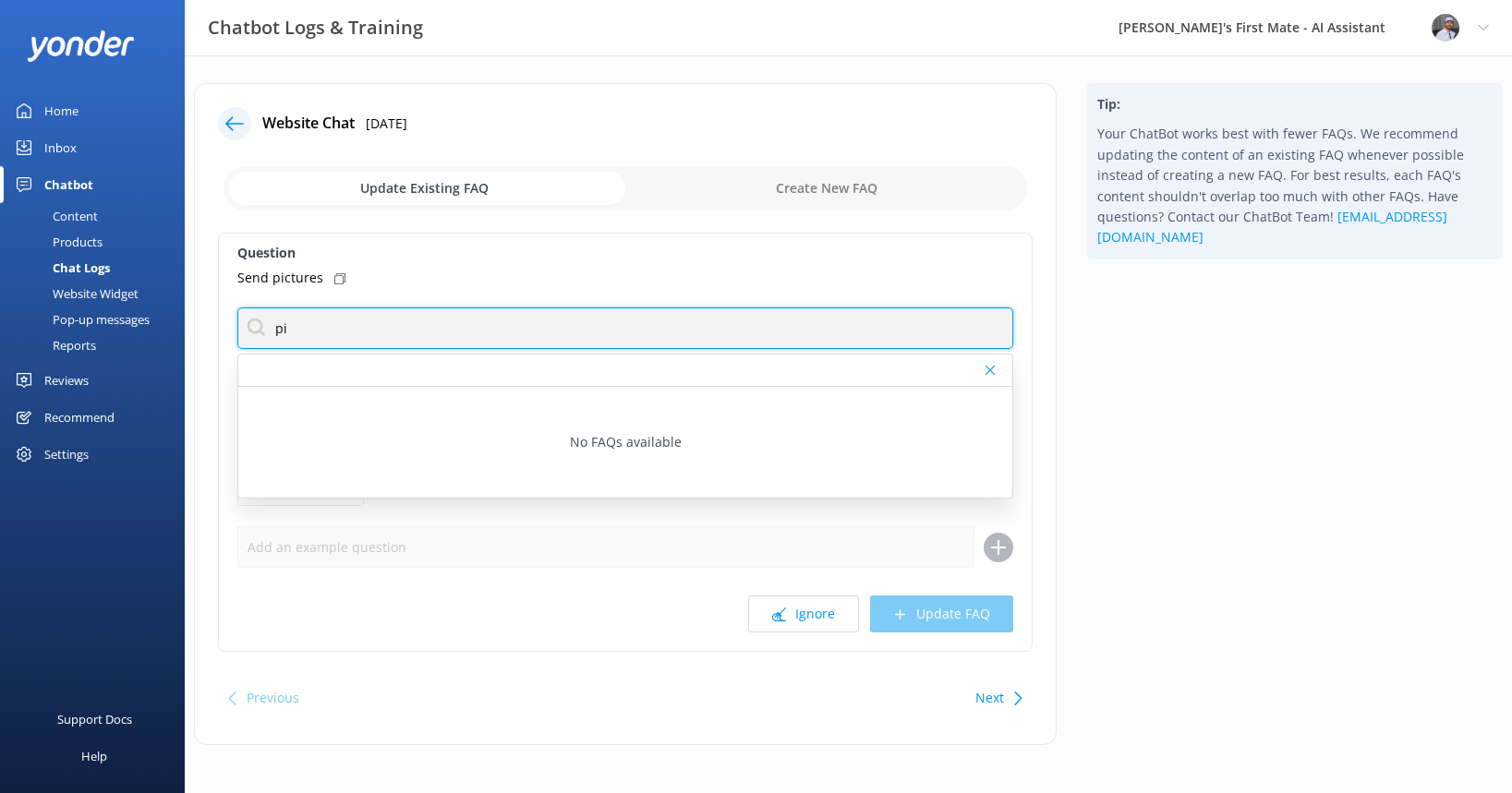 type on "p" 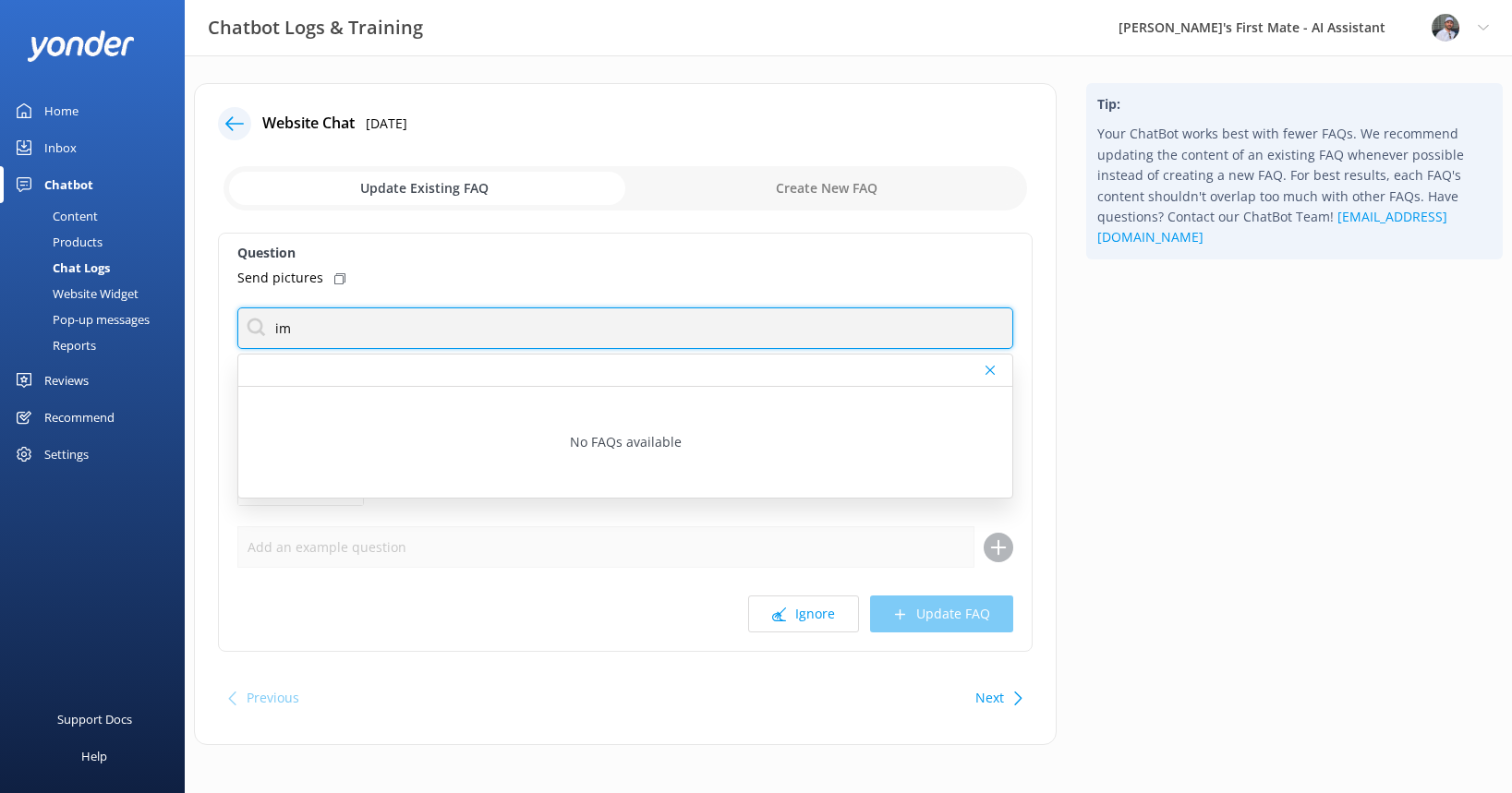 type on "i" 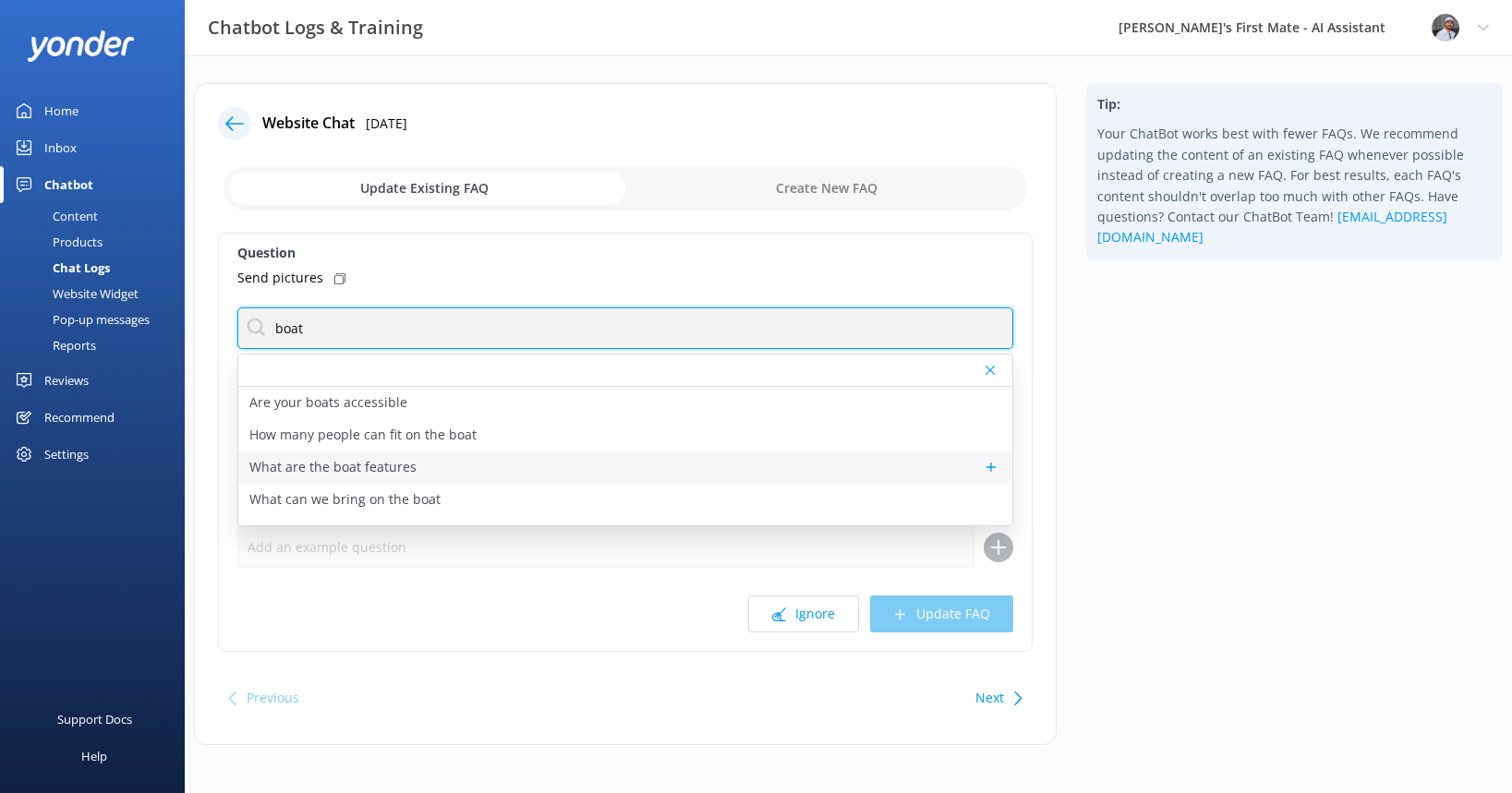 type on "boat" 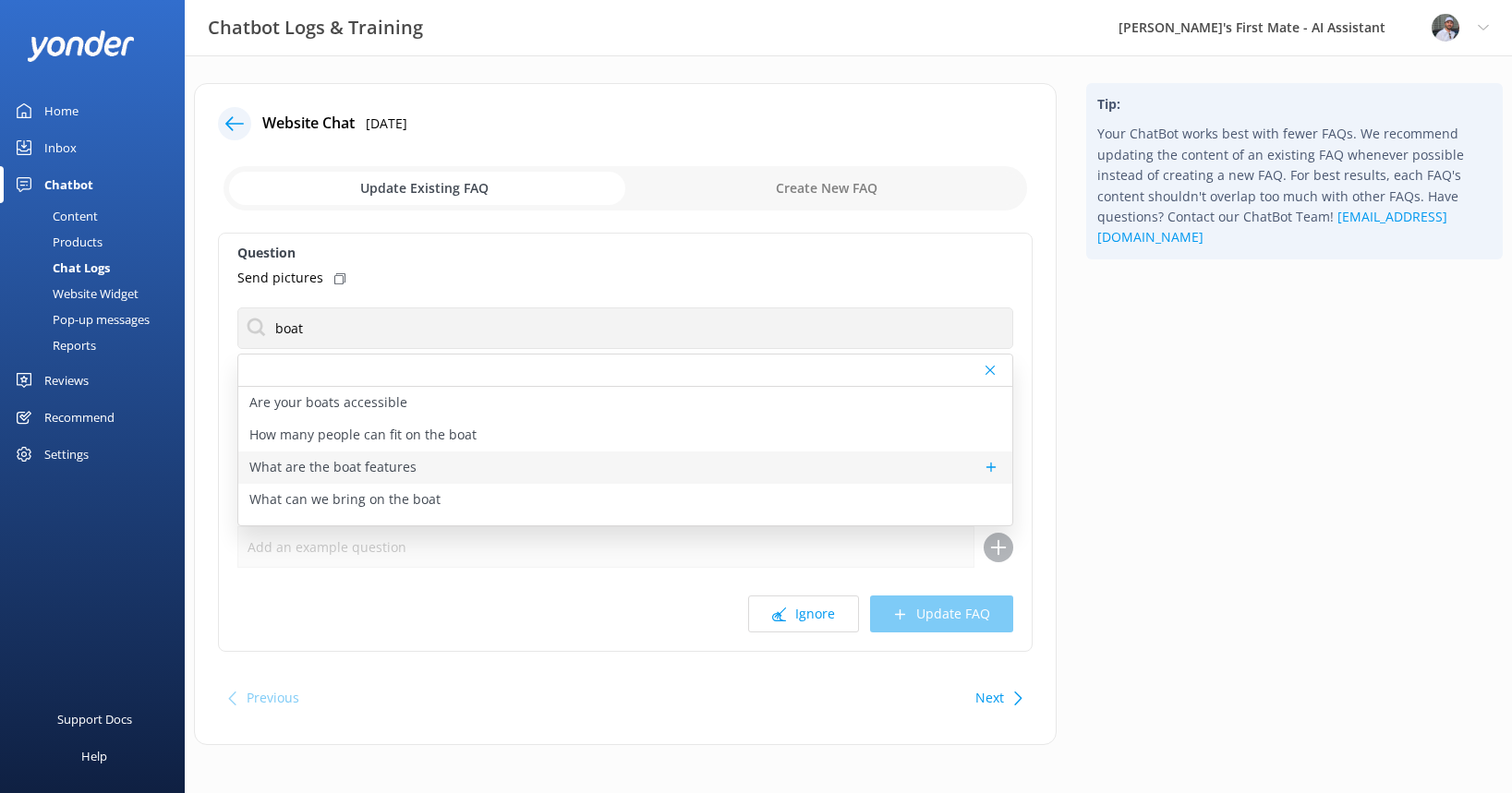 click on "What are the boat features" at bounding box center [333, 467] 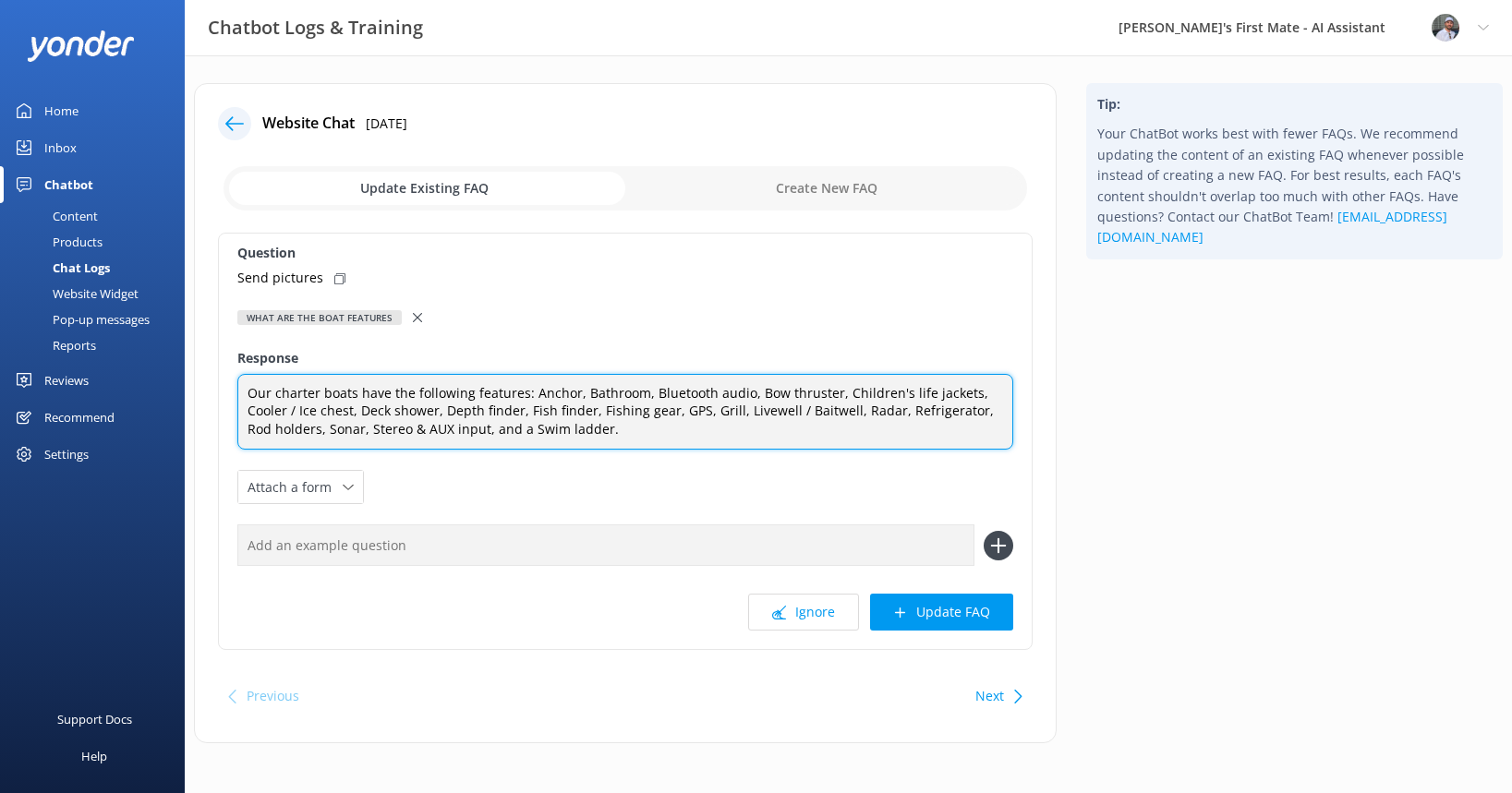 click on "Our charter boats have the following features: Anchor, Bathroom, Bluetooth audio, Bow thruster, Children's life jackets, Cooler / Ice chest, Deck shower, Depth finder, Fish finder, Fishing gear, GPS, Grill, Livewell / Baitwell, Radar, Refrigerator, Rod holders, Sonar, Stereo & AUX input, and a Swim ladder." at bounding box center [625, 412] 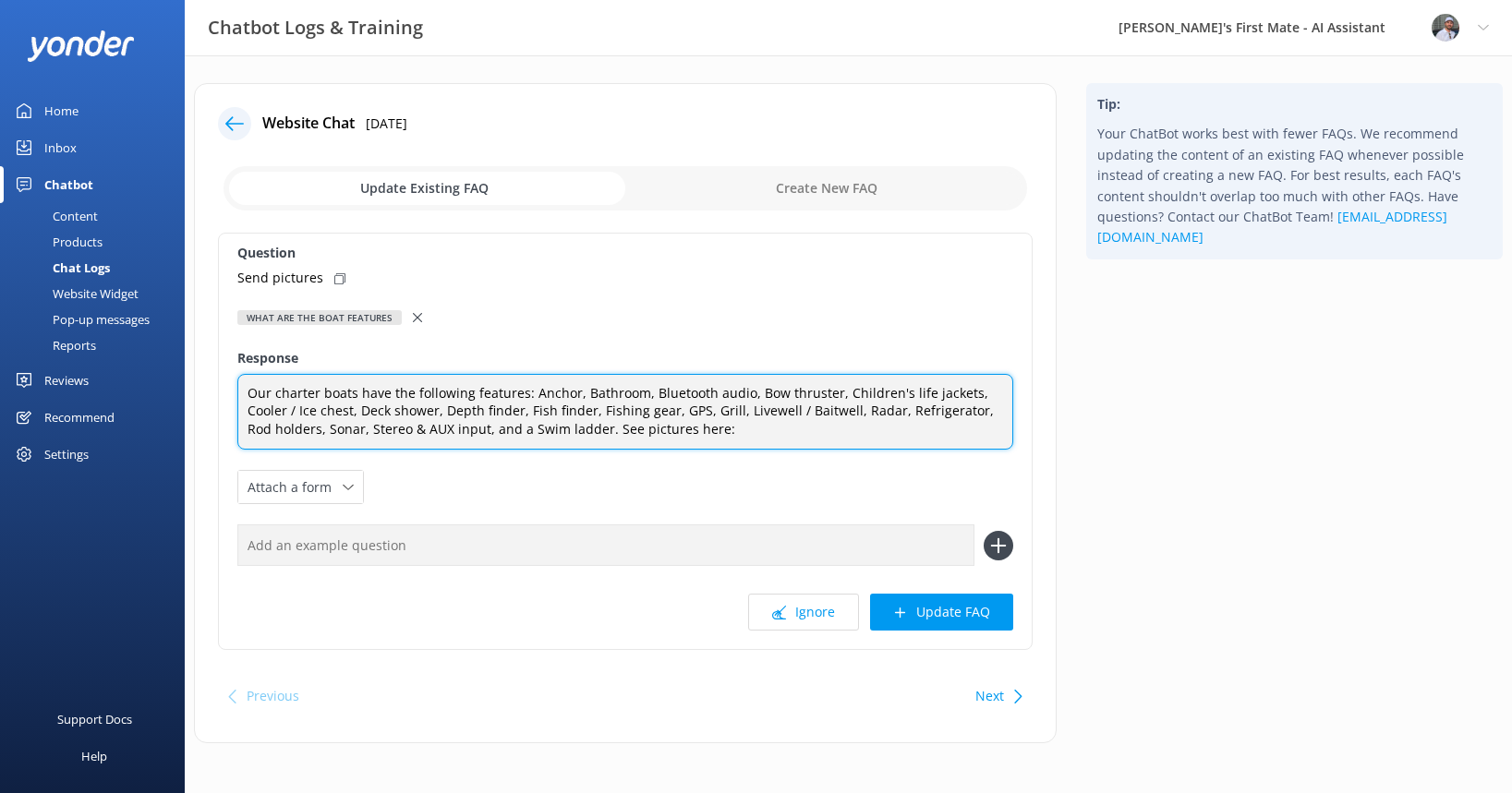 paste on "[URL][DOMAIN_NAME]" 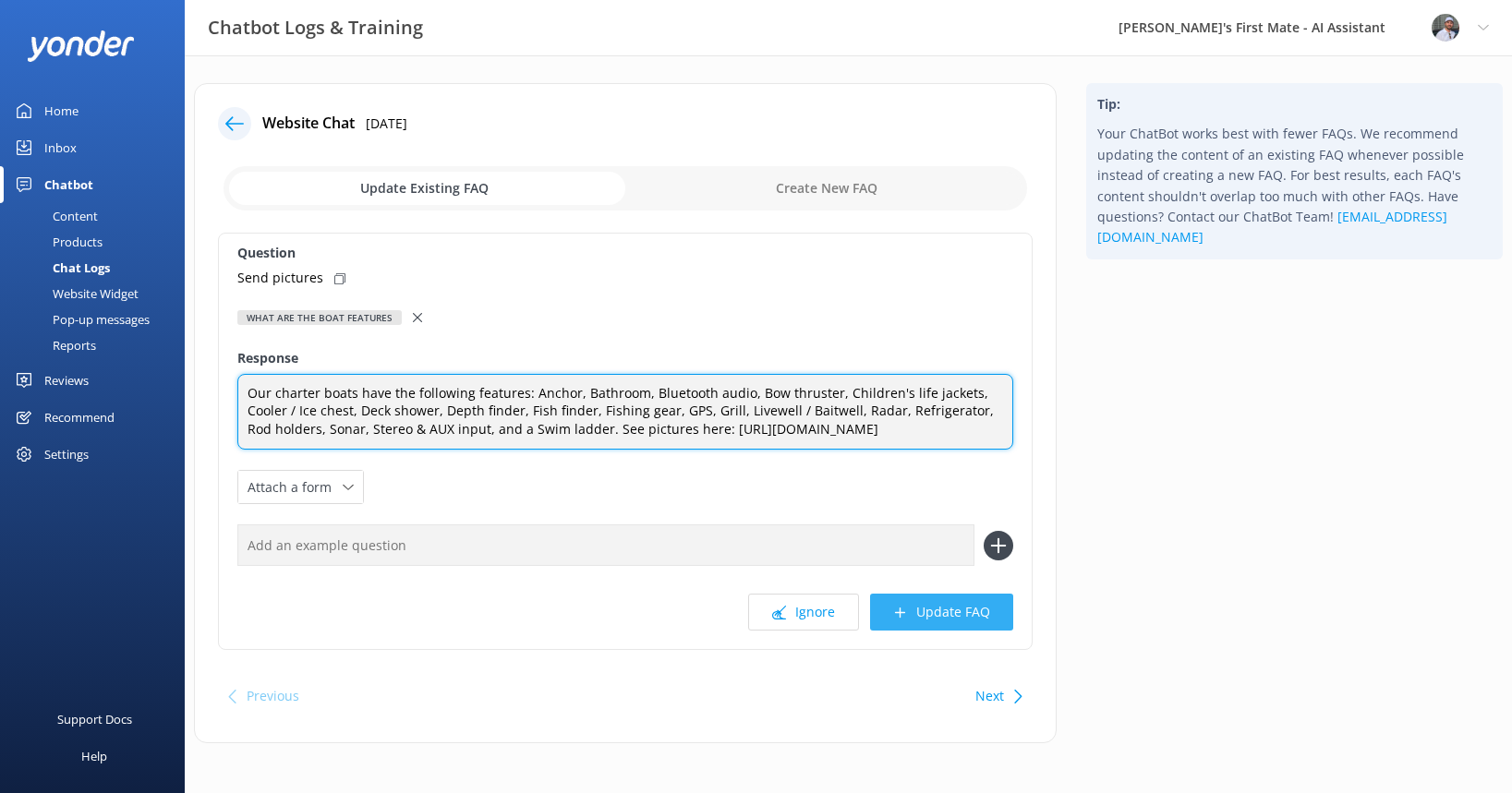 type on "Our charter boats have the following features: Anchor, Bathroom, Bluetooth audio, Bow thruster, Children's life jackets, Cooler / Ice chest, Deck shower, Depth finder, Fish finder, Fishing gear, GPS, Grill, Livewell / Baitwell, Radar, Refrigerator, Rod holders, Sonar, Stereo & AUX input, and a Swim ladder. See pictures here: [URL][DOMAIN_NAME]" 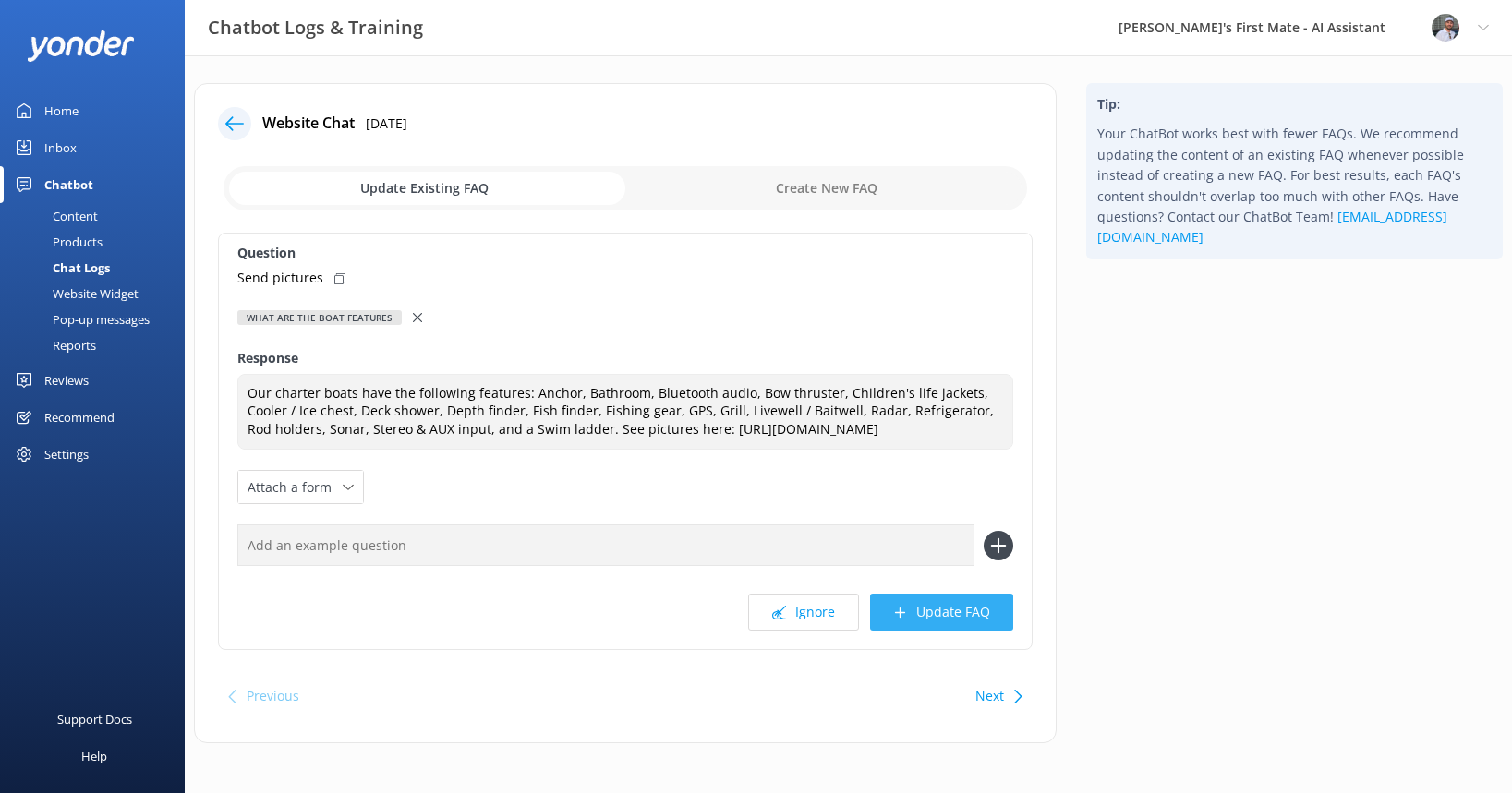 click 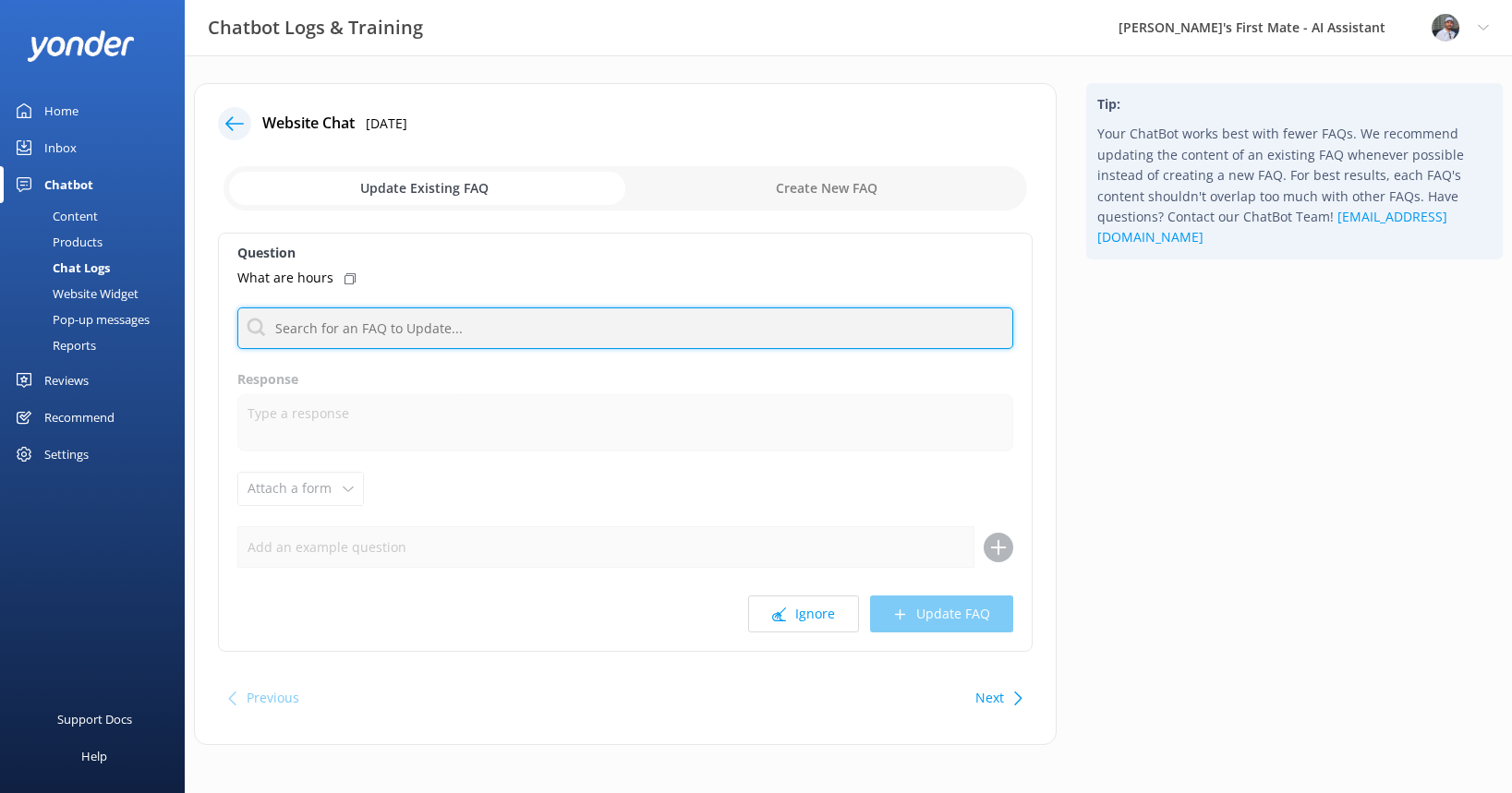 click at bounding box center (625, 328) 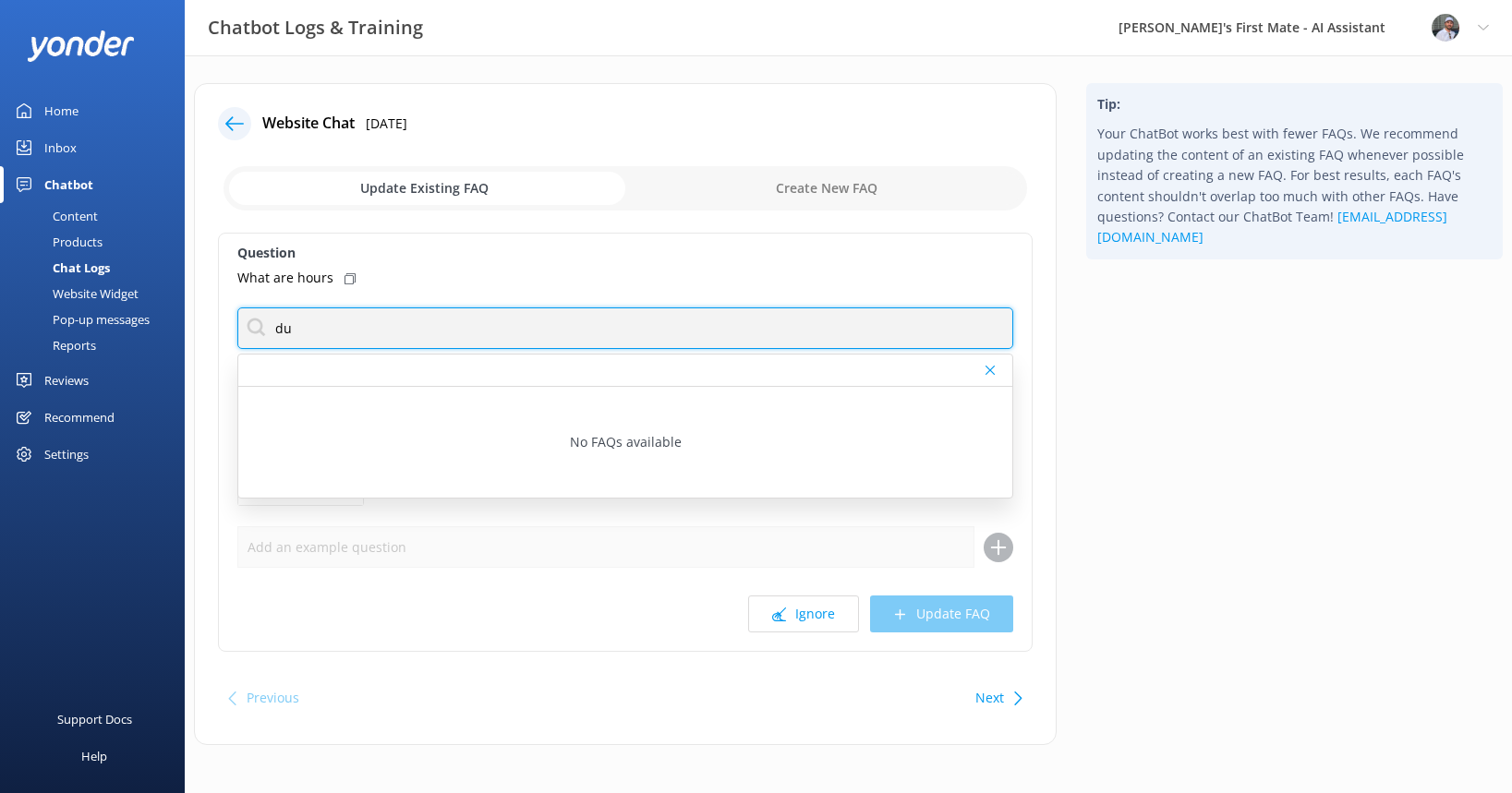 type on "d" 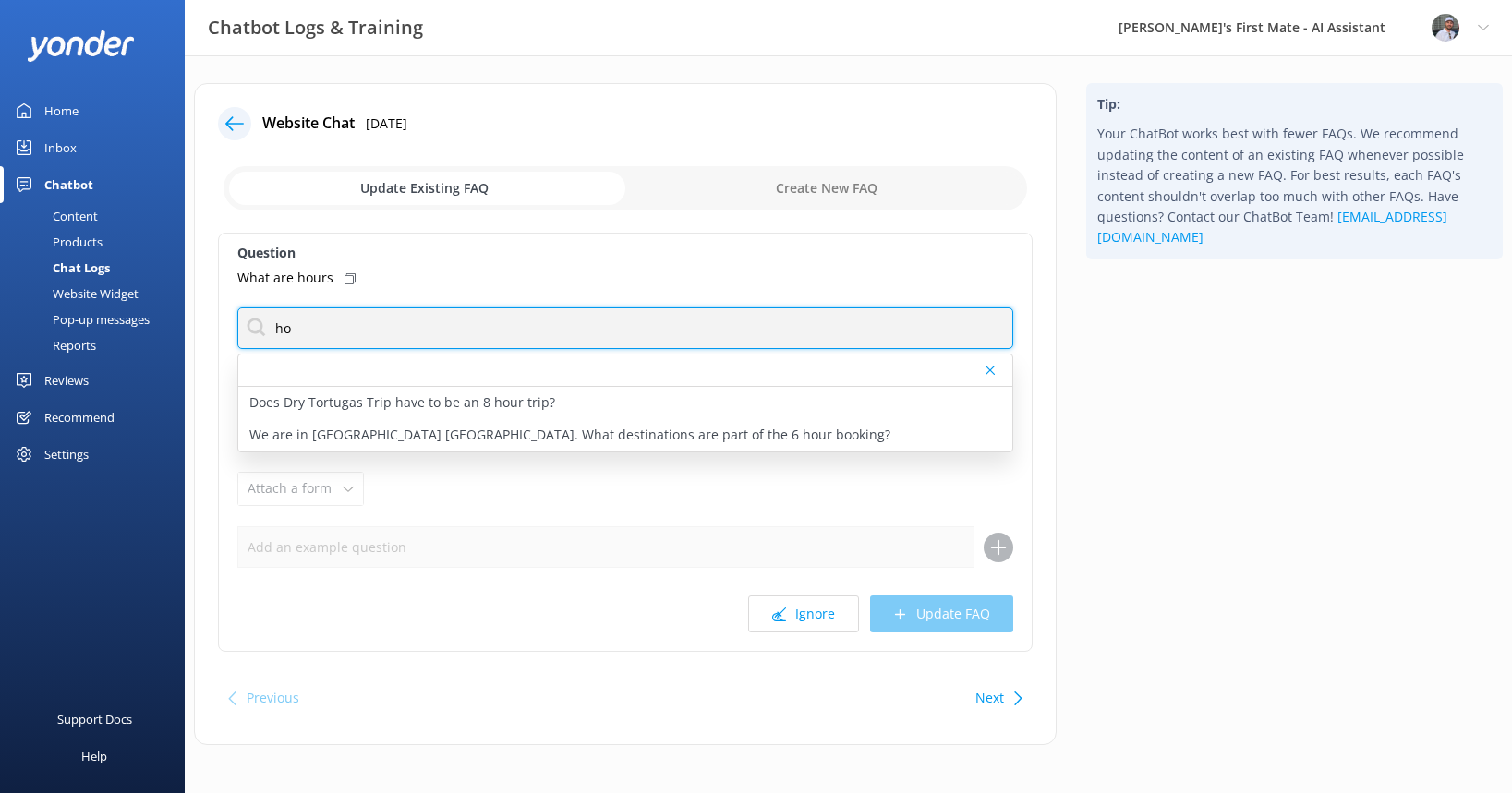type on "h" 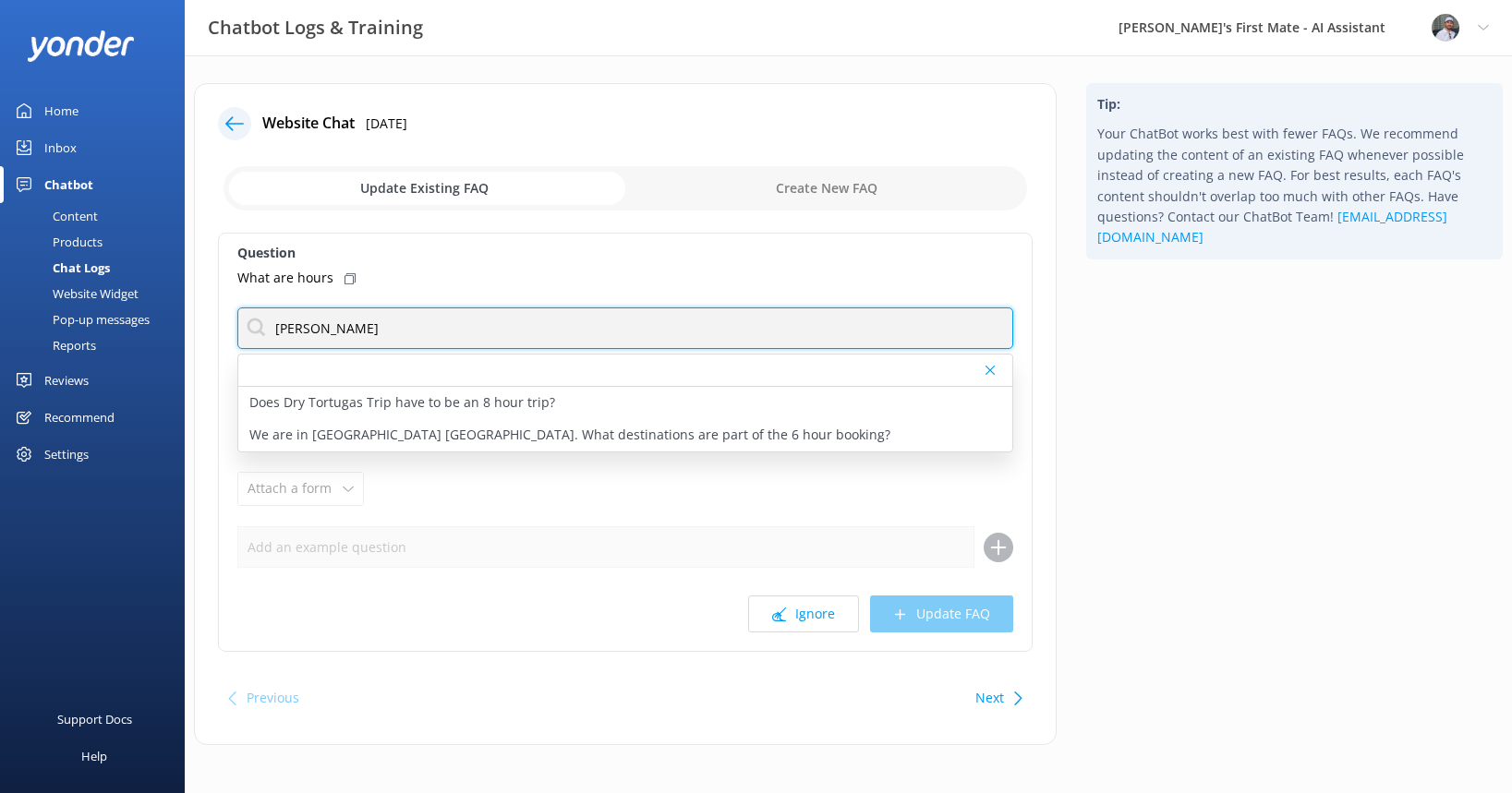 type on "time" 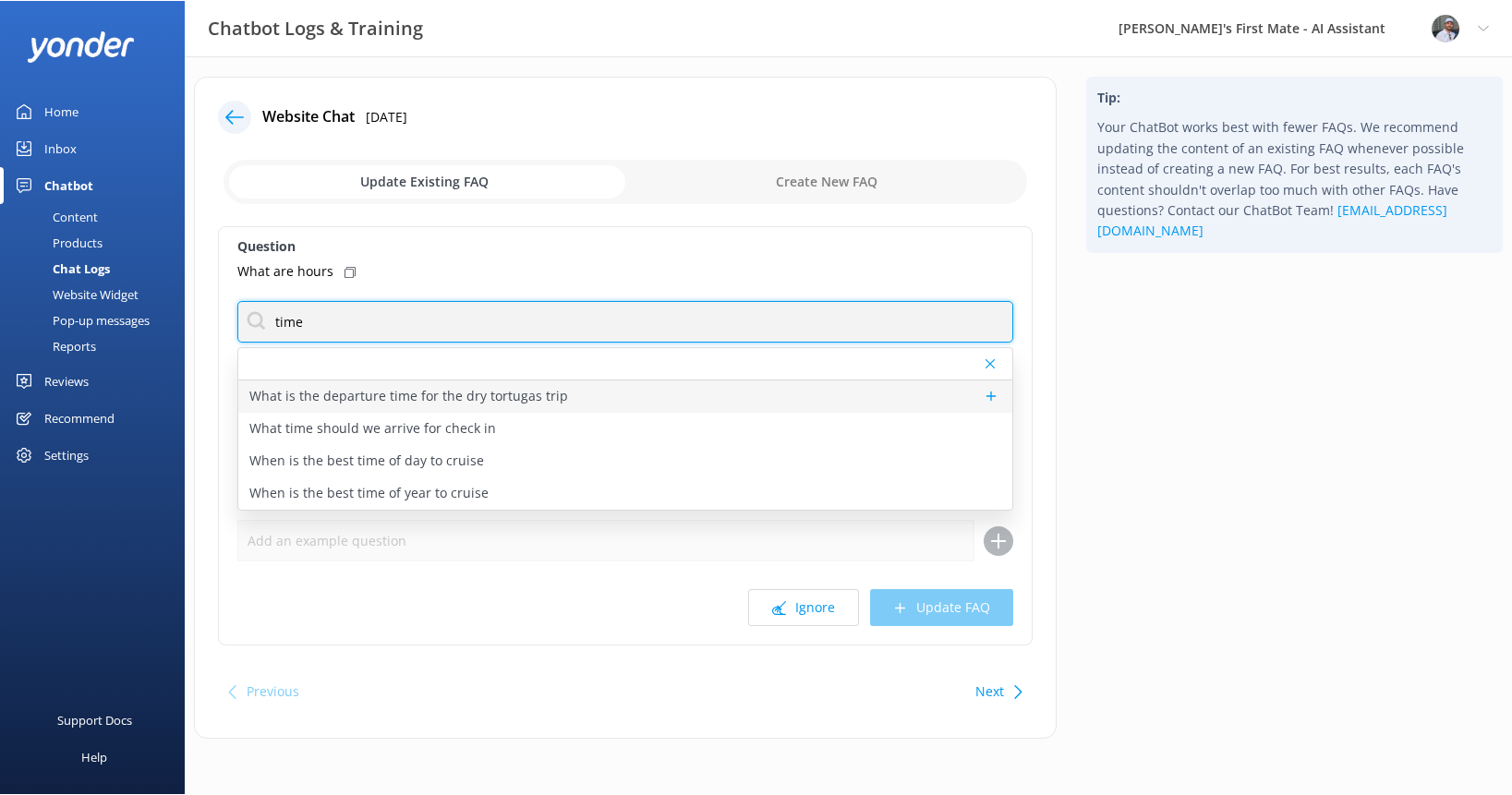 scroll, scrollTop: 0, scrollLeft: 0, axis: both 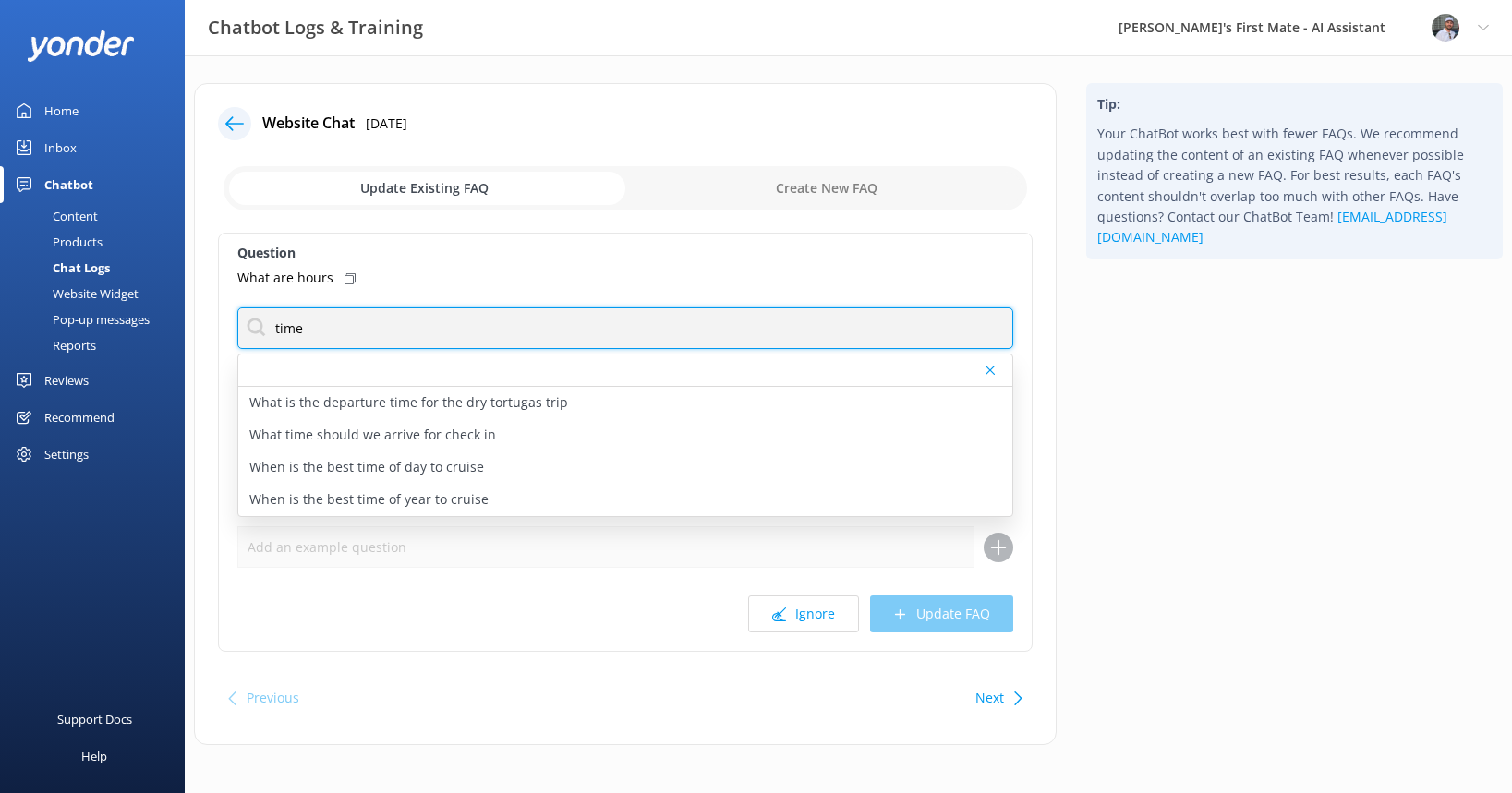 click on "time" at bounding box center [625, 328] 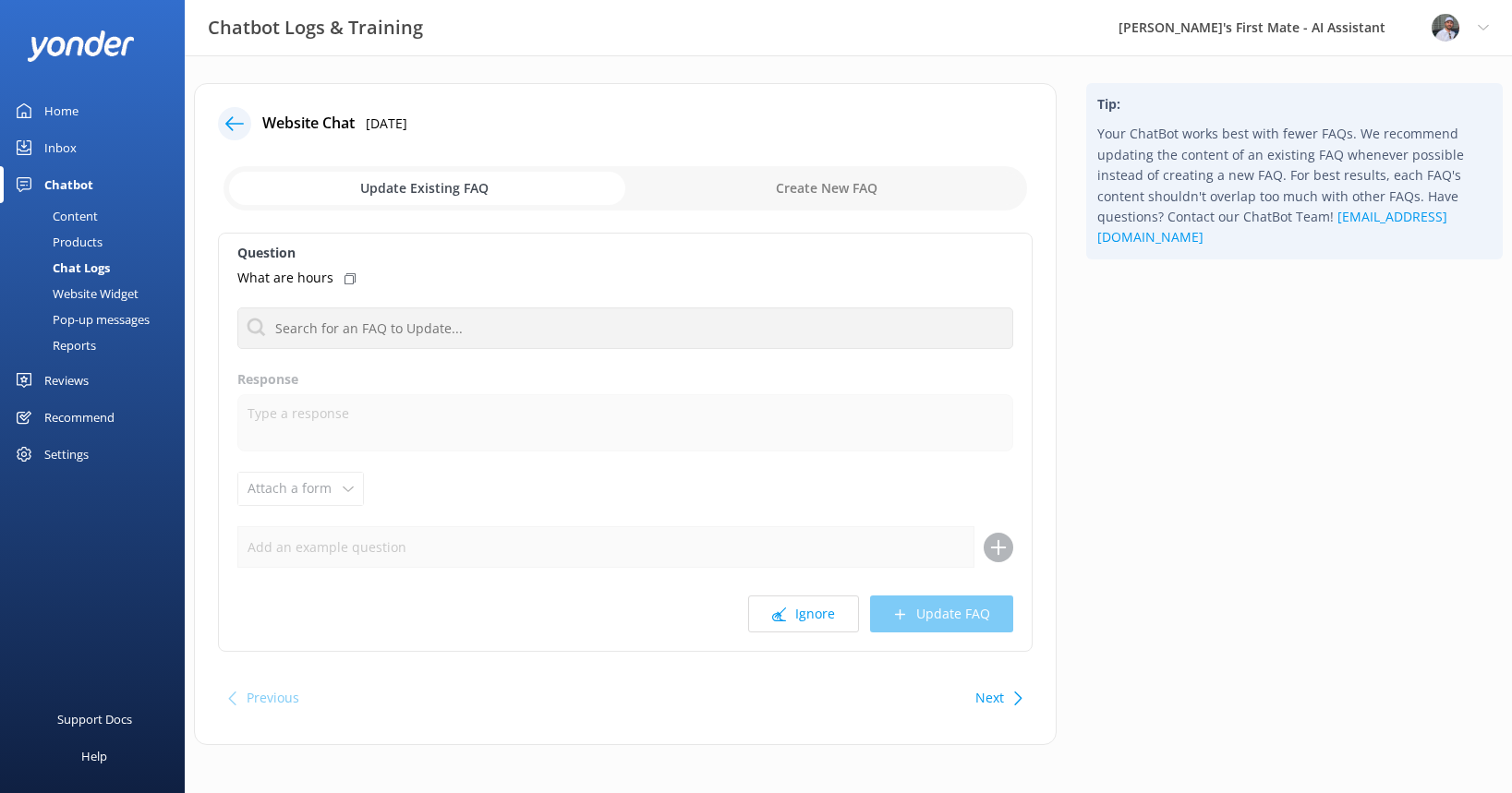 click at bounding box center [625, 188] 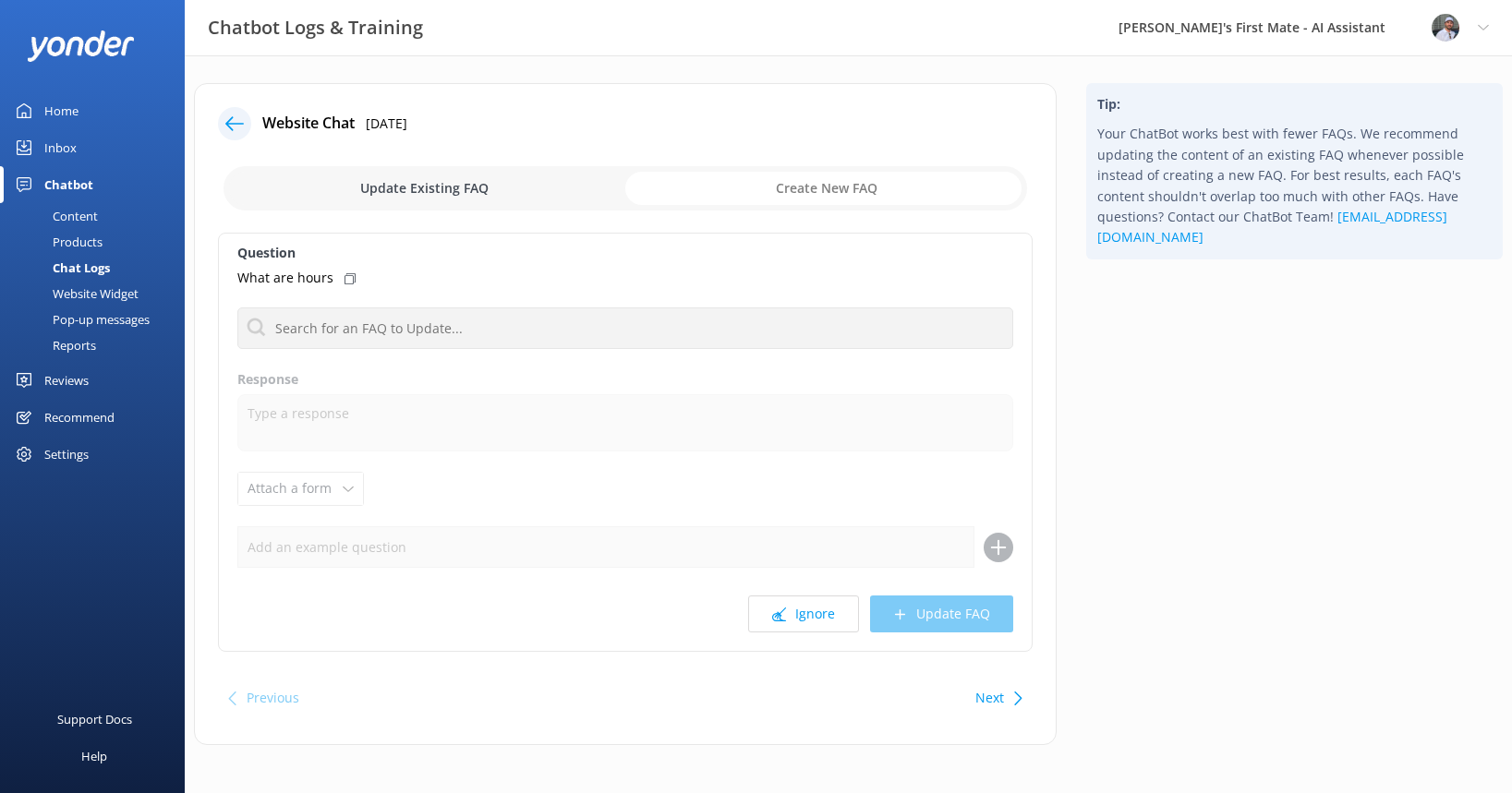 checkbox on "true" 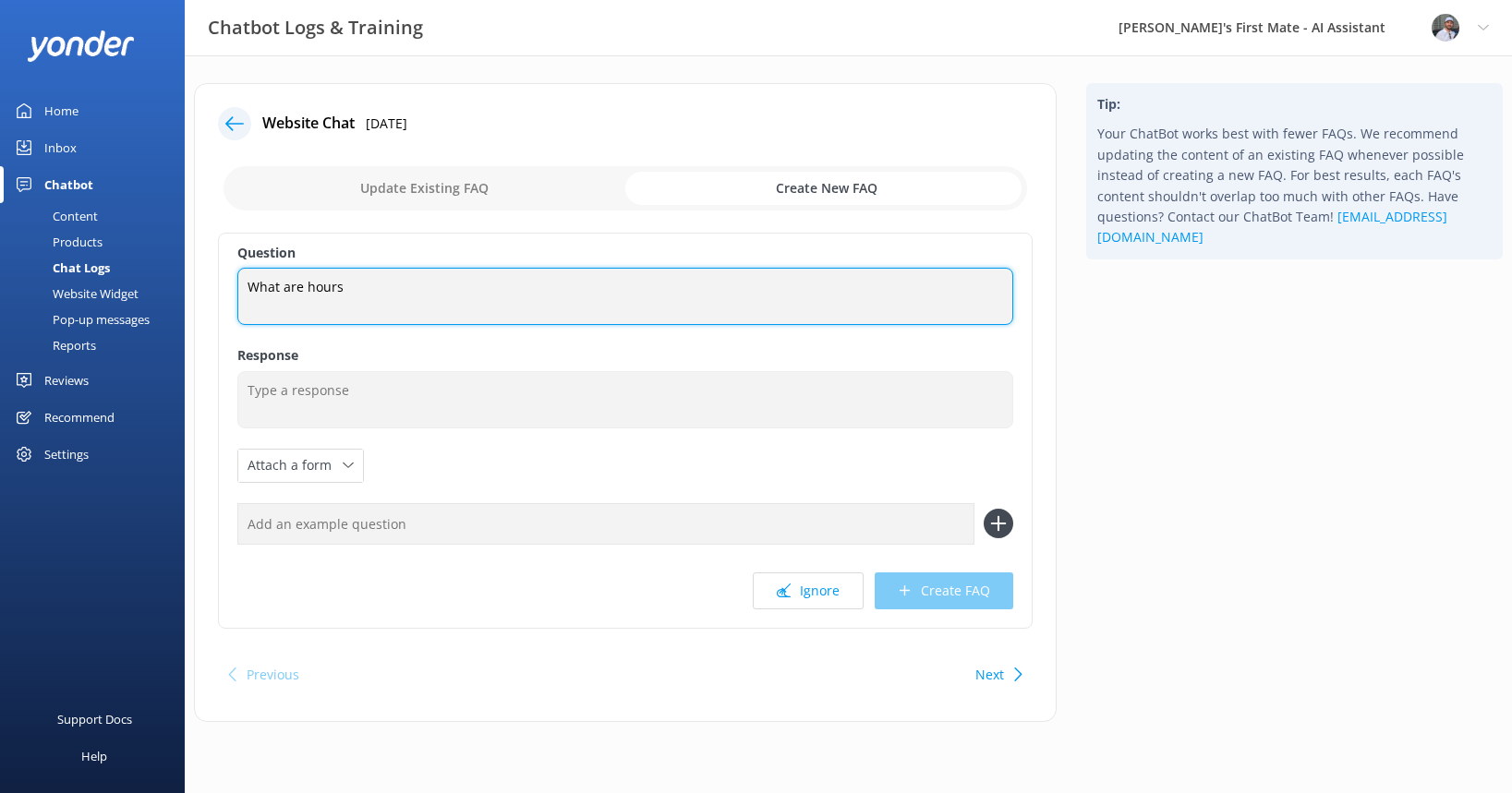 click on "What are hours" at bounding box center [625, 296] 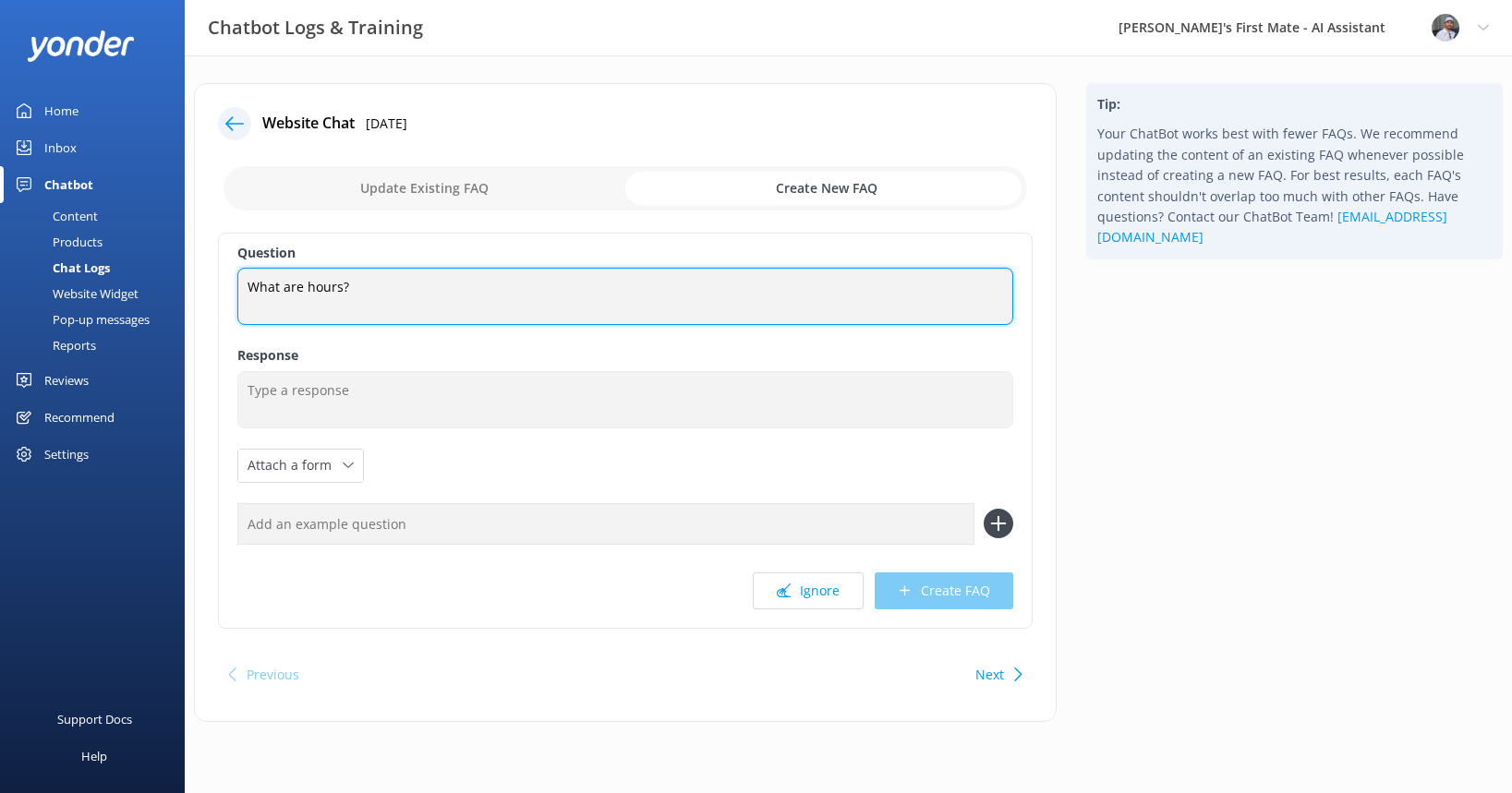 type on "What are hours?" 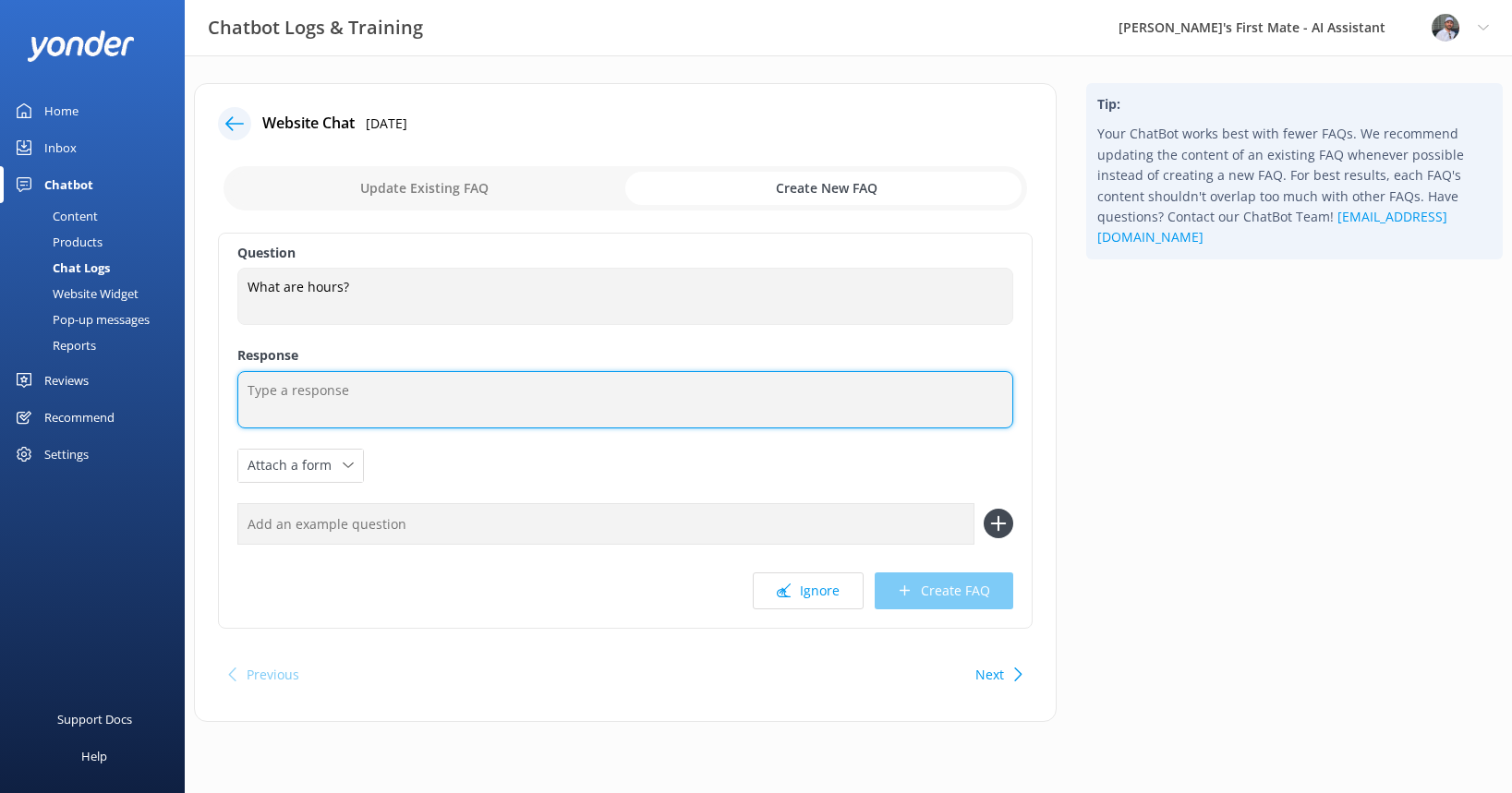 click at bounding box center (625, 400) 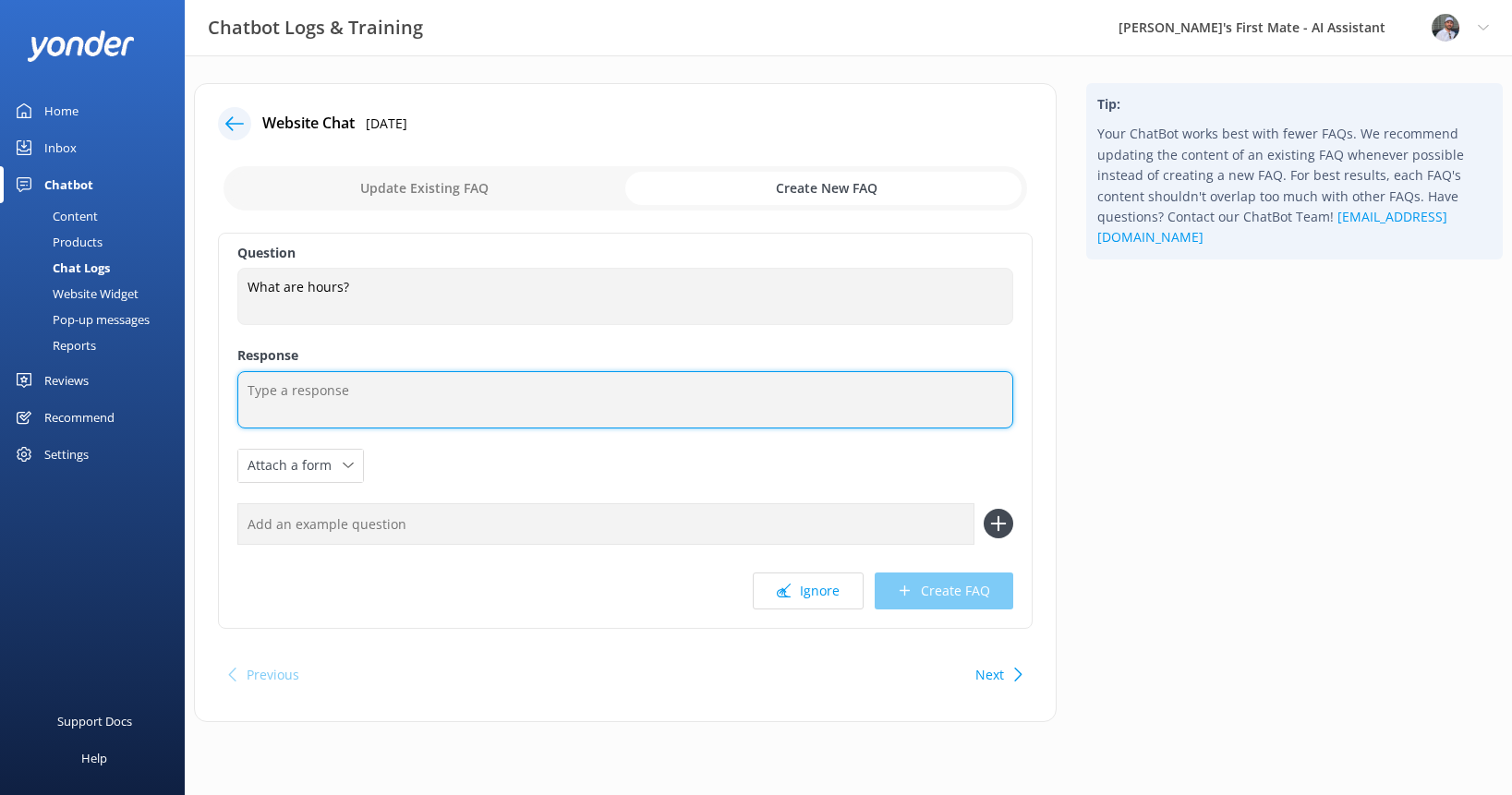 paste on "Our charters start as early as 6 a.m. and can run until 11 p.m., depending on the time of year and sunset times. We offer a variety of charter lengths with a minimum of 2 hours, and options for 2, 3, 4, 6, 8, and 10-hour trips to fit your schedule and plans." 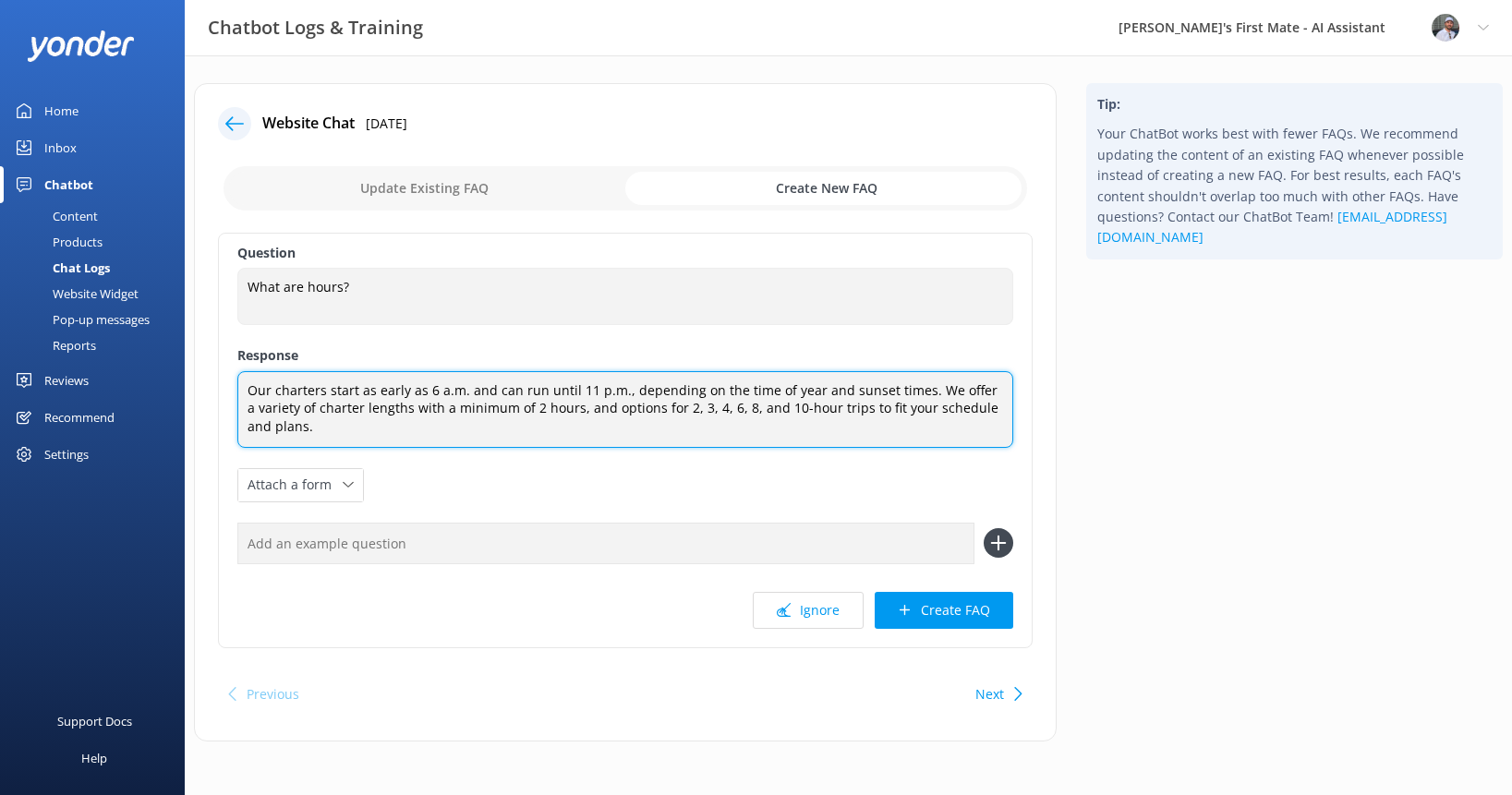 click on "Our charters start as early as 6 a.m. and can run until 11 p.m., depending on the time of year and sunset times. We offer a variety of charter lengths with a minimum of 2 hours, and options for 2, 3, 4, 6, 8, and 10-hour trips to fit your schedule and plans." at bounding box center (625, 409) 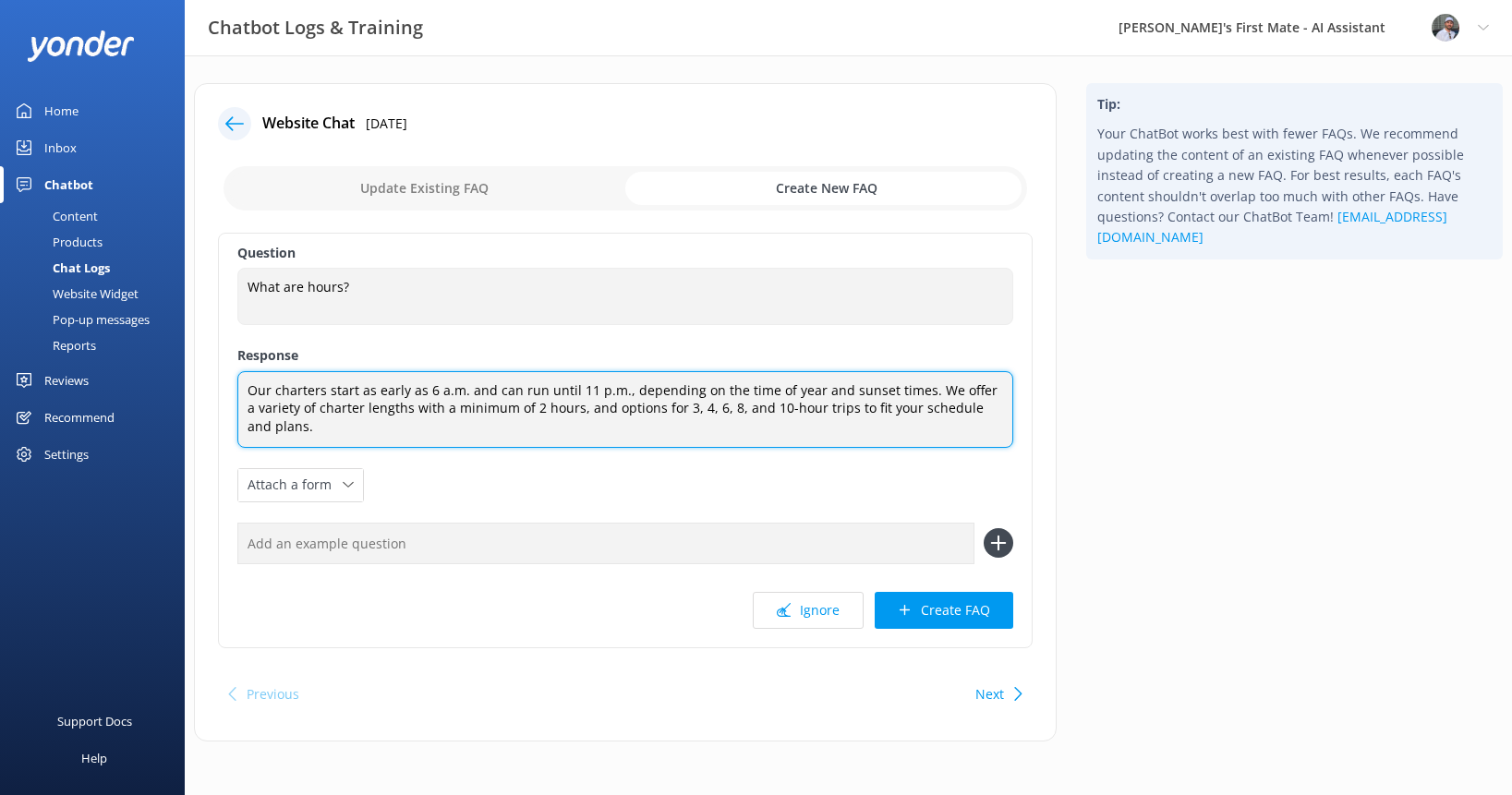 type on "Our charters start as early as 6 a.m. and can run until 11 p.m., depending on the time of year and sunset times. We offer a variety of charter lengths with a minimum of 2 hours, and options for 3, 4, 6, 8, and 10-hour trips to fit your schedule and plans." 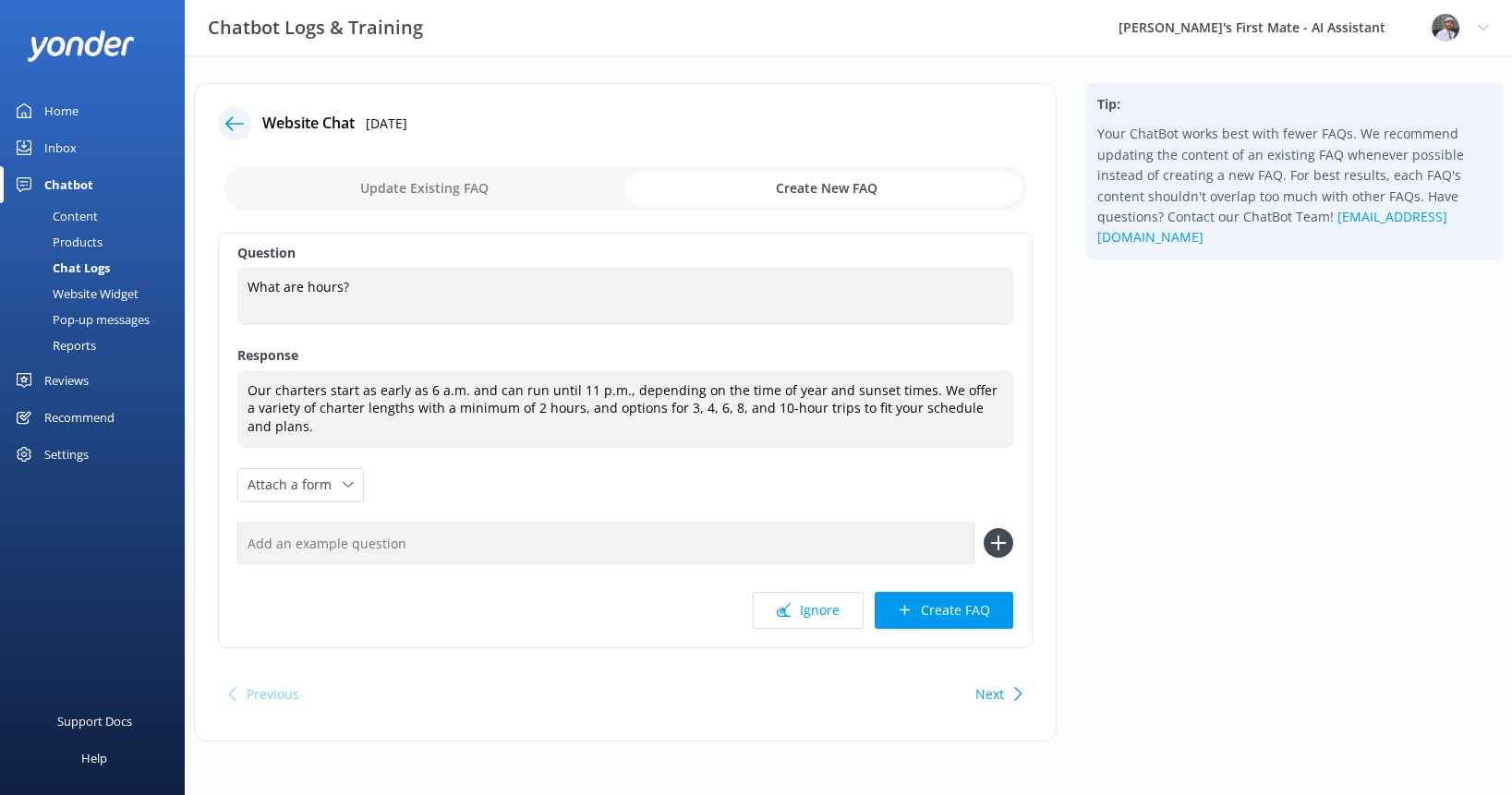 click at bounding box center (606, 543) 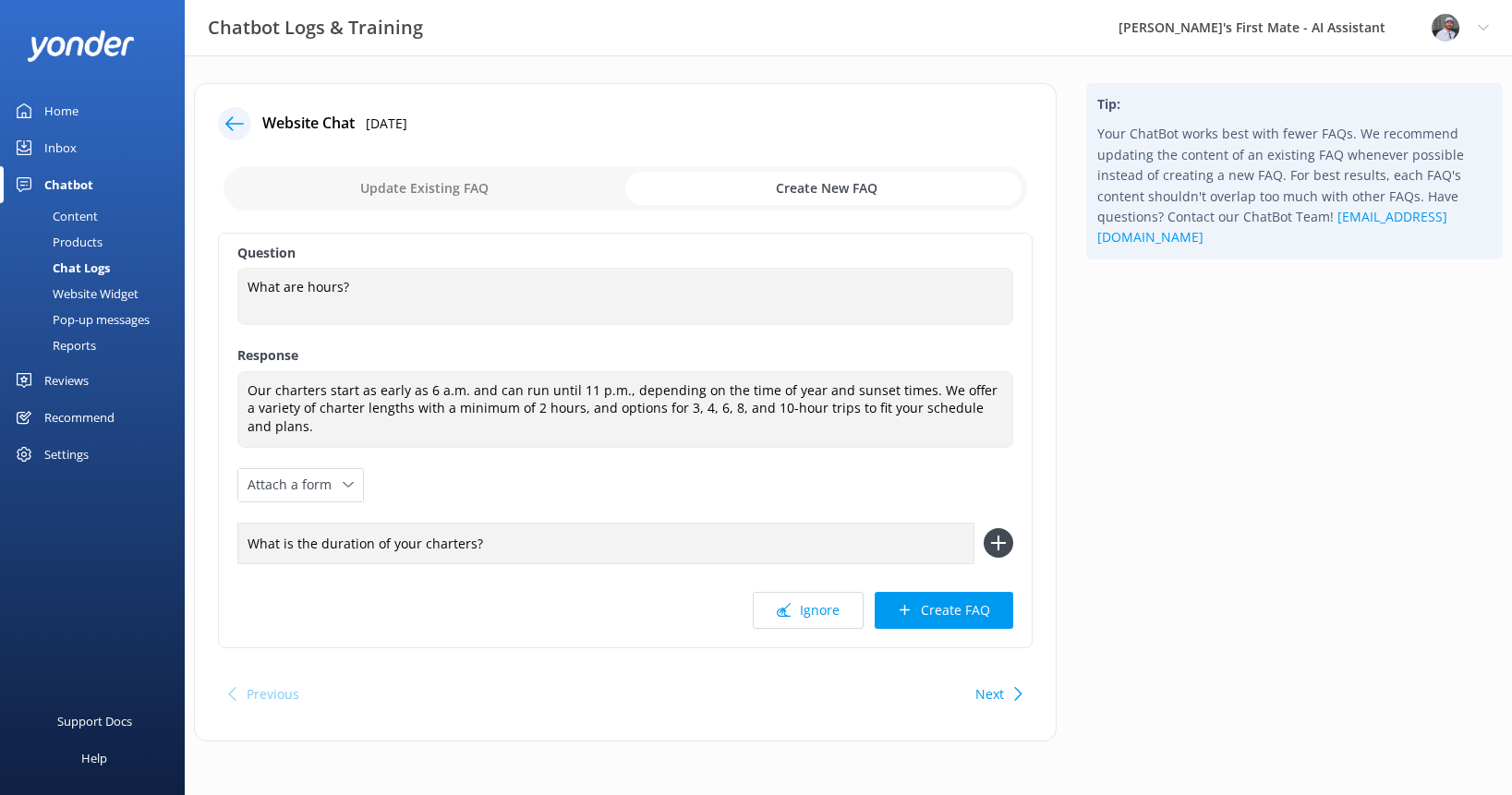 type on "What is the duration of your charters?" 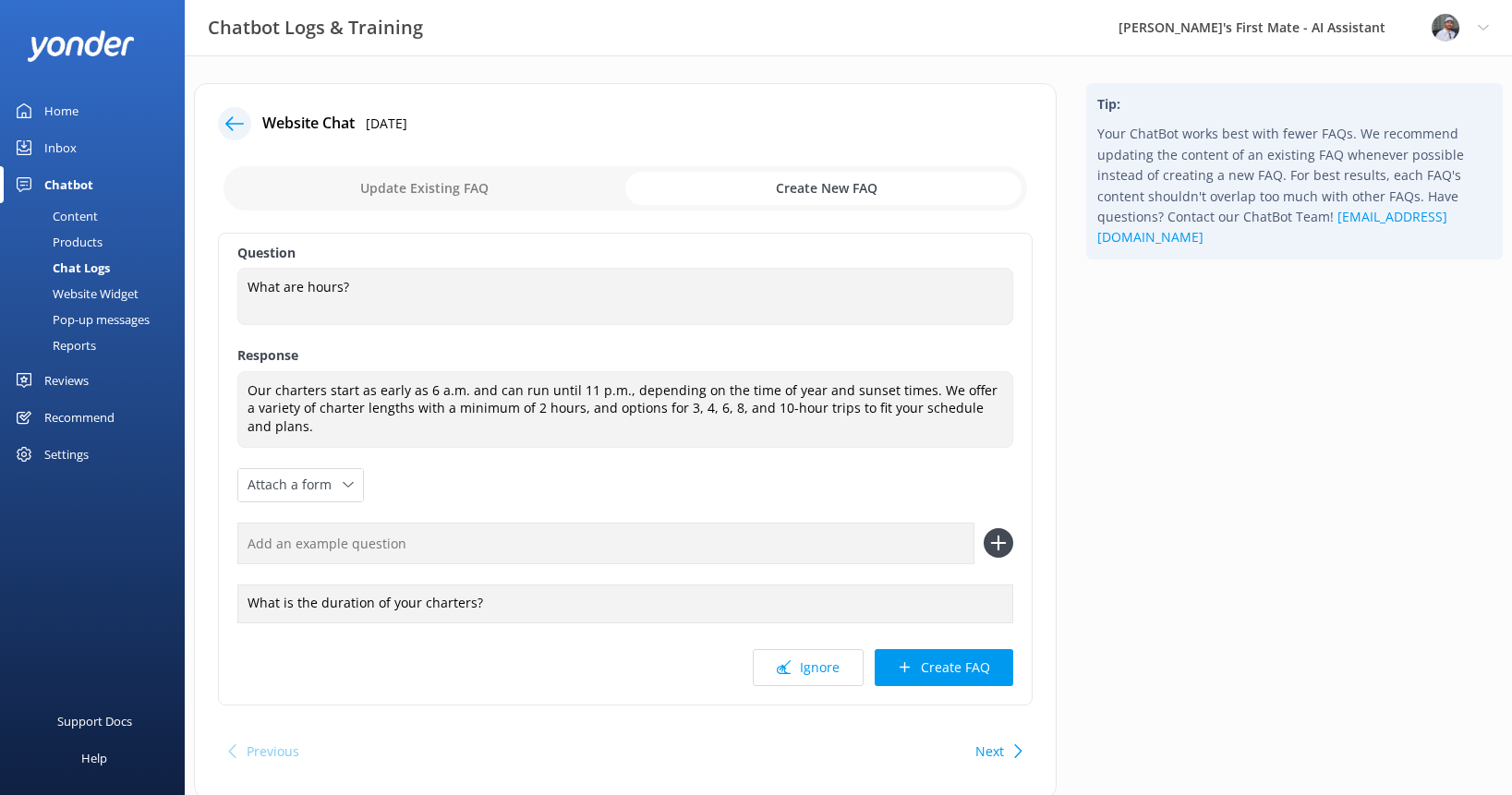 click at bounding box center (606, 543) 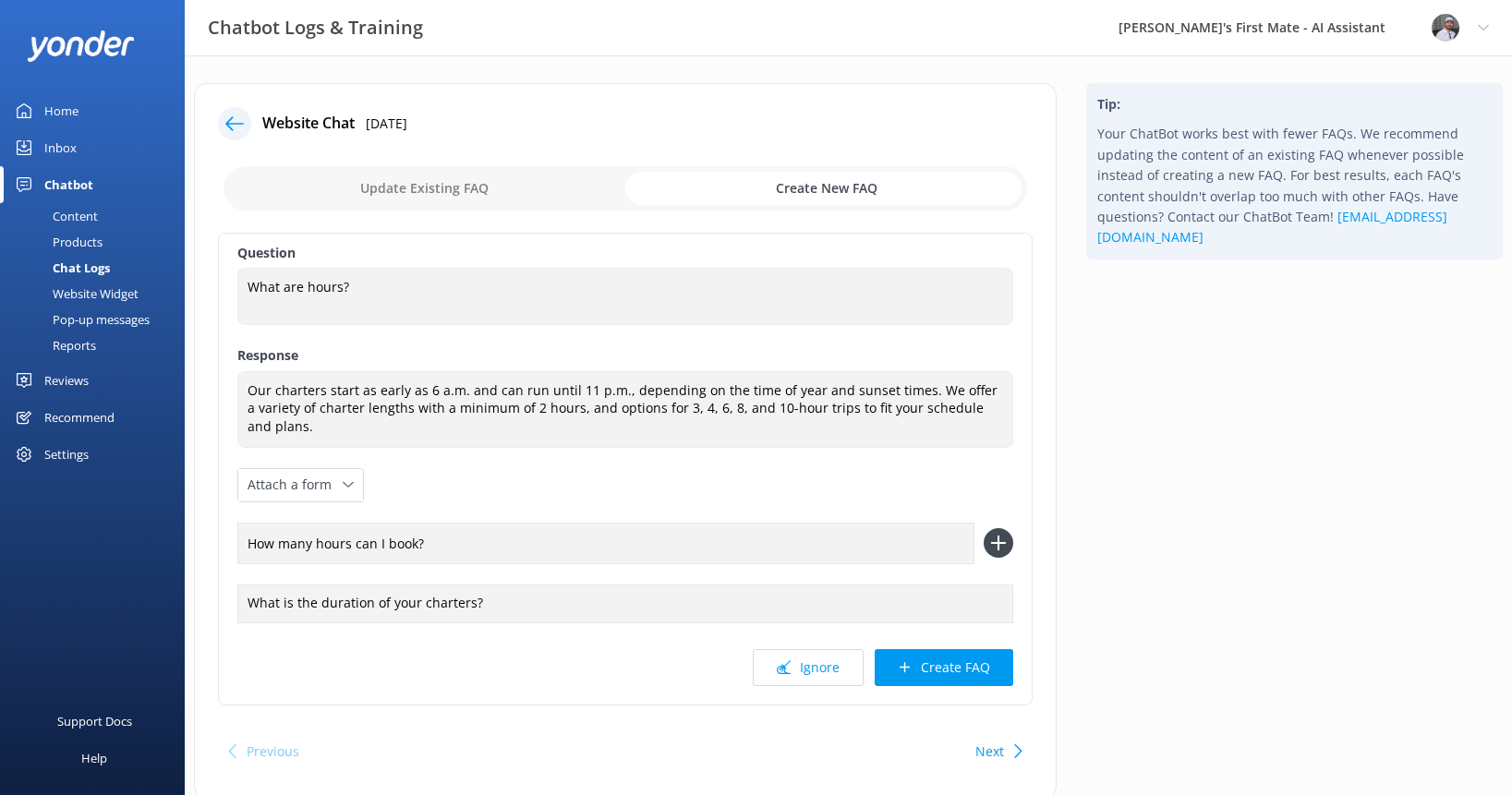 type on "How many hours can I book?" 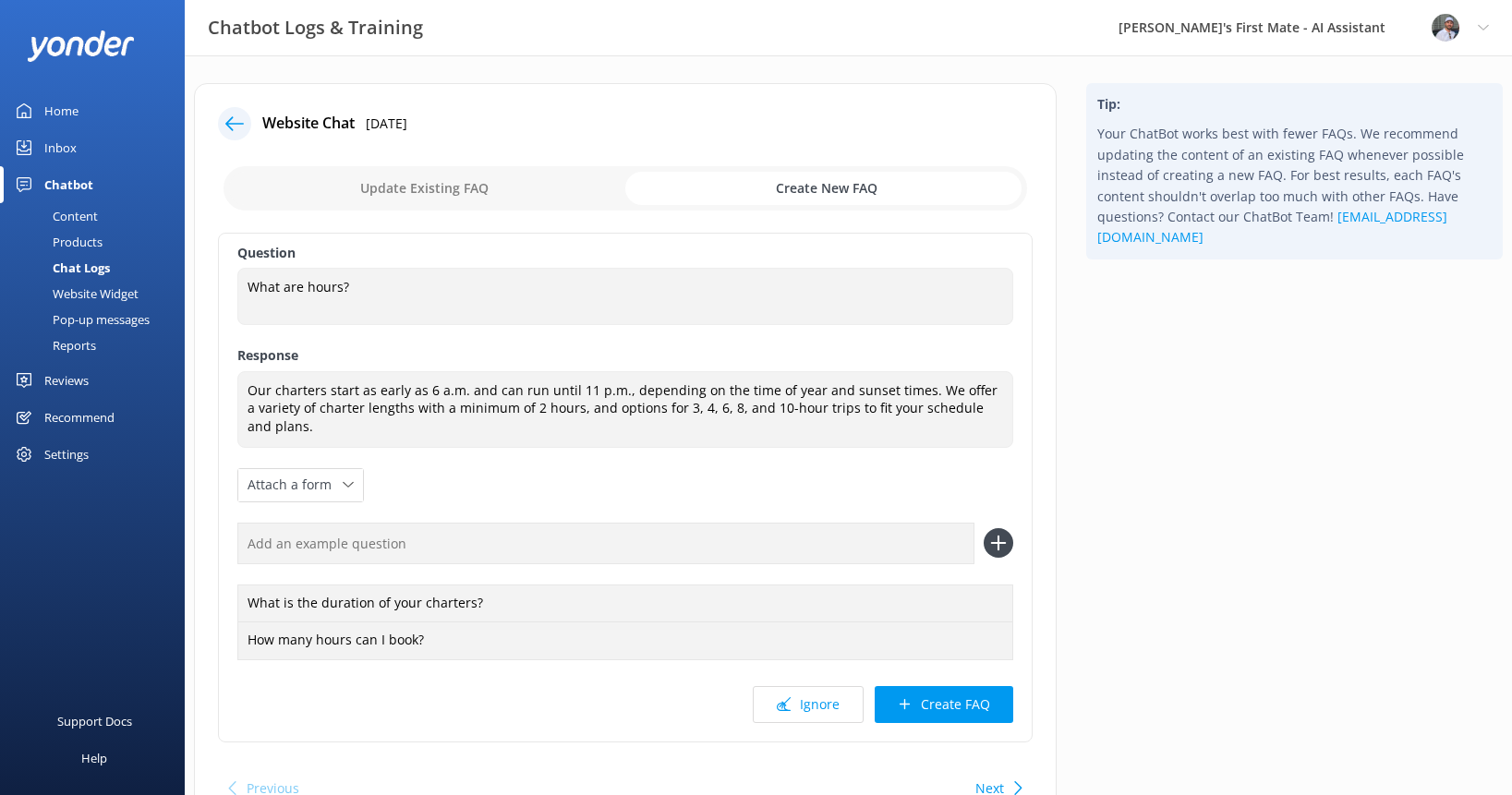 click at bounding box center [606, 543] 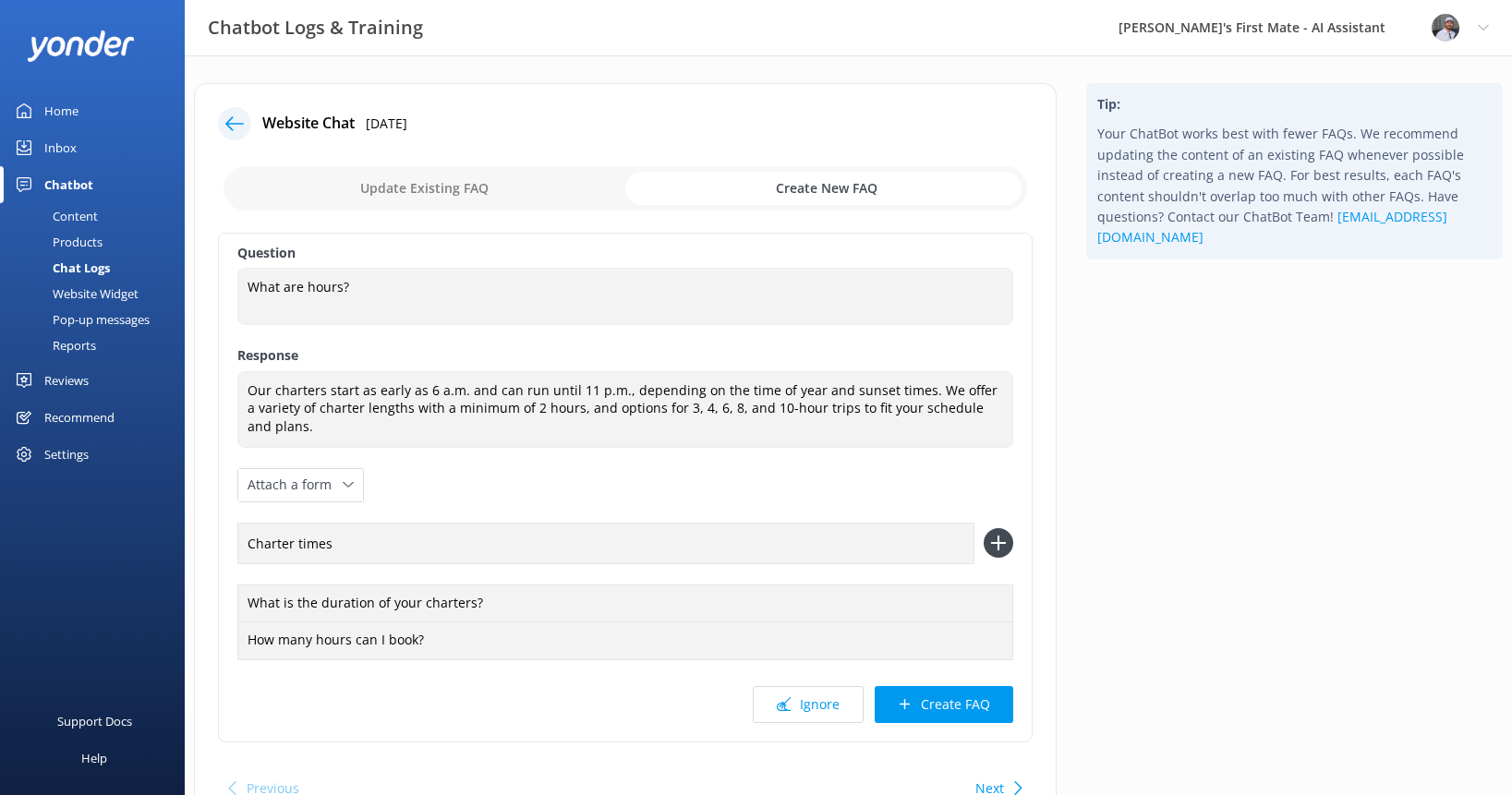 type on "Charter times" 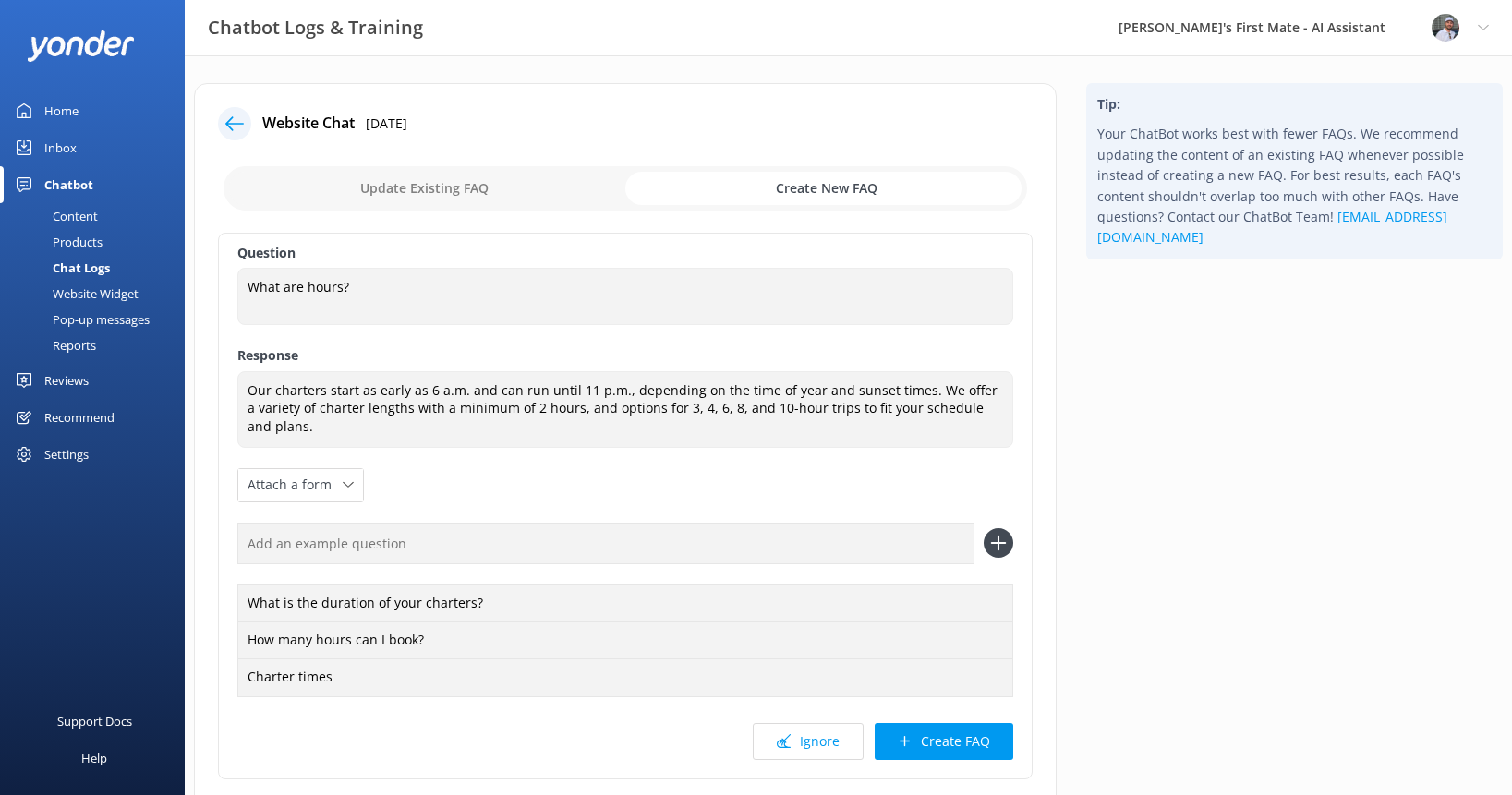 click at bounding box center [606, 543] 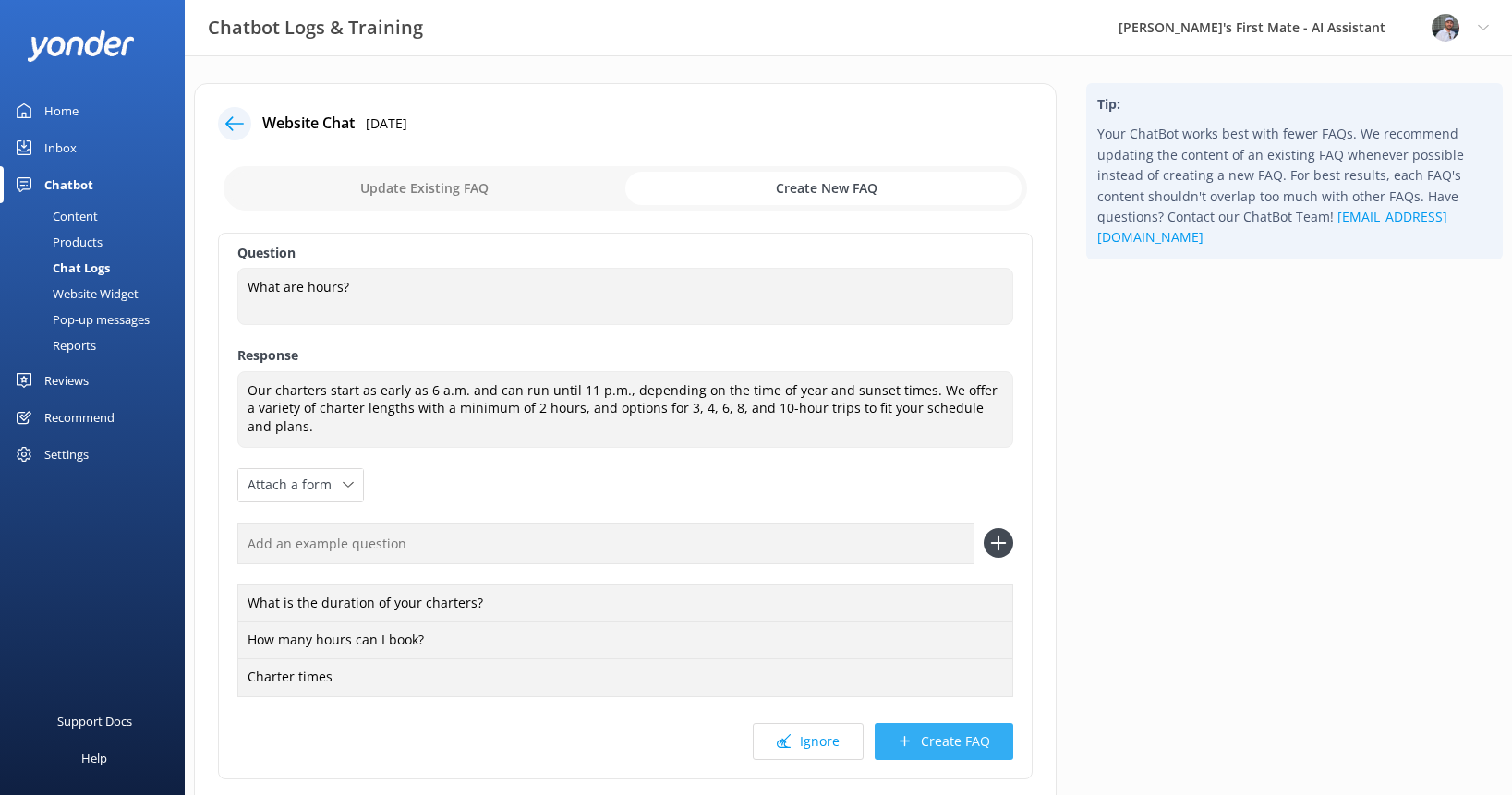 click on "Create FAQ" at bounding box center [944, 741] 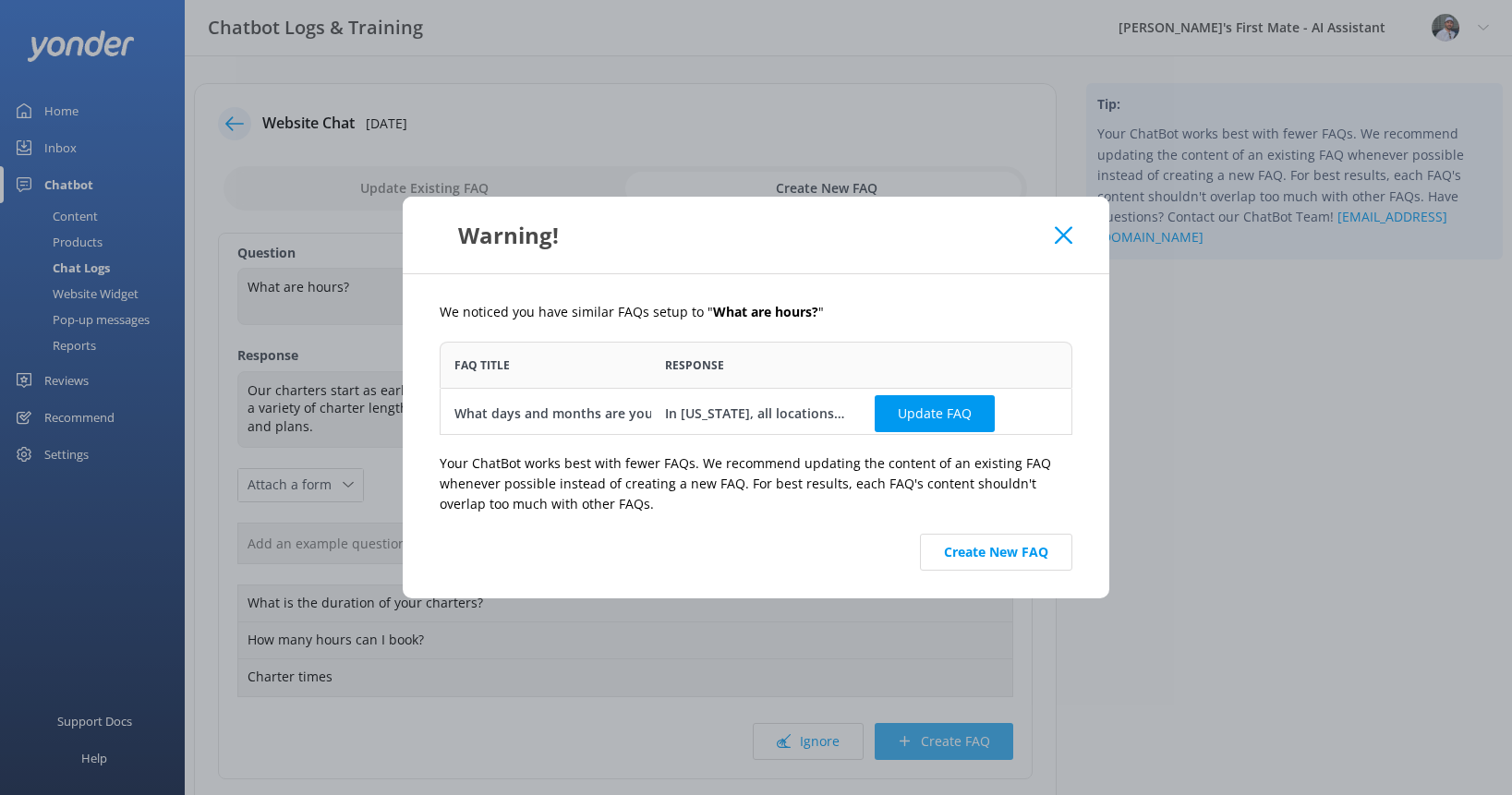 scroll, scrollTop: 1, scrollLeft: 1, axis: both 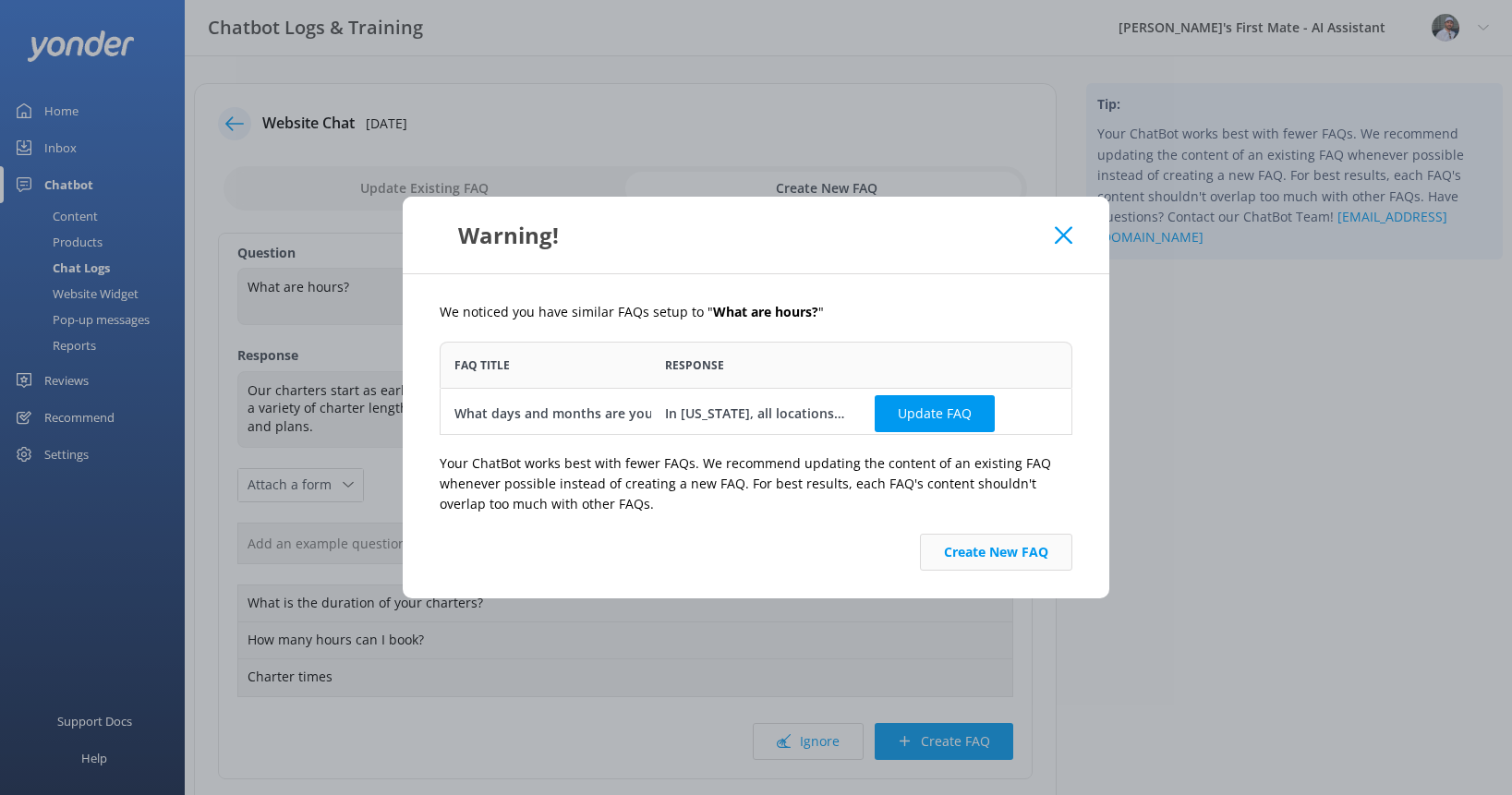 click on "Create New FAQ" at bounding box center (996, 552) 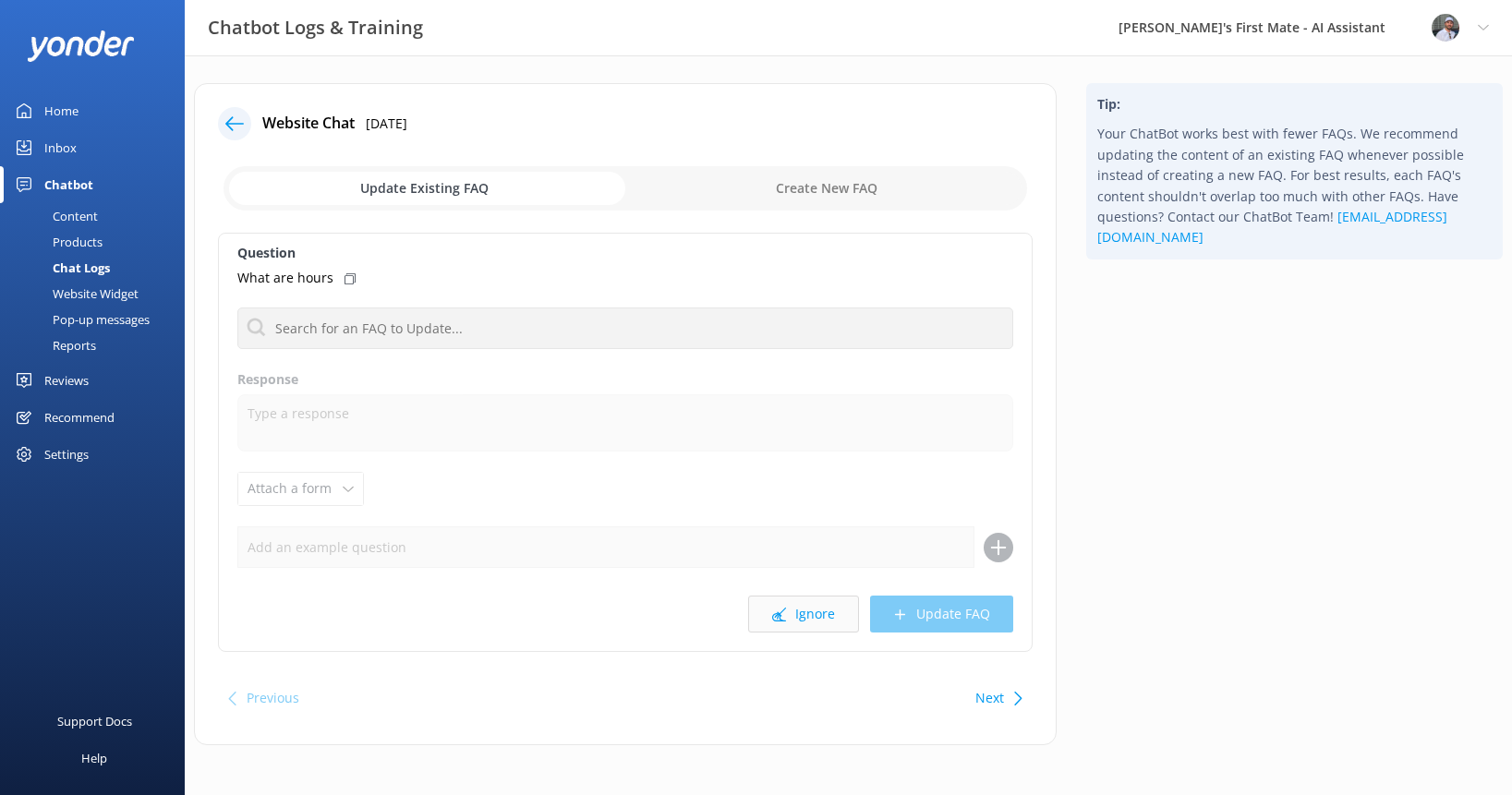 click on "Ignore" at bounding box center [804, 614] 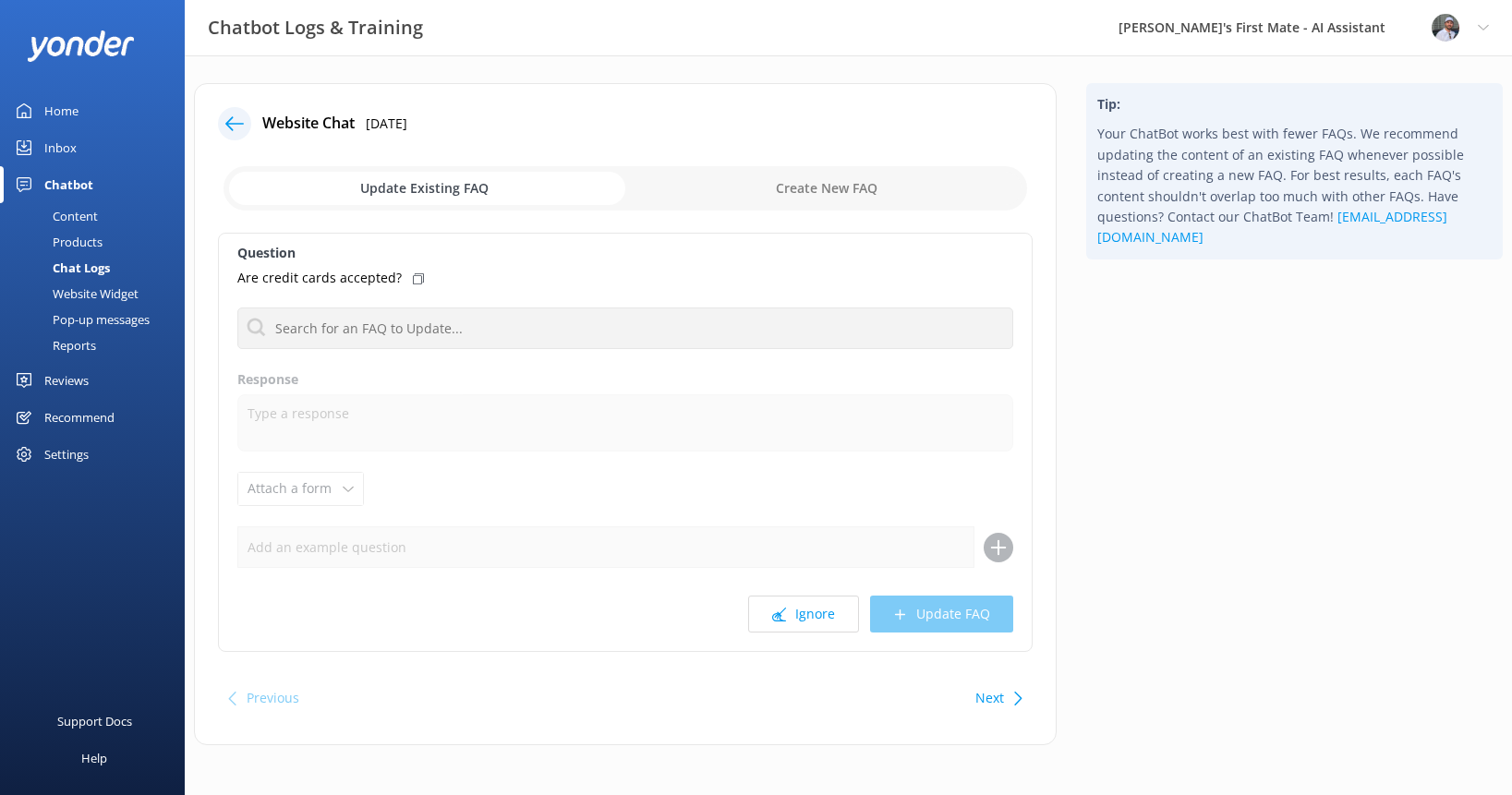 click on "Question Are credit cards accepted? What is the departure time for the dry tortugas trip What time should we arrive for check in When is the best  time of day to cruise When is the best  time of year to cruise Response Attach a form Leave contact details Check availability Ignore Update FAQ" at bounding box center [625, 442] 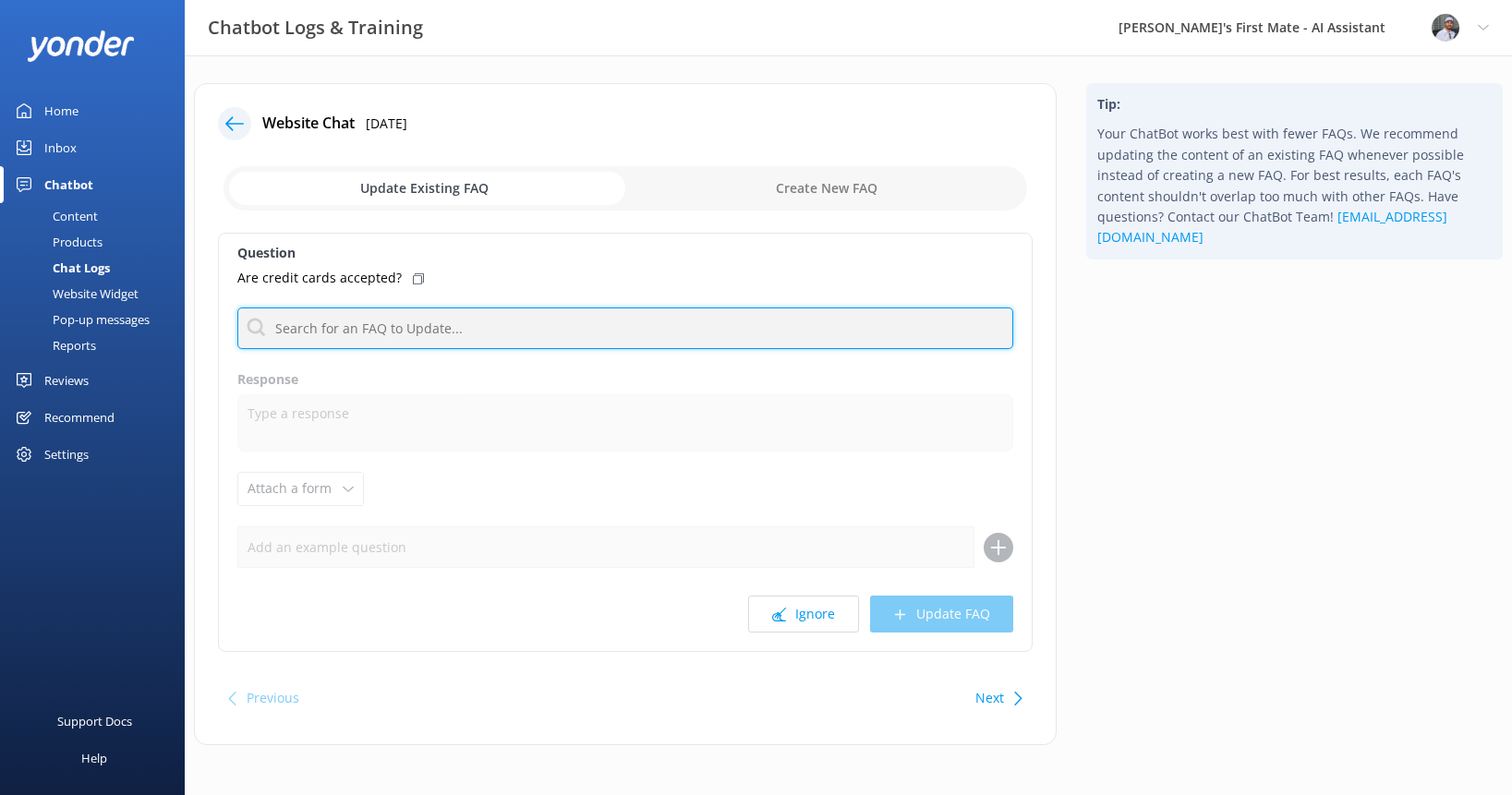 click at bounding box center [625, 328] 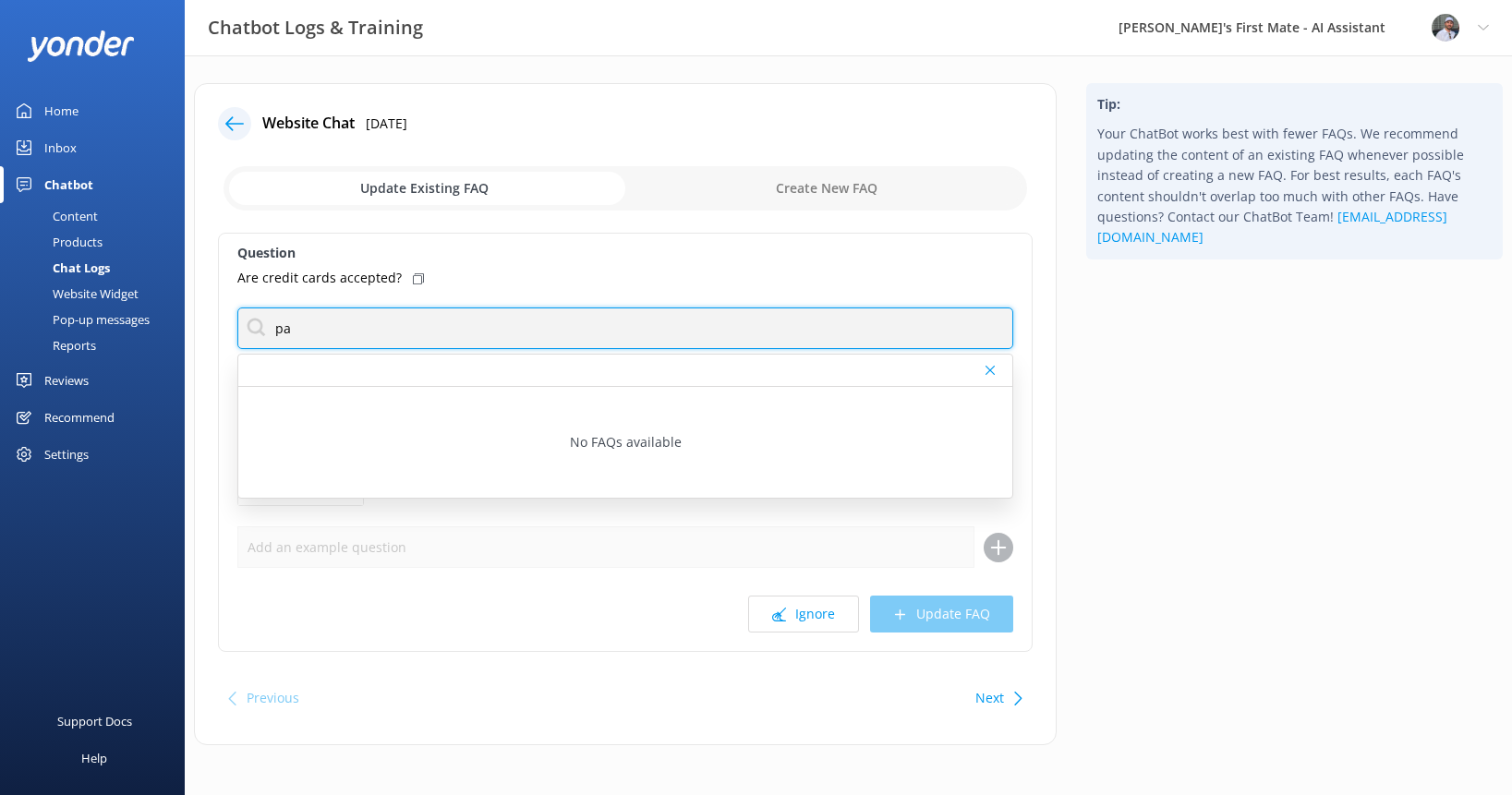 type on "p" 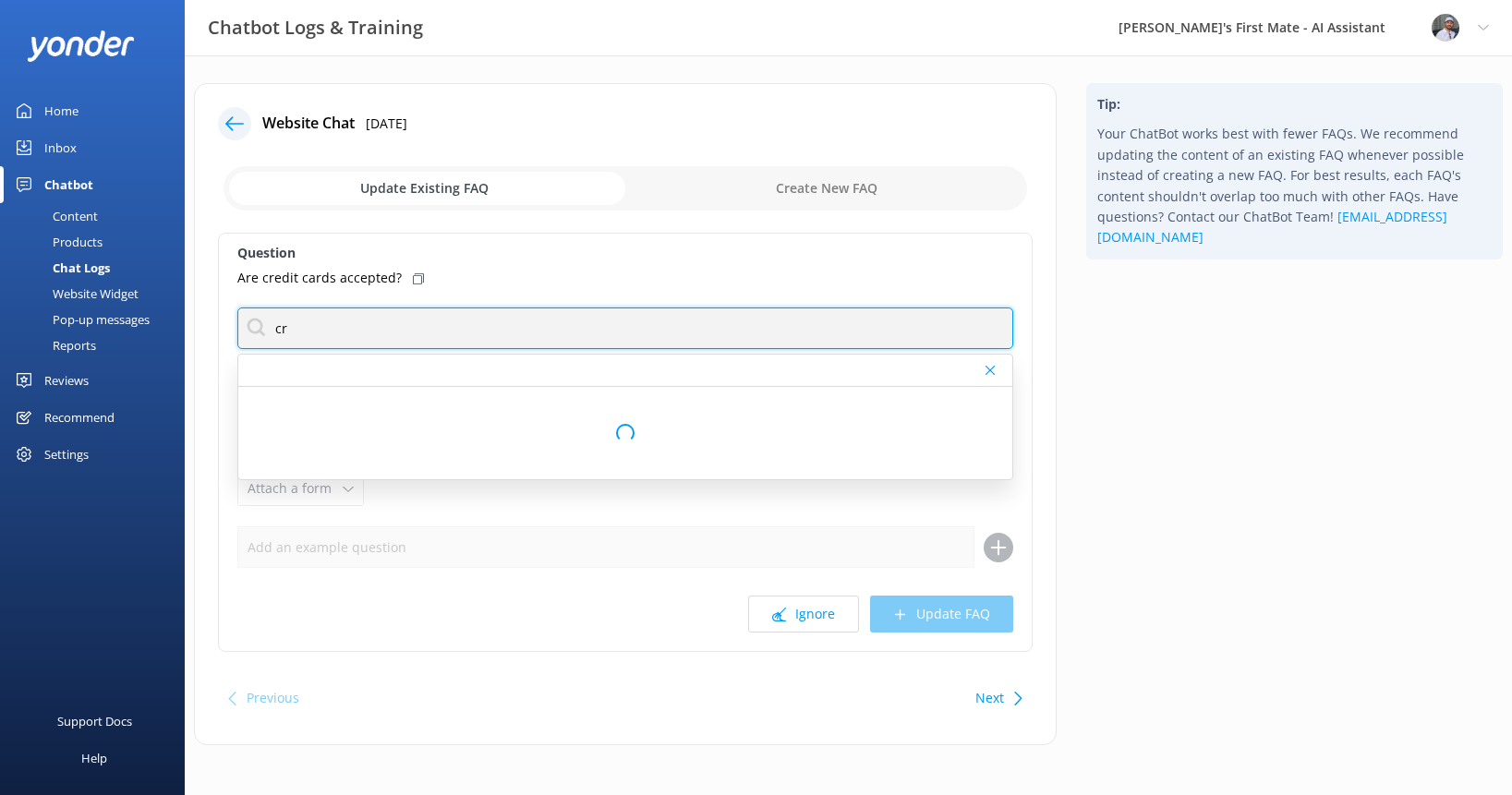 type on "c" 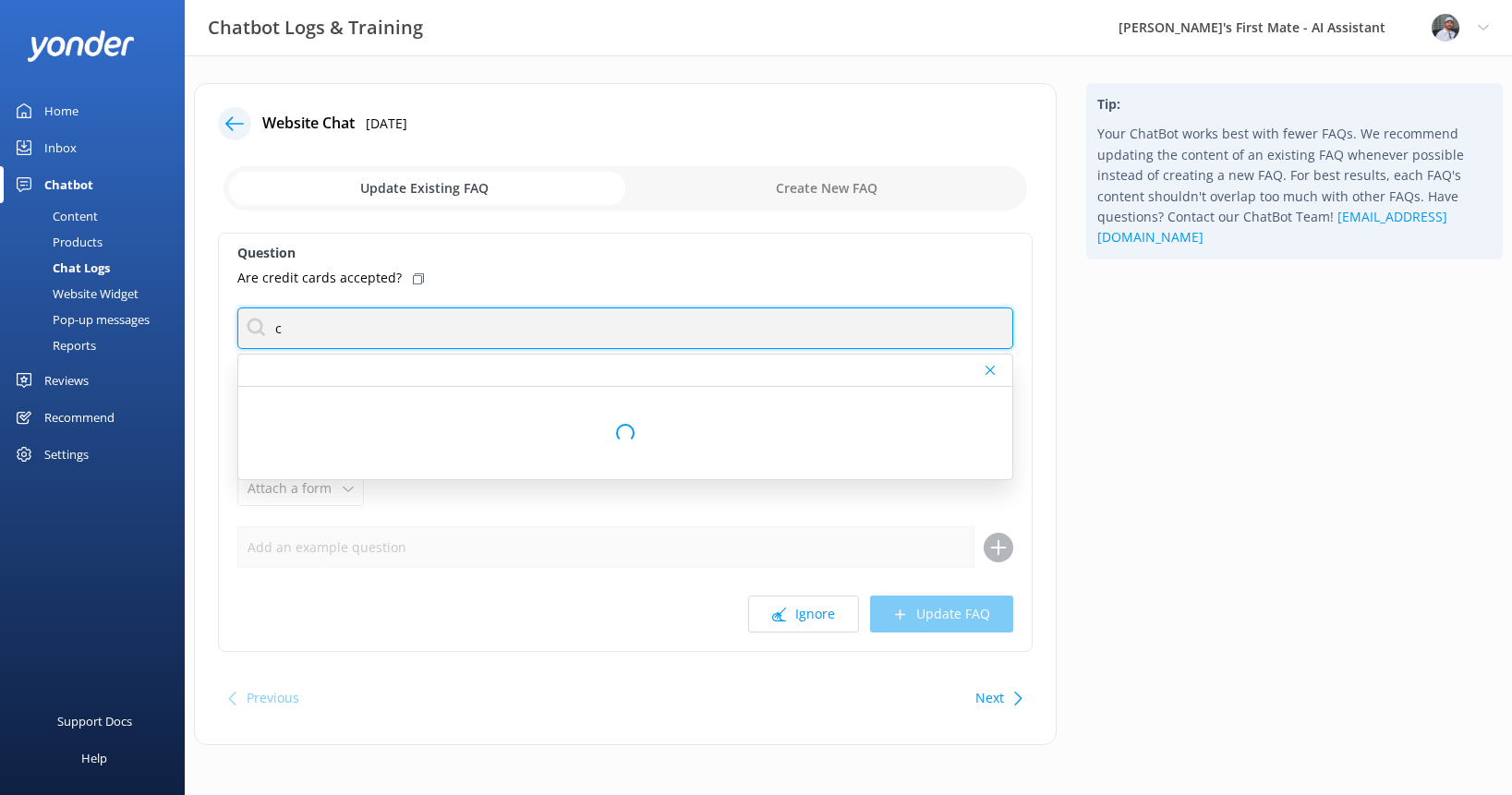 type 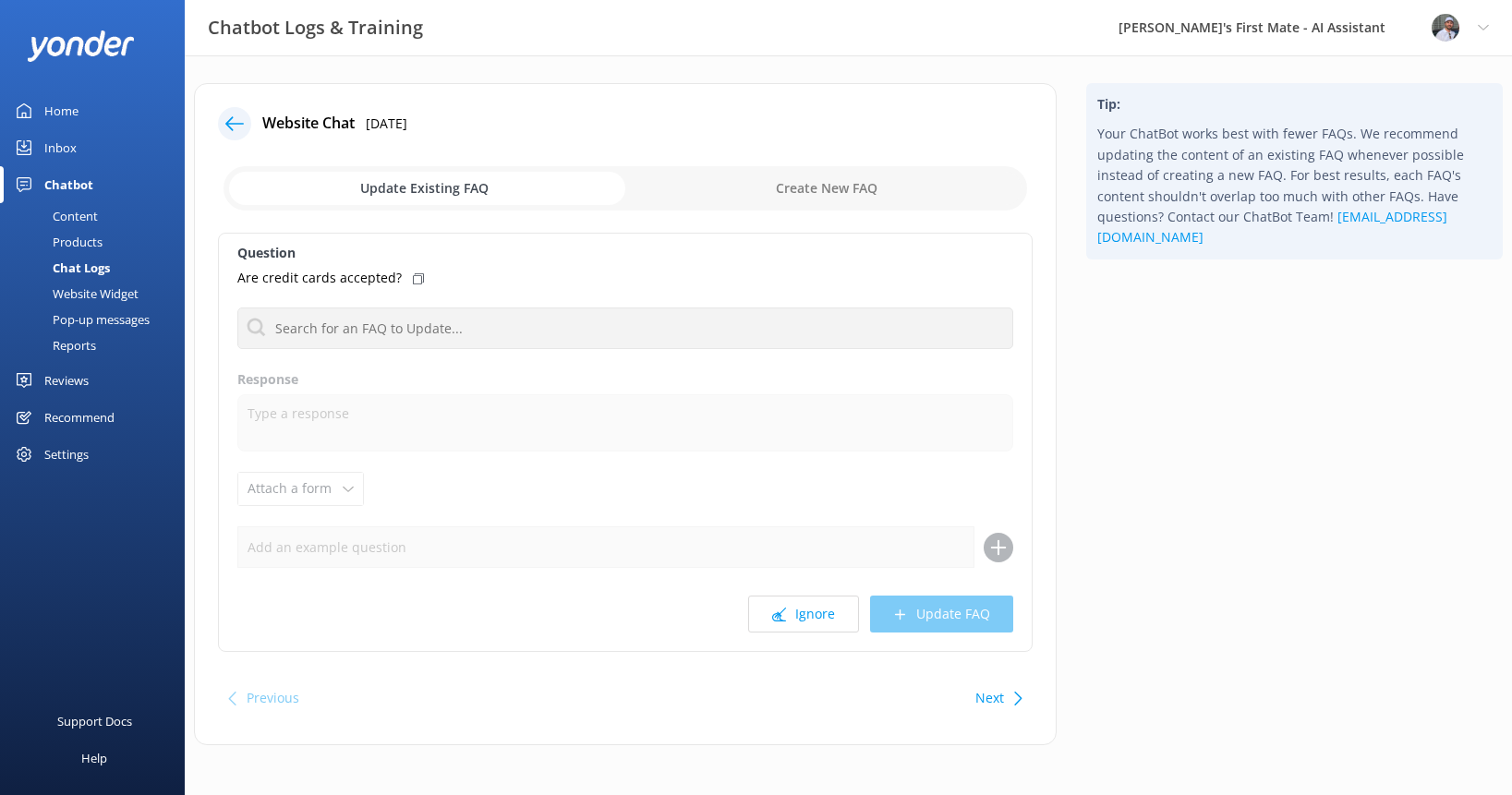 click on "Are credit cards accepted?" at bounding box center (625, 278) 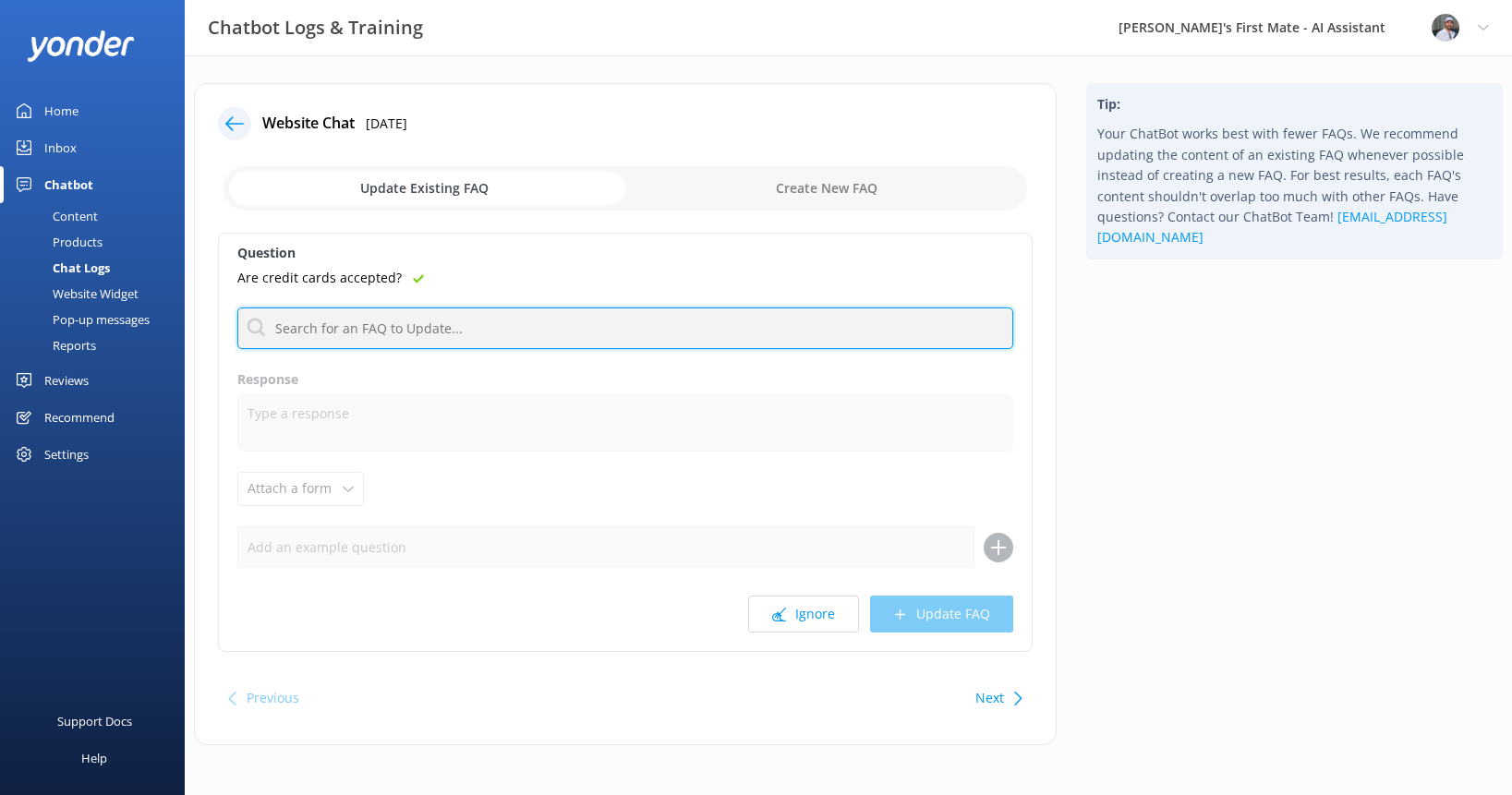 click at bounding box center [625, 328] 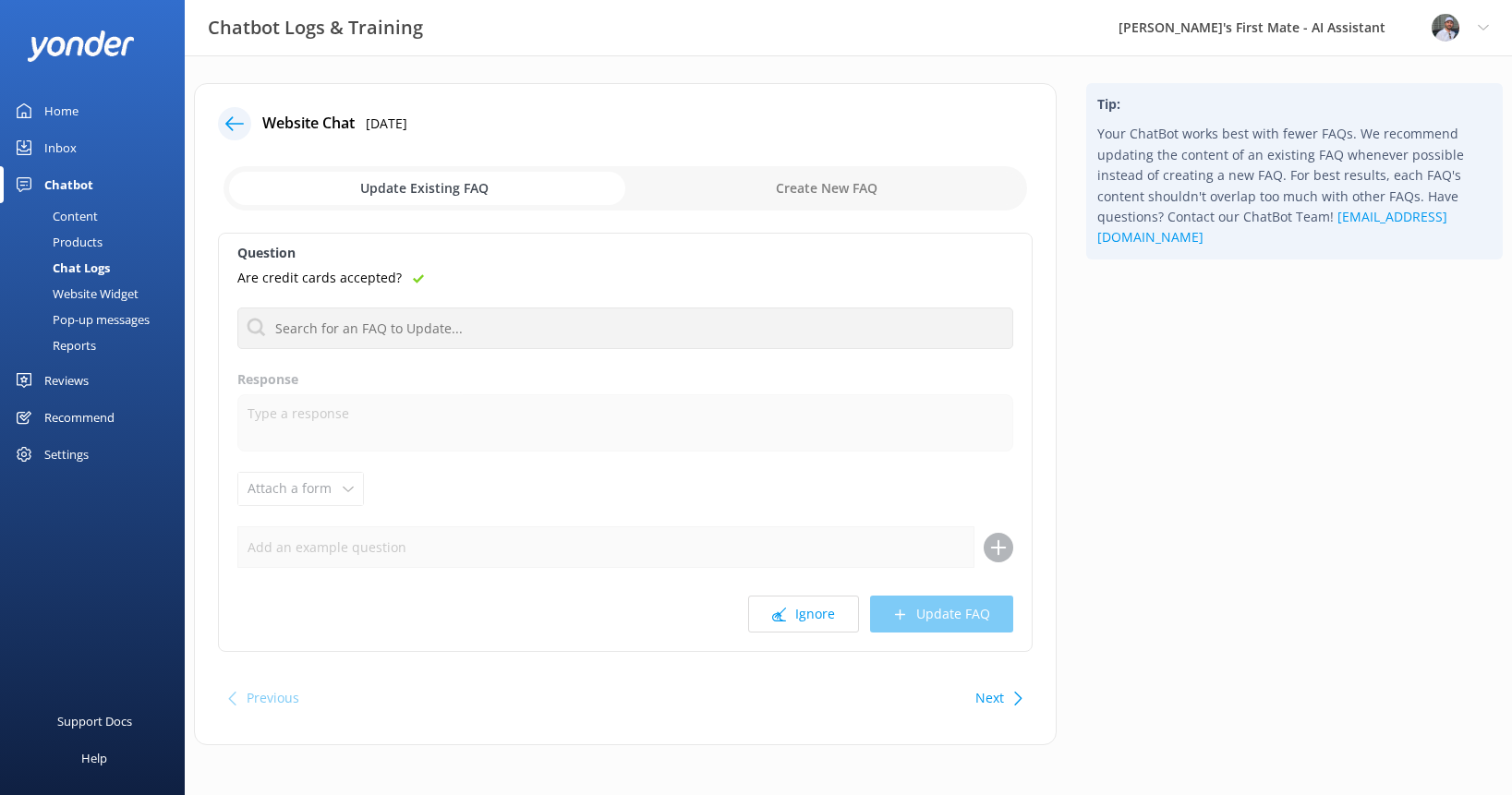 click at bounding box center [625, 188] 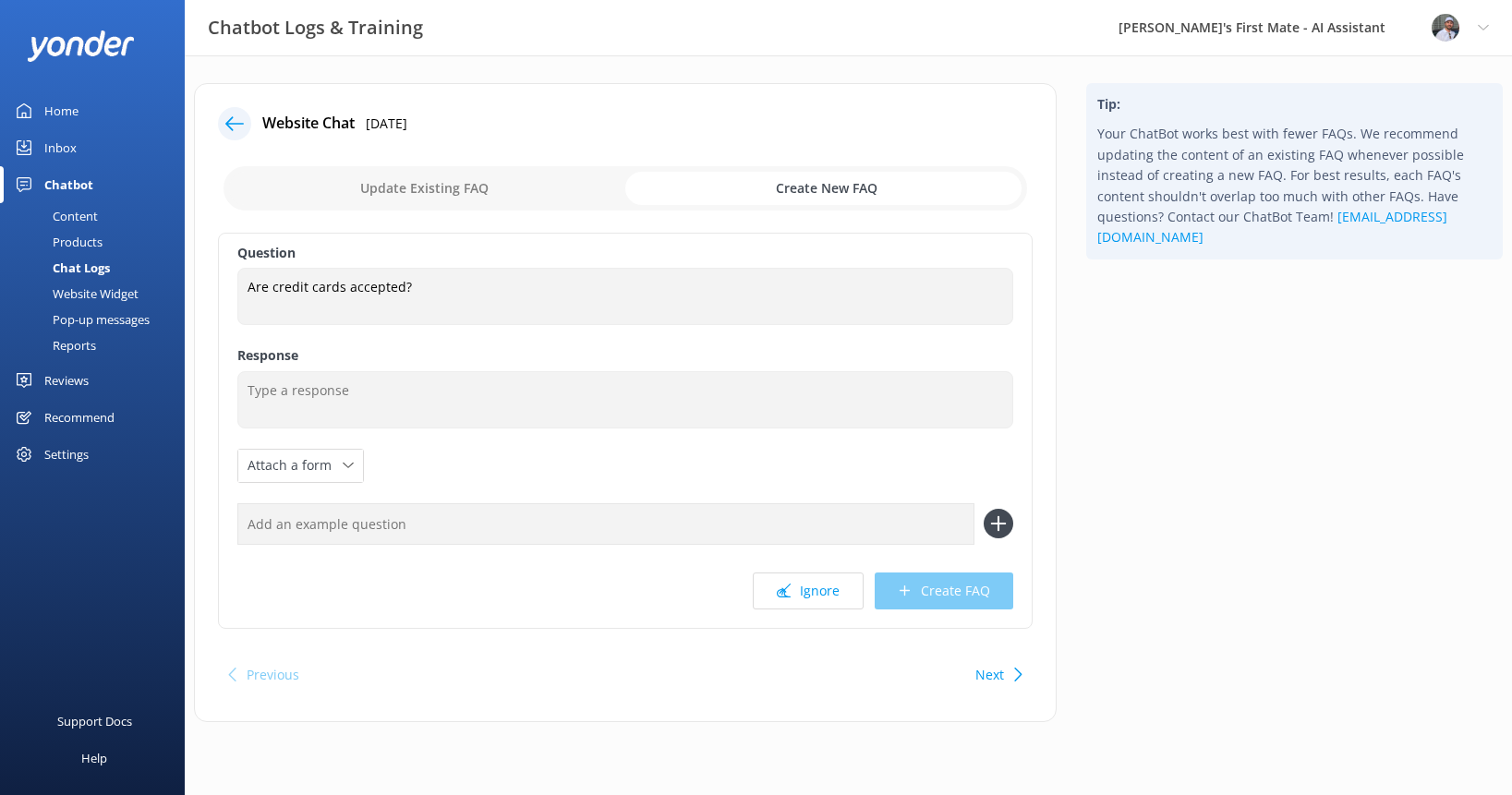 click at bounding box center (625, 188) 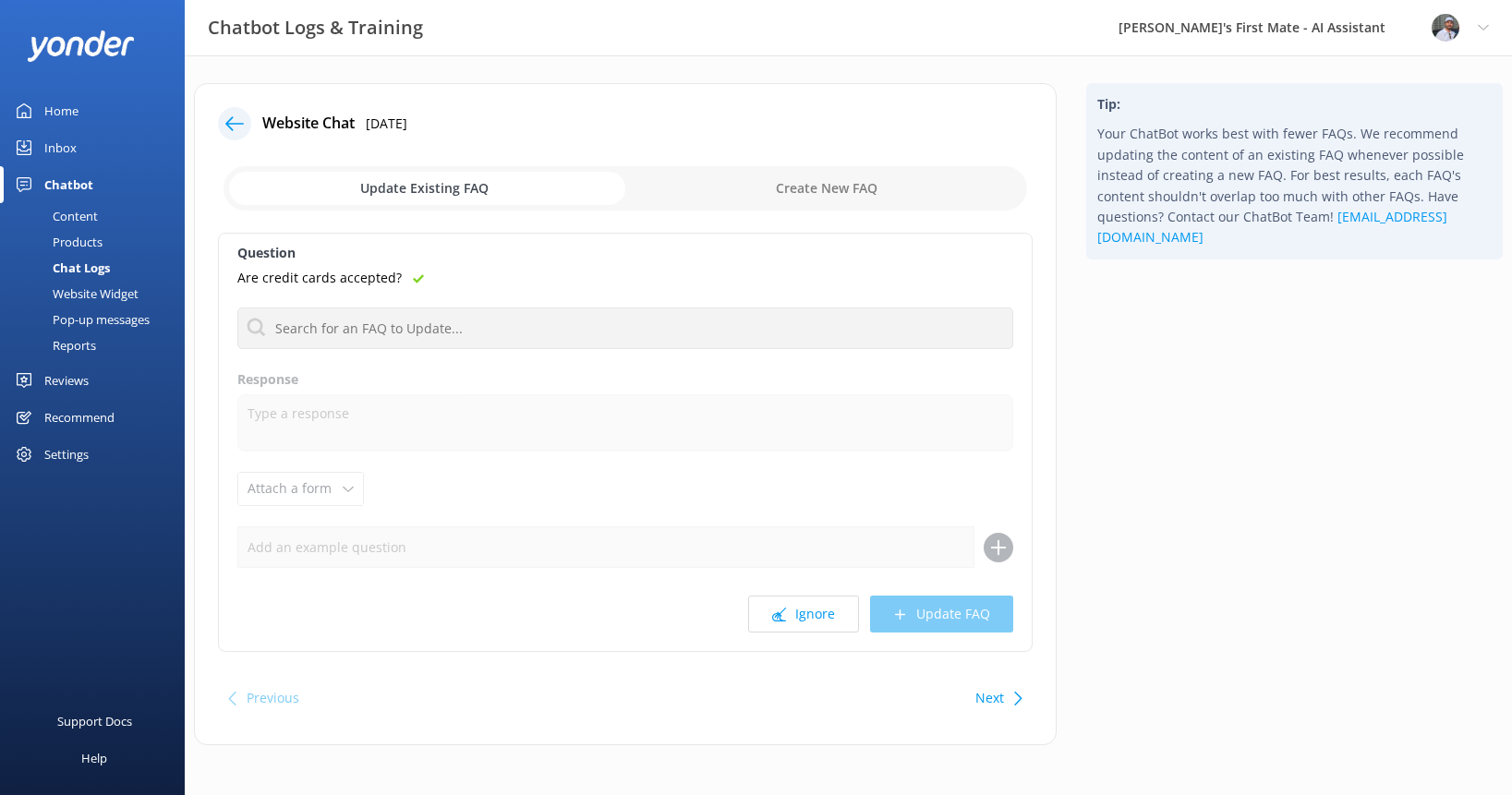 click at bounding box center (625, 188) 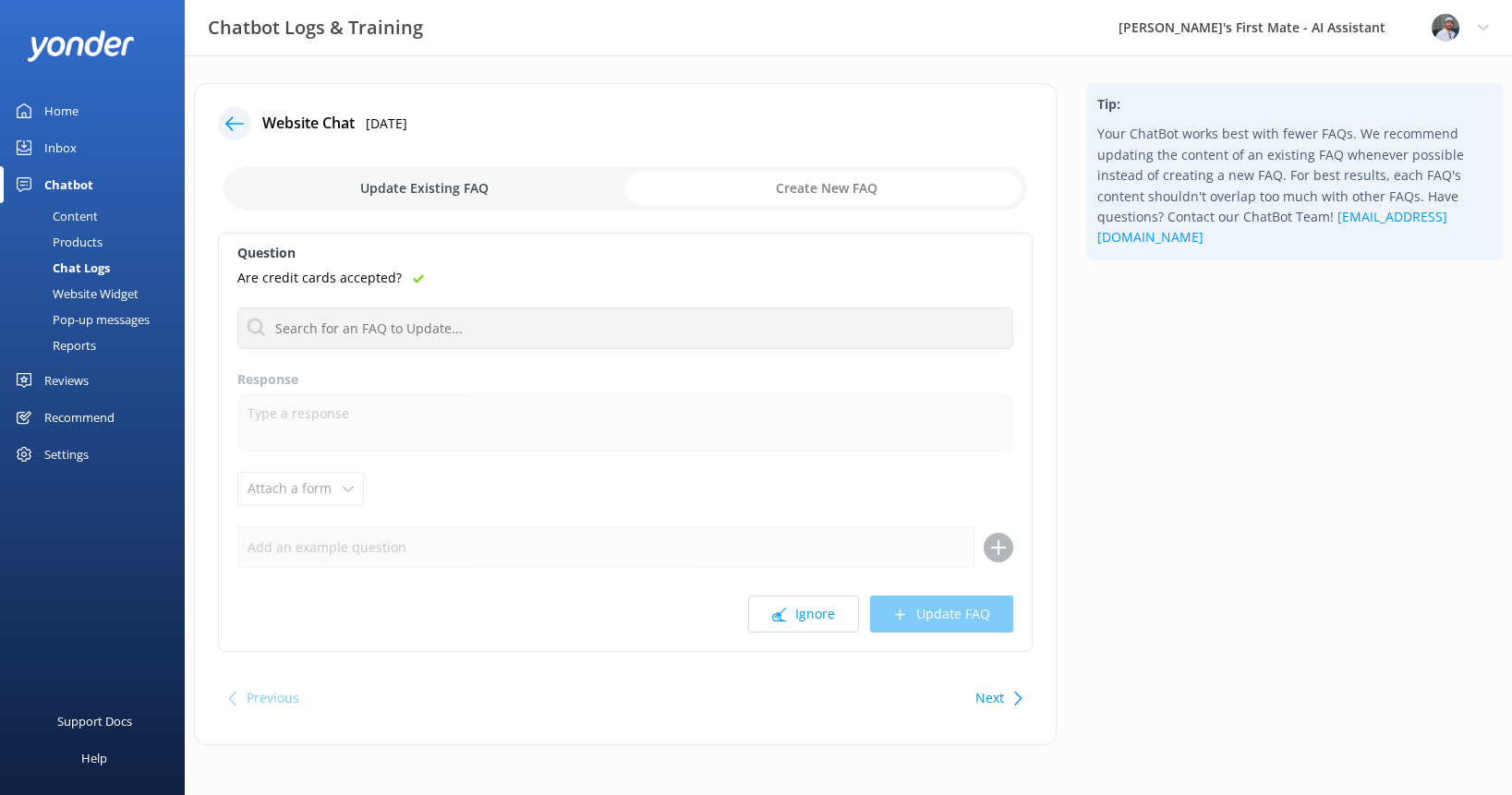 checkbox on "true" 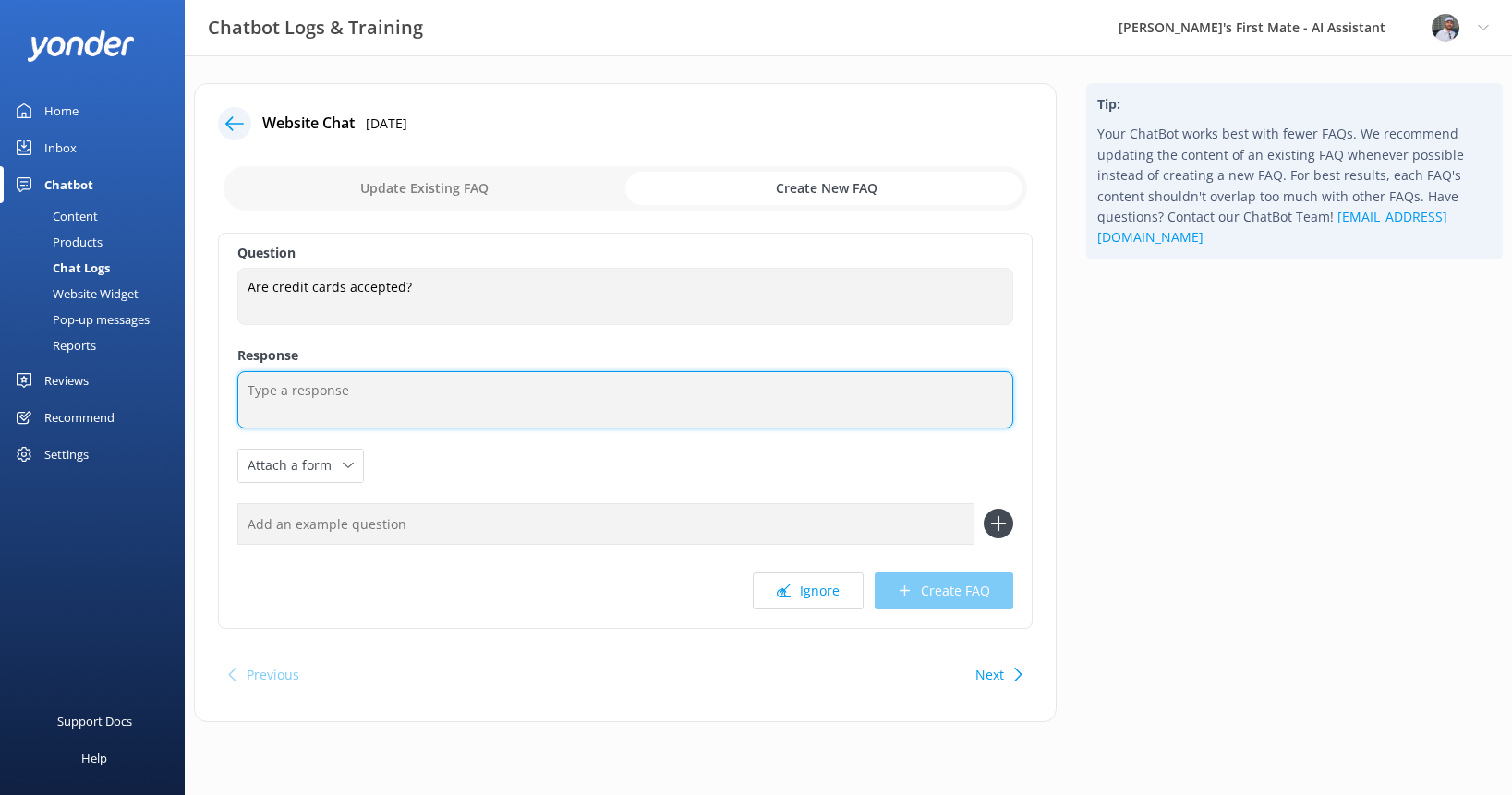 click at bounding box center [625, 400] 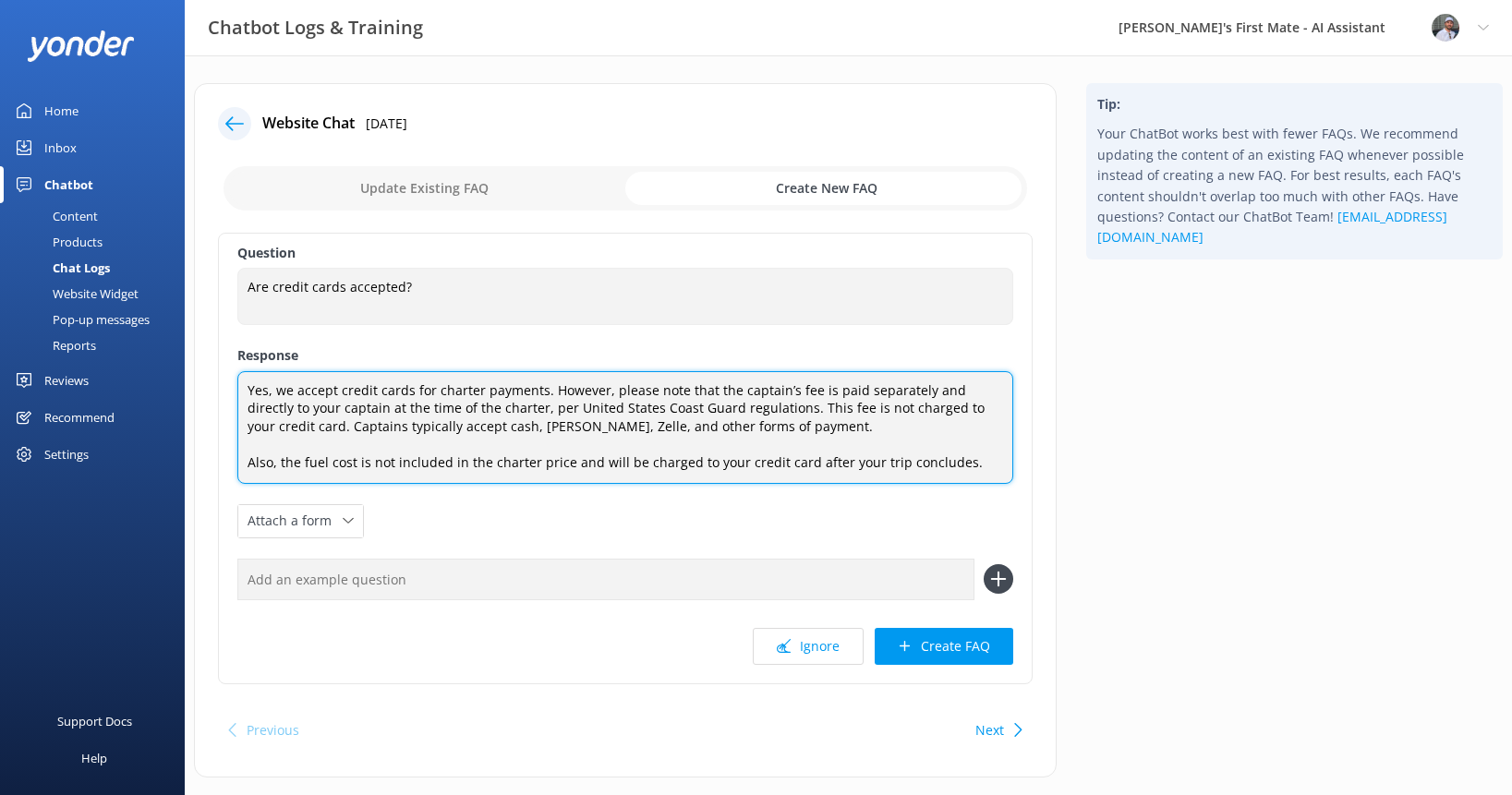 type on "Yes, we accept credit cards for charter payments. However, please note that the captain’s fee is paid separately and directly to your captain at the time of the charter, per United States Coast Guard regulations. This fee is not charged to your credit card. Captains typically accept cash, [PERSON_NAME], Zelle, and other forms of payment.
Also, the fuel cost is not included in the charter price and will be charged to your credit card after your trip concludes." 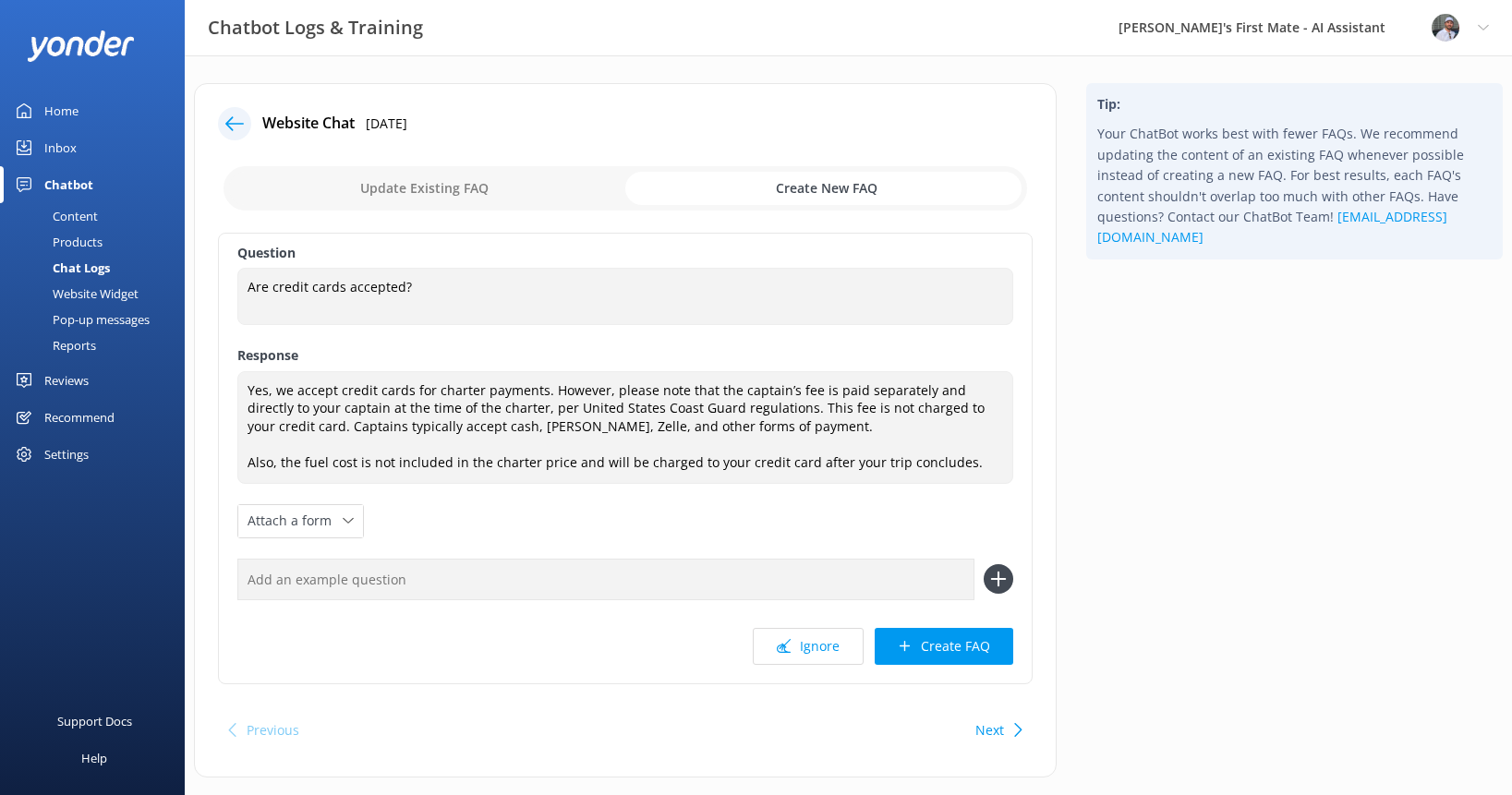 click at bounding box center (606, 579) 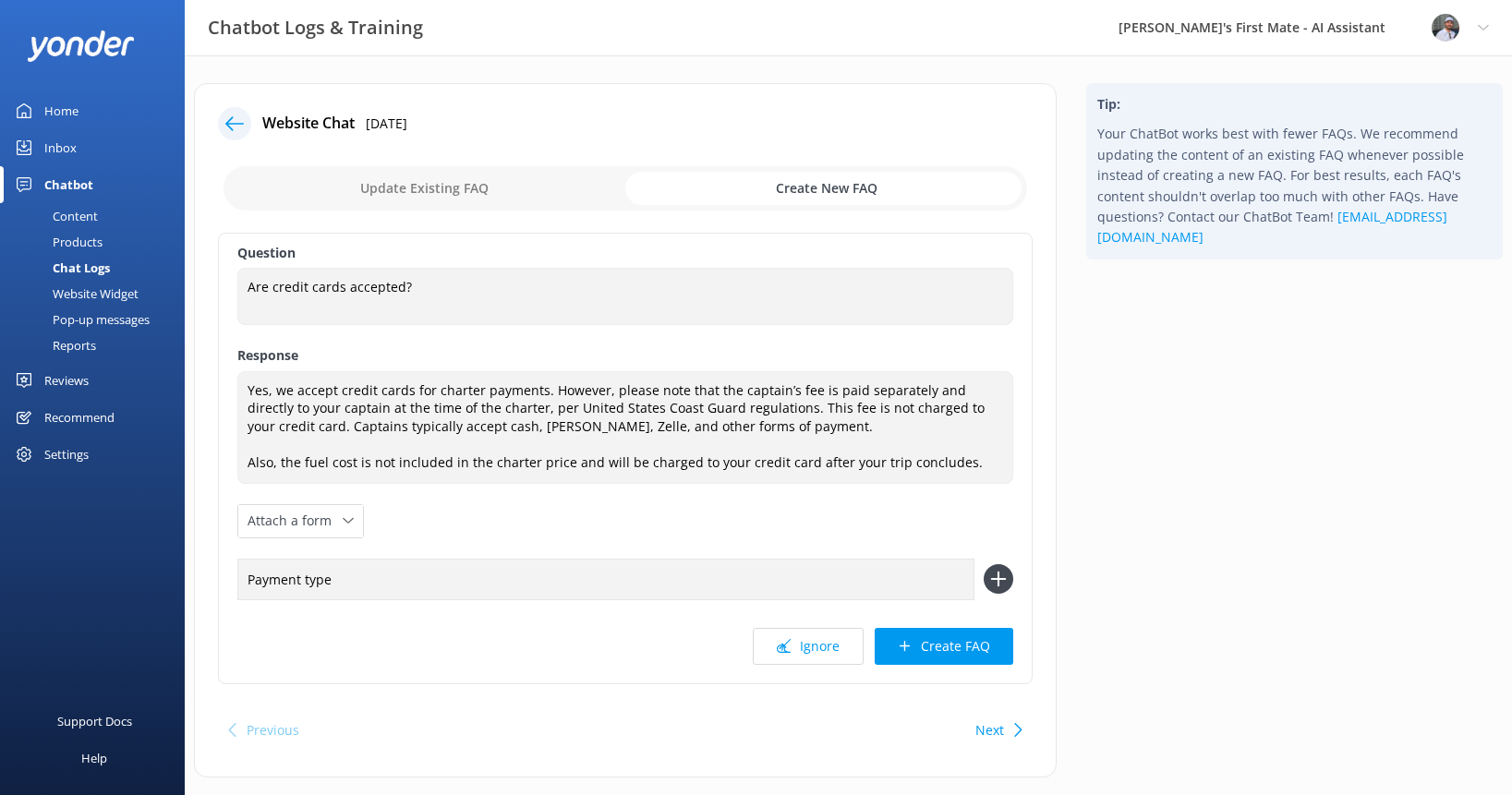 type on "Payment type" 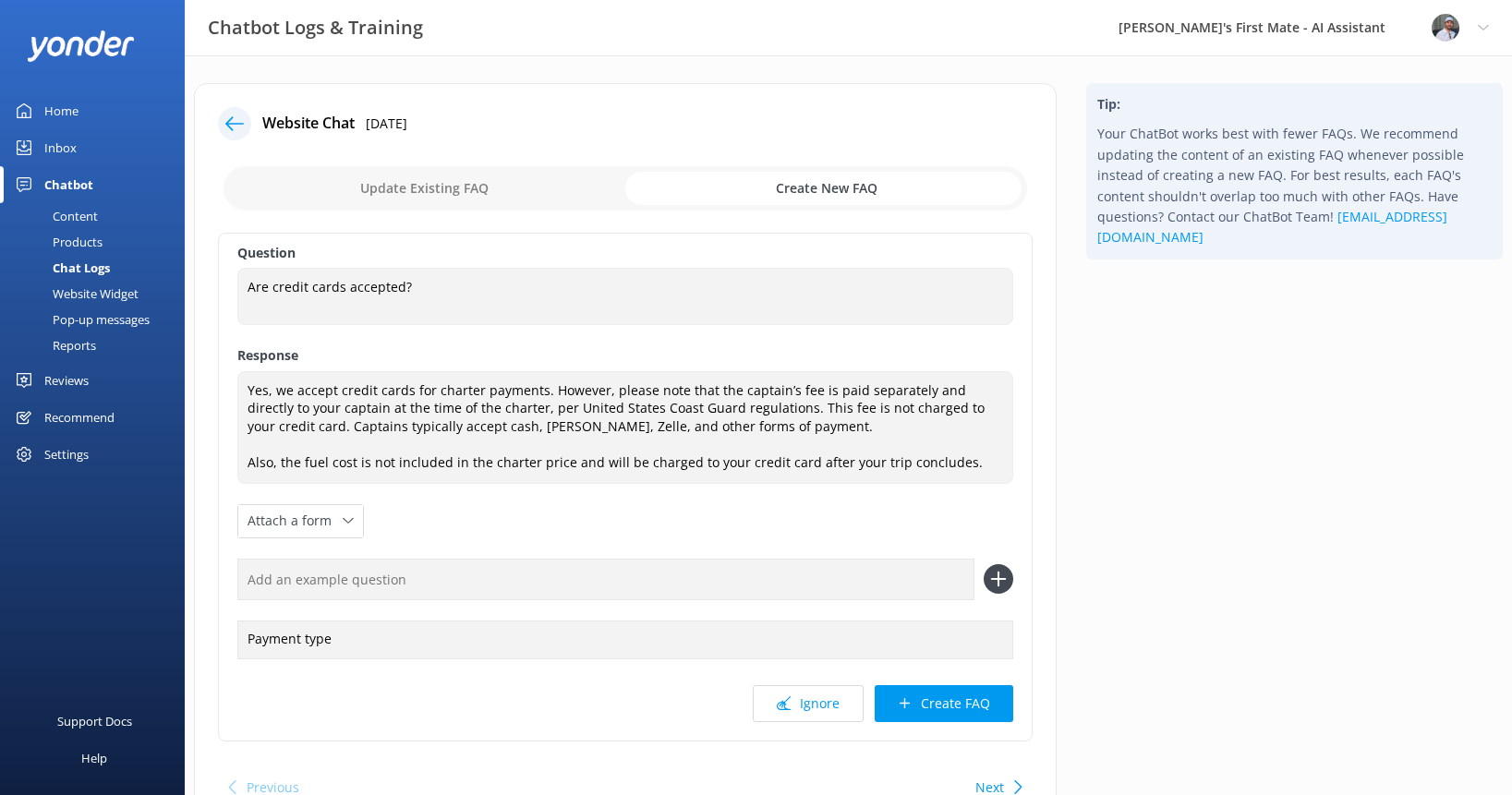 click at bounding box center [606, 579] 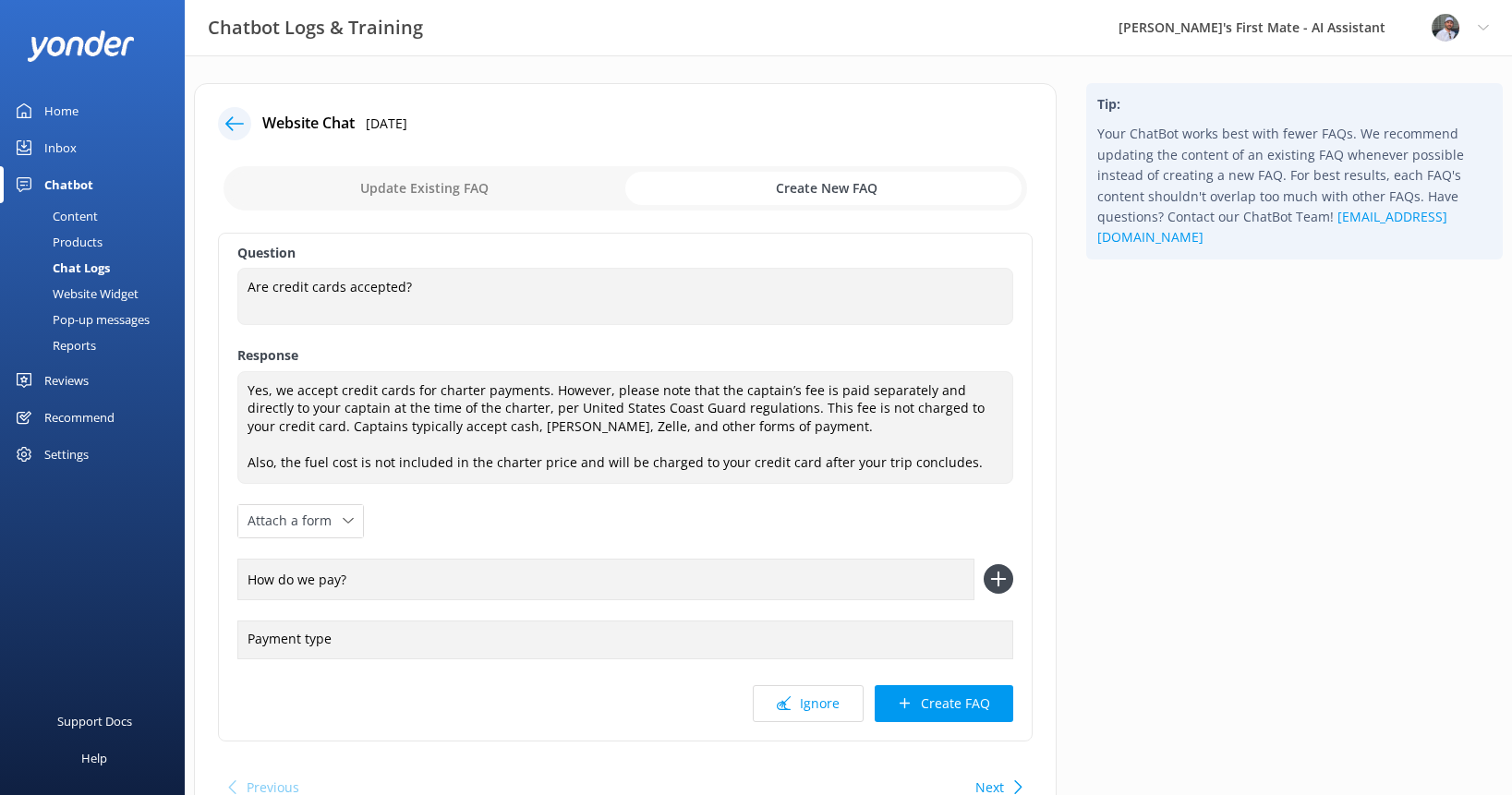 type on "How do we pay?" 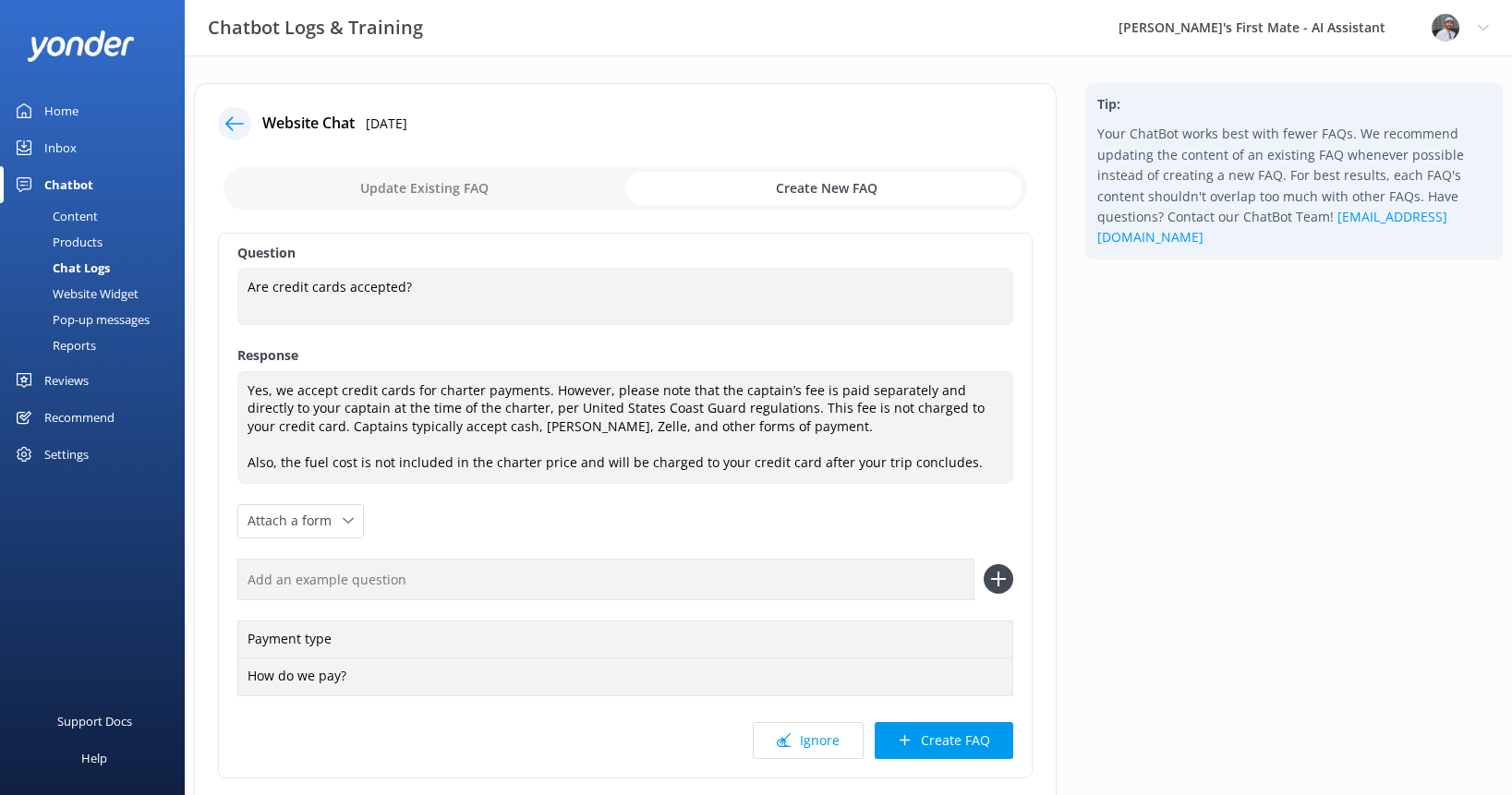 click at bounding box center (606, 579) 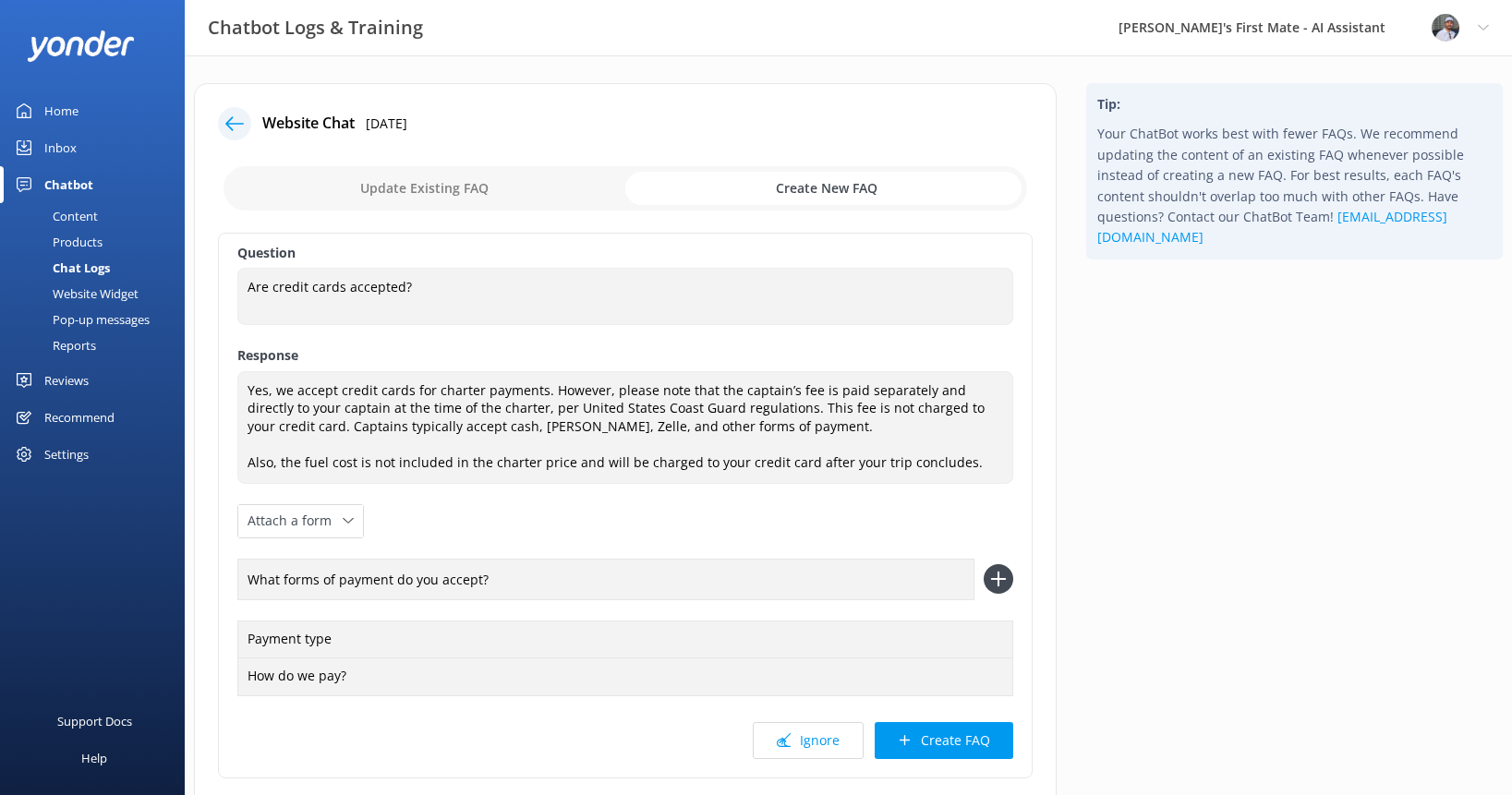 type on "What forms of payment do you accept?" 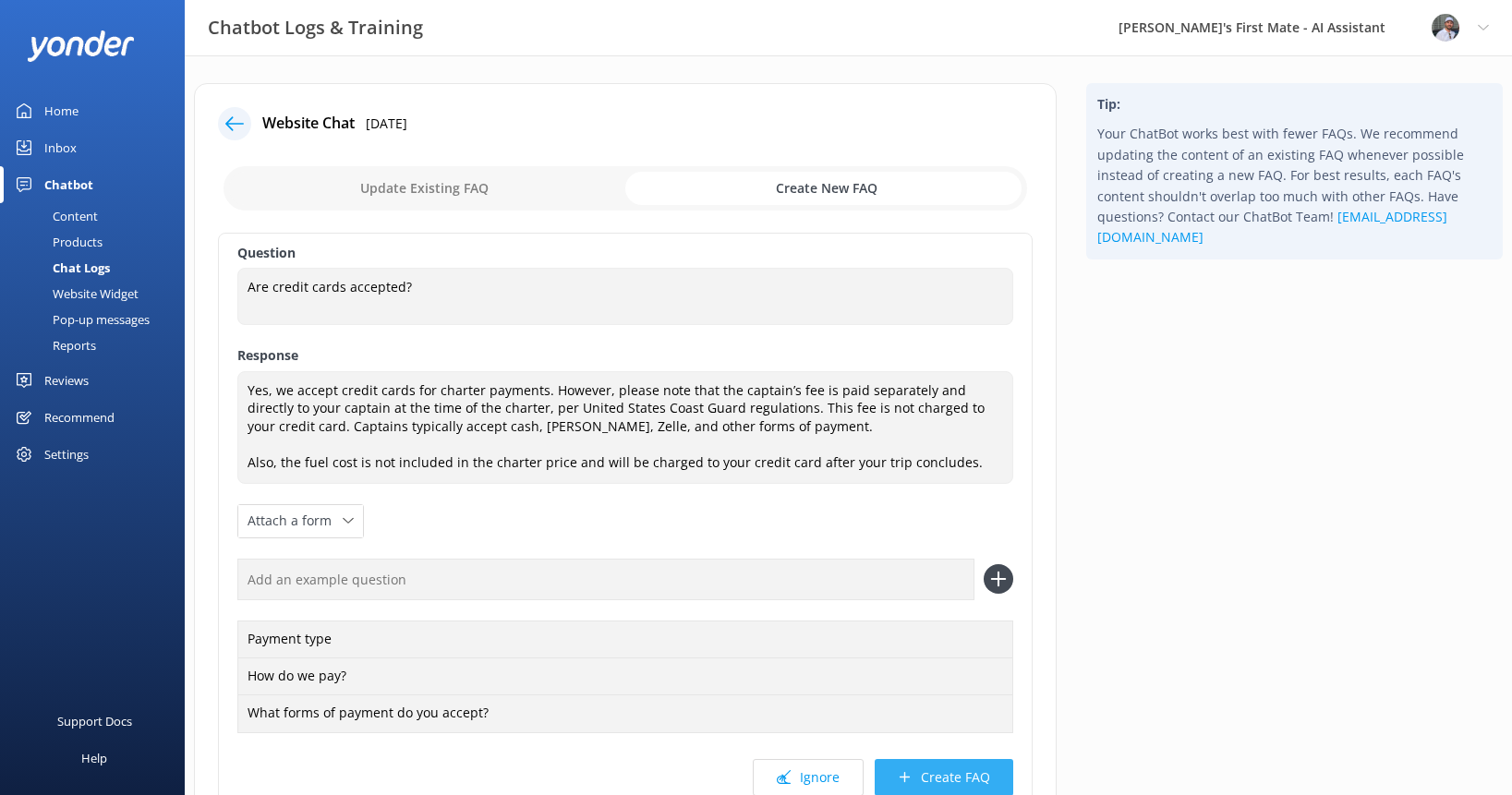 click on "Create FAQ" at bounding box center (944, 777) 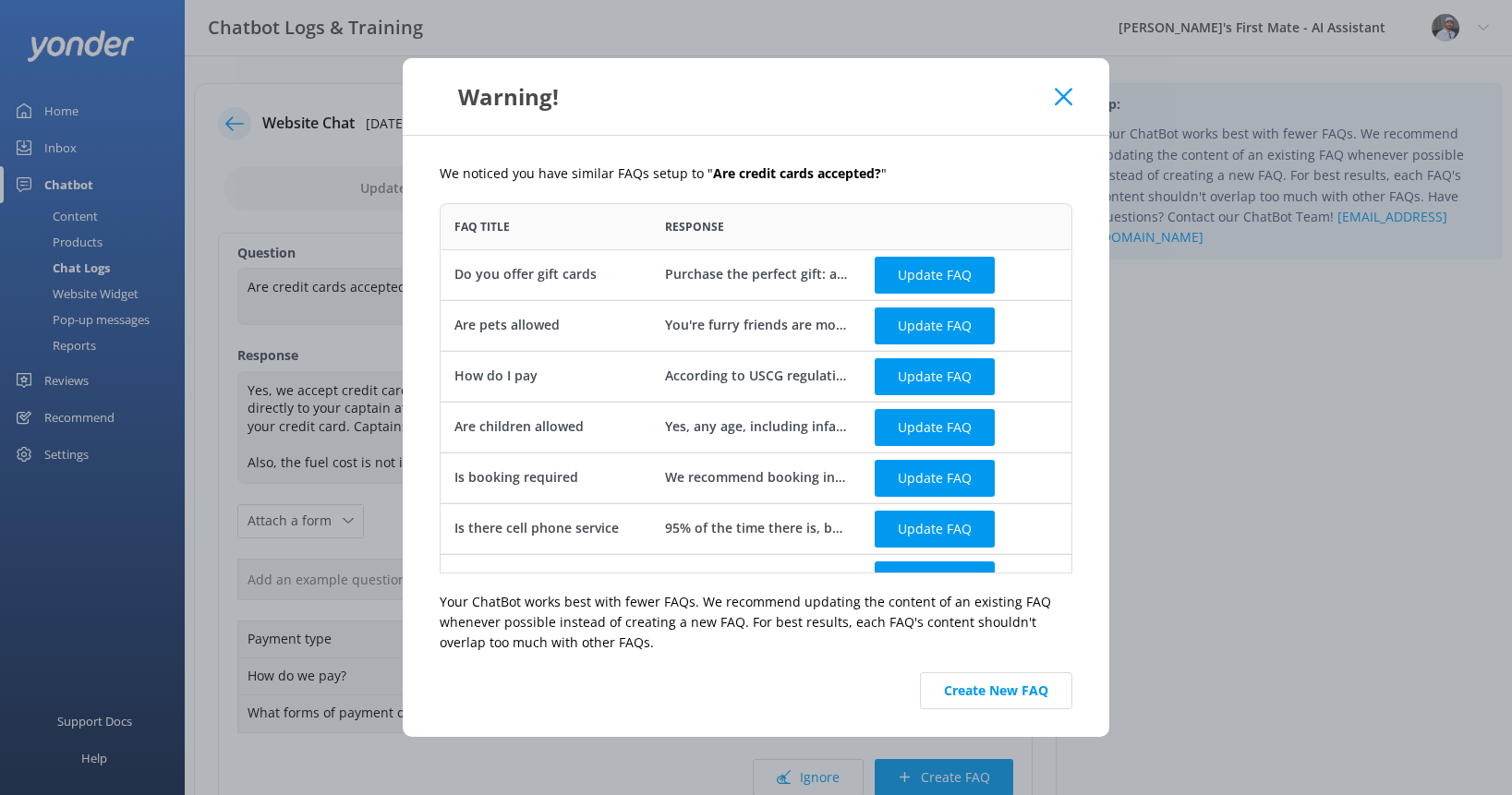 scroll, scrollTop: 1, scrollLeft: 1, axis: both 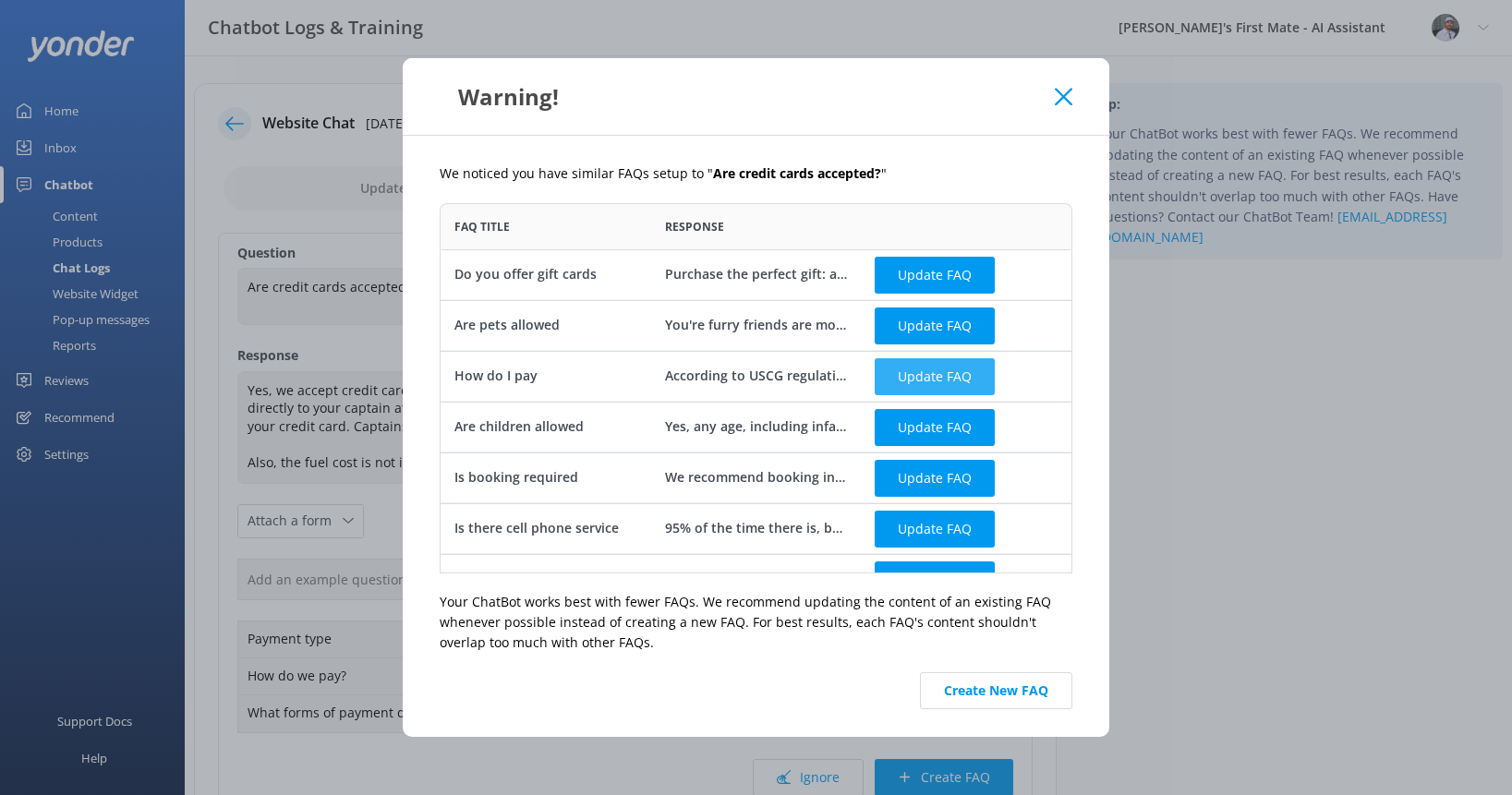 click on "Update FAQ" at bounding box center (935, 376) 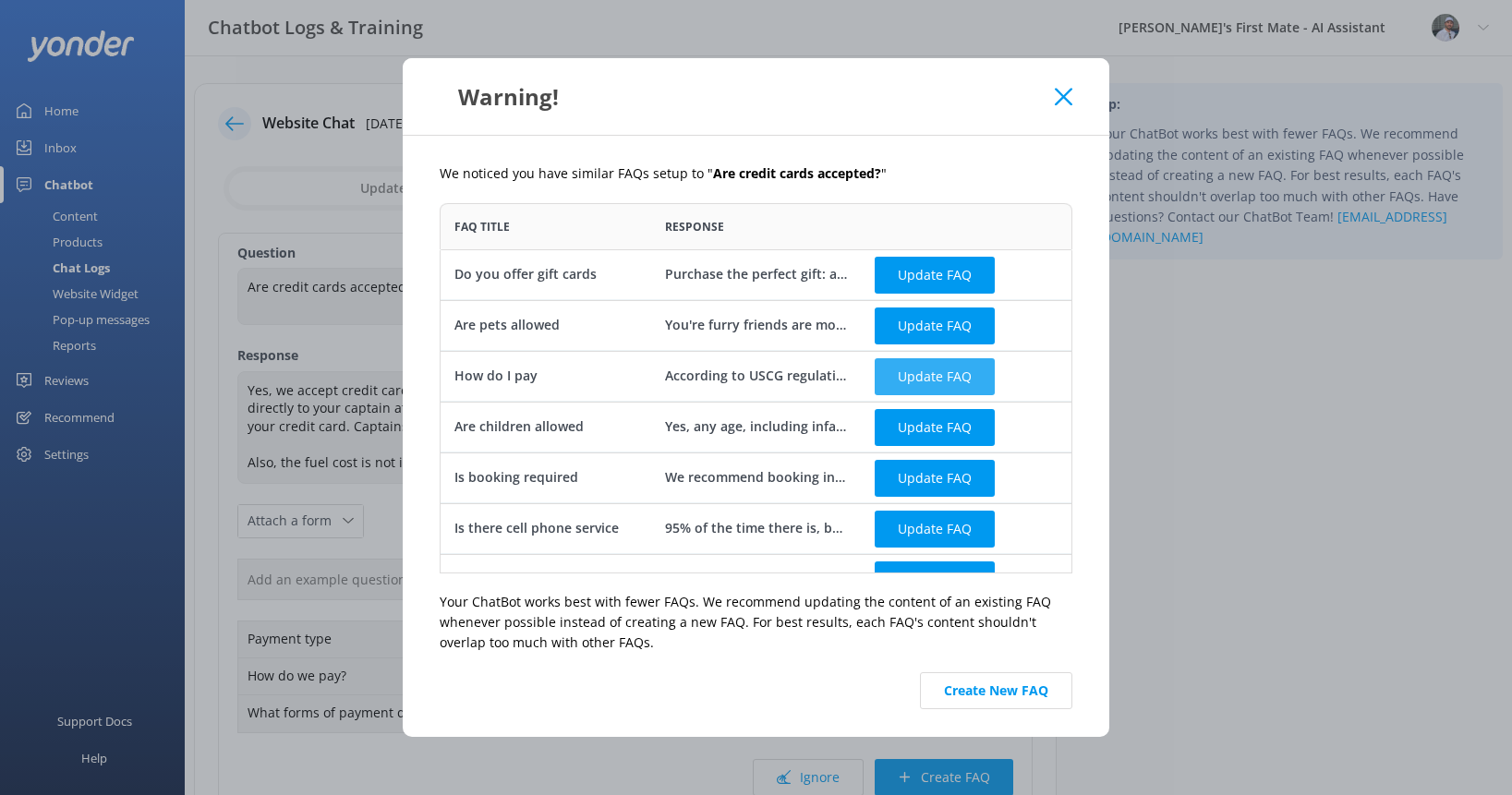 checkbox on "false" 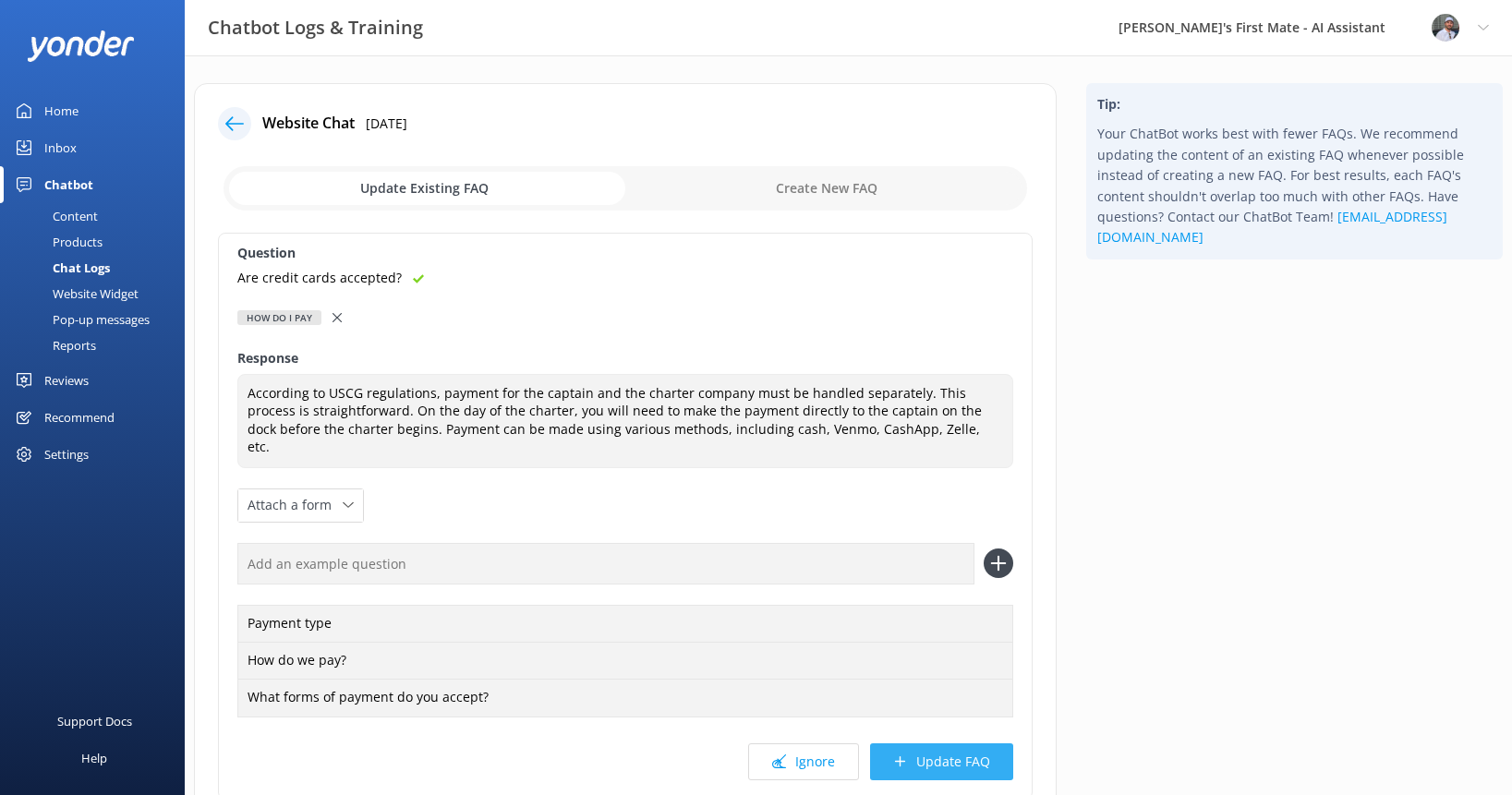 click 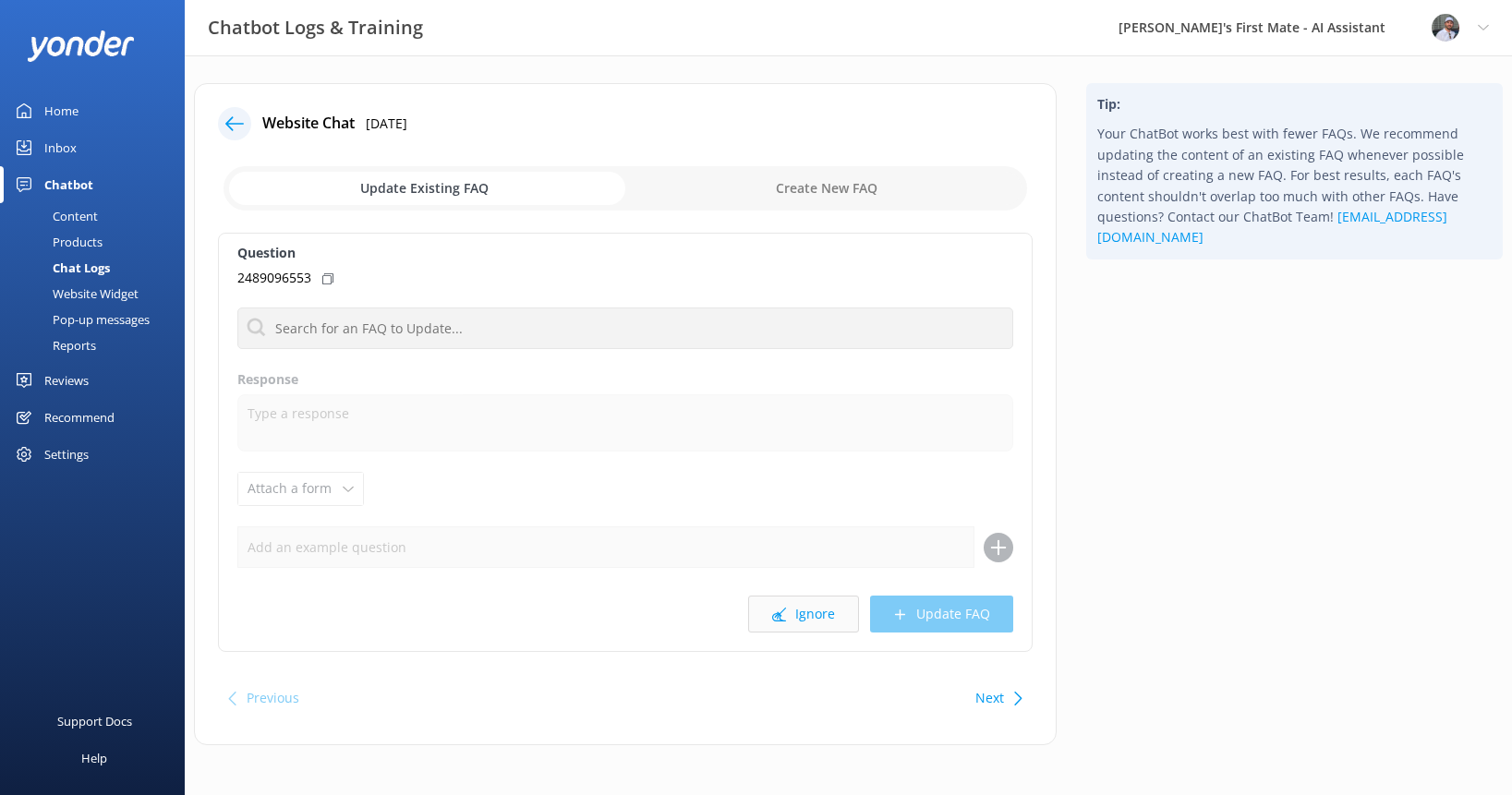 click on "Ignore" at bounding box center (804, 614) 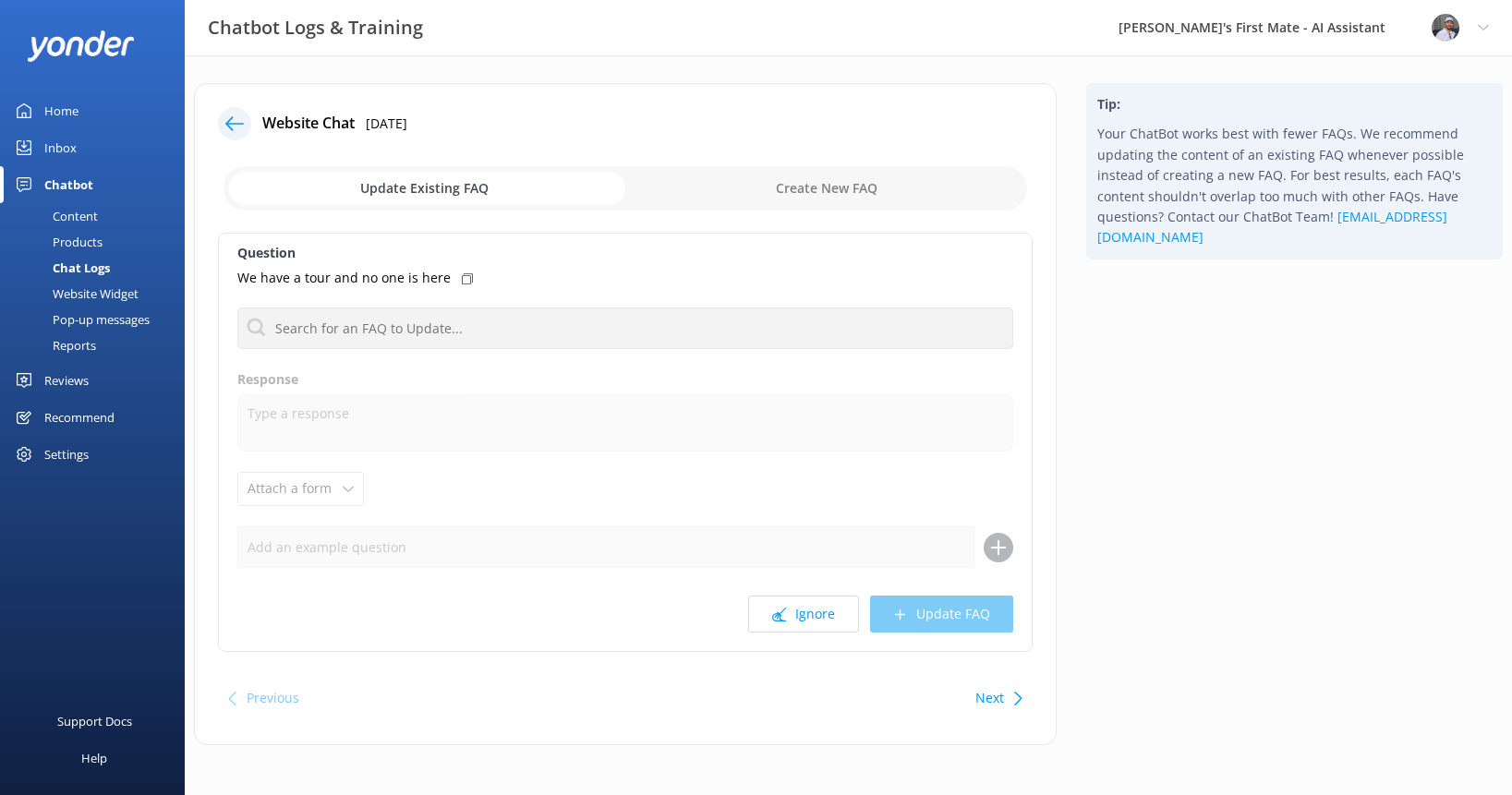click on "Ignore" at bounding box center [804, 614] 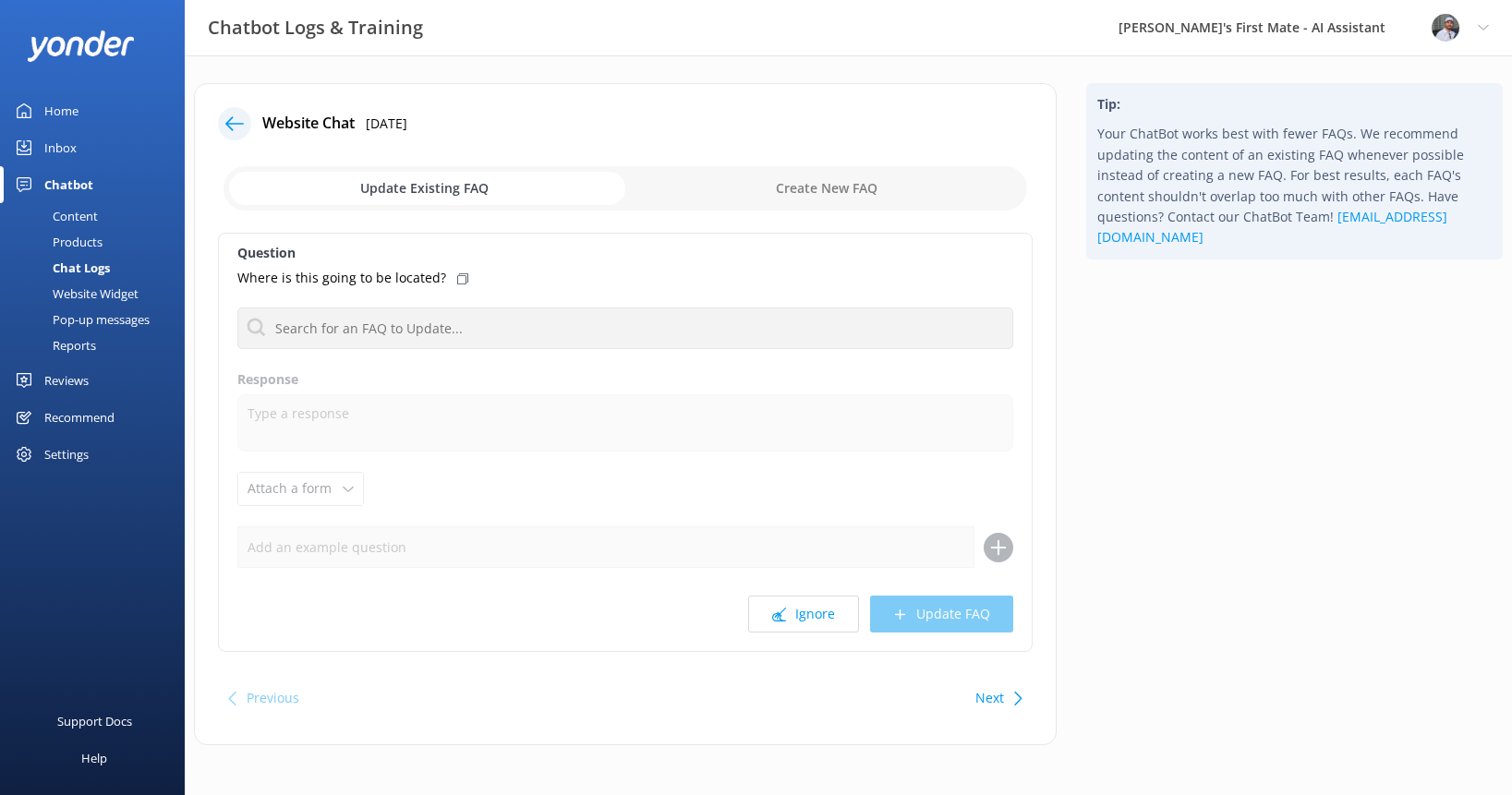 click on "Ignore" at bounding box center (804, 614) 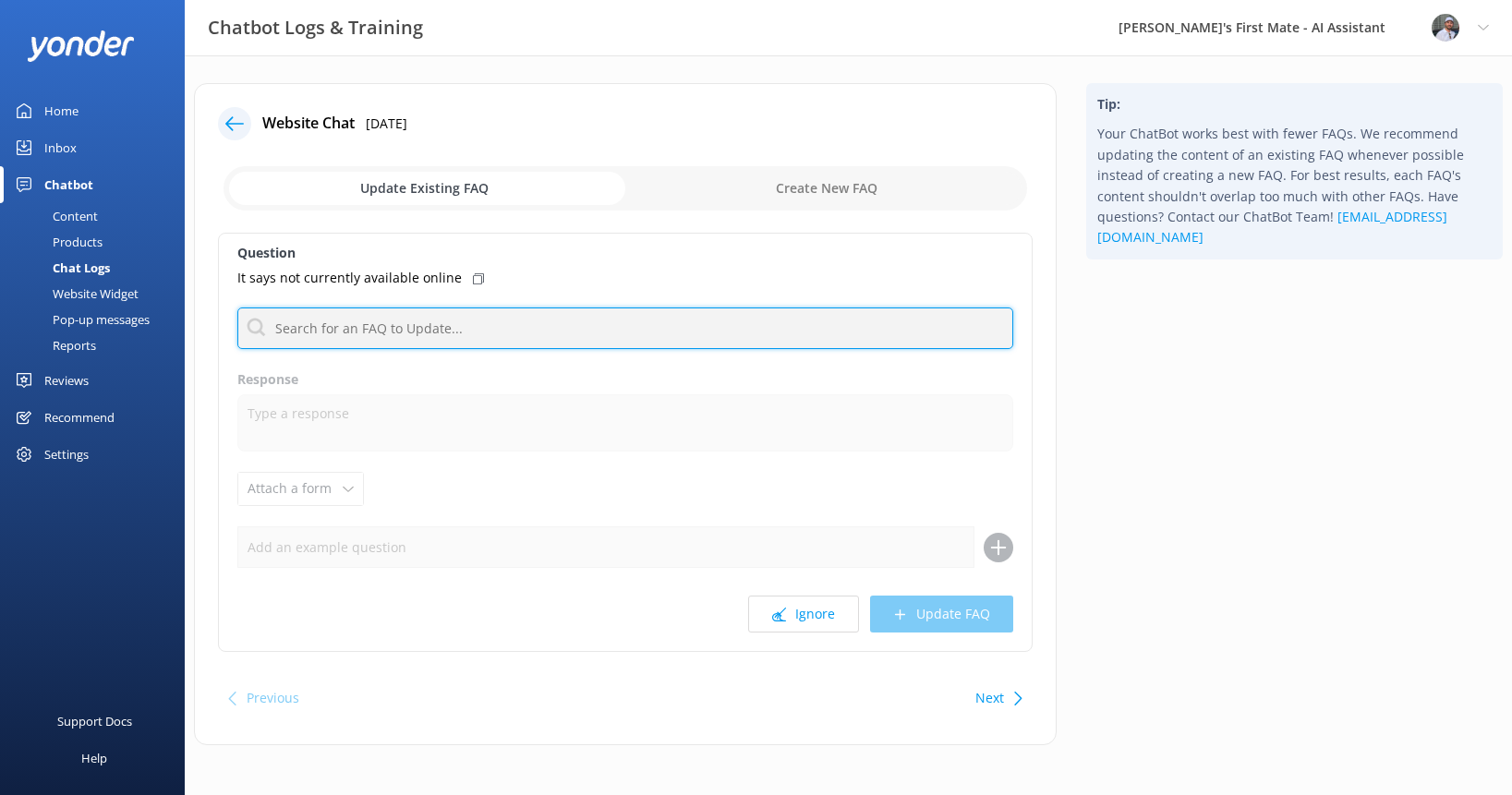 click at bounding box center [625, 328] 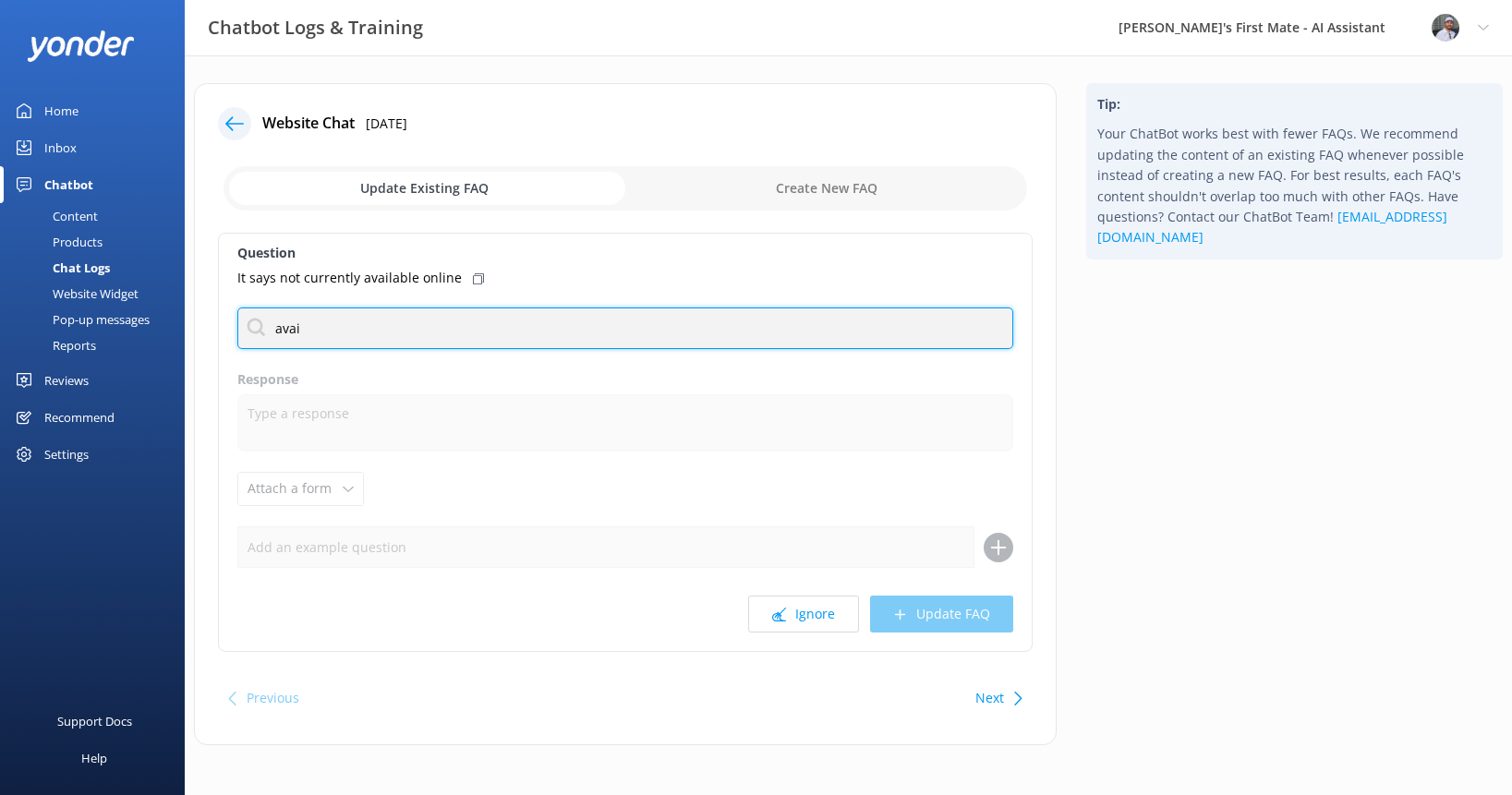 type on "avail" 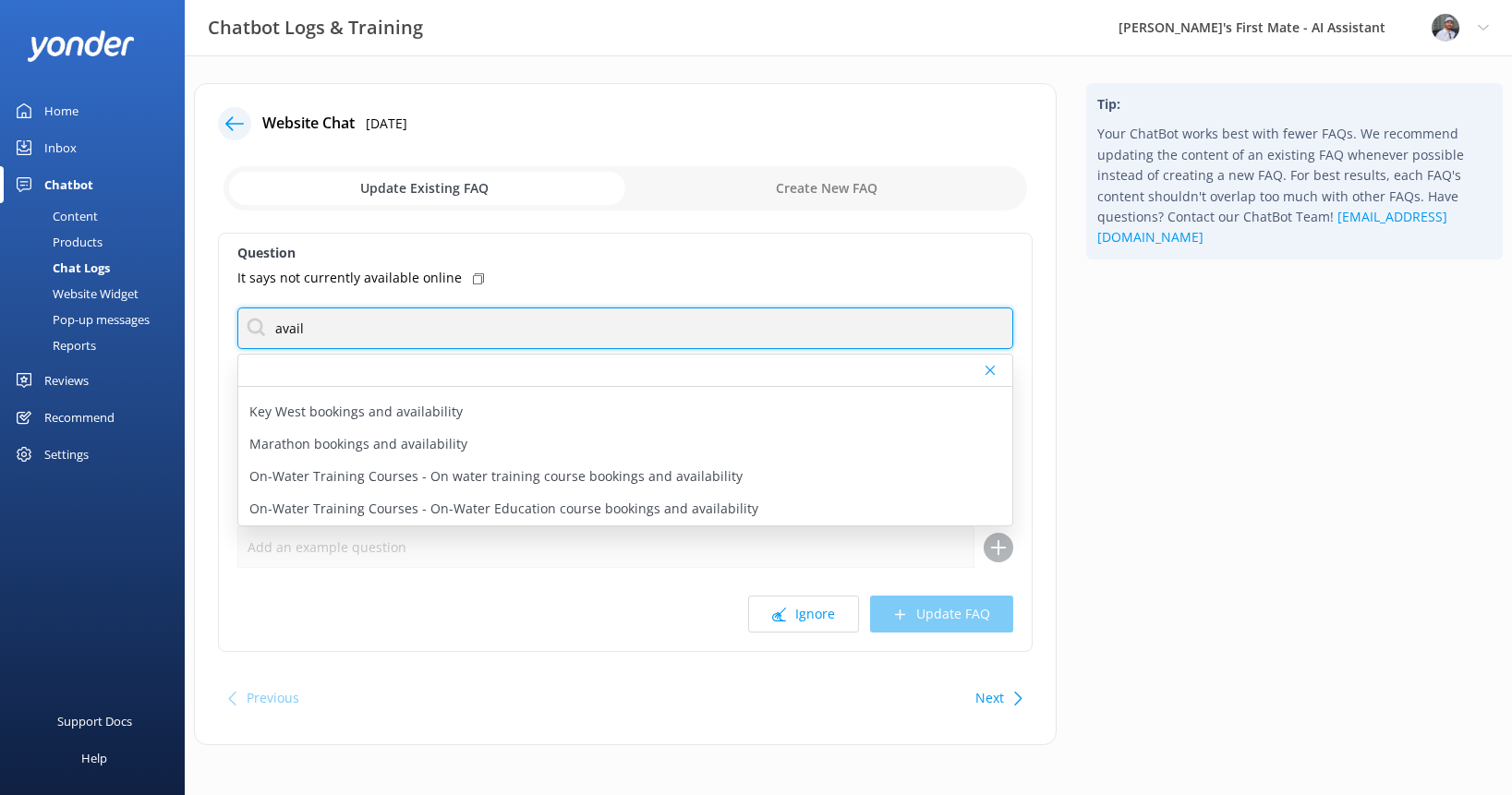scroll, scrollTop: 0, scrollLeft: 0, axis: both 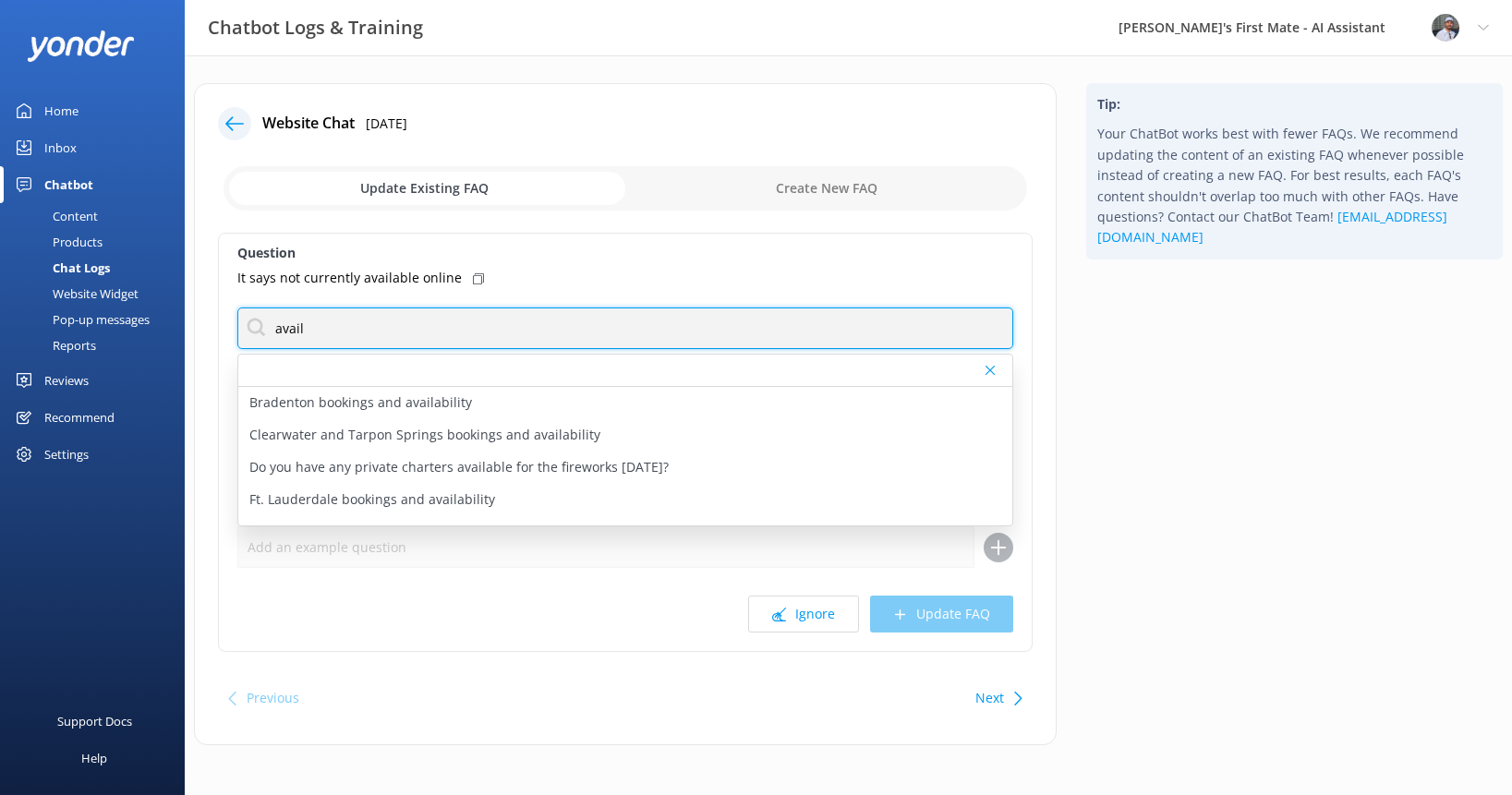 click on "avail" at bounding box center (625, 328) 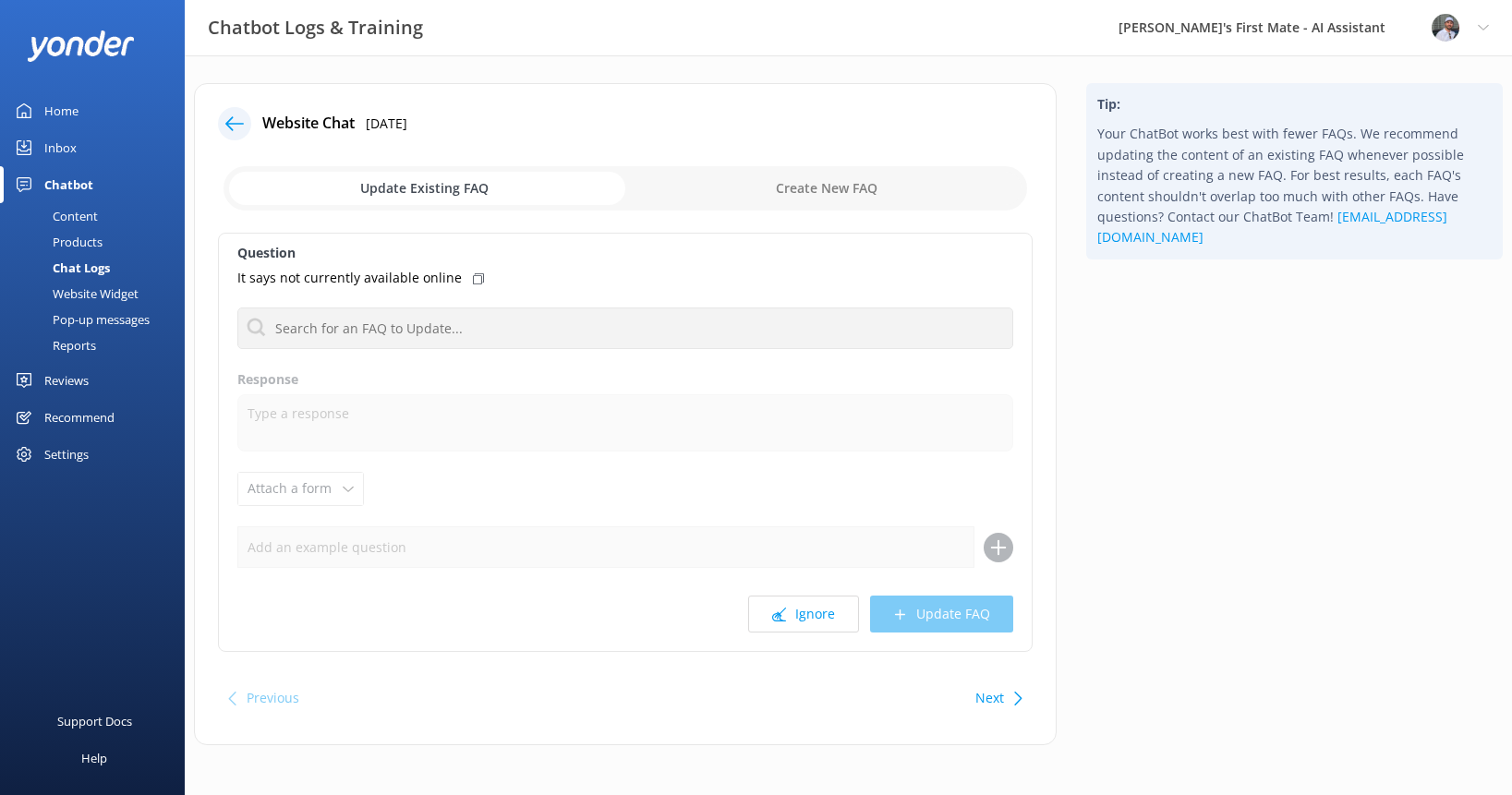 click on "Question It says not currently available online  Bradenton bookings and availability Clearwater and Tarpon Springs bookings and availability Do you have any private charters available for the fireworks [DATE]? Ft. Lauderdale bookings and availability Hampton bookings and availability [GEOGRAPHIC_DATA] and Key Largo bookings and availability Key West bookings and availability Marathon bookings and availability On-Water Training Courses - On water training course bookings and availability On-Water Training Courses - On-Water Education course bookings and availability Response Attach a form Leave contact details Check availability Ignore Update FAQ" at bounding box center [625, 442] 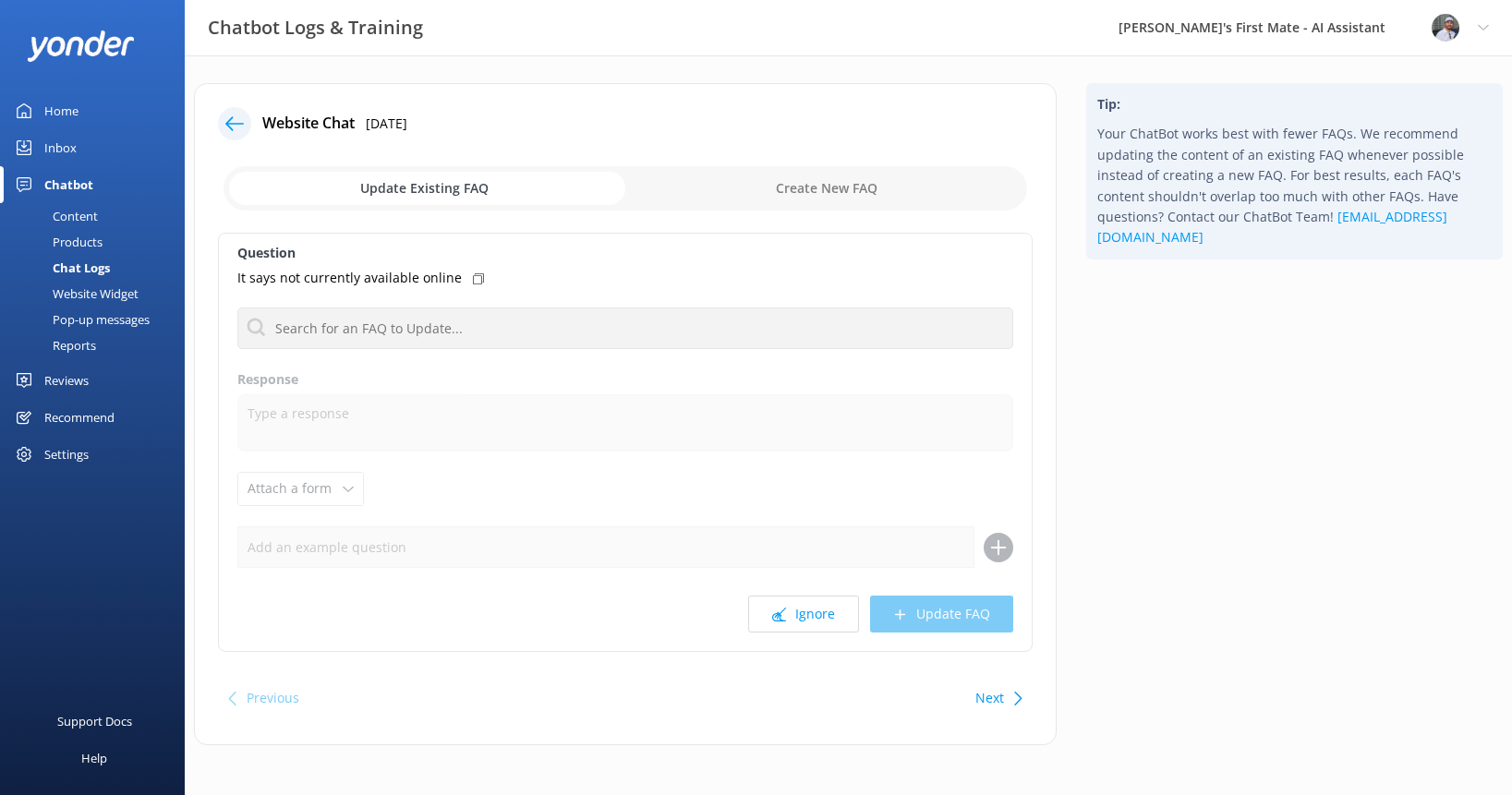 click 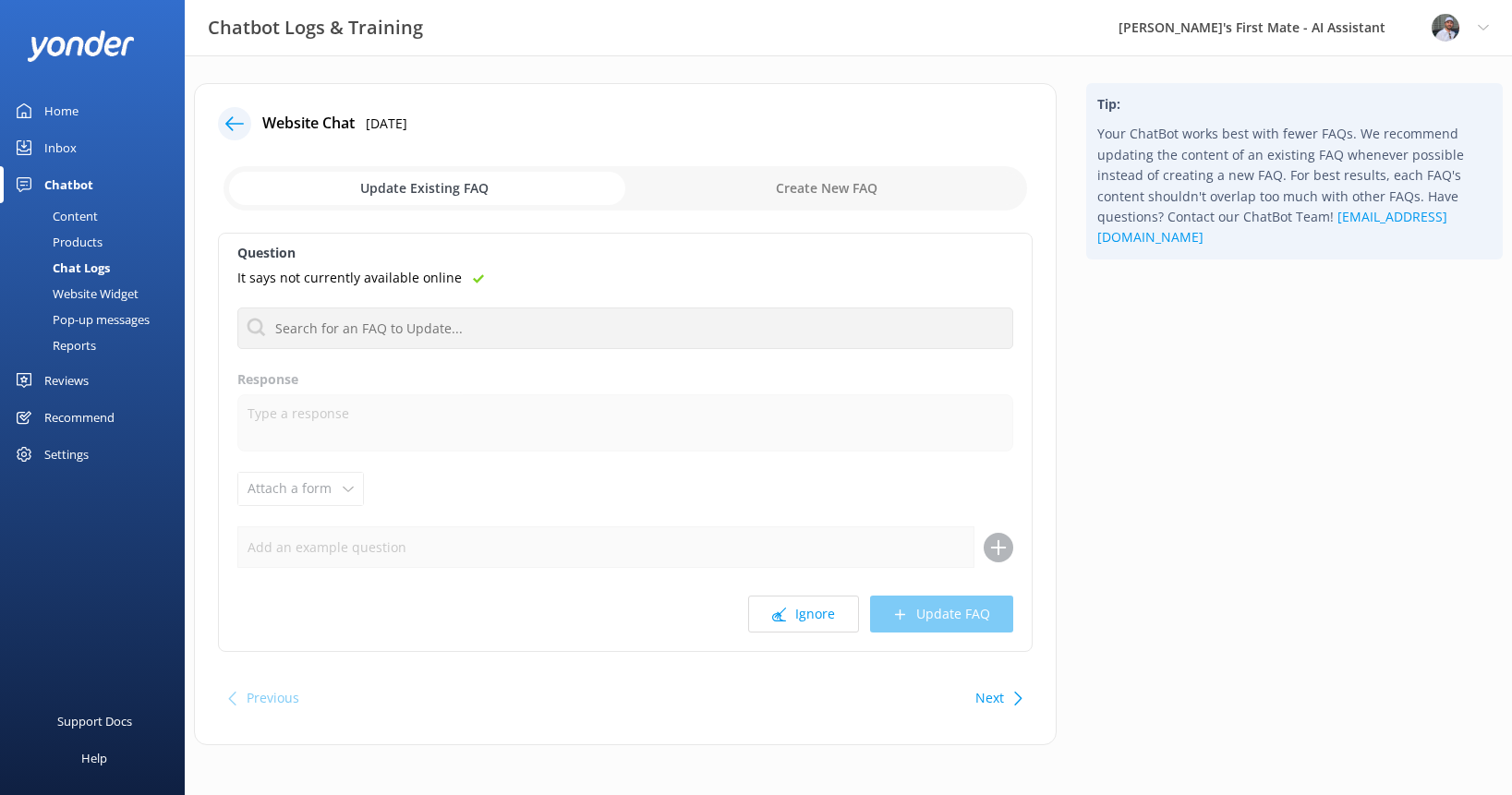 click at bounding box center (625, 188) 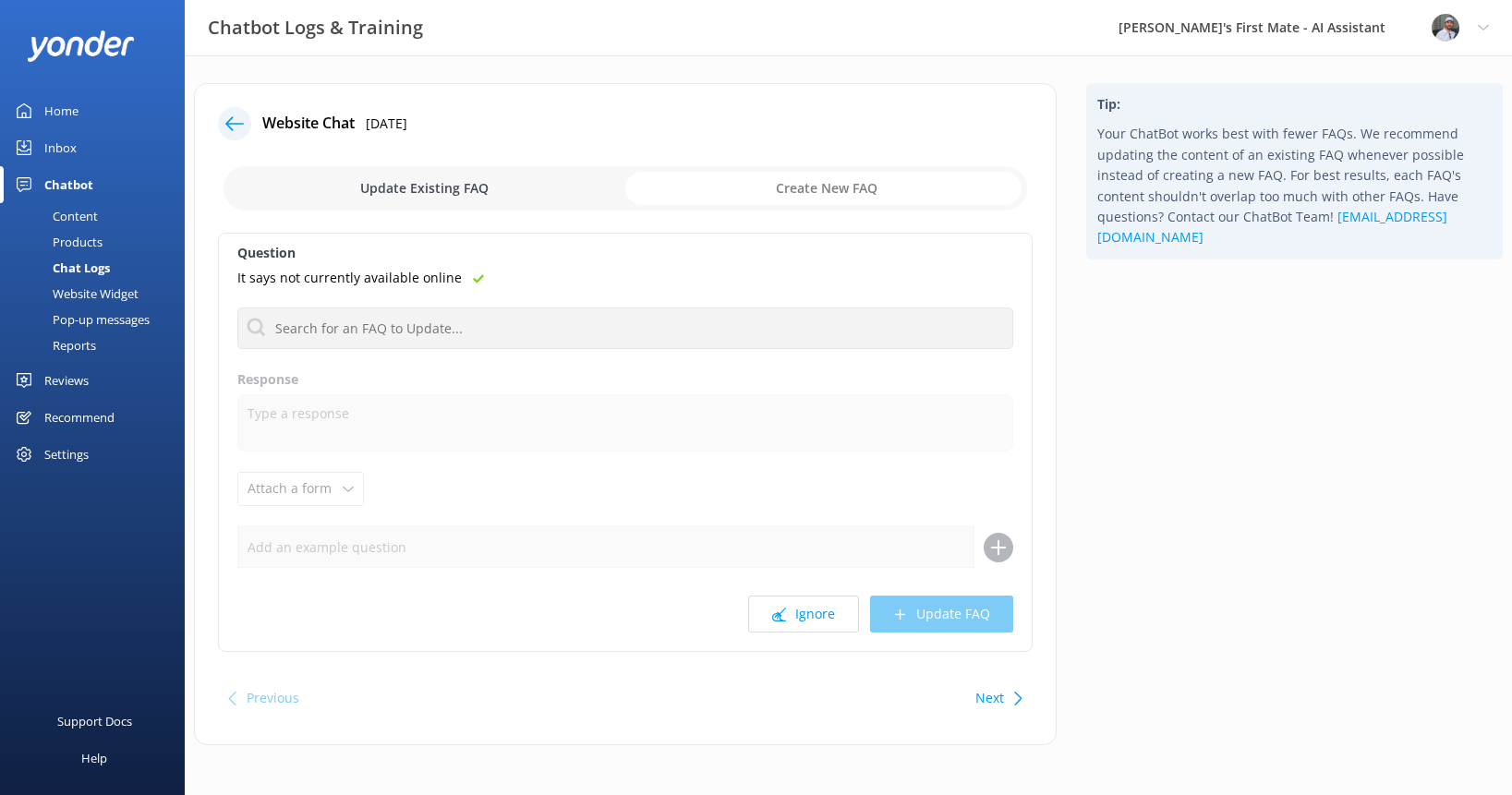 checkbox on "true" 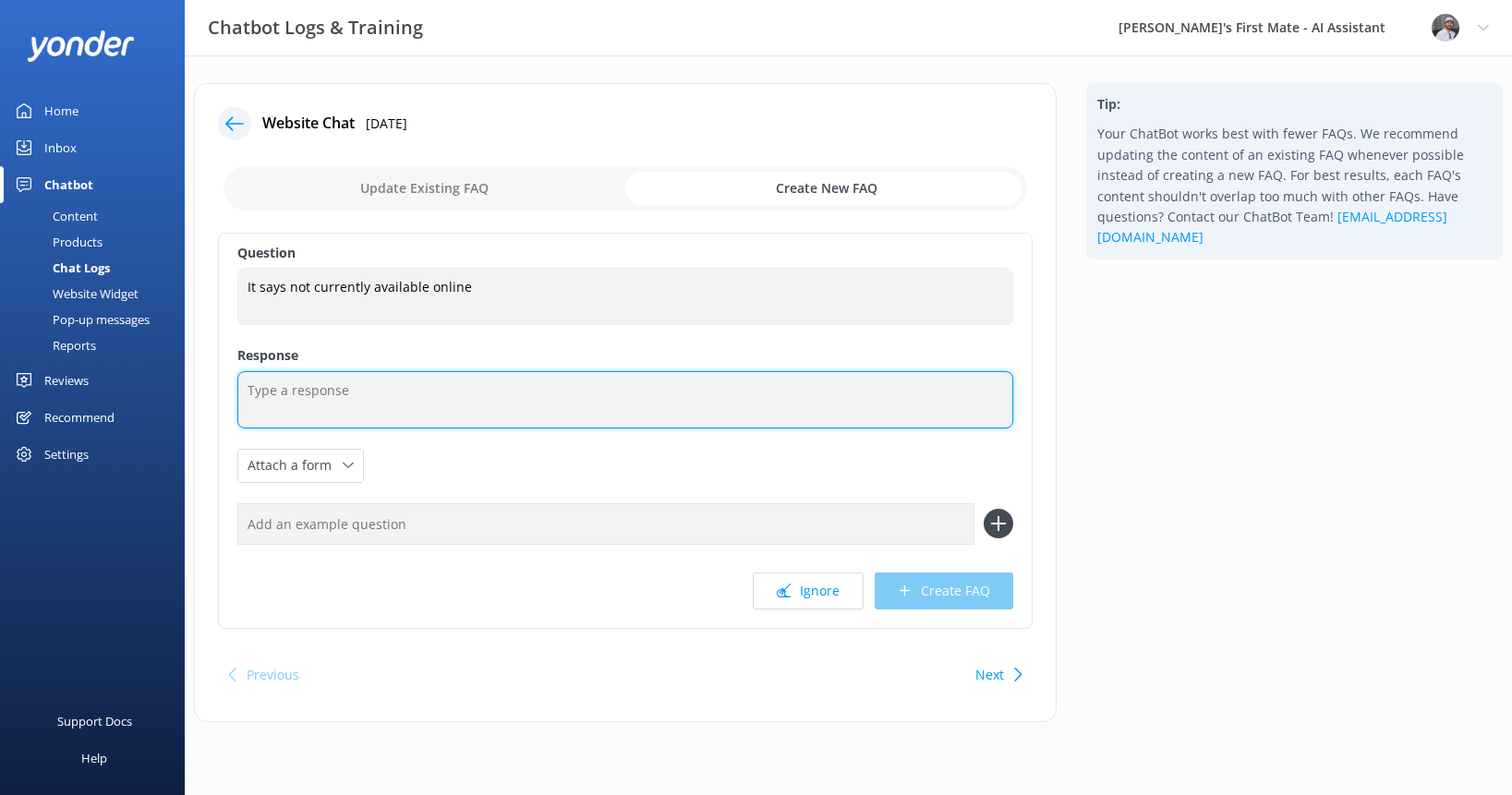 click at bounding box center (625, 400) 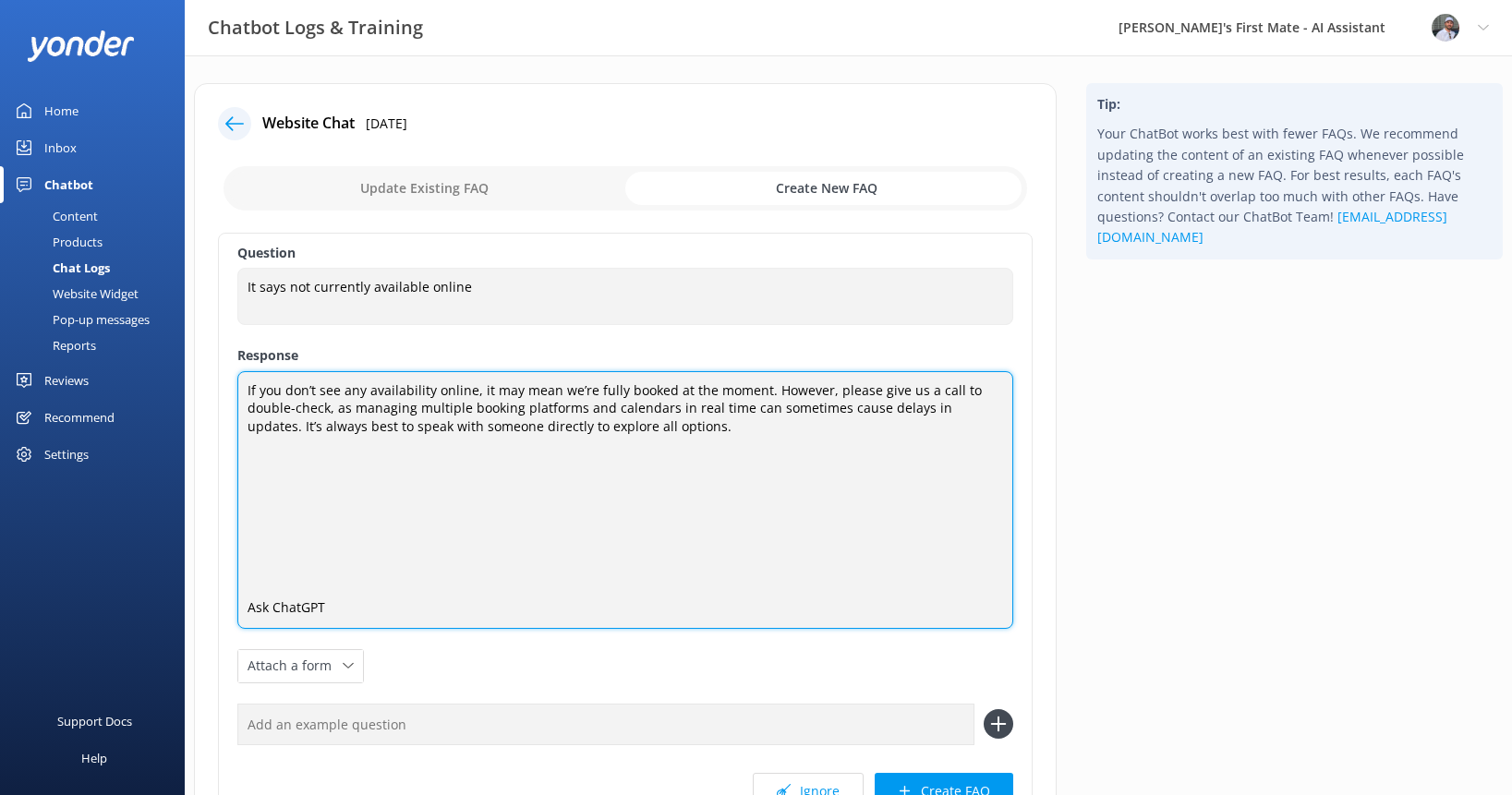 scroll, scrollTop: 6, scrollLeft: 0, axis: vertical 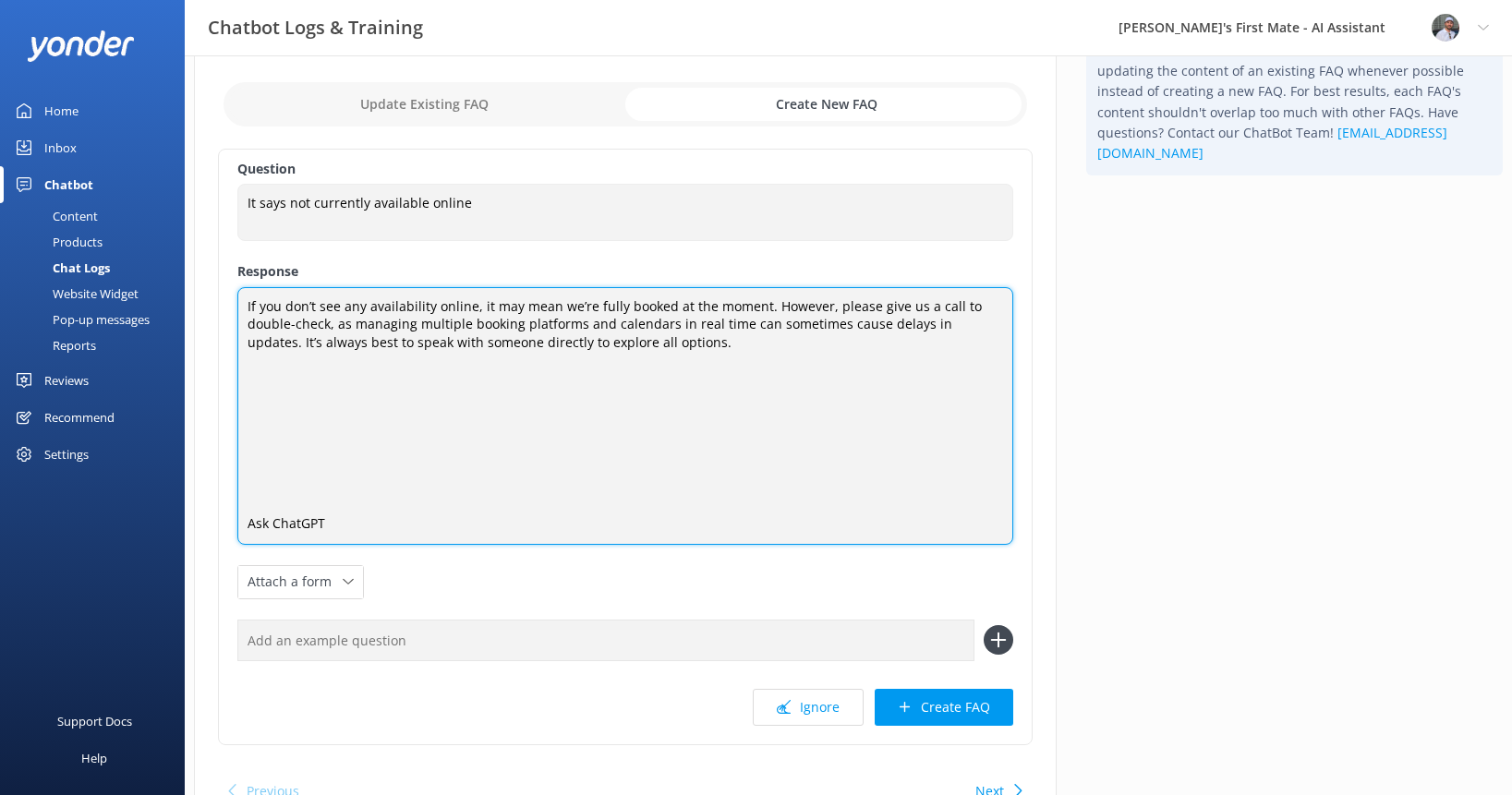 drag, startPoint x: 260, startPoint y: 382, endPoint x: 404, endPoint y: 568, distance: 235.22755 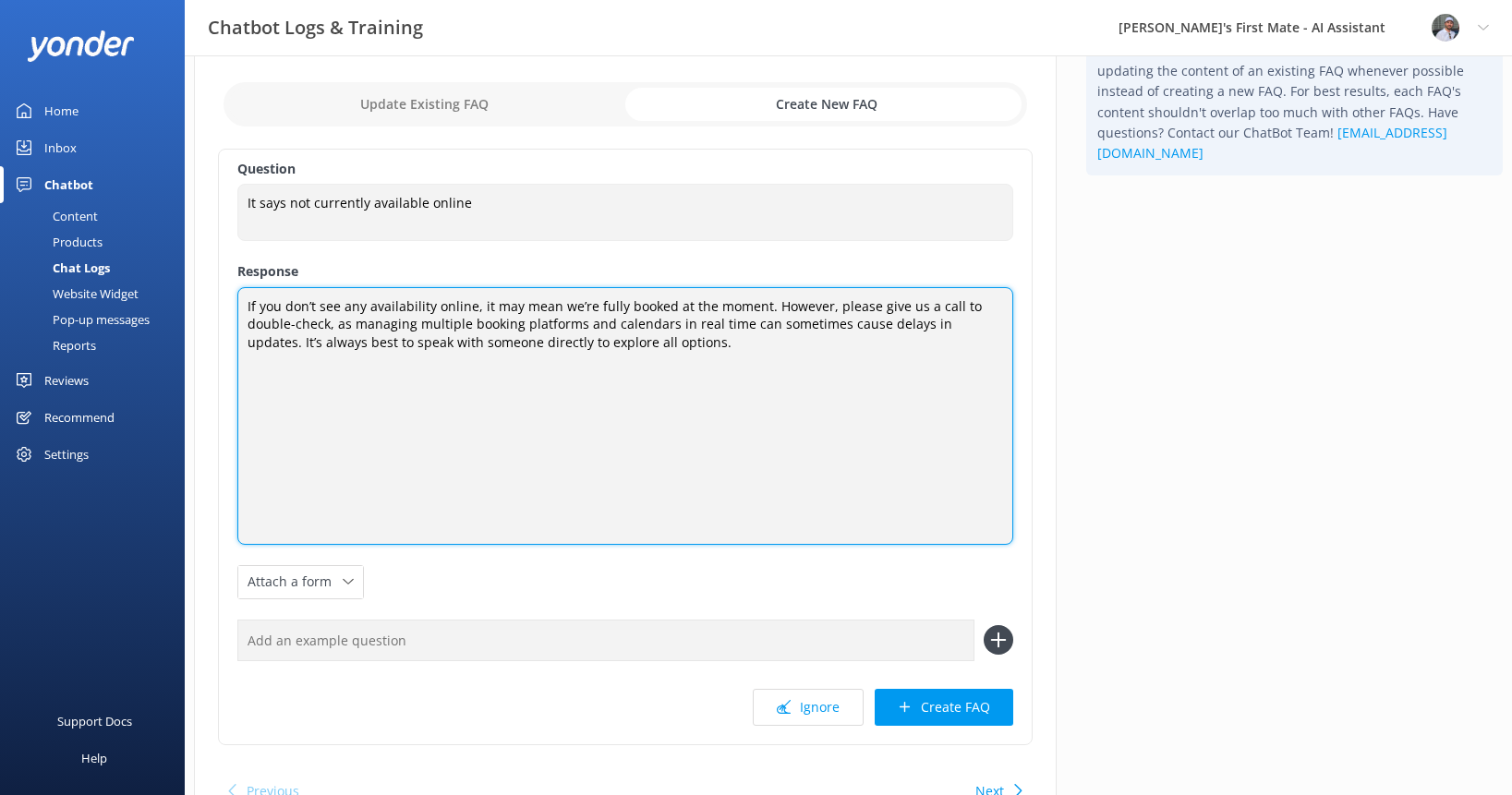 scroll, scrollTop: 6, scrollLeft: 0, axis: vertical 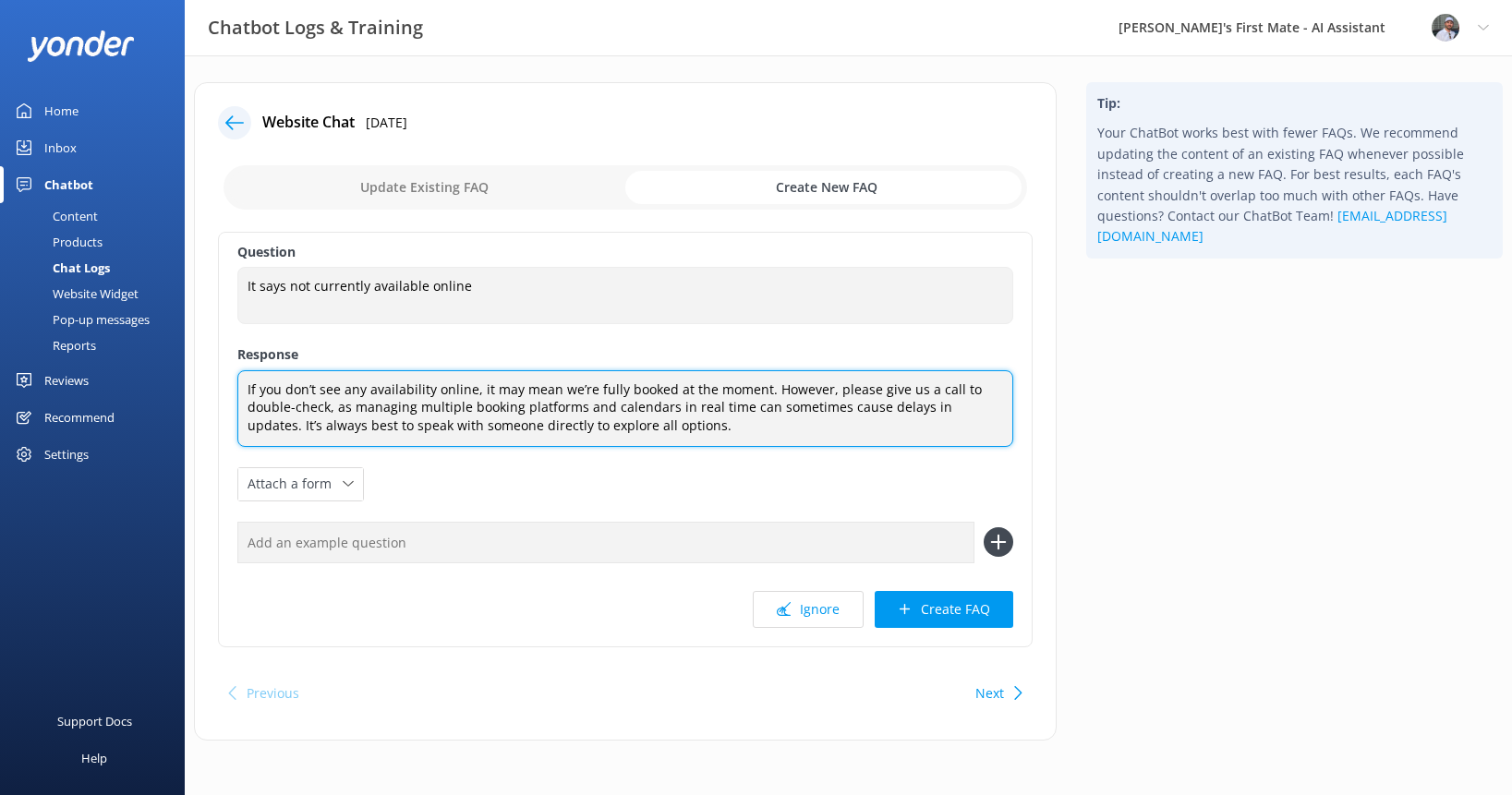 paste on "[PHONE_NUMBER]" 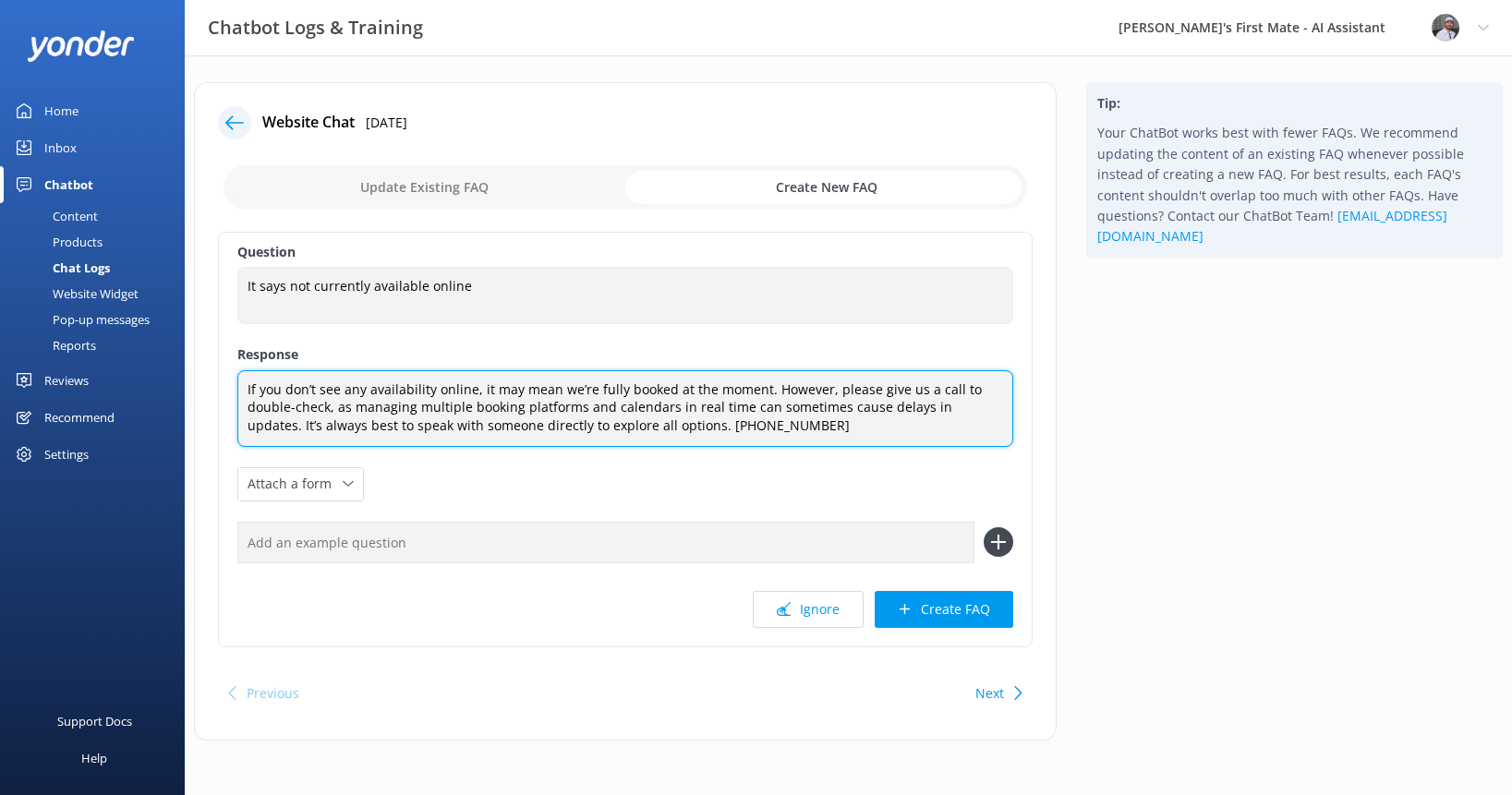 type on "If you don’t see any availability online, it may mean we’re fully booked at the moment. However, please give us a call to double-check, as managing multiple booking platforms and calendars in real time can sometimes cause delays in updates. It’s always best to speak with someone directly to explore all options. [PHONE_NUMBER]" 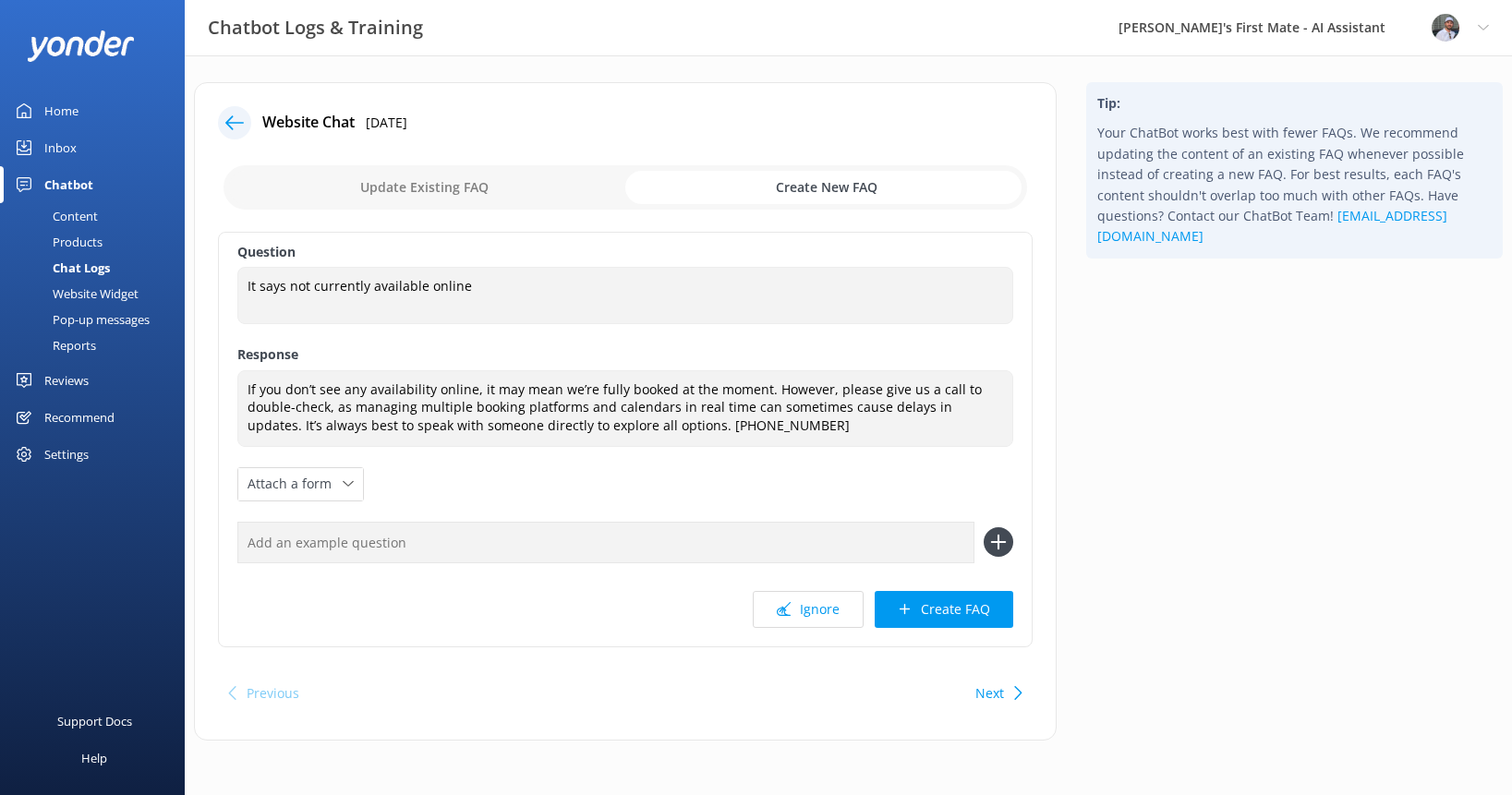 click at bounding box center (606, 542) 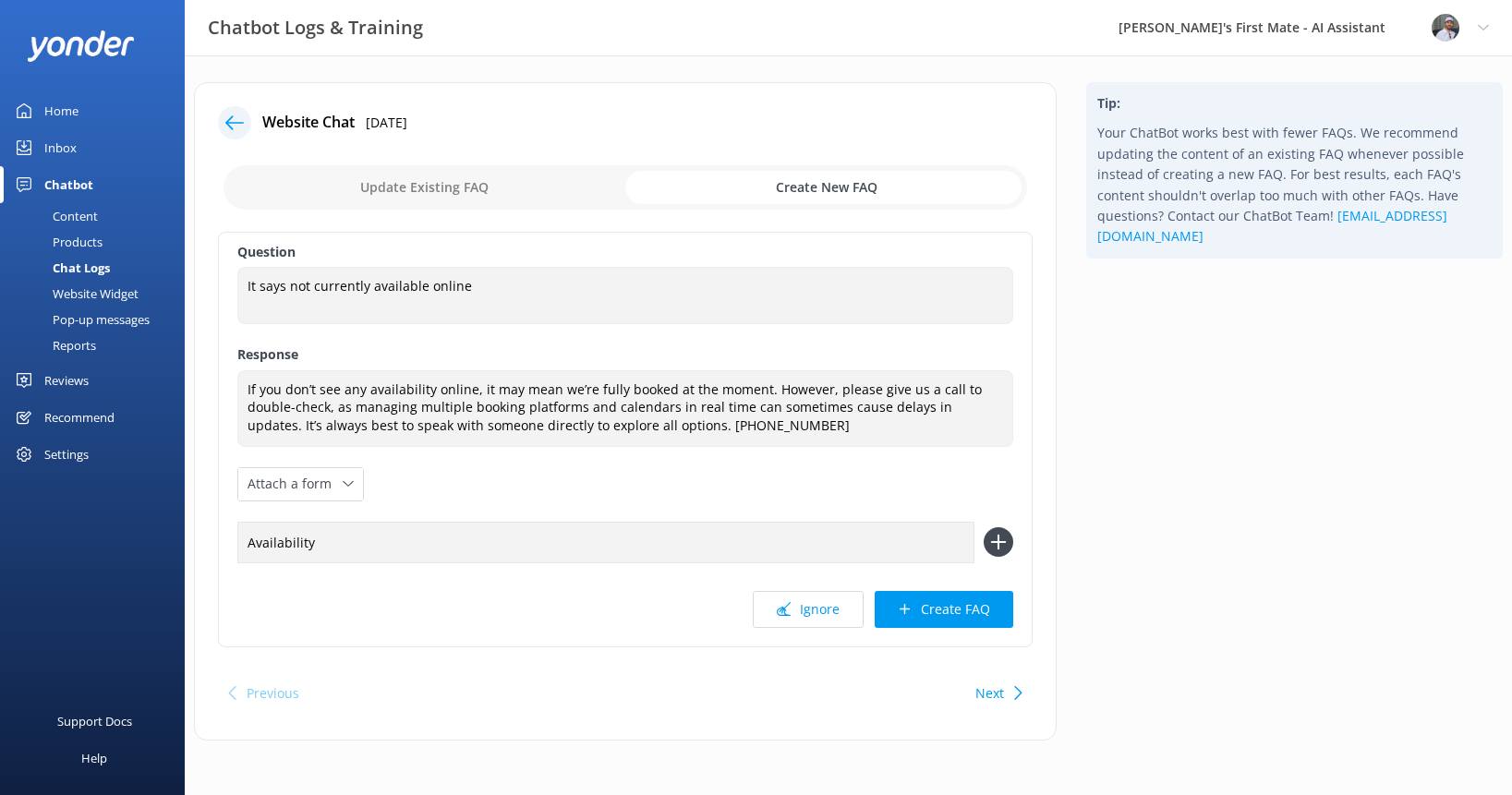 type on "Availability" 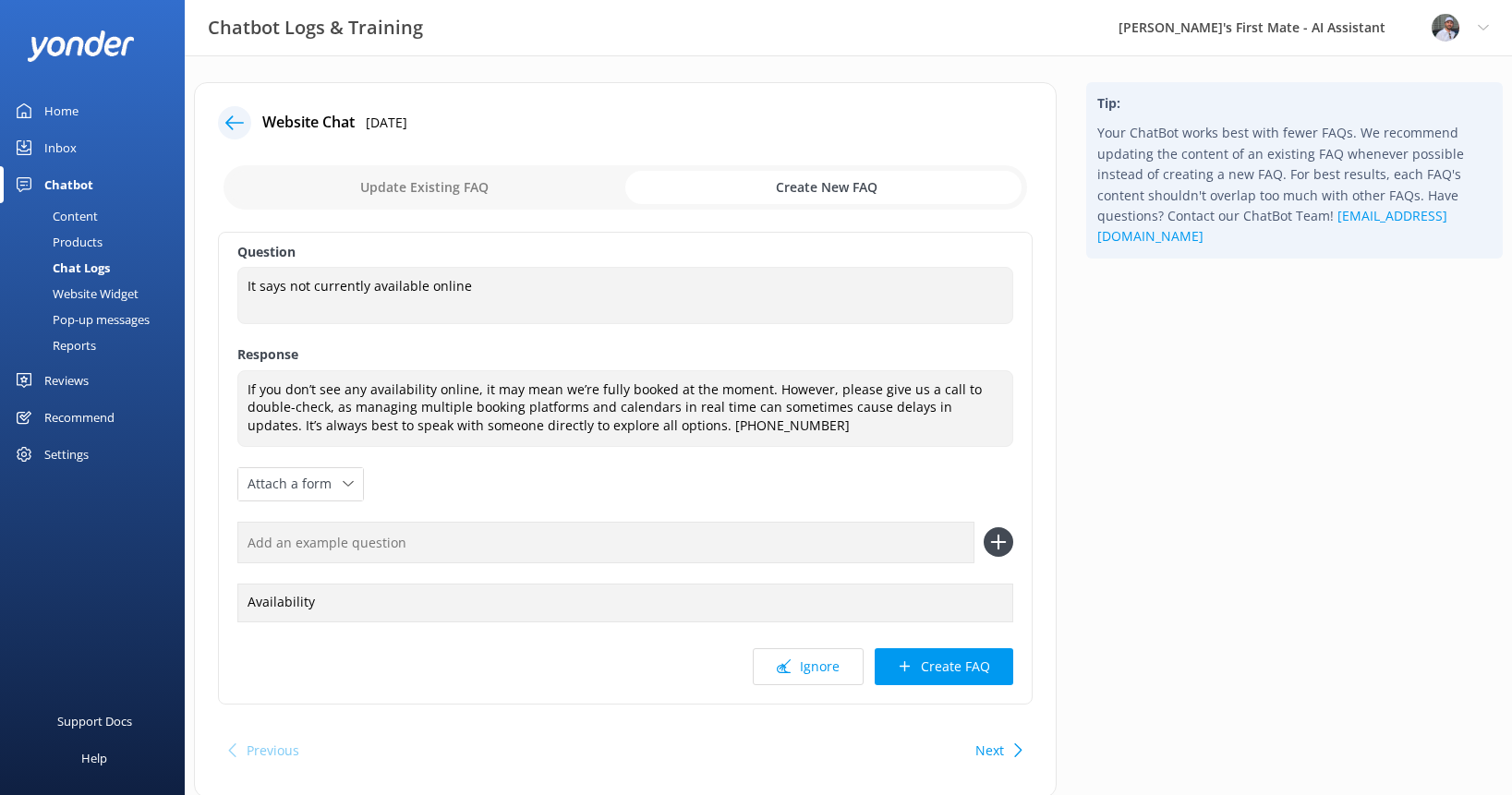 click at bounding box center (606, 542) 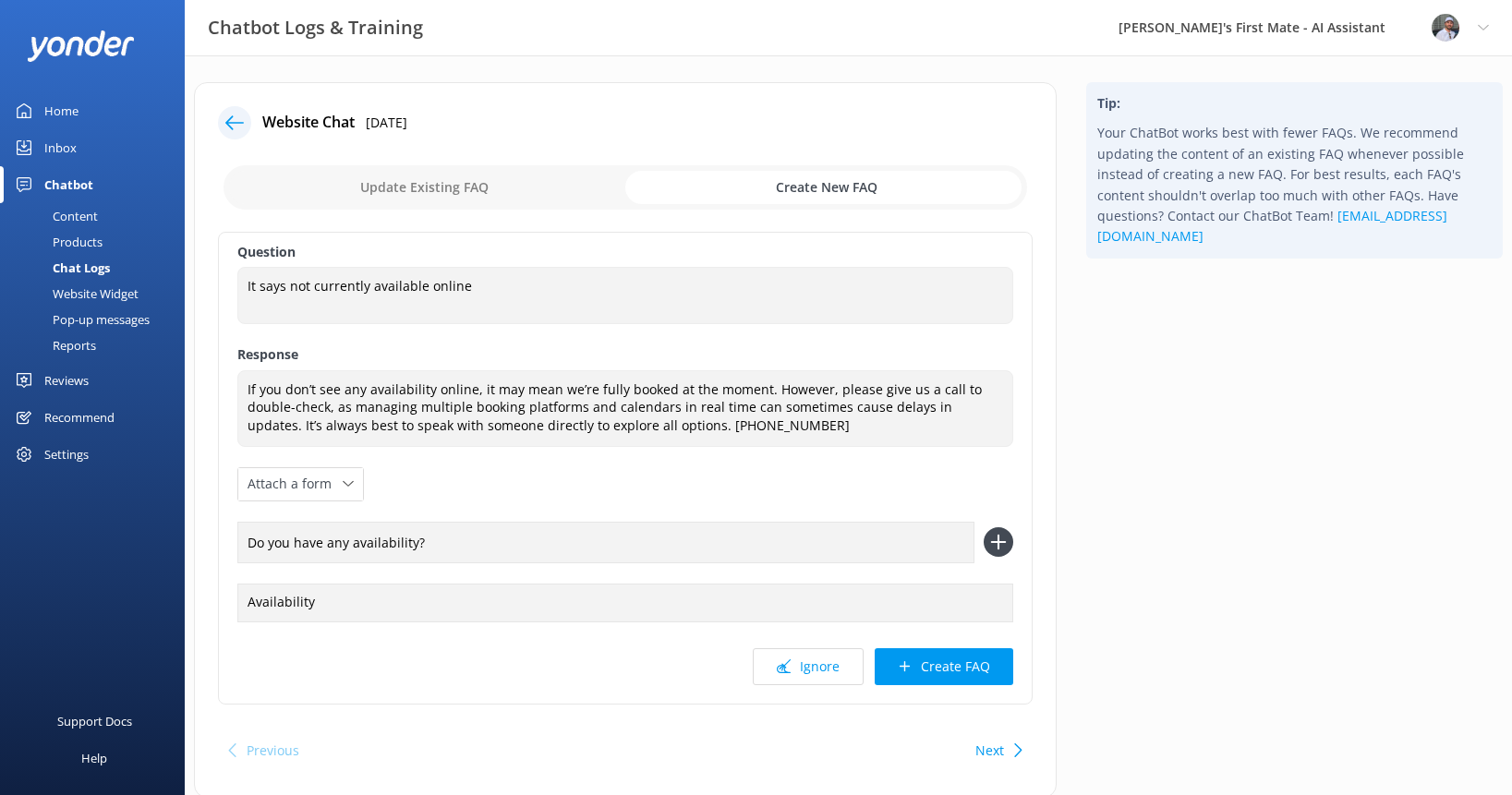 type on "Do you have any availability?" 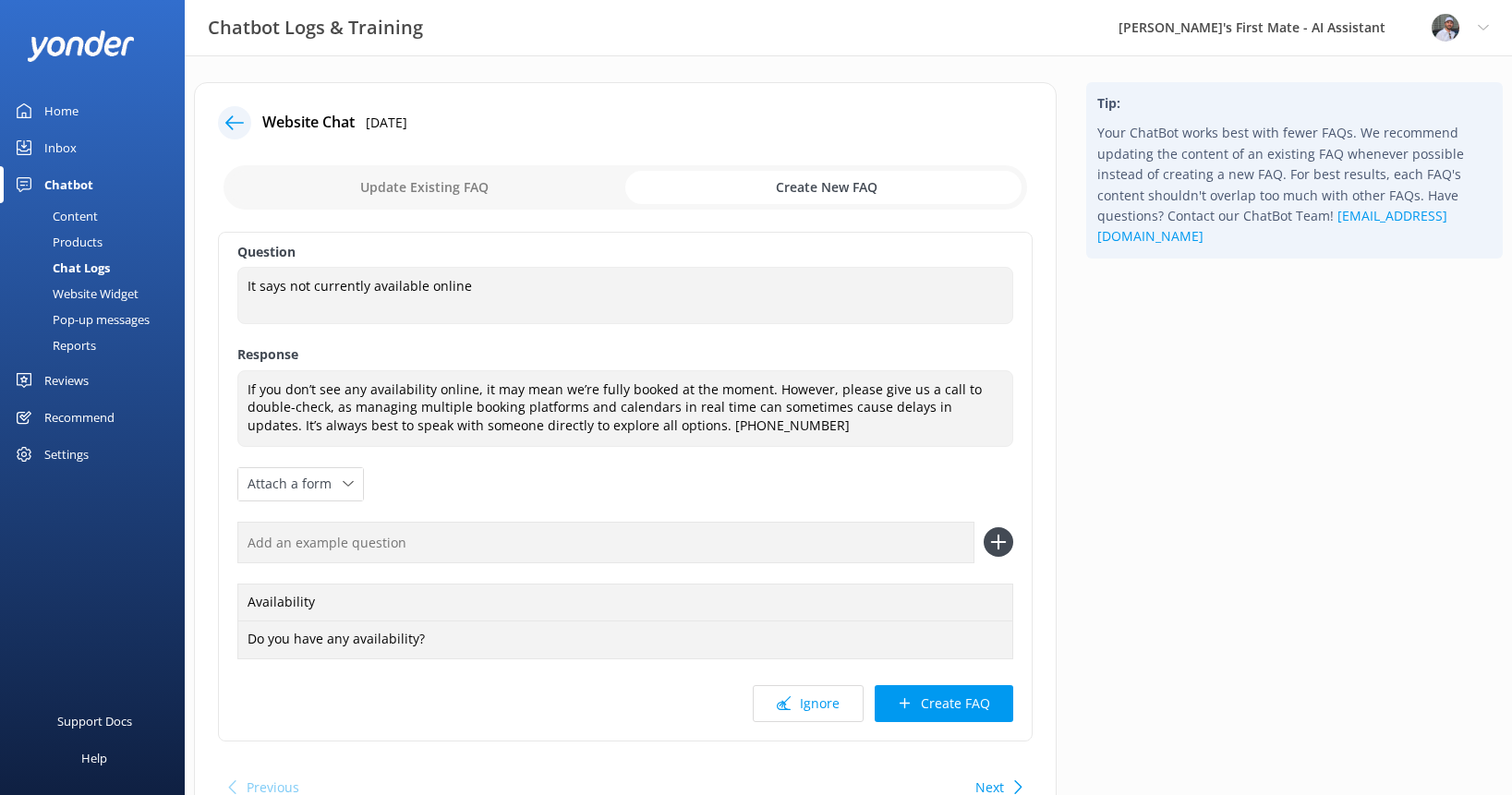 click at bounding box center (606, 542) 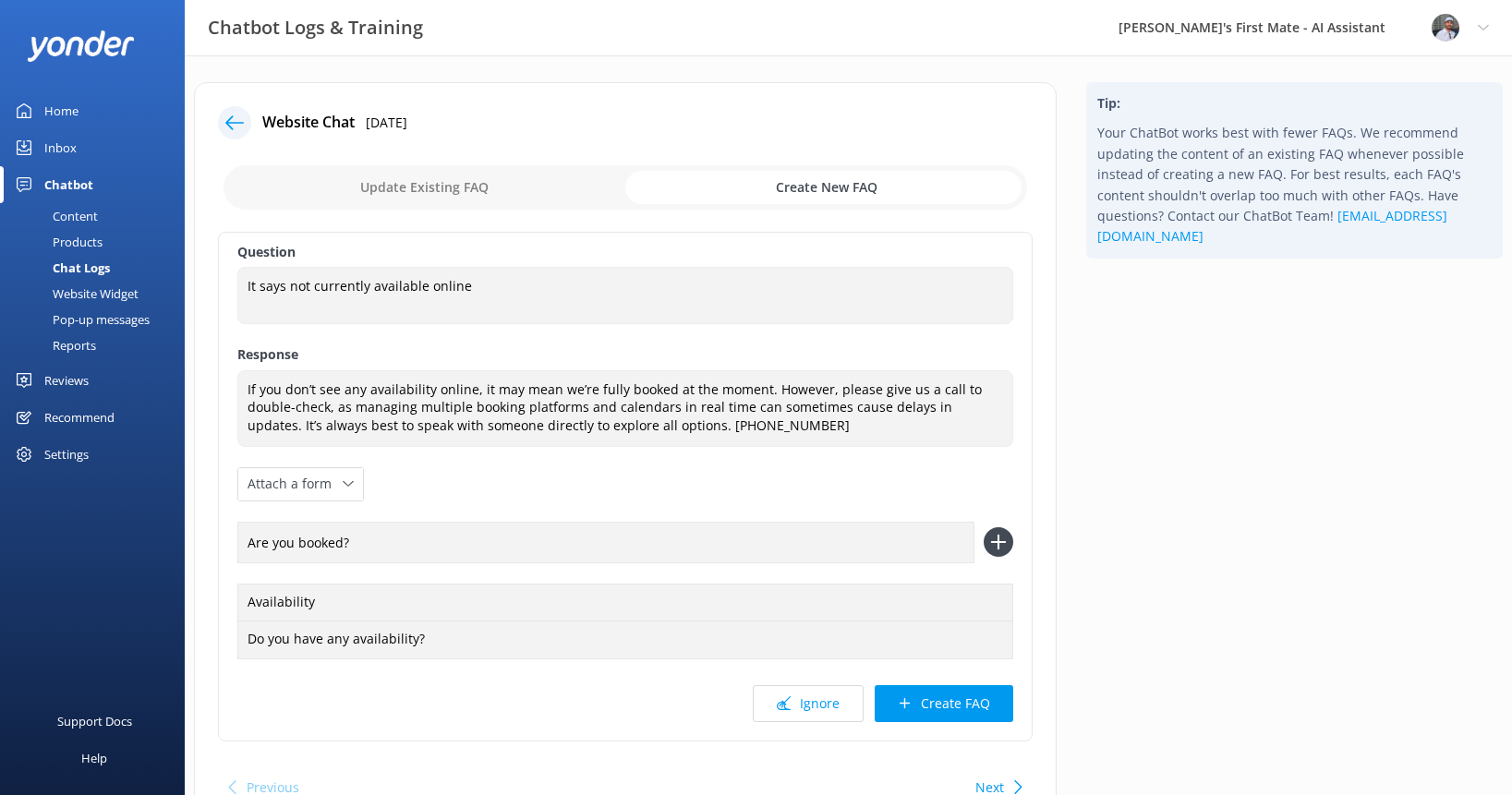 type on "Are you booked?" 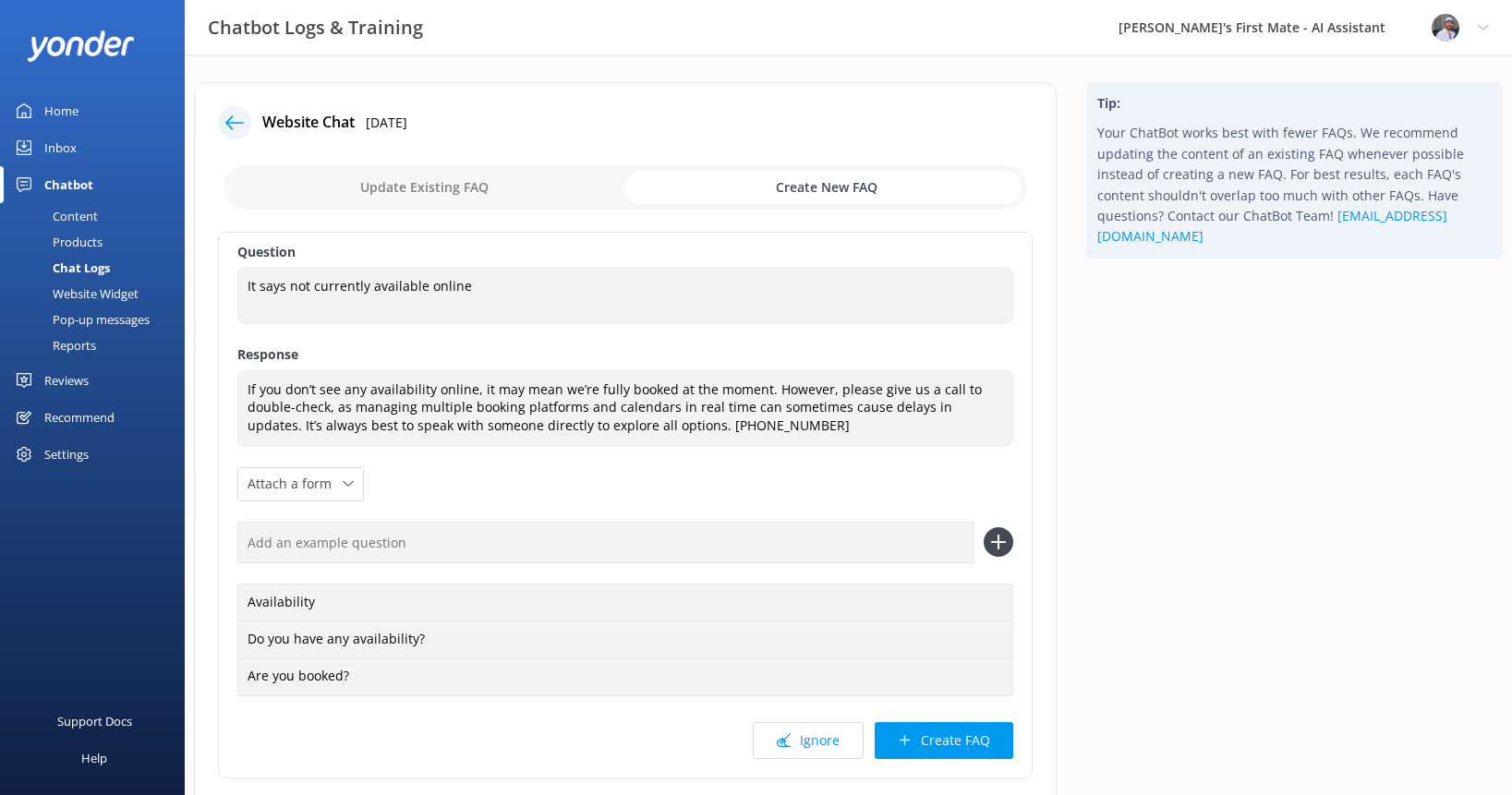 click at bounding box center [606, 542] 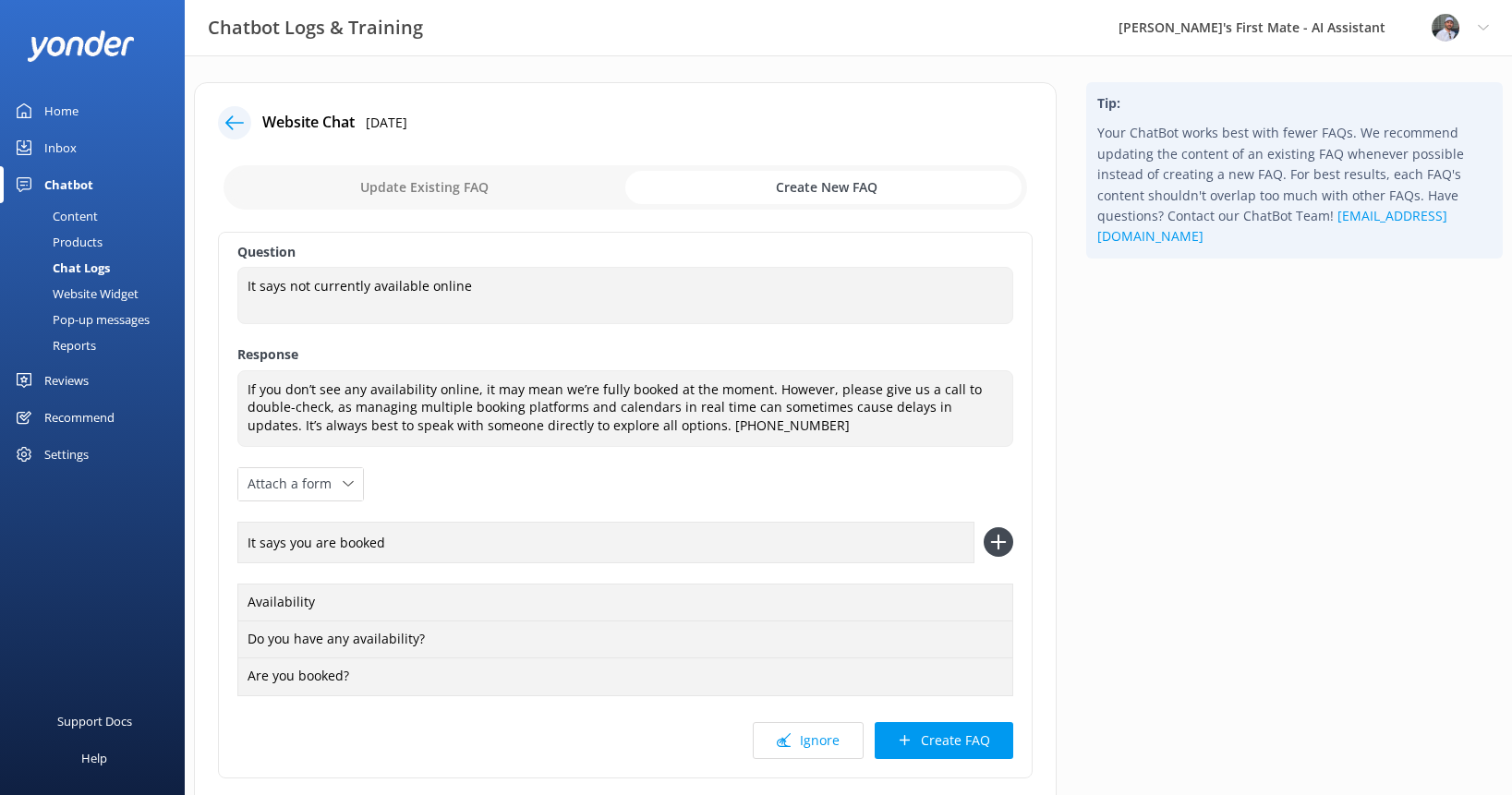 type on "It says you are booked" 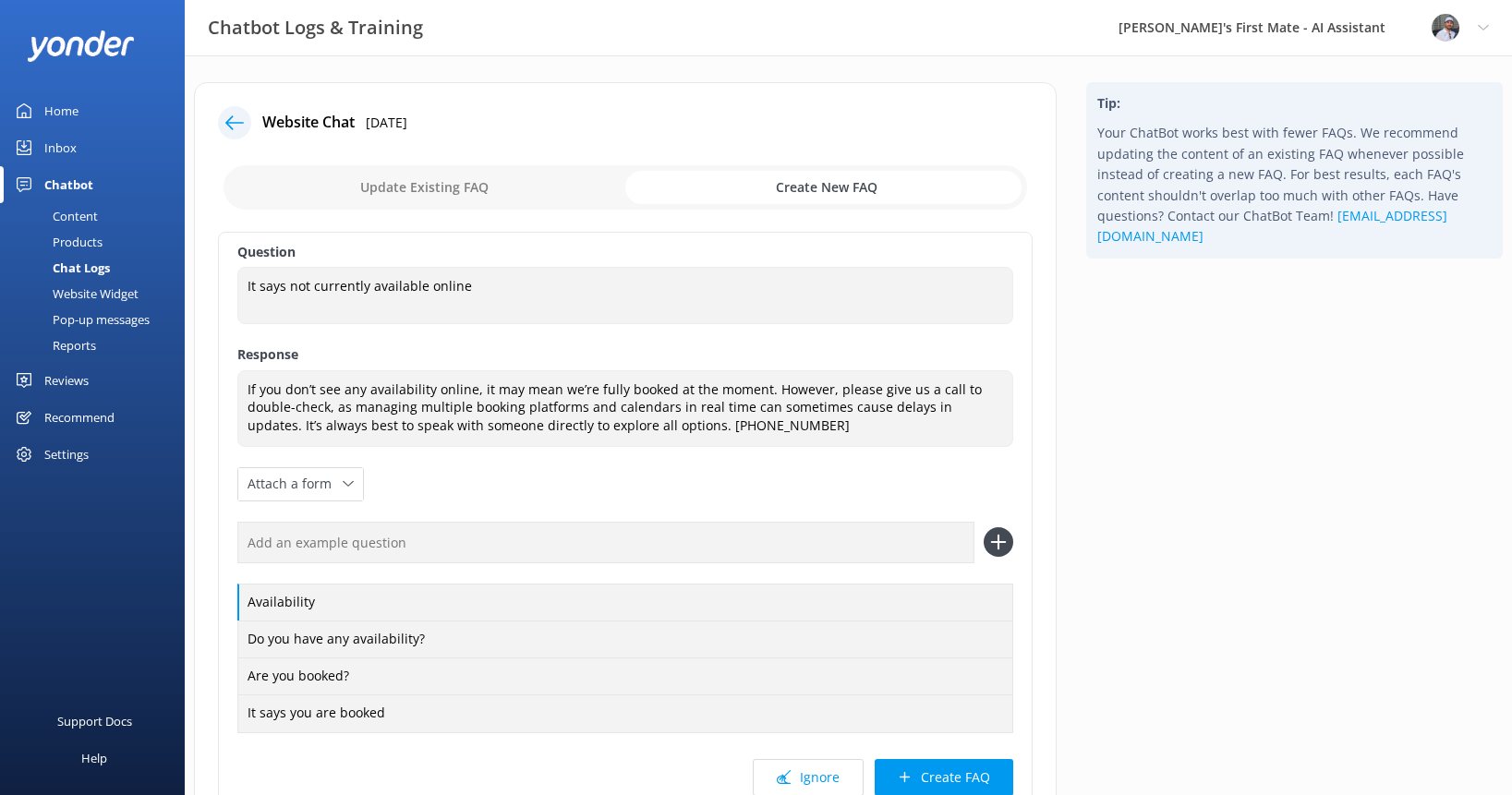 click on "Availability Do you have any availability? Are you booked? It says you are booked" at bounding box center [625, 626] 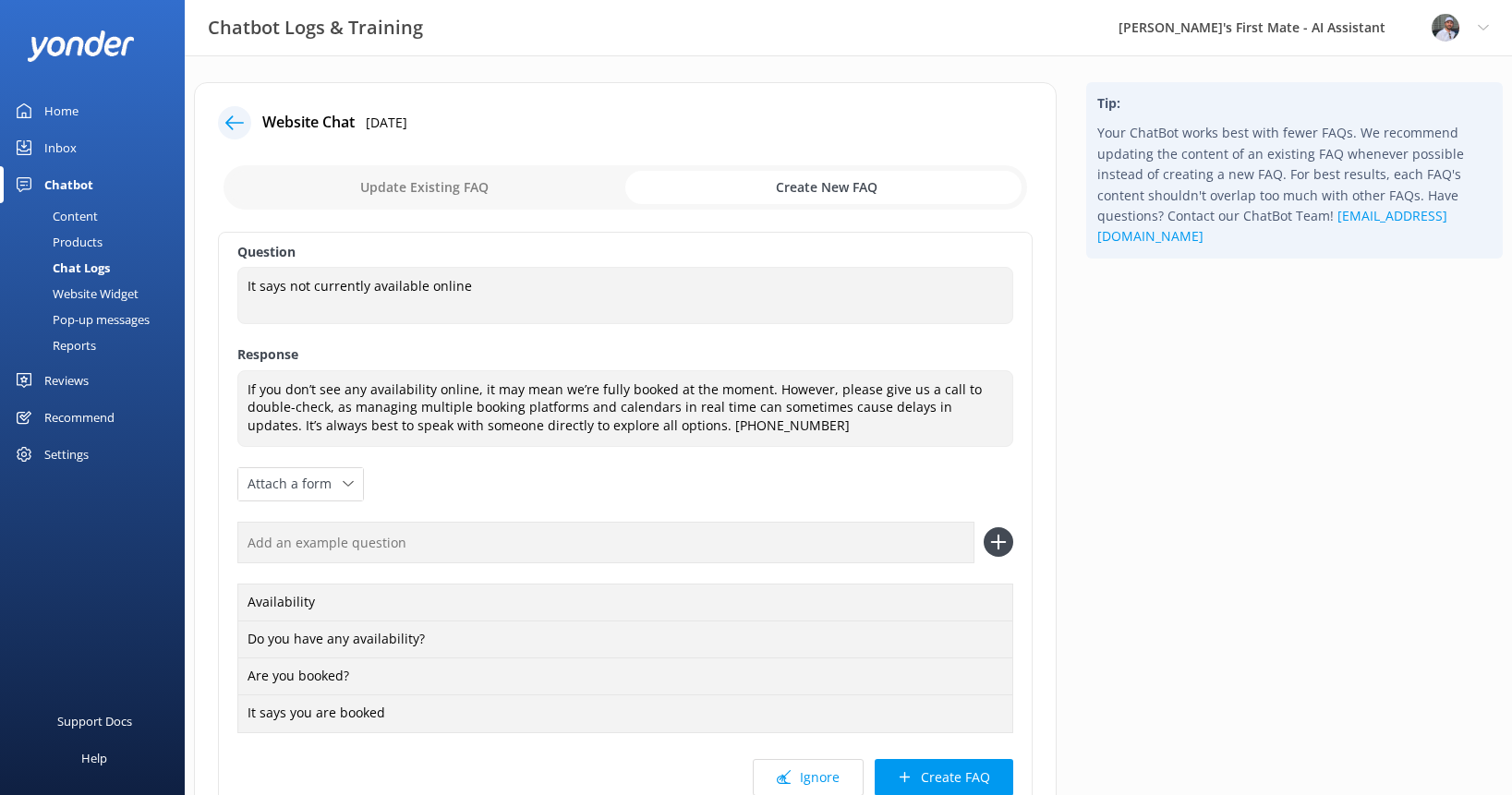 click at bounding box center (606, 542) 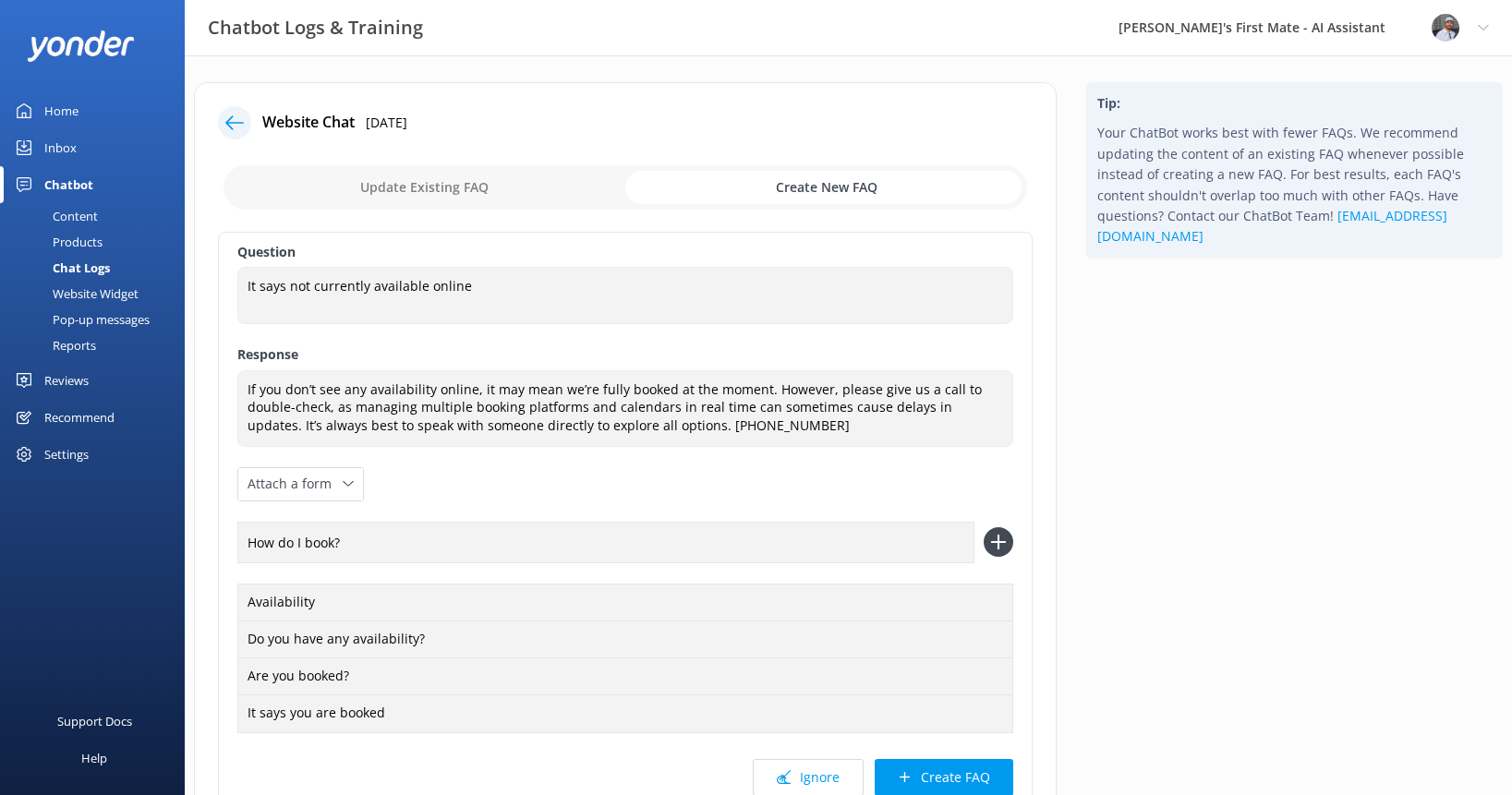 type on "How do I book?" 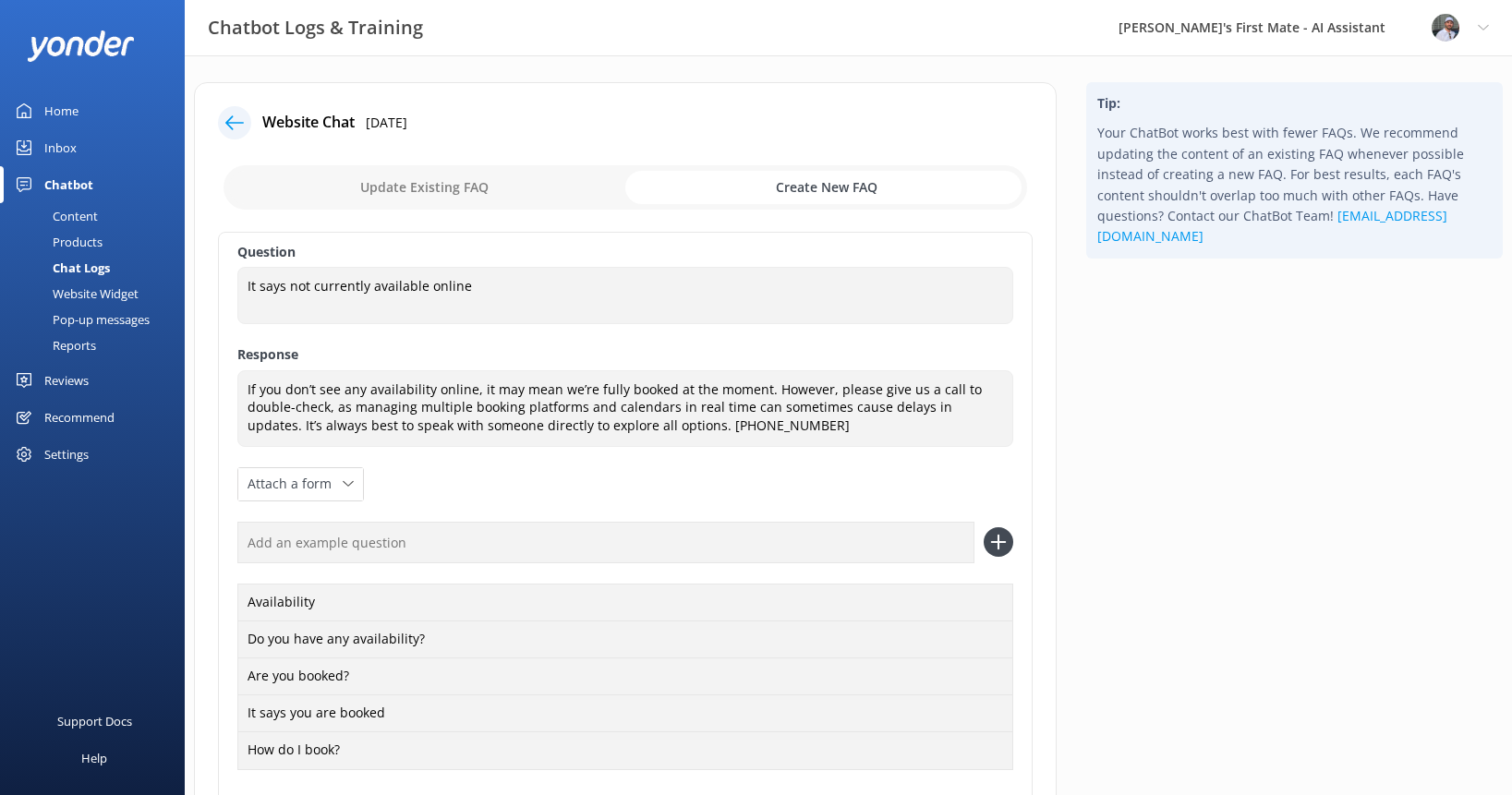 scroll, scrollTop: 78, scrollLeft: 0, axis: vertical 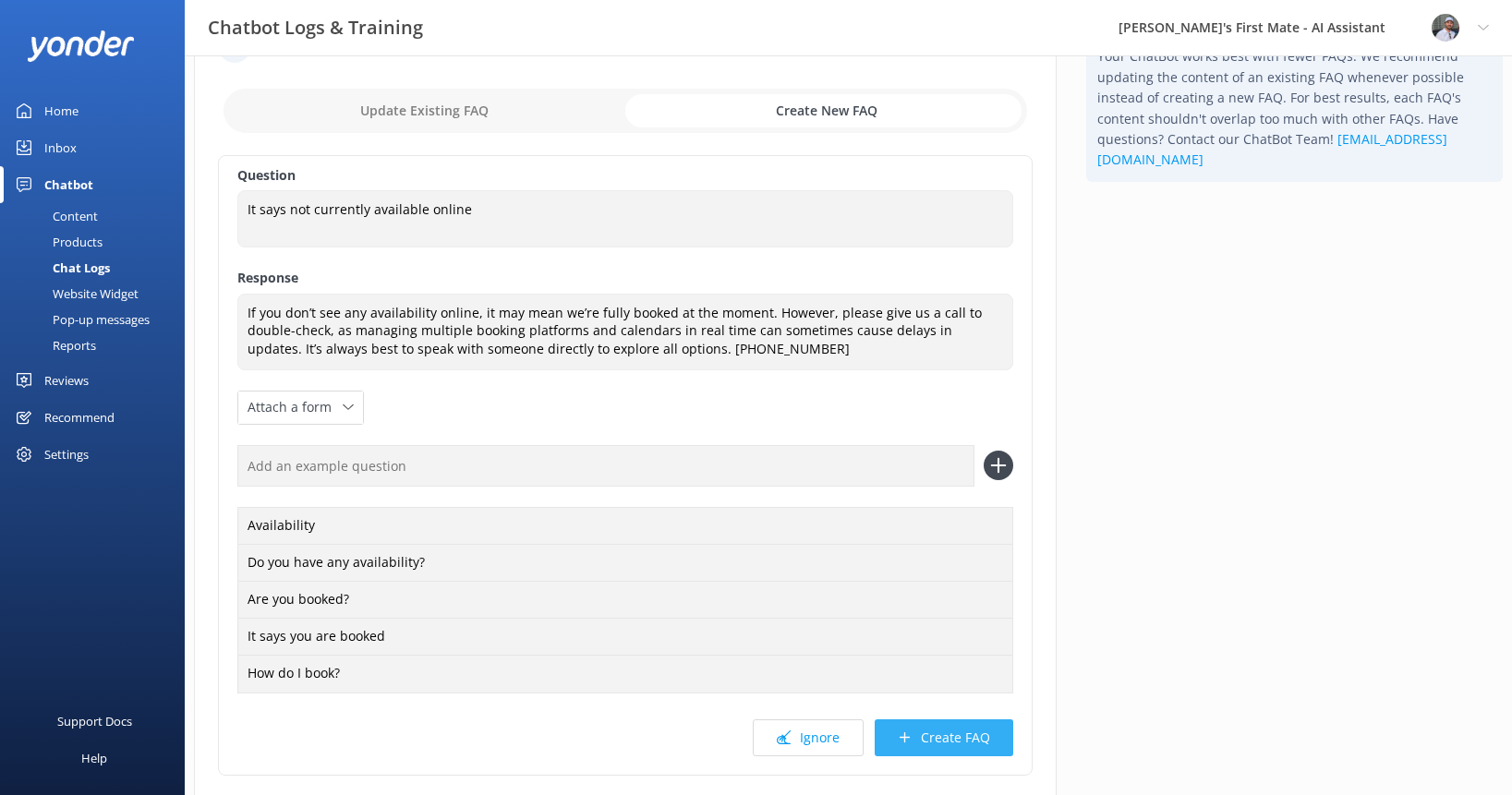 click on "Create FAQ" at bounding box center [944, 738] 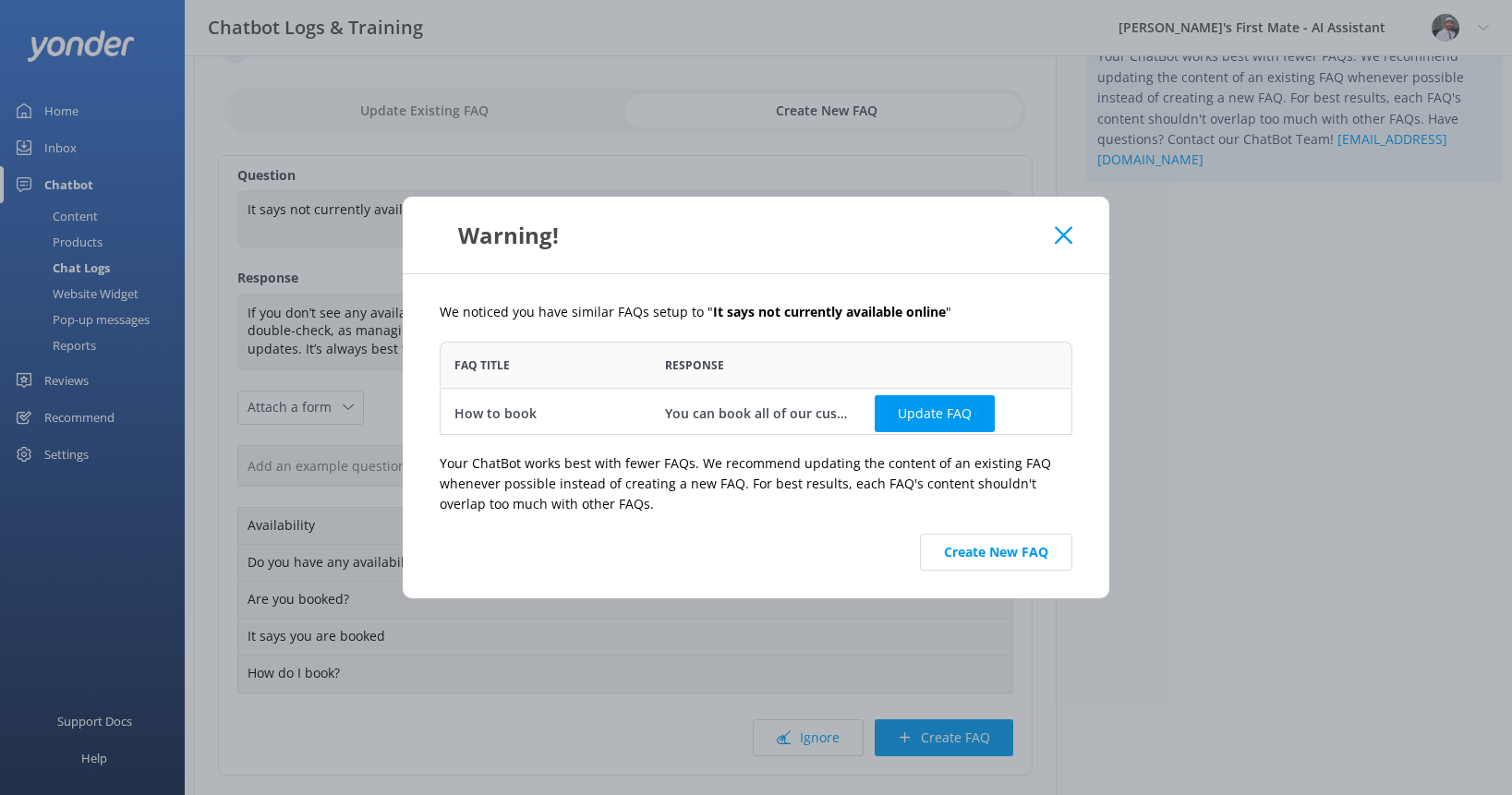 scroll, scrollTop: 1, scrollLeft: 1, axis: both 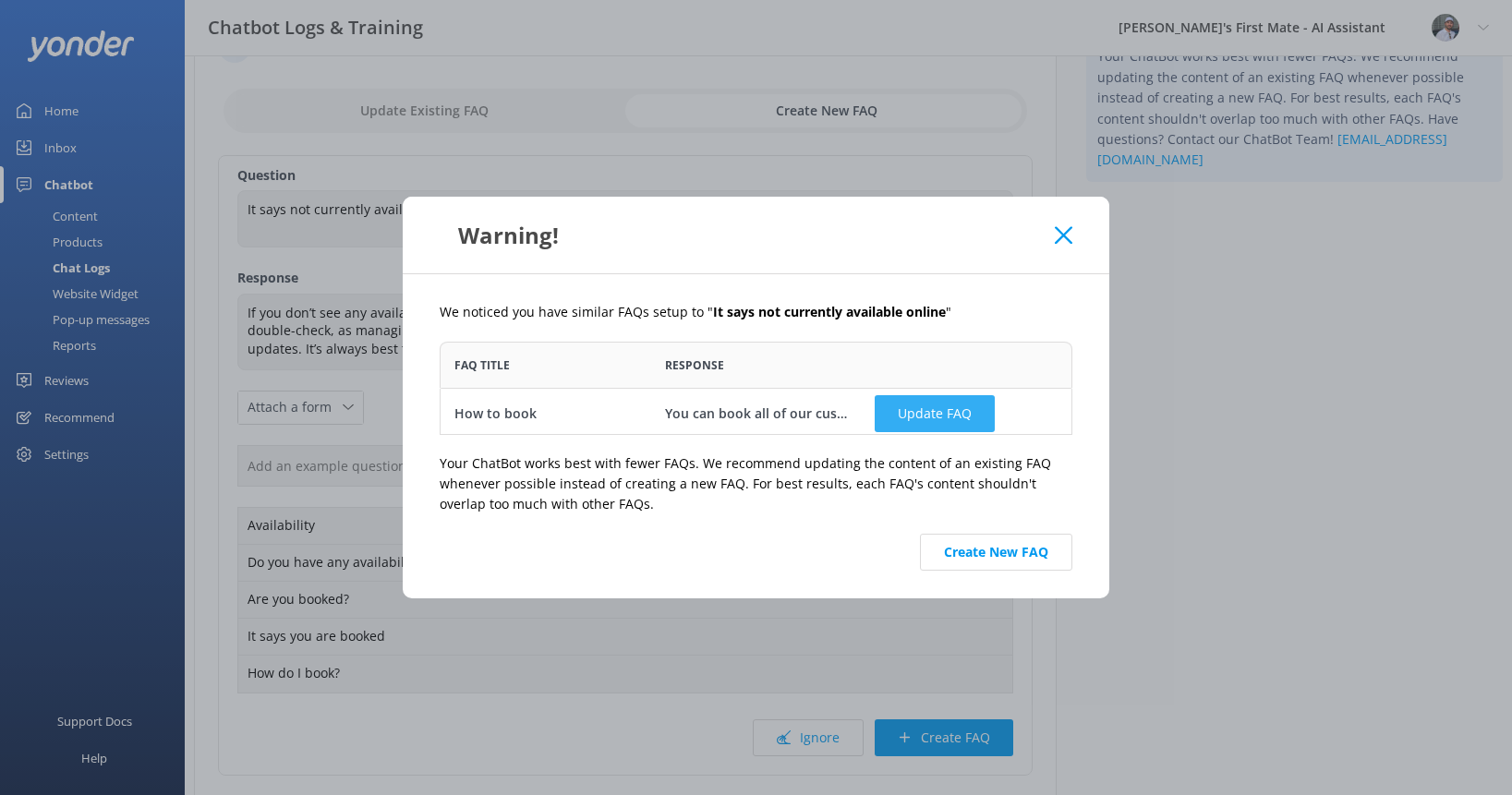 click on "Update FAQ" at bounding box center (935, 414) 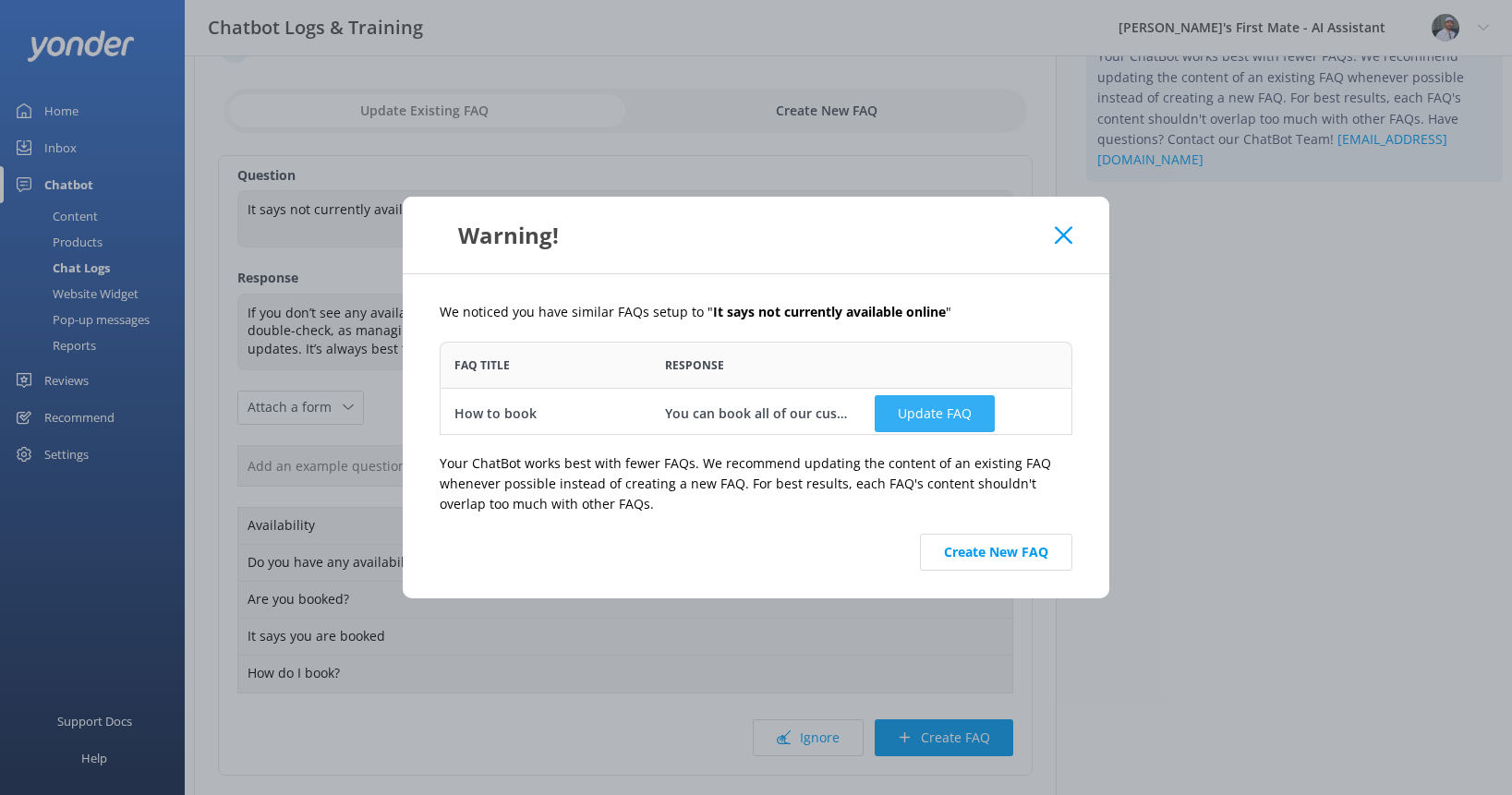 checkbox on "false" 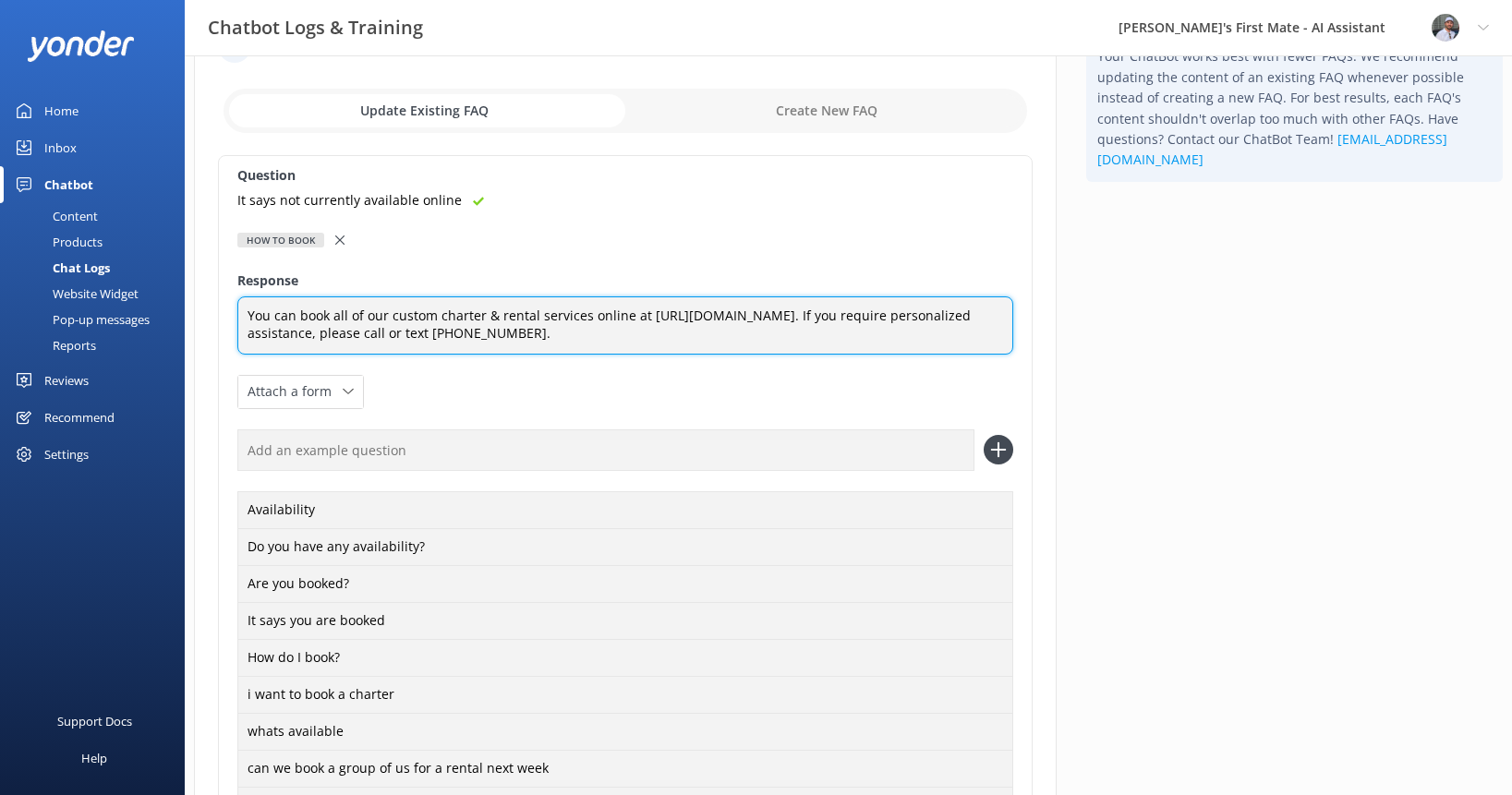 click on "You can book all of our custom charter & rental services online at [URL][DOMAIN_NAME]. If you require personalized assistance, please call or text [PHONE_NUMBER]." at bounding box center [625, 325] 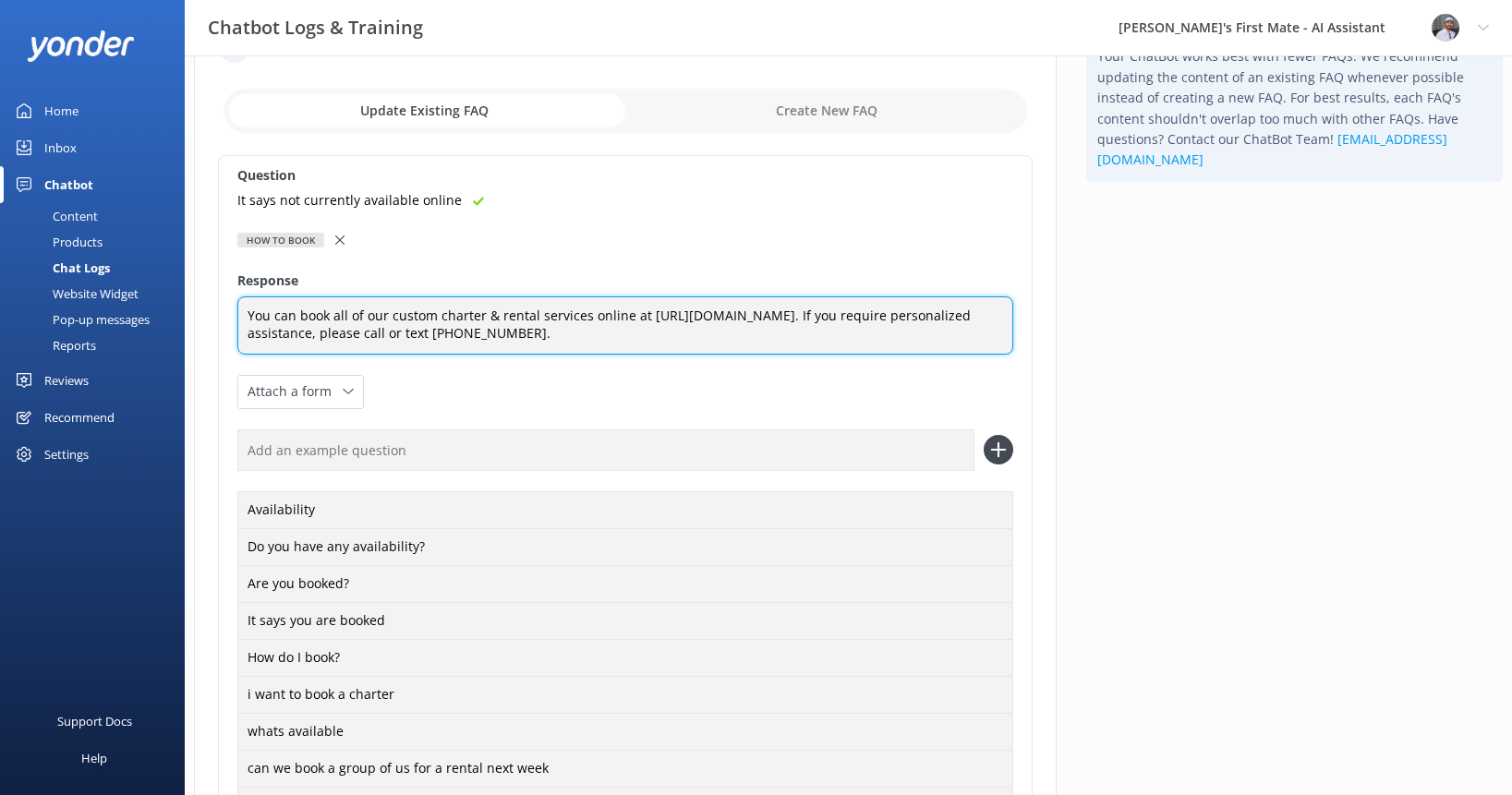 paste on "If you don’t see any availability online, it may mean we’re fully booked at the moment. However, please give us a call to double-check, as managing multiple booking platforms and calendars in real time can sometimes cause delays in updates. It’s always best to speak with someone directly to explore all options." 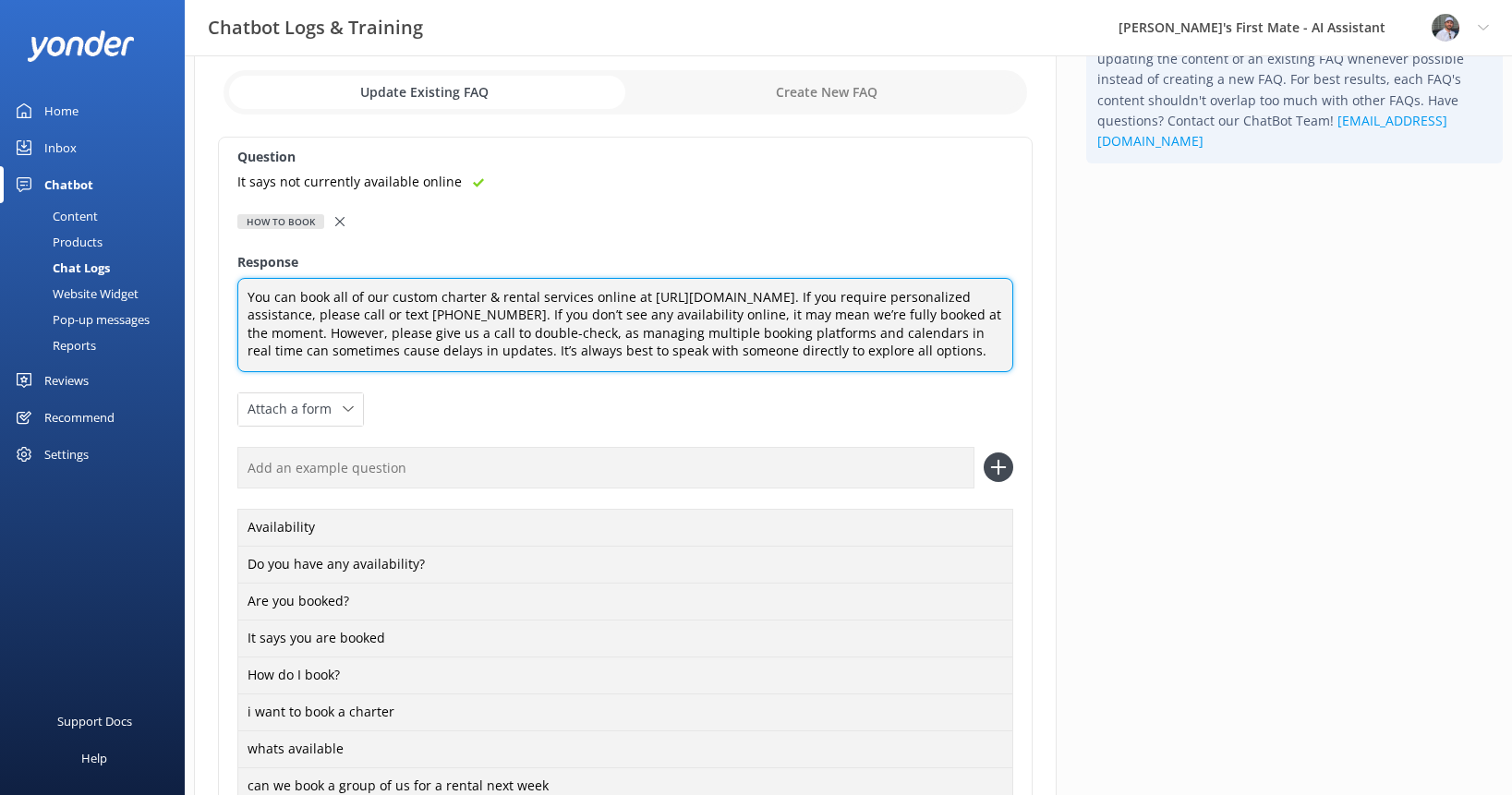 scroll, scrollTop: 99, scrollLeft: 0, axis: vertical 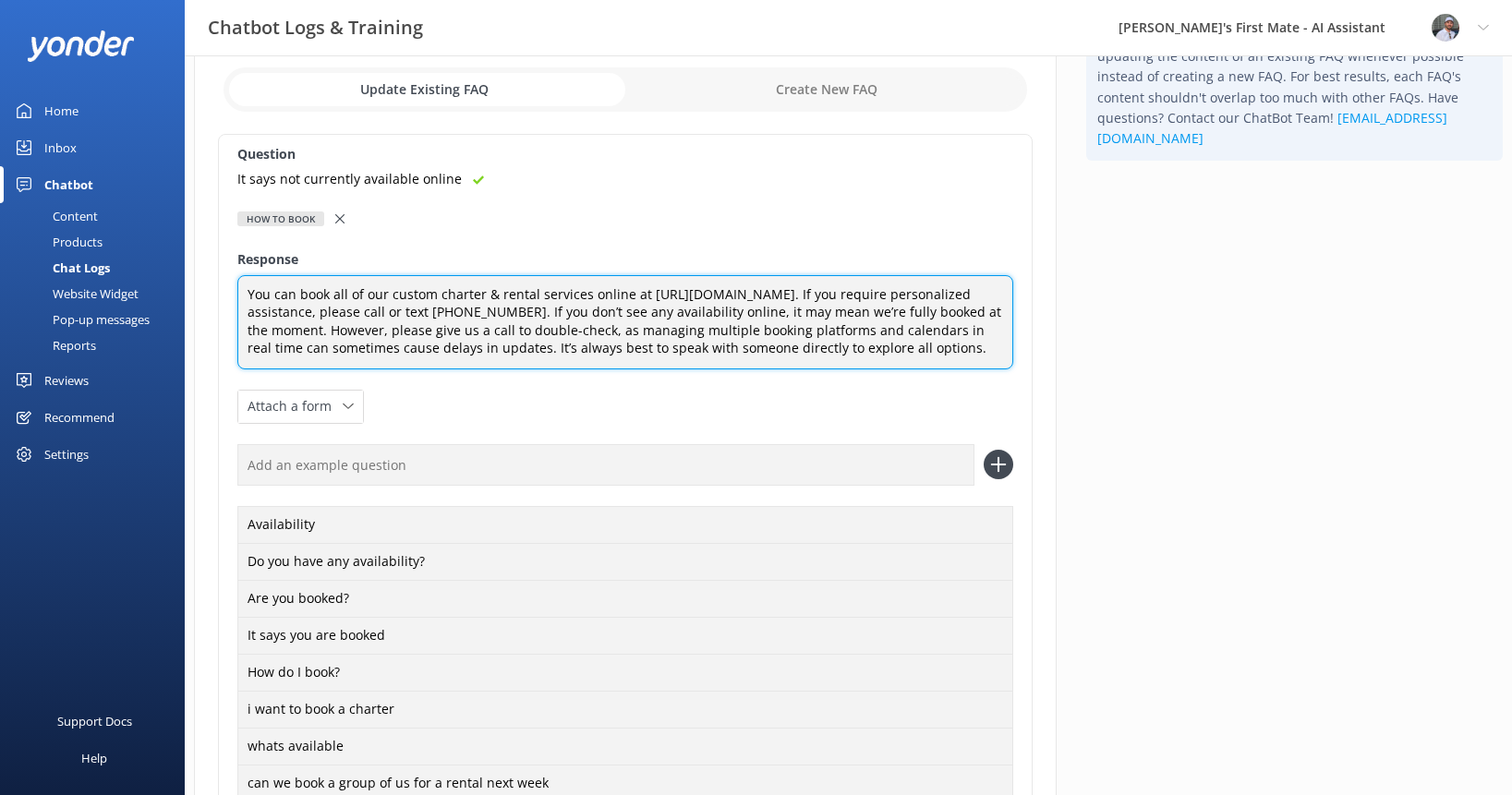 click on "You can book all of our custom charter & rental services online at [URL][DOMAIN_NAME]. If you require personalized assistance, please call or text [PHONE_NUMBER]. If you don’t see any availability online, it may mean we’re fully booked at the moment. However, please give us a call to double-check, as managing multiple booking platforms and calendars in real time can sometimes cause delays in updates. It’s always best to speak with someone directly to explore all options." at bounding box center [625, 322] 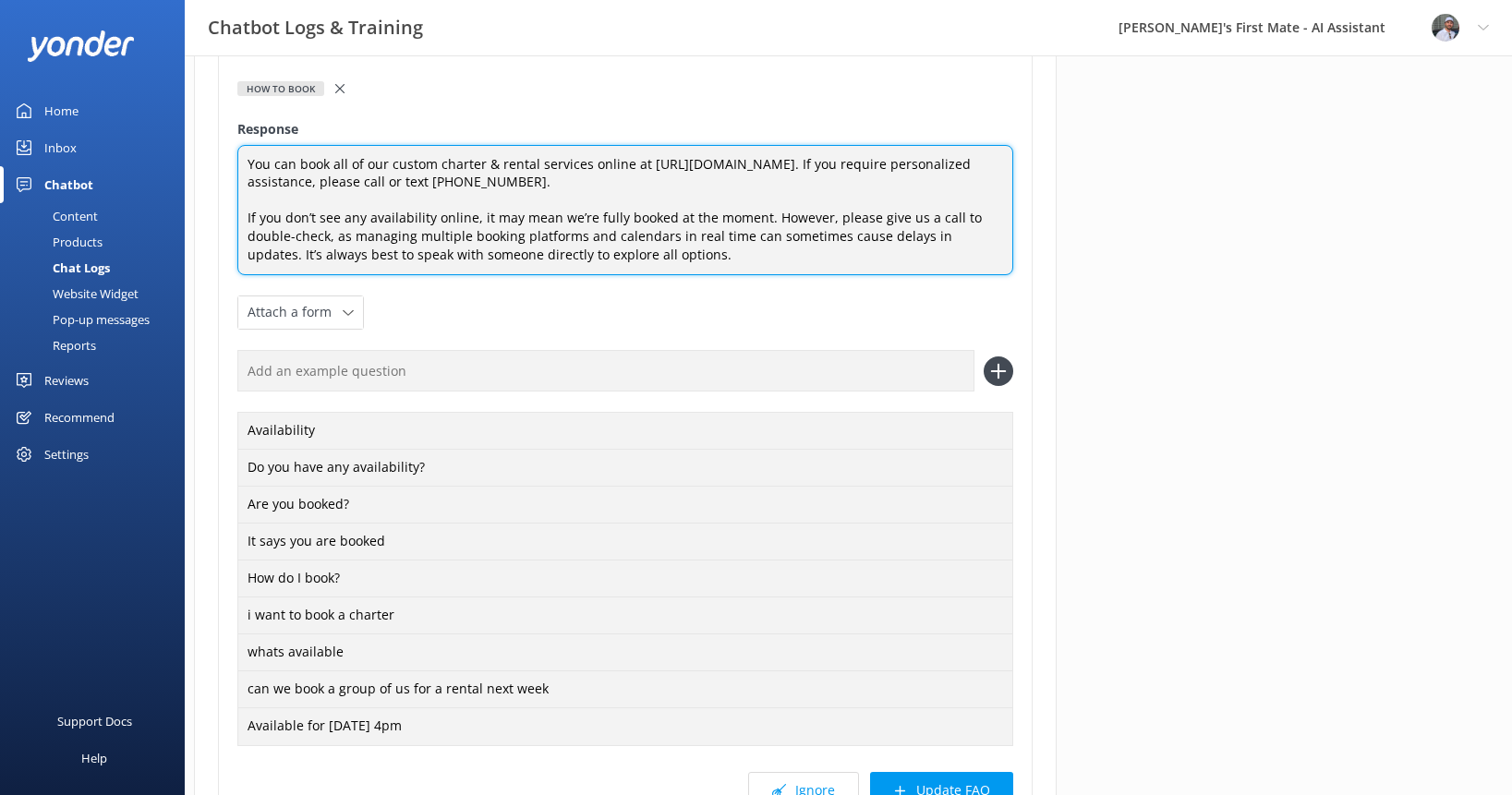 scroll, scrollTop: 411, scrollLeft: 0, axis: vertical 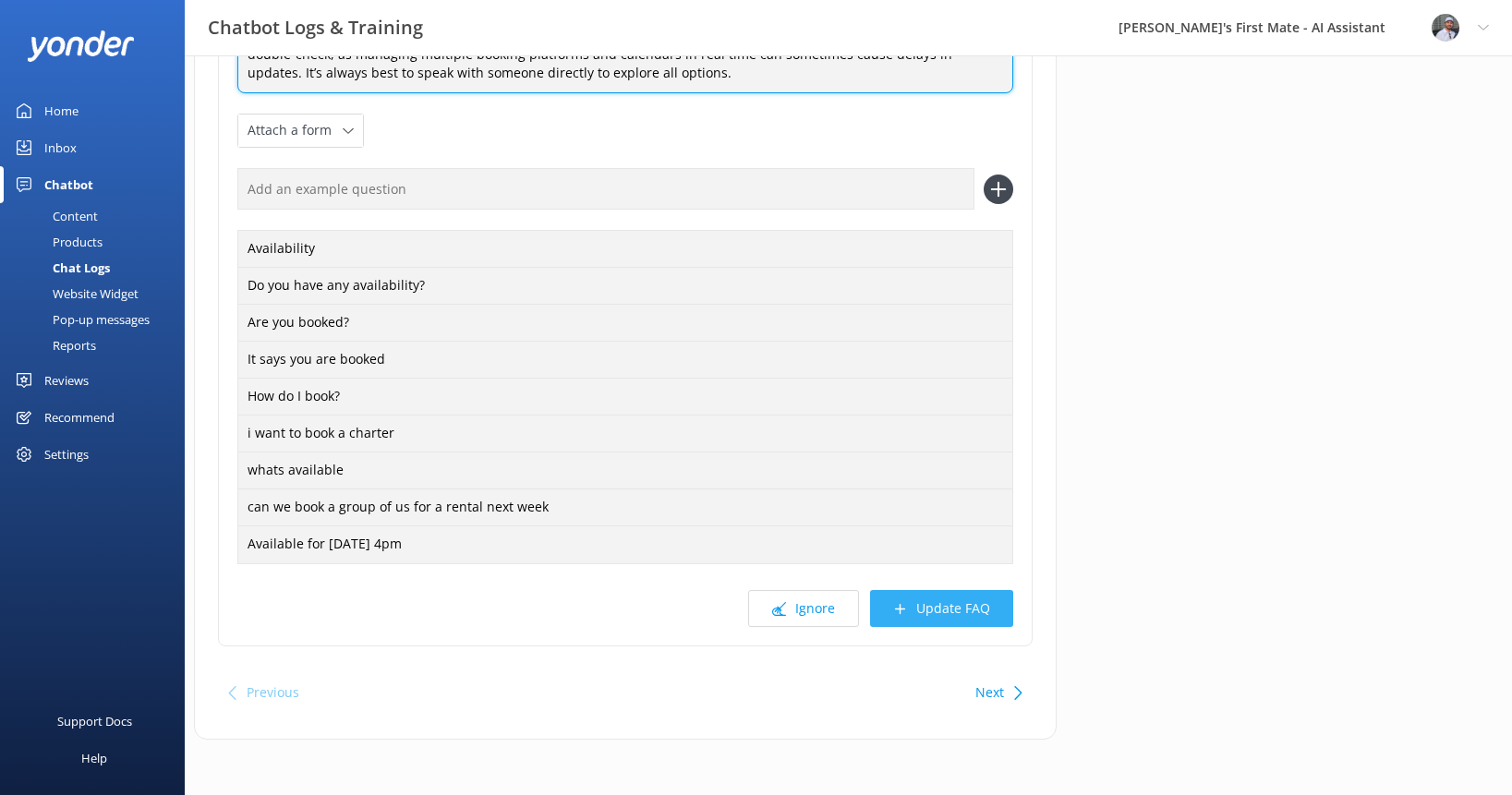 type on "You can book all of our custom charter & rental services online at [URL][DOMAIN_NAME]. If you require personalized assistance, please call or text [PHONE_NUMBER].
If you don’t see any availability online, it may mean we’re fully booked at the moment. However, please give us a call to double-check, as managing multiple booking platforms and calendars in real time can sometimes cause delays in updates. It’s always best to speak with someone directly to explore all options." 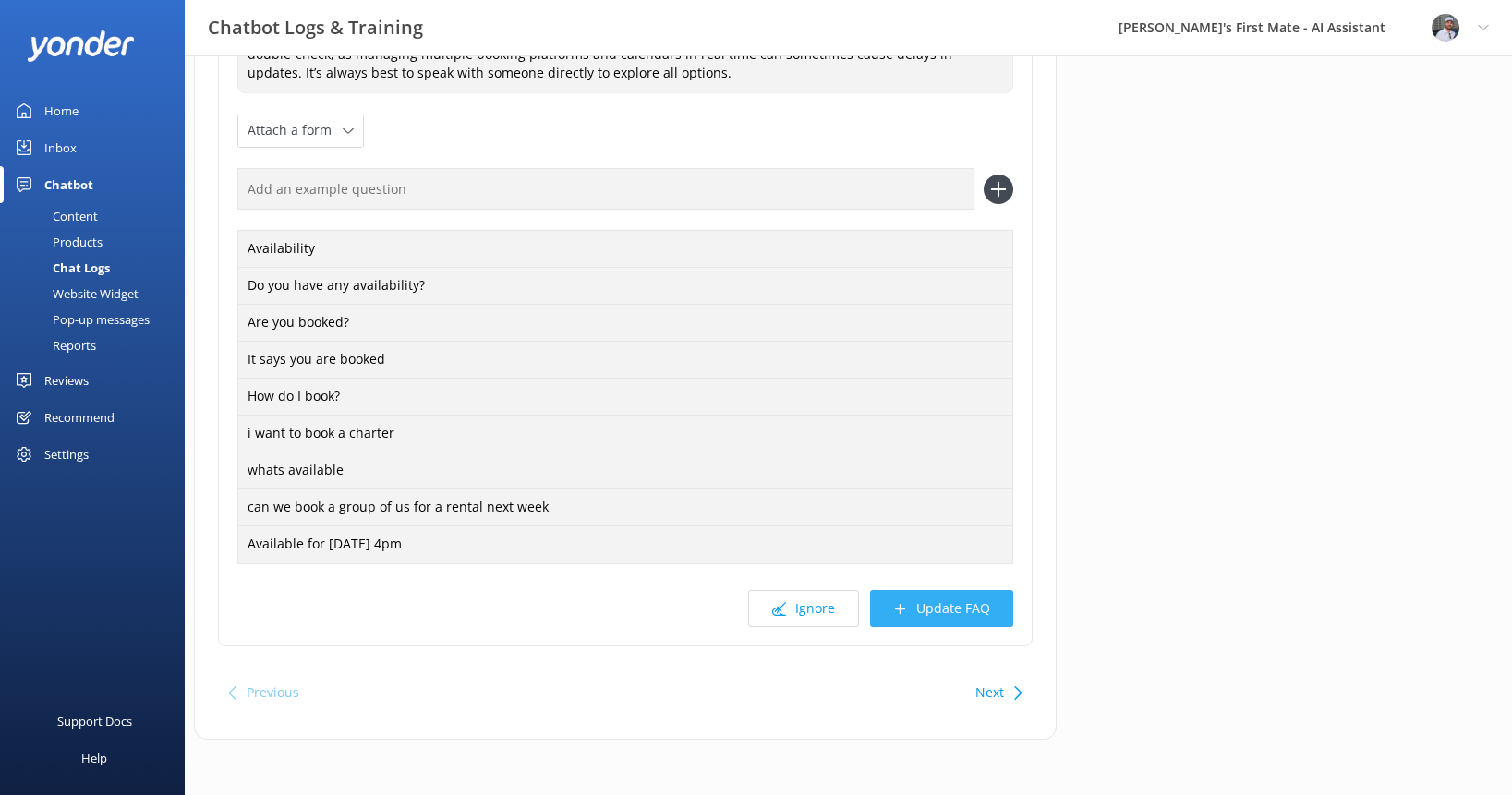 click on "Update FAQ" at bounding box center [941, 608] 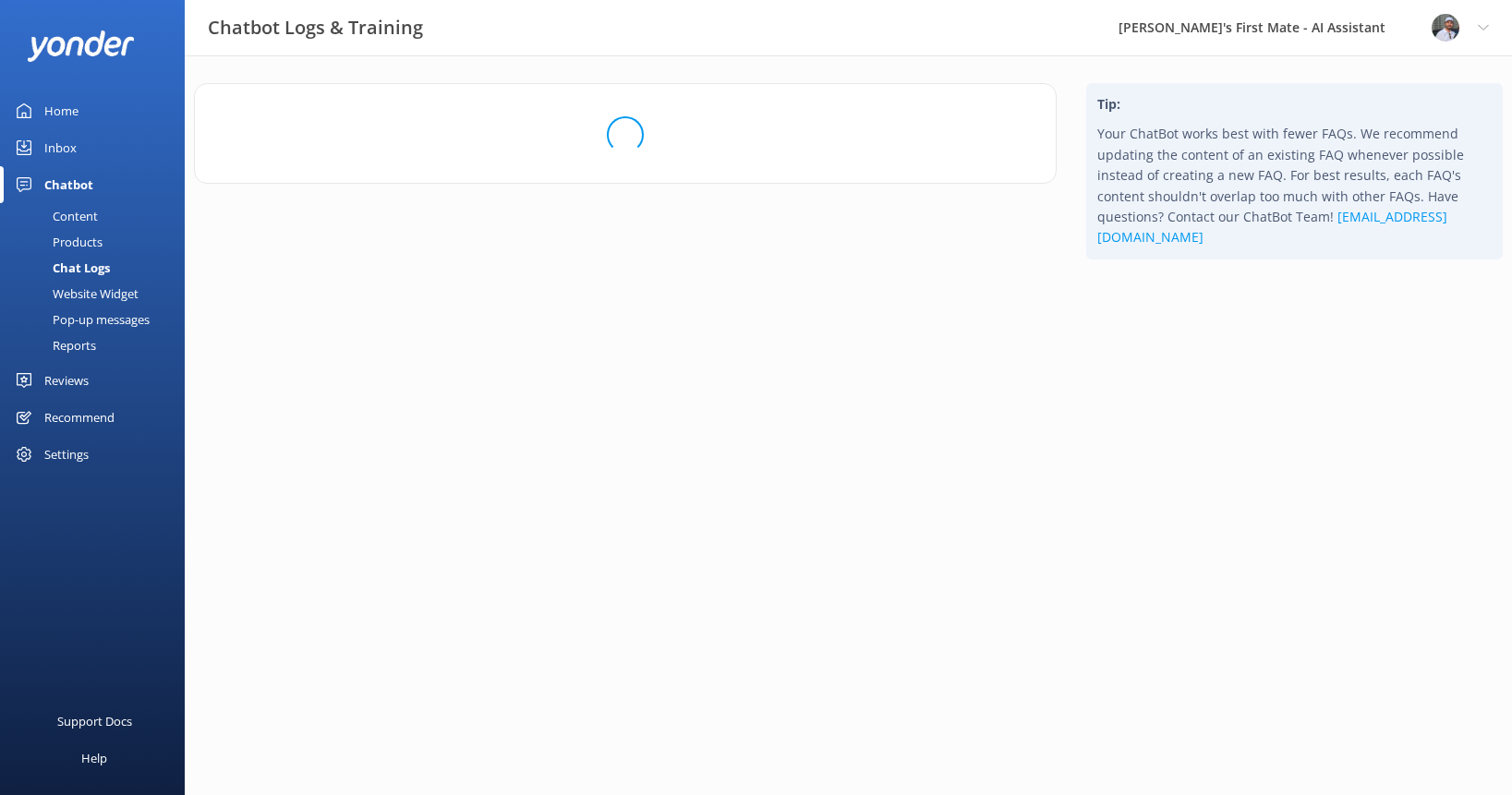 scroll, scrollTop: 0, scrollLeft: 0, axis: both 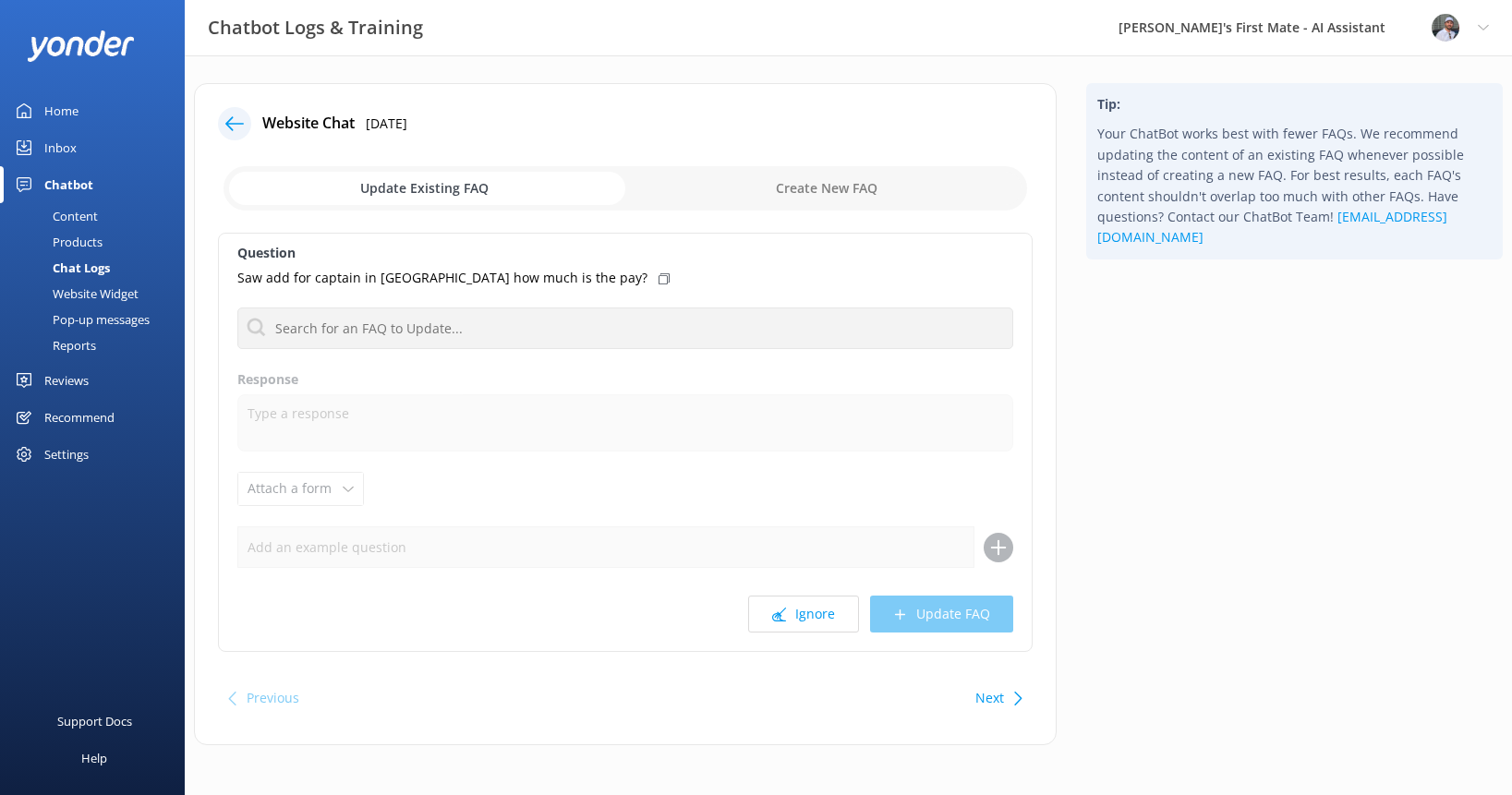 click at bounding box center [625, 188] 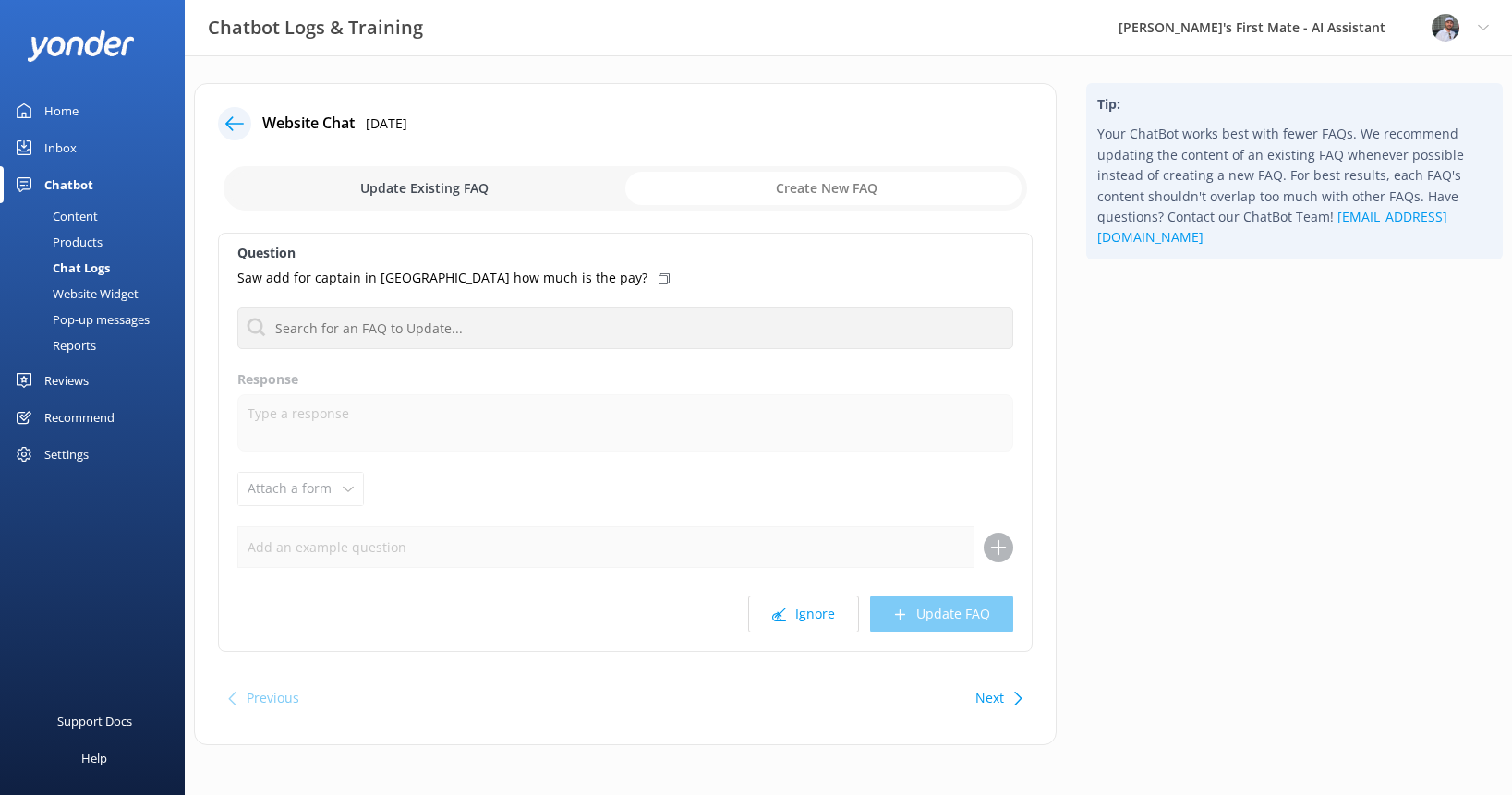 checkbox on "true" 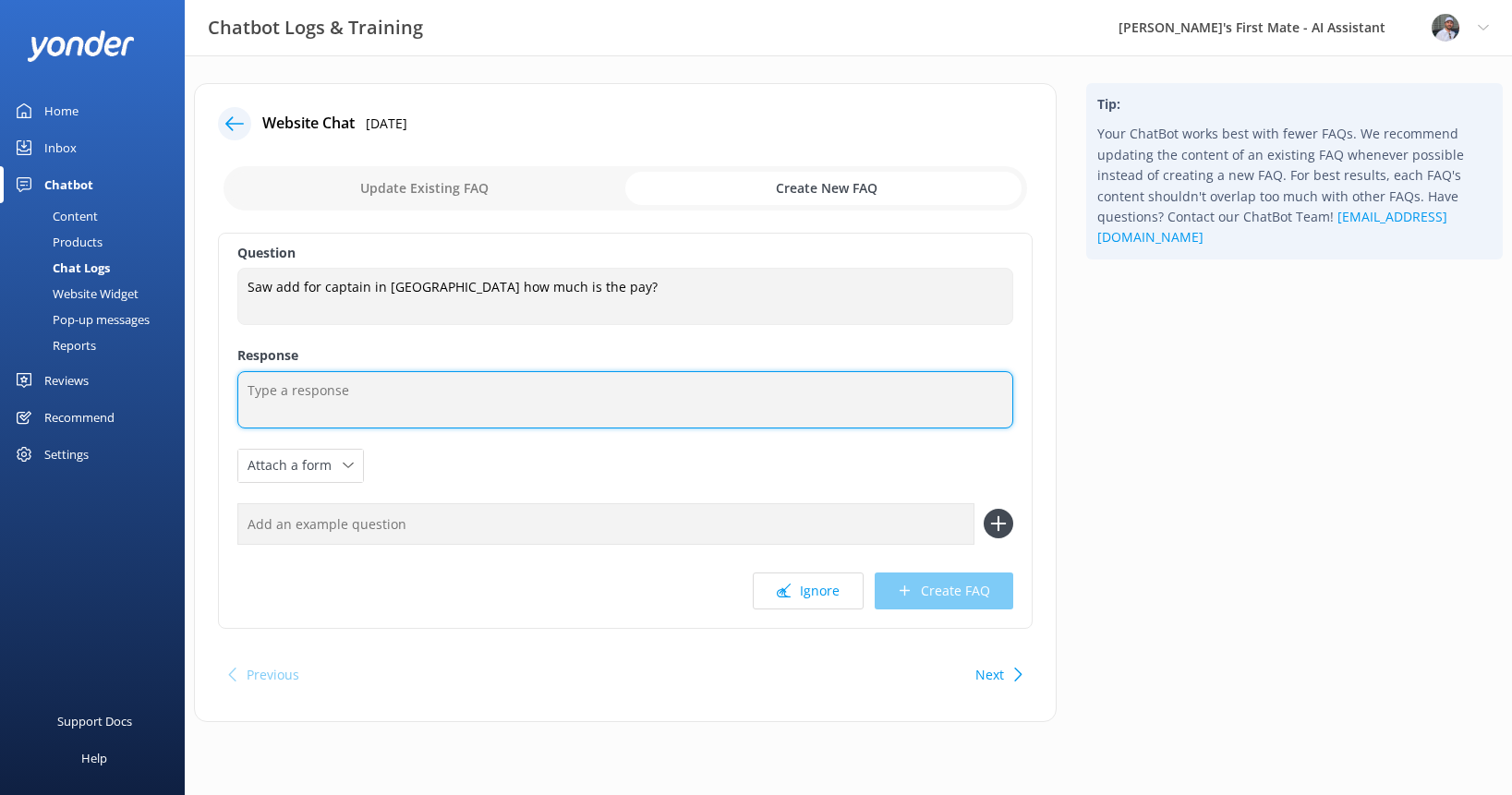 click at bounding box center (625, 400) 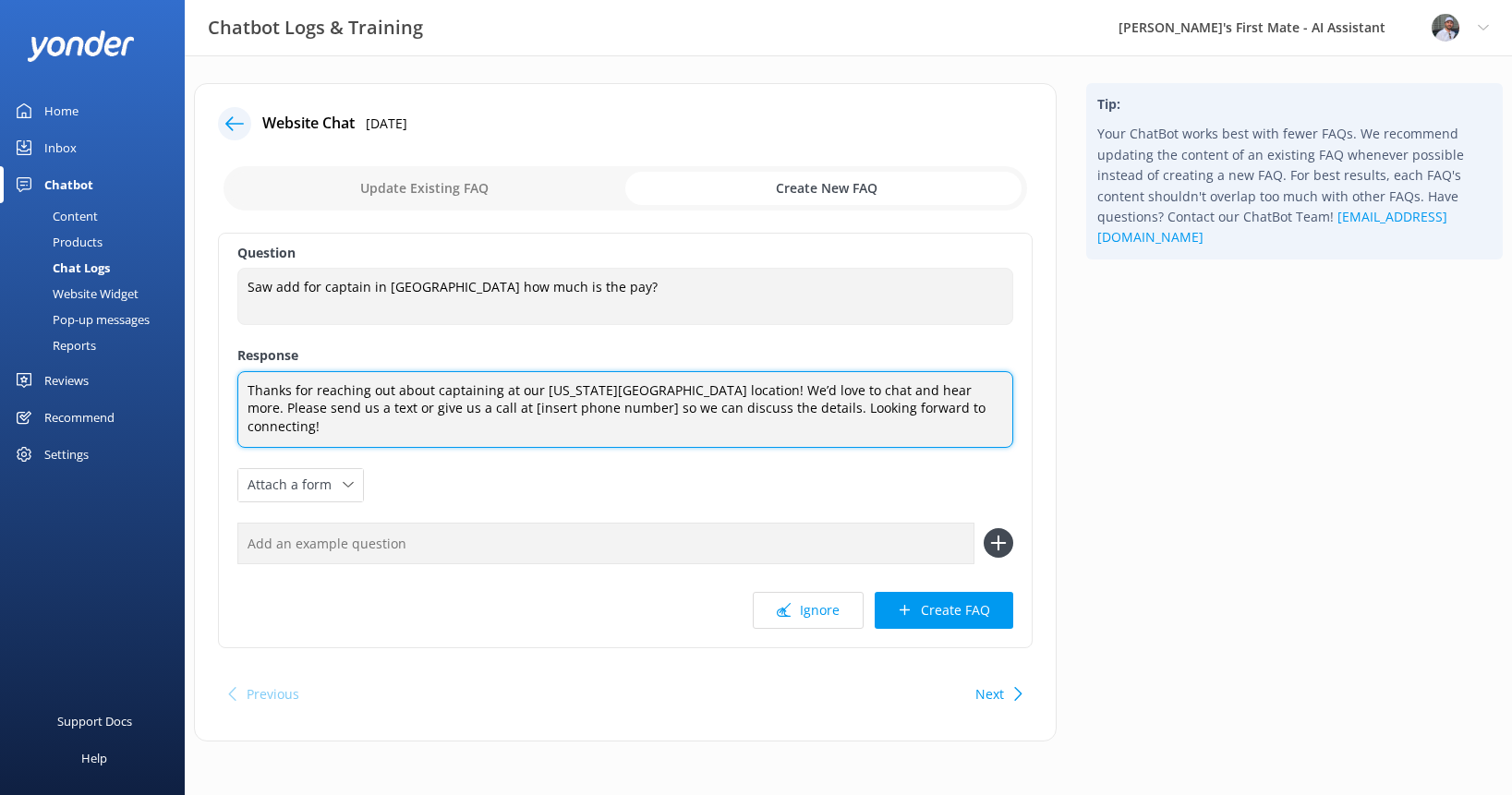 paste on "[PHONE_NUMBER]" 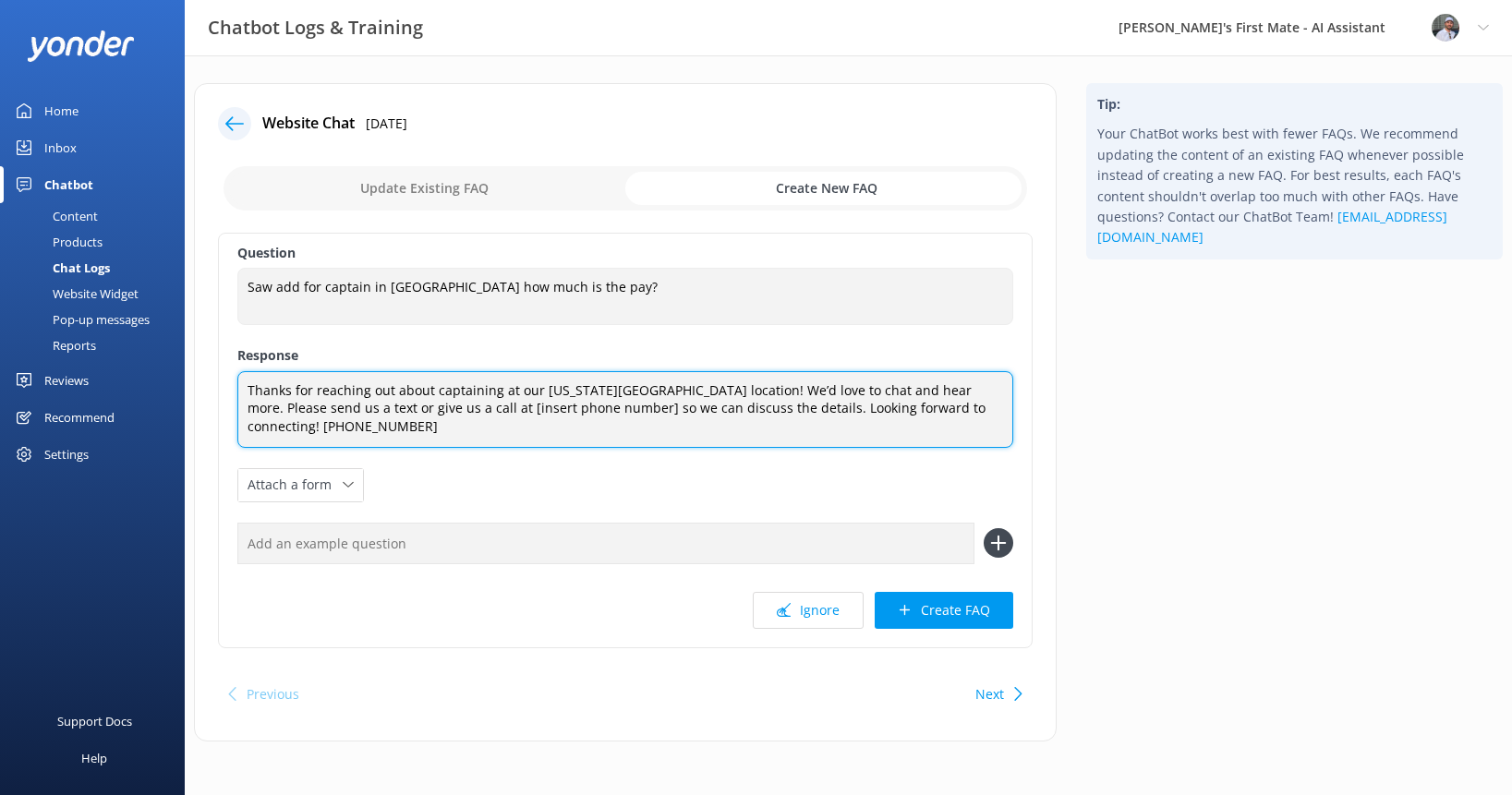 type on "Thanks for reaching out about captaining at our [US_STATE][GEOGRAPHIC_DATA] location! We’d love to chat and hear more. Please send us a text or give us a call at [insert phone number] so we can discuss the details. Looking forward to connecting! [PHONE_NUMBER]" 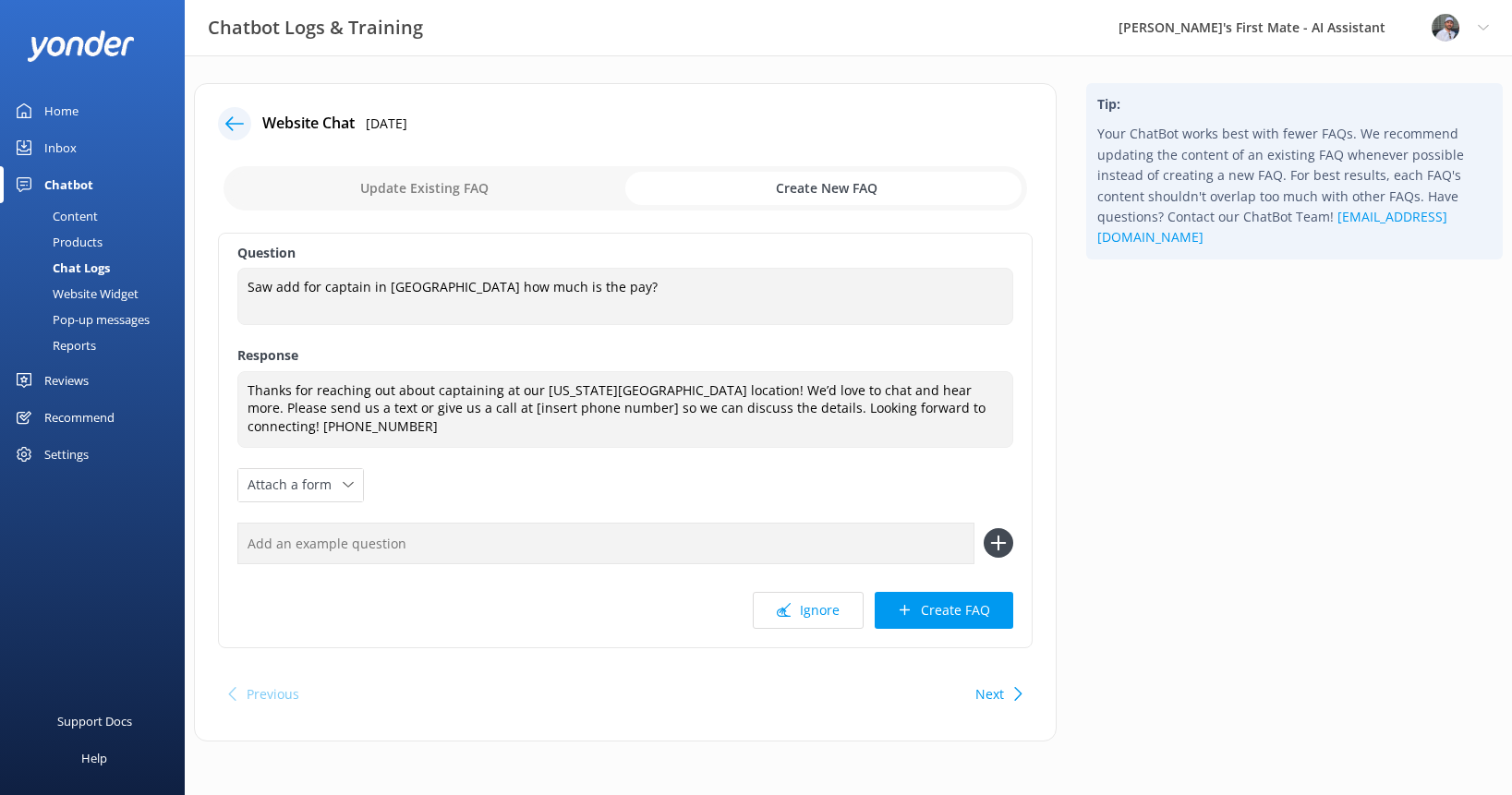 click at bounding box center [606, 543] 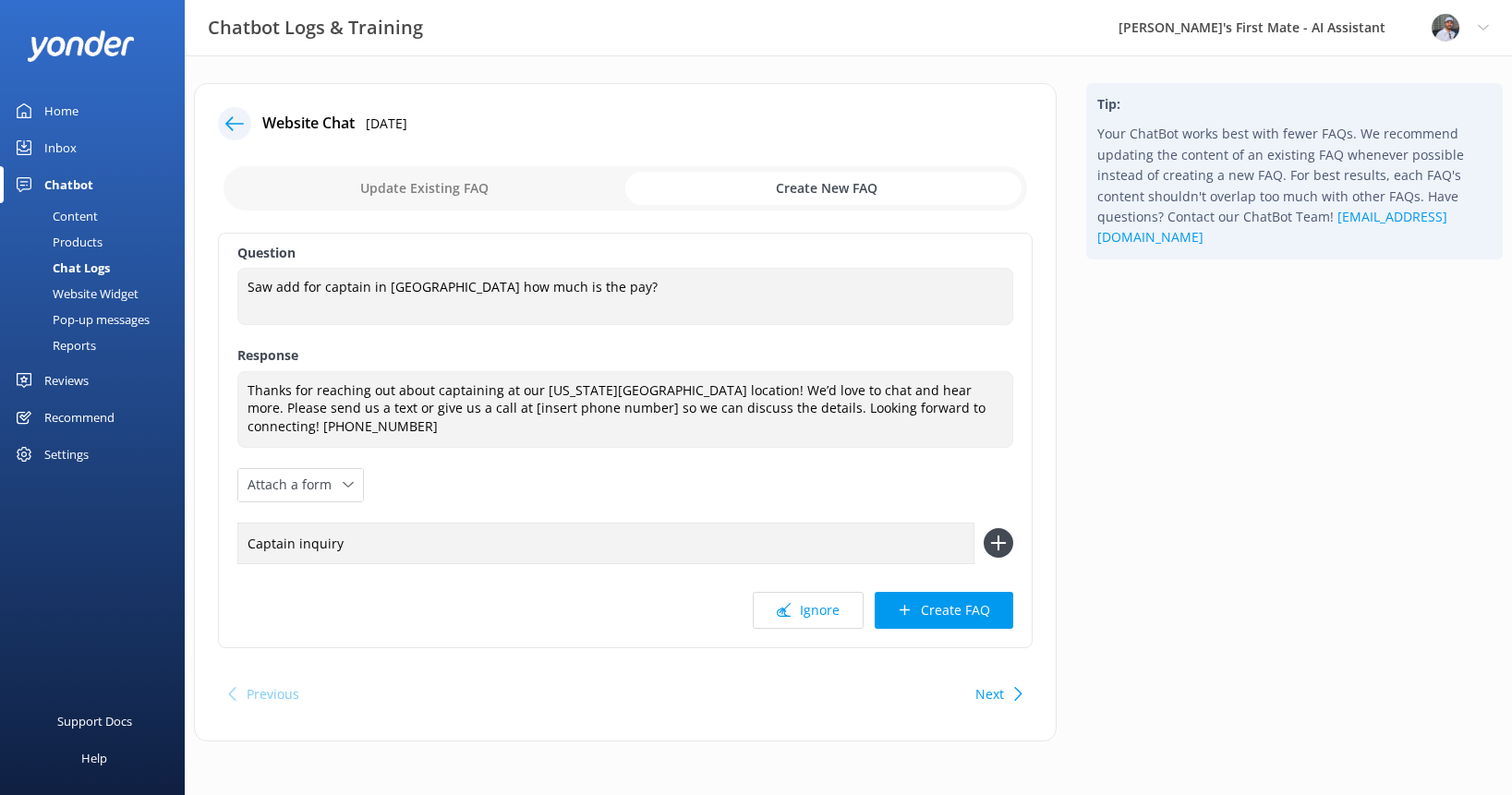 type on "Captain inquiry" 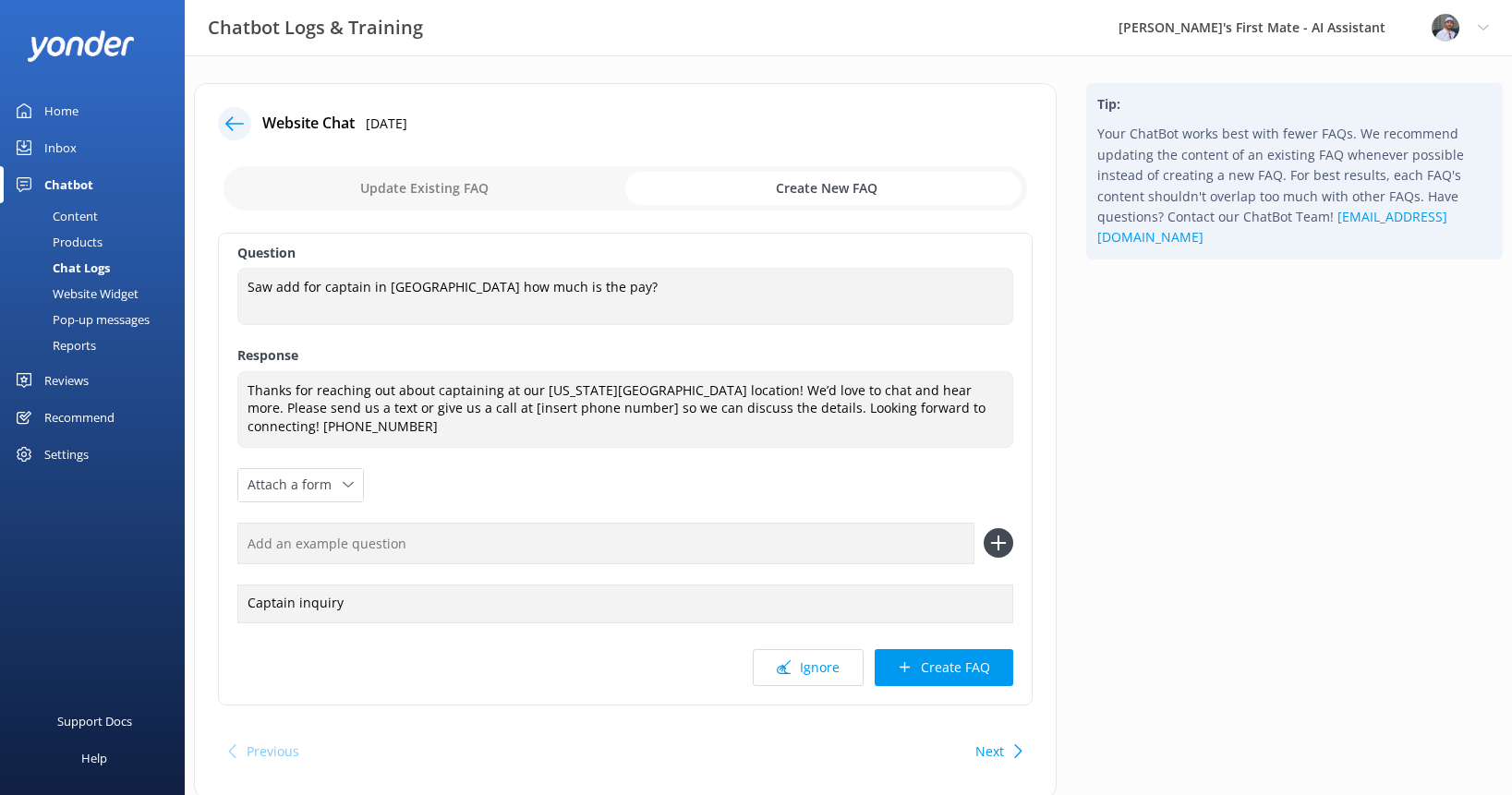 click at bounding box center [606, 543] 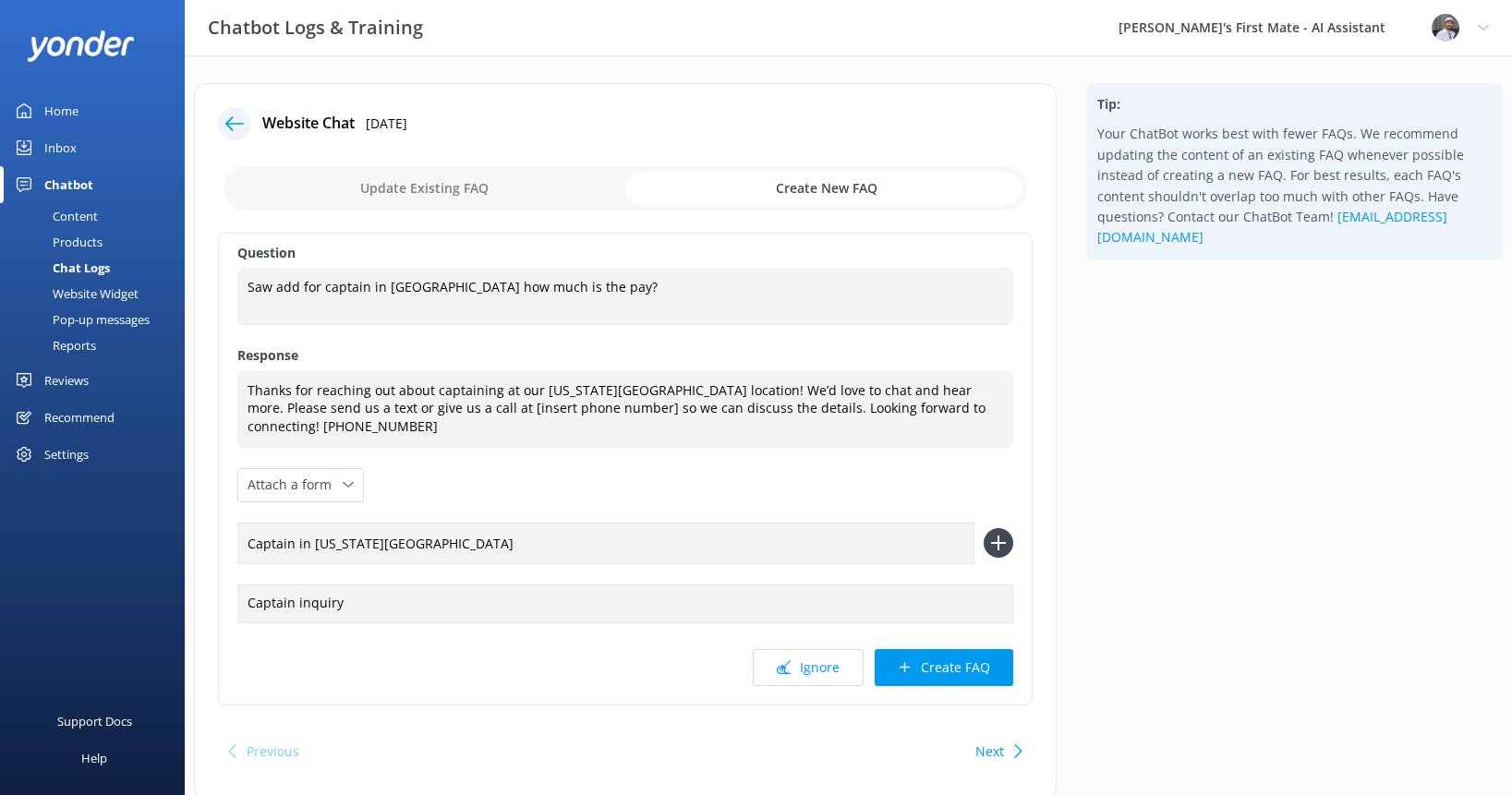 type on "Captain in [US_STATE][GEOGRAPHIC_DATA]" 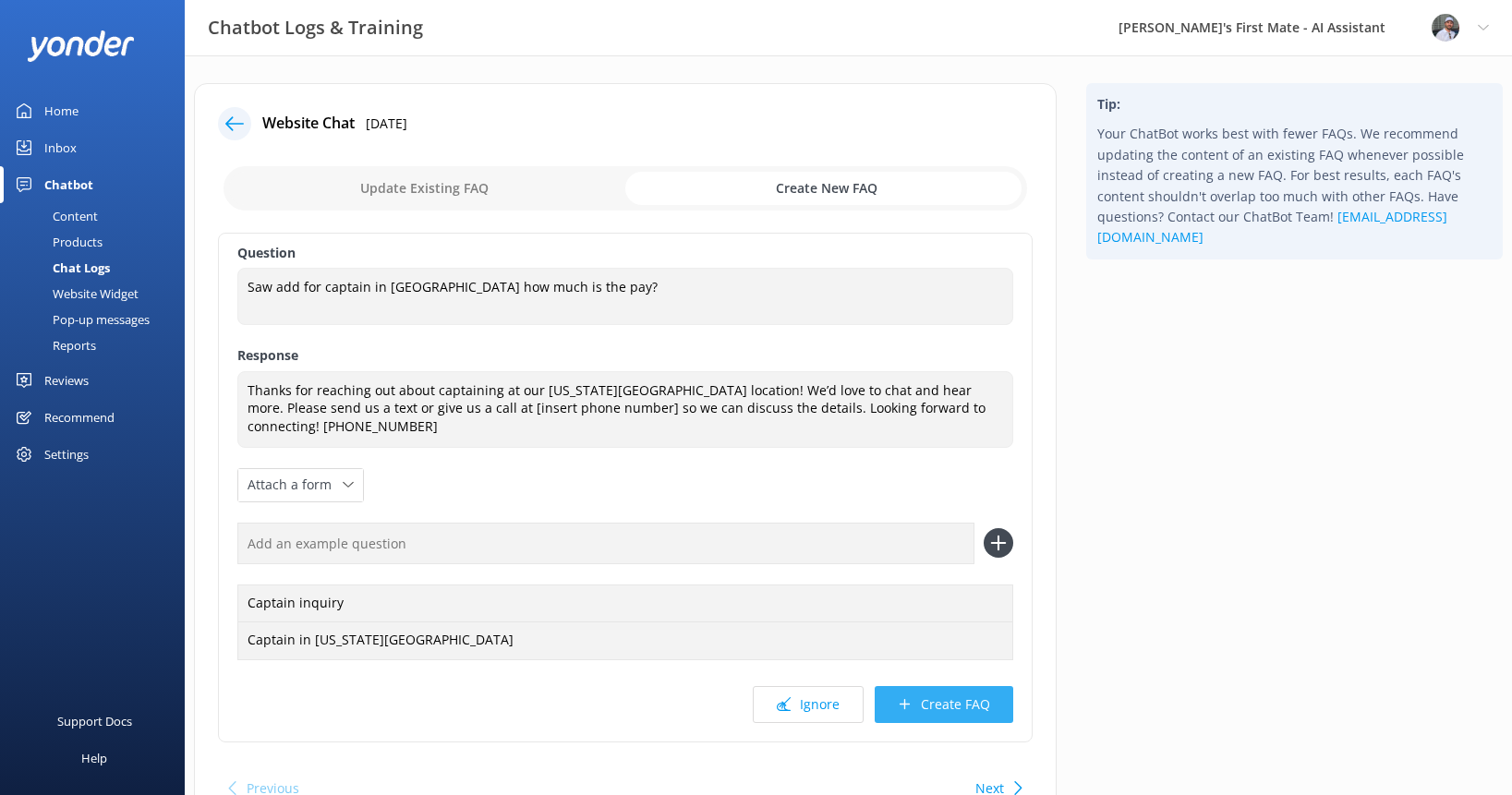 click on "Create FAQ" at bounding box center [944, 705] 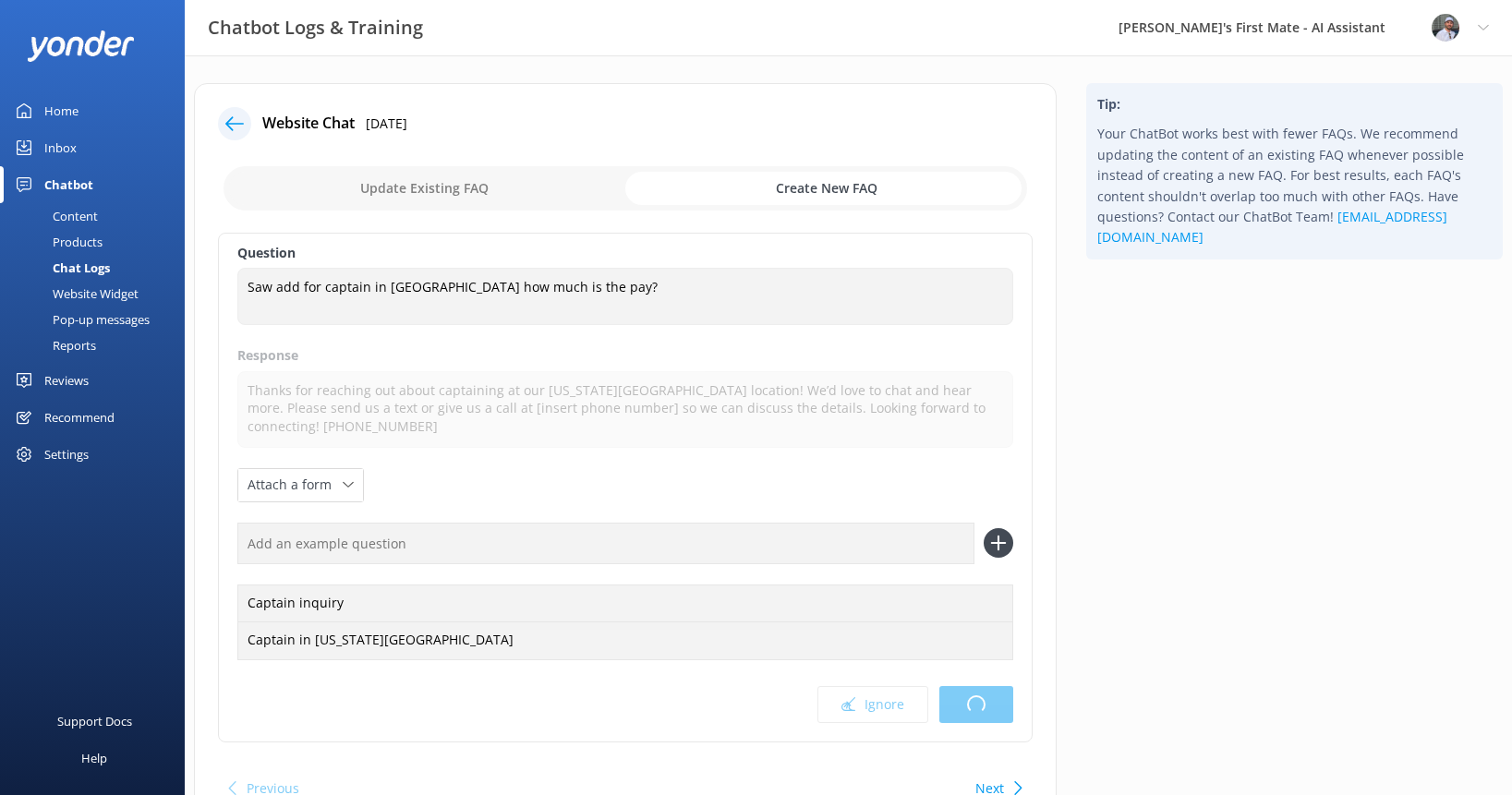 click on "Ignore Loading.." at bounding box center (625, 705) 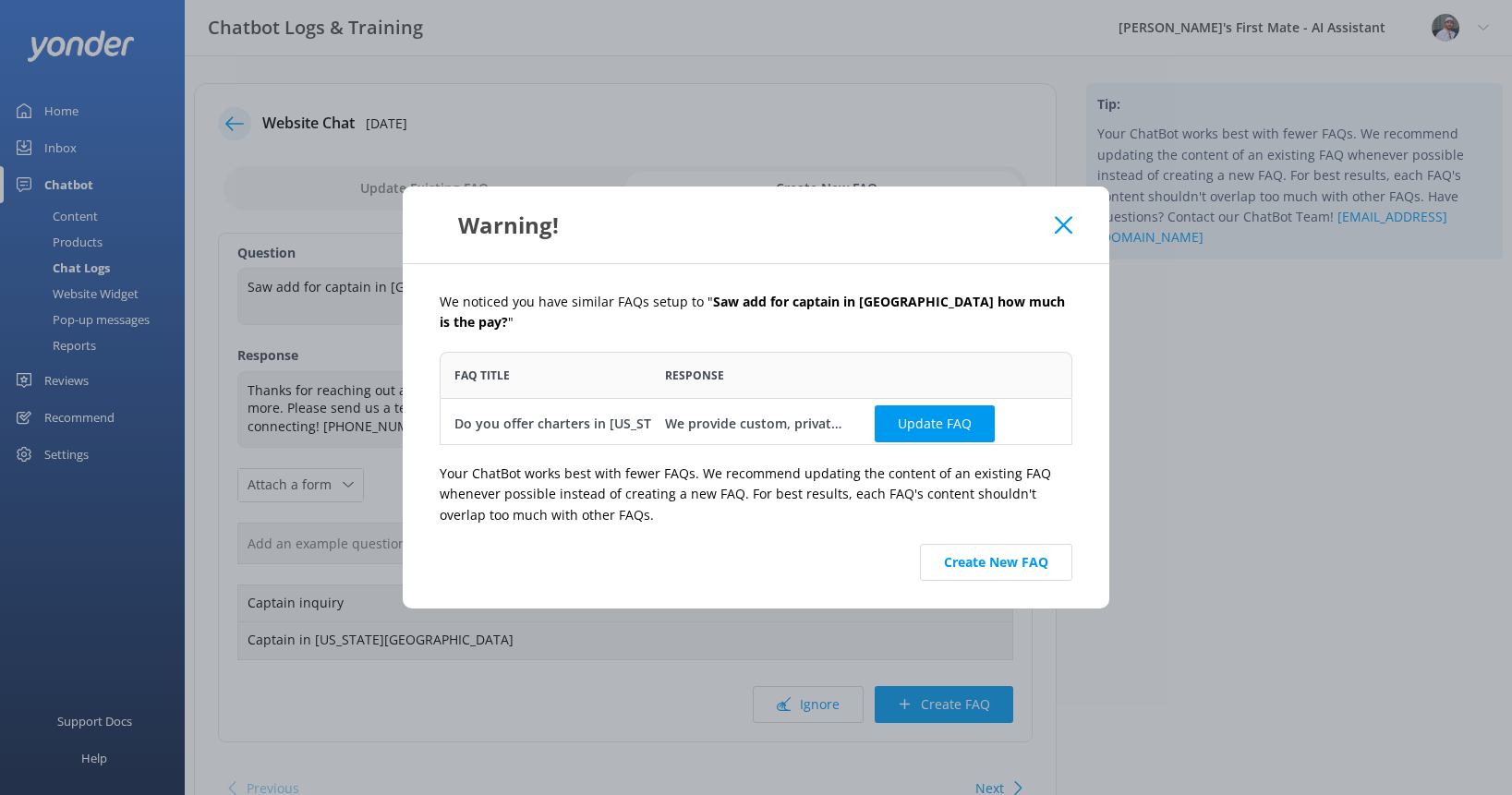 scroll, scrollTop: 1, scrollLeft: 1, axis: both 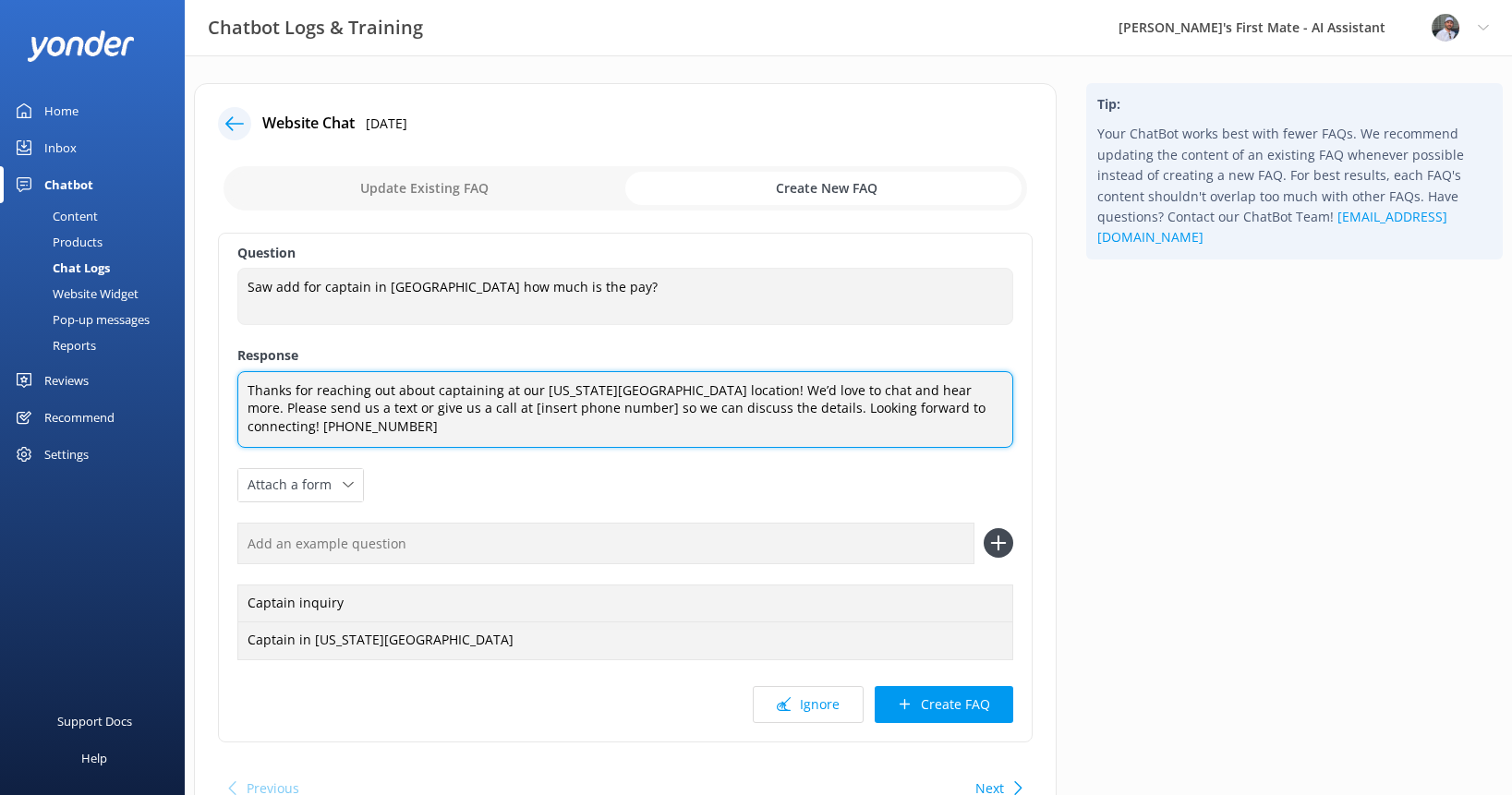 drag, startPoint x: 523, startPoint y: 411, endPoint x: 381, endPoint y: 406, distance: 142.088 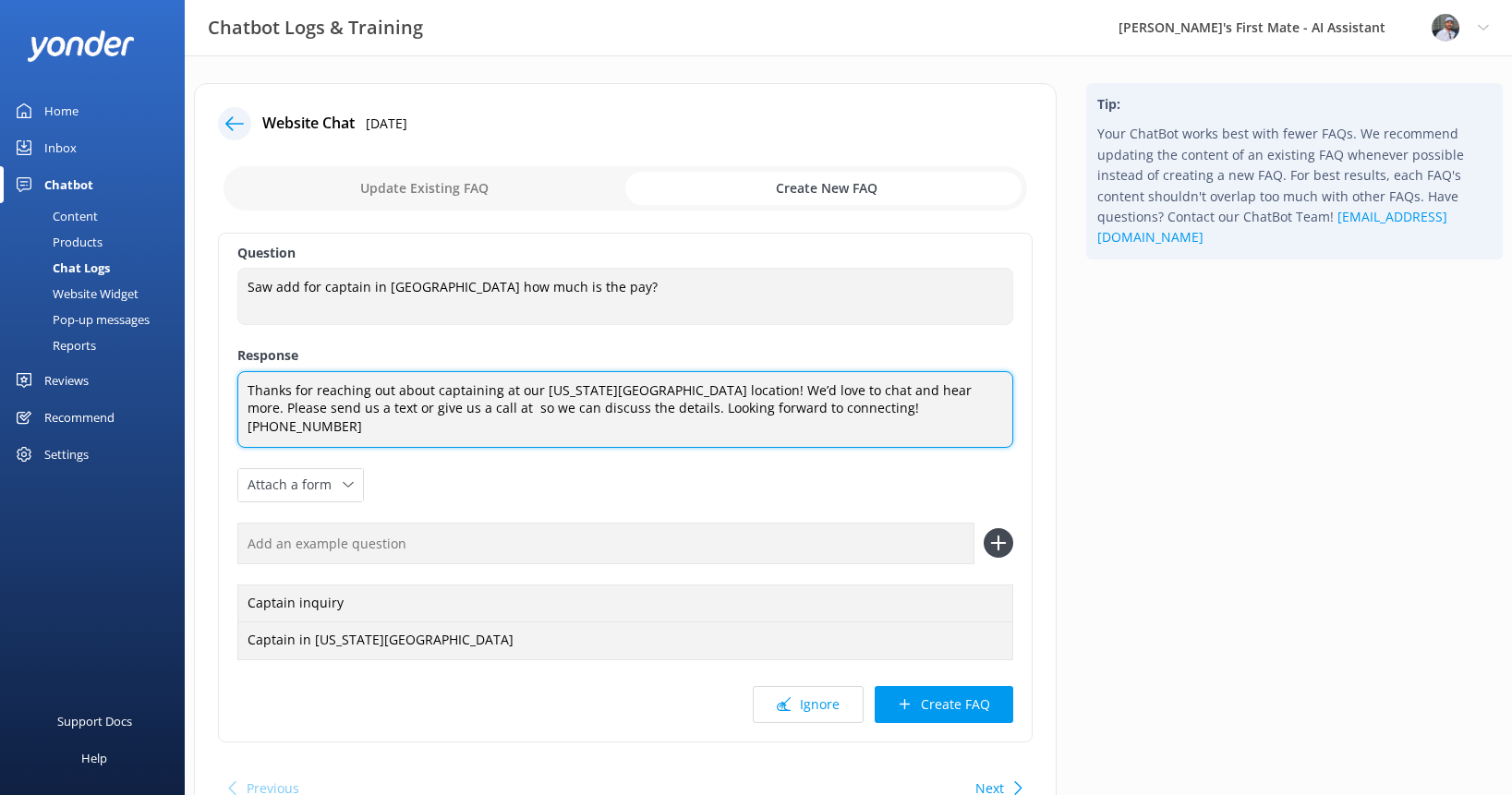 paste on "[PHONE_NUMBER]" 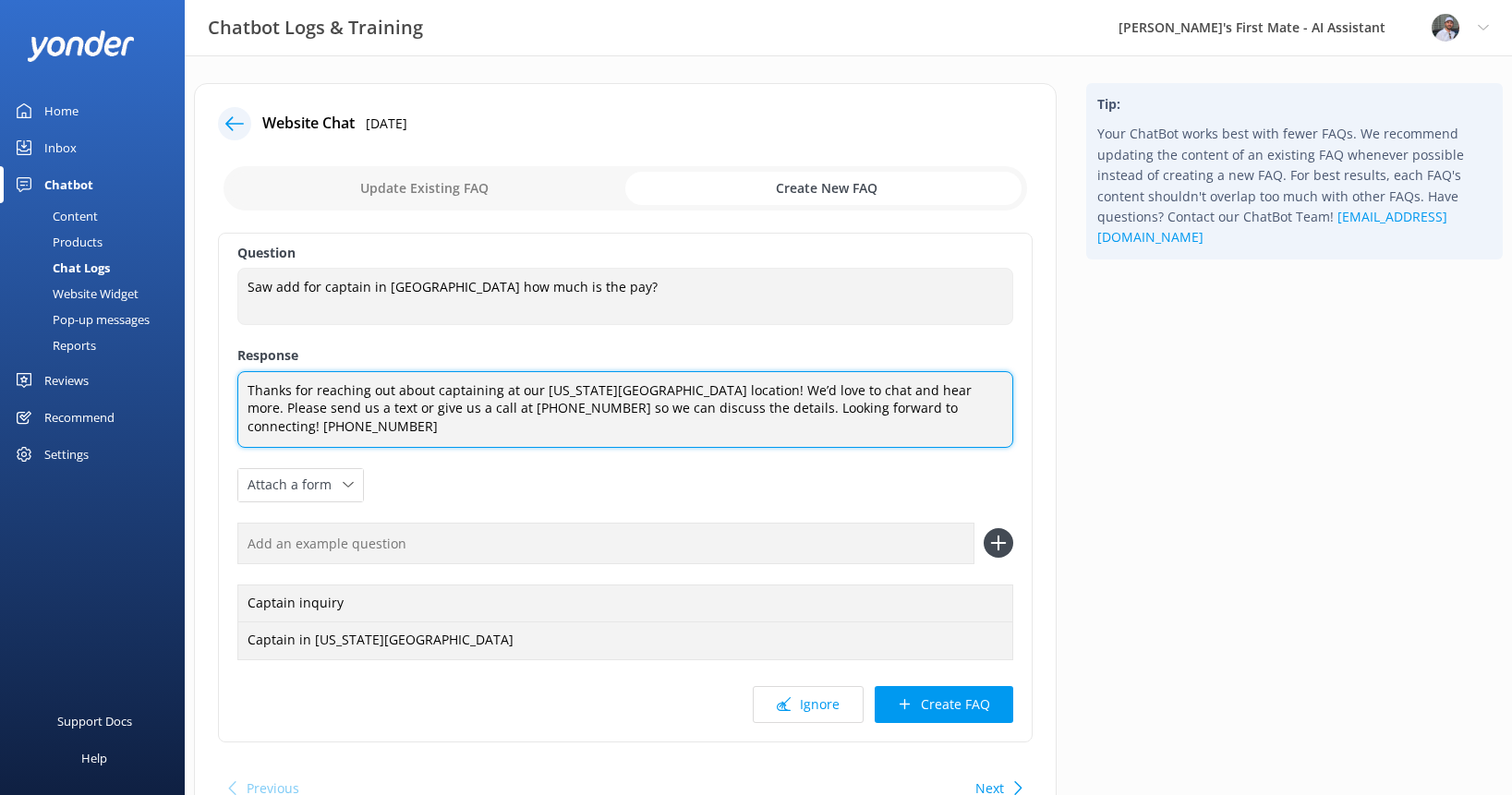 drag, startPoint x: 946, startPoint y: 404, endPoint x: 846, endPoint y: 405, distance: 100.005 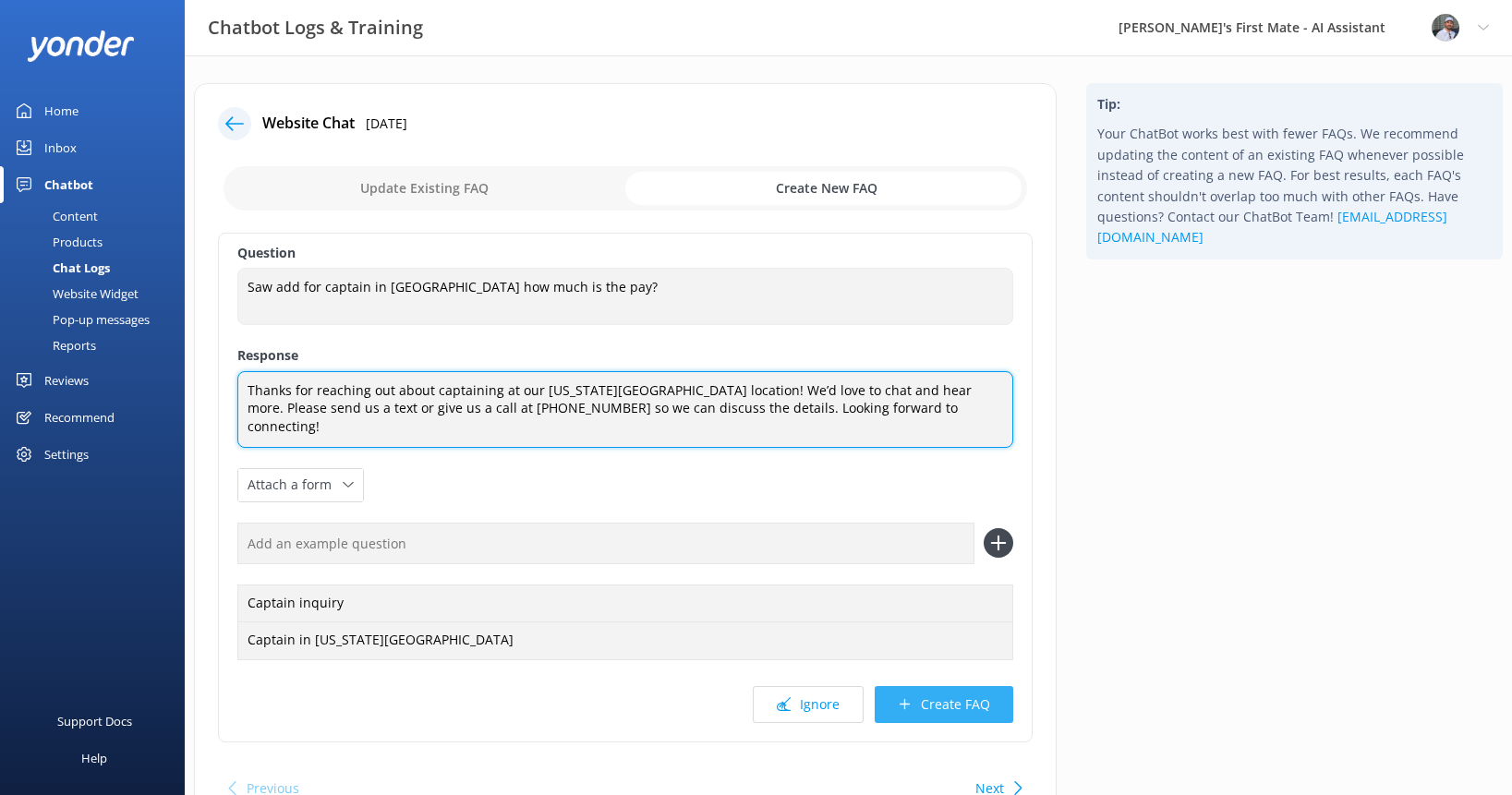 type on "Thanks for reaching out about captaining at our [US_STATE][GEOGRAPHIC_DATA] location! We’d love to chat and hear more. Please send us a text or give us a call at [PHONE_NUMBER] so we can discuss the details. Looking forward to connecting!" 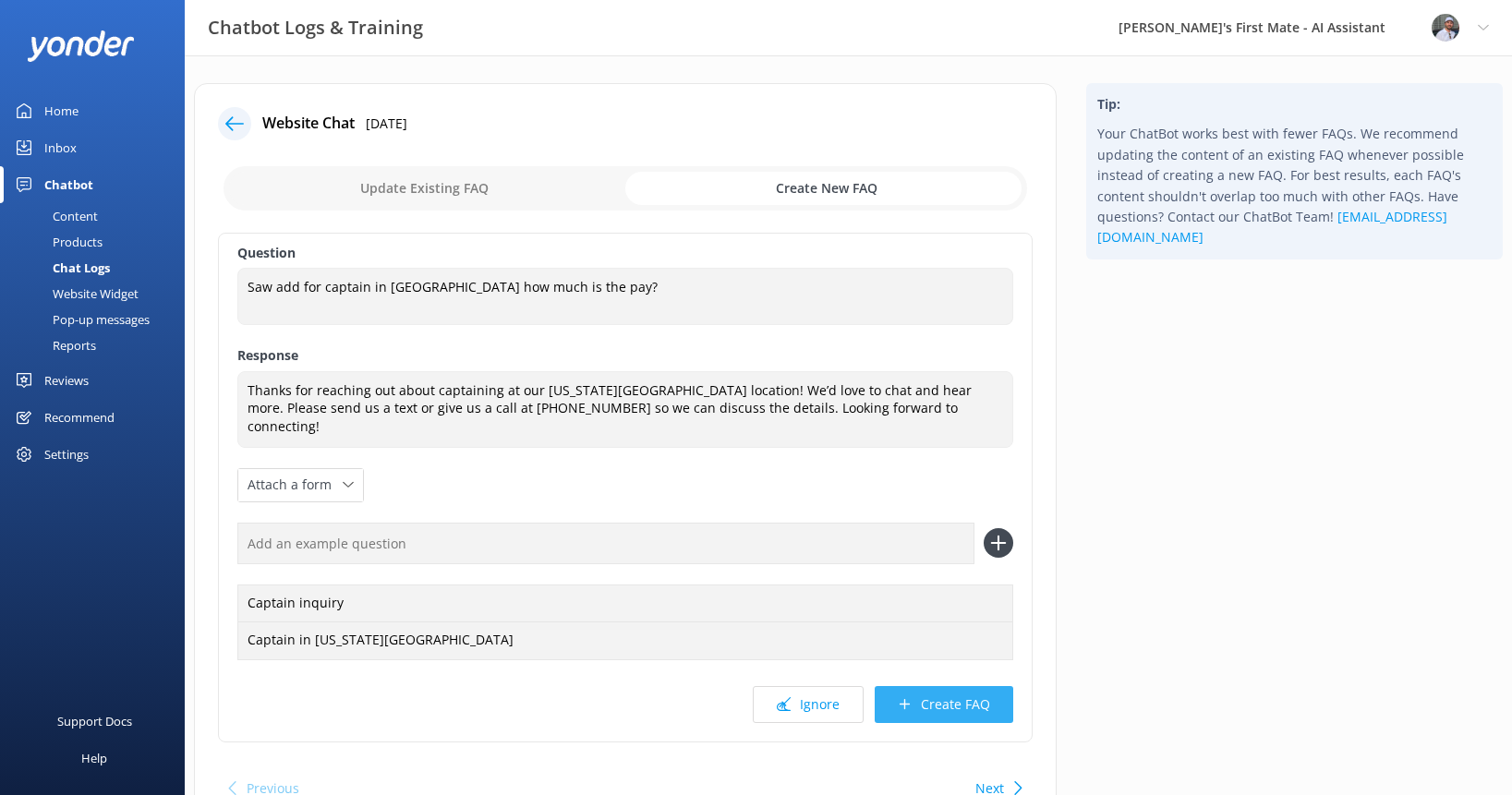 click on "Create FAQ" at bounding box center (944, 705) 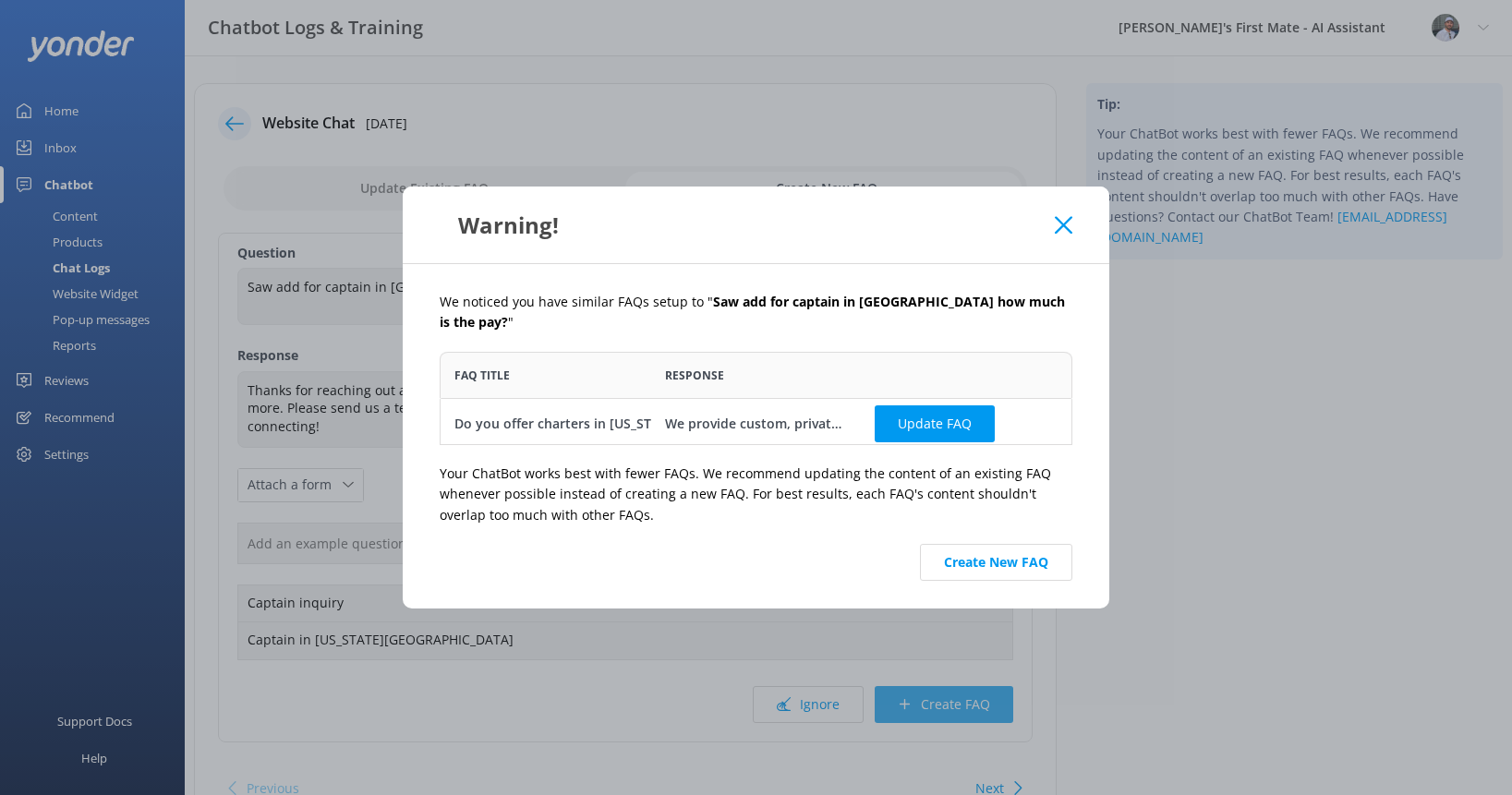 scroll, scrollTop: 1, scrollLeft: 1, axis: both 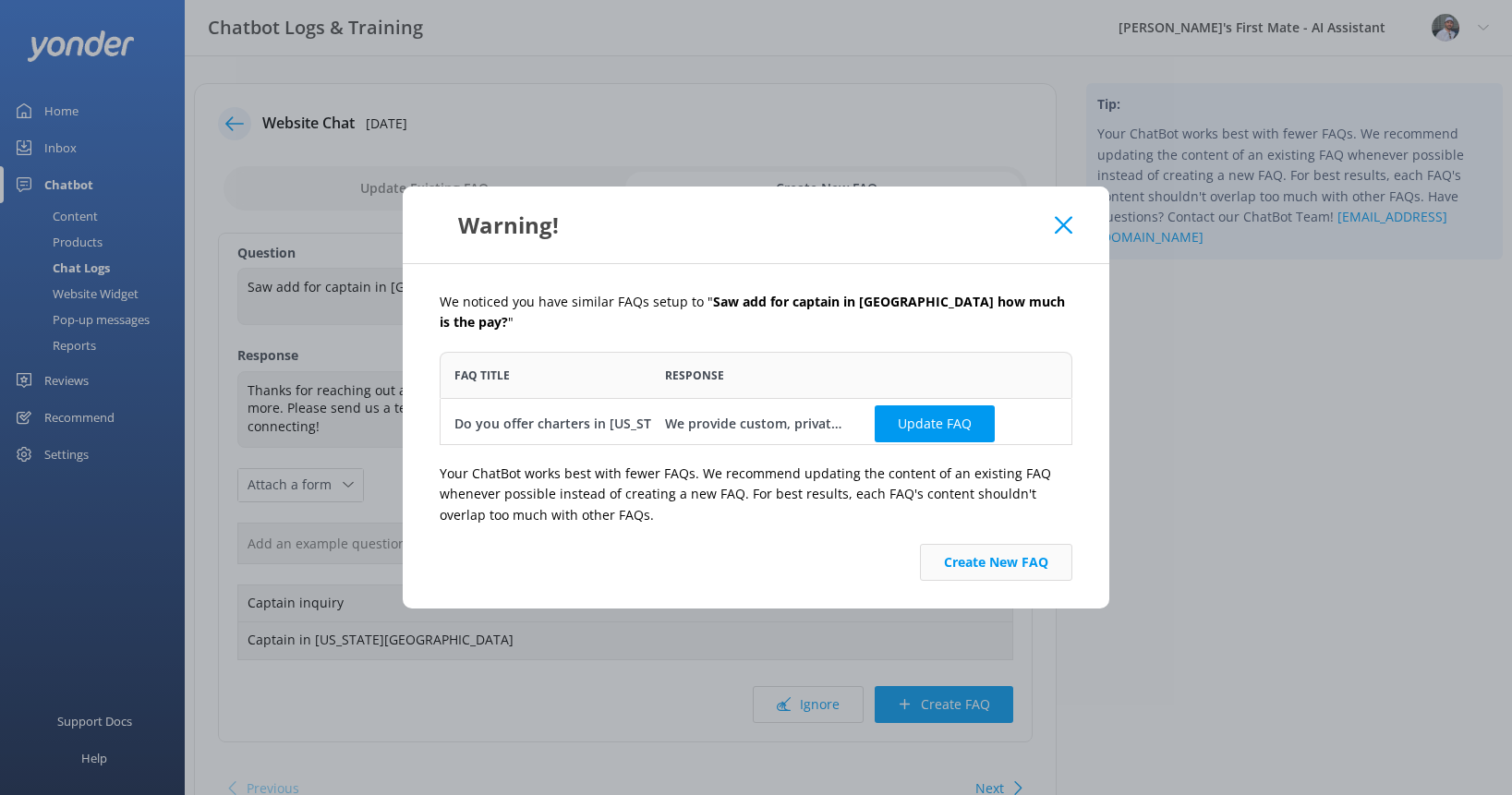 click on "Create New FAQ" at bounding box center (996, 562) 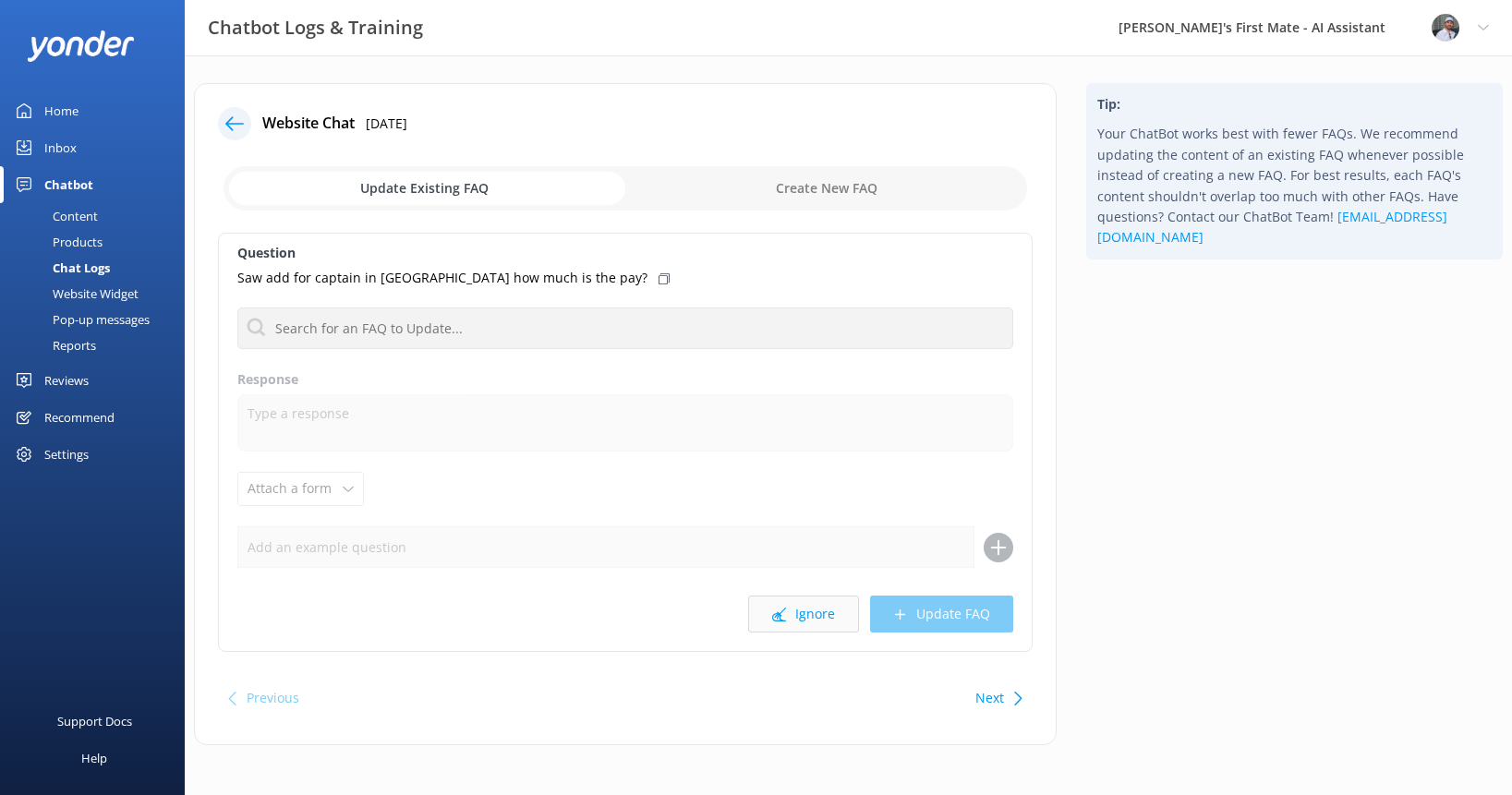 click on "Ignore" at bounding box center (804, 614) 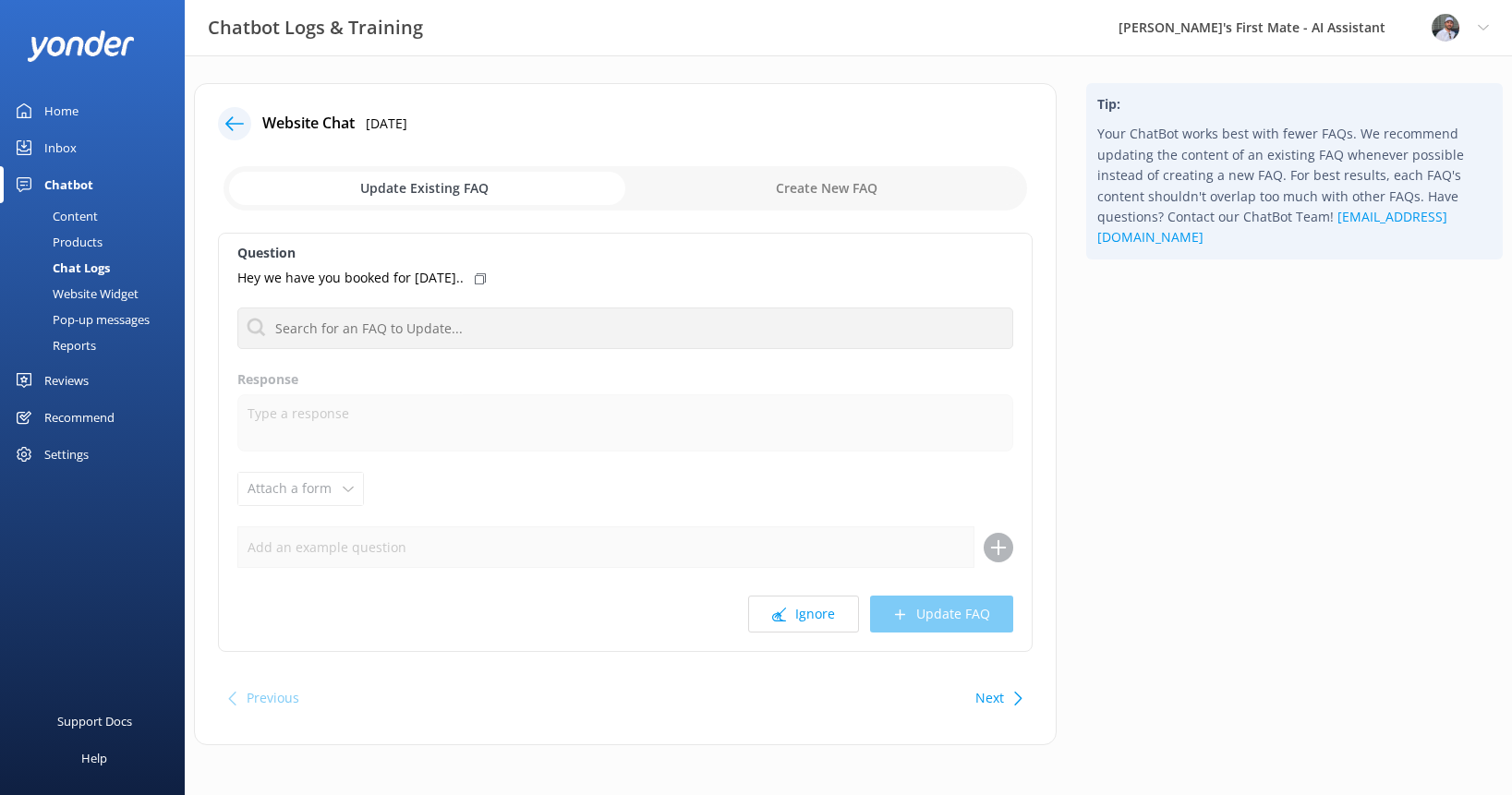 click on "Ignore" at bounding box center [804, 614] 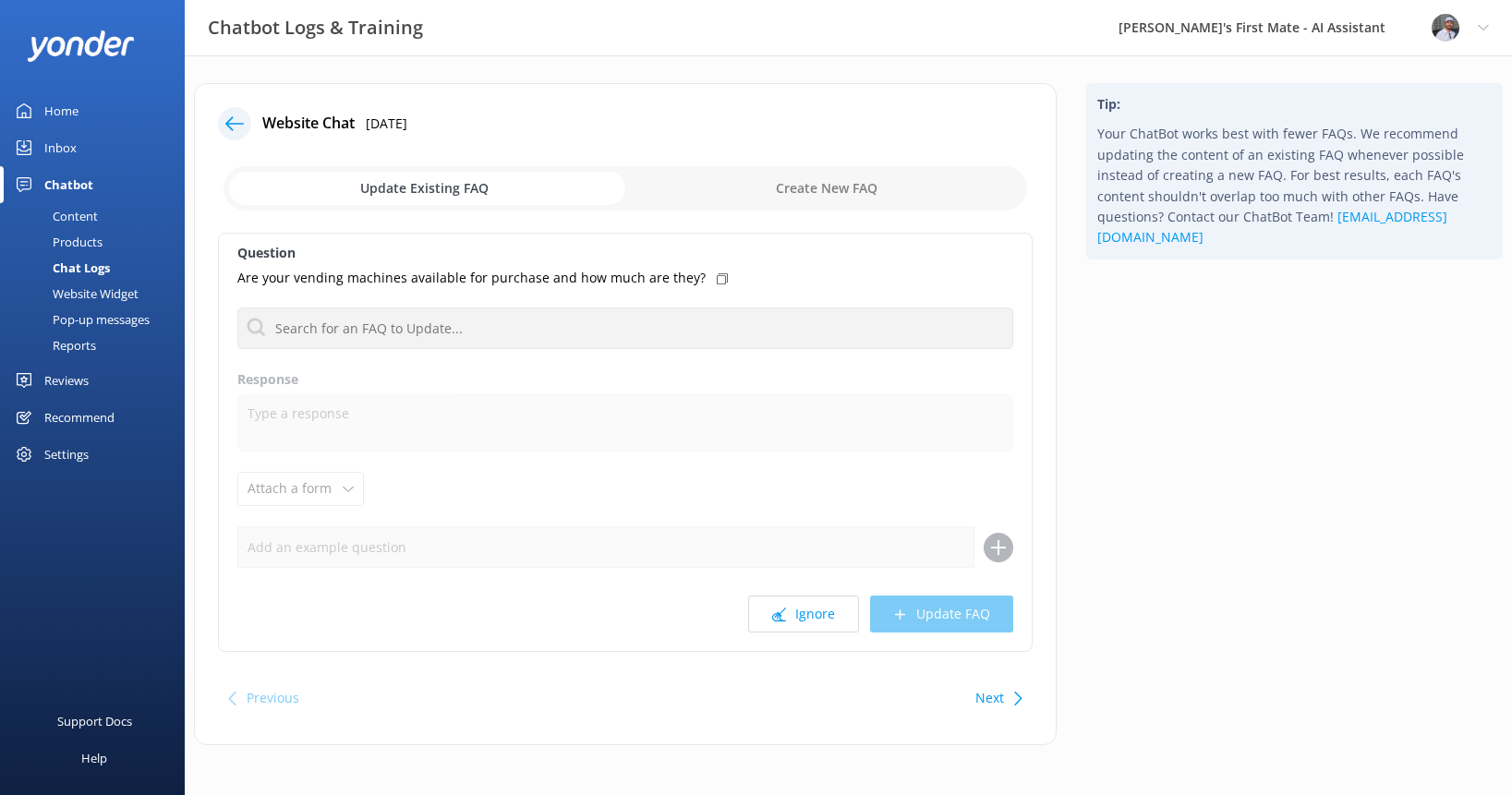 click on "Ignore" at bounding box center [804, 614] 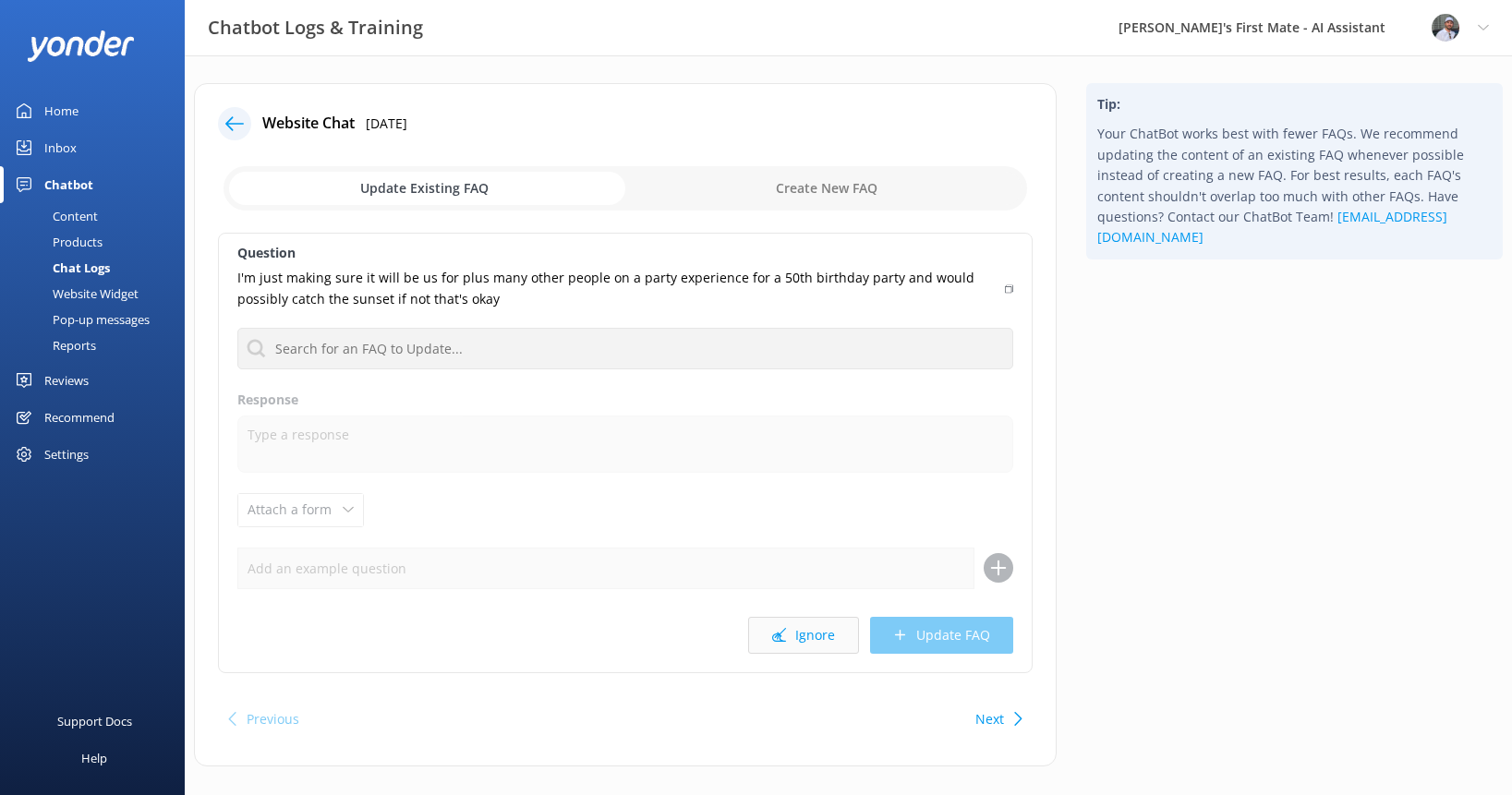click on "Ignore" at bounding box center (804, 635) 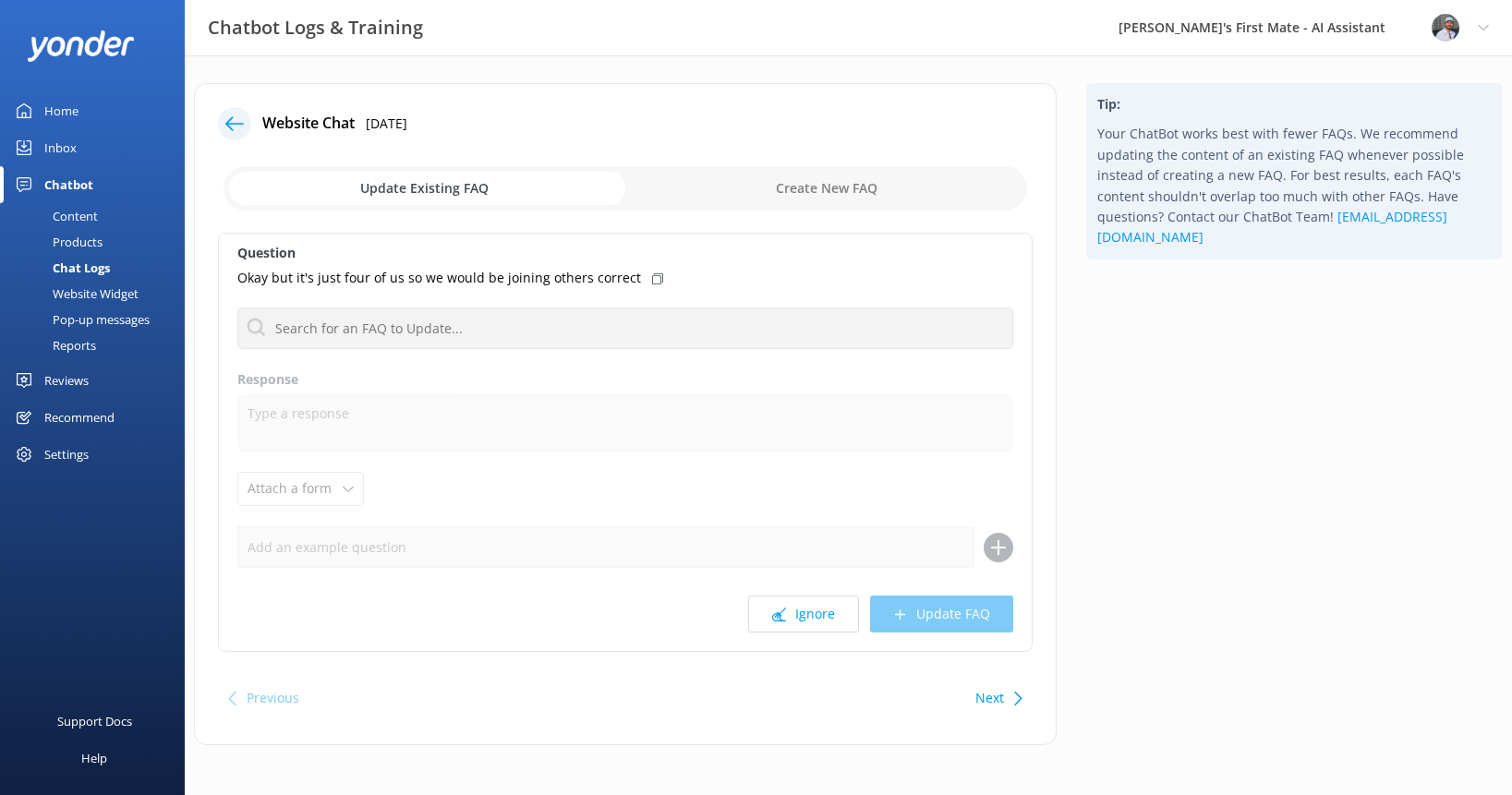 click on "Ignore" at bounding box center (804, 614) 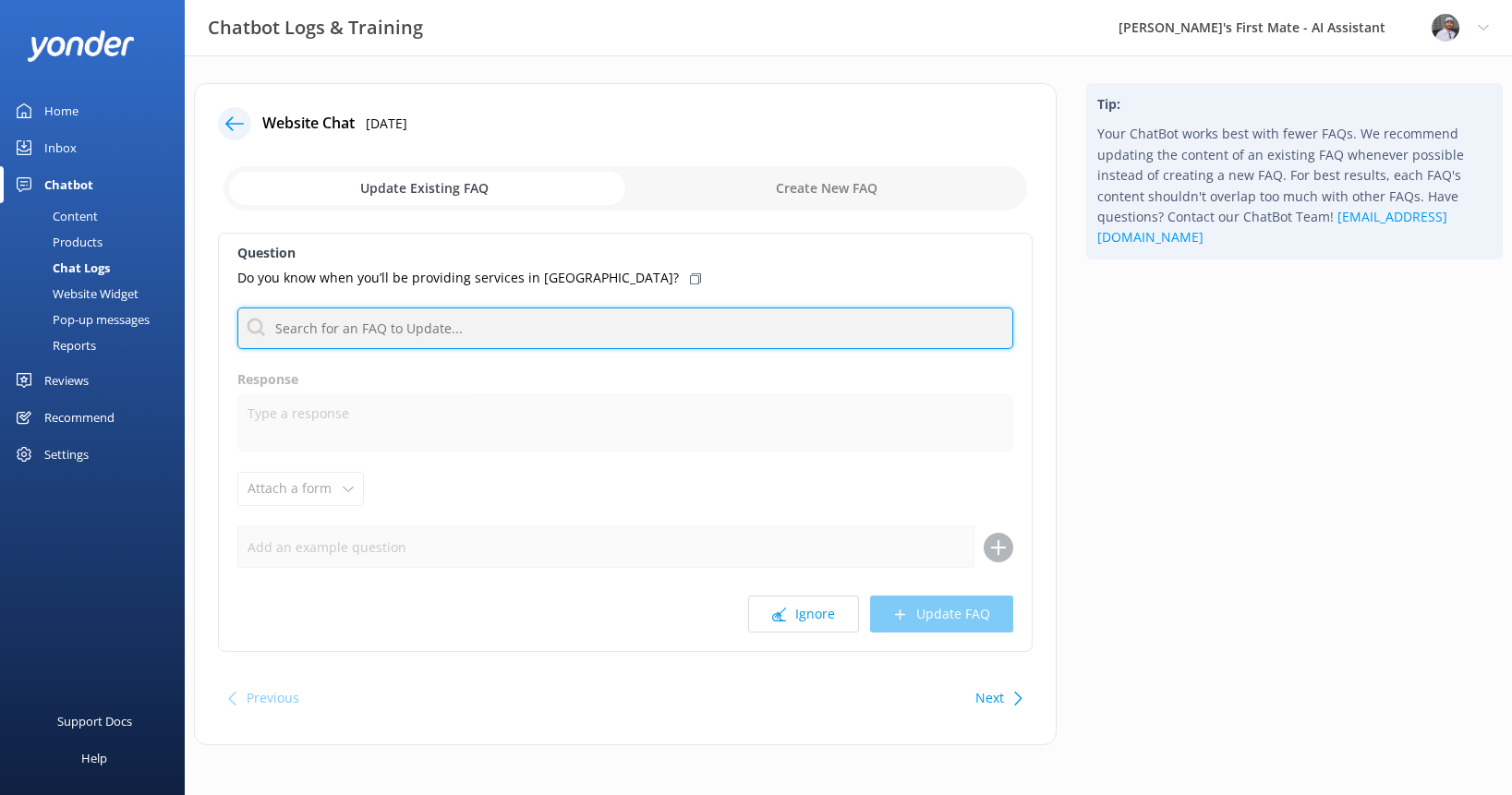click at bounding box center [625, 328] 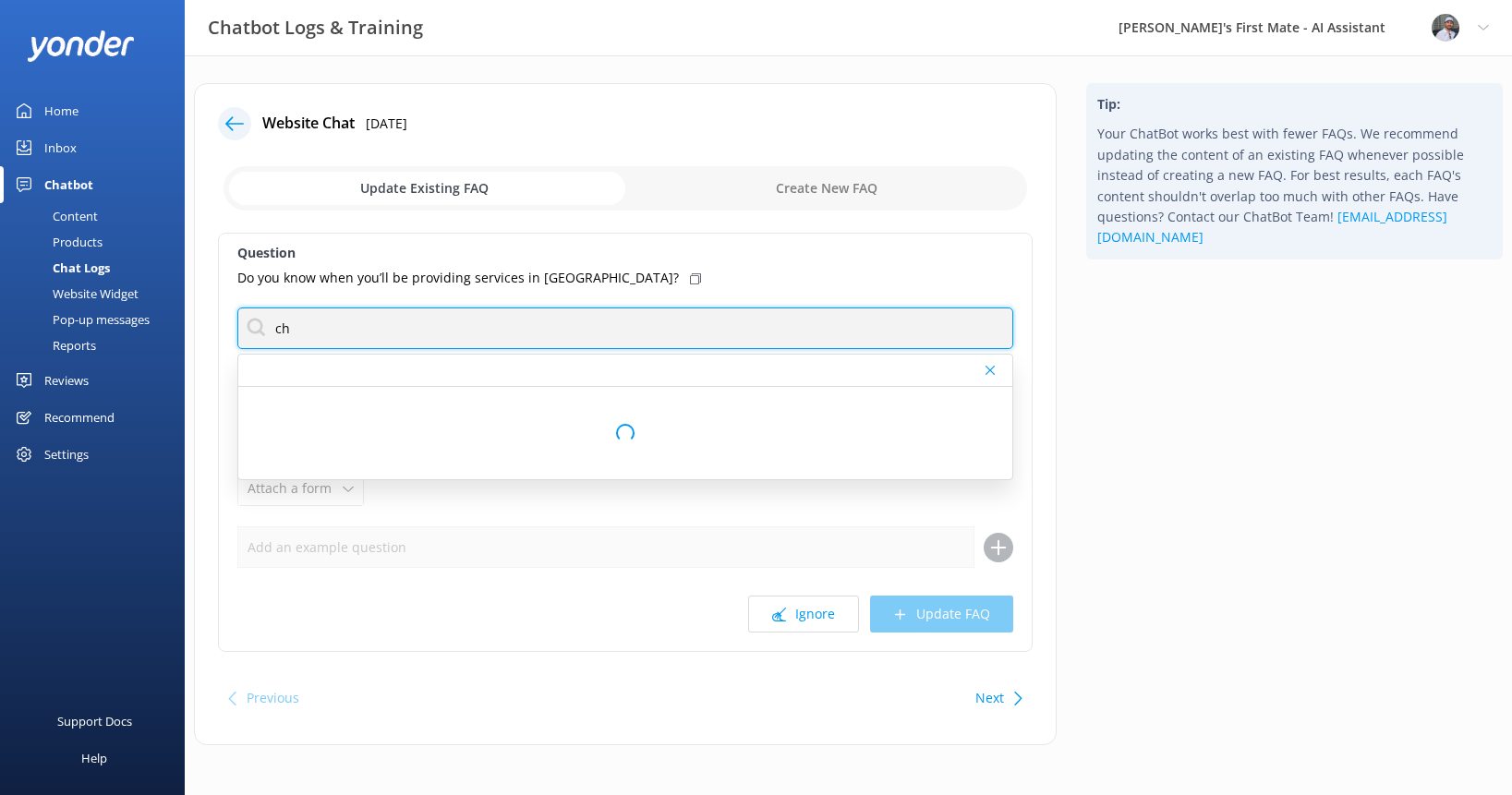 type on "c" 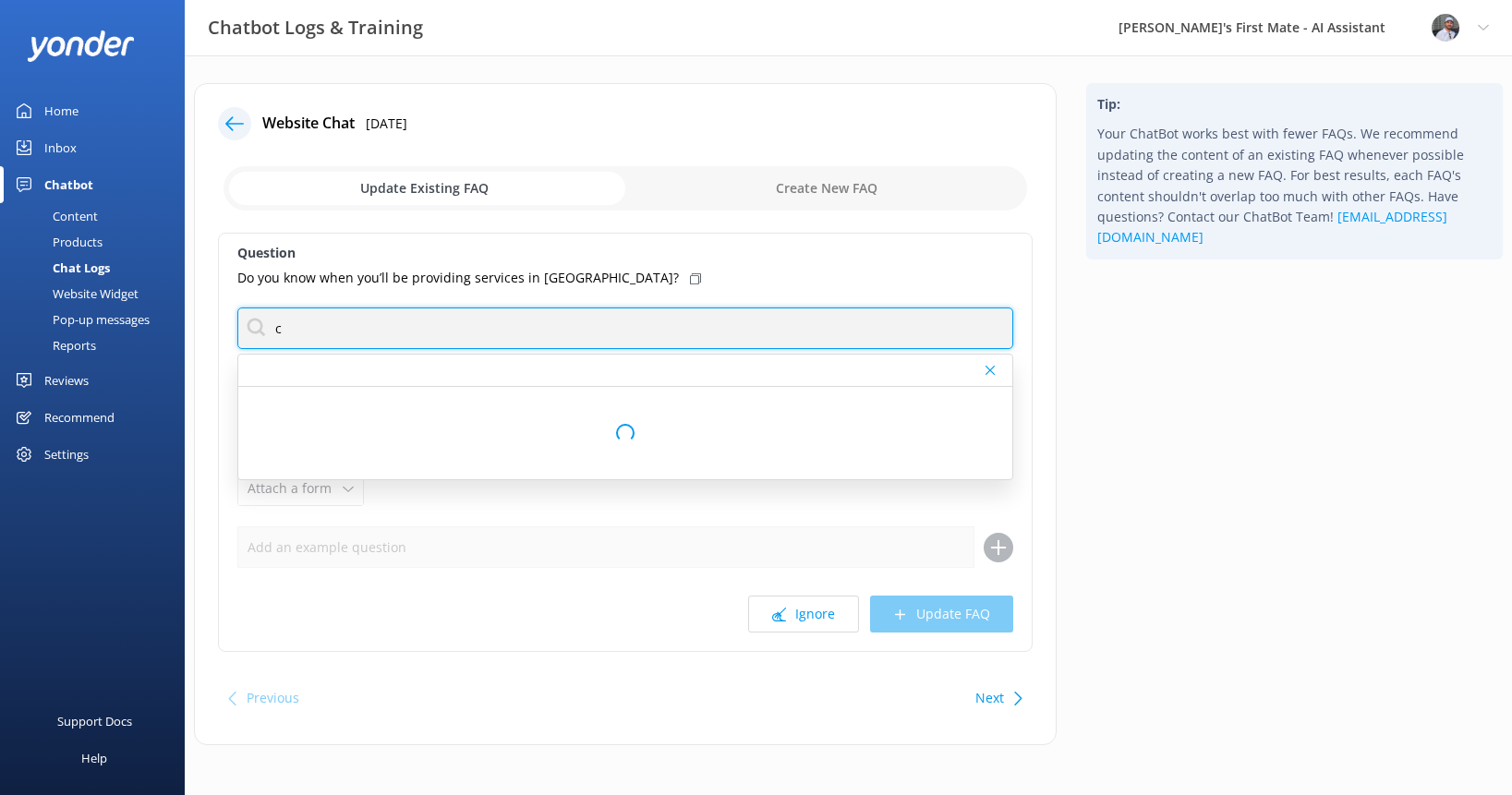 type 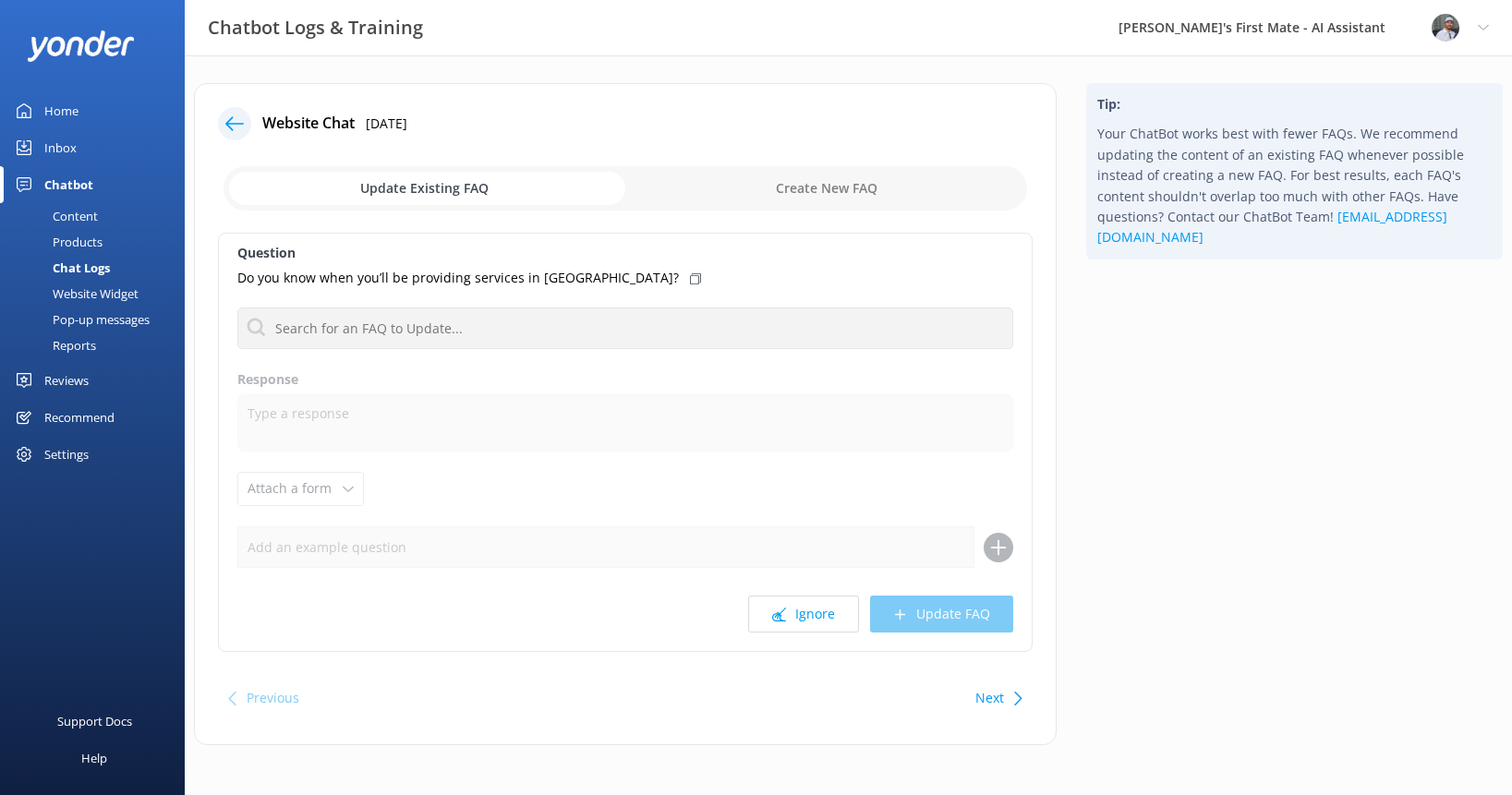 click 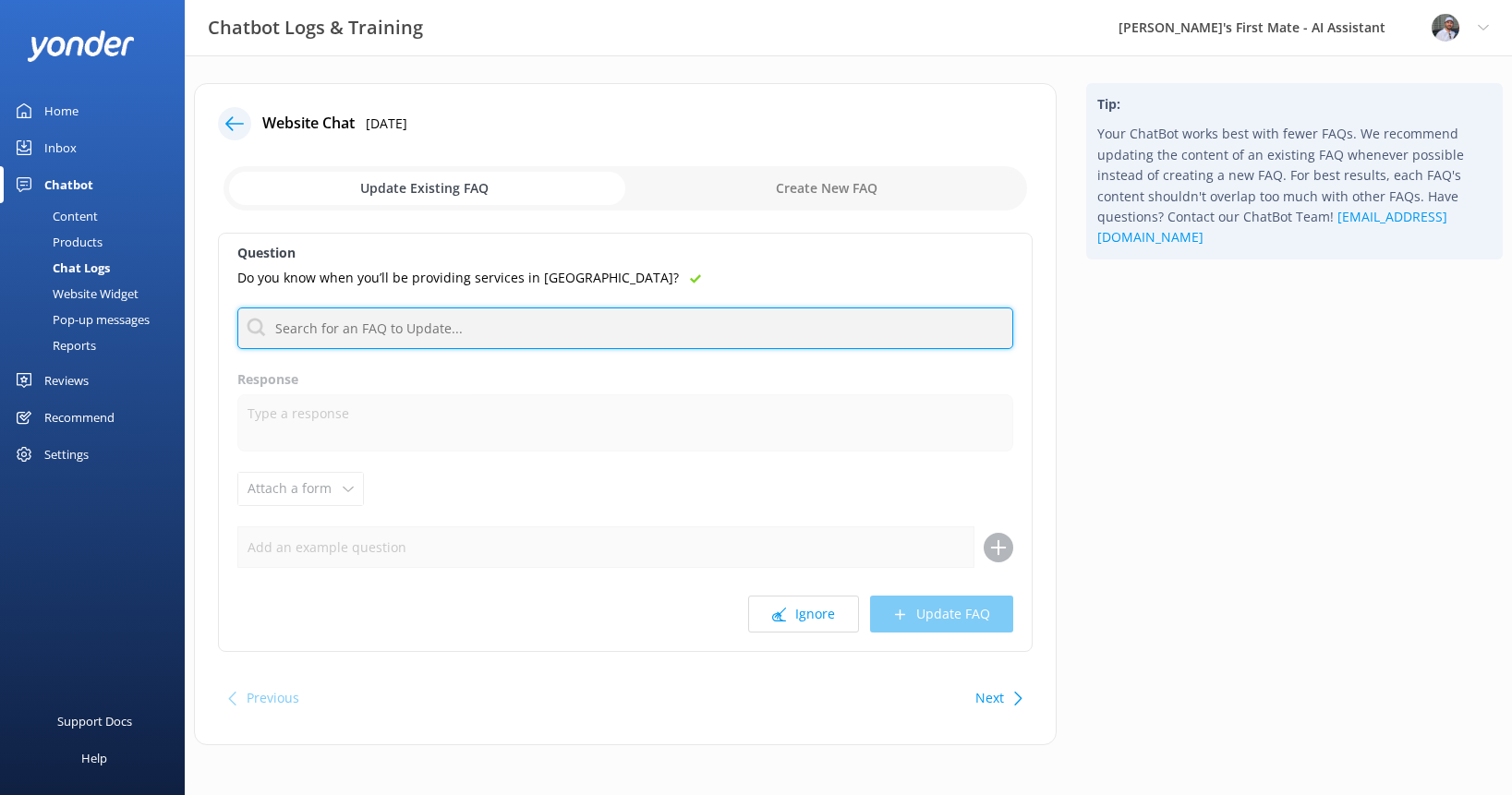 click at bounding box center (625, 328) 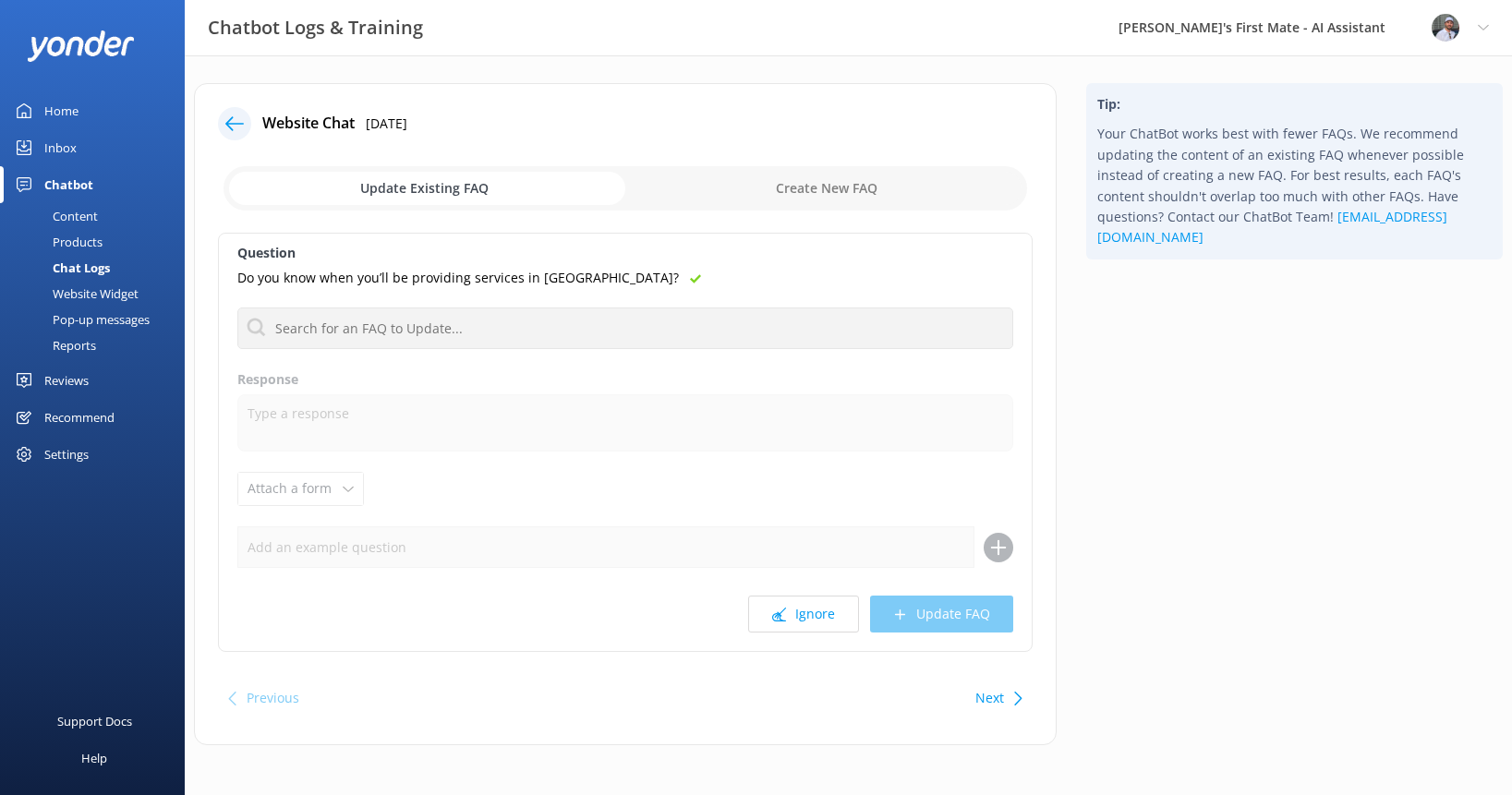click at bounding box center [625, 188] 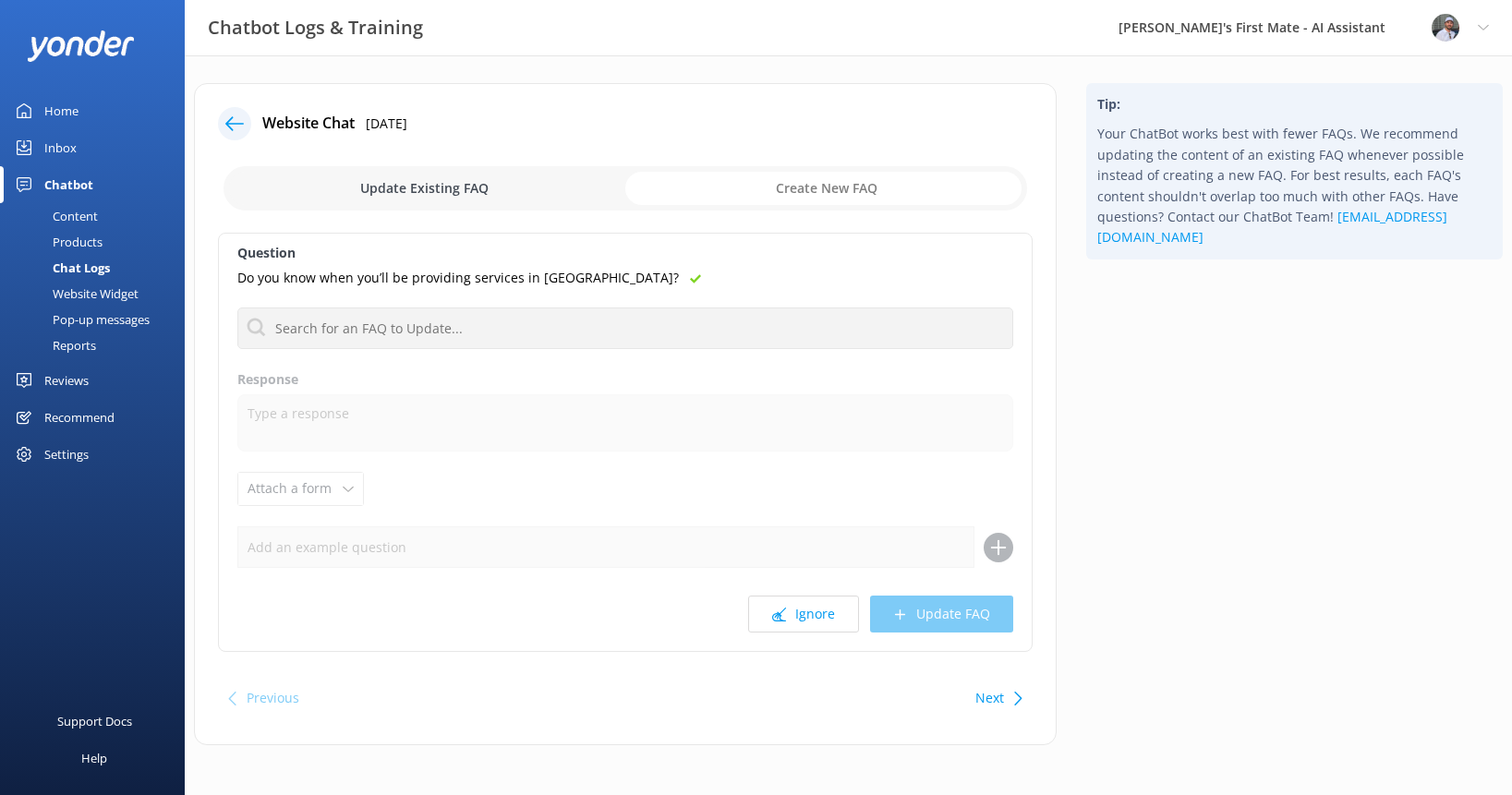 checkbox on "true" 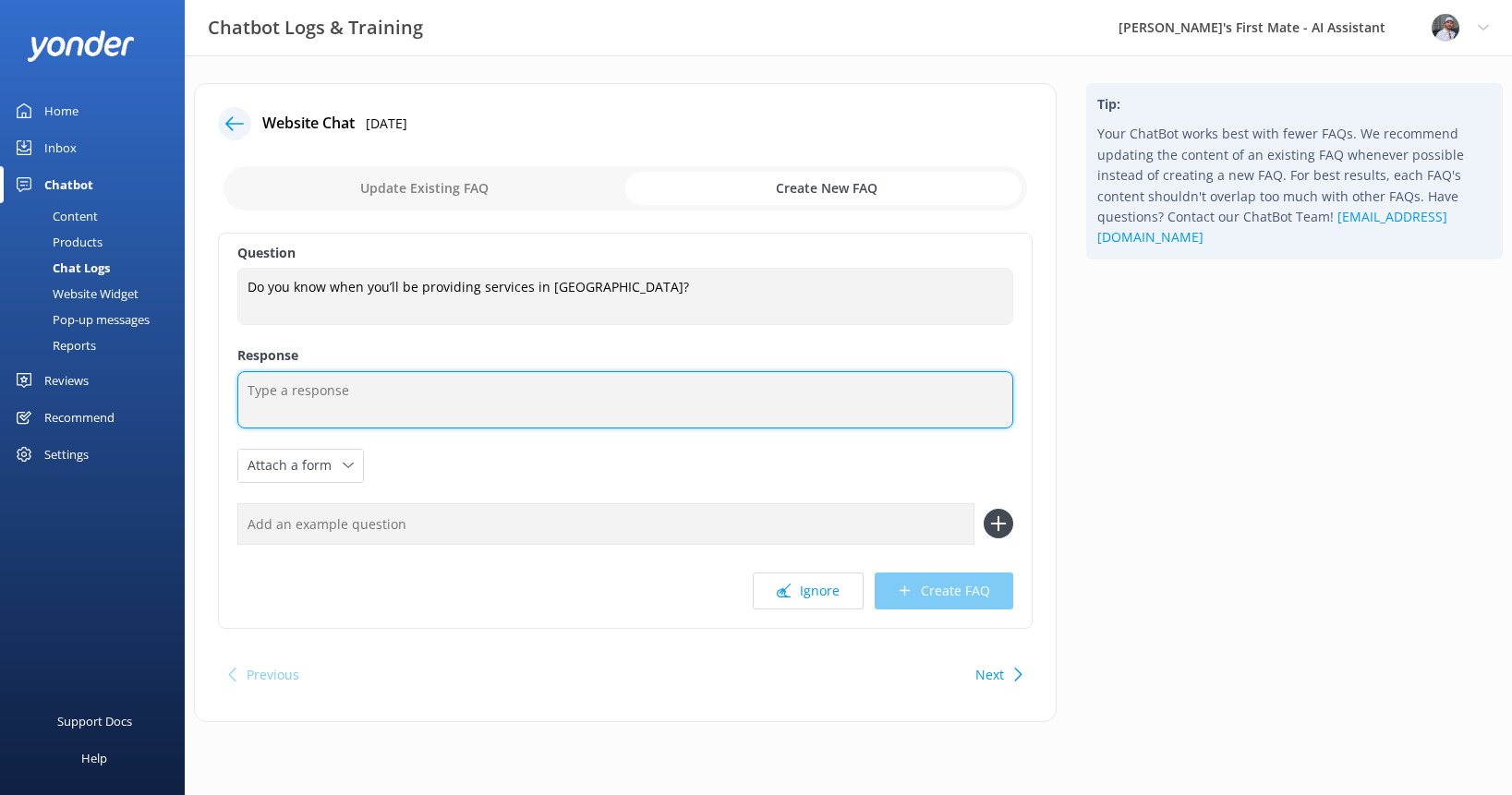 click at bounding box center [625, 400] 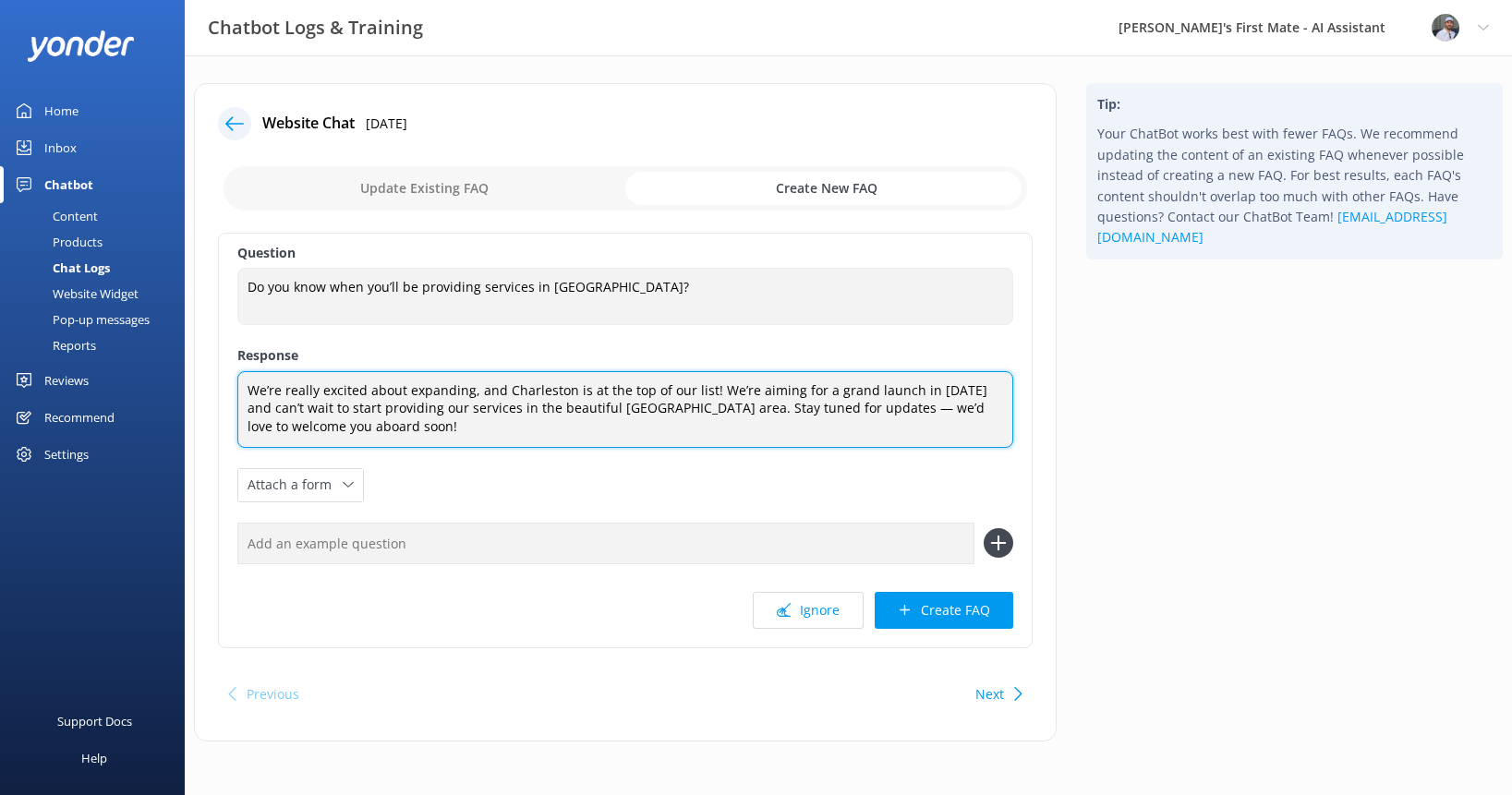 click on "We’re really excited about expanding, and Charleston is at the top of our list! We’re aiming for a grand launch in [DATE] and can’t wait to start providing our services in the beautiful [GEOGRAPHIC_DATA] area. Stay tuned for updates — we’d love to welcome you aboard soon!" at bounding box center (625, 409) 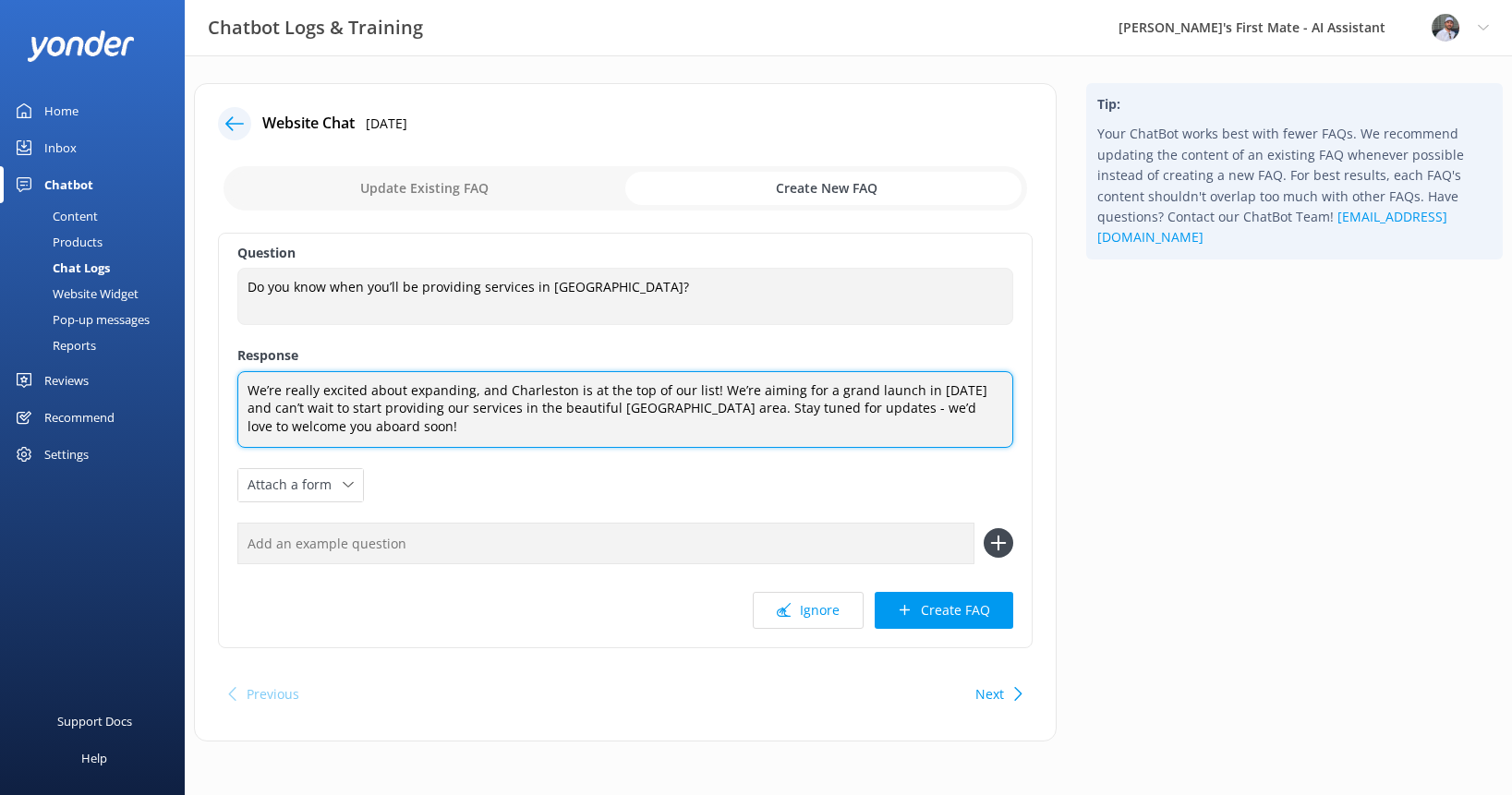 type on "We’re really excited about expanding, and Charleston is at the top of our list! We’re aiming for a grand launch in [DATE] and can’t wait to start providing our services in the beautiful [GEOGRAPHIC_DATA] area. Stay tuned for updates - we’d love to welcome you aboard soon!" 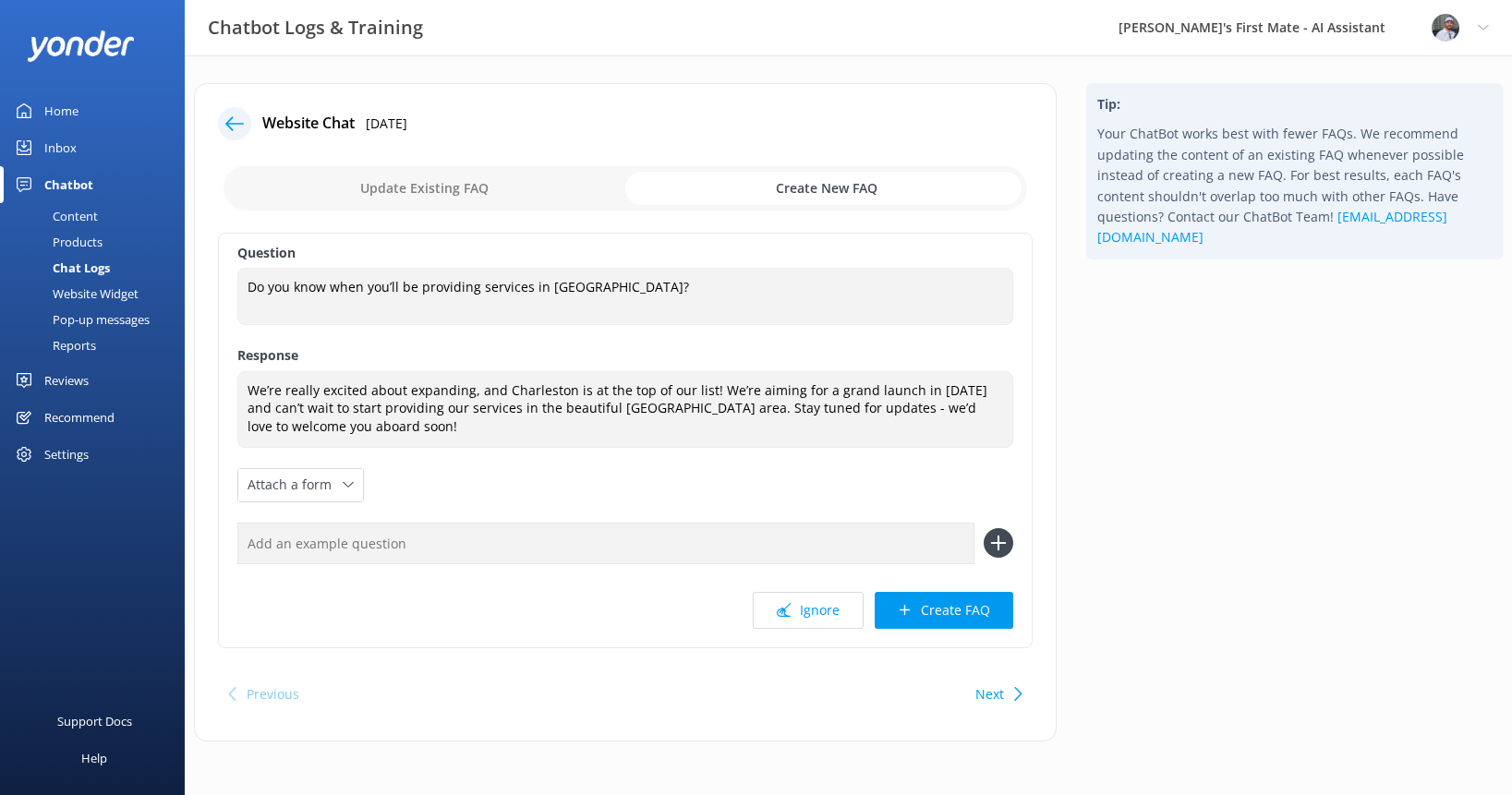 click at bounding box center [606, 543] 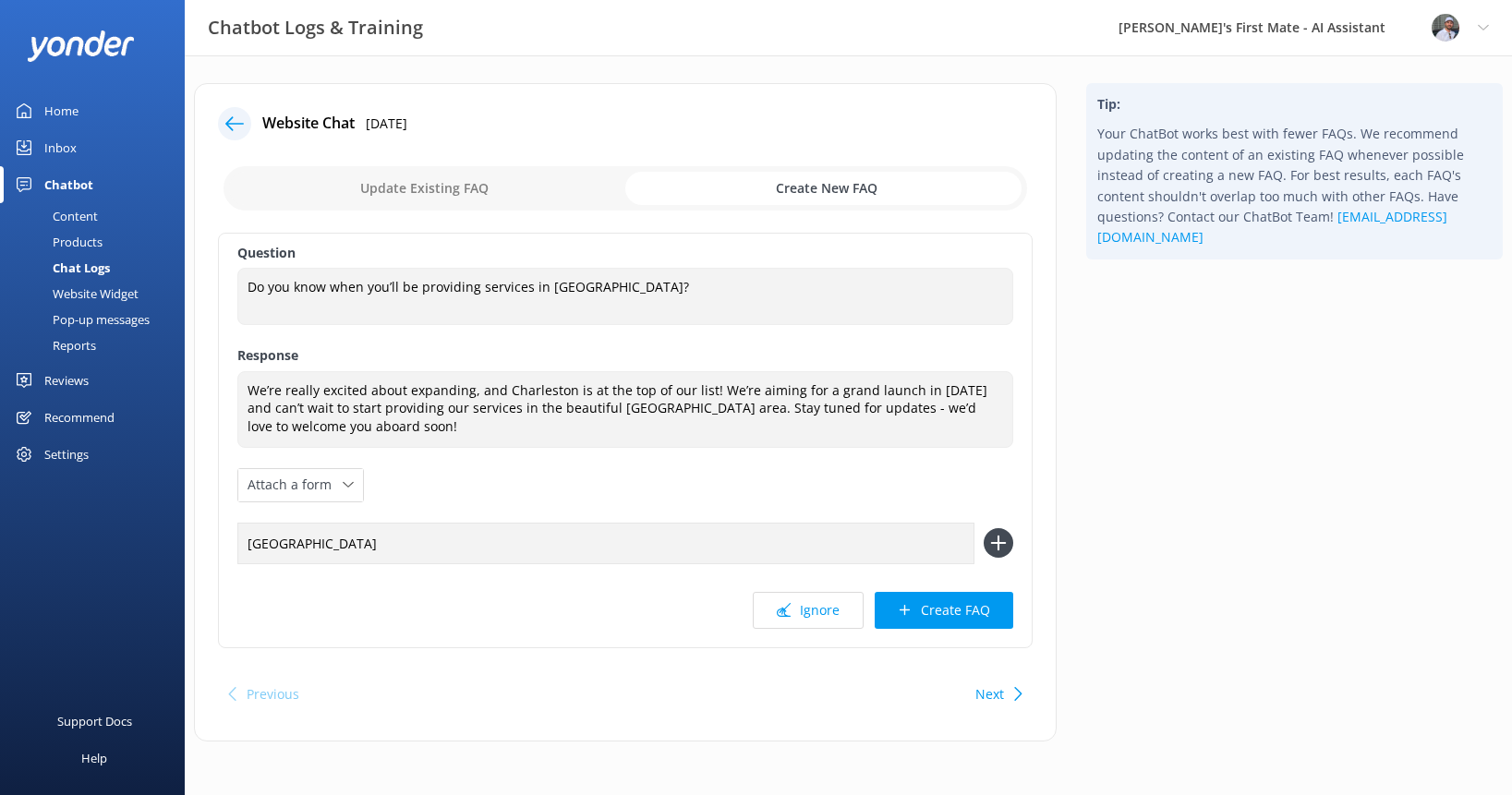 type on "[GEOGRAPHIC_DATA]" 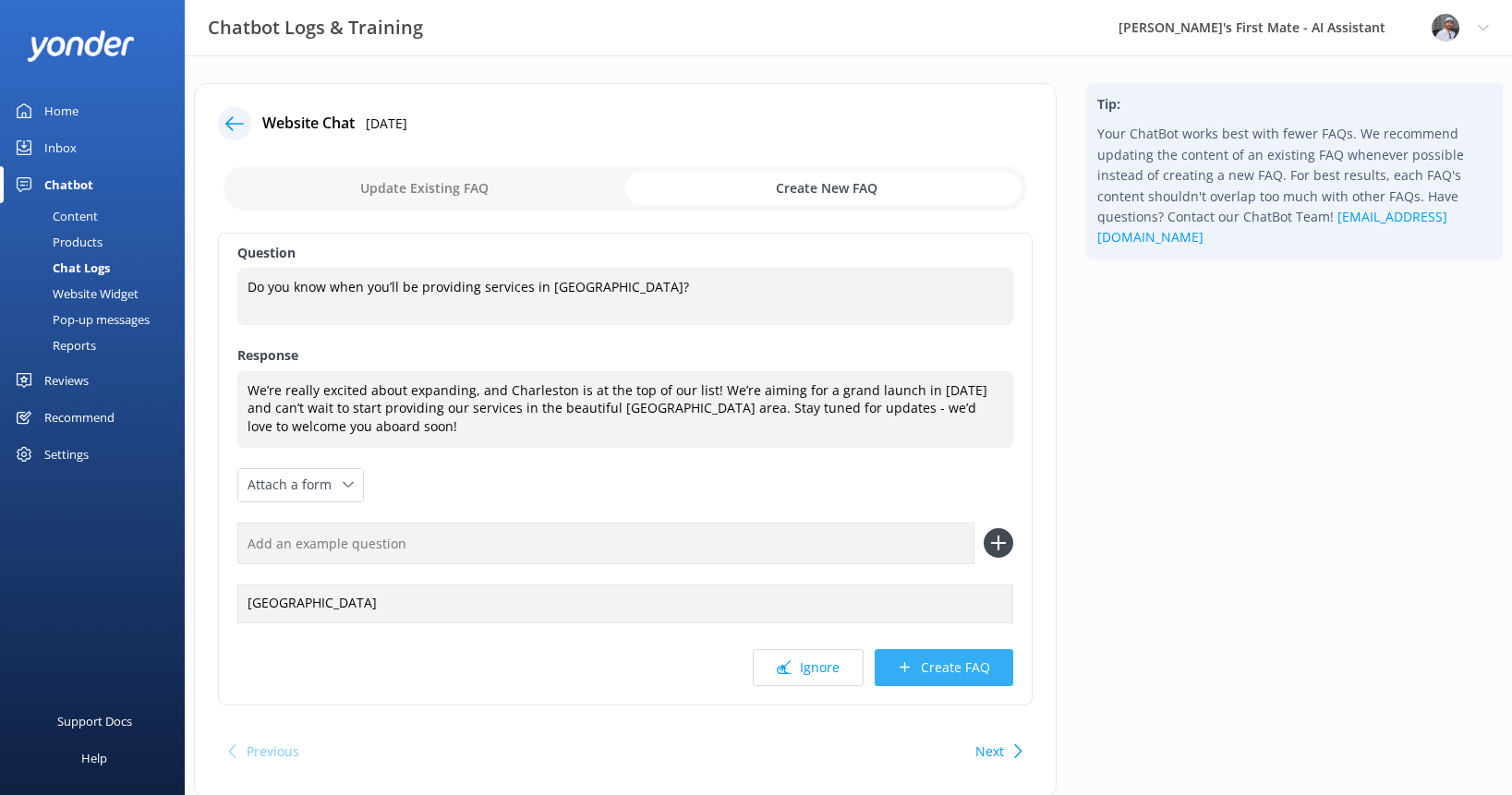 click on "Create FAQ" at bounding box center (944, 668) 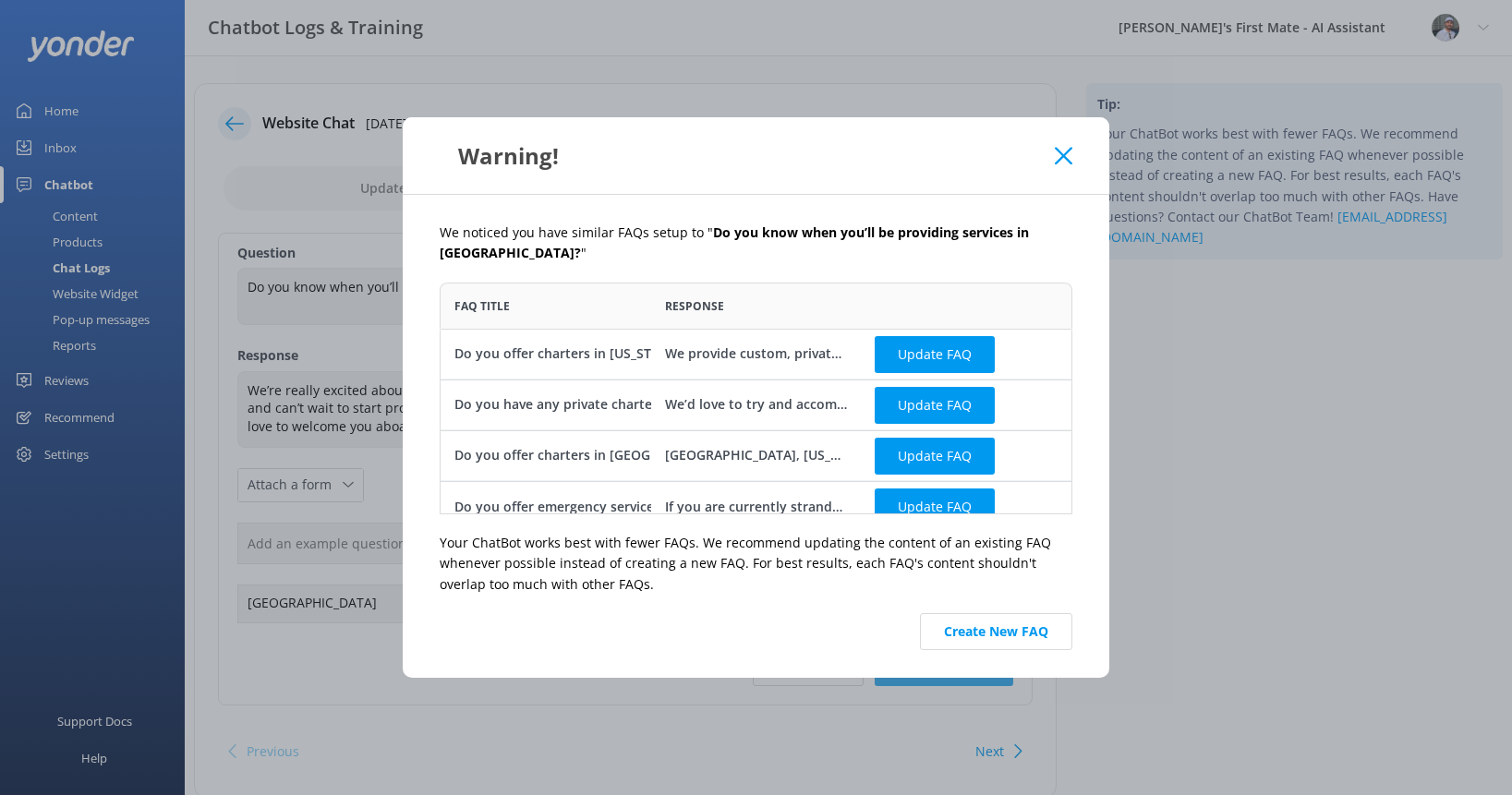 scroll, scrollTop: 1, scrollLeft: 1, axis: both 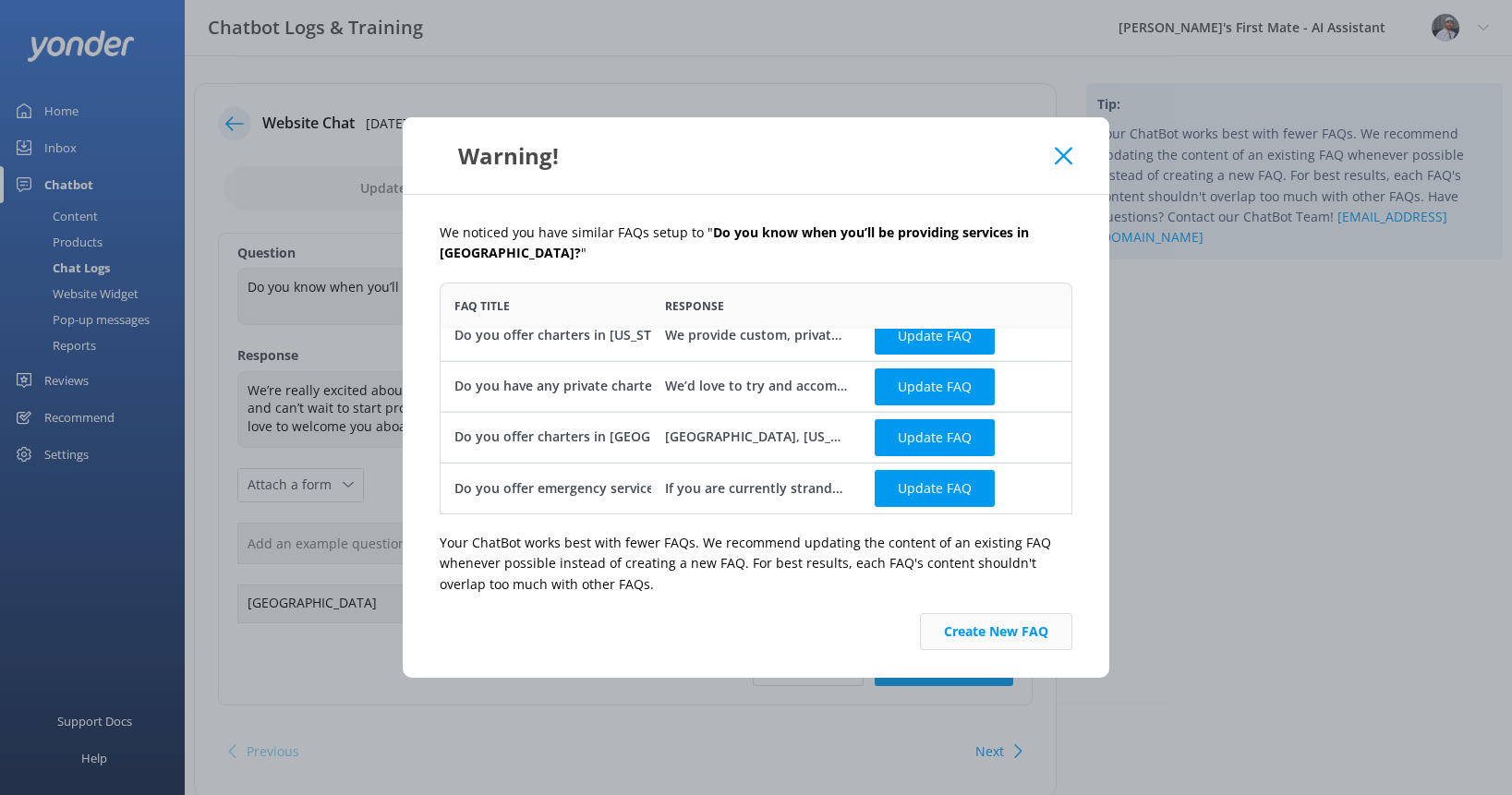 click on "Create New FAQ" at bounding box center [996, 632] 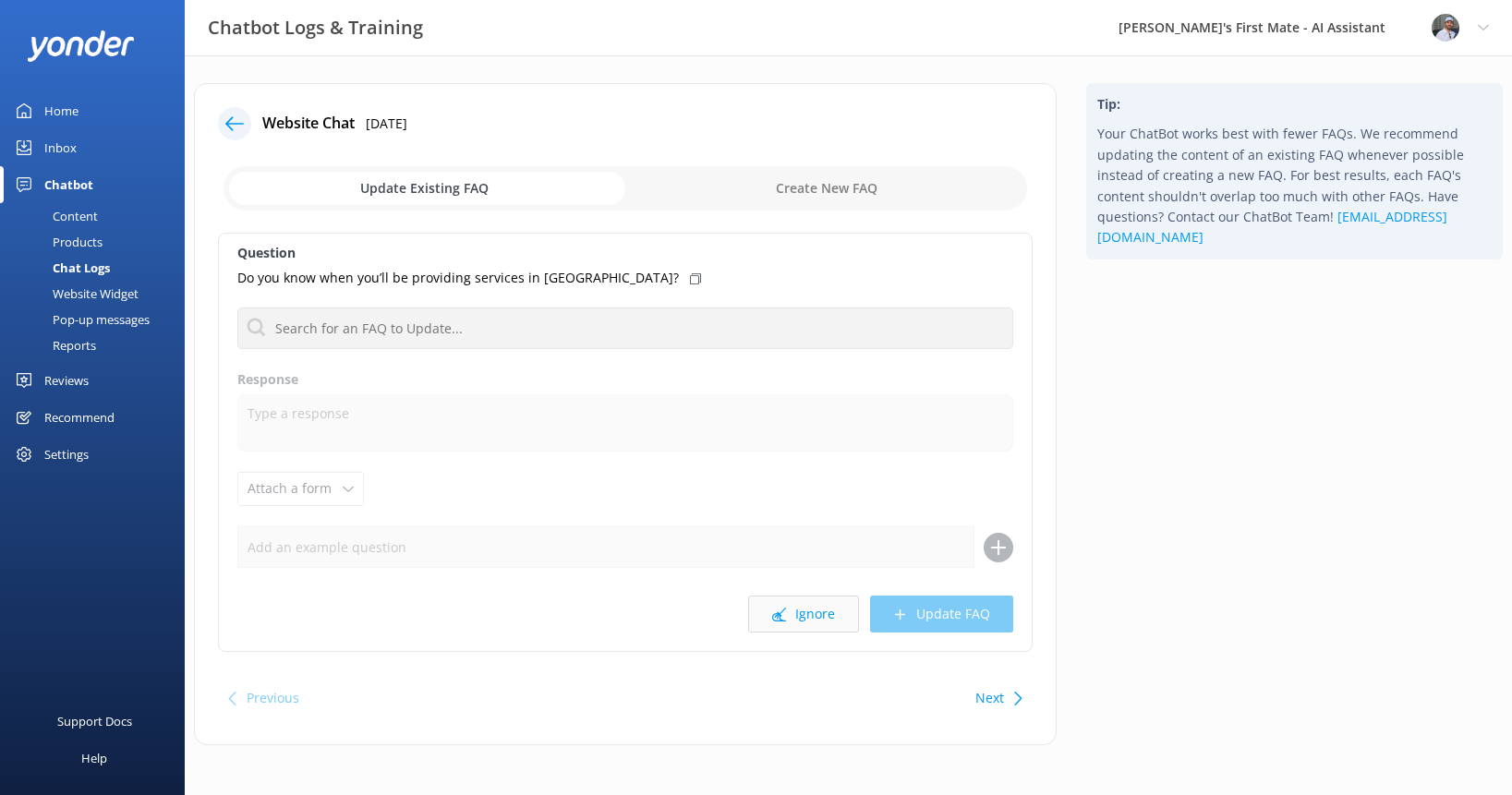 click on "Ignore" at bounding box center (804, 614) 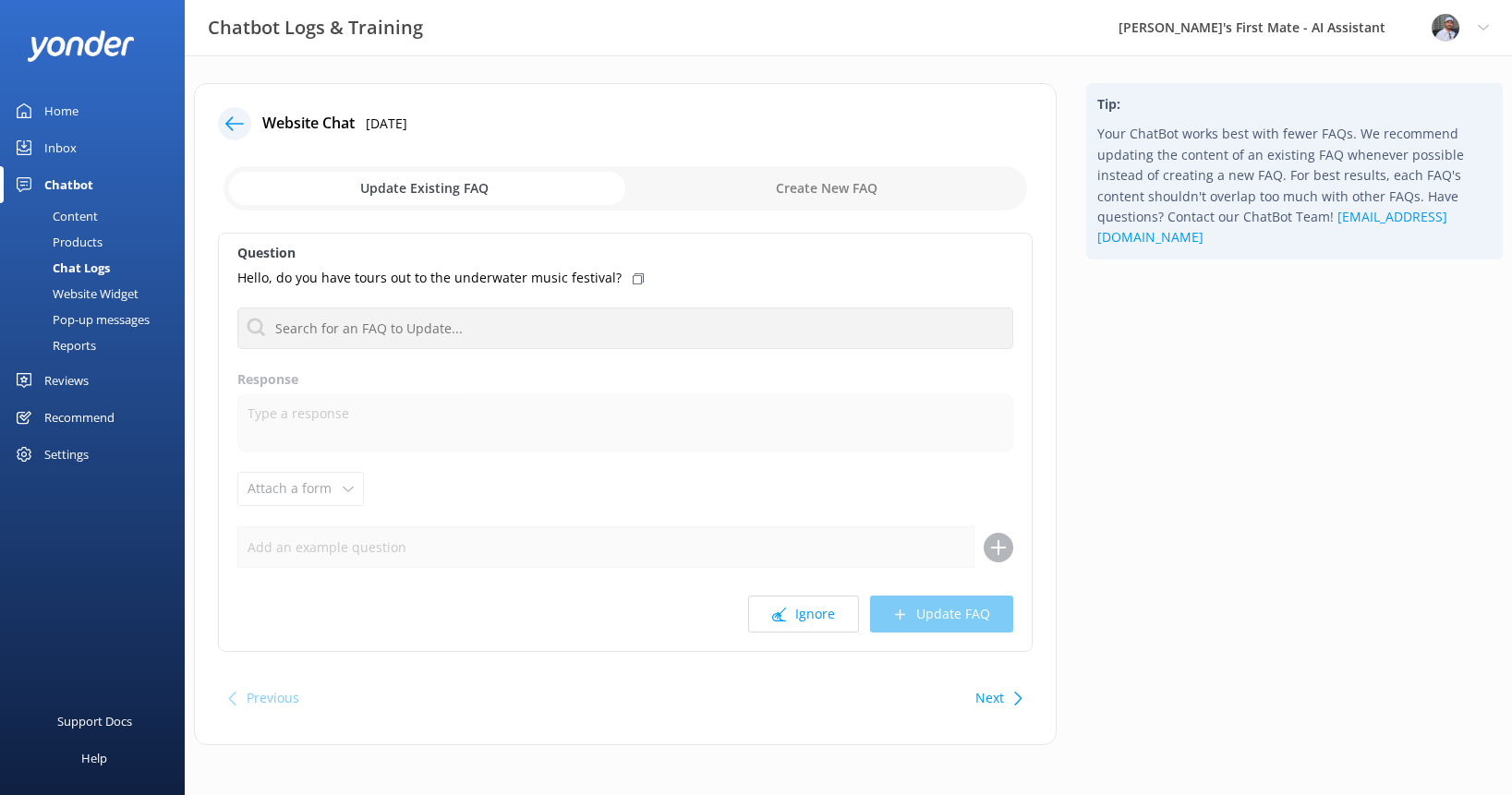 click on "Ignore" at bounding box center [804, 614] 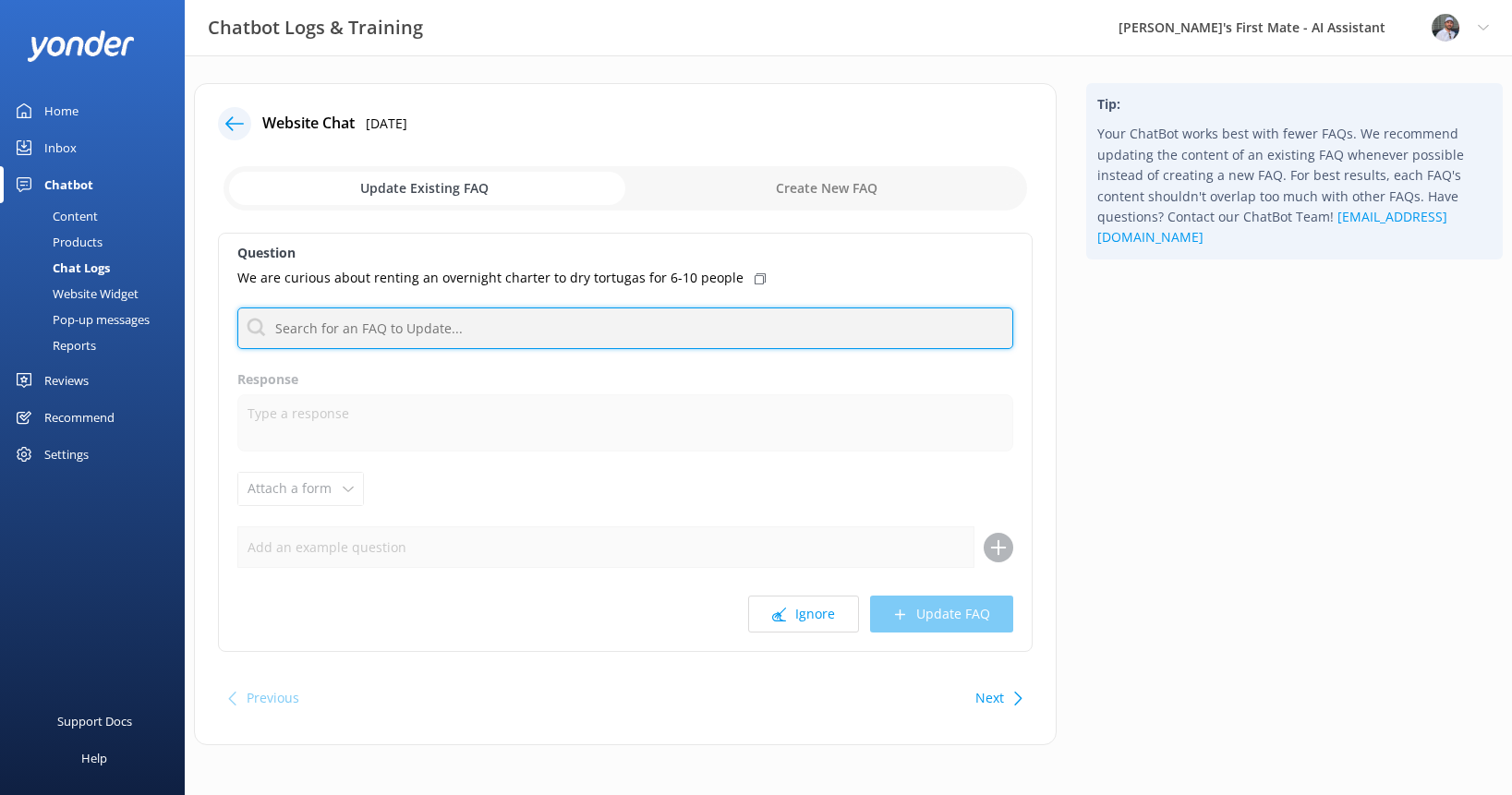 click at bounding box center (625, 328) 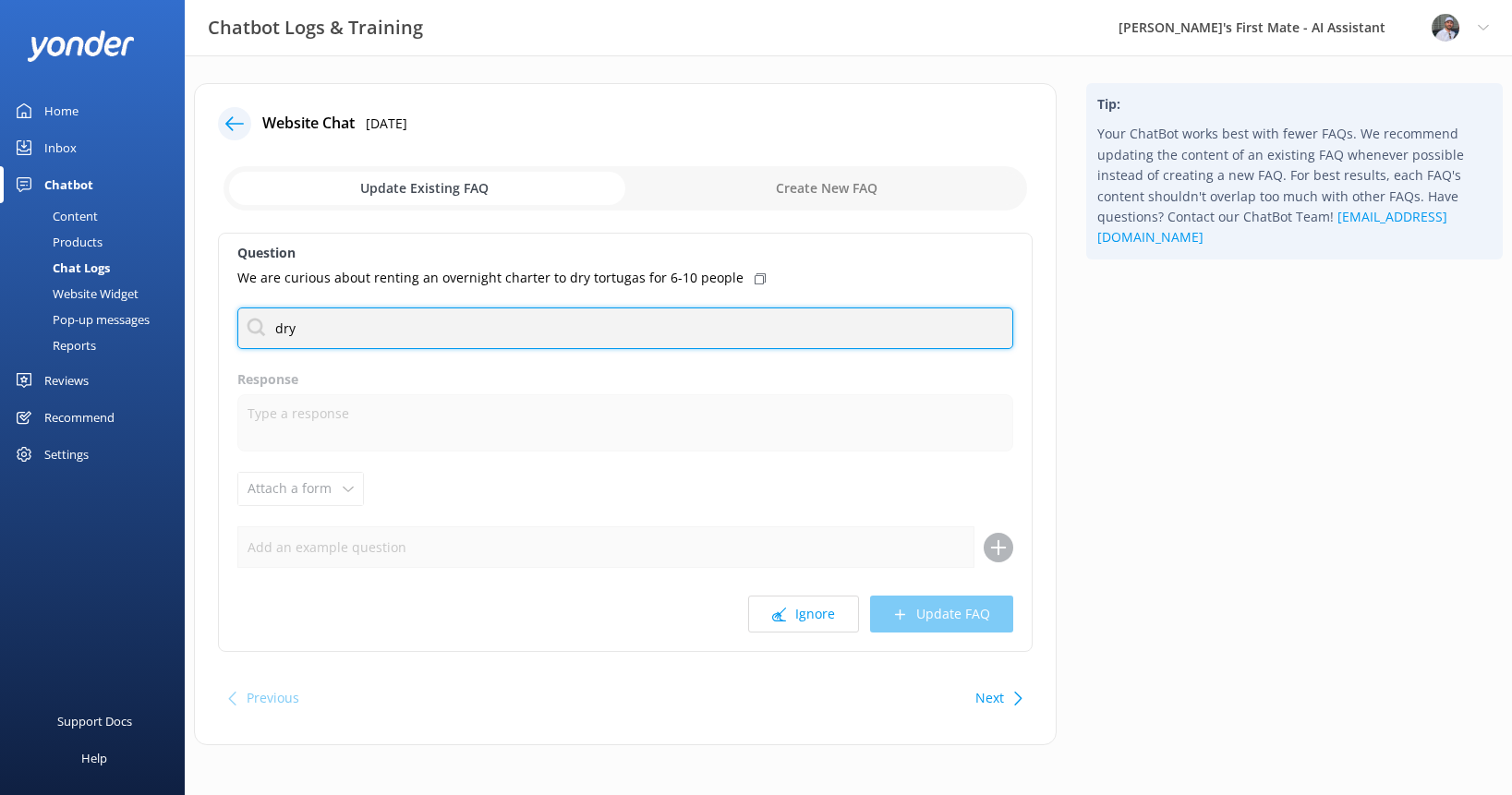 type on "dry tortugas" 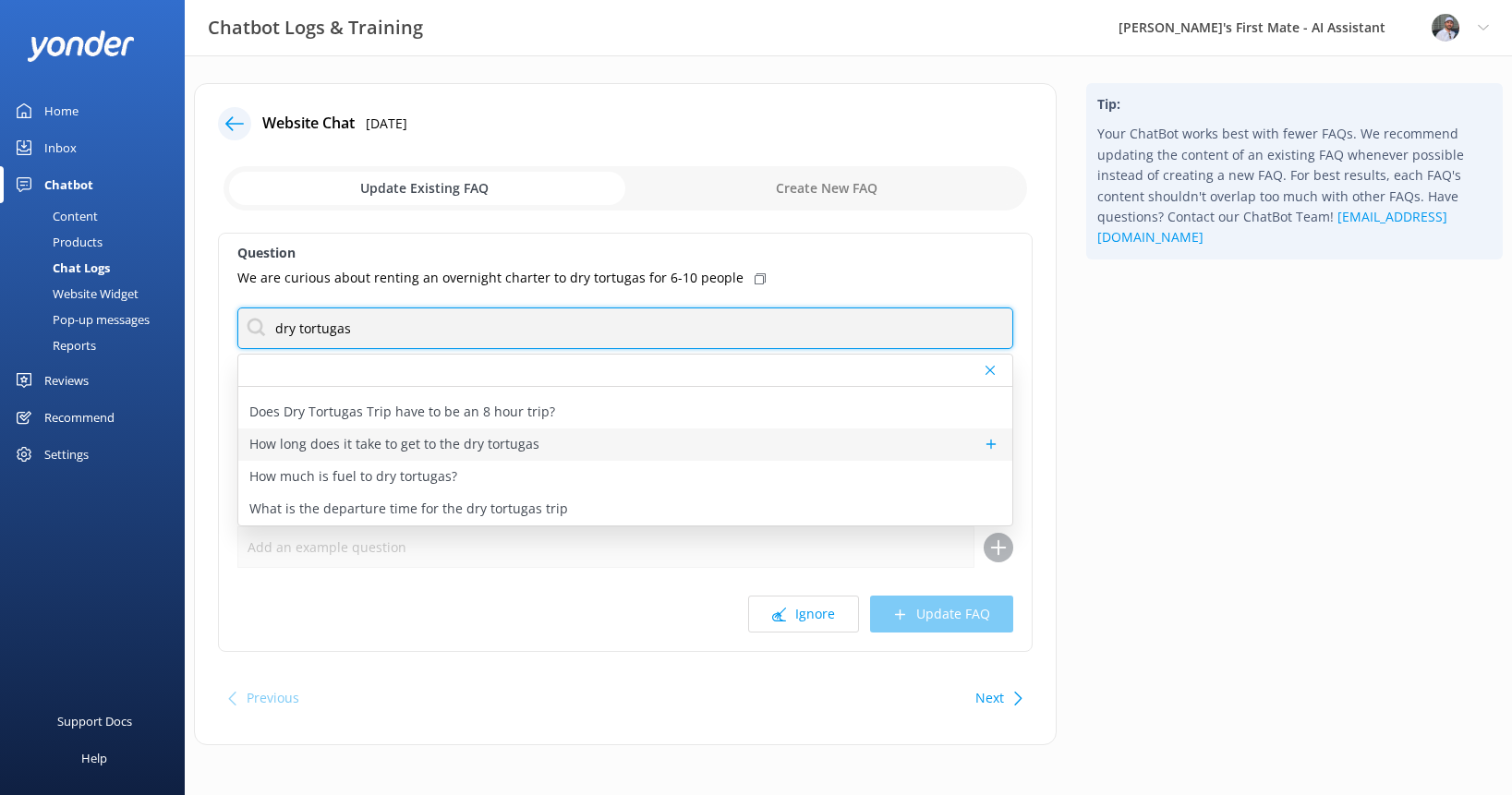 scroll, scrollTop: 0, scrollLeft: 0, axis: both 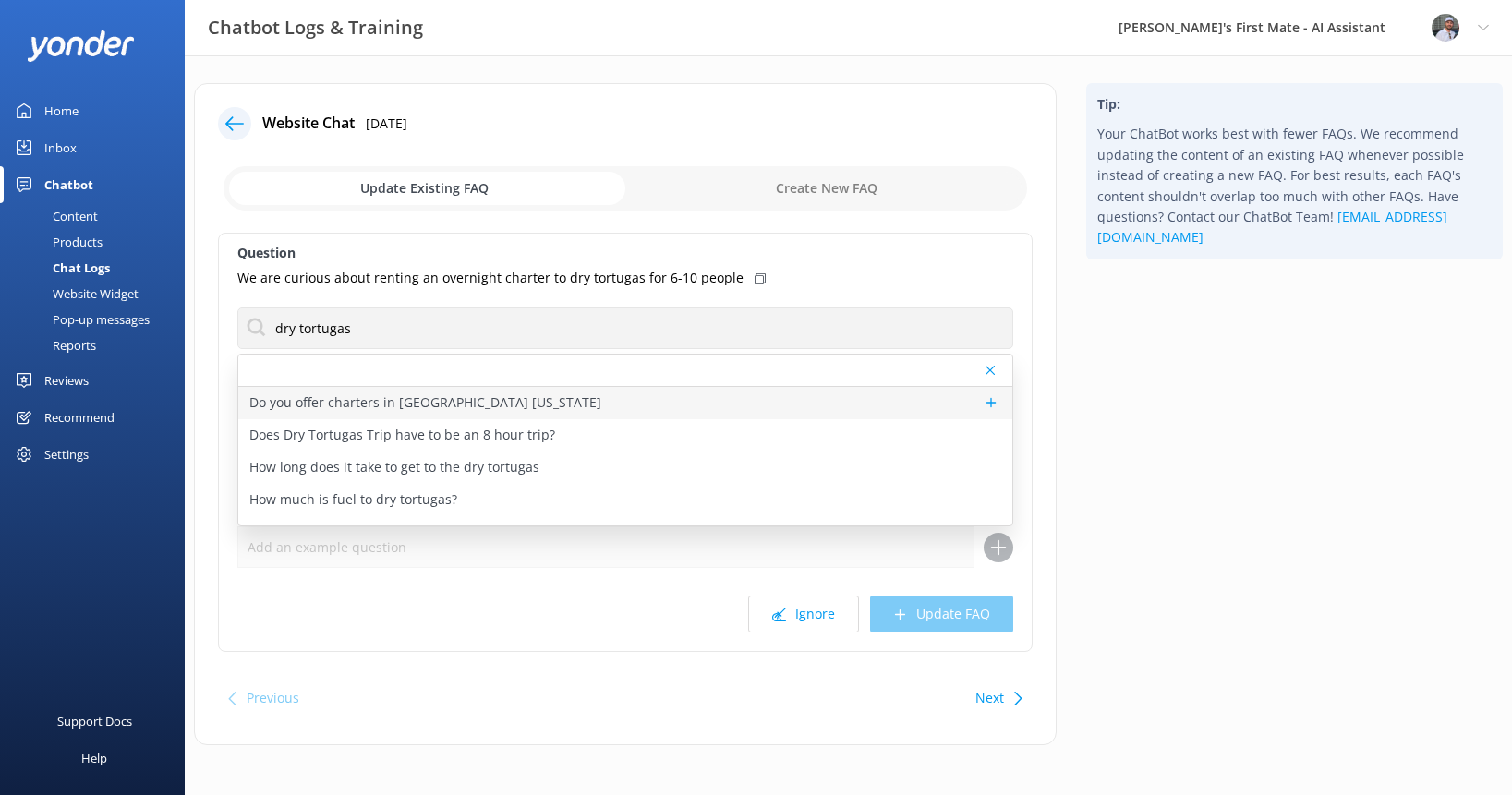 click on "Do you offer charters in [GEOGRAPHIC_DATA] [US_STATE]" at bounding box center [425, 403] 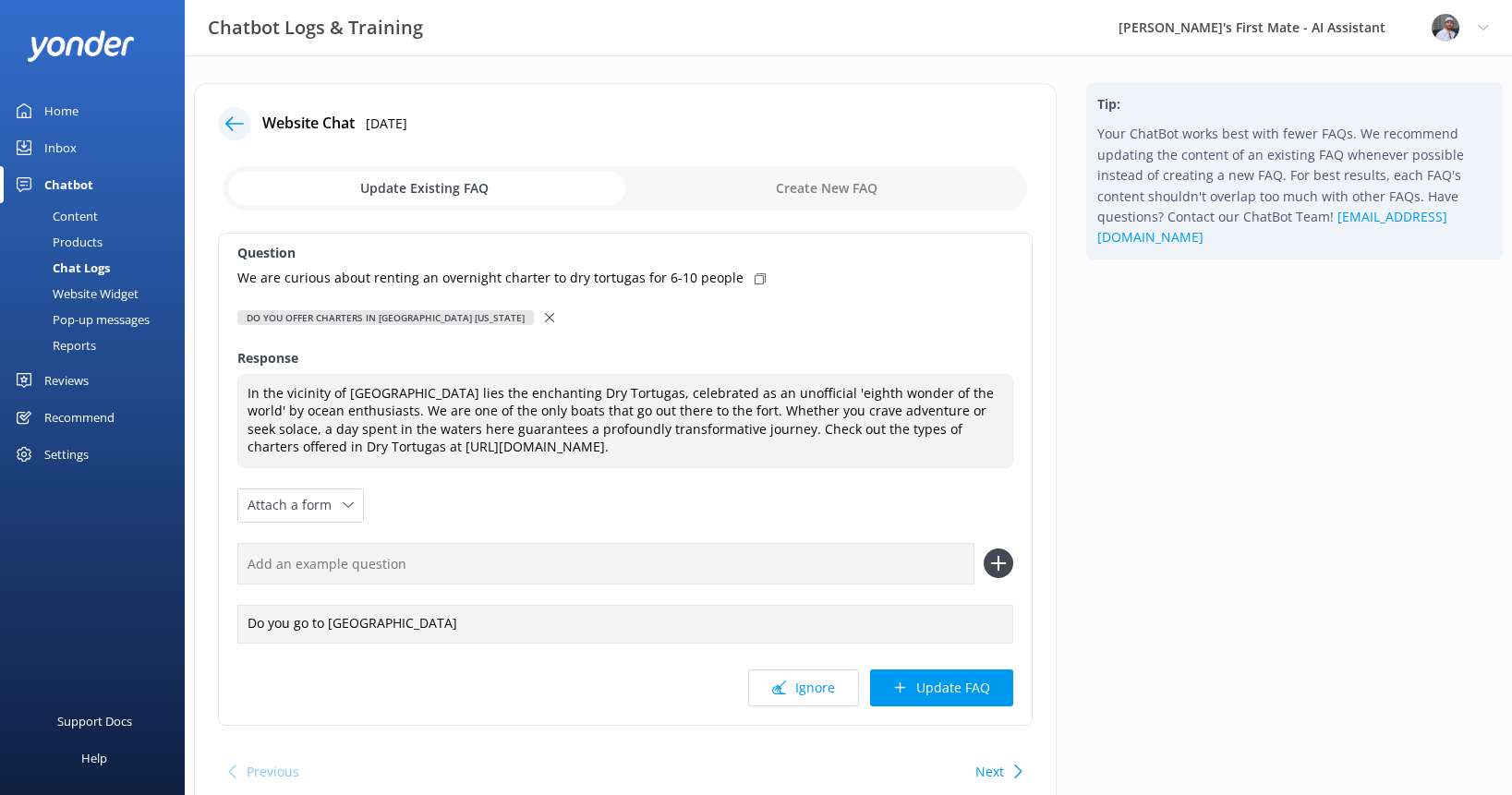 scroll, scrollTop: 25, scrollLeft: 0, axis: vertical 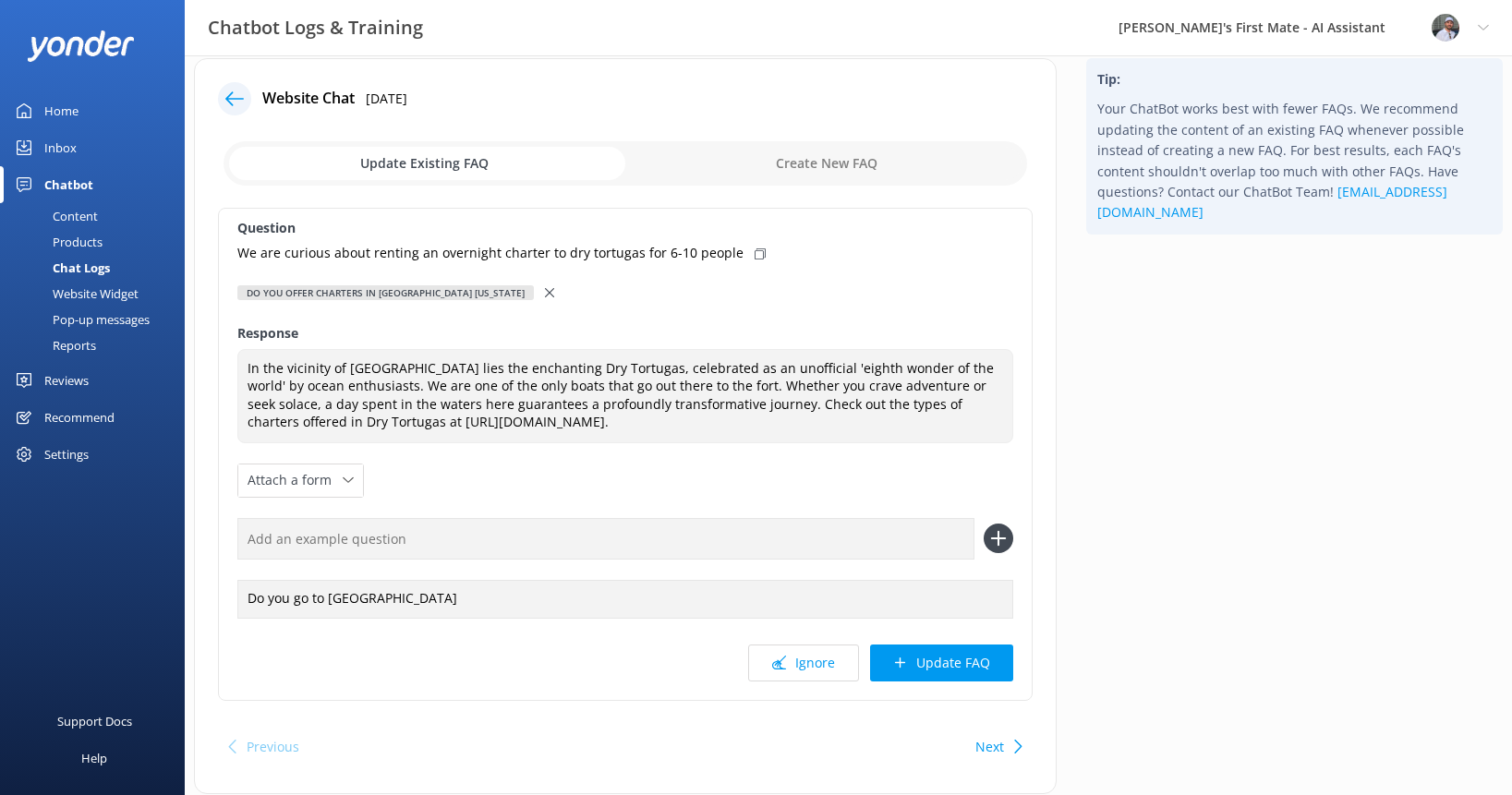 click on "Question We are curious about renting an overnight charter to dry tortugas for 6-10 people  Do you offer charters in [GEOGRAPHIC_DATA][US_STATE] Do you offer charters in [GEOGRAPHIC_DATA] [US_STATE] Does Dry Tortugas Trip have to be an 8 hour trip? How long does it take to get to the dry tortugas How much is fuel to dry tortugas? What is the departure time for the dry tortugas trip Response In the vicinity of [GEOGRAPHIC_DATA] lies the enchanting Dry Tortugas, celebrated as an unofficial 'eighth wonder of the world' by ocean enthusiasts. We are one of the only boats that go out there to the fort. Whether you crave adventure or seek solace, a day spent in the waters here guarantees a profoundly transformative journey. Check out the types of charters offered in Dry Tortugas at [URL][DOMAIN_NAME]. Attach a form Leave contact details Check availability Do you go to [GEOGRAPHIC_DATA] Ignore Update FAQ" at bounding box center [625, 454] 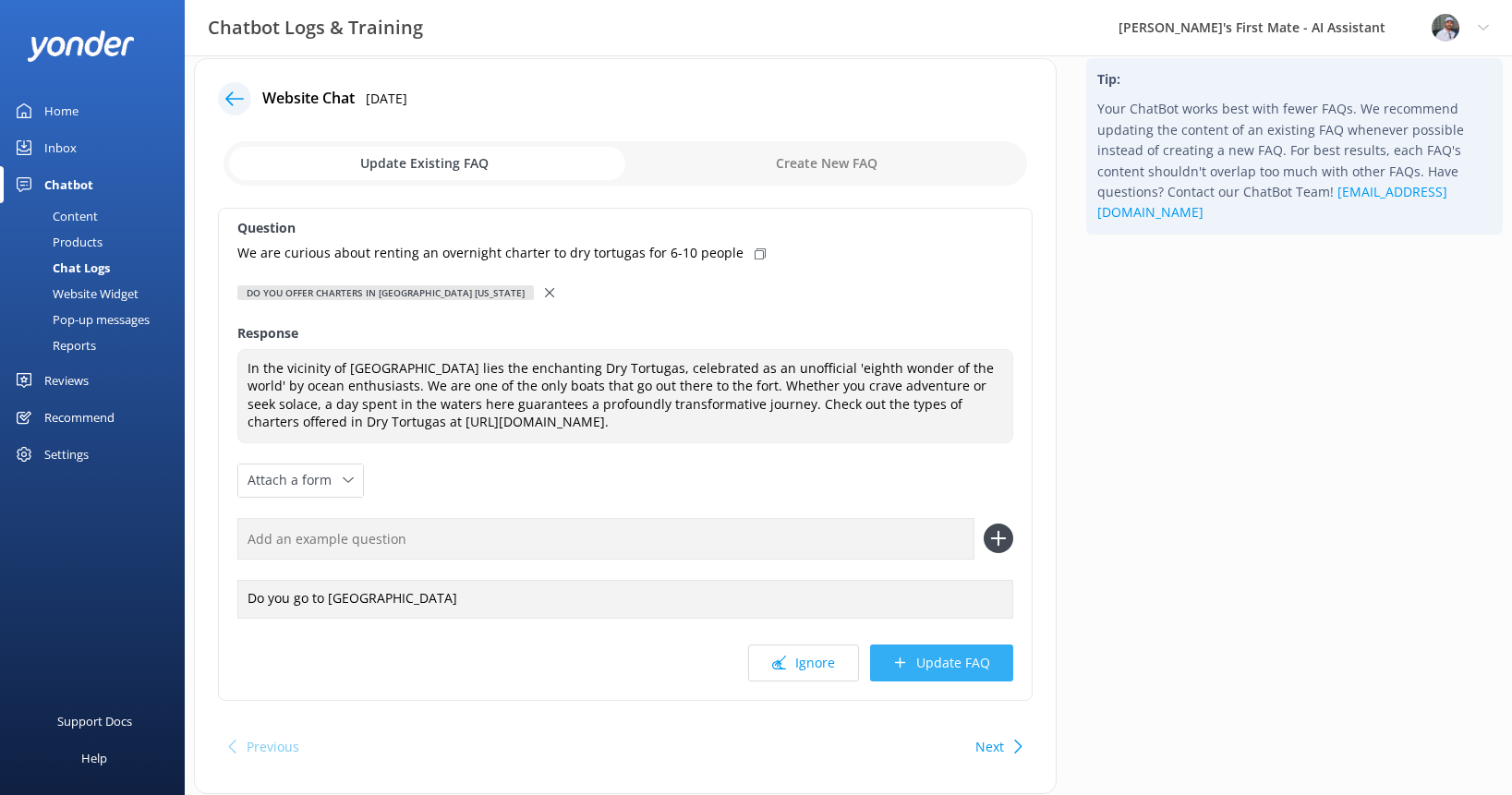 click on "Update FAQ" at bounding box center (941, 663) 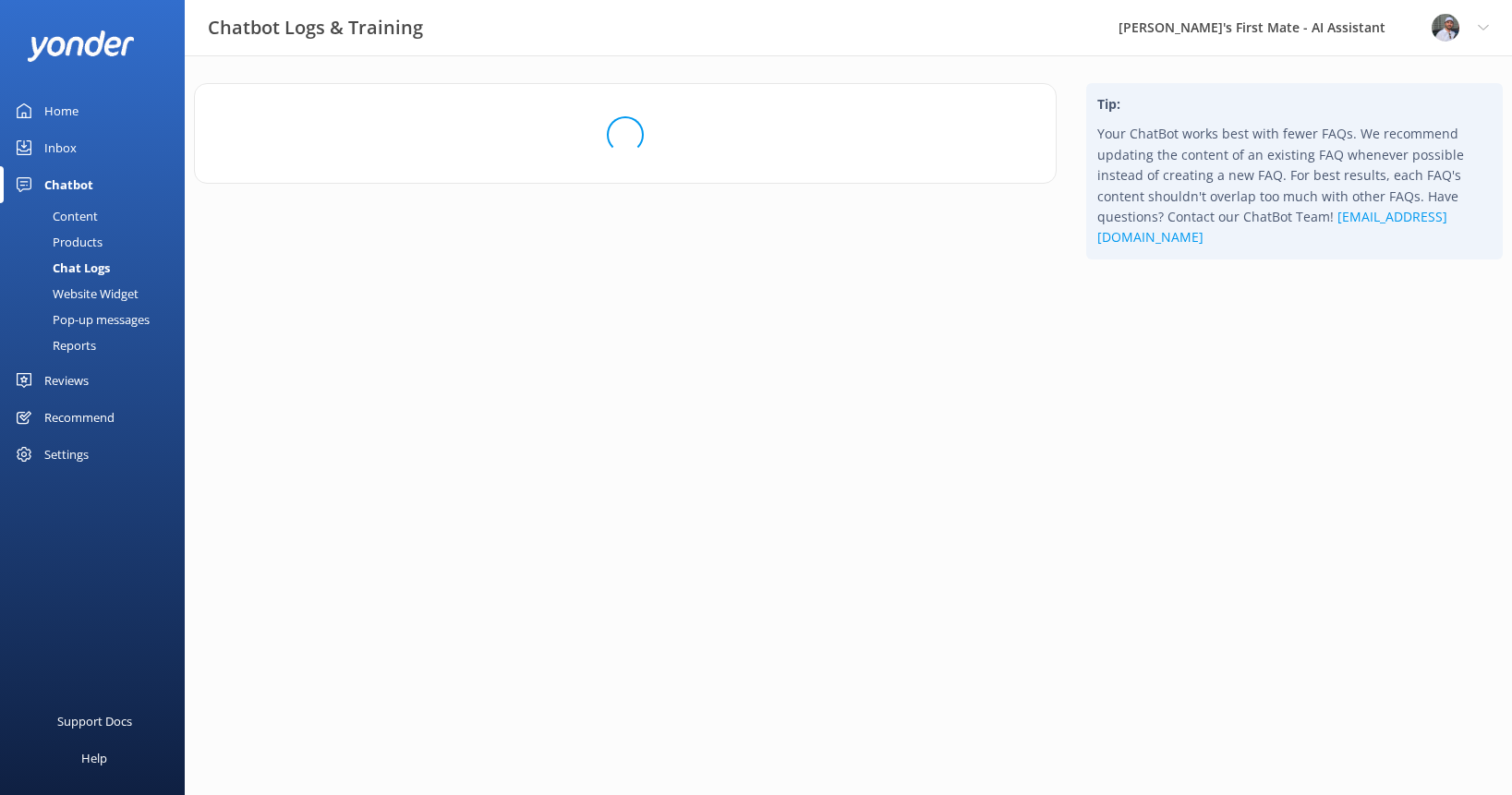 scroll, scrollTop: 0, scrollLeft: 0, axis: both 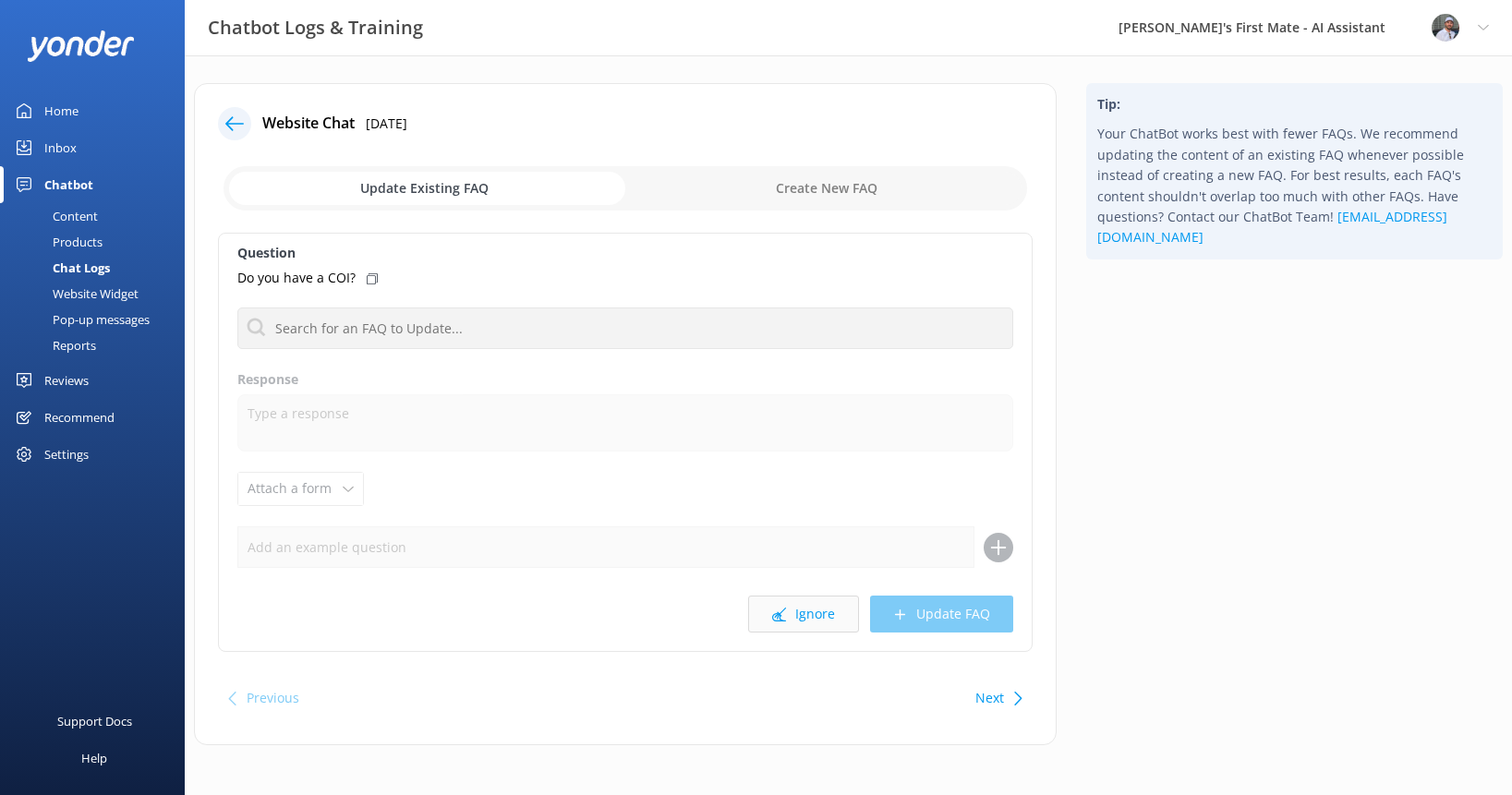 click on "Ignore" at bounding box center (804, 614) 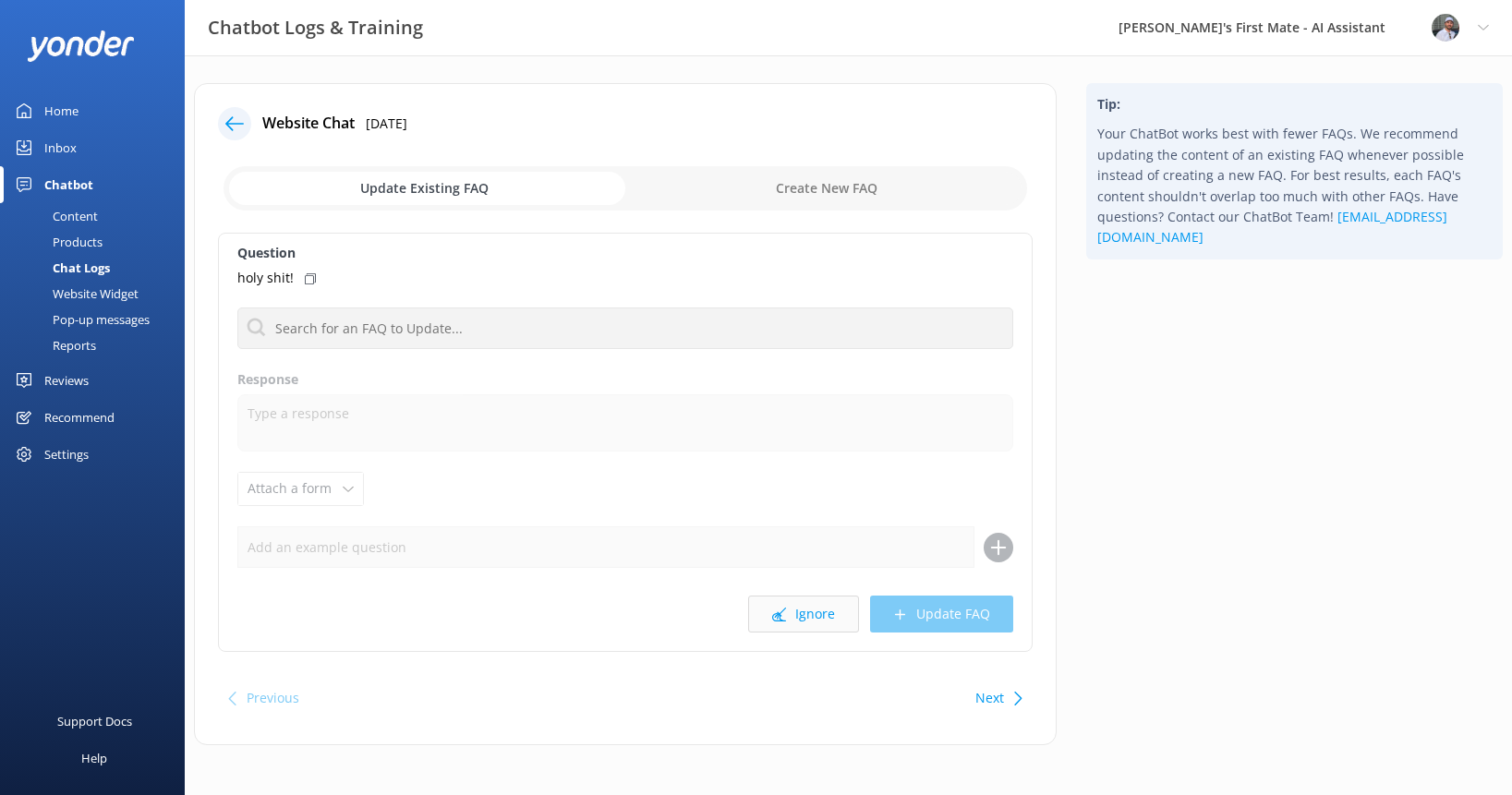 click on "Ignore" at bounding box center (804, 614) 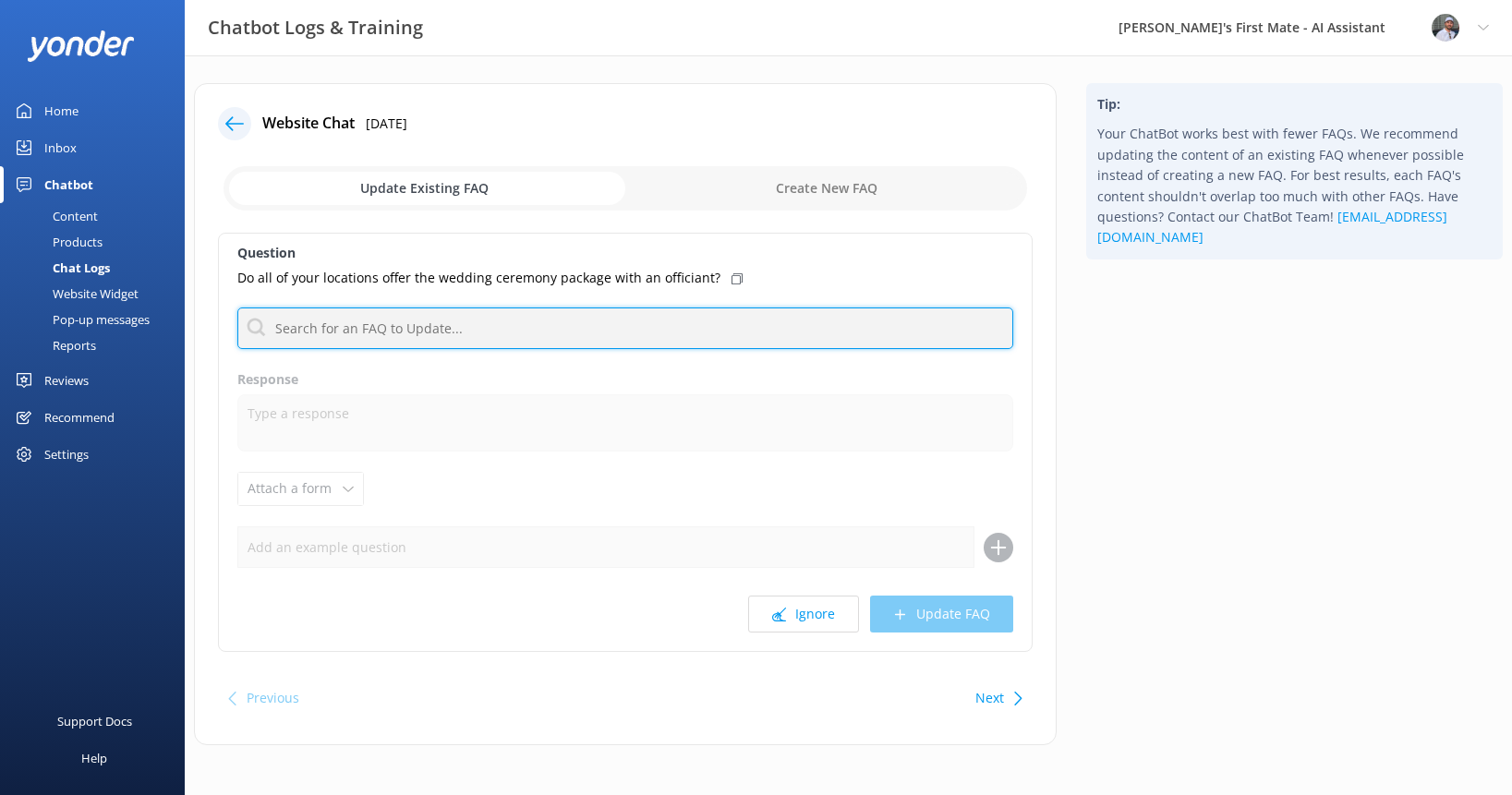 click at bounding box center (625, 328) 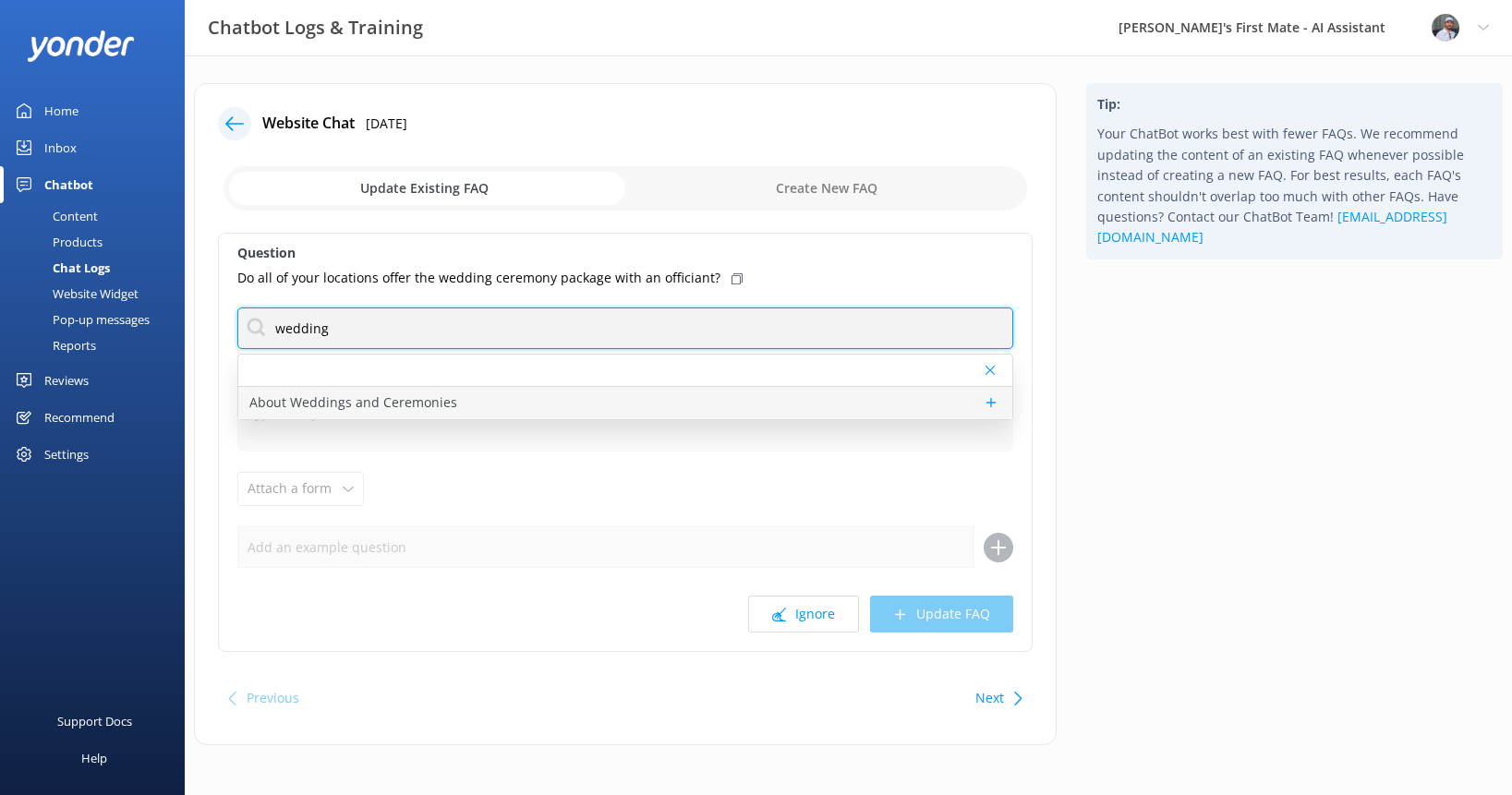type on "wedding" 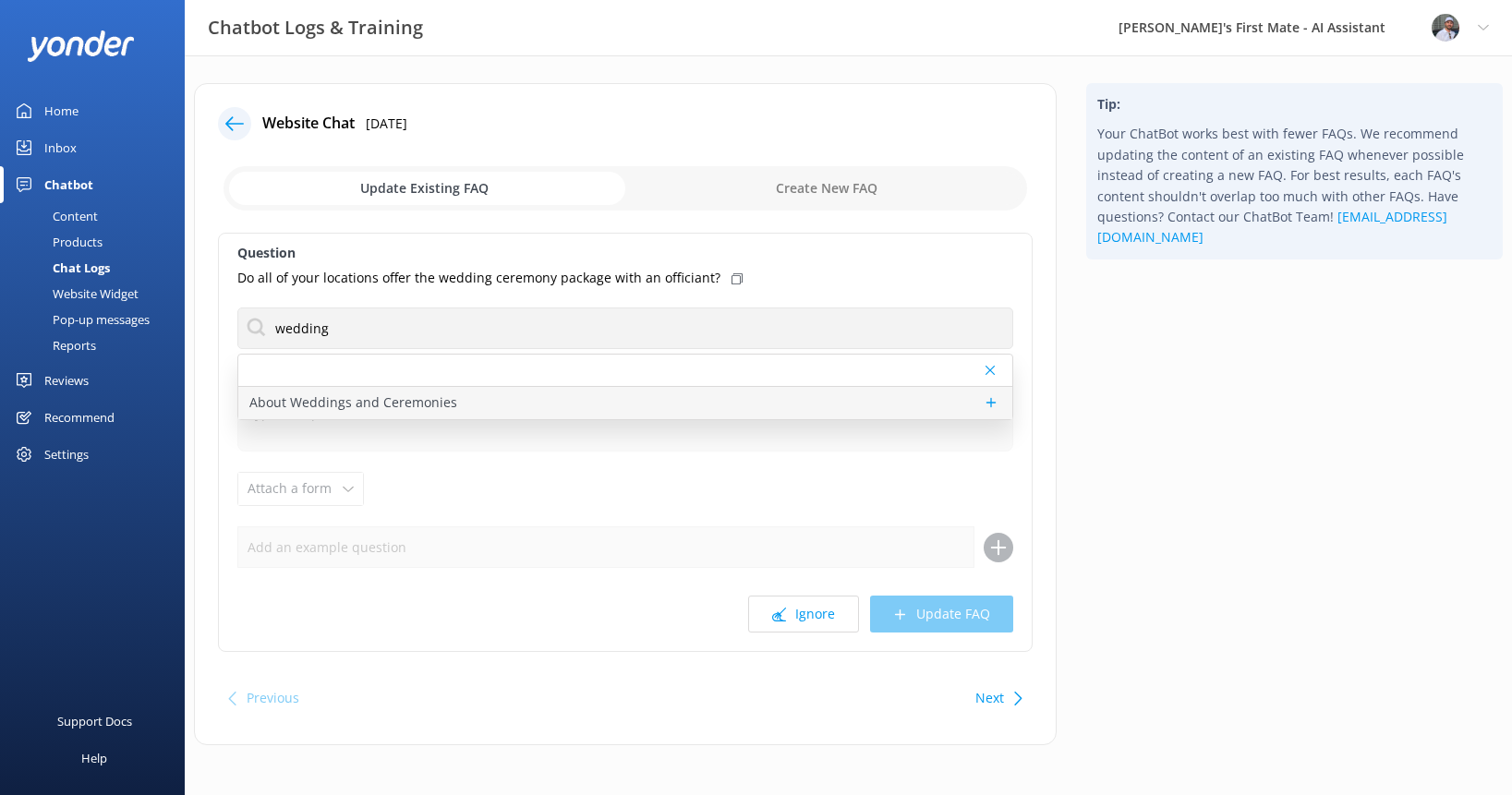 click on "About Weddings and Ceremonies" at bounding box center (625, 403) 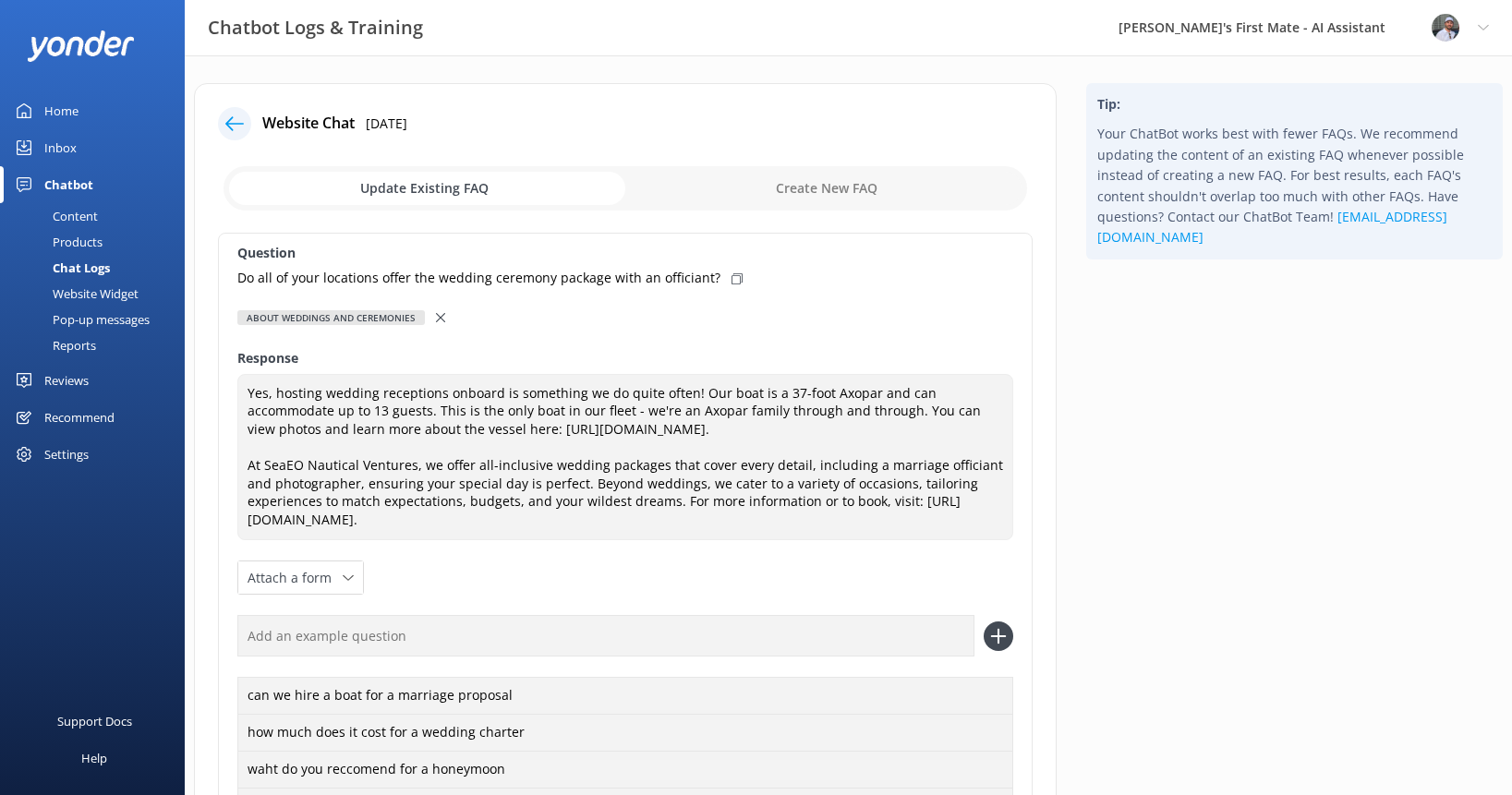 scroll, scrollTop: 336, scrollLeft: 0, axis: vertical 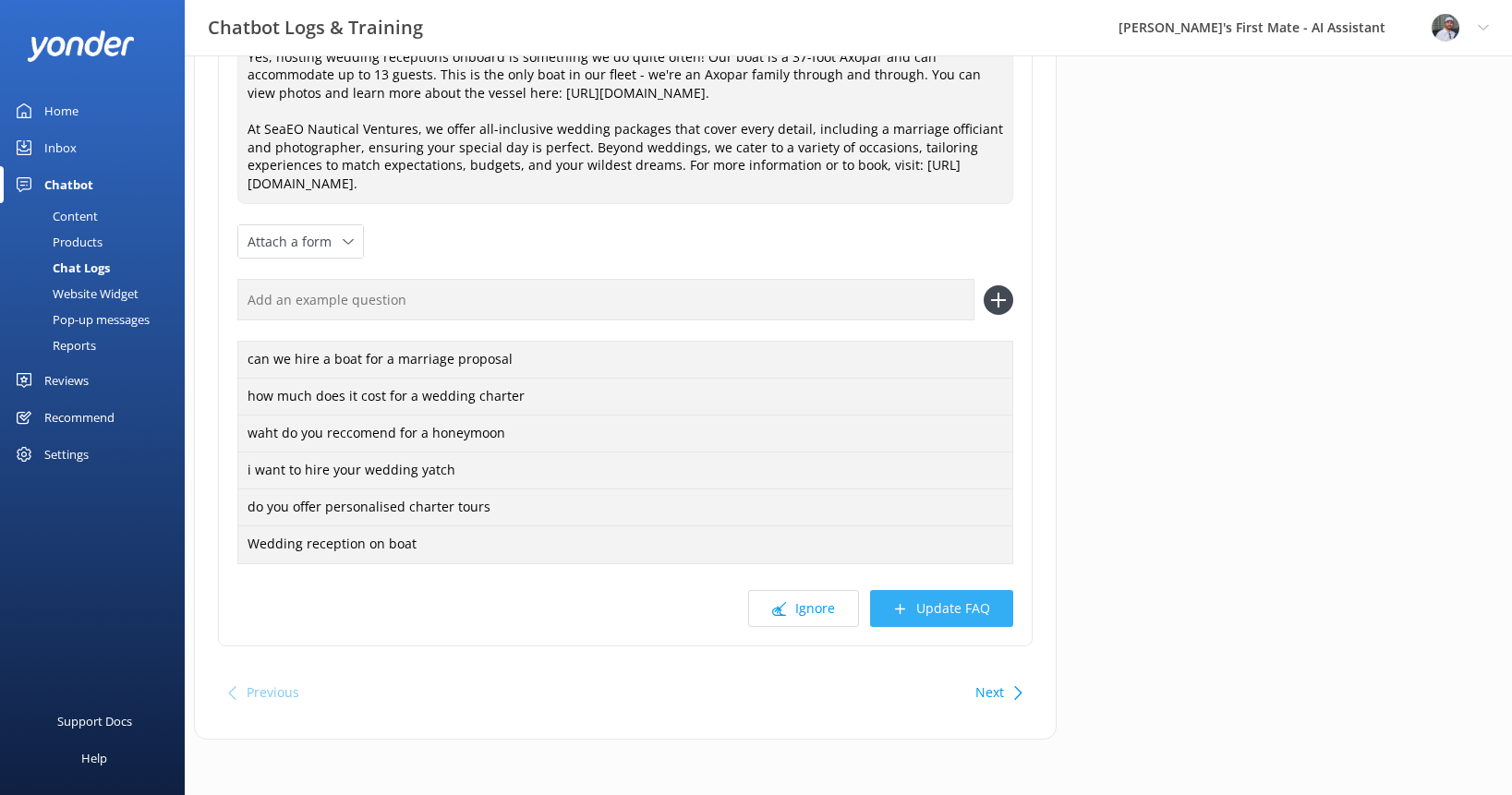 click on "Update FAQ" at bounding box center [941, 608] 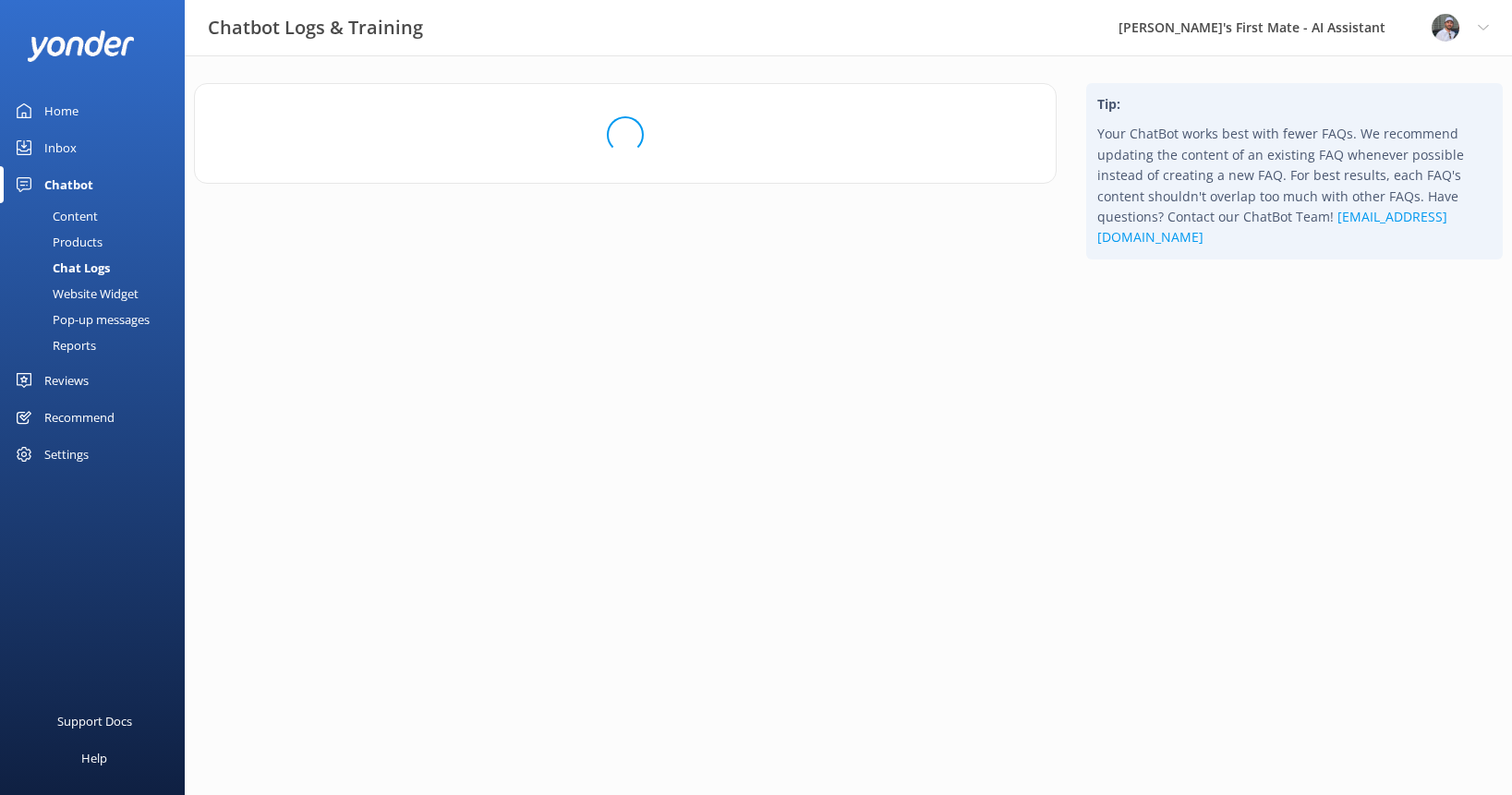 scroll, scrollTop: 0, scrollLeft: 0, axis: both 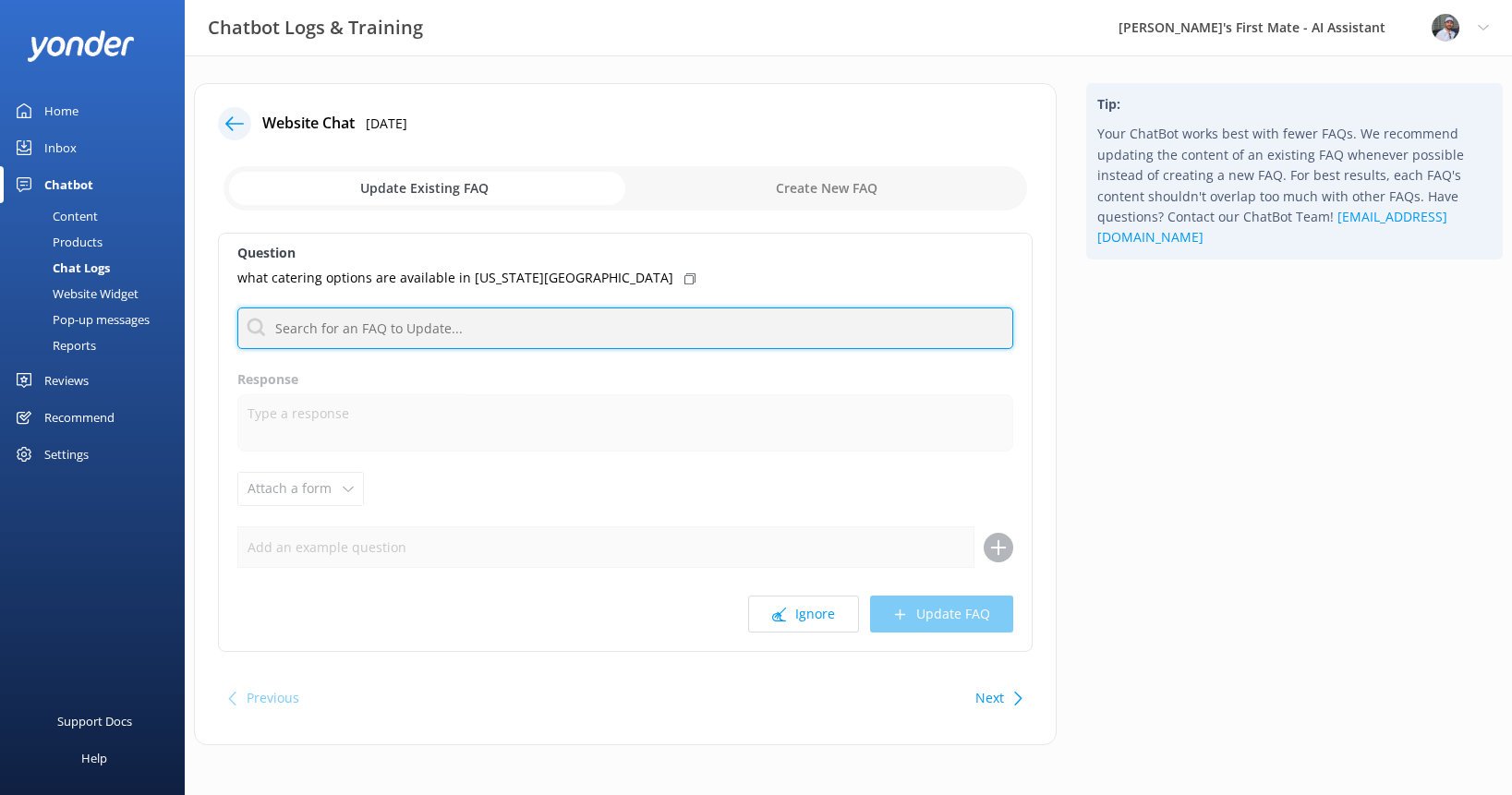 click at bounding box center [625, 328] 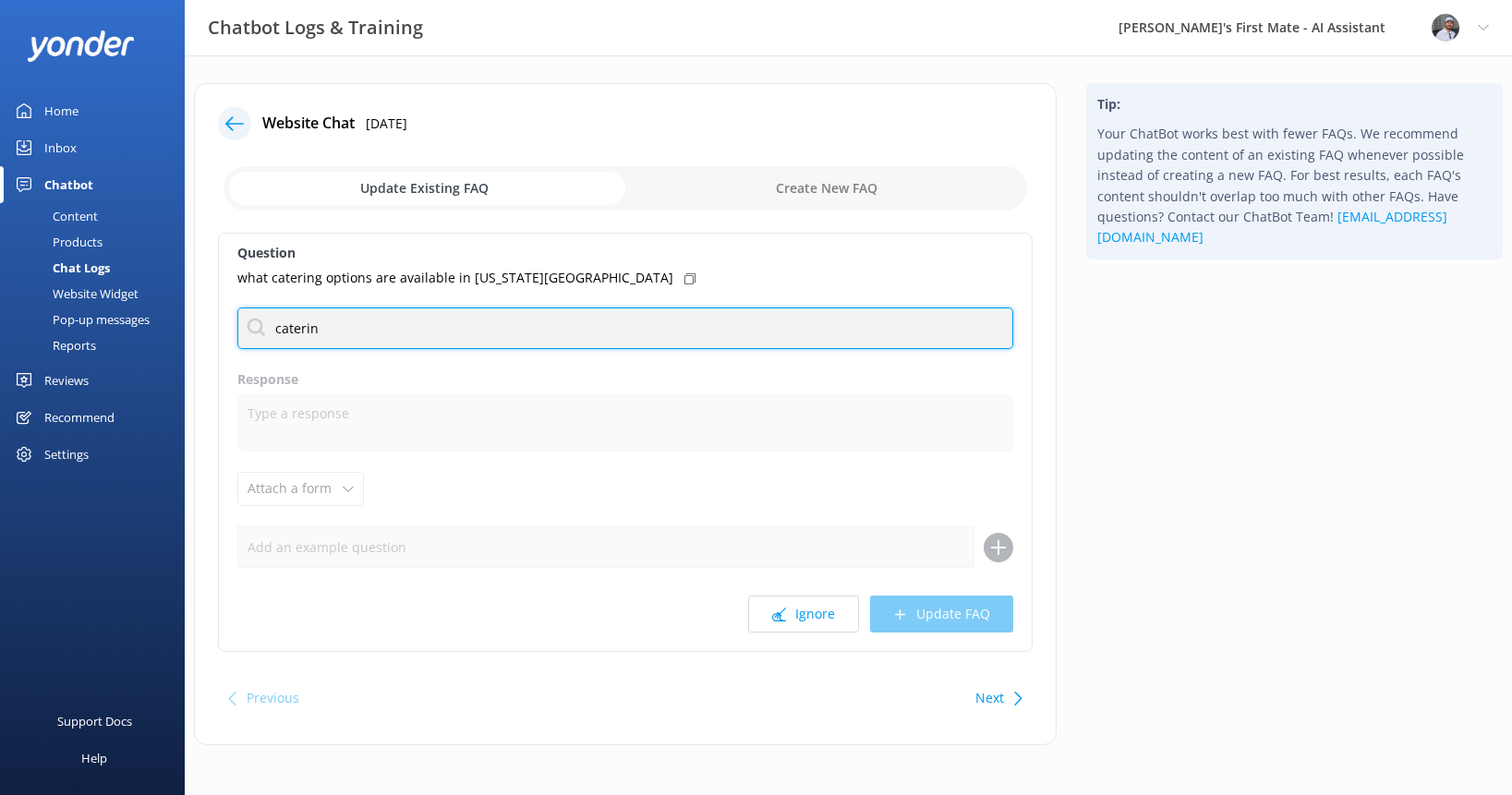 type on "catering" 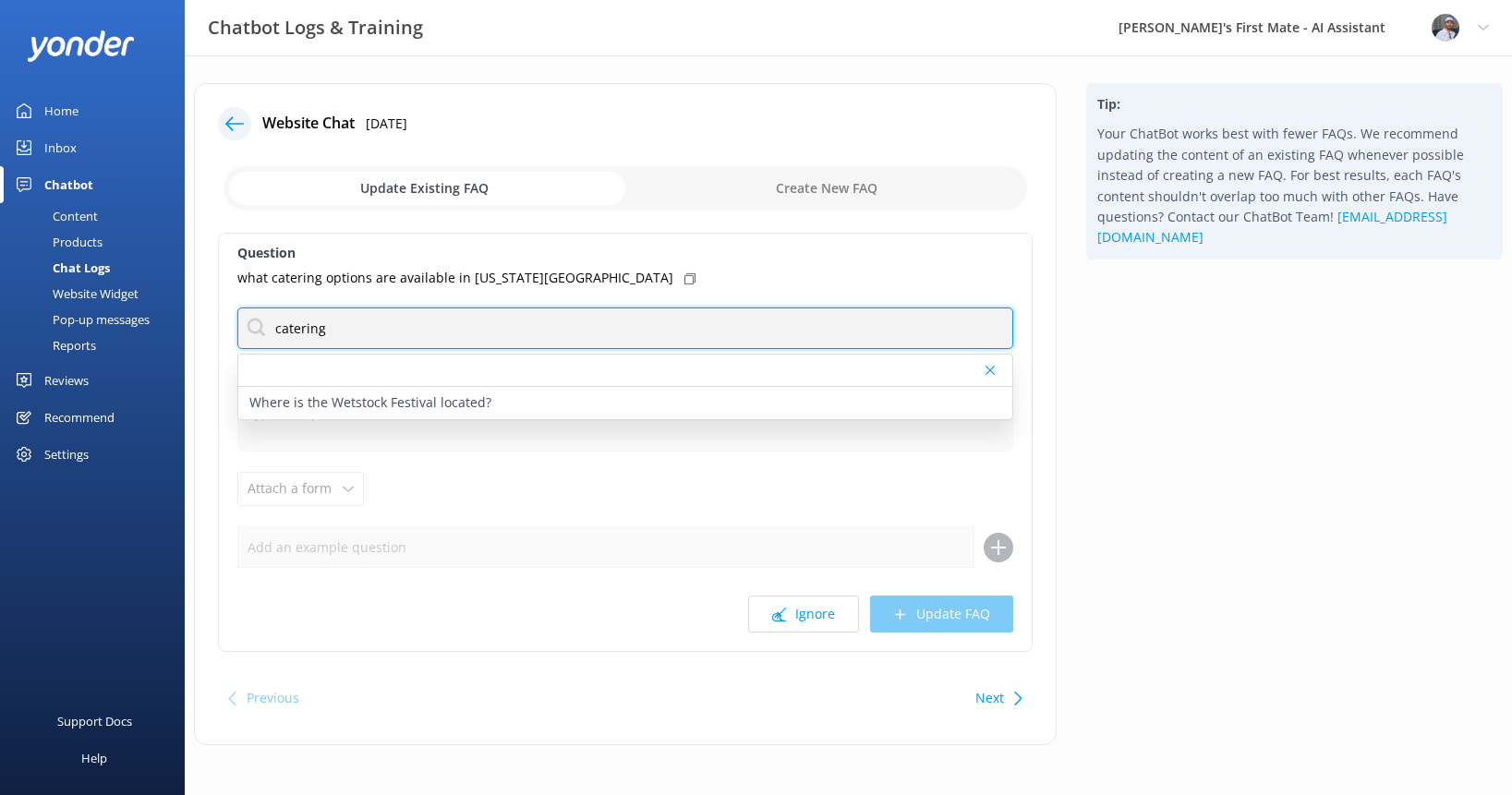 click on "catering" at bounding box center (625, 328) 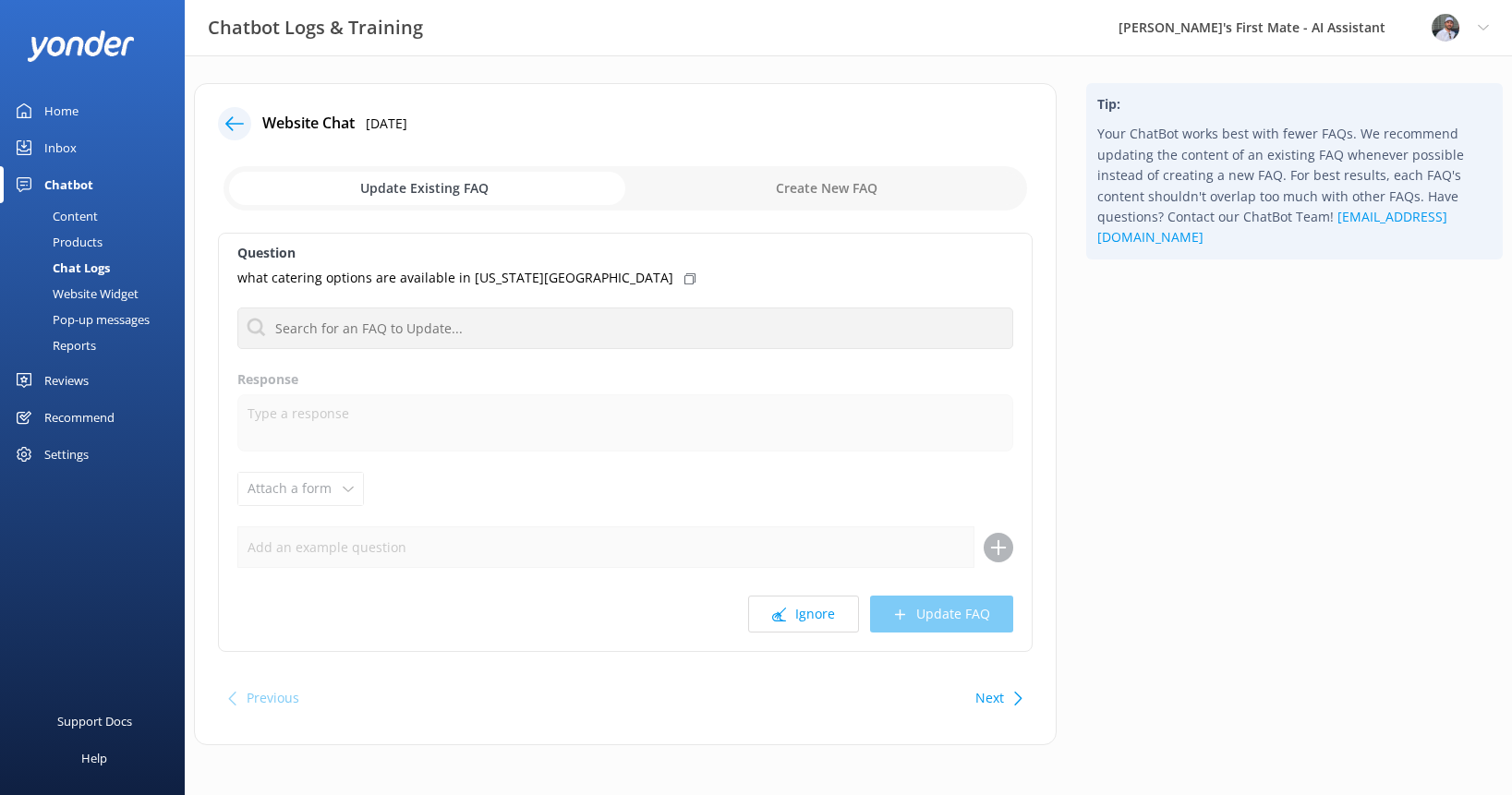 click on "what catering options are available in [US_STATE][GEOGRAPHIC_DATA]" at bounding box center [625, 278] 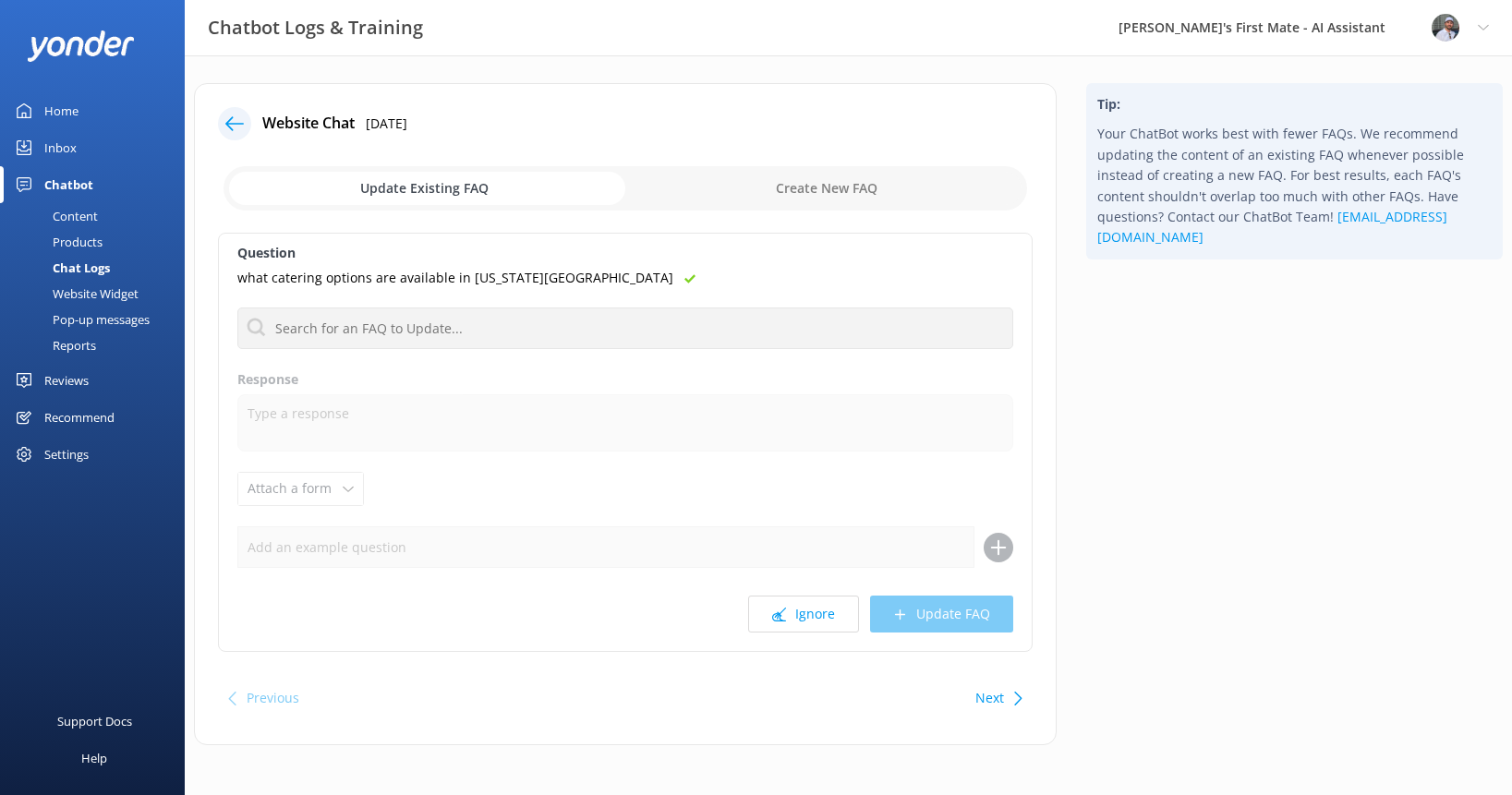 click at bounding box center [625, 188] 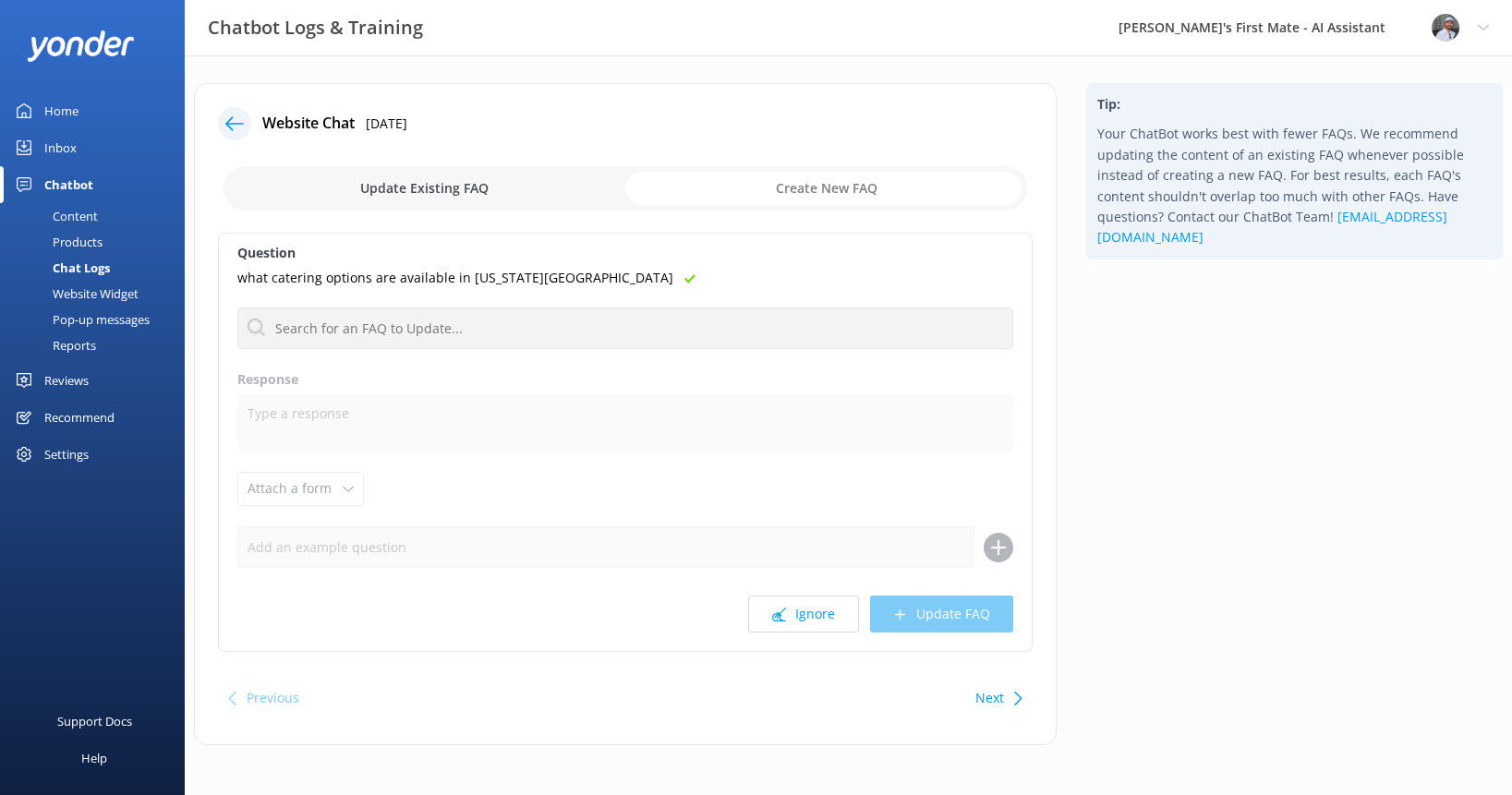 checkbox on "true" 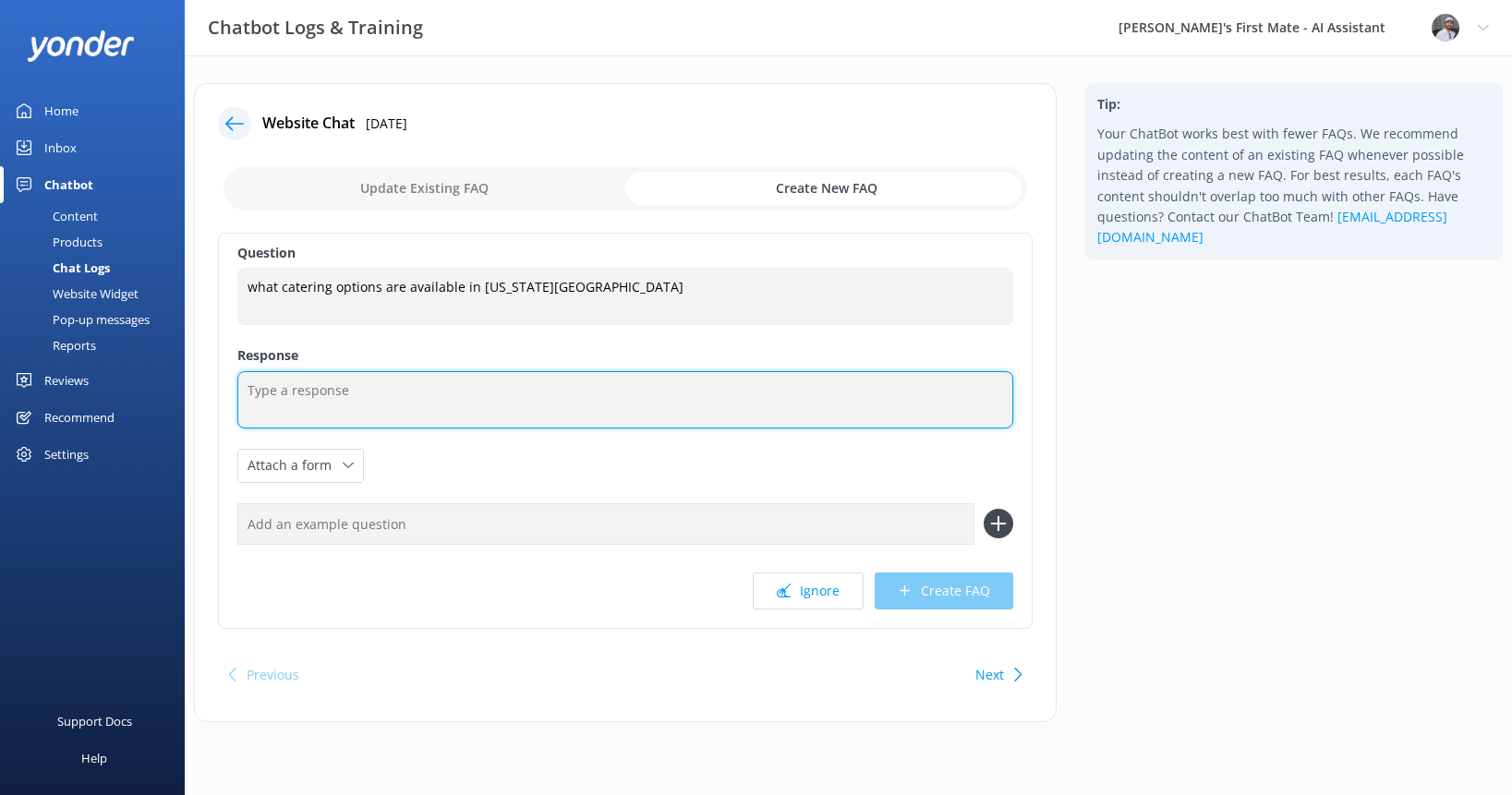 click at bounding box center (625, 400) 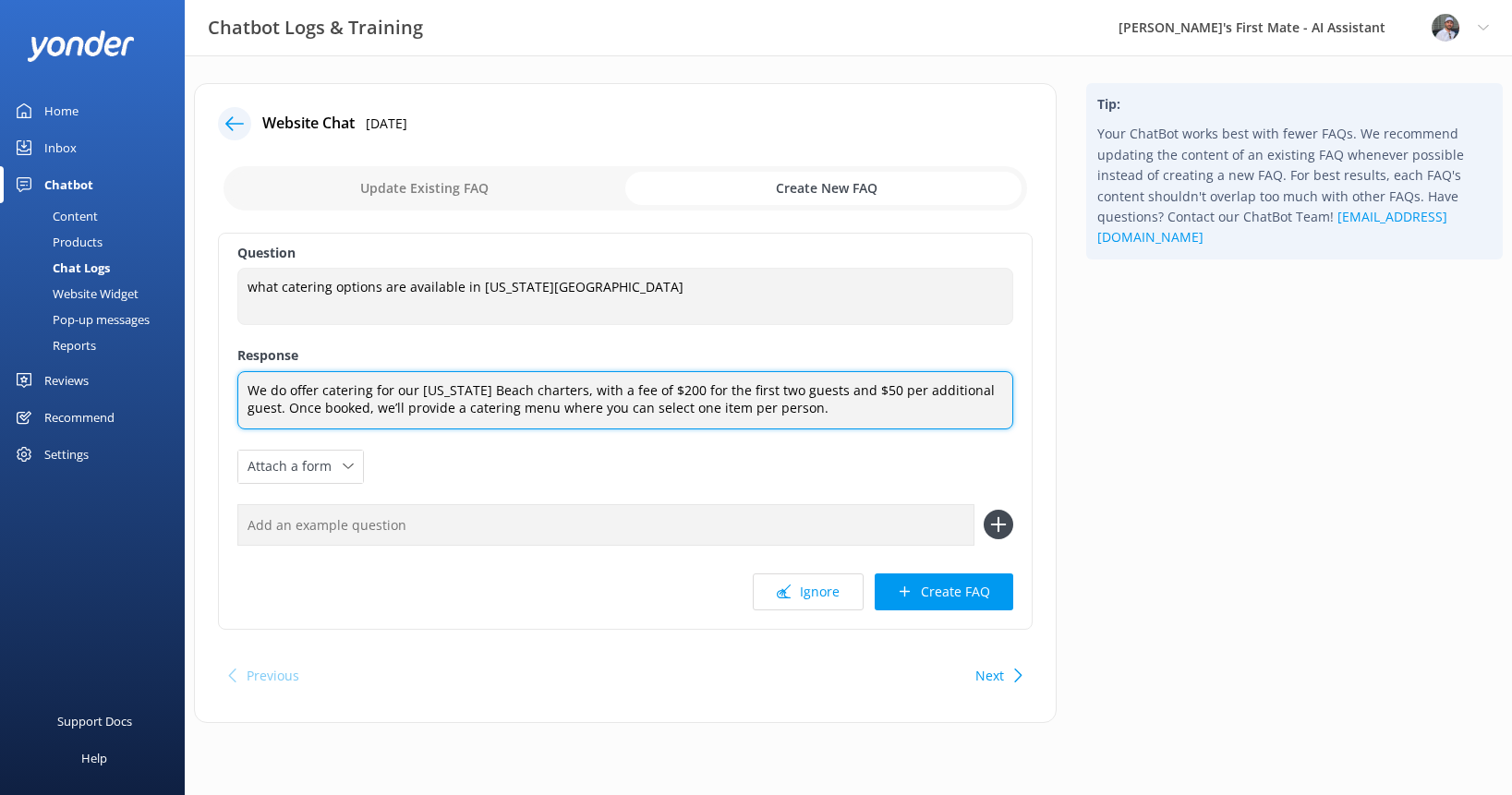 drag, startPoint x: 506, startPoint y: 390, endPoint x: 423, endPoint y: 390, distance: 83 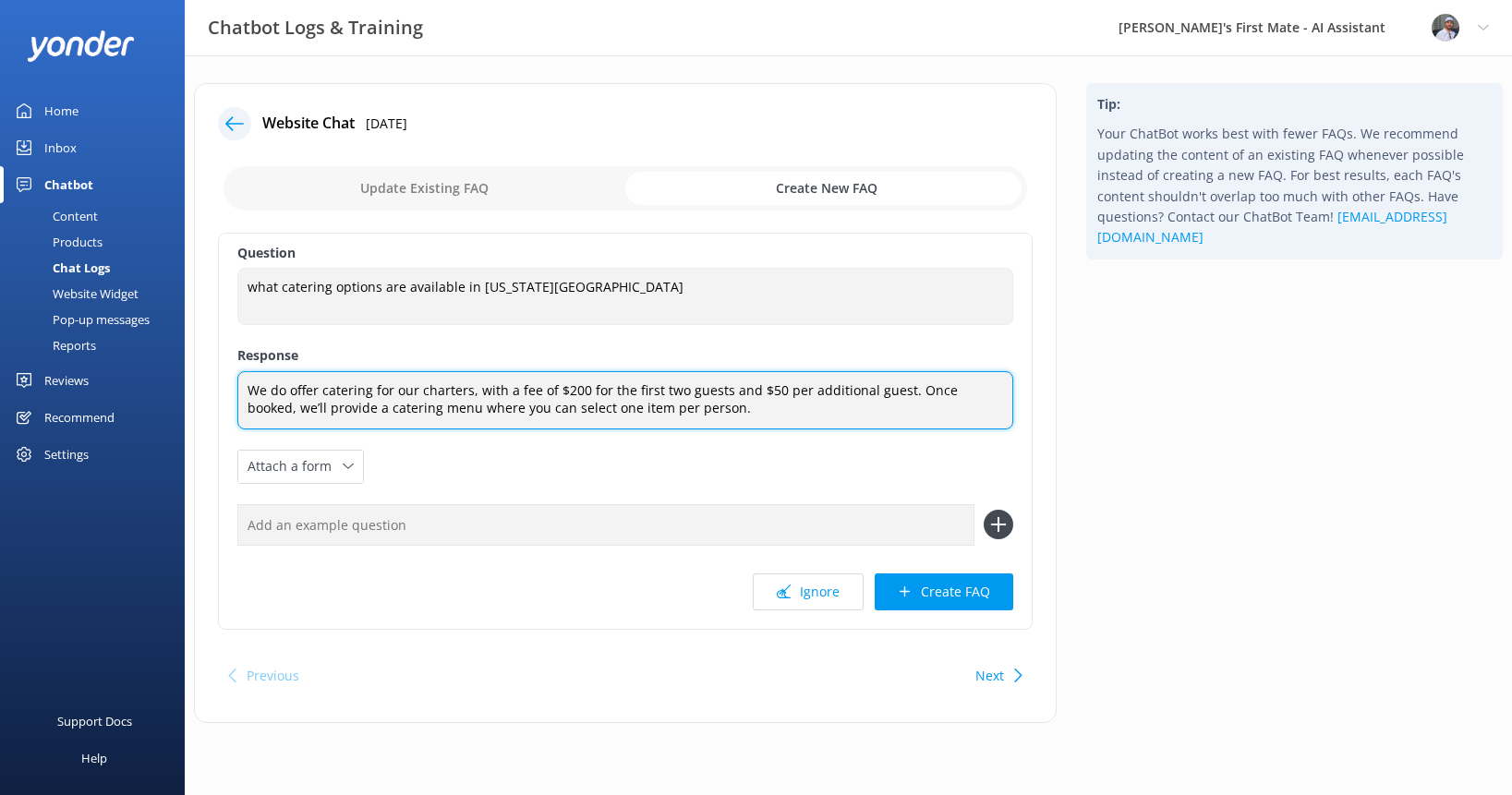 click on "We do offer catering for our charters, with a fee of $200 for the first two guests and $50 per additional guest. Once booked, we’ll provide a catering menu where you can select one item per person." at bounding box center [625, 400] 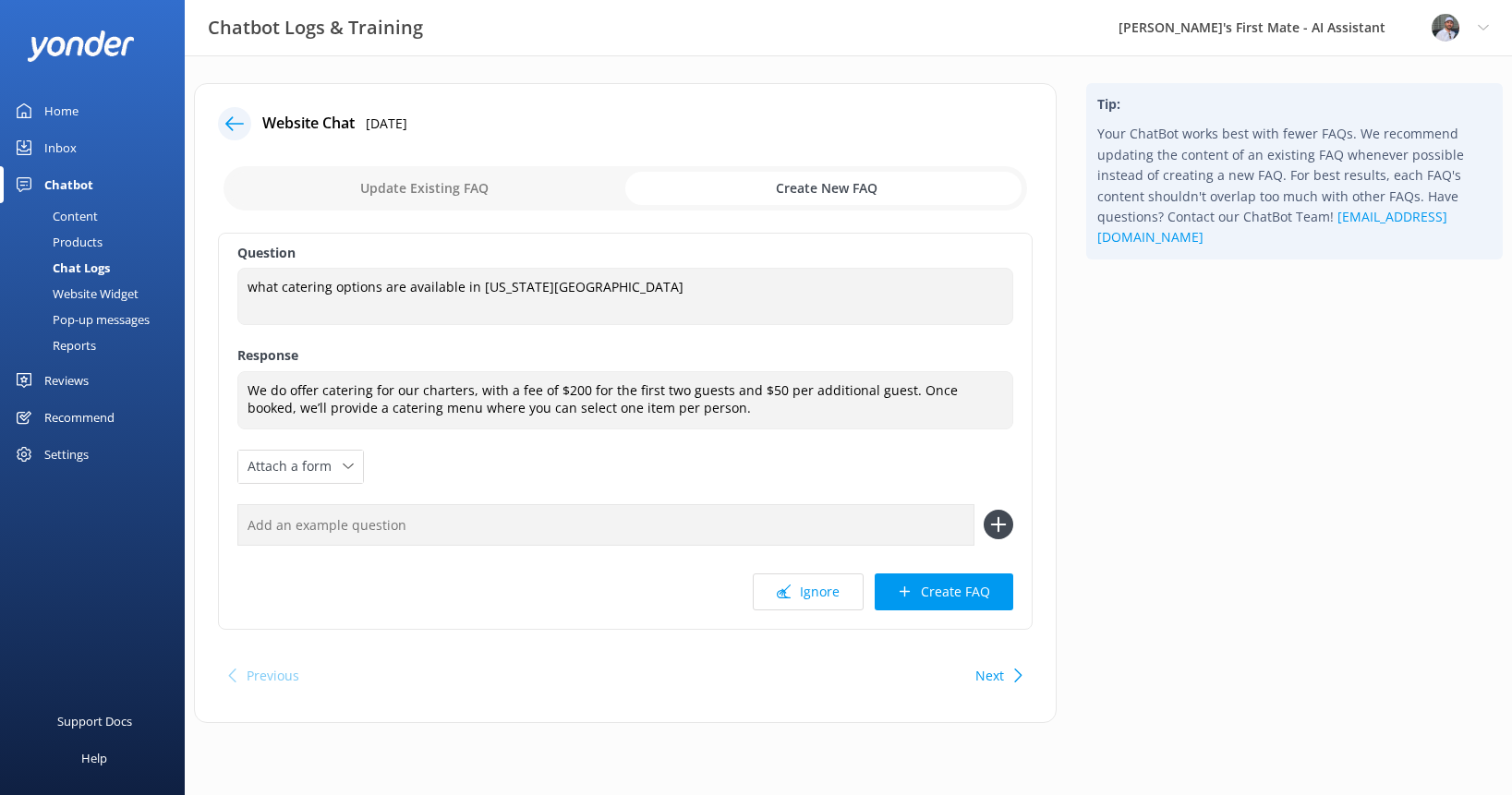 click at bounding box center [606, 524] 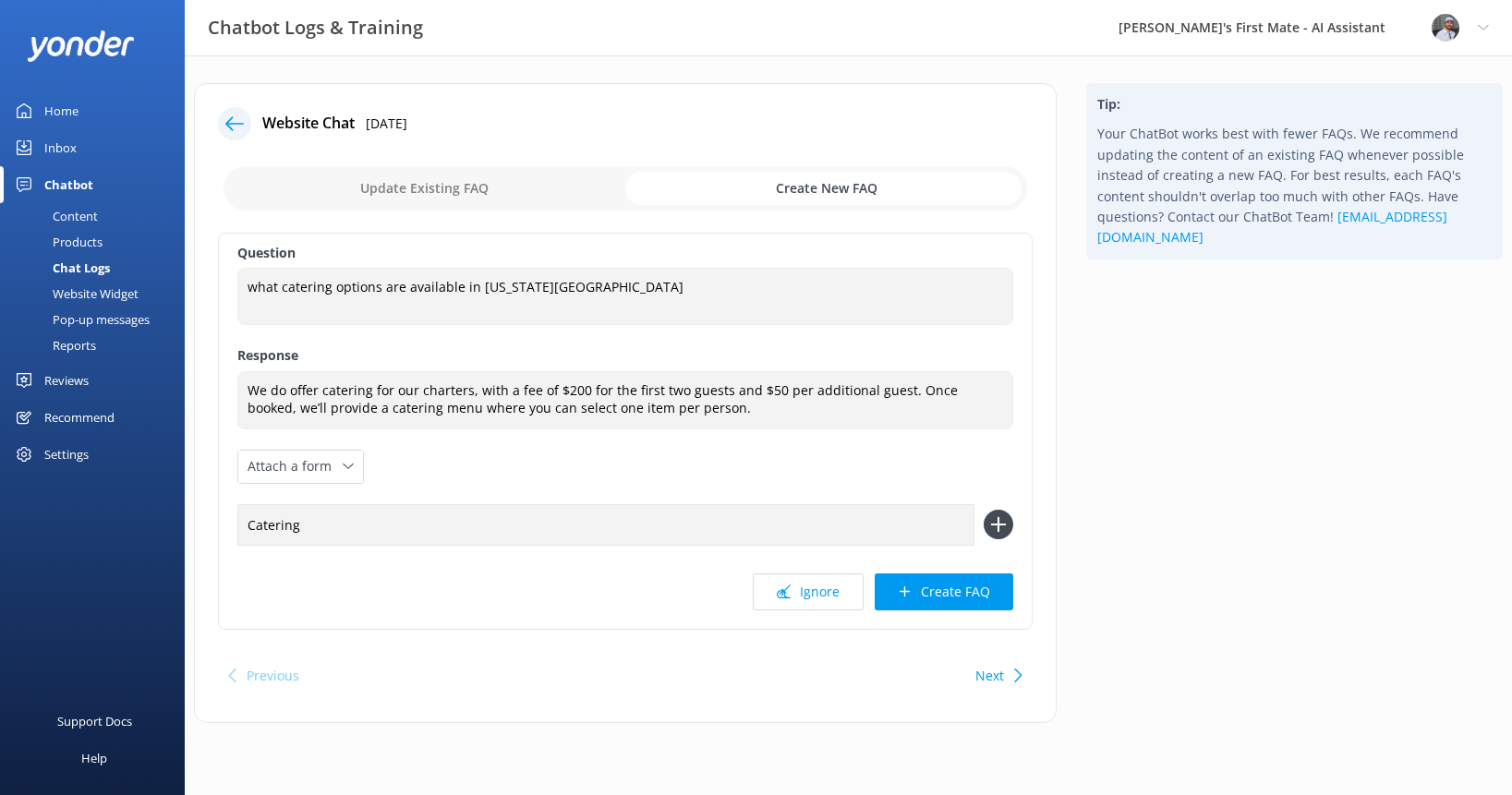 type on "Catering" 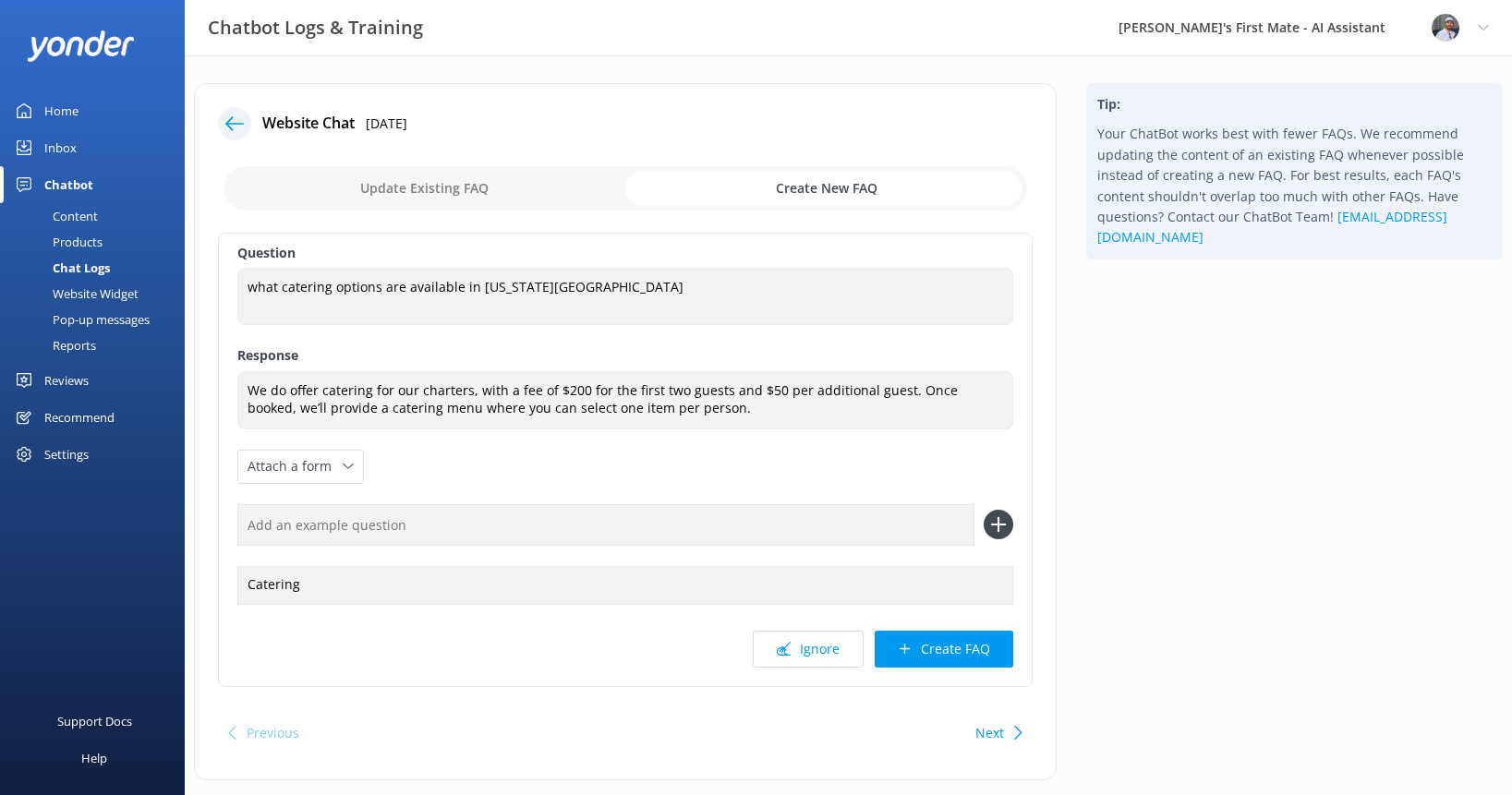 click at bounding box center (606, 524) 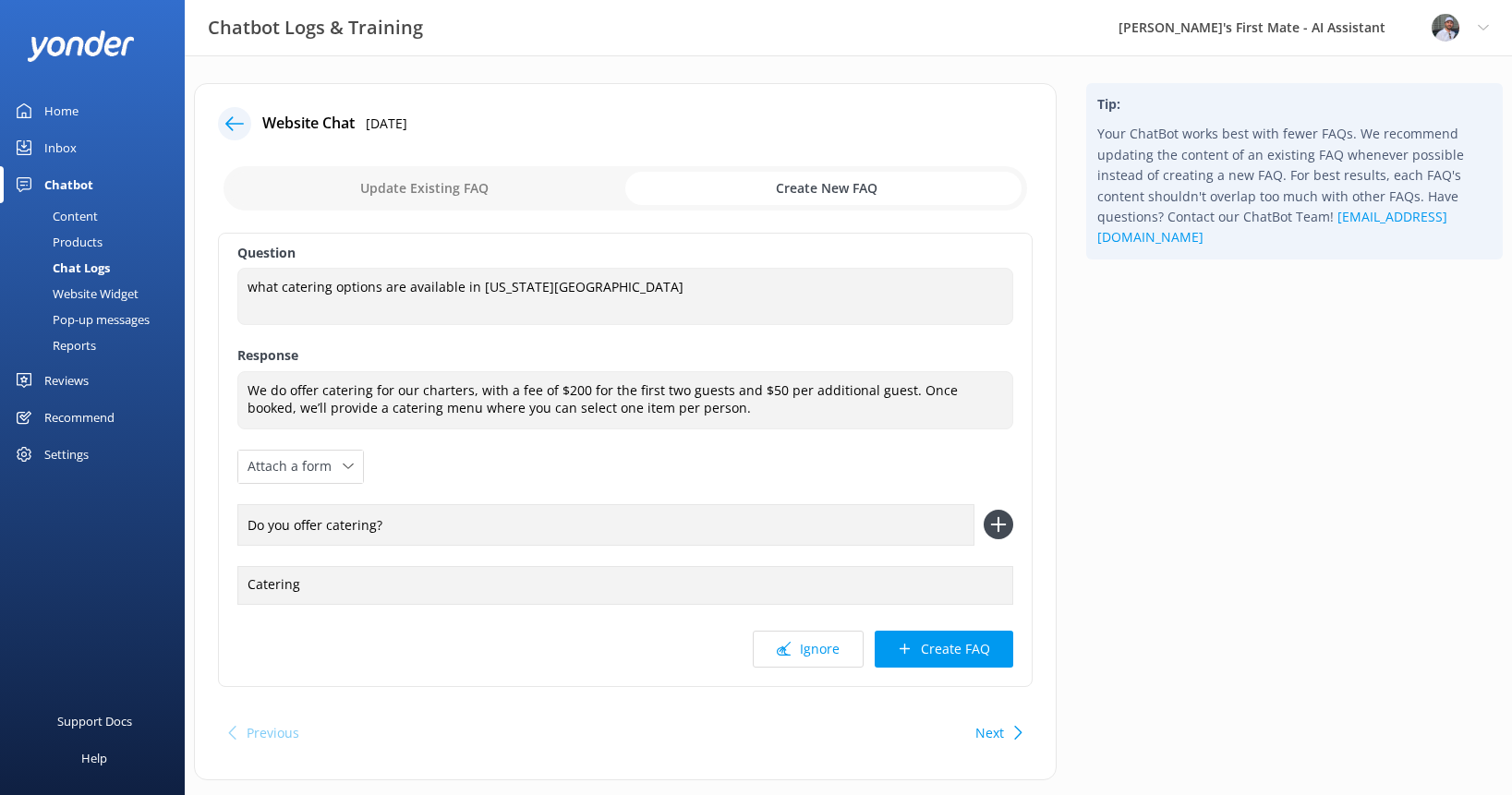 type on "Do you offer catering?" 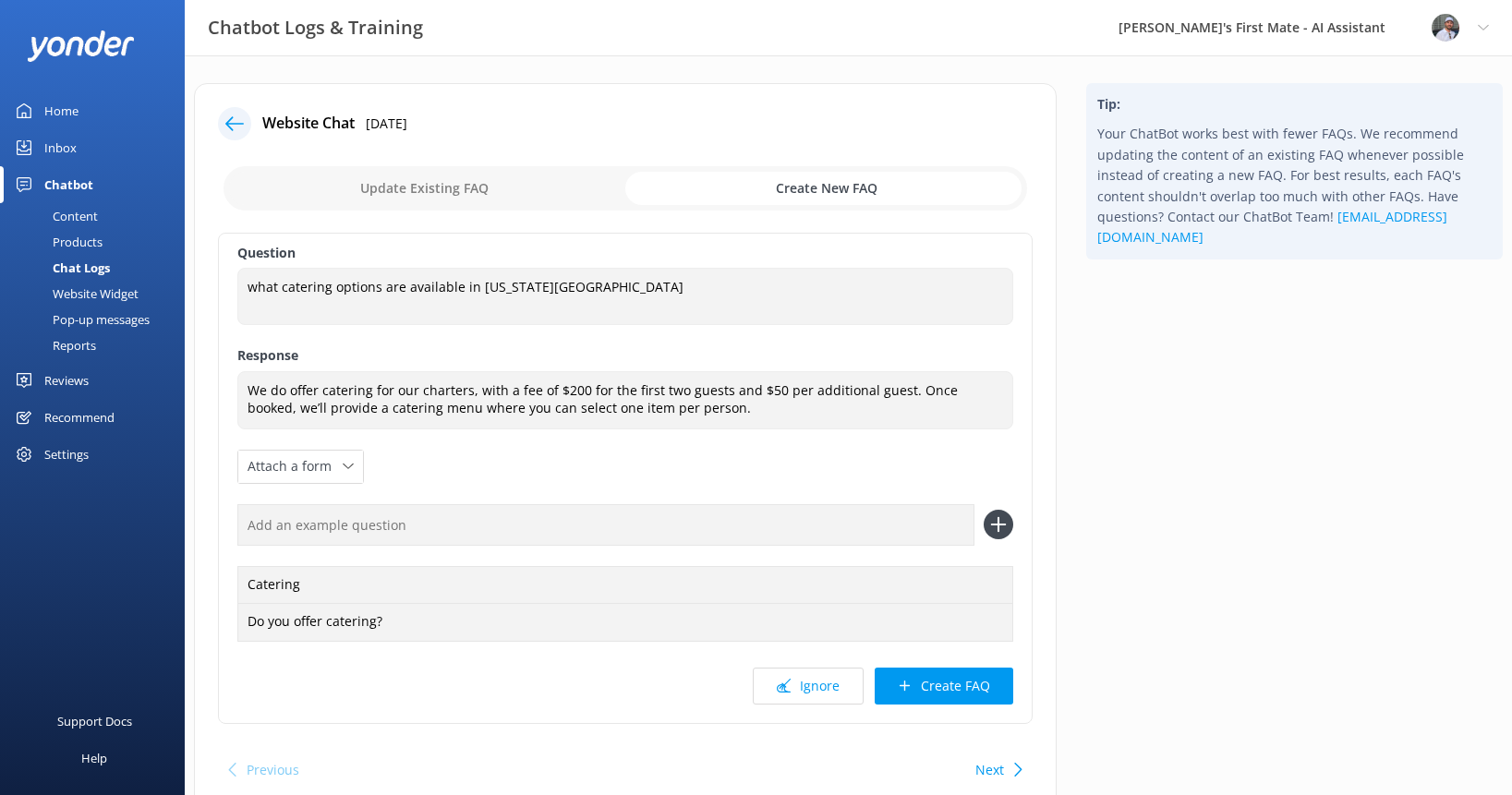click at bounding box center (606, 524) 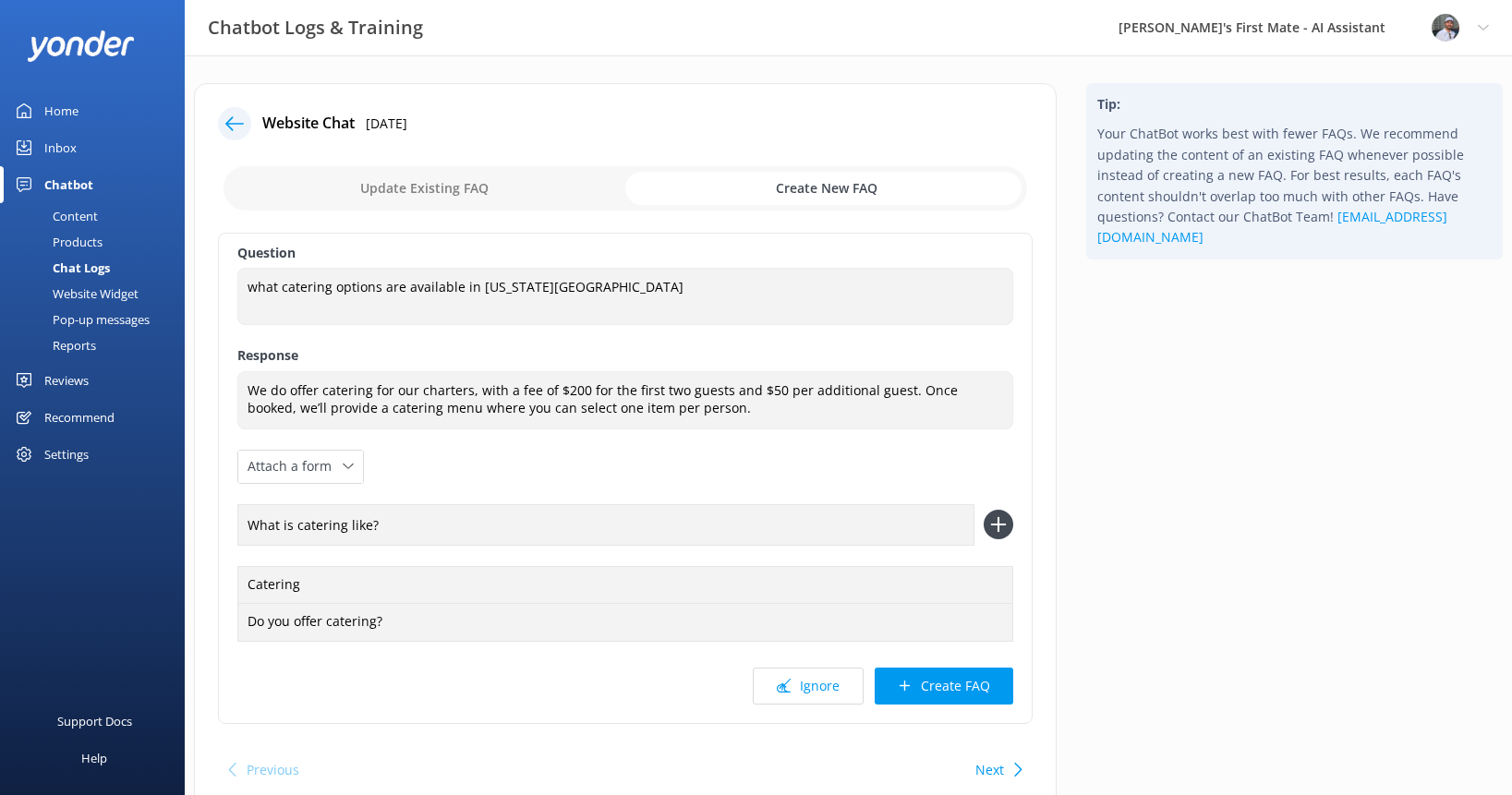 type on "What is catering like?" 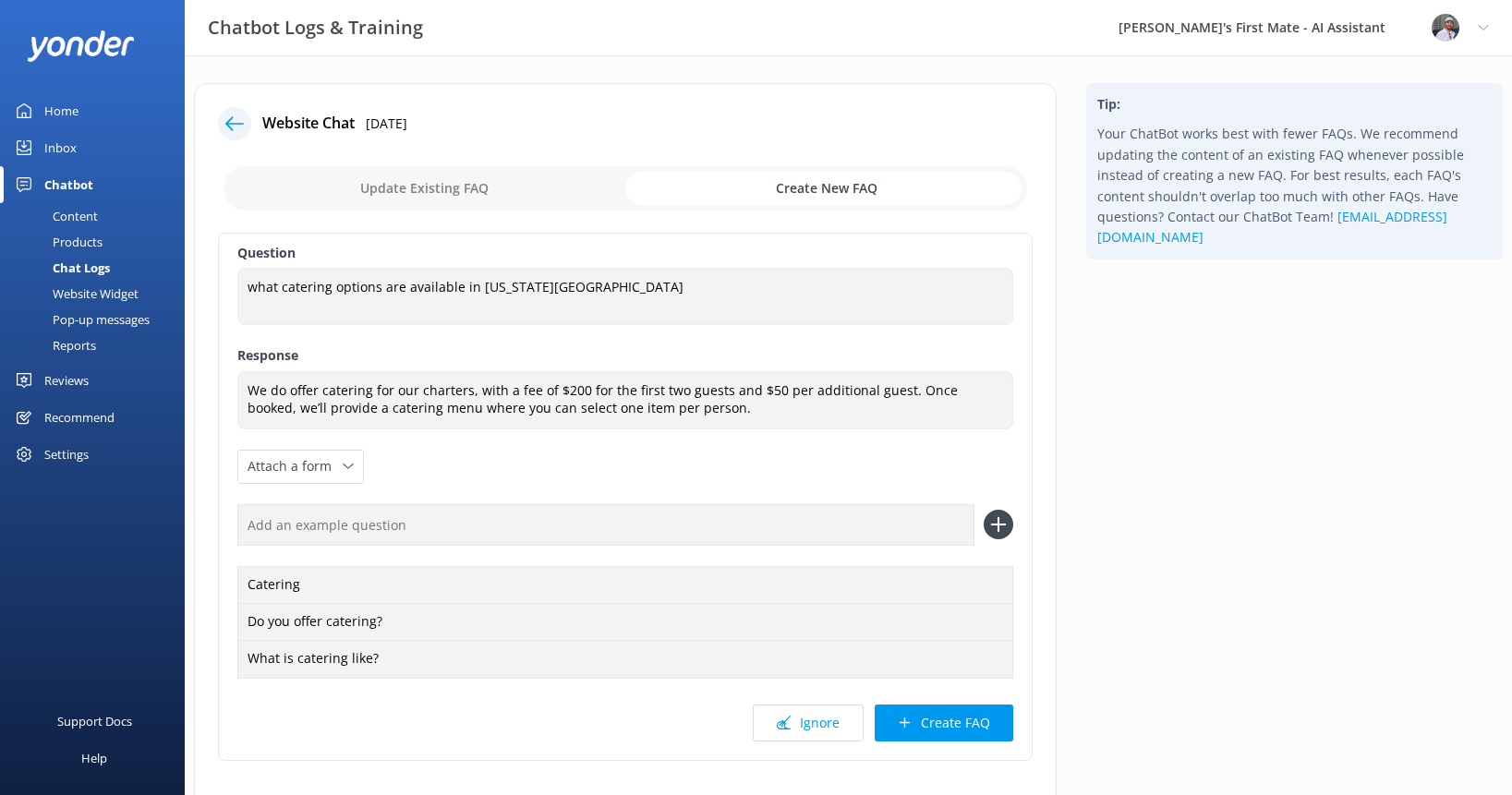 click at bounding box center [606, 524] 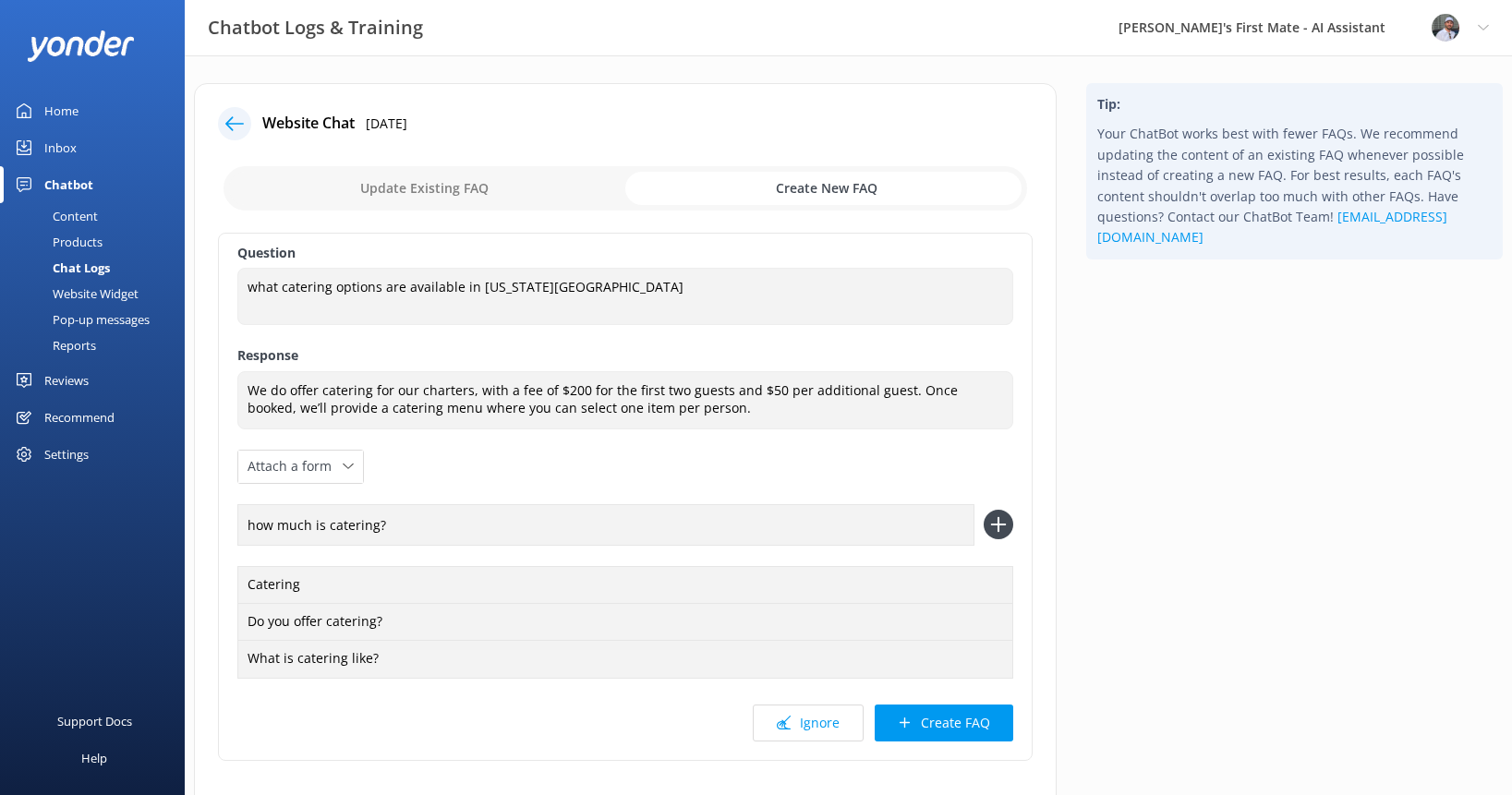 type on "how much is catering?" 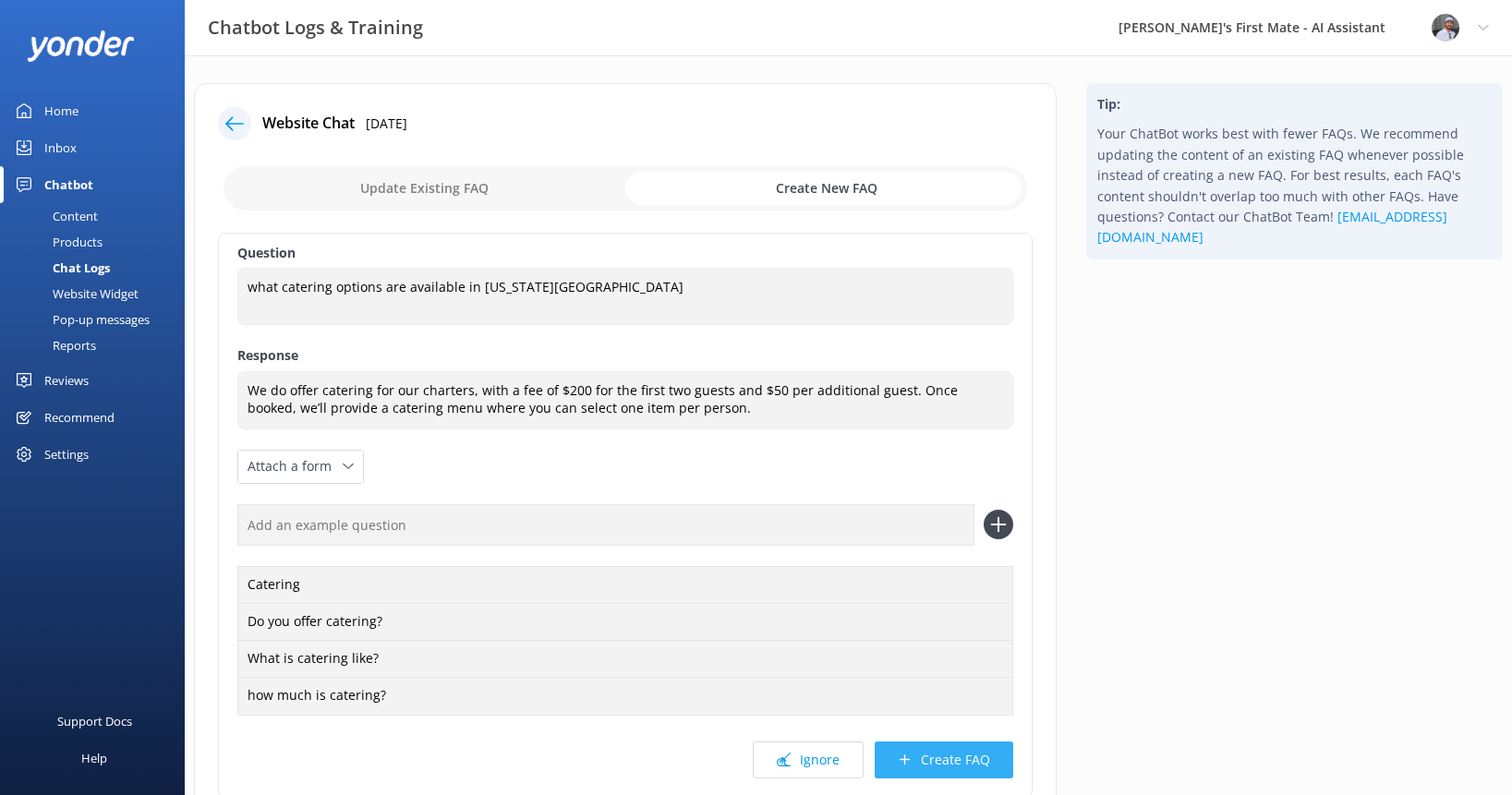 click on "Create FAQ" at bounding box center (944, 760) 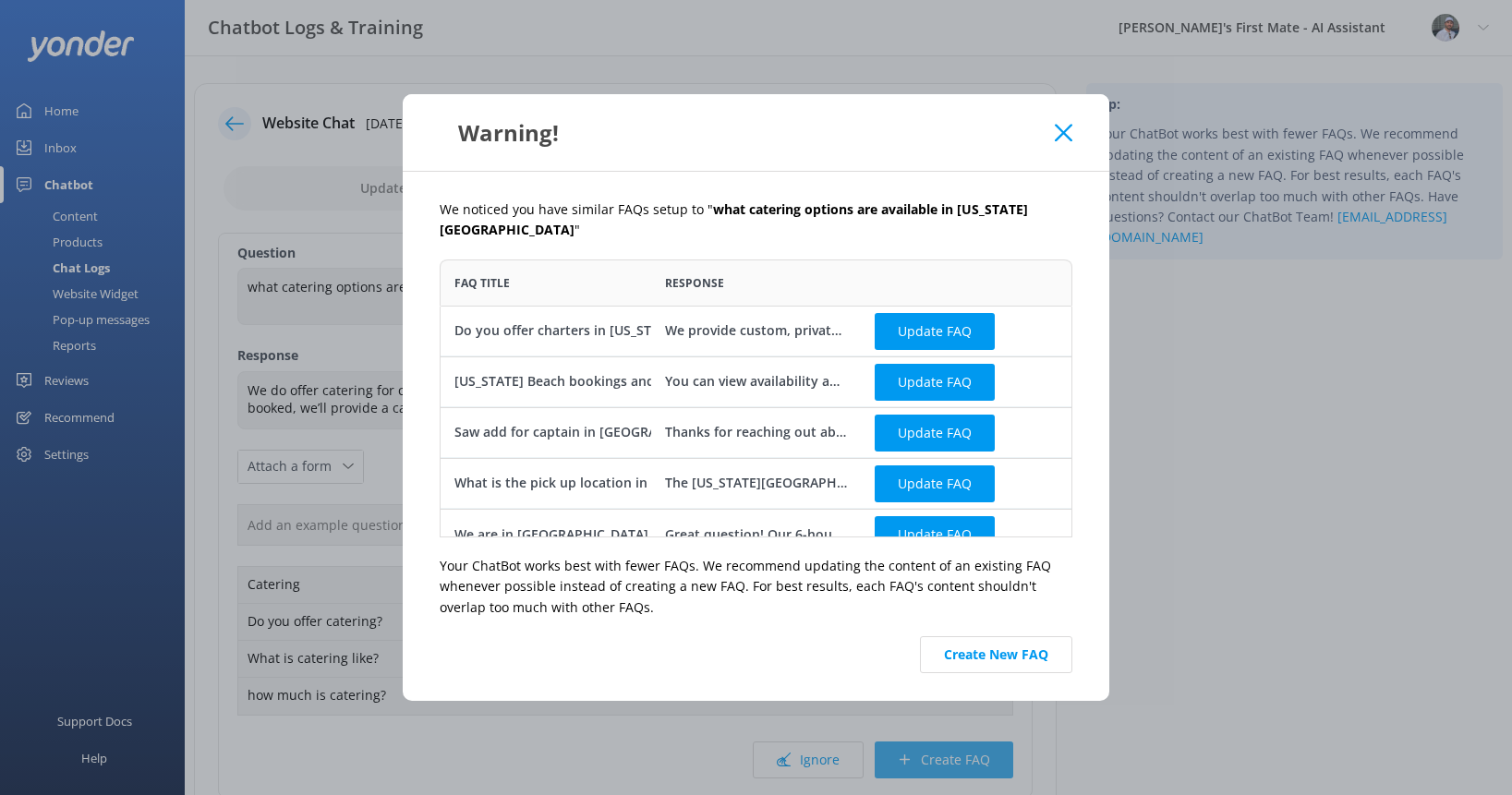 scroll, scrollTop: 1, scrollLeft: 1, axis: both 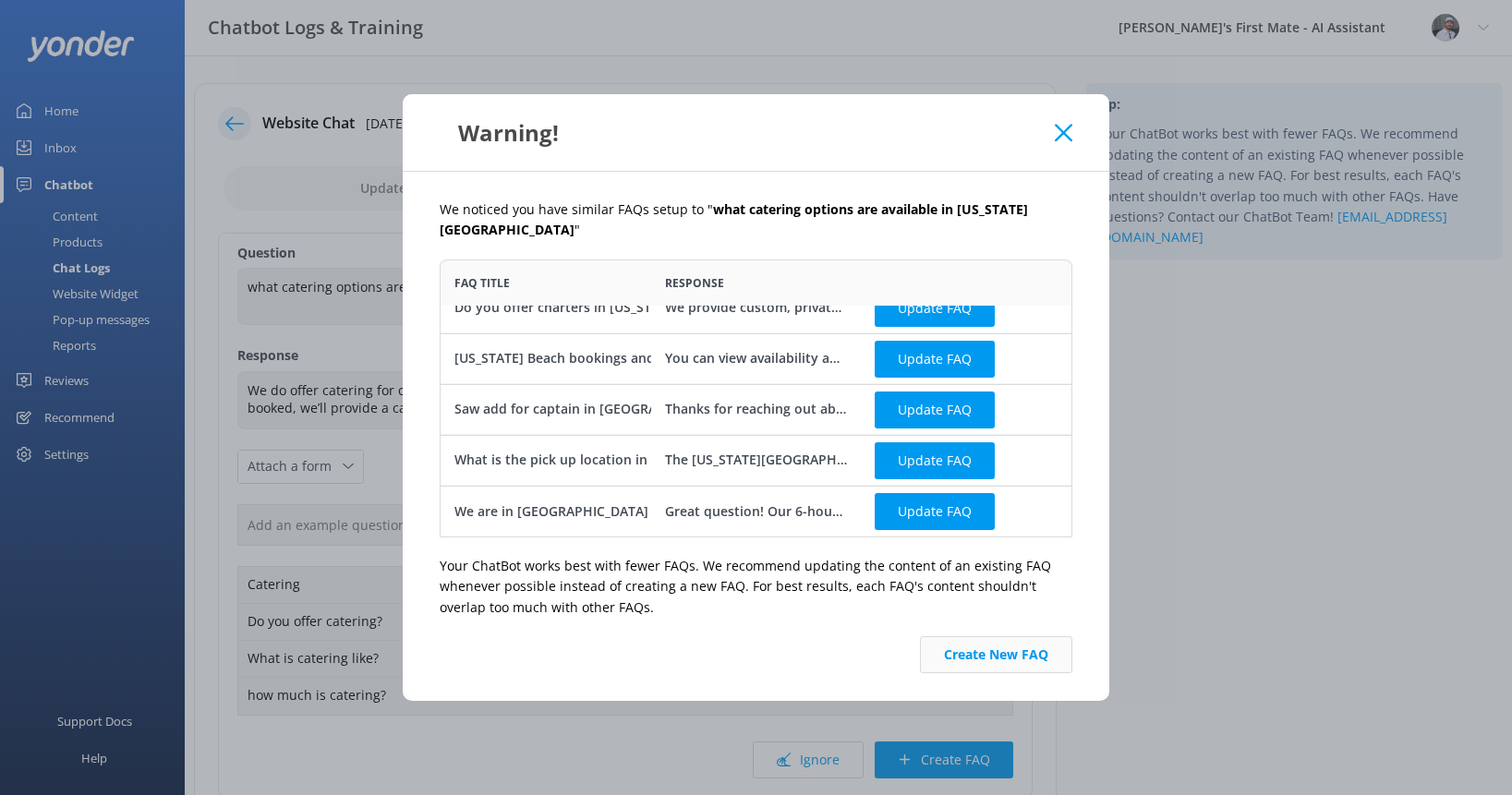 click on "Create New FAQ" at bounding box center [996, 655] 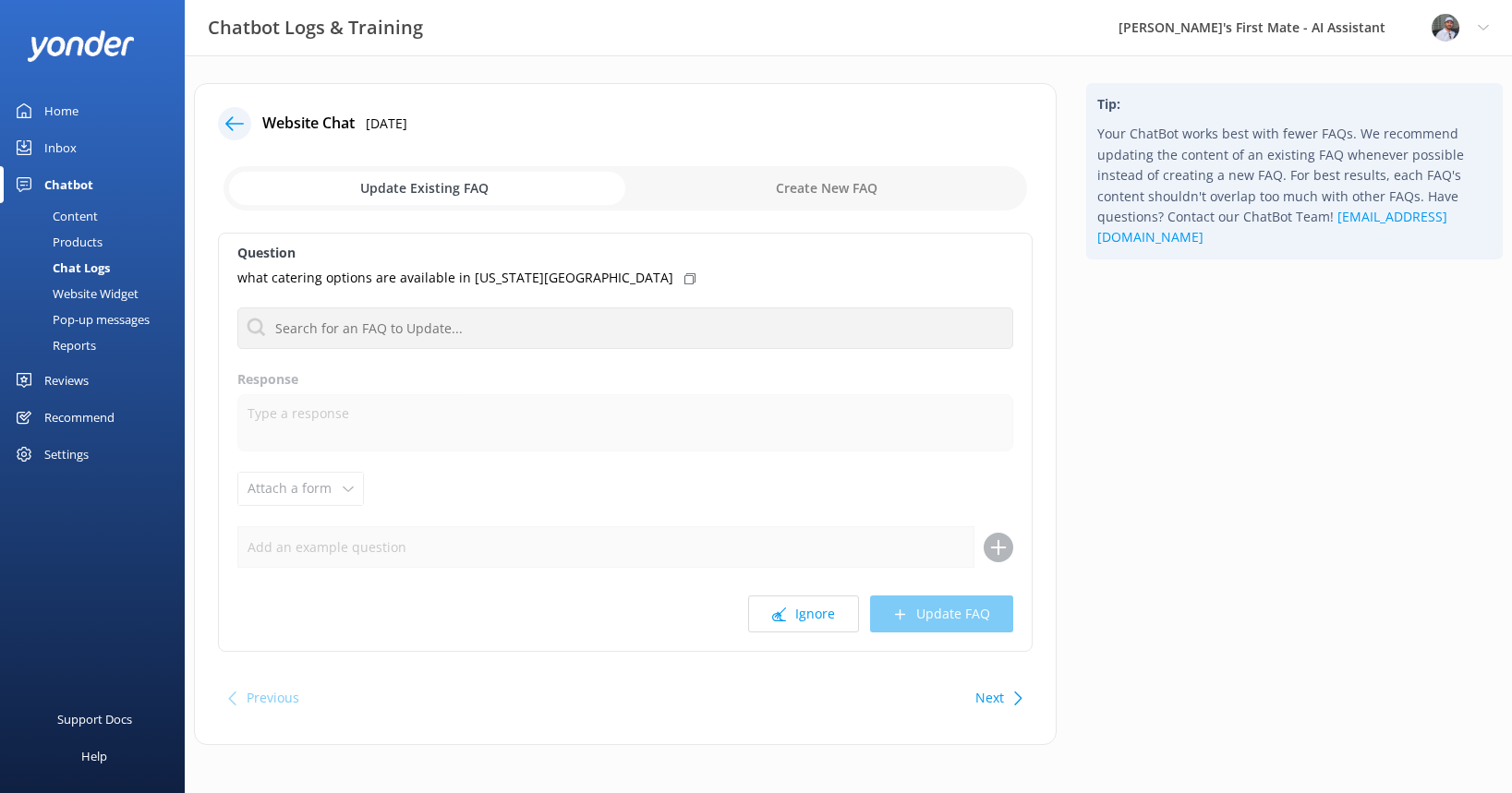 click on "Next" at bounding box center (989, 698) 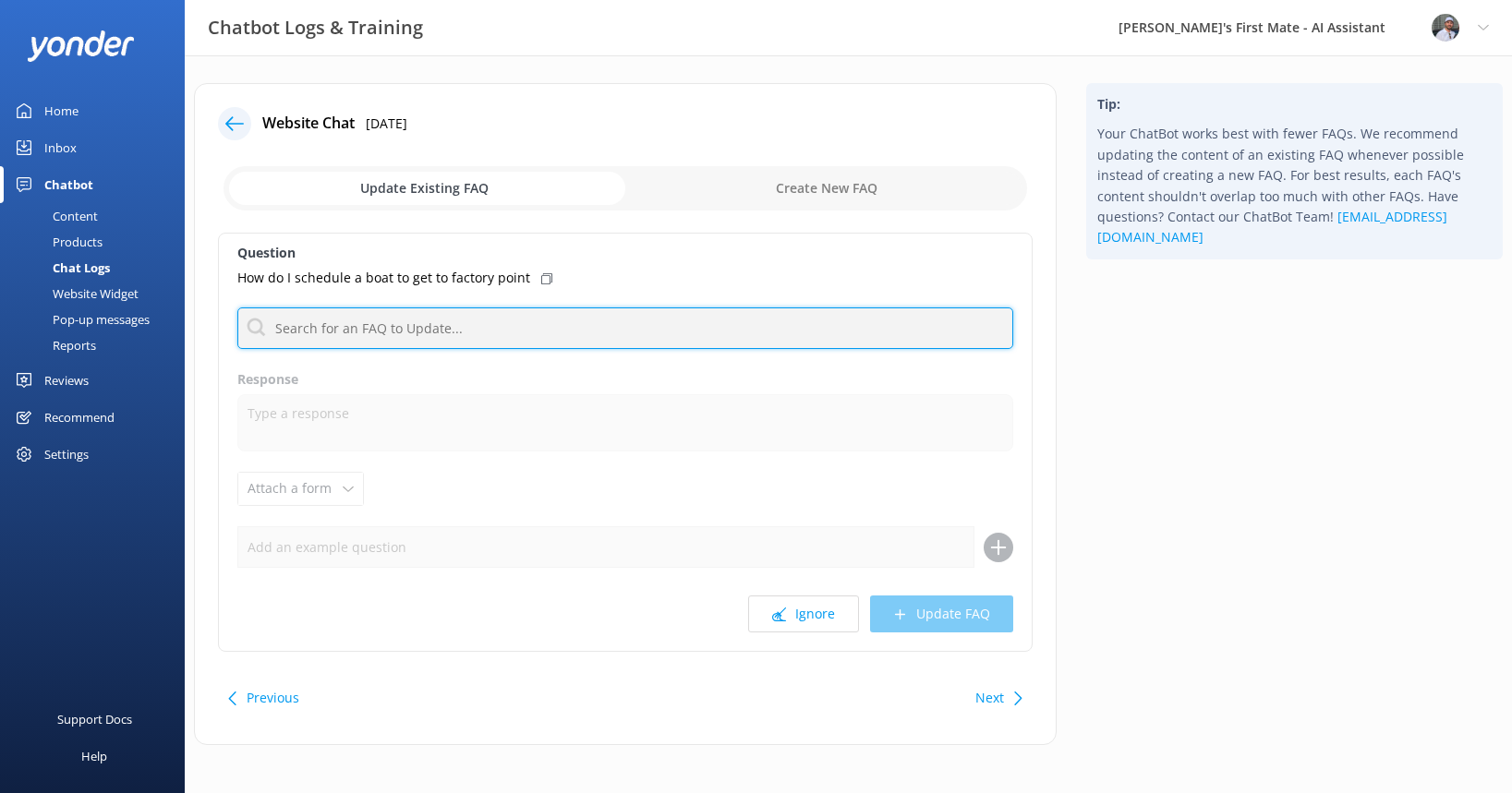 click at bounding box center [625, 328] 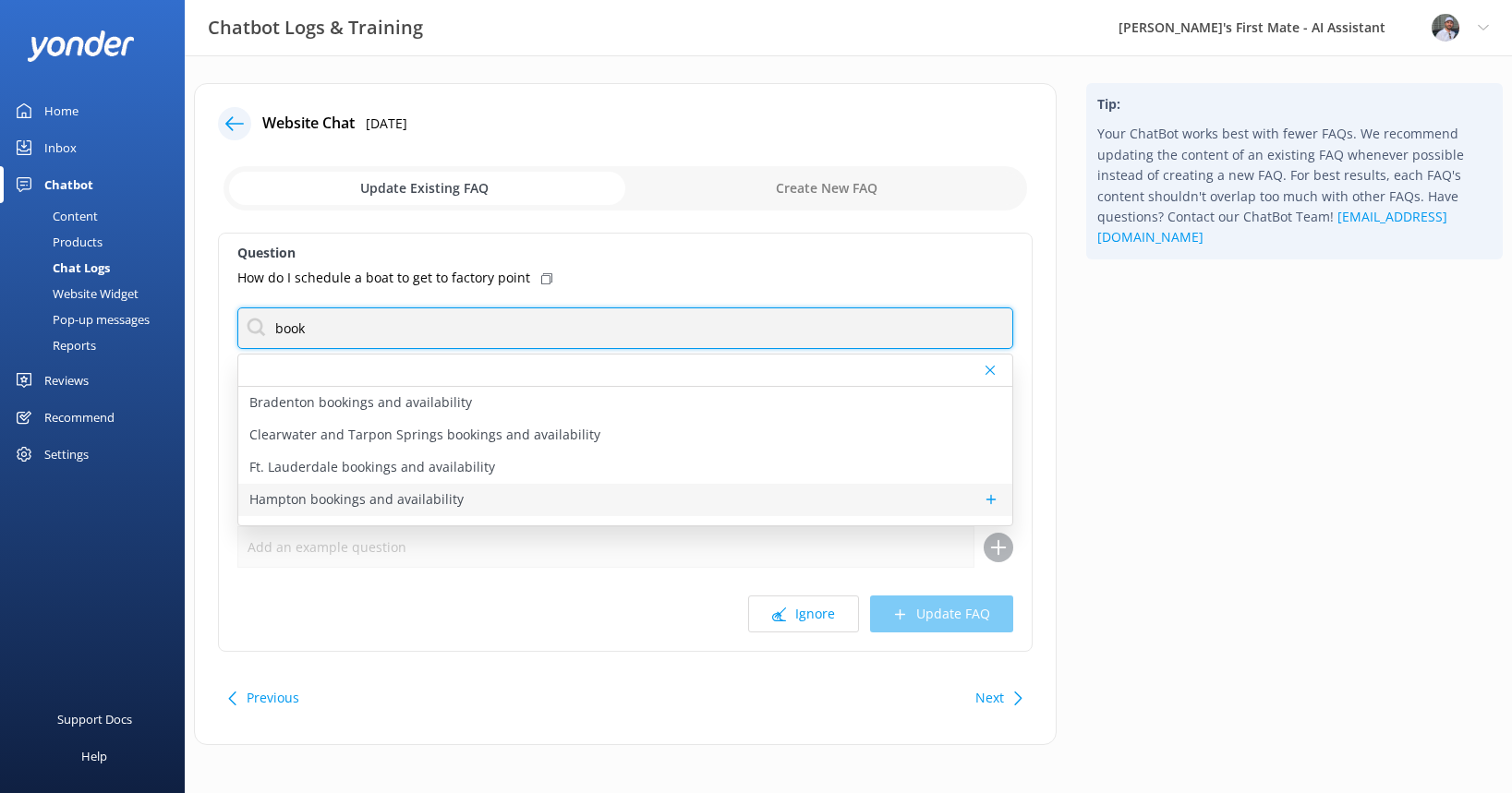 scroll, scrollTop: 13, scrollLeft: 0, axis: vertical 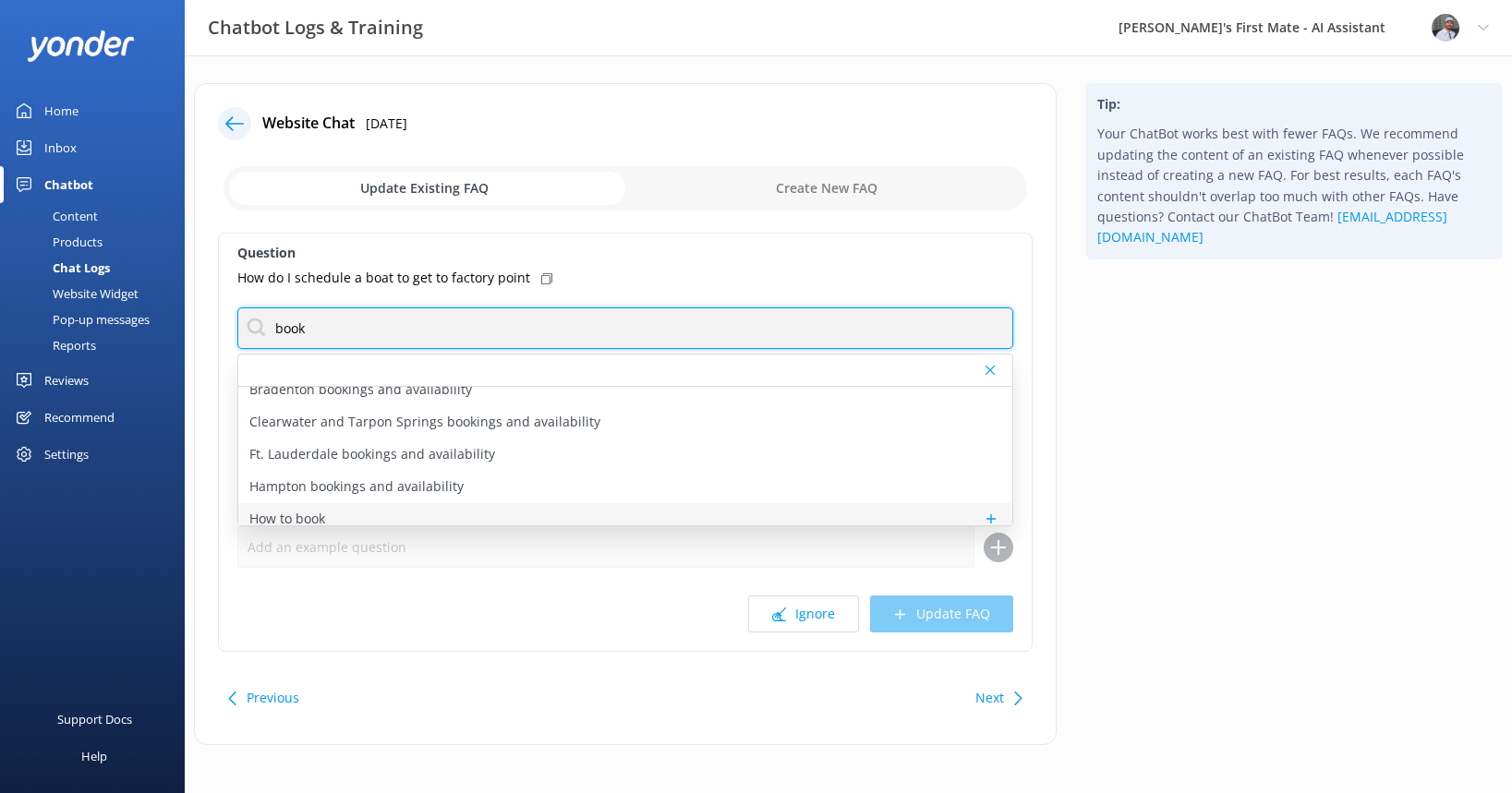 type on "book" 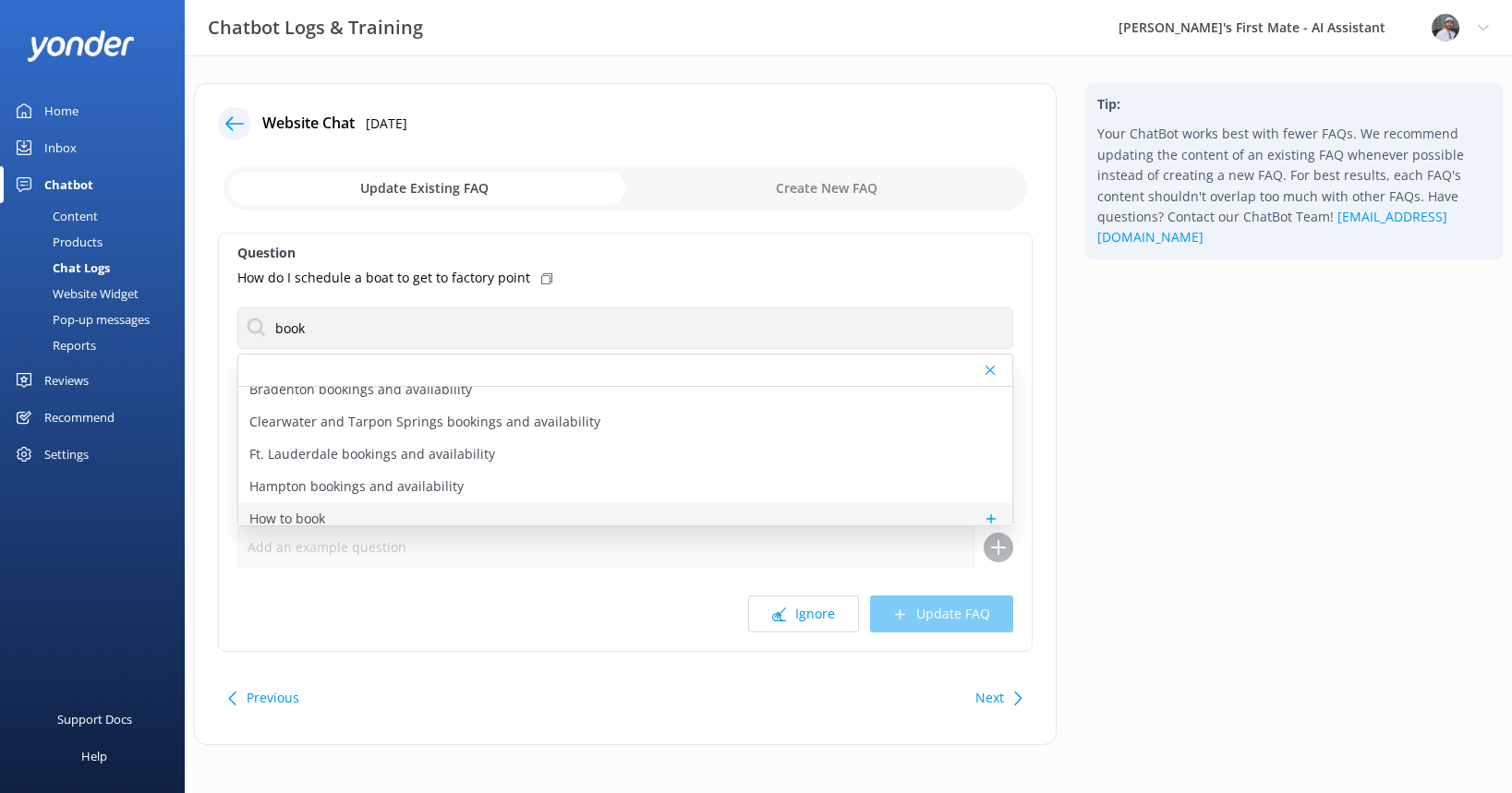 click on "How to book" at bounding box center [625, 519] 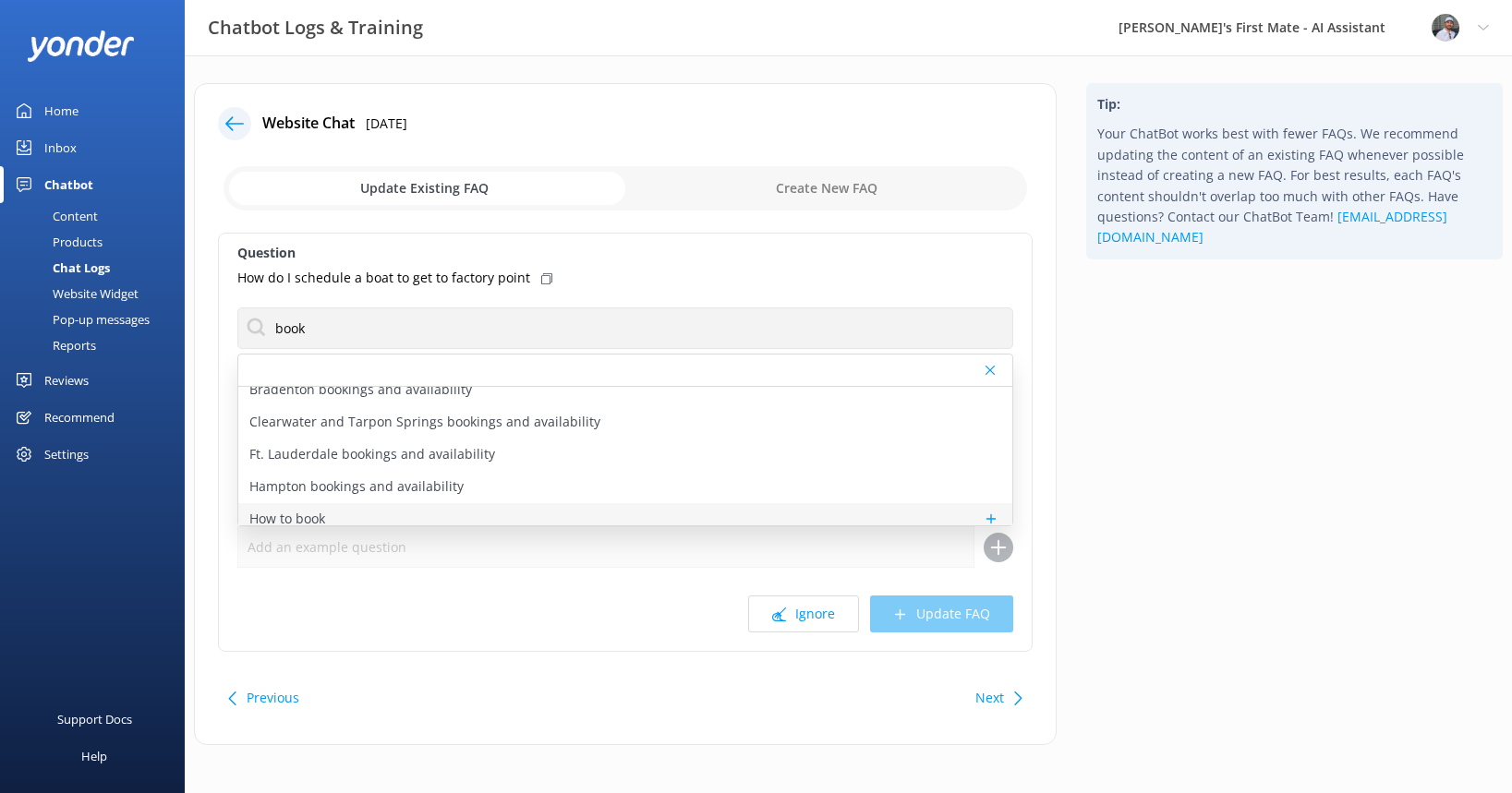 type on "You can book all of our custom charter & rental services online at [URL][DOMAIN_NAME]. If you require personalized assistance, please call or text [PHONE_NUMBER]." 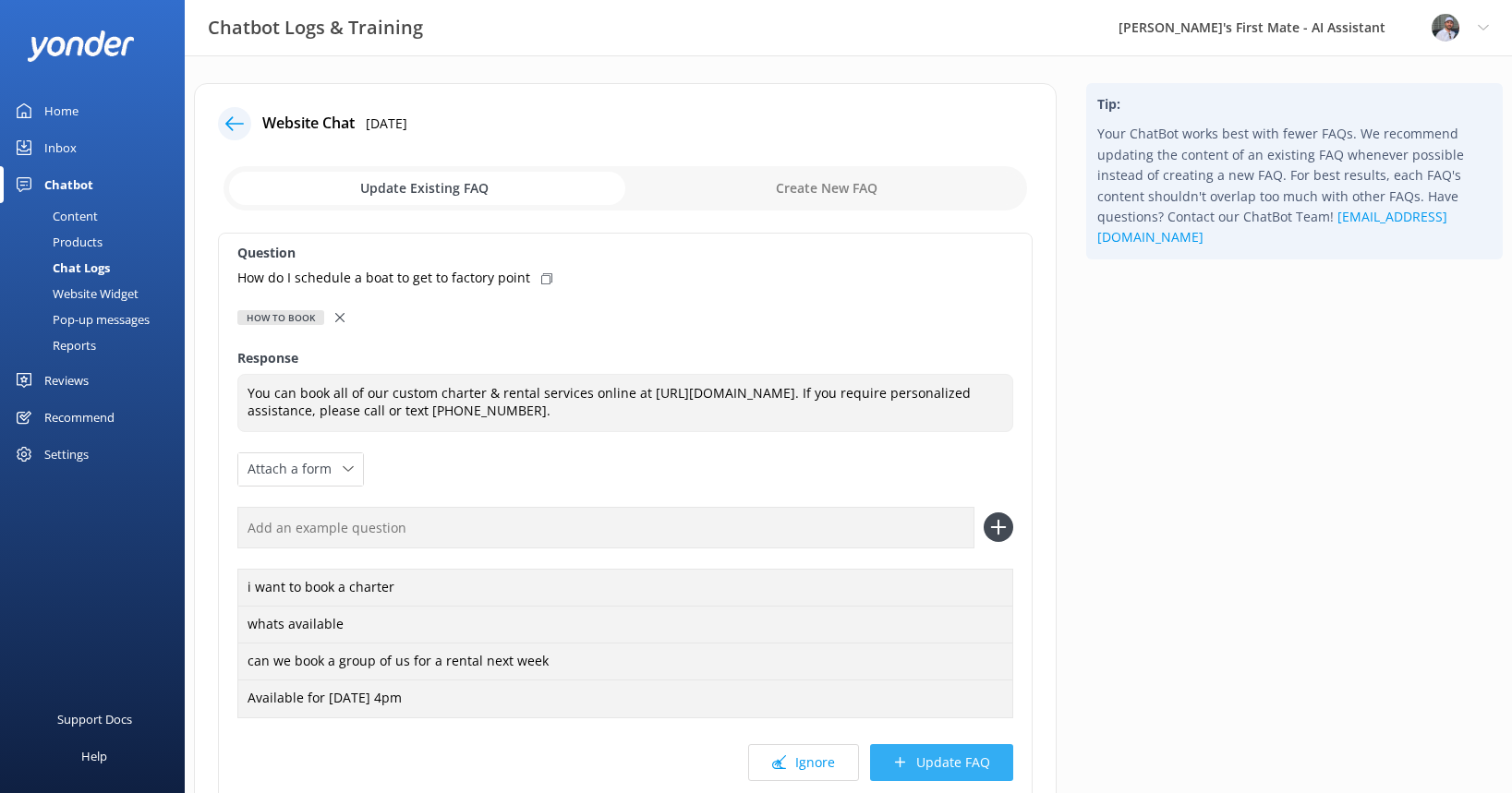 click on "Update FAQ" at bounding box center (941, 763) 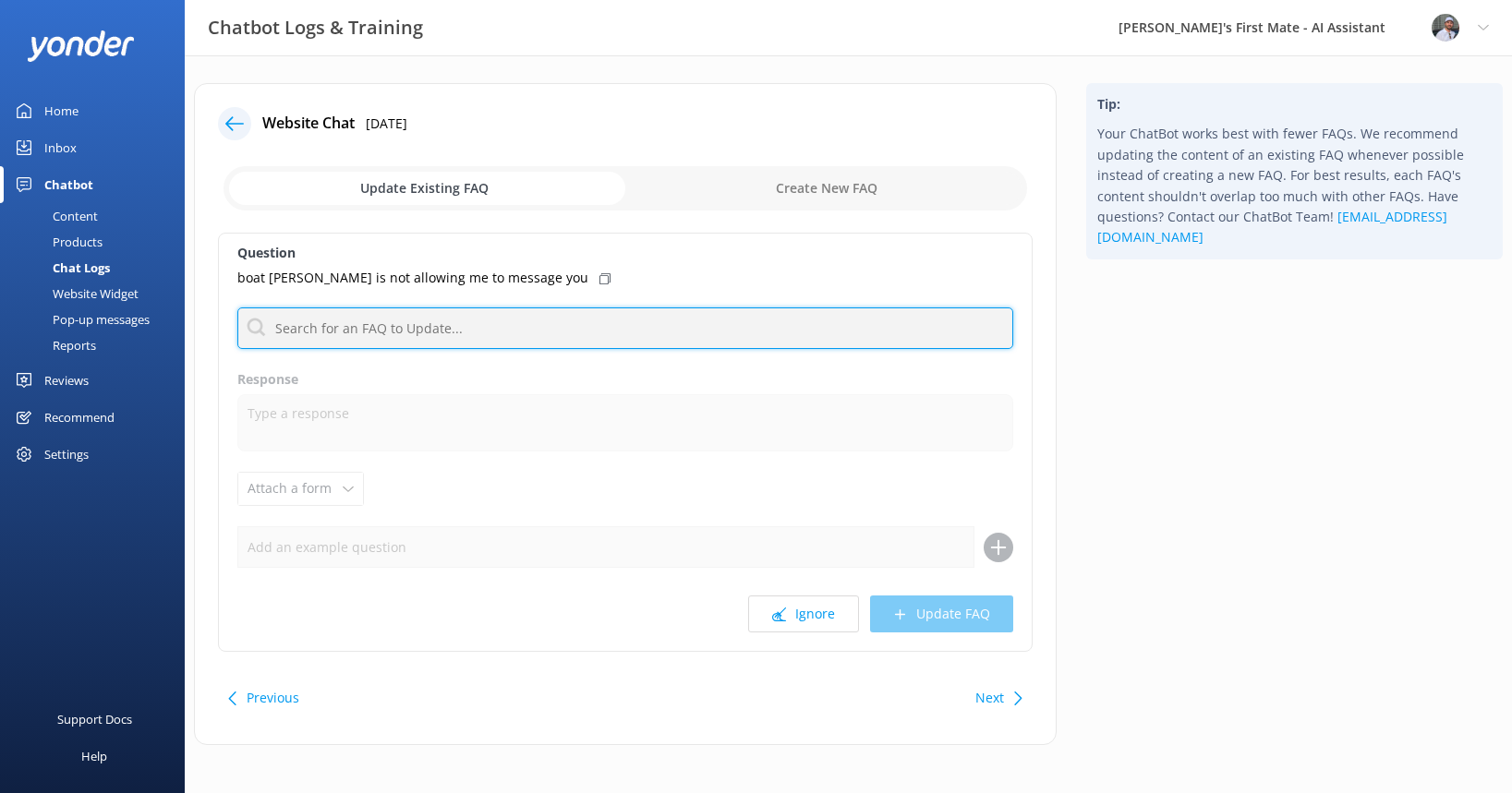 click at bounding box center (625, 328) 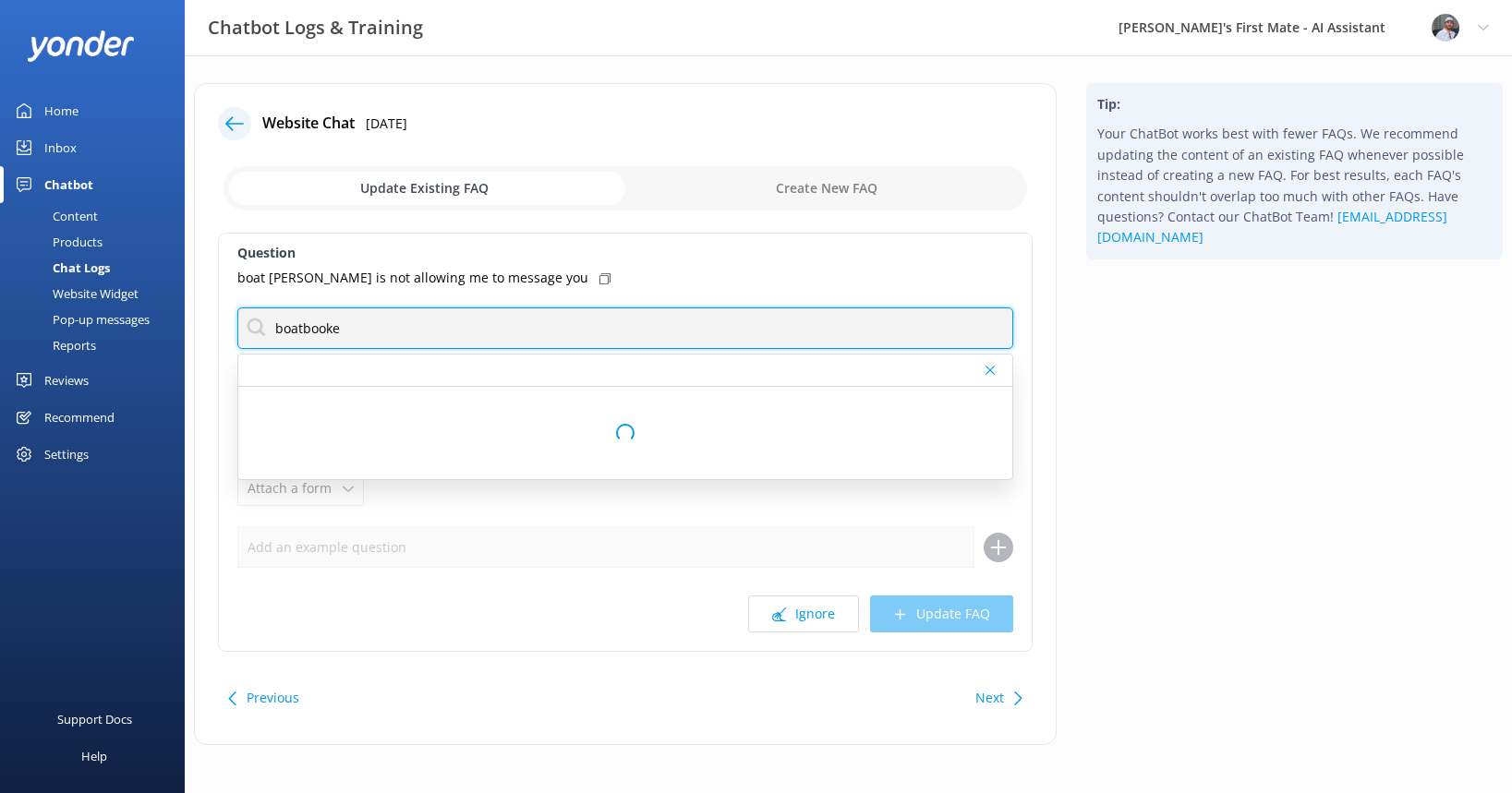 type on "boatbooker" 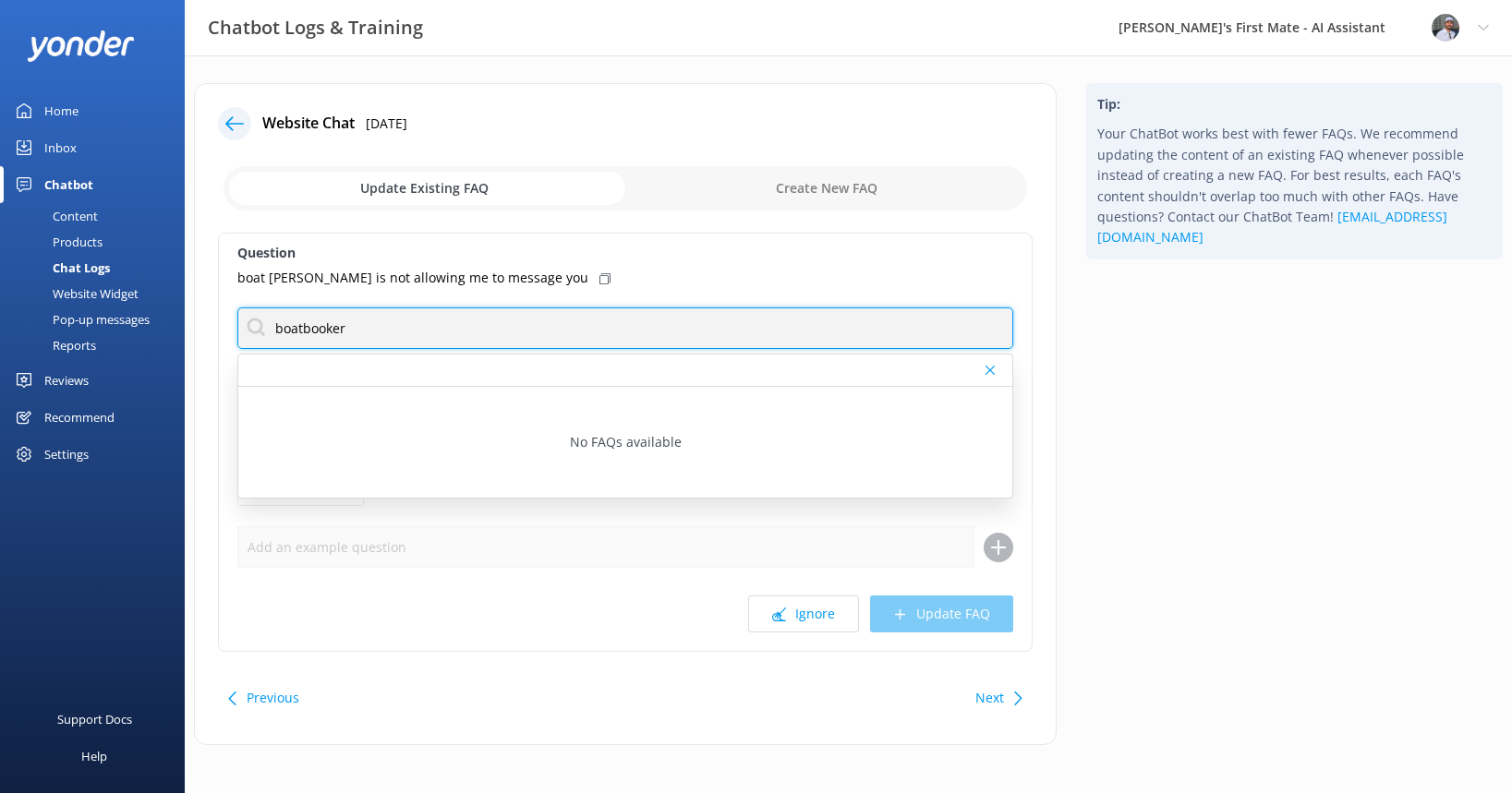 click on "boatbooker" at bounding box center [625, 328] 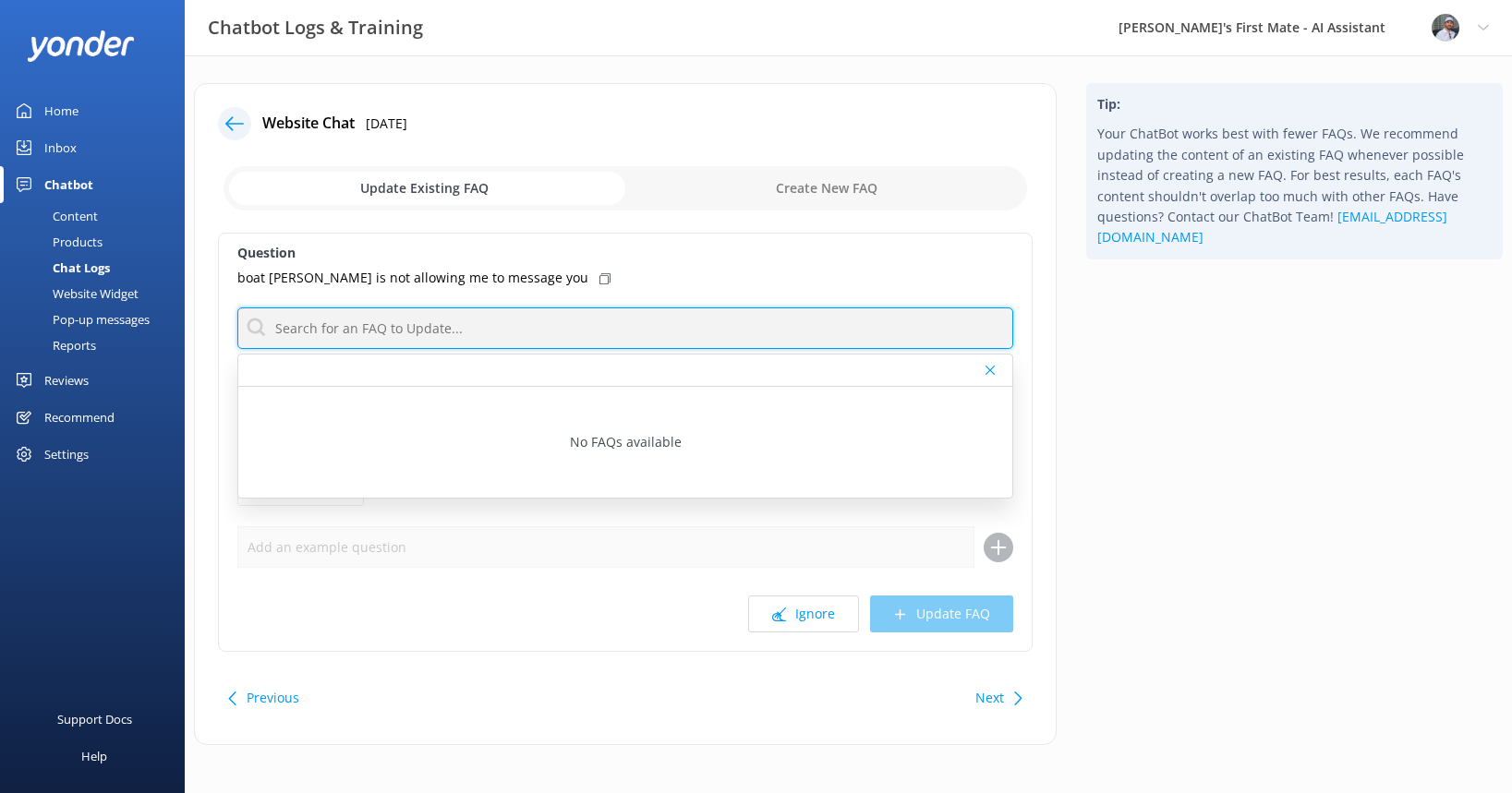 click at bounding box center [625, 328] 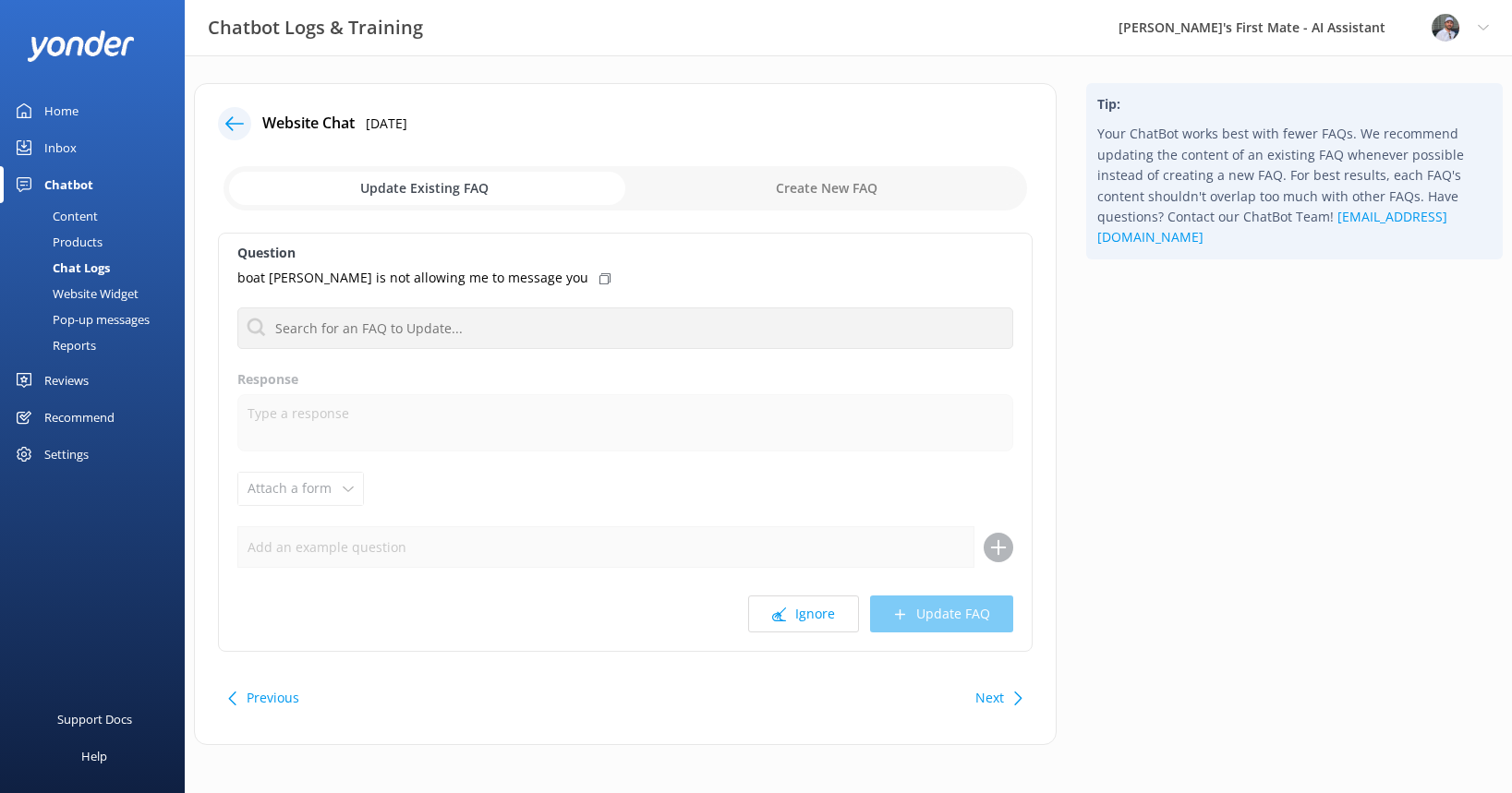 click 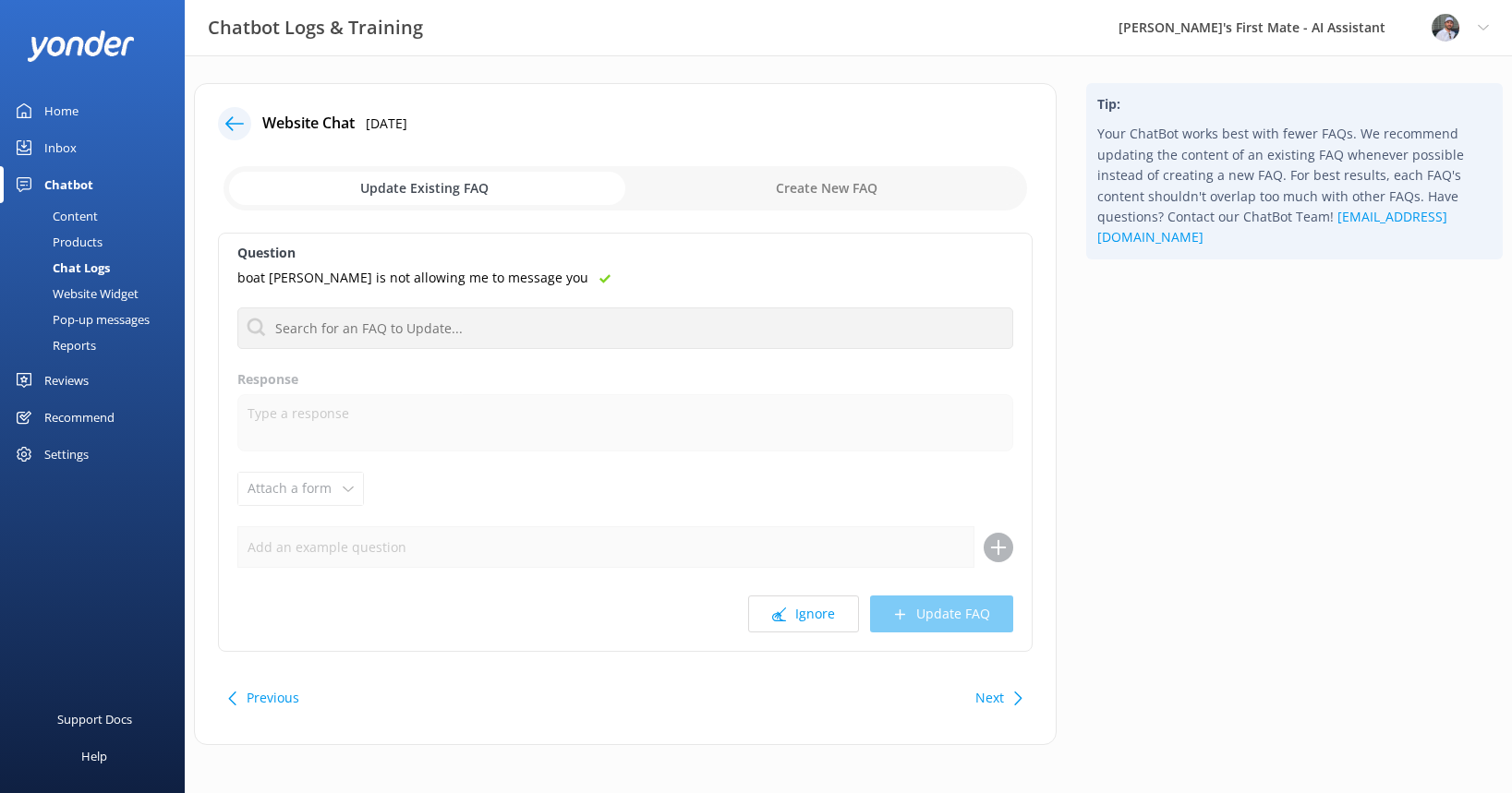 click at bounding box center (625, 188) 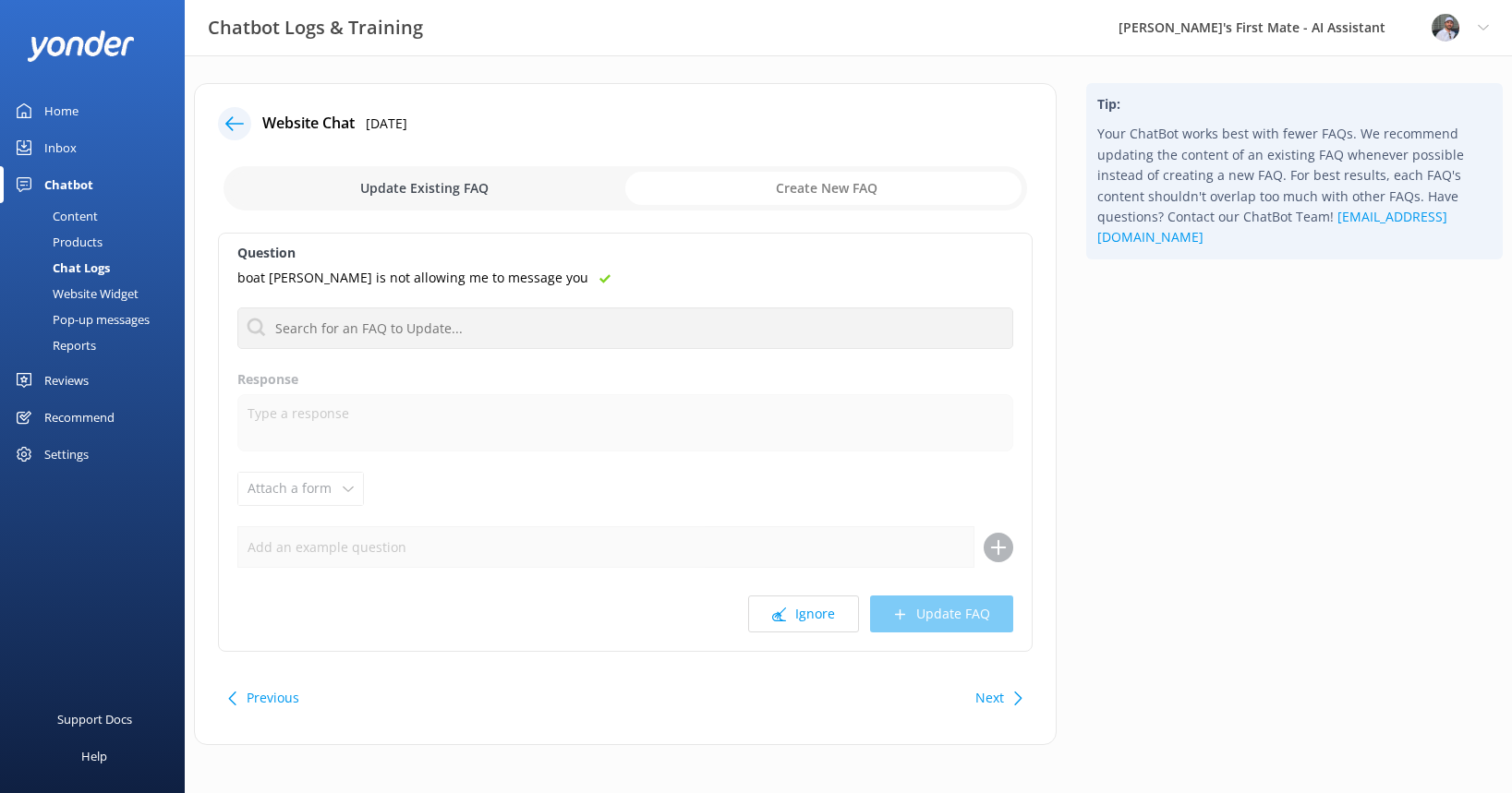 checkbox on "true" 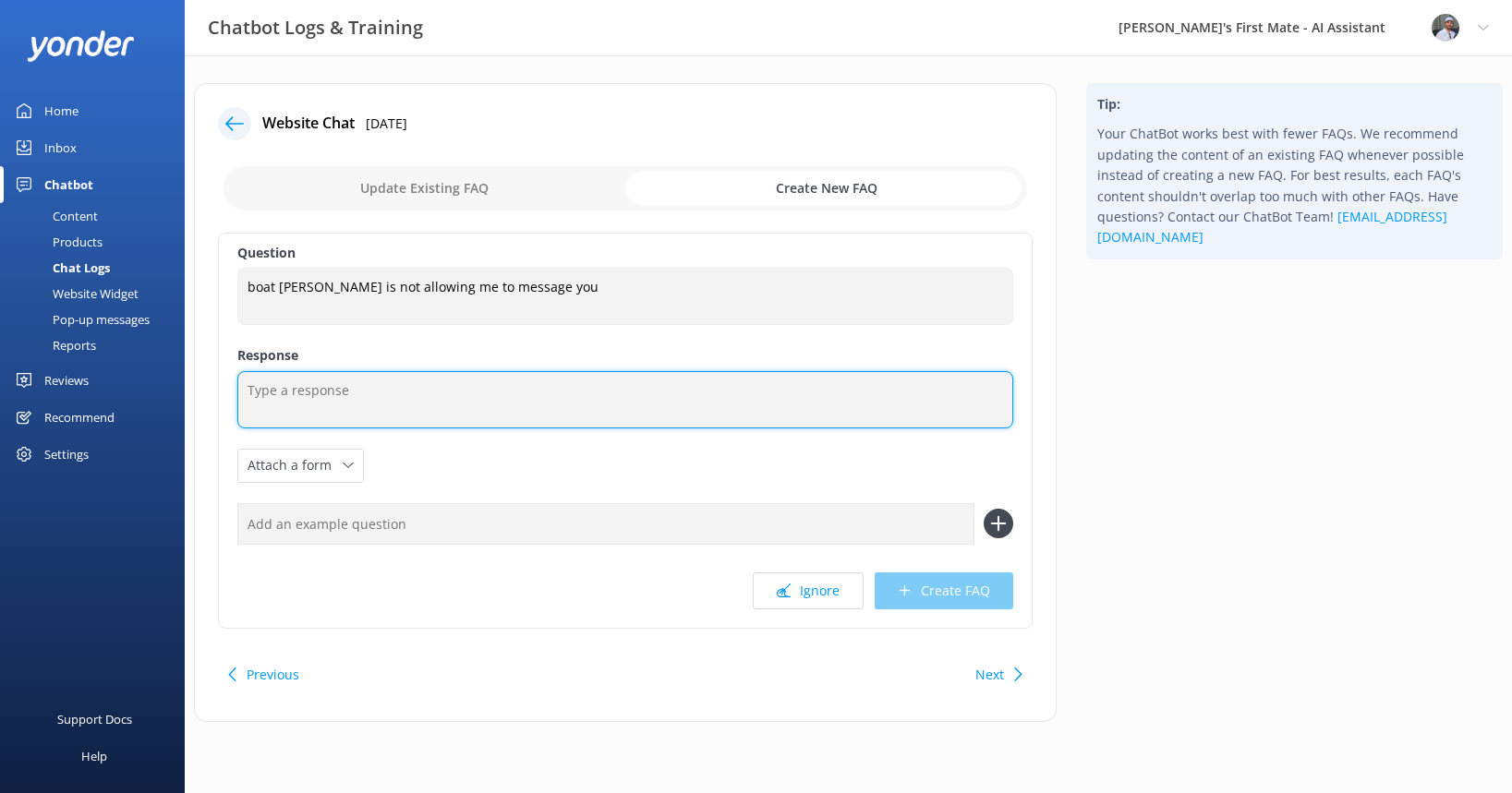 click at bounding box center (625, 400) 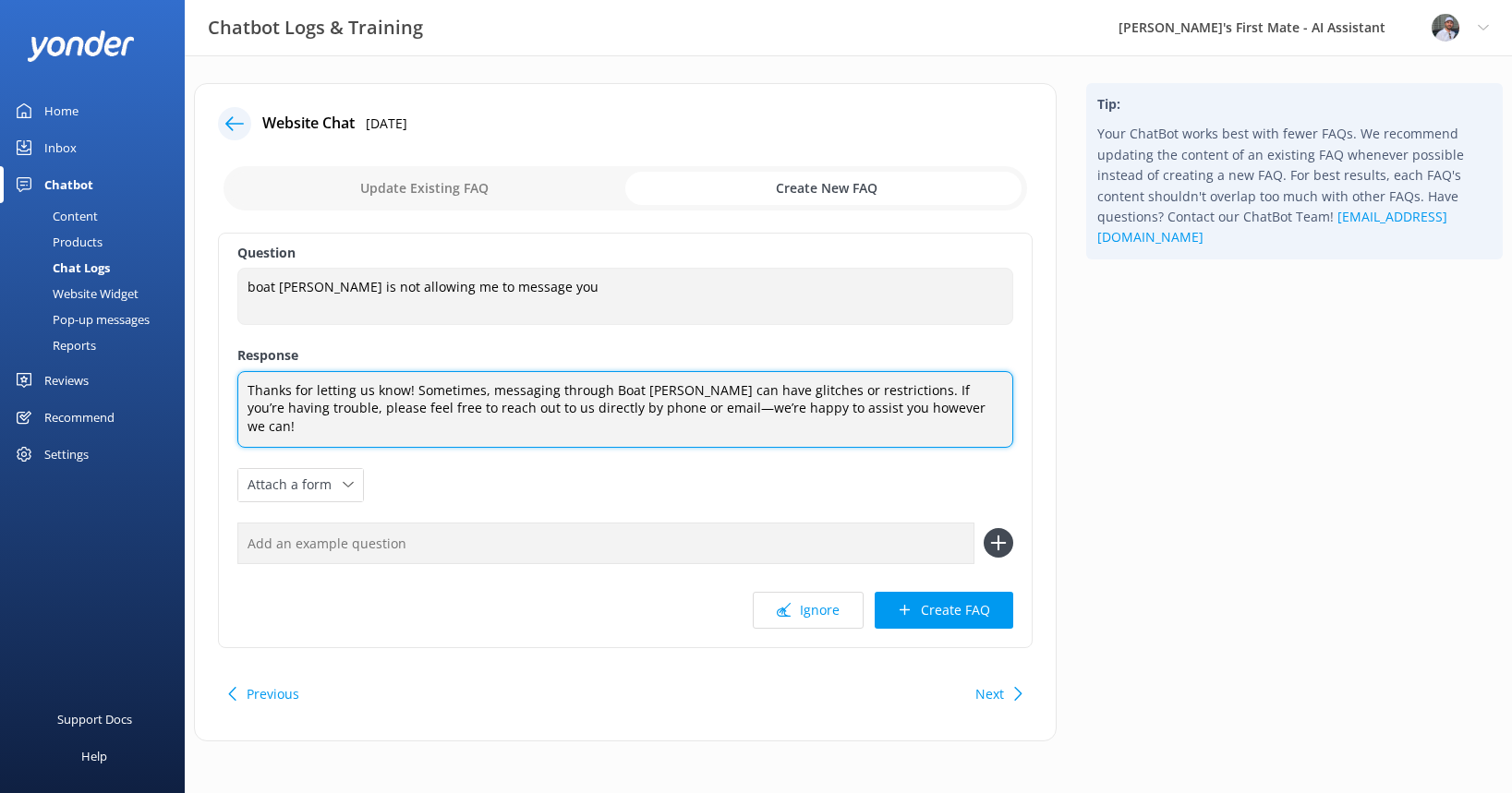click on "Thanks for letting us know! Sometimes, messaging through Boat [PERSON_NAME] can have glitches or restrictions. If you’re having trouble, please feel free to reach out to us directly by phone or email—we’re happy to assist you however we can!" at bounding box center (625, 409) 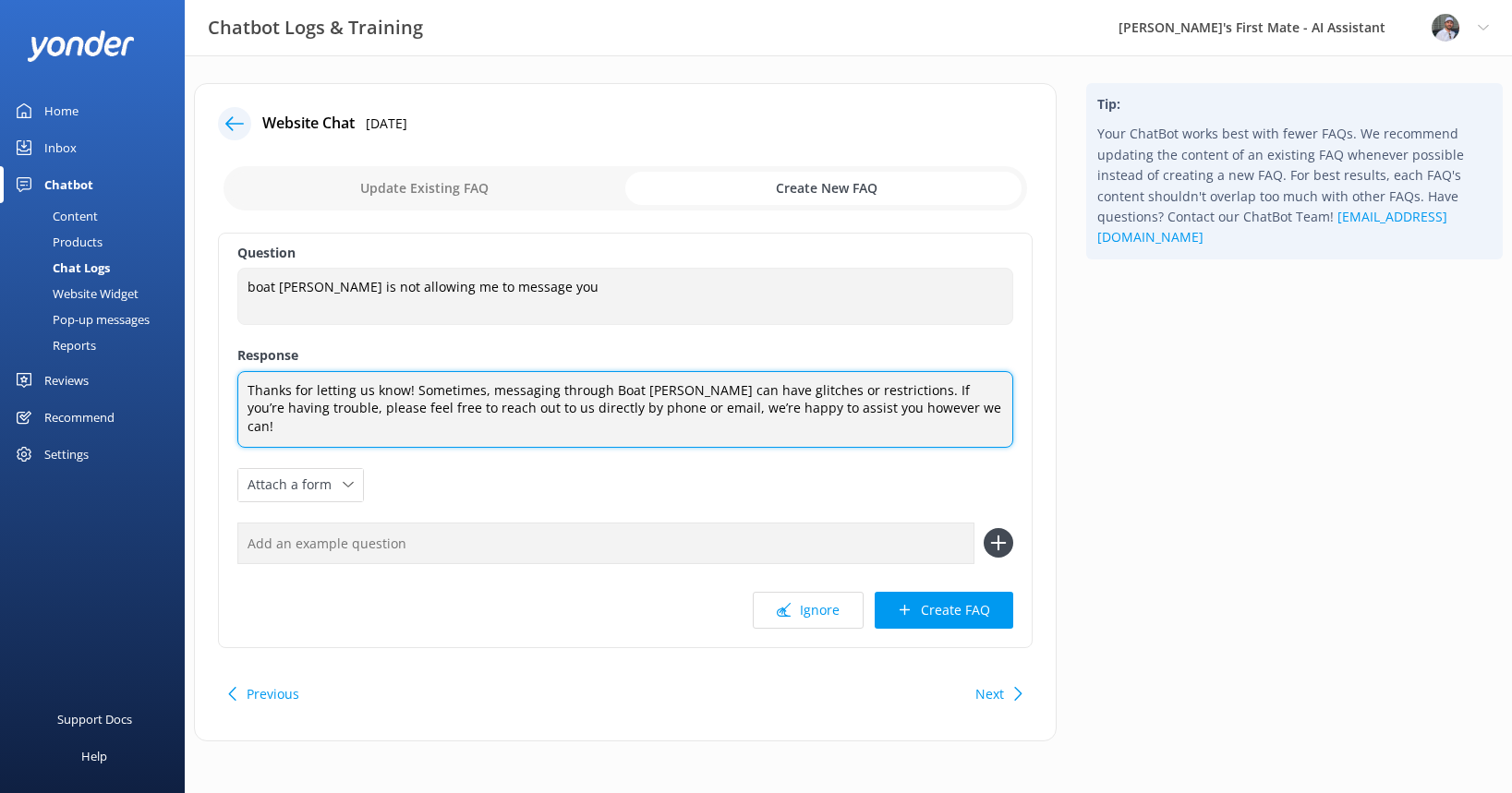 click on "Thanks for letting us know! Sometimes, messaging through Boat [PERSON_NAME] can have glitches or restrictions. If you’re having trouble, please feel free to reach out to us directly by phone or email, we’re happy to assist you however we can!" at bounding box center (625, 409) 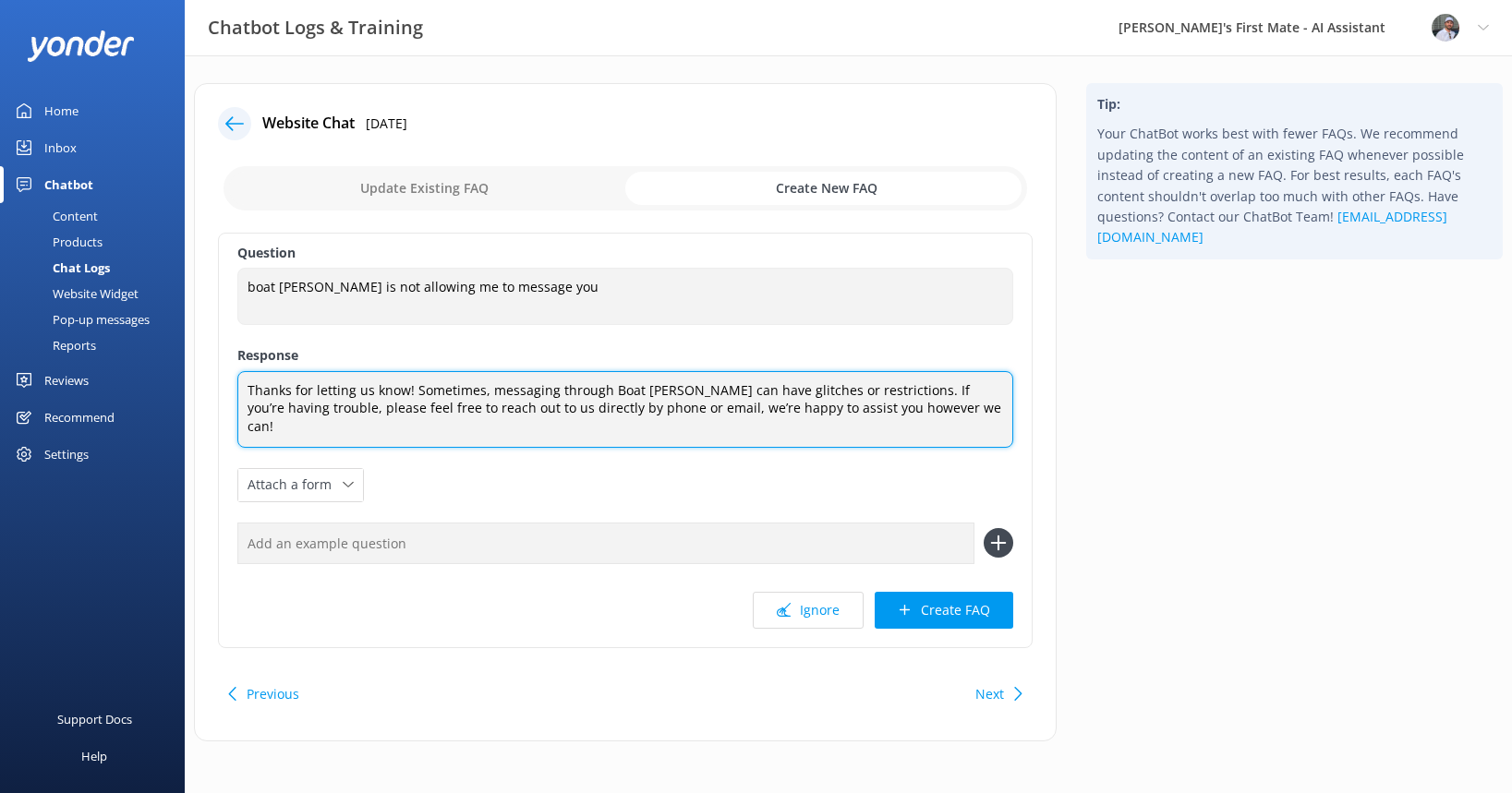 scroll, scrollTop: 6, scrollLeft: 0, axis: vertical 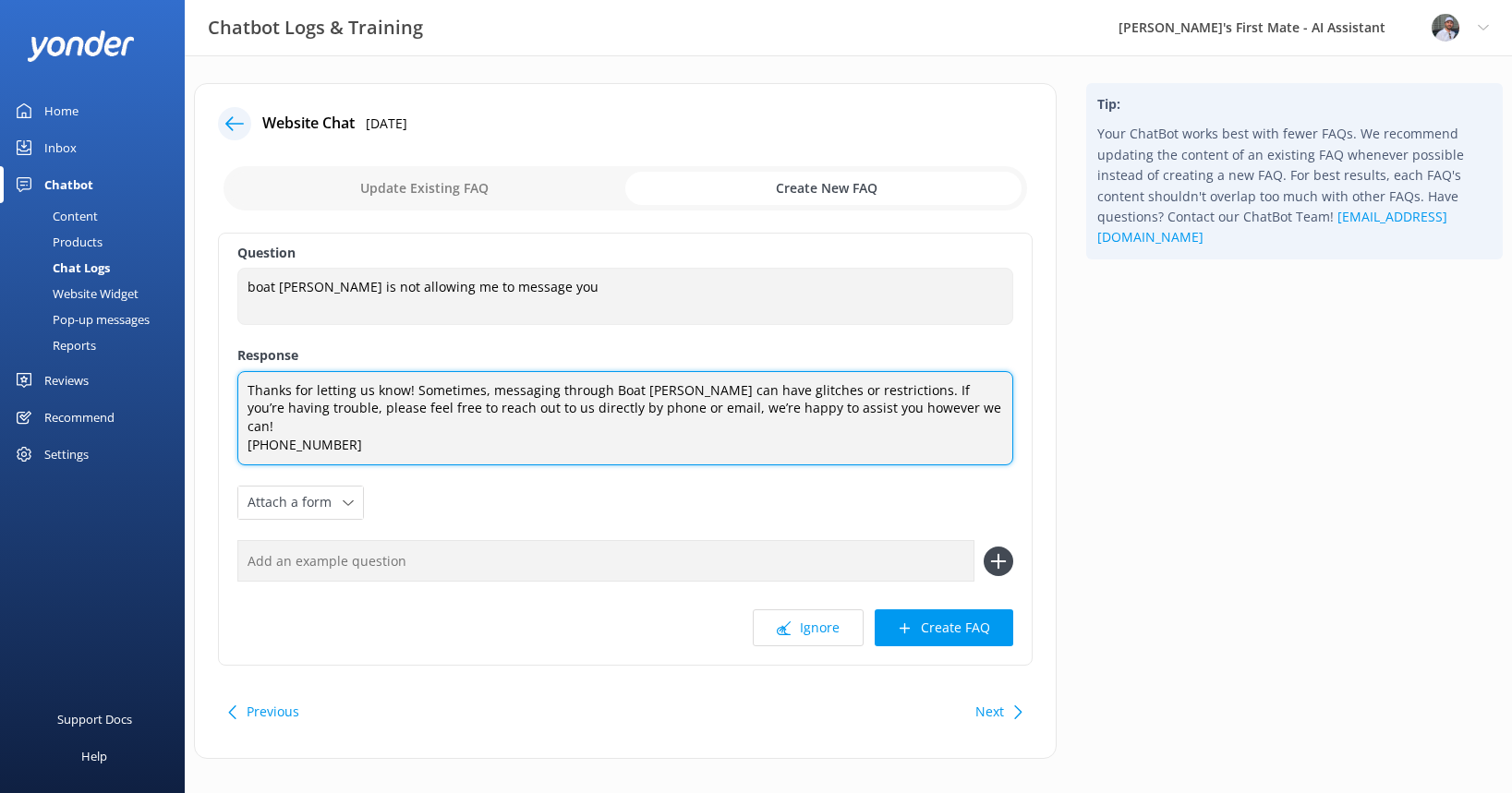 drag, startPoint x: 663, startPoint y: 402, endPoint x: 570, endPoint y: 407, distance: 93.13431 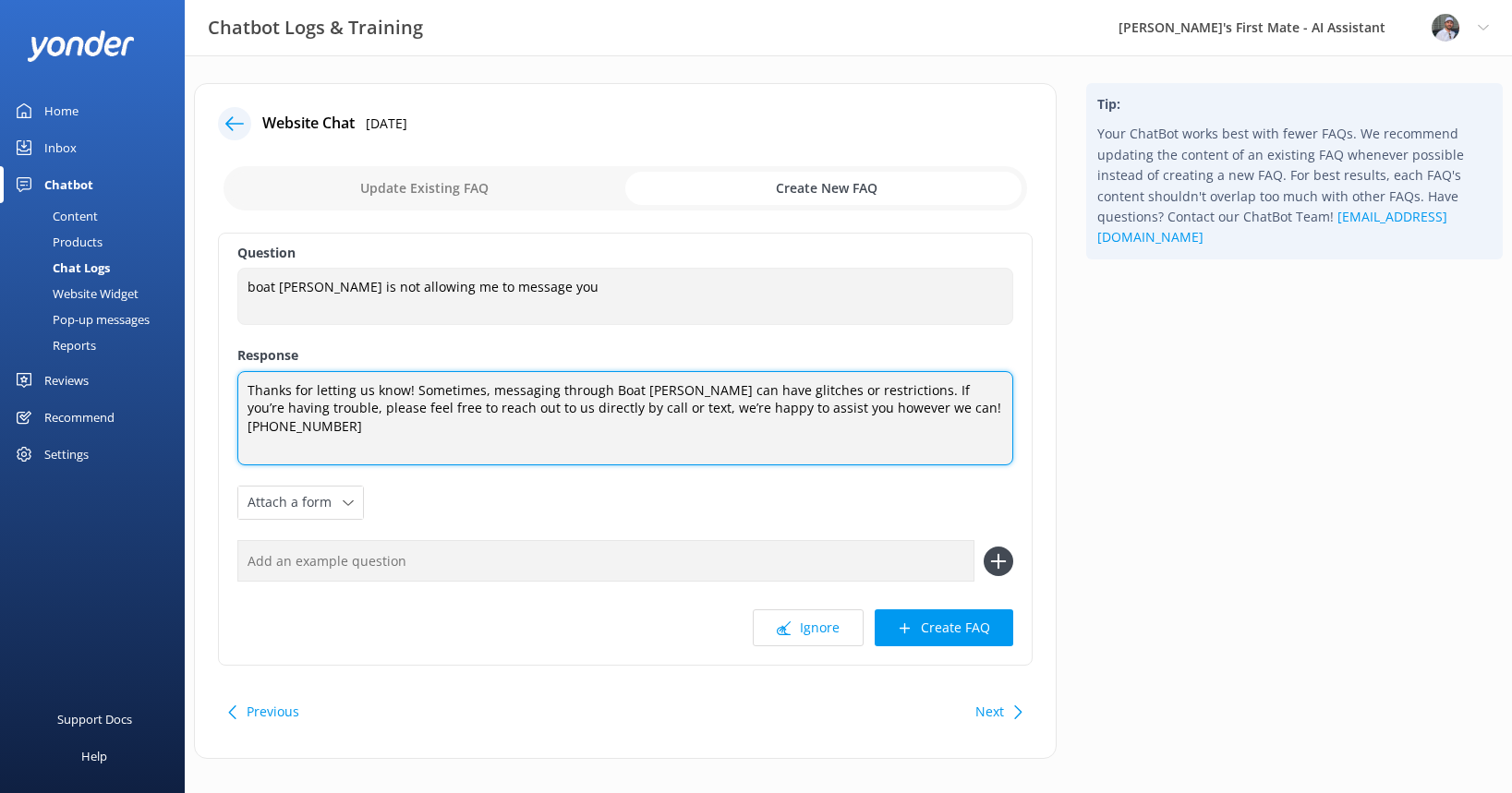 type on "Thanks for letting us know! Sometimes, messaging through Boat [PERSON_NAME] can have glitches or restrictions. If you’re having trouble, please feel free to reach out to us directly by call or text, we’re happy to assist you however we can!
[PHONE_NUMBER]" 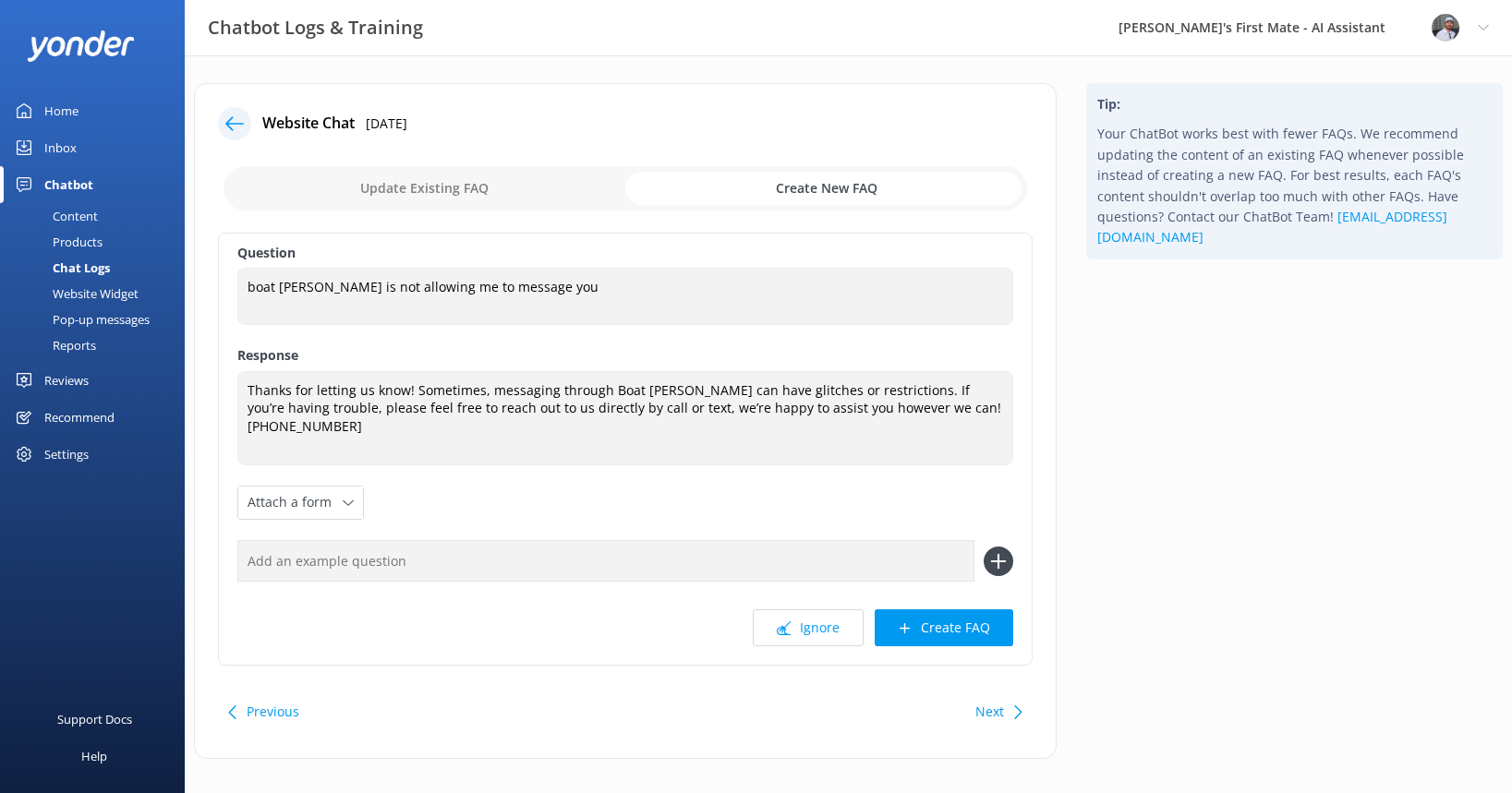 click at bounding box center [606, 560] 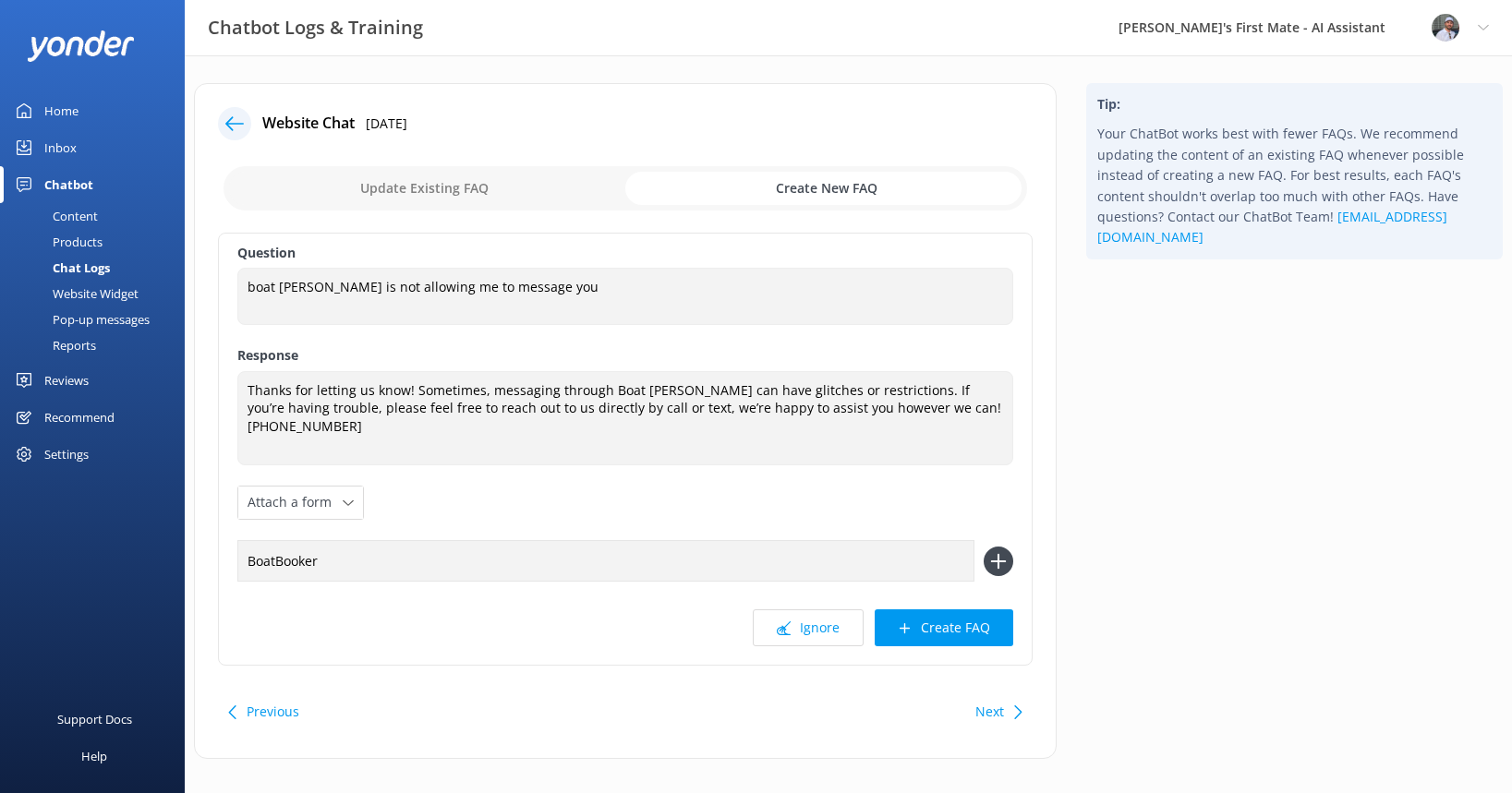 type on "BoatBooker" 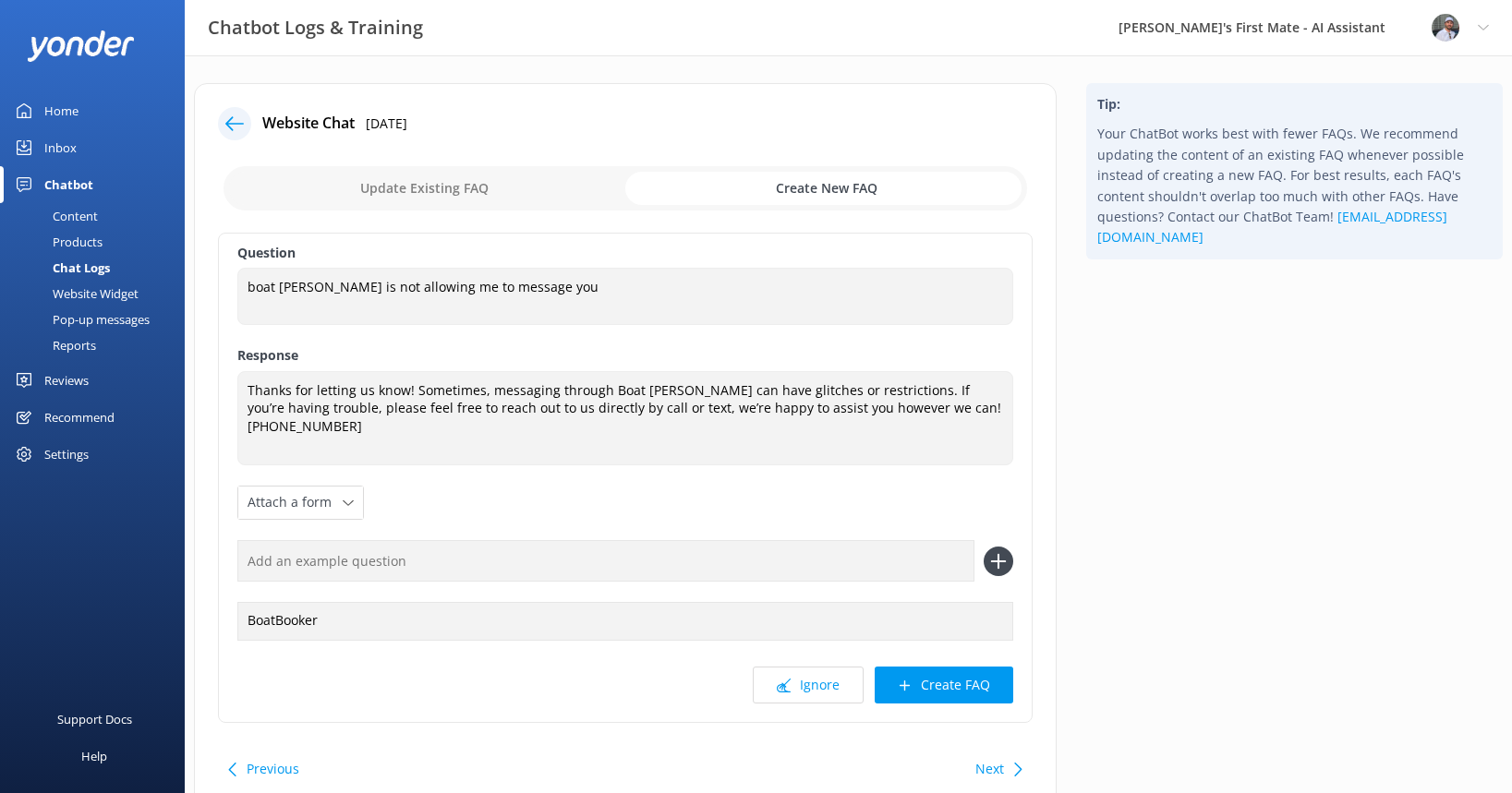 click at bounding box center (606, 560) 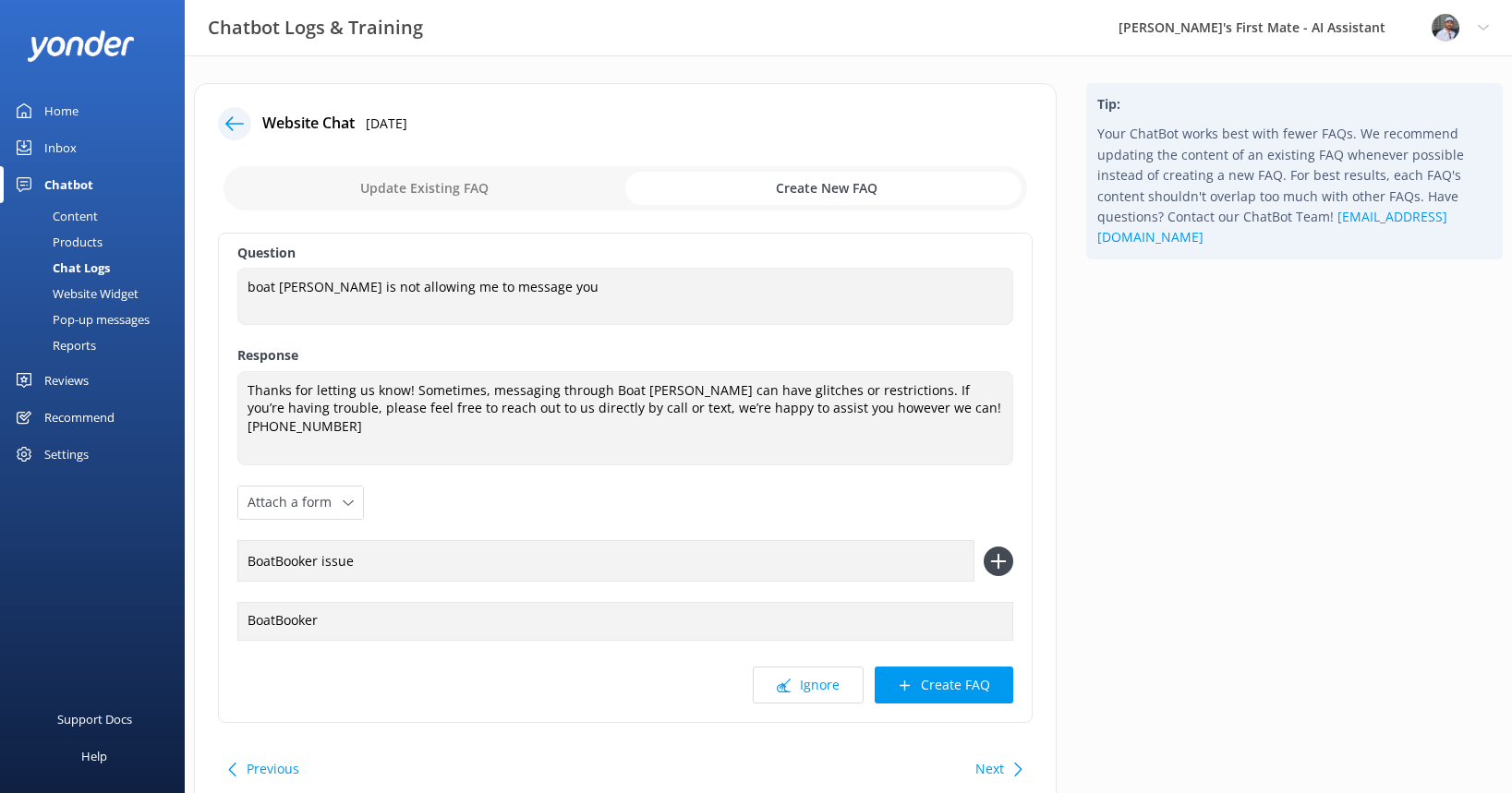 type on "BoatBooker issue" 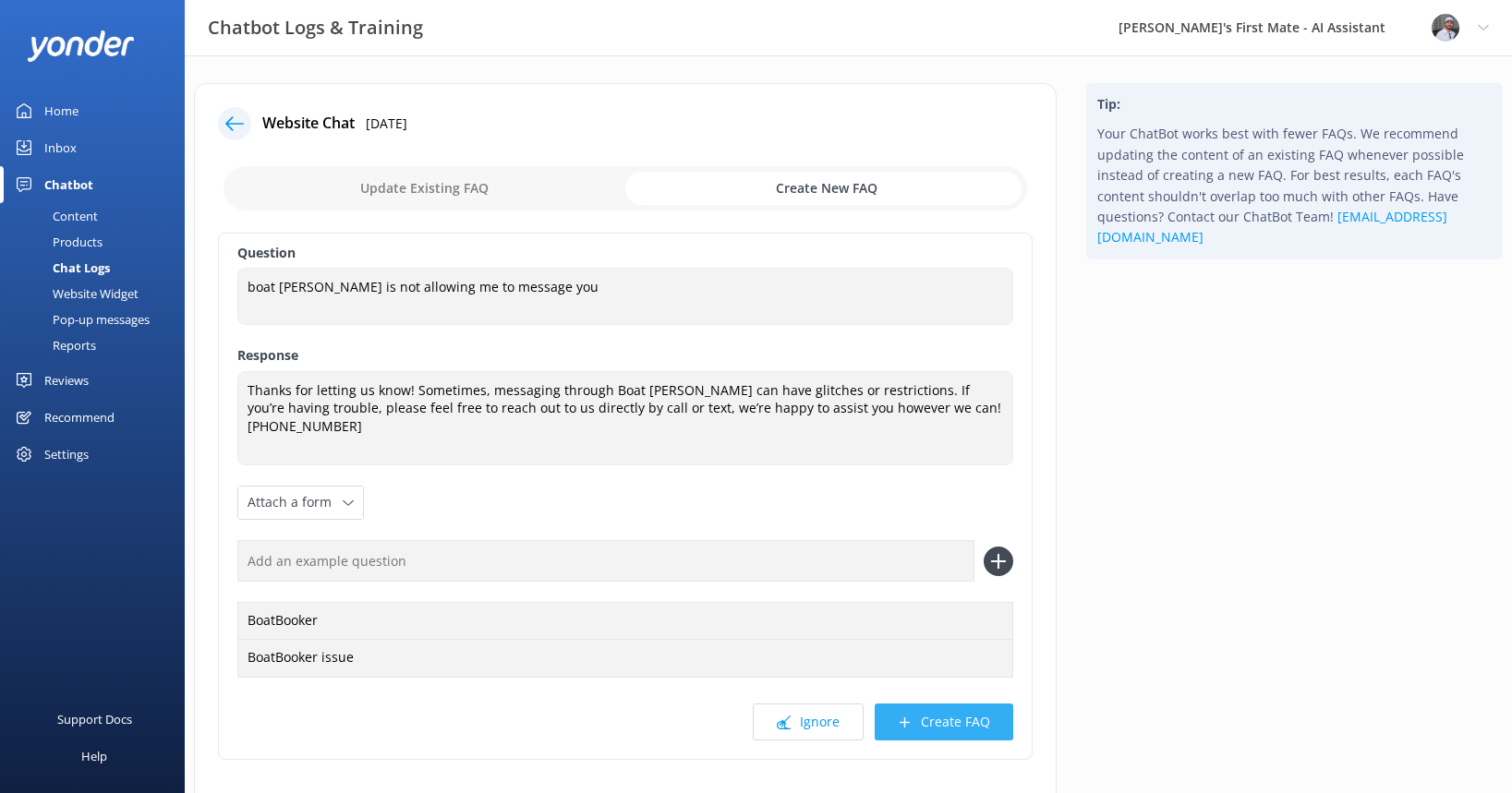 click on "Create FAQ" at bounding box center [944, 722] 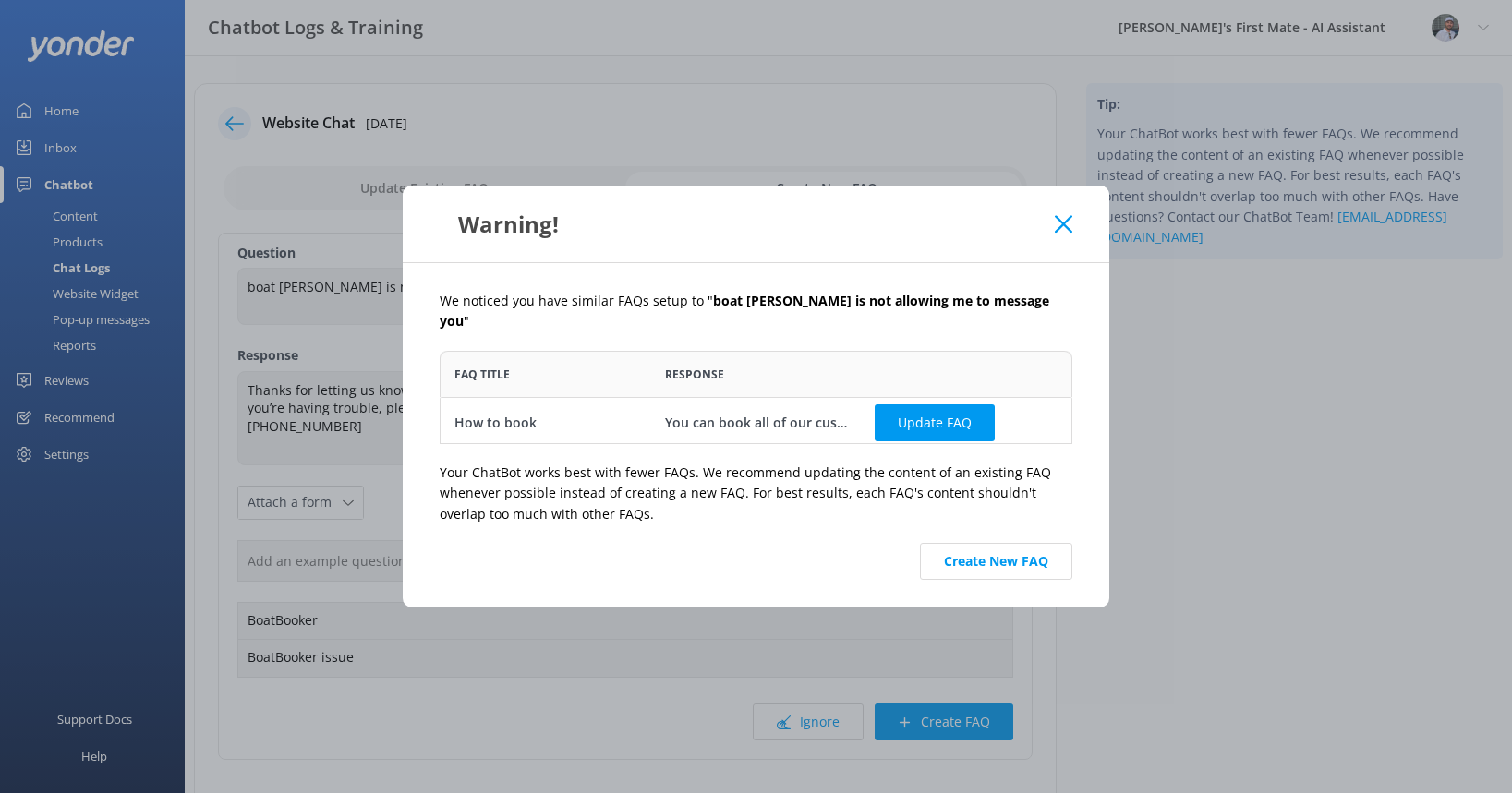 scroll, scrollTop: 1, scrollLeft: 1, axis: both 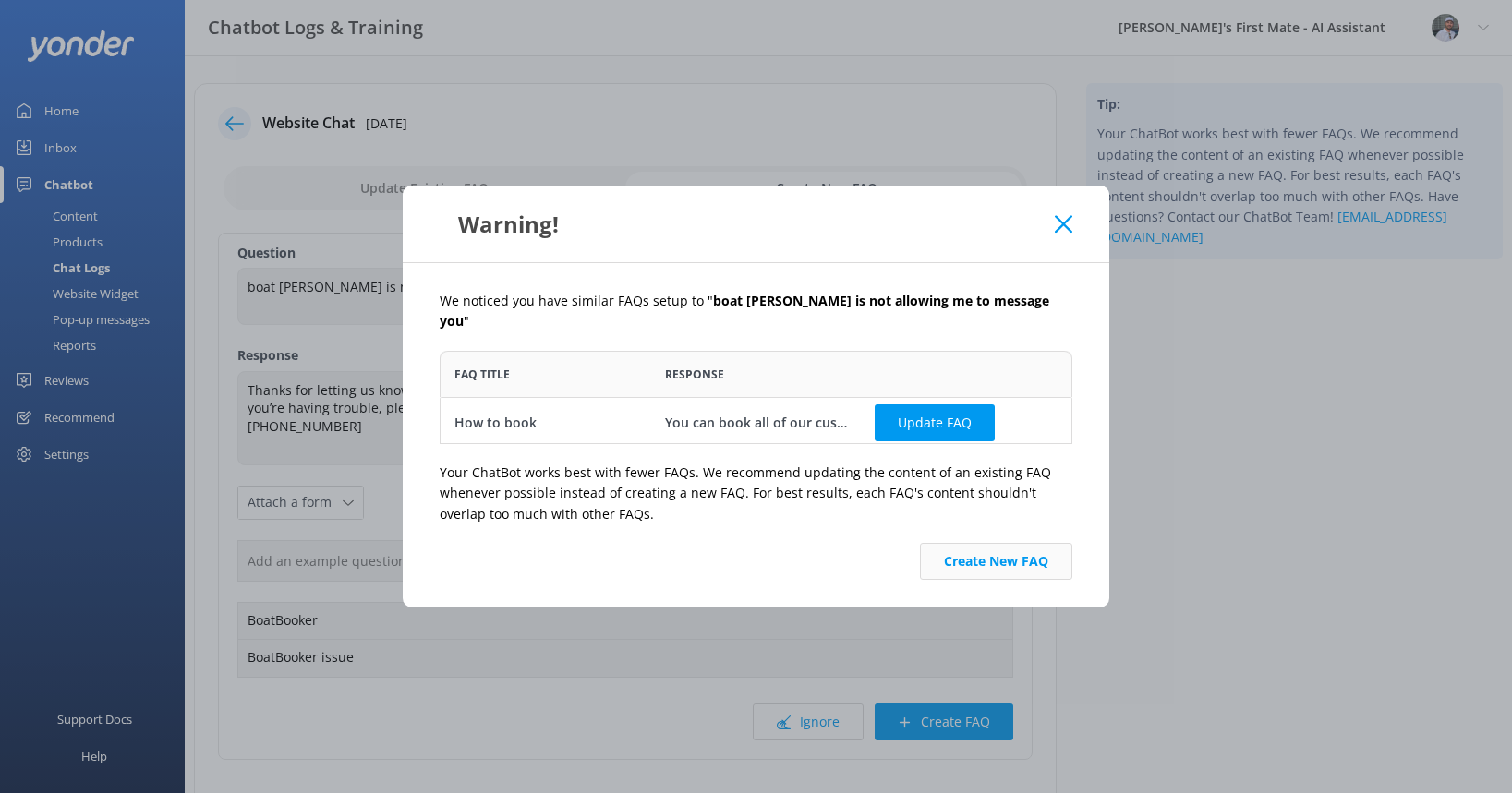 click on "Create New FAQ" at bounding box center (996, 561) 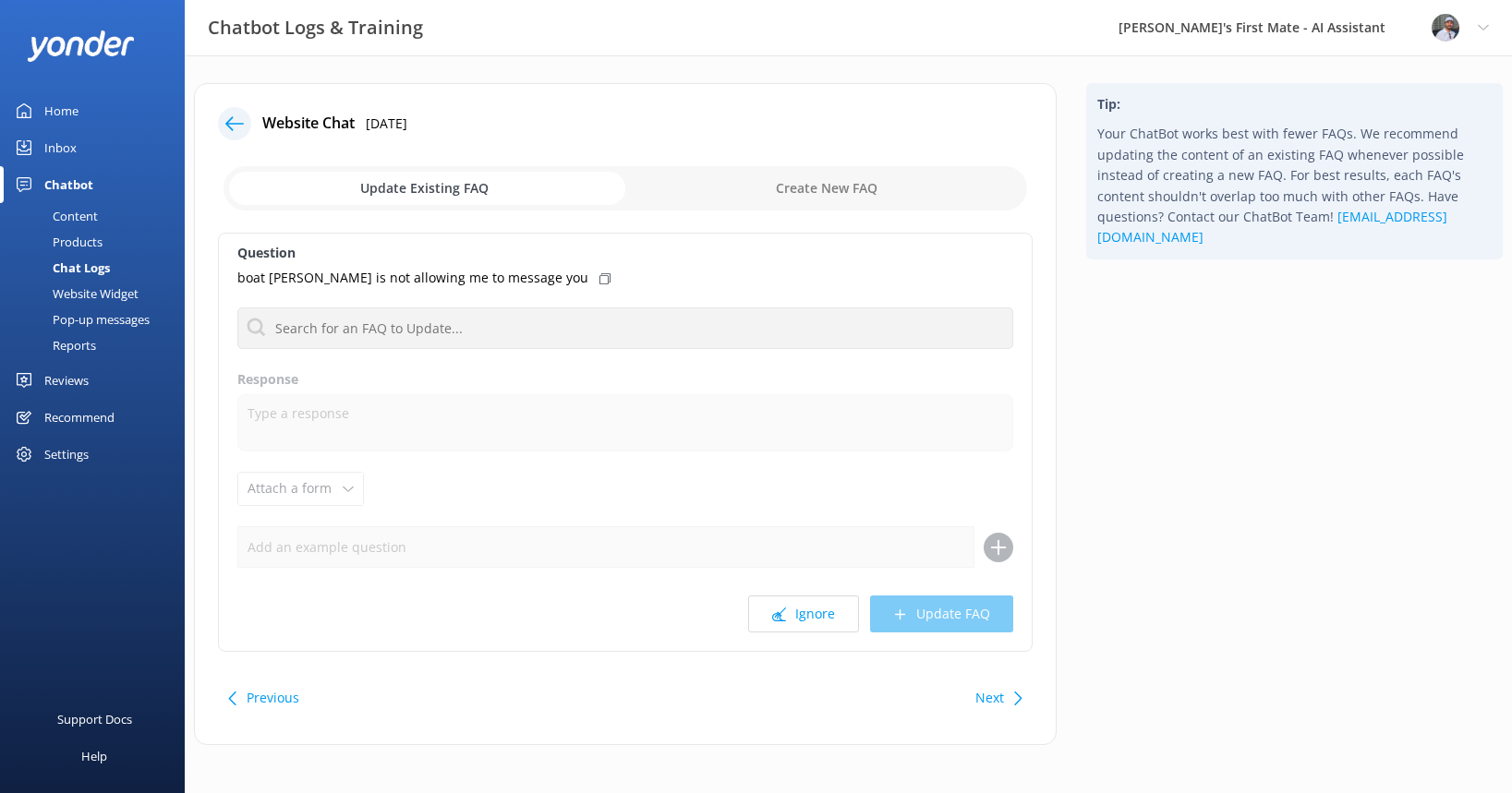 click on "Next" at bounding box center [989, 698] 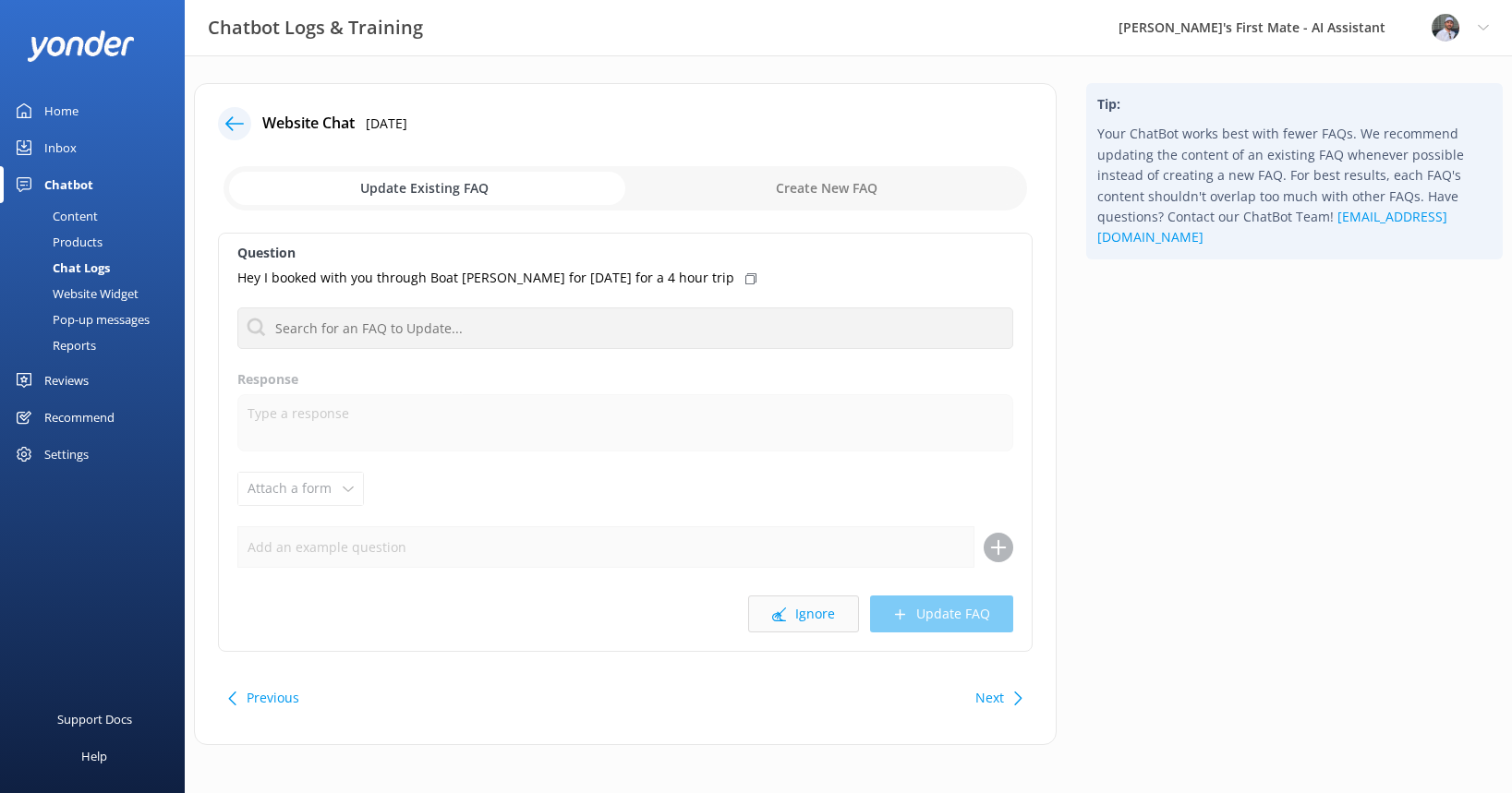 click on "Ignore" at bounding box center [804, 614] 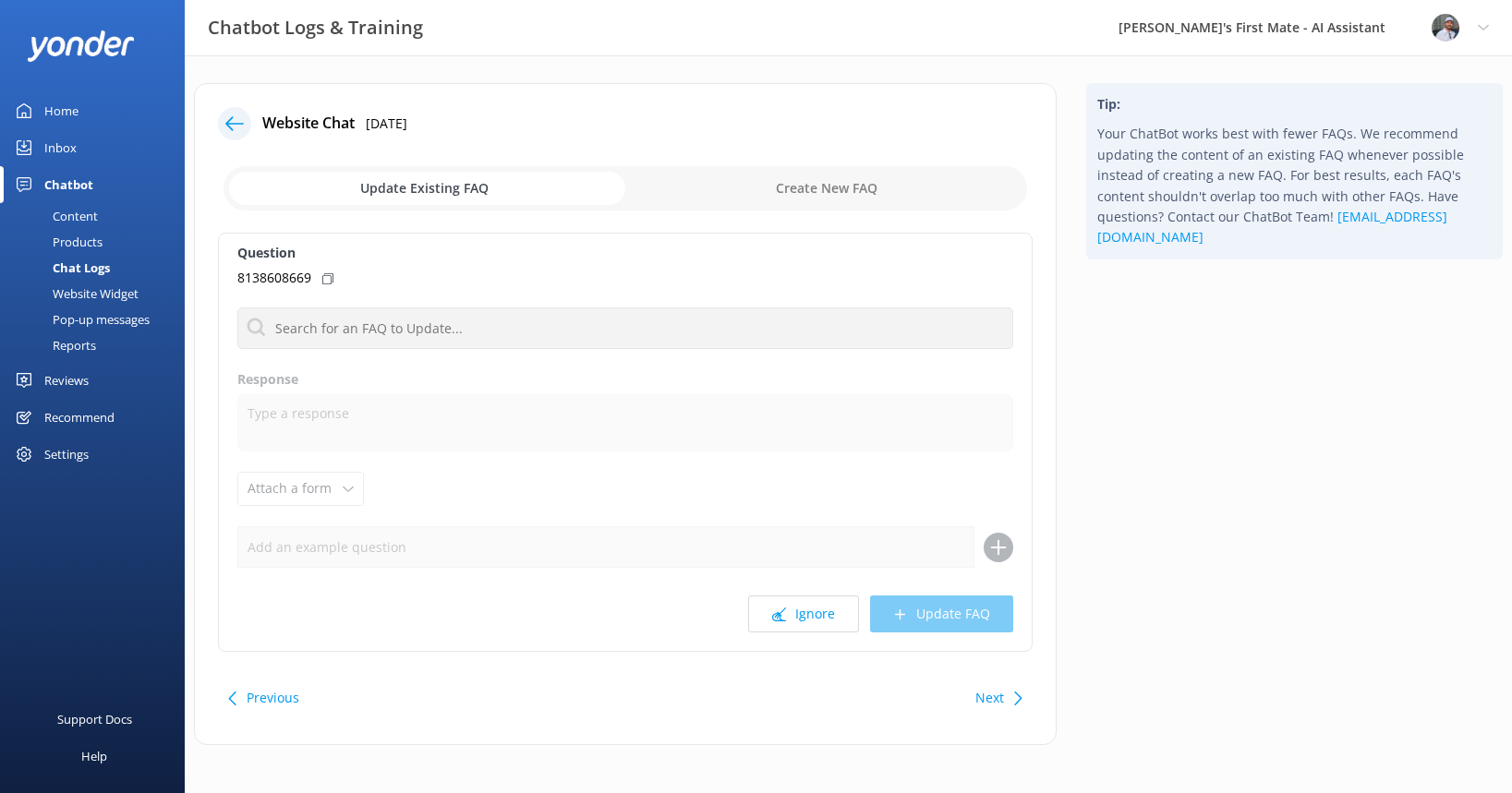 click on "Ignore" at bounding box center [804, 614] 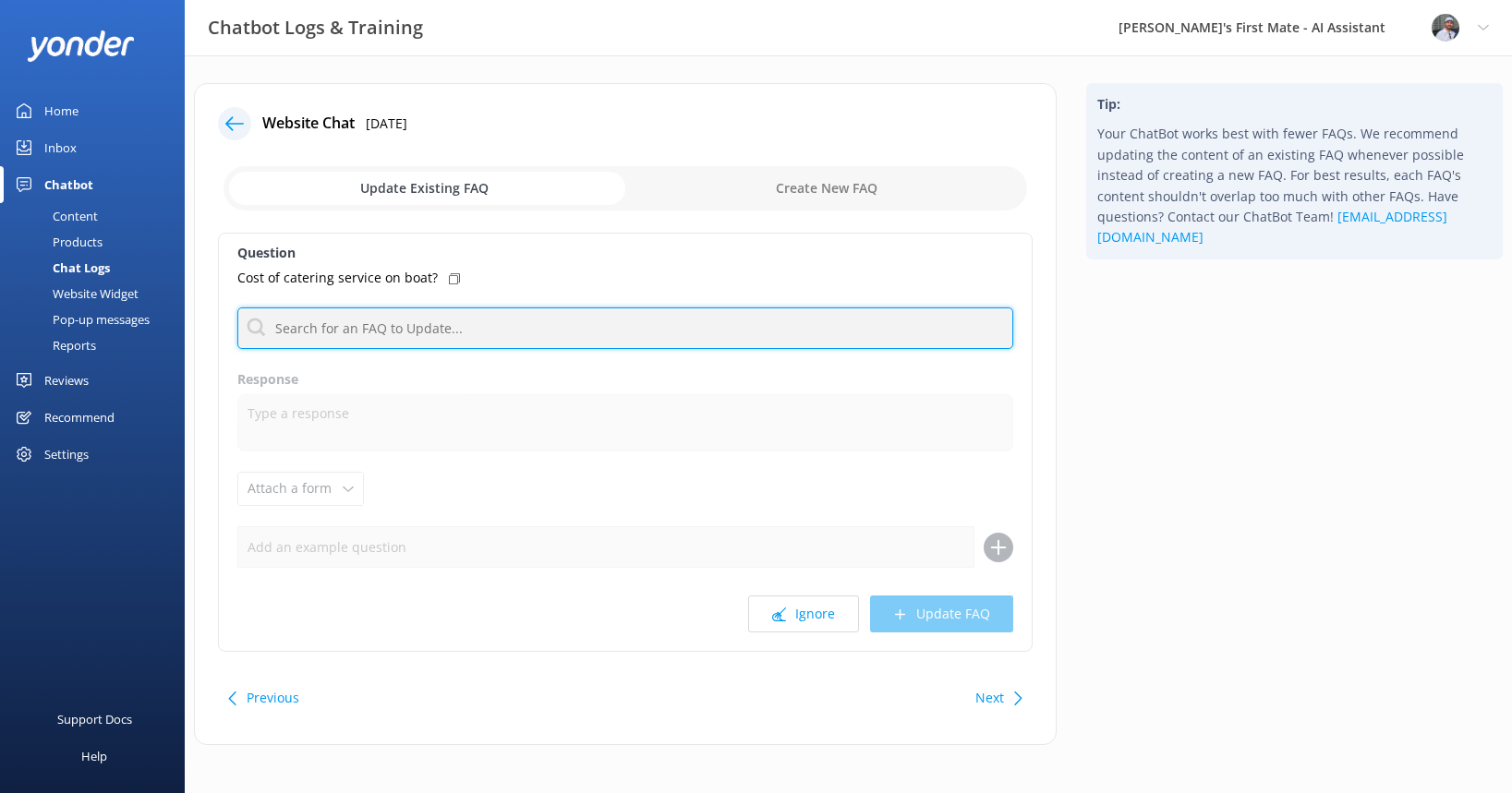 click at bounding box center (625, 328) 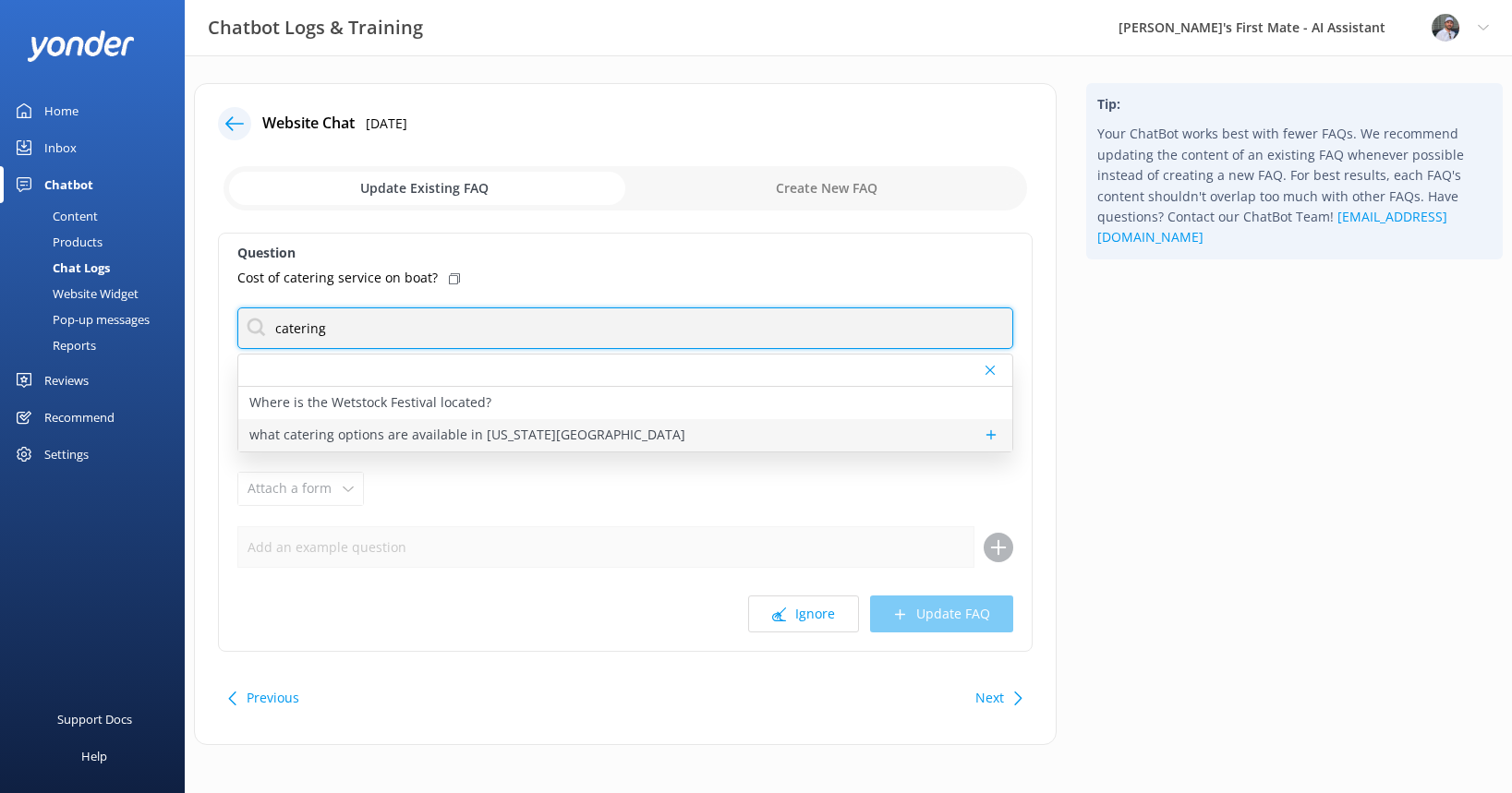 type on "catering" 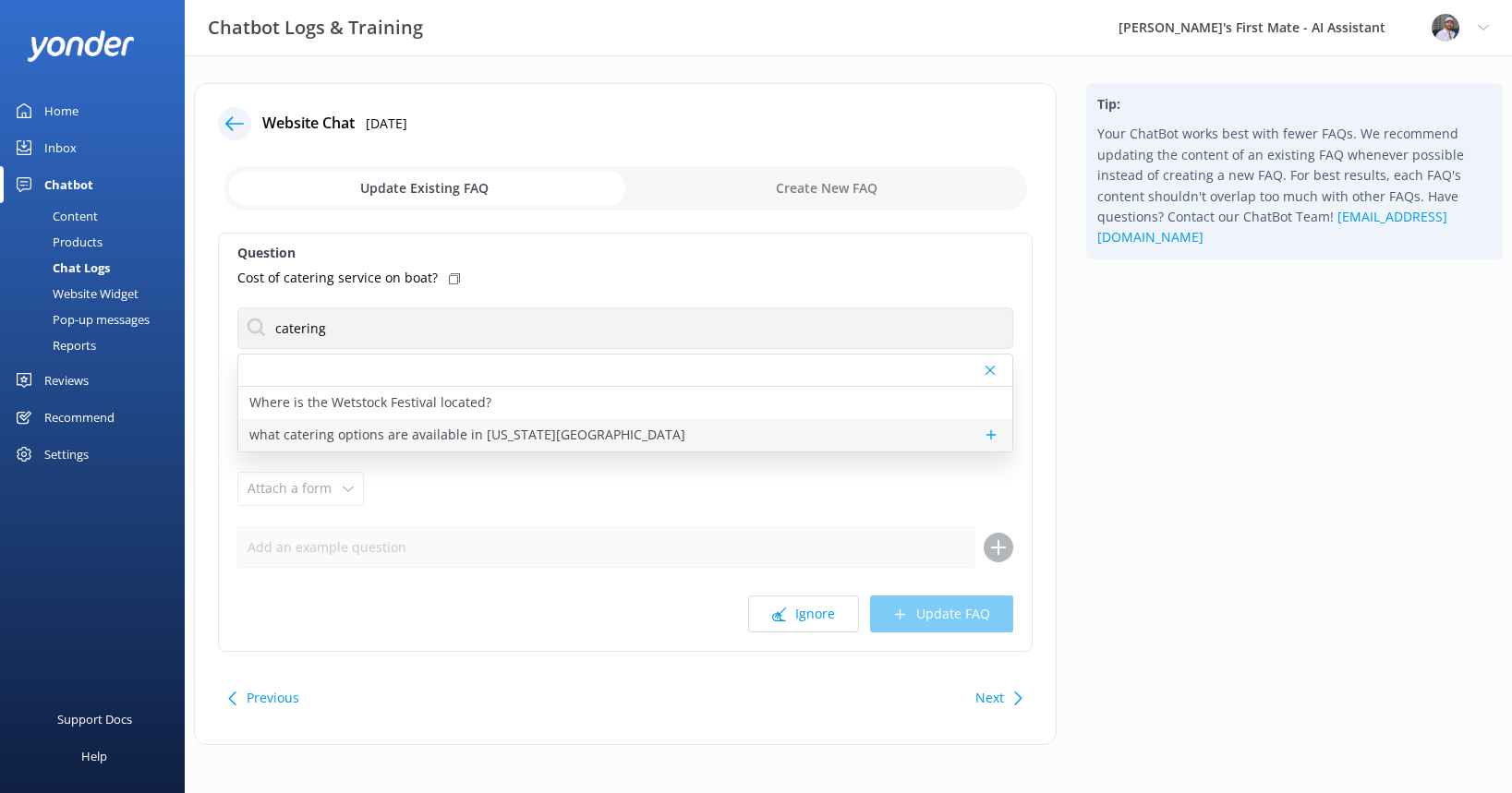 click on "what catering options are available in [US_STATE][GEOGRAPHIC_DATA]" at bounding box center [467, 435] 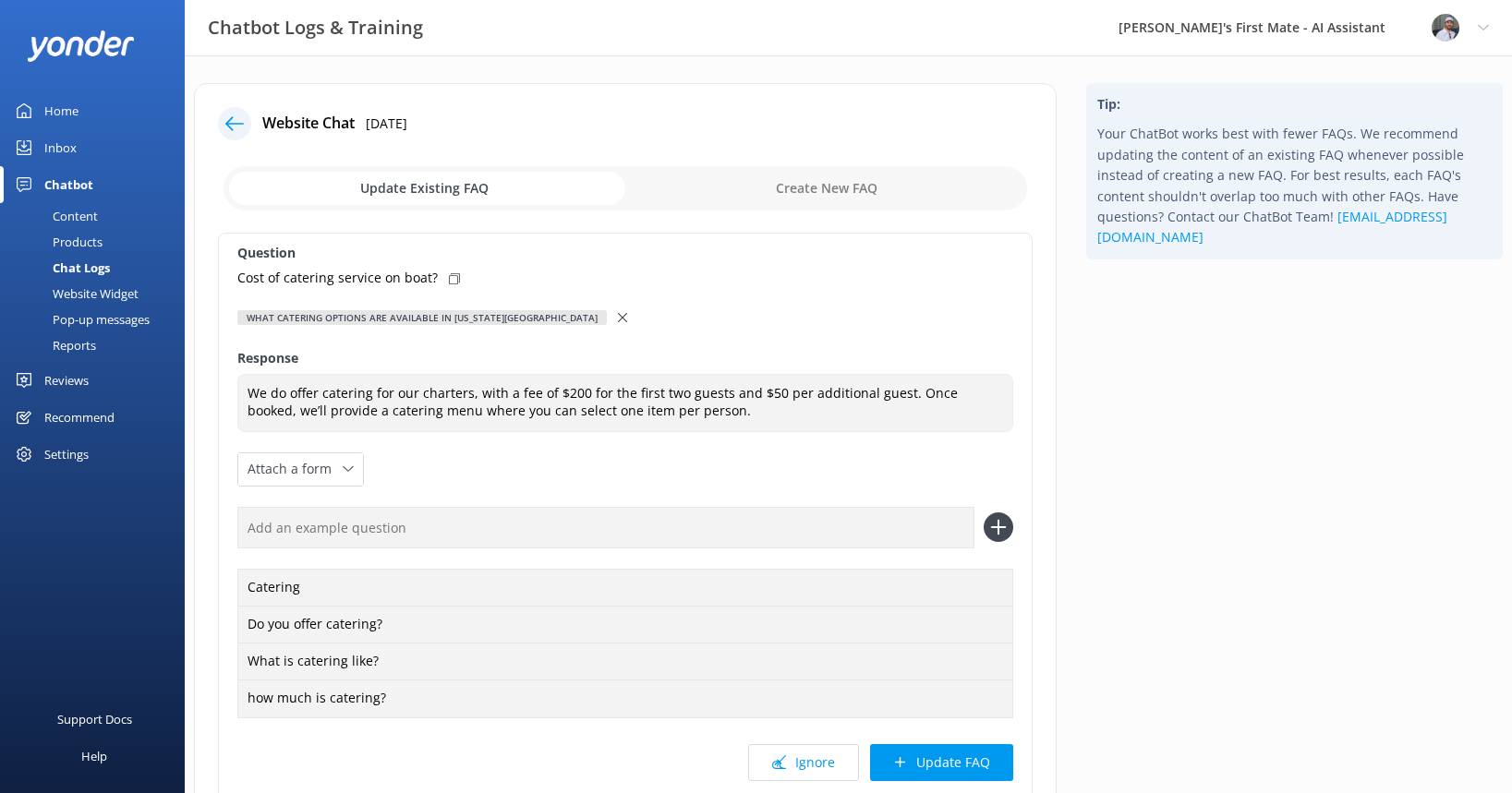 click 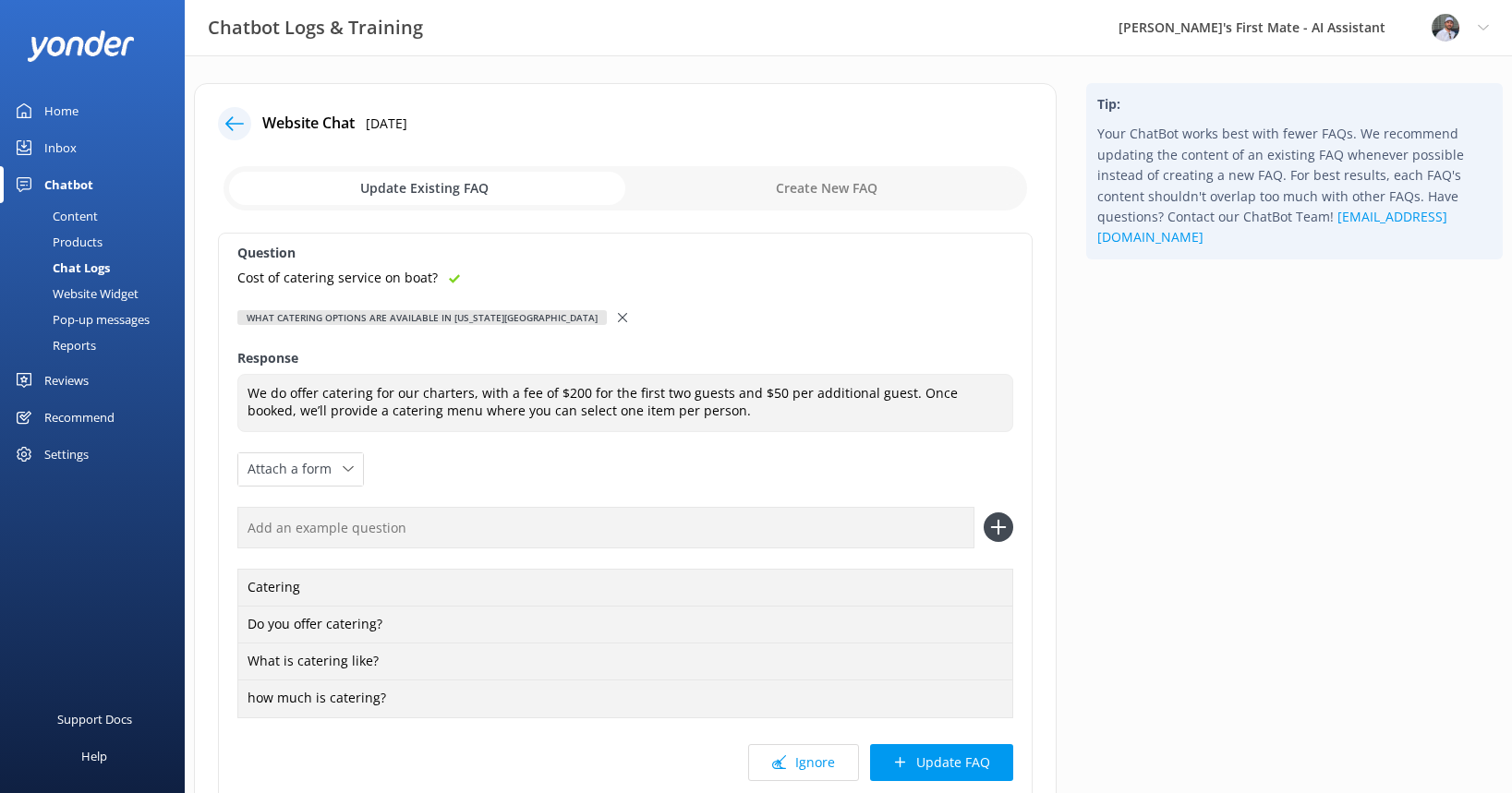 click at bounding box center (606, 527) 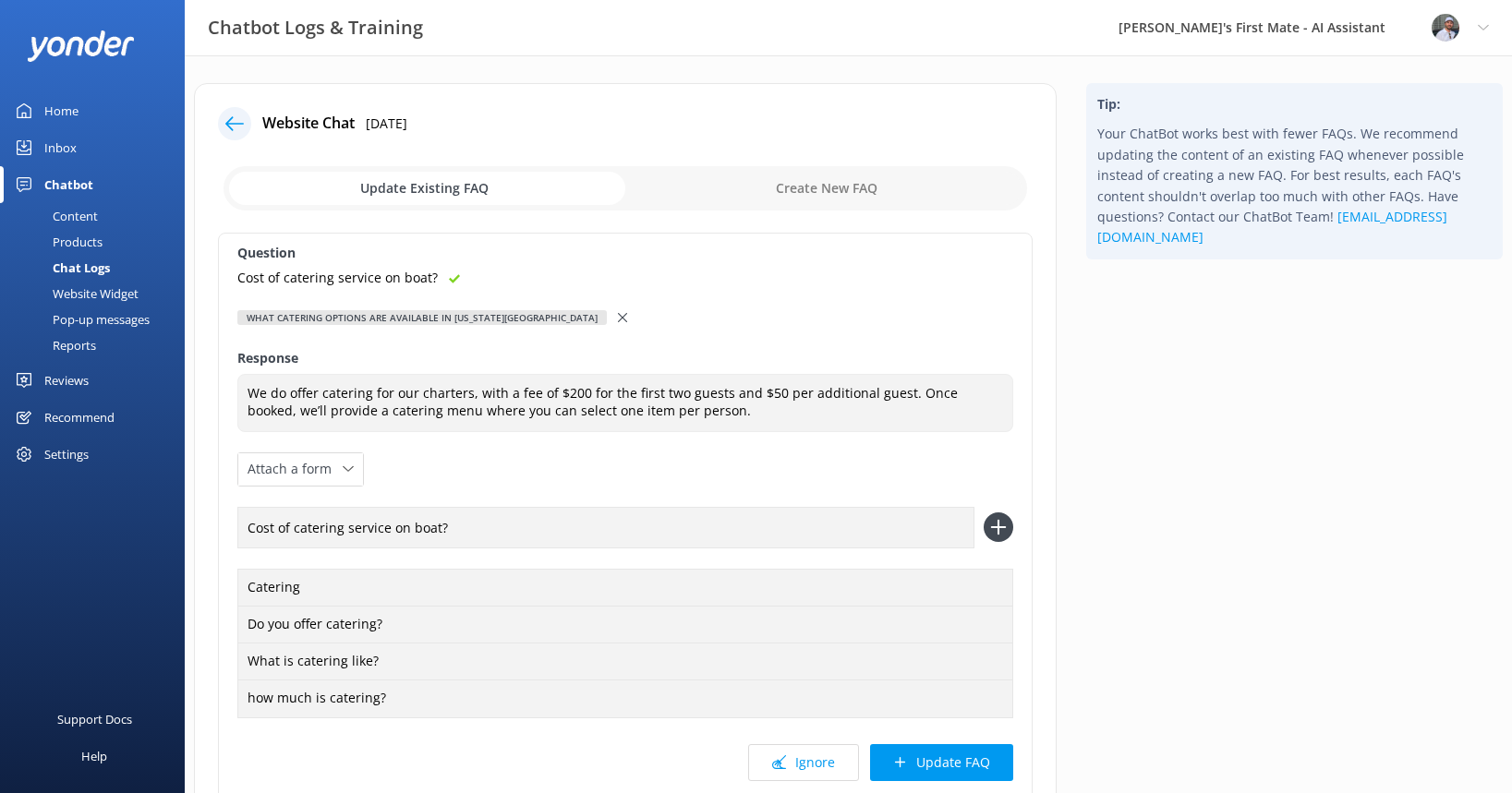 type on "Cost of catering service on boat?" 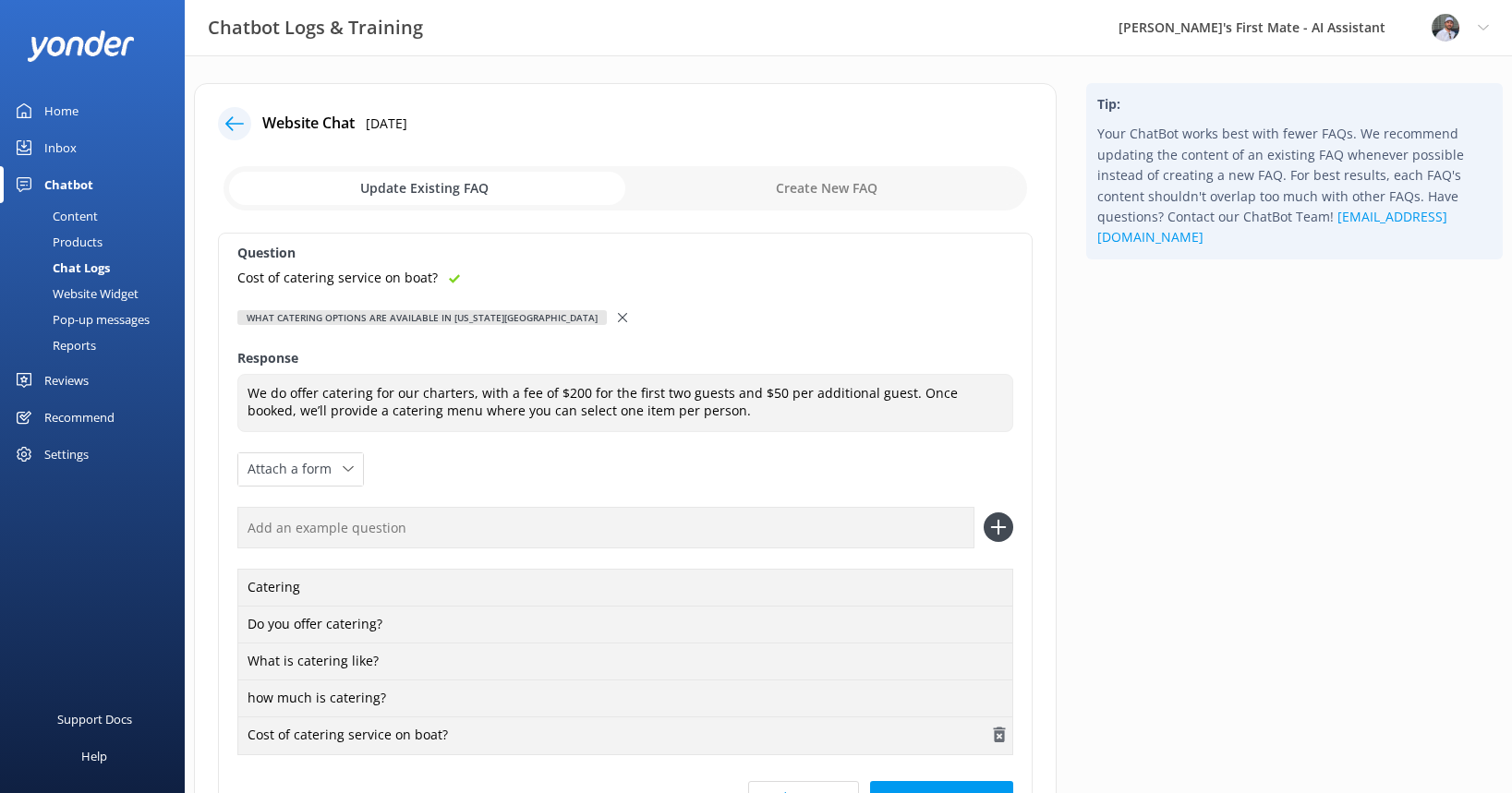 scroll, scrollTop: 47, scrollLeft: 0, axis: vertical 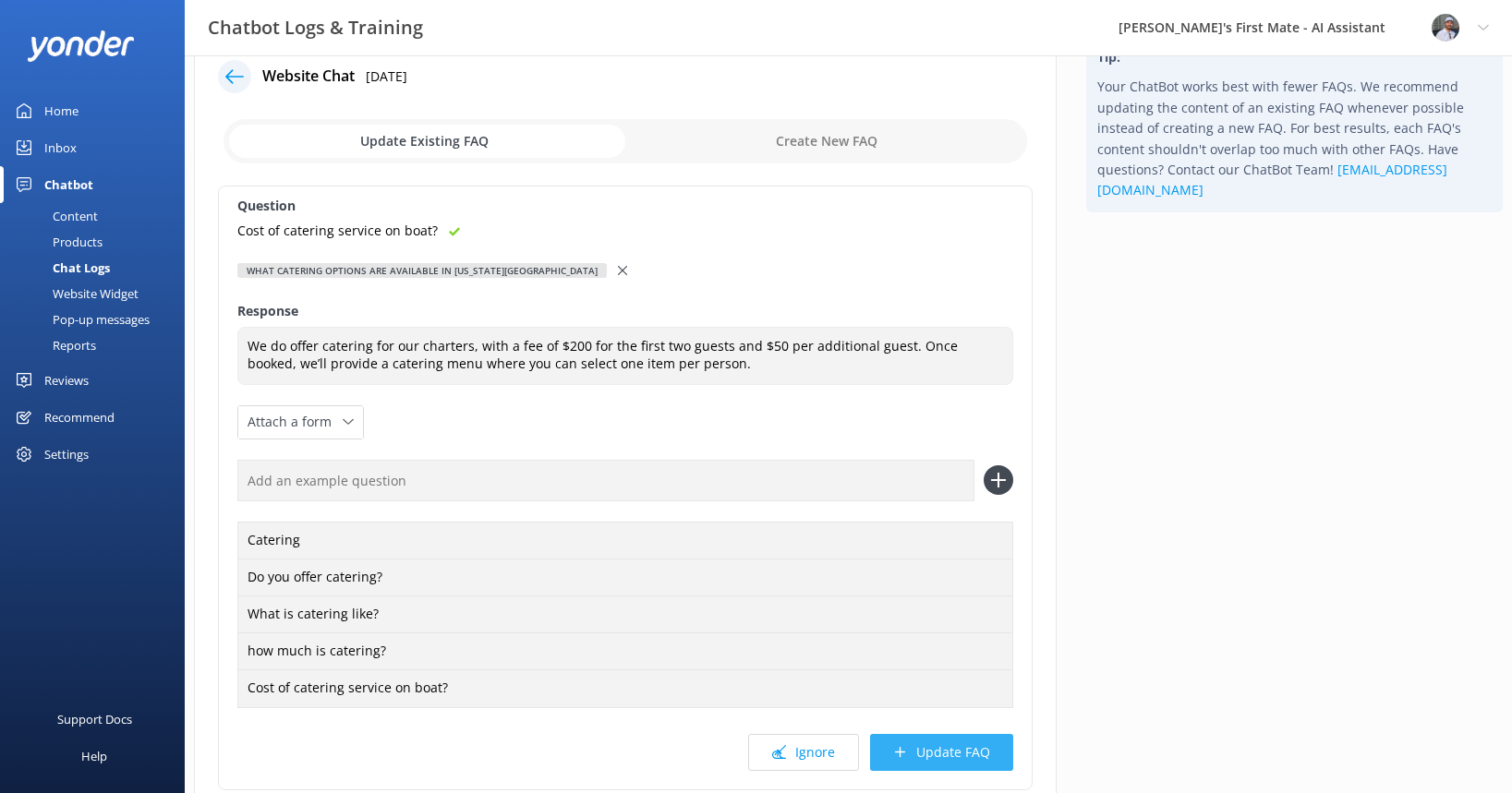 click on "Update FAQ" at bounding box center (941, 752) 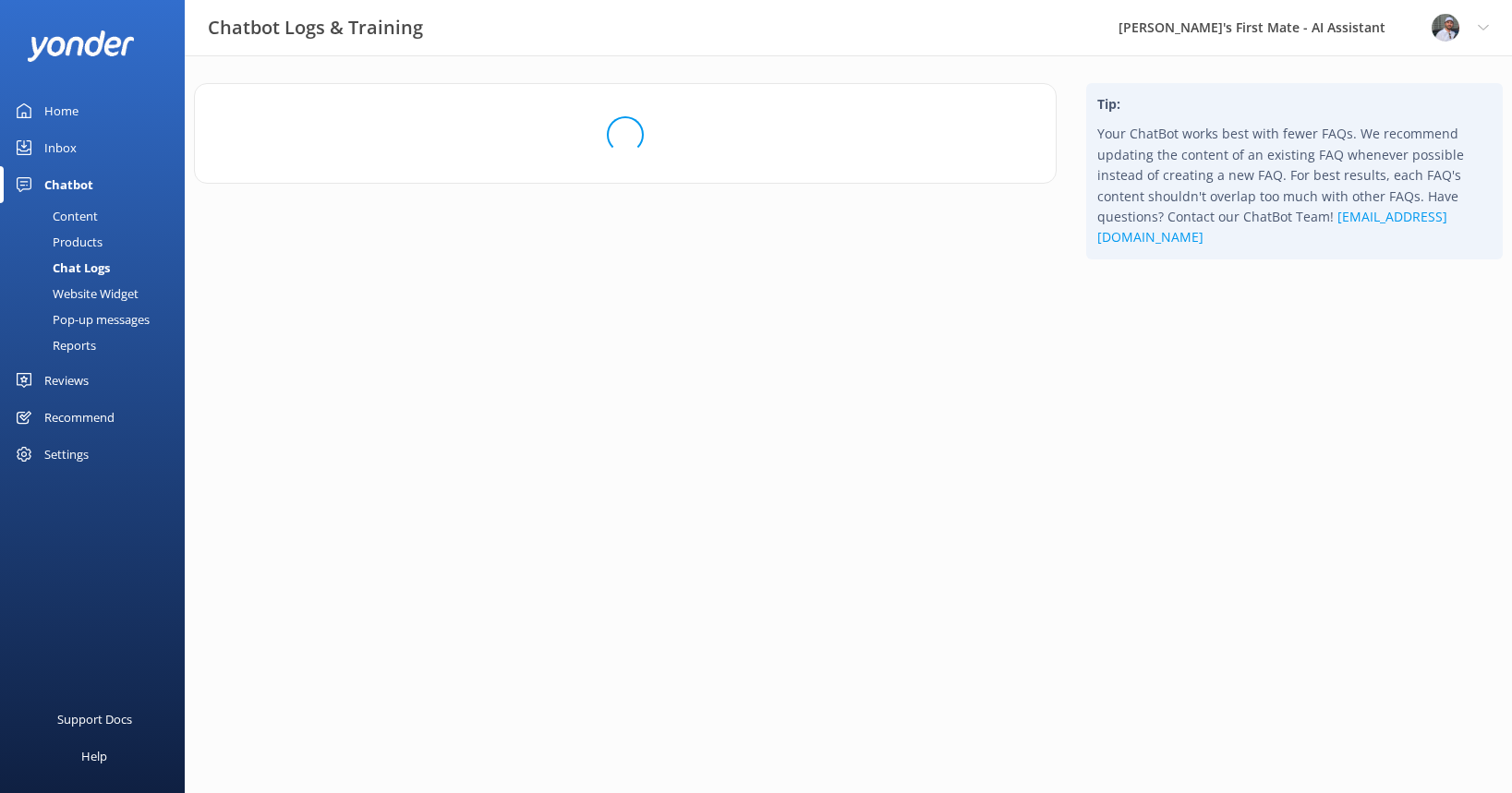 scroll, scrollTop: 0, scrollLeft: 0, axis: both 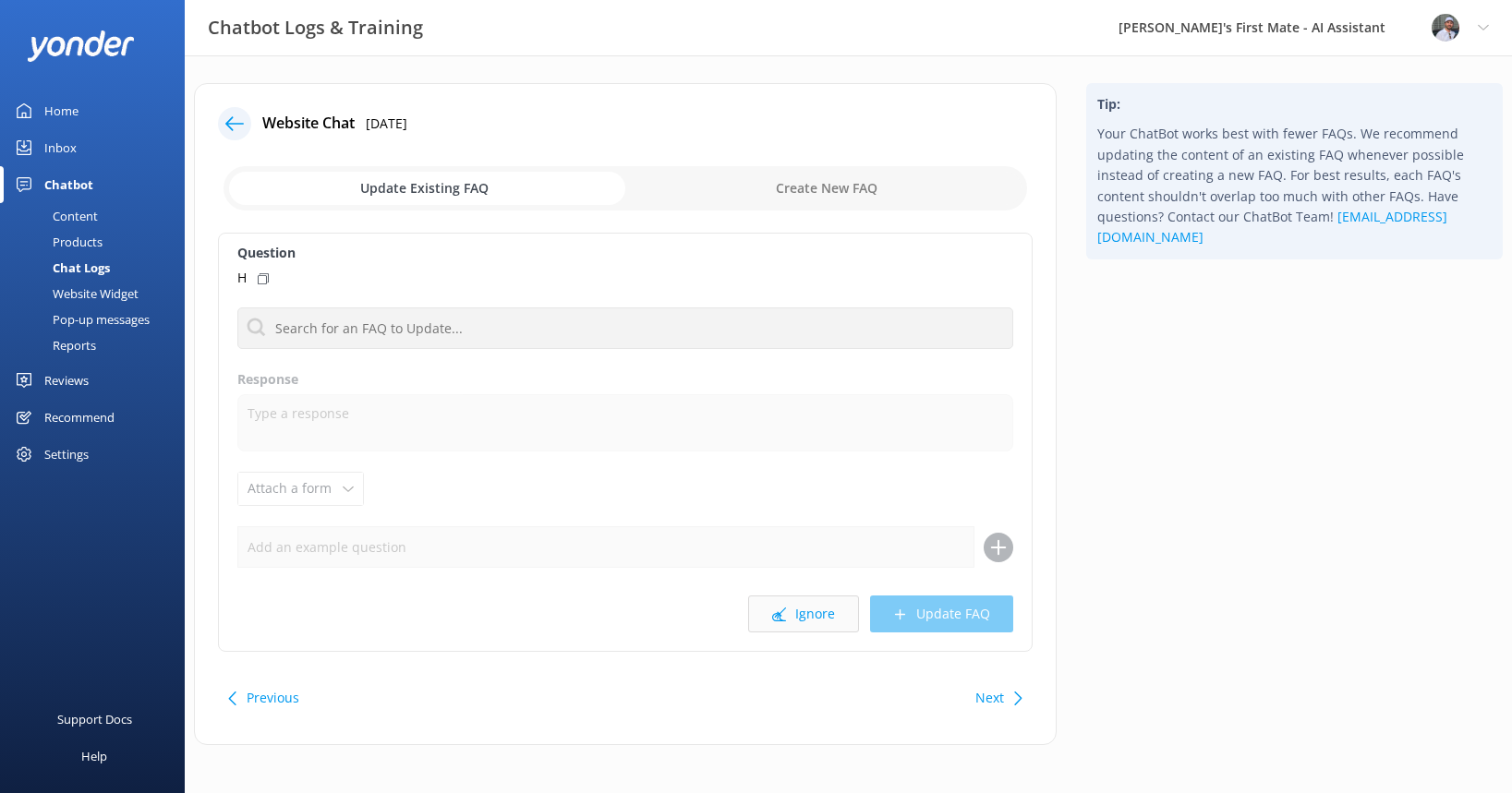 click on "Ignore" at bounding box center (804, 614) 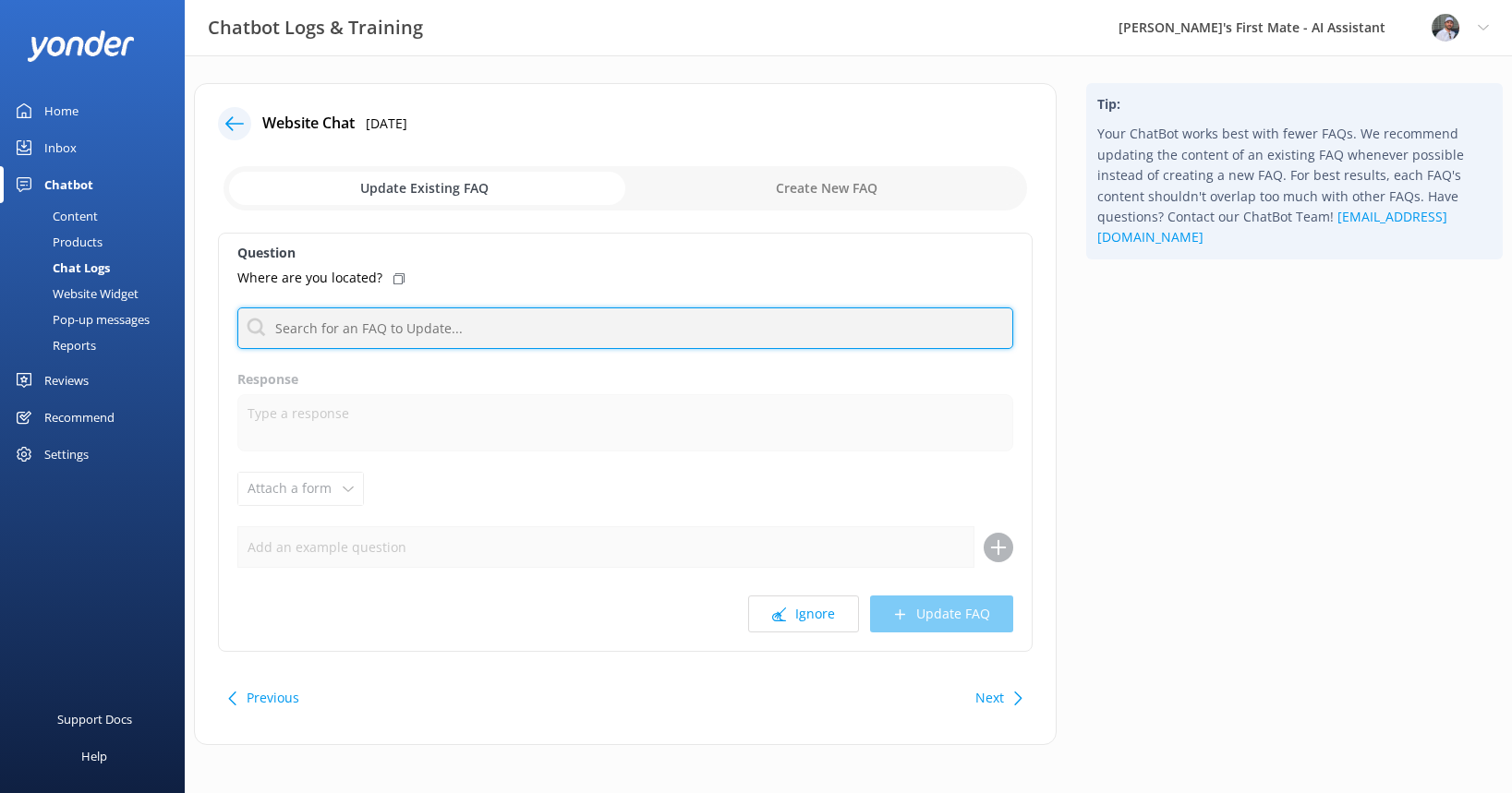 click at bounding box center [625, 328] 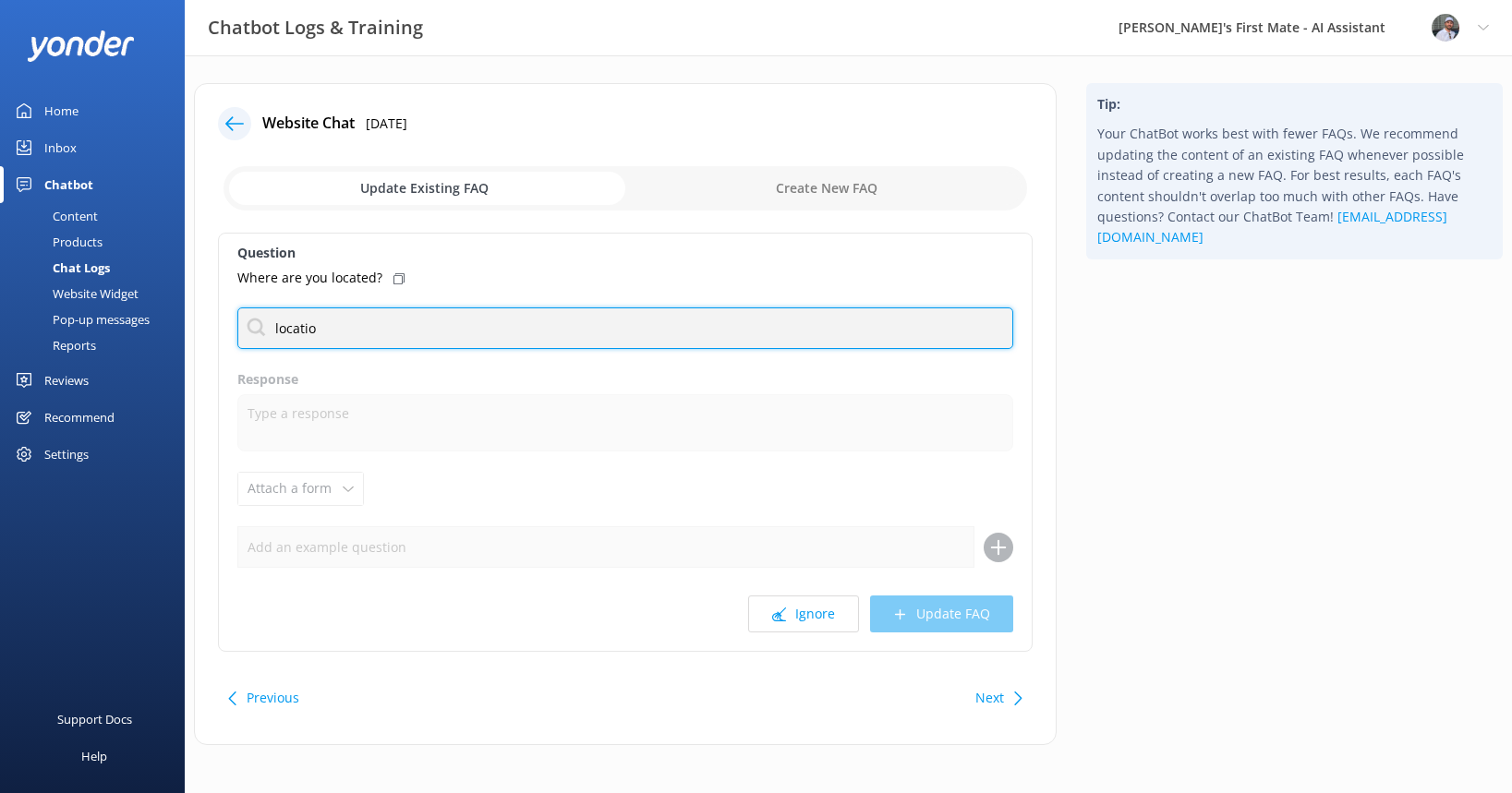 type on "location" 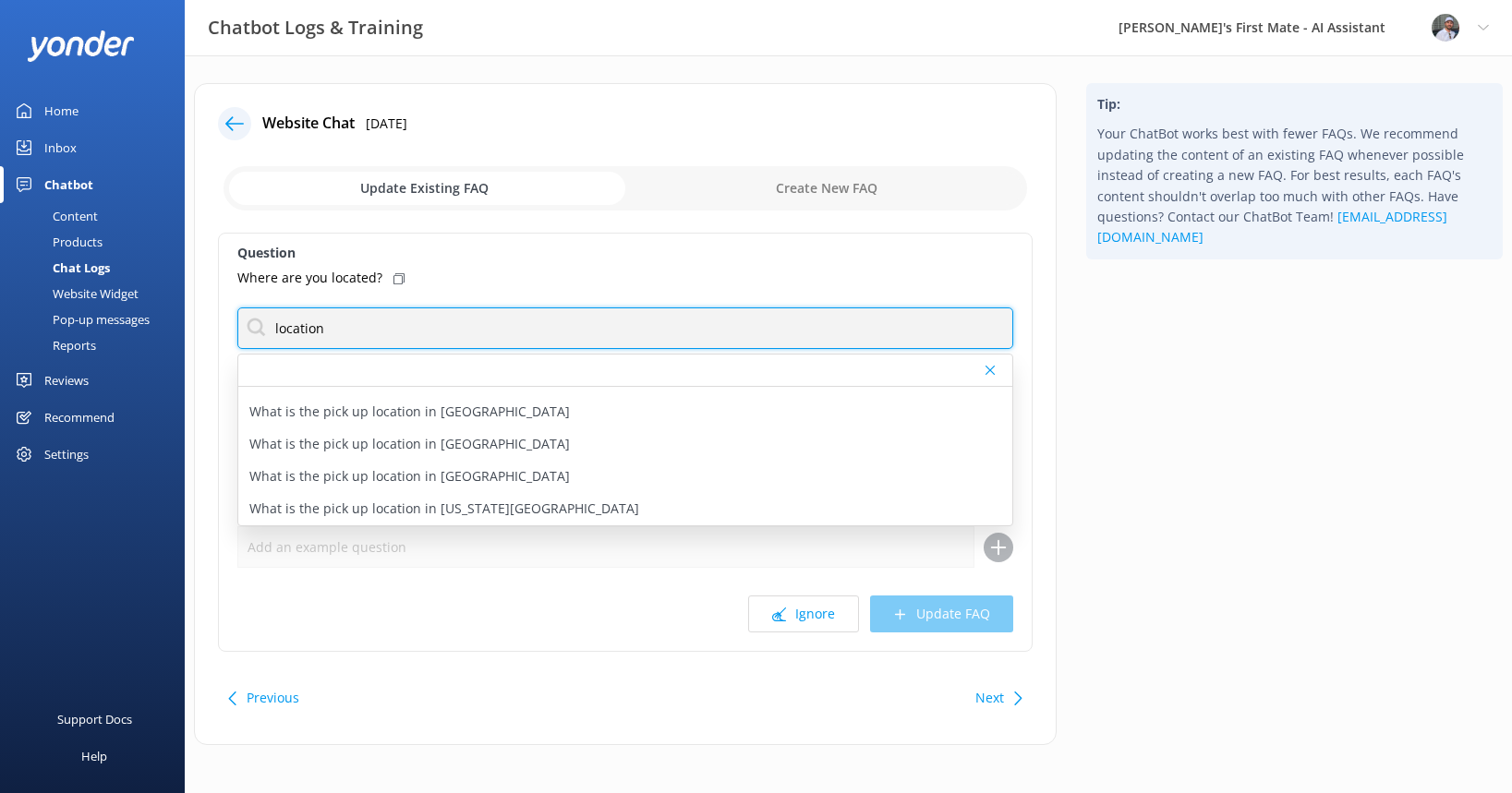 scroll, scrollTop: 0, scrollLeft: 0, axis: both 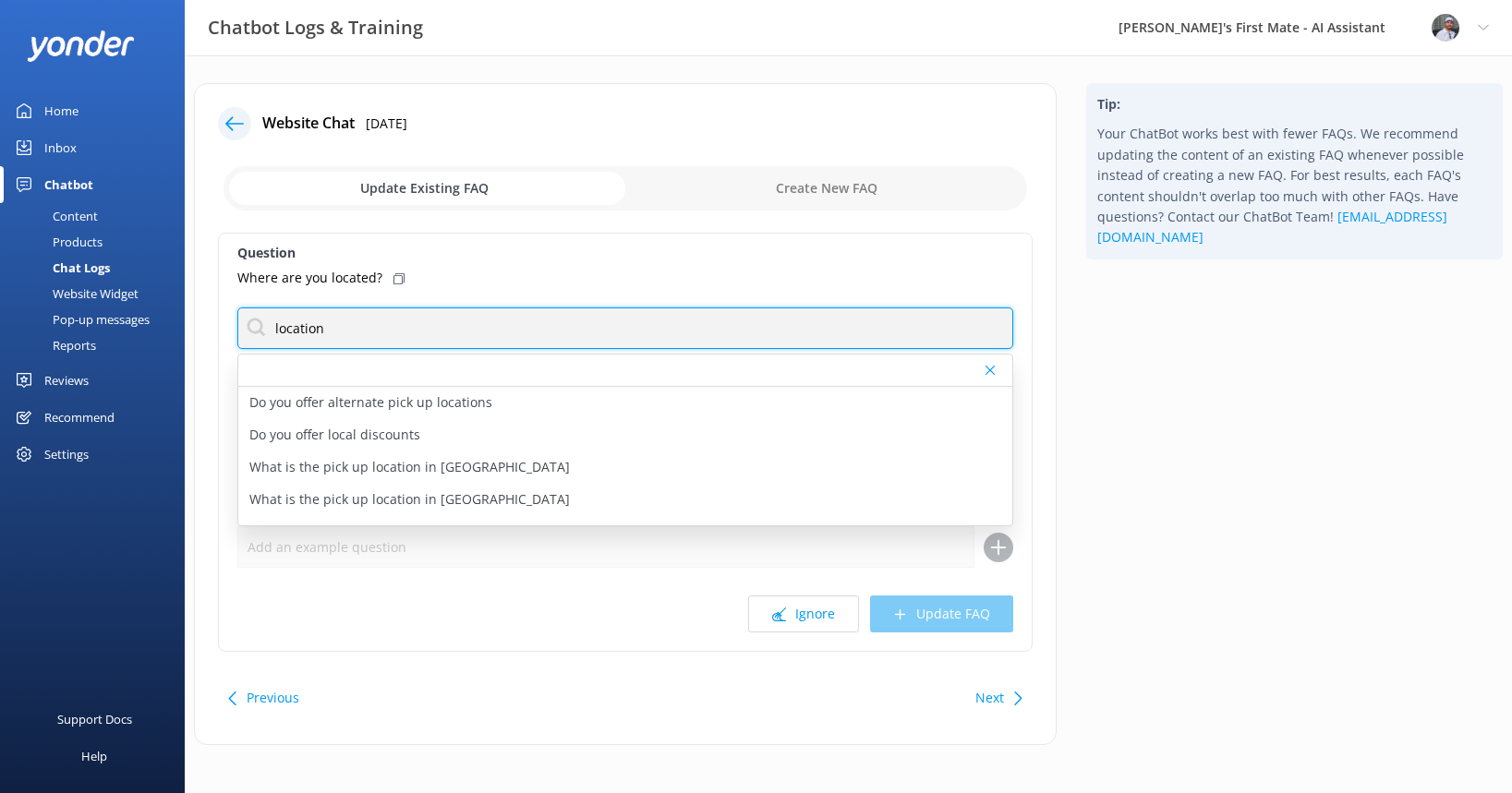 click on "location" at bounding box center (625, 328) 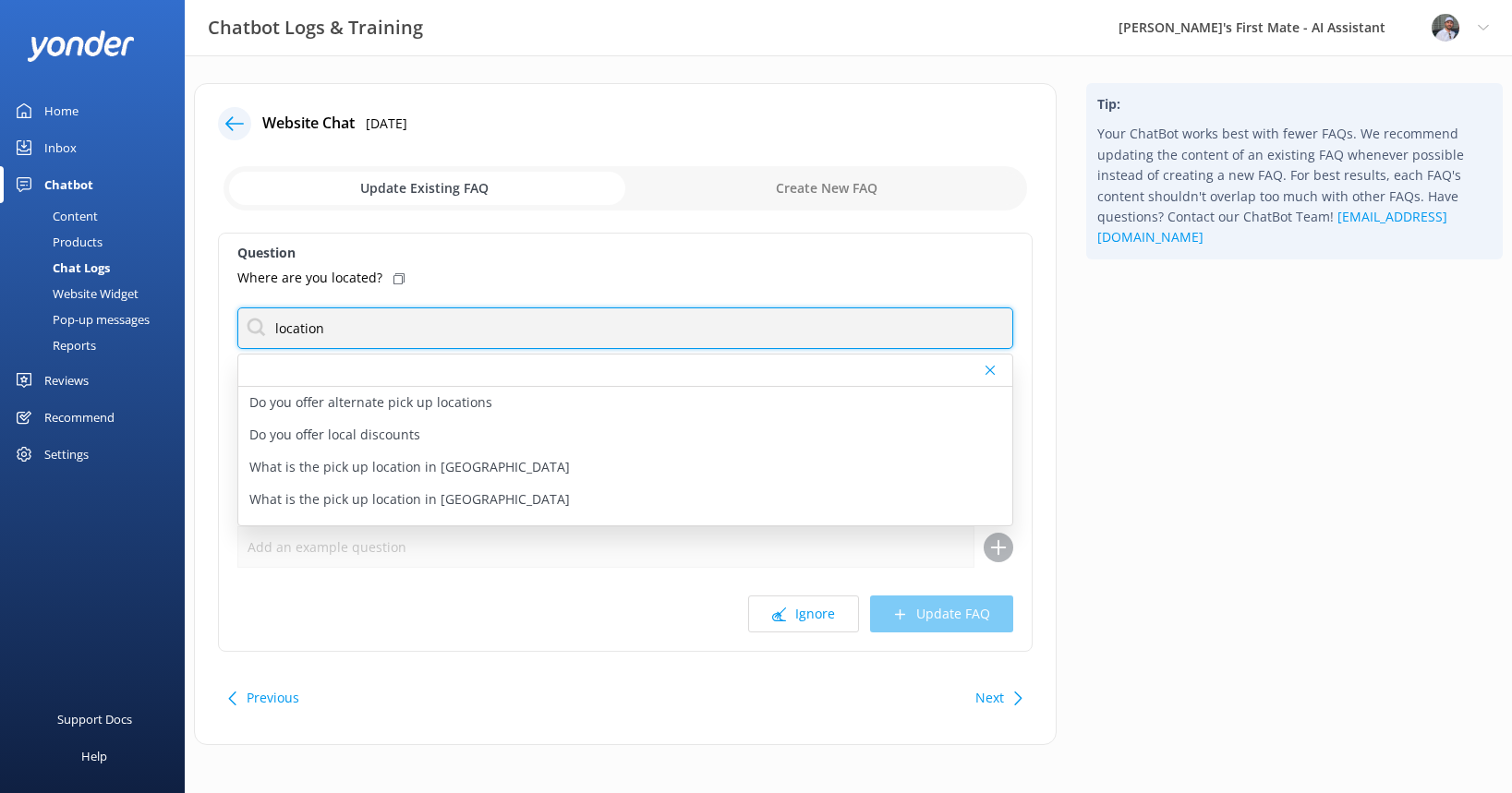 click on "location" at bounding box center (625, 328) 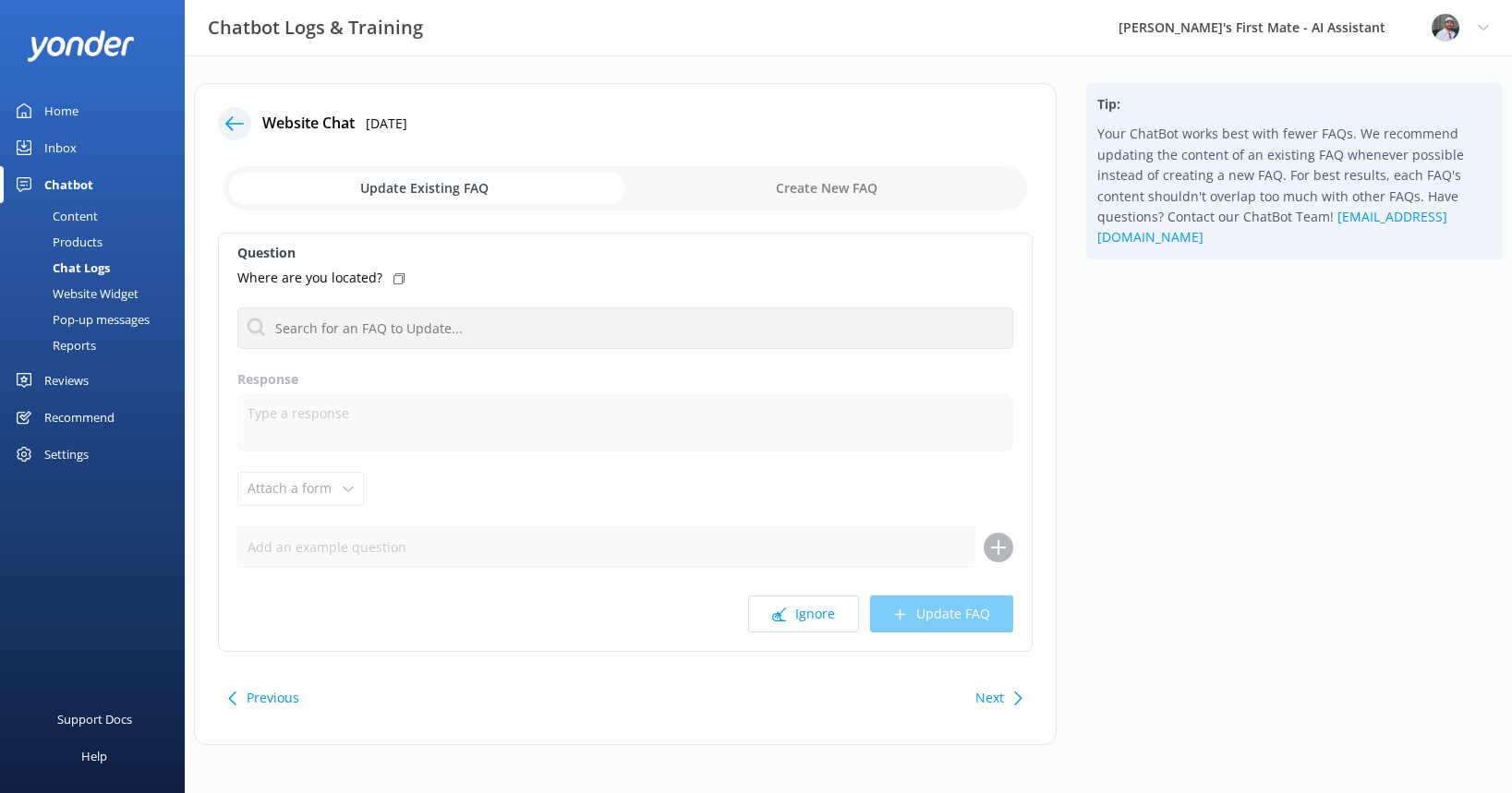 click 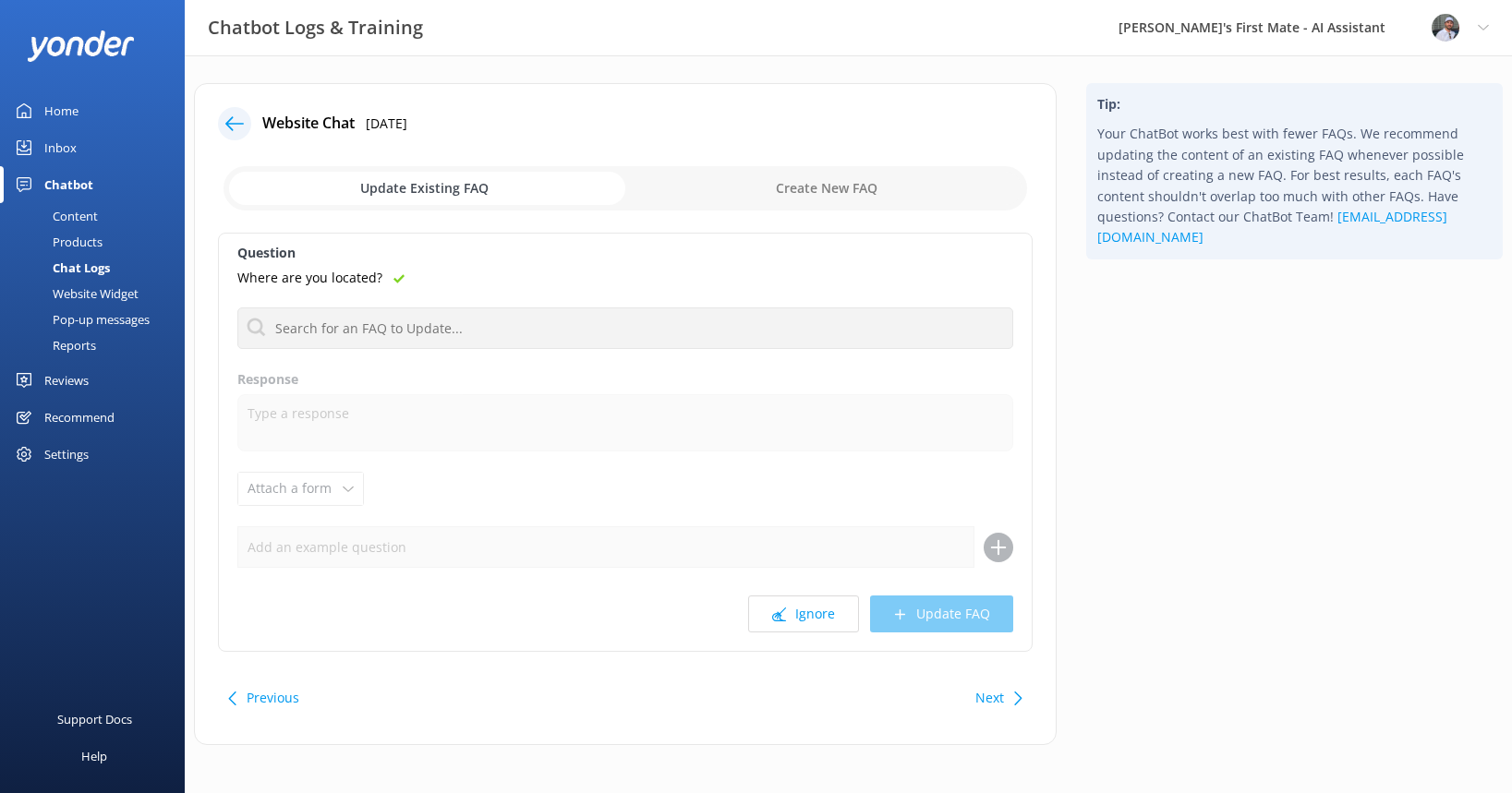 click at bounding box center [625, 188] 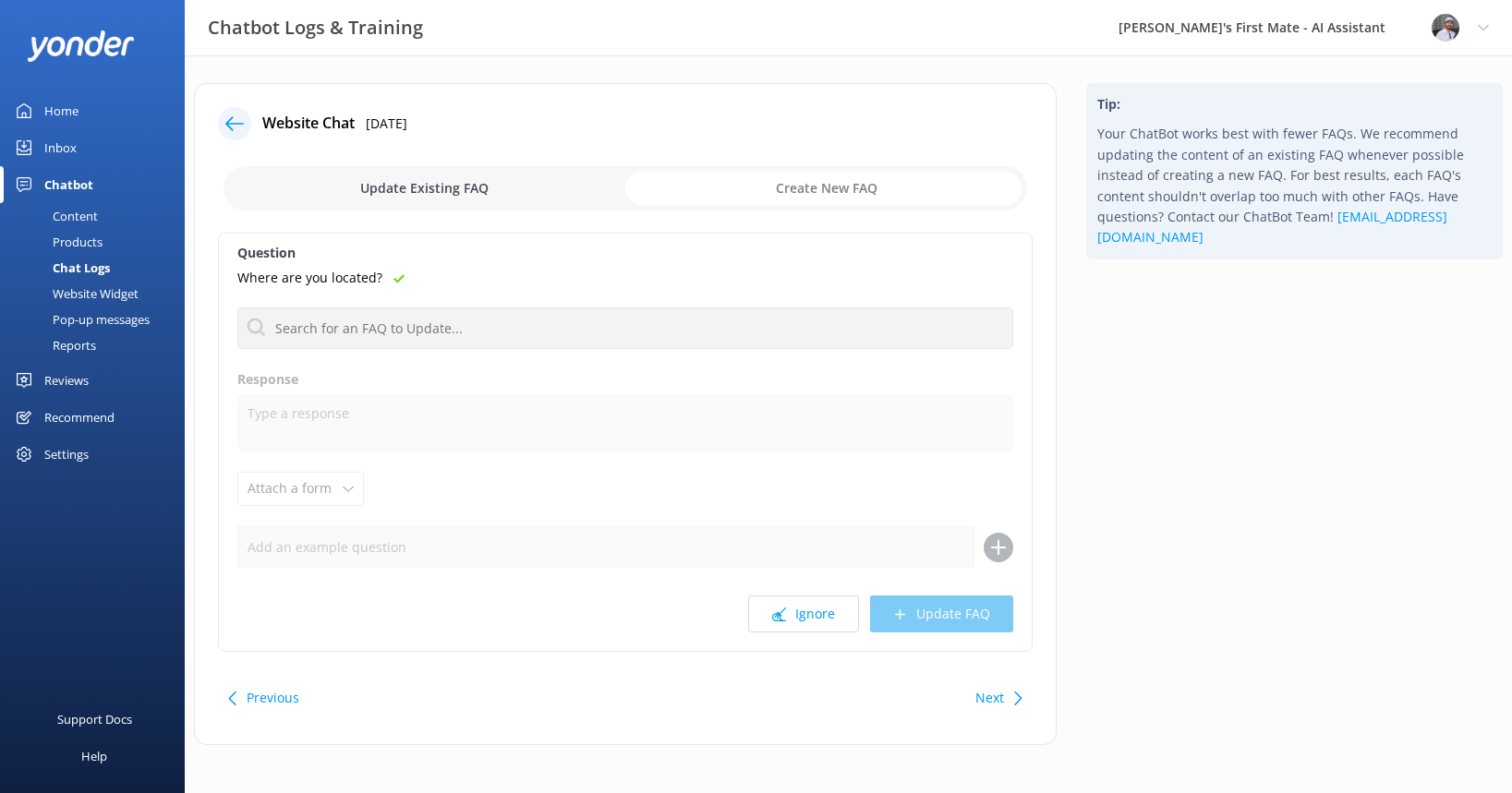checkbox on "true" 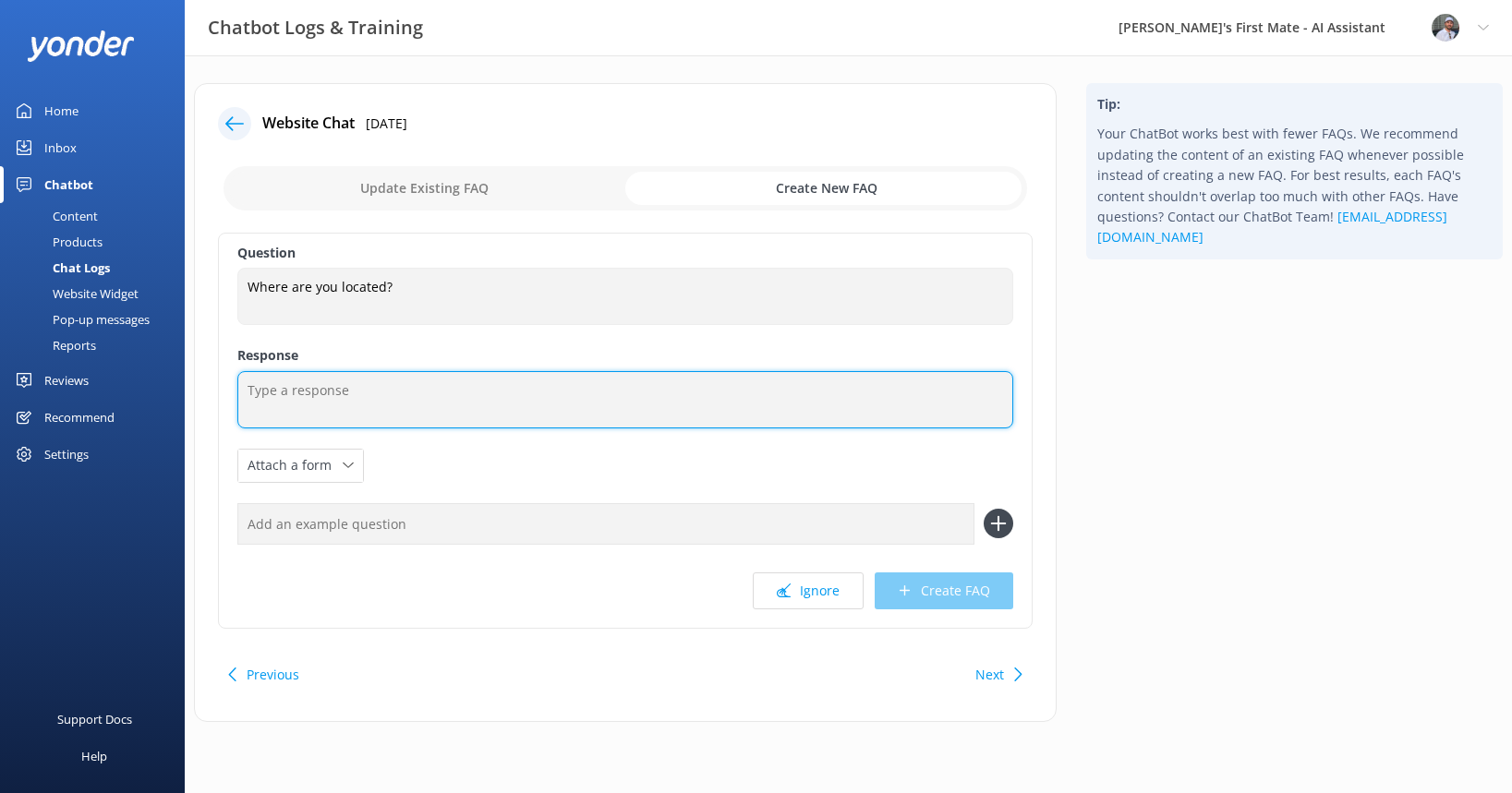 click at bounding box center (625, 400) 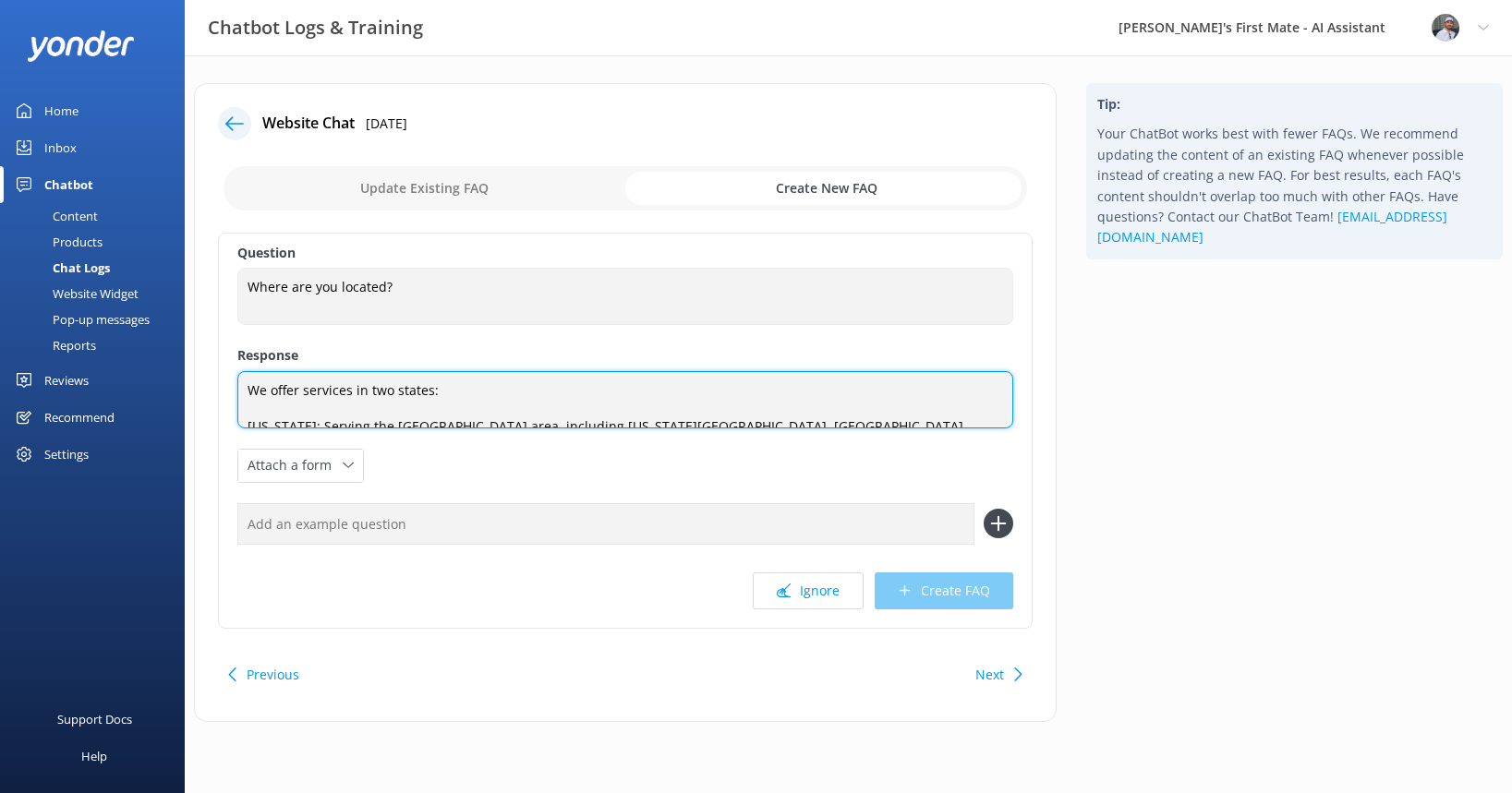 scroll, scrollTop: 6, scrollLeft: 0, axis: vertical 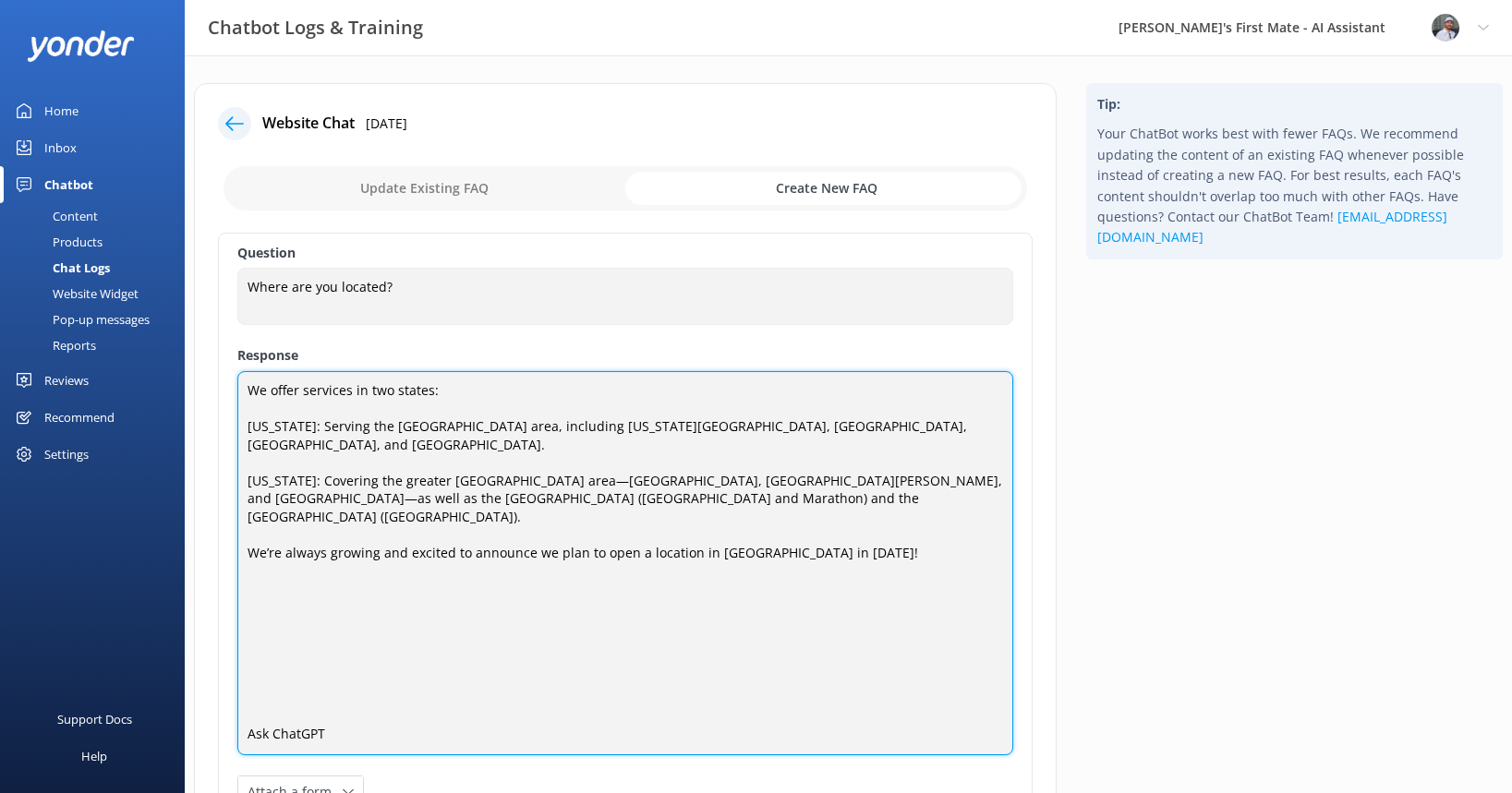 drag, startPoint x: 290, startPoint y: 713, endPoint x: 246, endPoint y: 557, distance: 162.0864 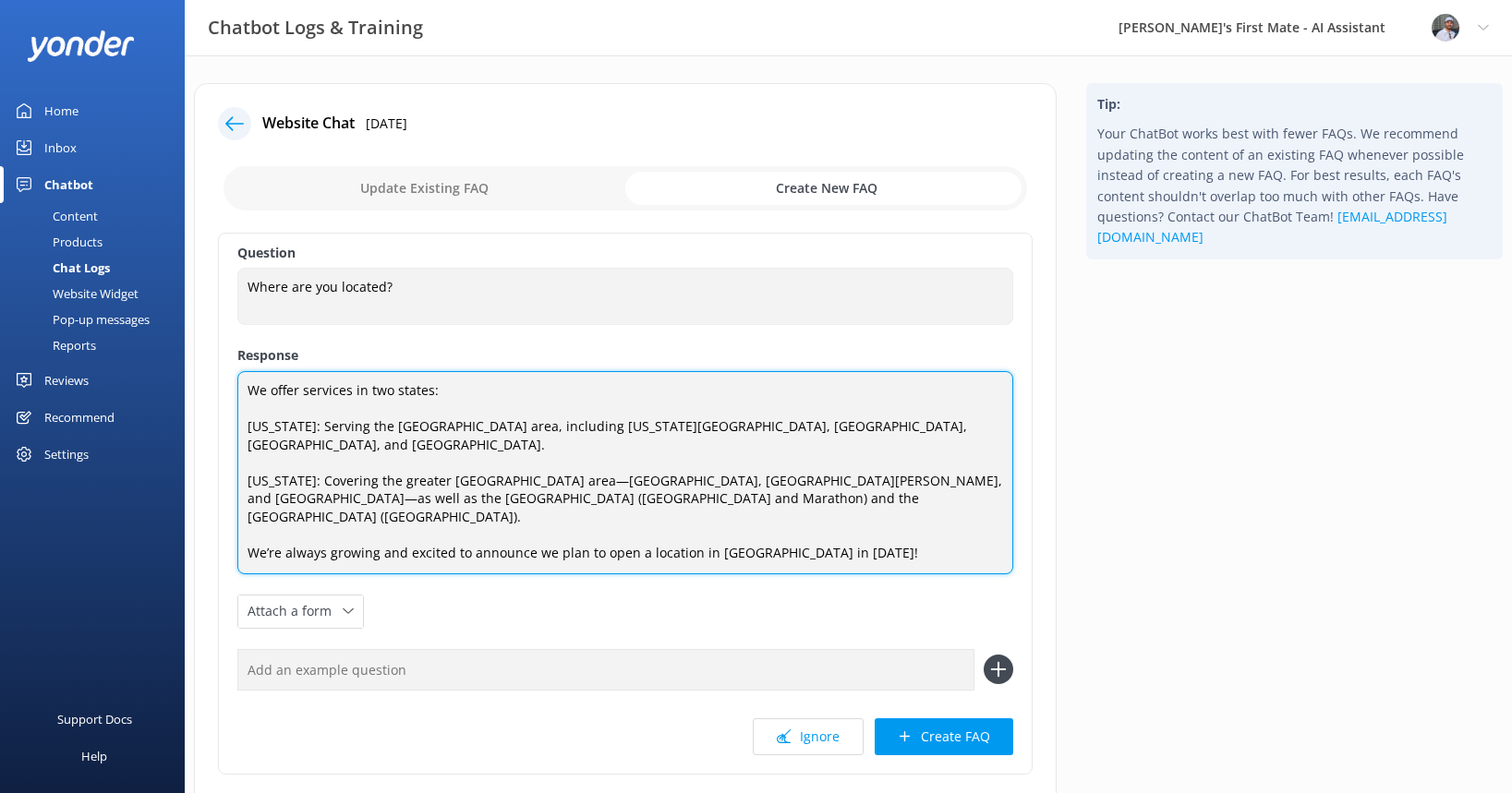 scroll, scrollTop: 6, scrollLeft: 0, axis: vertical 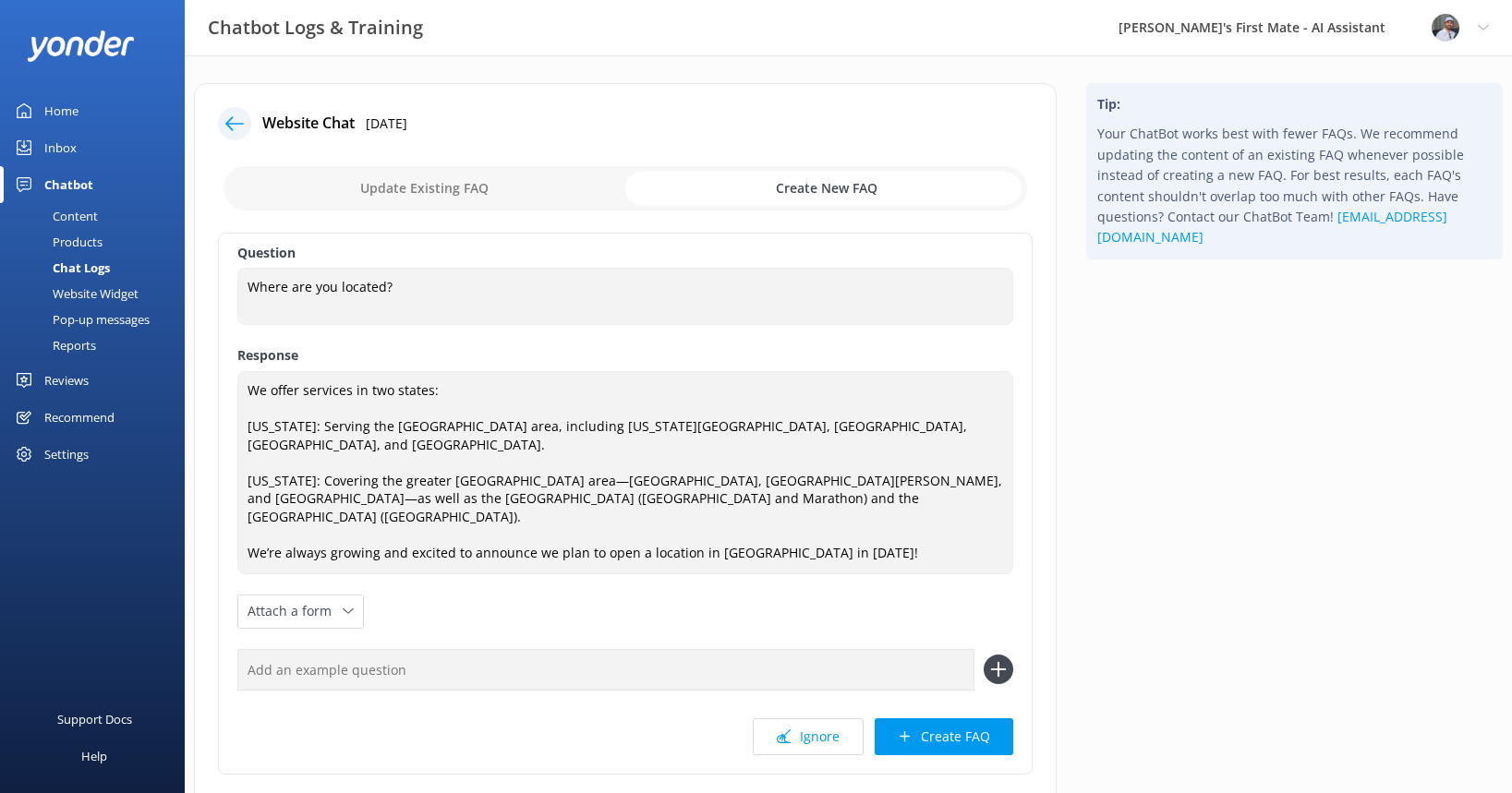click at bounding box center (606, 669) 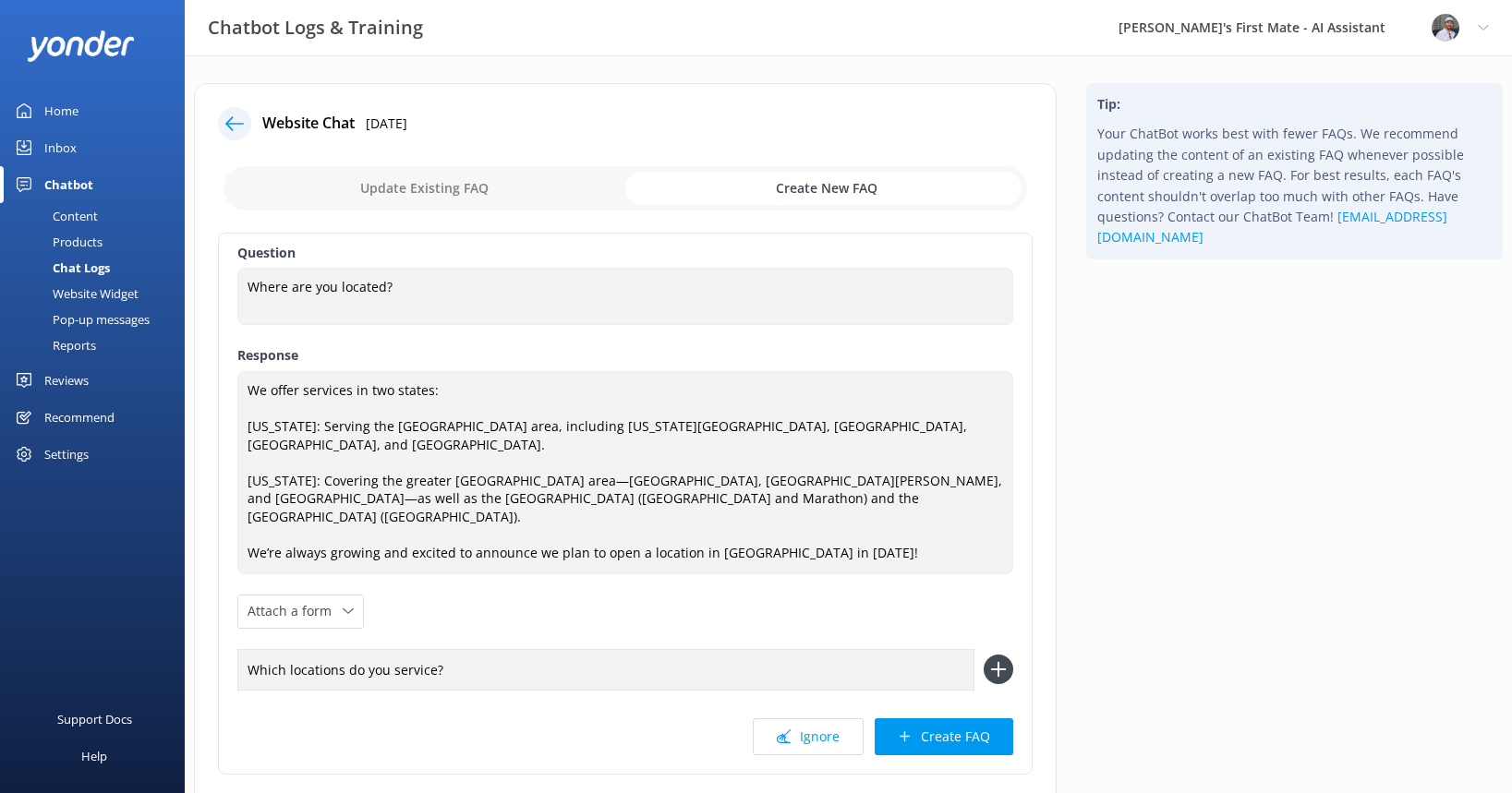 type on "Which locations do you service?" 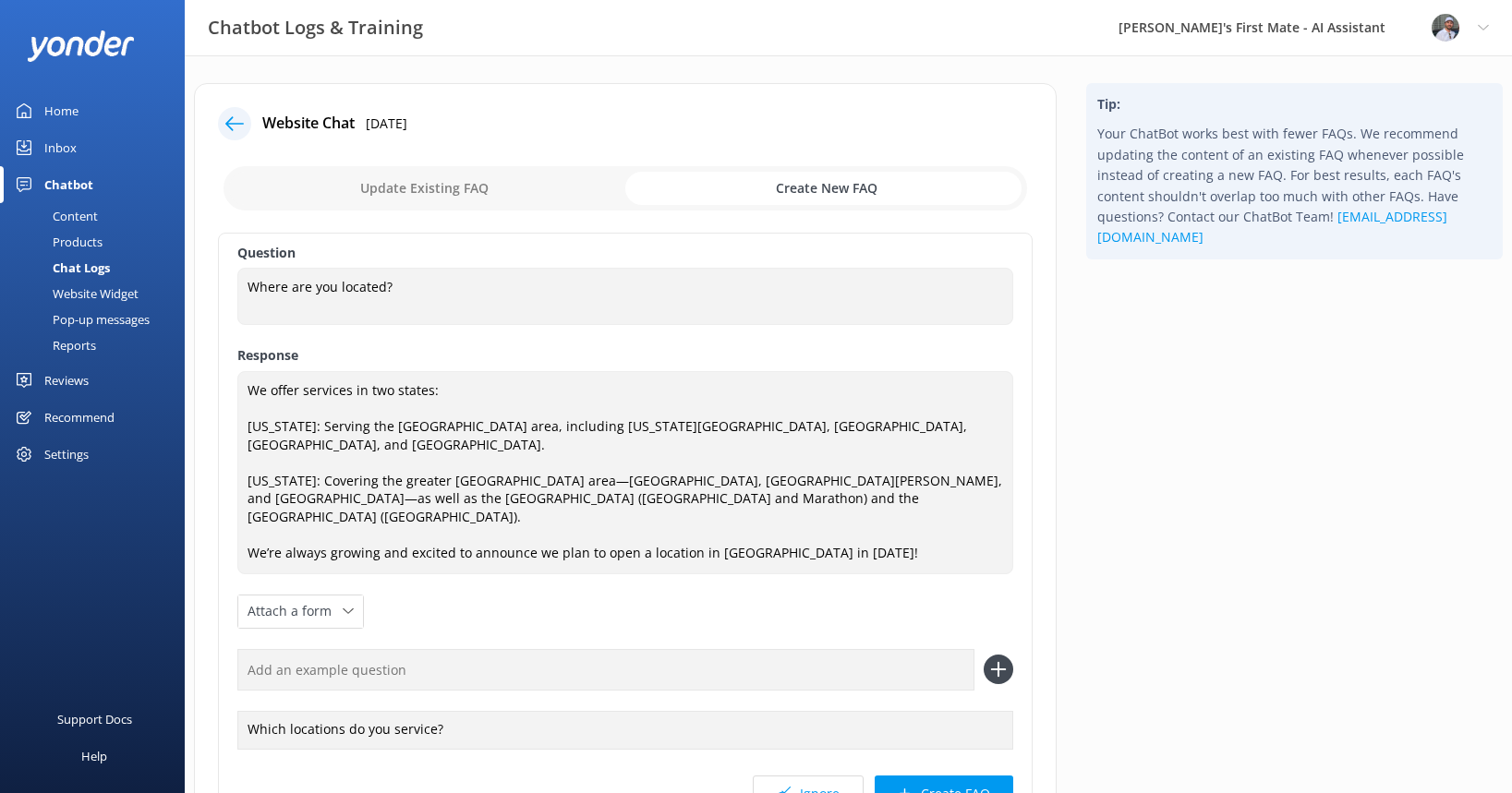 click at bounding box center [606, 669] 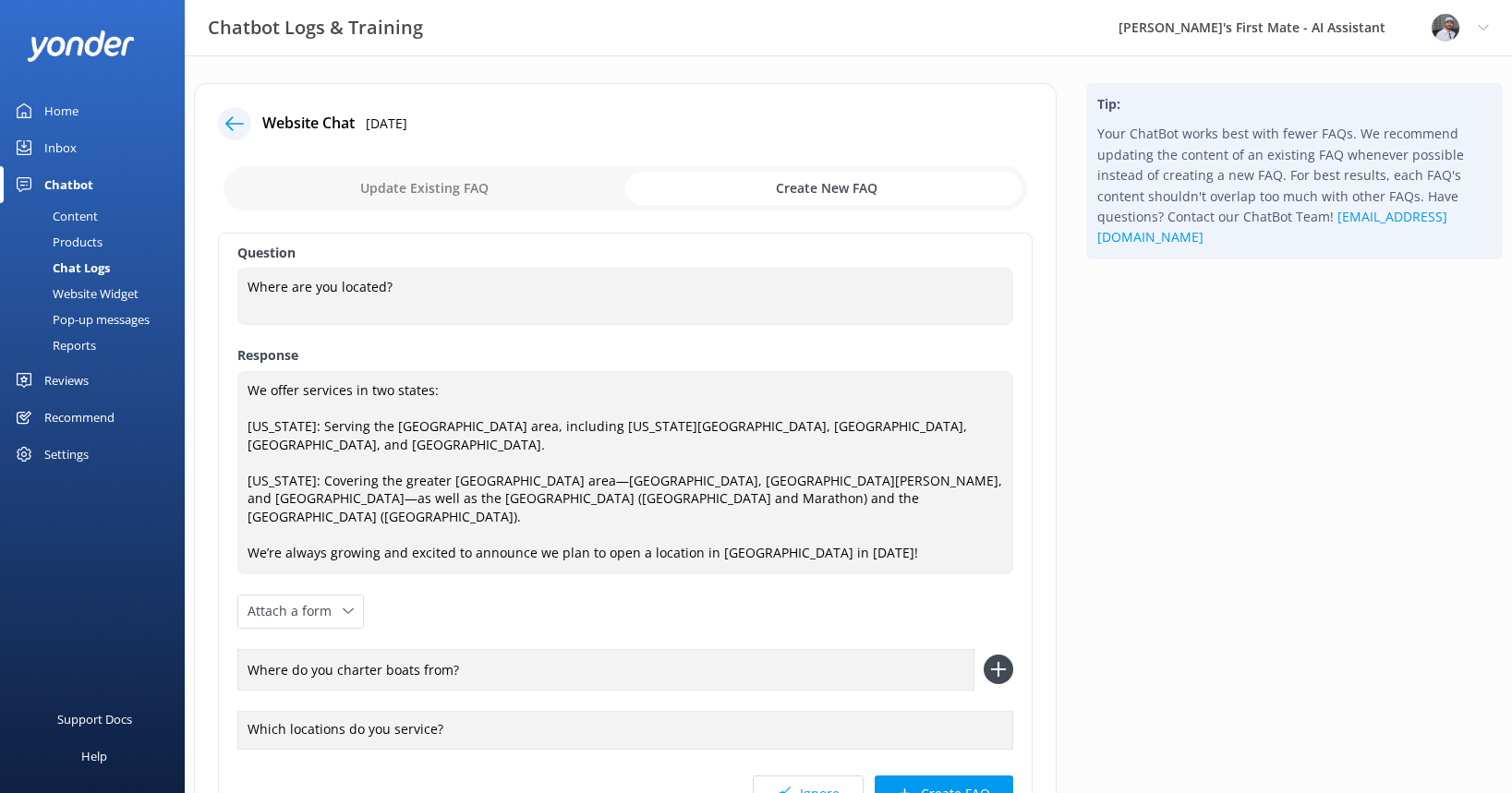 type on "Where do you charter boats from?" 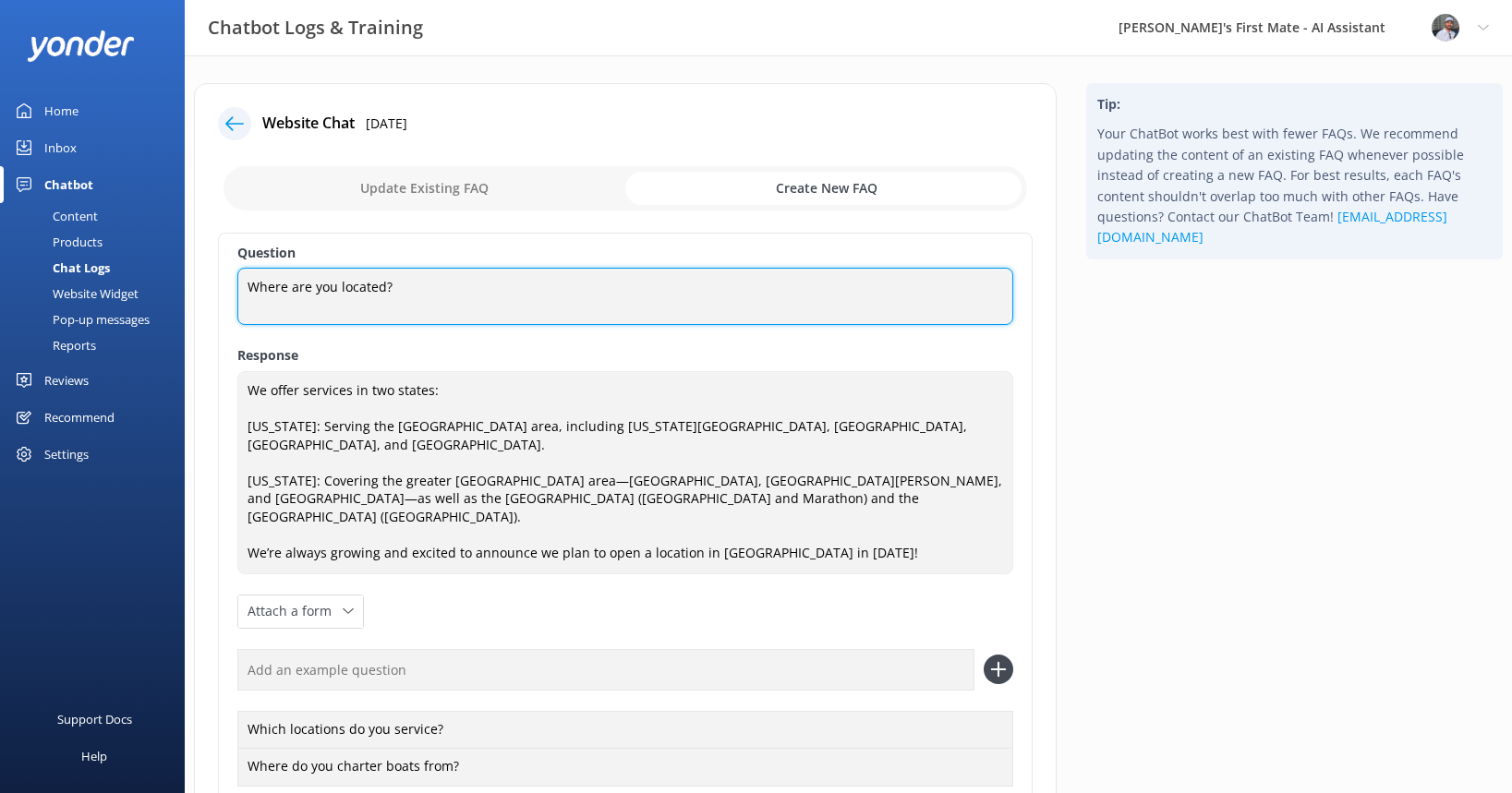 click on "Where are you located?" at bounding box center [625, 296] 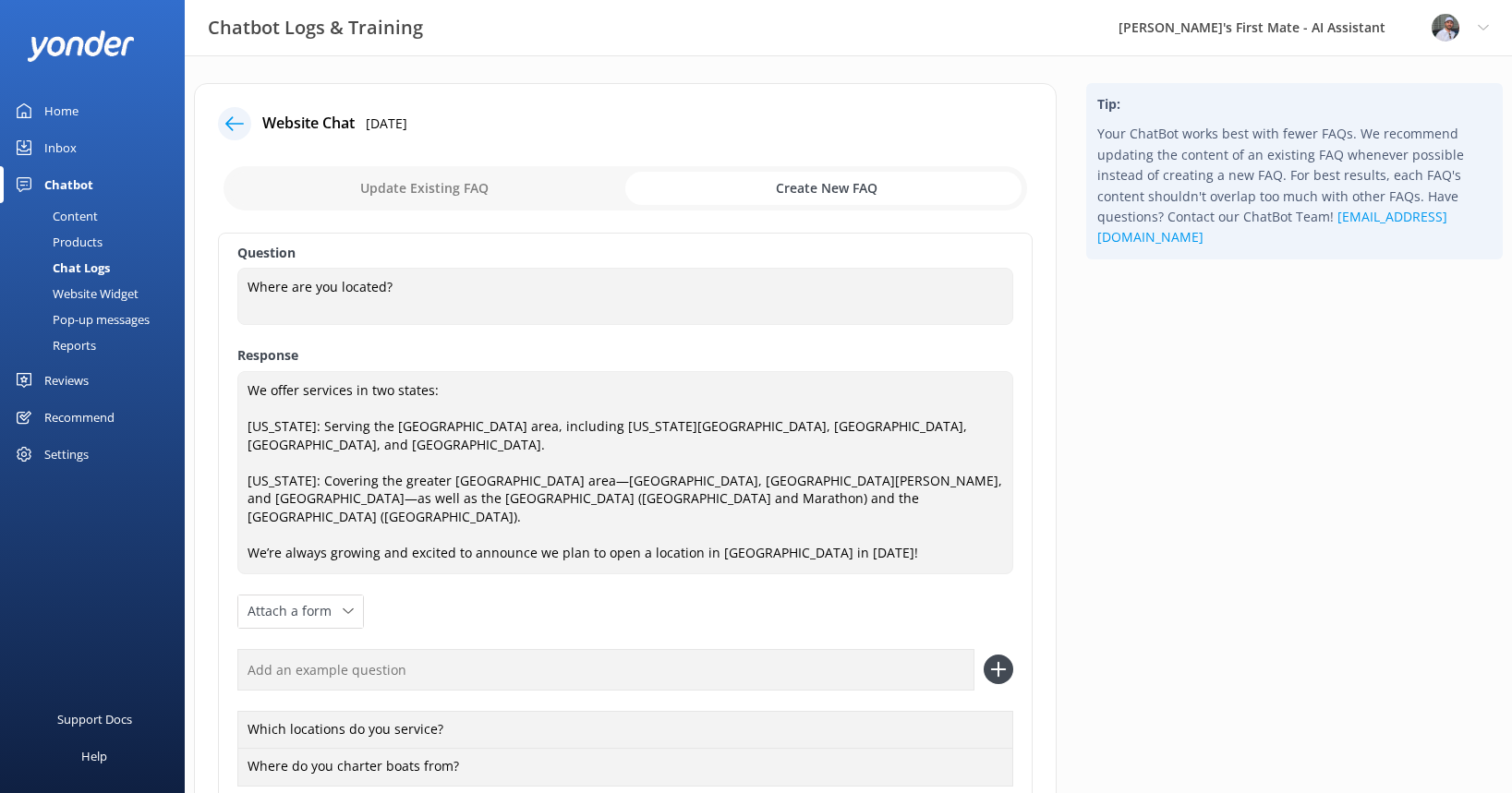 click at bounding box center (606, 669) 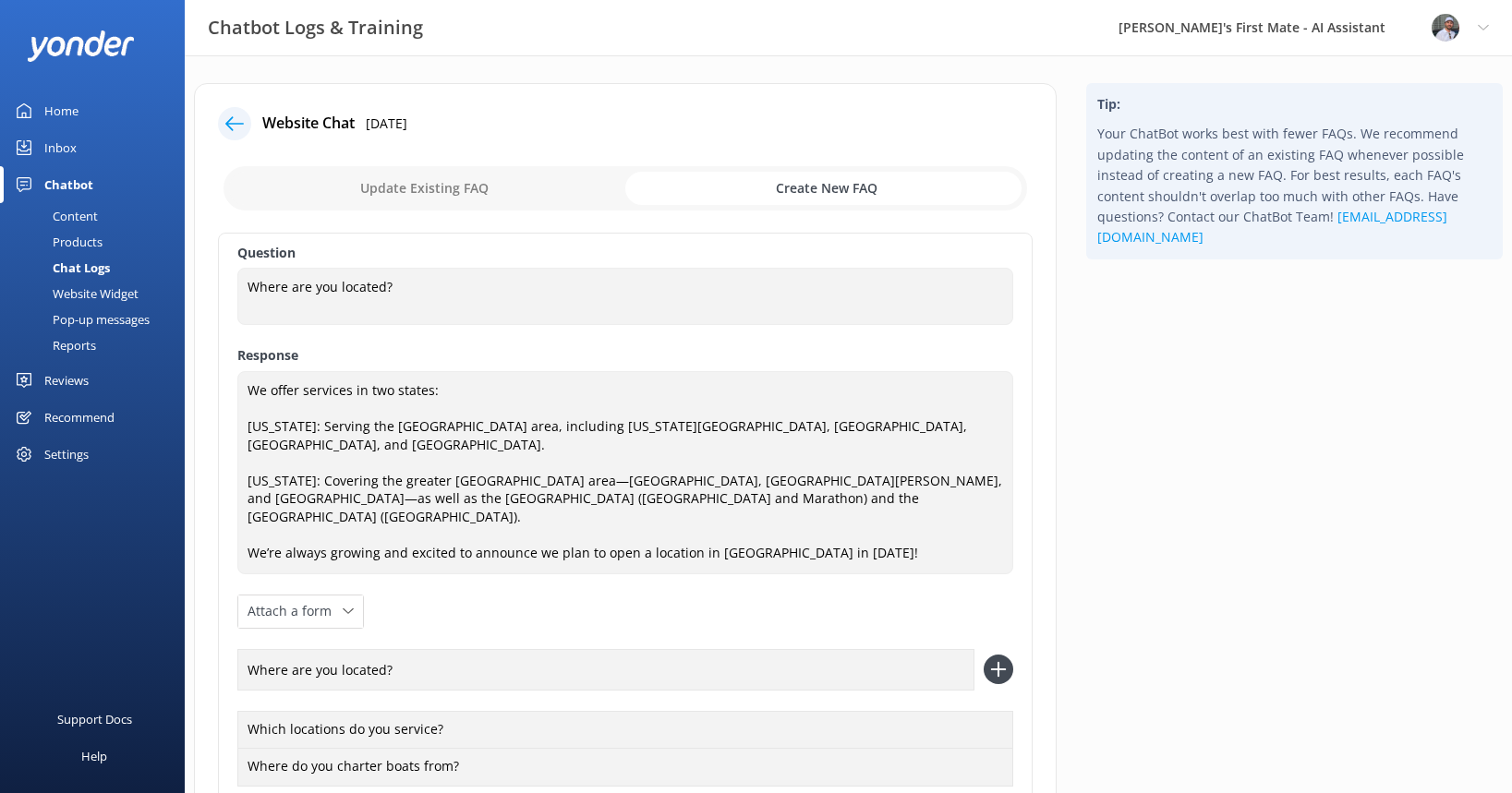 type on "Where are you located?" 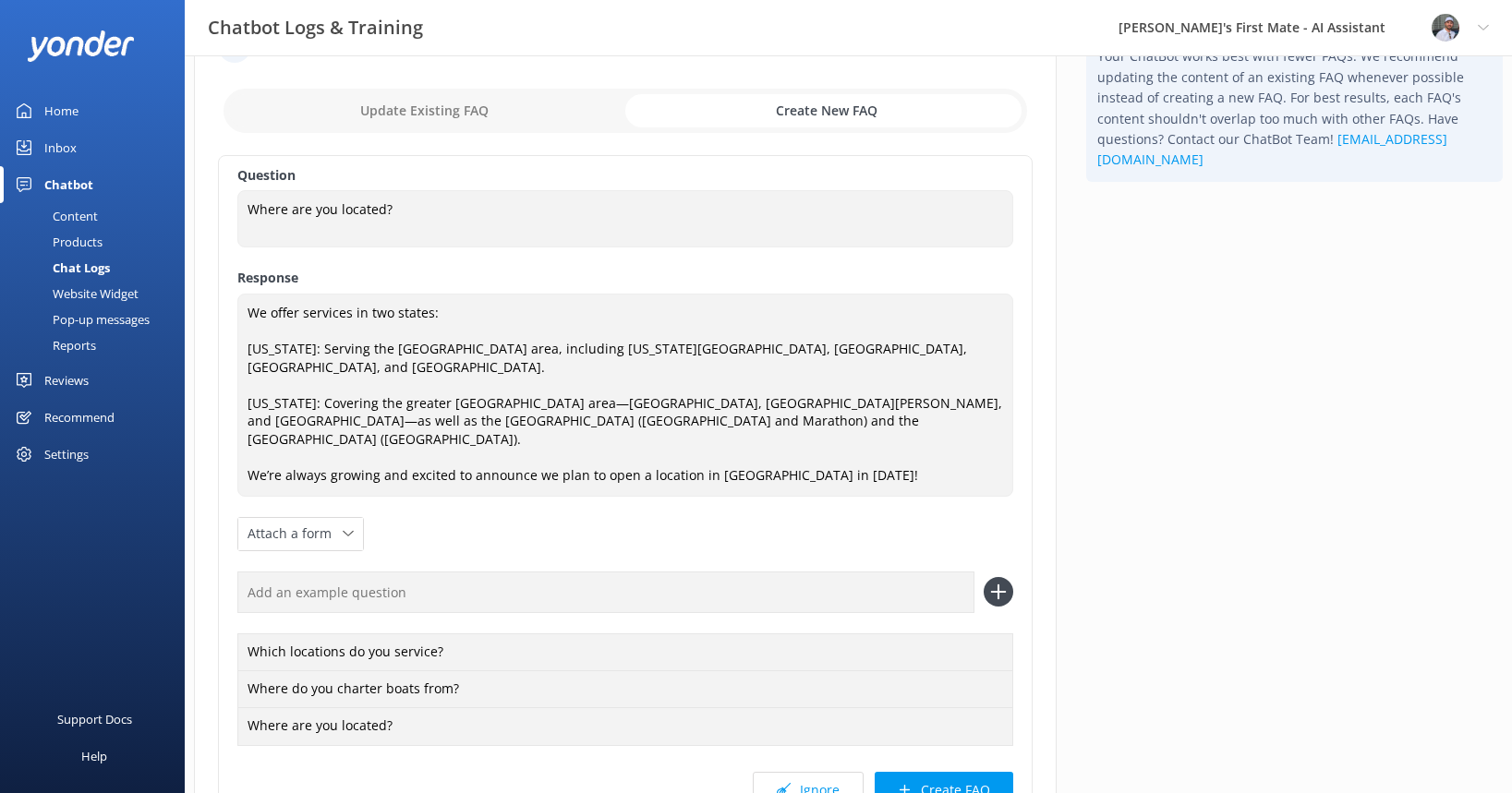 scroll, scrollTop: 80, scrollLeft: 0, axis: vertical 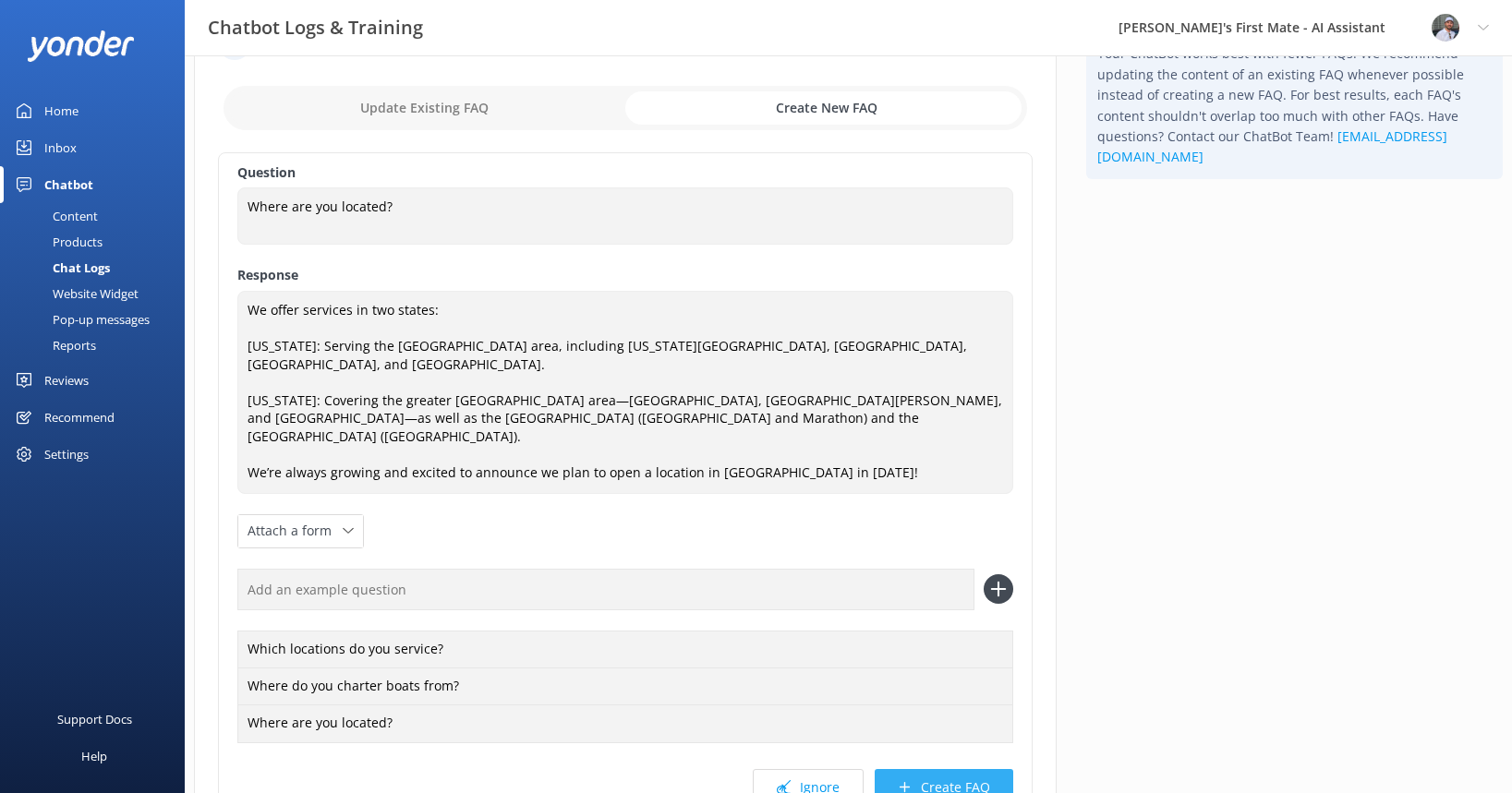 click on "Create FAQ" at bounding box center [944, 787] 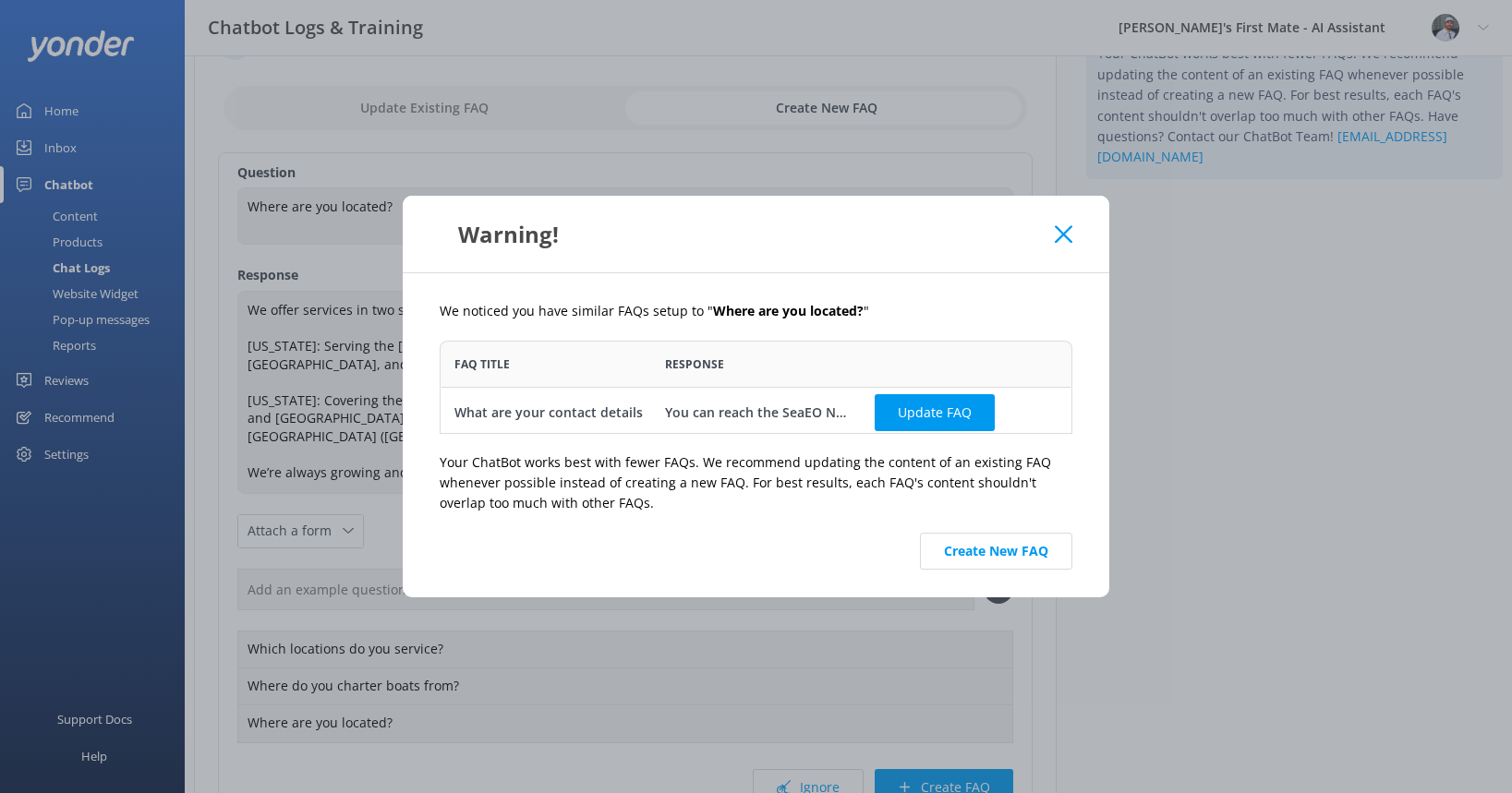 scroll, scrollTop: 1, scrollLeft: 1, axis: both 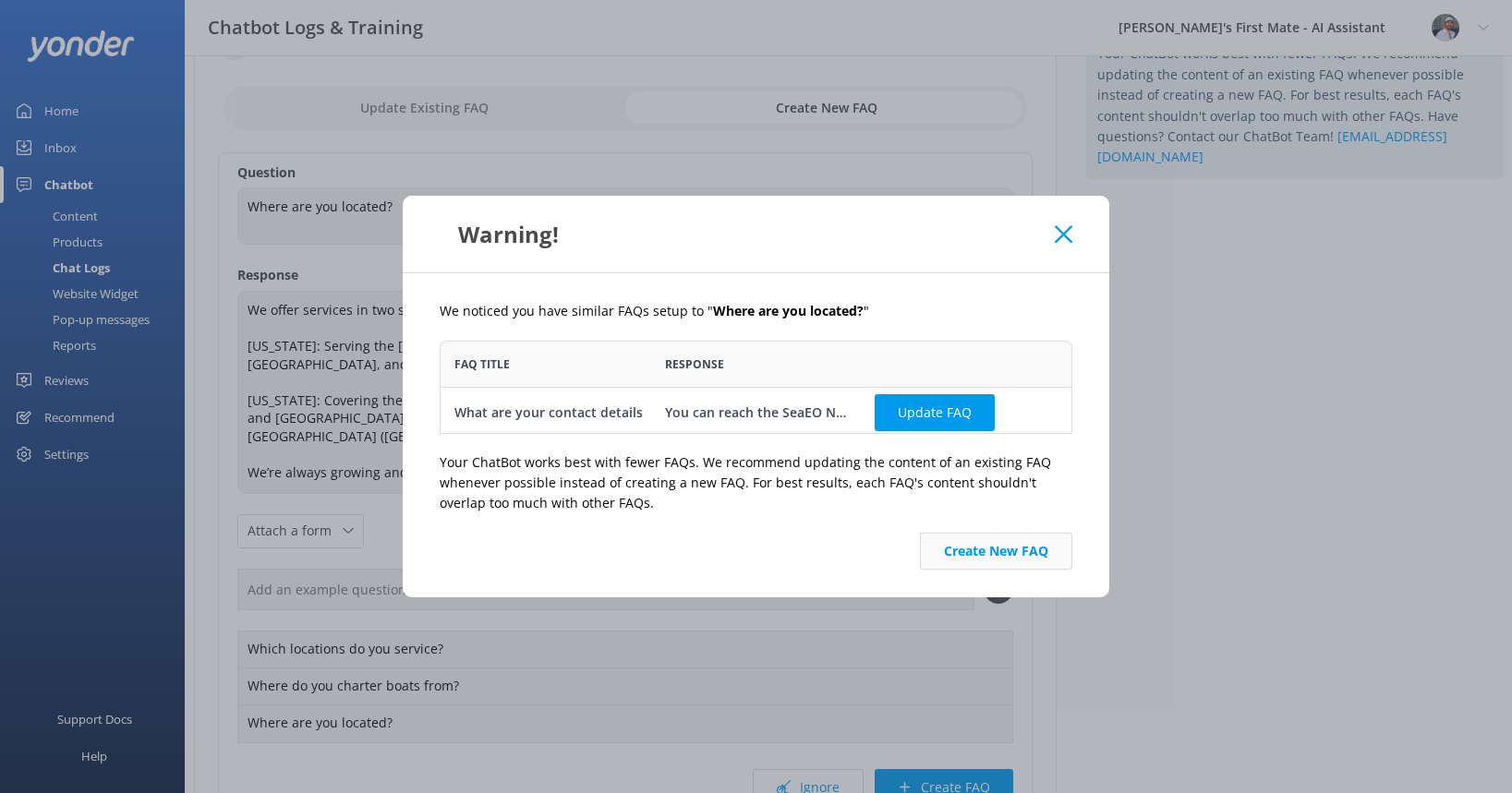 click on "Create New FAQ" at bounding box center [996, 551] 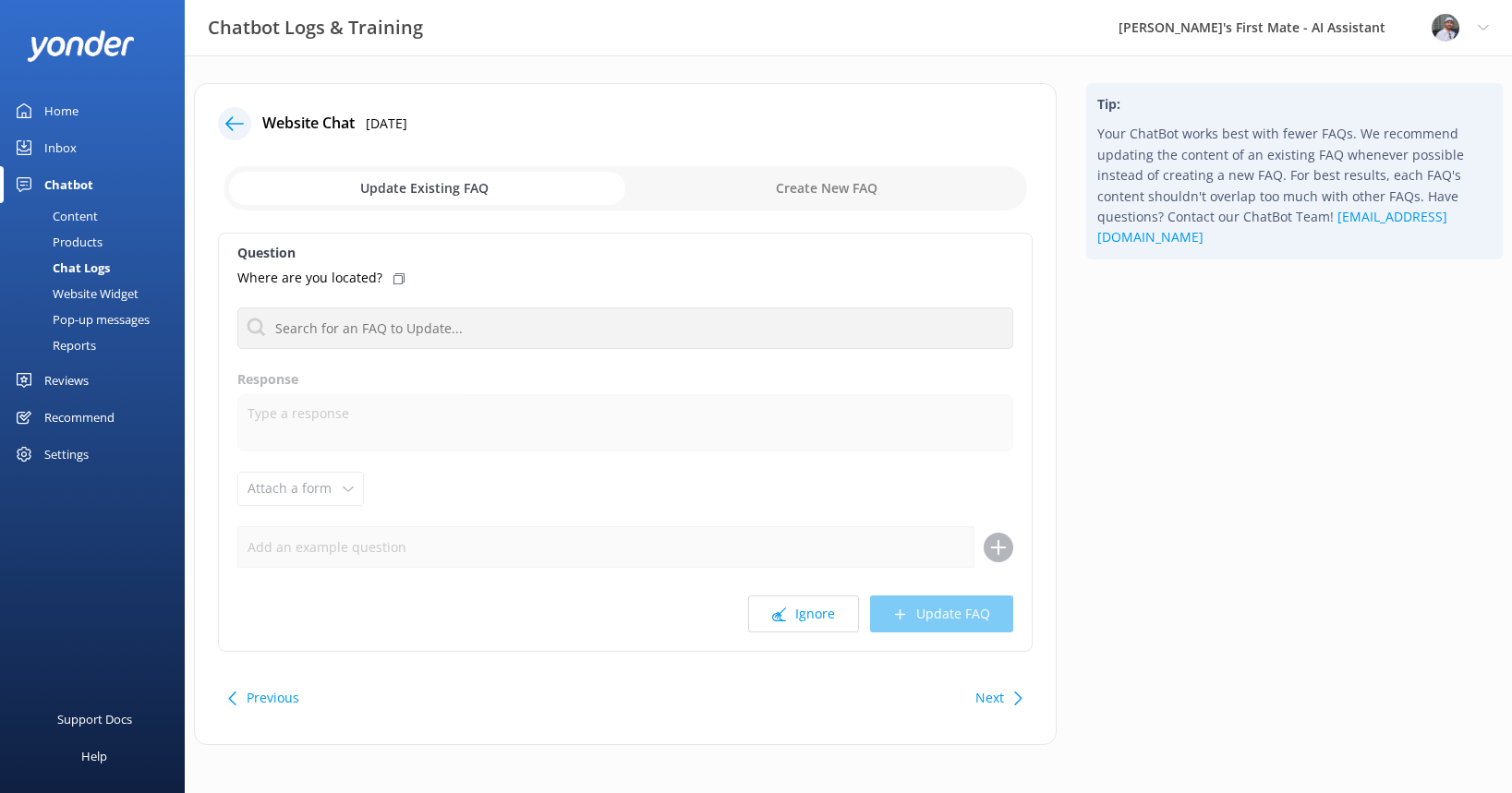 click on "Next" at bounding box center [989, 698] 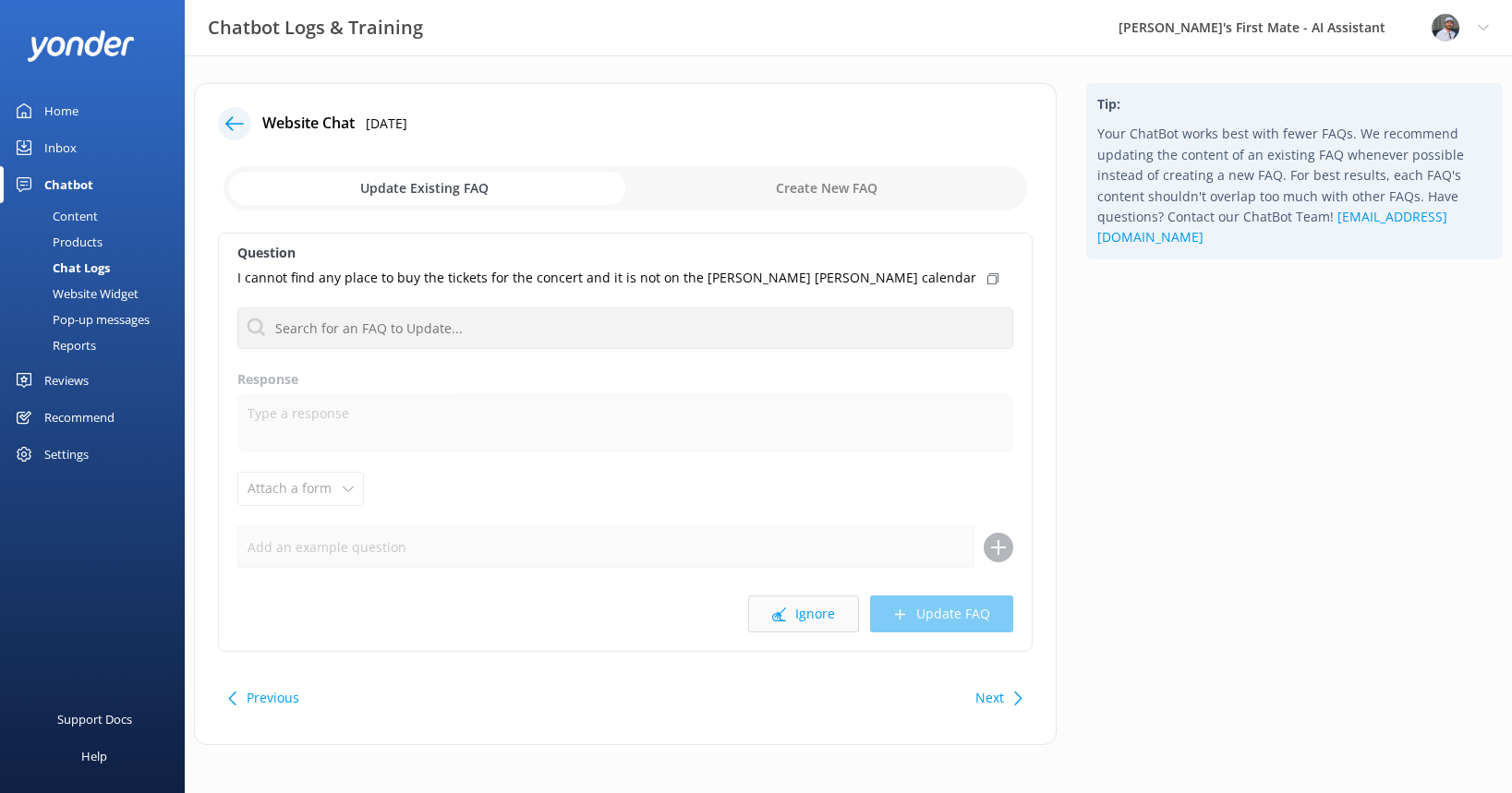 click on "Ignore" at bounding box center [804, 614] 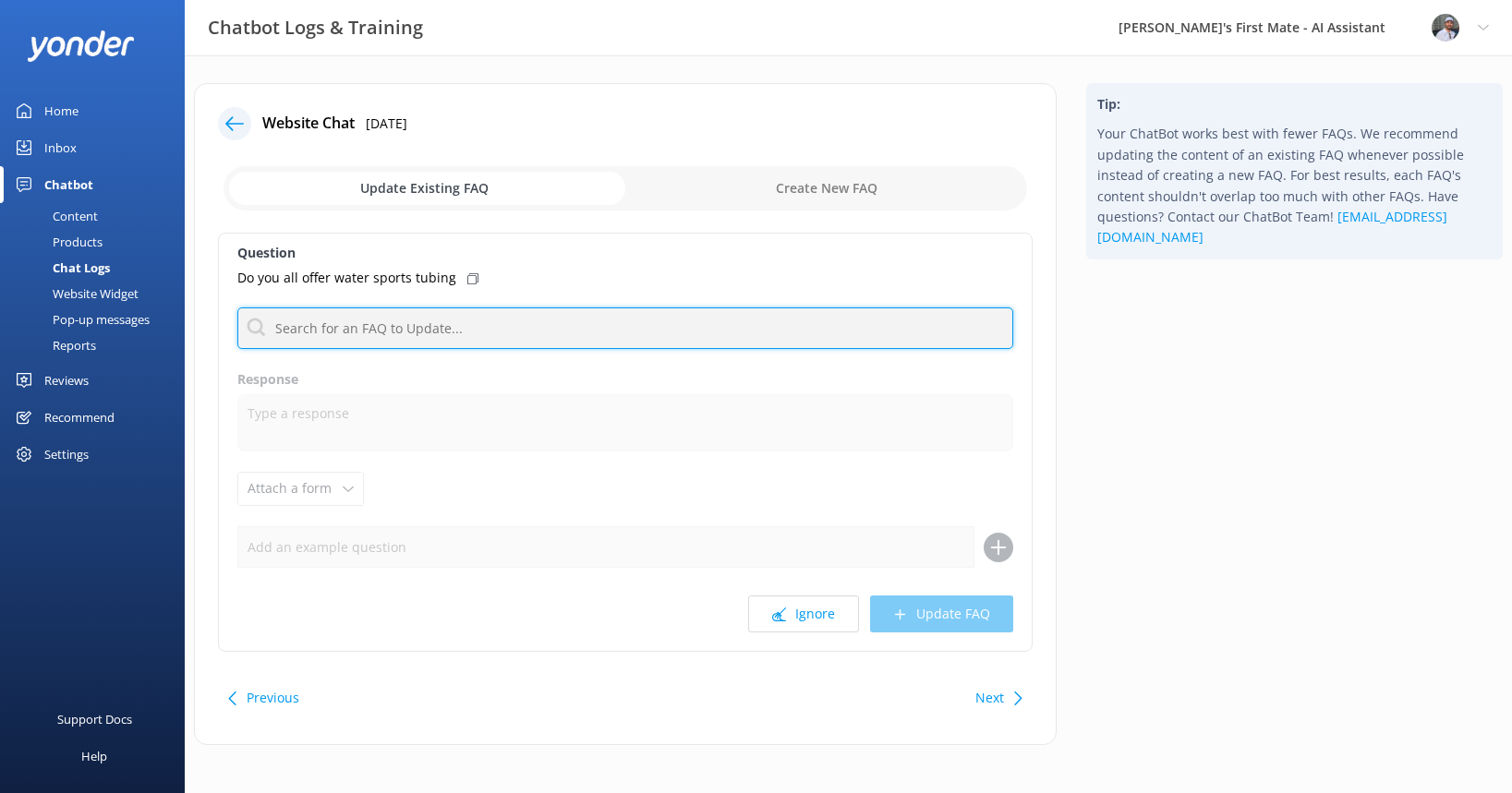 click at bounding box center [625, 328] 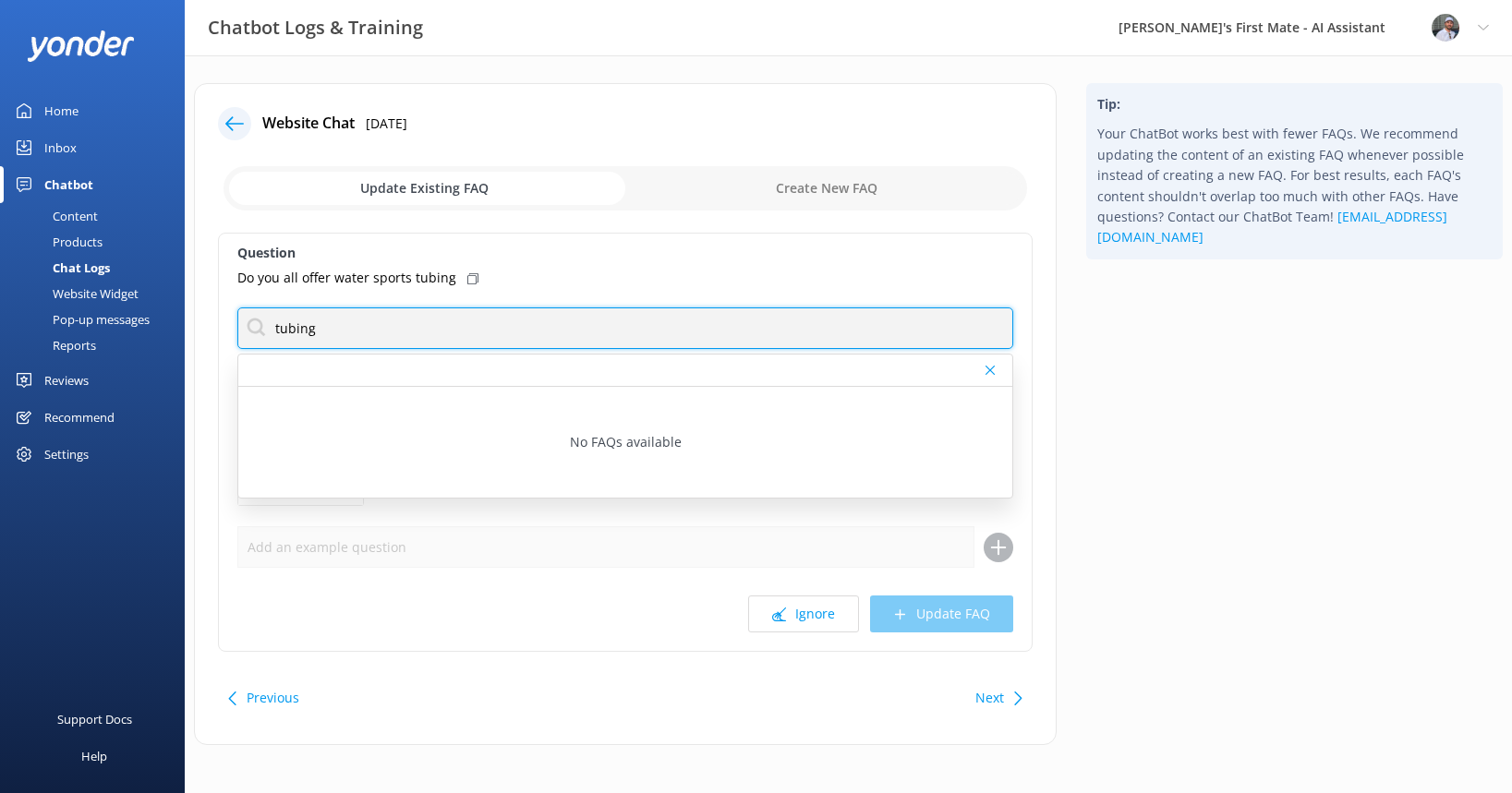 type on "tubing" 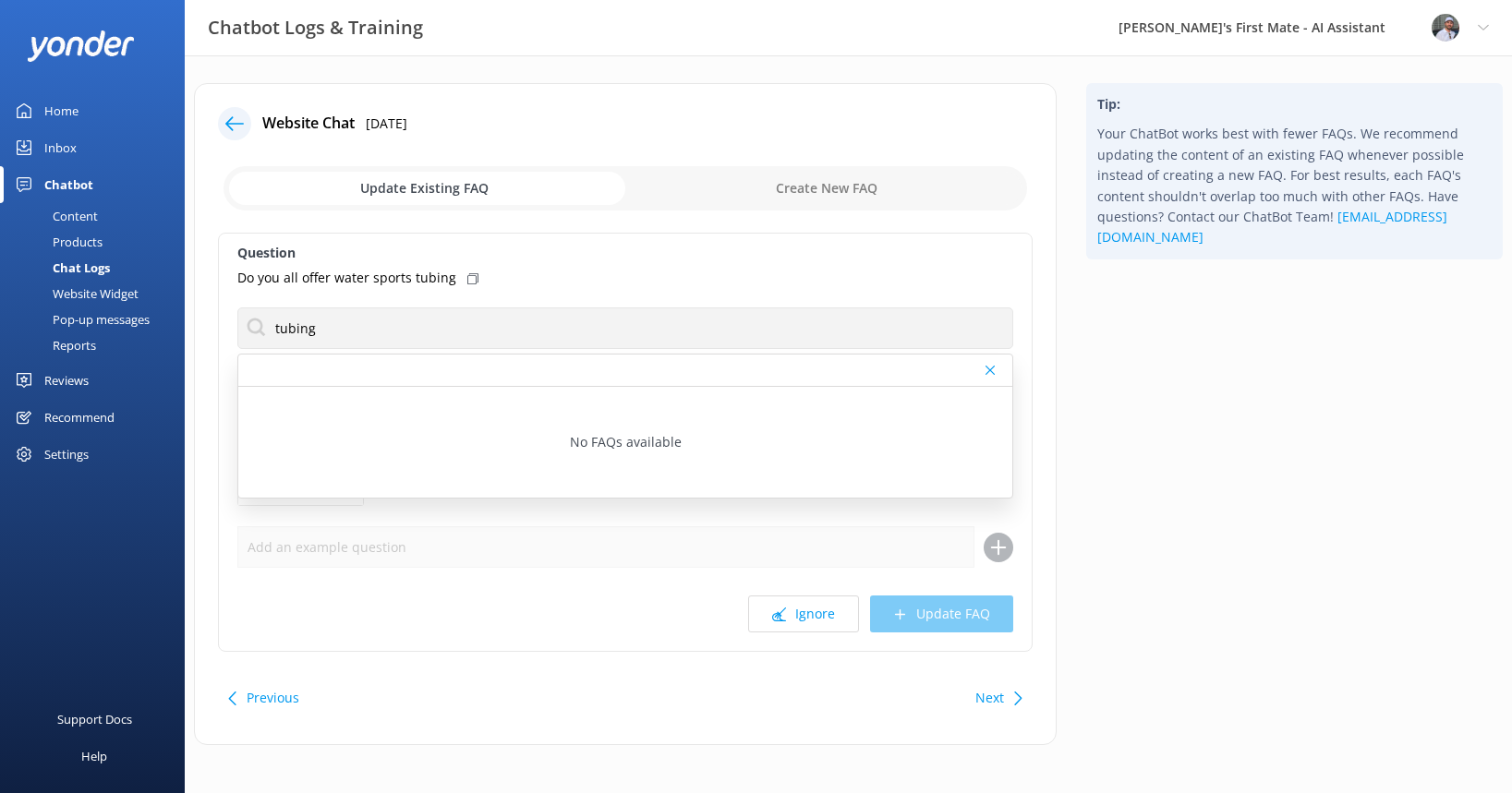click at bounding box center (625, 188) 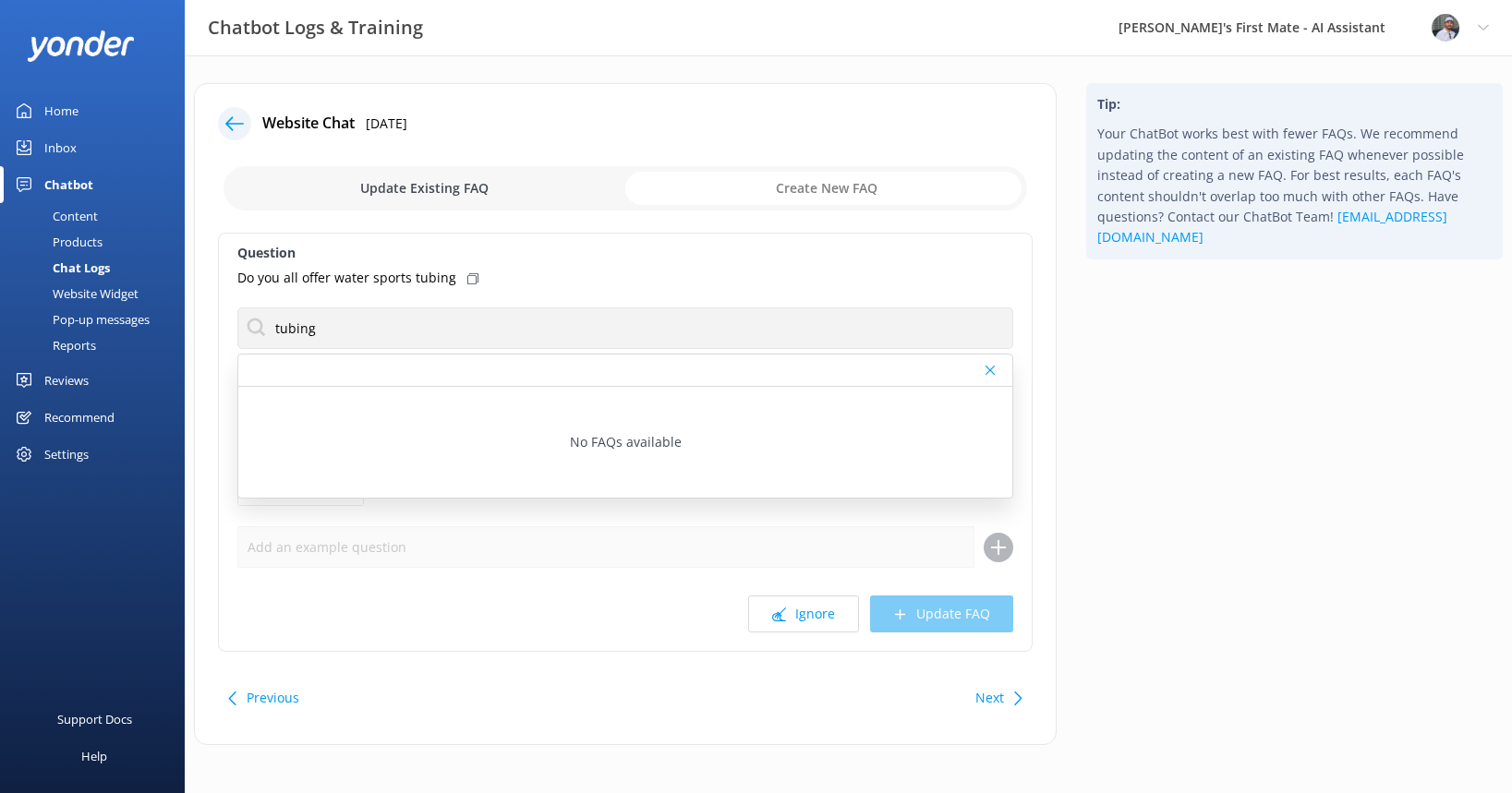 checkbox on "true" 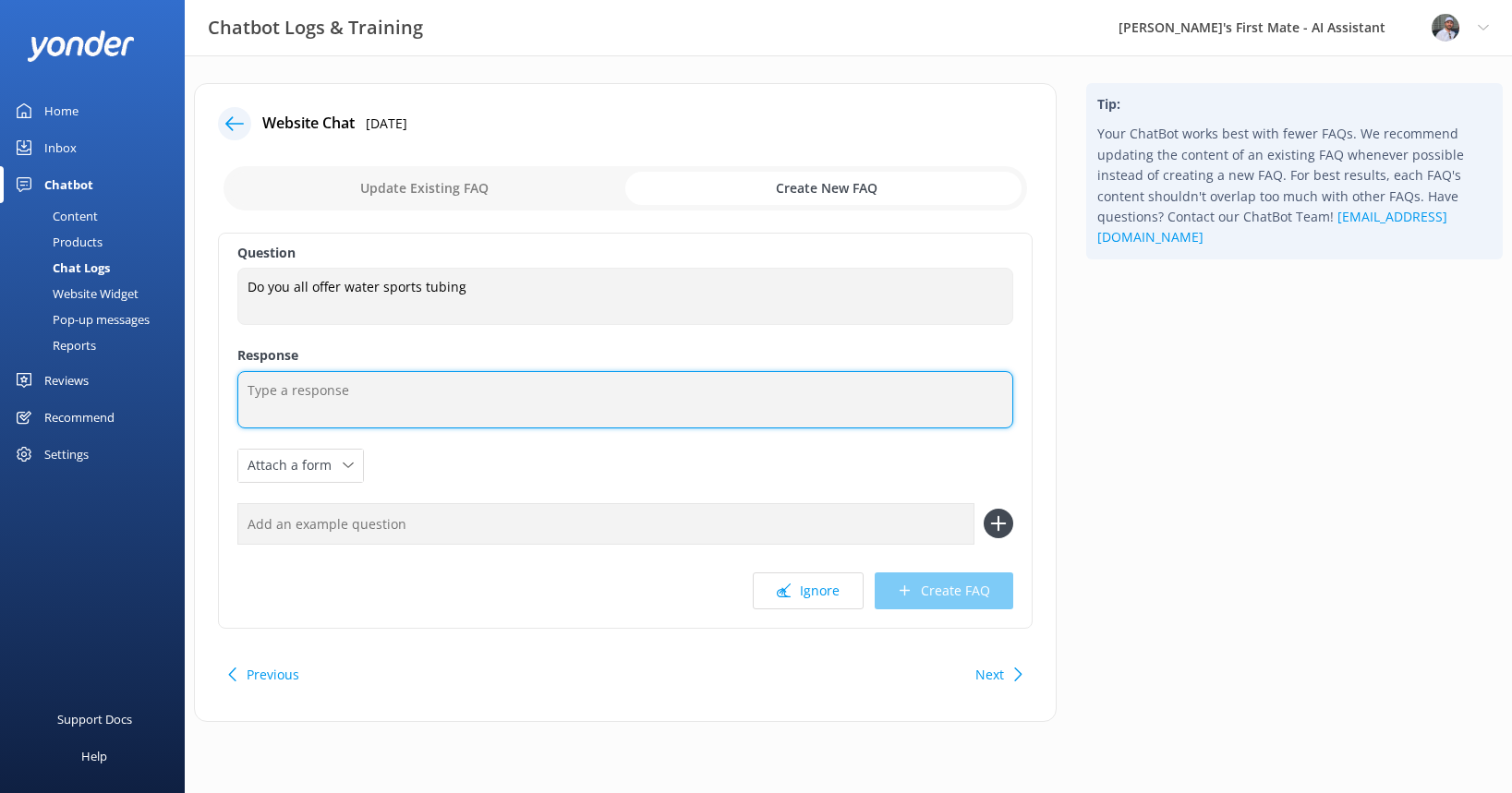 click at bounding box center [625, 400] 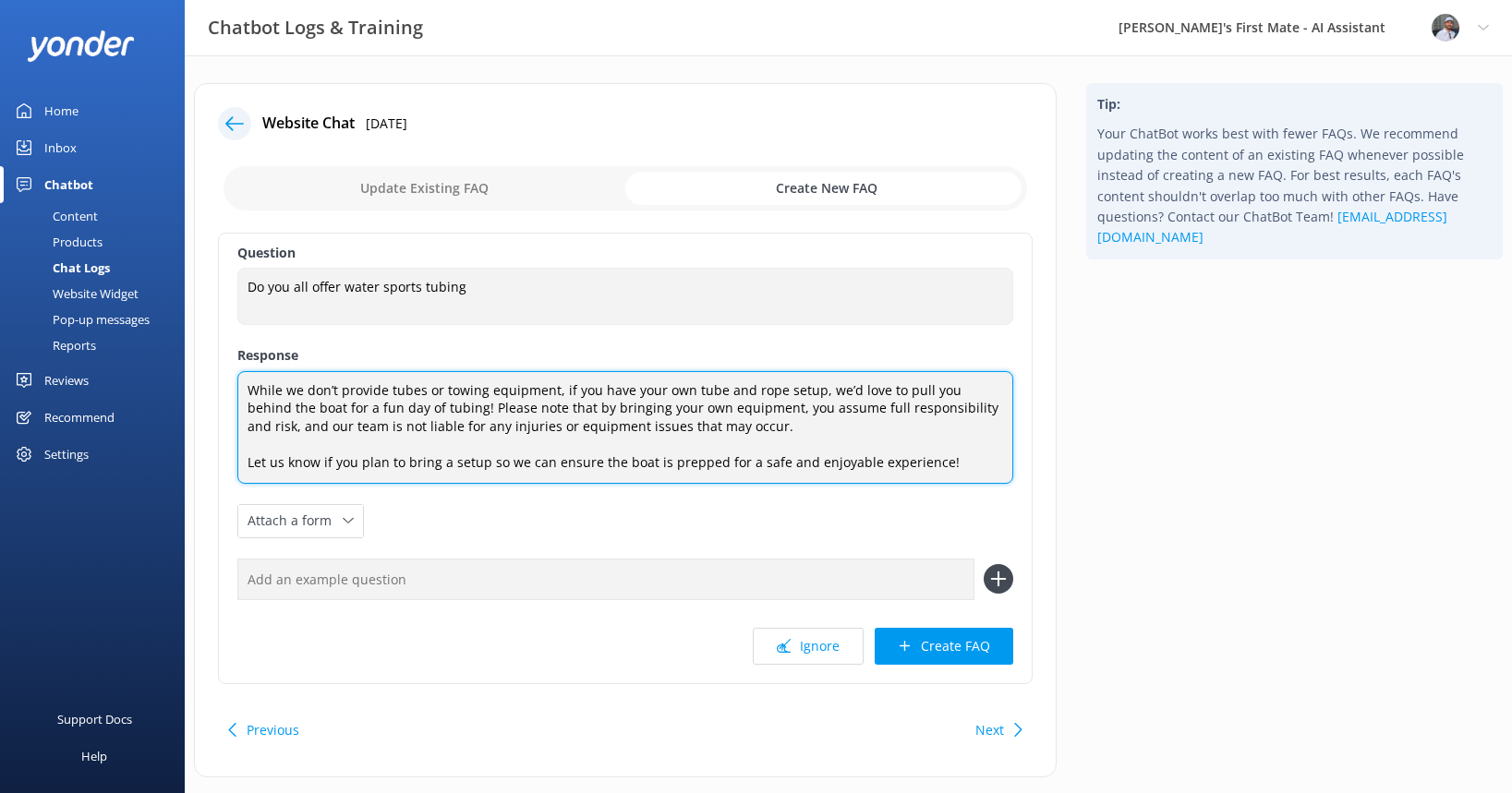 type on "While we don’t provide tubes or towing equipment, if you have your own tube and rope setup, we’d love to pull you behind the boat for a fun day of tubing! Please note that by bringing your own equipment, you assume full responsibility and risk, and our team is not liable for any injuries or equipment issues that may occur.
Let us know if you plan to bring a setup so we can ensure the boat is prepped for a safe and enjoyable experience!" 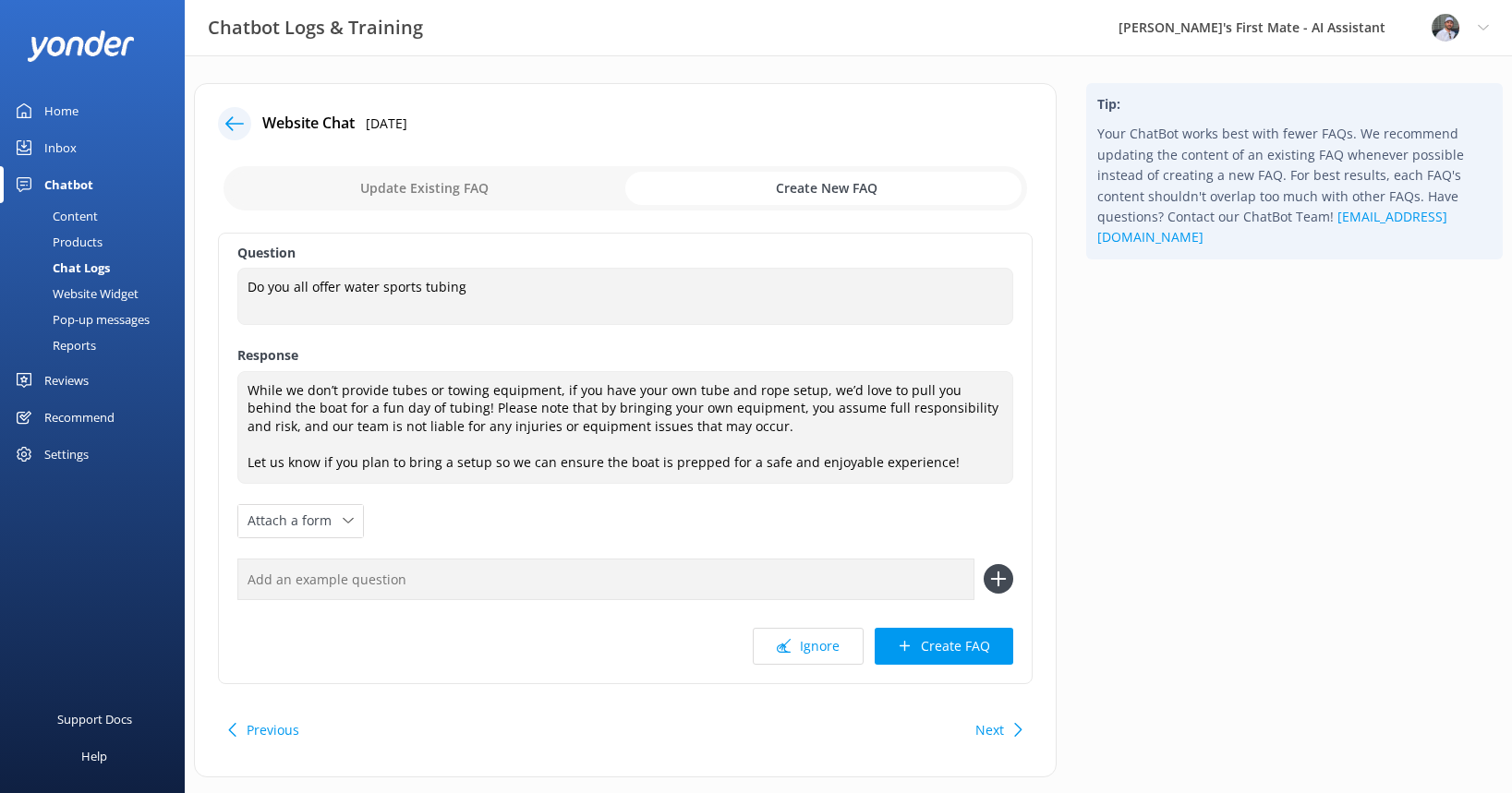 click at bounding box center (606, 579) 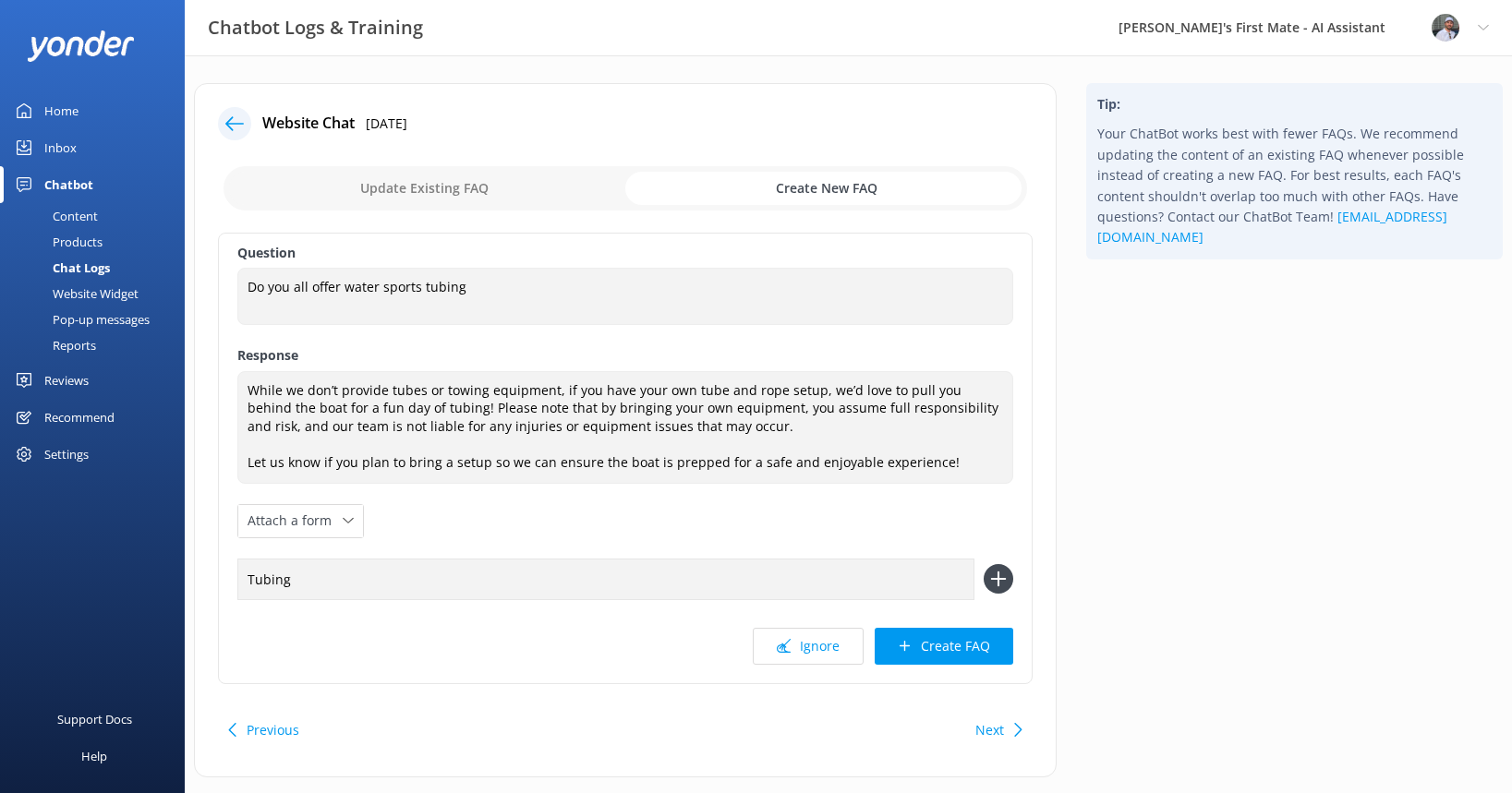 type on "Tubing" 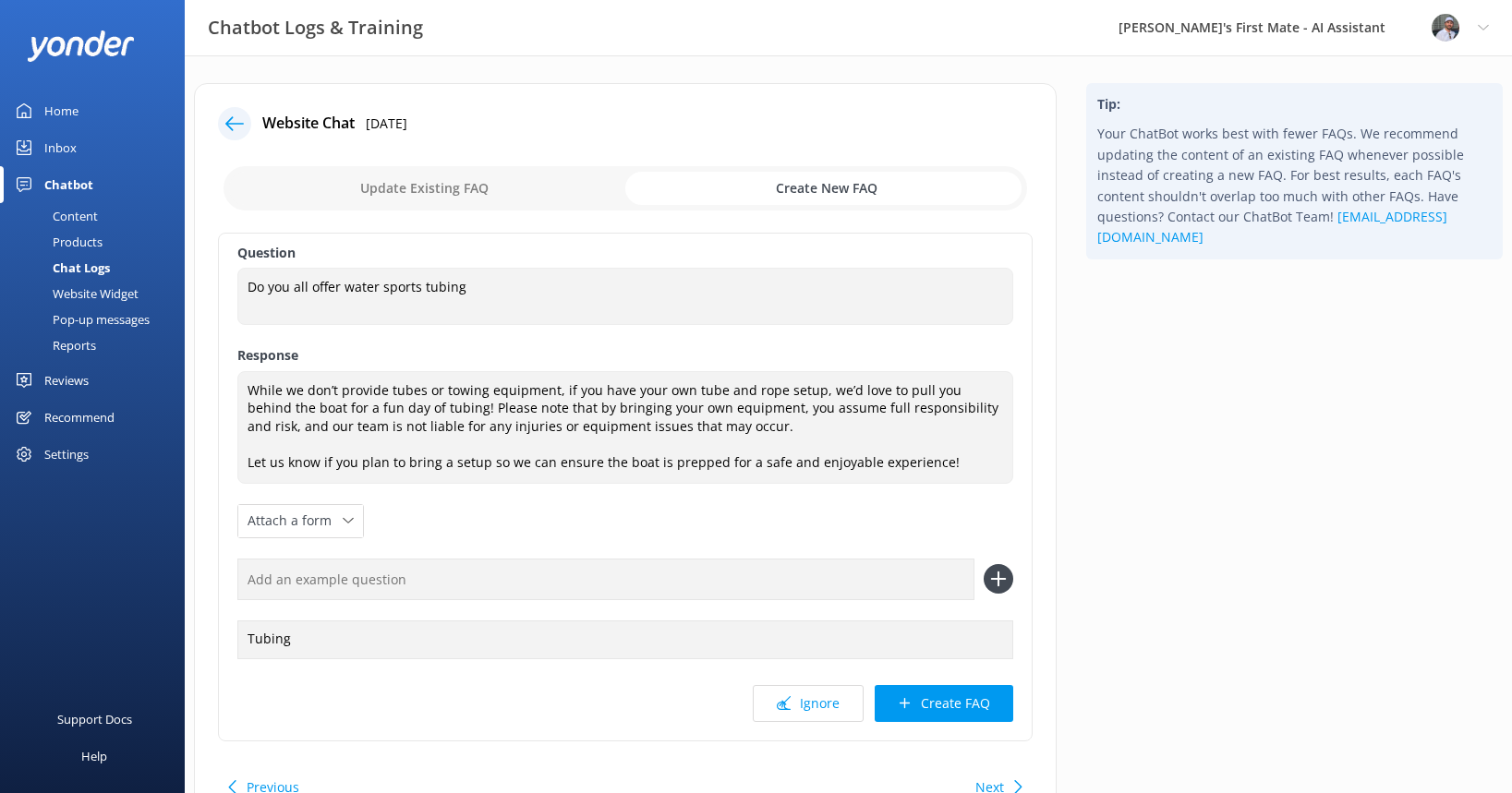 click at bounding box center (606, 579) 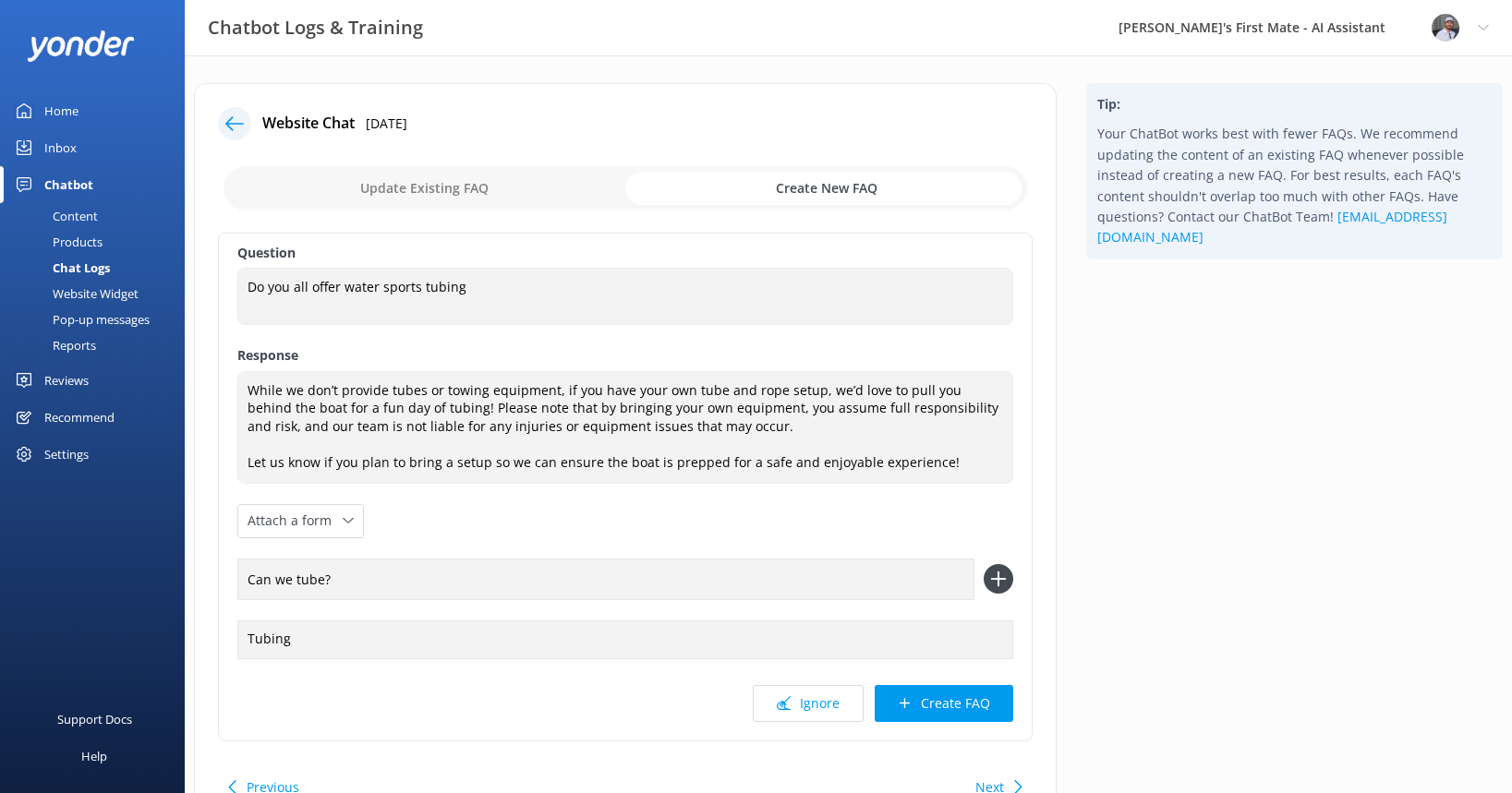 type on "Can we tube?" 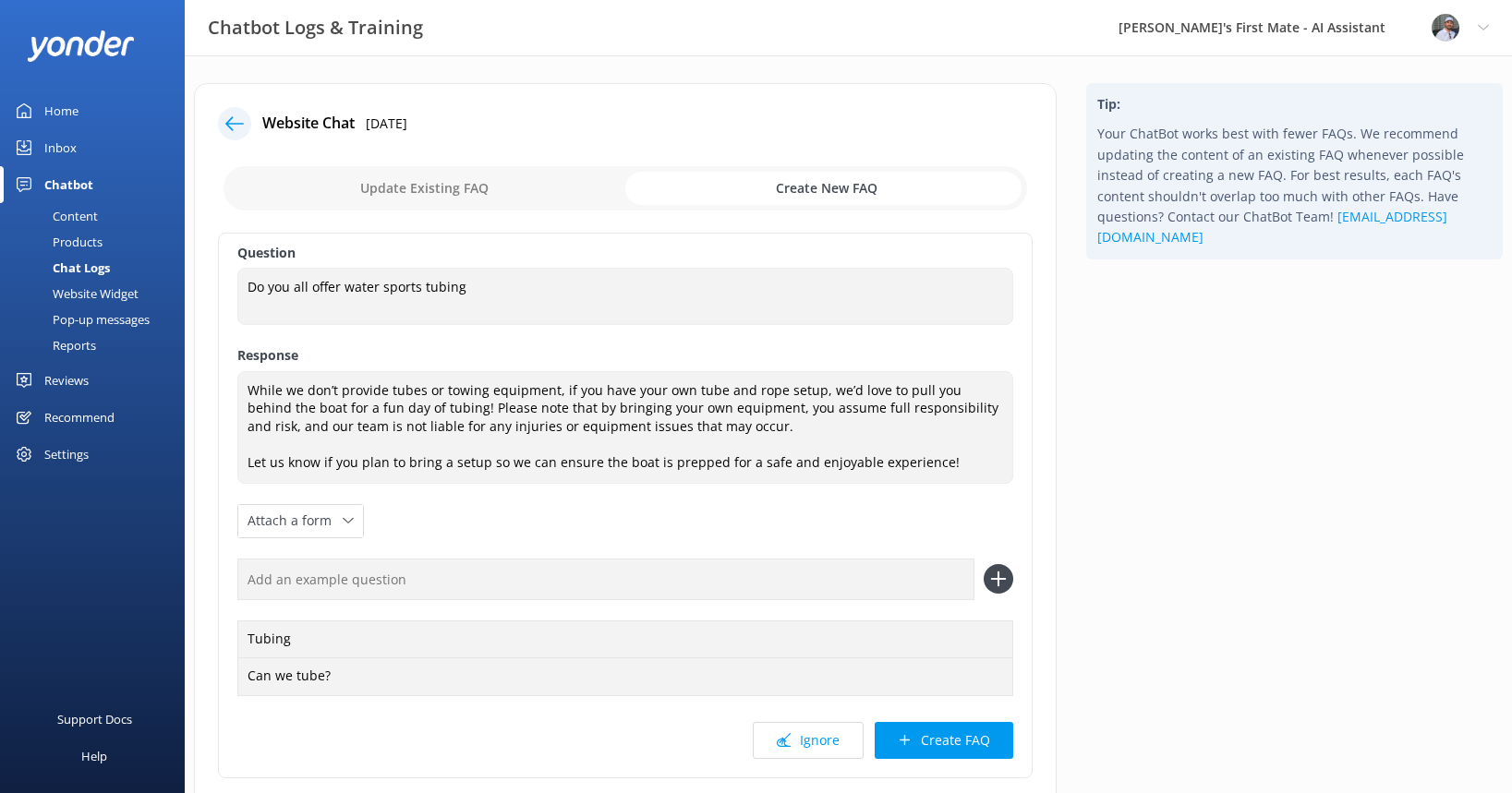 click at bounding box center [606, 579] 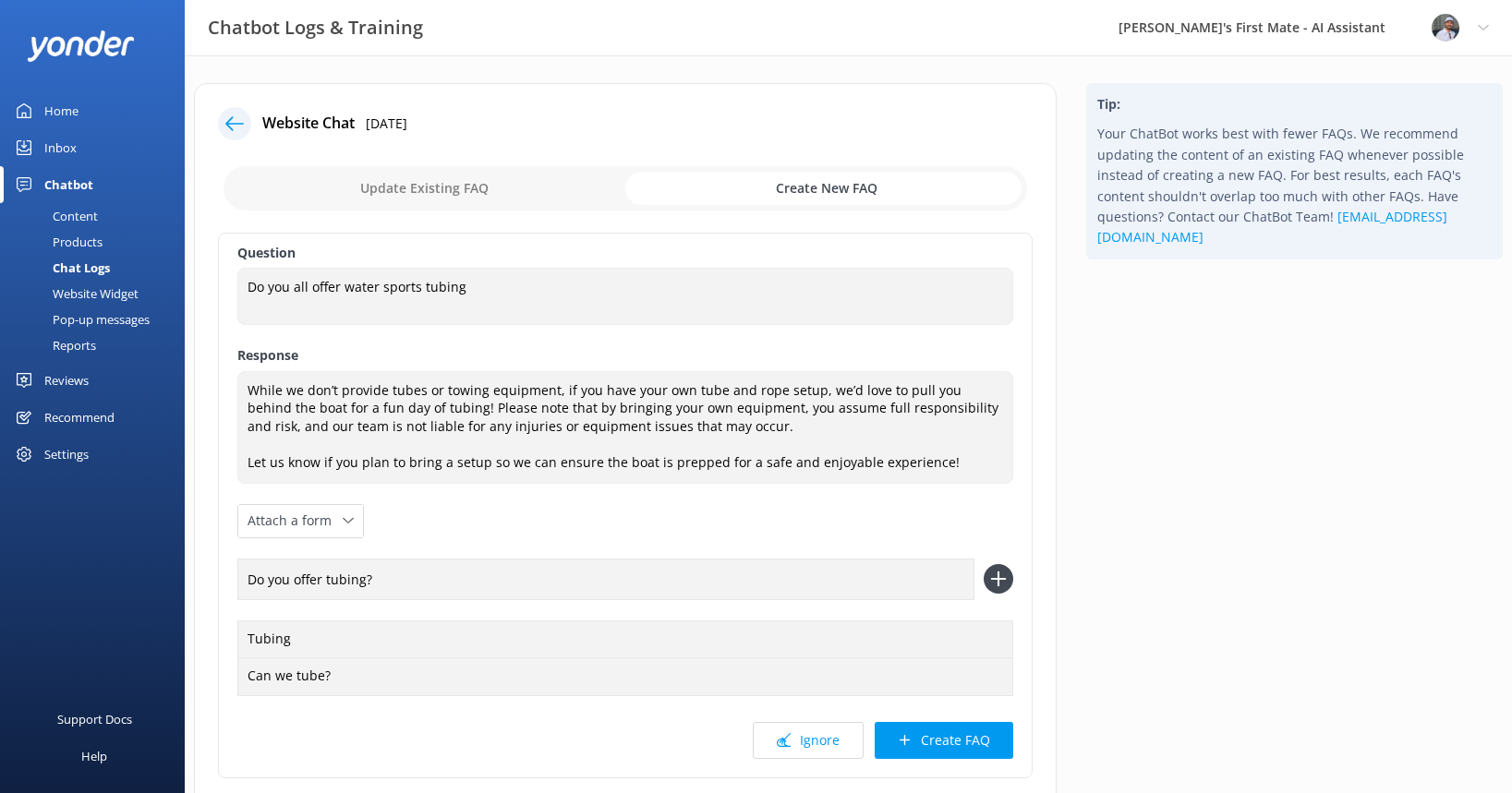 type on "Do you offer tubing?" 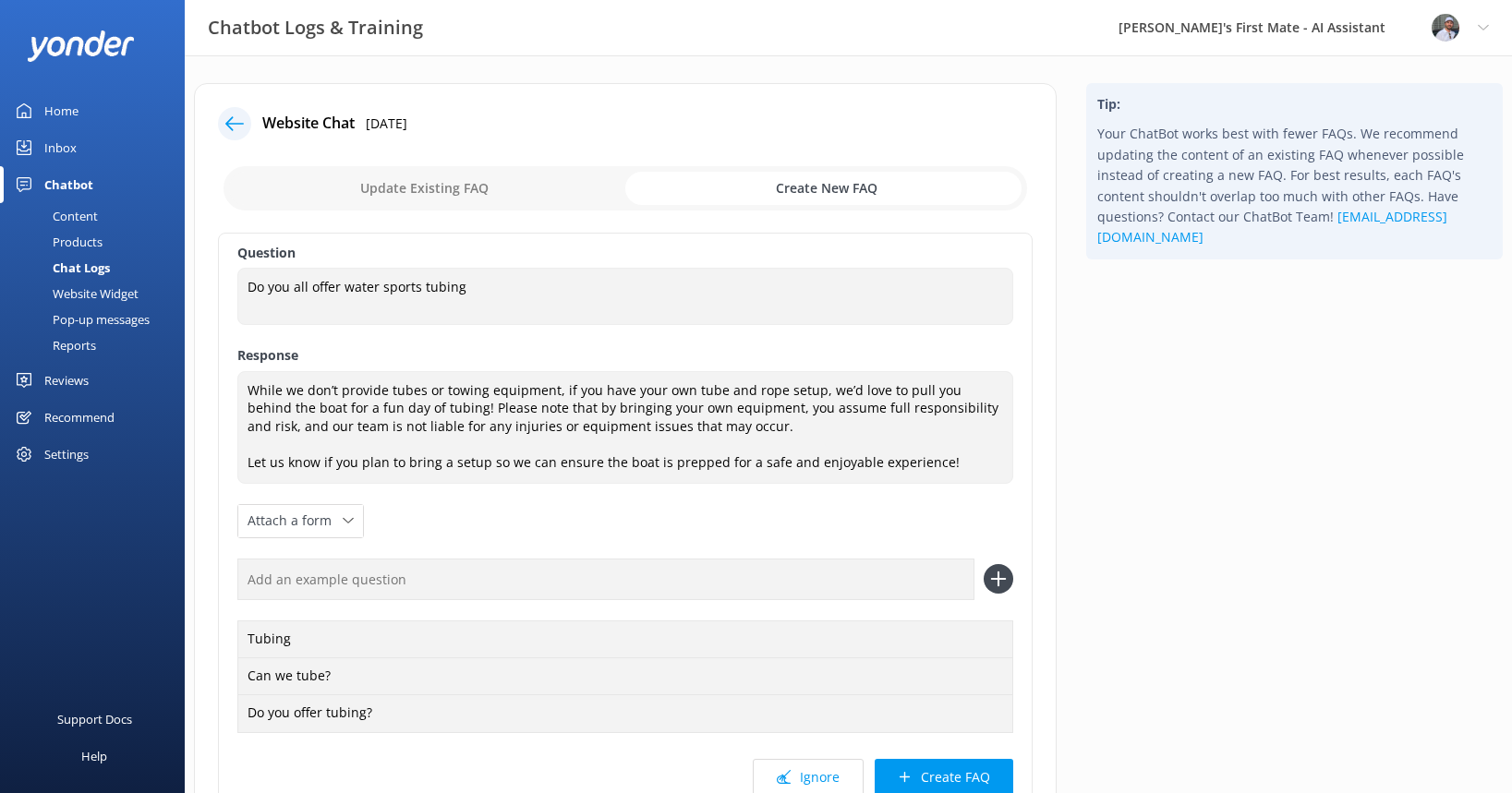click at bounding box center [606, 579] 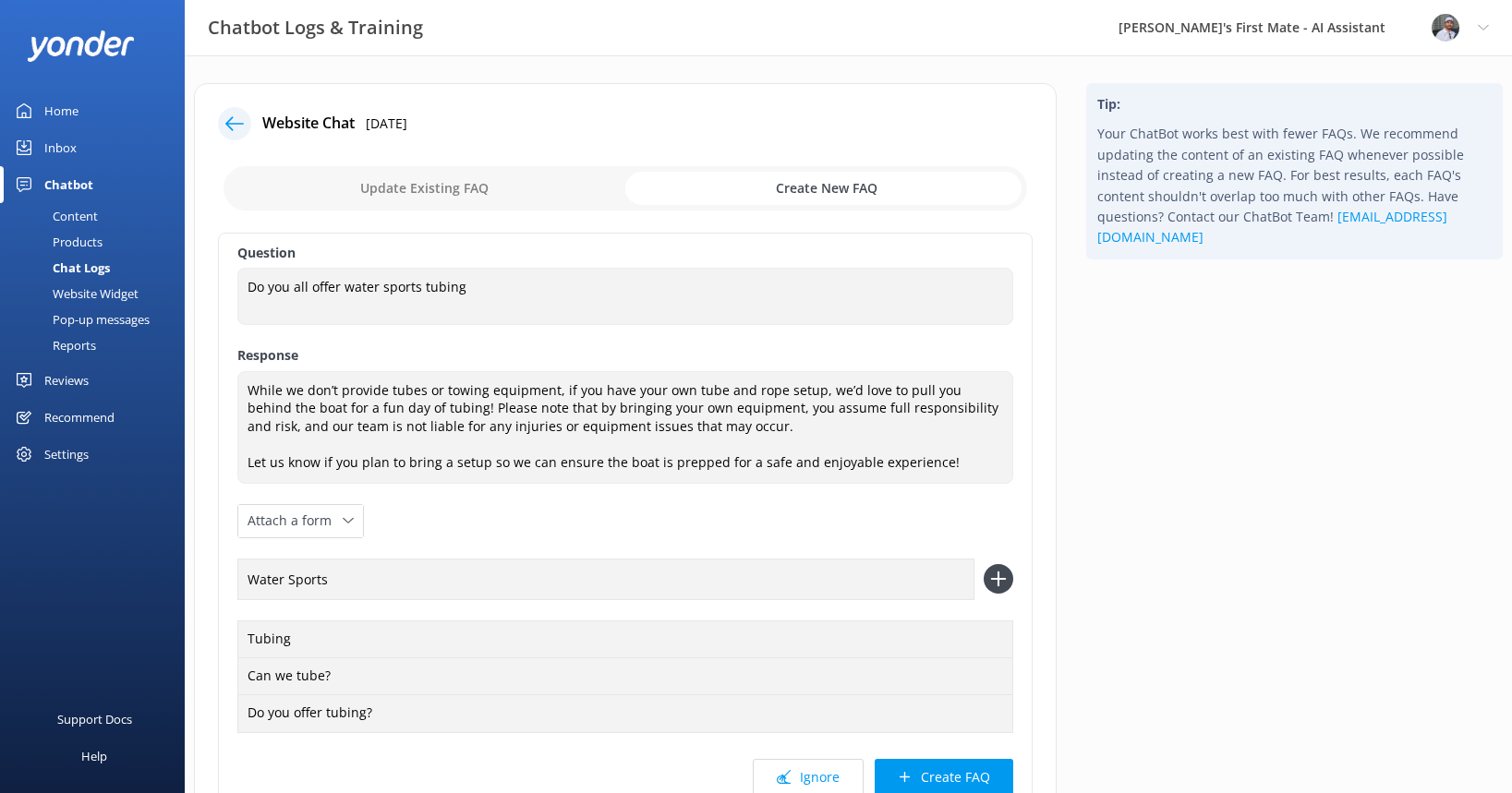 type on "Water Sports" 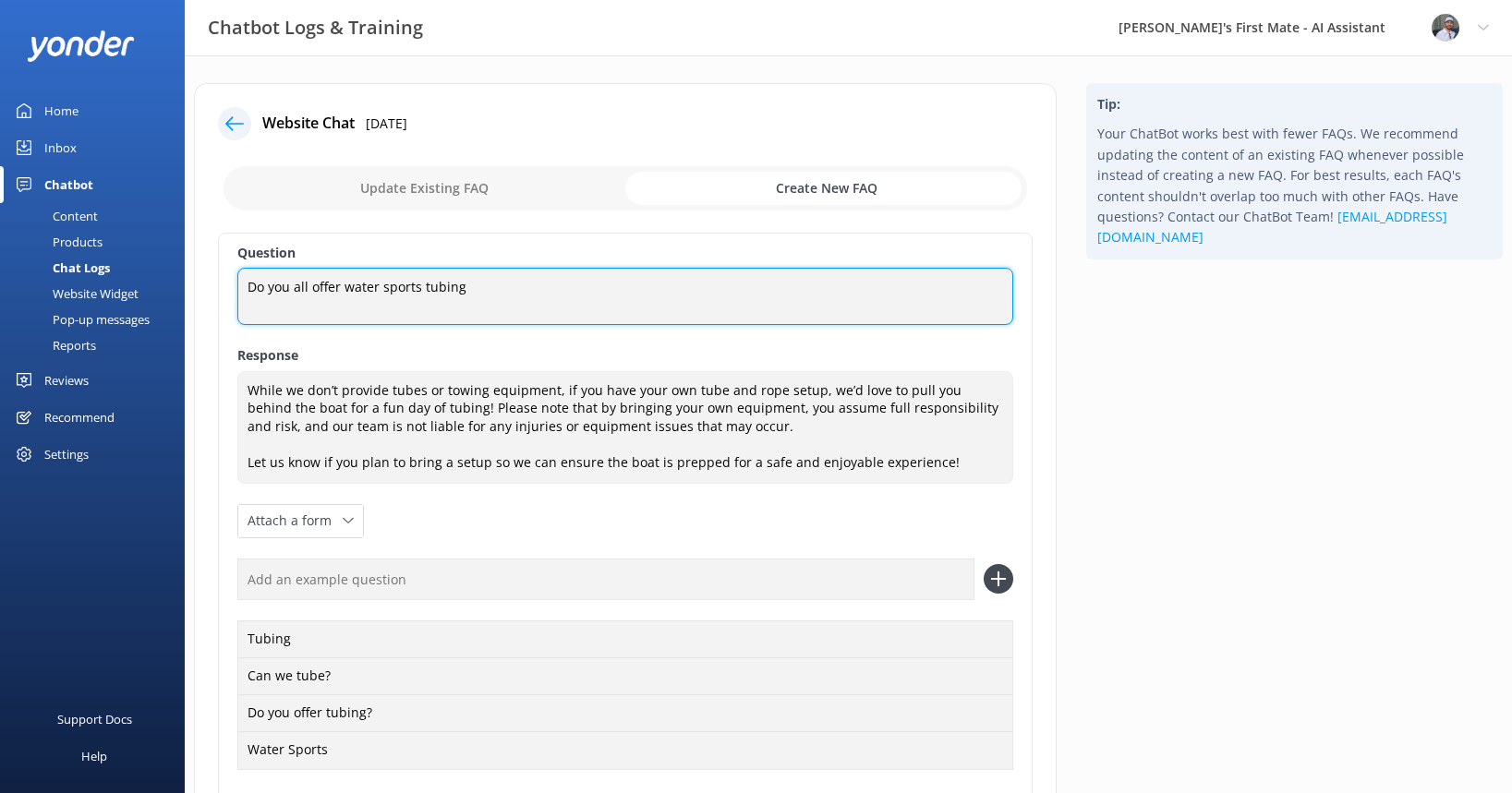 click on "Do you all offer water sports tubing" at bounding box center (625, 296) 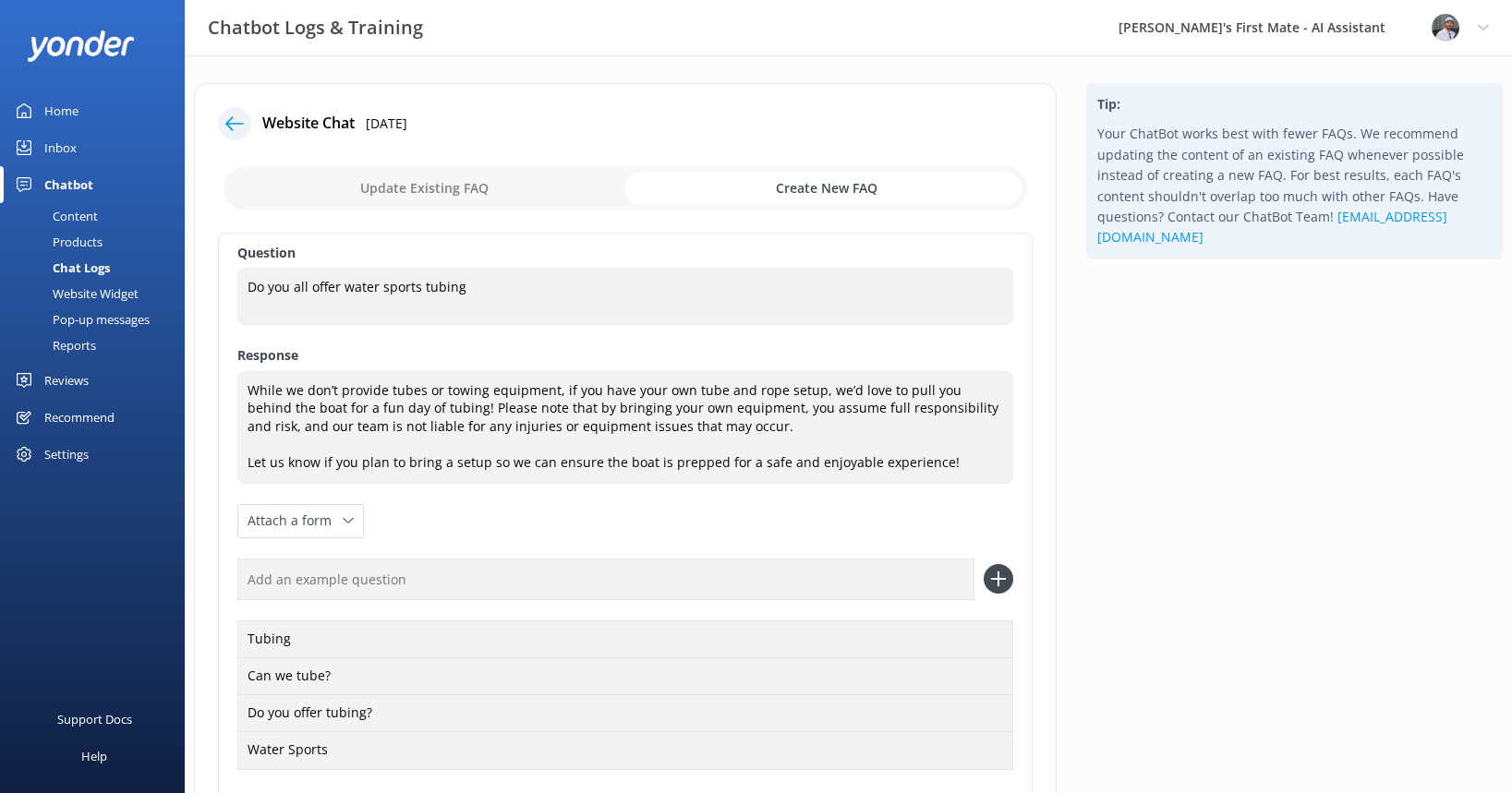 click at bounding box center [606, 579] 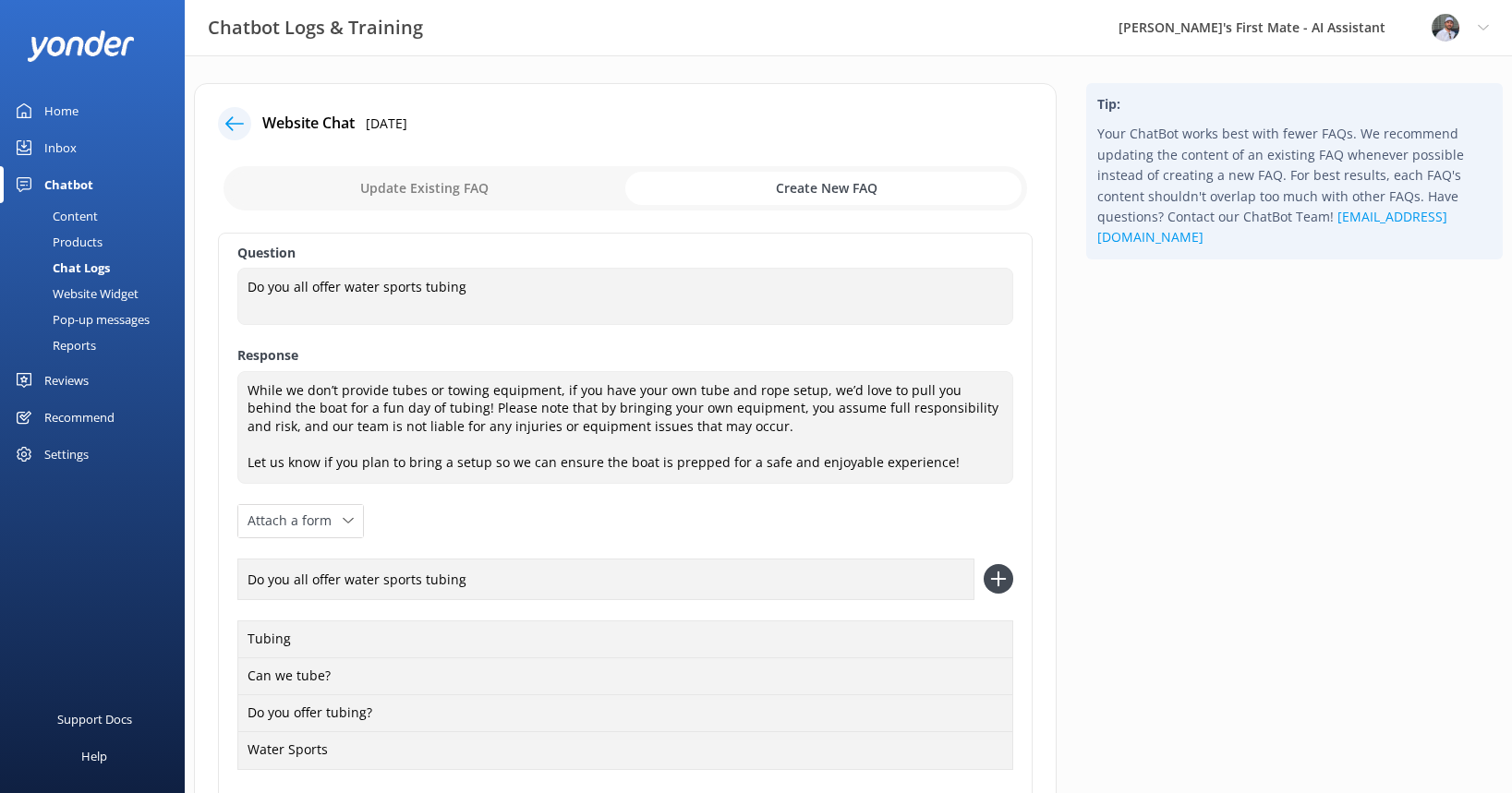 type on "Do you all offer water sports tubing" 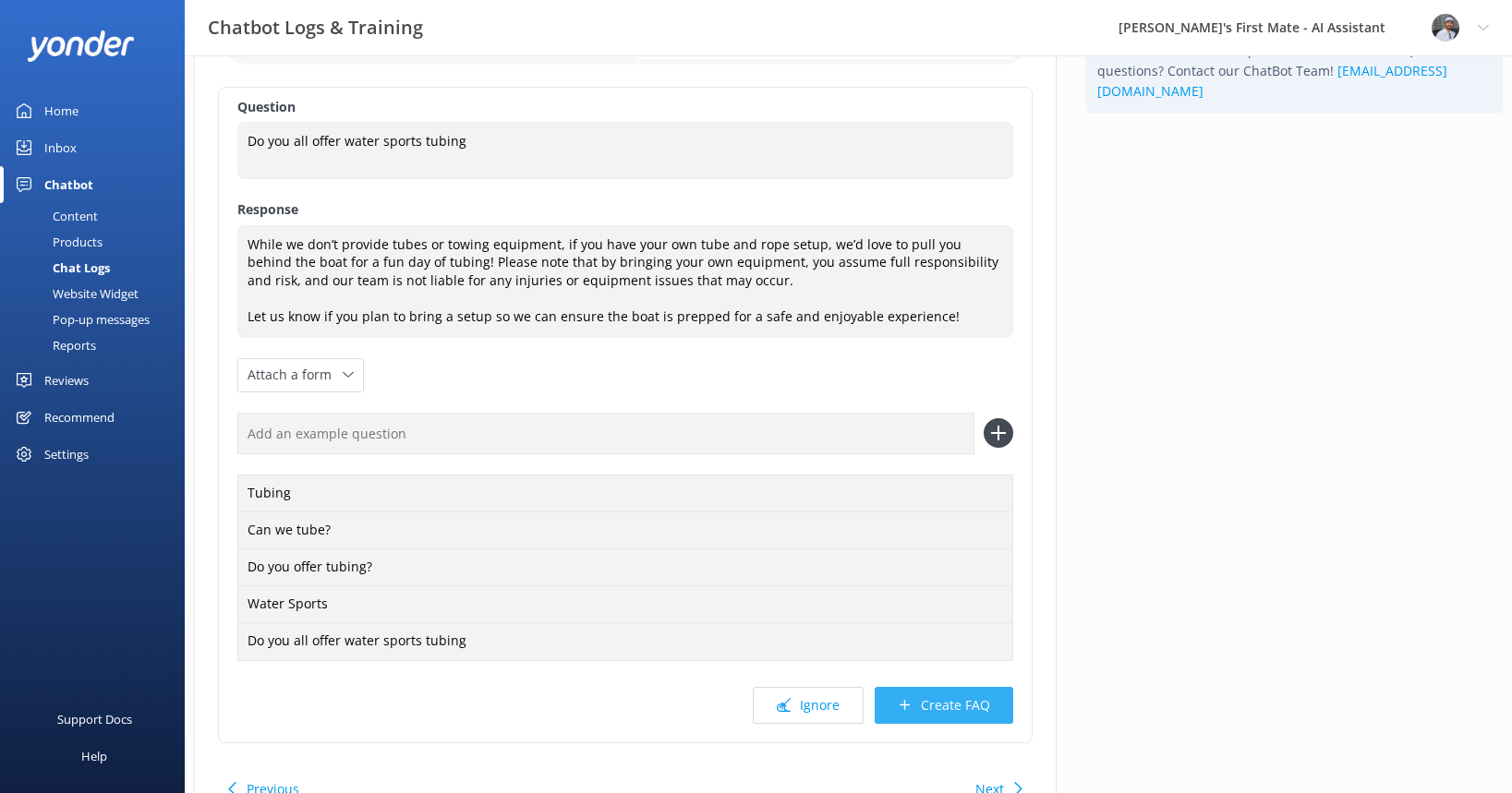 scroll, scrollTop: 148, scrollLeft: 0, axis: vertical 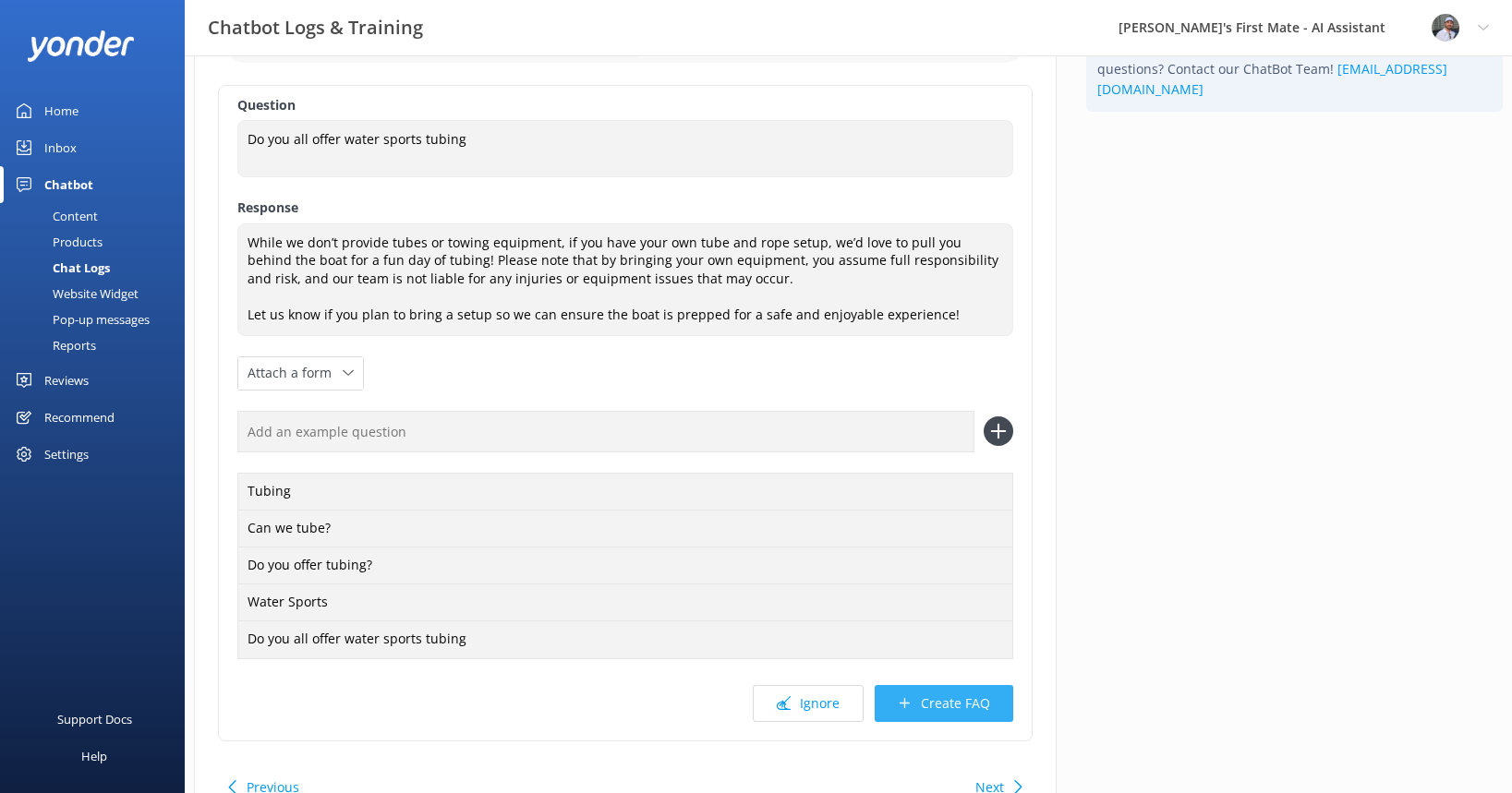 click on "Create FAQ" at bounding box center [944, 703] 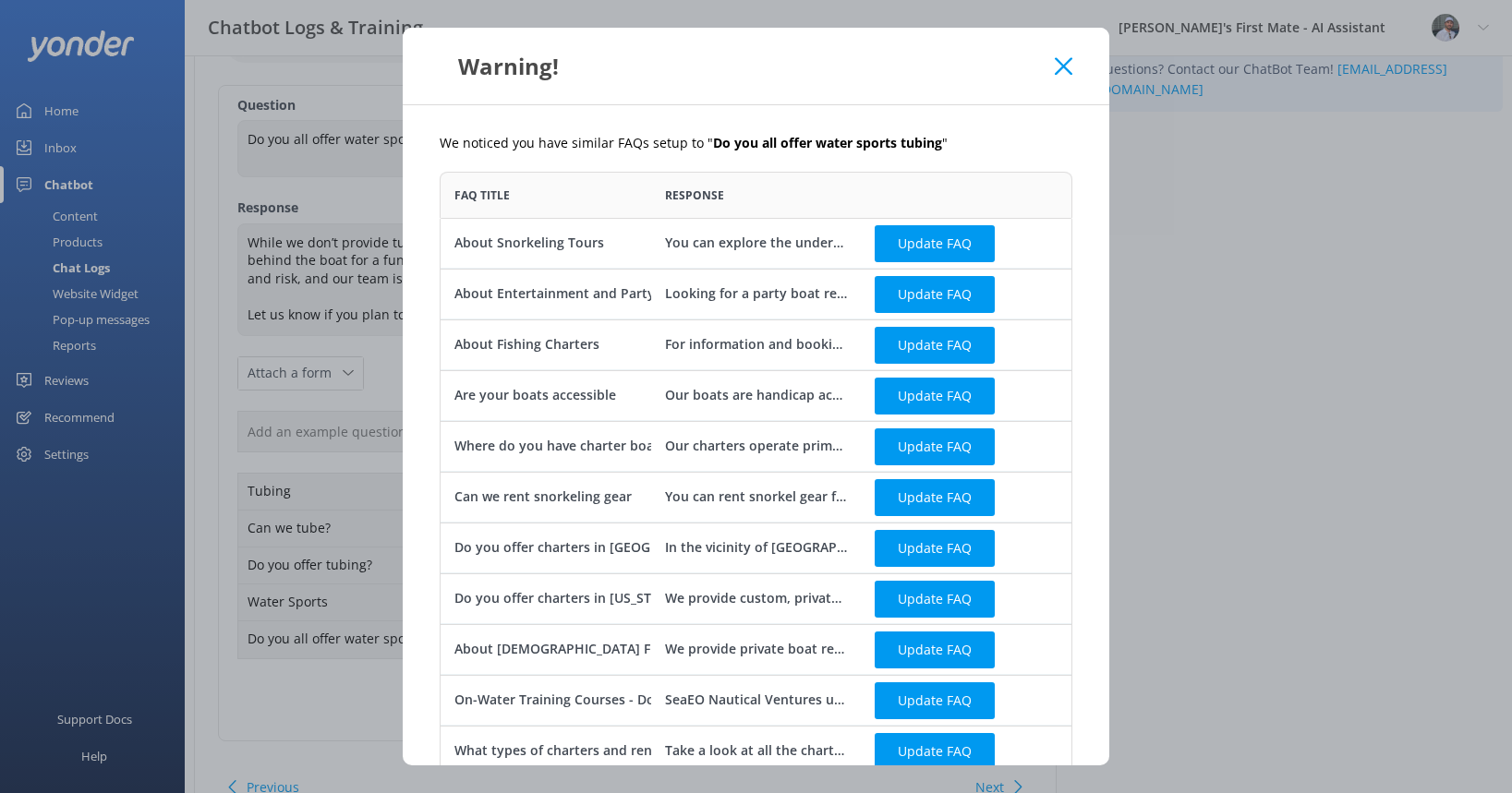 scroll, scrollTop: 1, scrollLeft: 1, axis: both 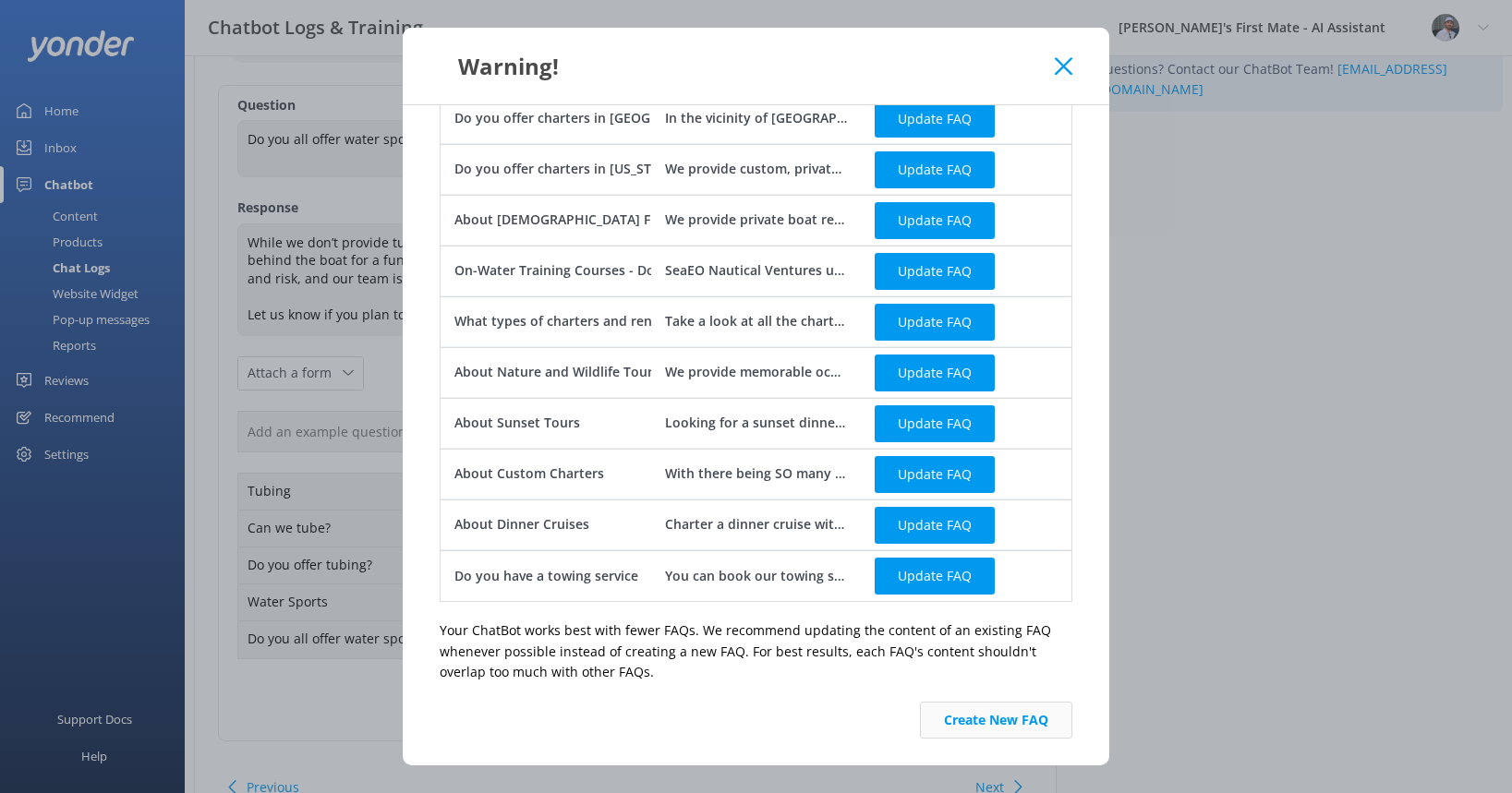click on "Create New FAQ" at bounding box center (996, 720) 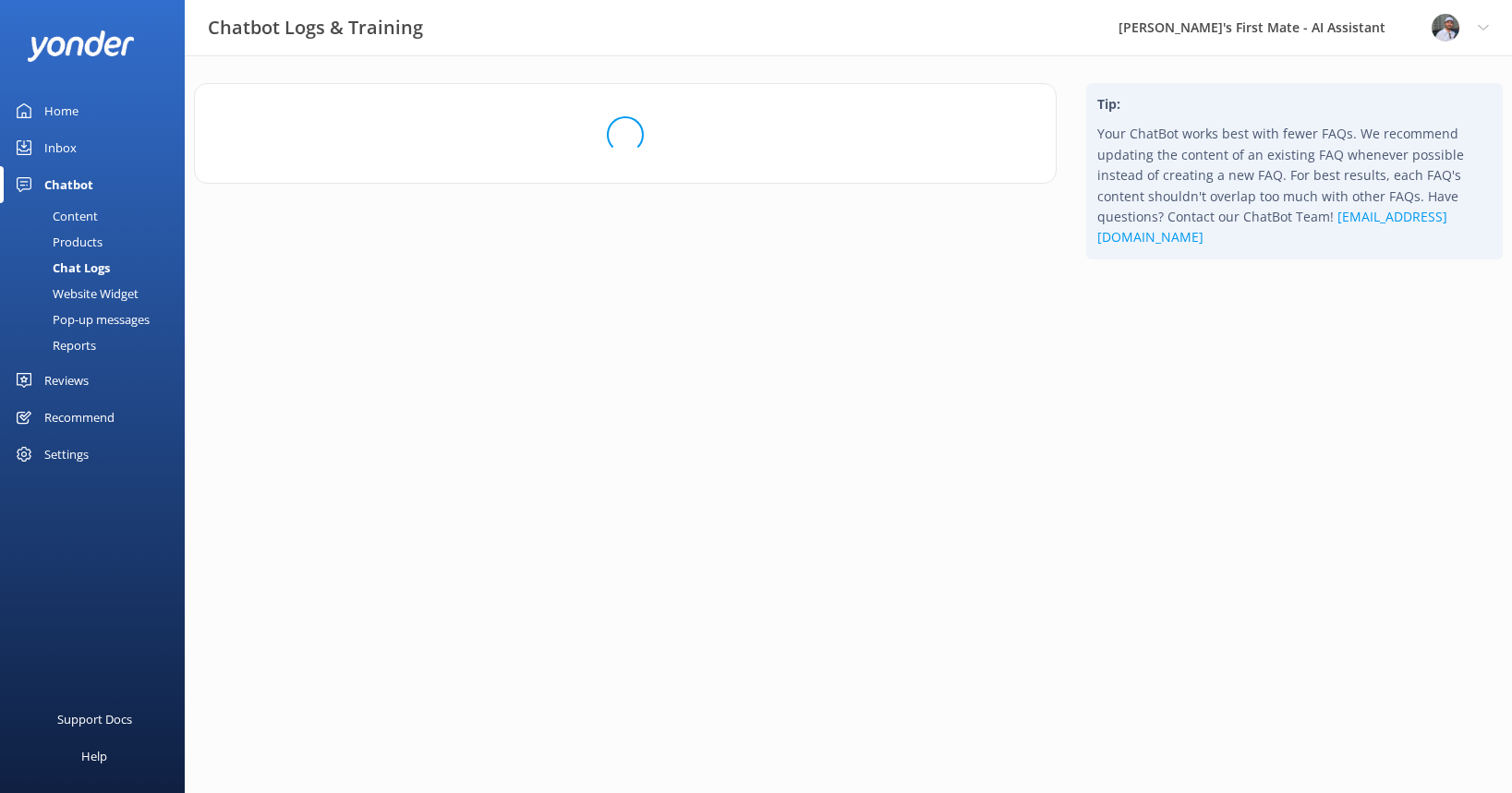 scroll, scrollTop: 0, scrollLeft: 0, axis: both 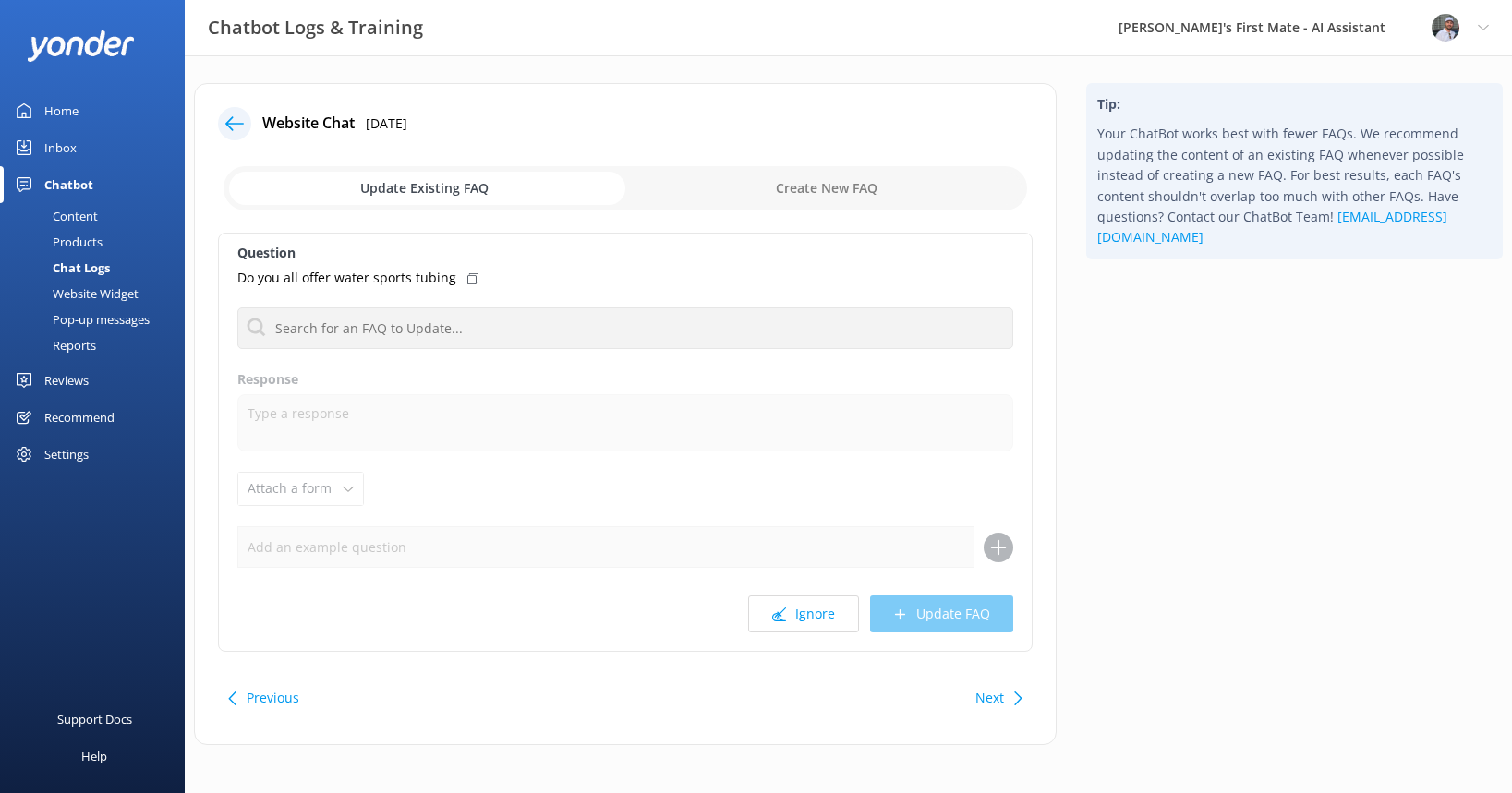 click on "Next" at bounding box center [997, 698] 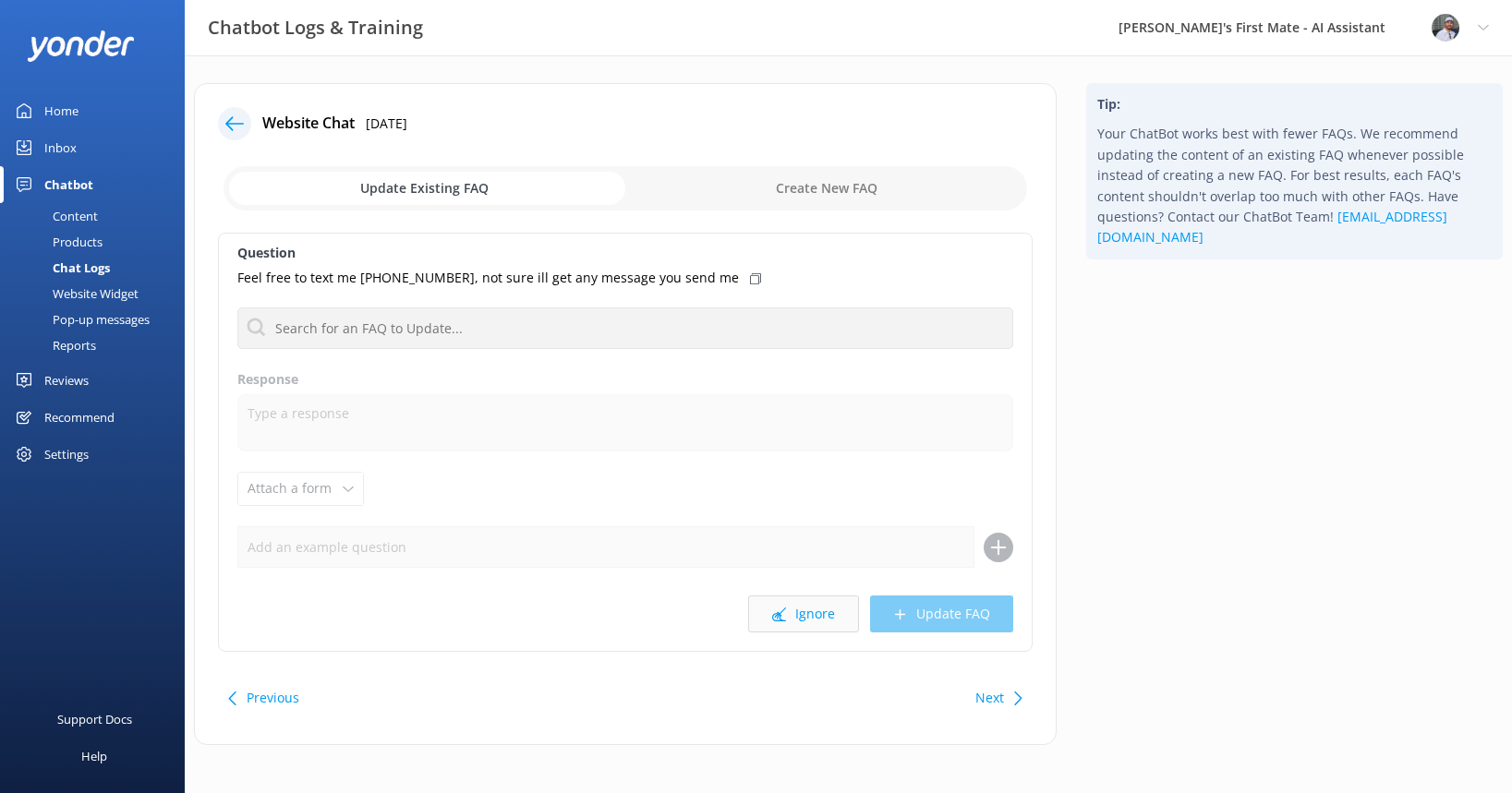 click on "Ignore" at bounding box center (804, 614) 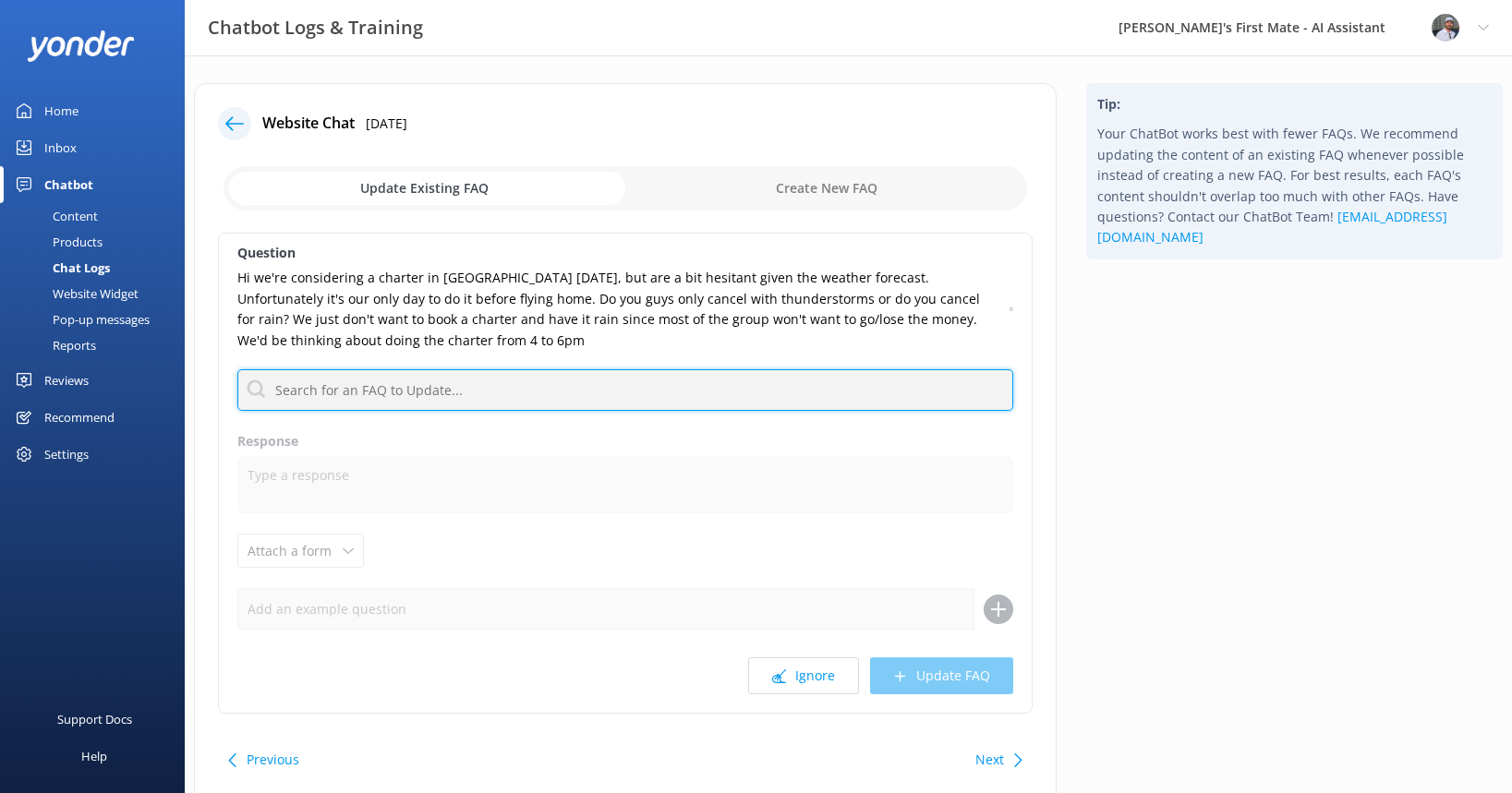 click at bounding box center (625, 390) 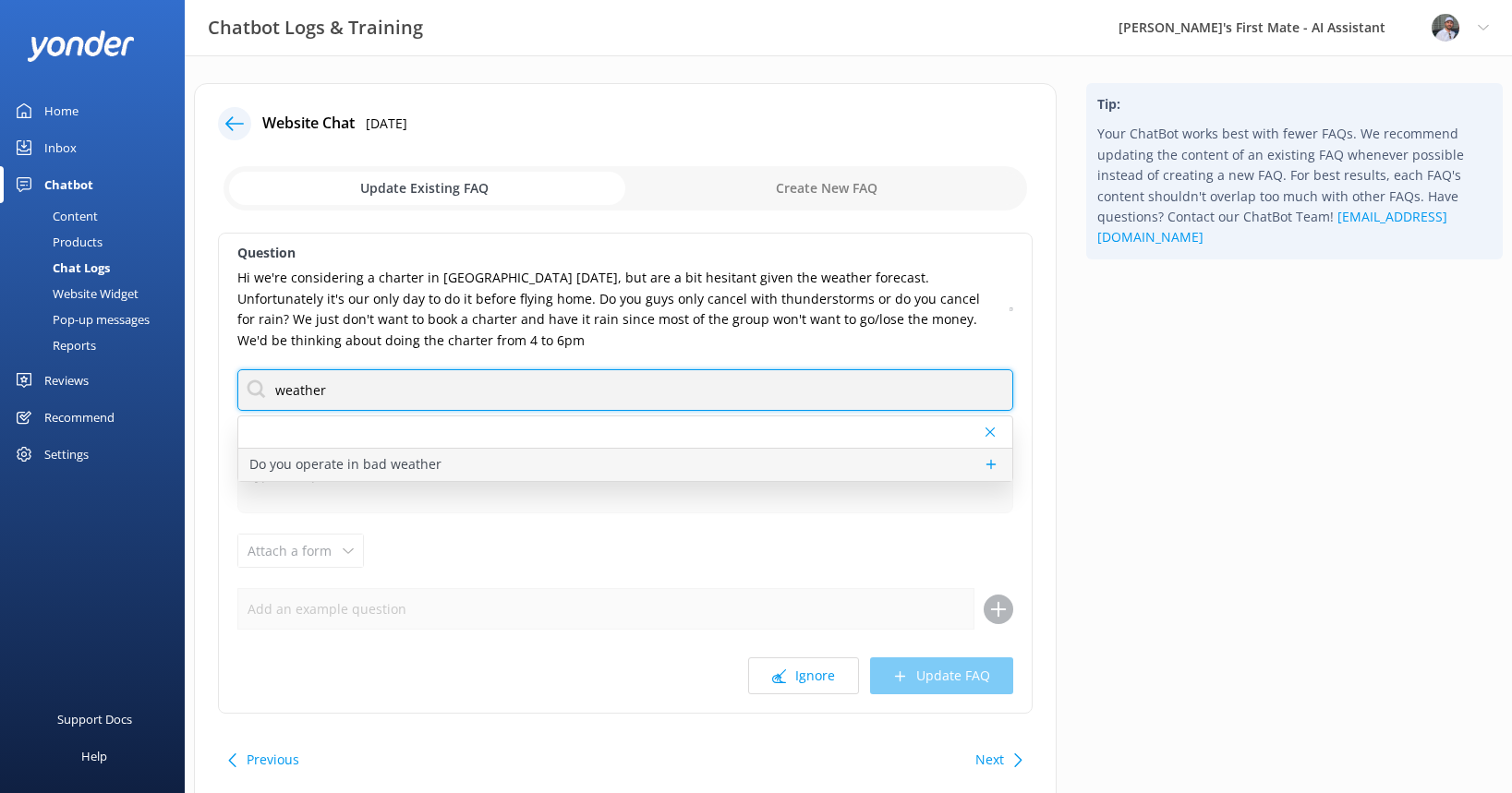 type on "weather" 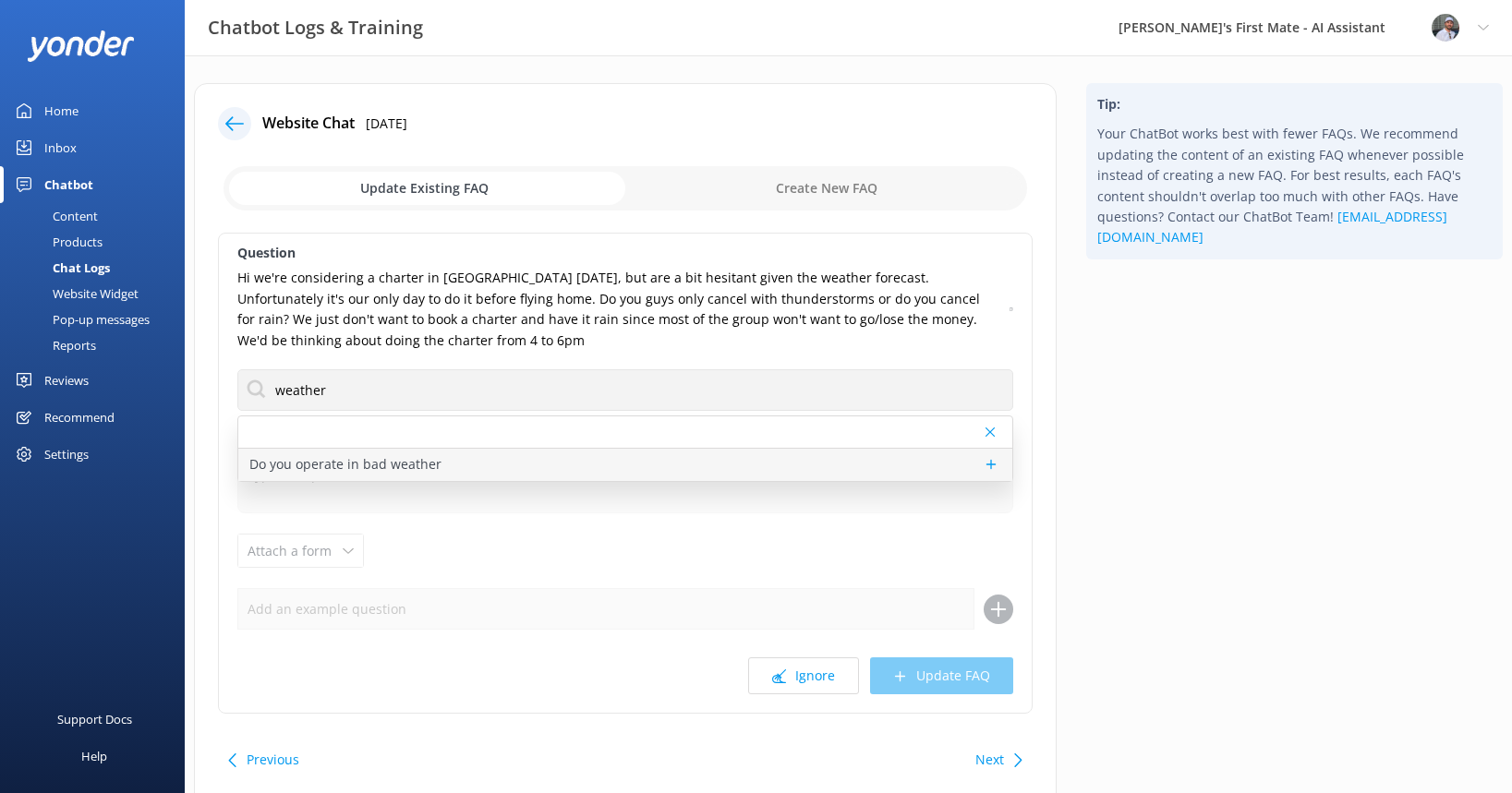 click on "Do you operate in bad weather" at bounding box center (625, 464) 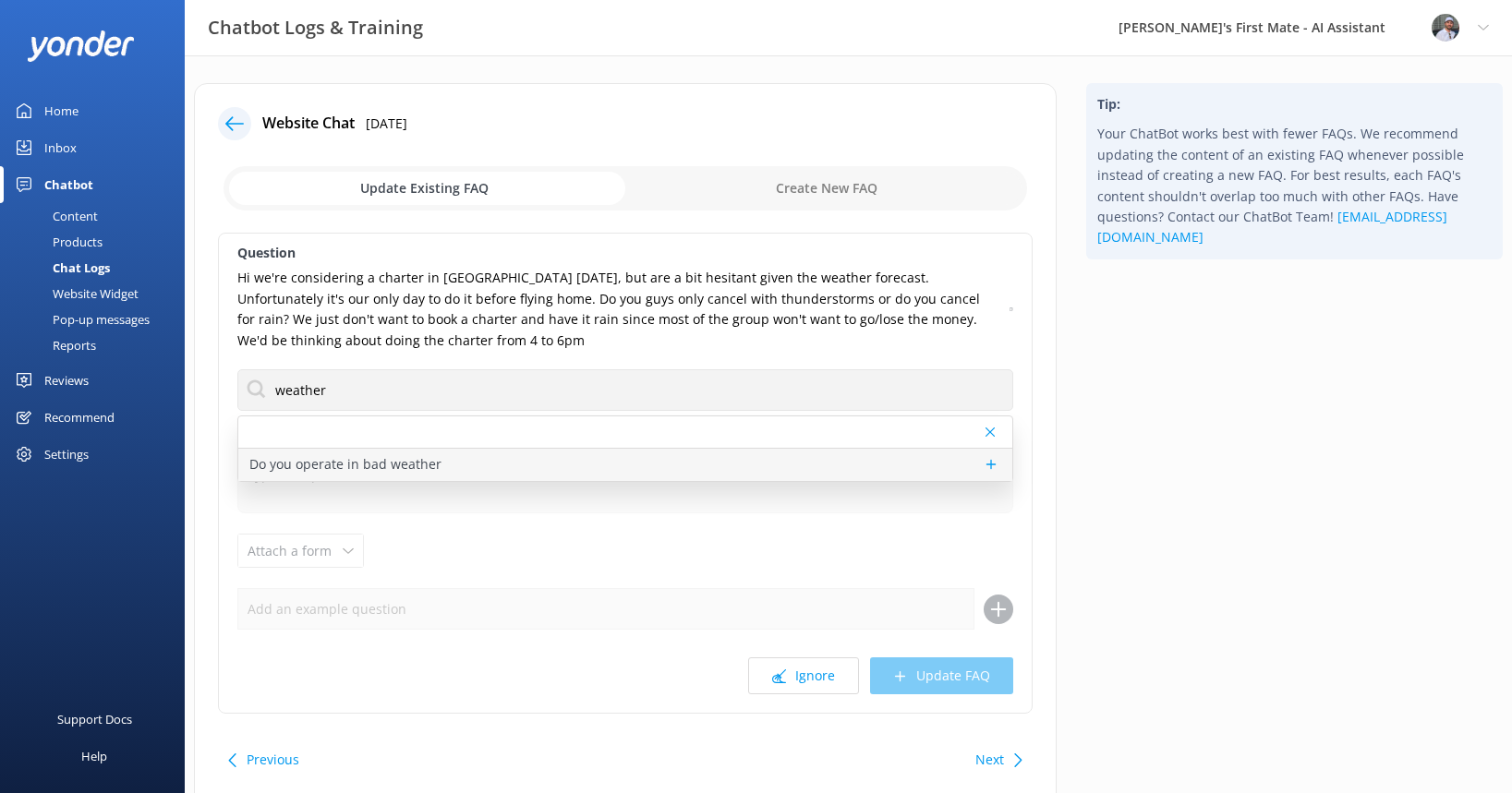type on "If the captain determines that the weather conditions will not be suitable for the intended purpose of the charter, the overall experience, or the safety of guests, equipment, the boat, or the crew, we will either reschedule the booking or provide a refund for the deposit you have placed." 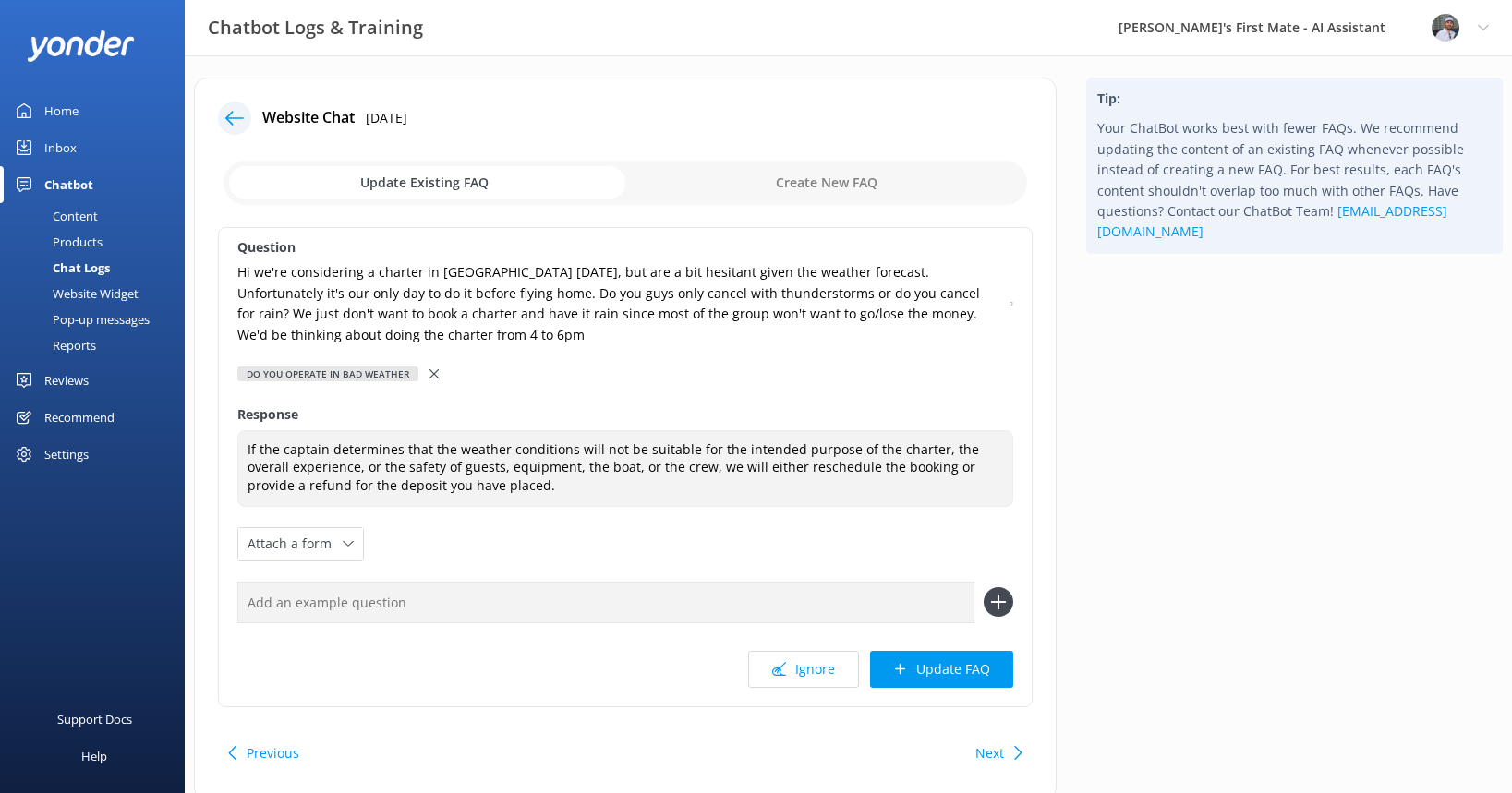 scroll, scrollTop: 5, scrollLeft: 0, axis: vertical 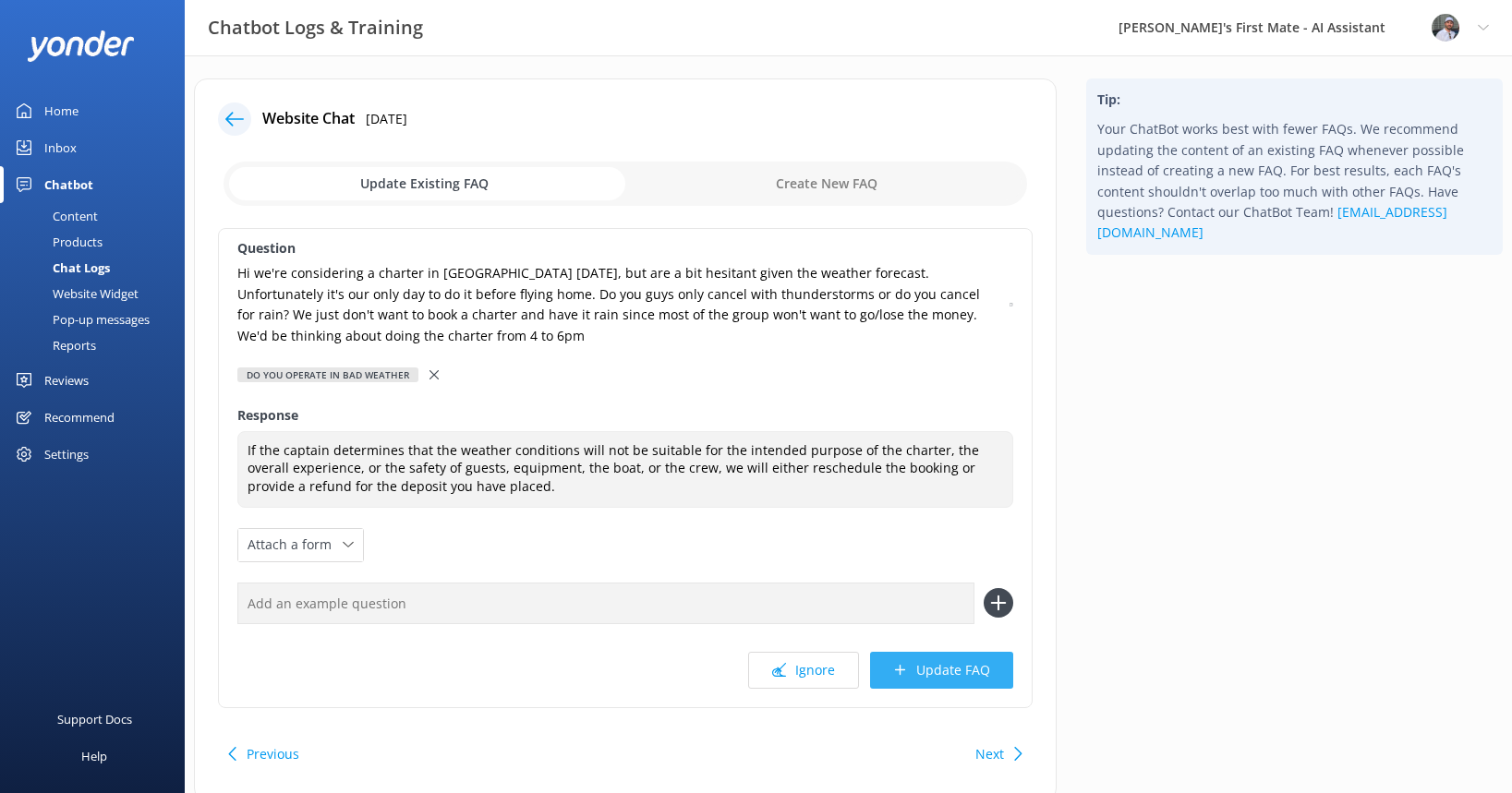 click on "Update FAQ" at bounding box center (941, 670) 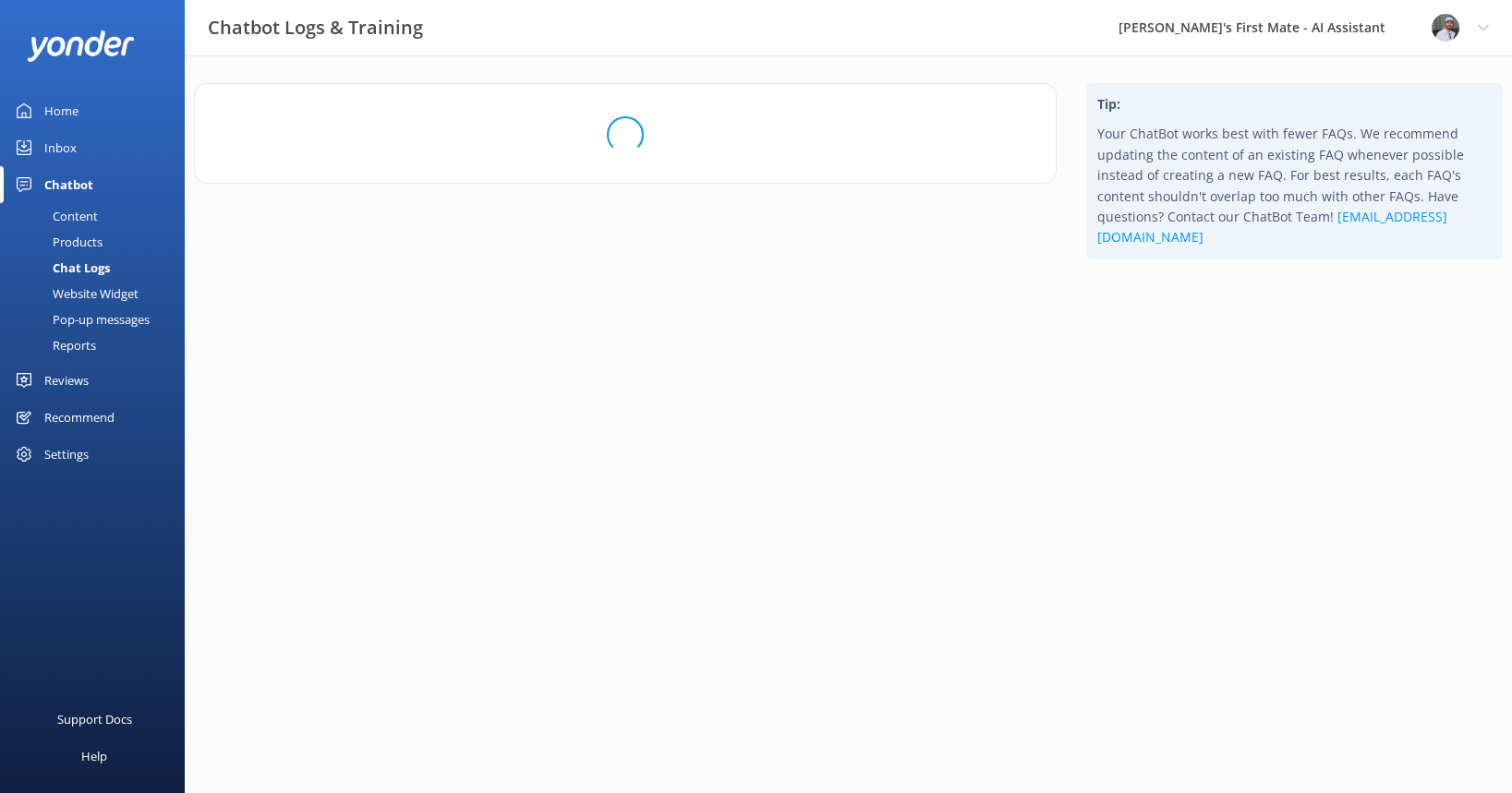 scroll, scrollTop: 0, scrollLeft: 0, axis: both 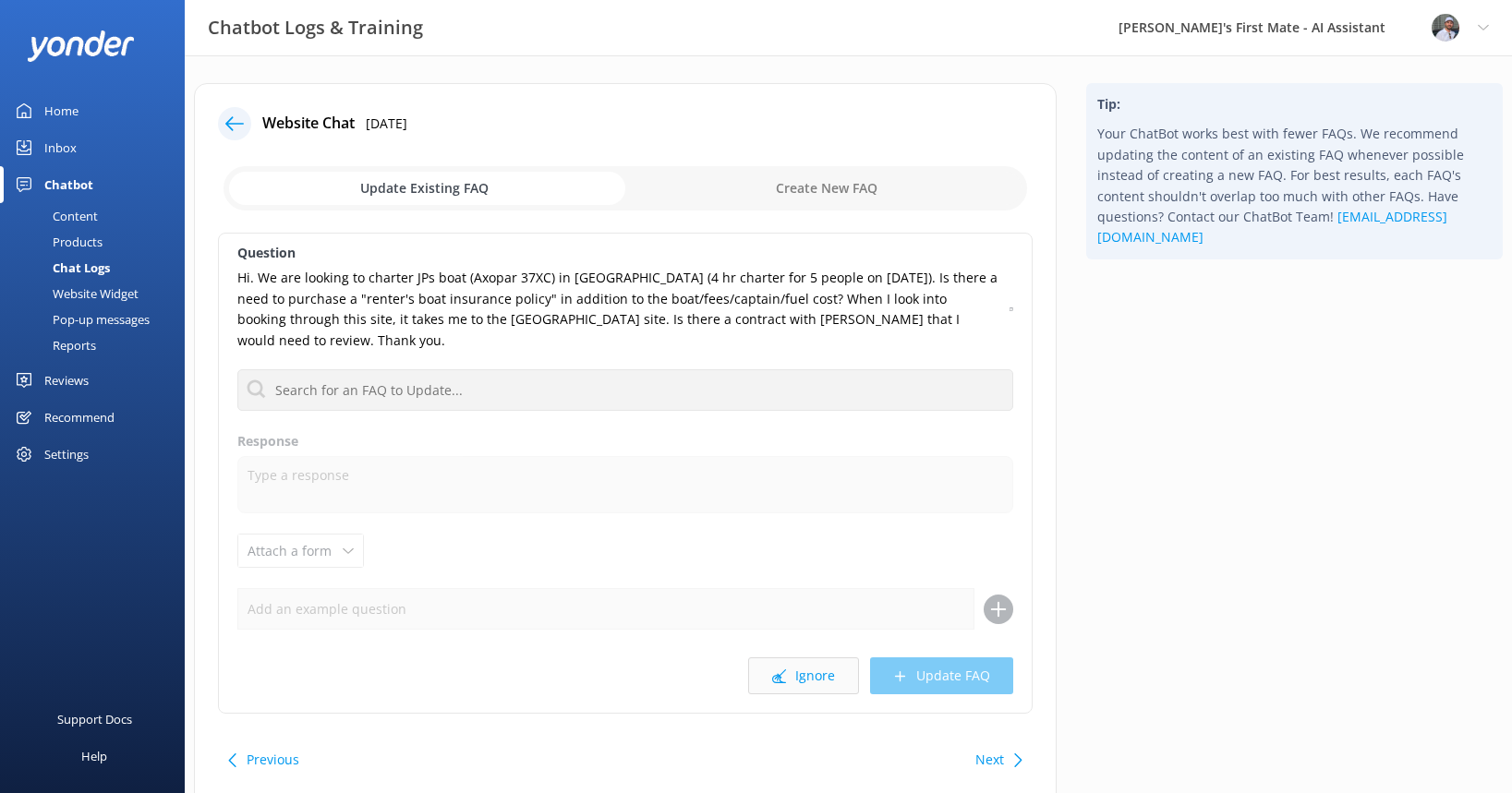 click on "Ignore" at bounding box center (804, 676) 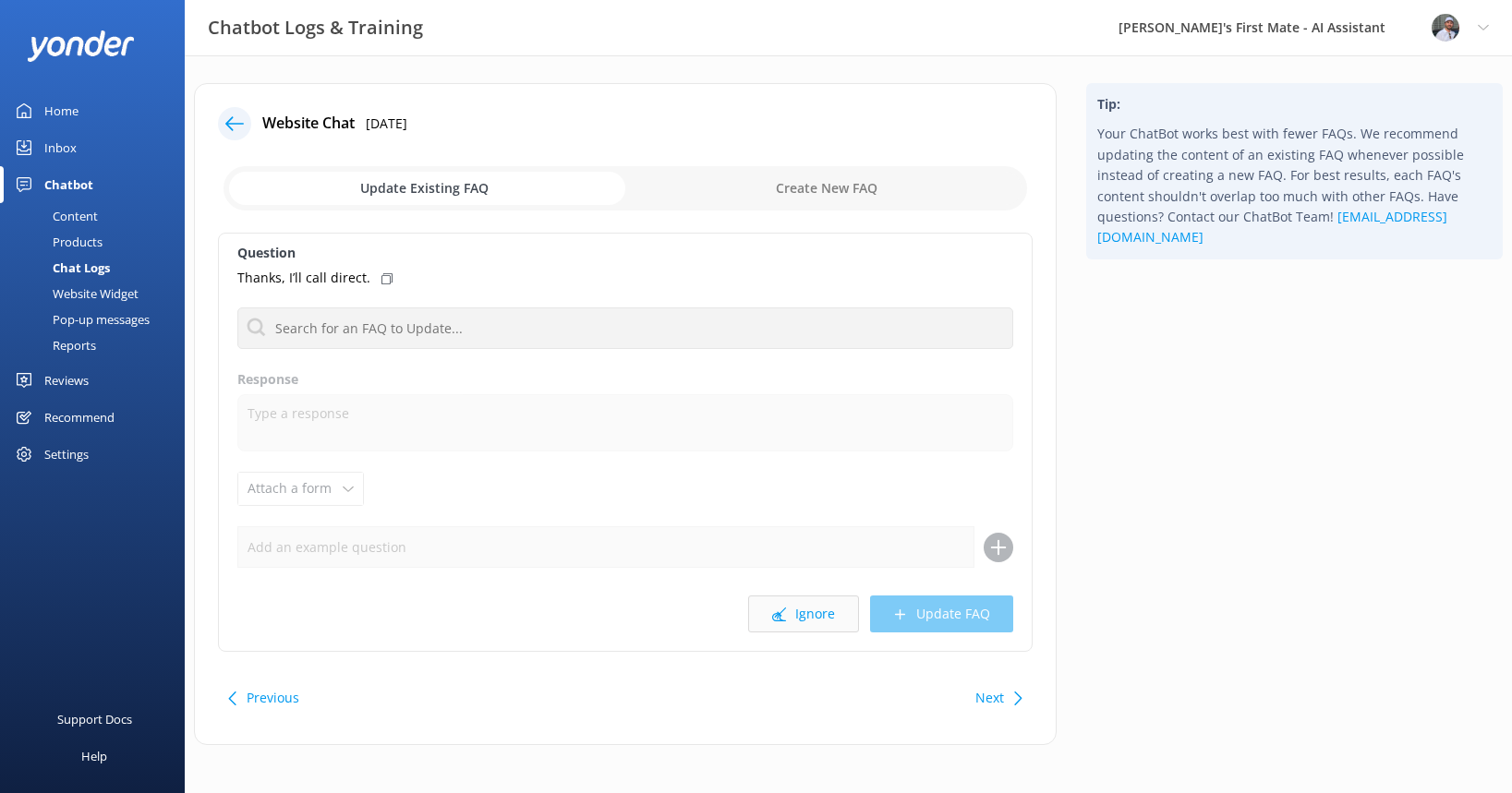 click on "Ignore" at bounding box center [804, 614] 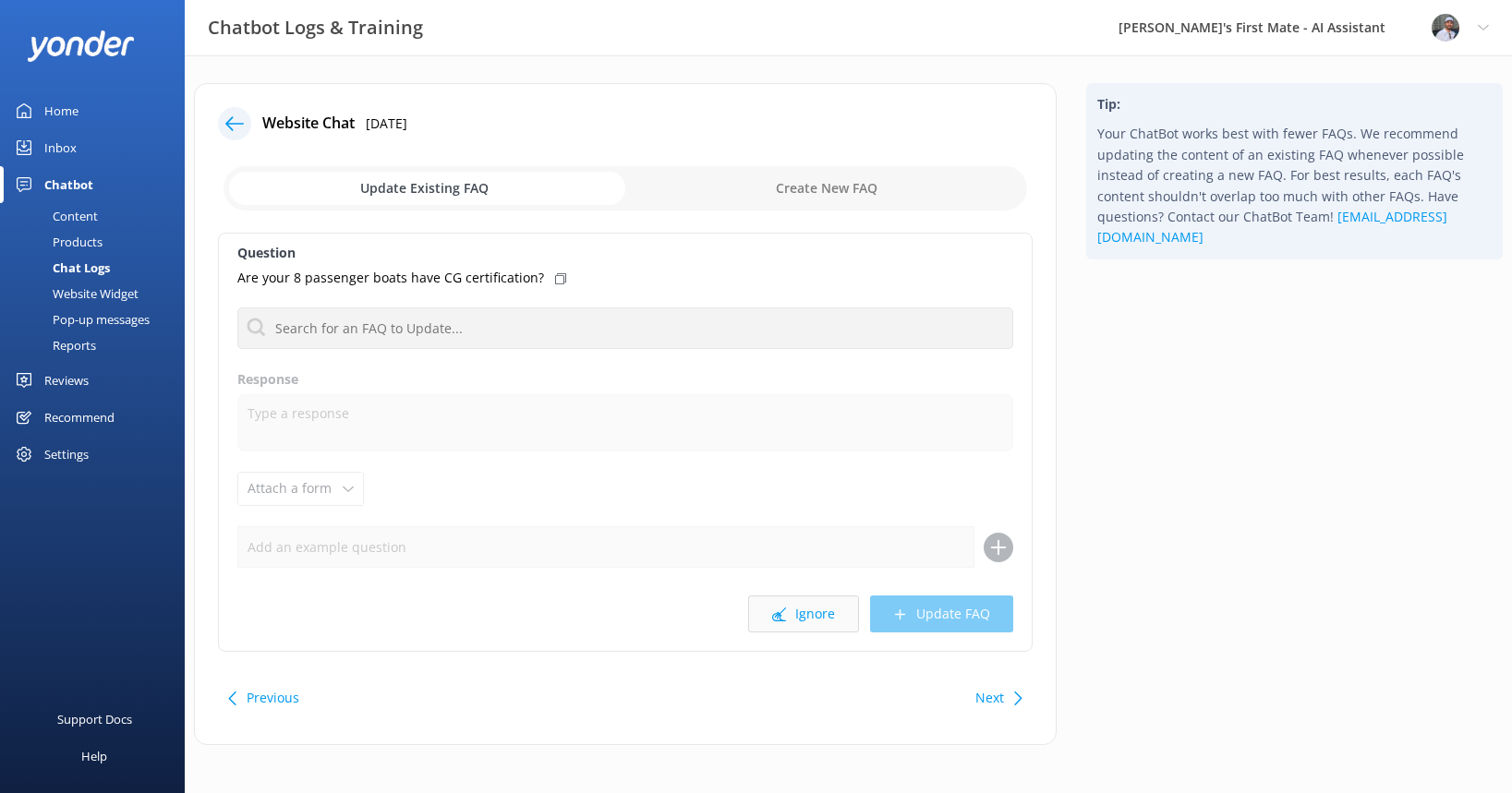 click on "Ignore" at bounding box center [804, 614] 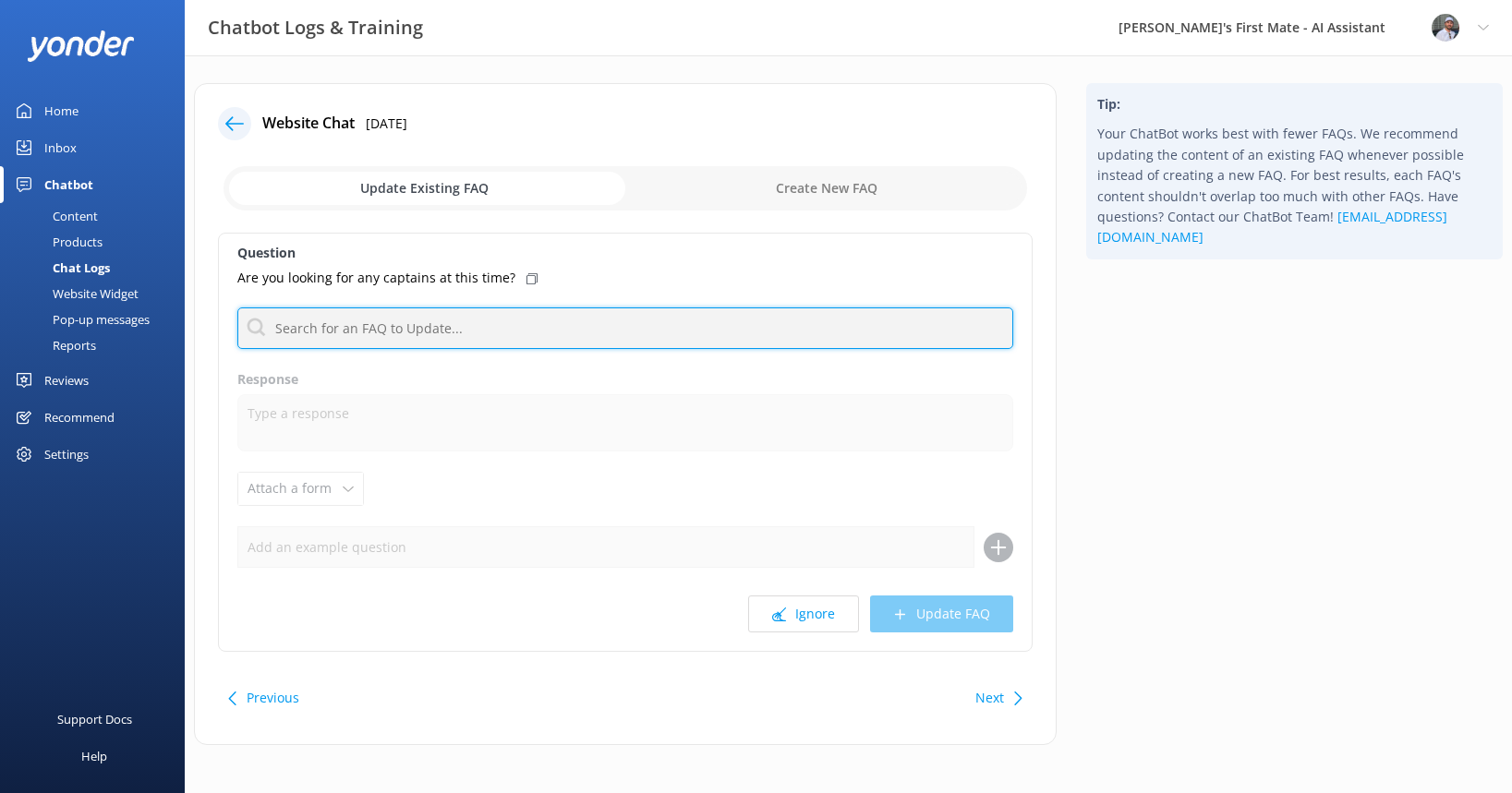 click at bounding box center [625, 328] 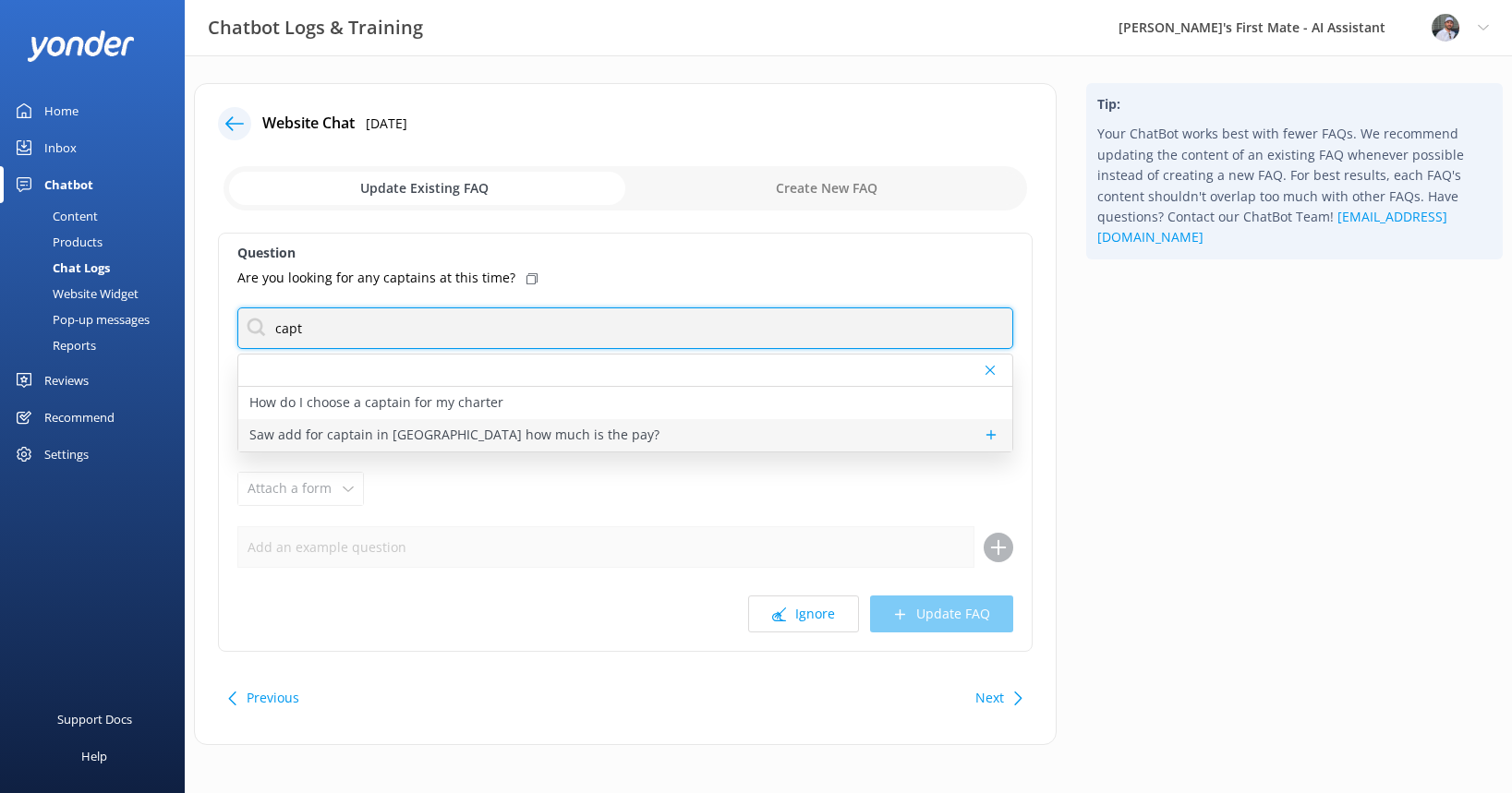 type on "capt" 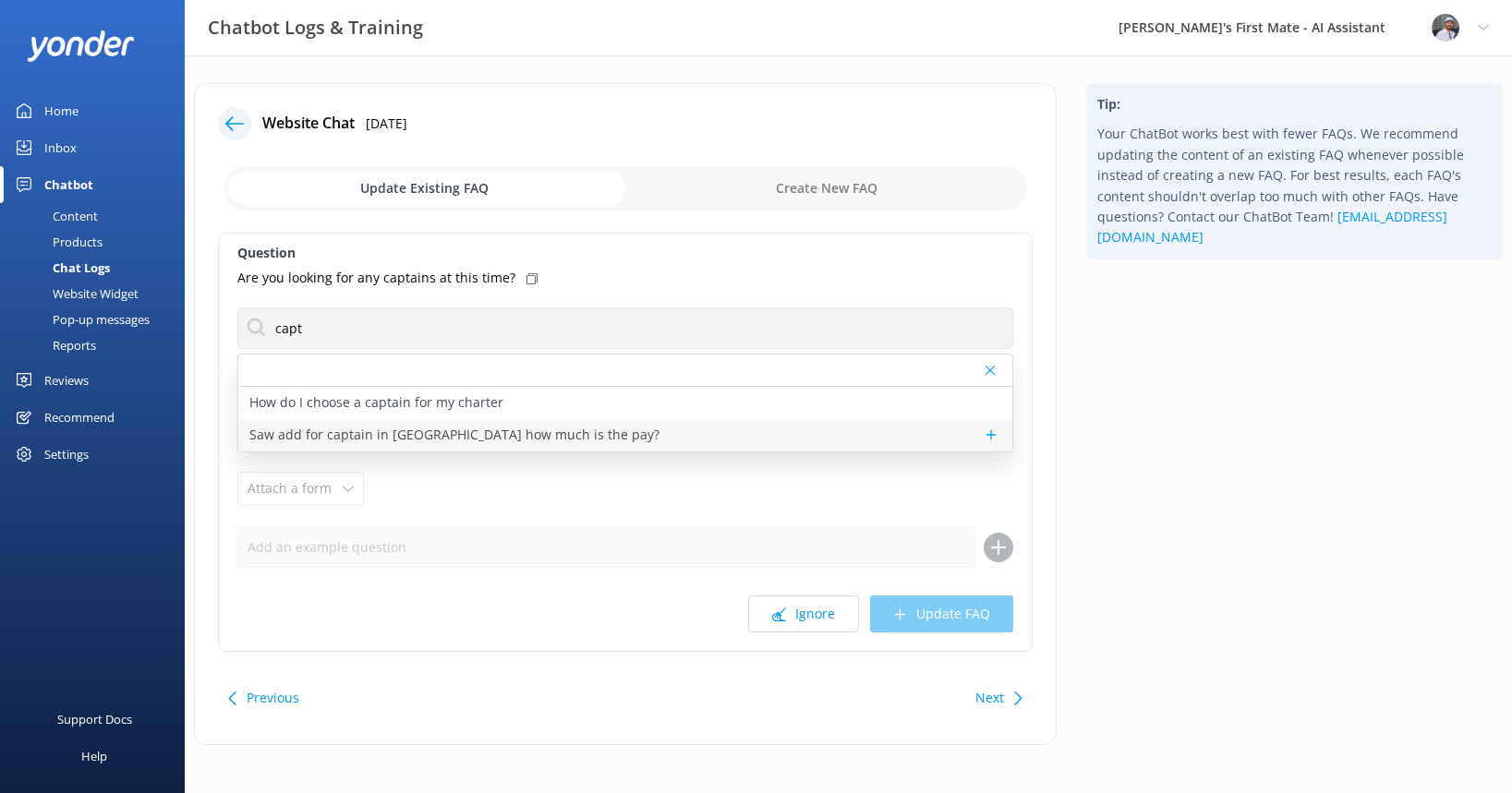 click on "Saw add for captain in [GEOGRAPHIC_DATA] how much is the pay?" at bounding box center (454, 435) 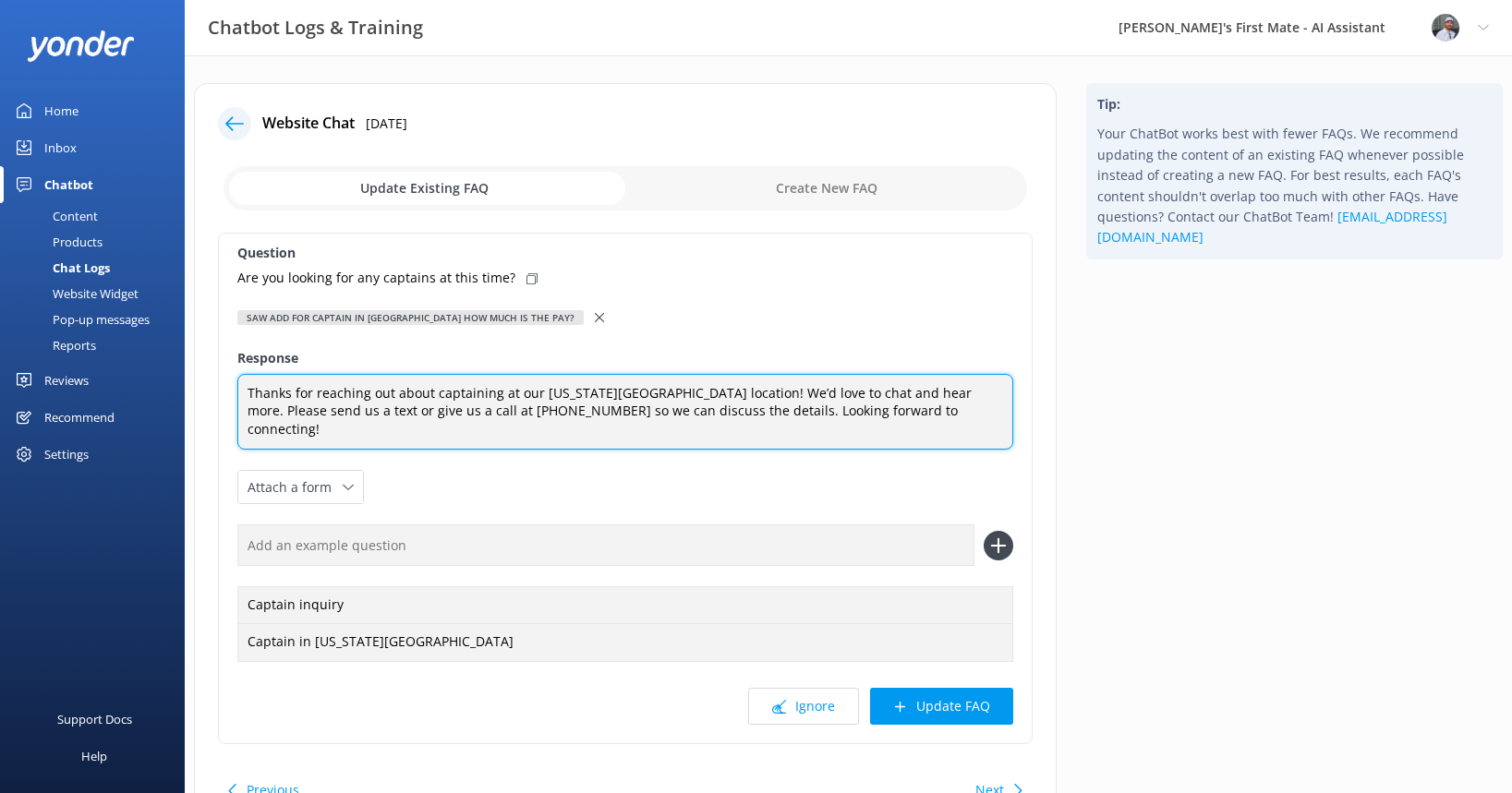 drag, startPoint x: 673, startPoint y: 392, endPoint x: 502, endPoint y: 385, distance: 171.1432 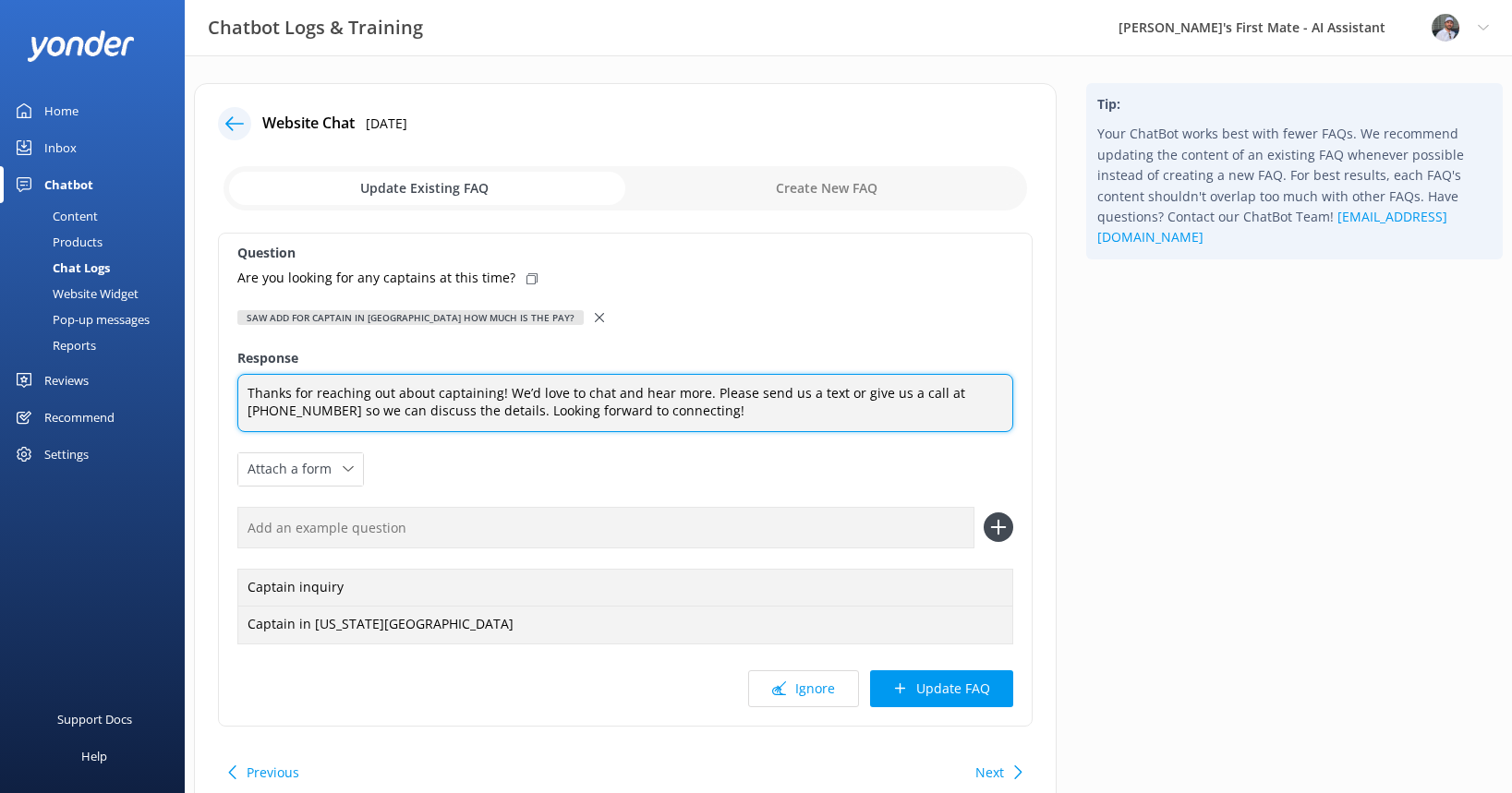 type on "Thanks for reaching out about captaining! We’d love to chat and hear more. Please send us a text or give us a call at [PHONE_NUMBER] so we can discuss the details. Looking forward to connecting!" 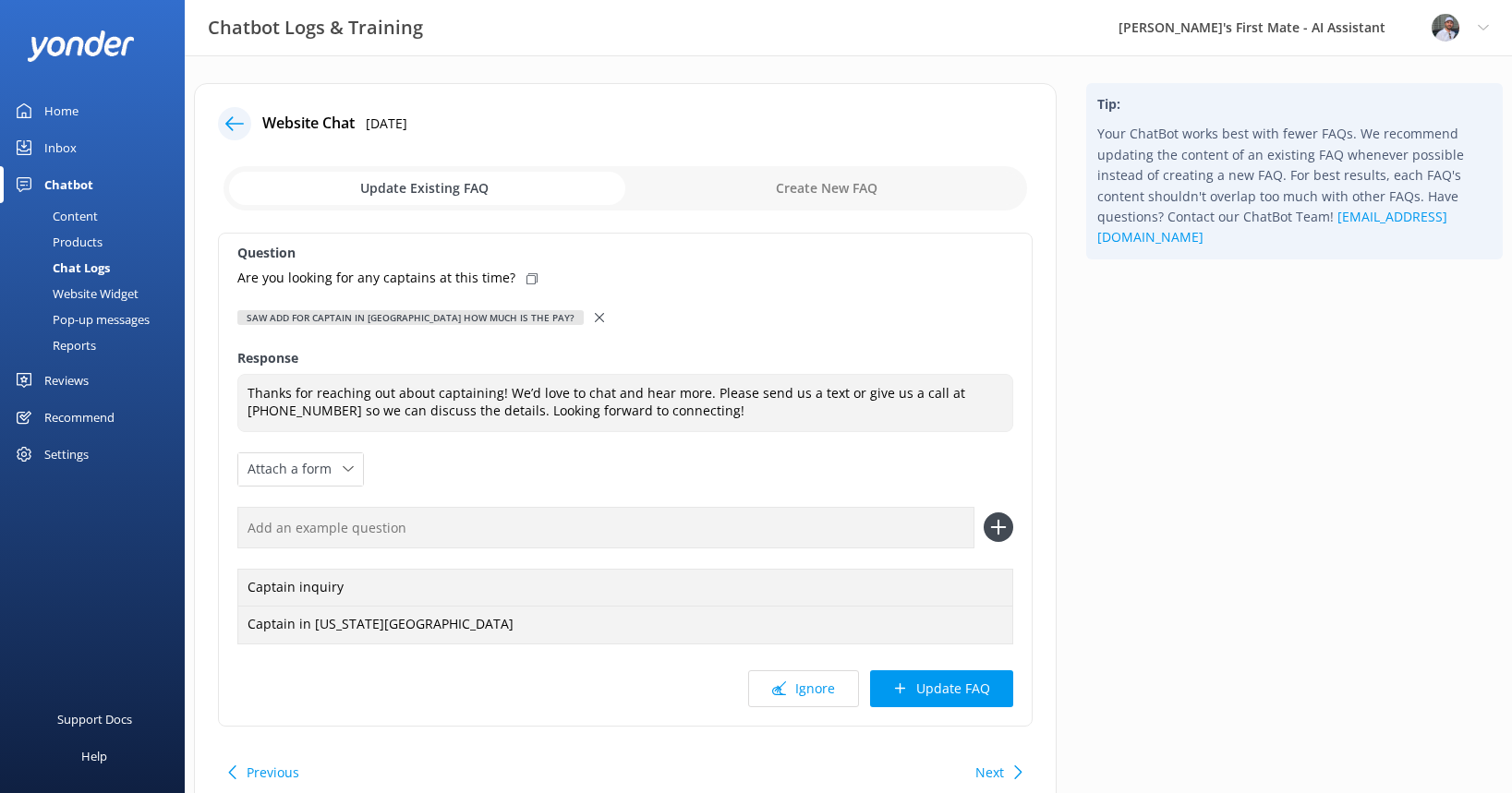 click 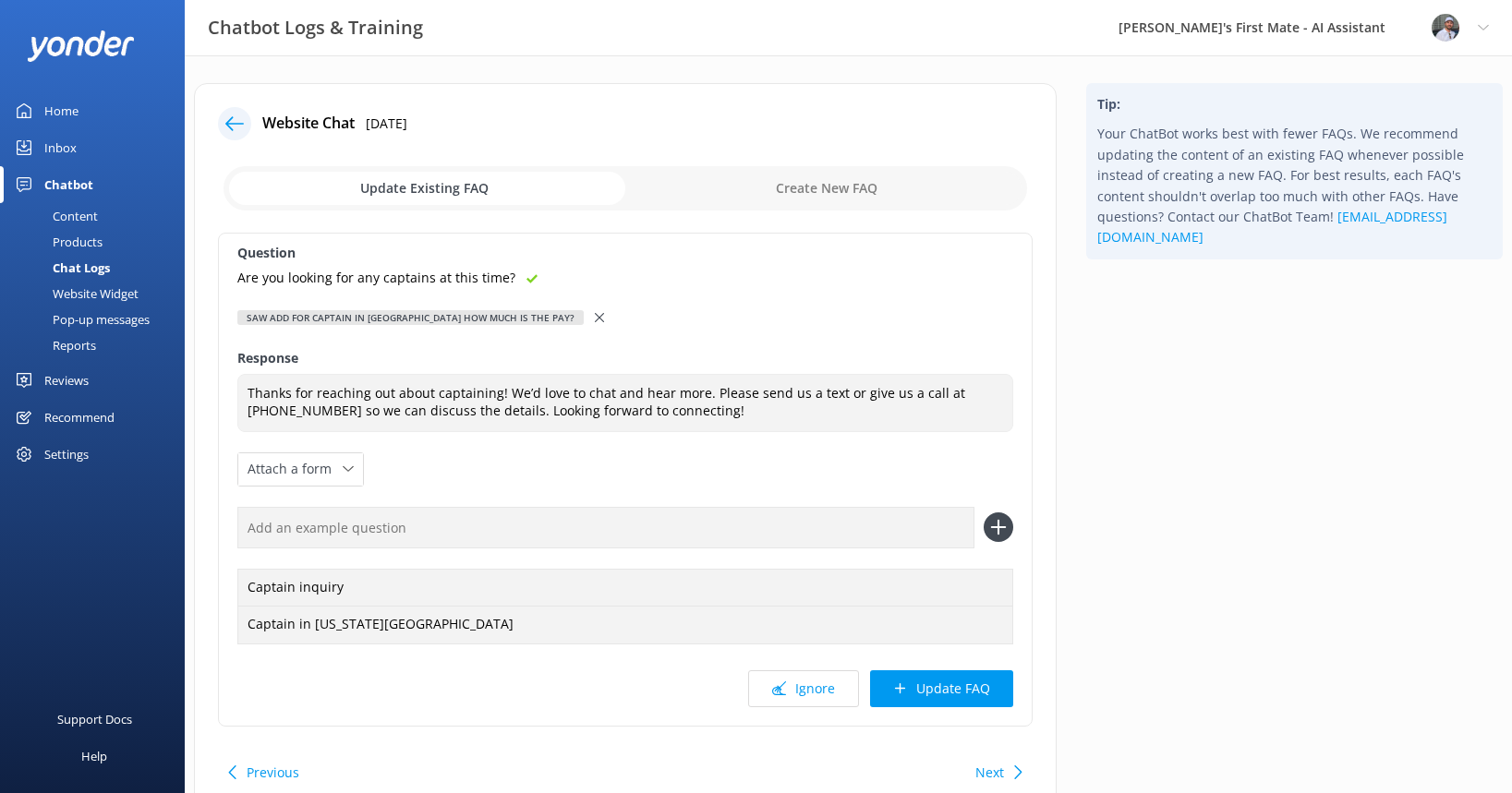 click at bounding box center (606, 527) 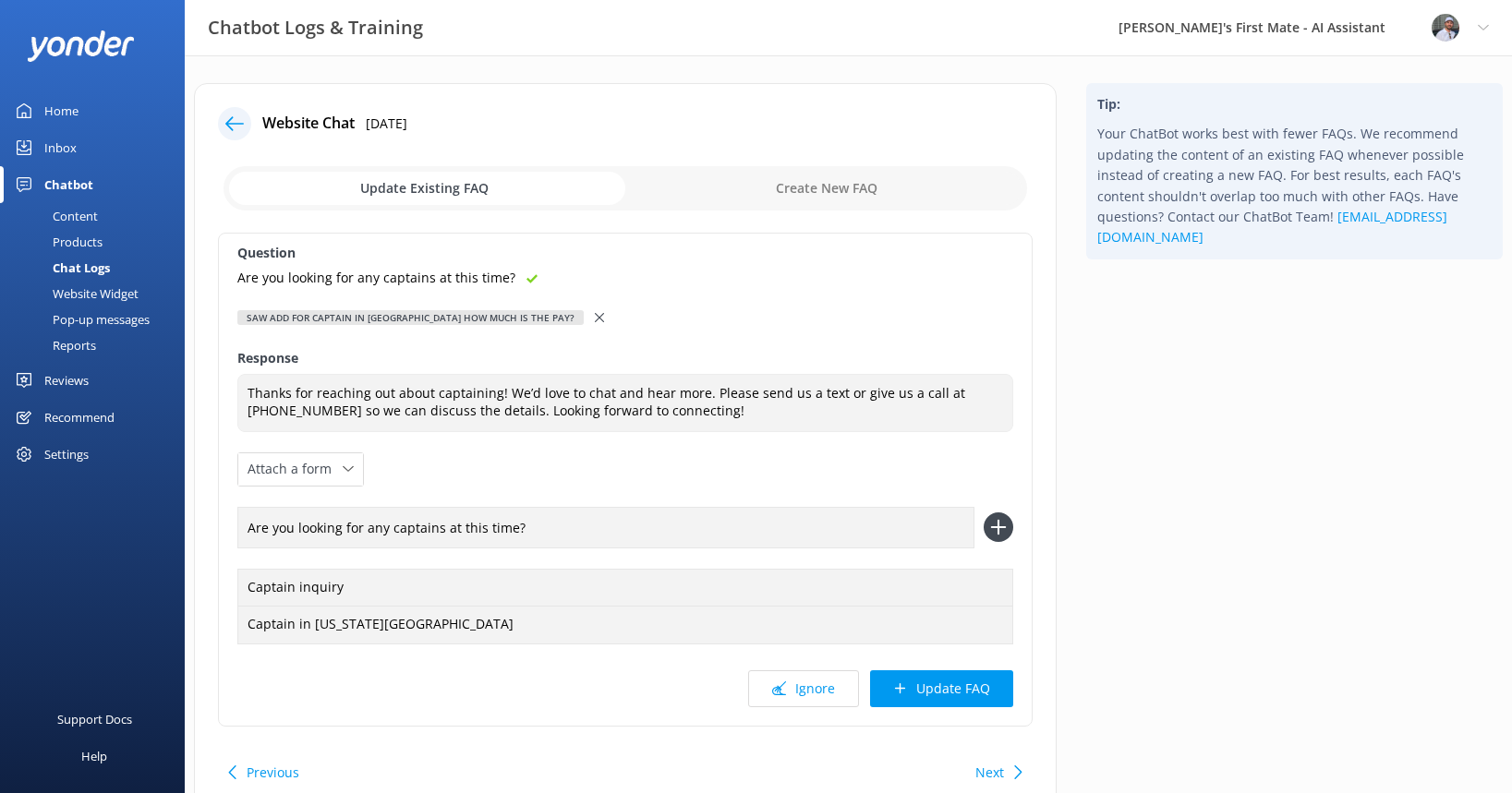 type 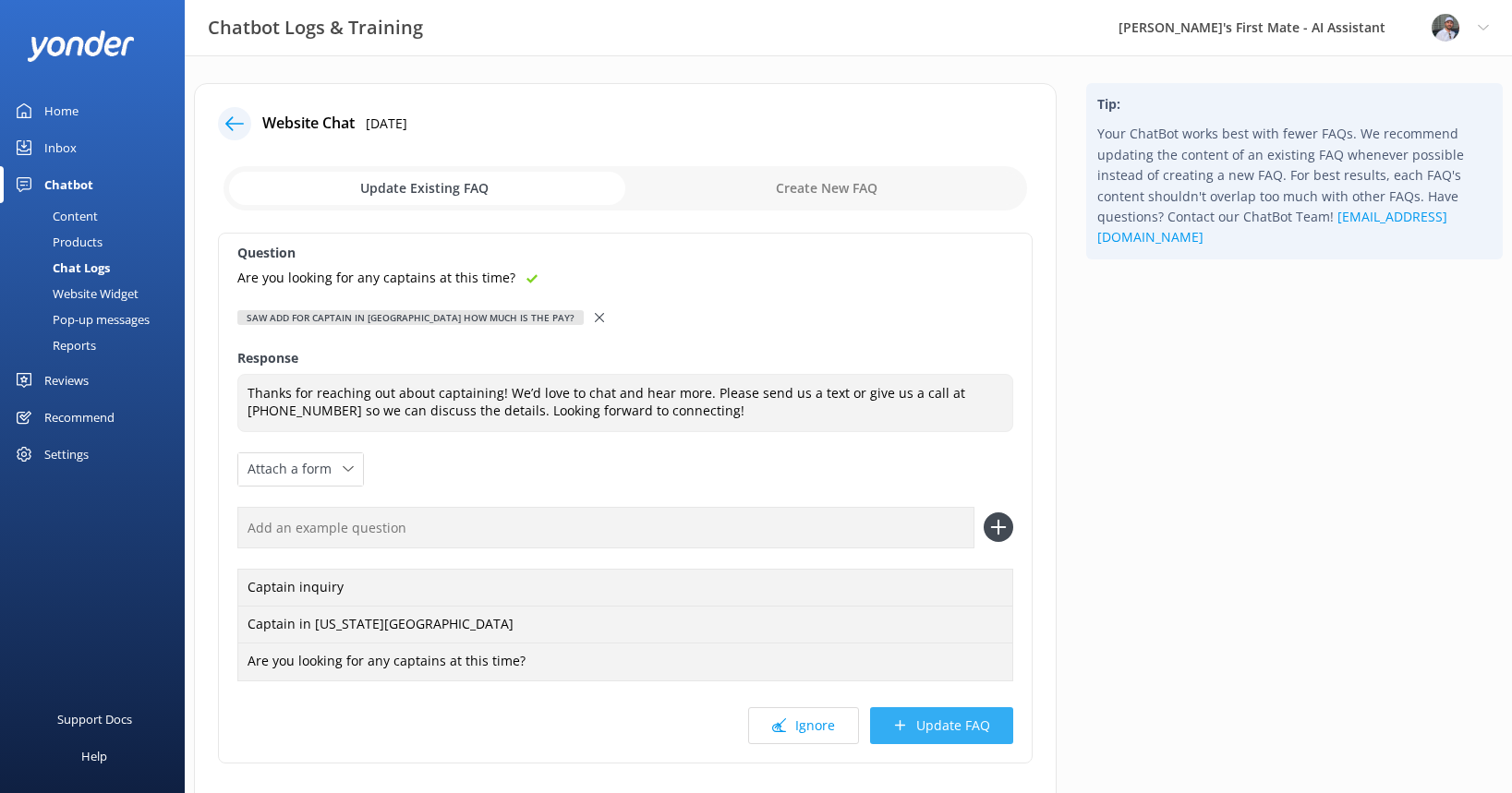 click on "Update FAQ" at bounding box center [941, 726] 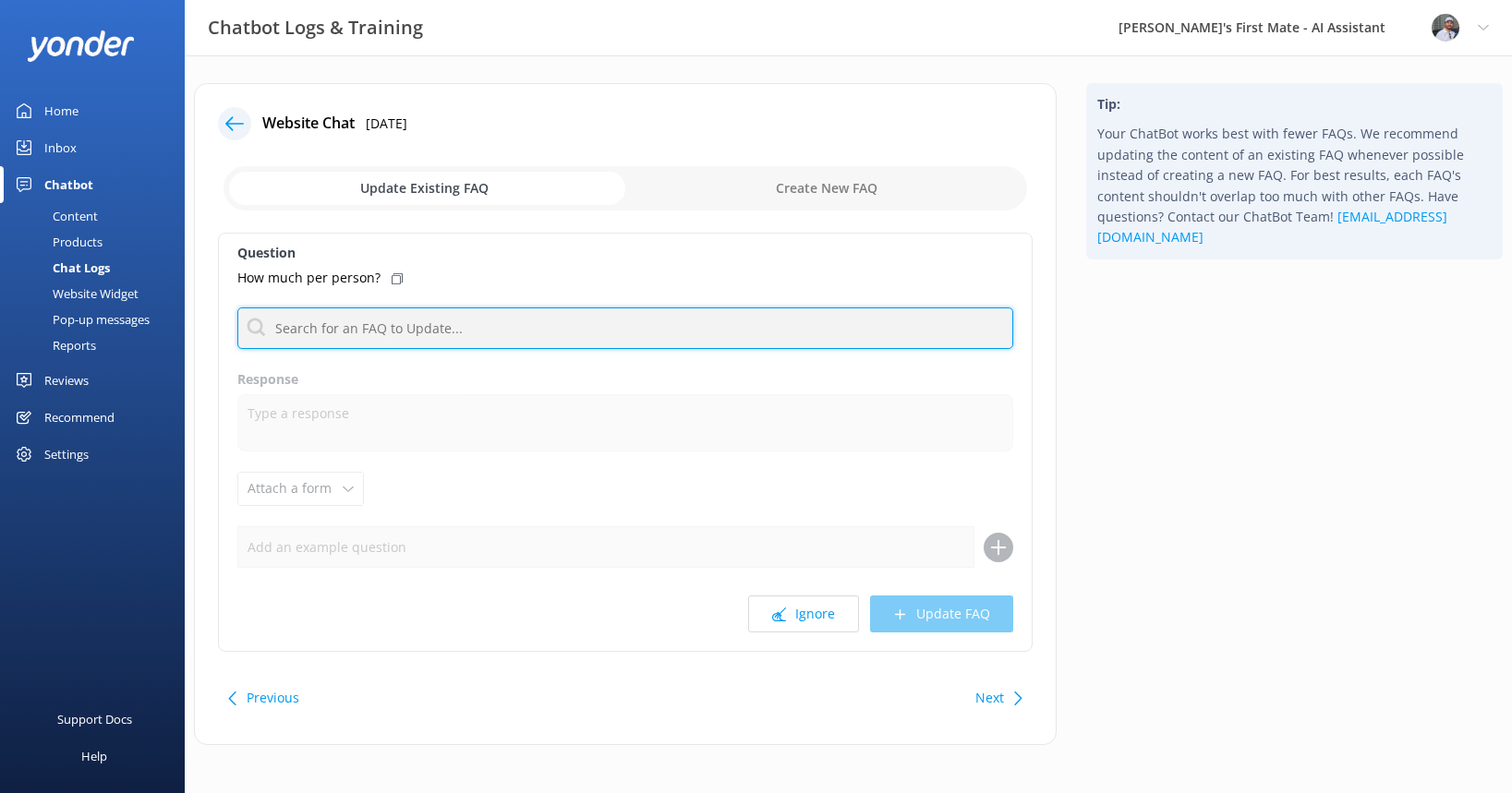 click at bounding box center [625, 328] 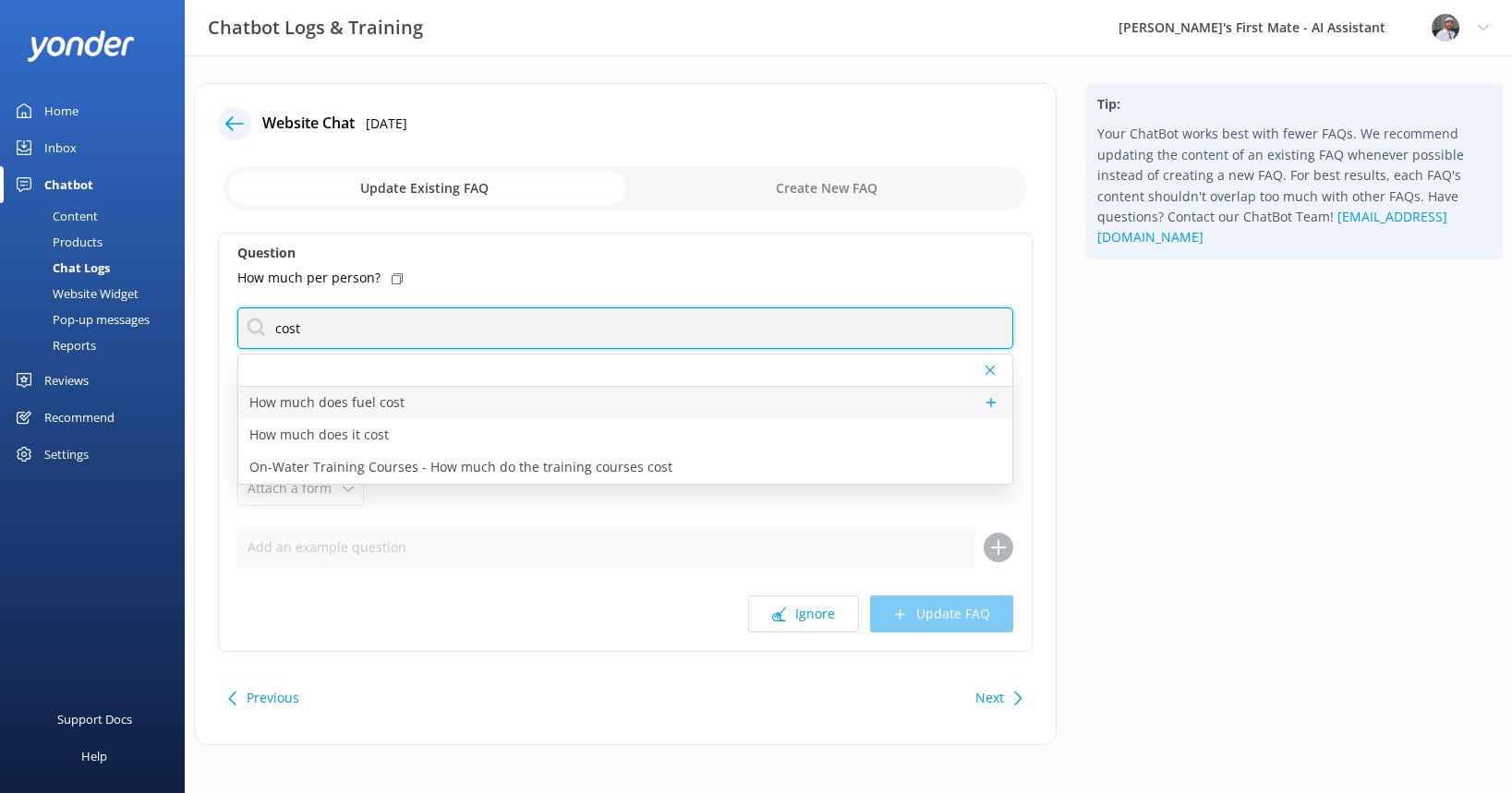 scroll, scrollTop: 7, scrollLeft: 0, axis: vertical 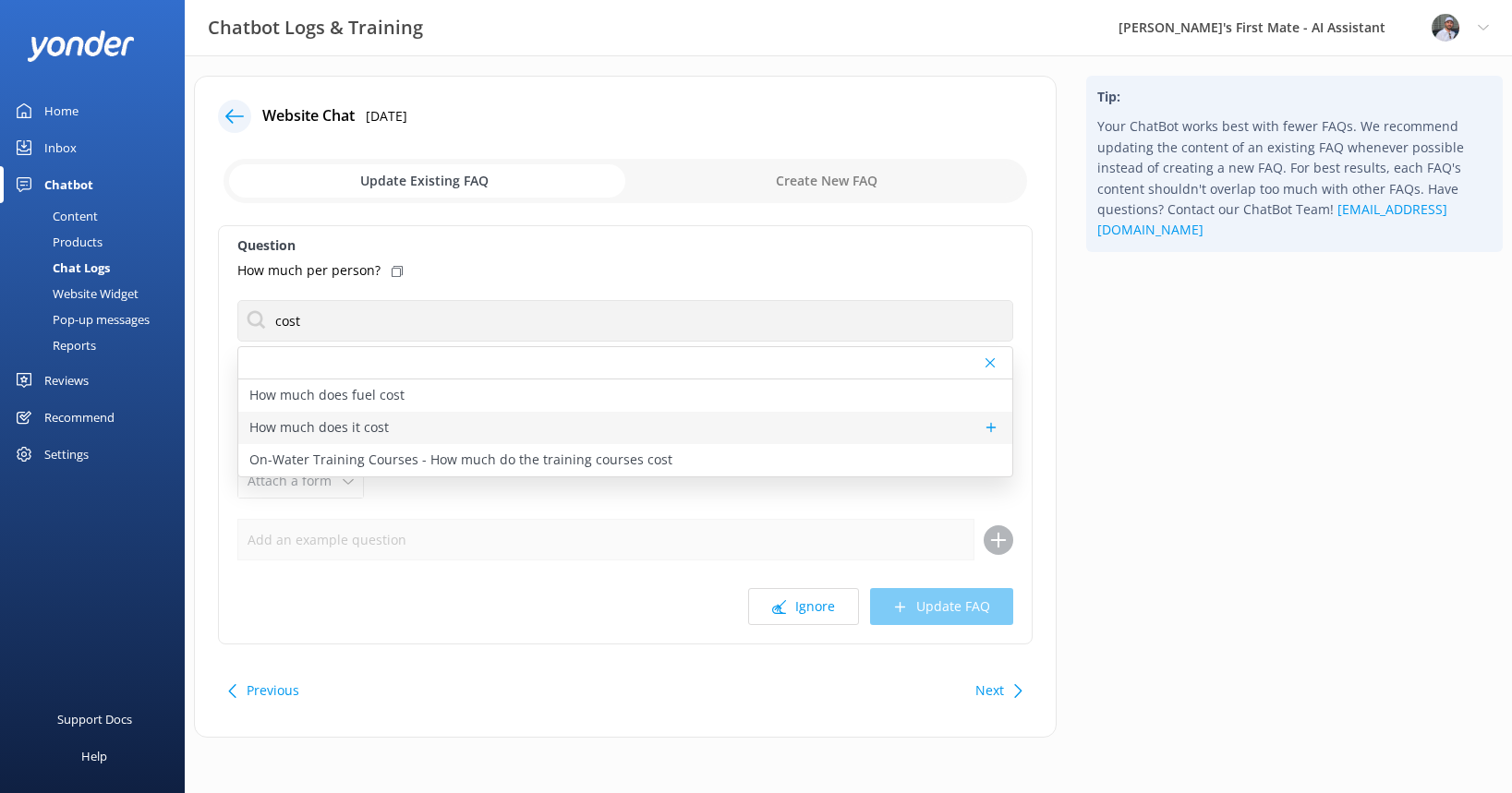 click on "How much does it cost" at bounding box center (625, 427) 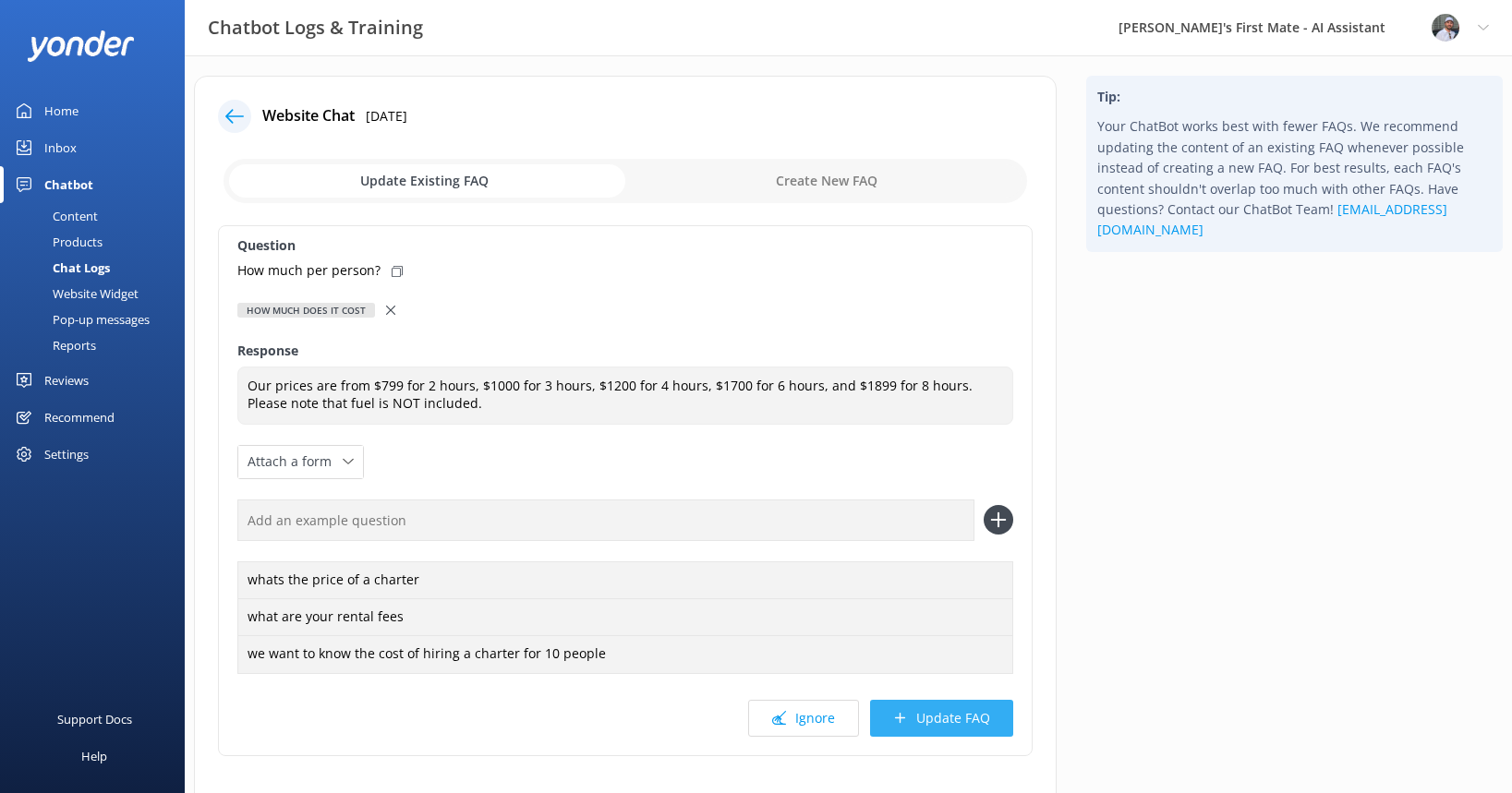click on "Update FAQ" at bounding box center [941, 718] 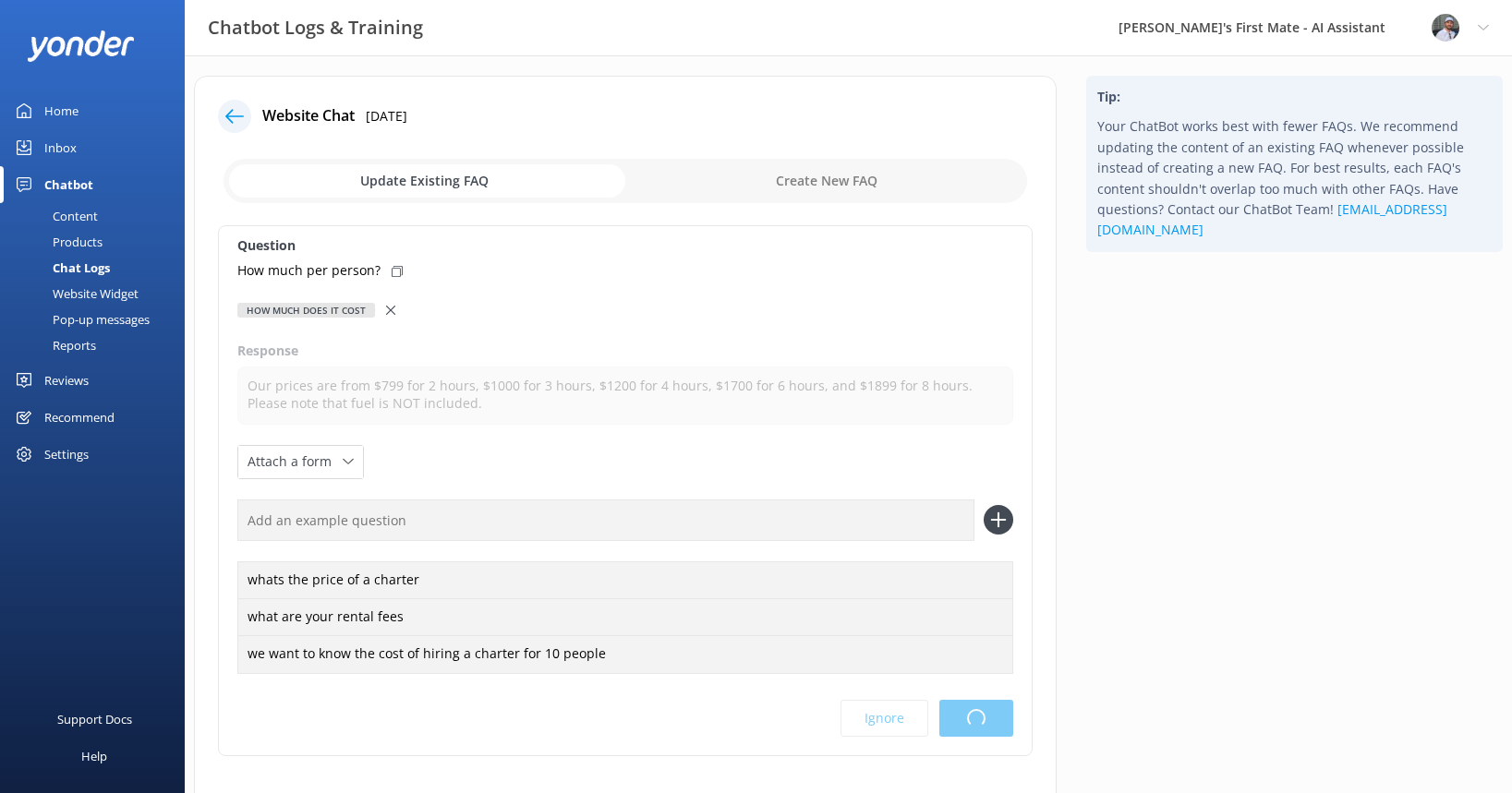 scroll, scrollTop: 0, scrollLeft: 0, axis: both 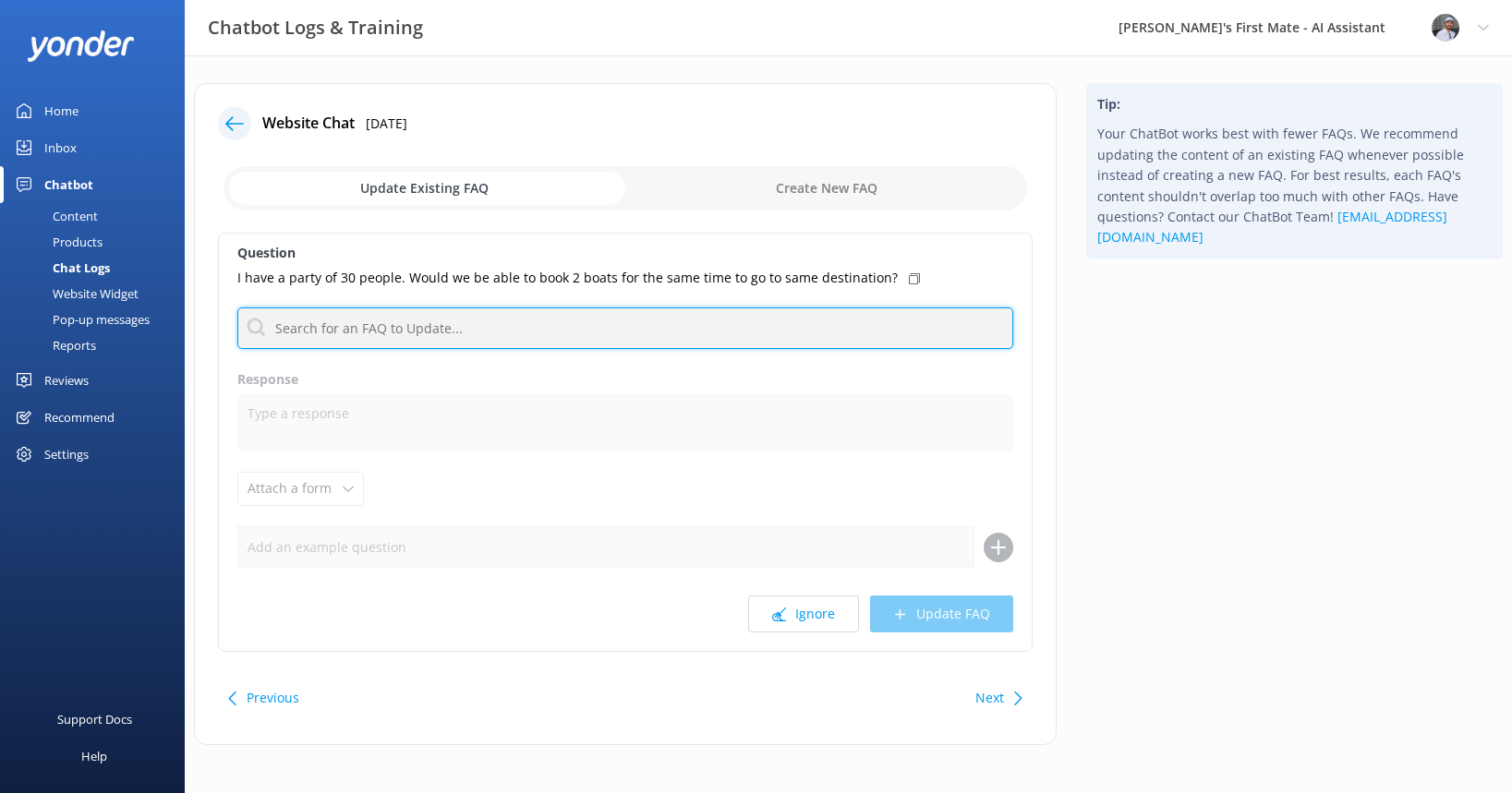 click at bounding box center [625, 328] 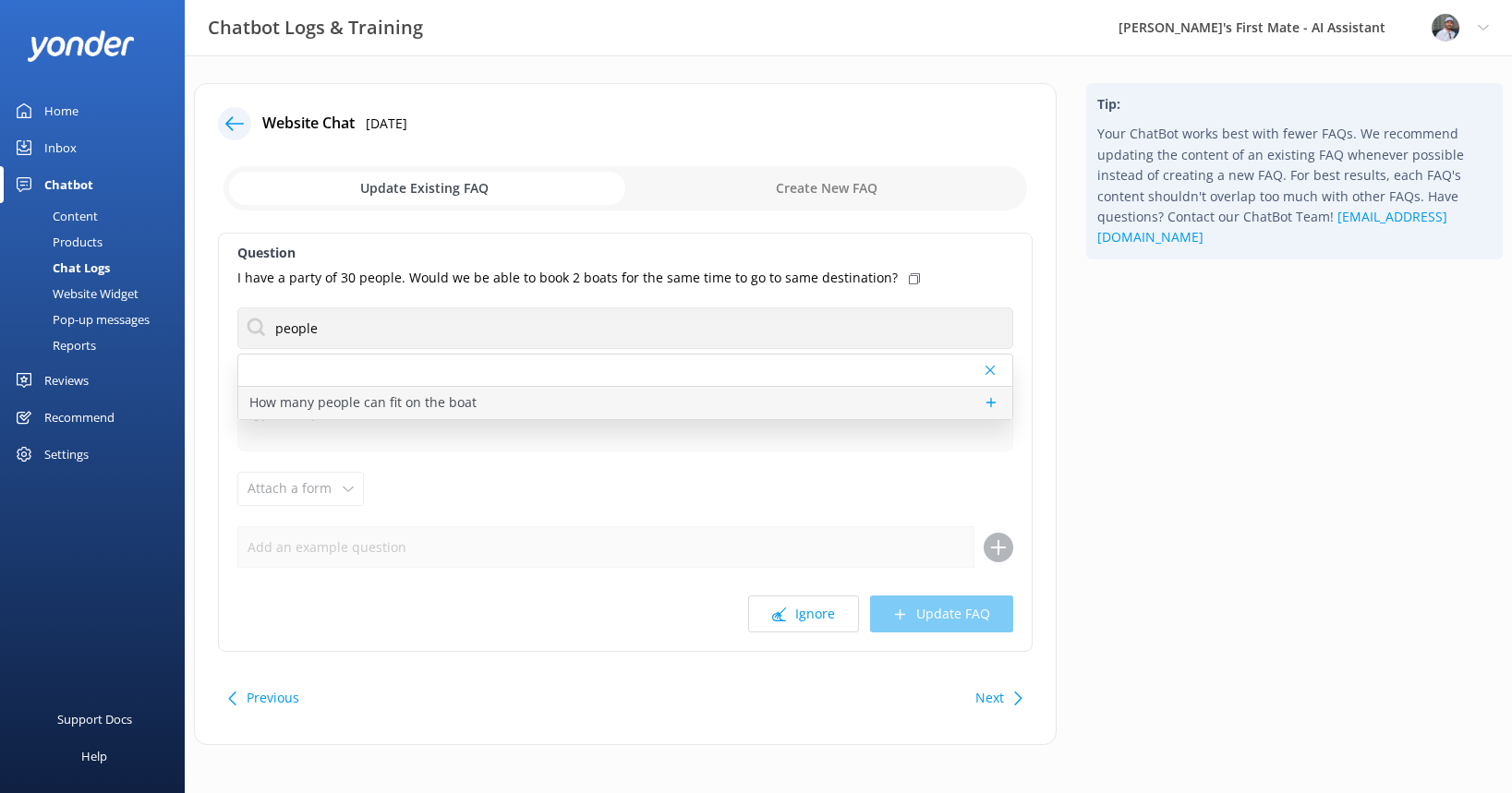 click on "How many people can fit on the boat" at bounding box center [625, 403] 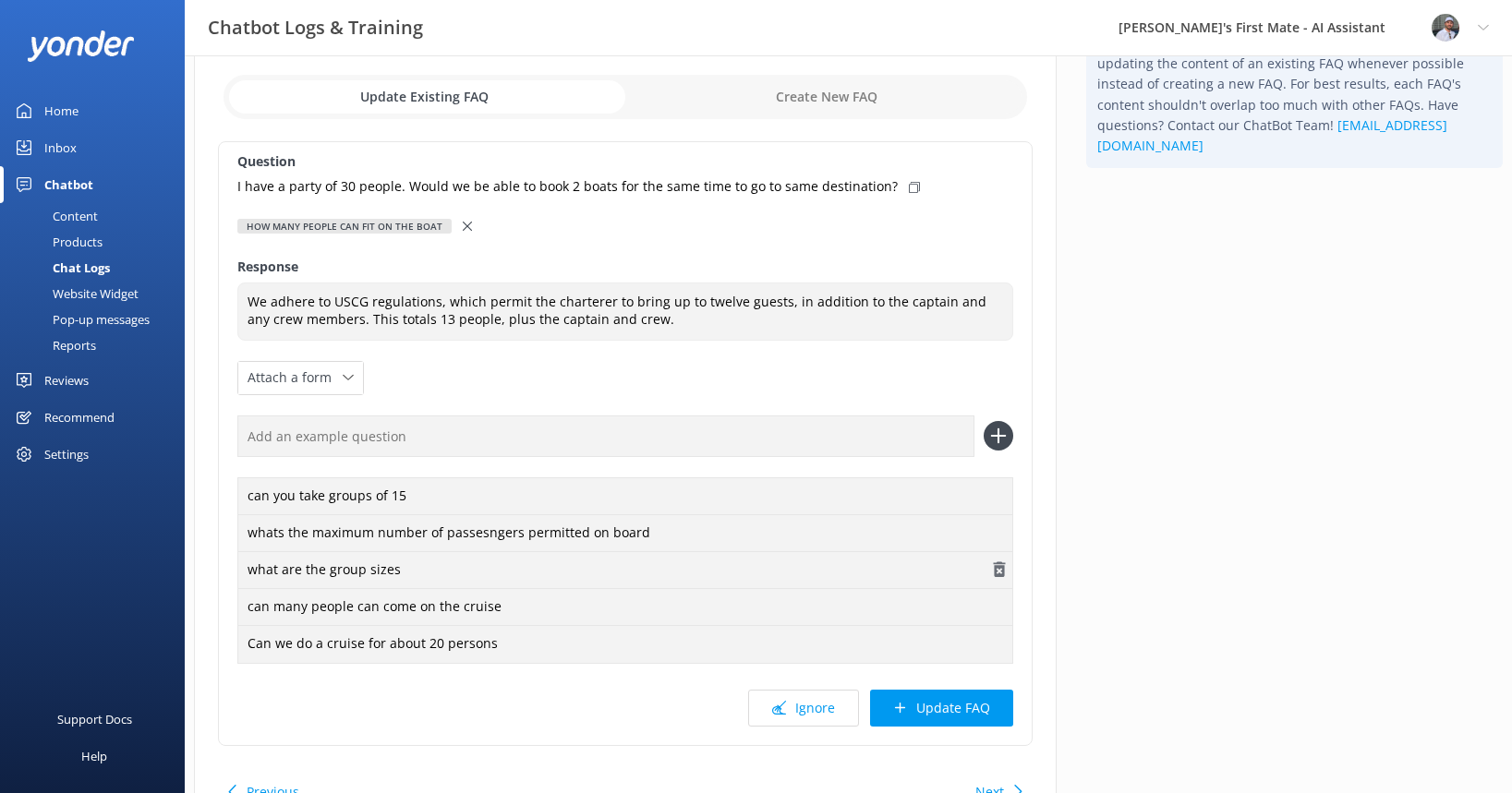 scroll, scrollTop: 103, scrollLeft: 0, axis: vertical 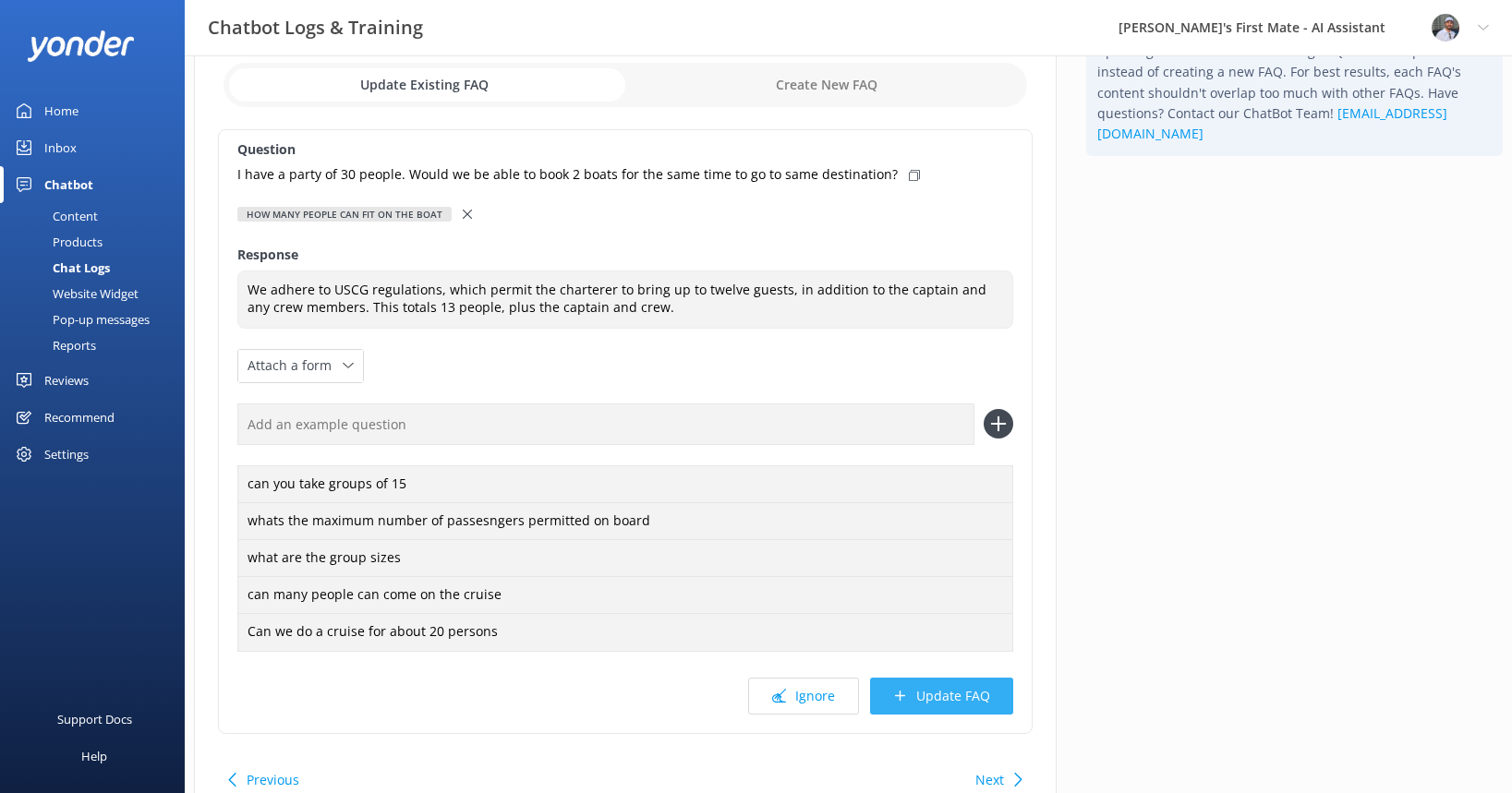 click on "Update FAQ" at bounding box center (941, 696) 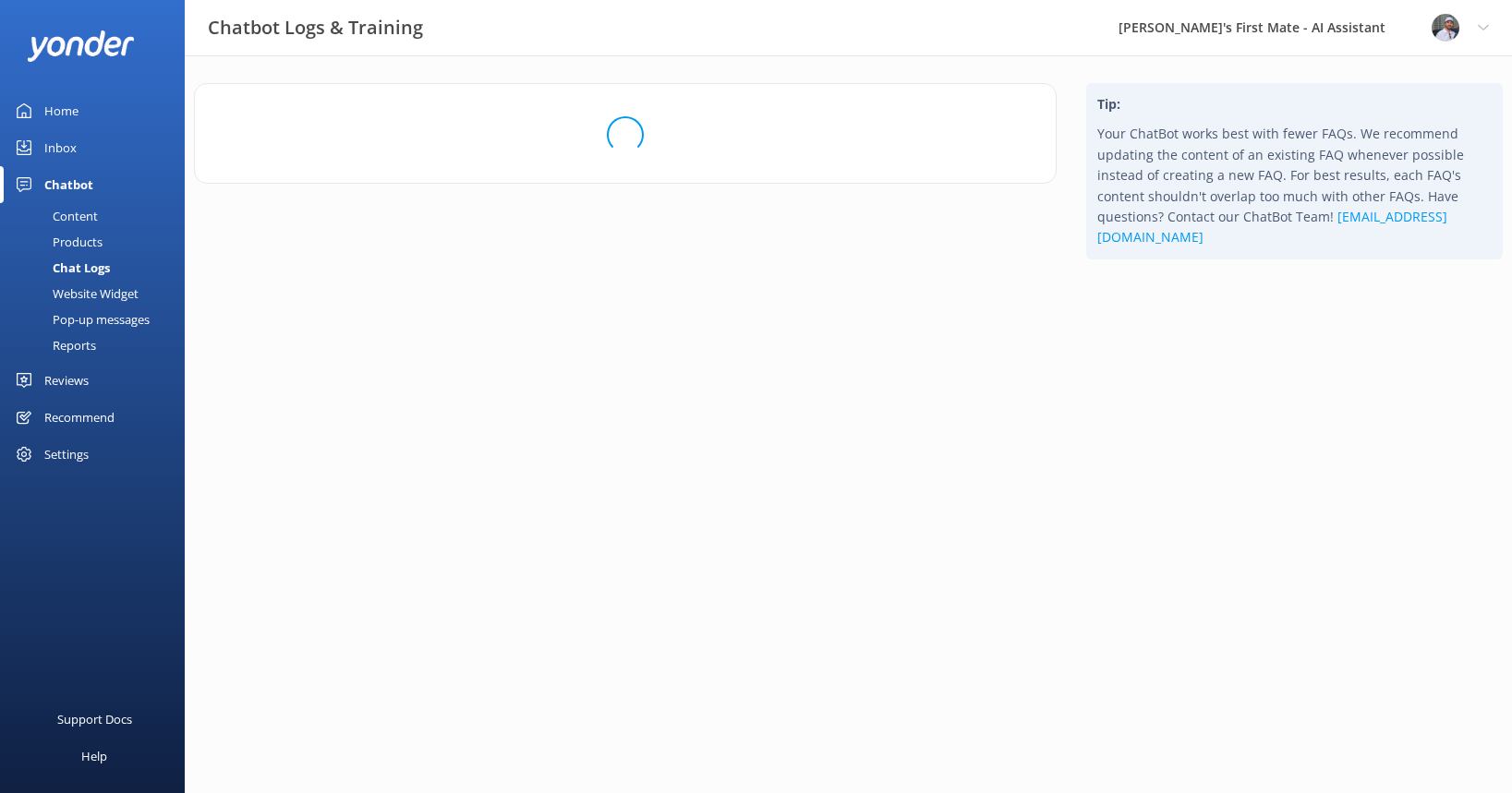 scroll, scrollTop: 0, scrollLeft: 0, axis: both 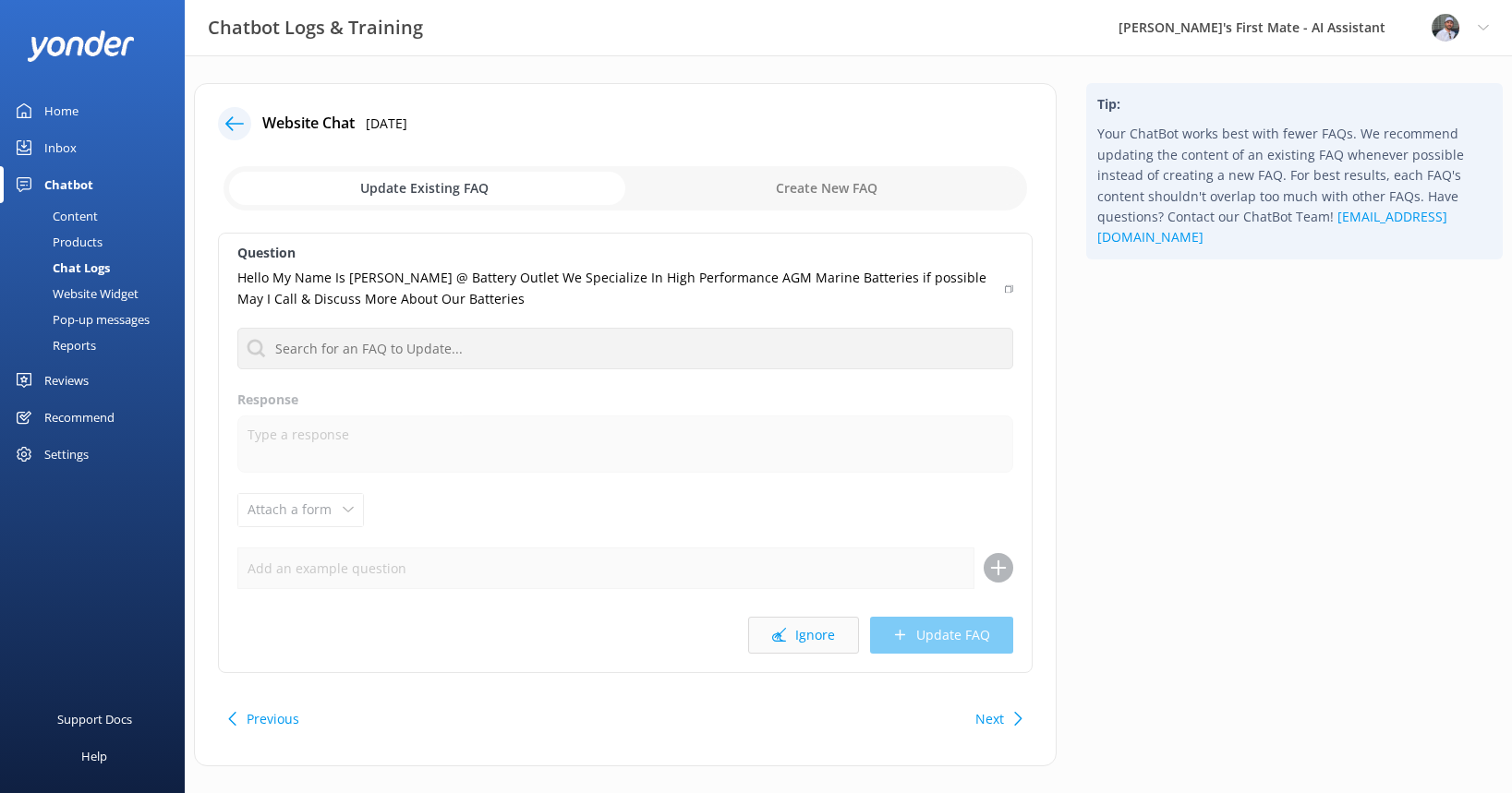 click on "Ignore" at bounding box center (804, 635) 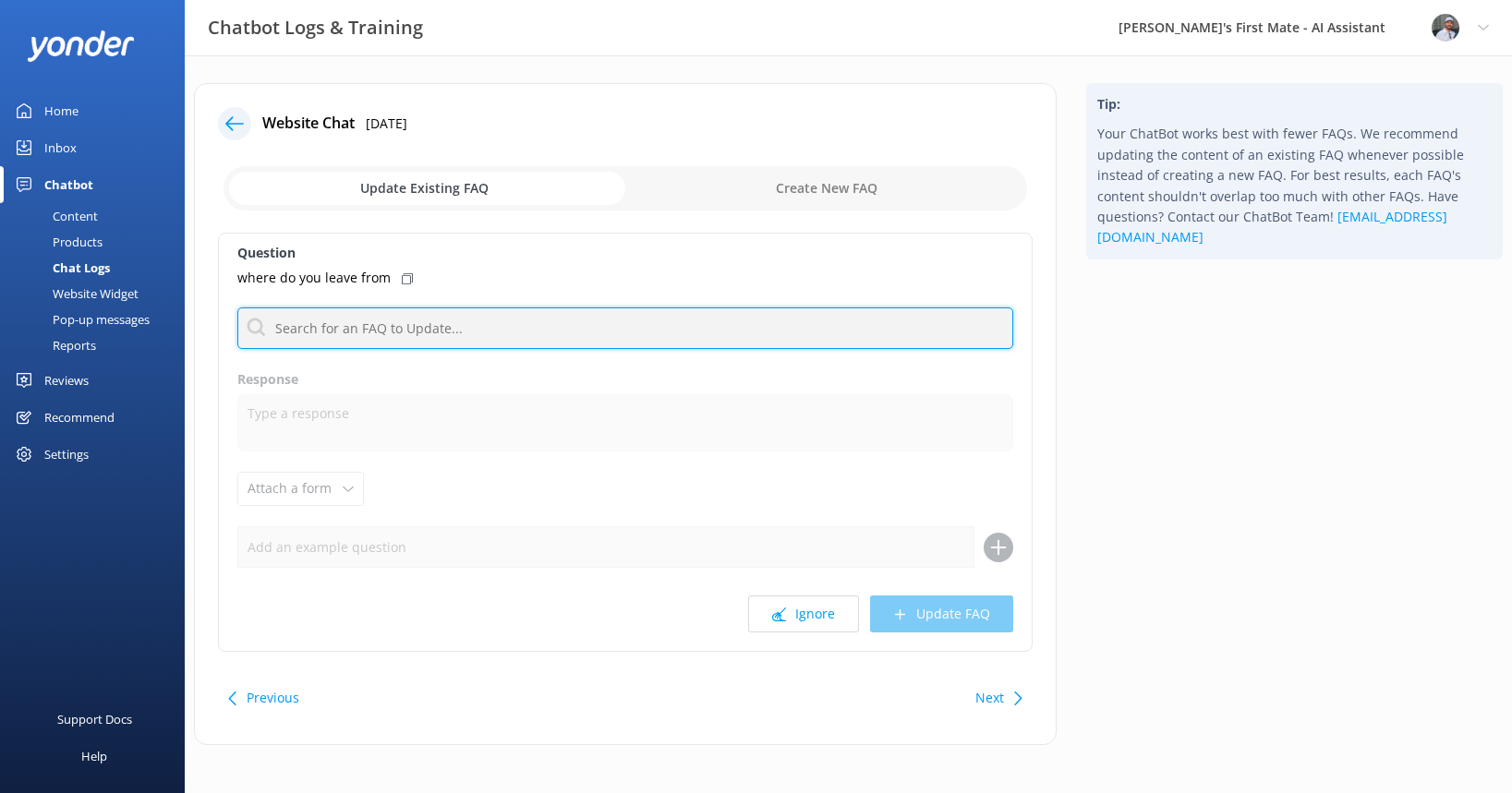 click at bounding box center [625, 328] 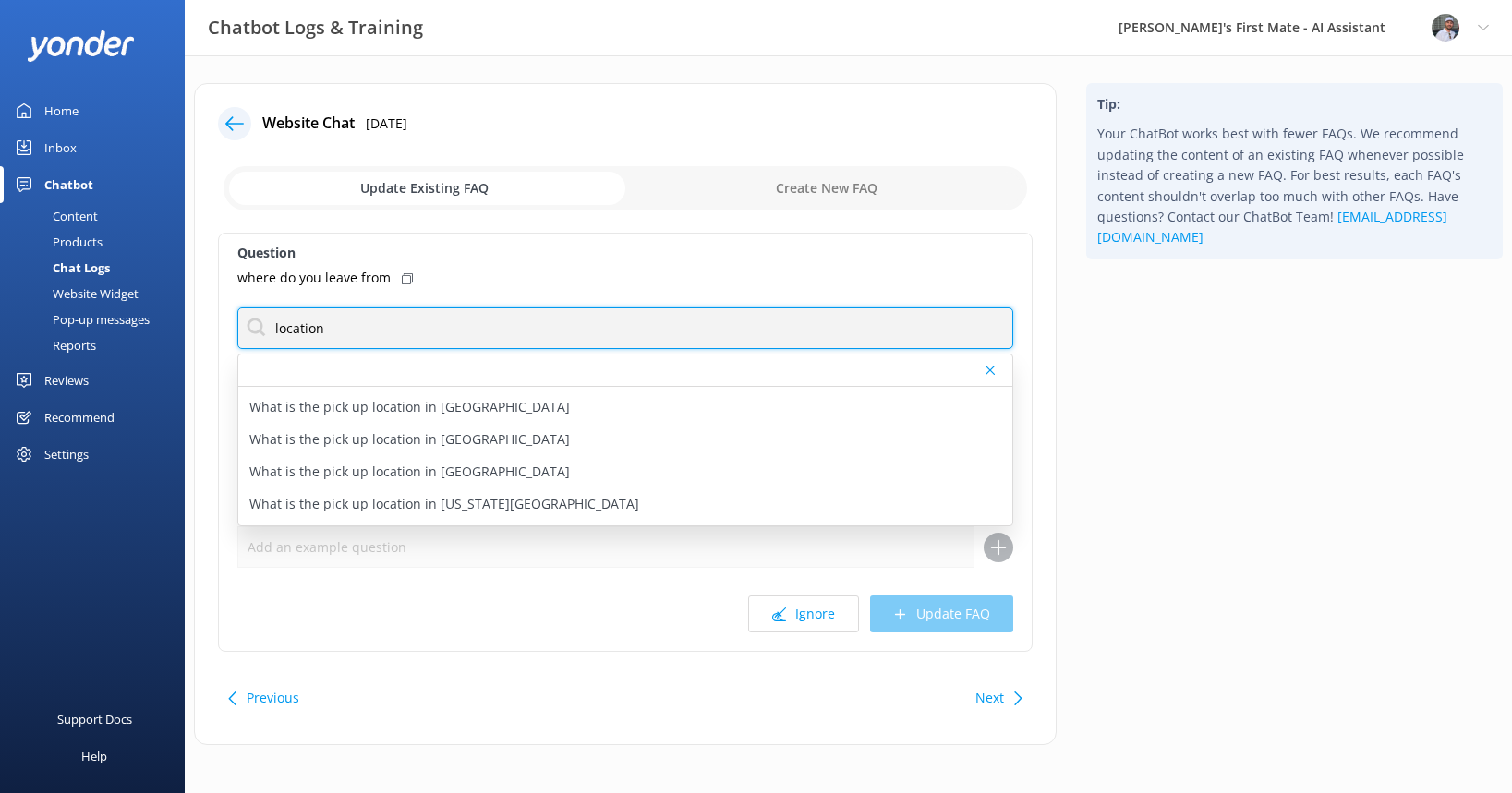 scroll, scrollTop: 185, scrollLeft: 0, axis: vertical 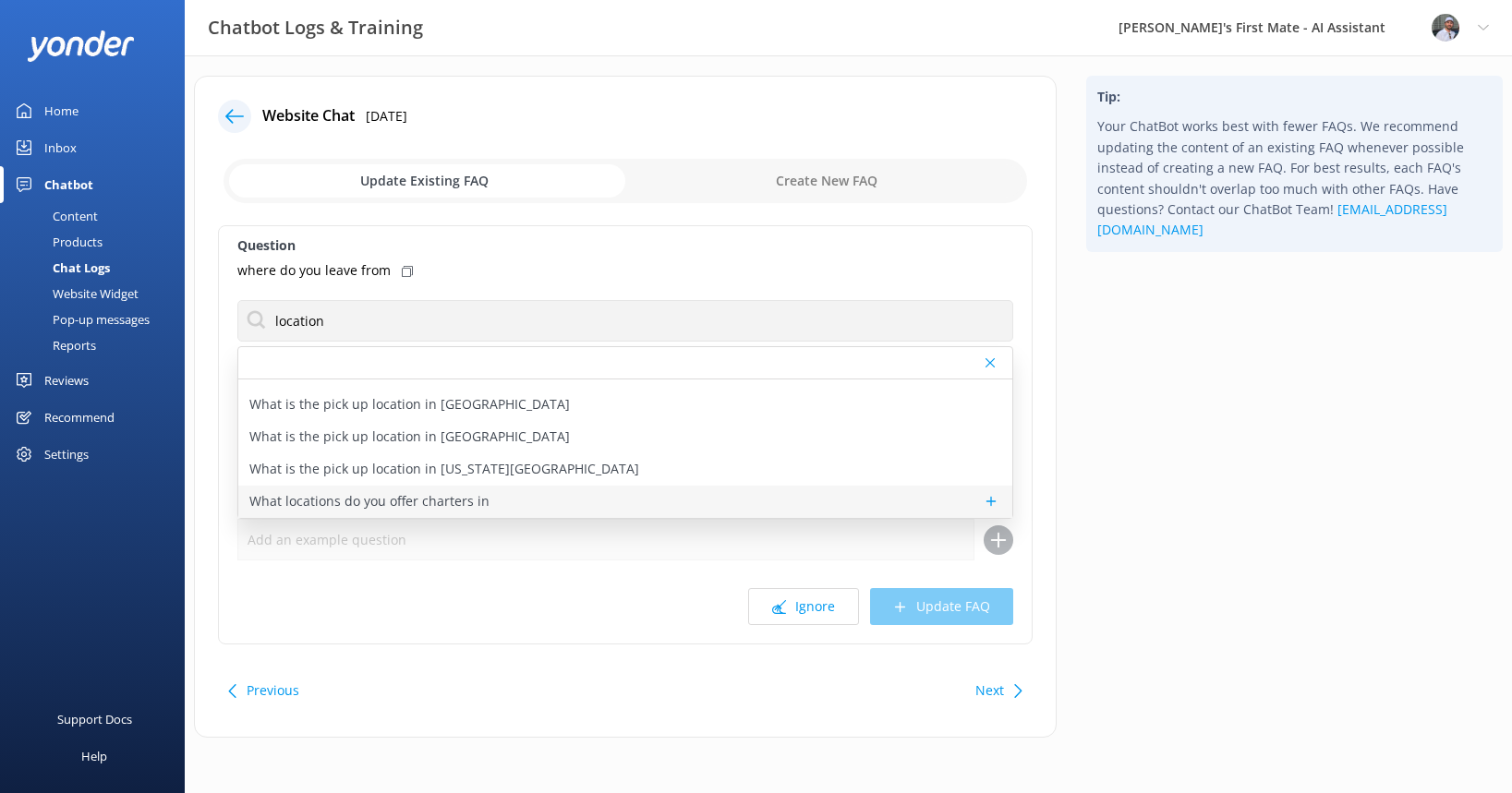 click on "What locations do you offer charters in" at bounding box center (369, 501) 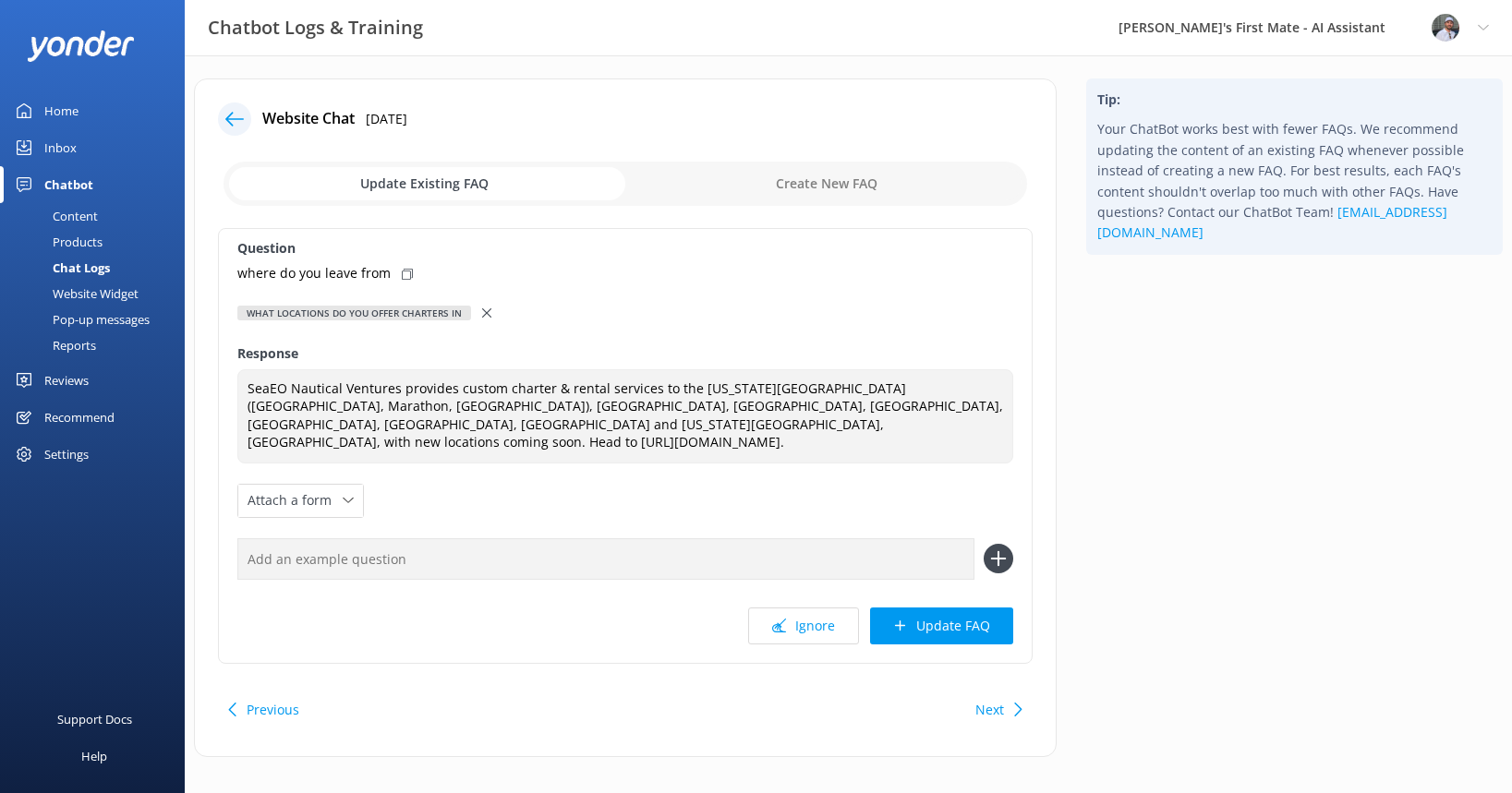 scroll, scrollTop: 1, scrollLeft: 0, axis: vertical 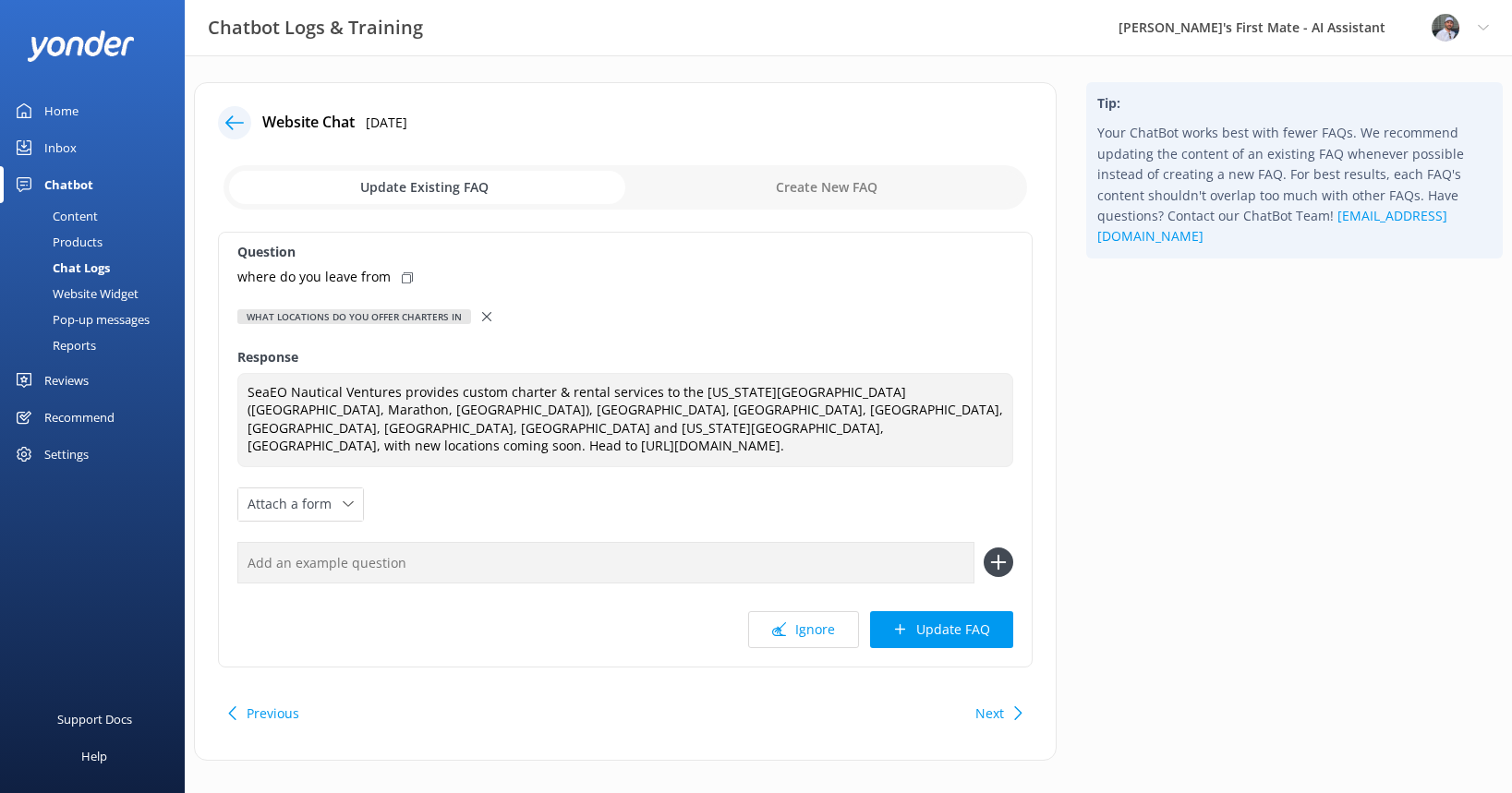 click 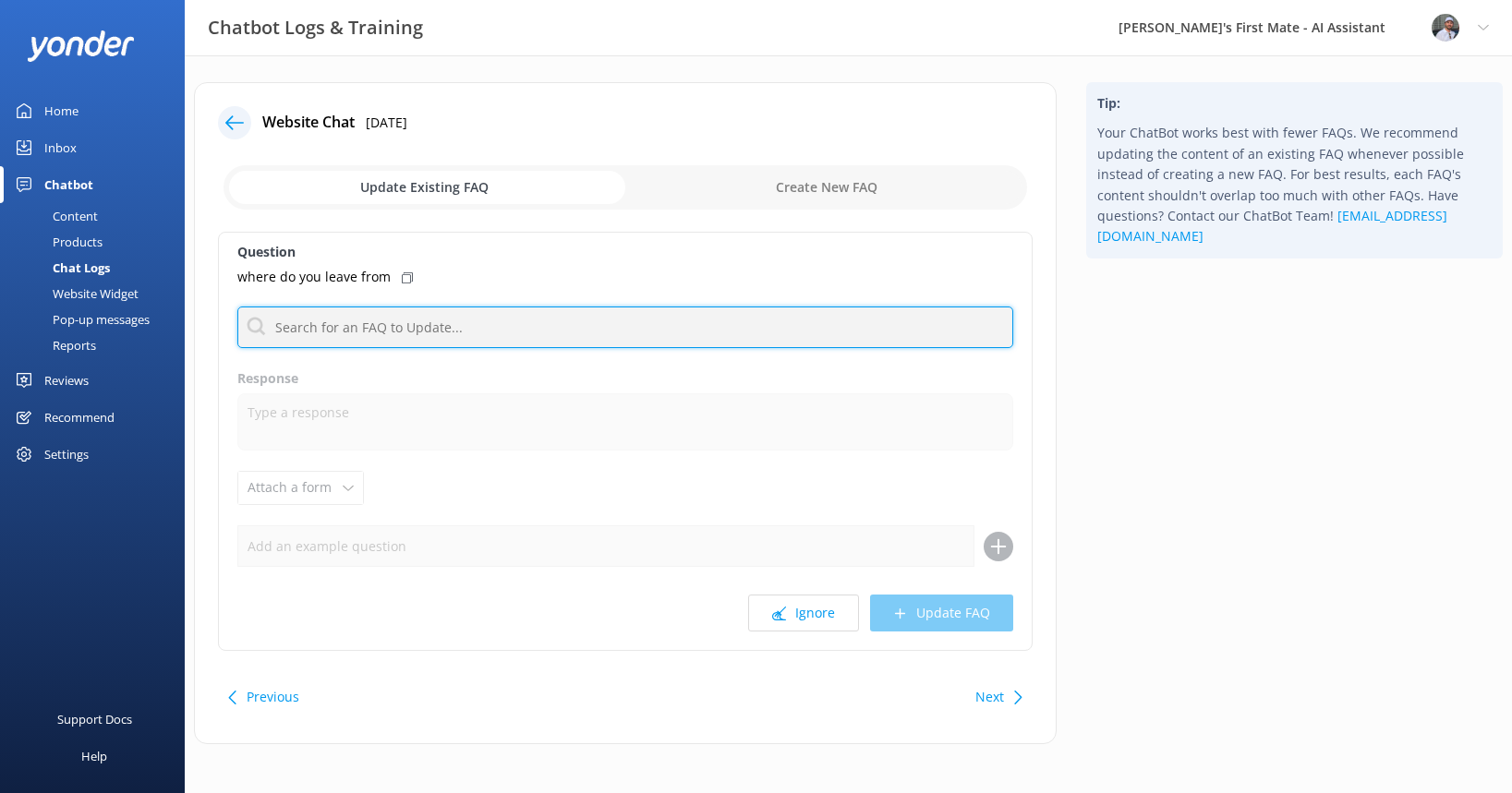 click at bounding box center (625, 327) 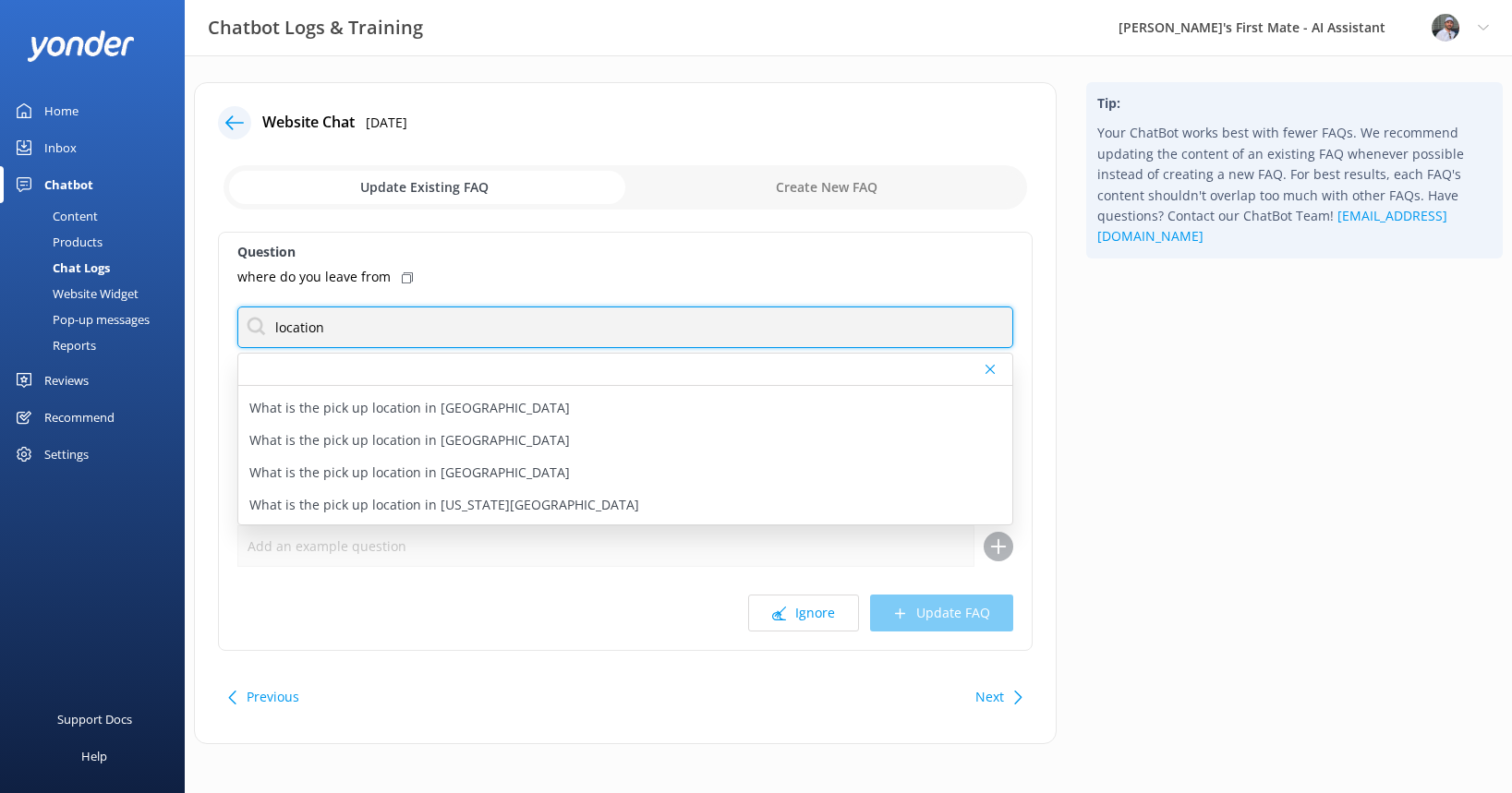scroll, scrollTop: 185, scrollLeft: 0, axis: vertical 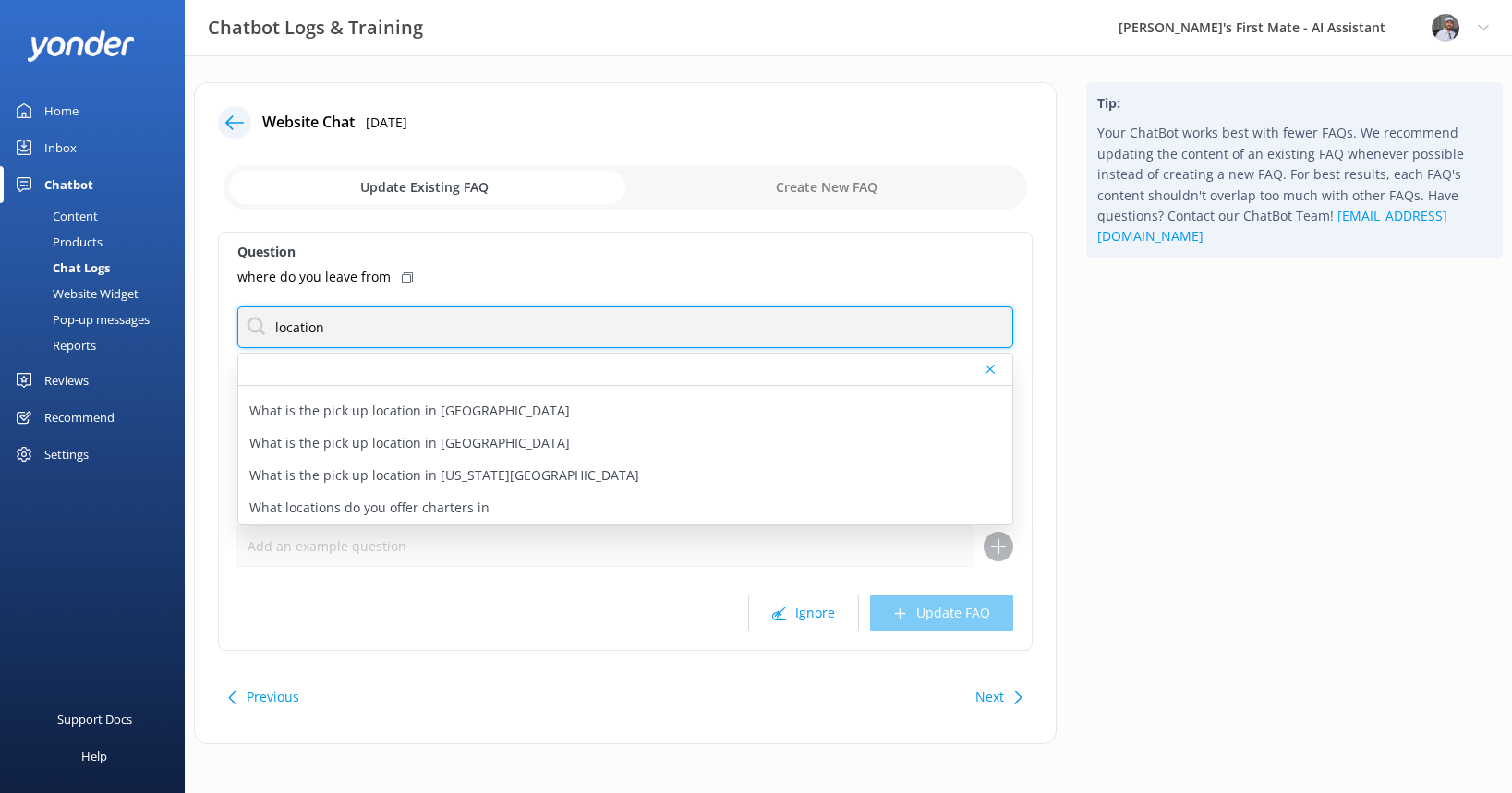 click on "location" at bounding box center [625, 327] 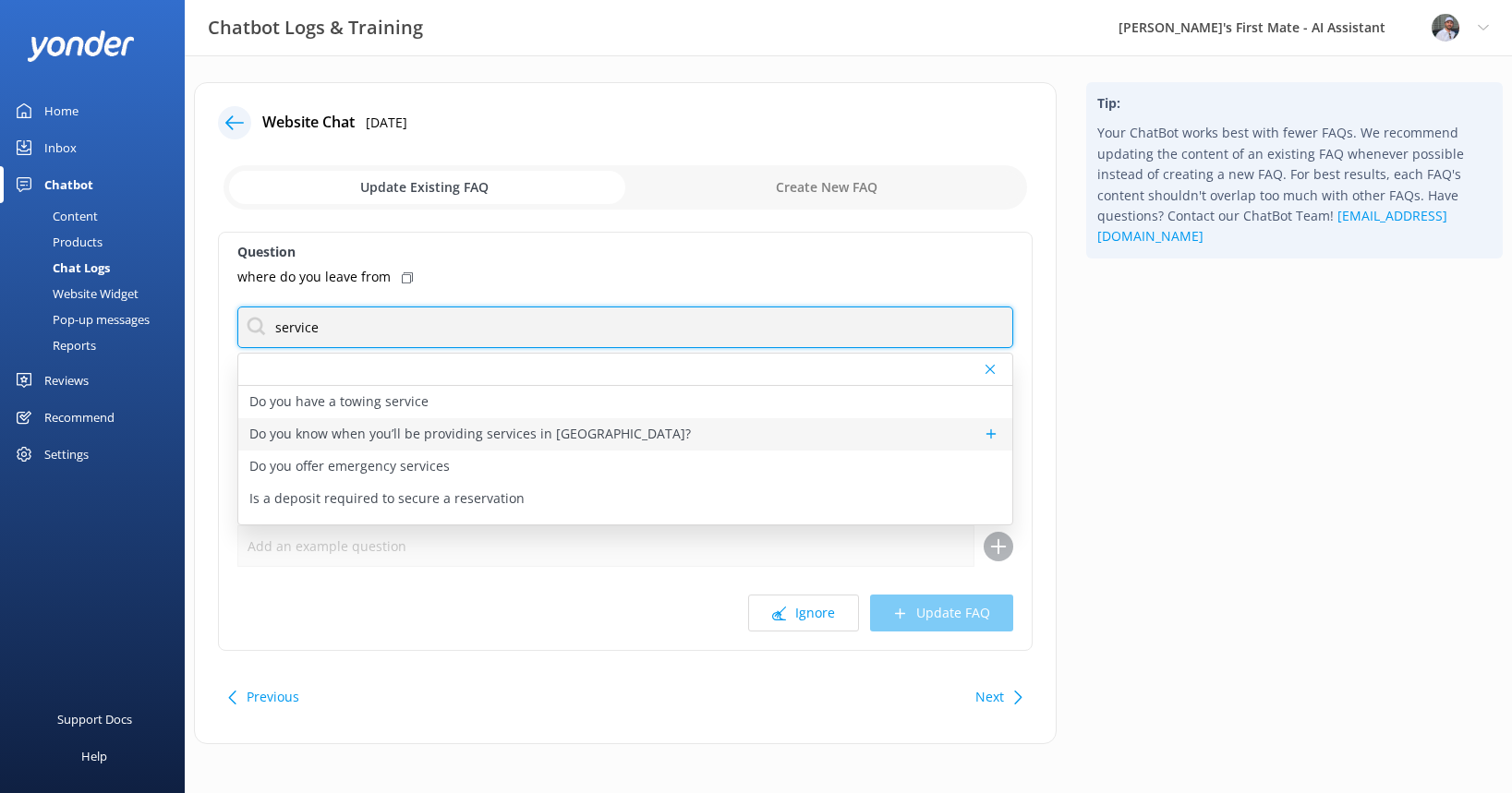scroll, scrollTop: 23, scrollLeft: 0, axis: vertical 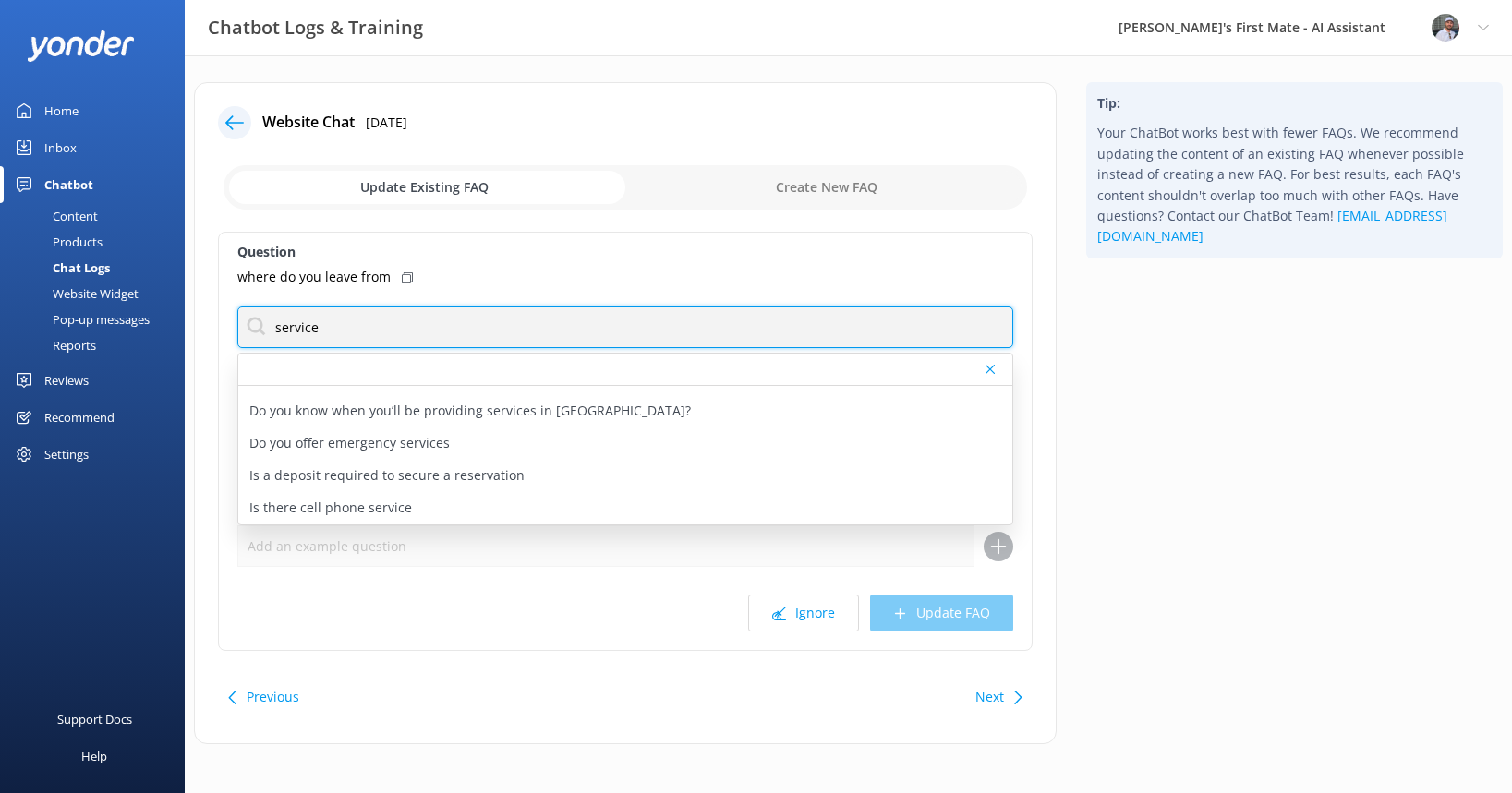 click on "service" at bounding box center [625, 327] 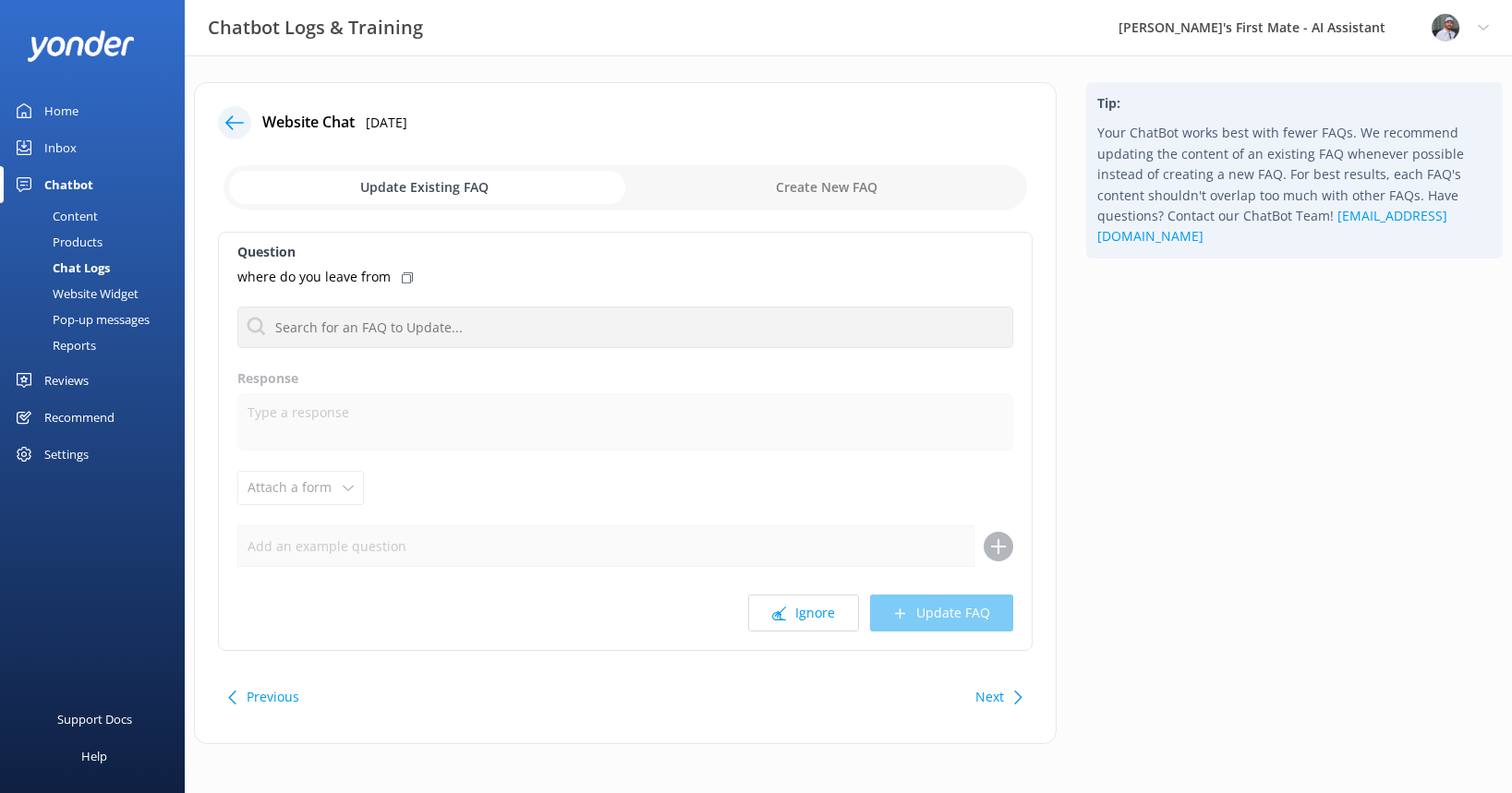 click at bounding box center [625, 187] 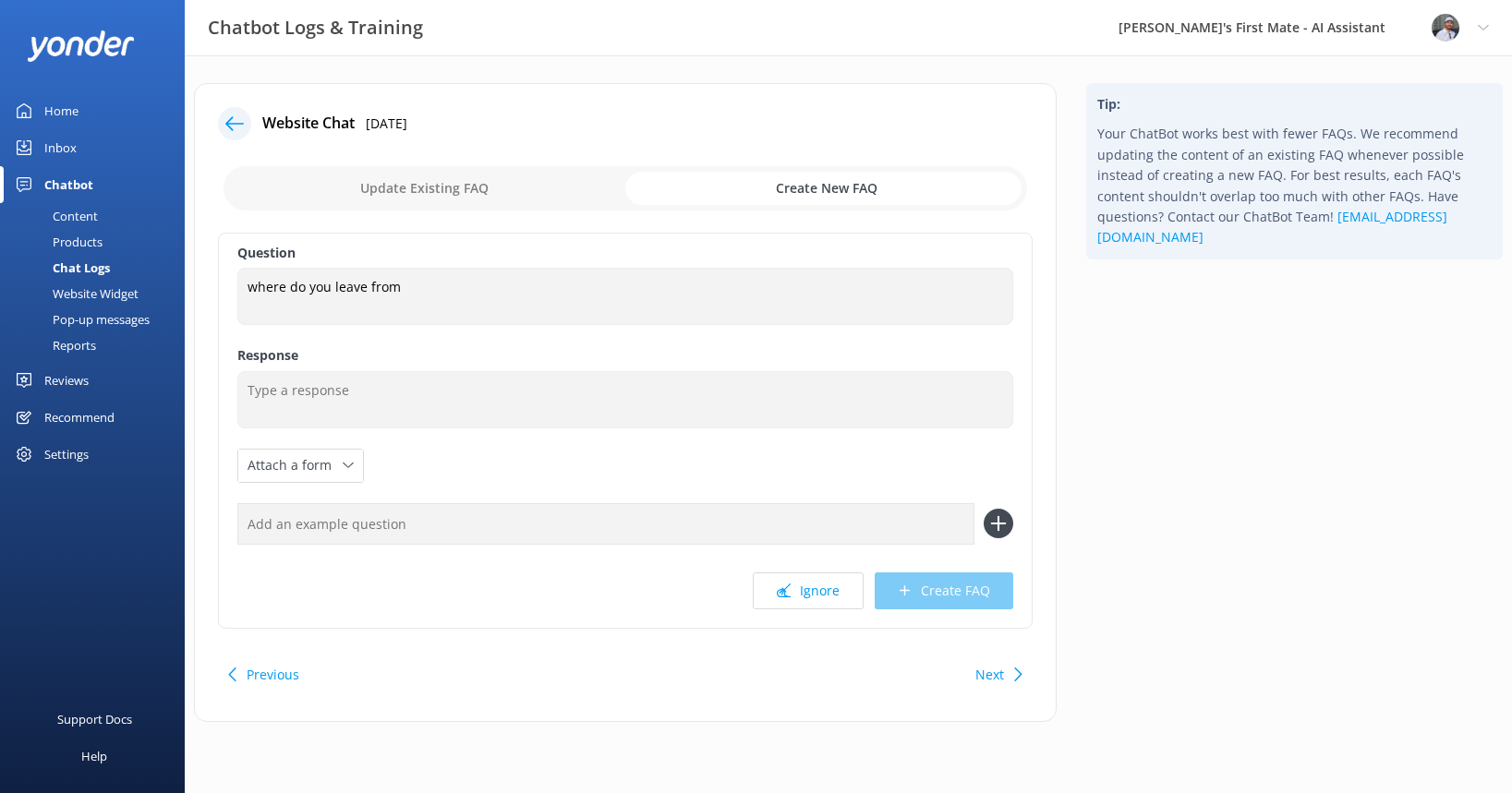 scroll, scrollTop: 0, scrollLeft: 0, axis: both 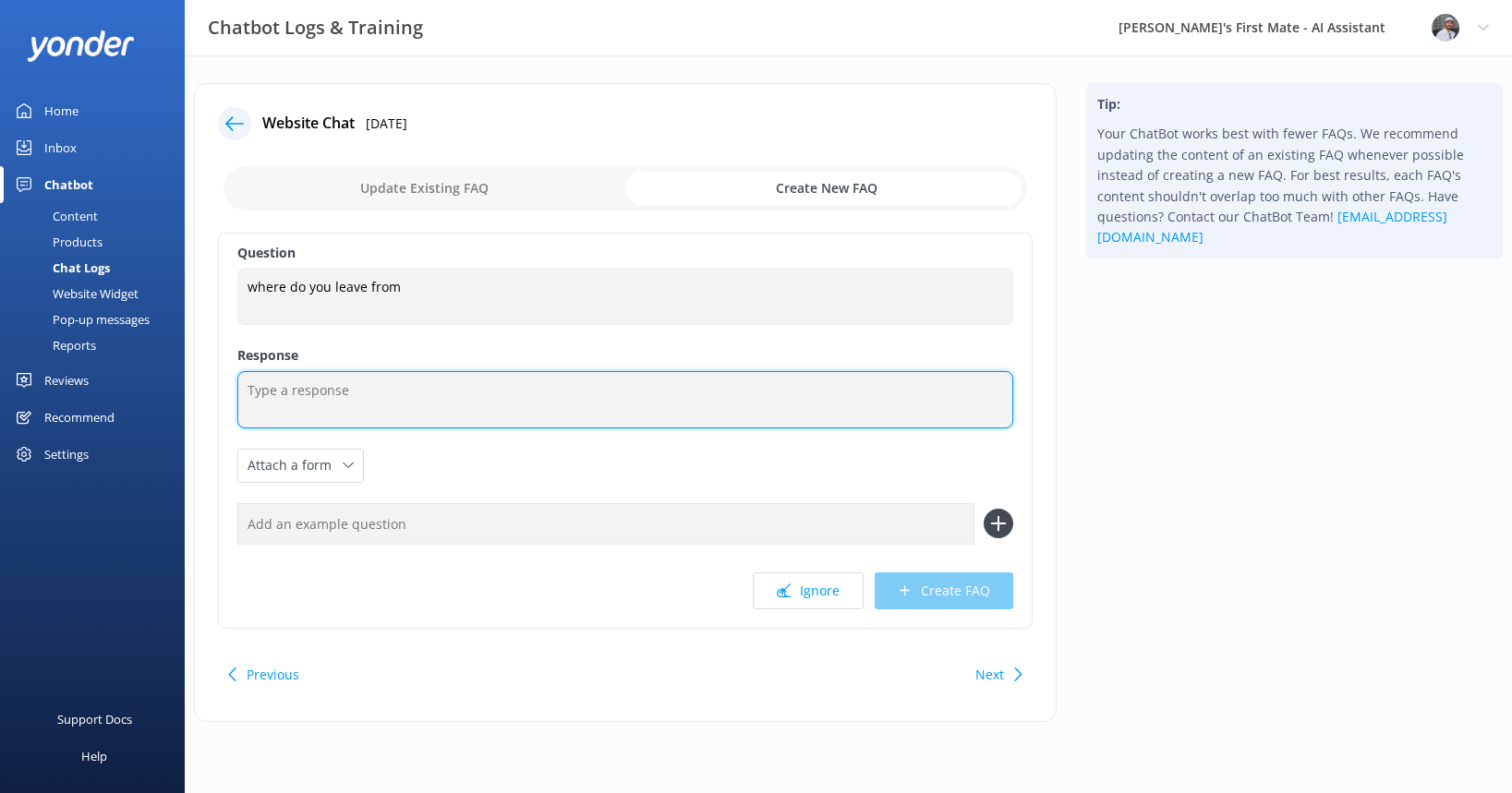 click at bounding box center [625, 400] 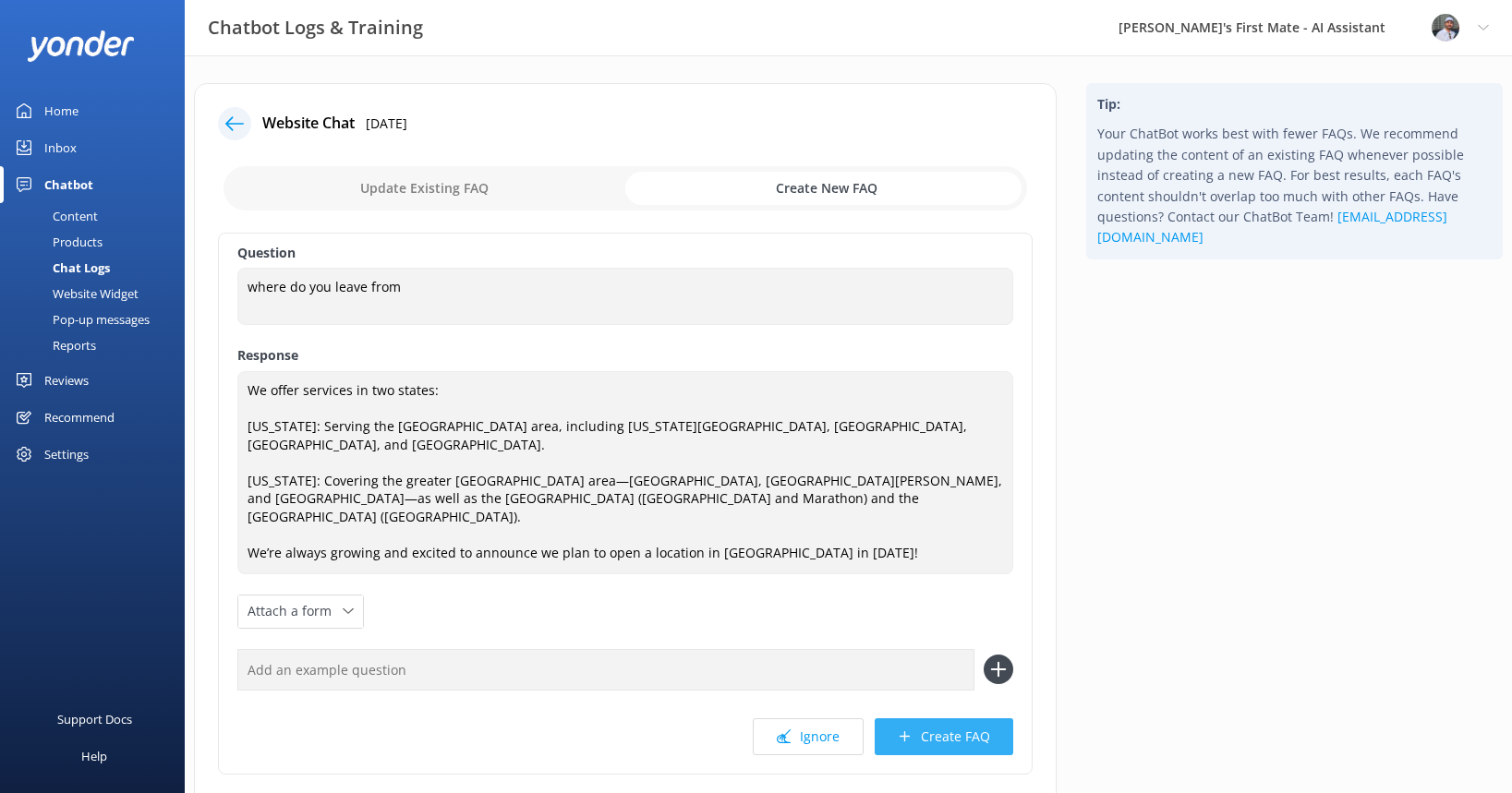 click on "Create FAQ" at bounding box center [944, 737] 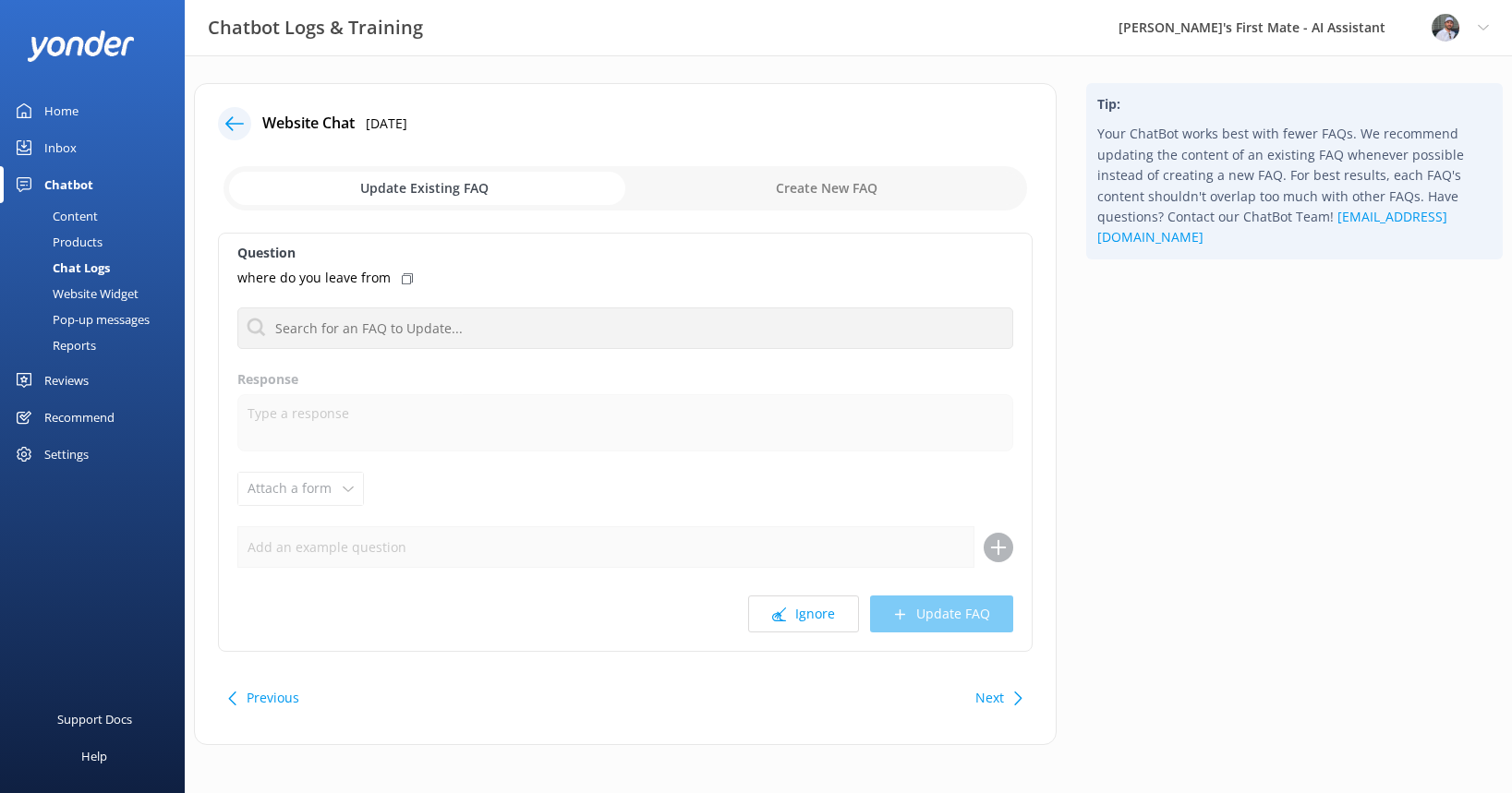click on "Next" at bounding box center [989, 698] 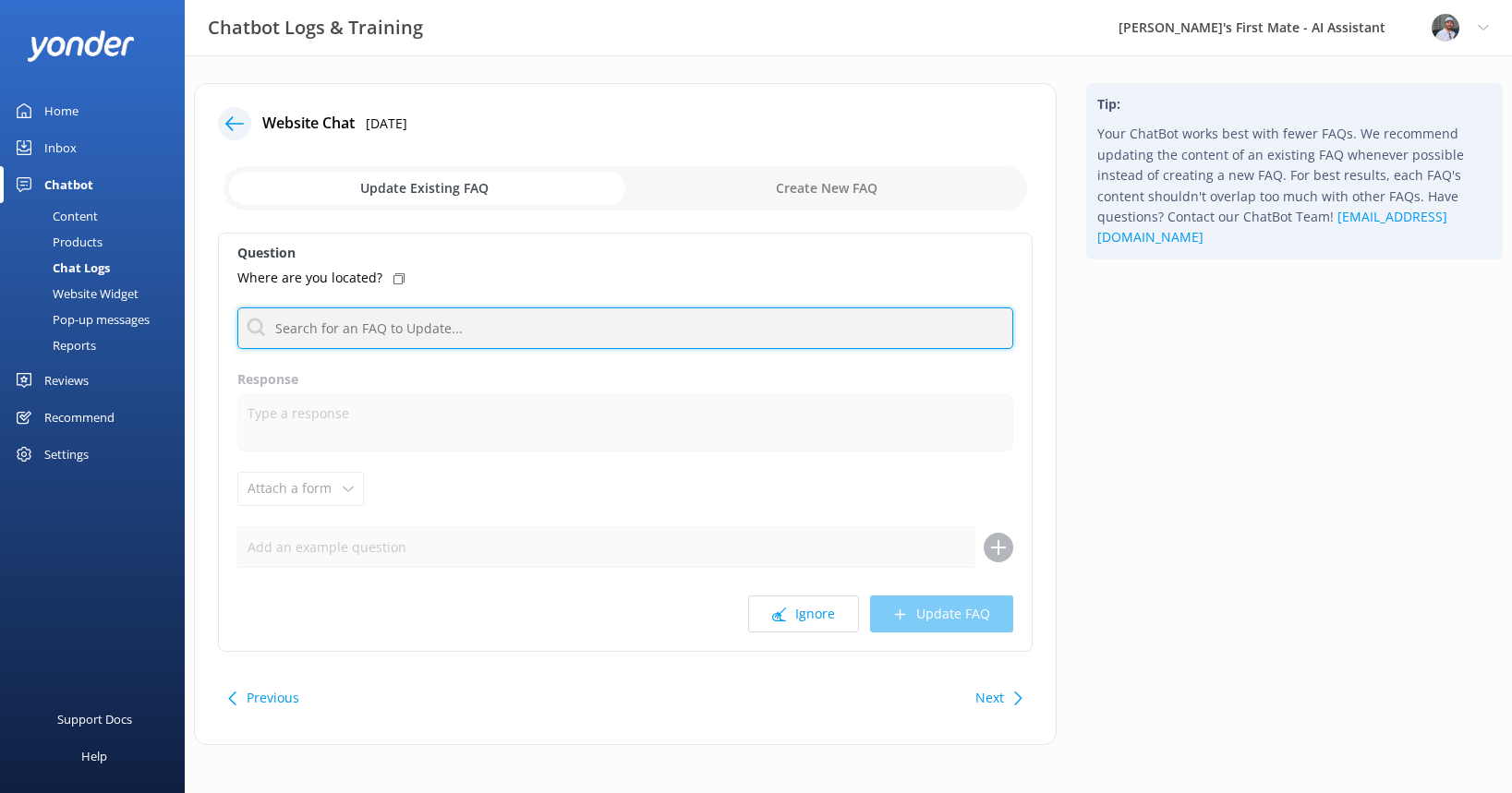 click at bounding box center [625, 328] 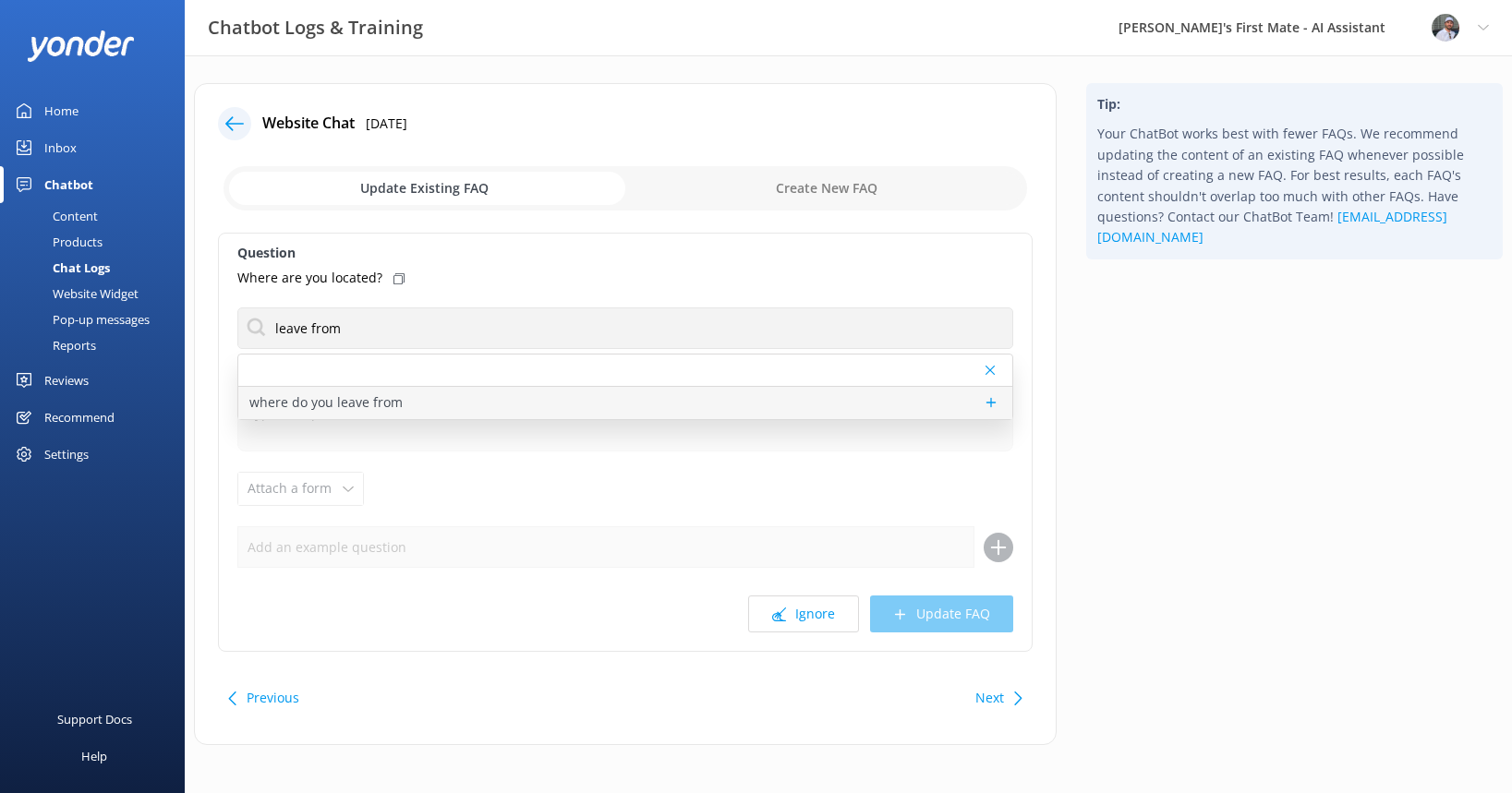 click on "where do you leave from" at bounding box center [625, 403] 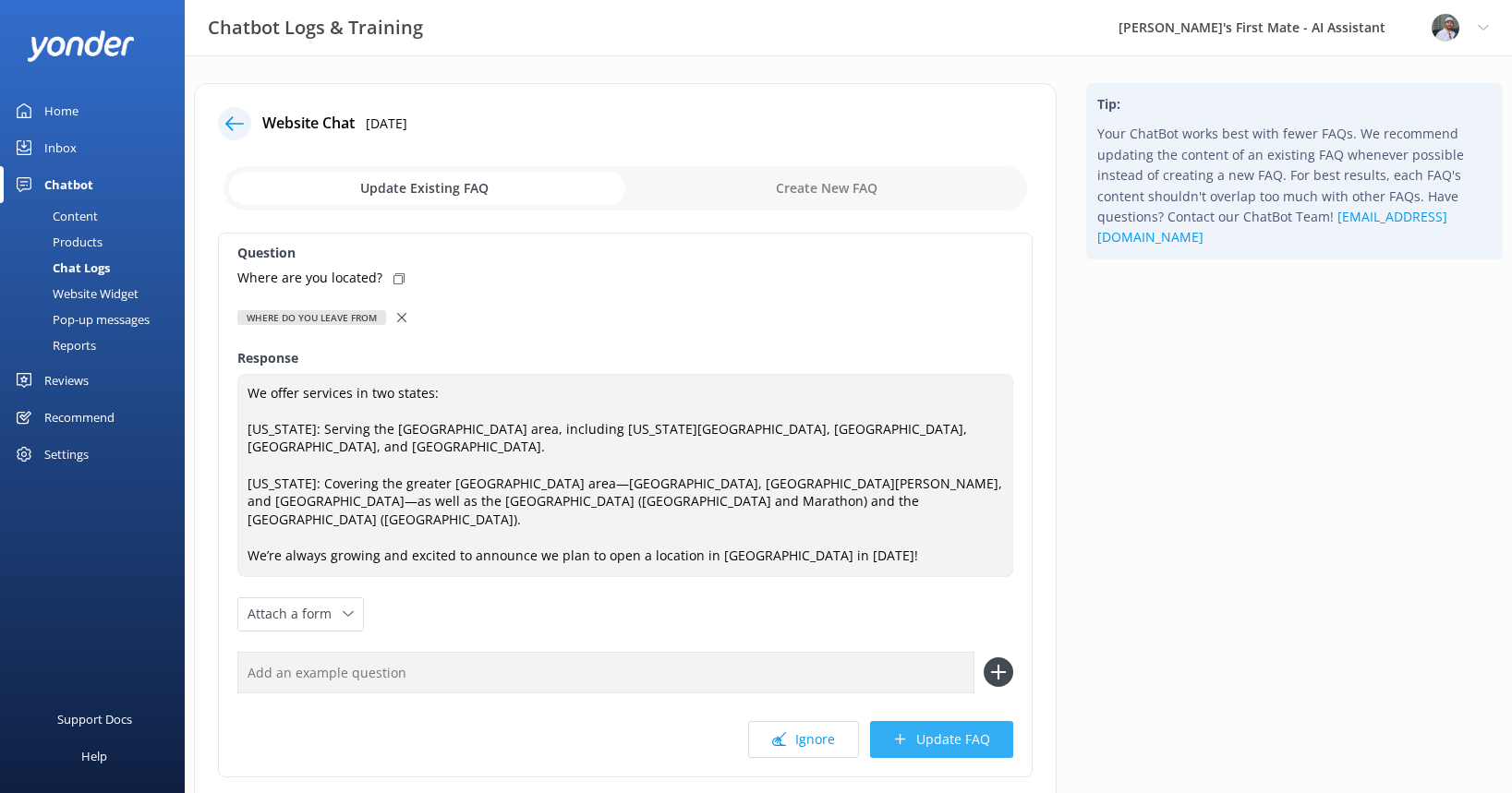 click on "Update FAQ" at bounding box center (941, 739) 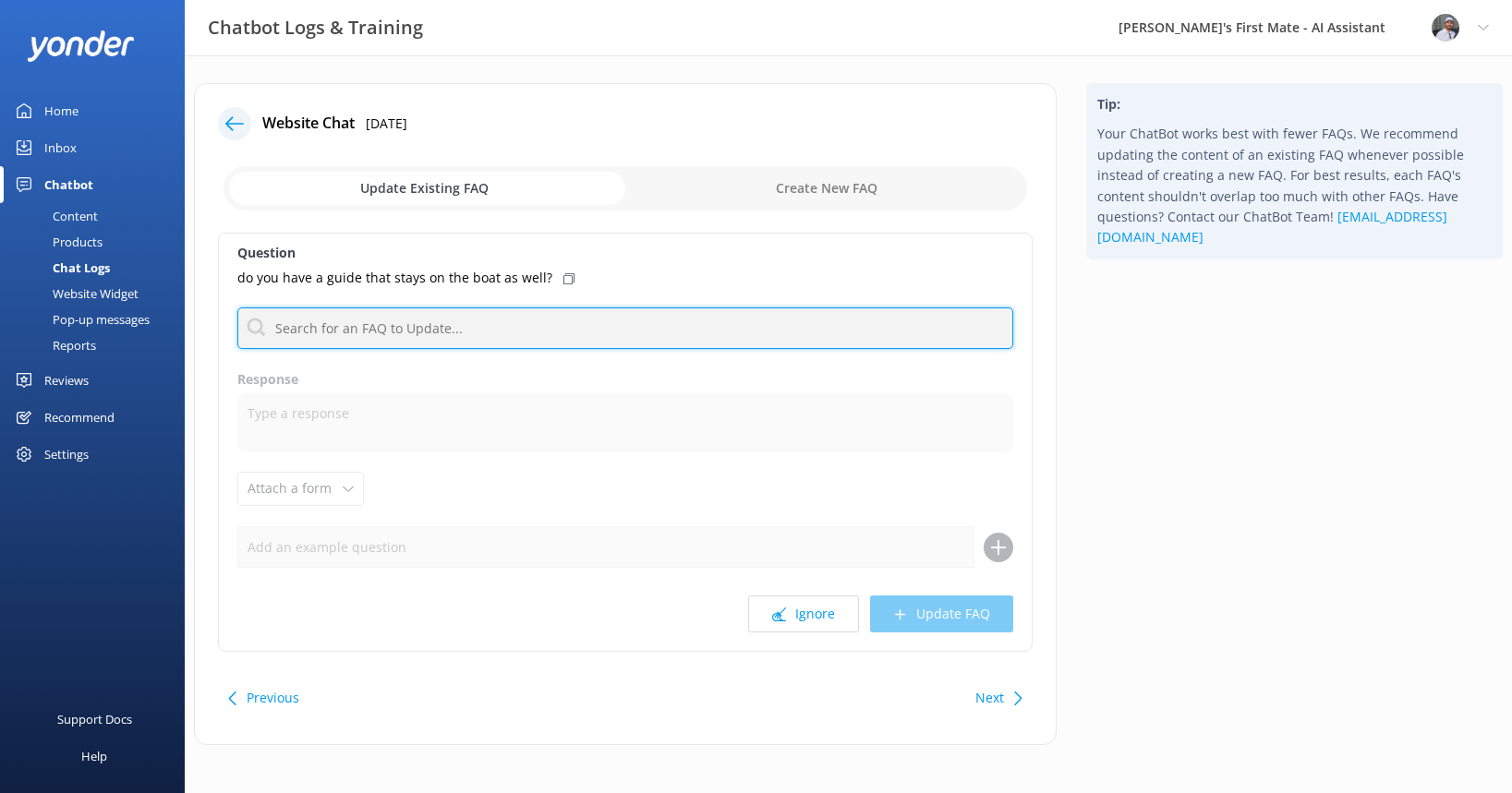click at bounding box center (625, 328) 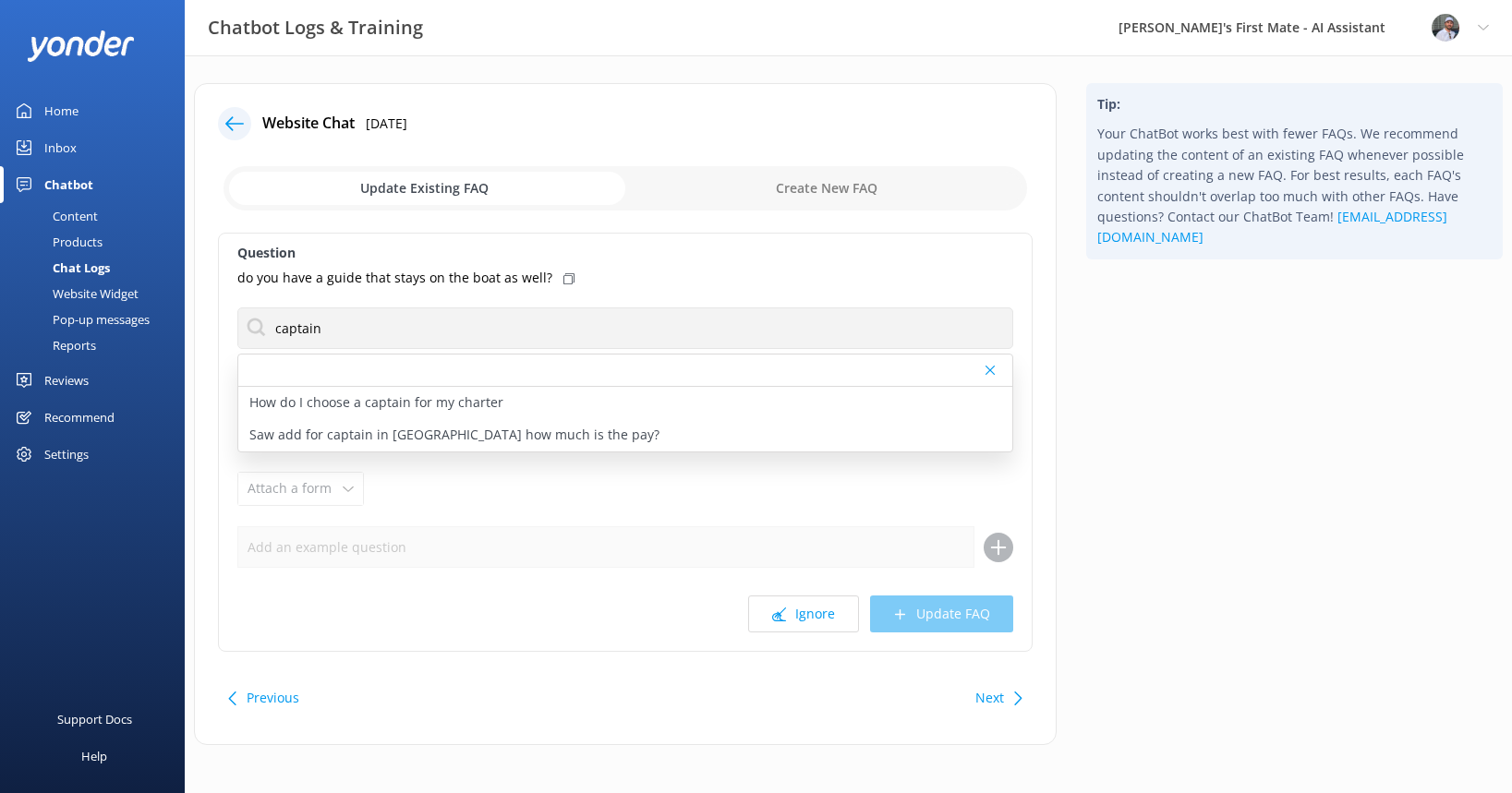 click at bounding box center (625, 188) 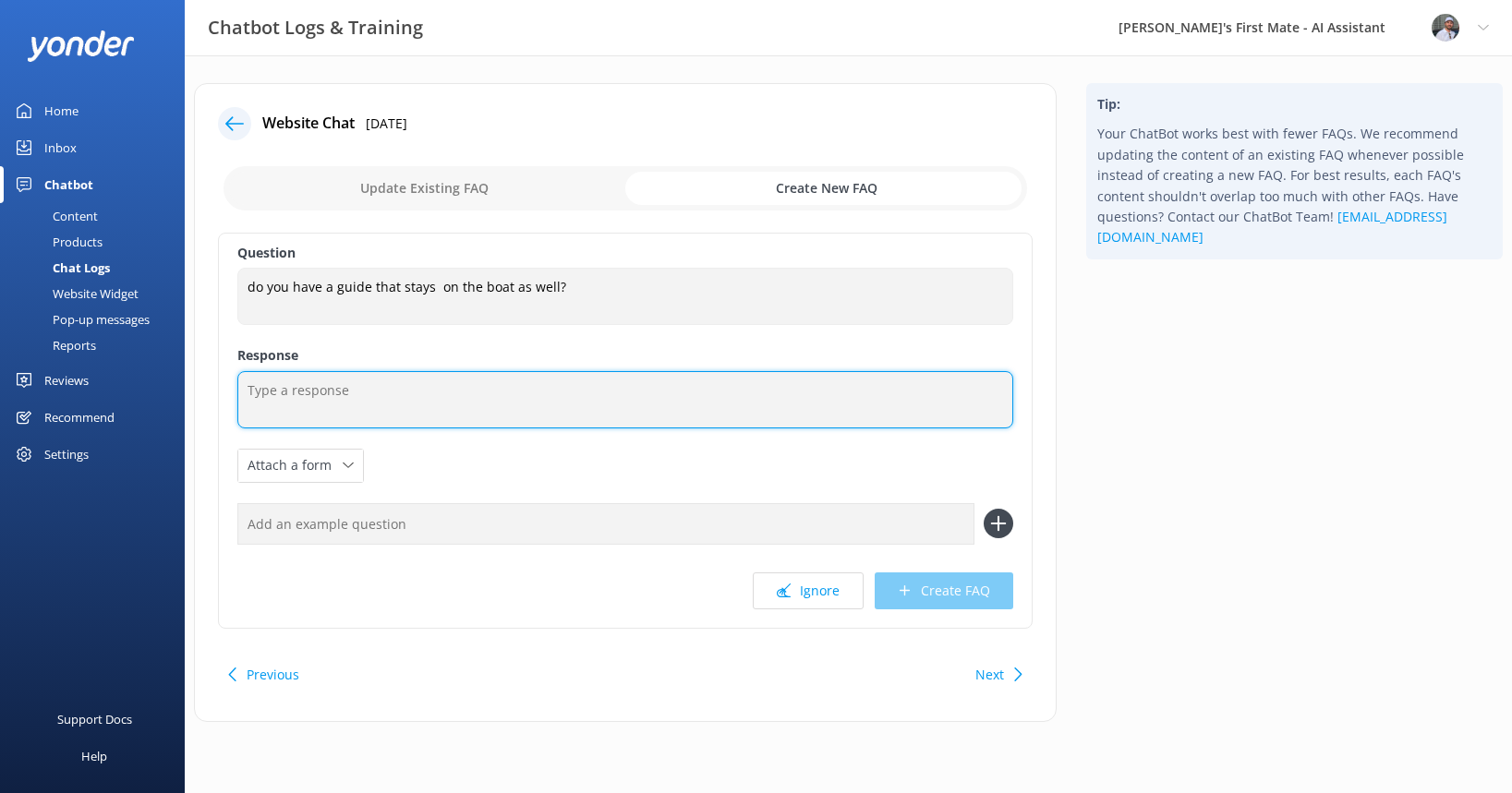 click at bounding box center [625, 400] 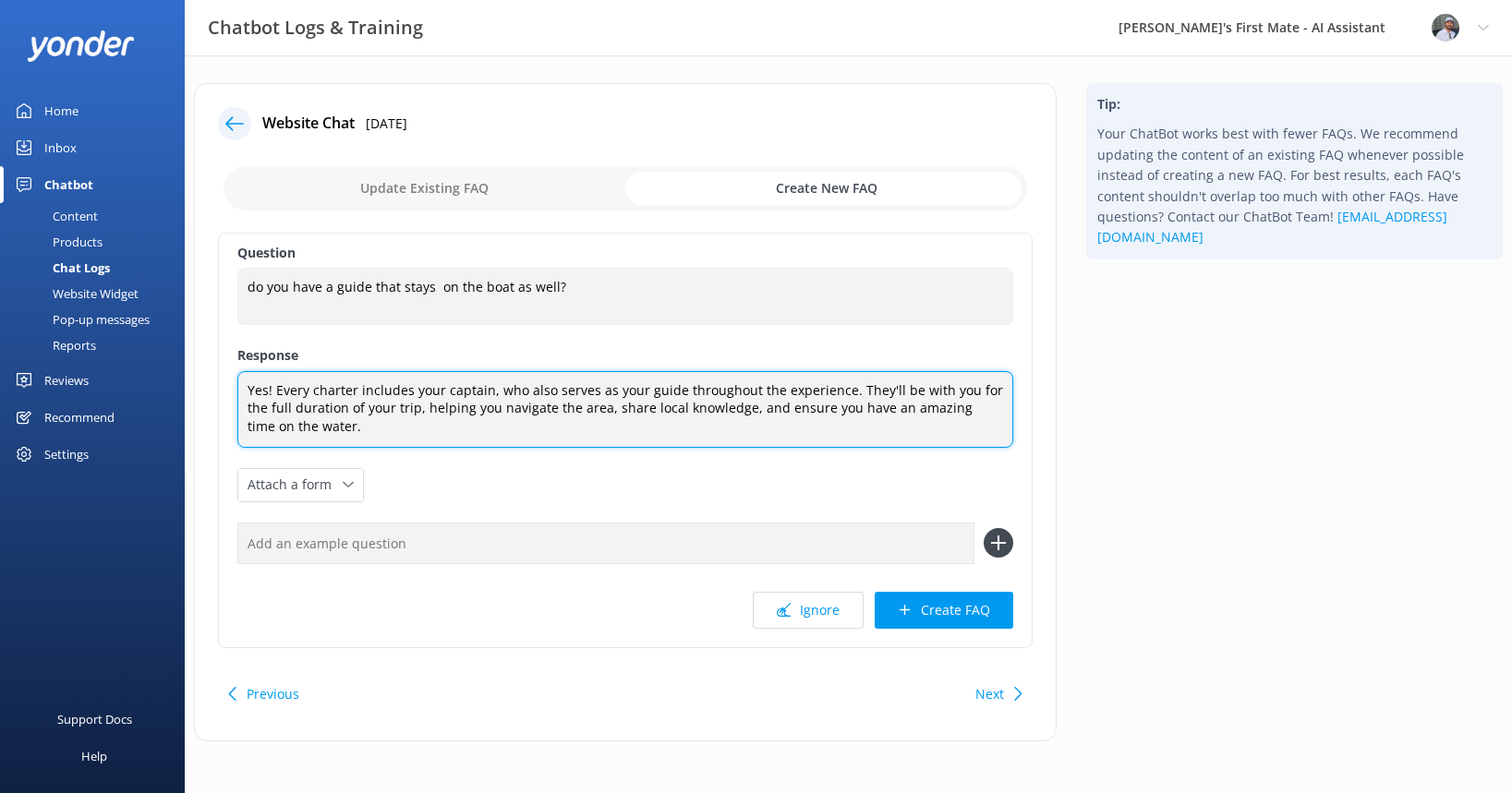 drag, startPoint x: 276, startPoint y: 389, endPoint x: 216, endPoint y: 389, distance: 60 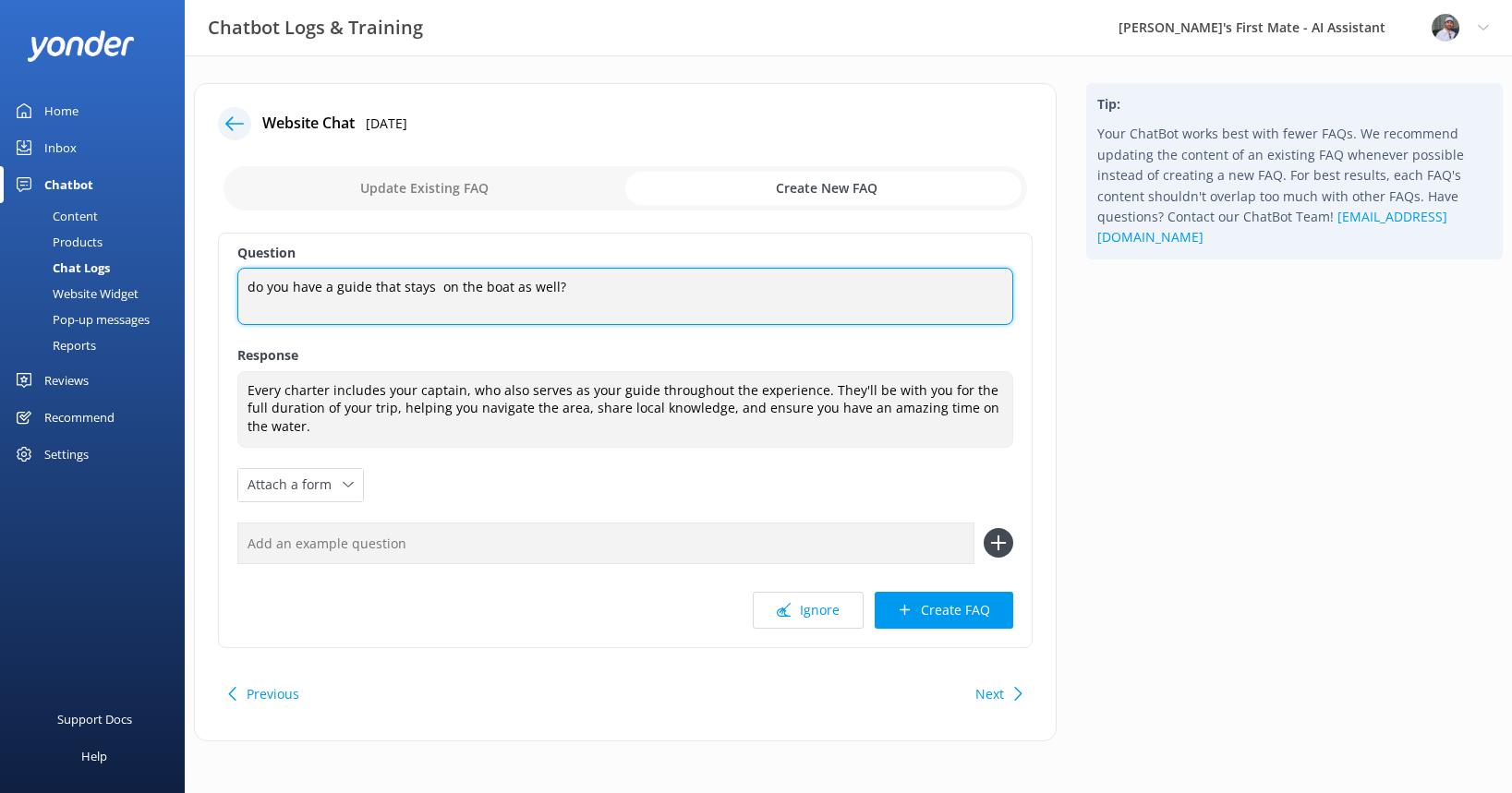 click on "do you have a guide that stays  on the boat as well?" at bounding box center (625, 296) 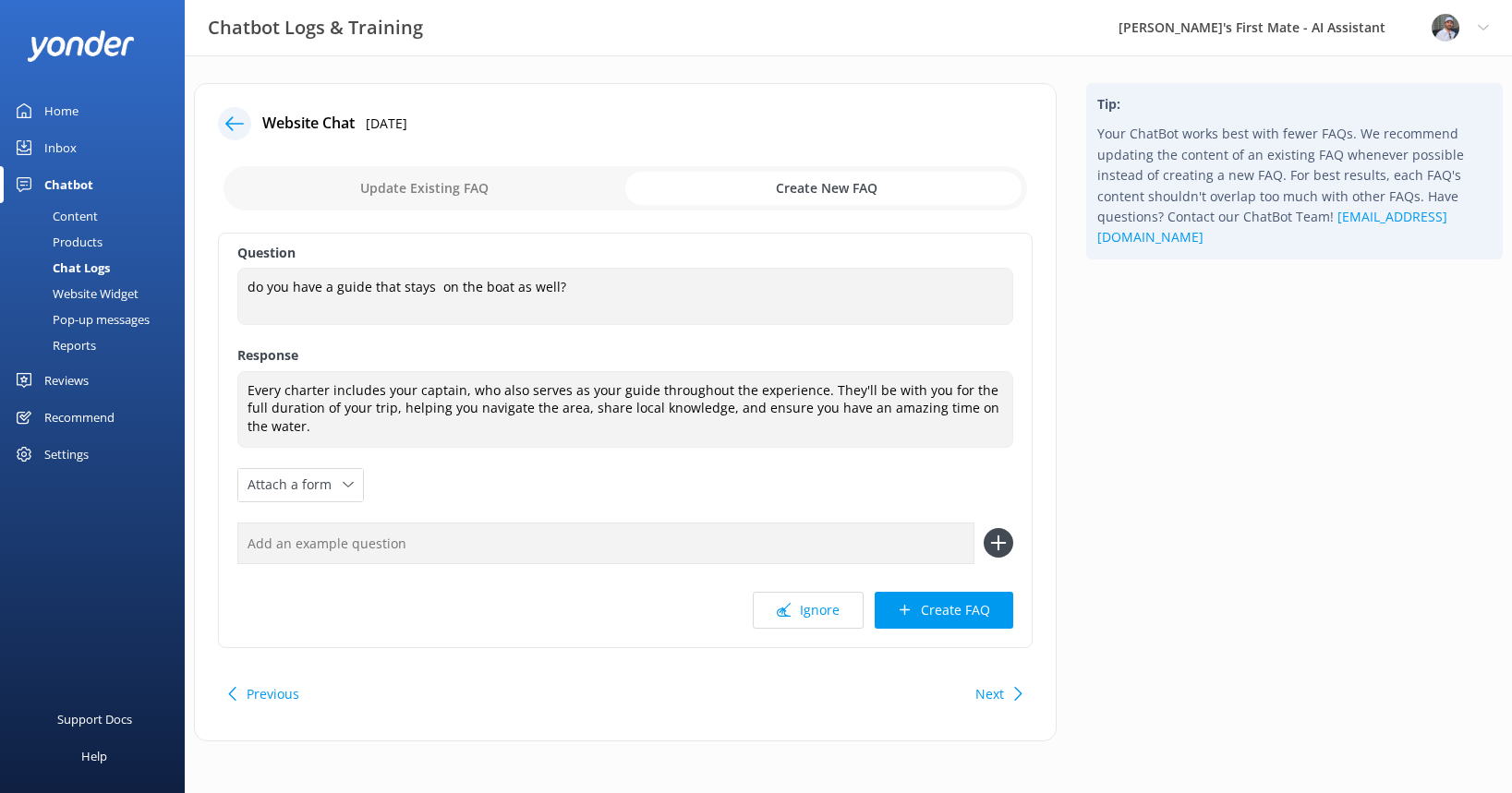 click at bounding box center (606, 543) 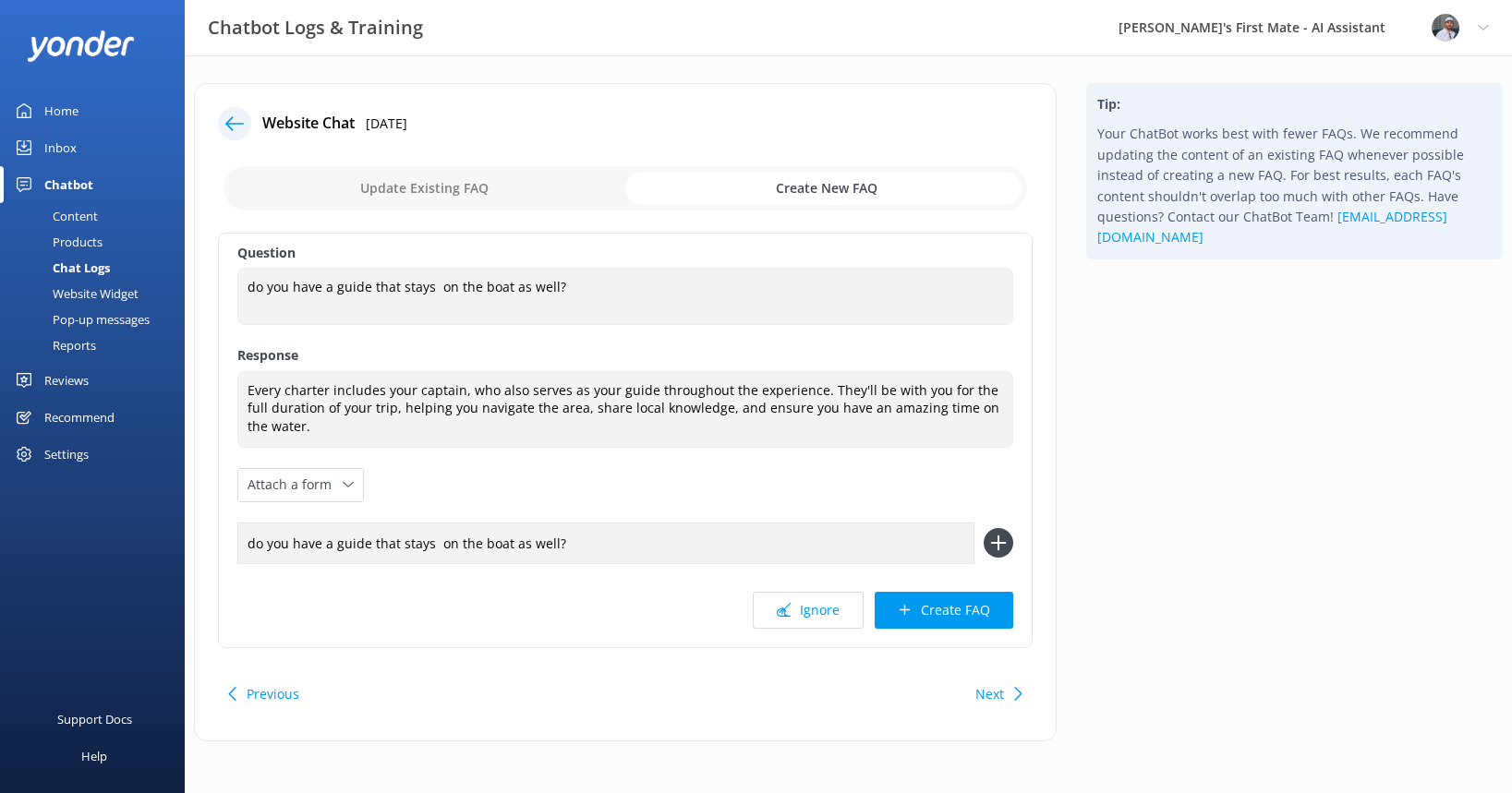 click 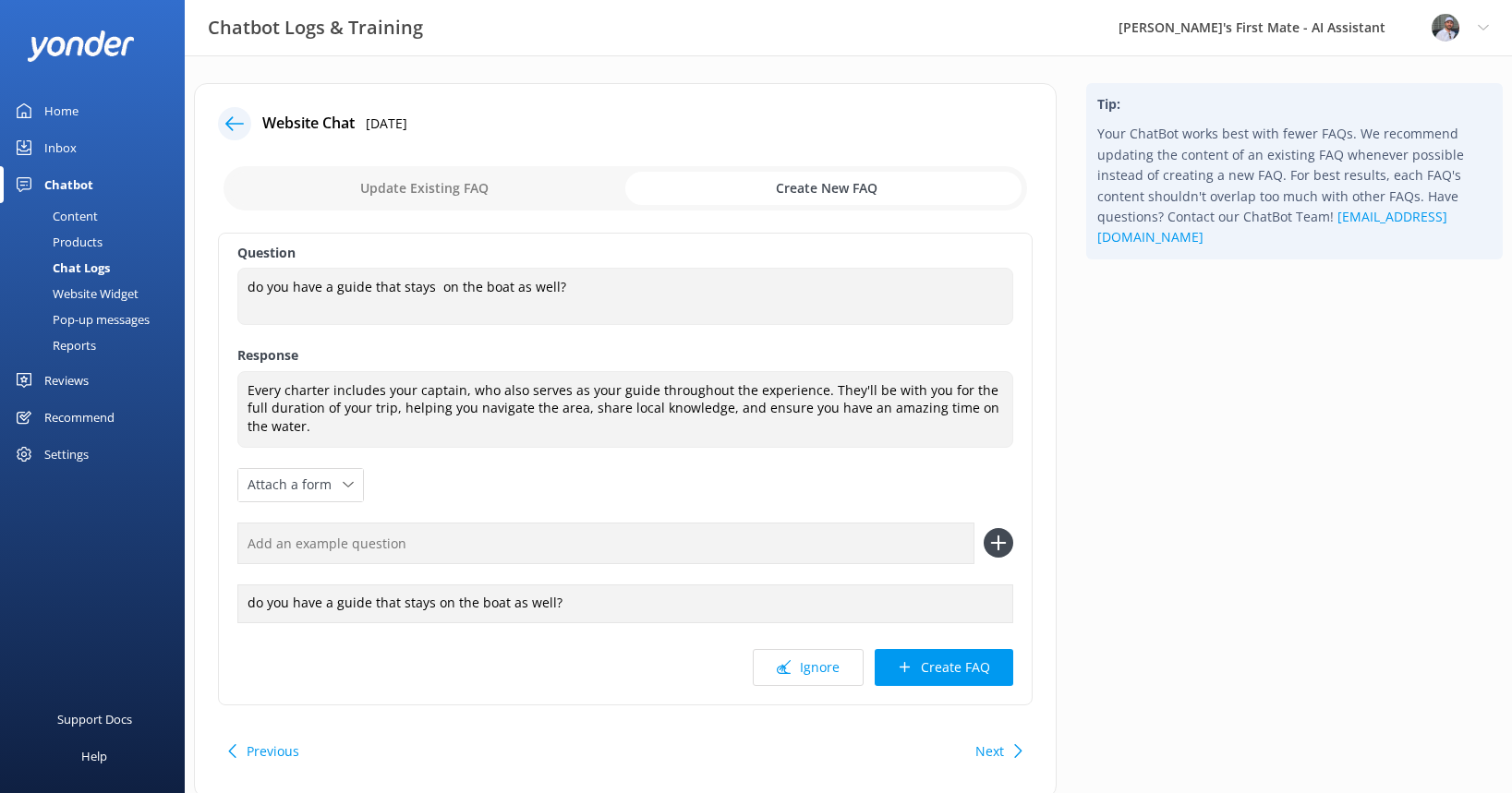click at bounding box center (606, 543) 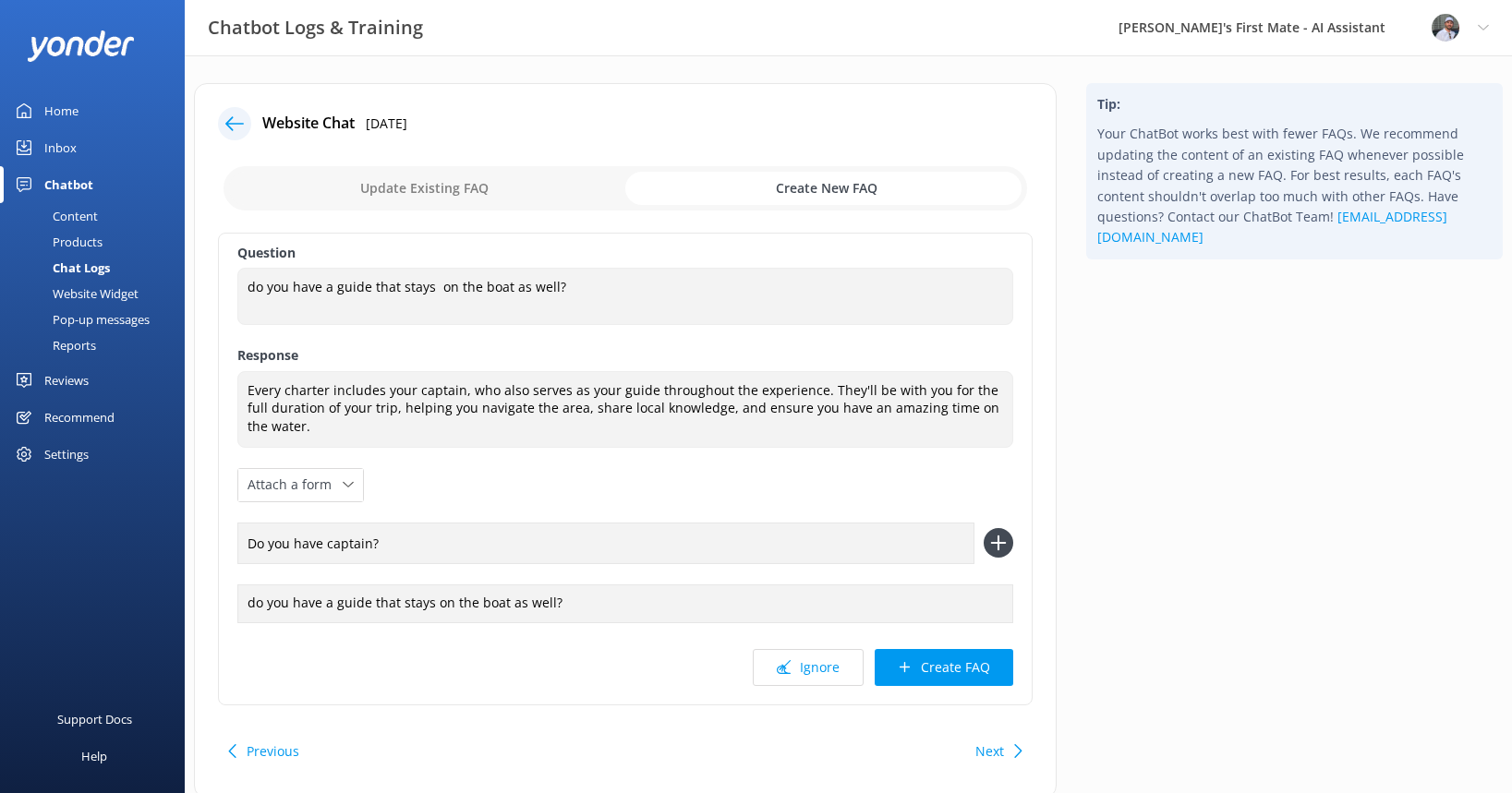 click 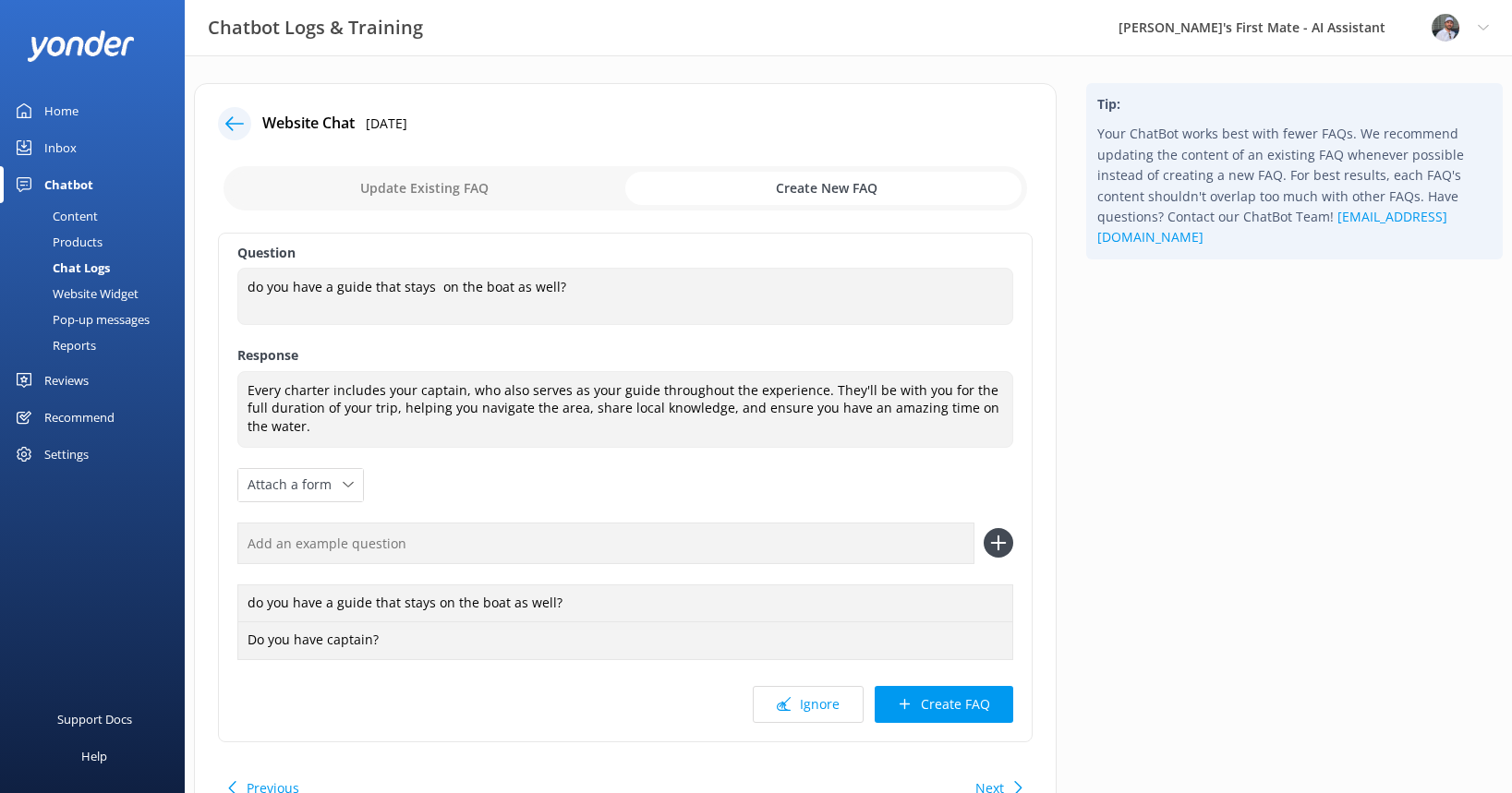 click at bounding box center [606, 543] 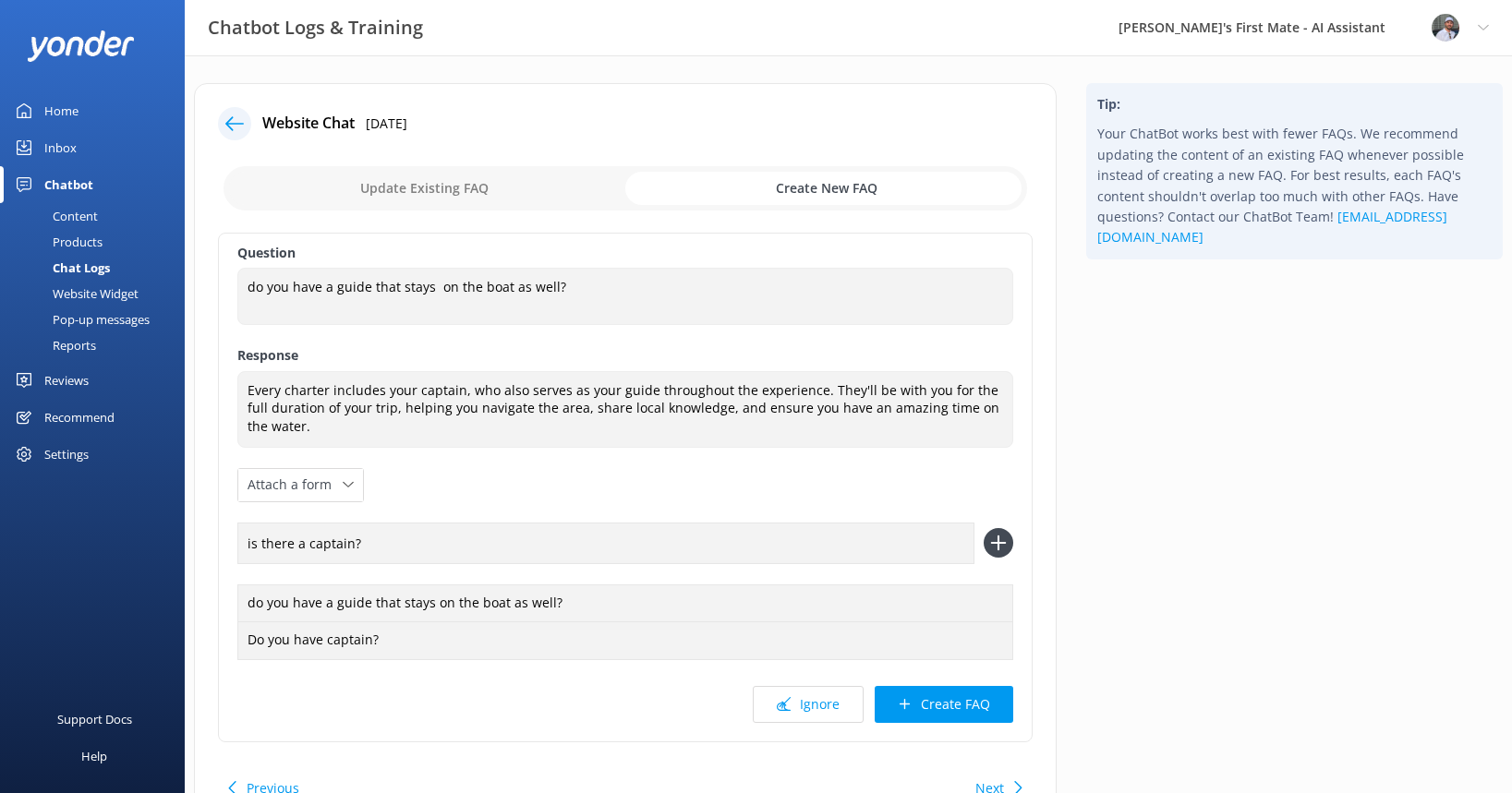 click 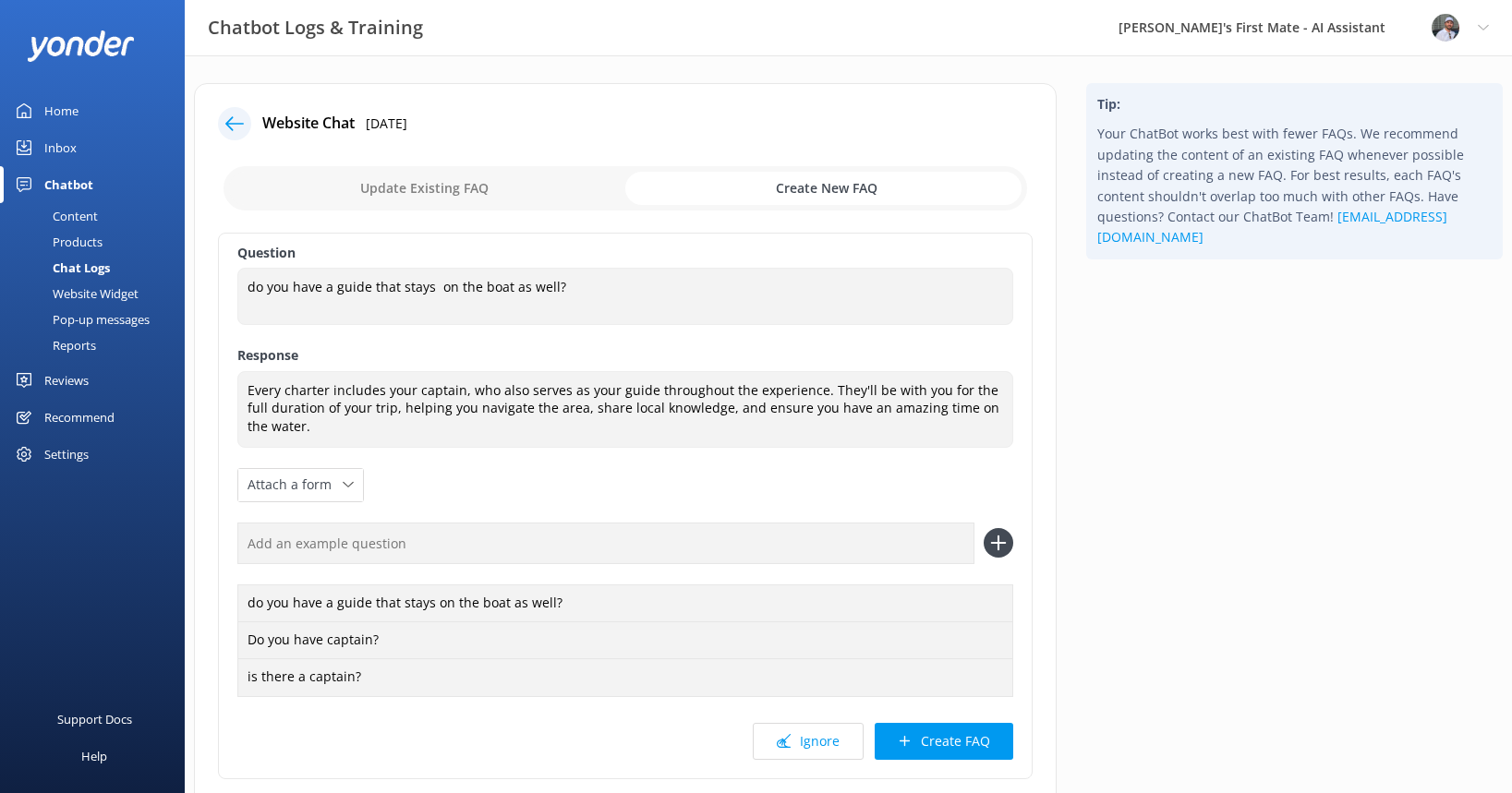 click at bounding box center (606, 543) 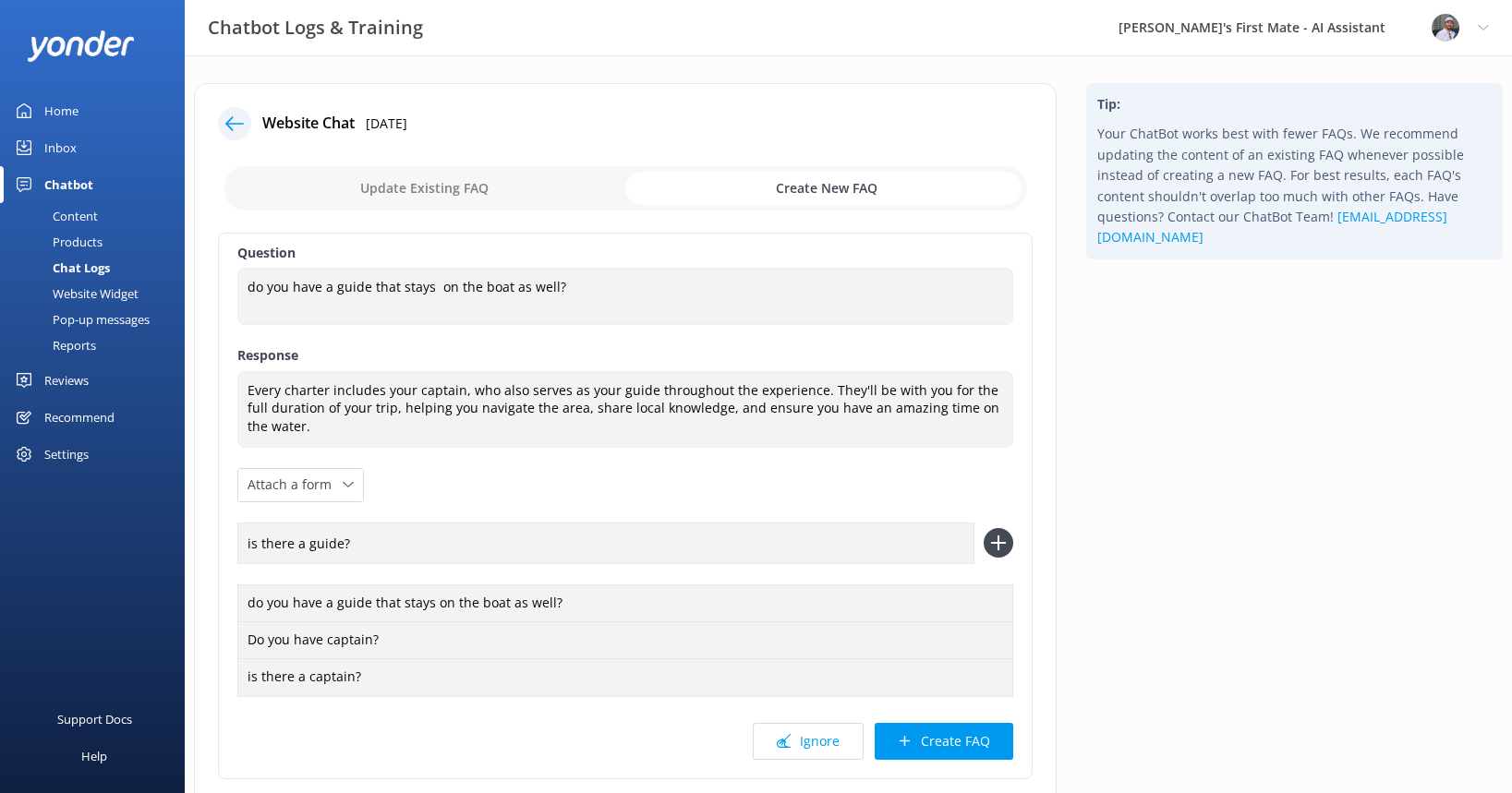 click 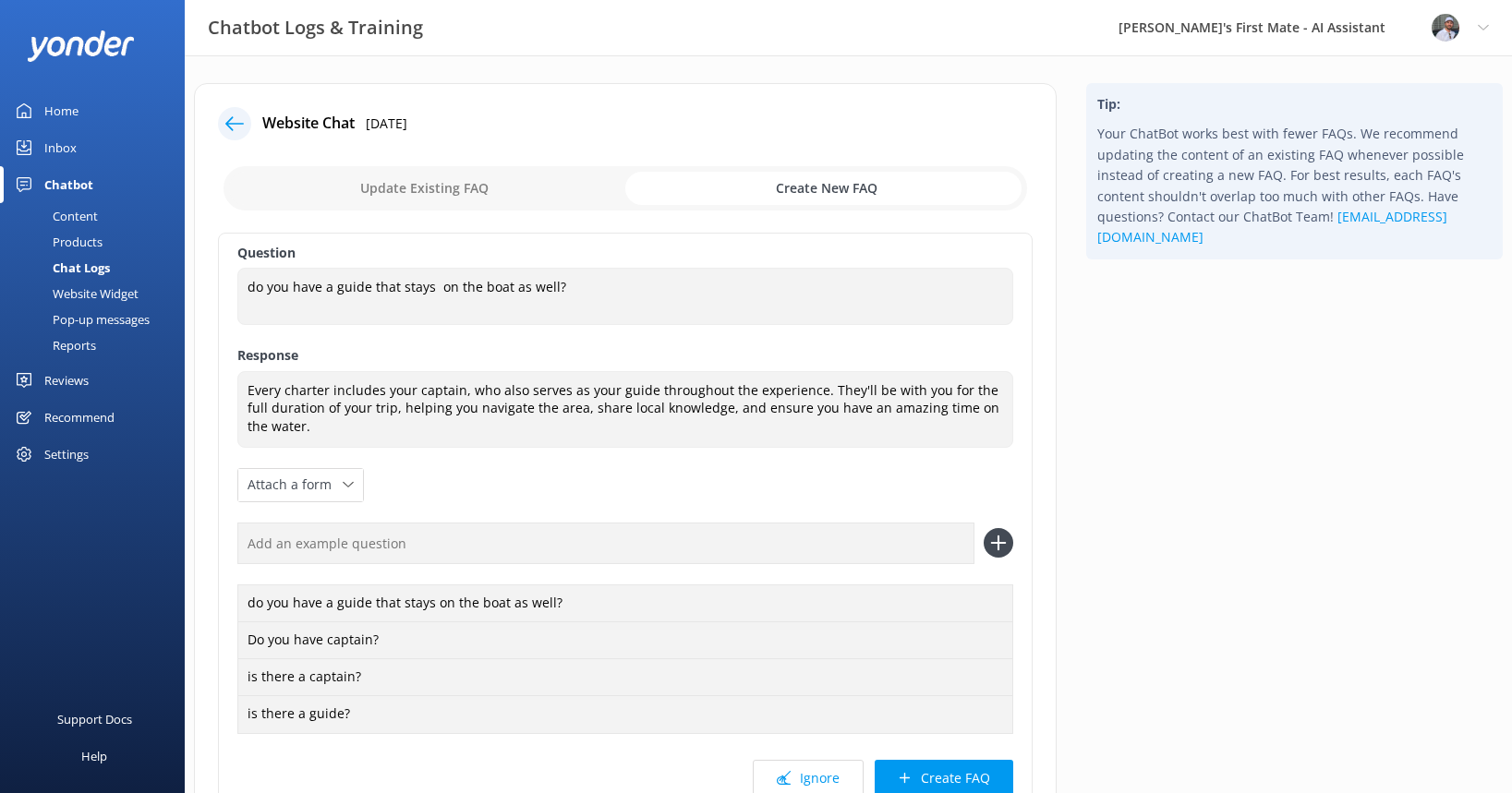 click at bounding box center [606, 543] 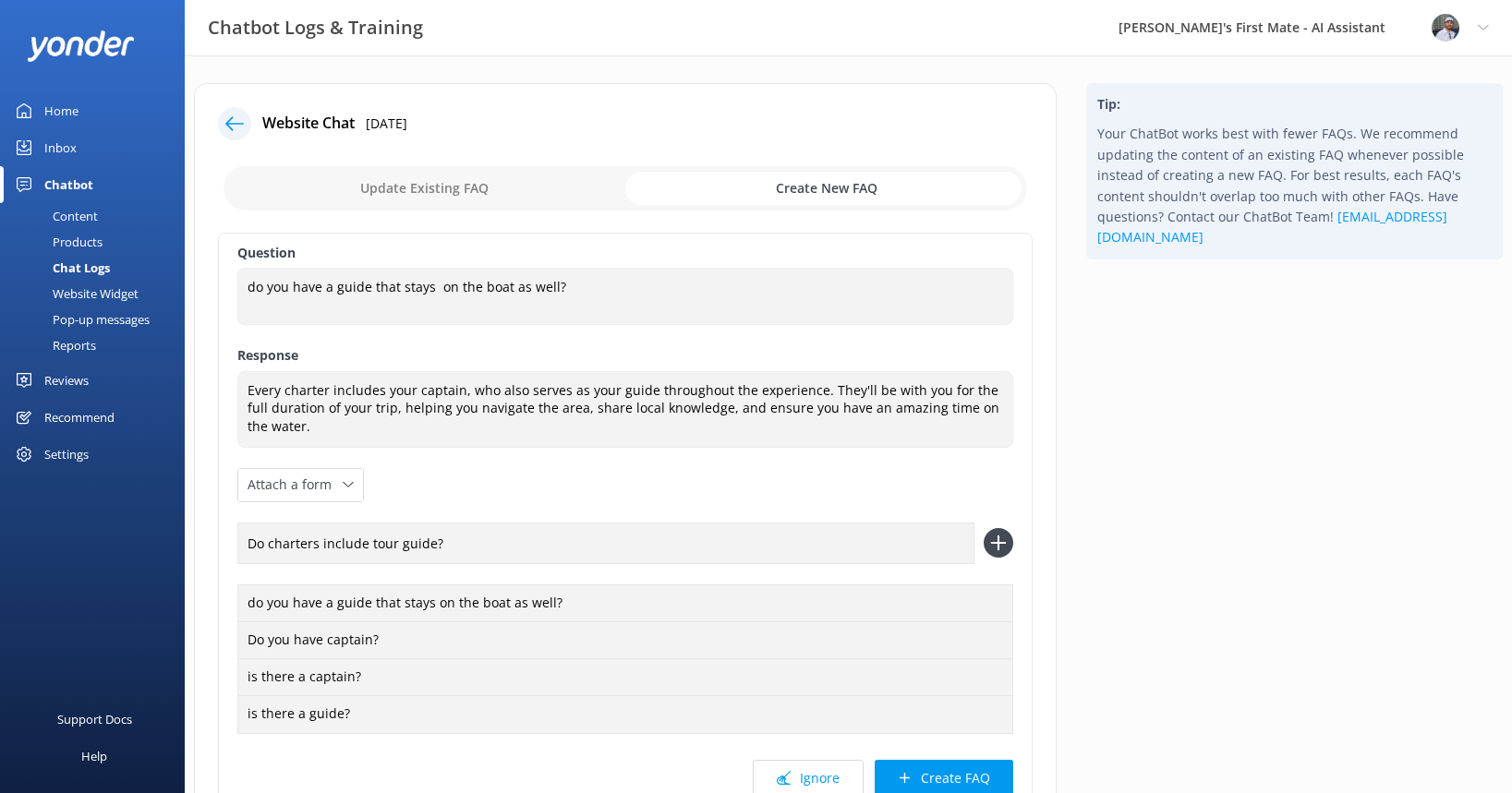 click 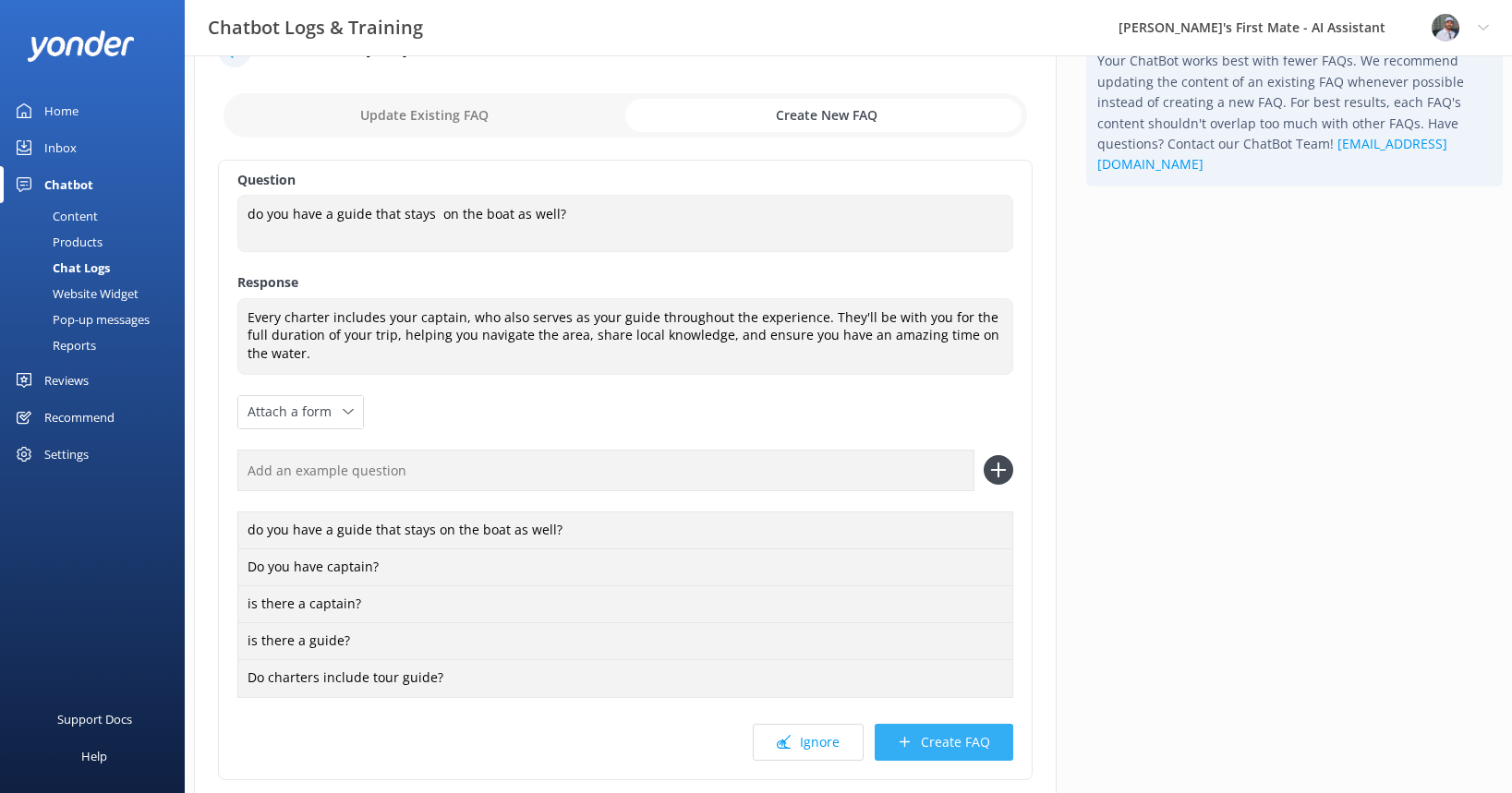 scroll, scrollTop: 76, scrollLeft: 0, axis: vertical 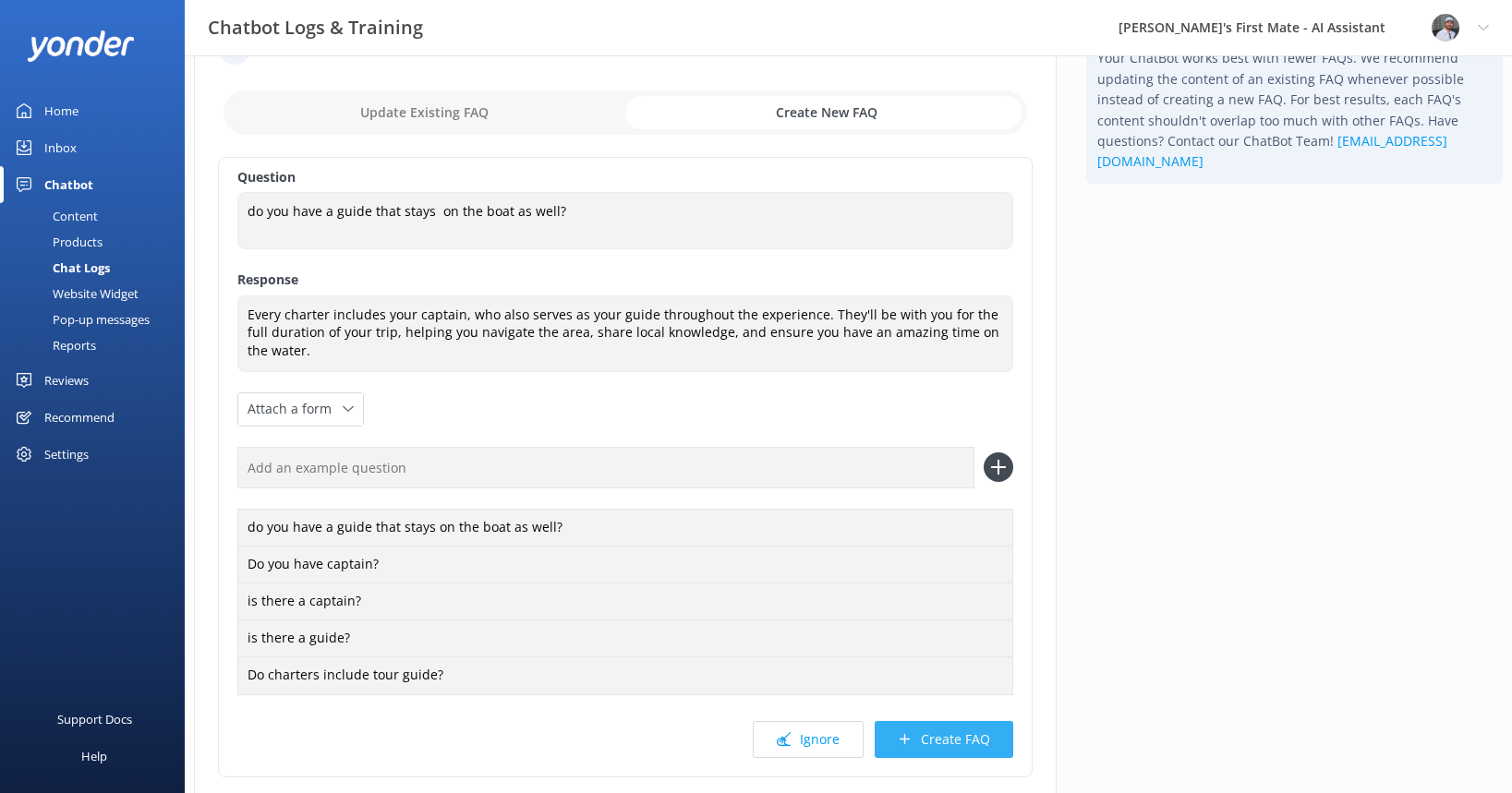 click on "Create FAQ" at bounding box center (944, 739) 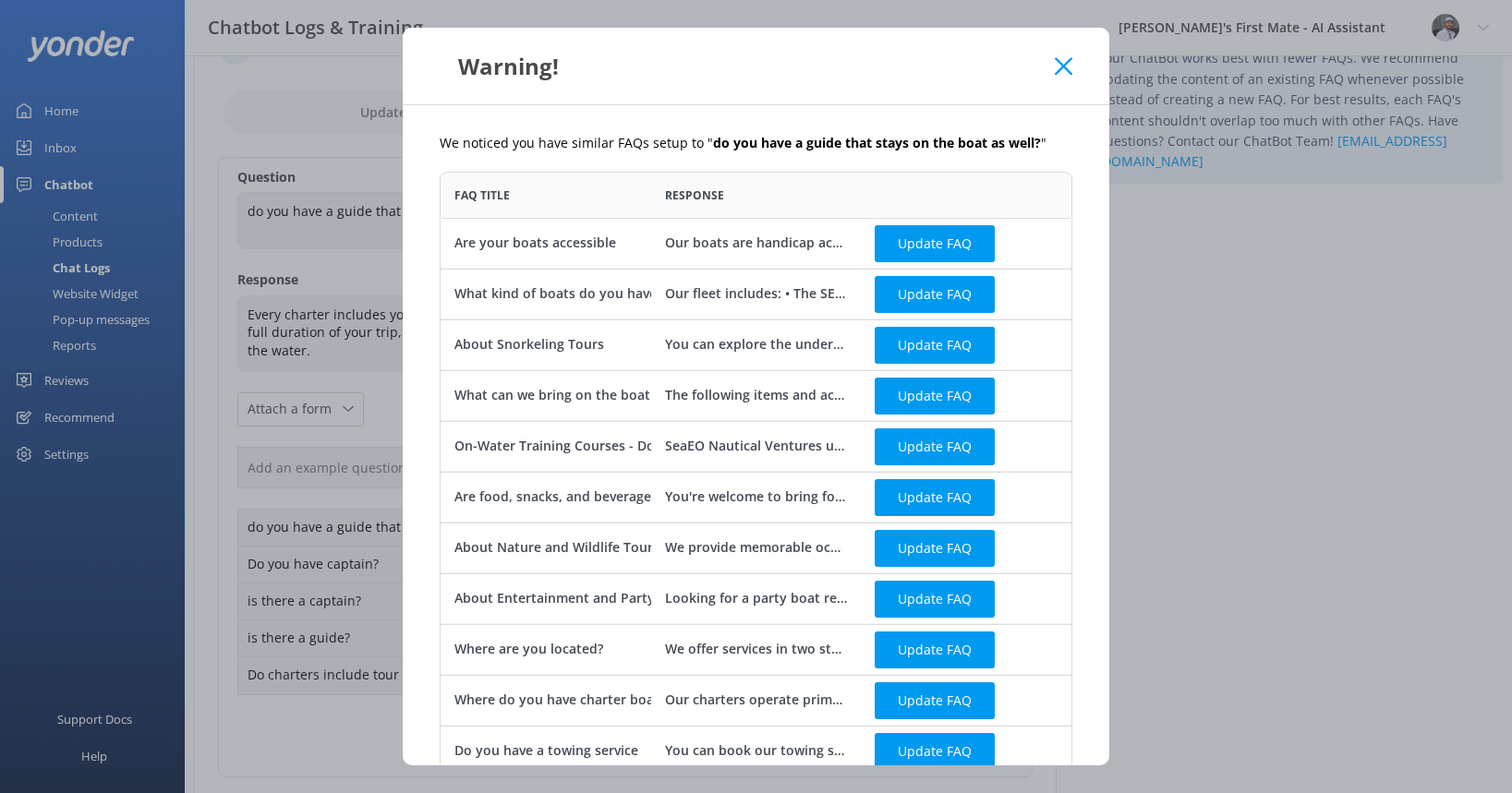 scroll, scrollTop: 1, scrollLeft: 1, axis: both 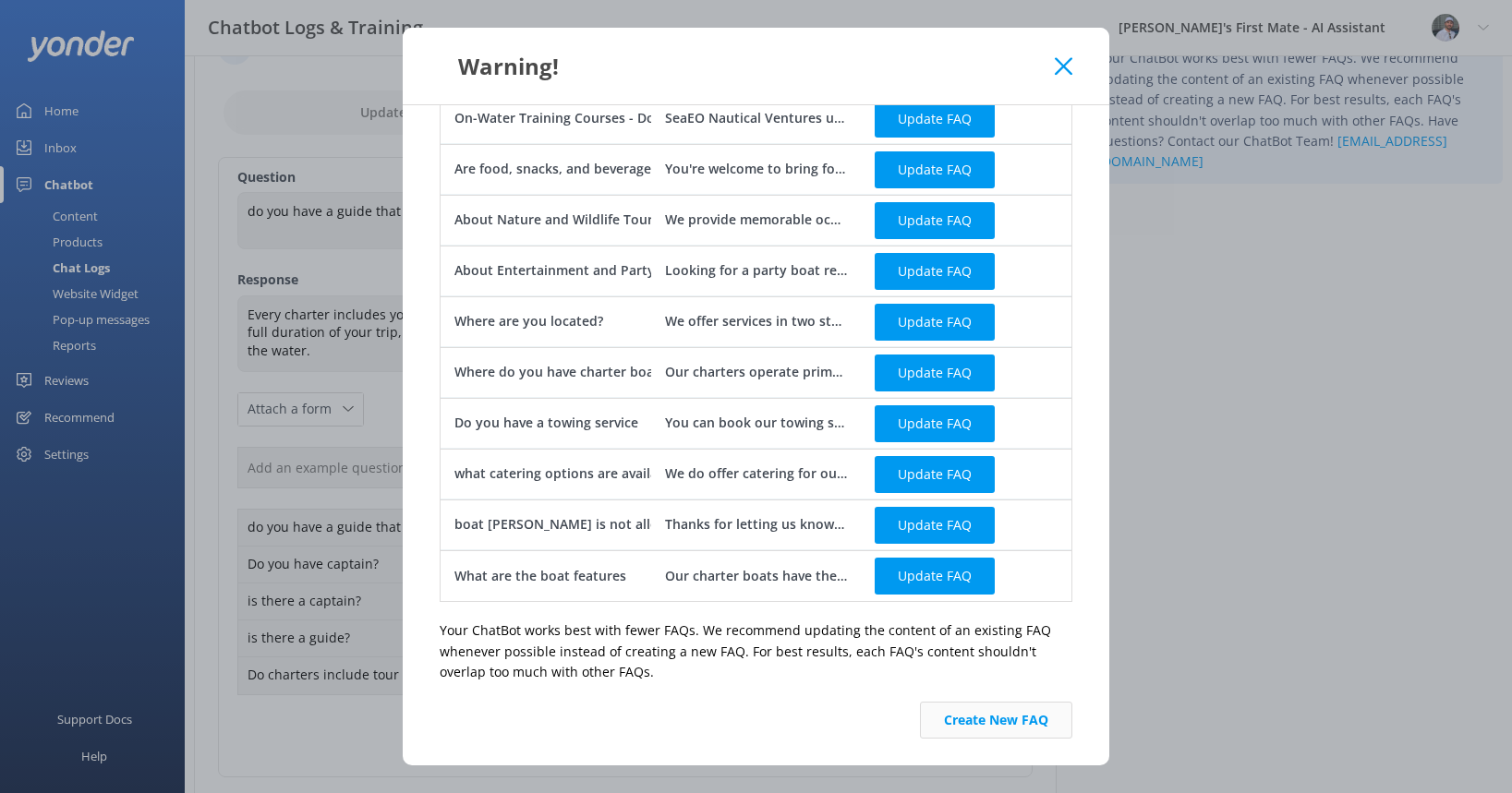 click on "Create New FAQ" at bounding box center [996, 720] 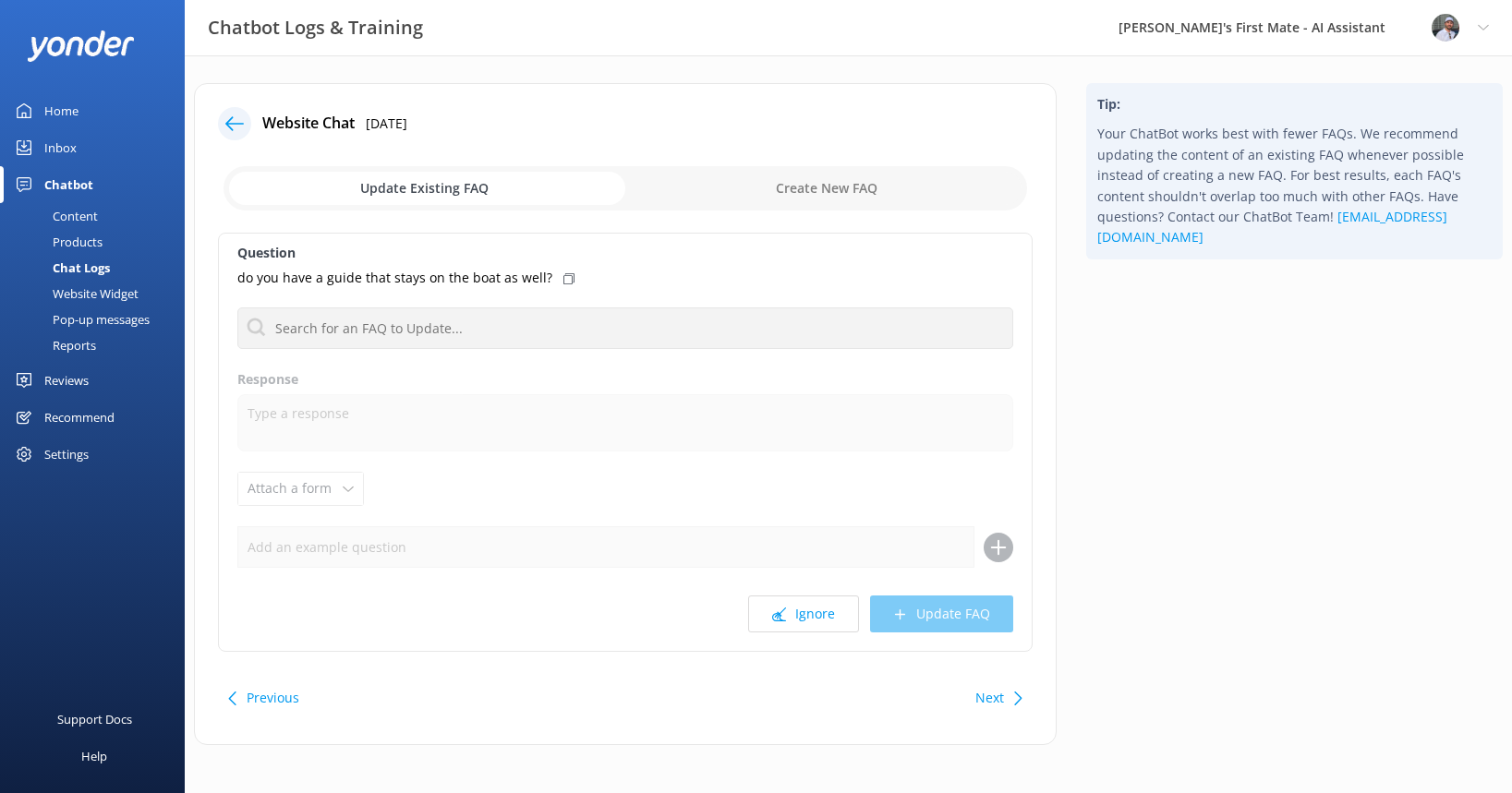 click on "Next" at bounding box center (989, 698) 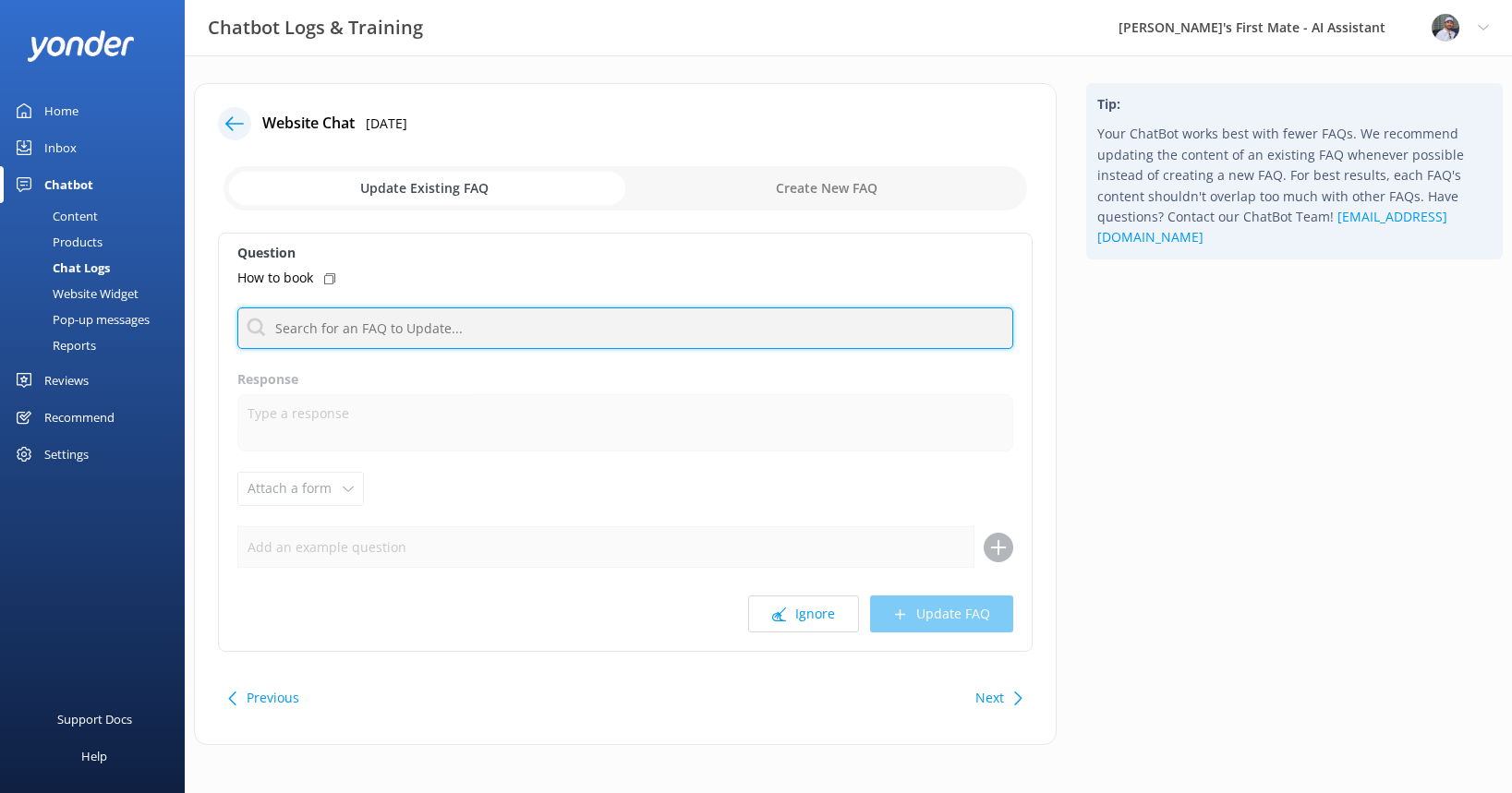 click at bounding box center [625, 328] 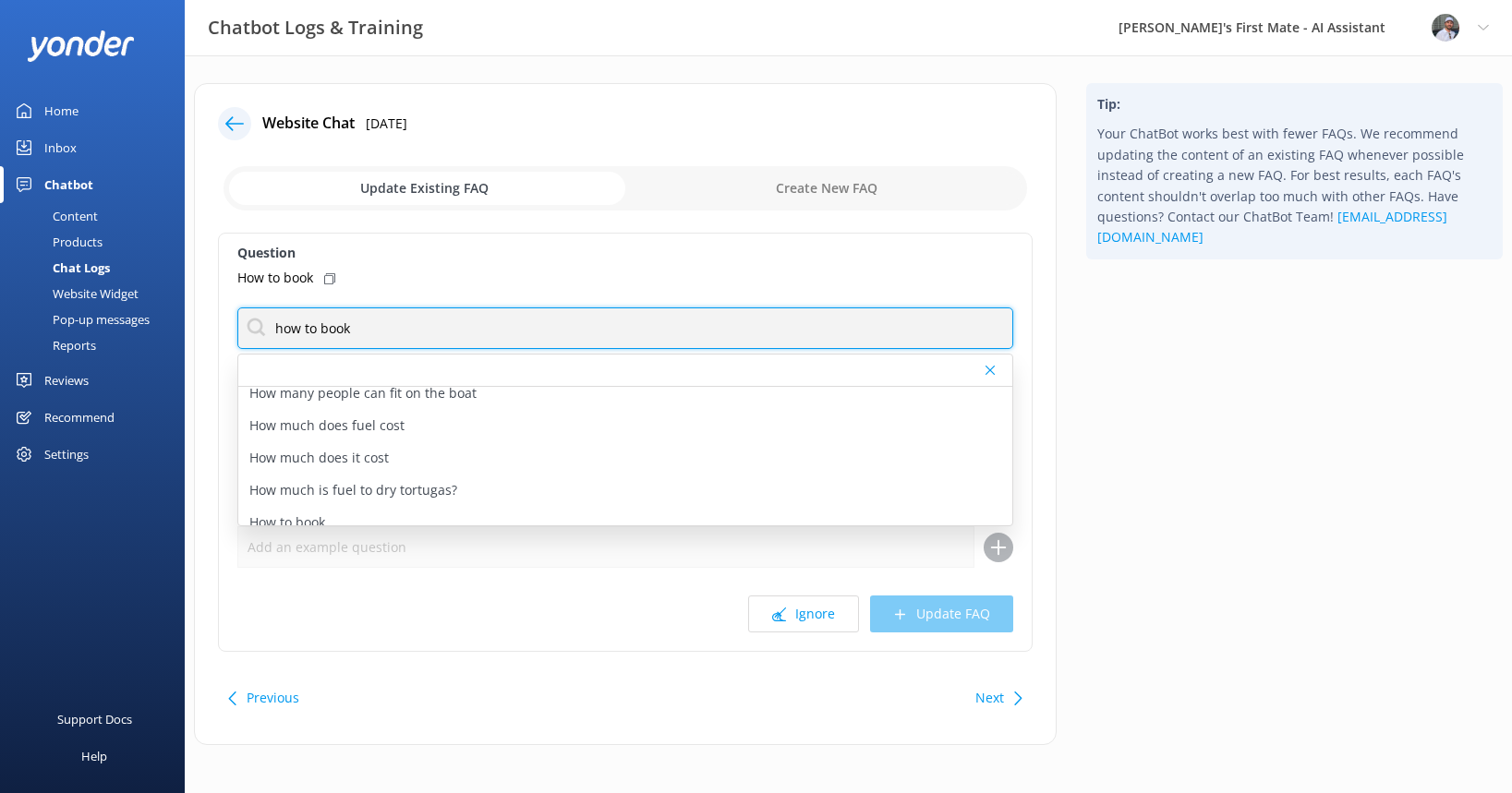 scroll, scrollTop: 185, scrollLeft: 0, axis: vertical 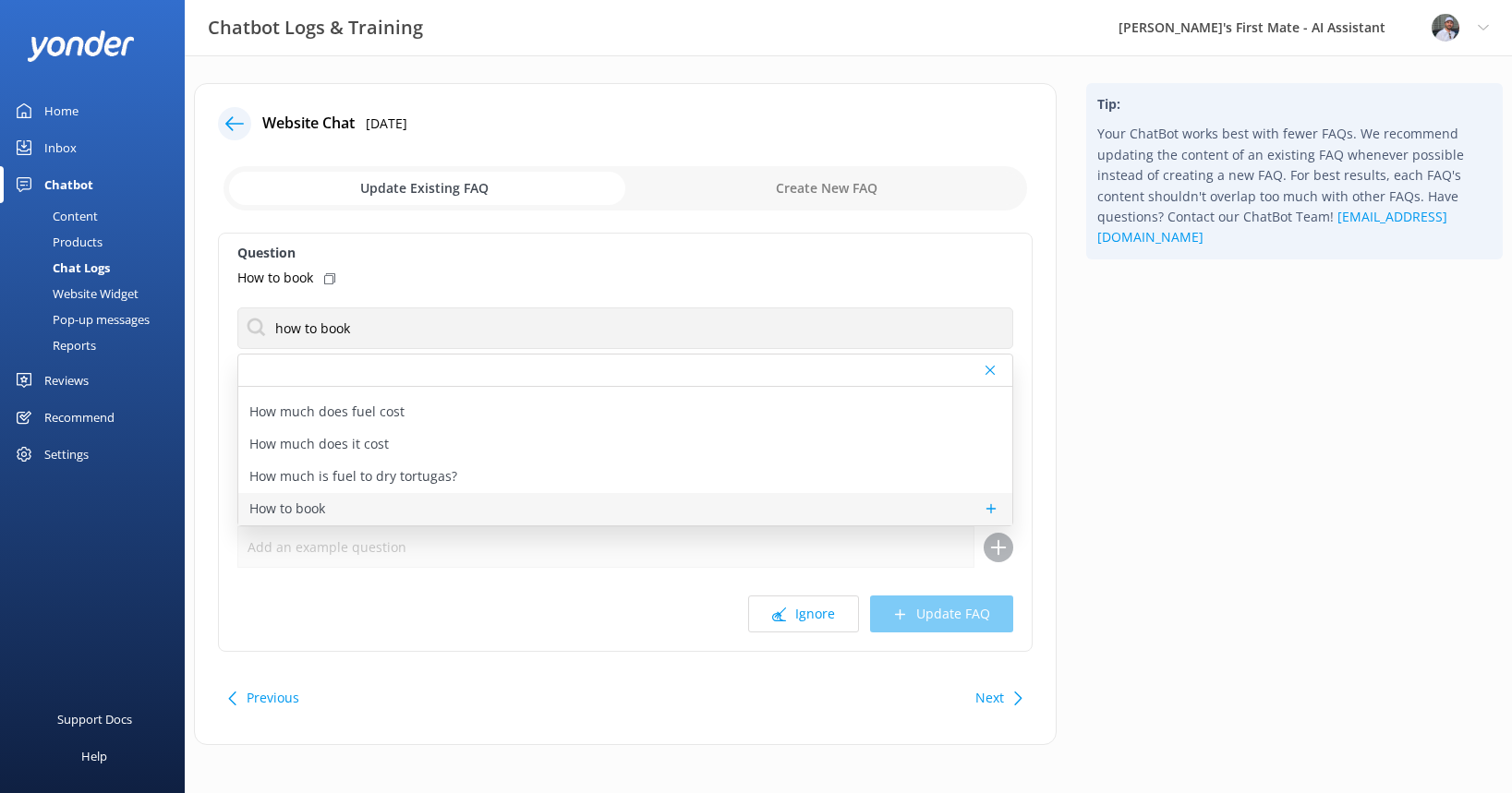 click on "How to book" at bounding box center [625, 509] 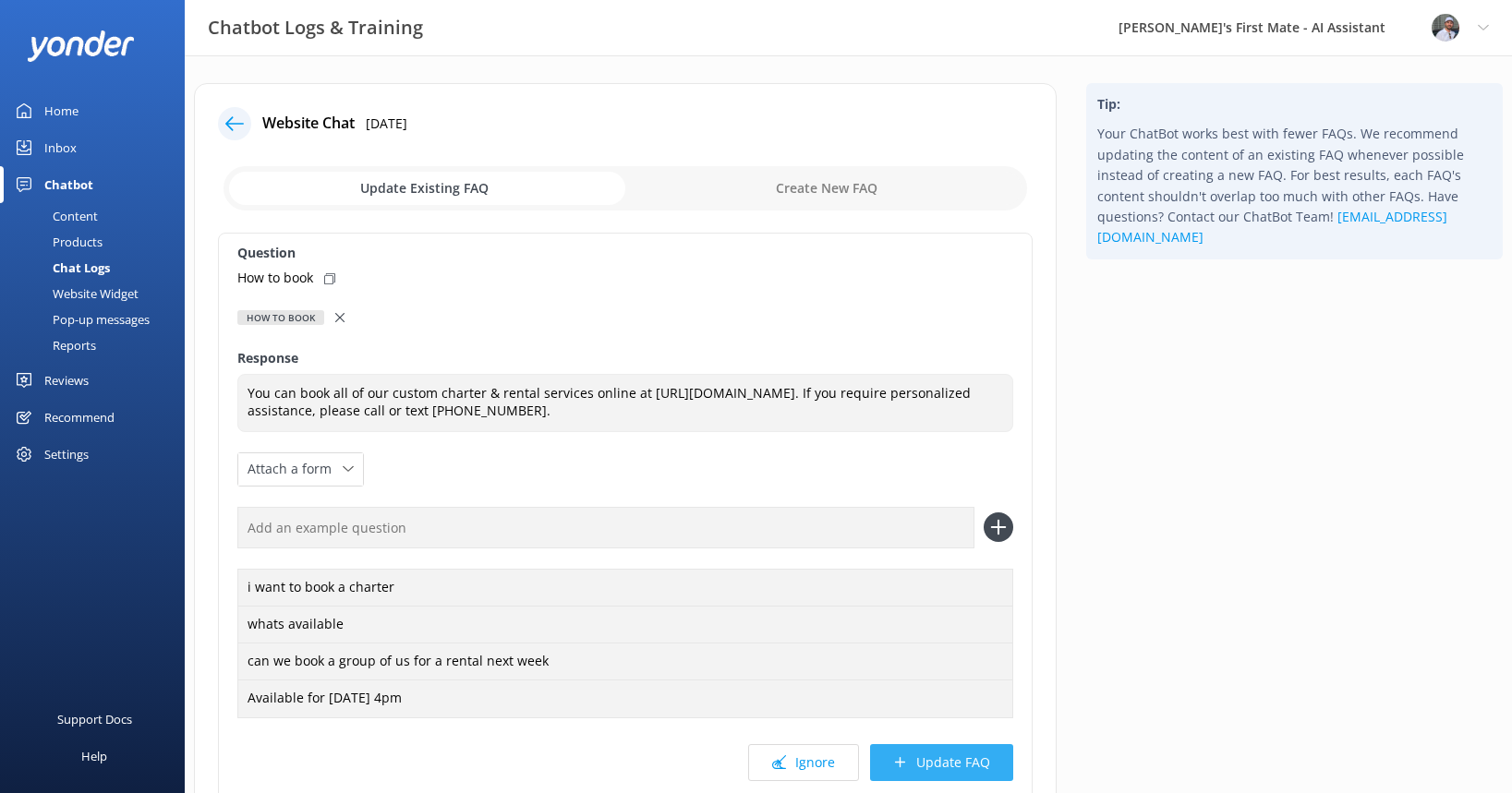 click on "Update FAQ" at bounding box center (941, 763) 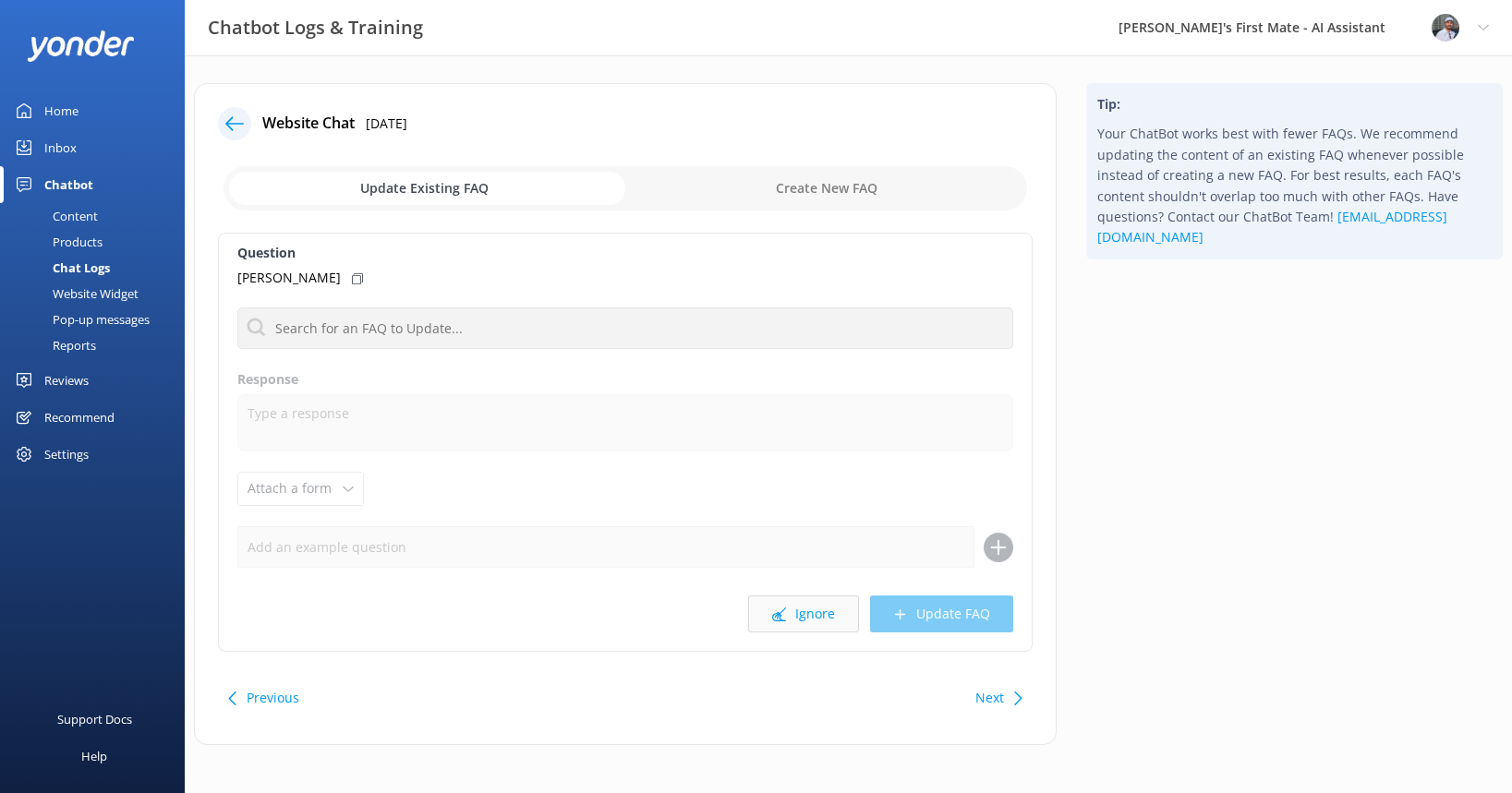 click on "Ignore" at bounding box center [804, 614] 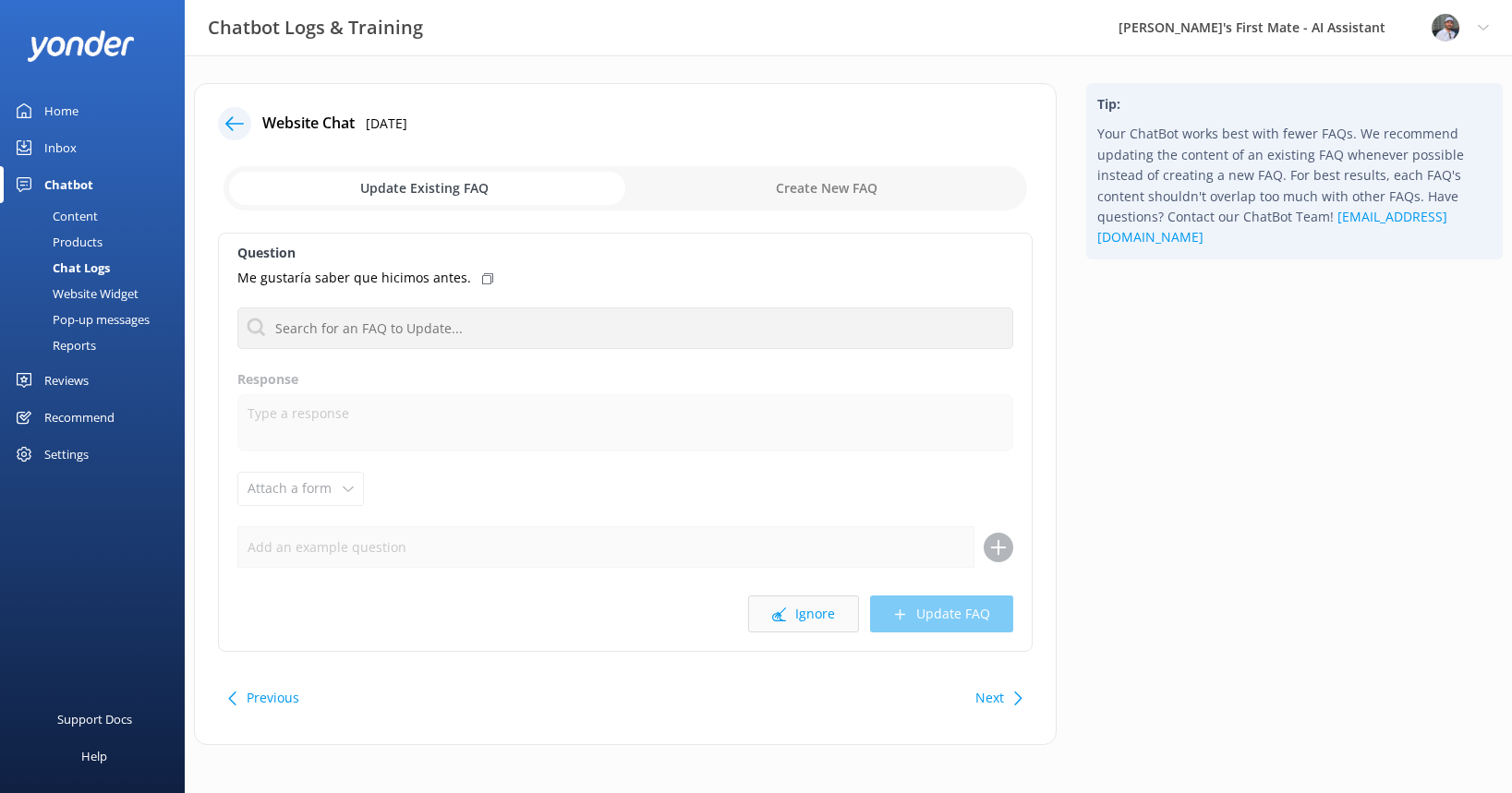 click on "Ignore" at bounding box center (804, 614) 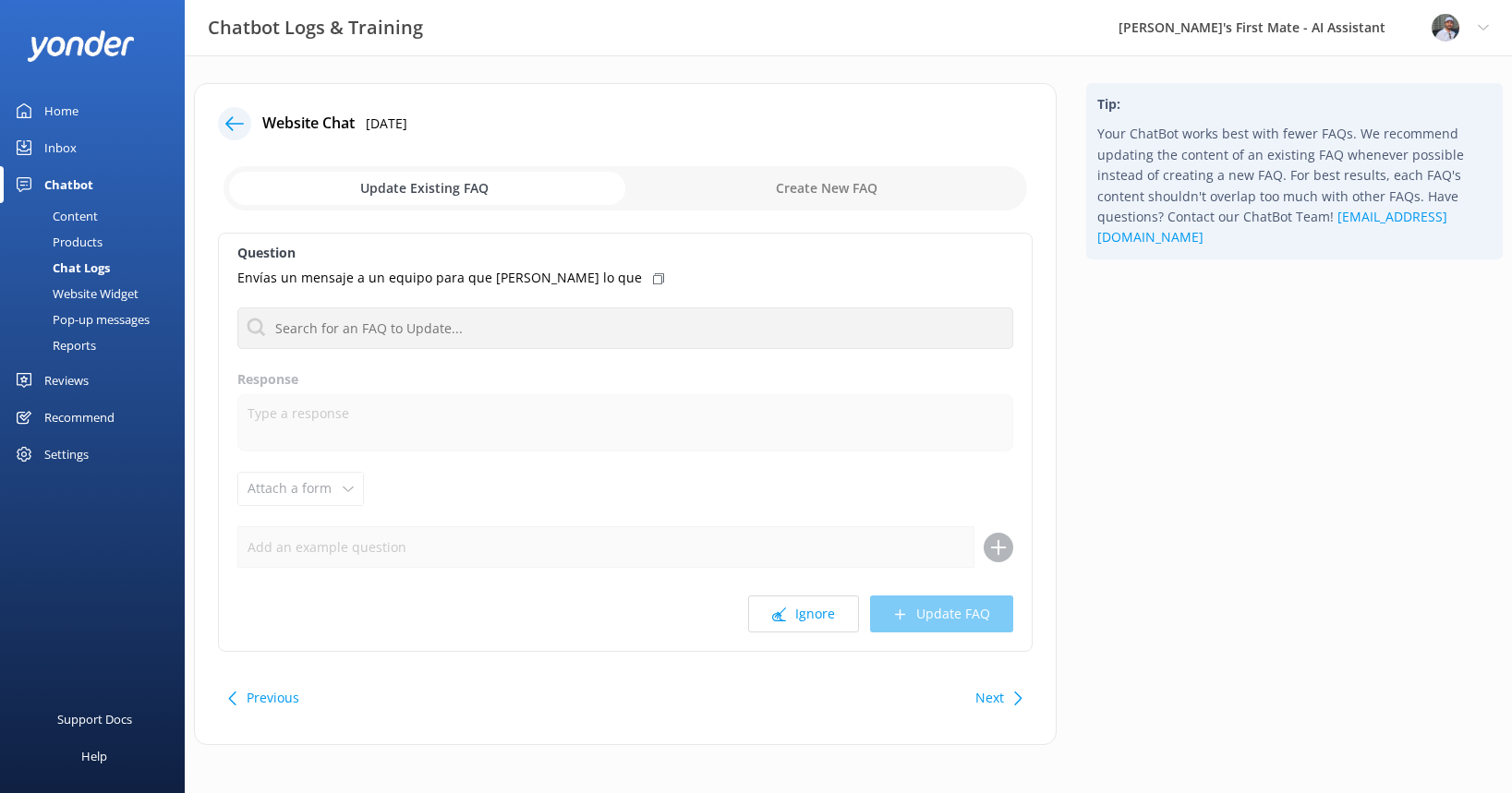 click on "Ignore" at bounding box center [804, 614] 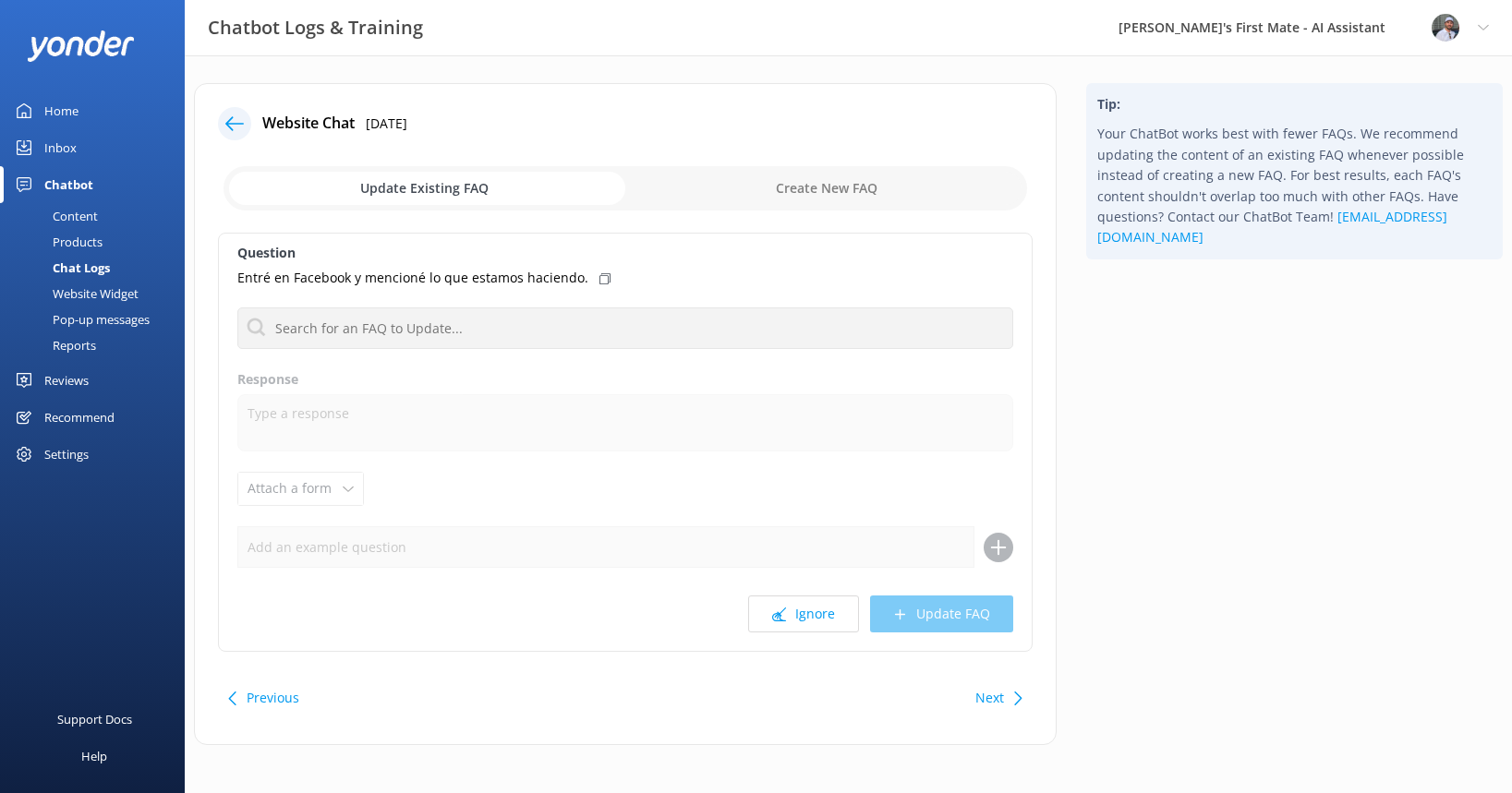 click on "Ignore" at bounding box center (804, 614) 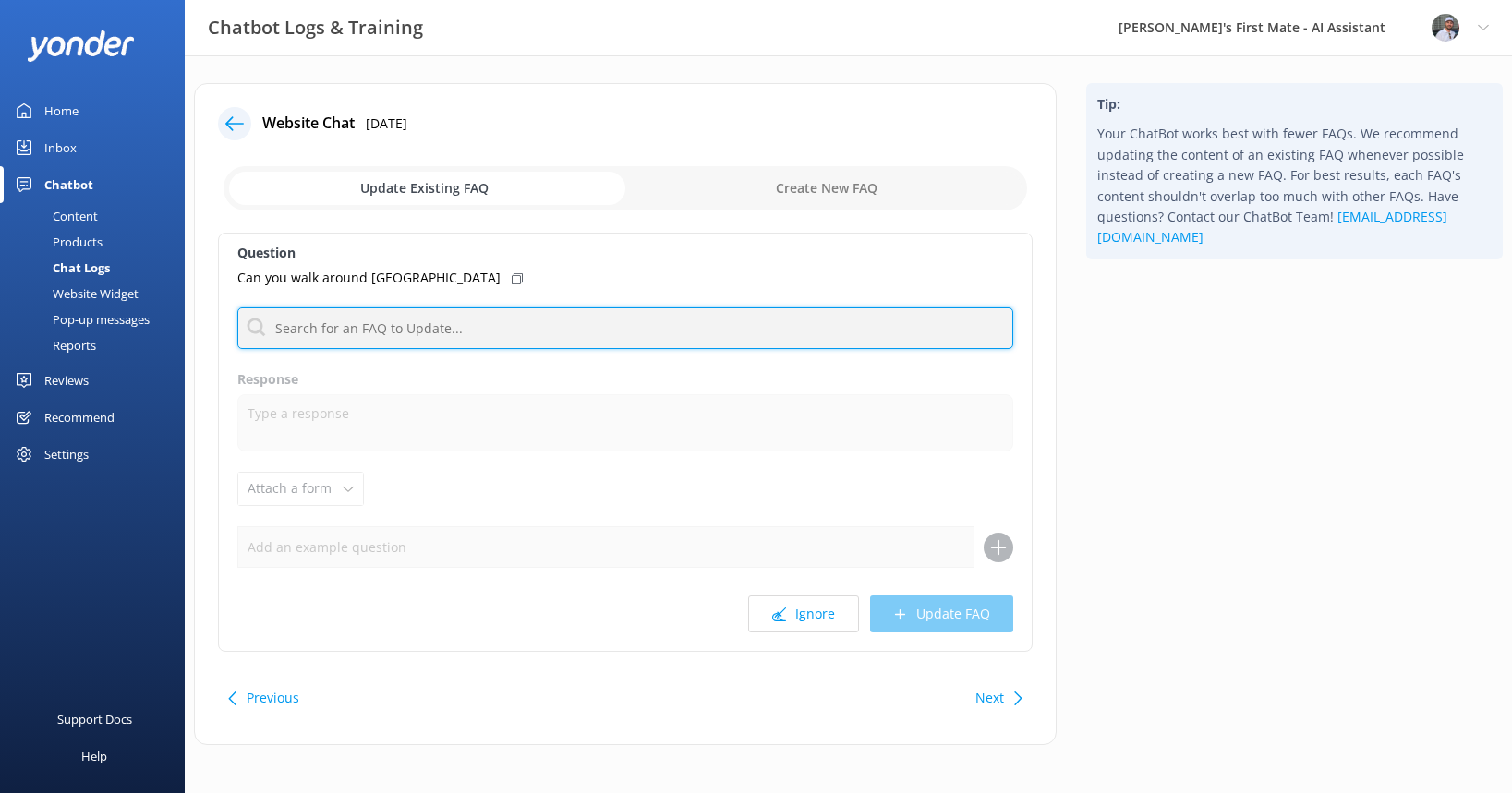 click at bounding box center (625, 328) 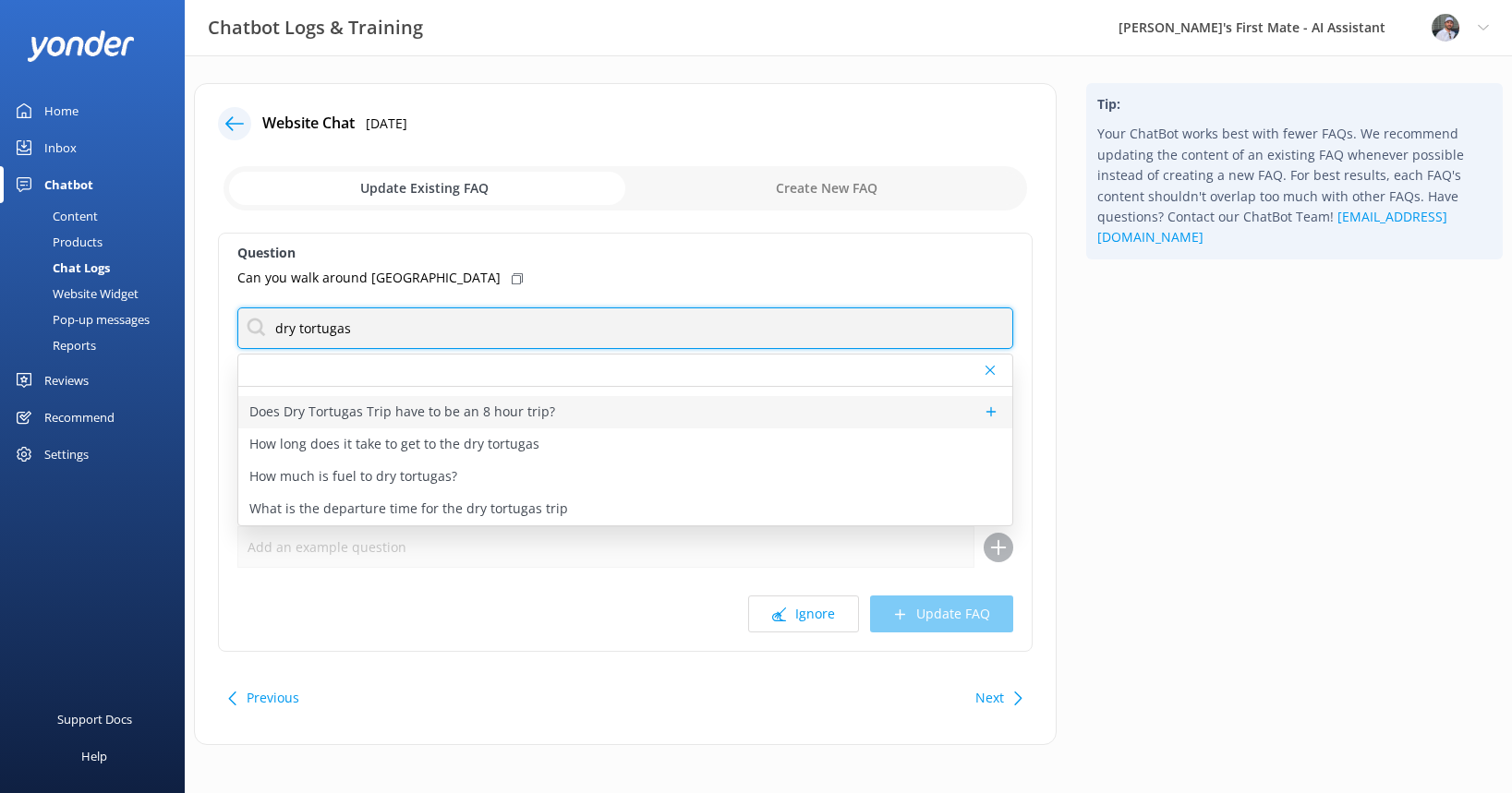 scroll, scrollTop: 0, scrollLeft: 0, axis: both 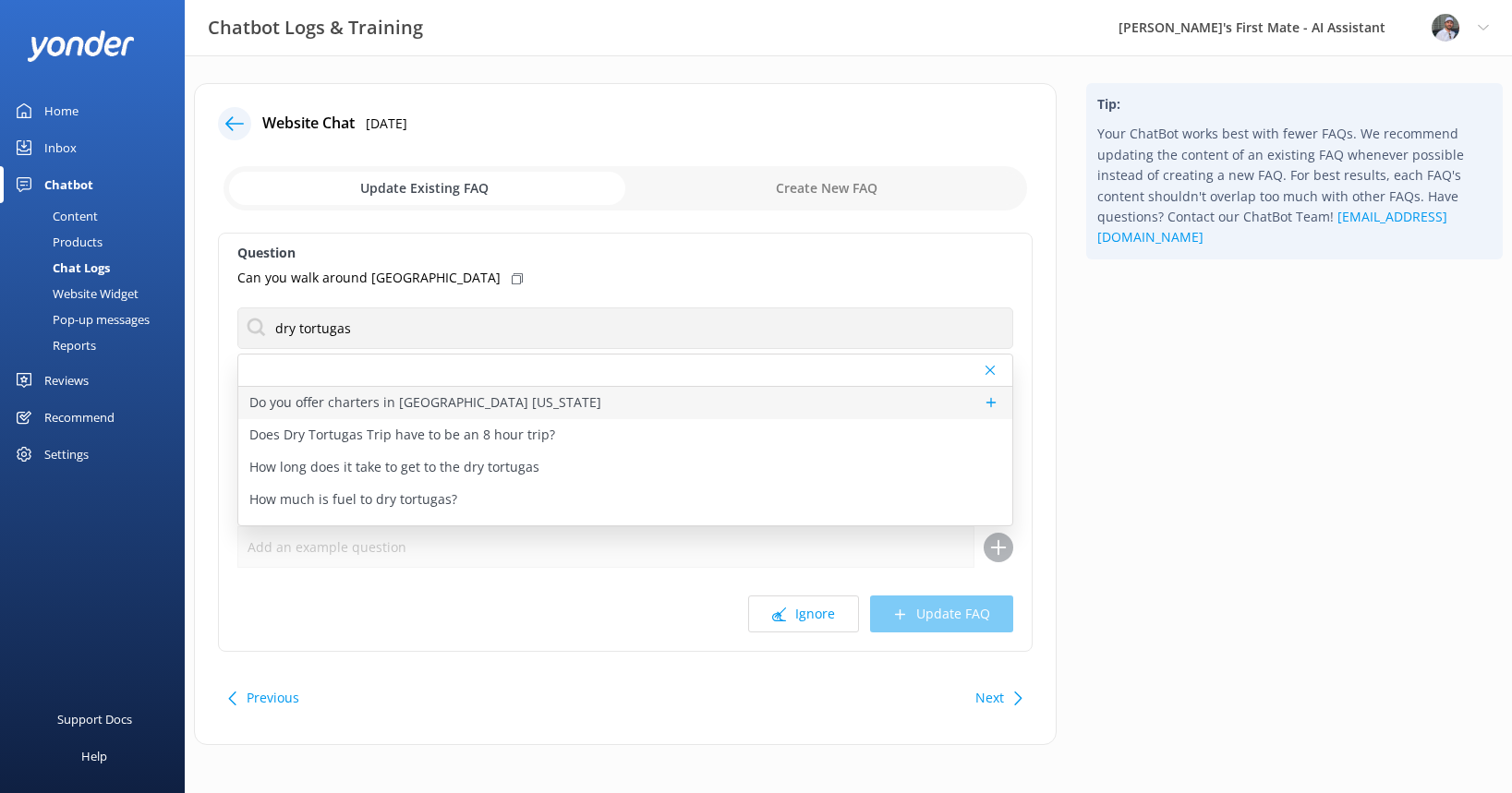 click on "Do you offer charters in [GEOGRAPHIC_DATA] [US_STATE]" at bounding box center [425, 403] 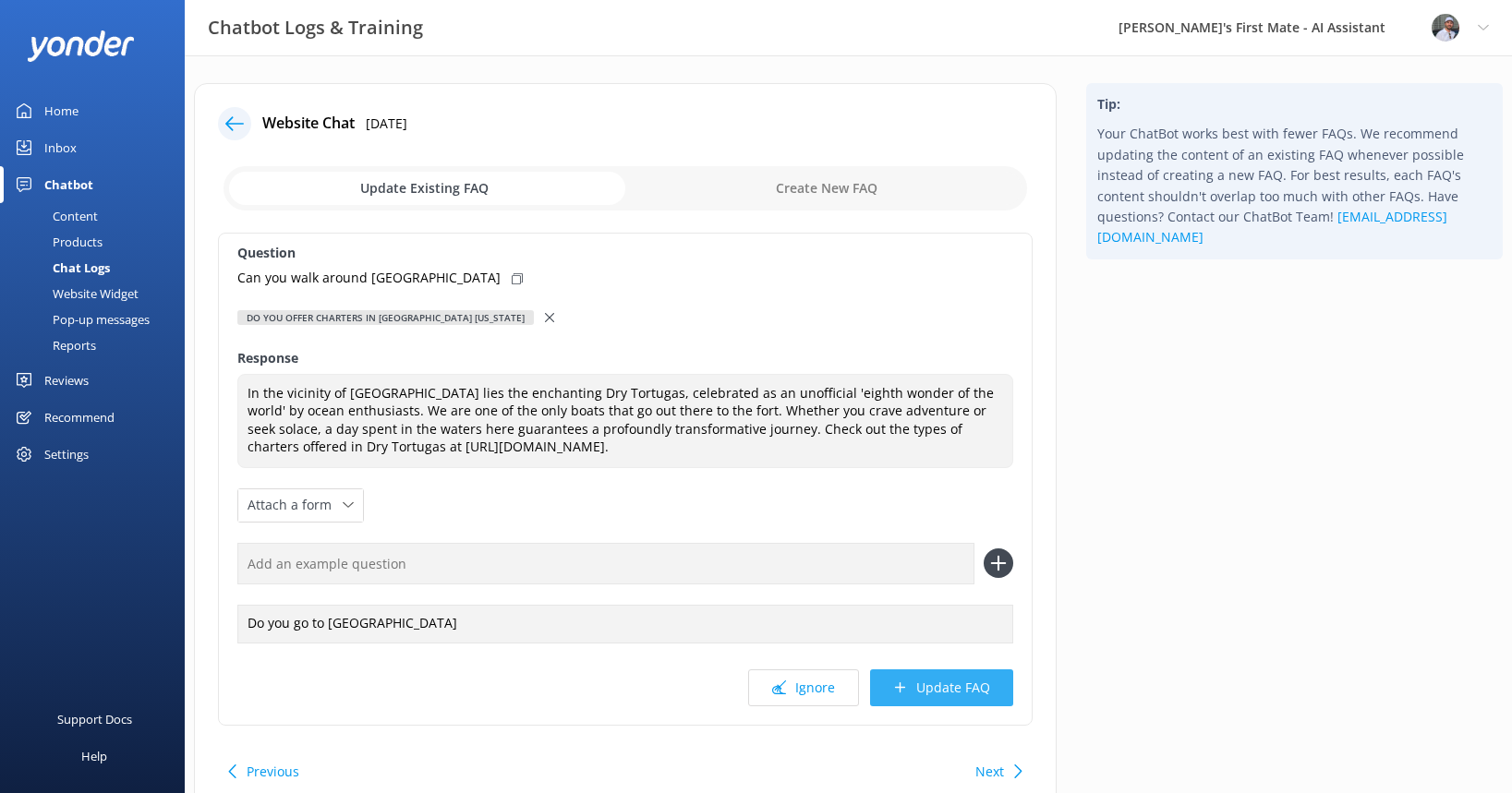click on "Update FAQ" at bounding box center [941, 688] 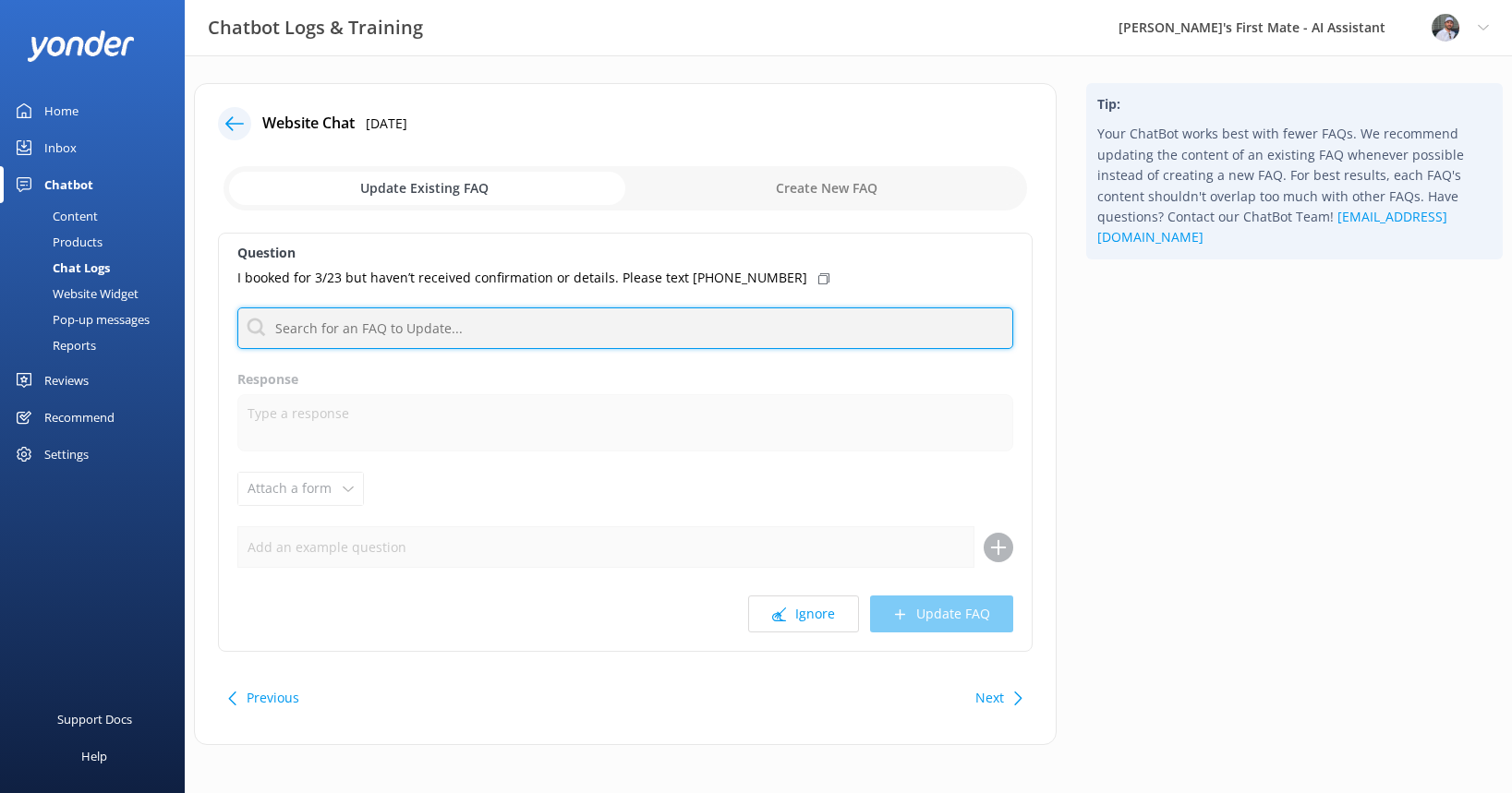 click at bounding box center (625, 328) 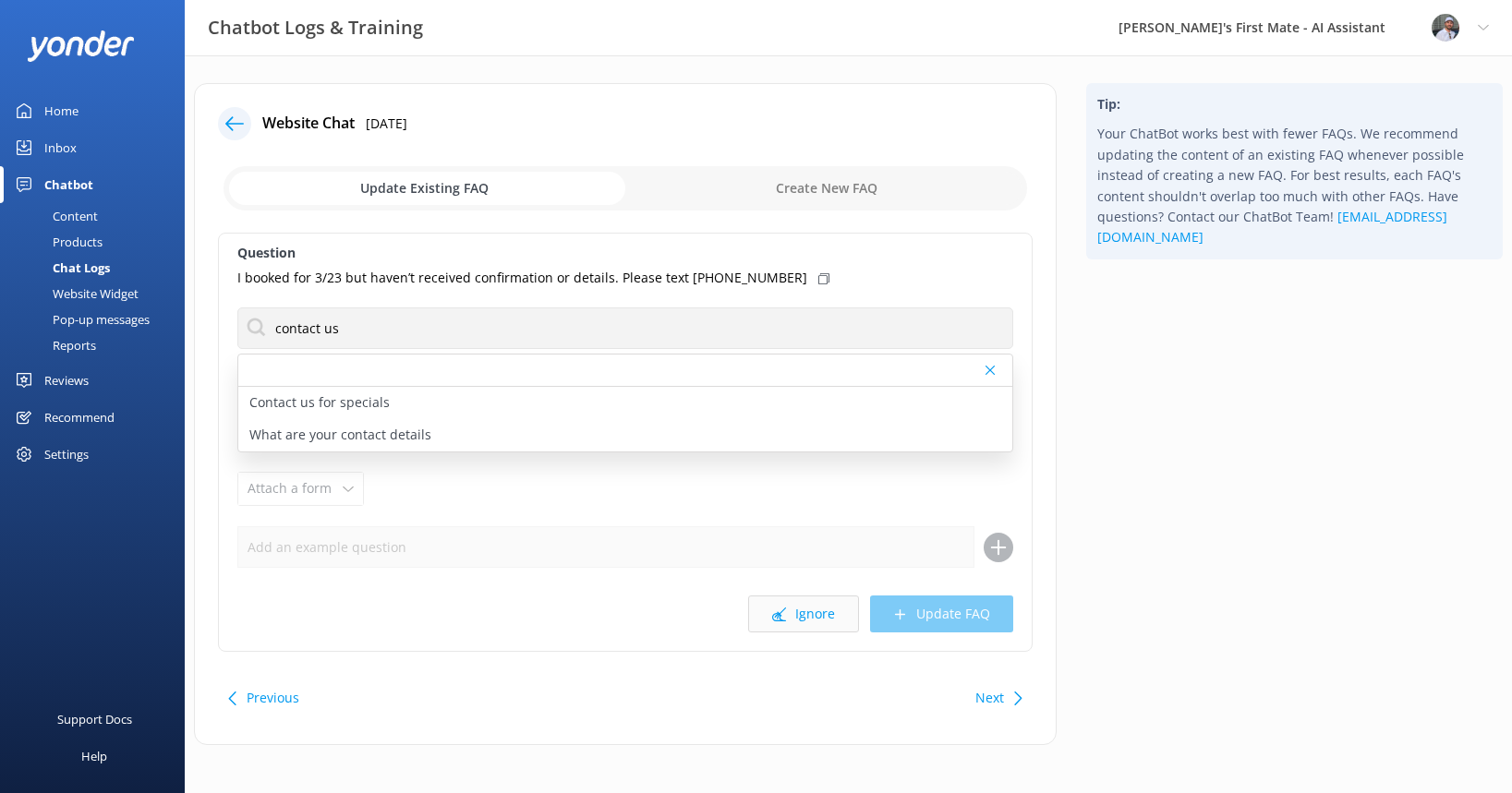 click on "Ignore" at bounding box center [804, 614] 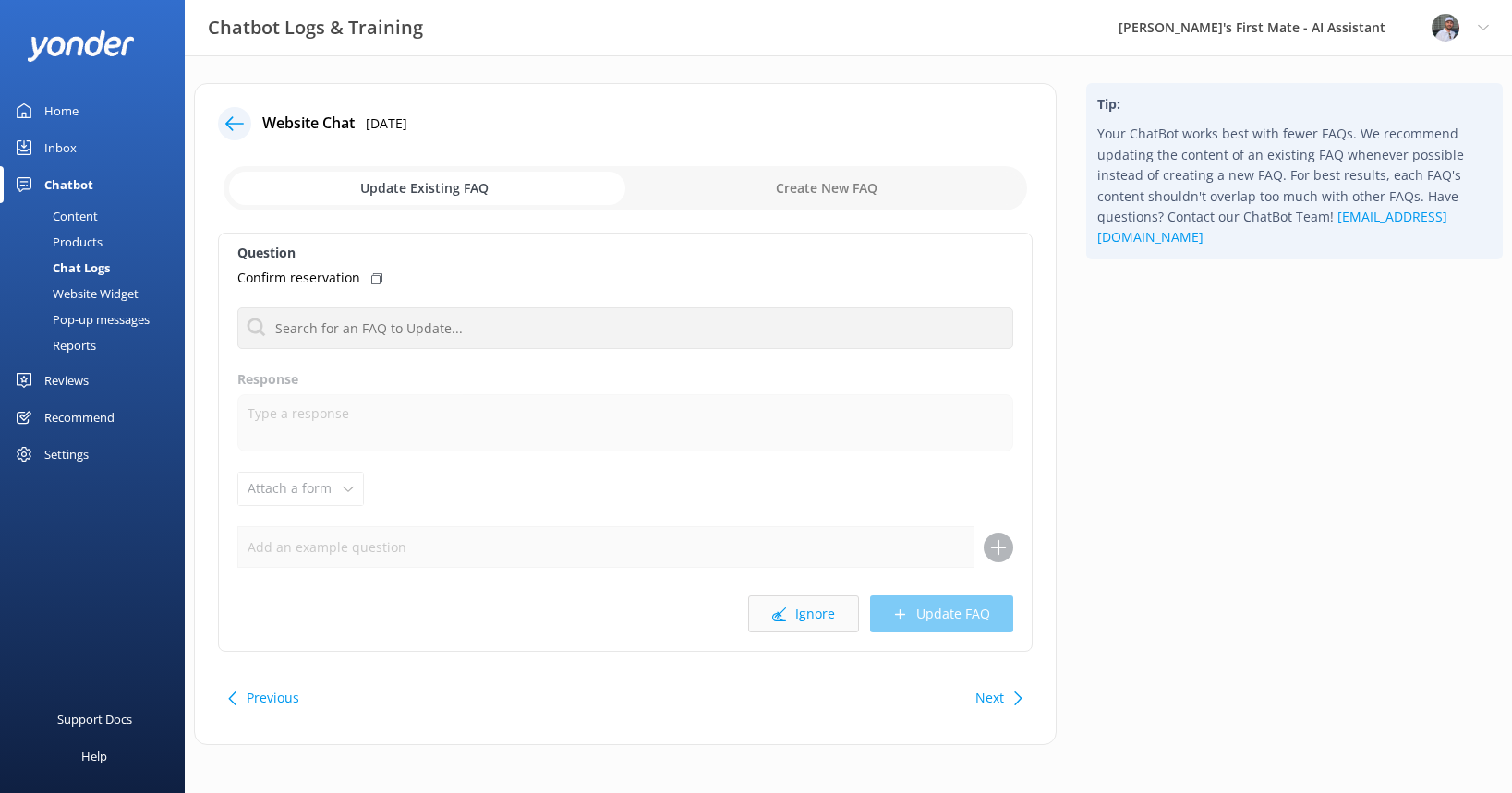 click on "Ignore" at bounding box center [804, 614] 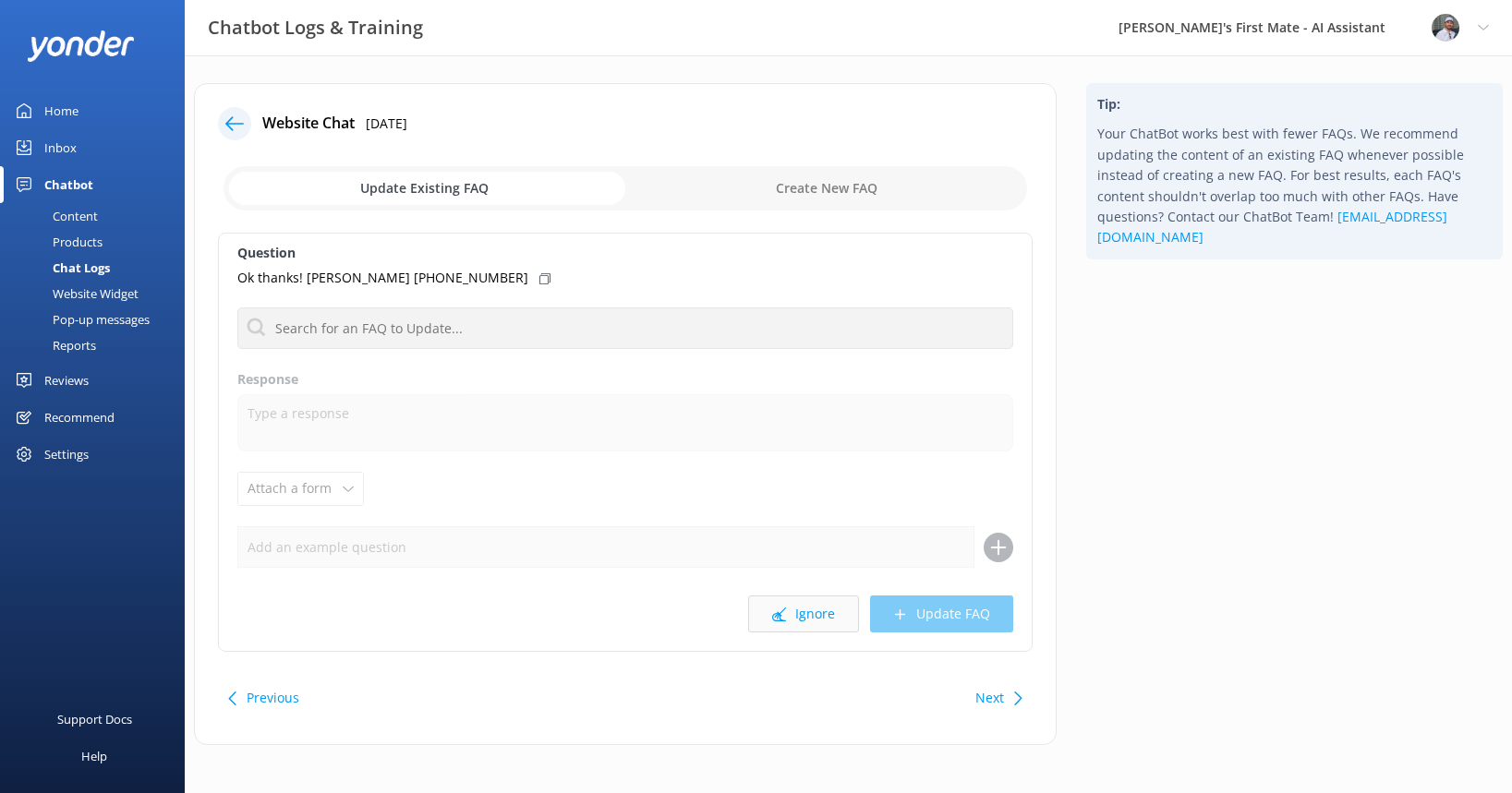 click on "Ignore" at bounding box center (804, 614) 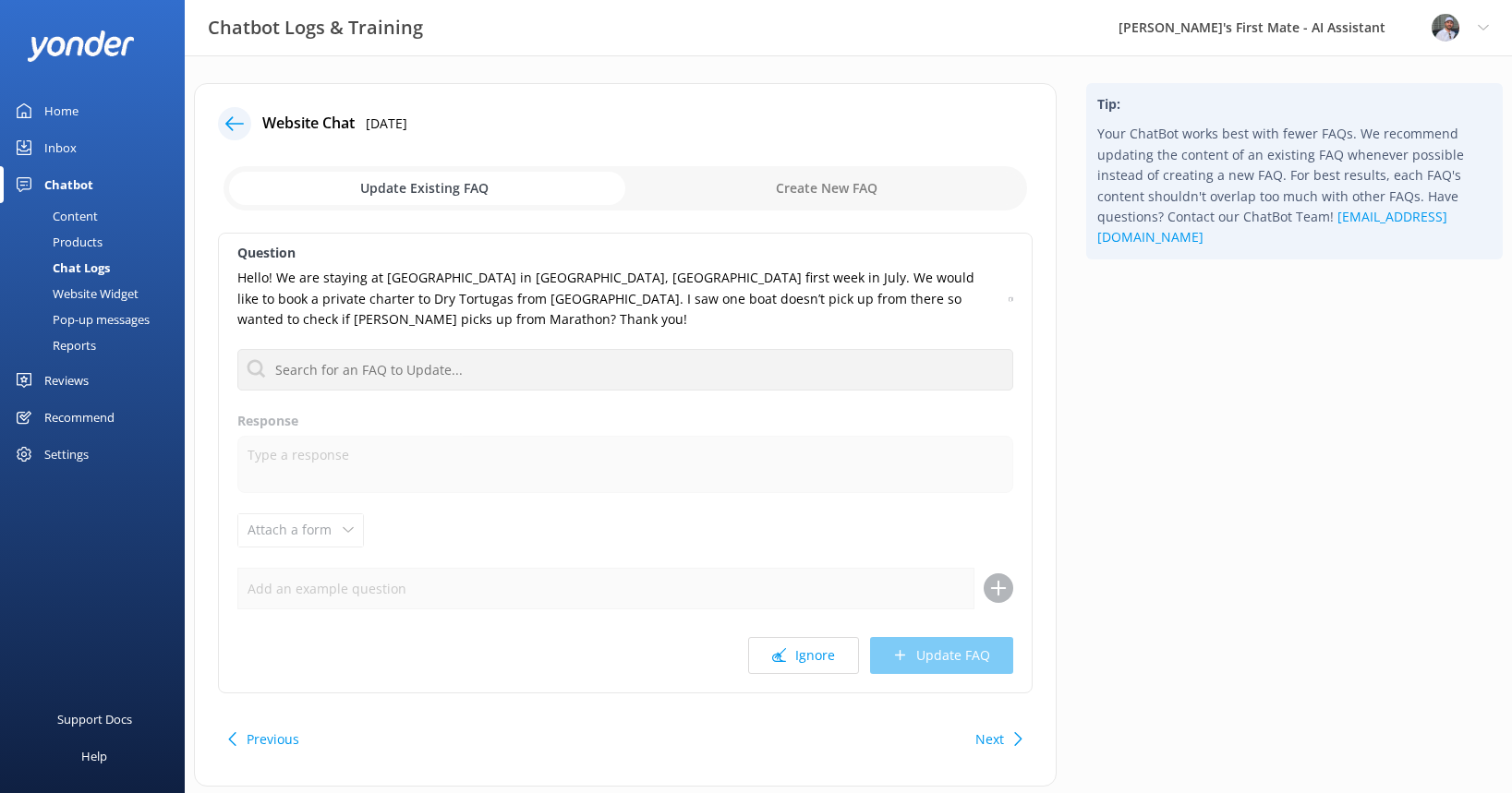 click on "Question Hello! We are staying at [GEOGRAPHIC_DATA] in [GEOGRAPHIC_DATA], [GEOGRAPHIC_DATA] first week in July. We would like to book a private charter to Dry Tortugas from [GEOGRAPHIC_DATA]. I saw one boat doesn’t pick up from there so wanted to check if [PERSON_NAME] picks up from Marathon? Thank you! Contact us for specials What are your contact details Response Attach a form Leave contact details Check availability Ignore Update FAQ" at bounding box center (625, 463) 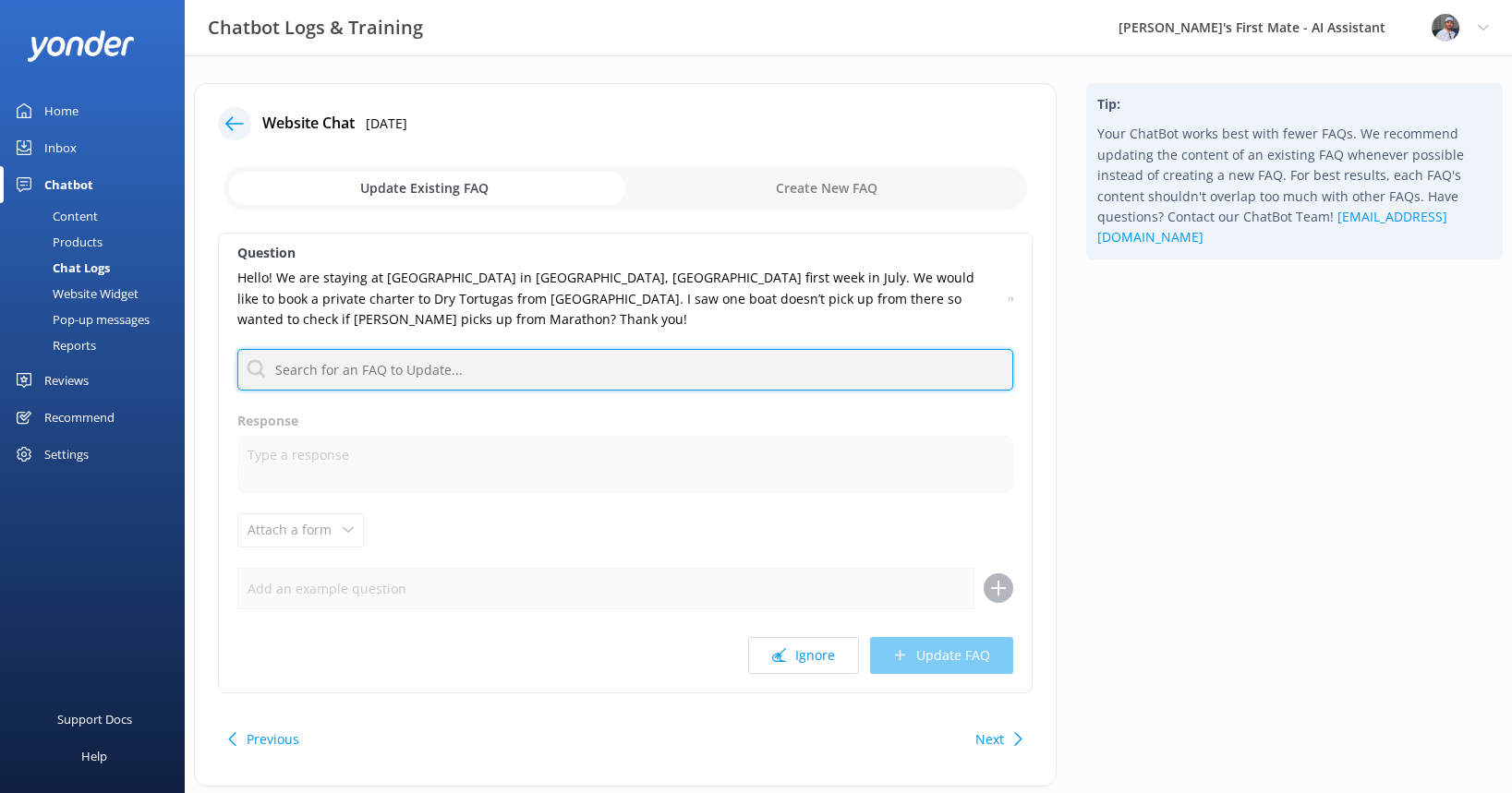 click at bounding box center [625, 369] 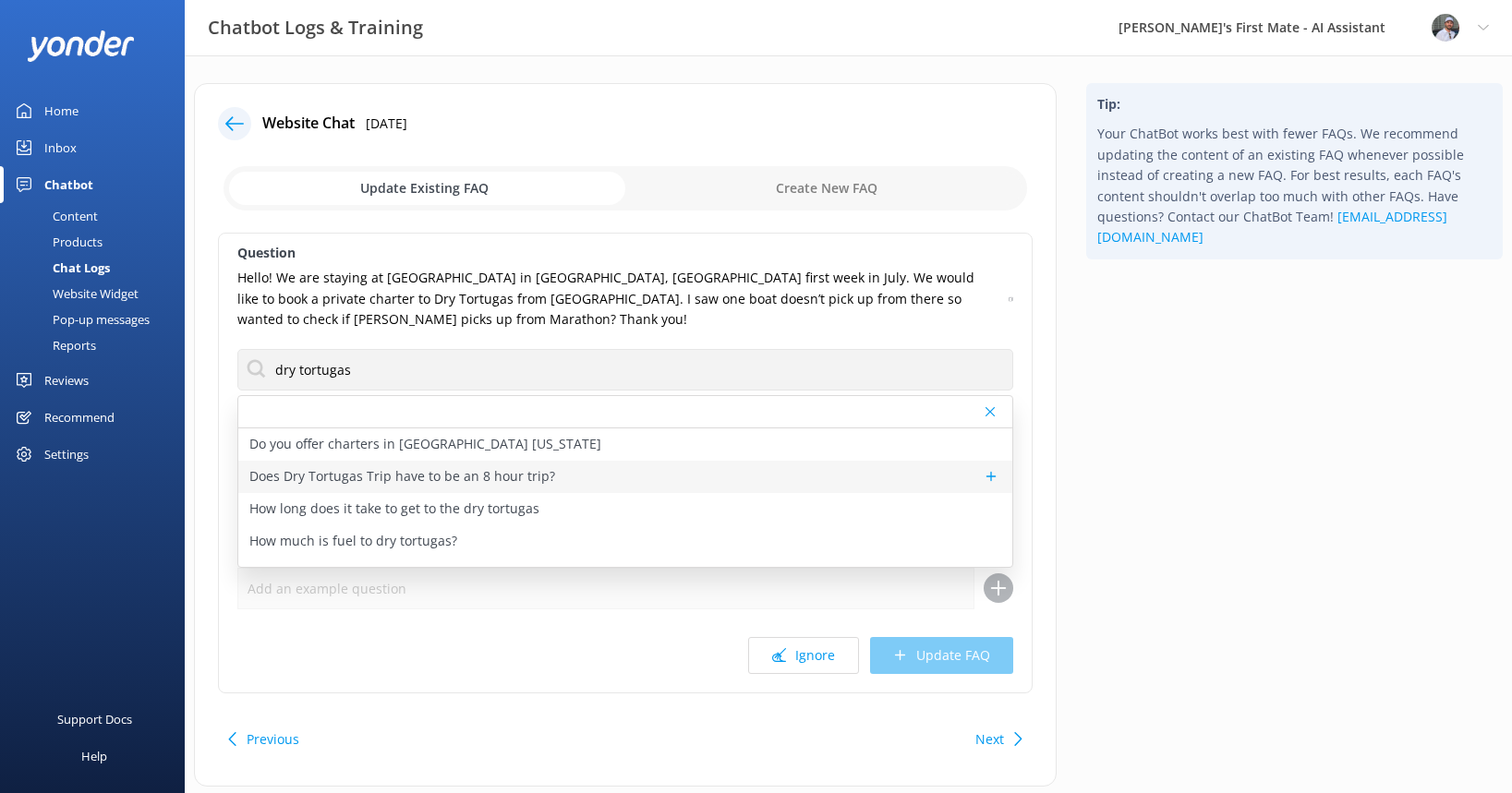 click on "Does Dry Tortugas Trip have to be an 8 hour trip?" at bounding box center (402, 476) 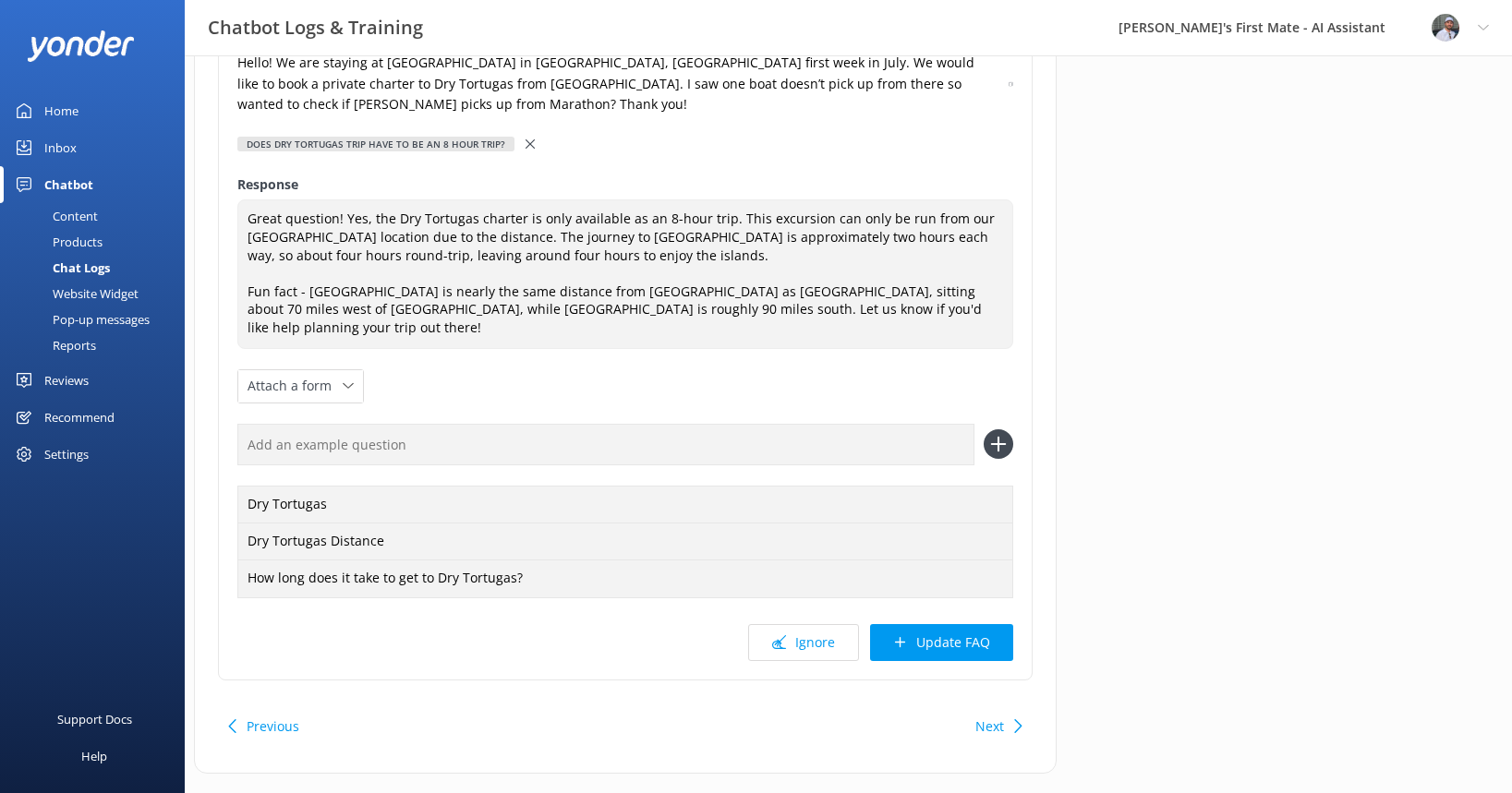 scroll, scrollTop: 233, scrollLeft: 0, axis: vertical 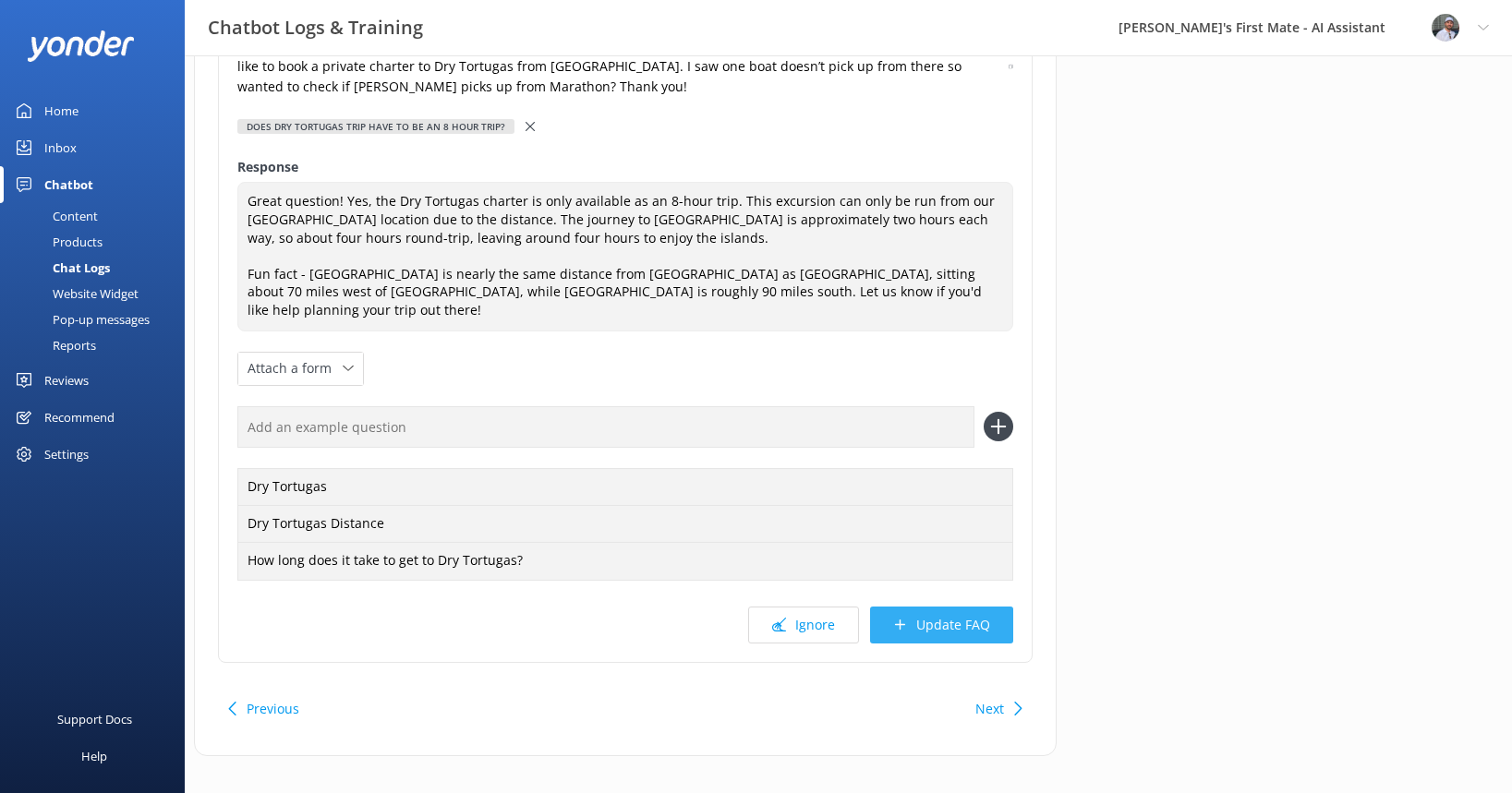 click on "Update FAQ" at bounding box center [941, 625] 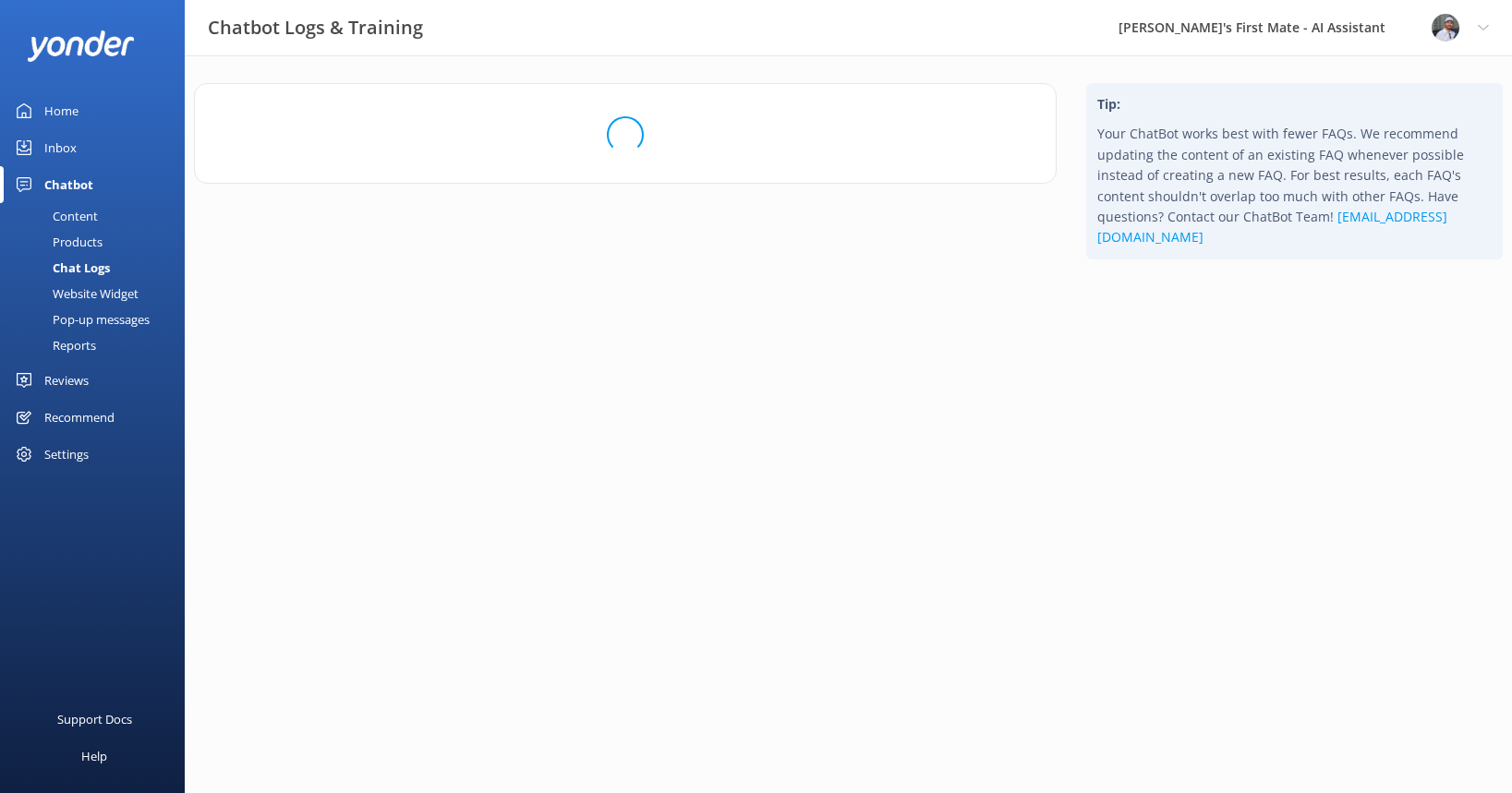 scroll, scrollTop: 0, scrollLeft: 0, axis: both 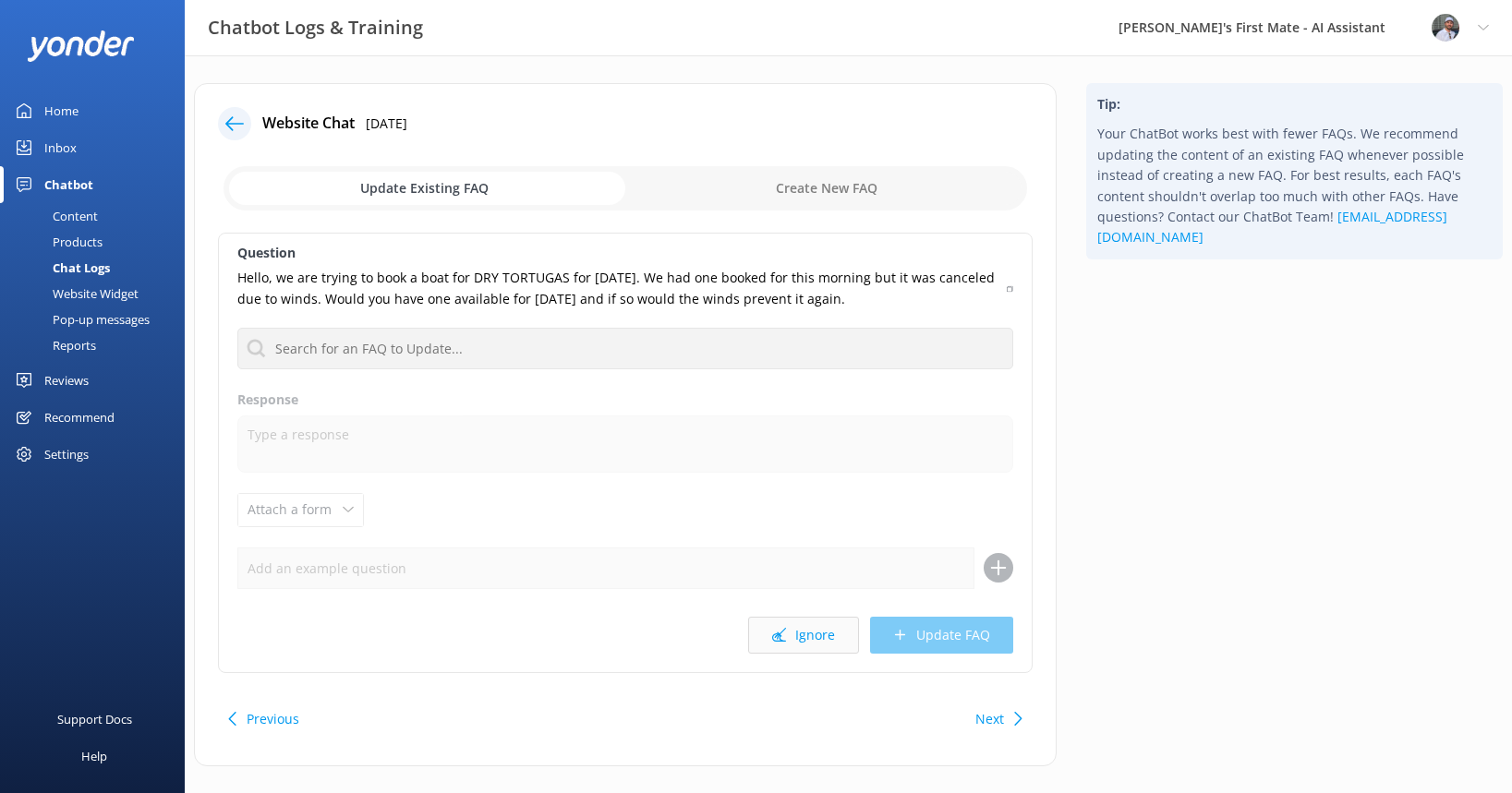 click on "Ignore" at bounding box center (804, 635) 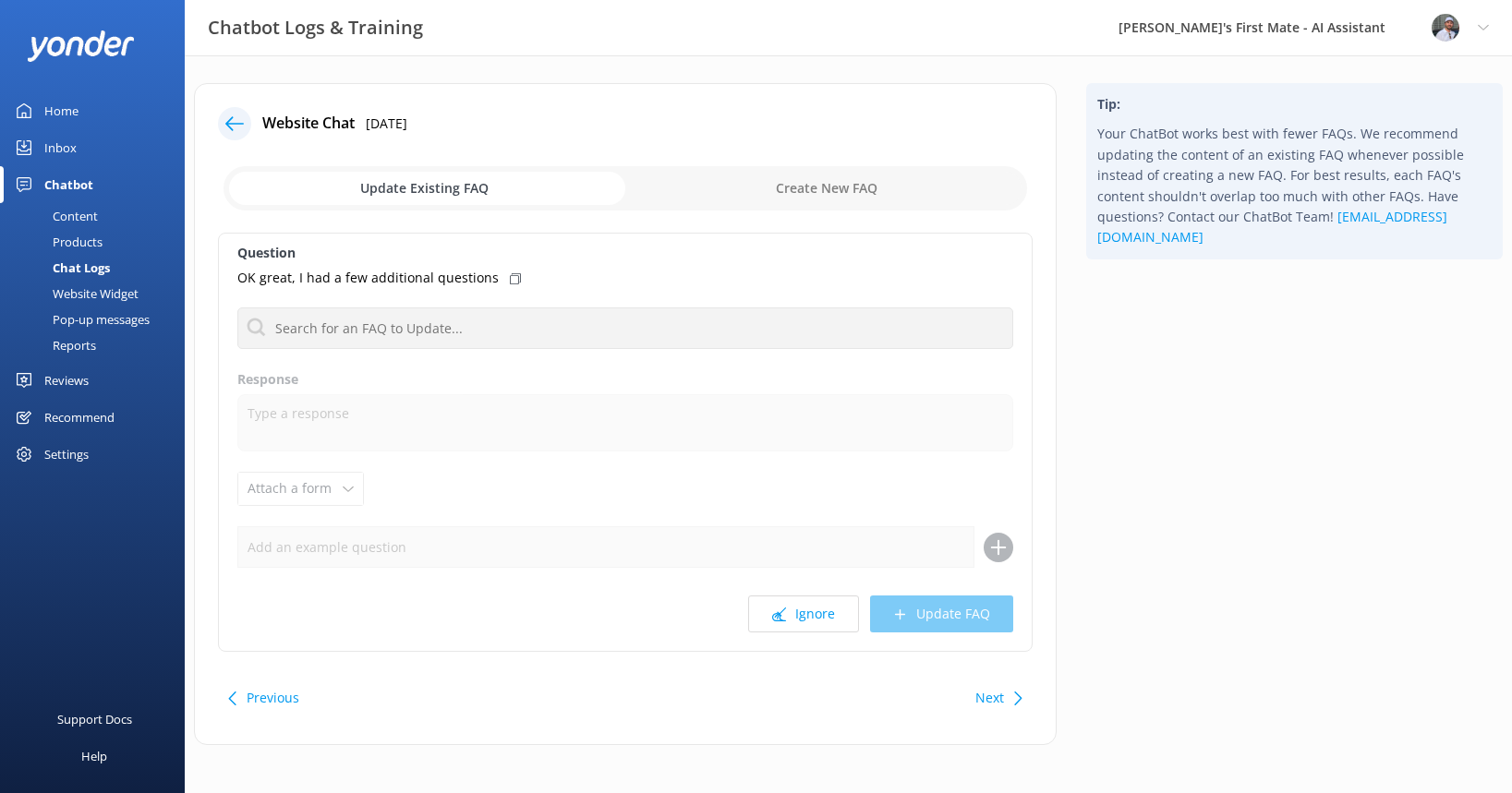click on "Ignore" at bounding box center [804, 614] 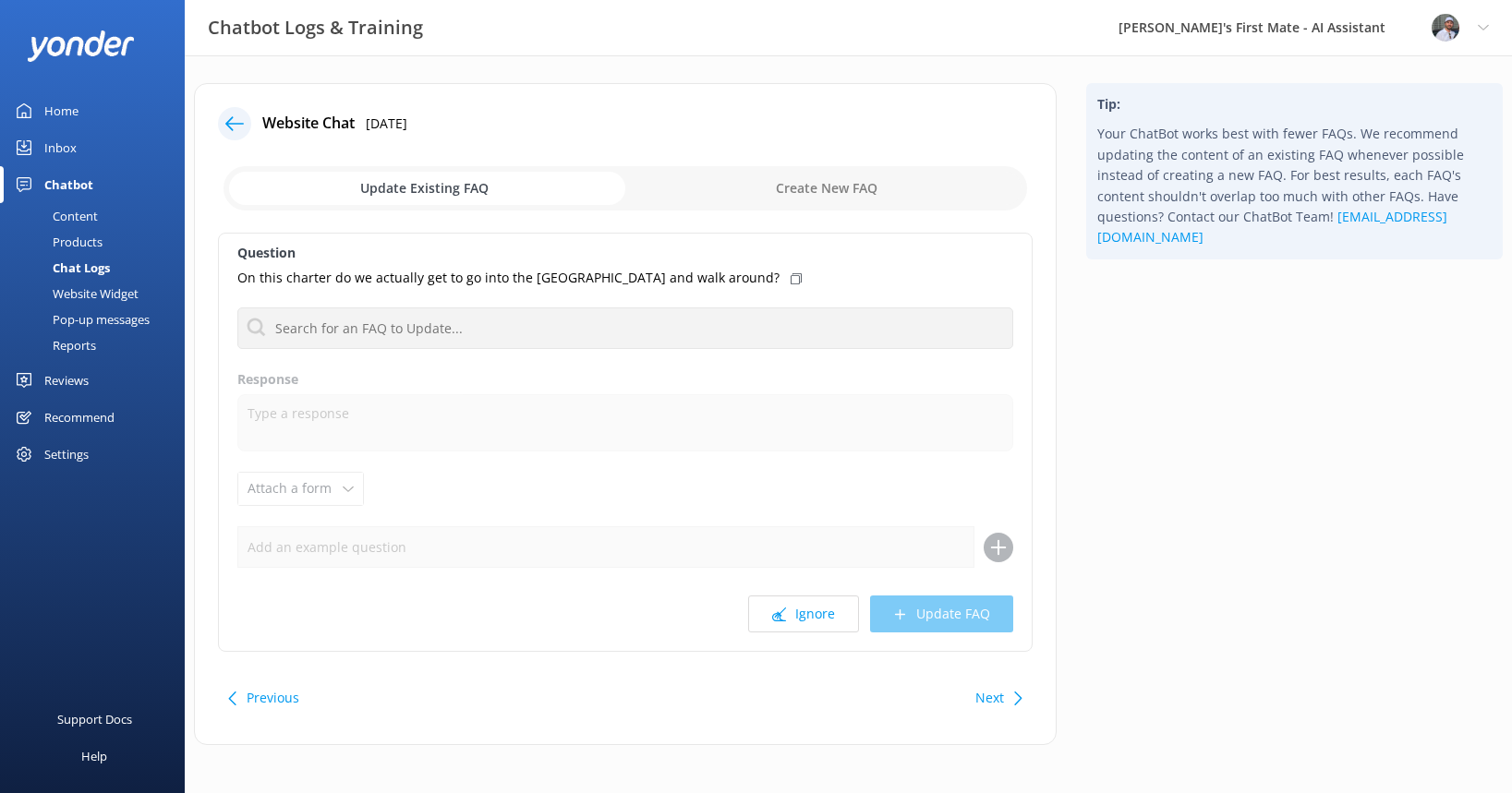click on "Ignore" at bounding box center (804, 614) 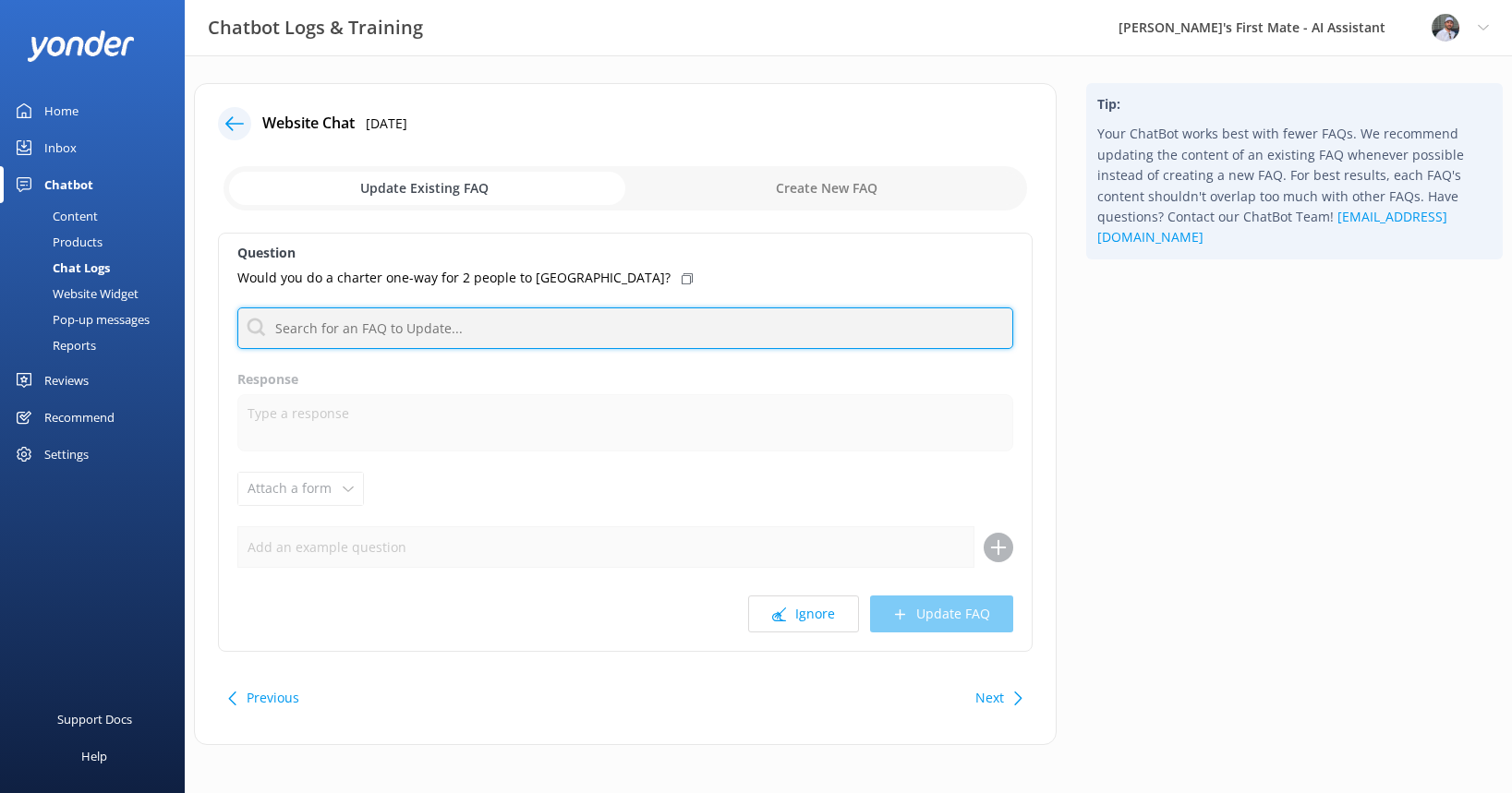 click at bounding box center (625, 328) 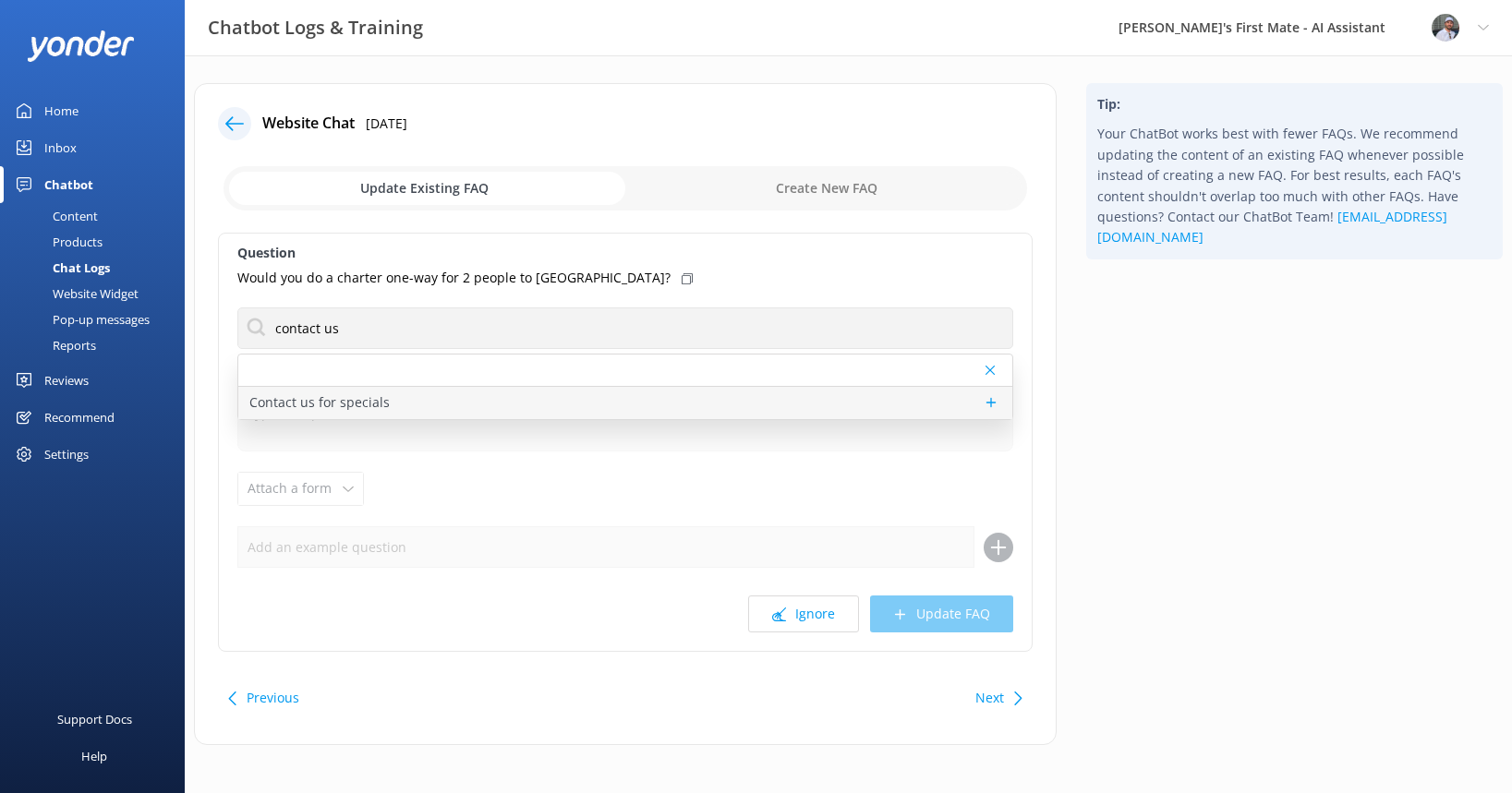 click on "Contact us for specials" at bounding box center [625, 403] 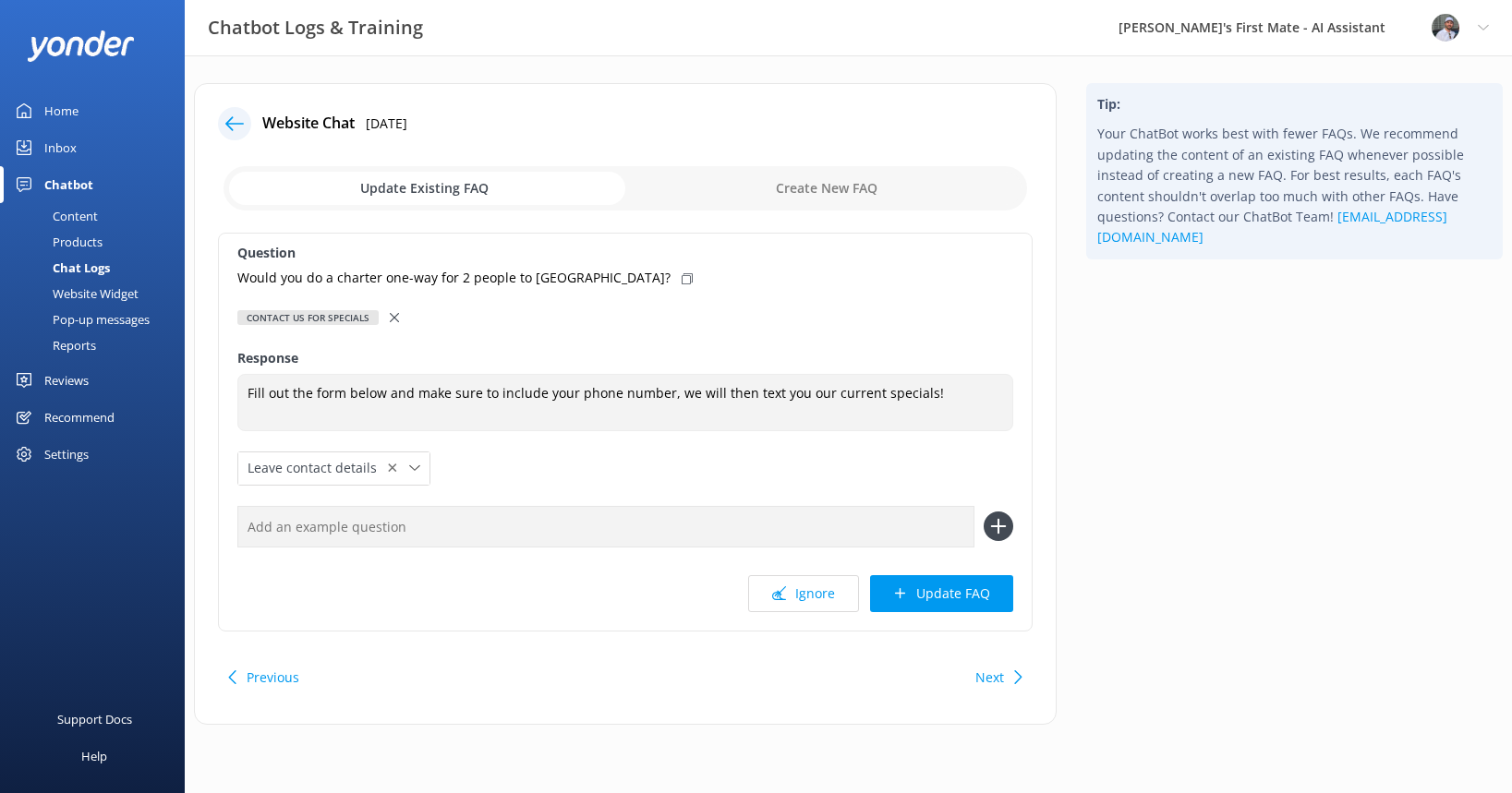 click 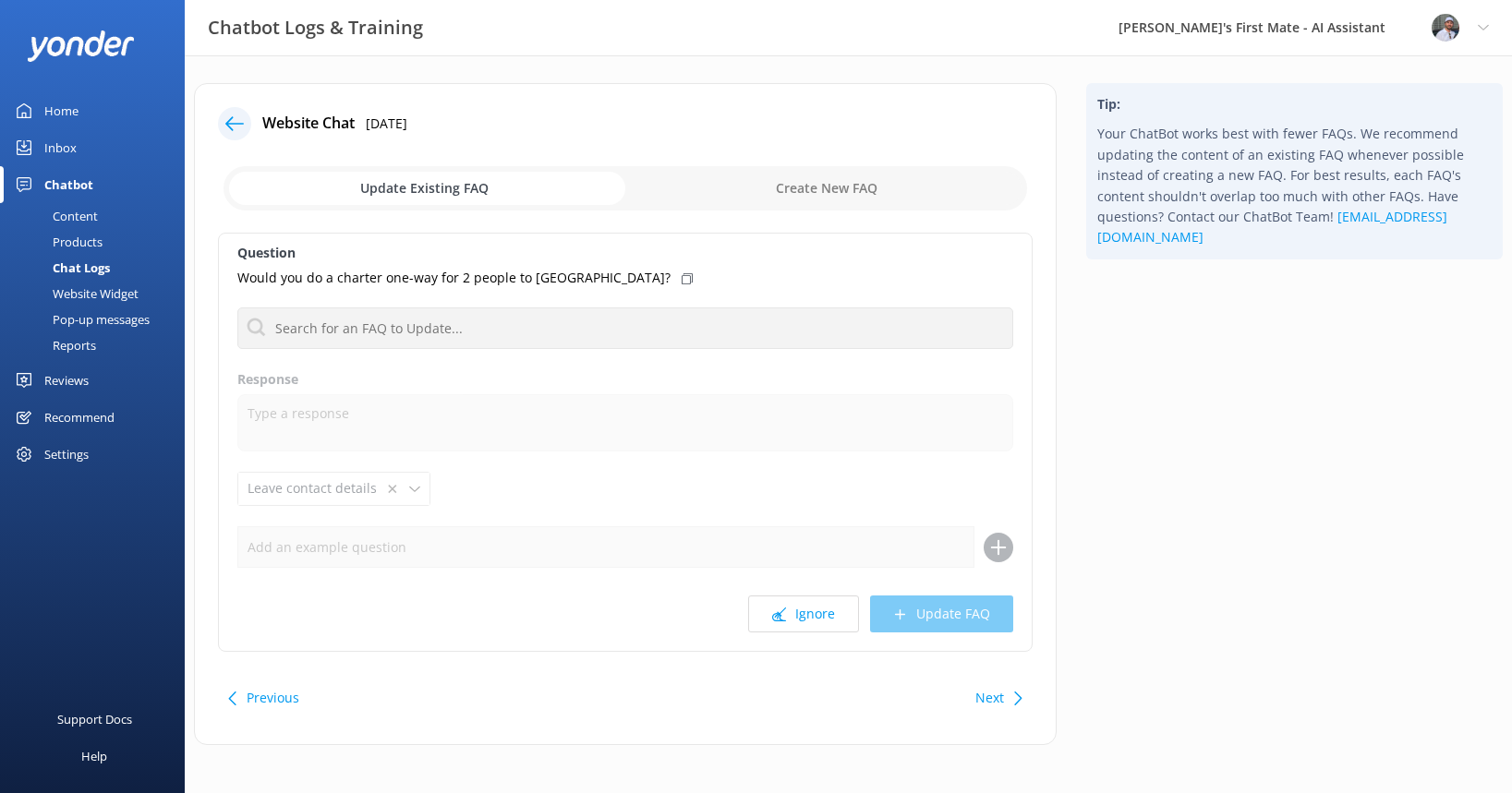 scroll, scrollTop: 7, scrollLeft: 0, axis: vertical 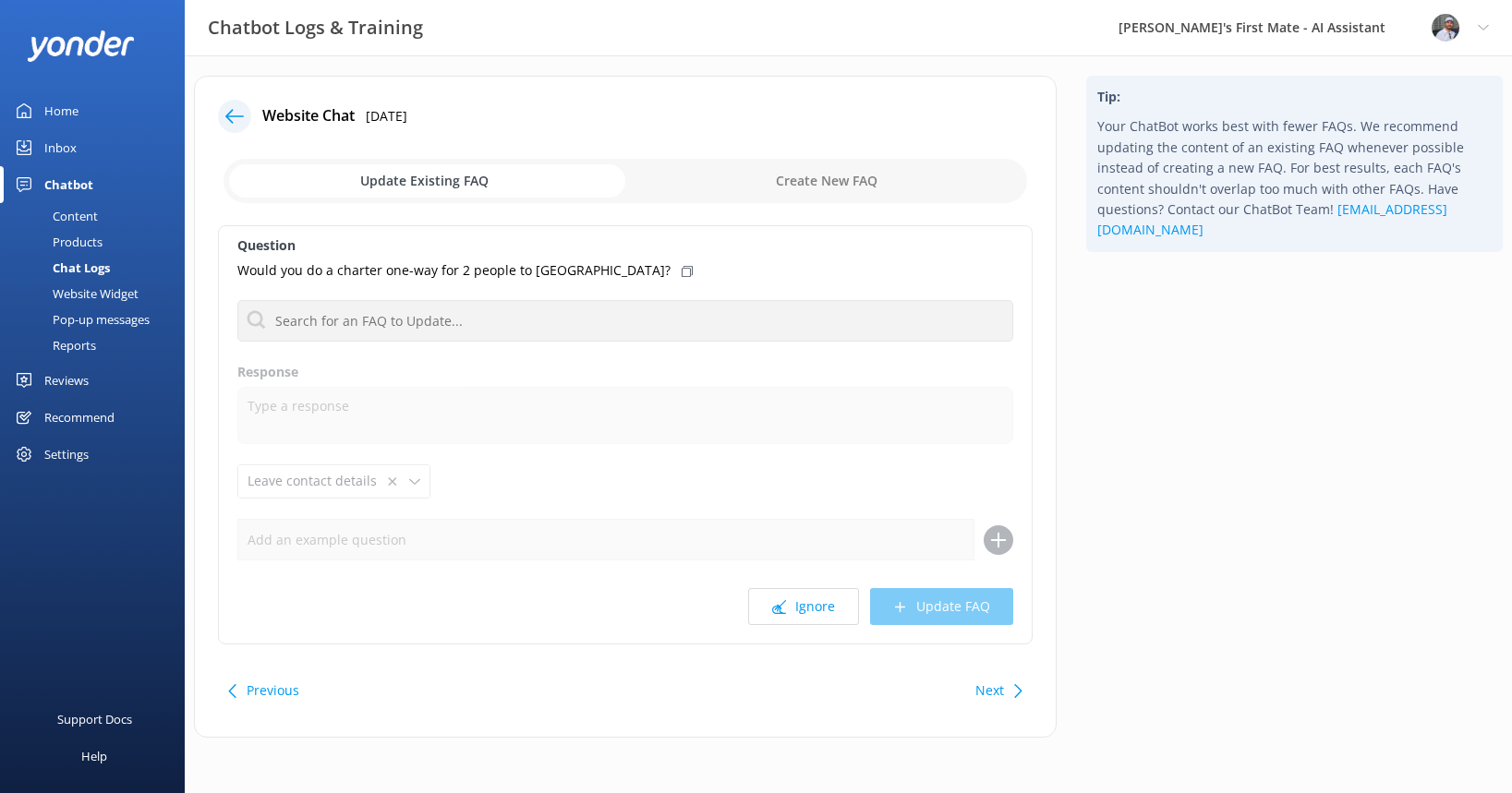 click on "Next" at bounding box center [989, 691] 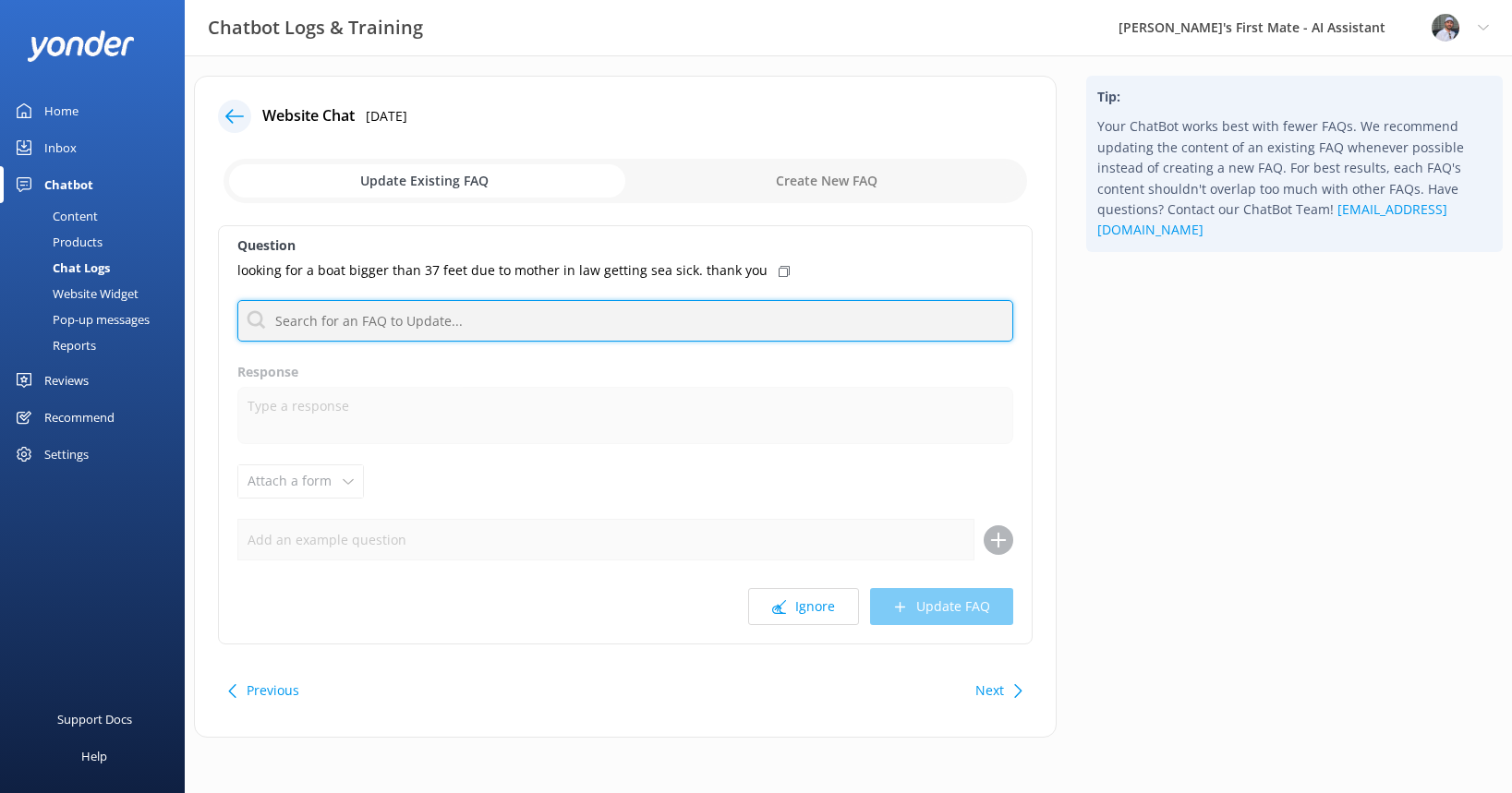 click at bounding box center [625, 320] 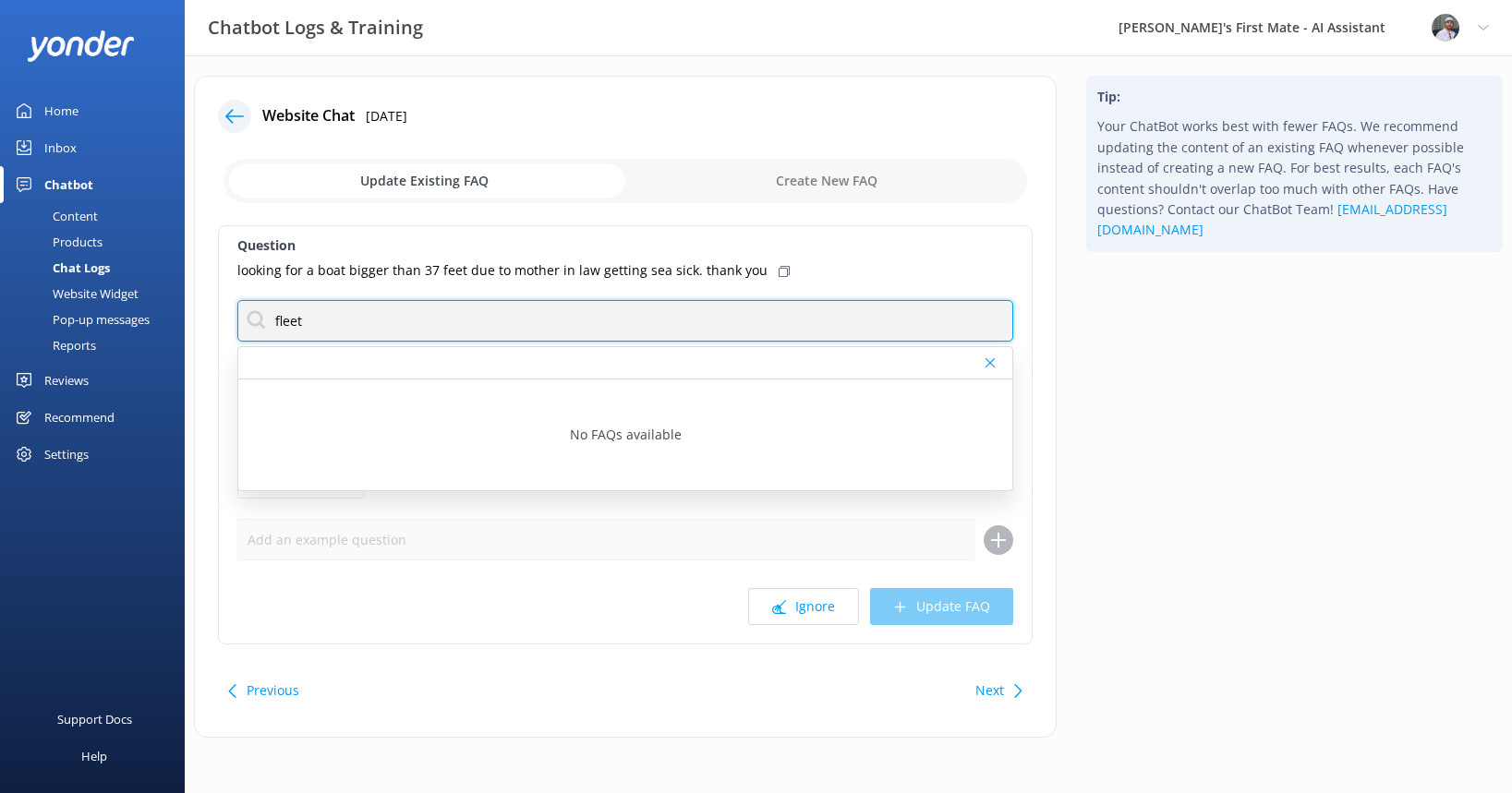 click on "fleet" at bounding box center [625, 320] 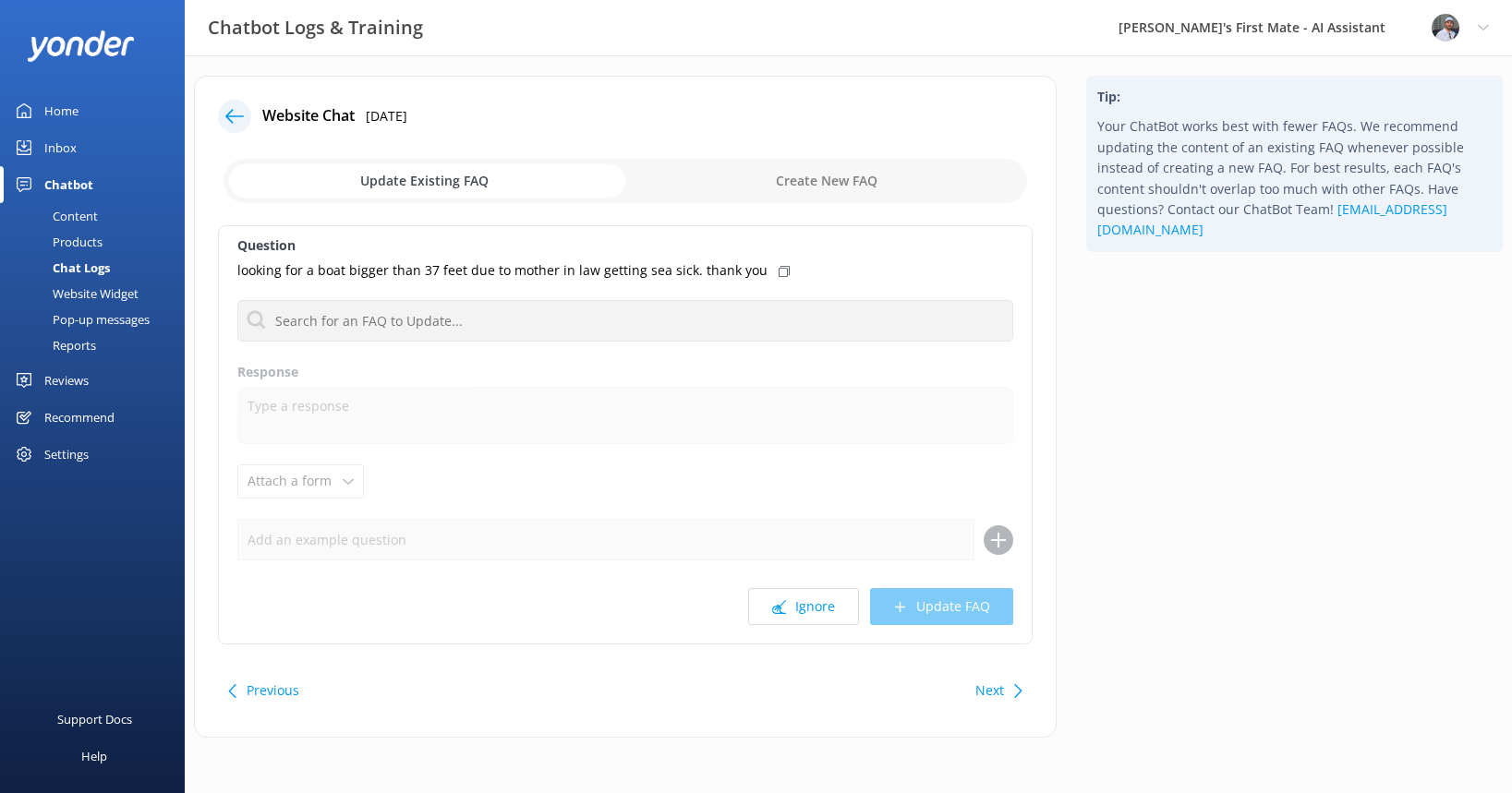 click 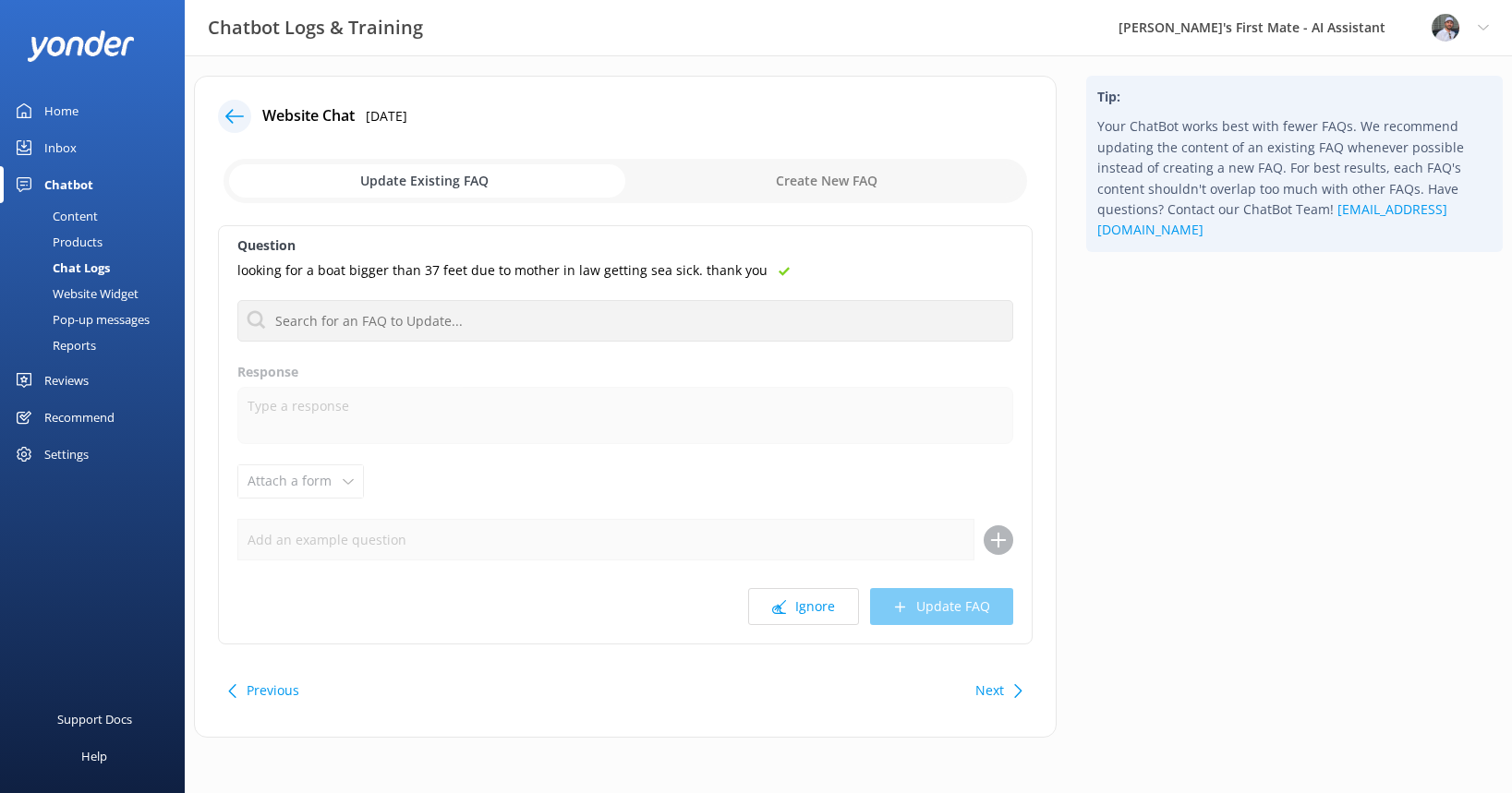 click at bounding box center [625, 181] 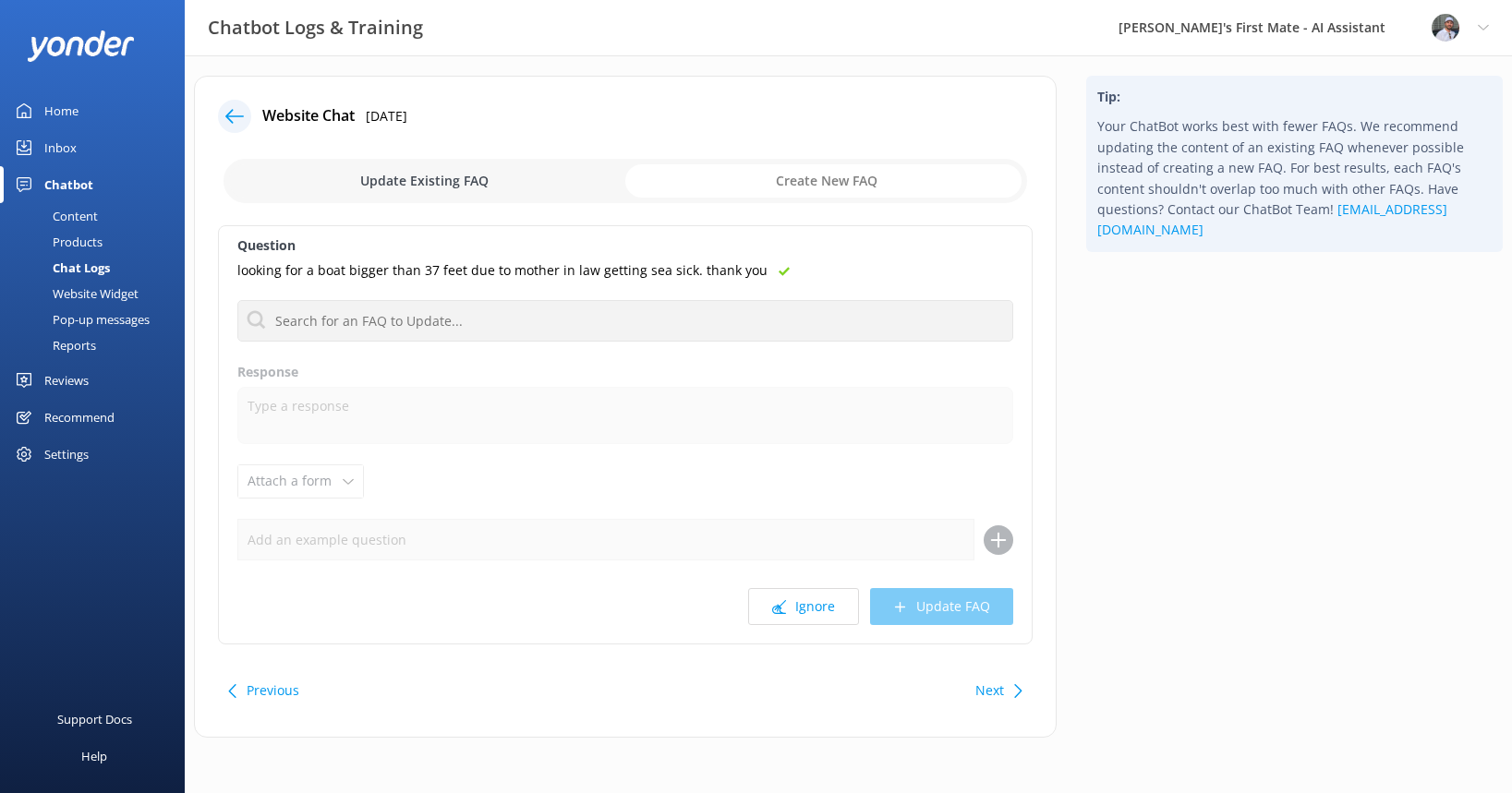 scroll, scrollTop: 0, scrollLeft: 0, axis: both 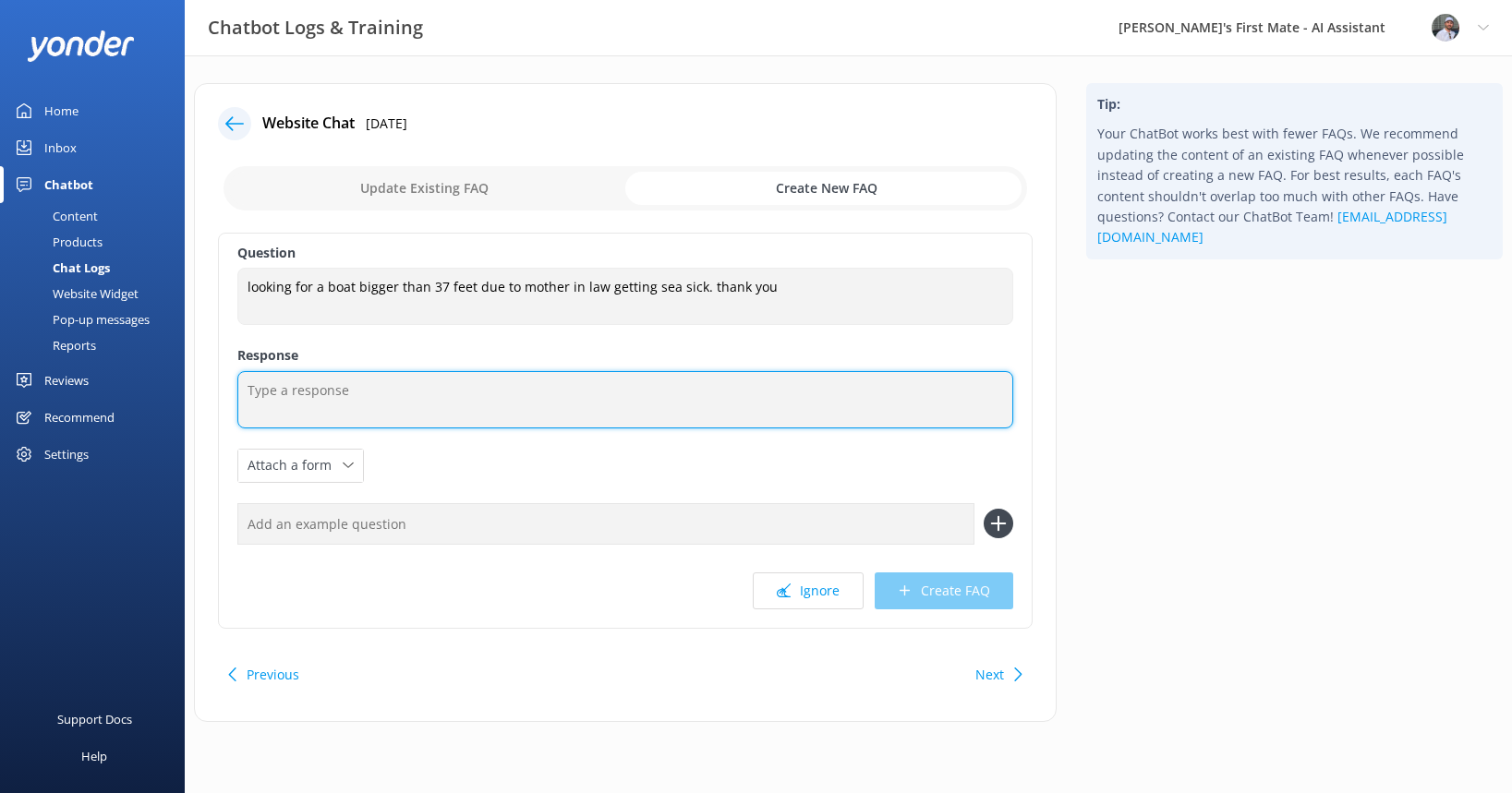 click at bounding box center (625, 400) 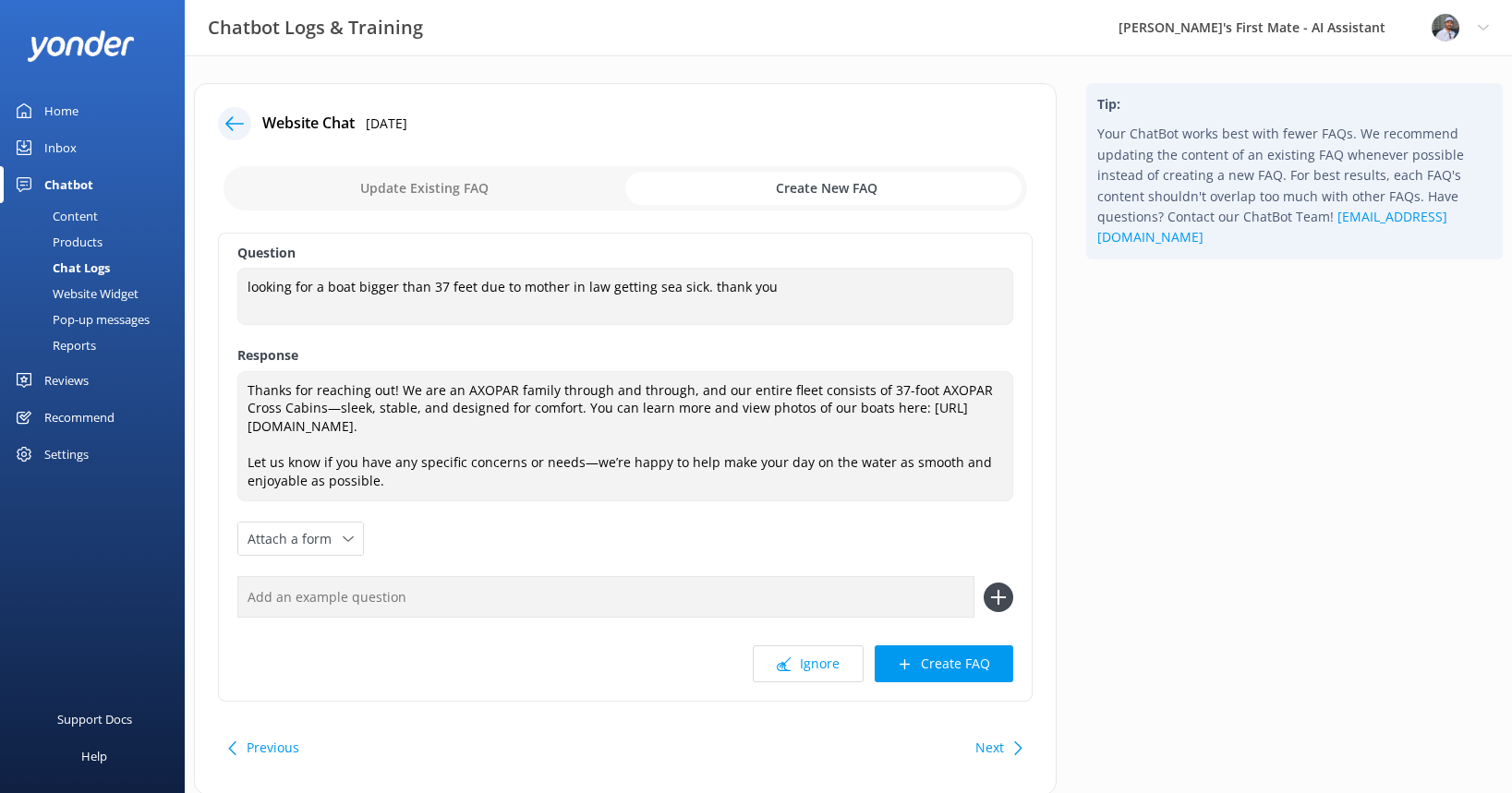 click at bounding box center (606, 596) 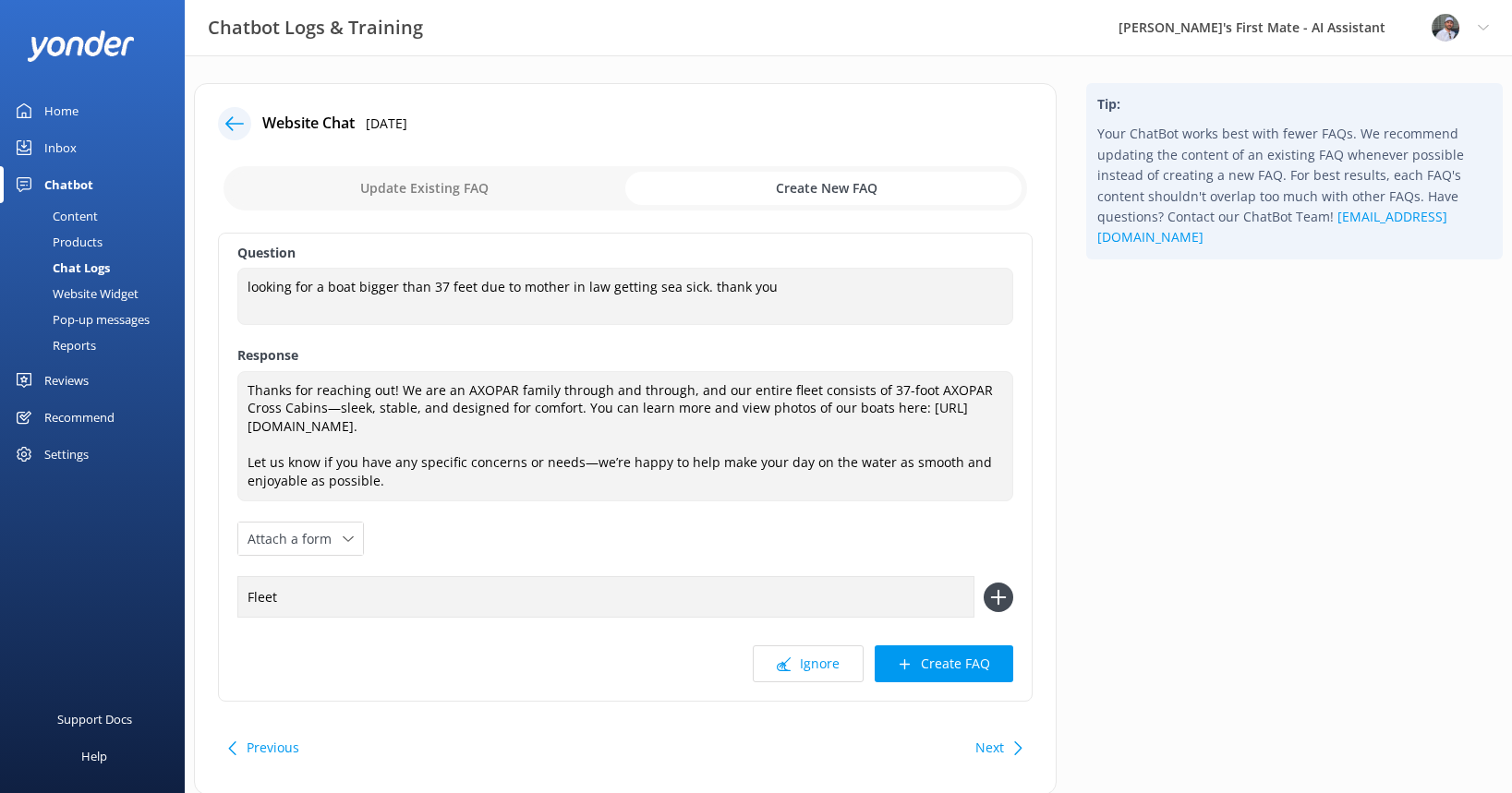 click on "Question looking for a boat bigger than 37 feet due to mother in law getting sea sick. thank you looking for a boat bigger than 37 feet due to mother in law getting sea sick. thank you Response Thanks for reaching out! We are an AXOPAR family through and through, and our entire fleet consists of 37-foot AXOPAR Cross Cabins—sleek, stable, and designed for comfort. You can learn more and view photos of our boats here: [URL][DOMAIN_NAME].
Let us know if you have any specific concerns or needs—we’re happy to help make your day on the water as smooth and enjoyable as possible. Thanks for reaching out! We are an AXOPAR family through and through, and our entire fleet consists of 37-foot AXOPAR Cross Cabins—sleek, stable, and designed for comfort. You can learn more and view photos of our boats here: [URL][DOMAIN_NAME].
Let us know if you have any specific concerns or needs—we’re happy to help make your day on the water as smooth and enjoyable as possible. Attach a form" at bounding box center [625, 467] 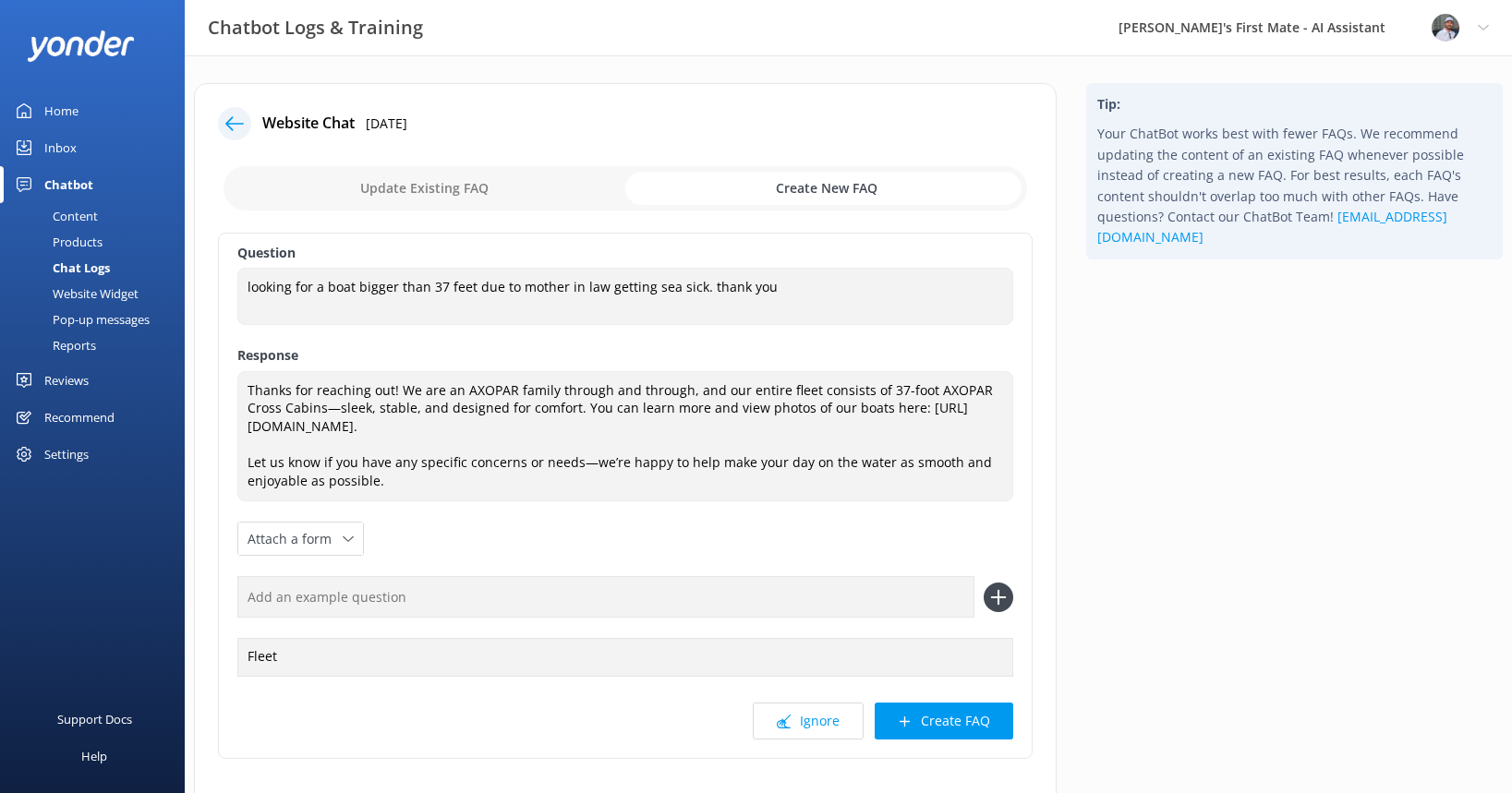 click at bounding box center [606, 596] 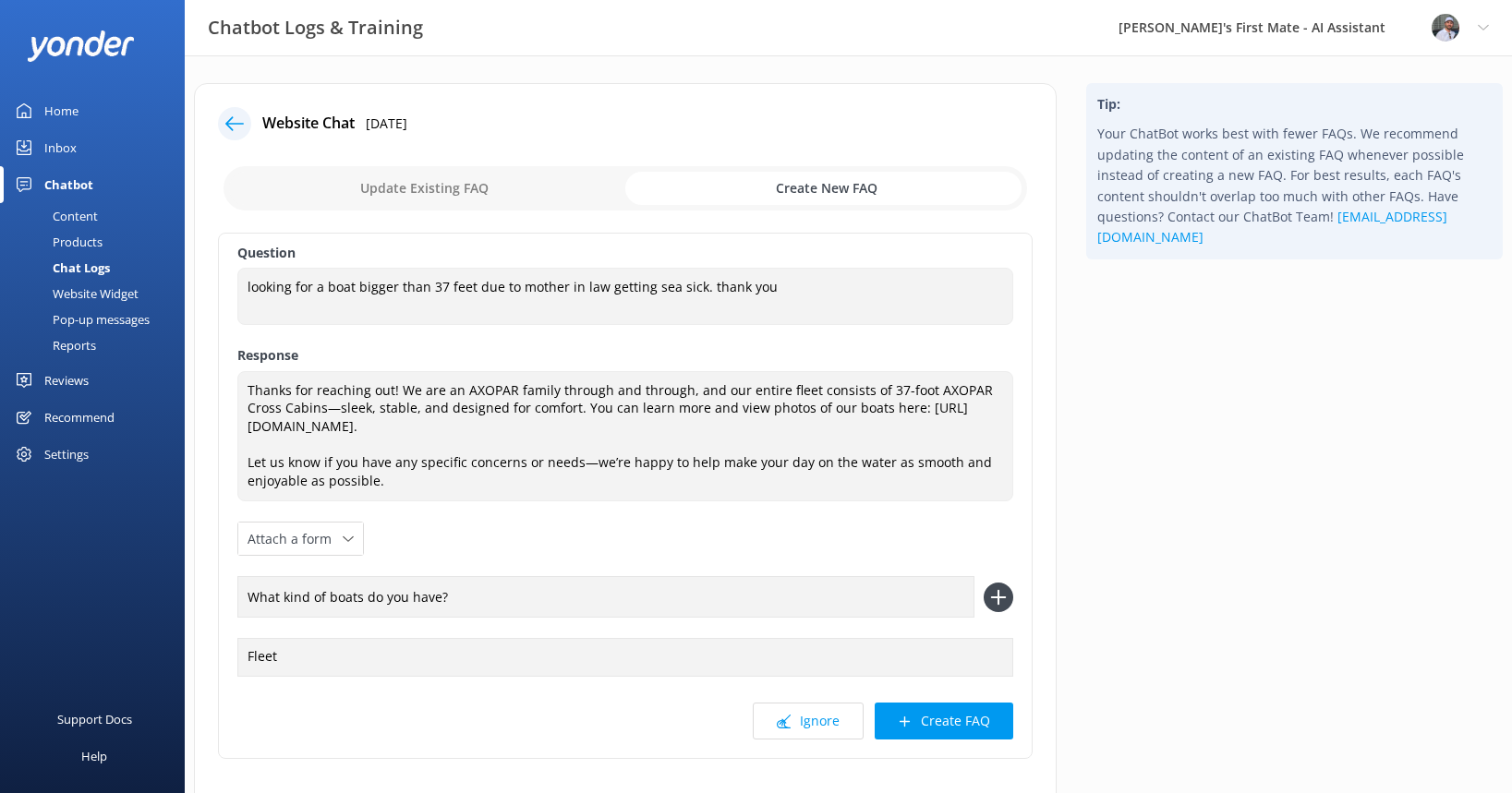 click 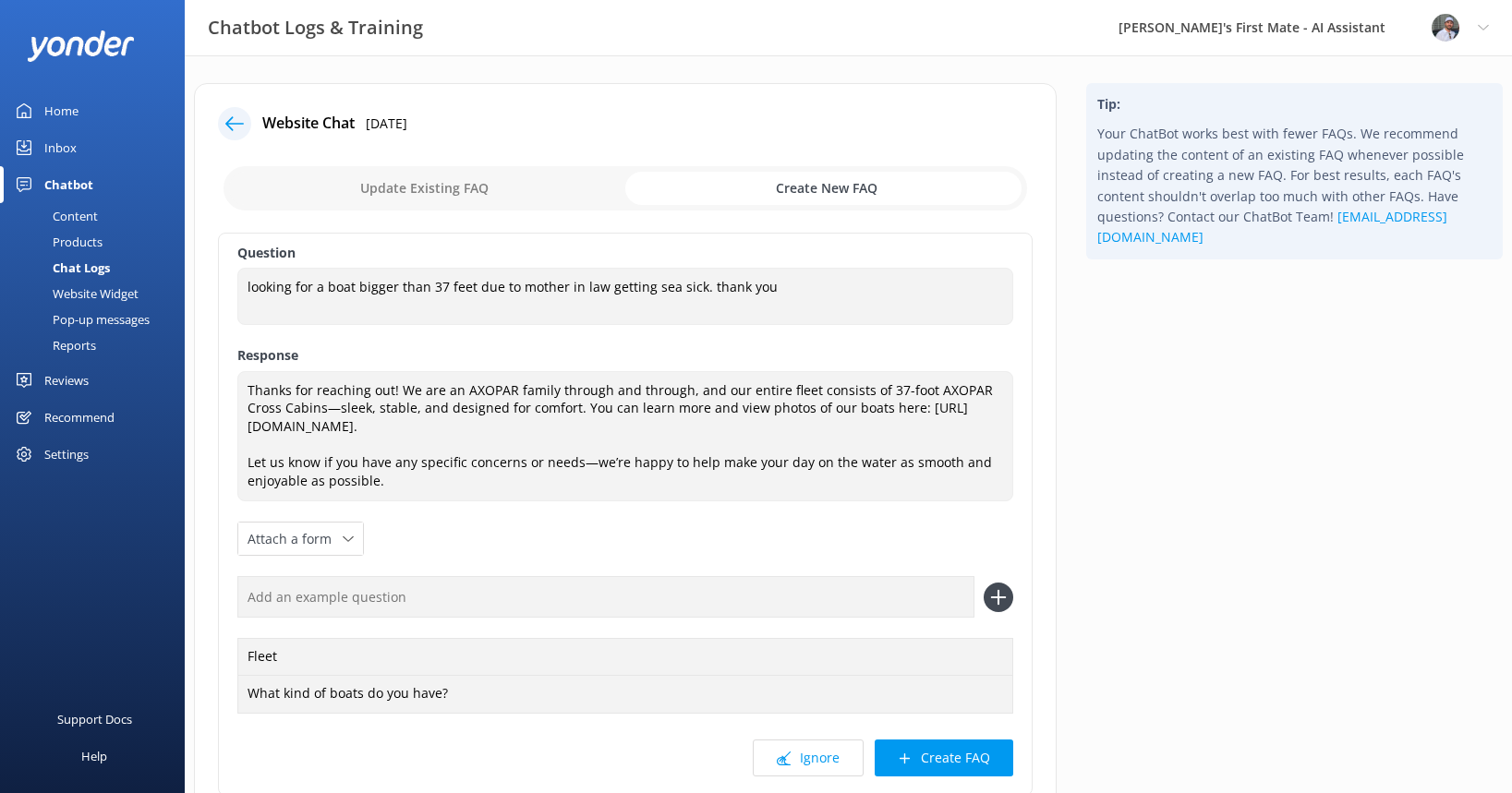 click at bounding box center (606, 596) 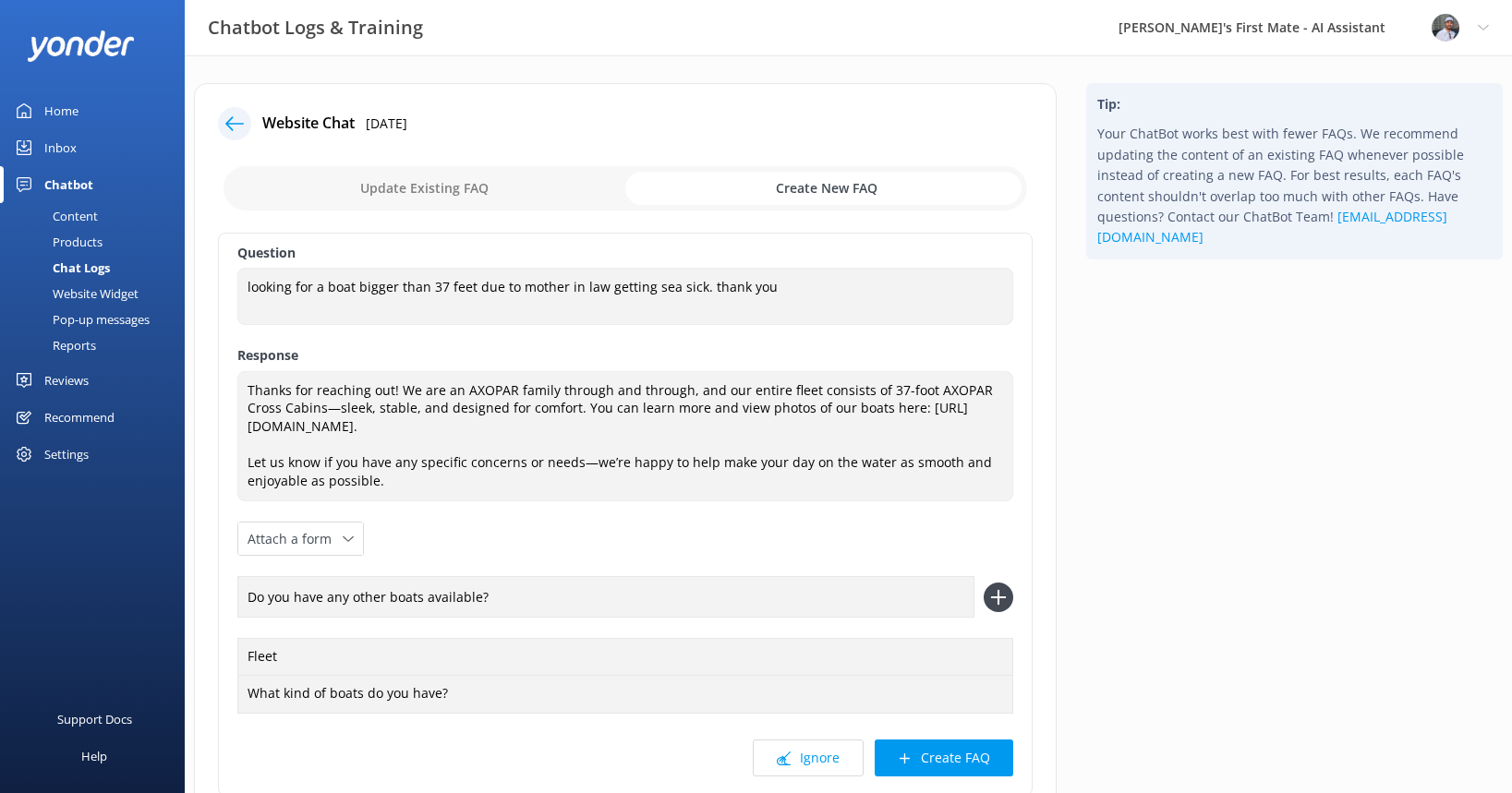 click 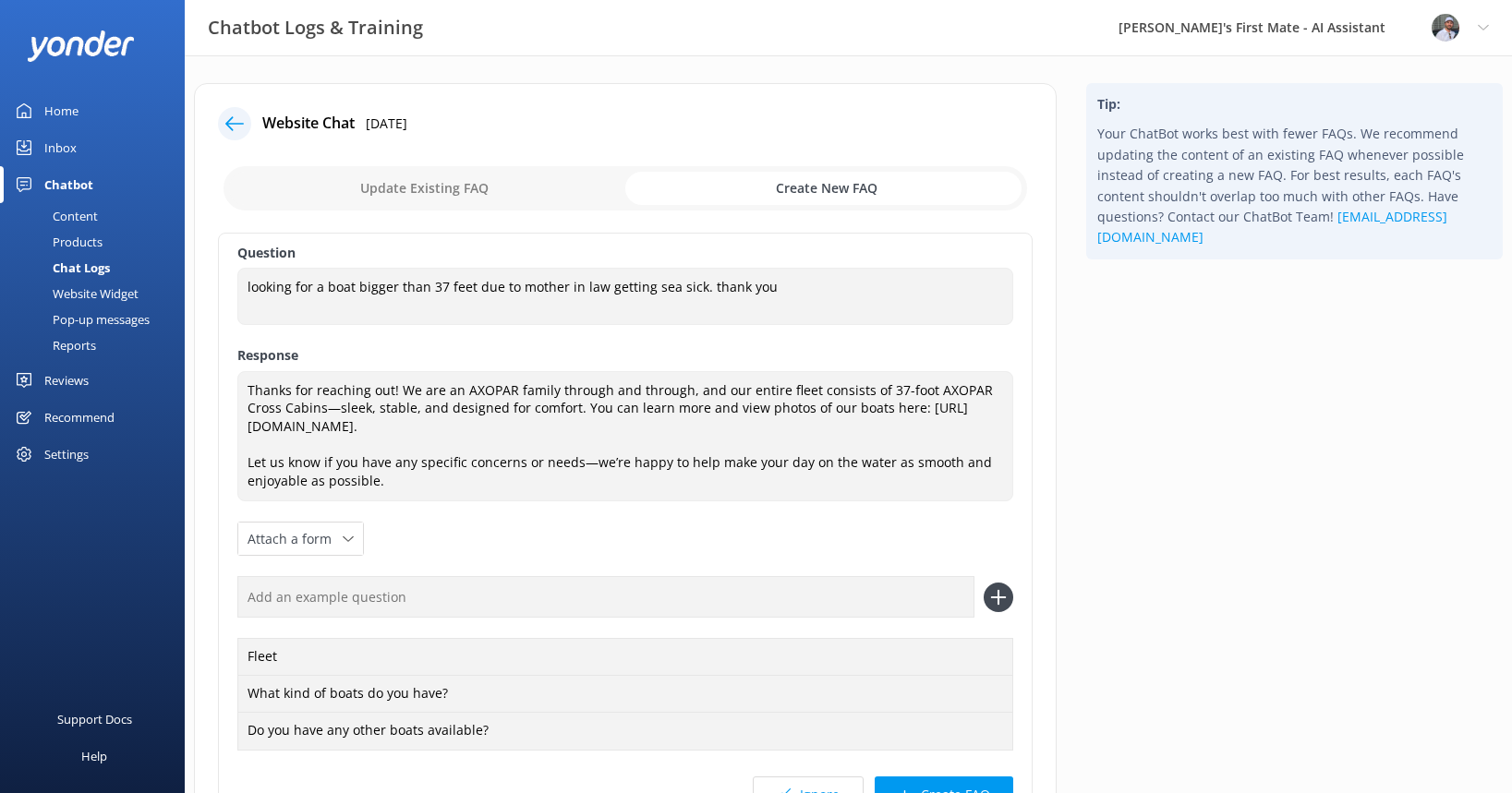 click at bounding box center [606, 596] 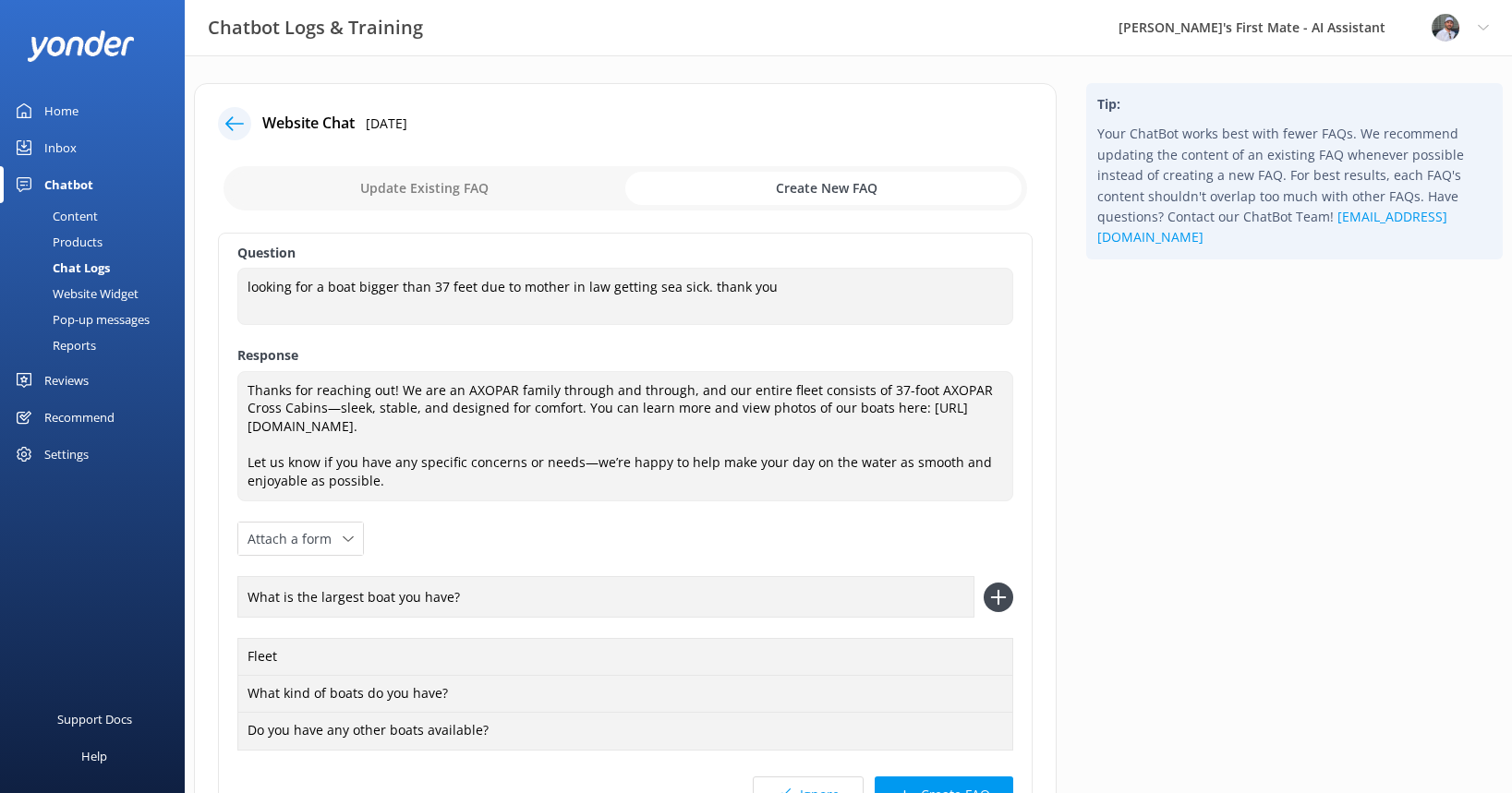 click 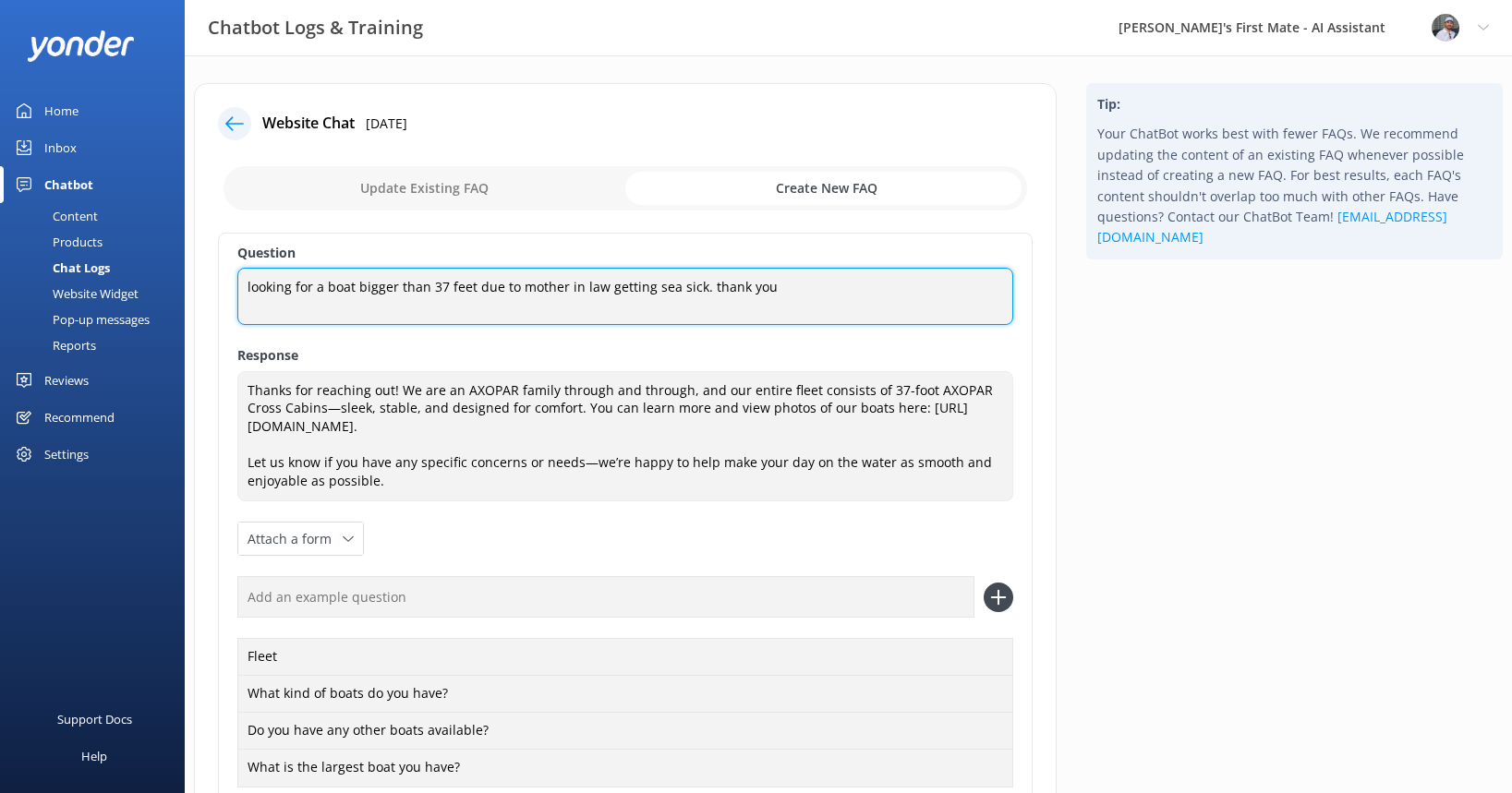 click on "looking for a boat bigger than 37 feet due to mother in law getting sea sick. thank you" at bounding box center [625, 296] 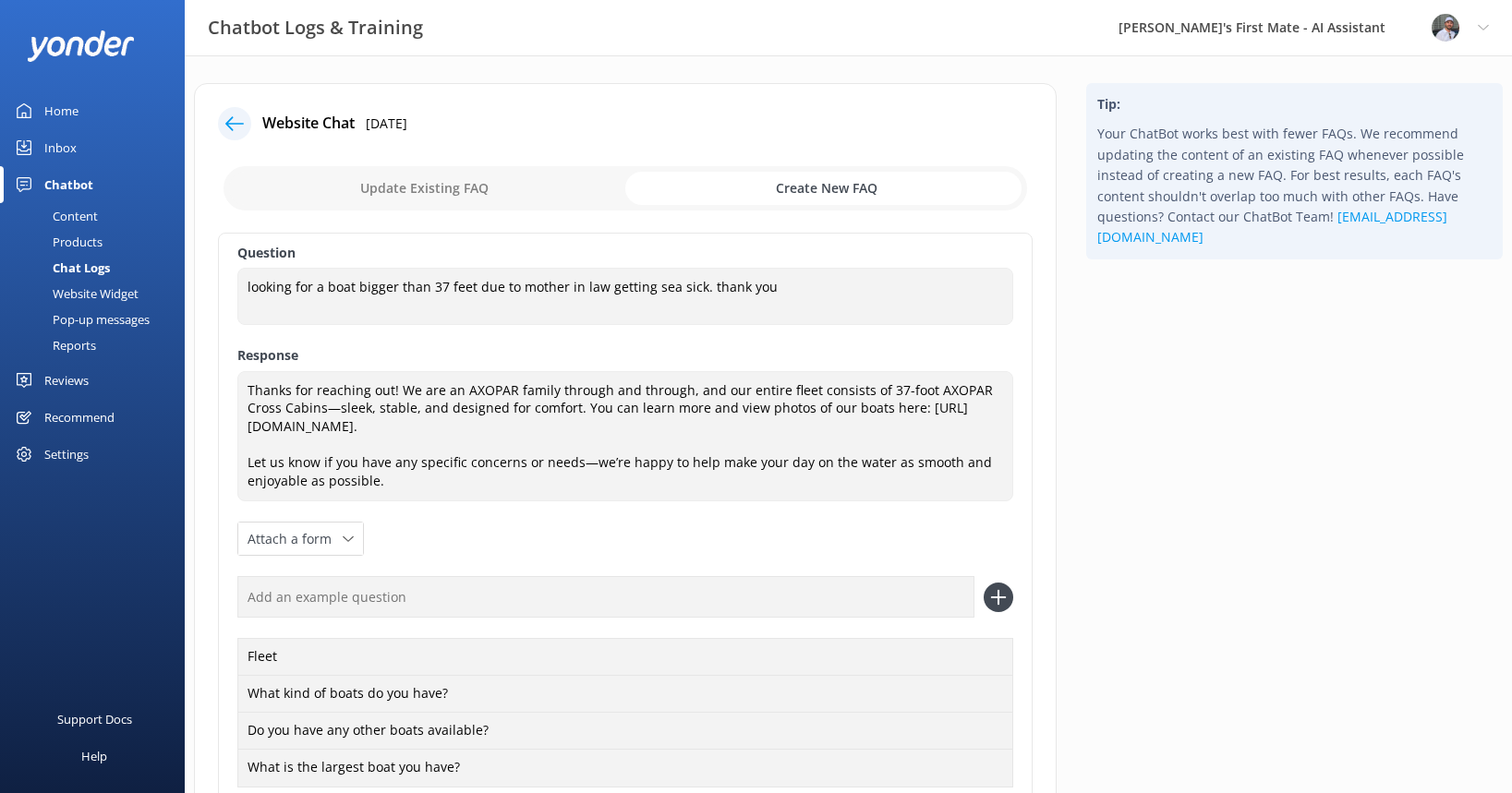 click at bounding box center (606, 596) 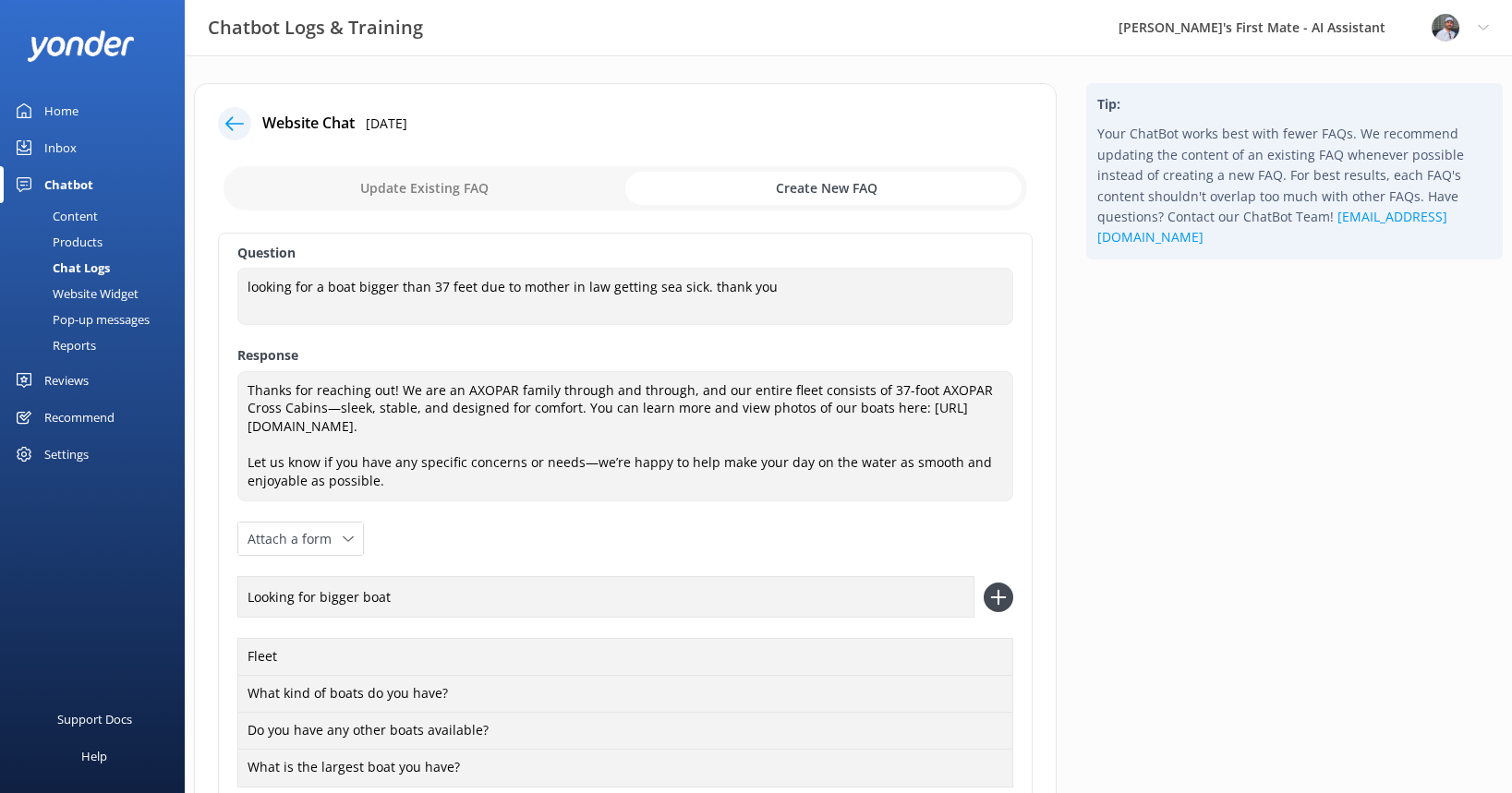 click 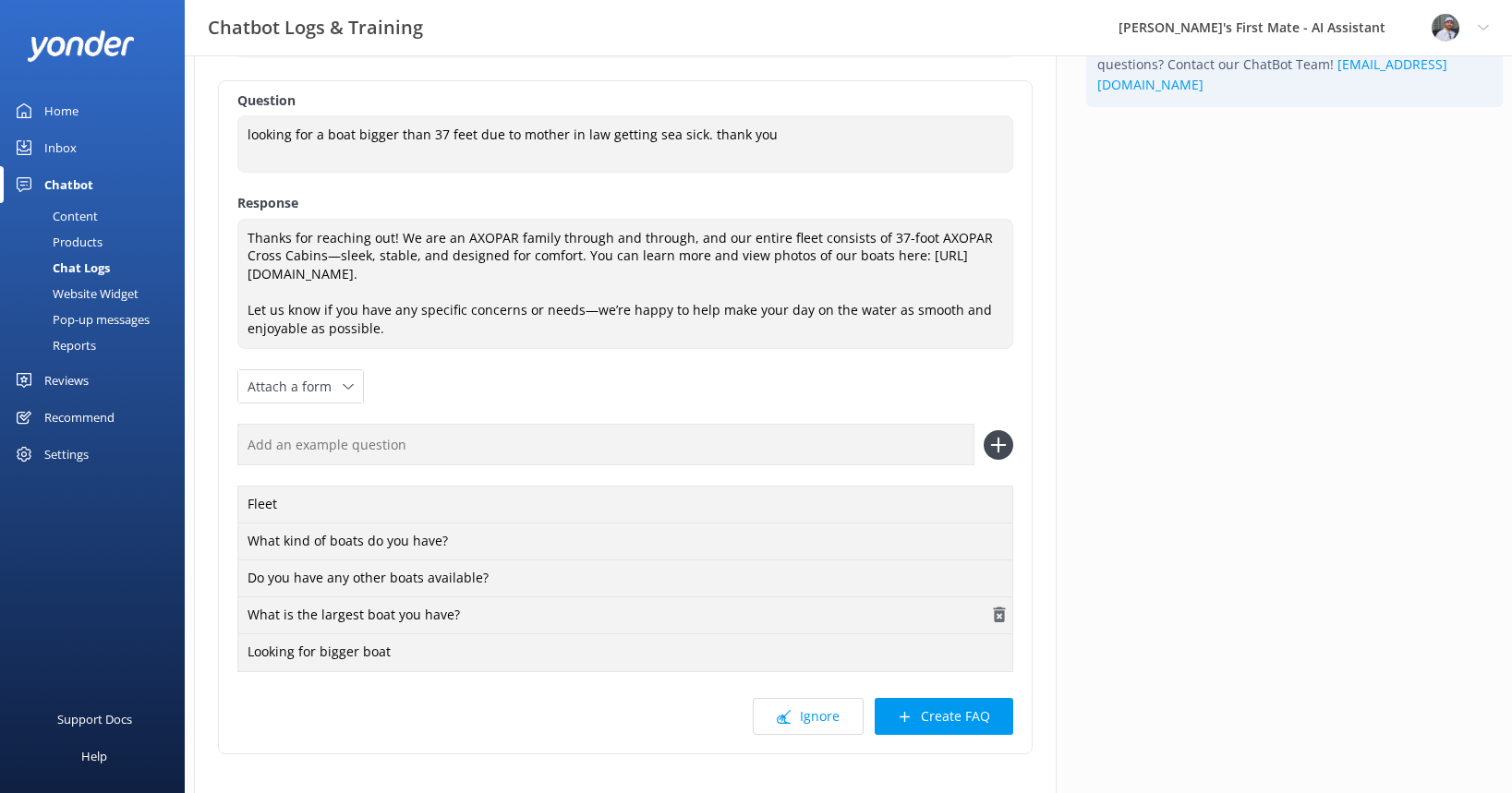 scroll, scrollTop: 154, scrollLeft: 0, axis: vertical 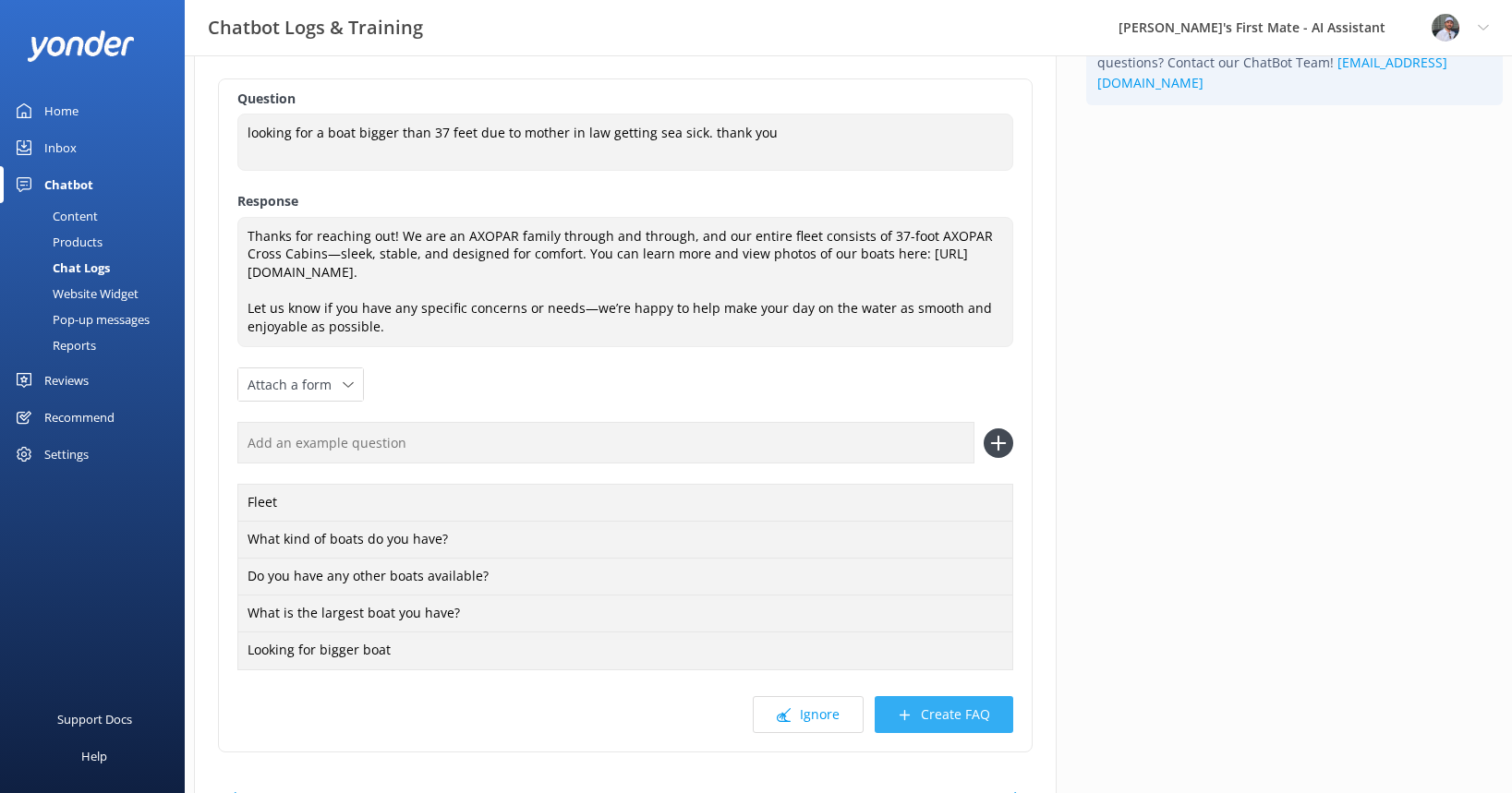 click on "Create FAQ" at bounding box center [944, 715] 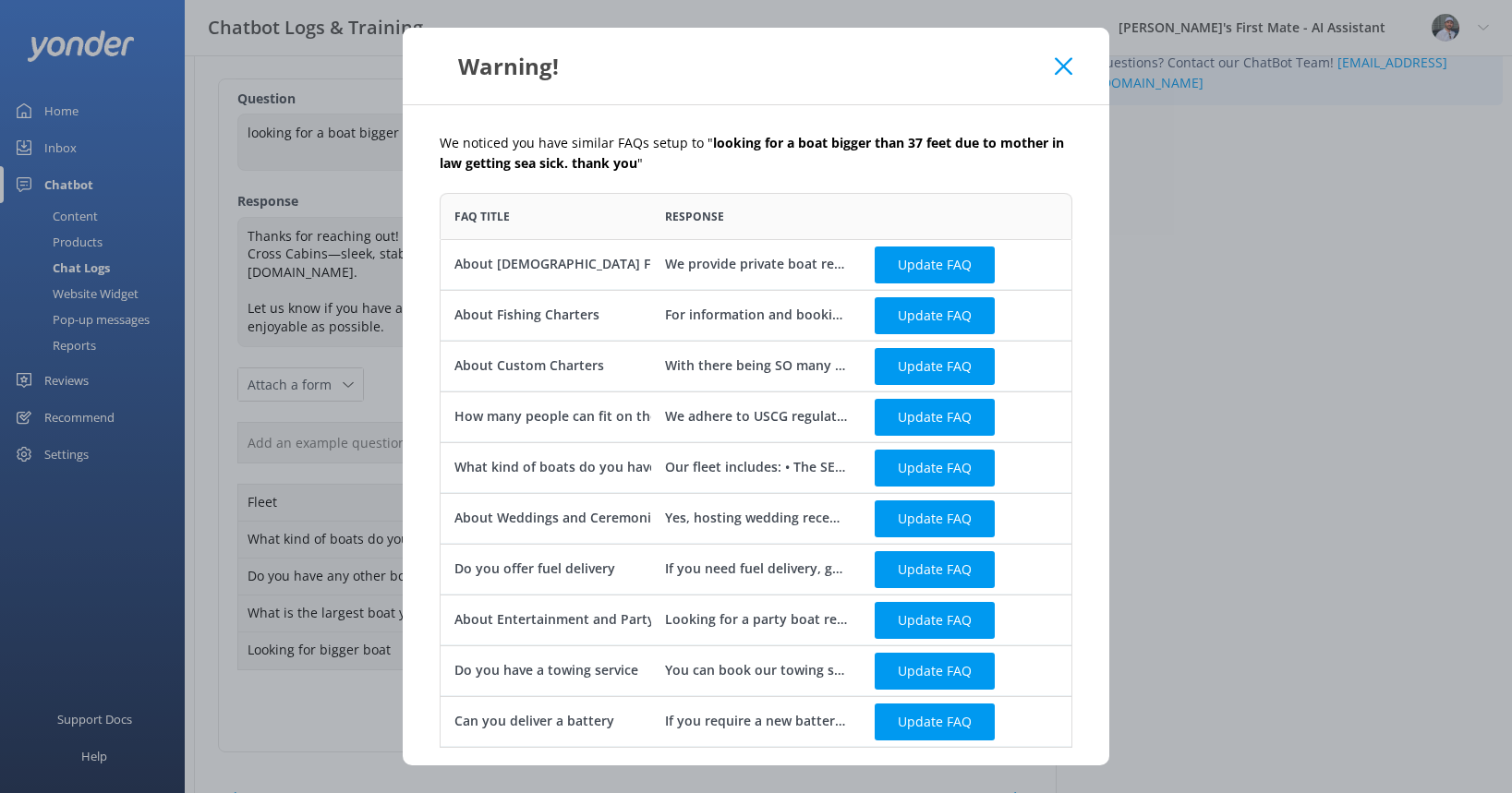 scroll, scrollTop: 1, scrollLeft: 1, axis: both 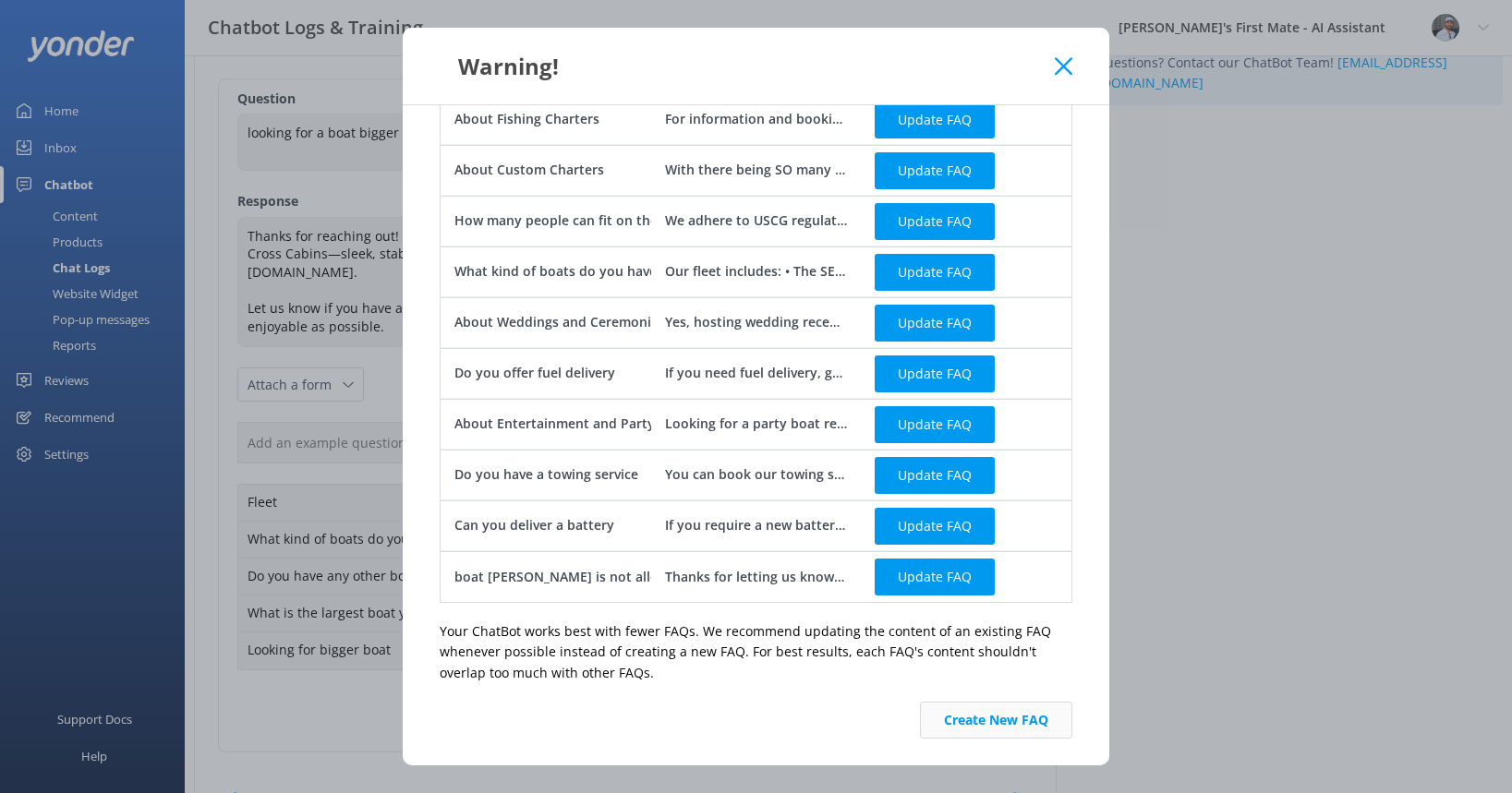 click on "Create New FAQ" at bounding box center [996, 720] 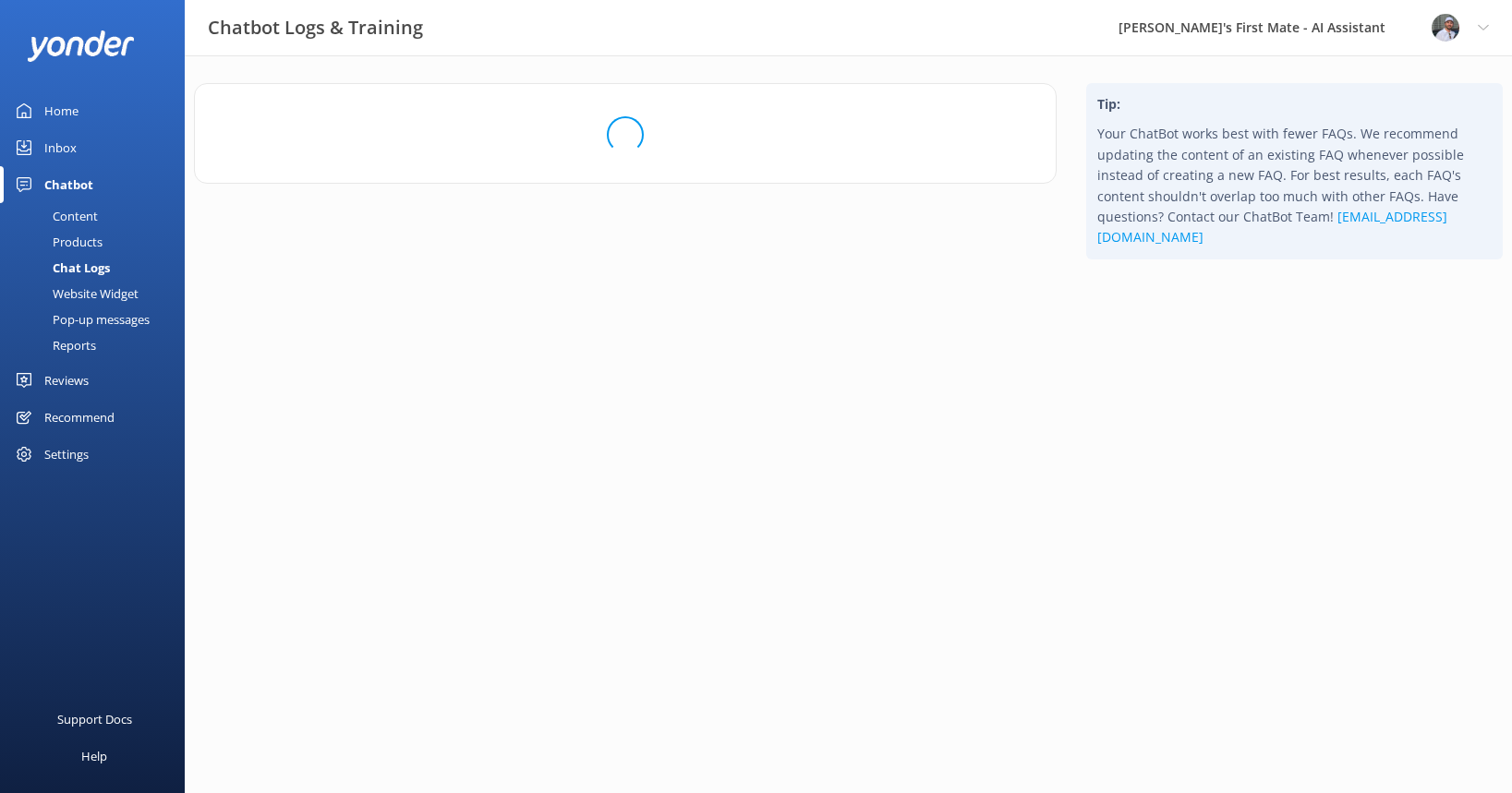 scroll, scrollTop: 0, scrollLeft: 0, axis: both 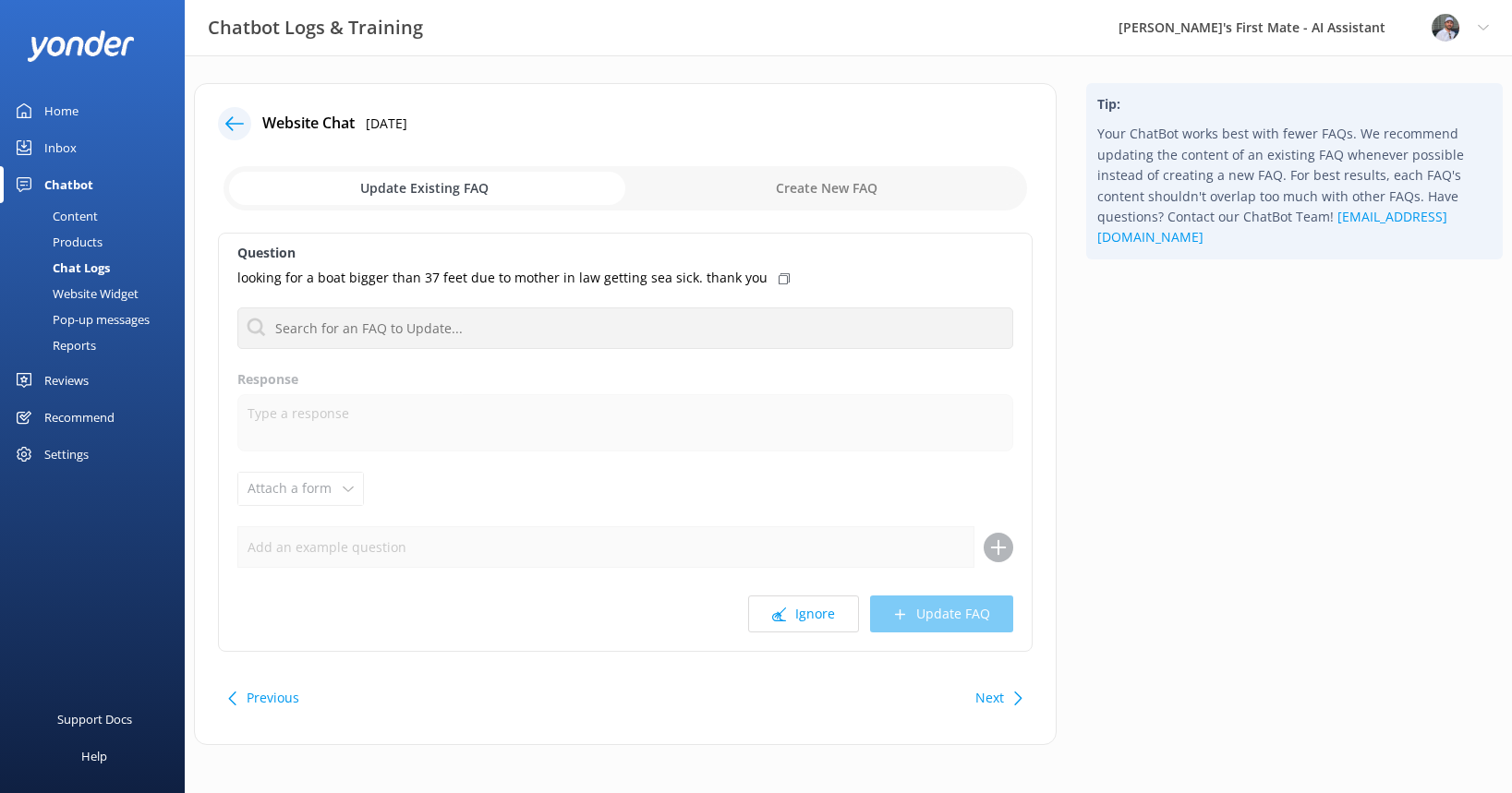 click on "Next" at bounding box center (997, 698) 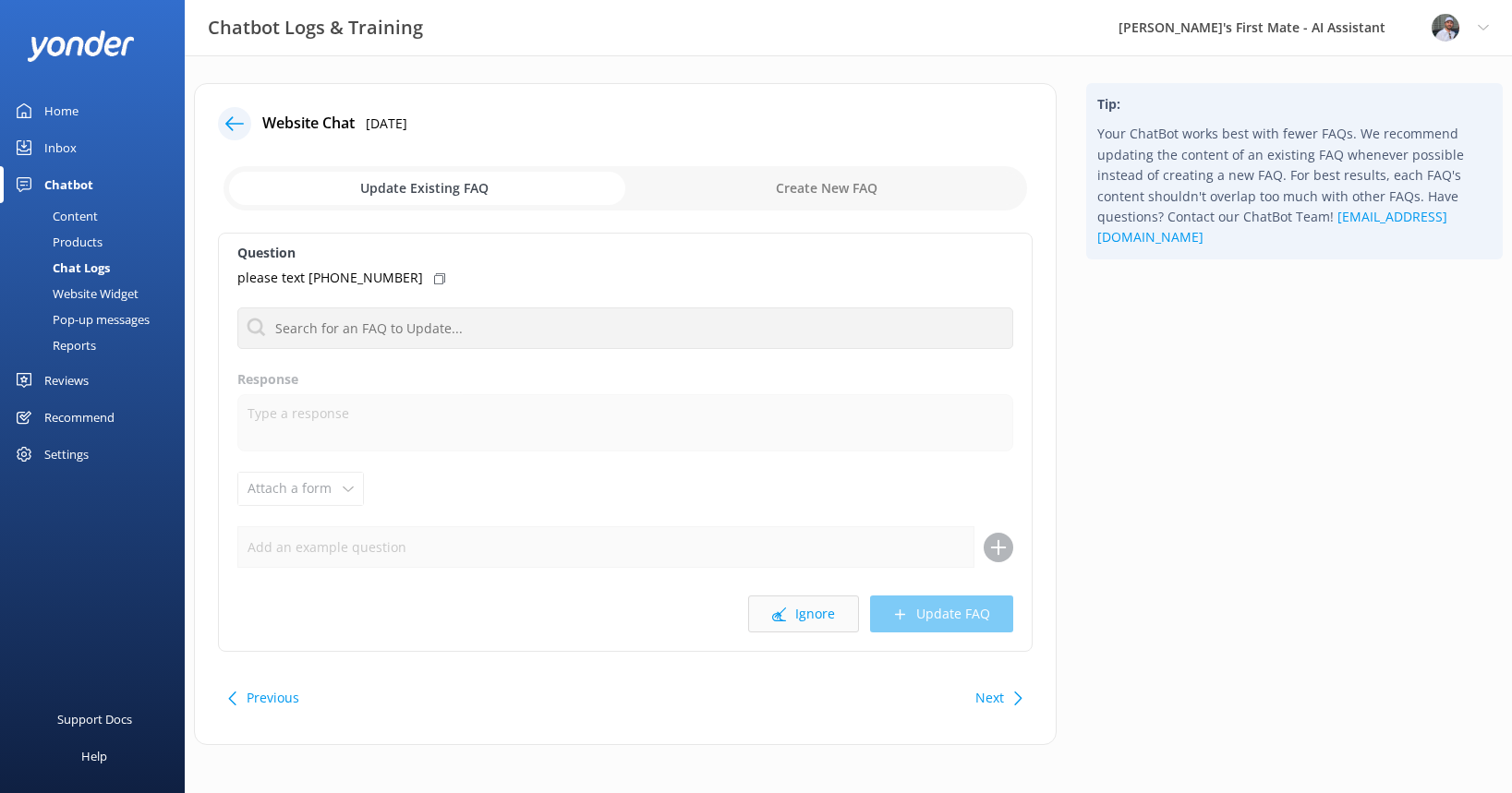 click on "Ignore" at bounding box center (804, 614) 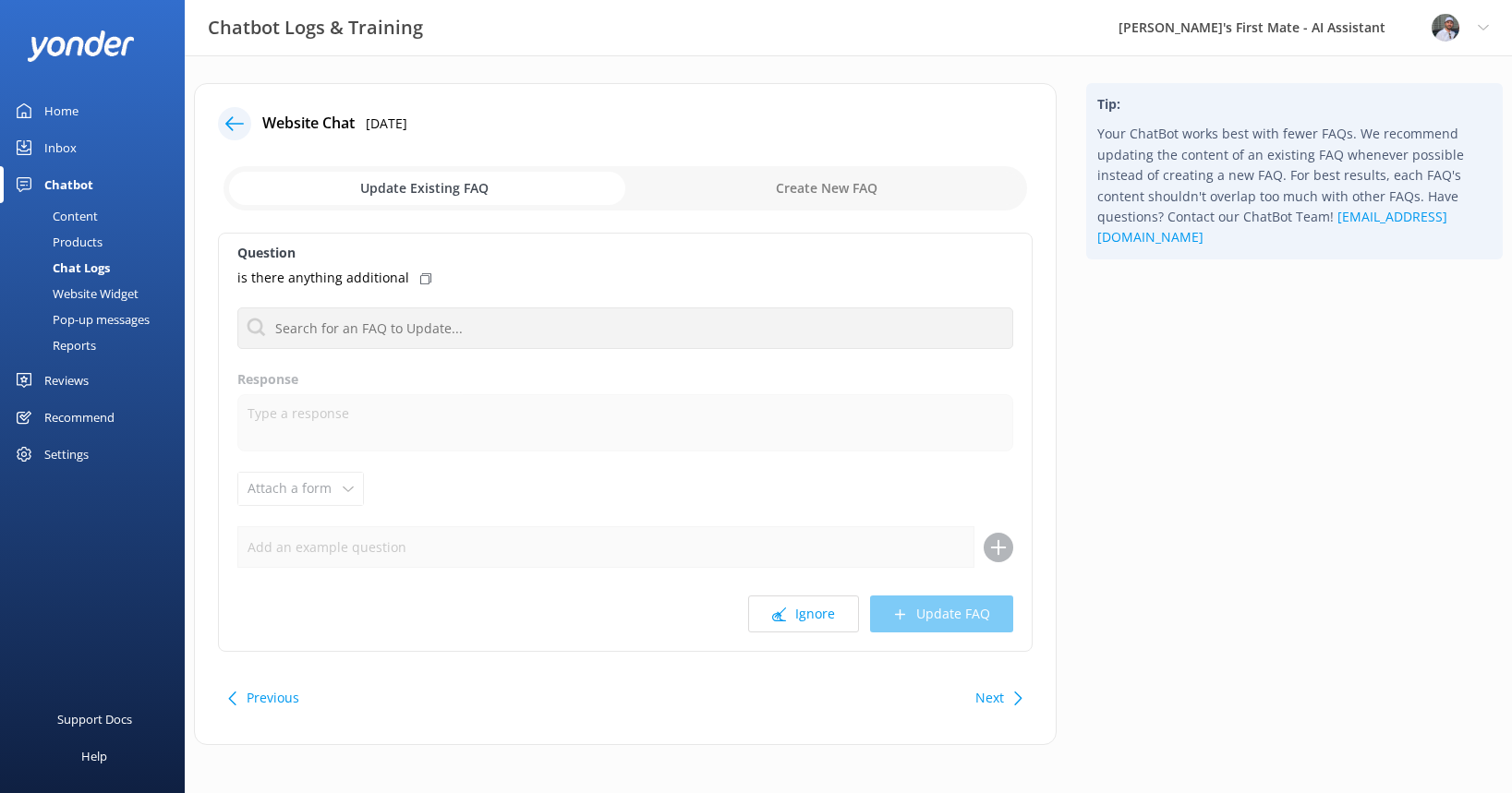 click on "Ignore" at bounding box center [804, 614] 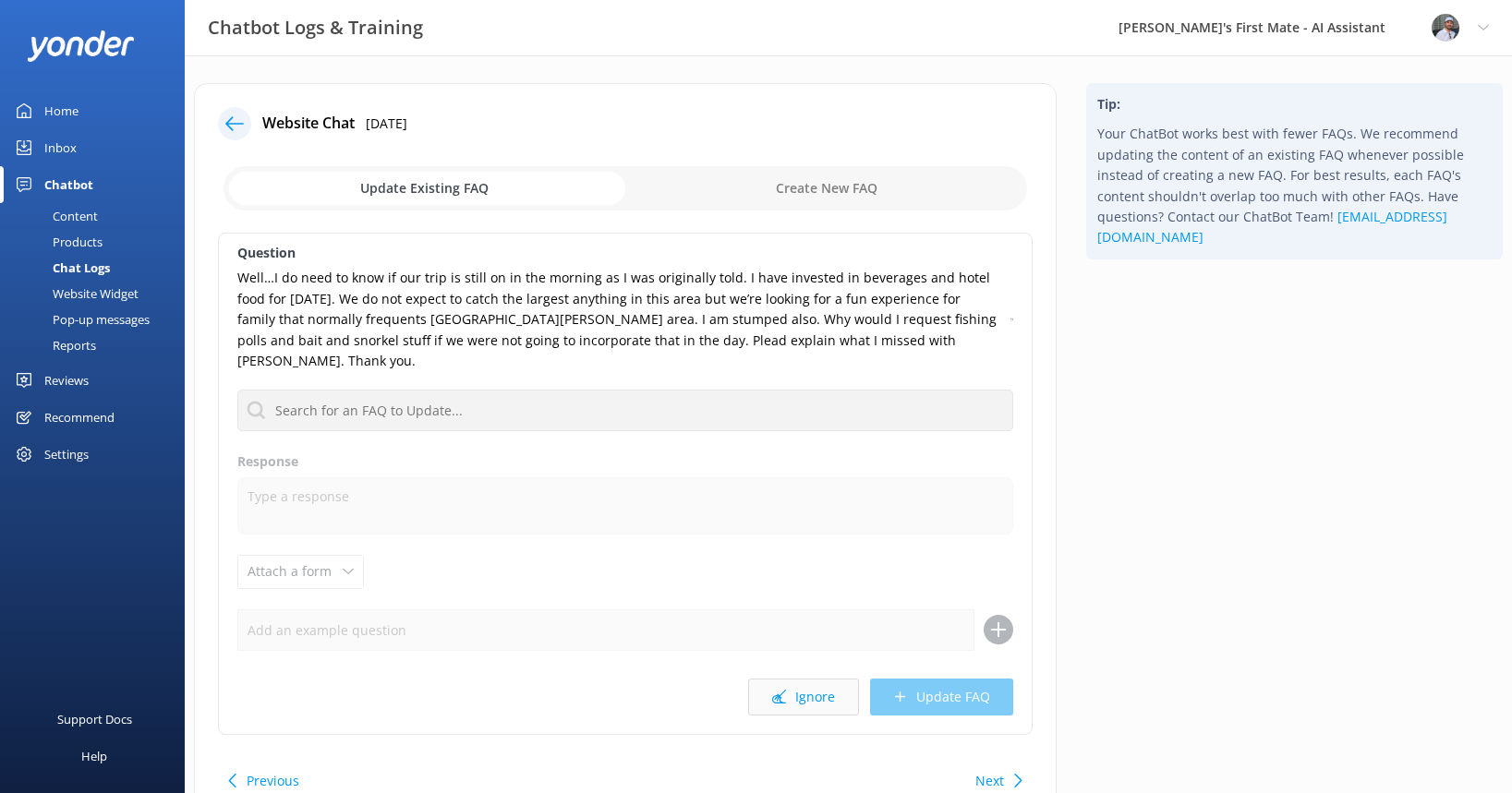 click on "Ignore" at bounding box center (804, 697) 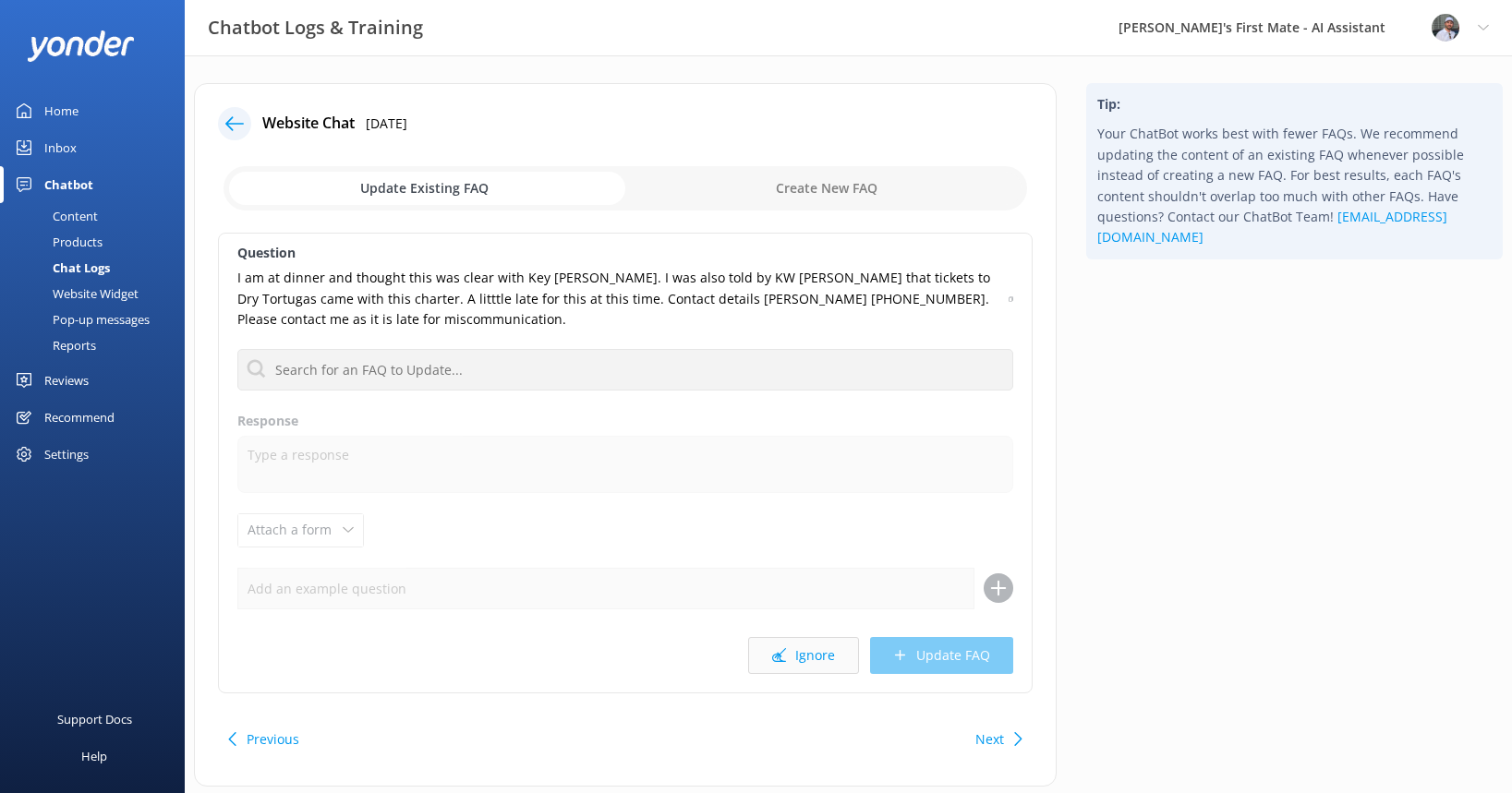click on "Ignore" at bounding box center [804, 655] 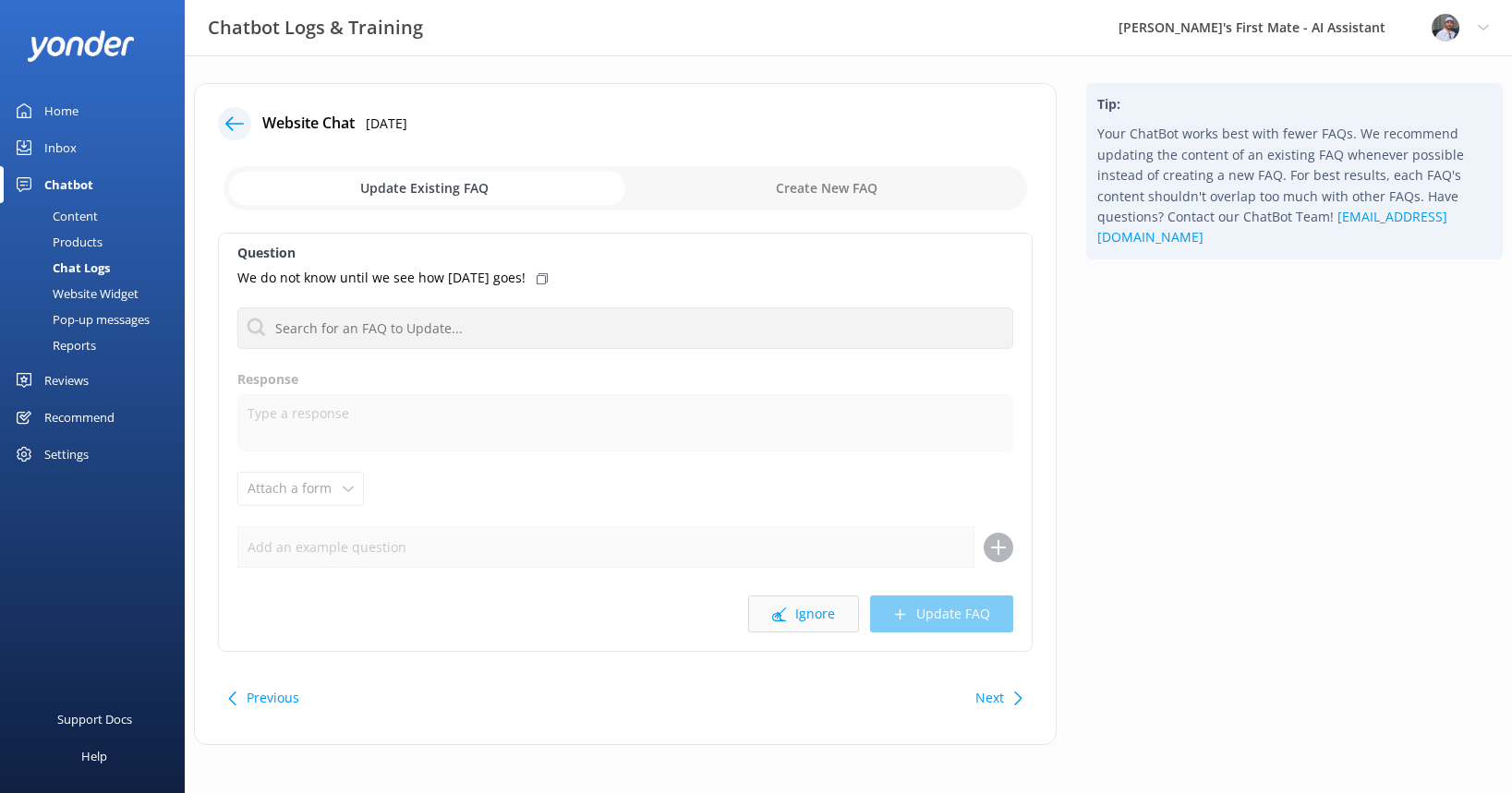 click on "Ignore" at bounding box center [804, 614] 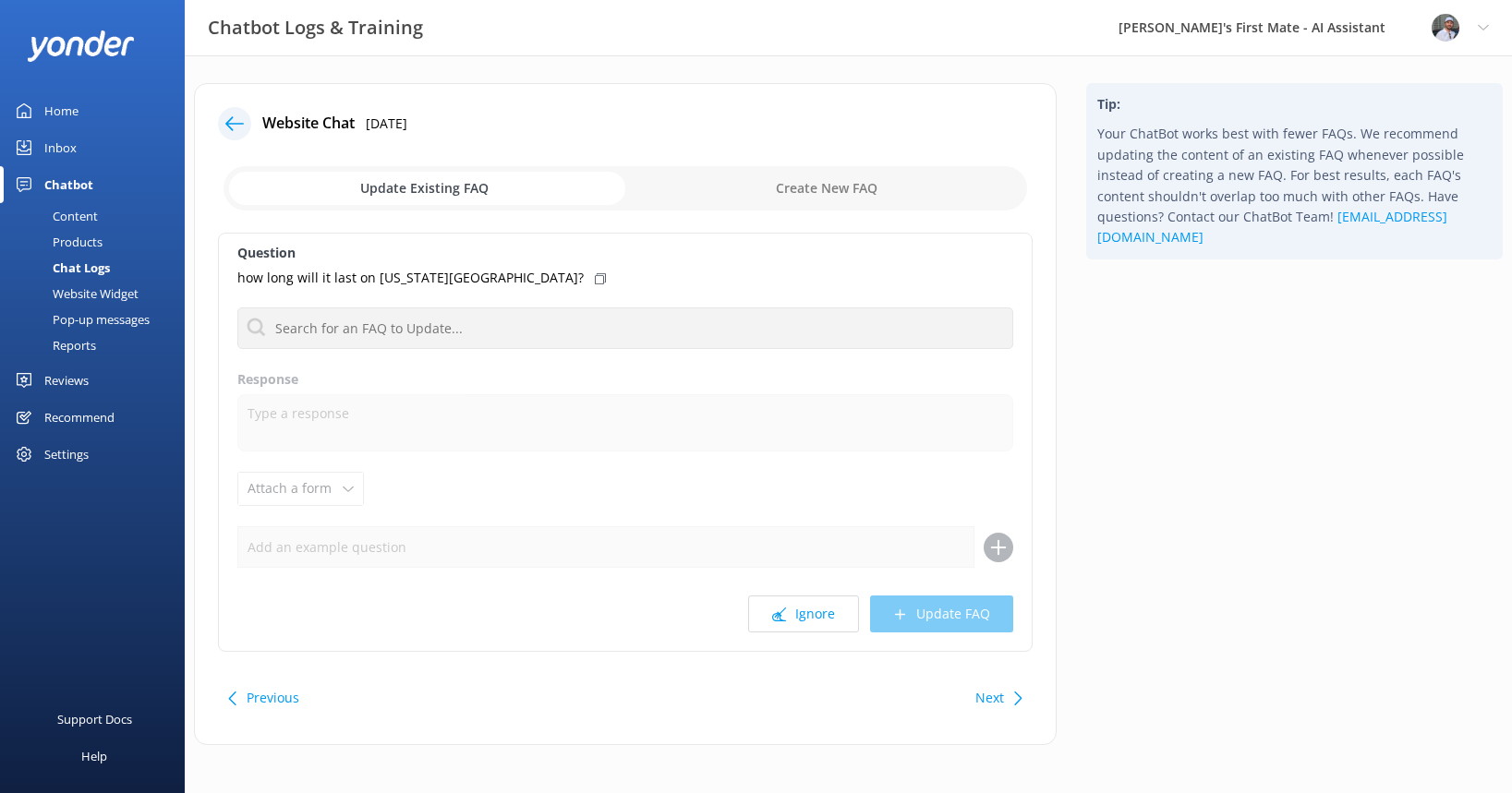 click on "Ignore" at bounding box center (804, 614) 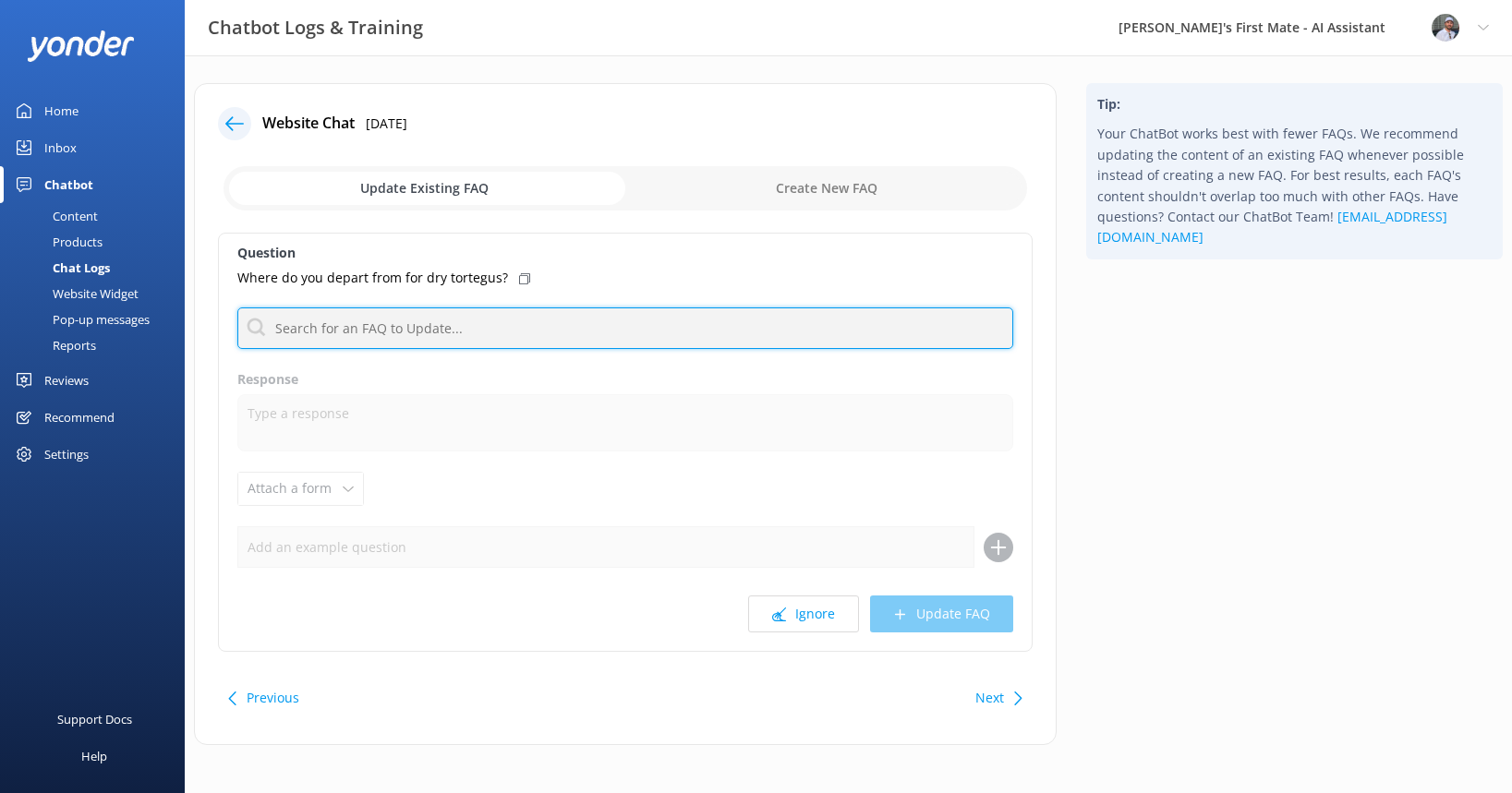 click at bounding box center (625, 328) 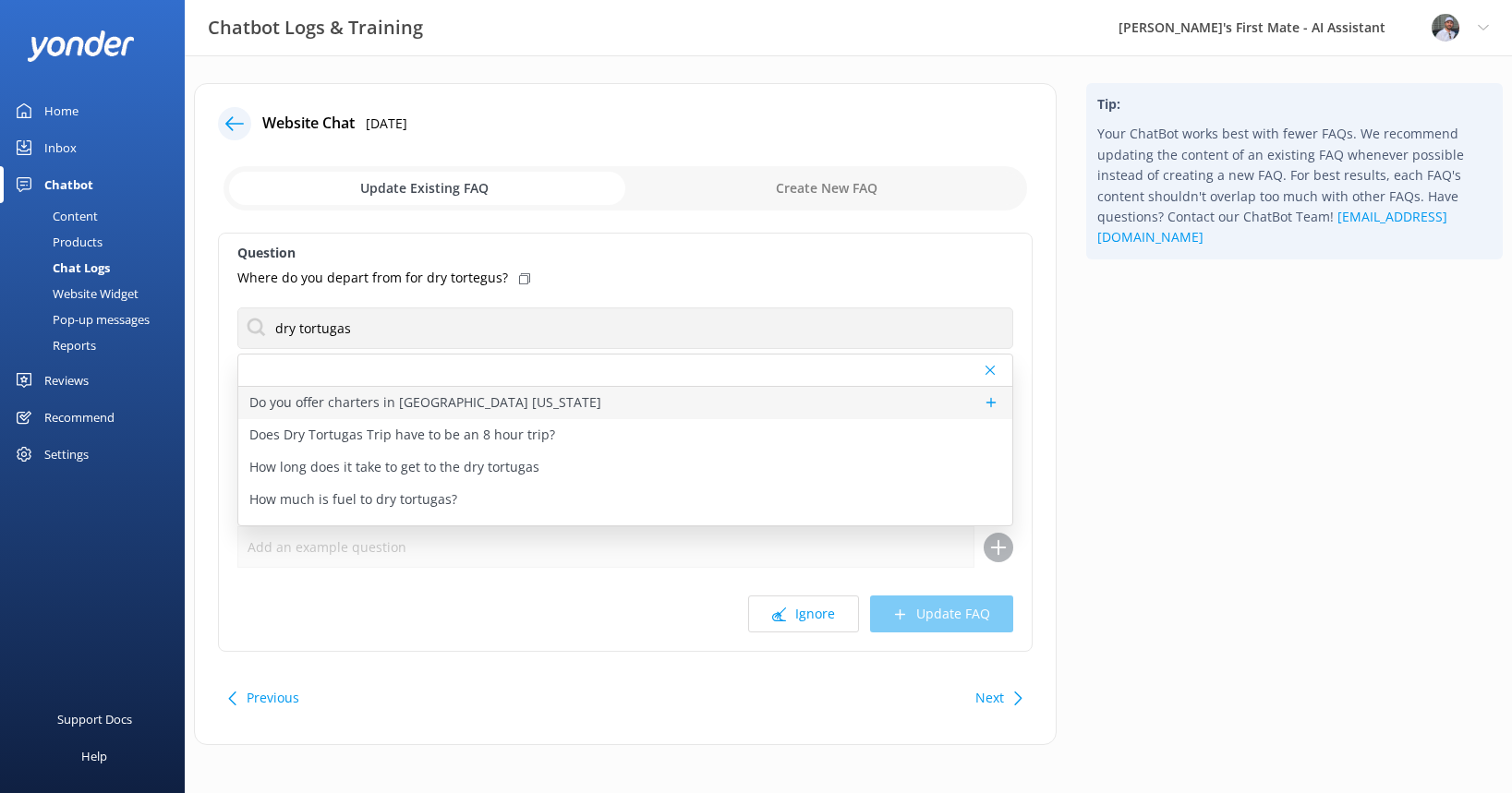 click on "Do you offer charters in [GEOGRAPHIC_DATA] [US_STATE]" at bounding box center (425, 403) 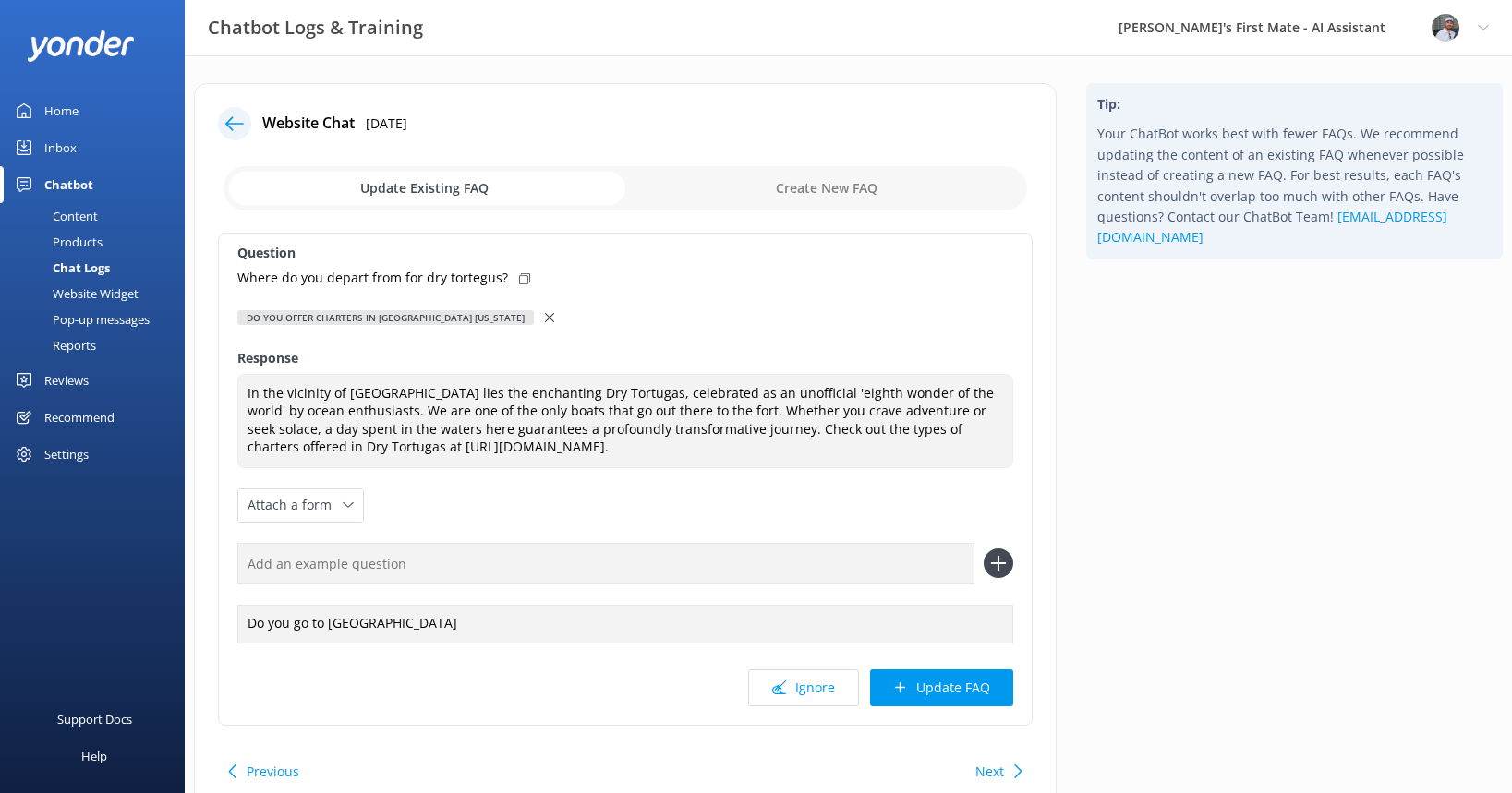 click 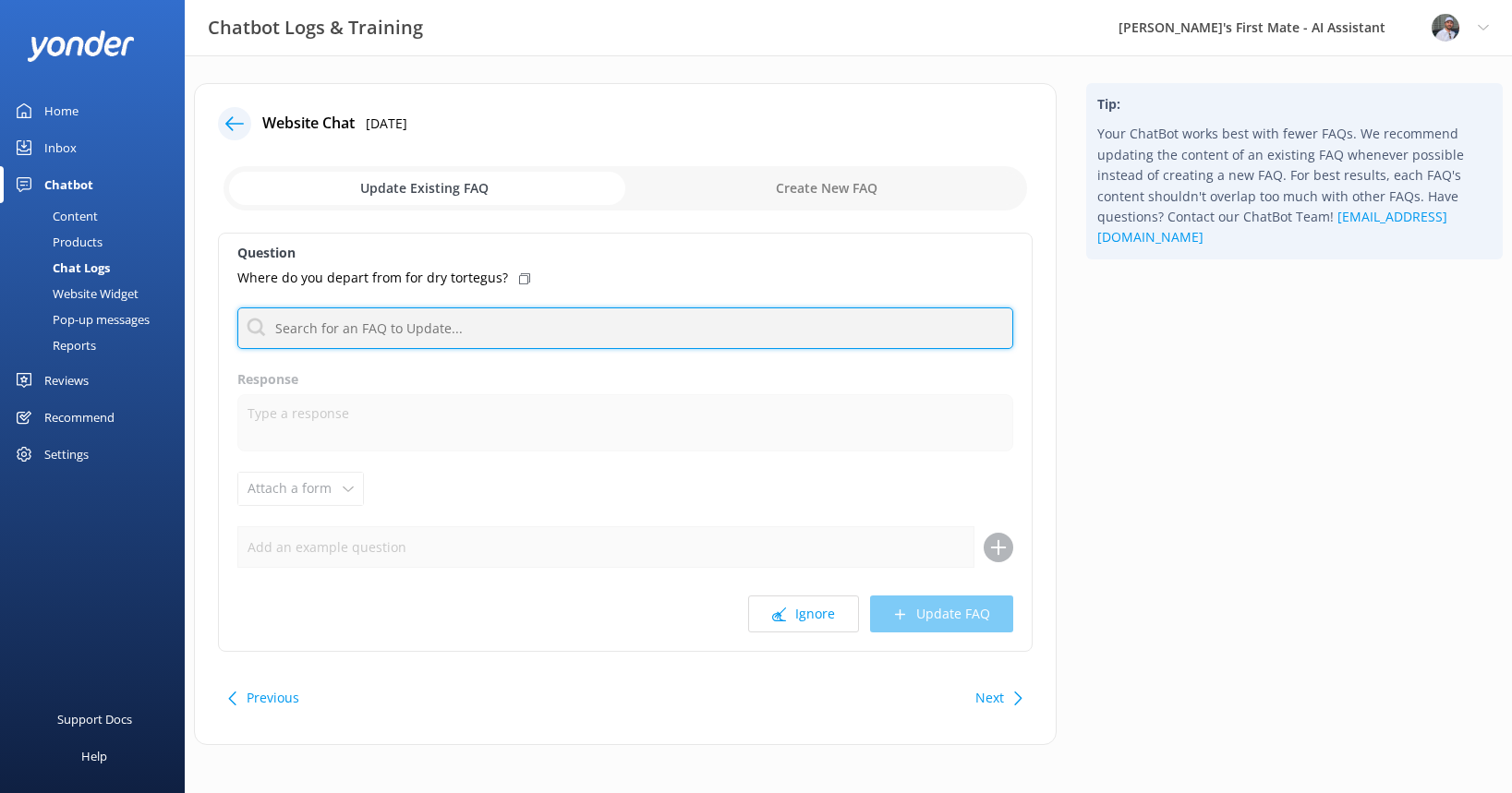 click at bounding box center [625, 328] 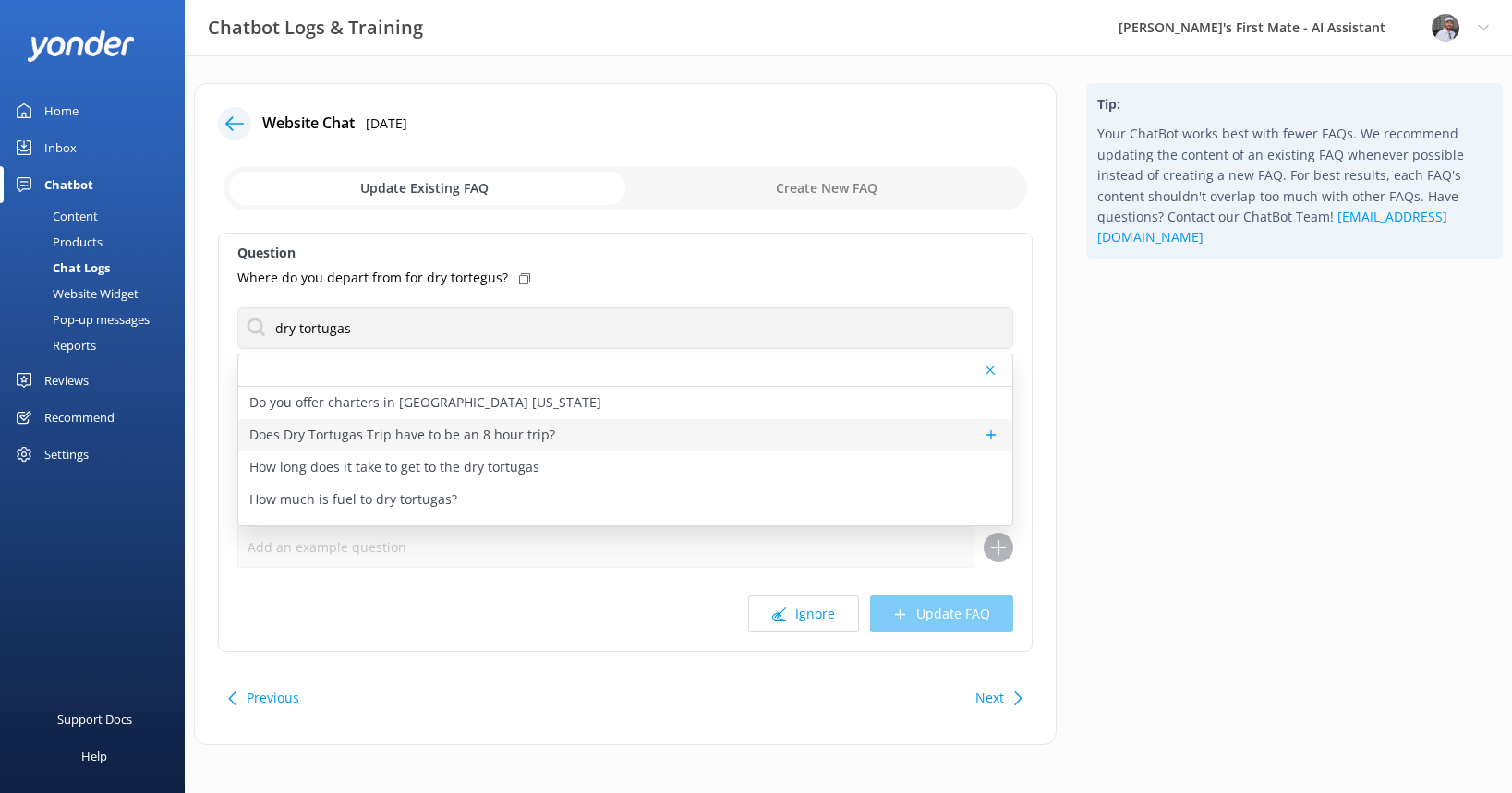 click on "Does Dry Tortugas Trip have to be an 8 hour trip?" at bounding box center [402, 435] 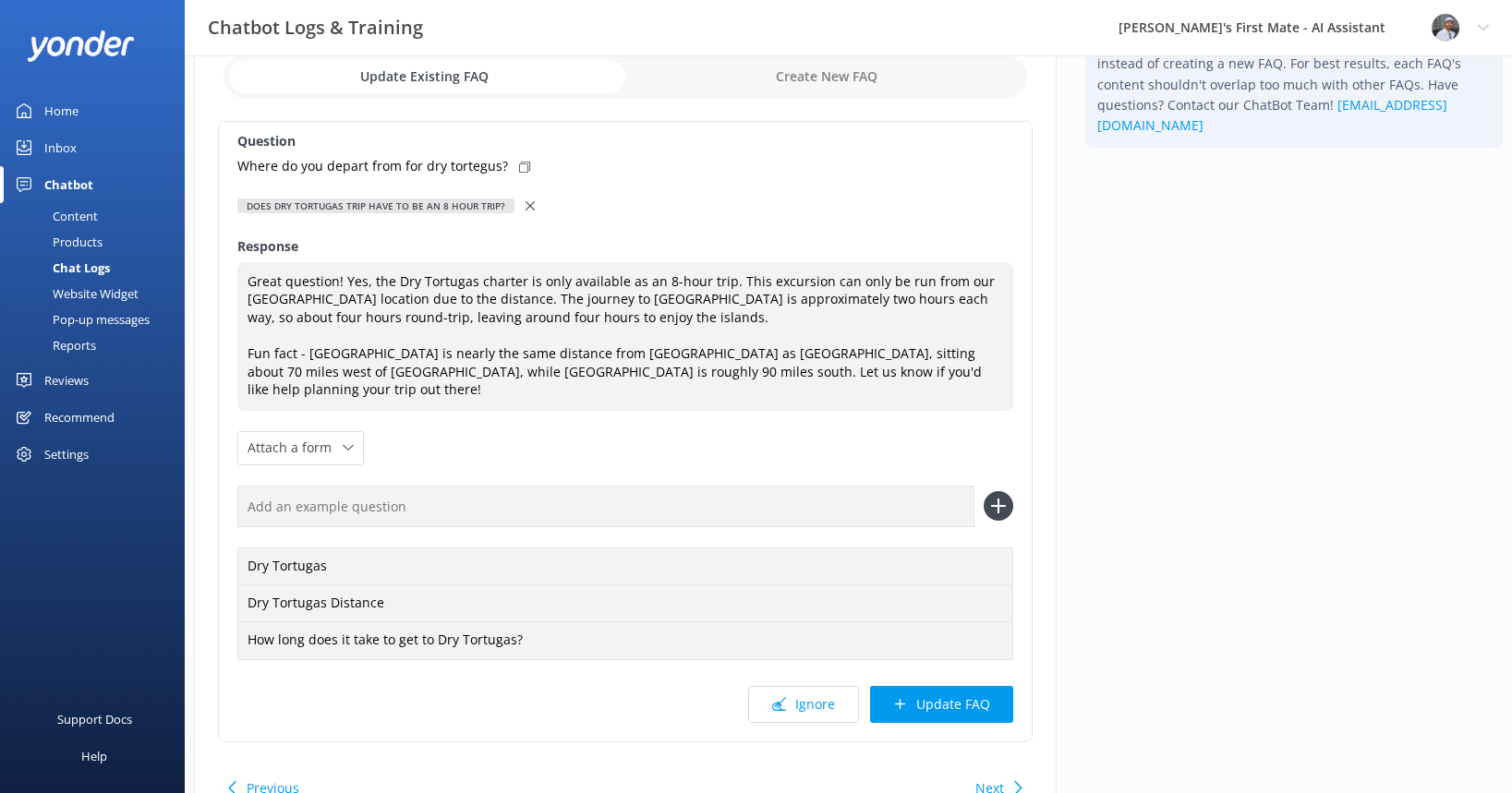 scroll, scrollTop: 114, scrollLeft: 0, axis: vertical 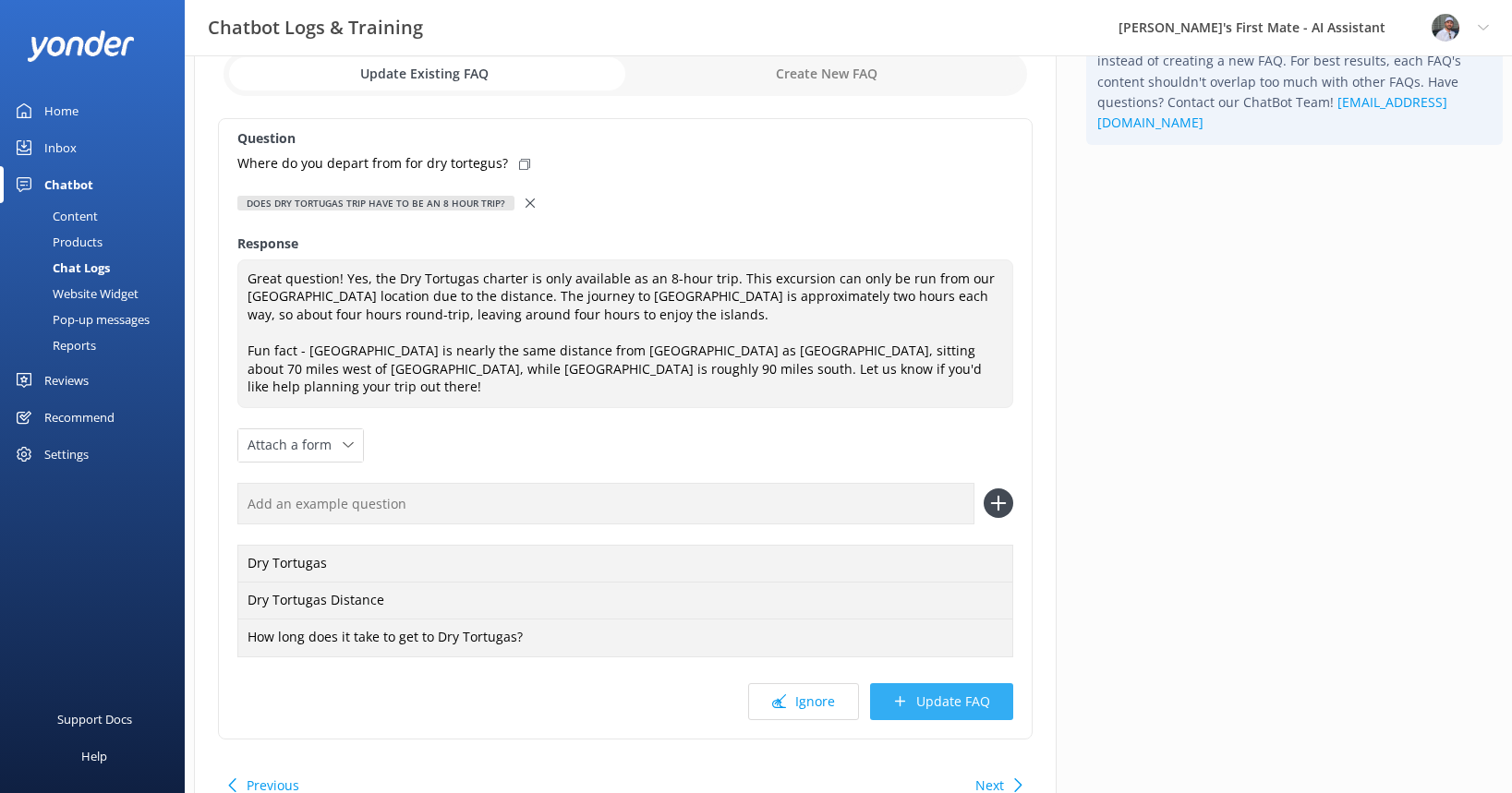 click on "Update FAQ" at bounding box center (941, 702) 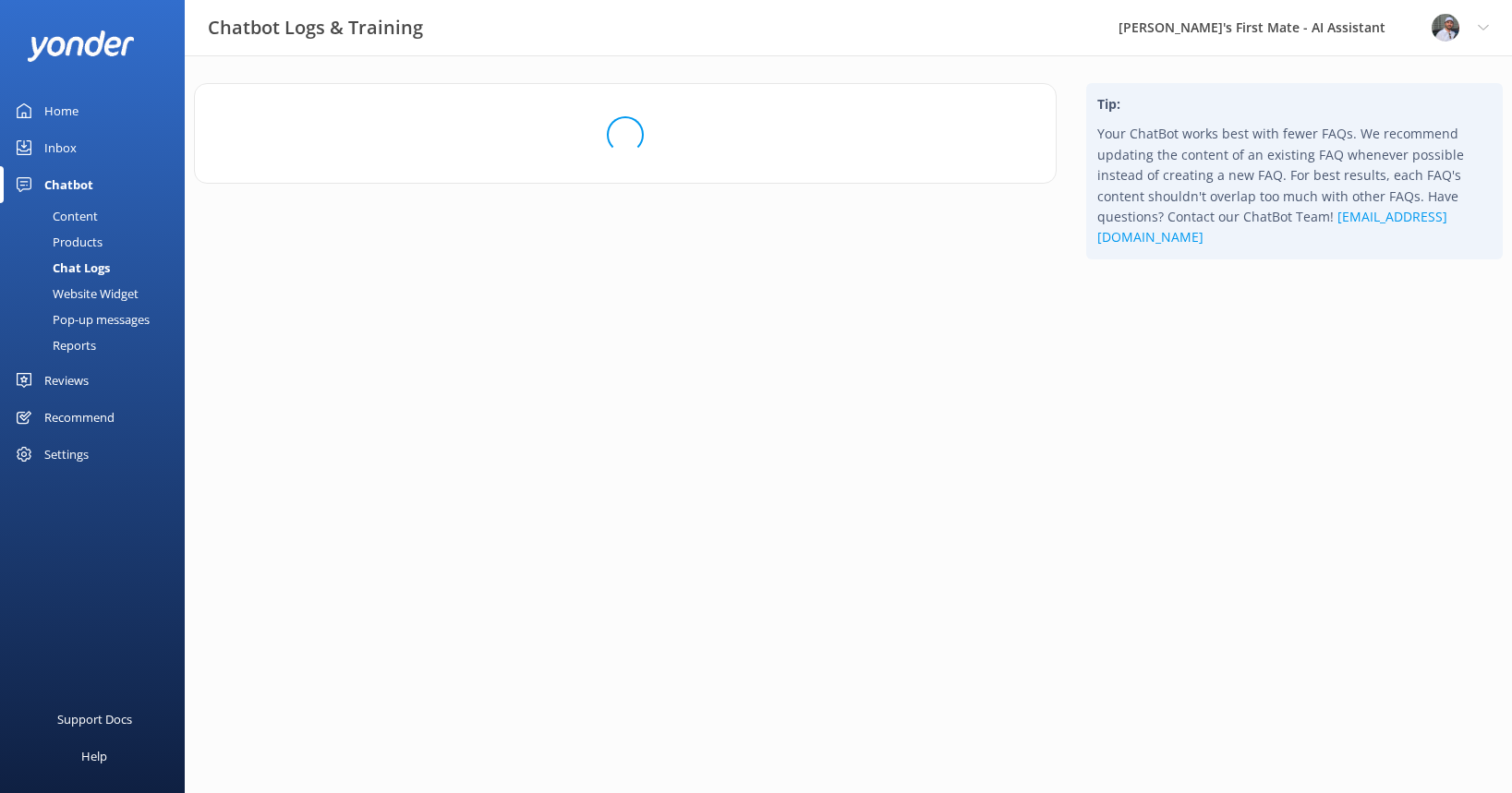 scroll, scrollTop: 0, scrollLeft: 0, axis: both 